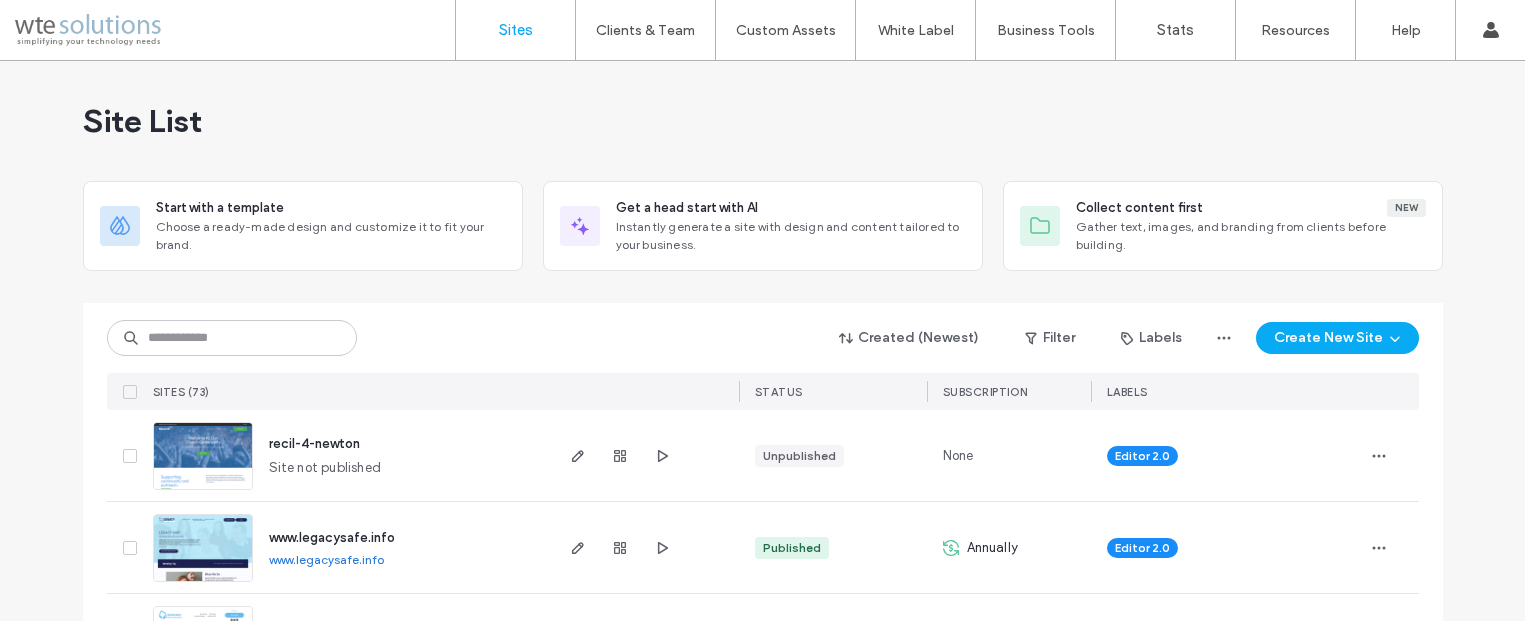 scroll, scrollTop: 0, scrollLeft: 0, axis: both 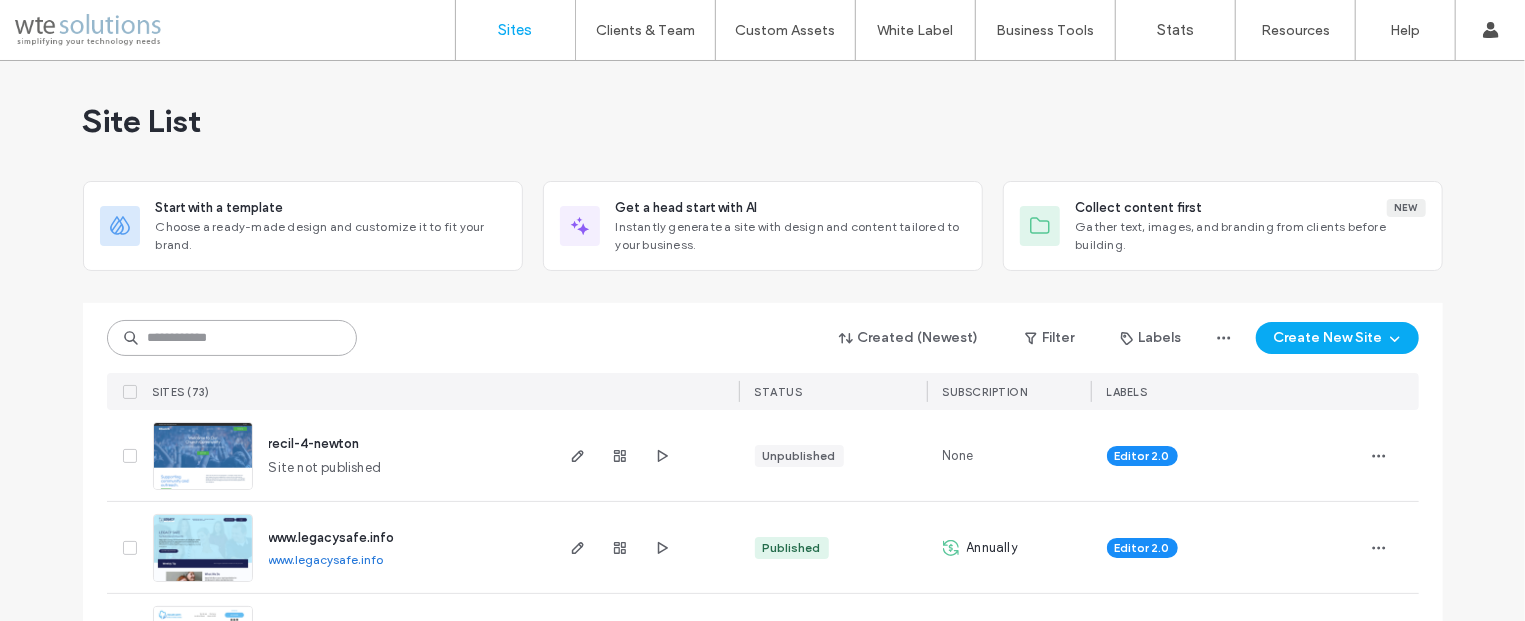click at bounding box center [232, 338] 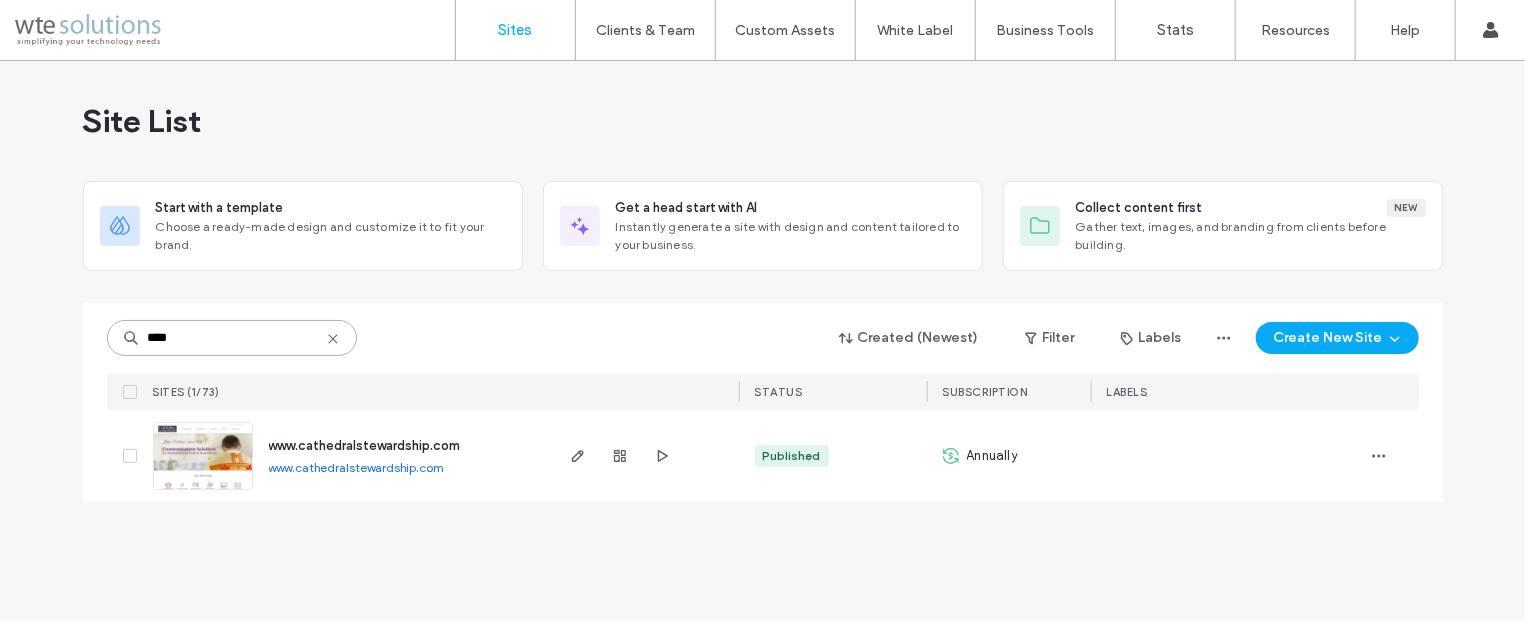 type on "****" 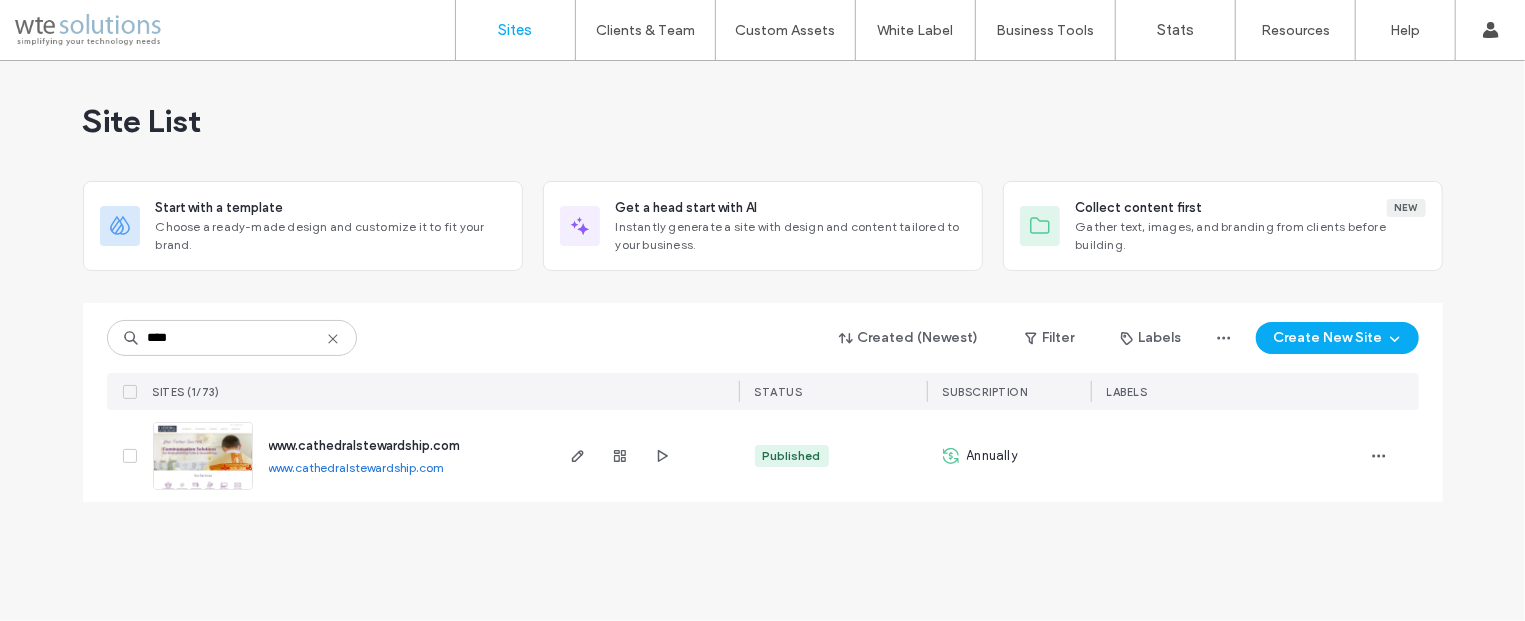 click on "www.cathedralstewardship.com" at bounding box center [357, 467] 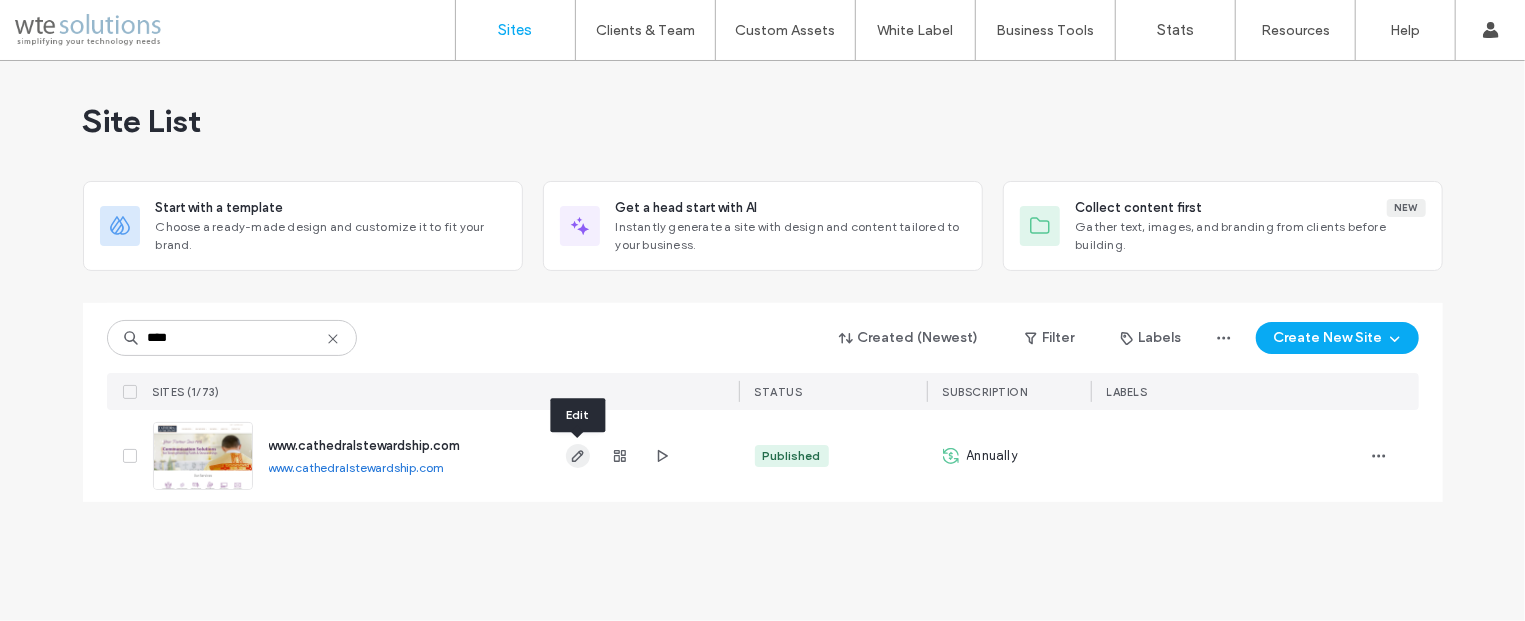 click 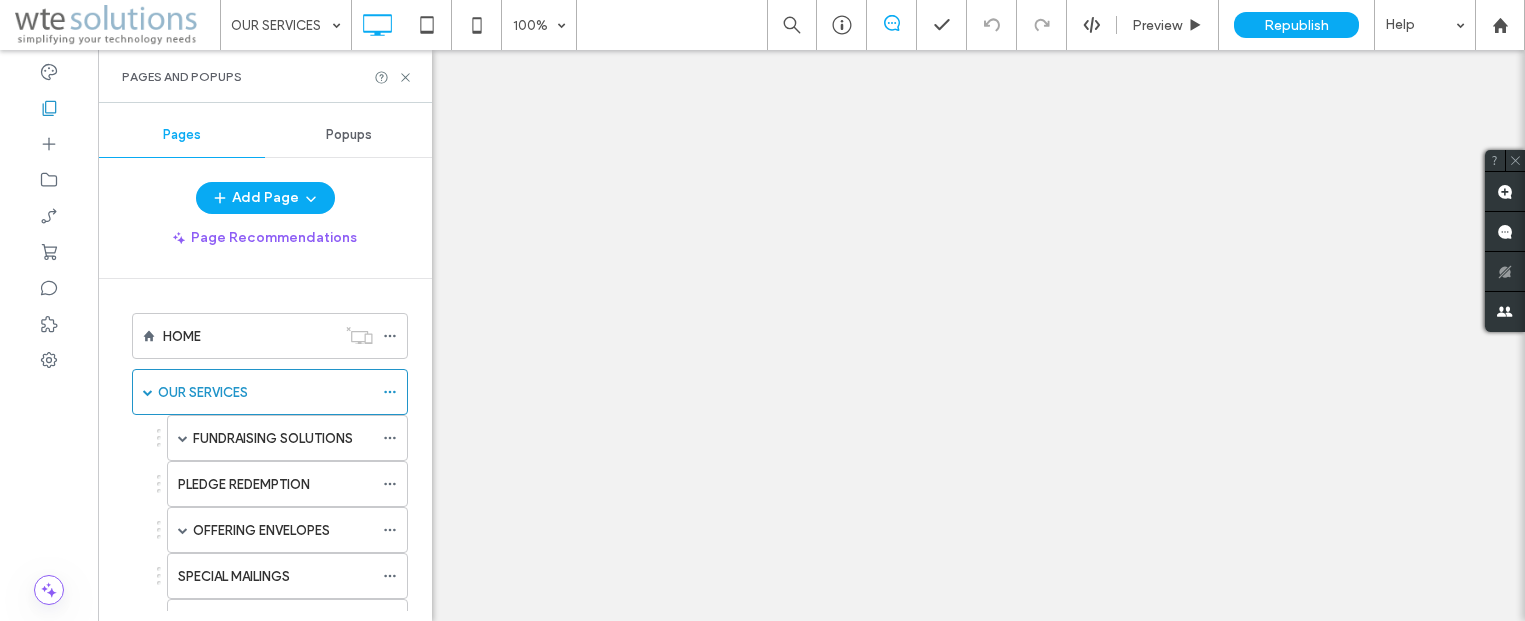 scroll, scrollTop: 0, scrollLeft: 0, axis: both 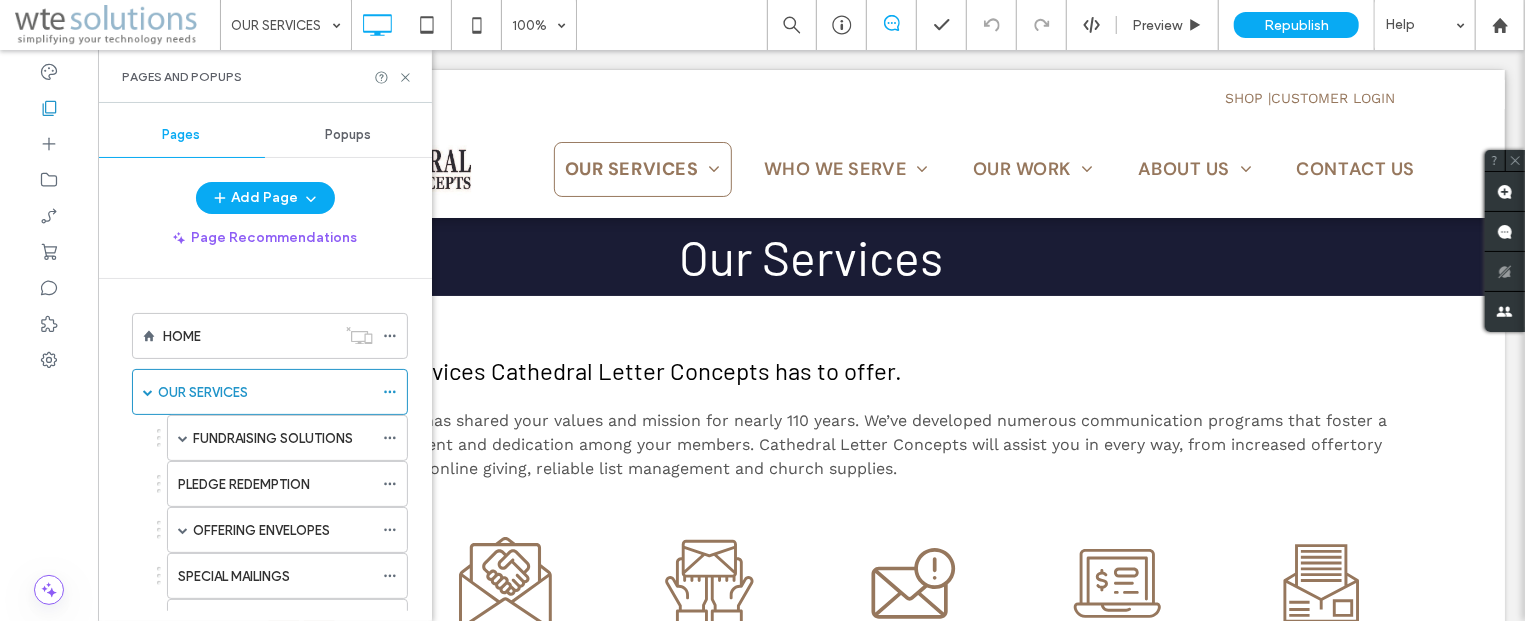 click on "Pages and Popups" at bounding box center (265, 76) 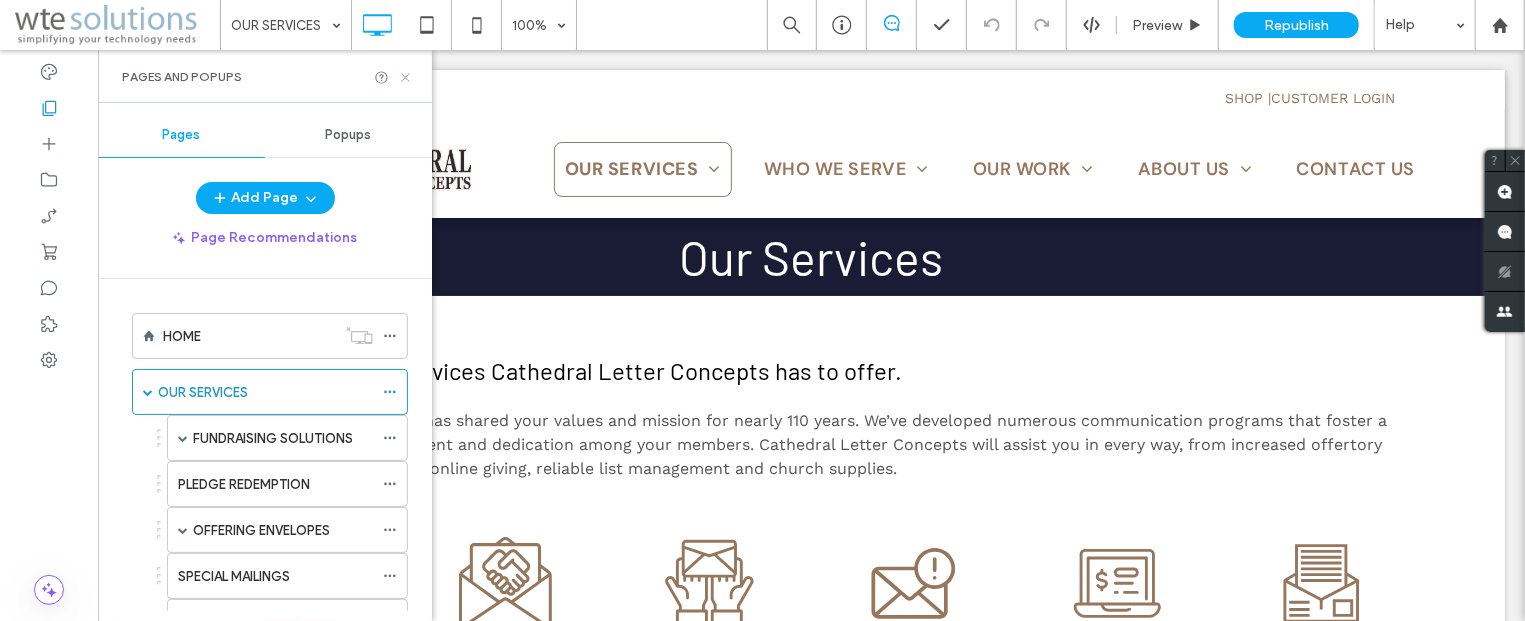 click 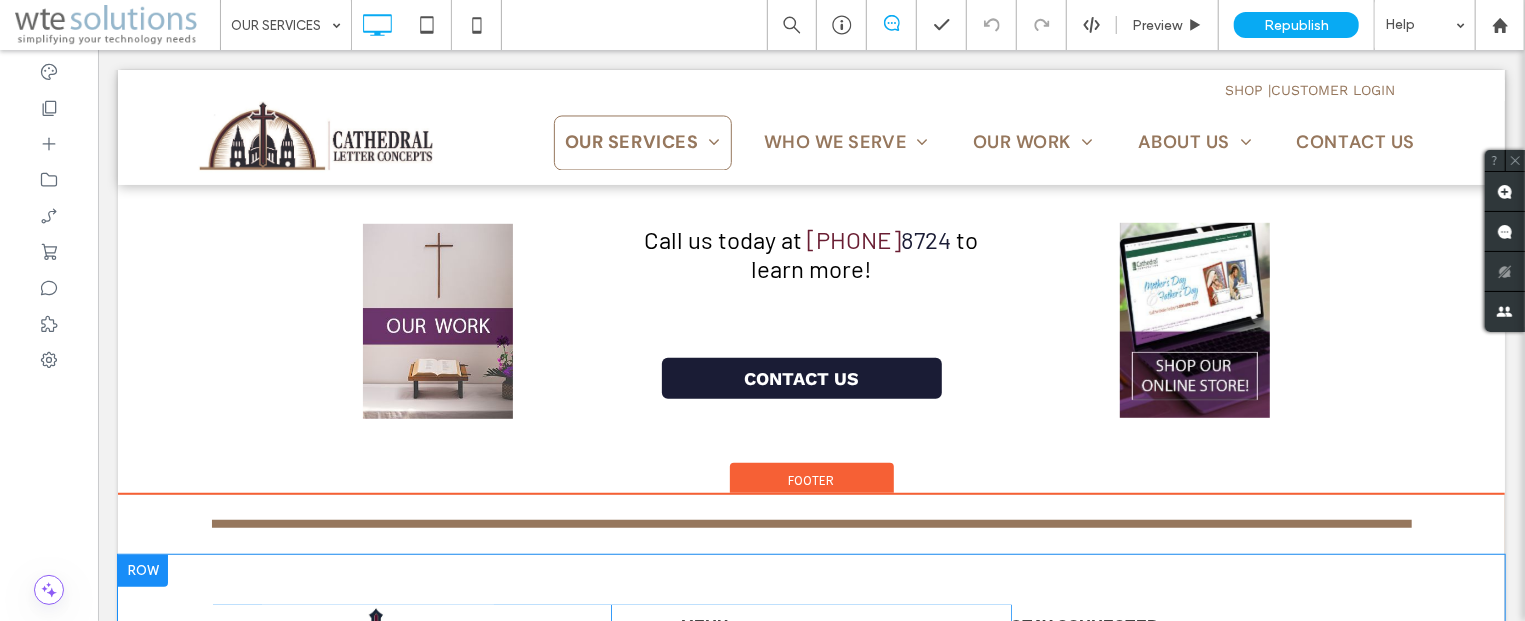 scroll, scrollTop: 164, scrollLeft: 0, axis: vertical 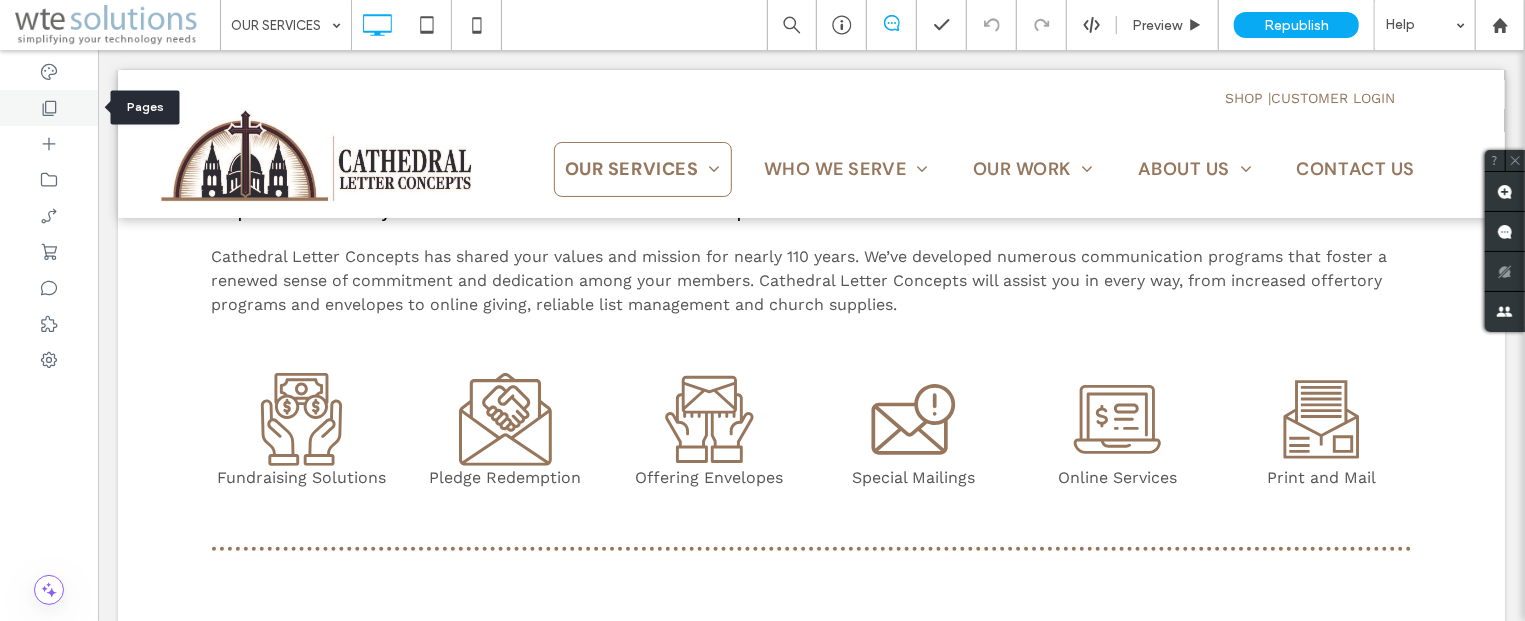 click 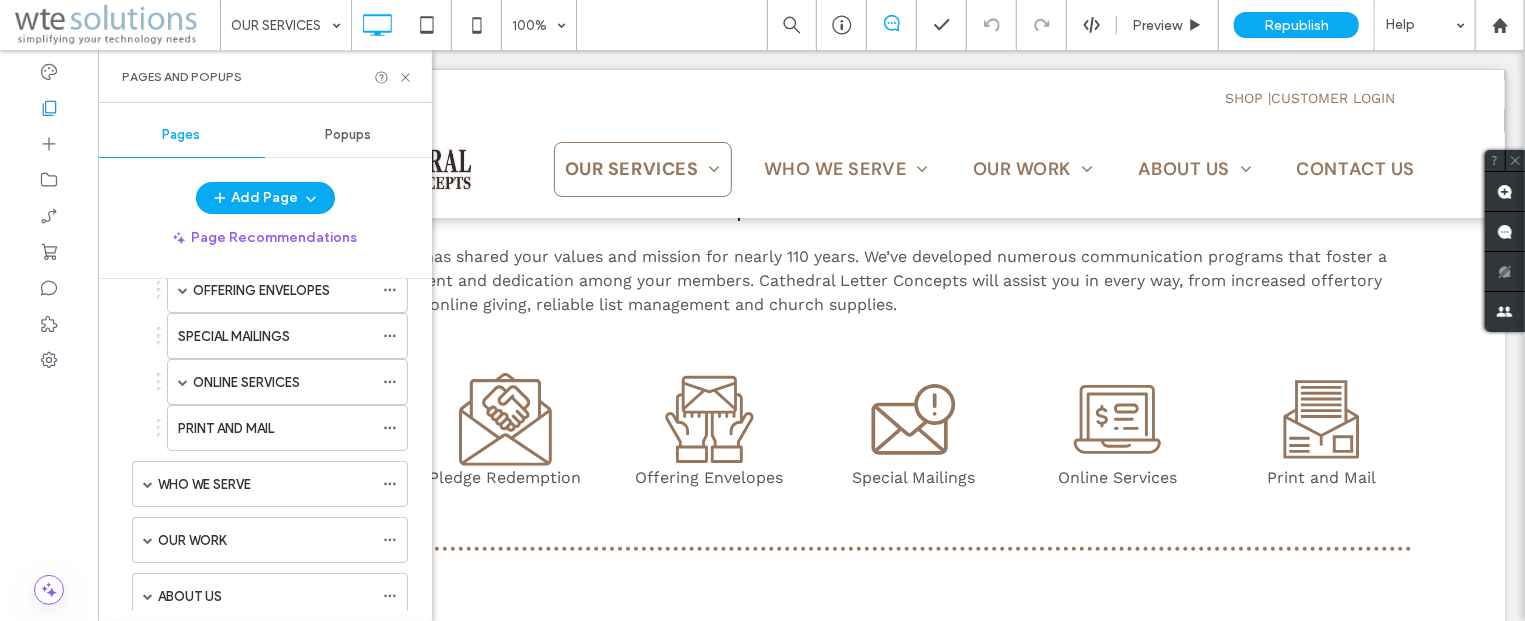 scroll, scrollTop: 241, scrollLeft: 0, axis: vertical 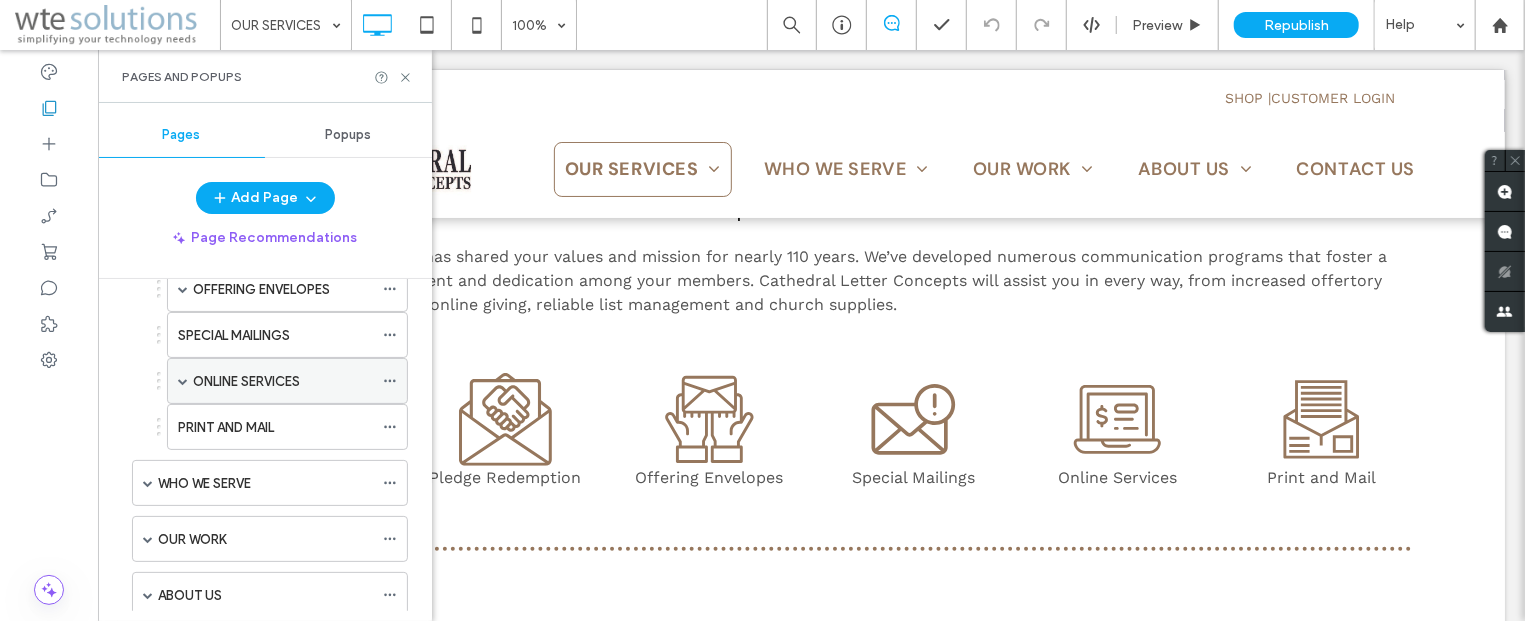 click at bounding box center [183, 381] 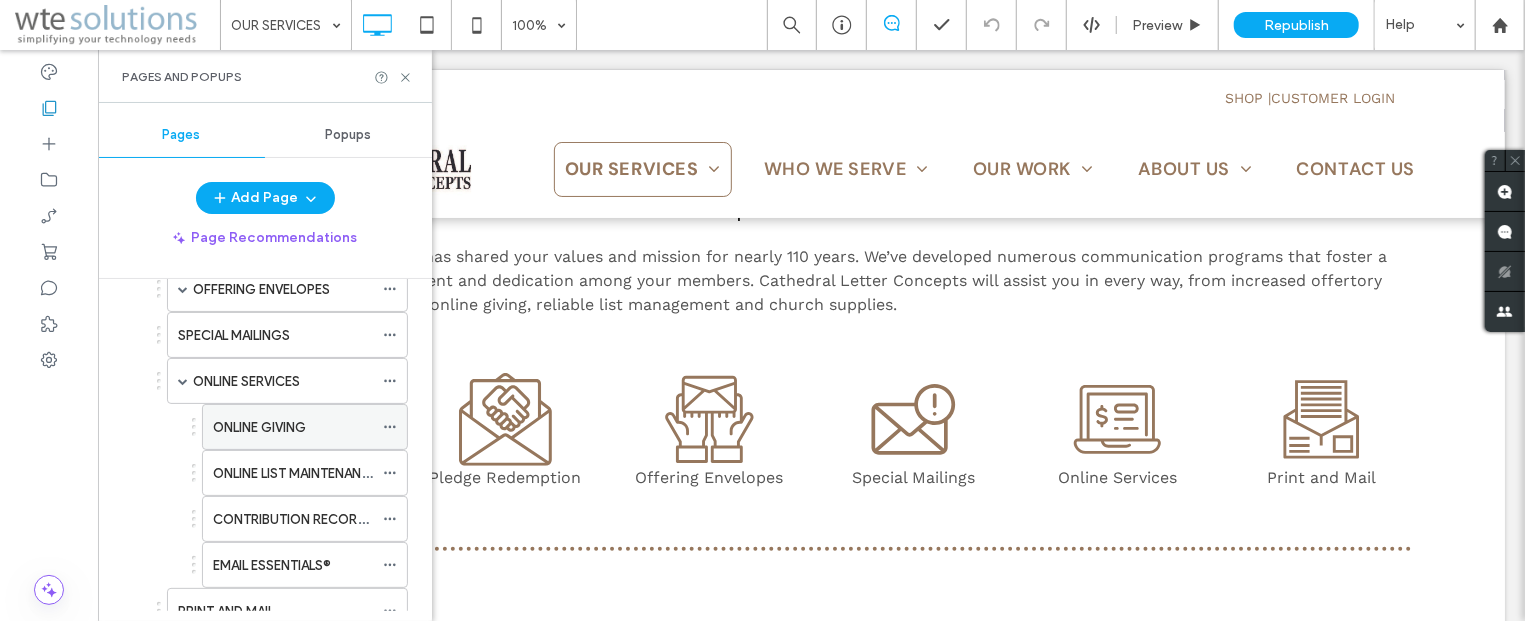 click on "ONLINE GIVING" at bounding box center (293, 427) 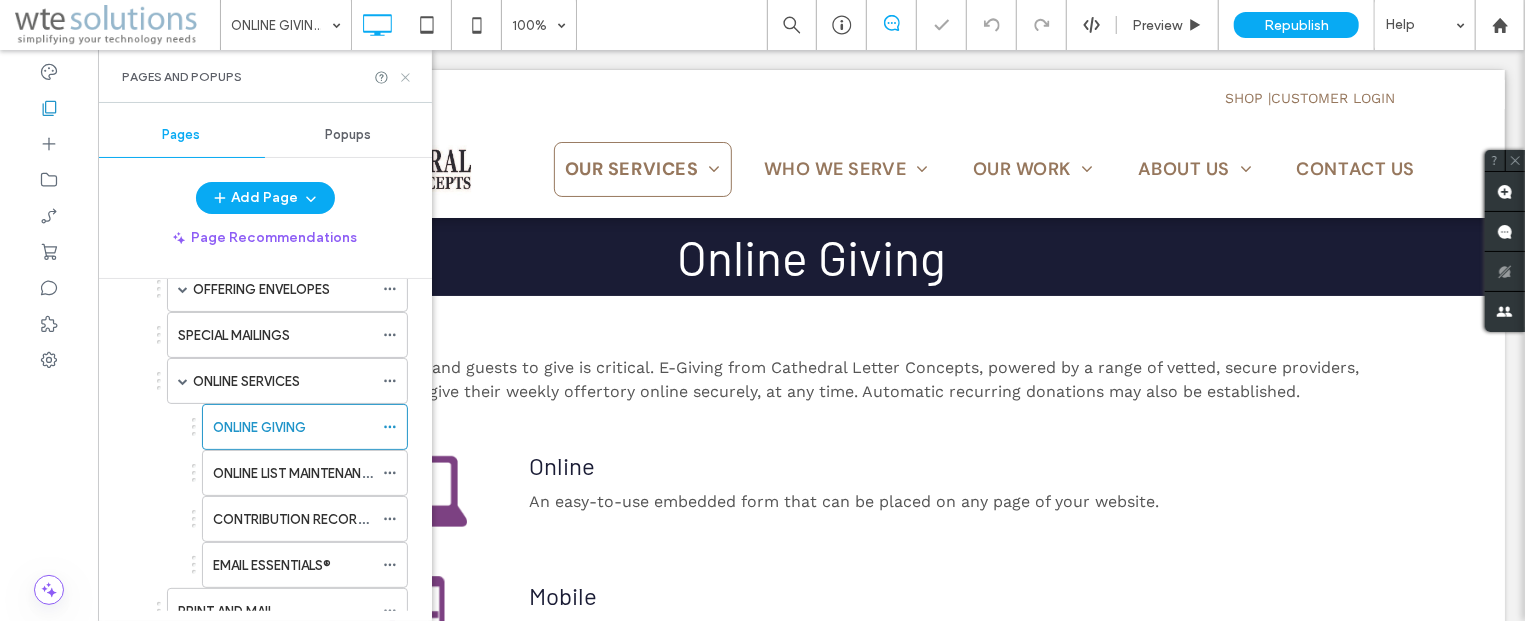 scroll, scrollTop: 0, scrollLeft: 0, axis: both 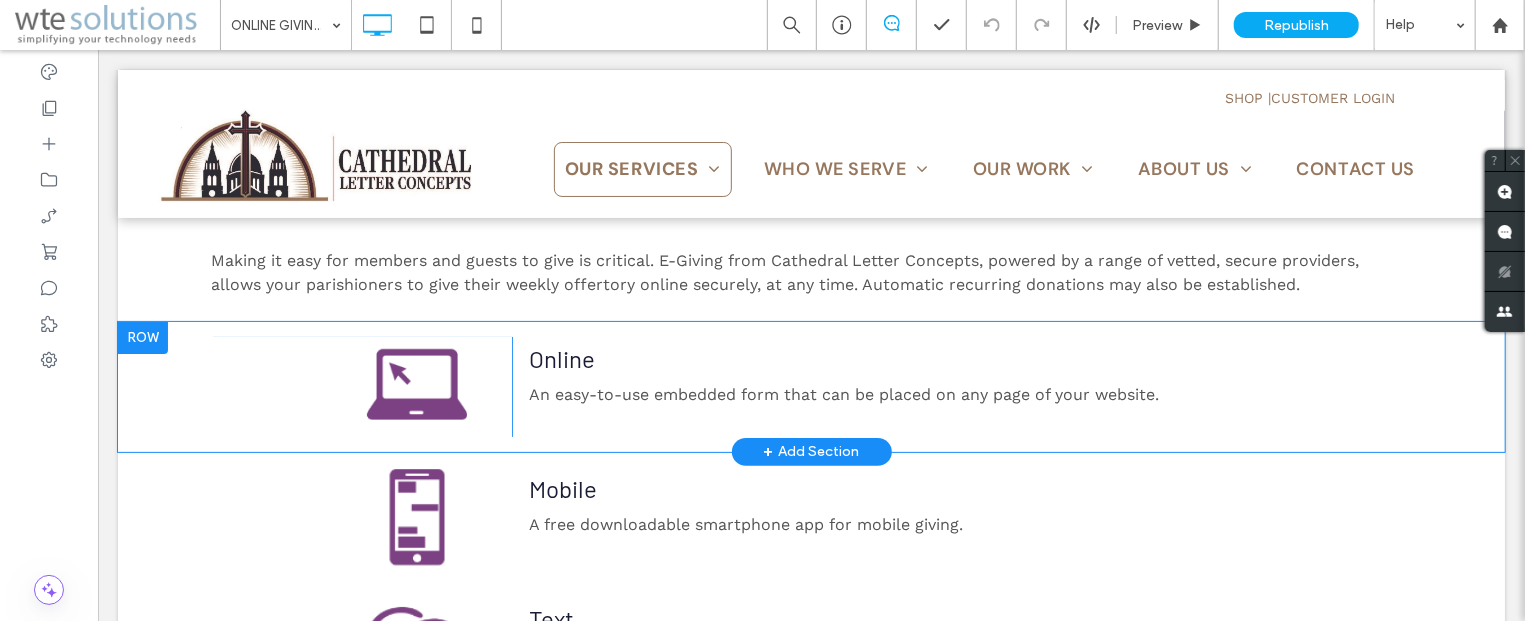 click on "Click To Paste
Online
An easy-to-use embedded form that can be placed on any page of your website.
Click To Paste
Row + Add Section" at bounding box center [810, 386] 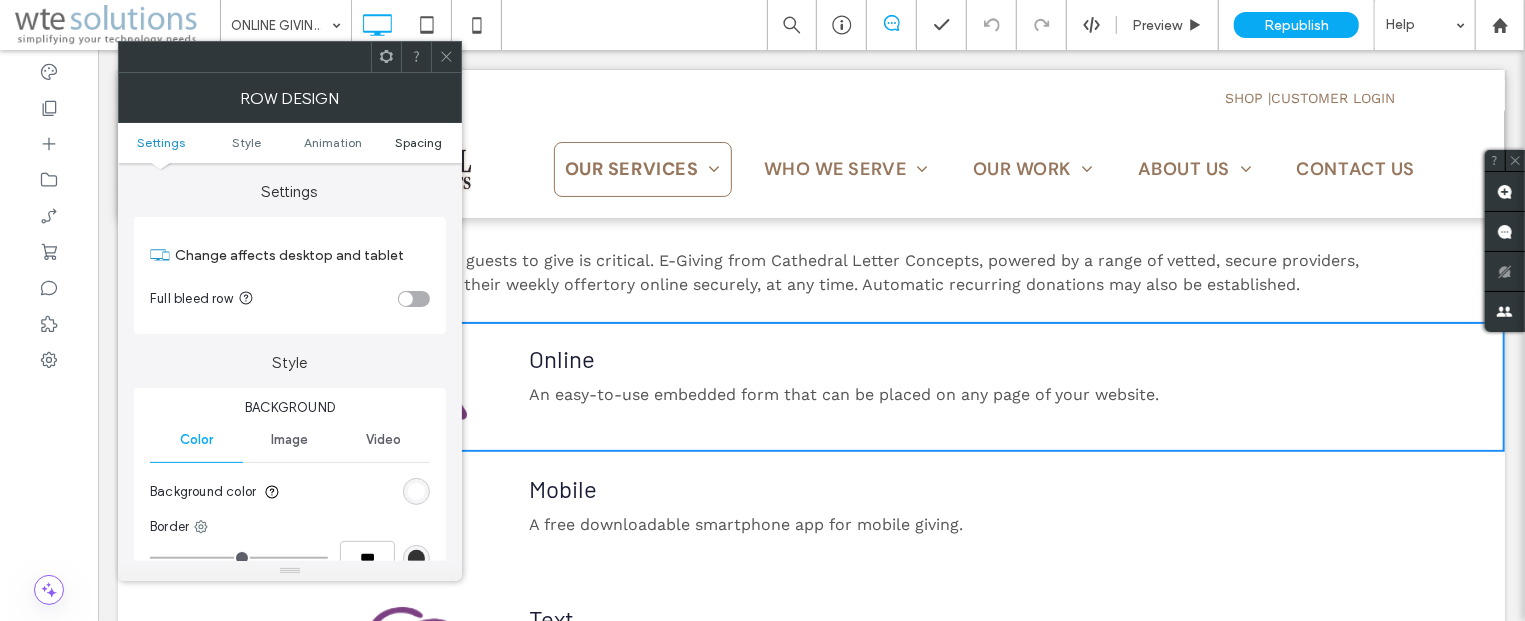 click on "Spacing" at bounding box center (419, 142) 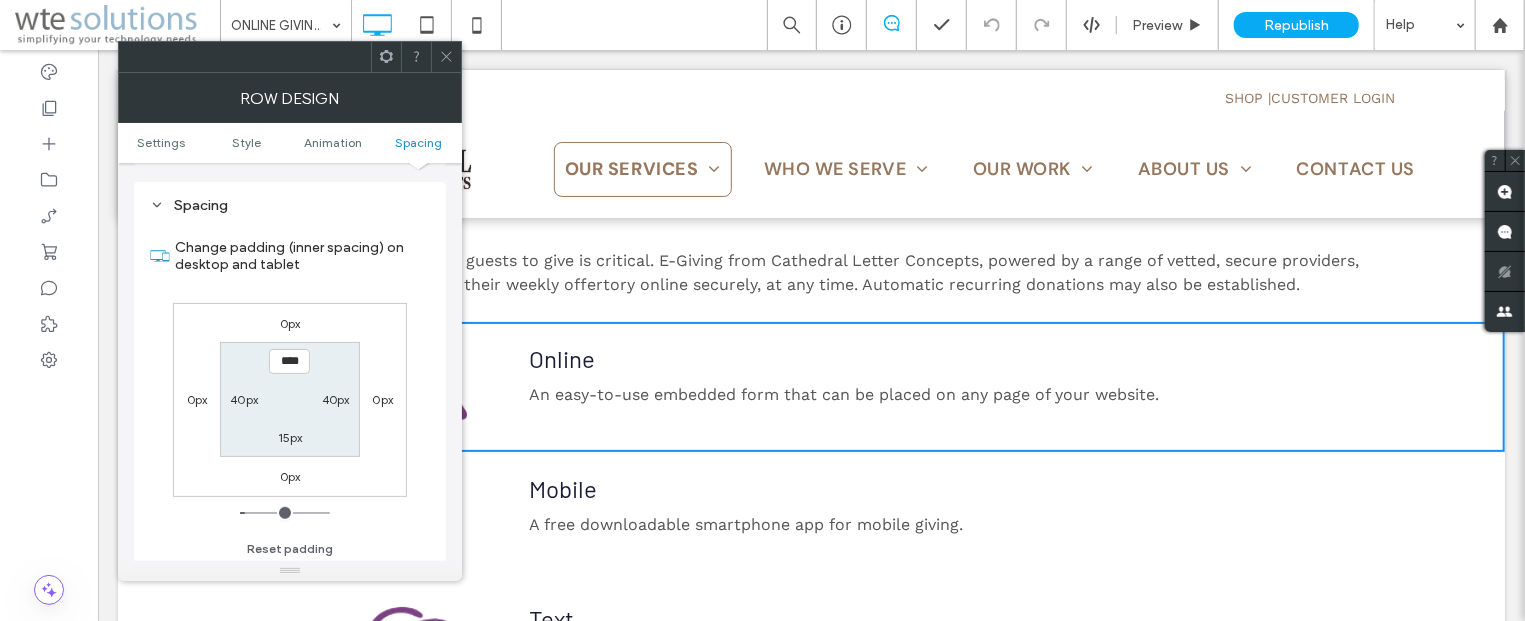 scroll, scrollTop: 565, scrollLeft: 0, axis: vertical 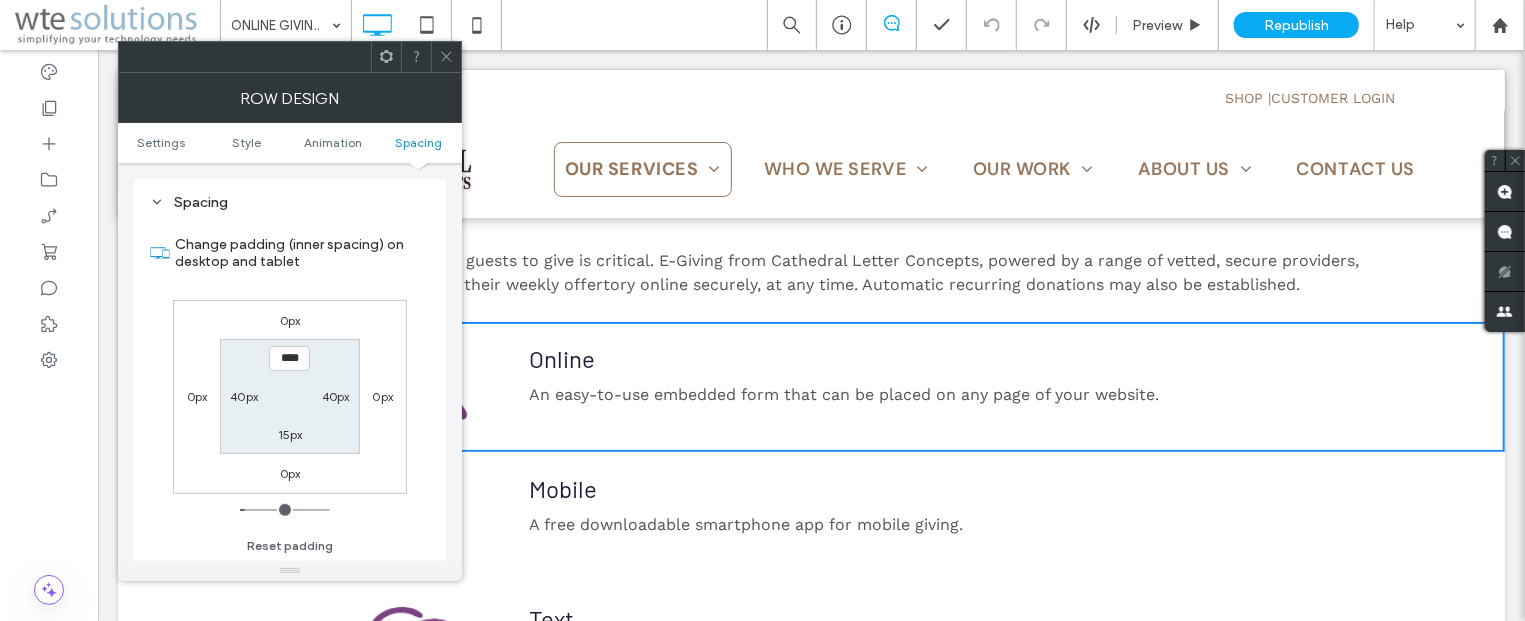 click at bounding box center (446, 57) 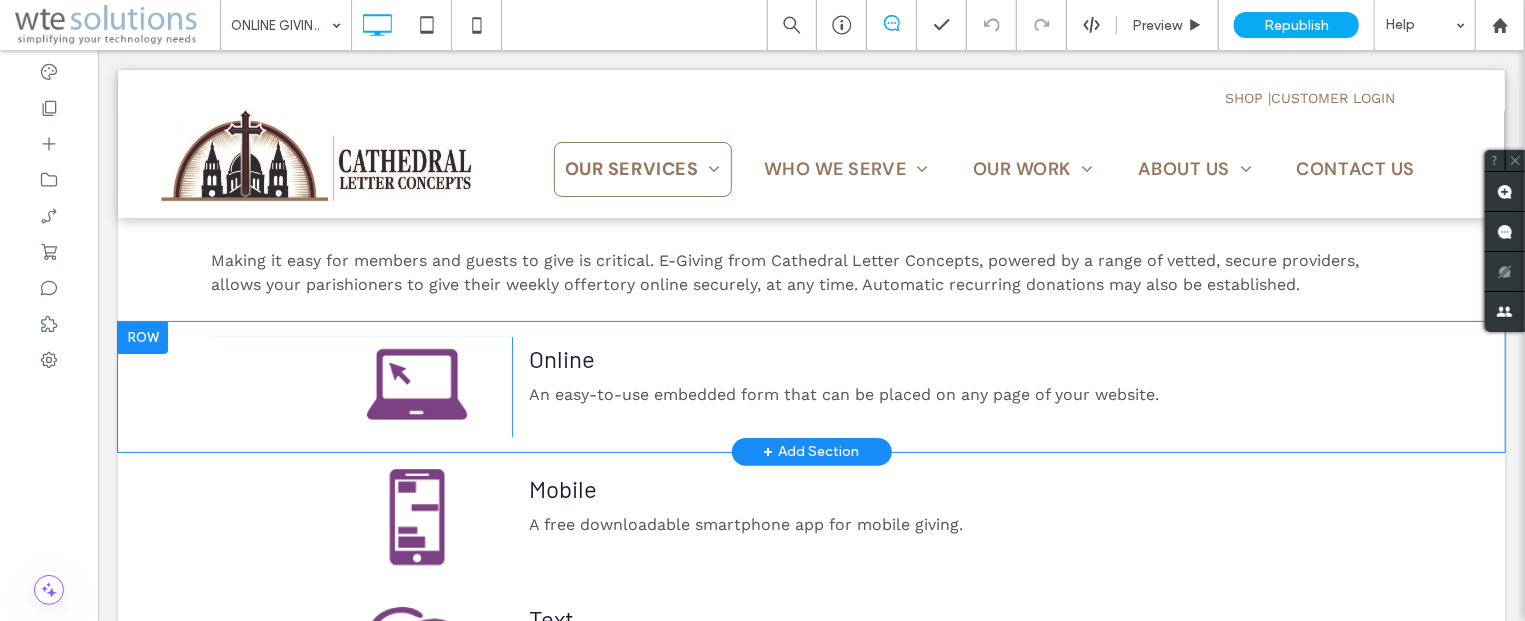 click on "Click To Paste" at bounding box center (361, 386) 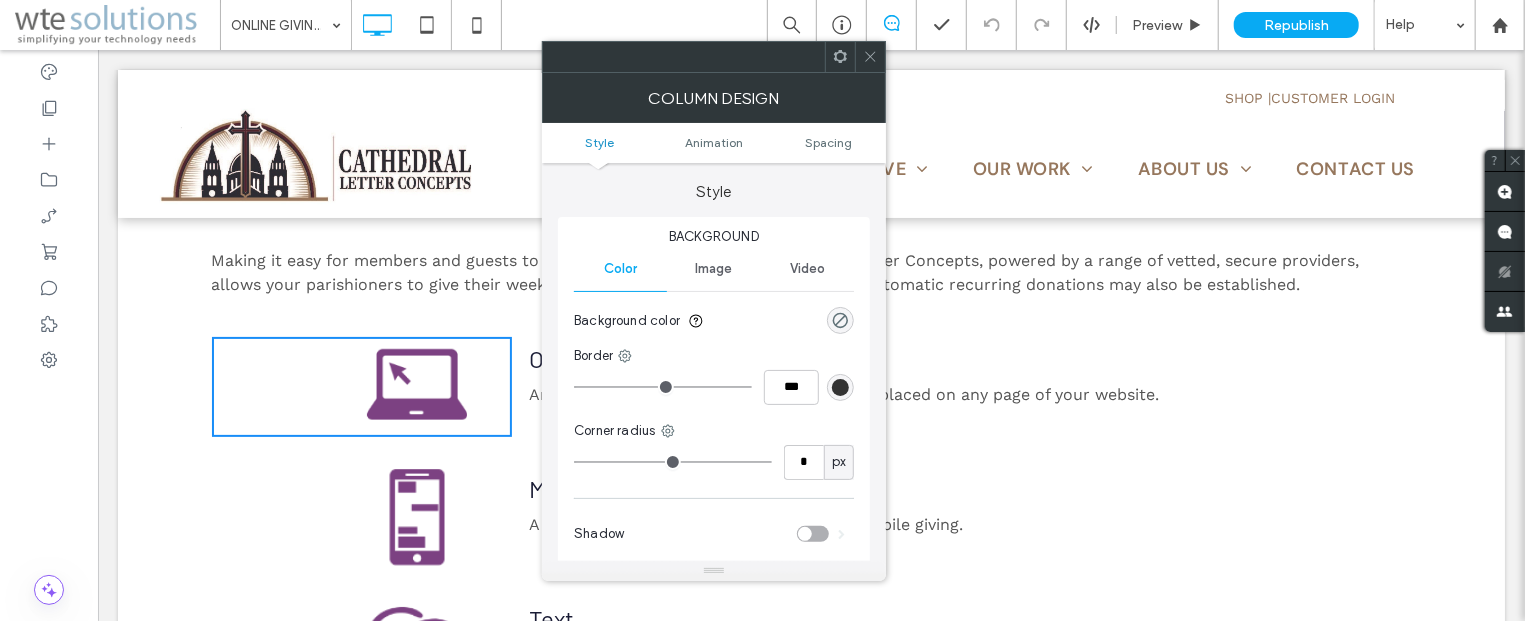 click 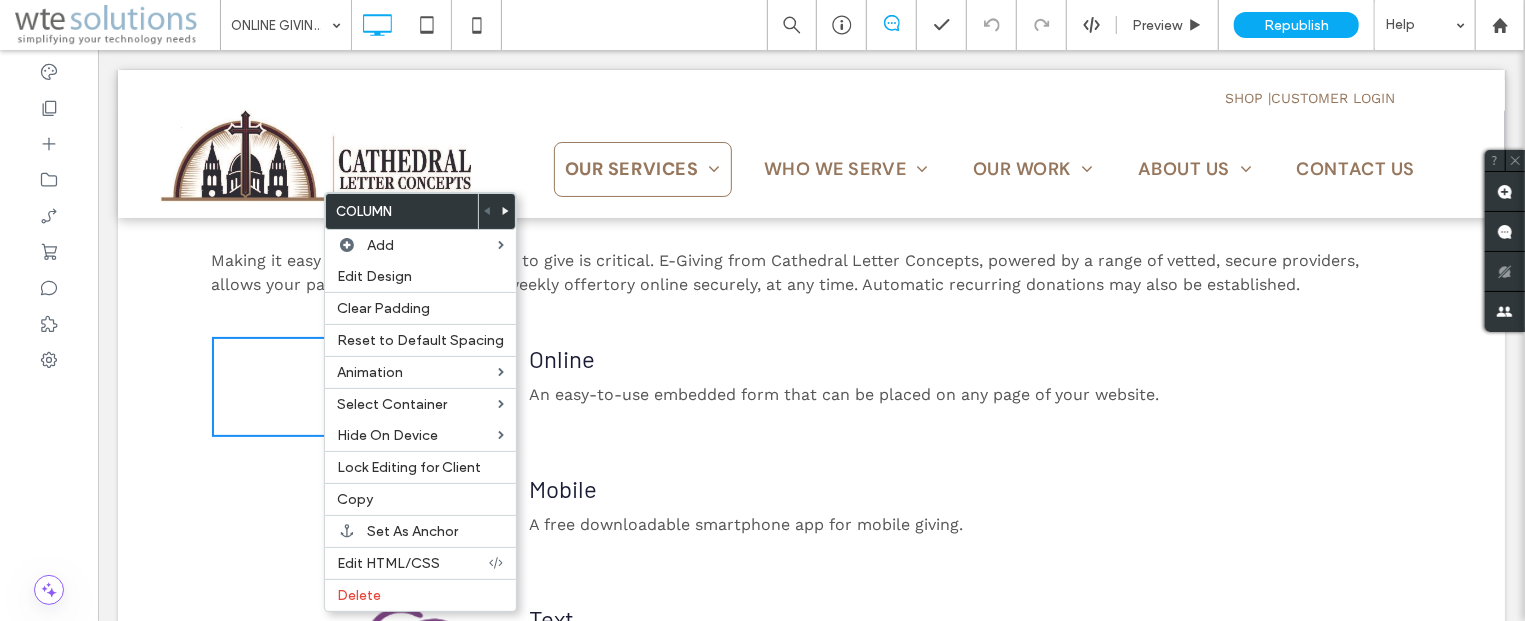click on "Online" at bounding box center [970, 358] 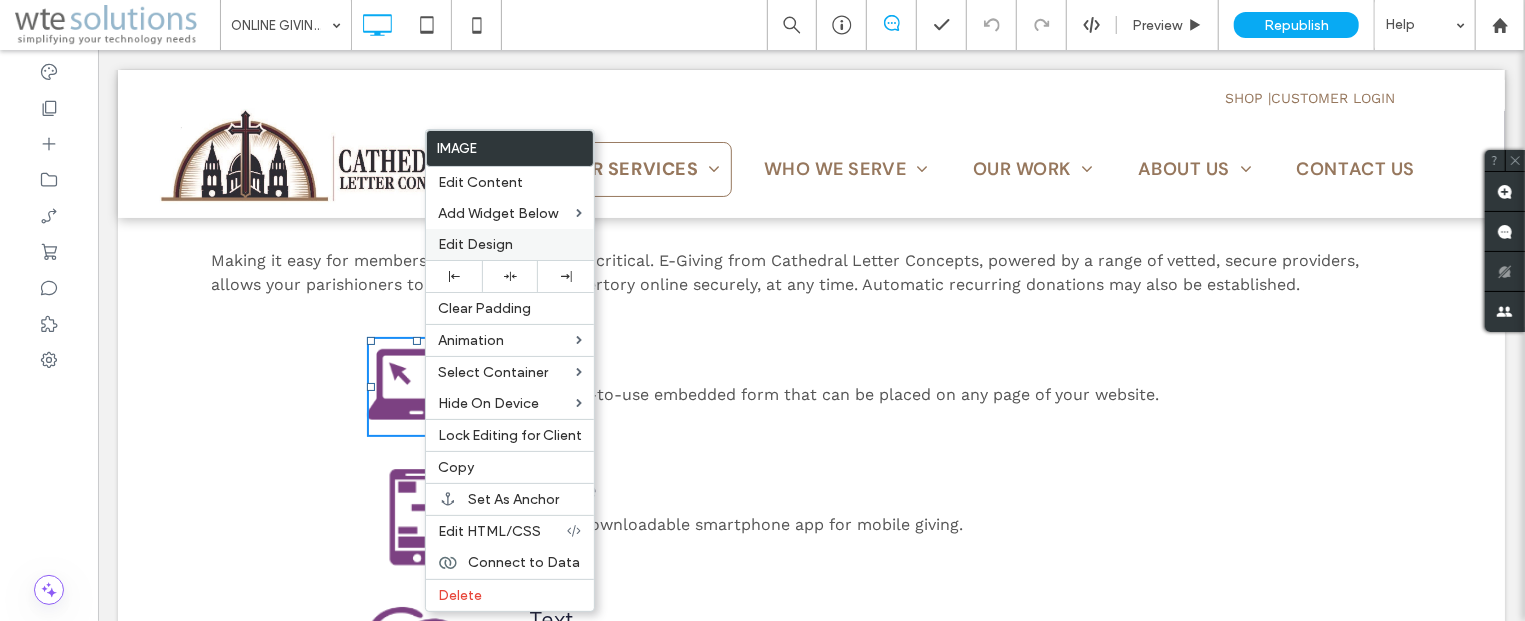 click on "Edit Design" at bounding box center [475, 244] 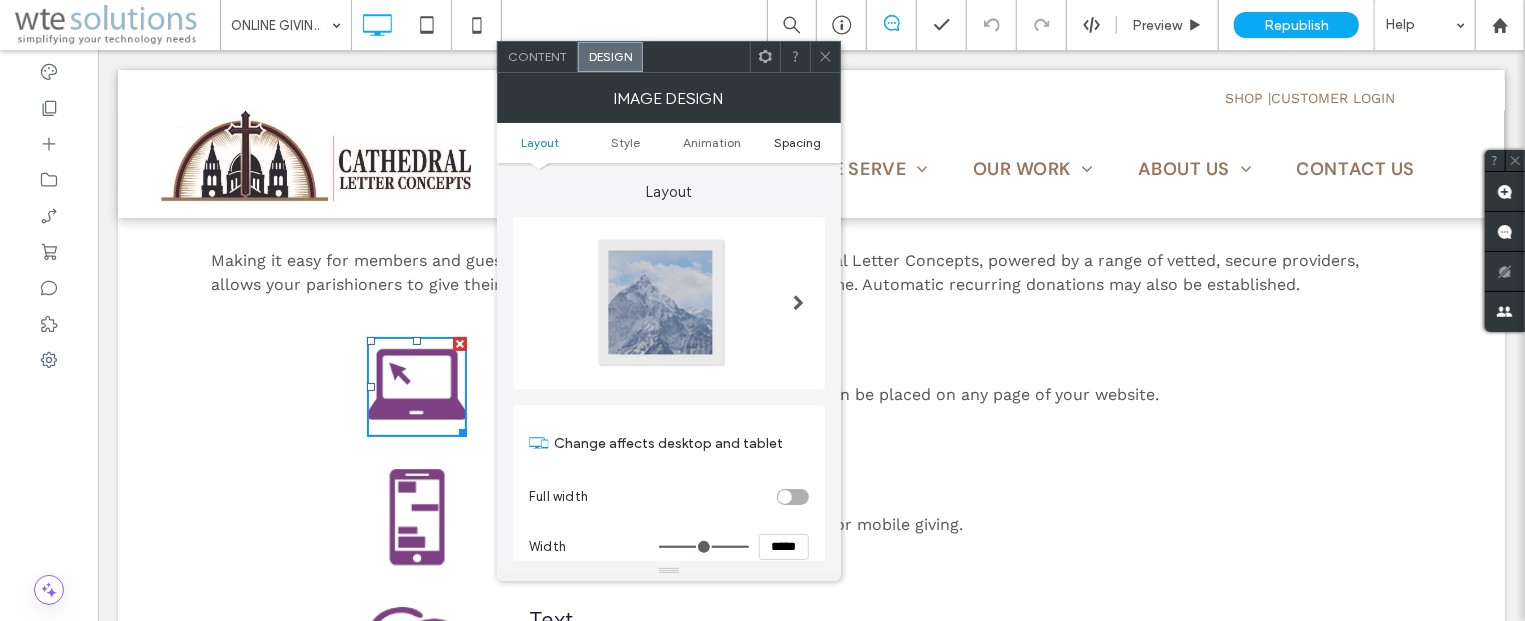 click on "Spacing" at bounding box center (798, 142) 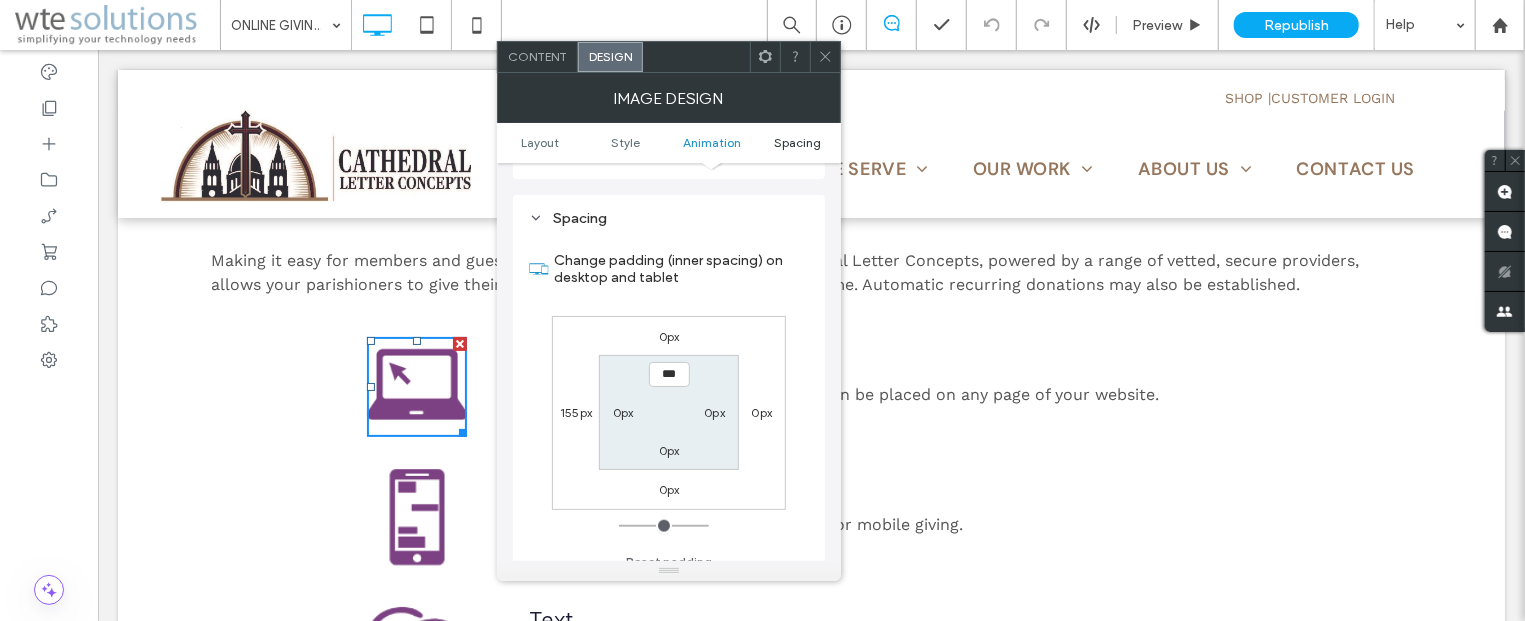 scroll, scrollTop: 1005, scrollLeft: 0, axis: vertical 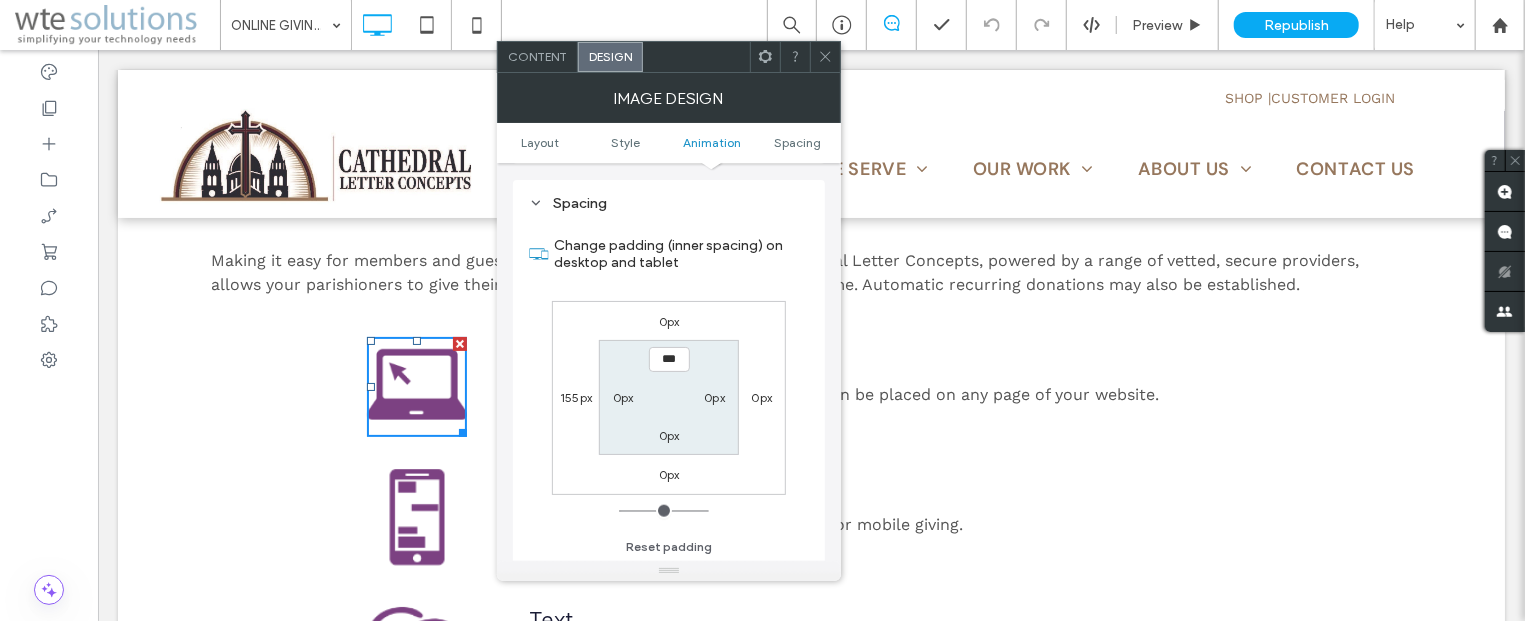 click 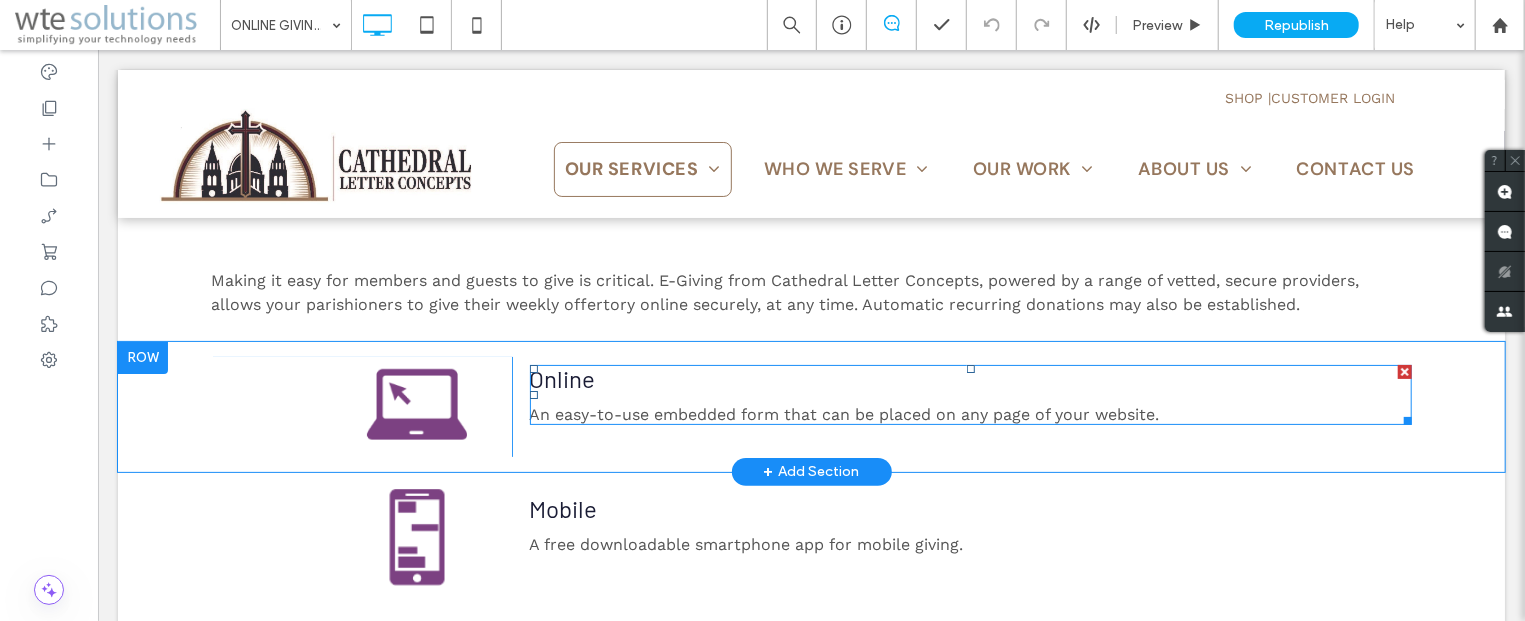 scroll, scrollTop: 107, scrollLeft: 0, axis: vertical 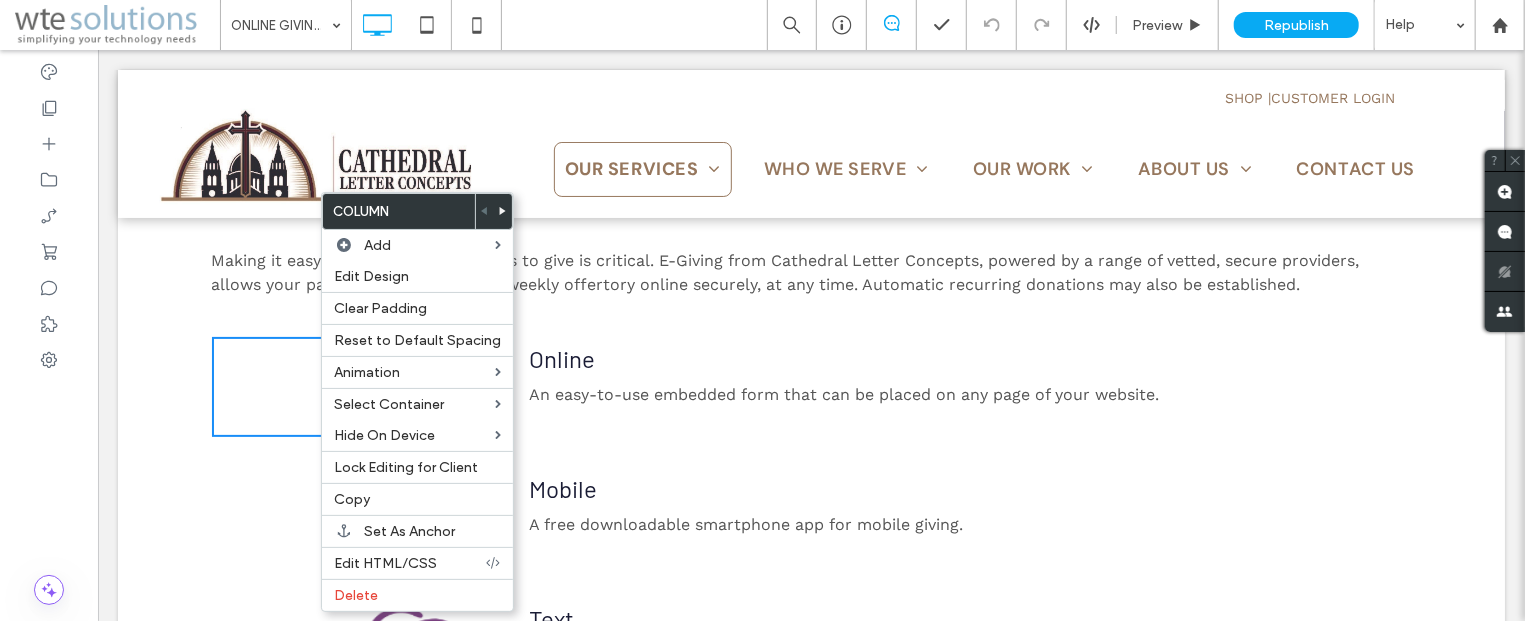 click on "Click To Paste" at bounding box center (361, 386) 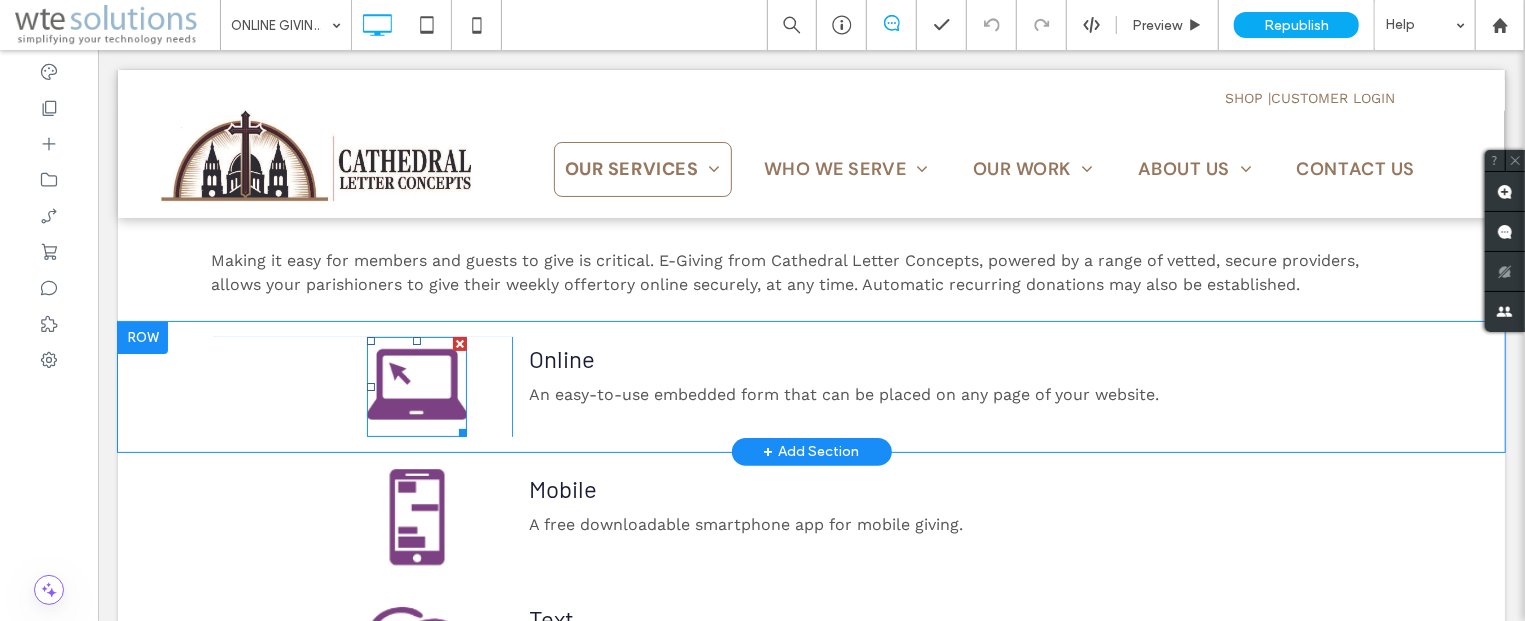 click at bounding box center (459, 343) 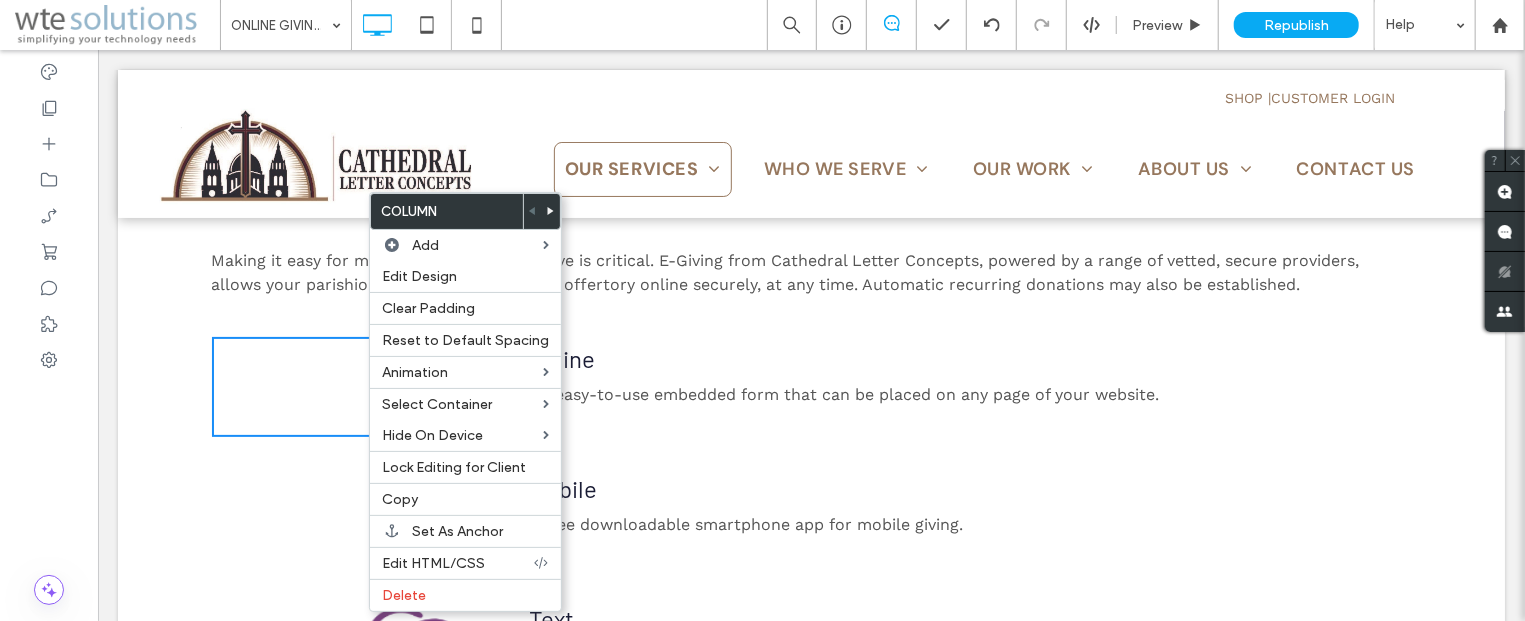 click on "Click To Paste" at bounding box center [361, 386] 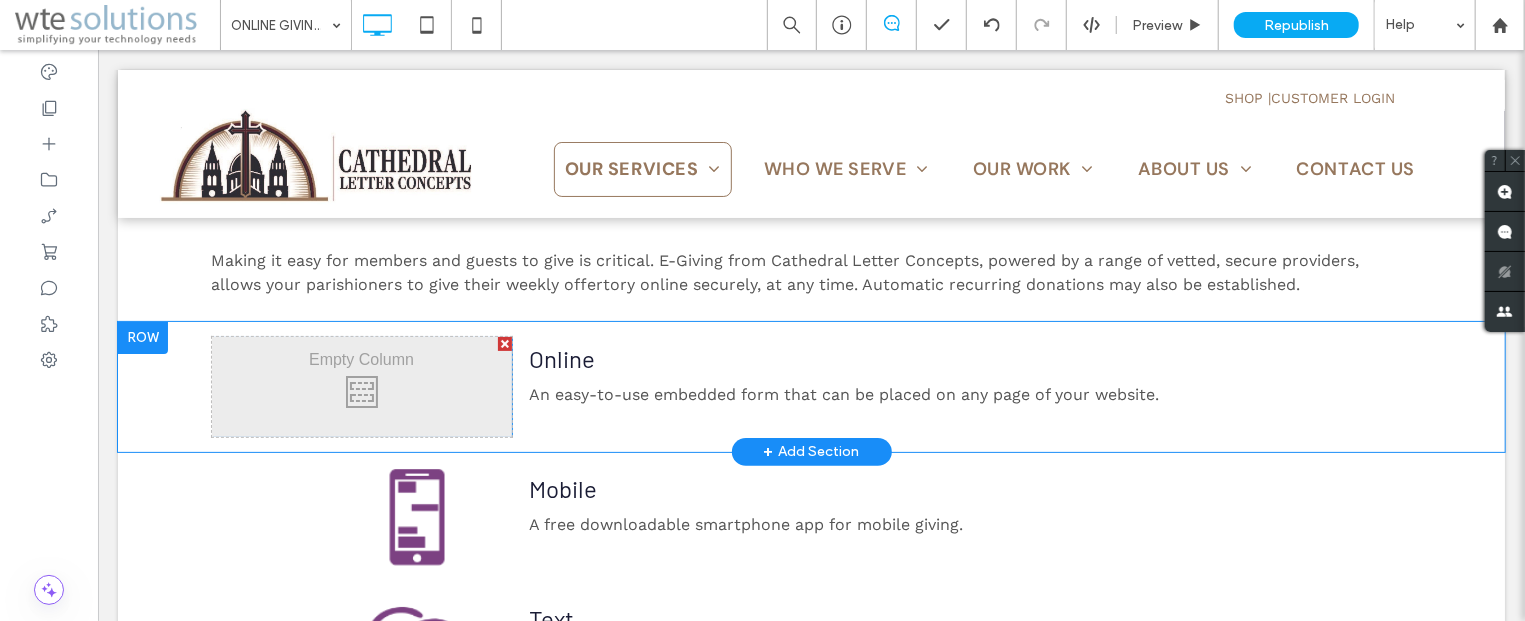 click on "Click To Paste" at bounding box center (361, 386) 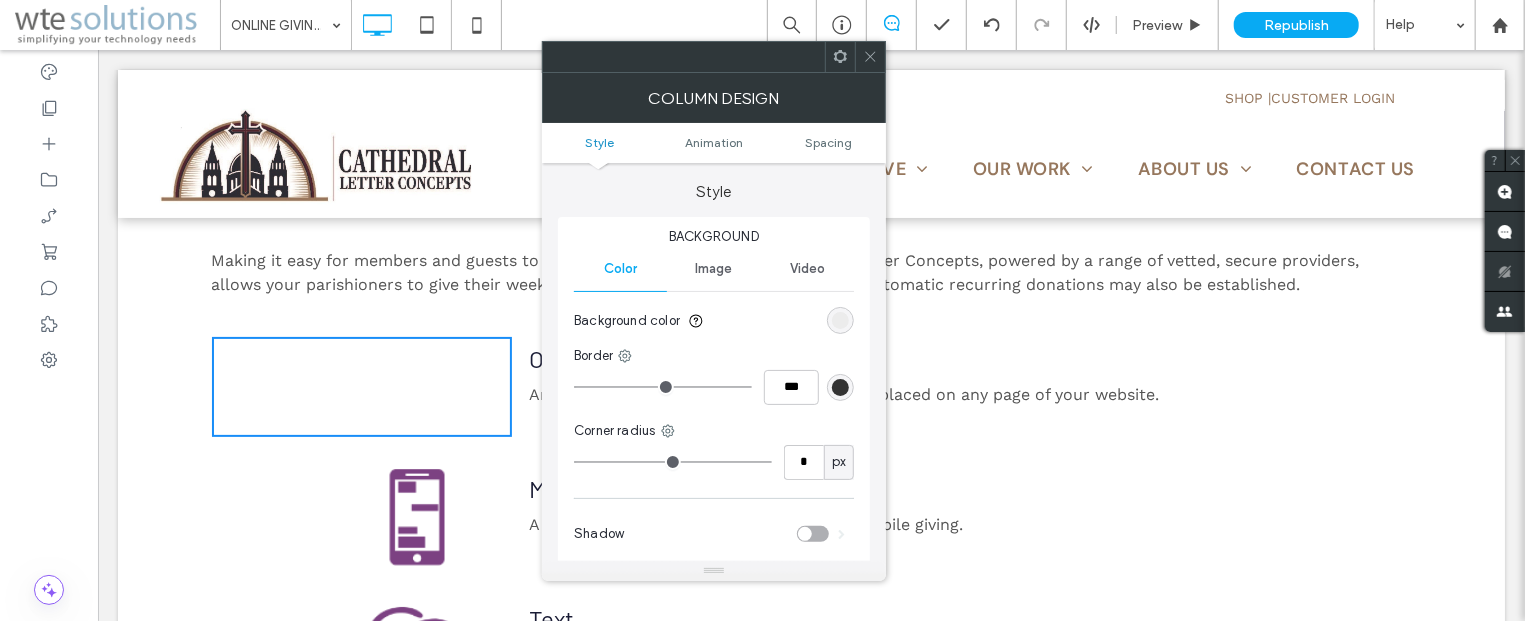 click on "Click To Paste" at bounding box center (361, 386) 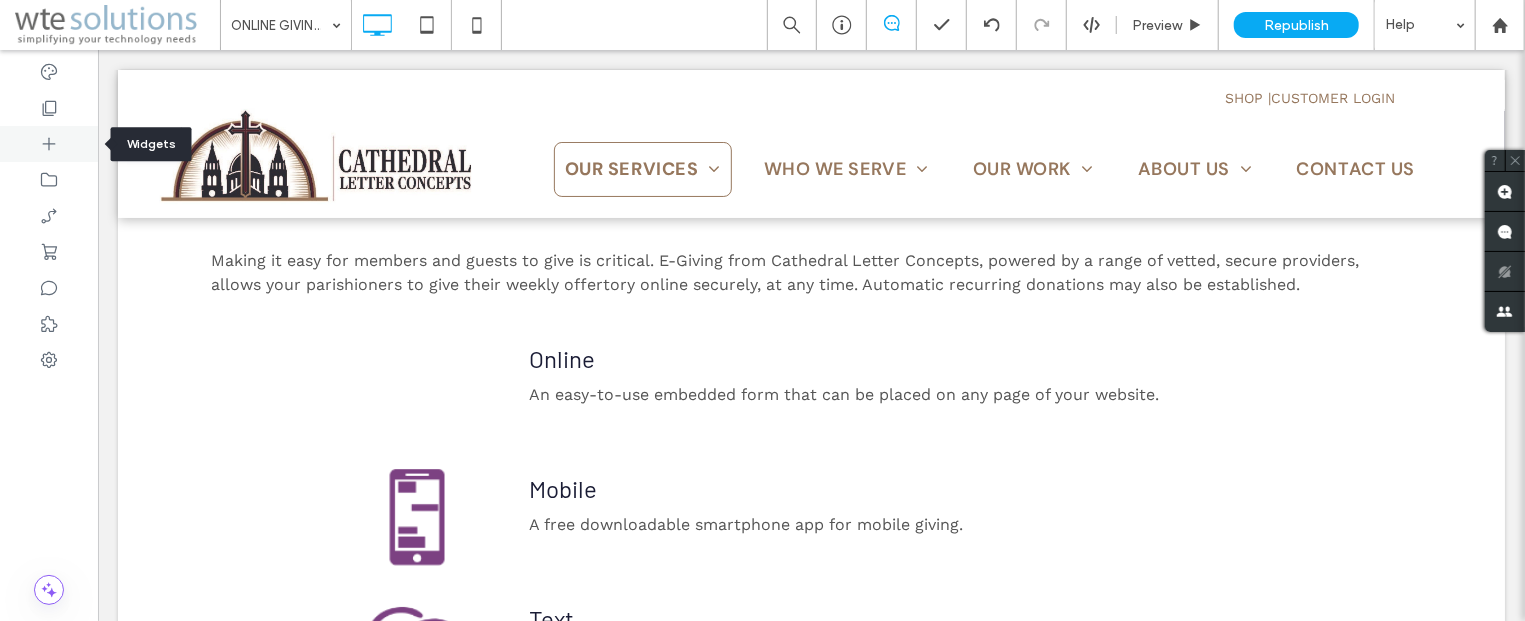 click 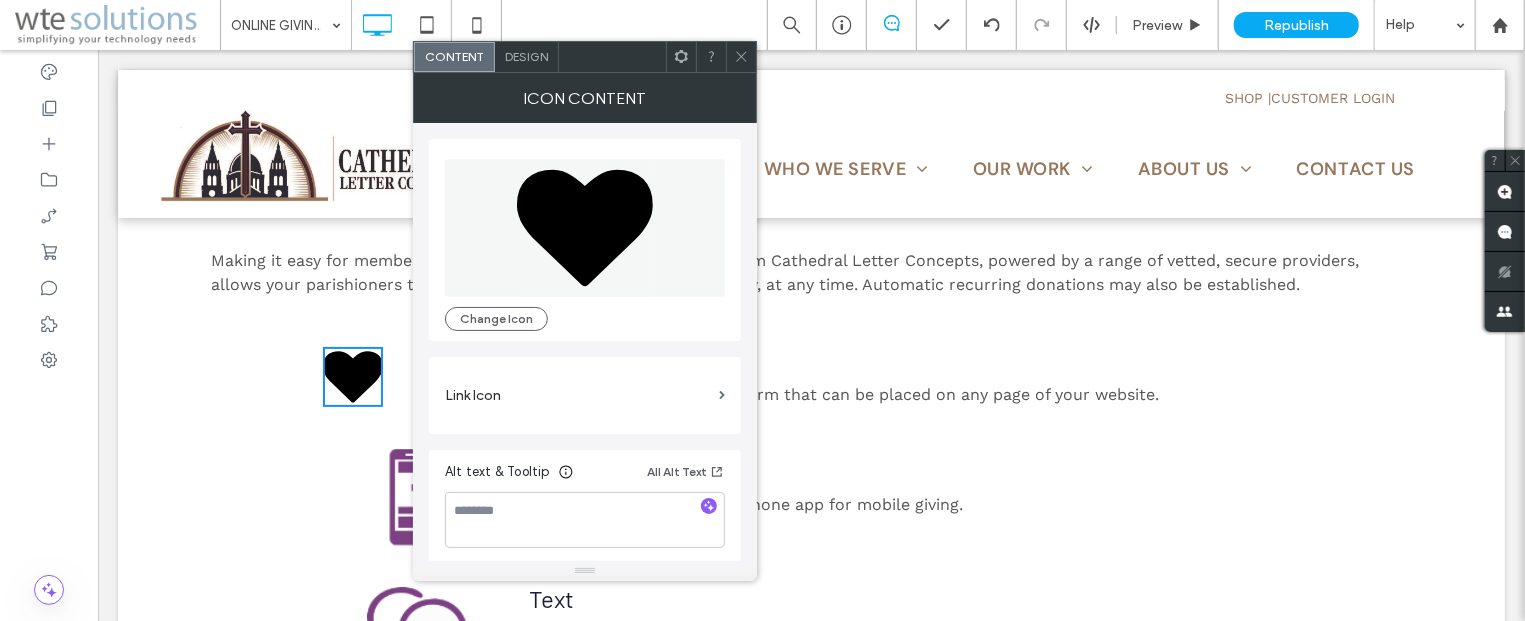scroll, scrollTop: 5, scrollLeft: 0, axis: vertical 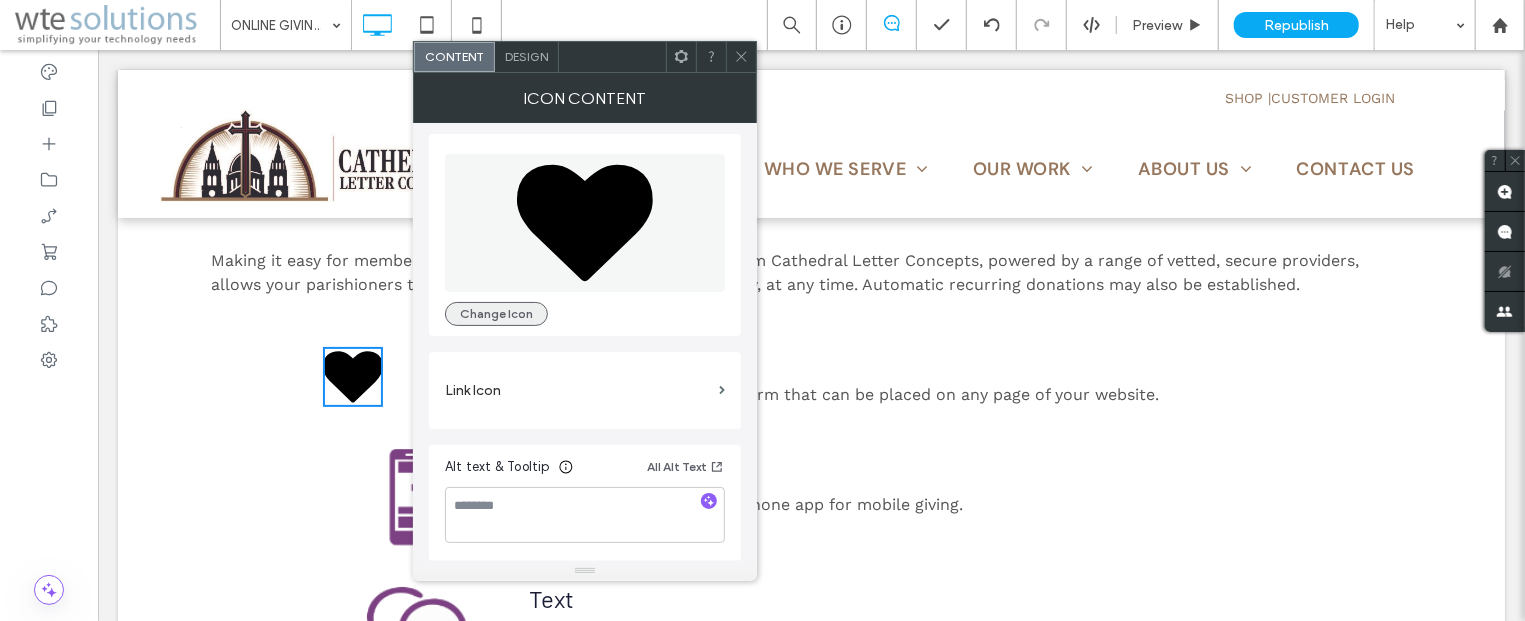 click on "Change Icon" at bounding box center [496, 314] 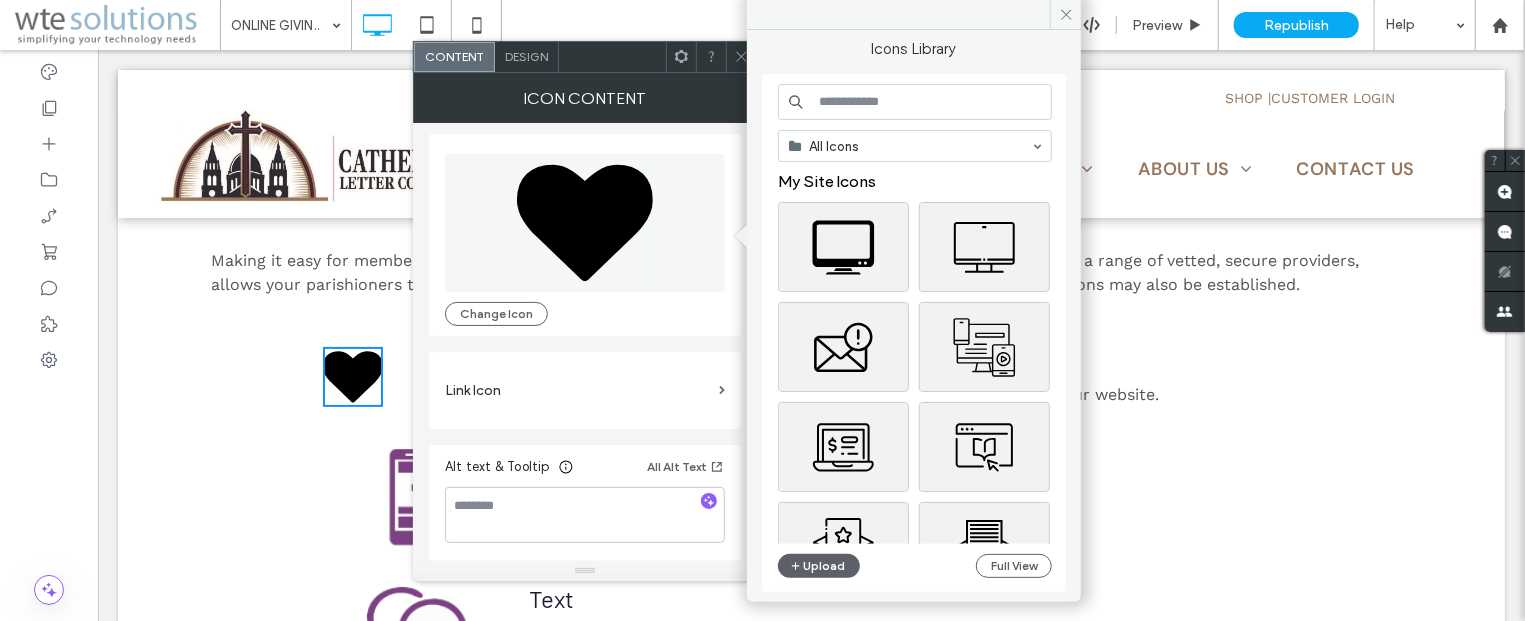 click at bounding box center (915, 102) 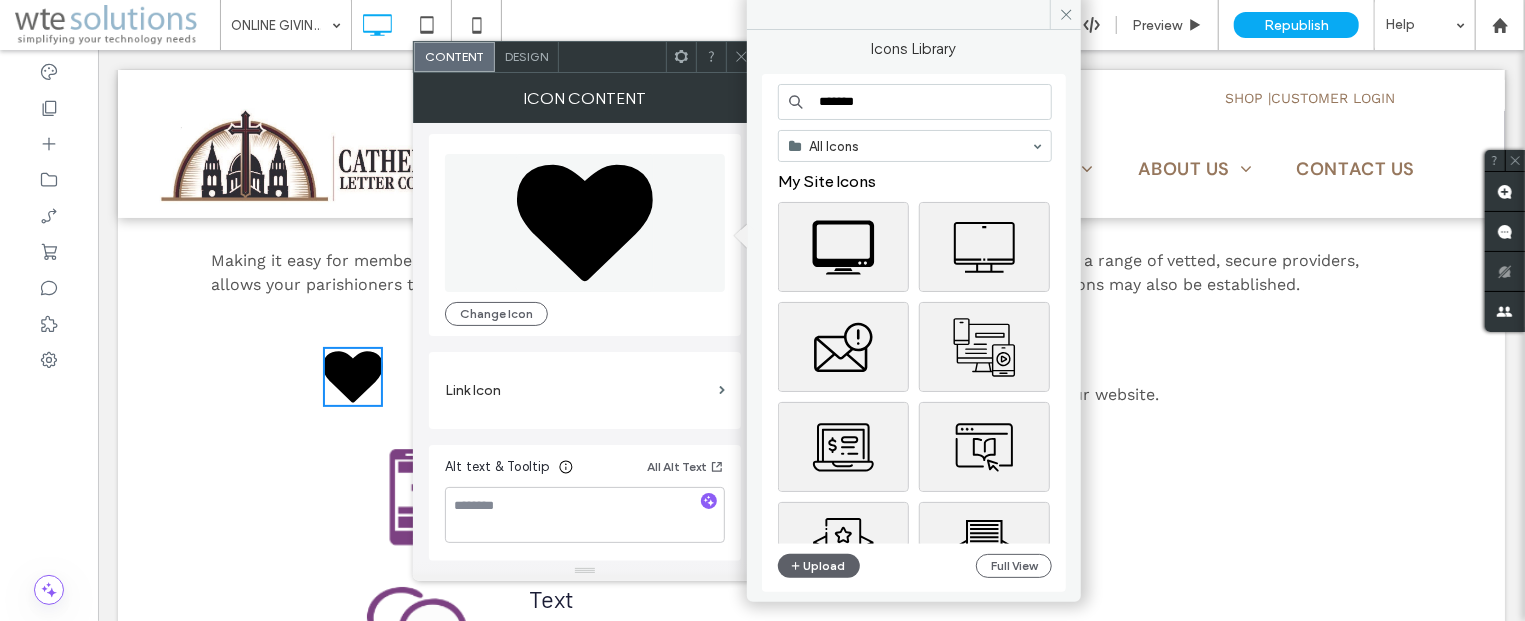 type on "*******" 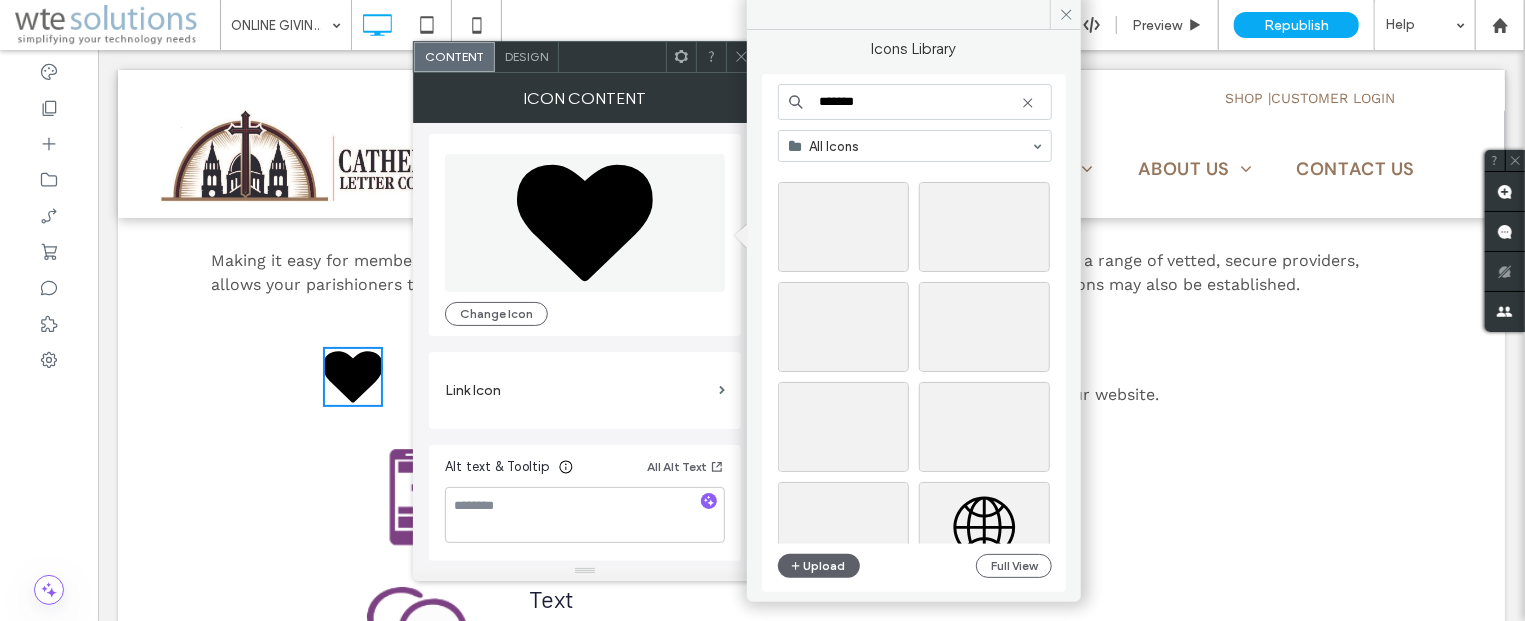 scroll, scrollTop: 0, scrollLeft: 0, axis: both 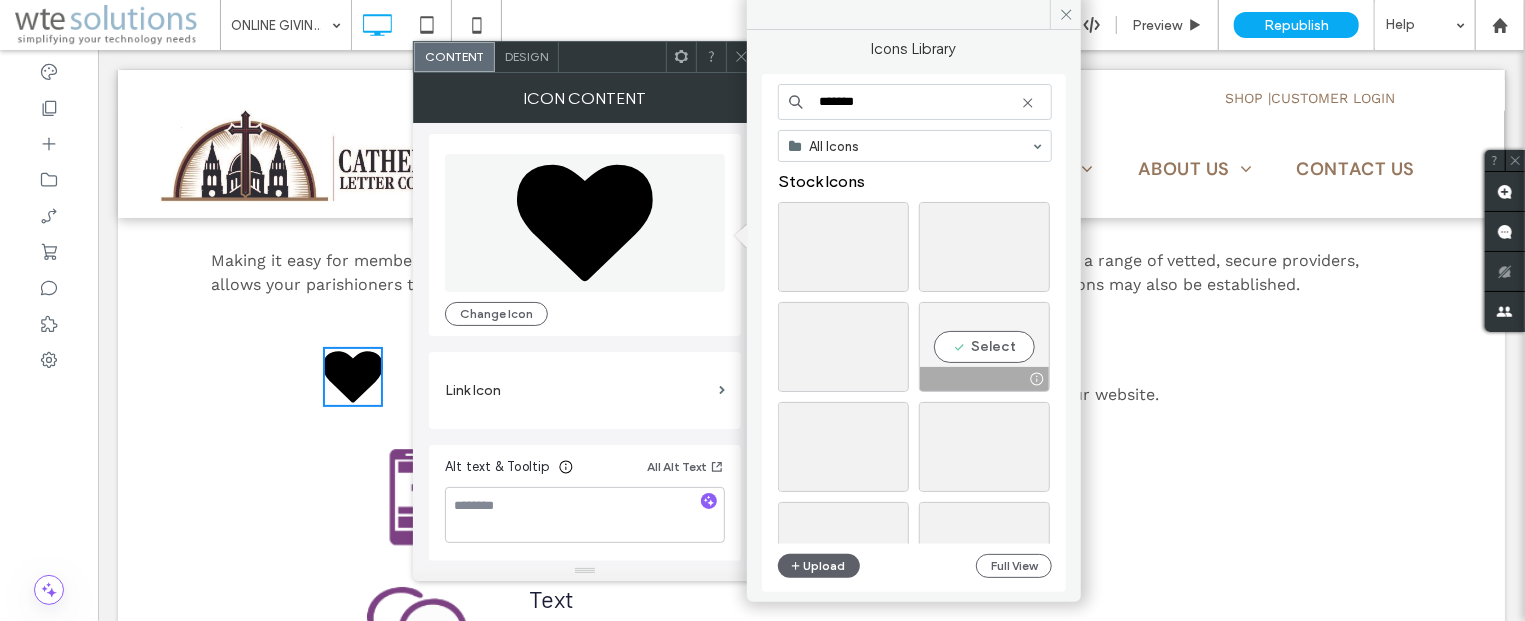 click on "Select" at bounding box center (984, 347) 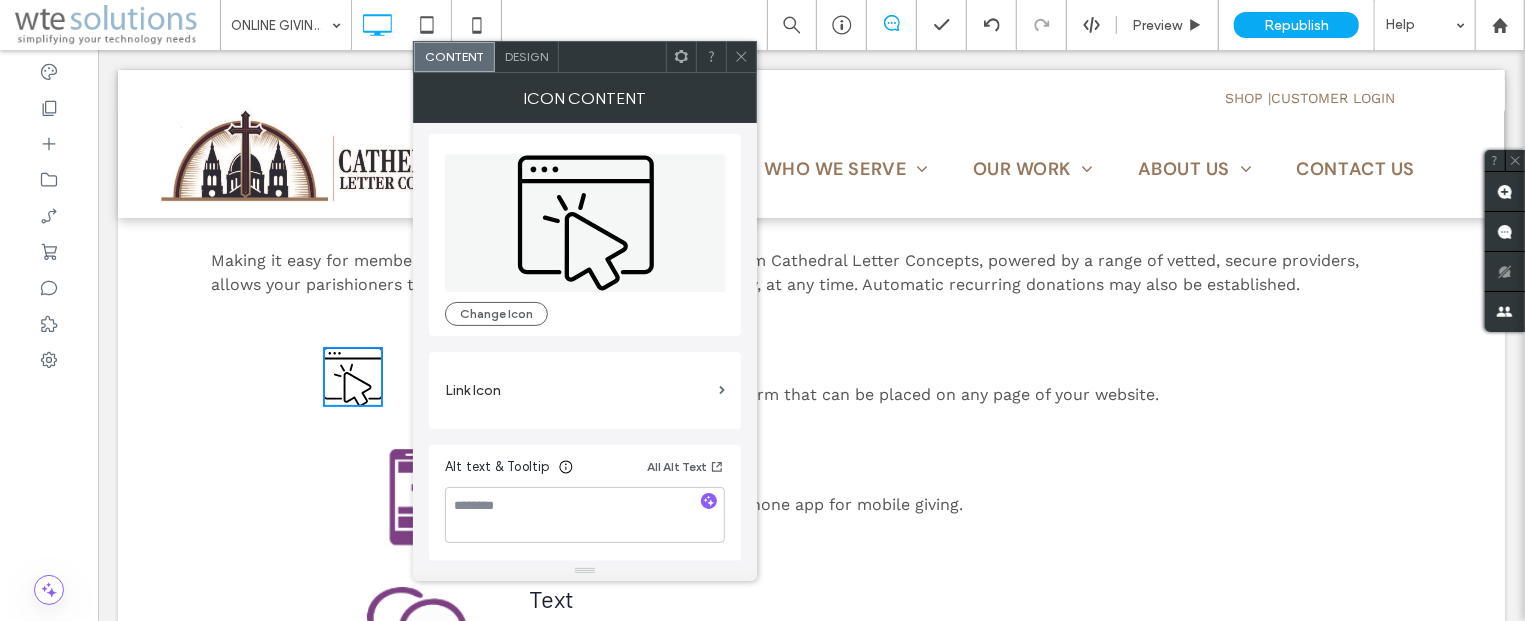 click on "Design" at bounding box center (526, 56) 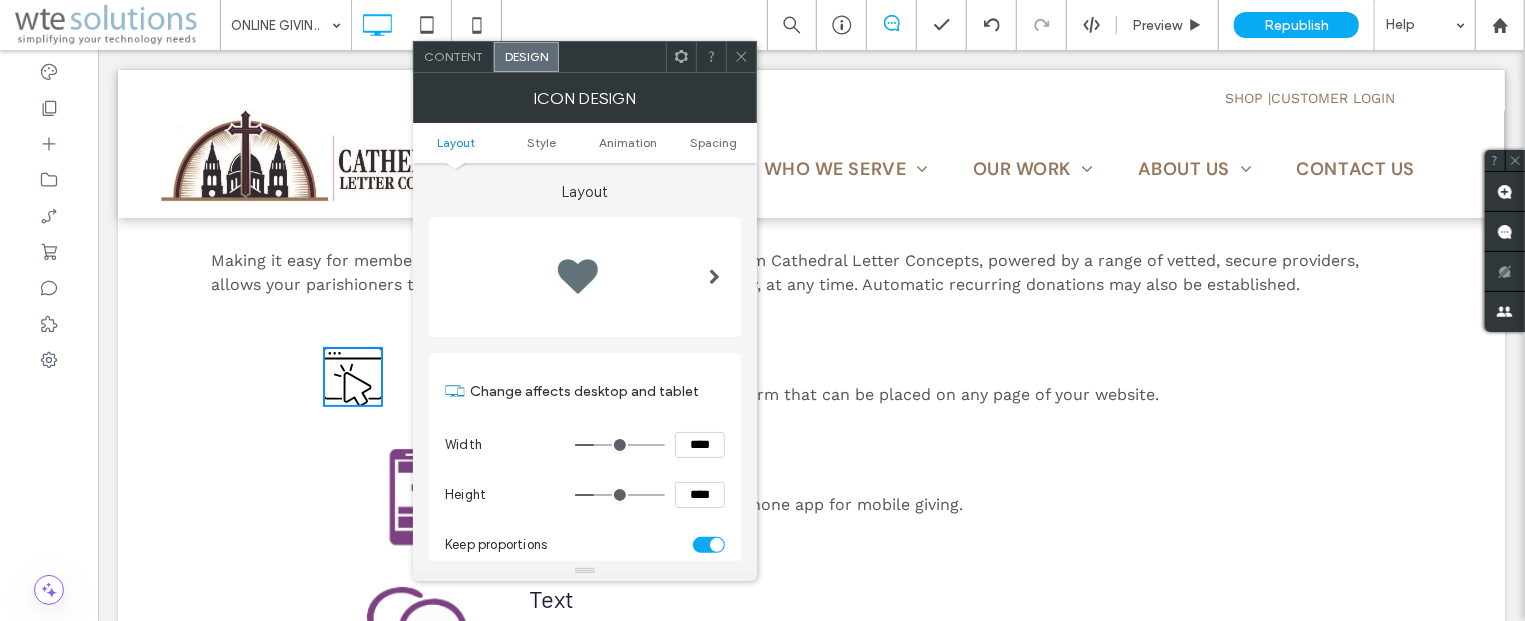 scroll, scrollTop: 120, scrollLeft: 0, axis: vertical 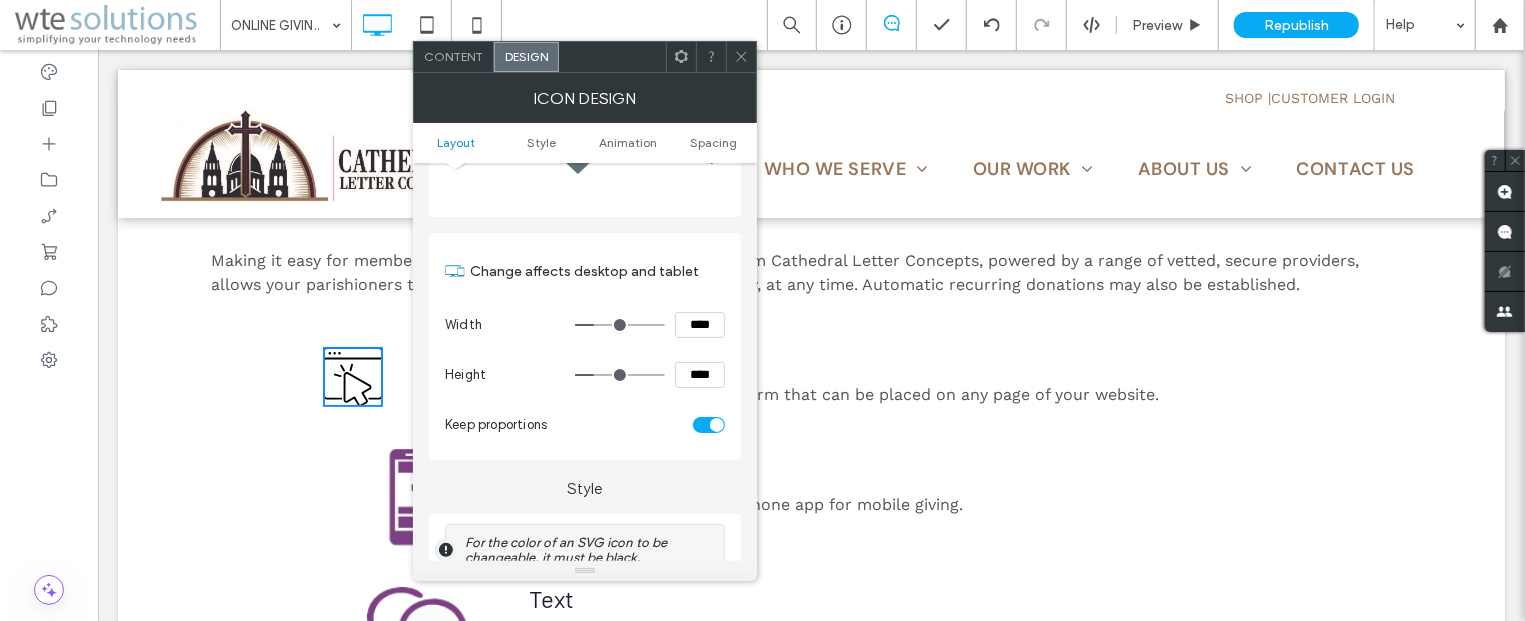 click on "****" at bounding box center (700, 375) 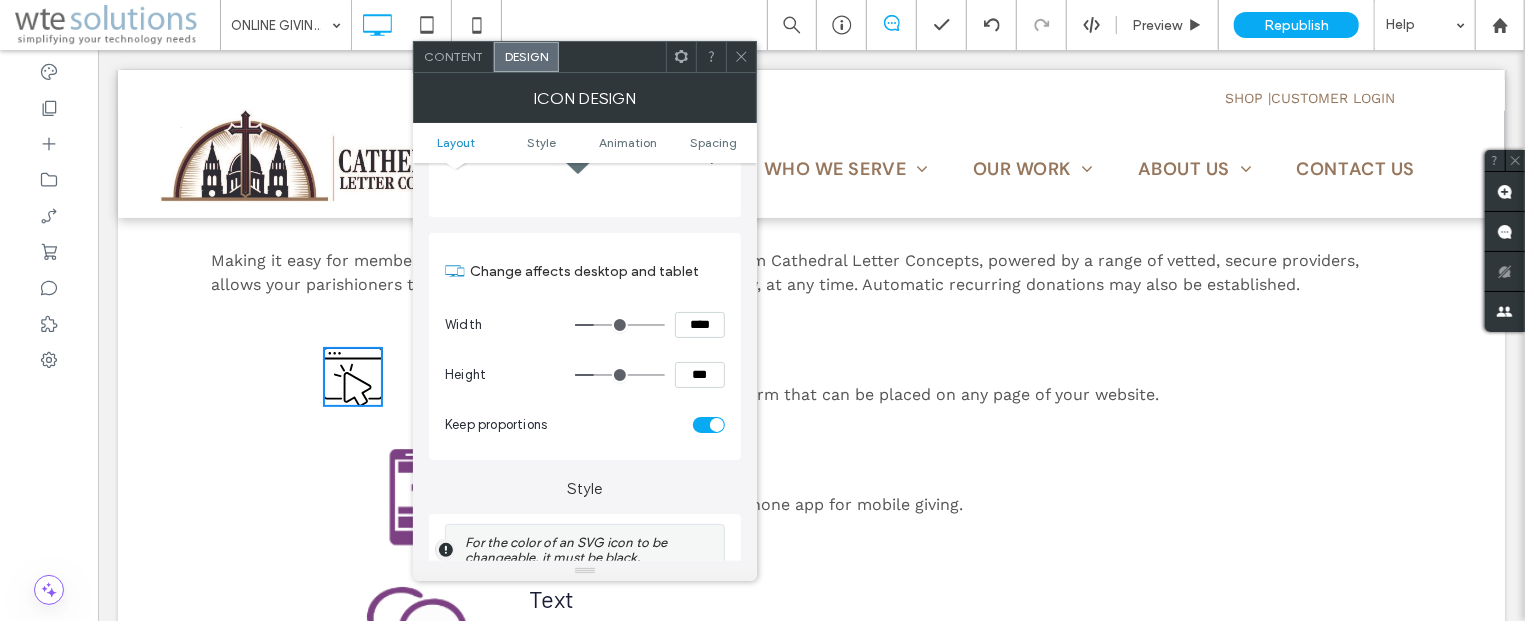 type on "***" 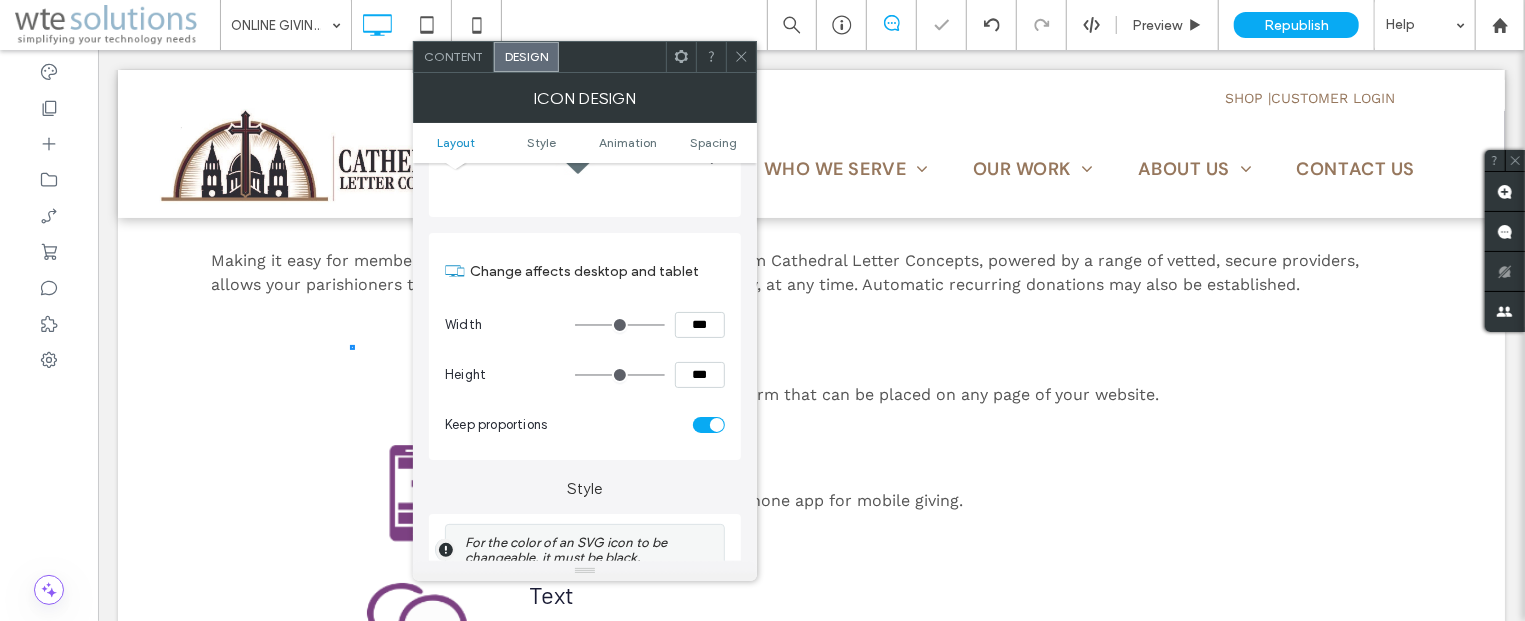 click on "***" at bounding box center (700, 325) 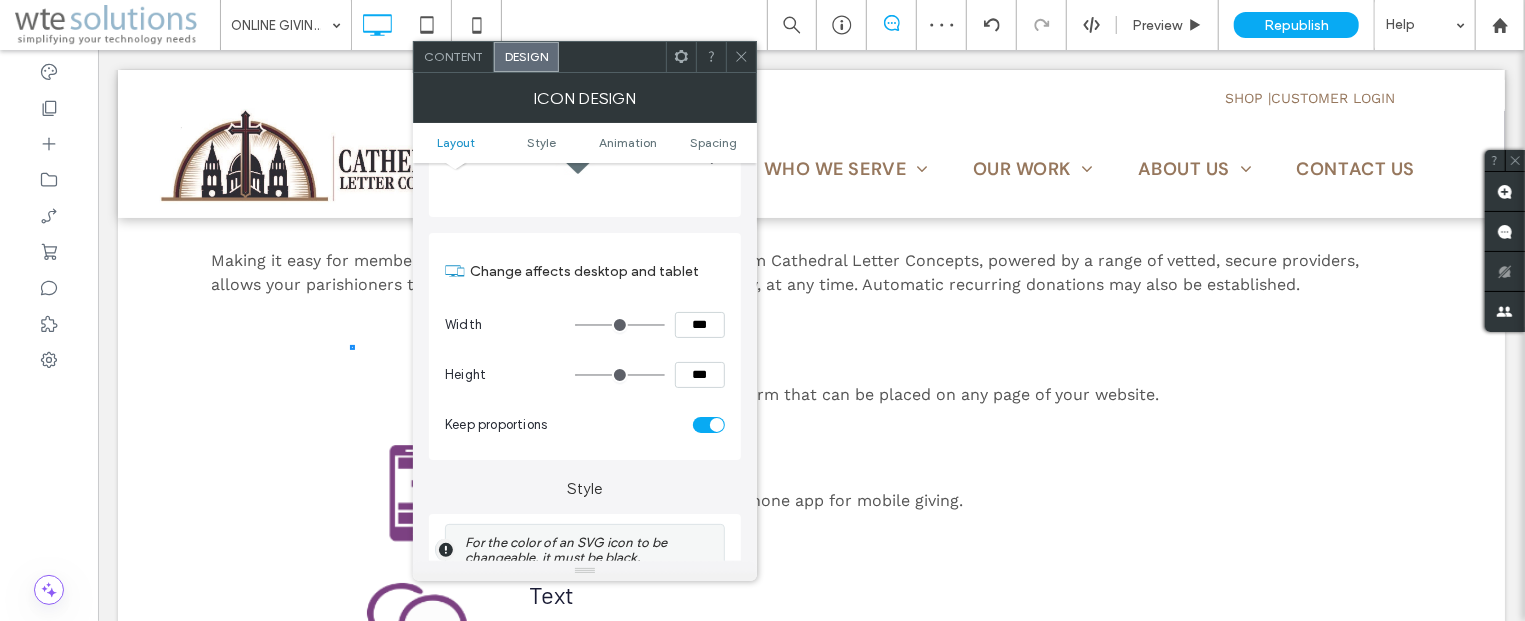 click on "***" at bounding box center (700, 325) 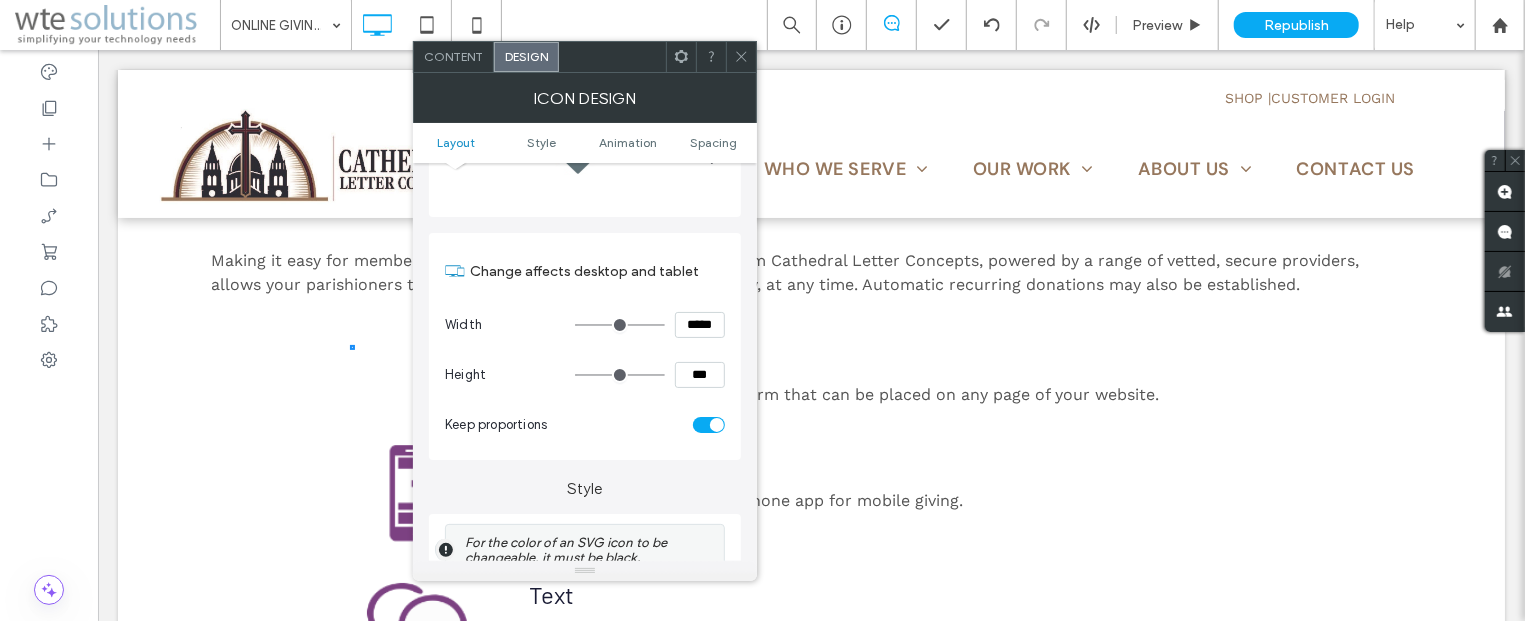 type on "*****" 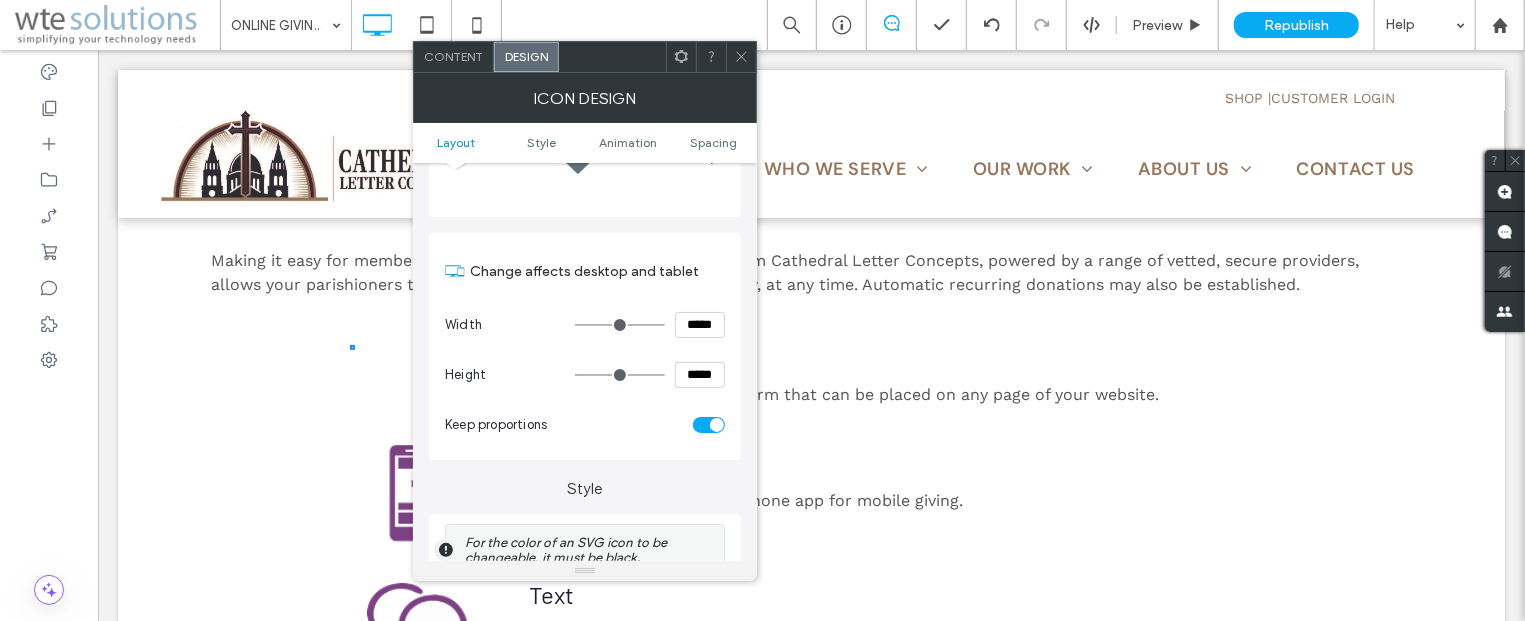 click on "Keep proportions" at bounding box center (565, 424) 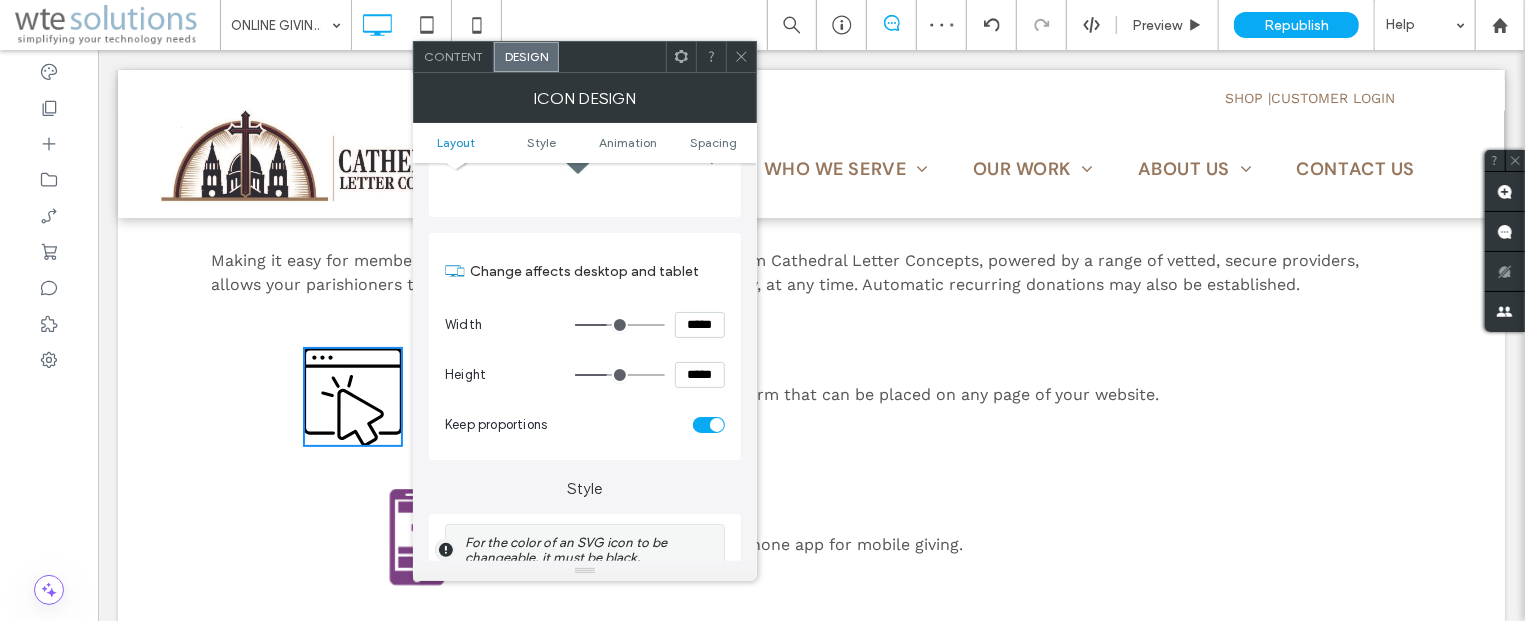 scroll, scrollTop: 241, scrollLeft: 0, axis: vertical 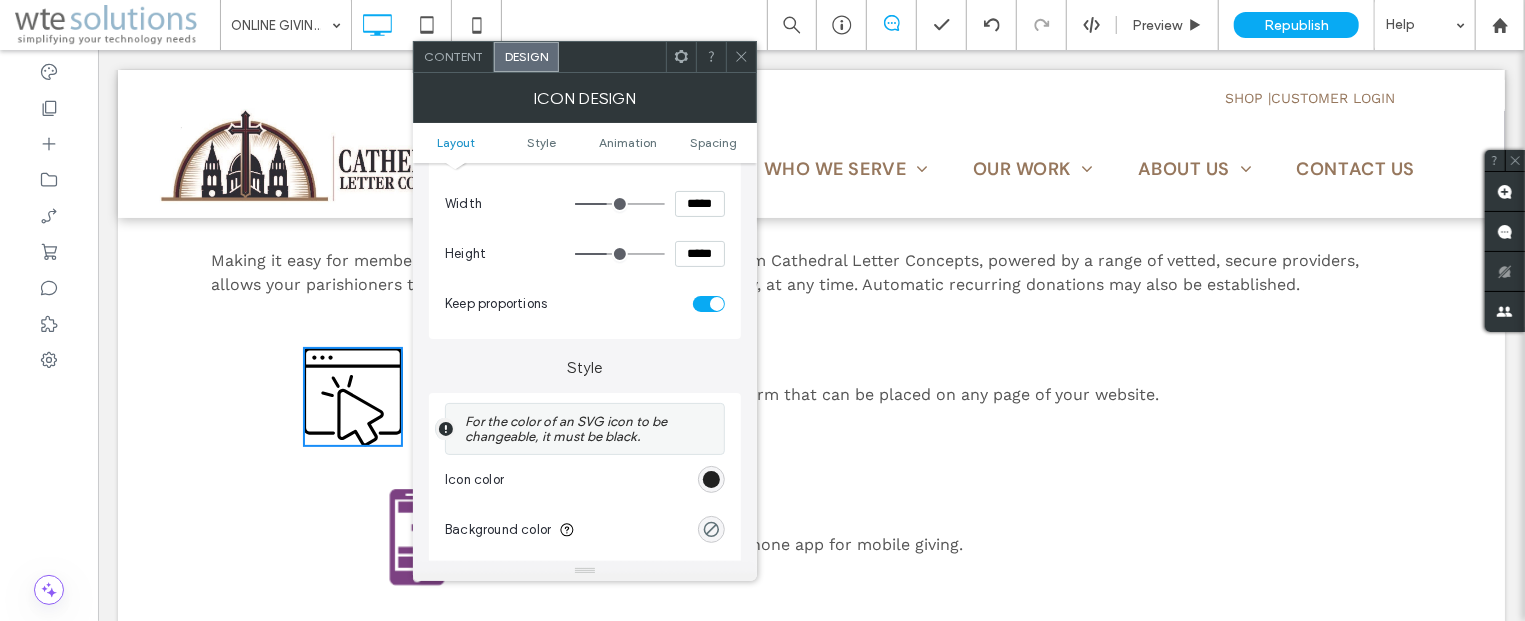 click at bounding box center (711, 479) 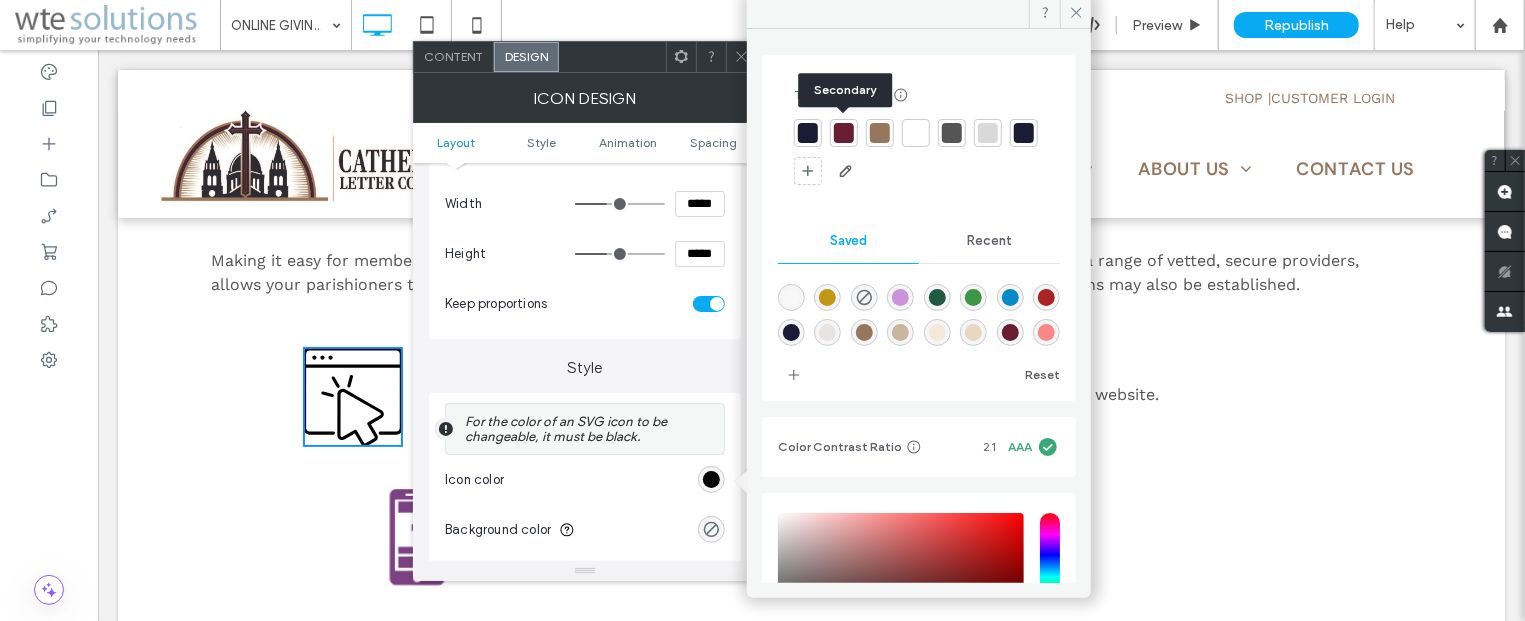 click at bounding box center [844, 133] 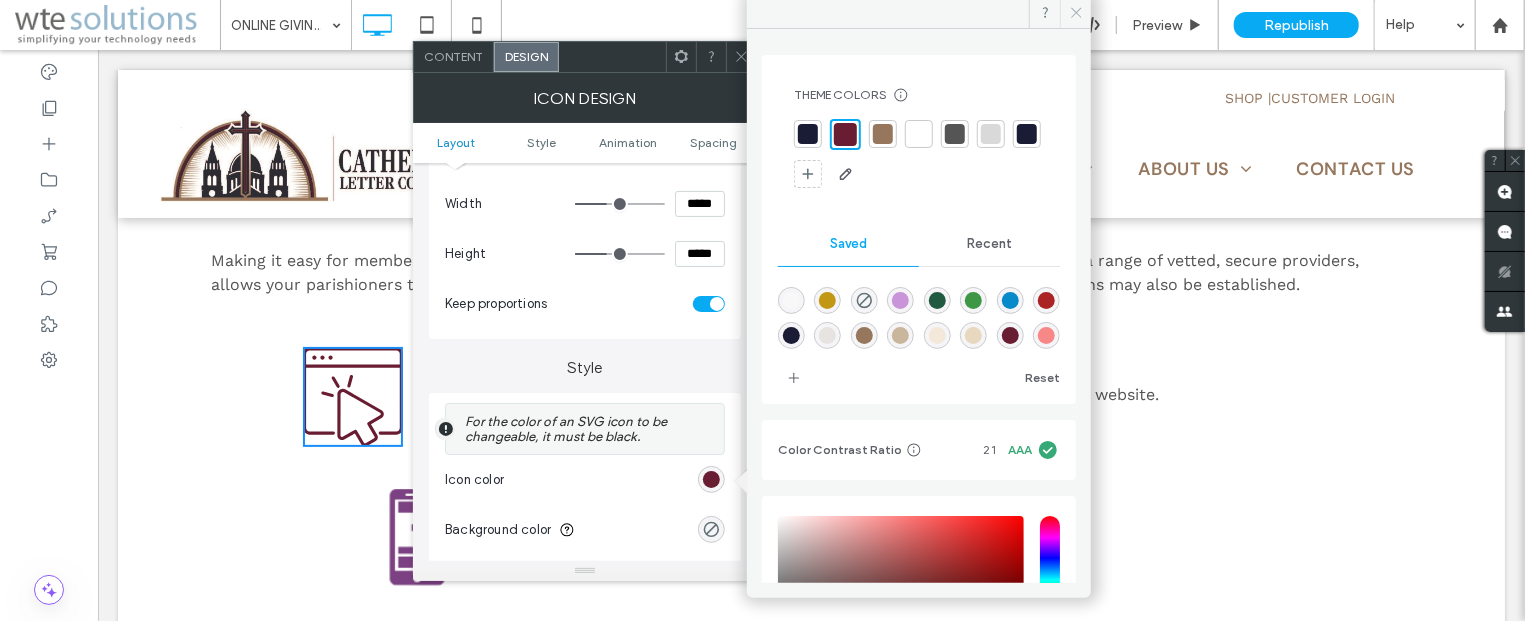 click 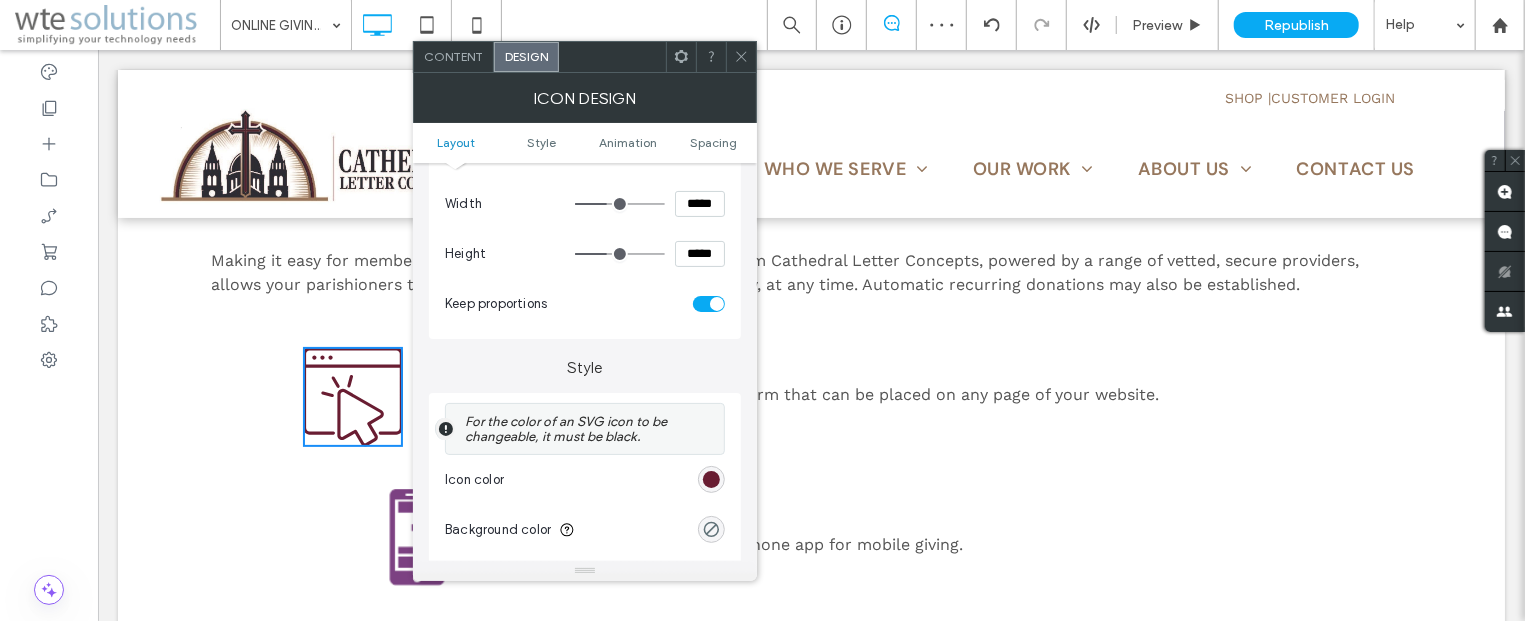 click 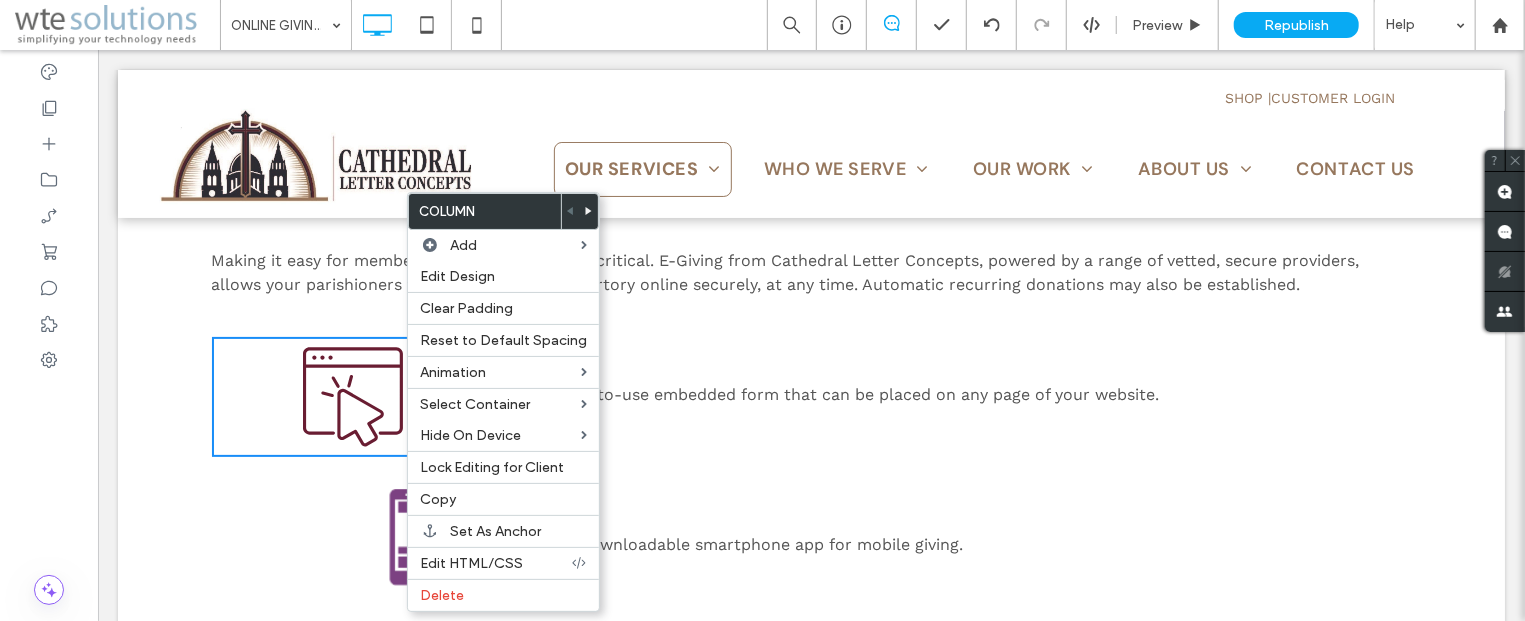 click on "Click To Paste
Mobile
A free downloadable smartphone app for mobile giving.
Click To Paste
Row + Add Section" at bounding box center [810, 536] 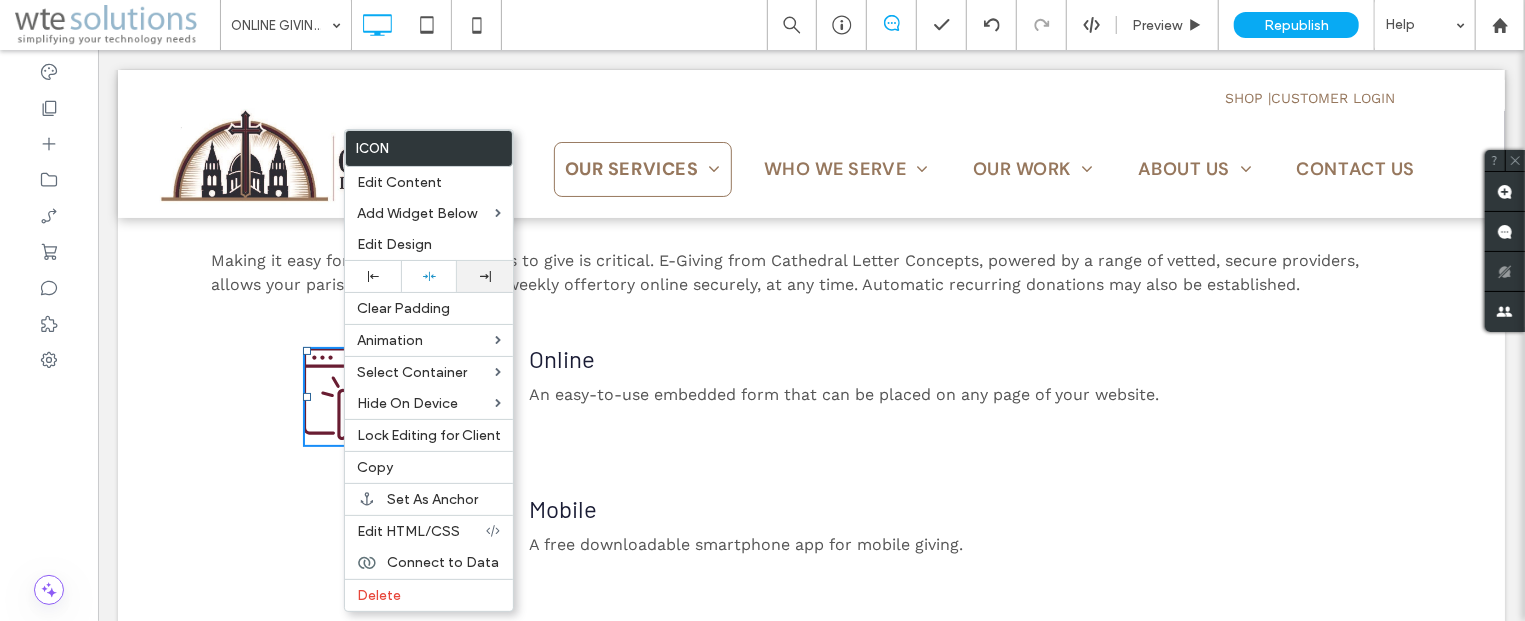 click at bounding box center (485, 276) 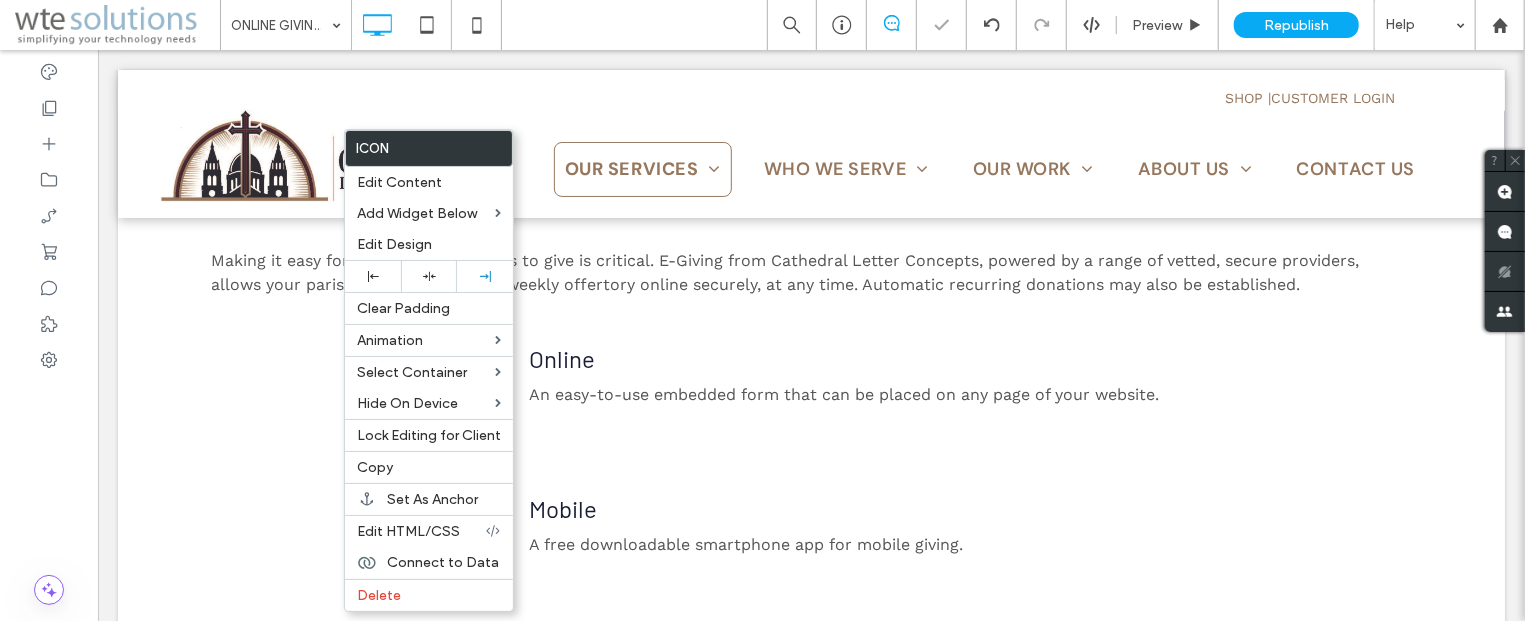 drag, startPoint x: 710, startPoint y: 407, endPoint x: 710, endPoint y: 435, distance: 28 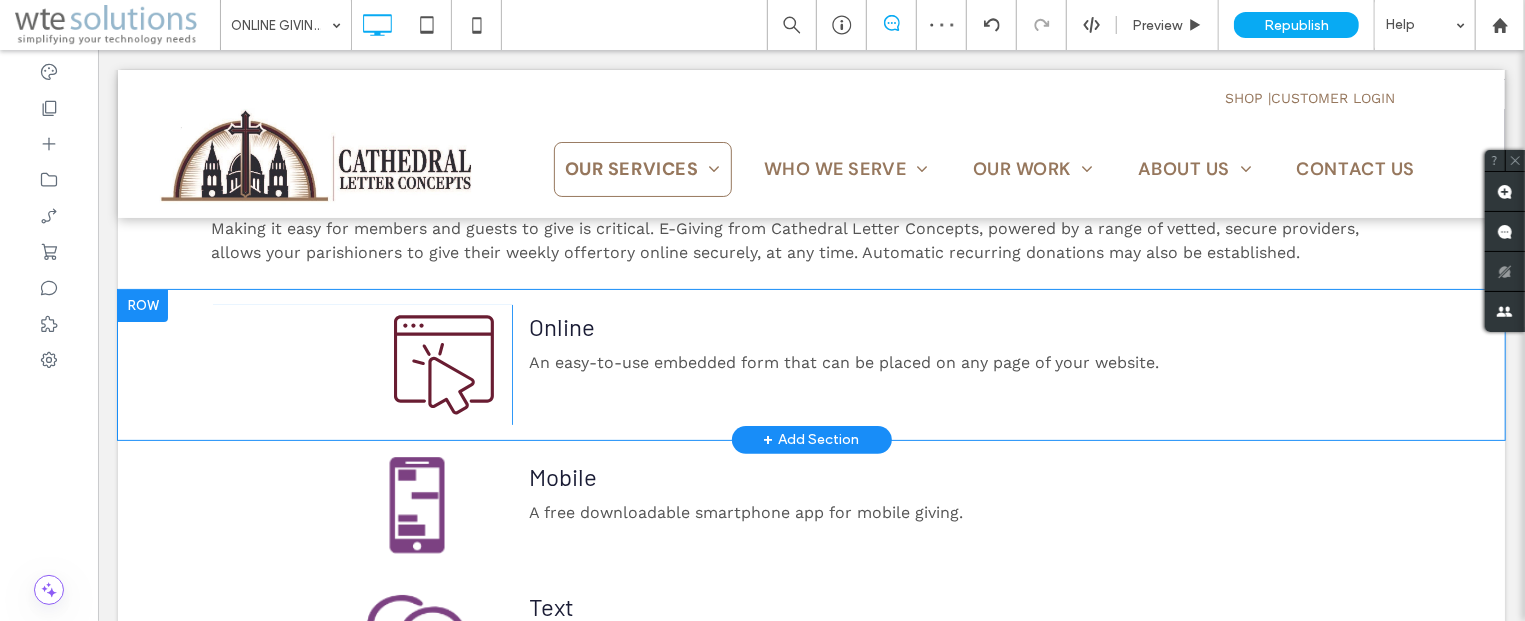scroll, scrollTop: 107, scrollLeft: 0, axis: vertical 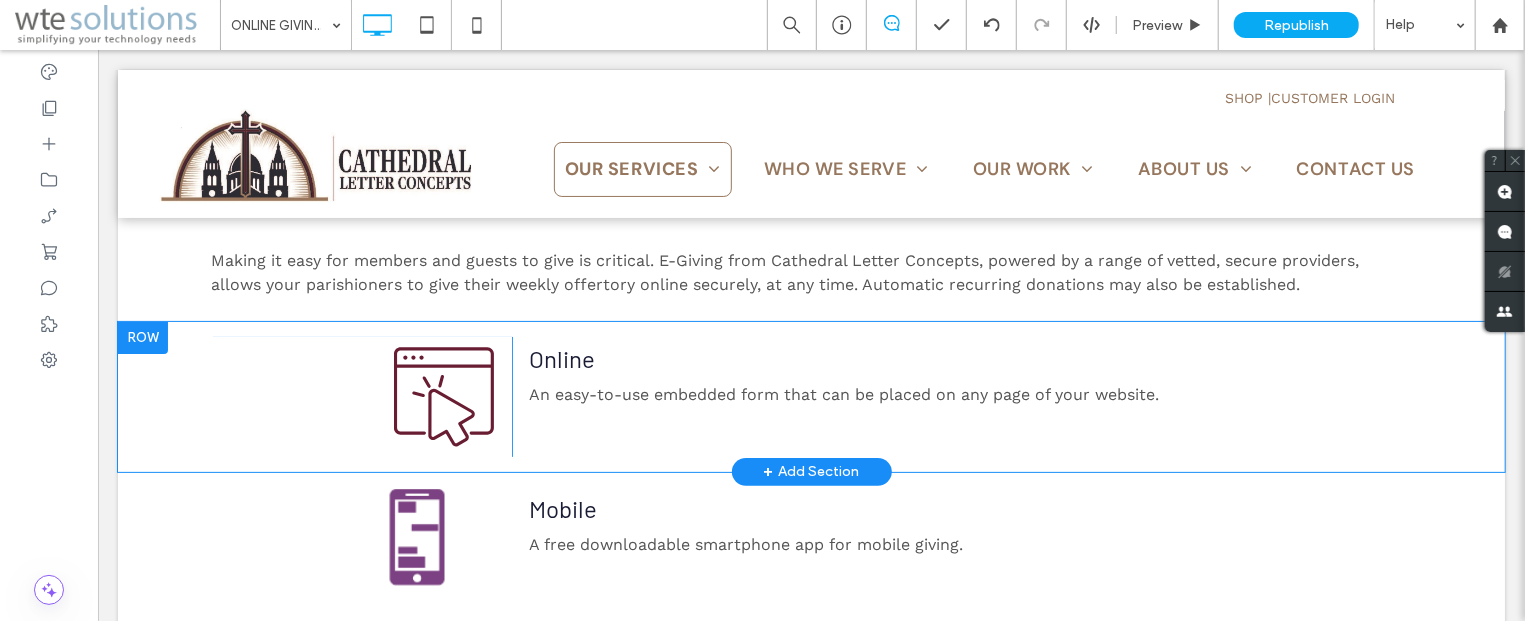 click on "Click To Paste" at bounding box center (361, 396) 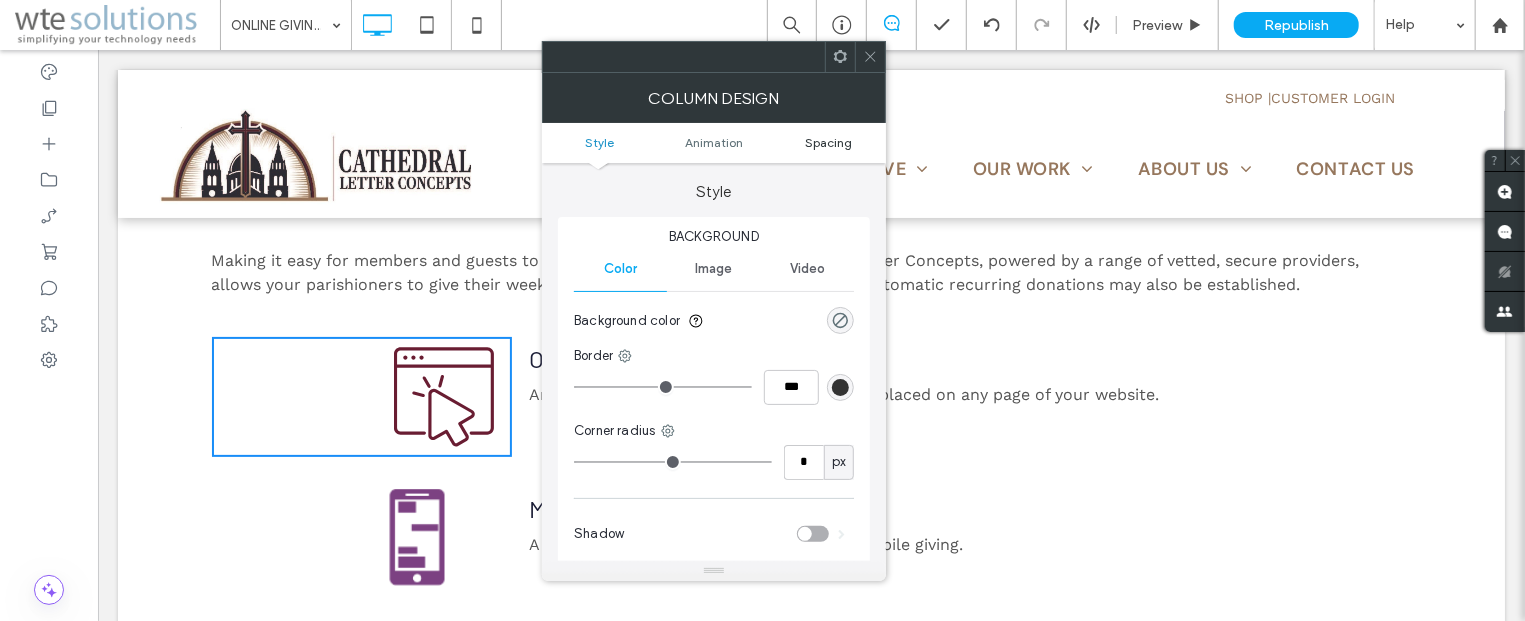 click on "Spacing" at bounding box center [828, 142] 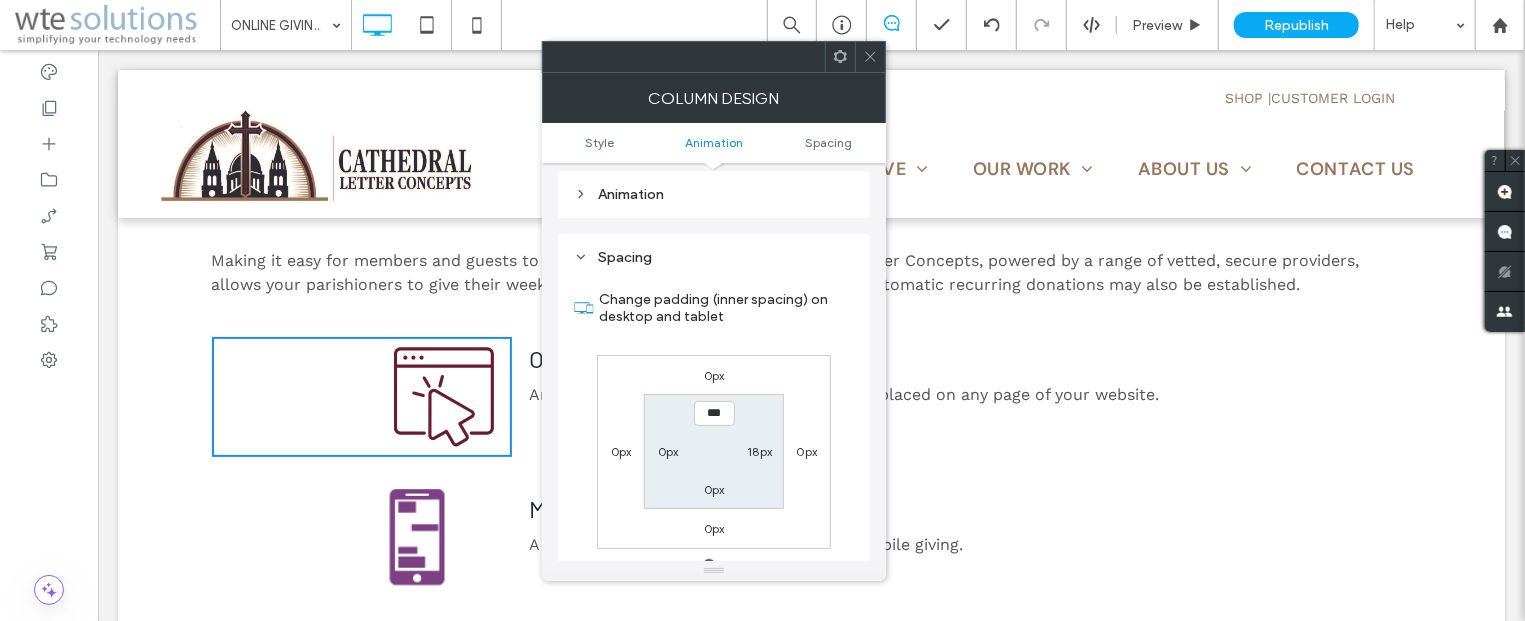 scroll, scrollTop: 469, scrollLeft: 0, axis: vertical 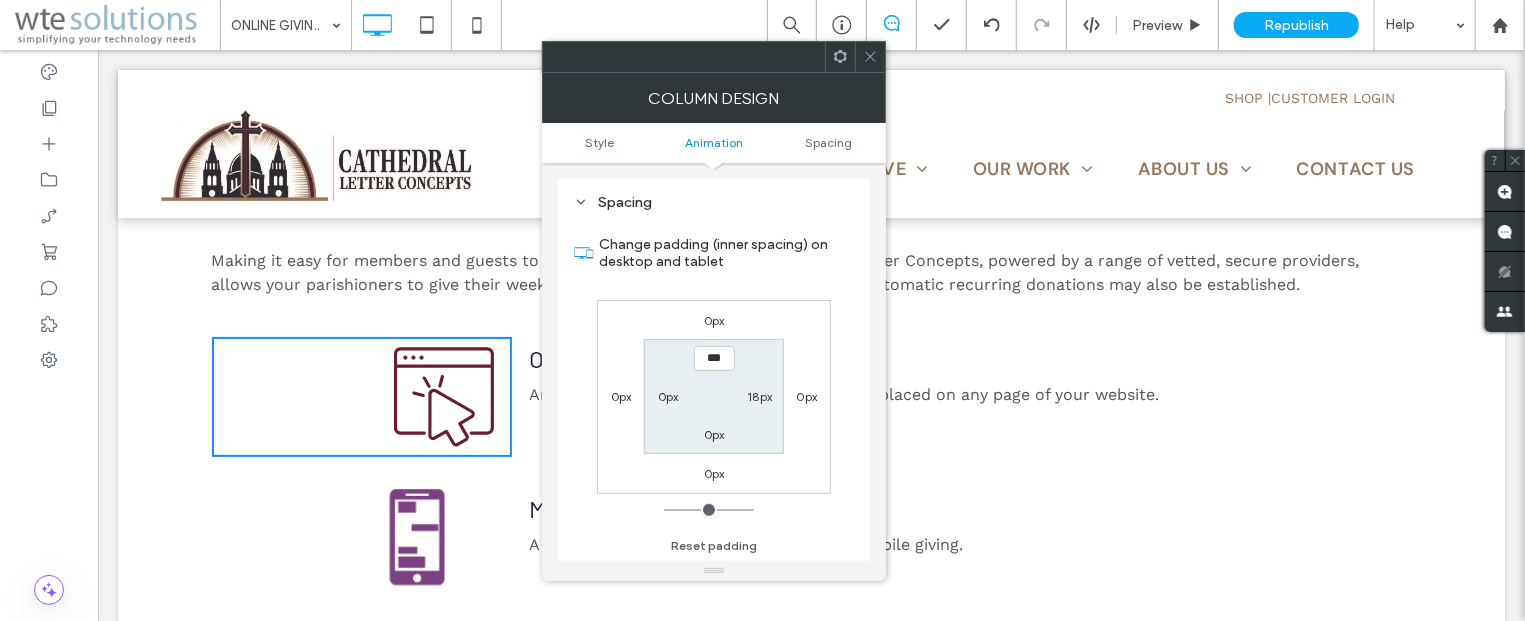 click on "18px" at bounding box center [759, 396] 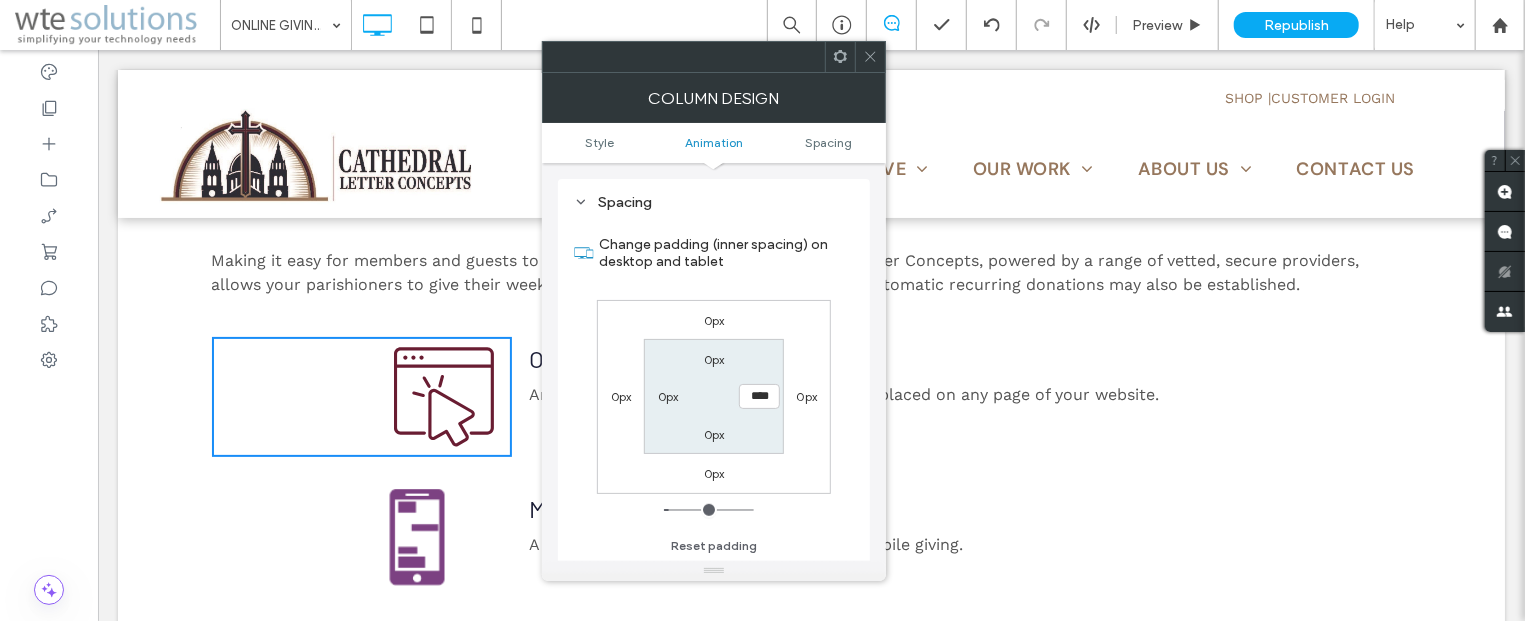 click on "****" at bounding box center [759, 396] 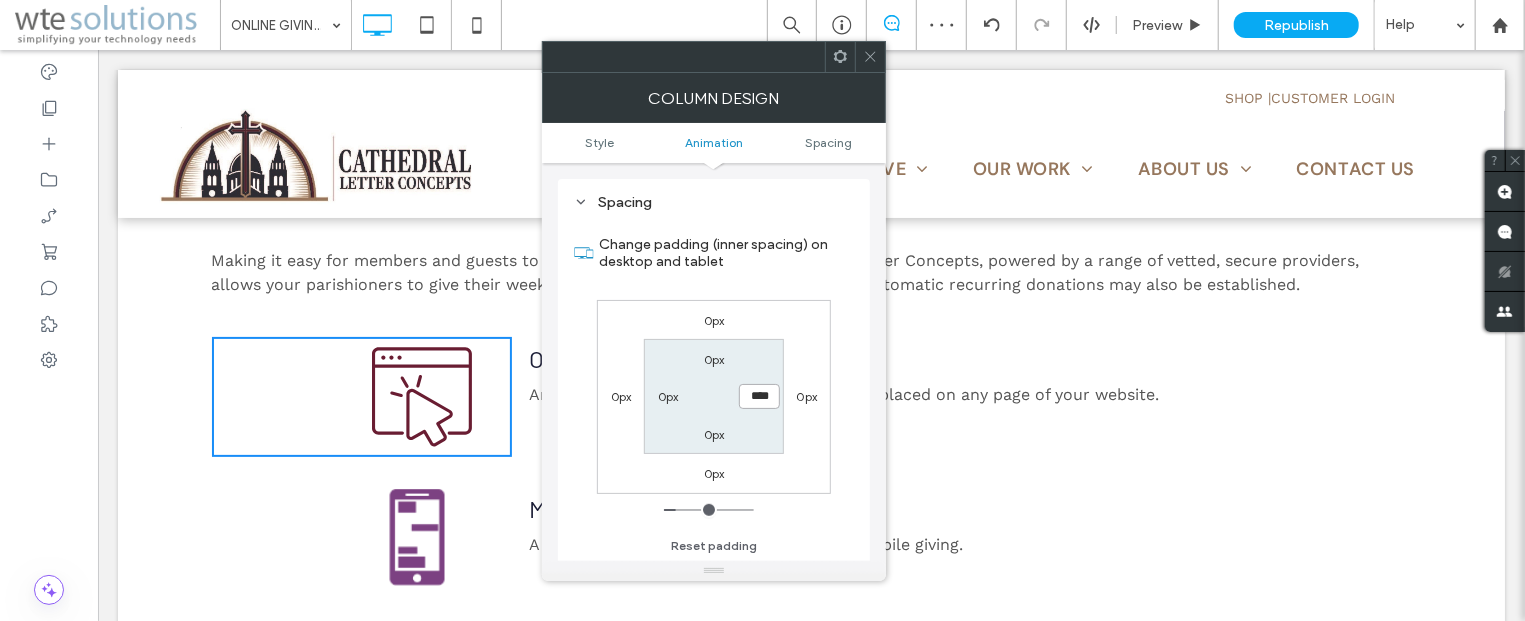 click on "****" at bounding box center (759, 396) 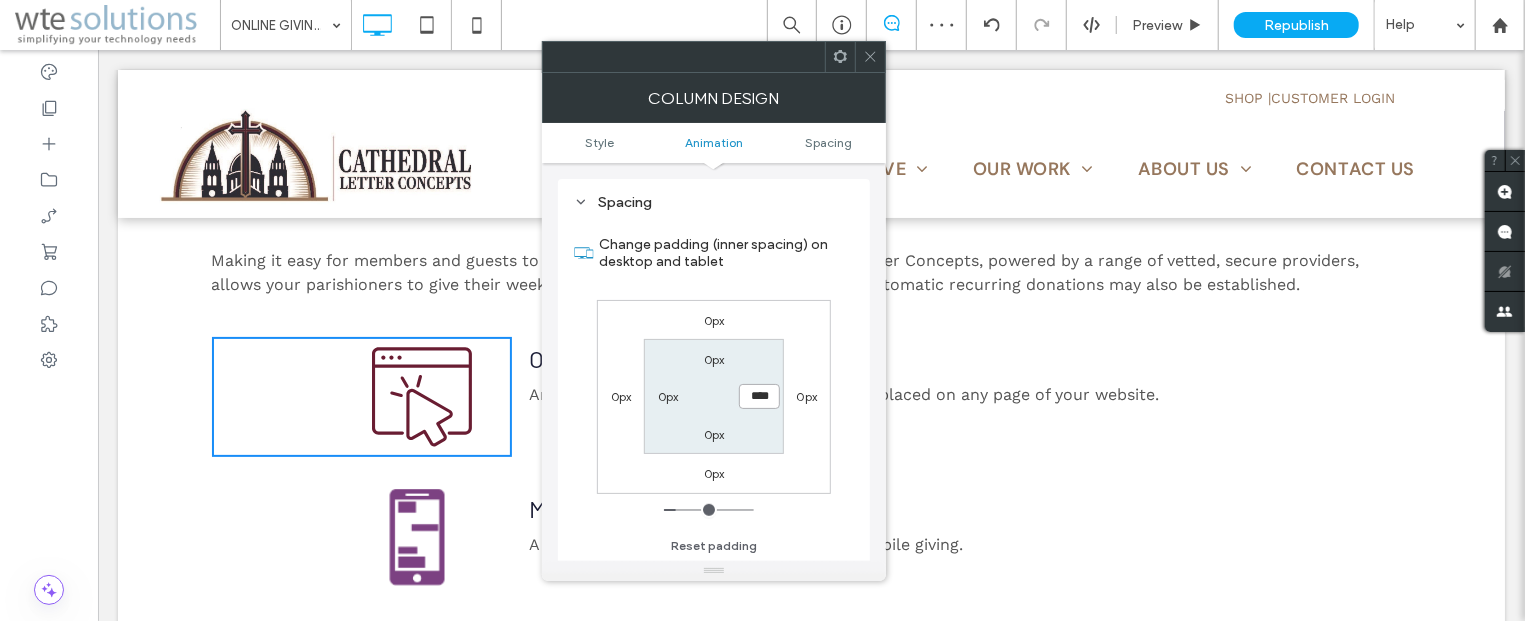 click on "****" at bounding box center [759, 396] 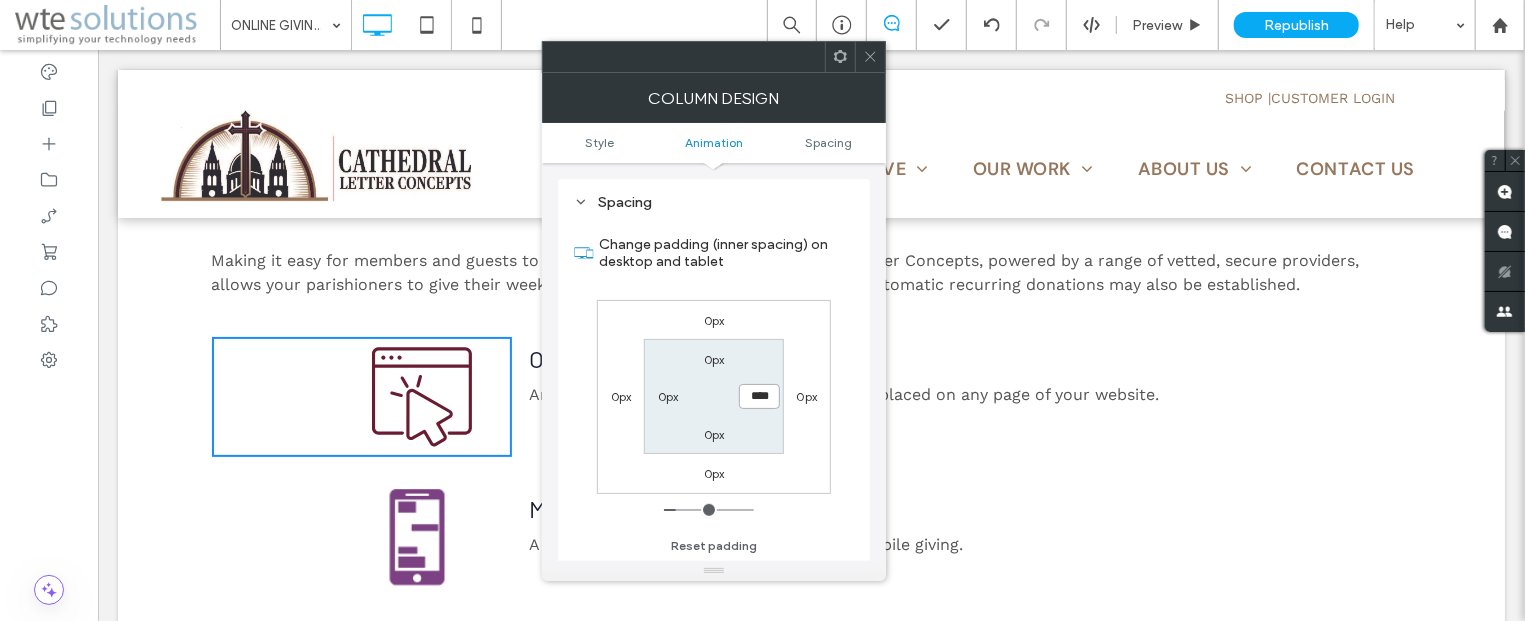 type on "****" 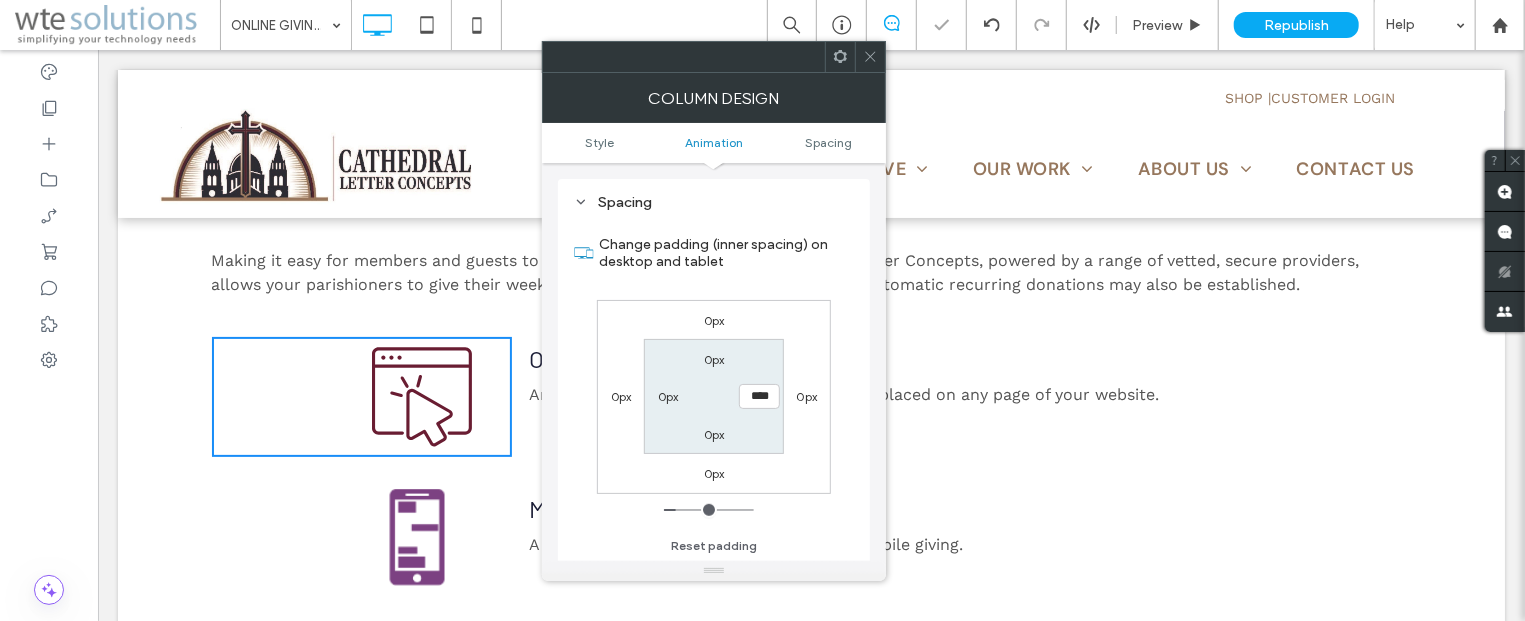 type on "**" 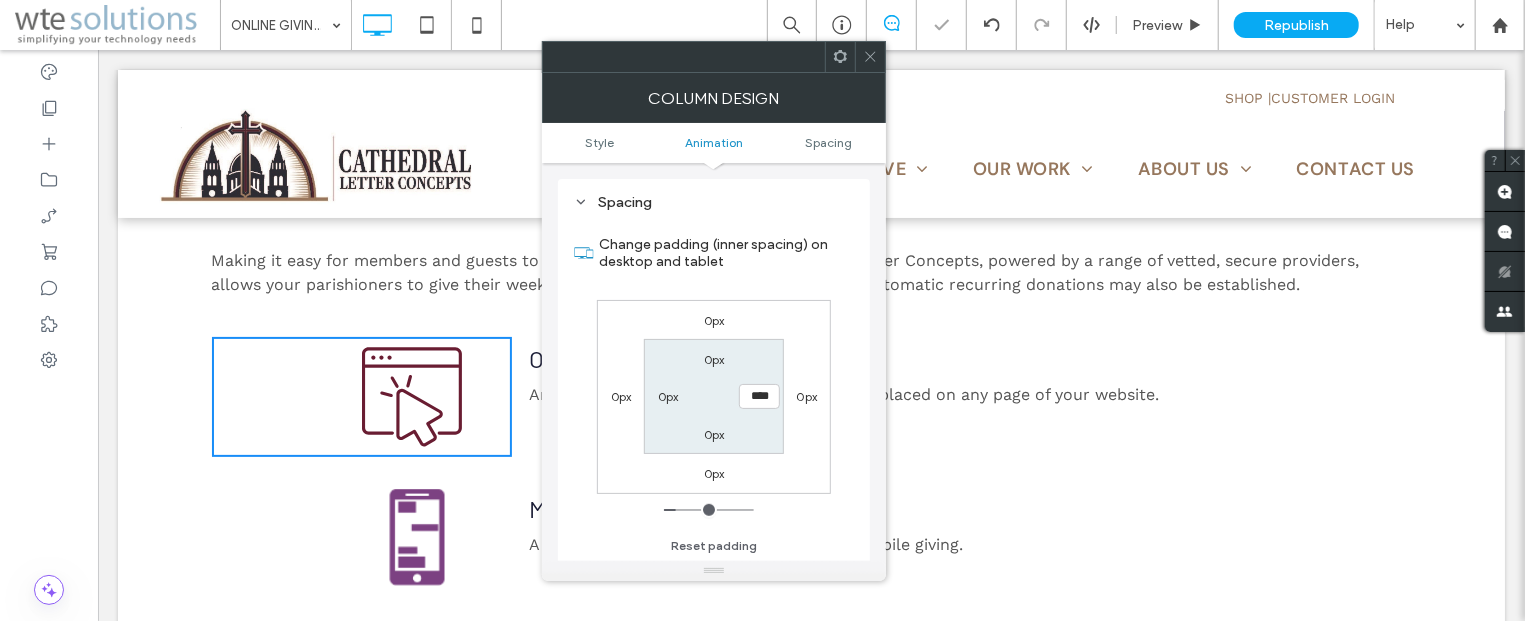 click on "0px 0px 0px 0px 0px **** 0px 0px" at bounding box center (714, 397) 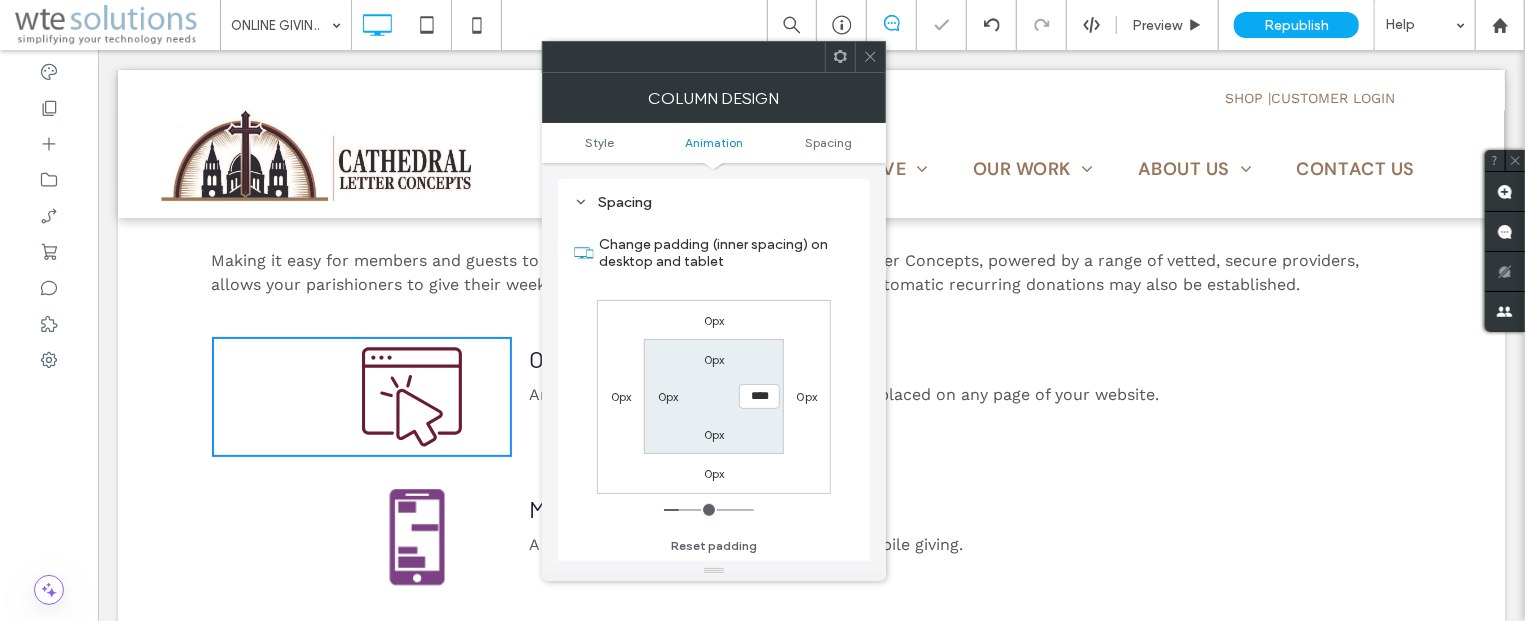 click at bounding box center [870, 57] 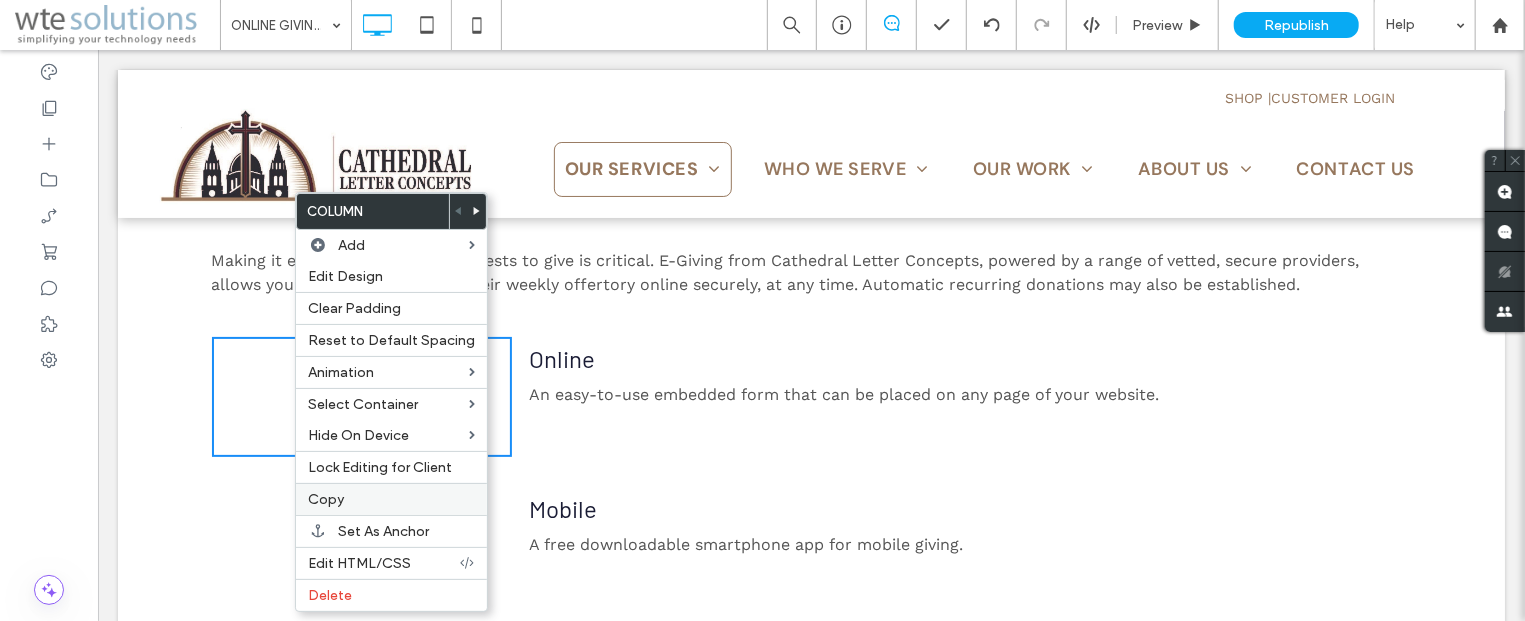 click on "Copy" at bounding box center (391, 499) 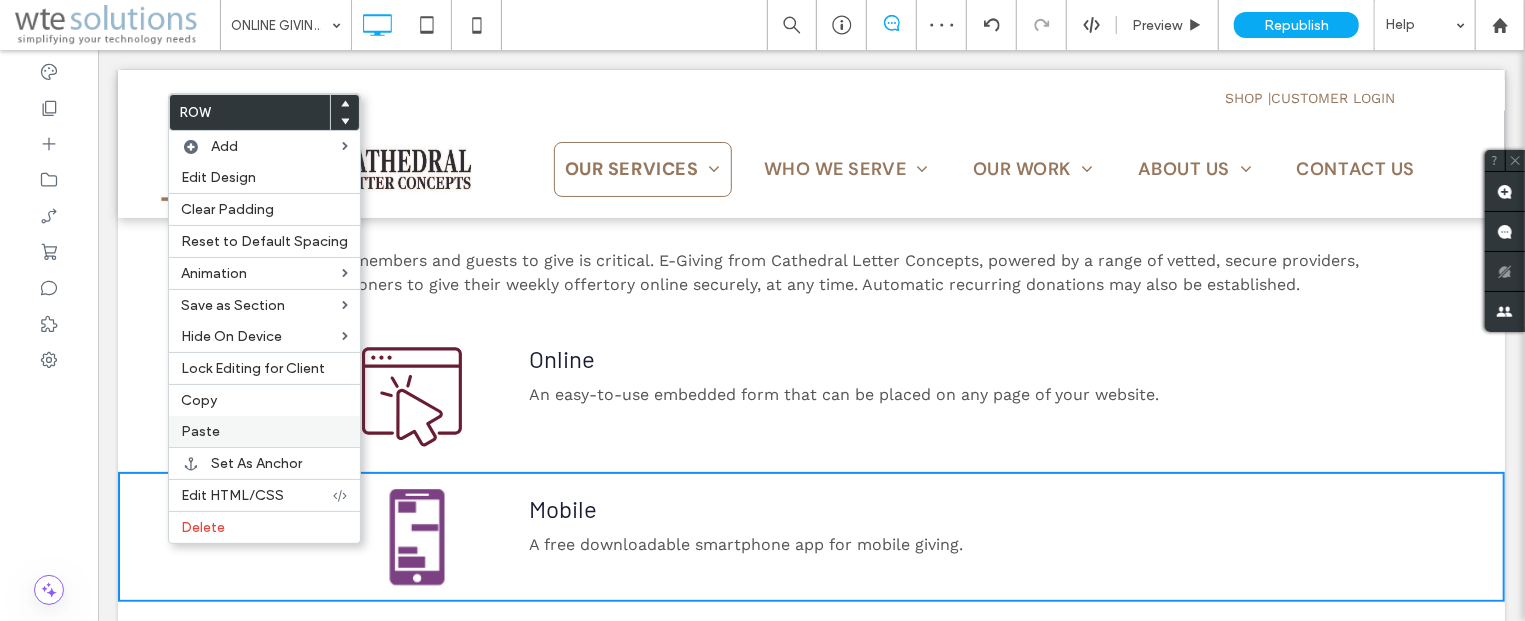 click on "Paste" at bounding box center (200, 431) 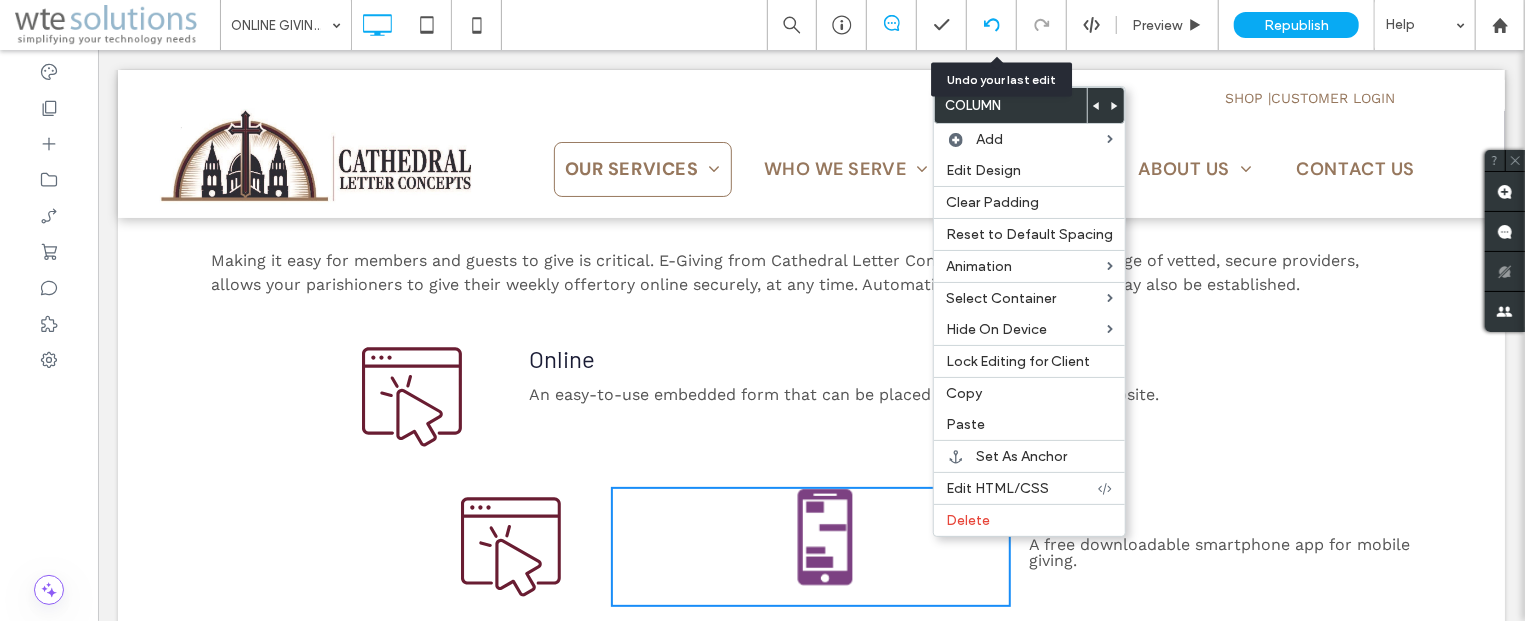 click at bounding box center (992, 25) 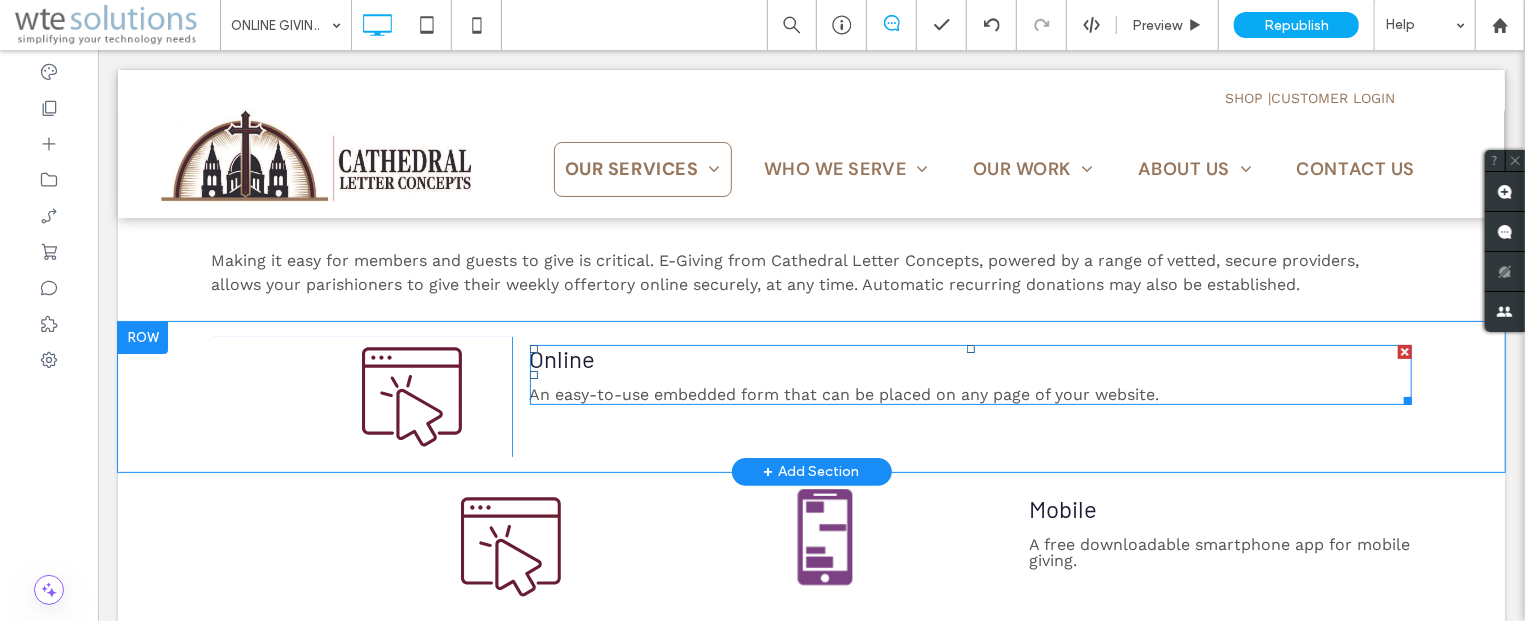 scroll, scrollTop: 214, scrollLeft: 0, axis: vertical 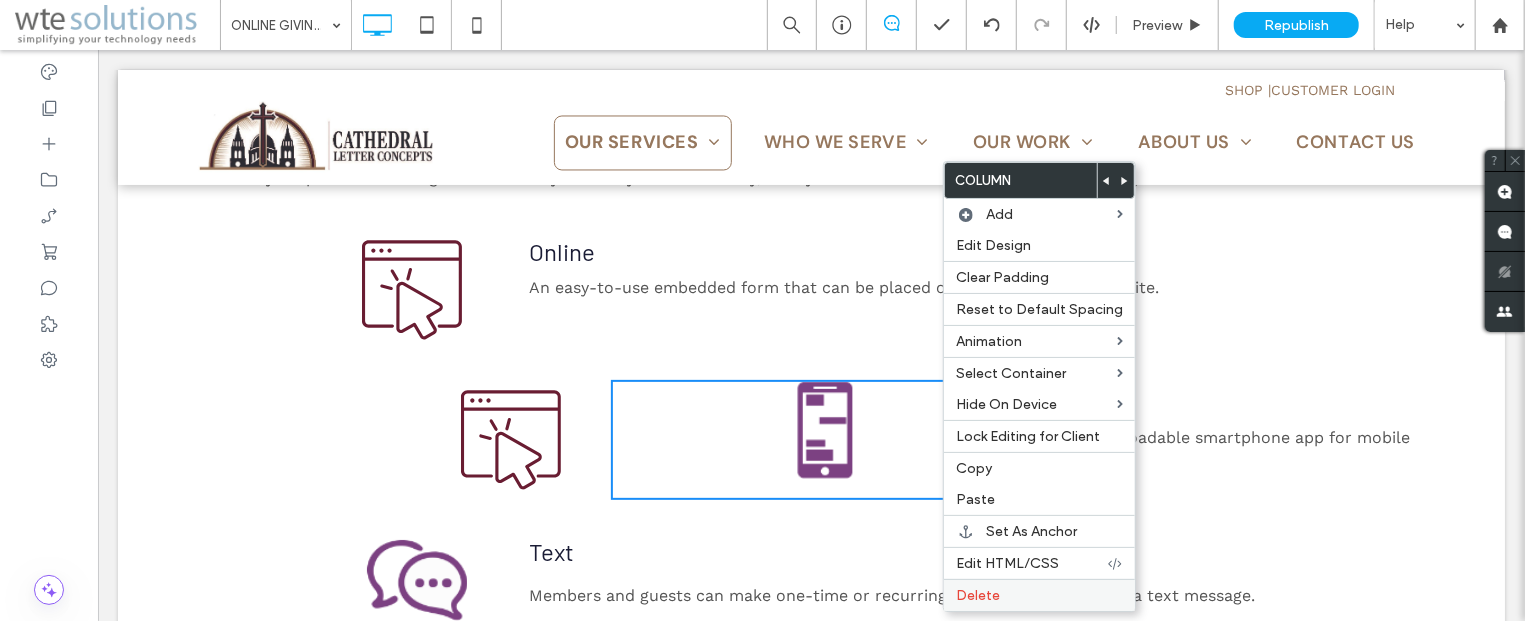 click on "Delete" at bounding box center [1039, 595] 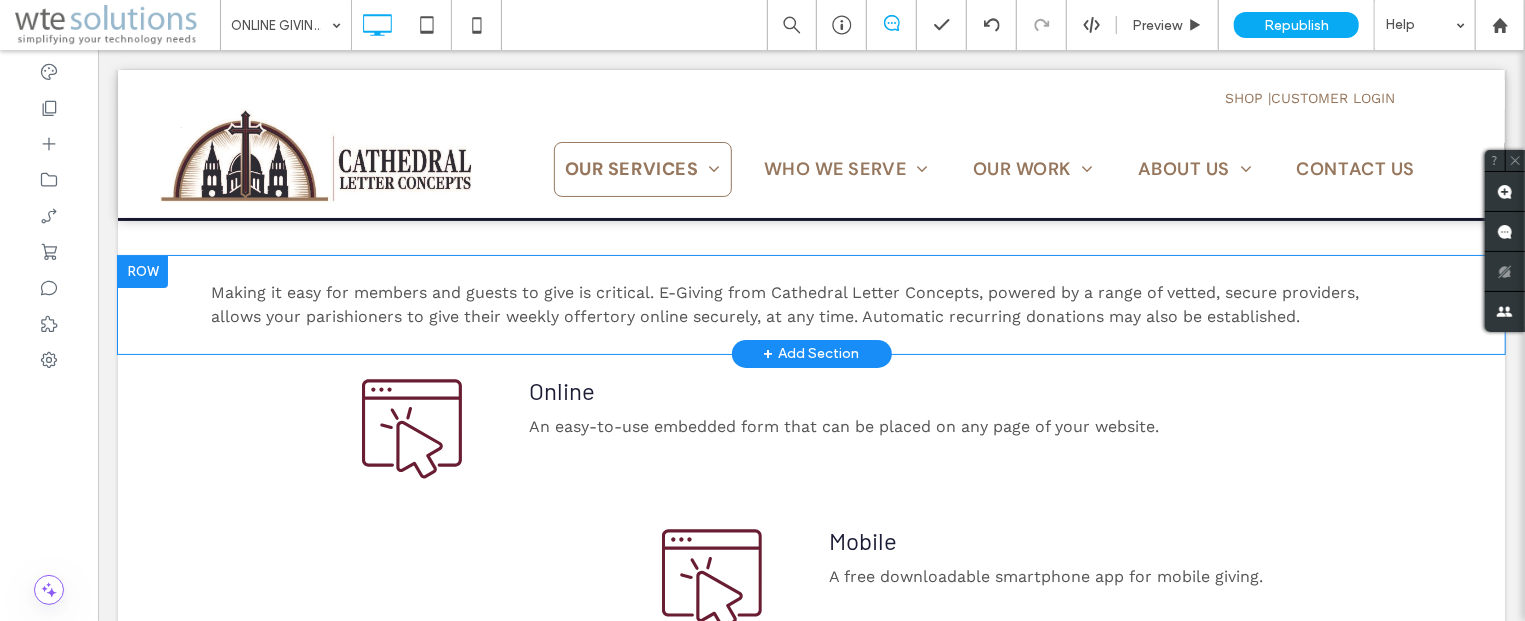 scroll, scrollTop: 107, scrollLeft: 0, axis: vertical 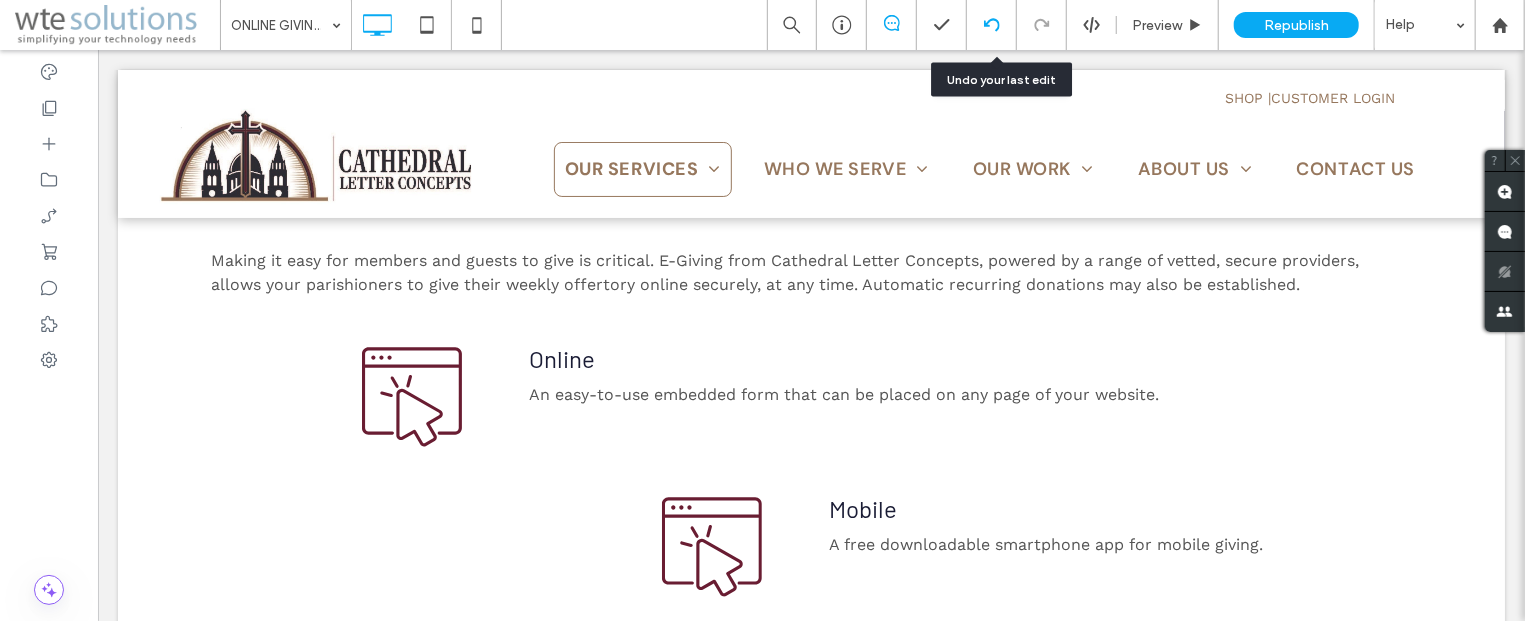 click at bounding box center (991, 25) 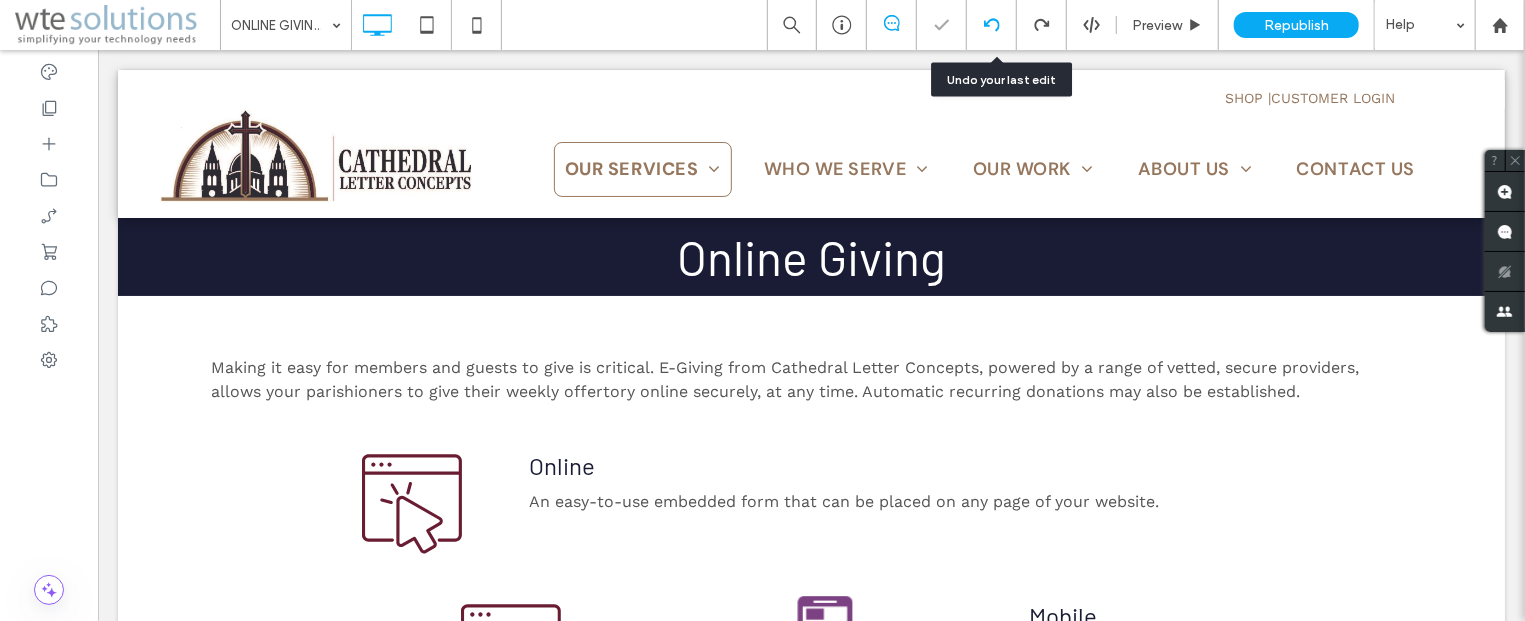scroll, scrollTop: 0, scrollLeft: 0, axis: both 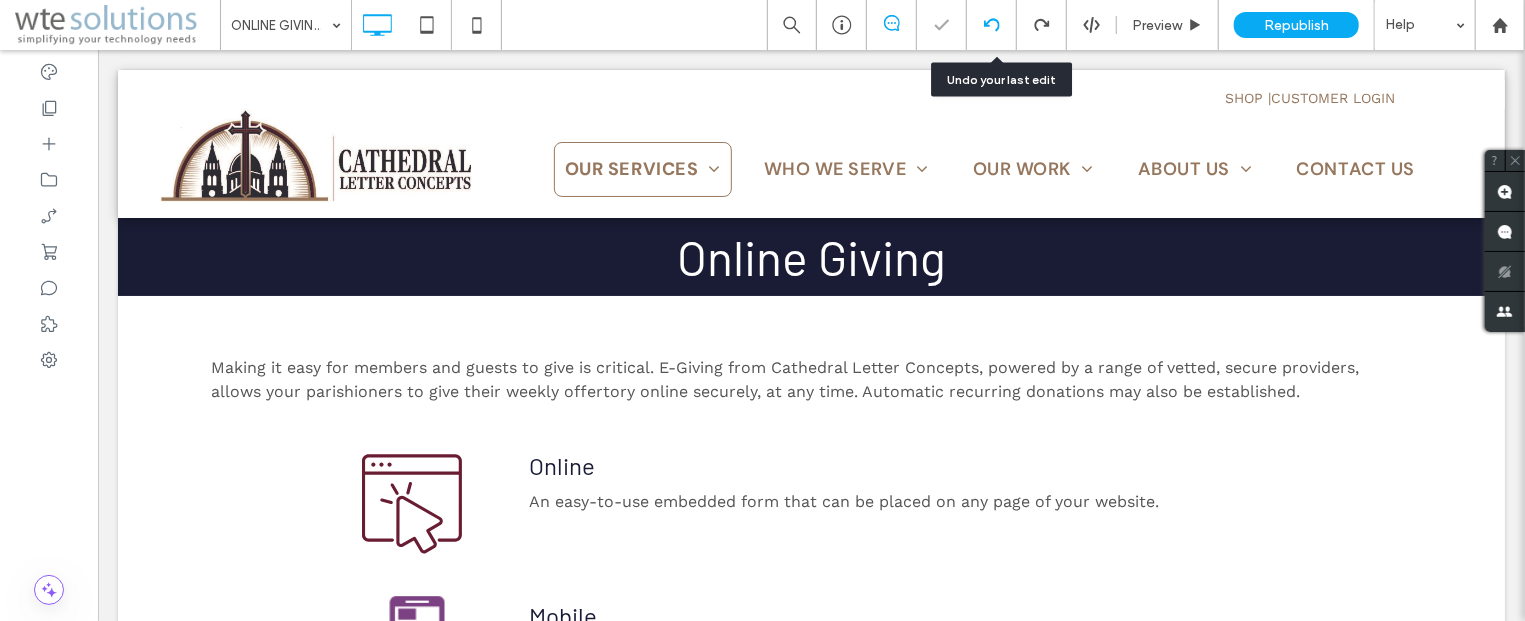 click 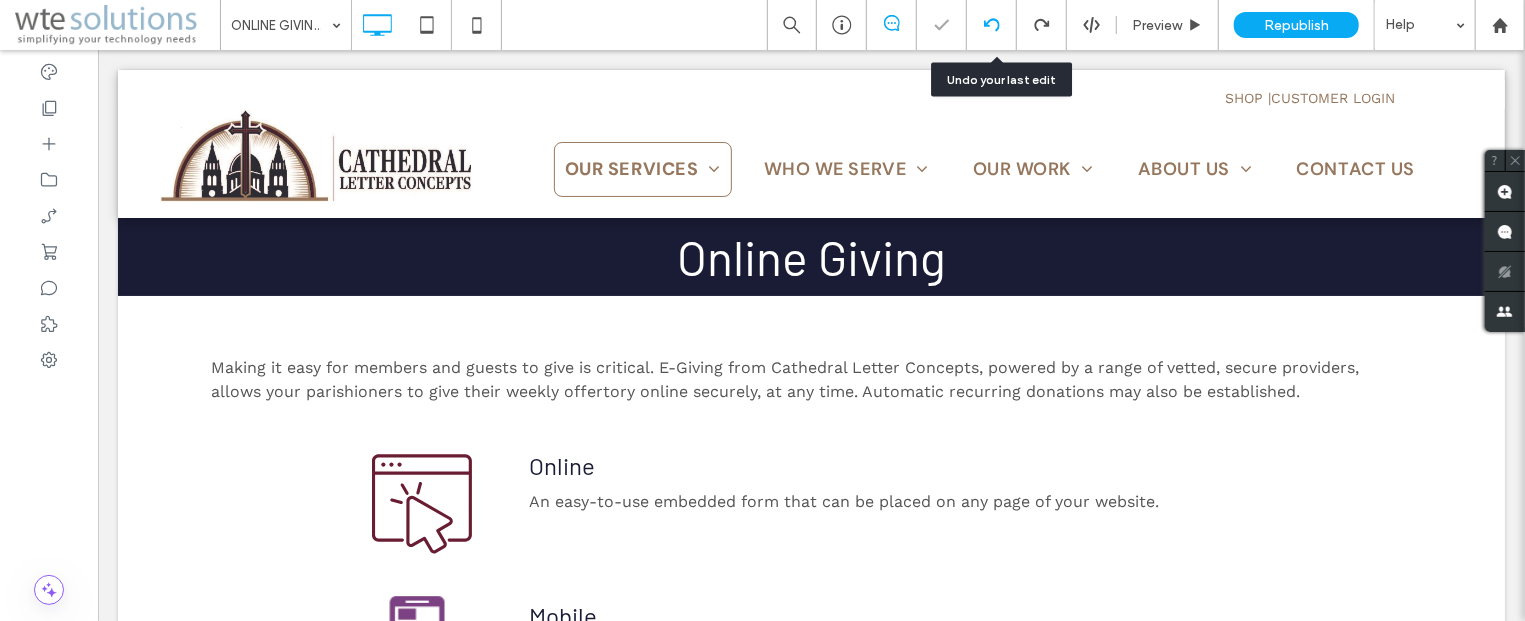 scroll, scrollTop: 0, scrollLeft: 0, axis: both 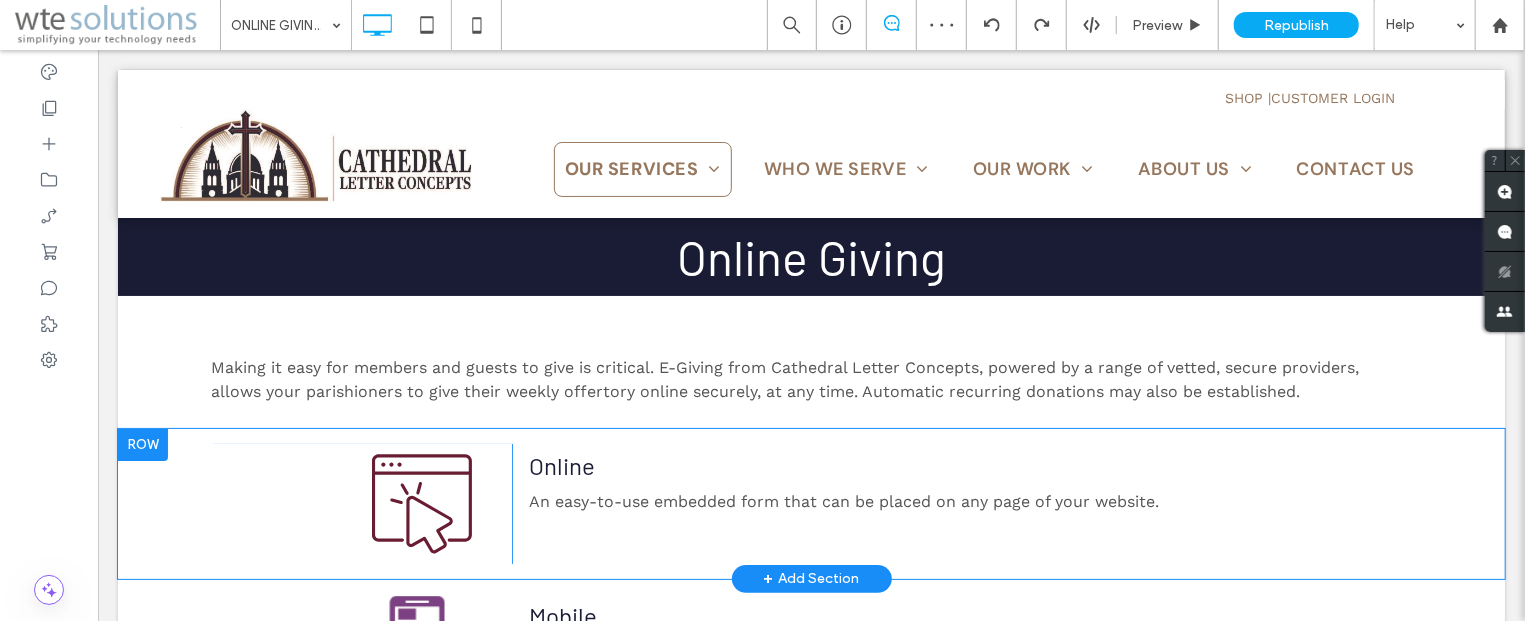 click at bounding box center (142, 444) 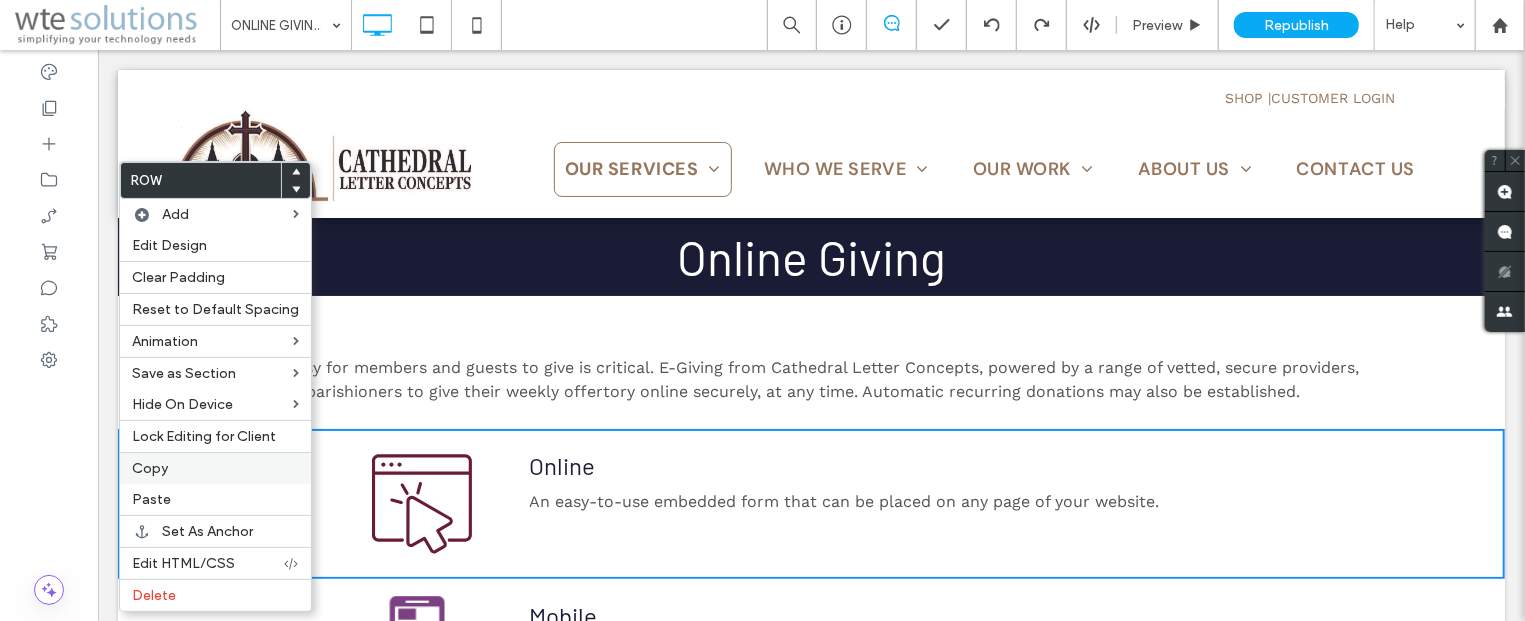 click on "Copy" at bounding box center [150, 468] 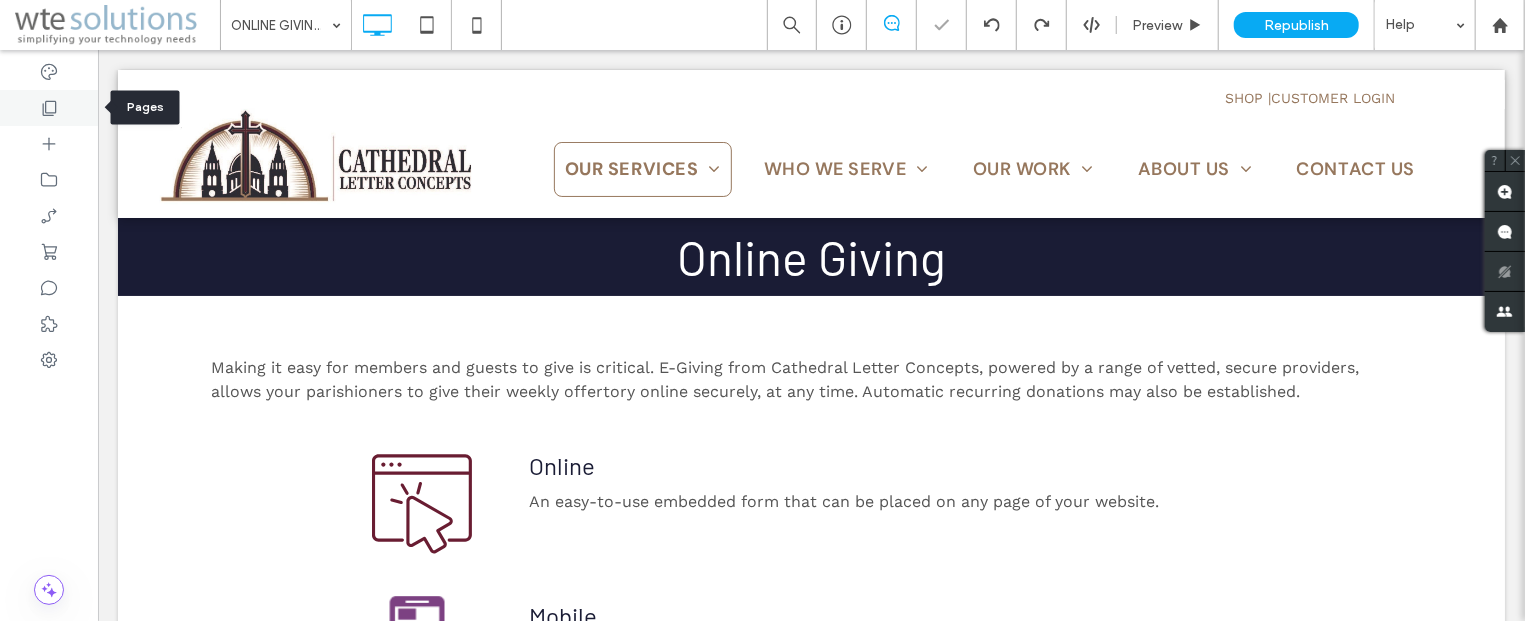 click 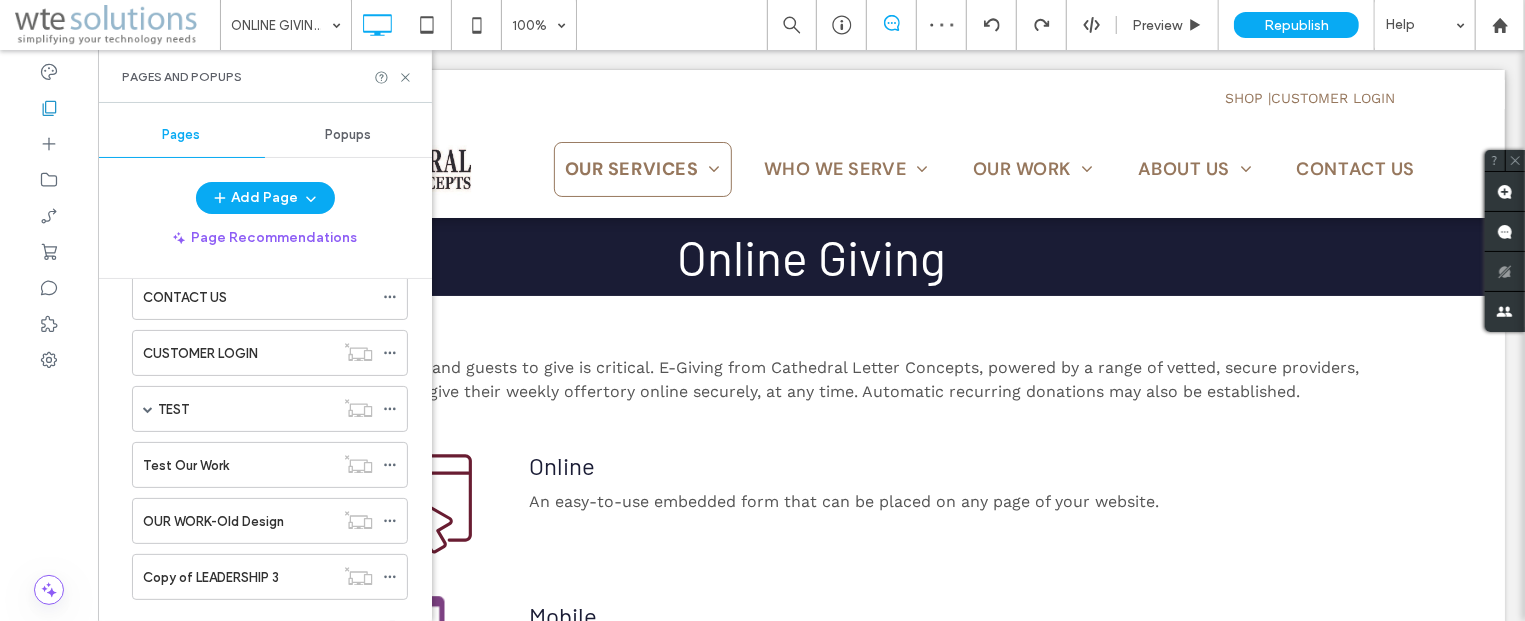 scroll, scrollTop: 822, scrollLeft: 0, axis: vertical 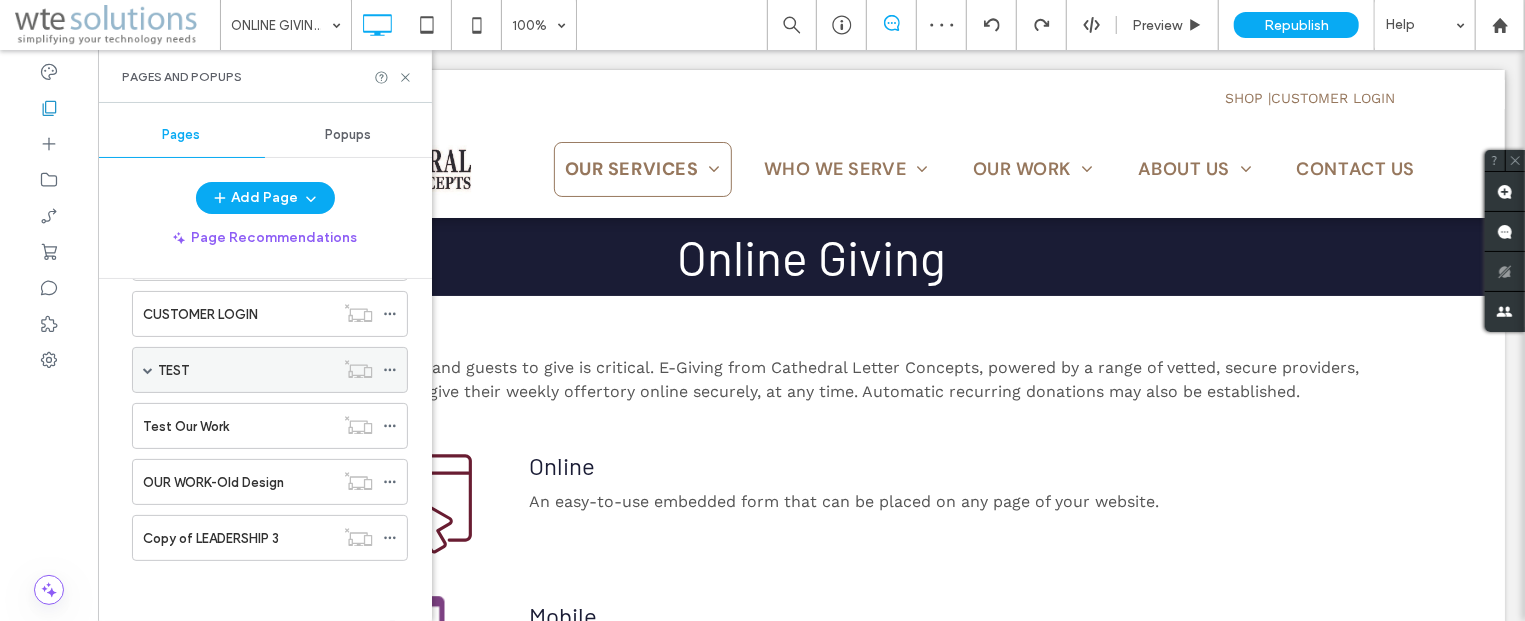 click at bounding box center (148, 370) 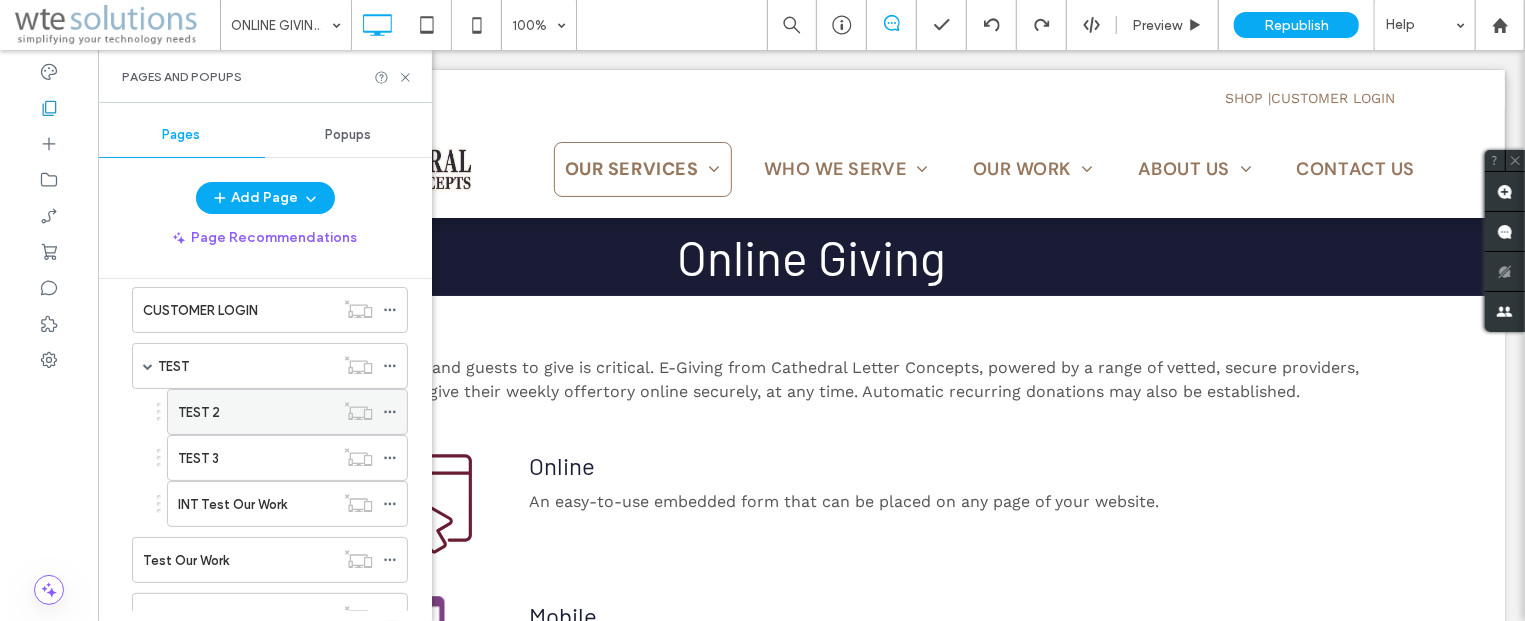 click on "TEST 2" at bounding box center (256, 412) 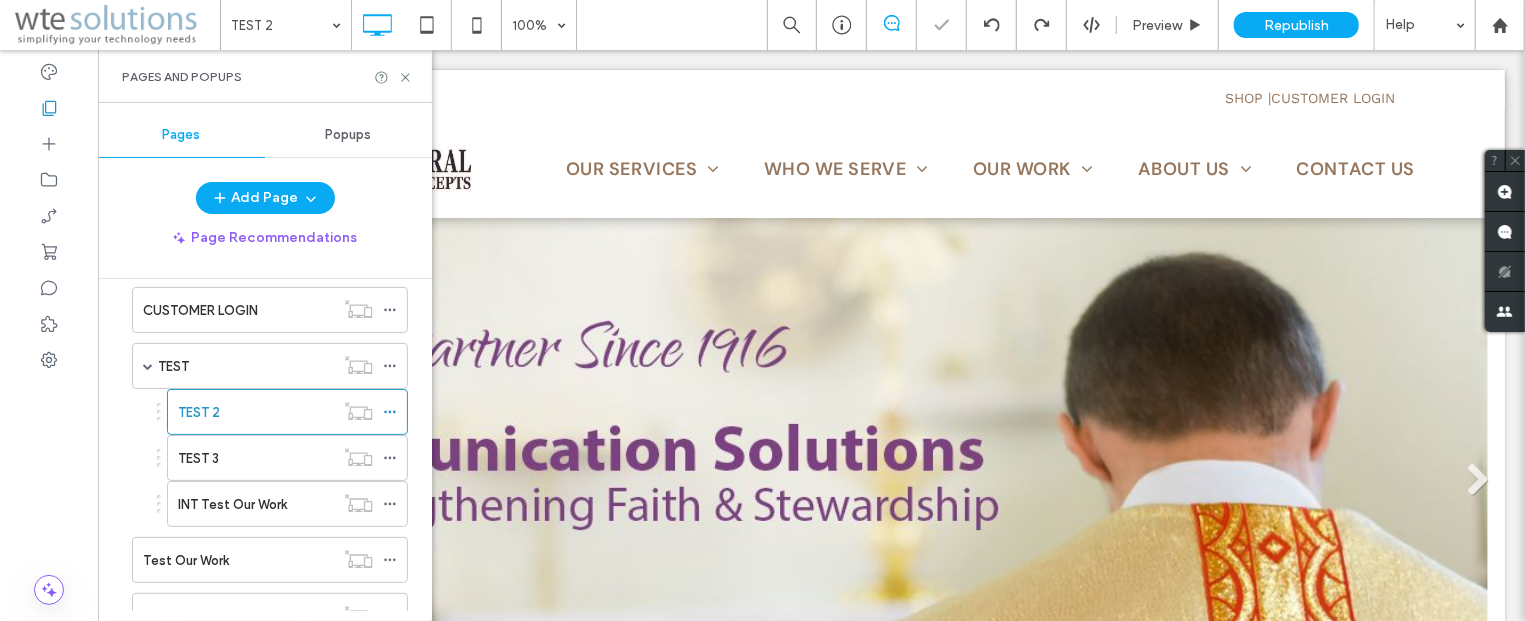 scroll, scrollTop: 0, scrollLeft: 0, axis: both 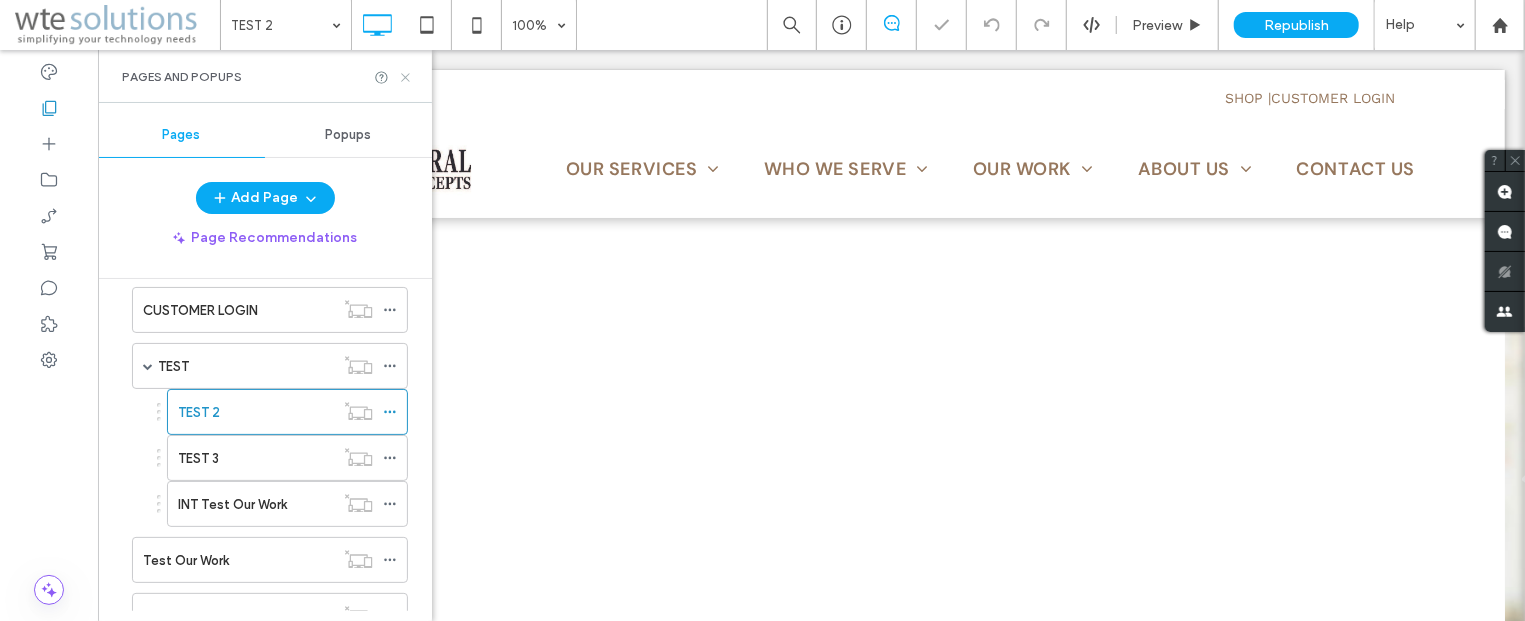 drag, startPoint x: 406, startPoint y: 83, endPoint x: 308, endPoint y: 35, distance: 109.12378 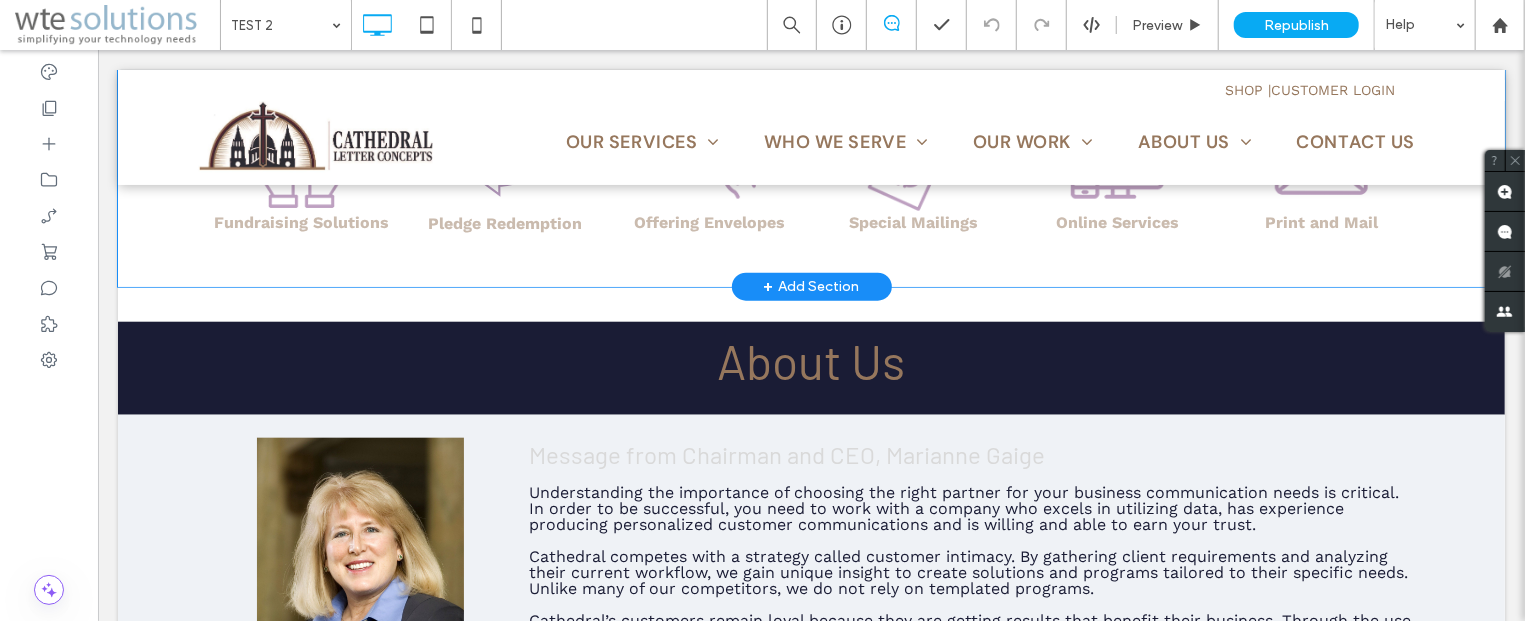scroll, scrollTop: 964, scrollLeft: 0, axis: vertical 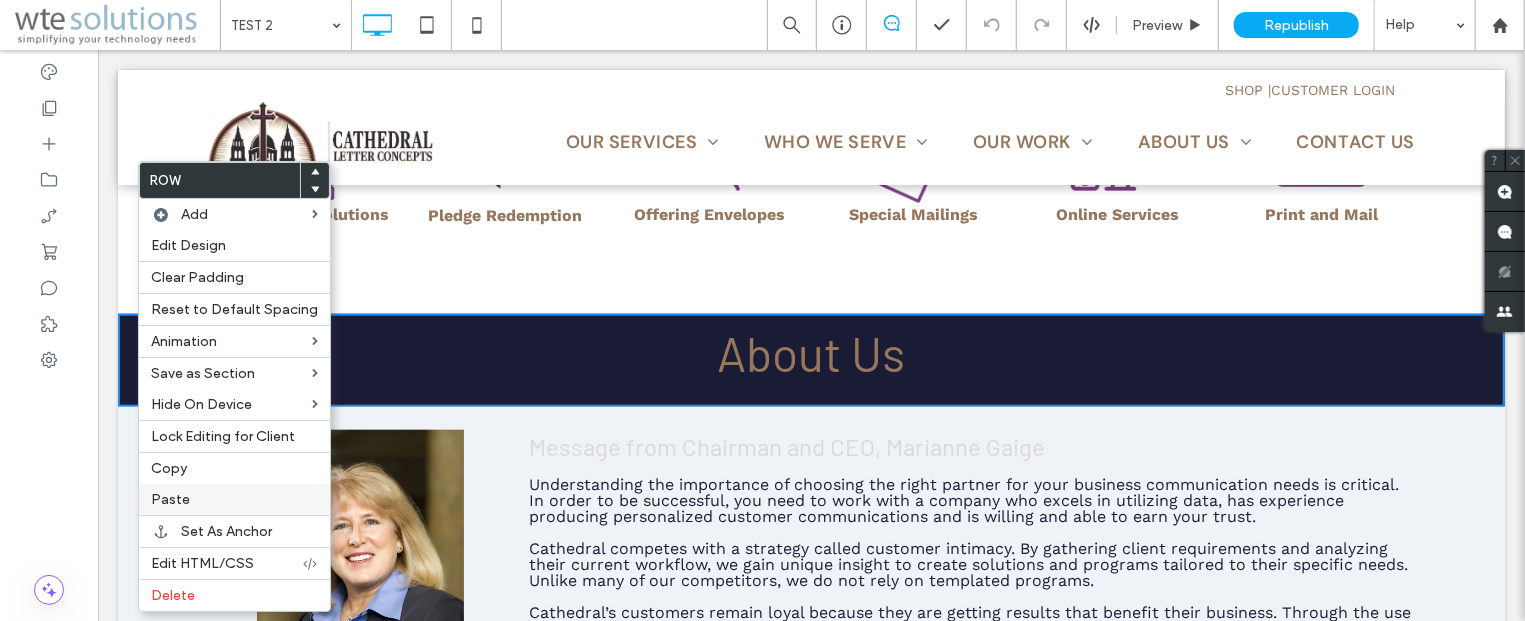 click on "Paste" at bounding box center [234, 499] 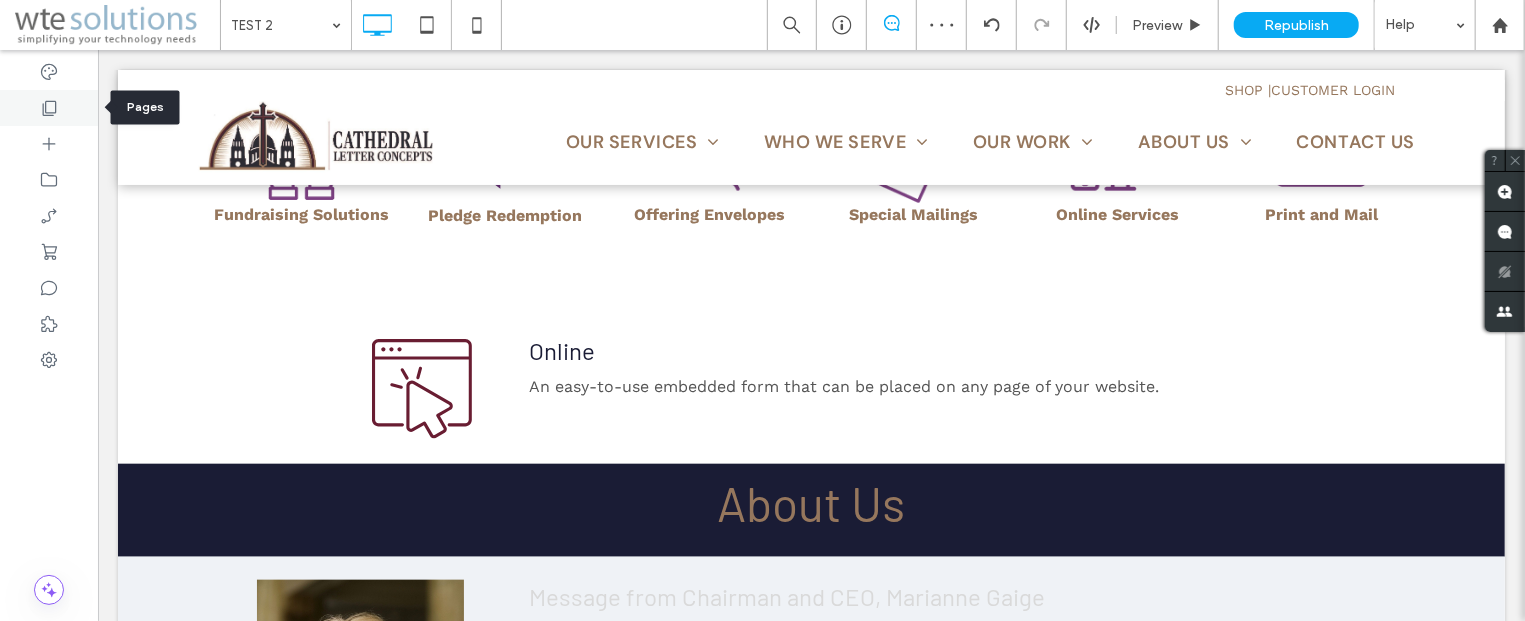 click 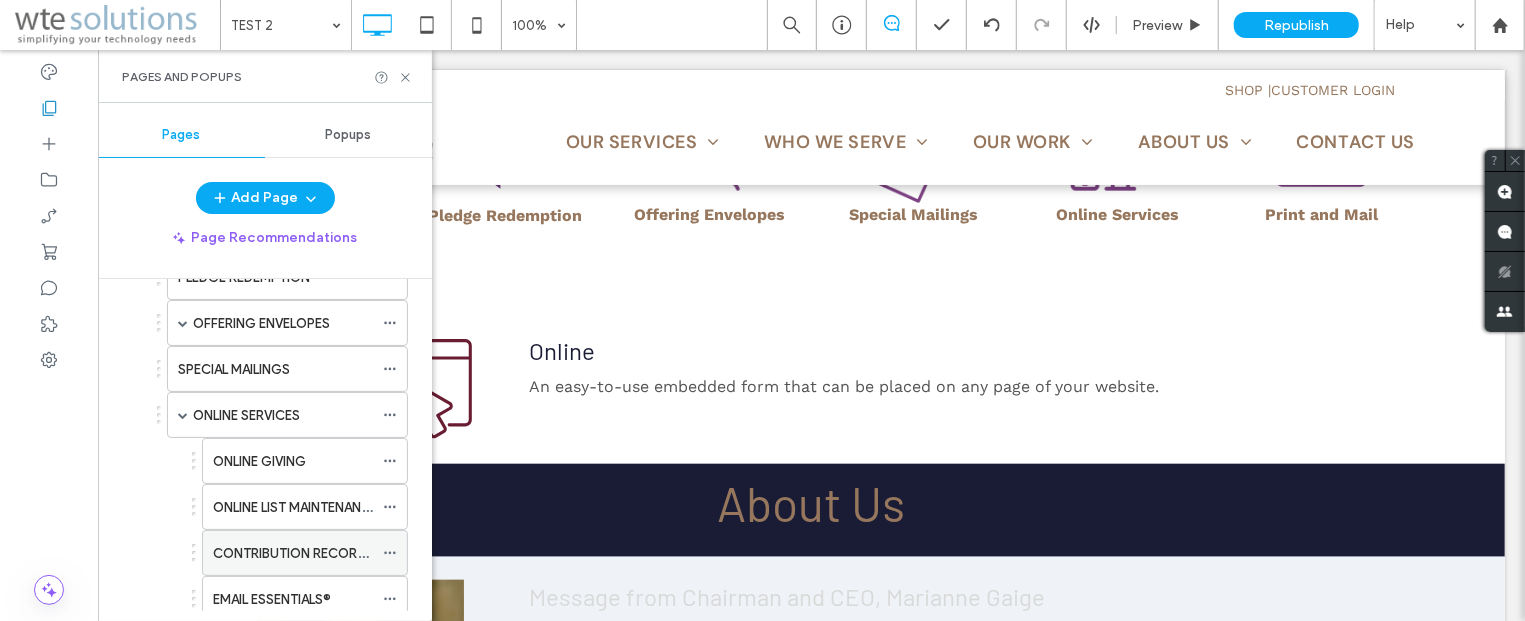 scroll, scrollTop: 361, scrollLeft: 0, axis: vertical 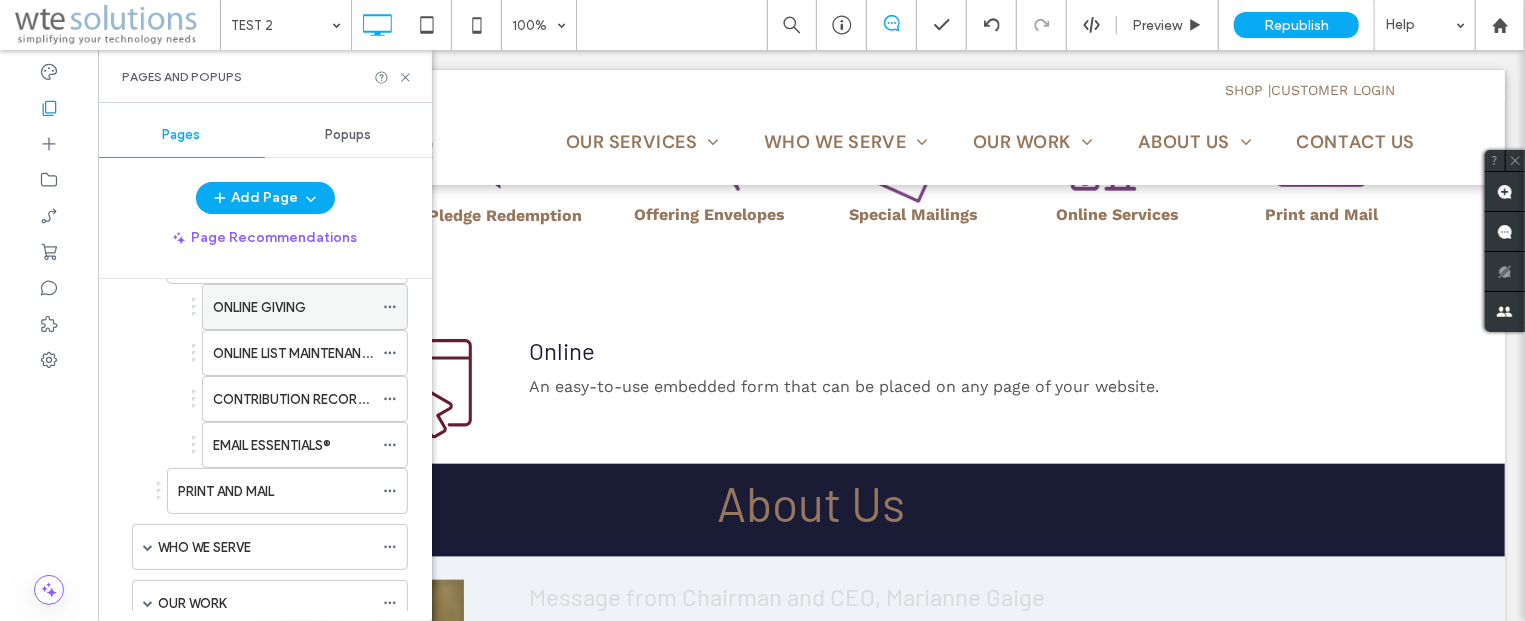 click on "ONLINE GIVING" at bounding box center [259, 307] 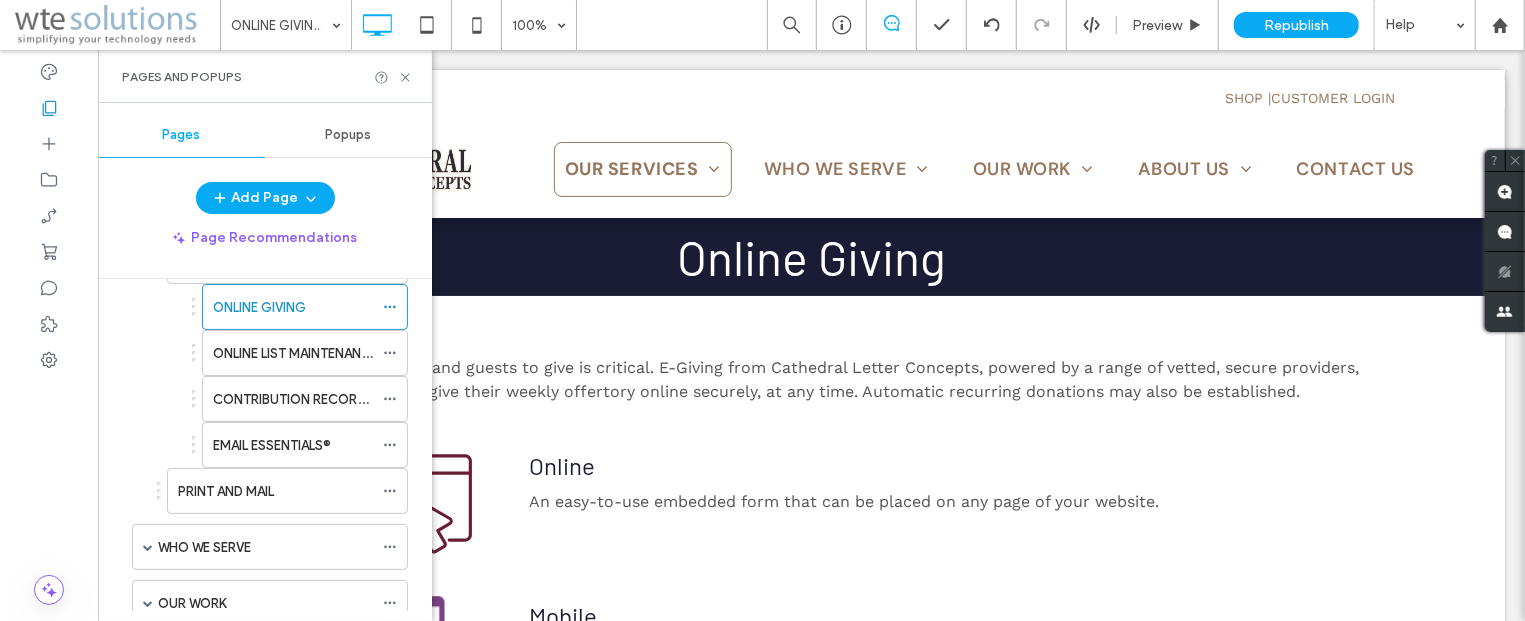 scroll, scrollTop: 0, scrollLeft: 0, axis: both 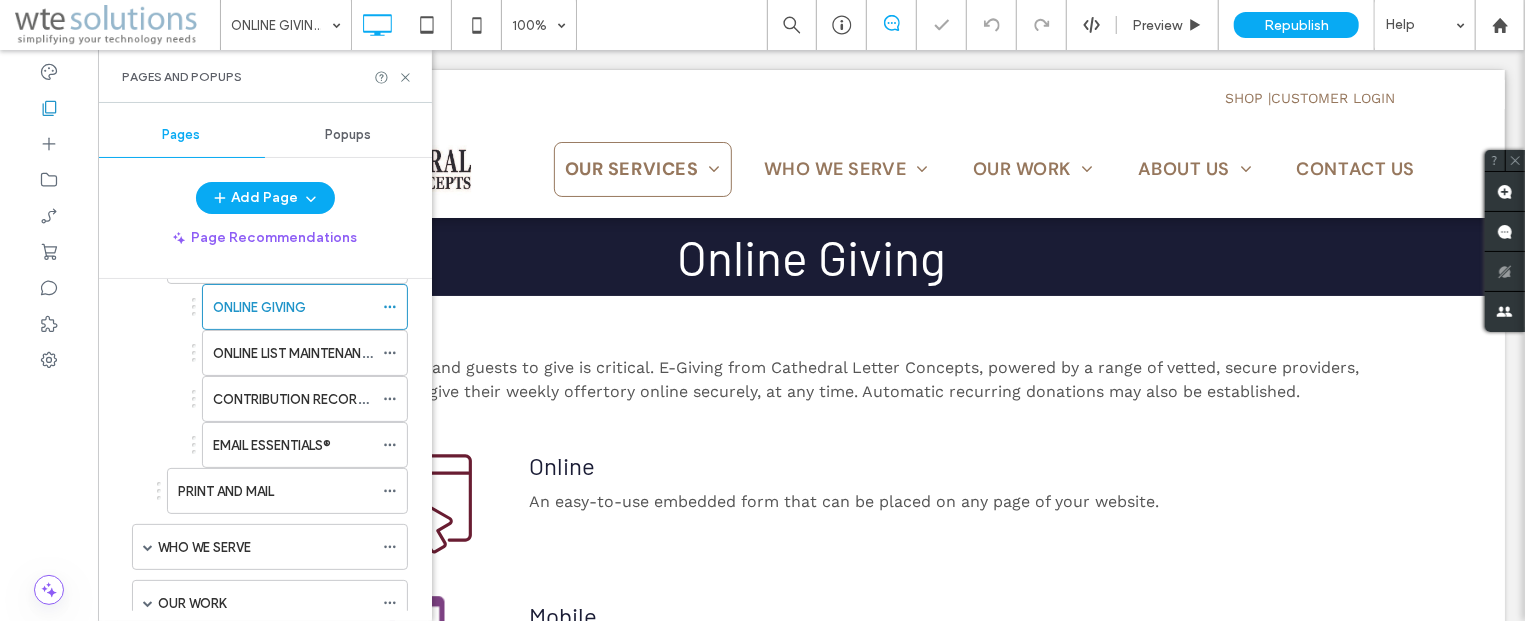 drag, startPoint x: 398, startPoint y: 74, endPoint x: 392, endPoint y: 93, distance: 19.924858 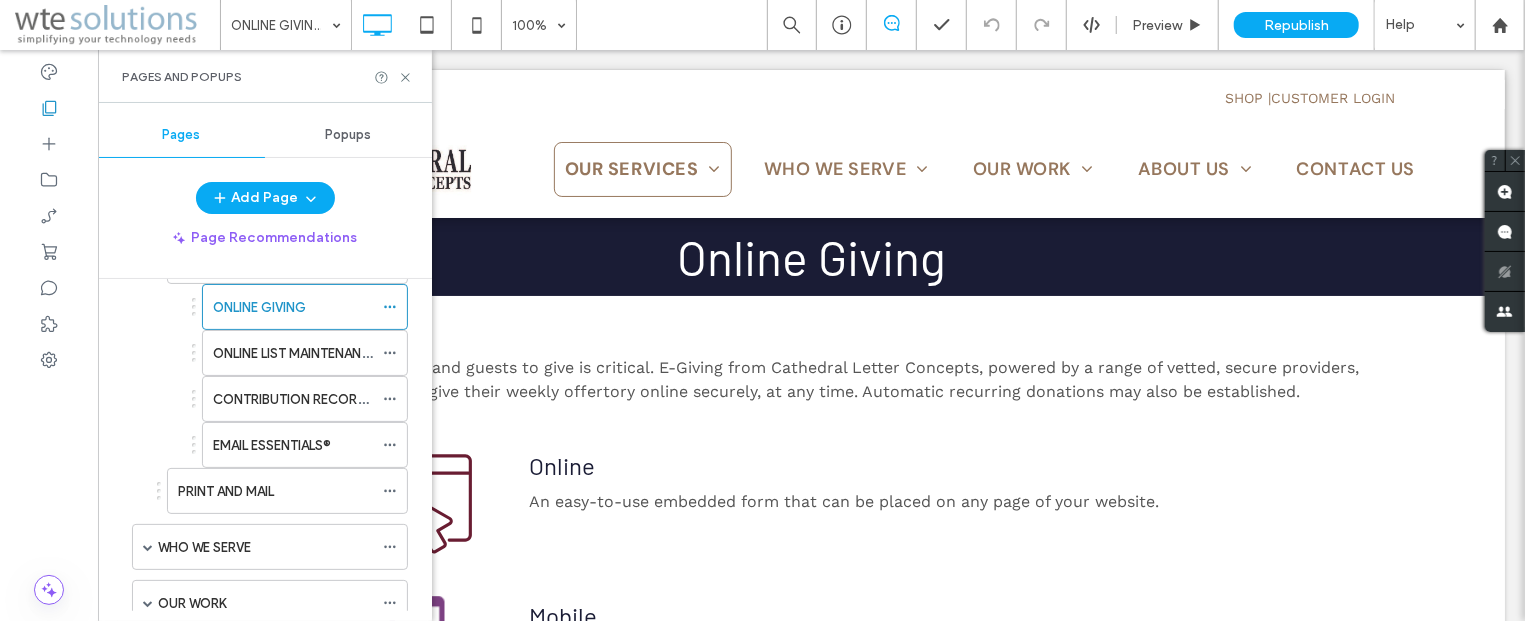 click on "Pages and Popups" at bounding box center (265, 77) 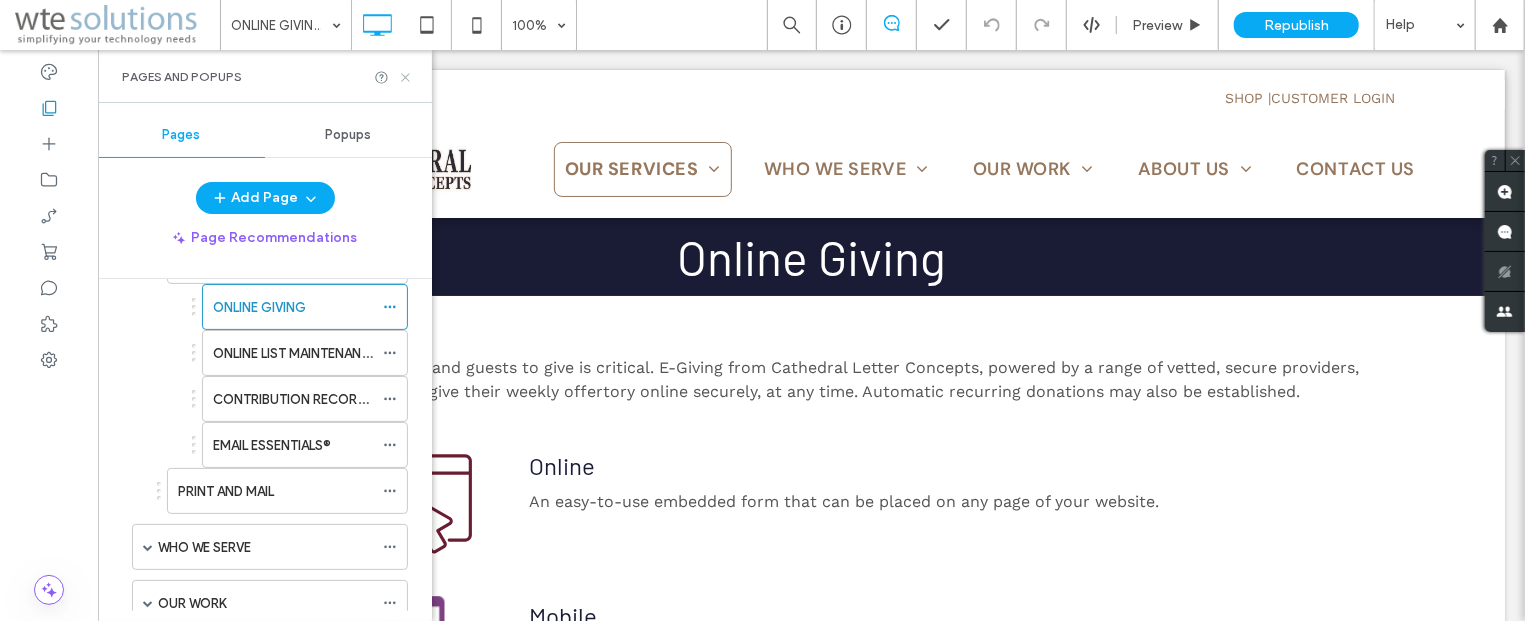 click 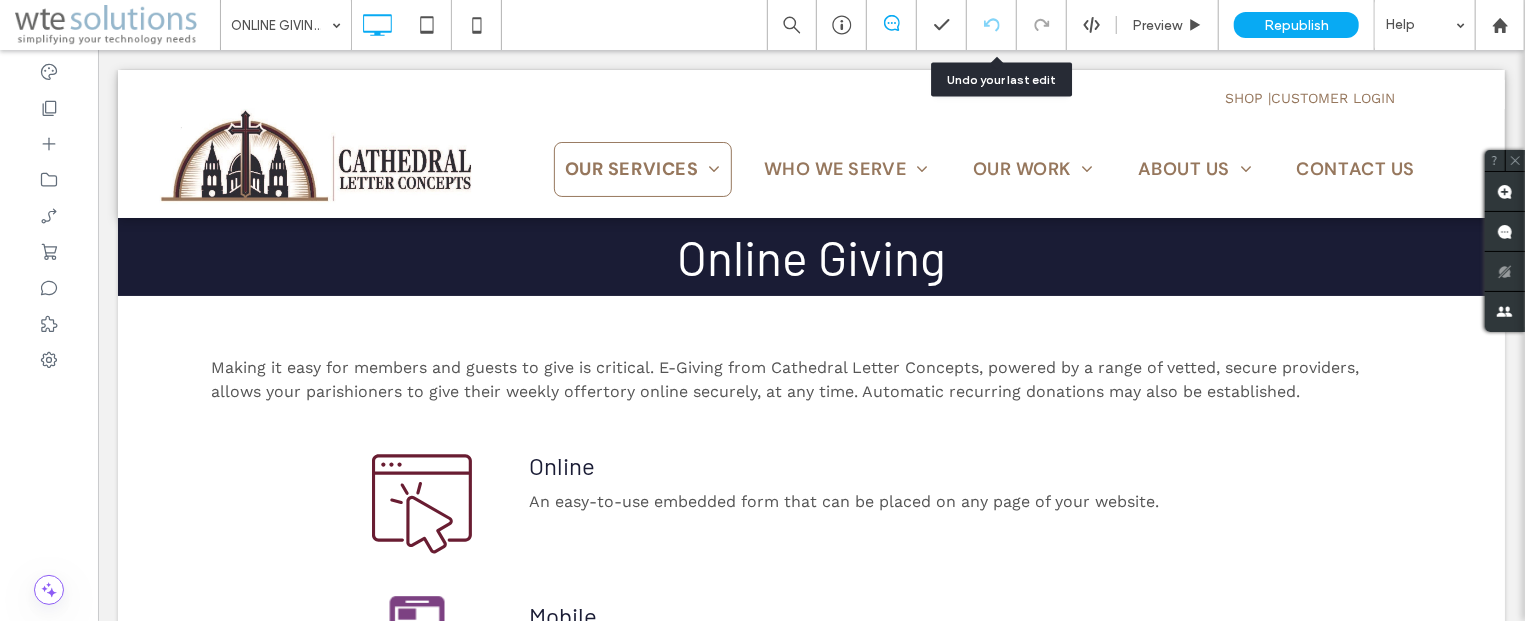 click at bounding box center [991, 25] 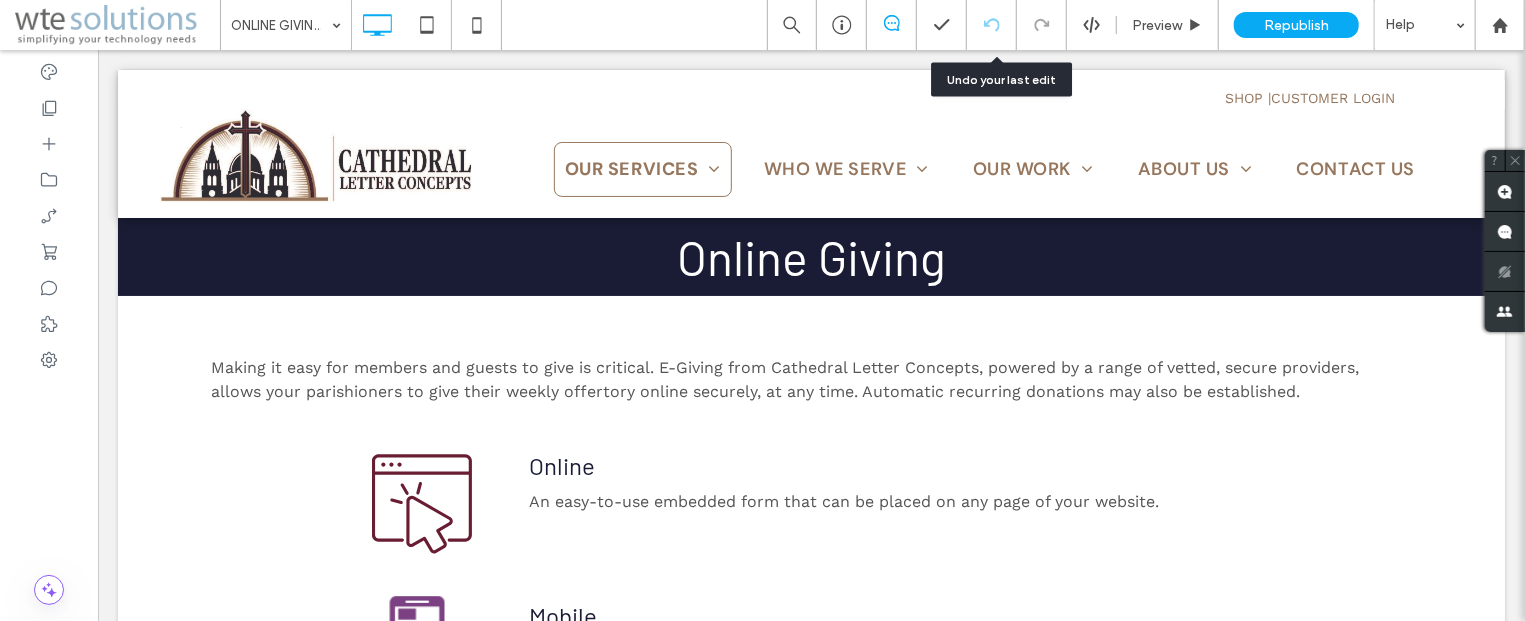 click 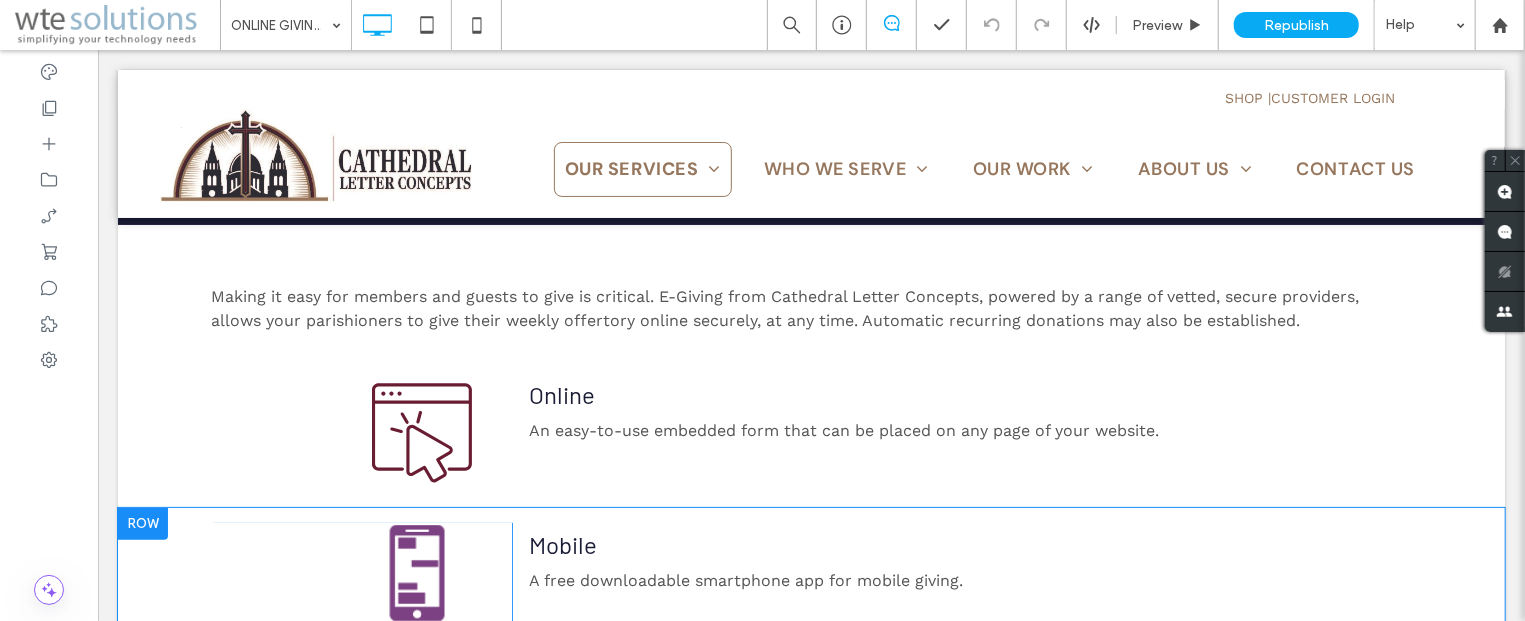 scroll, scrollTop: 107, scrollLeft: 0, axis: vertical 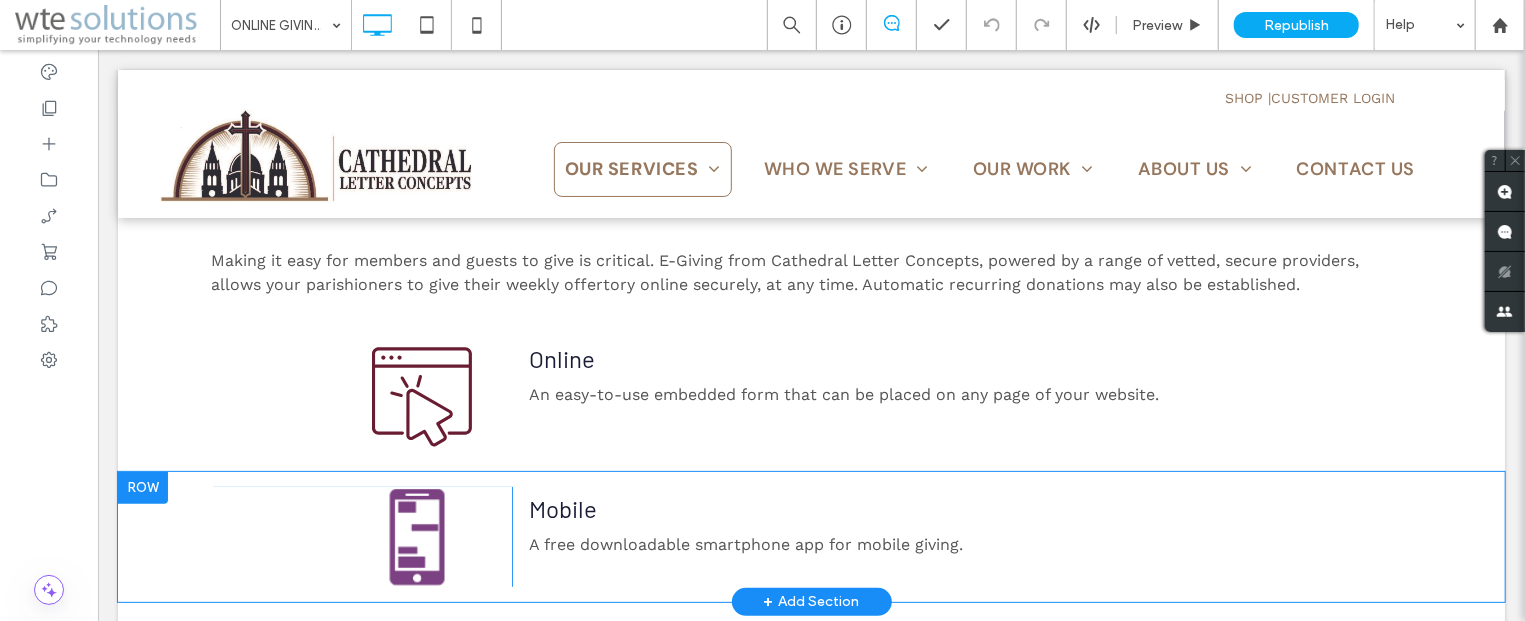 click at bounding box center (142, 487) 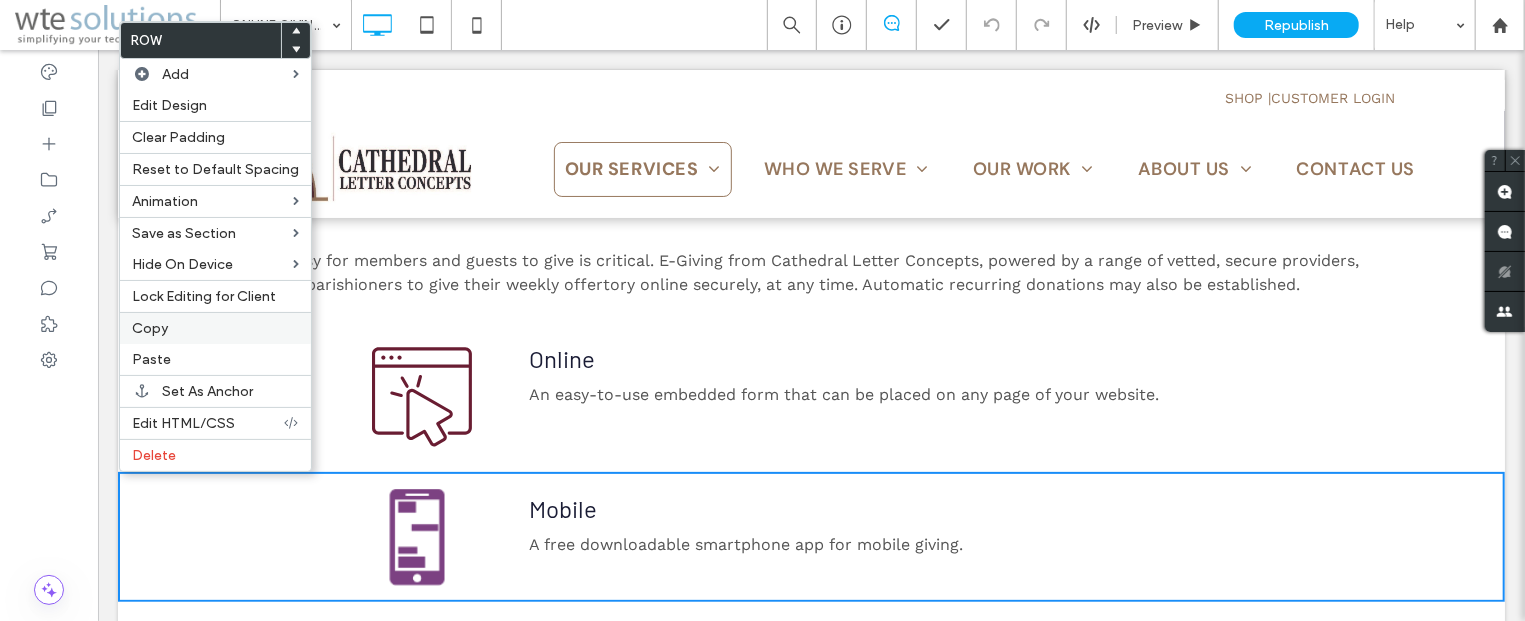 click on "Copy" at bounding box center [150, 328] 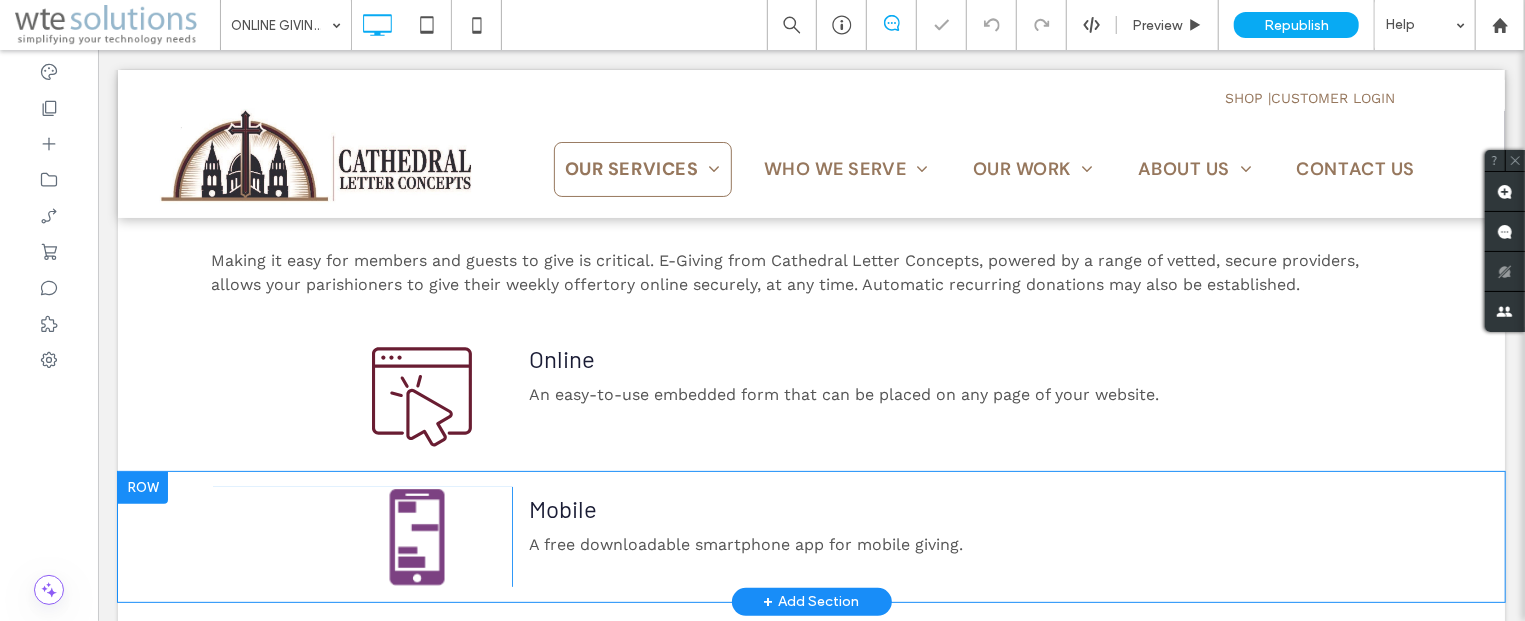 click at bounding box center [142, 487] 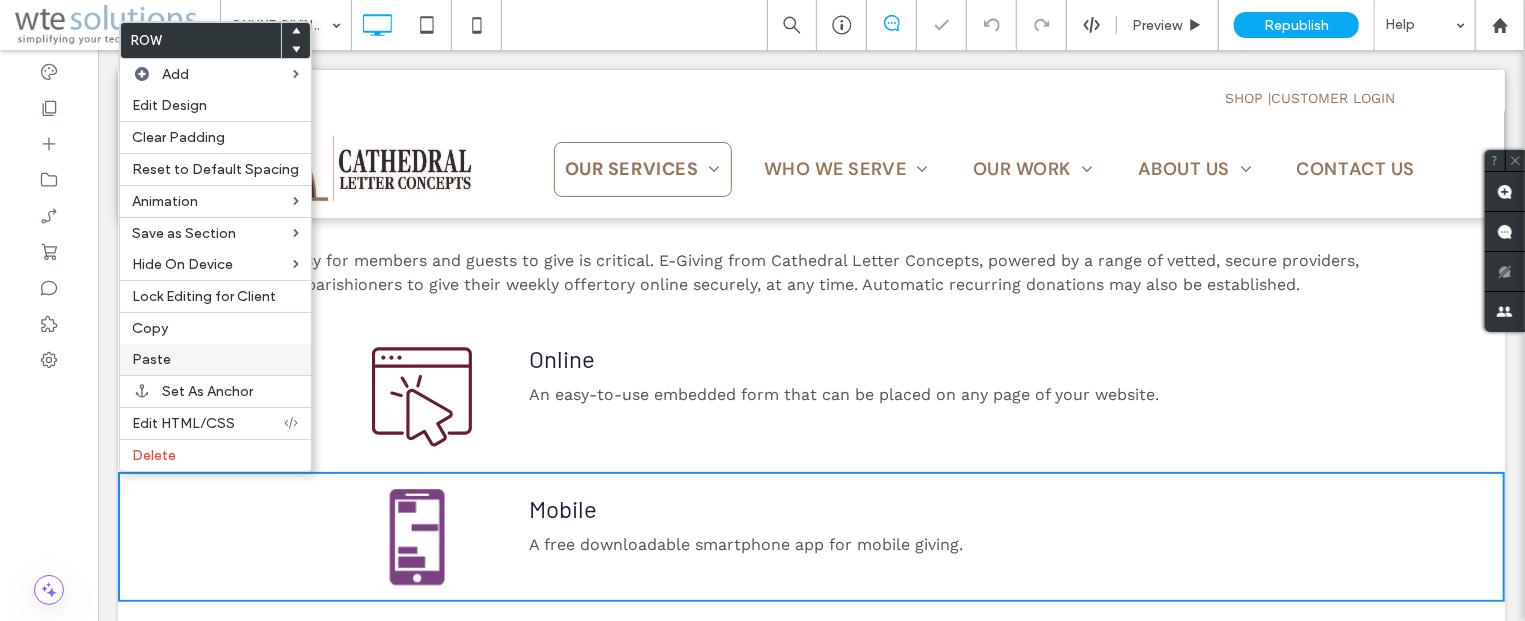 click on "Paste" at bounding box center (215, 359) 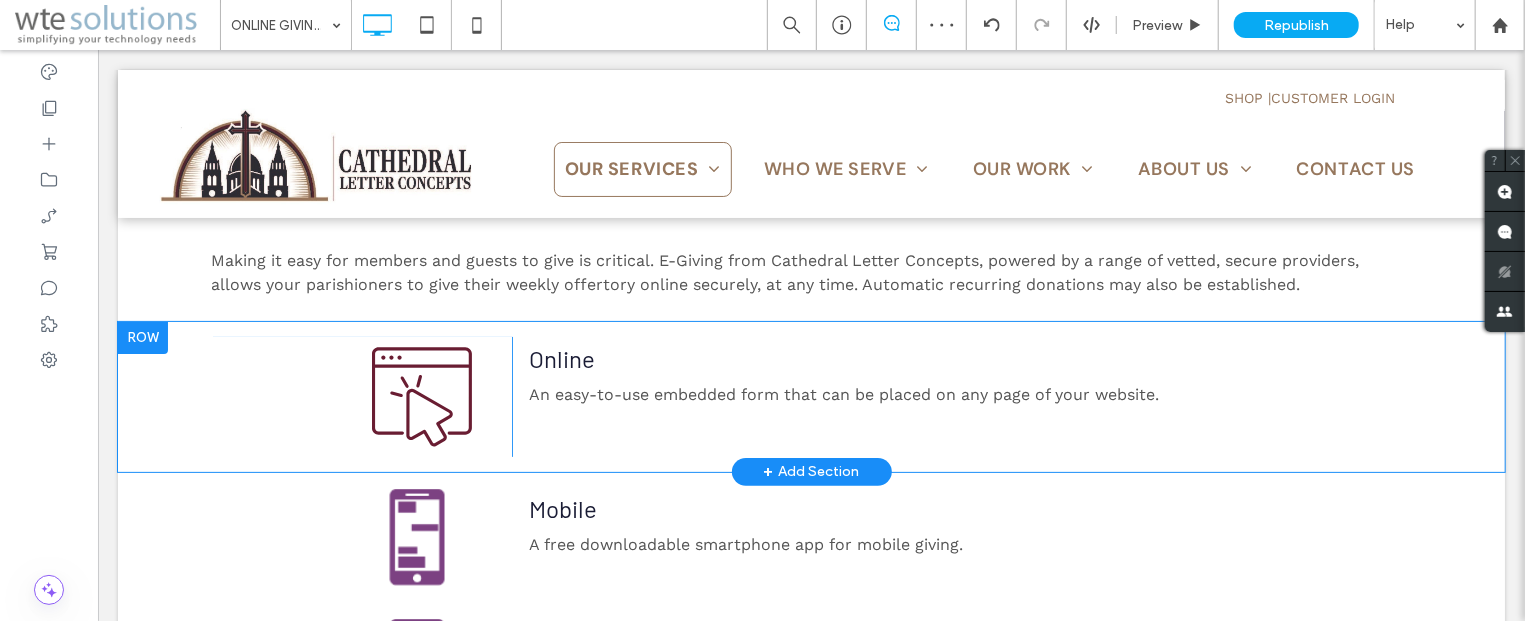 scroll, scrollTop: 321, scrollLeft: 0, axis: vertical 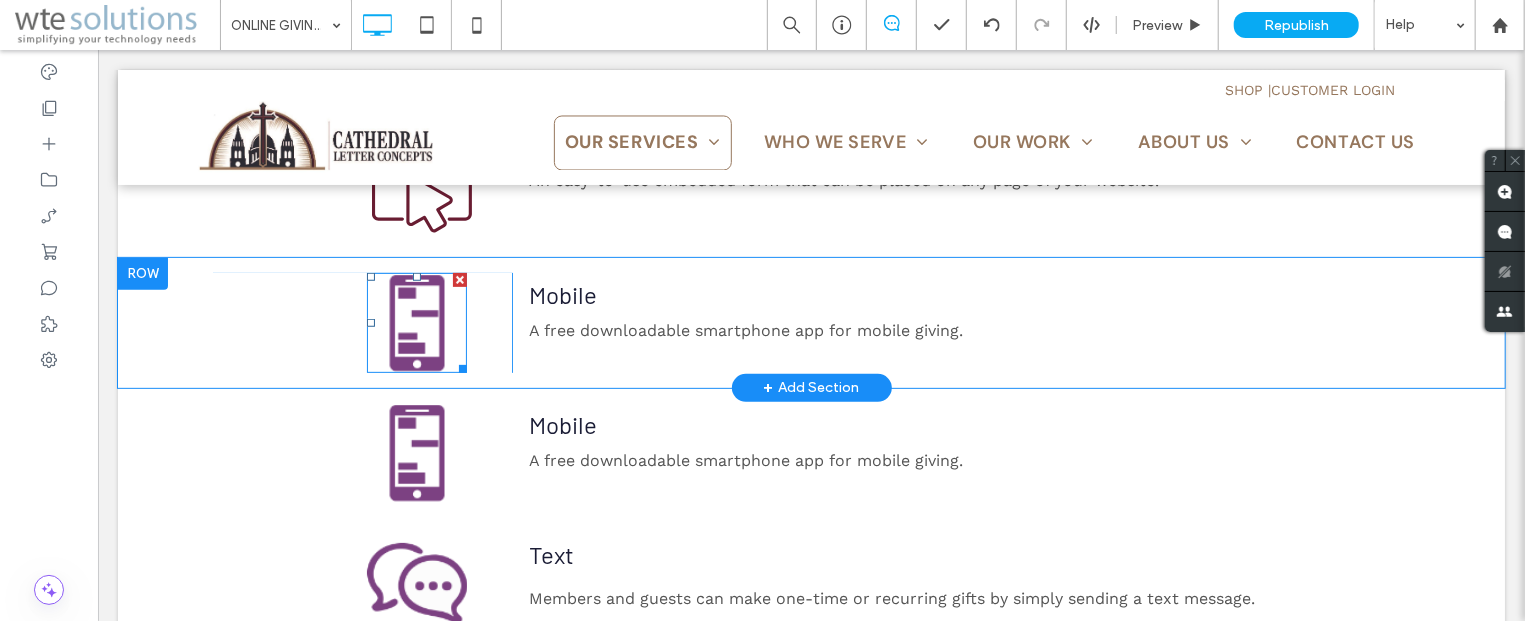 click at bounding box center [416, 322] 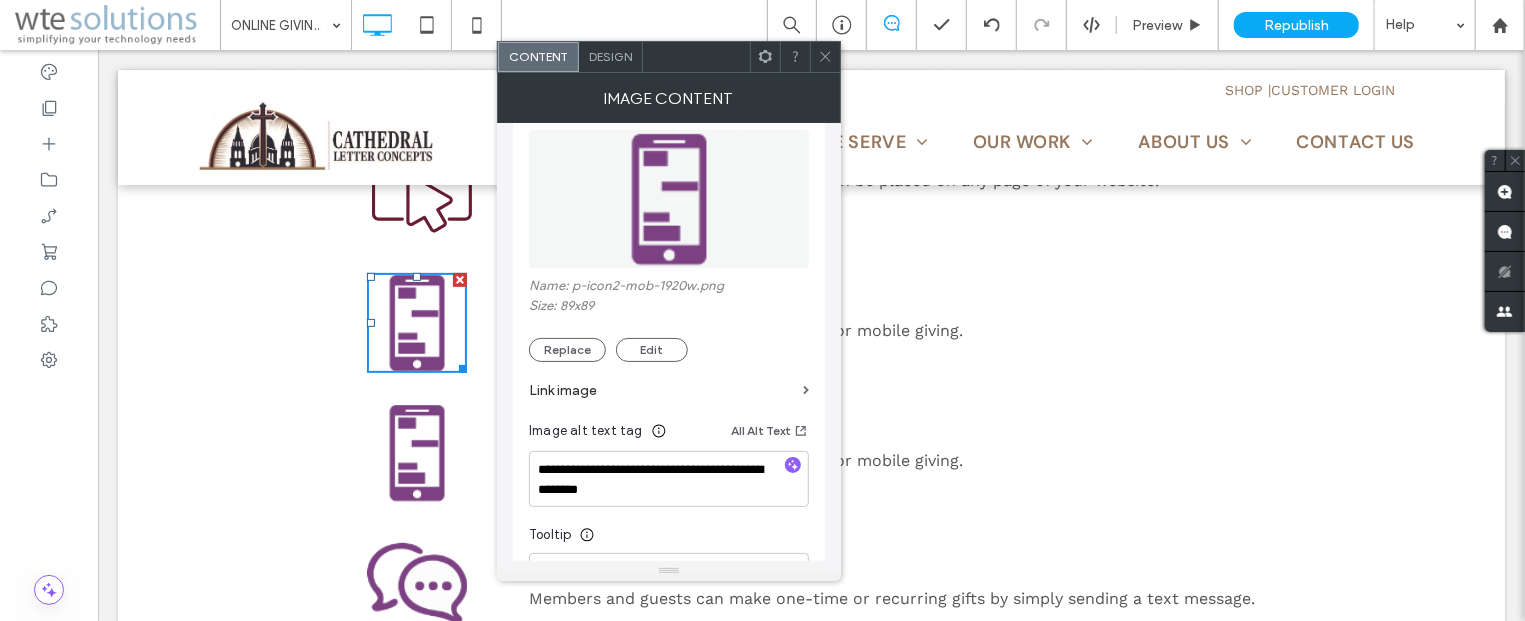scroll, scrollTop: 241, scrollLeft: 0, axis: vertical 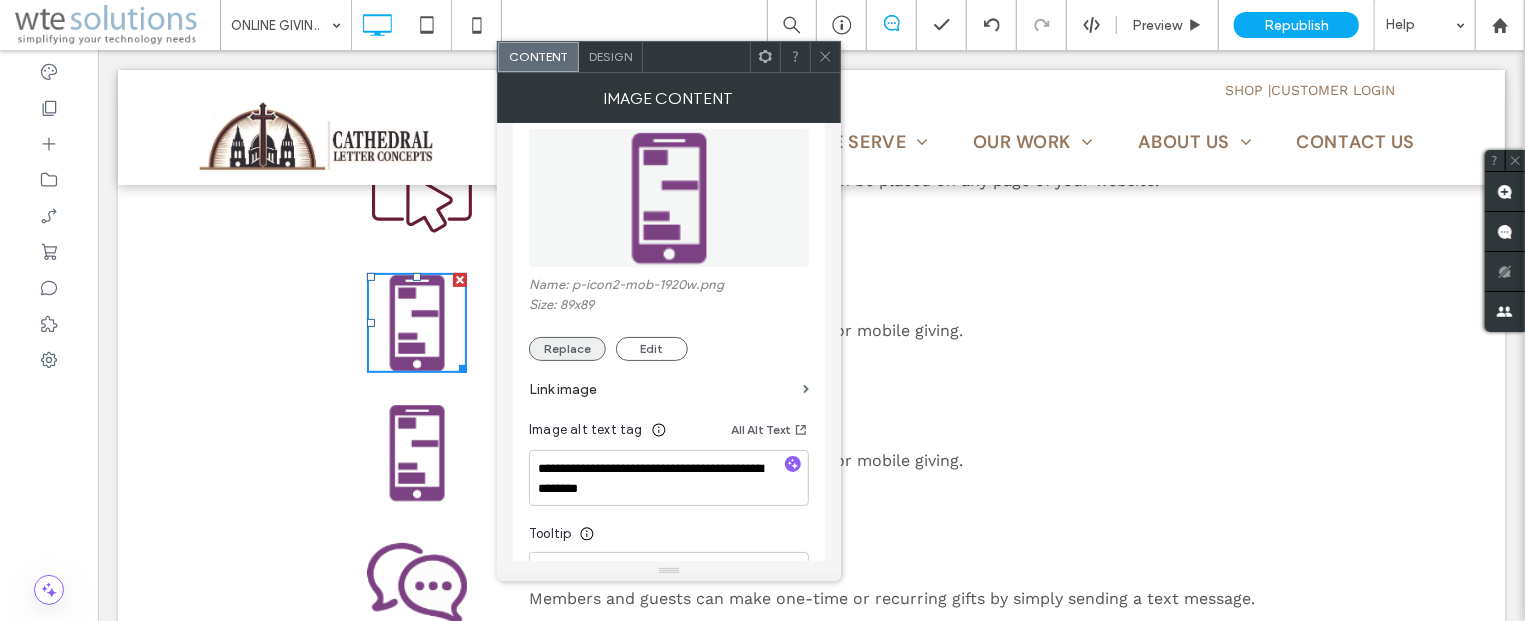 click on "Replace" at bounding box center [567, 349] 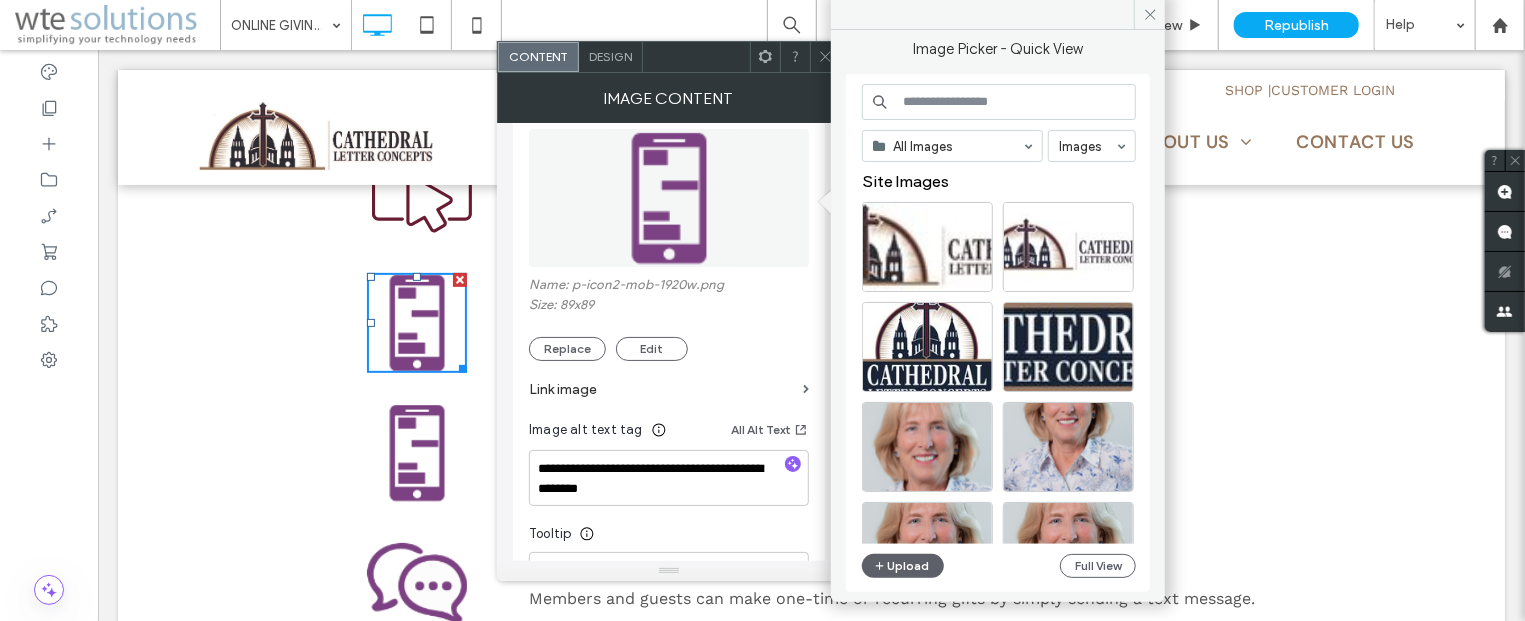 click at bounding box center [999, 102] 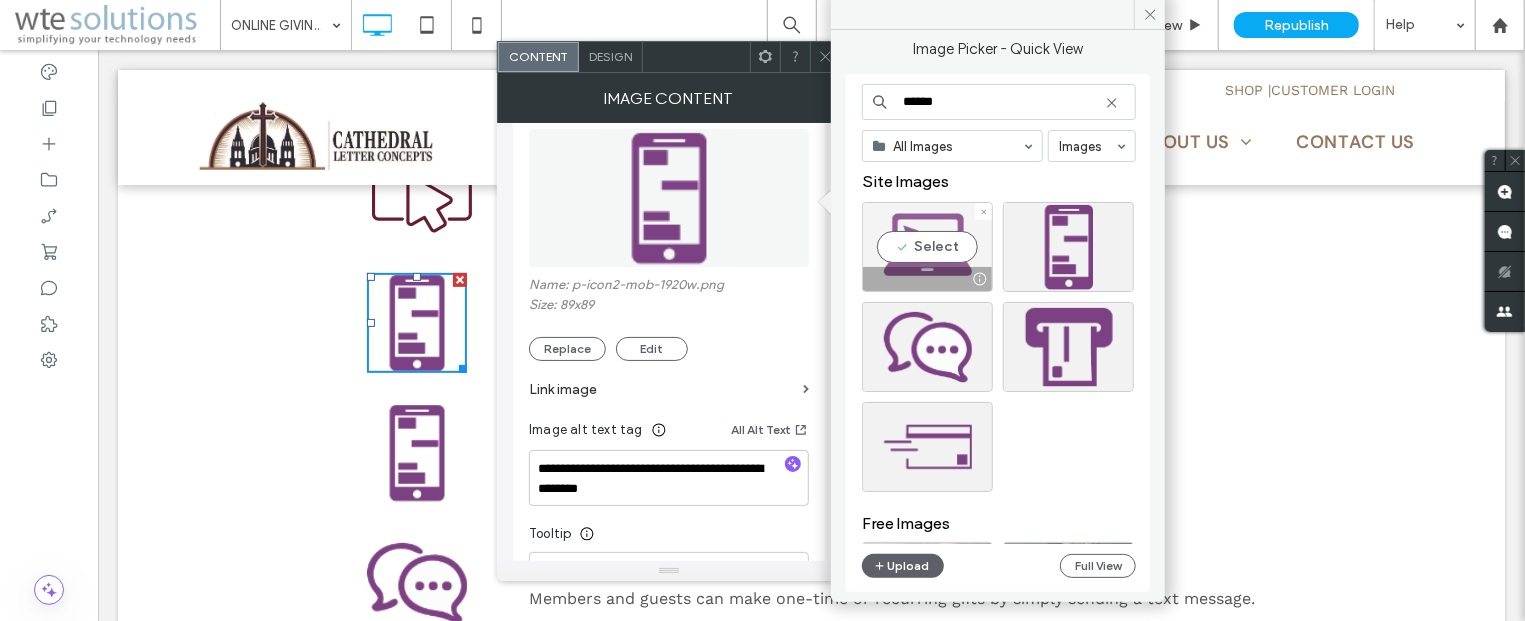 type on "******" 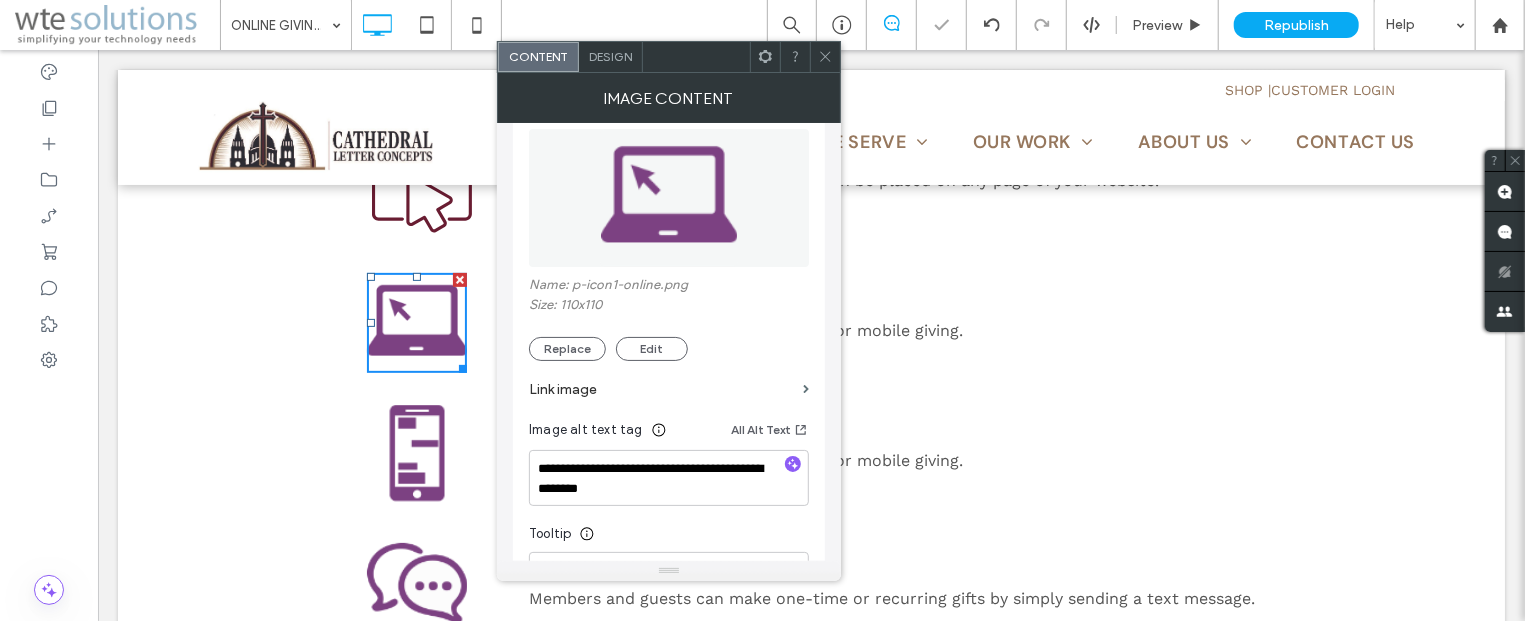 click 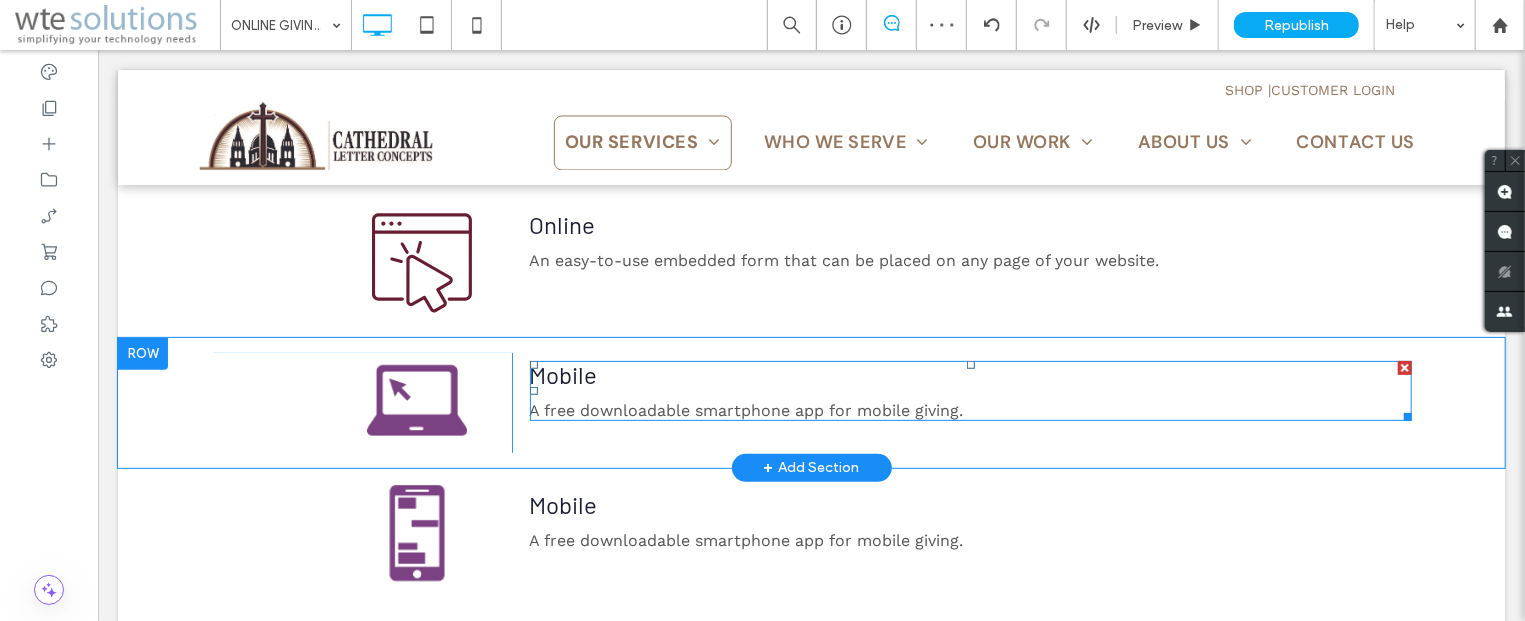 scroll, scrollTop: 214, scrollLeft: 0, axis: vertical 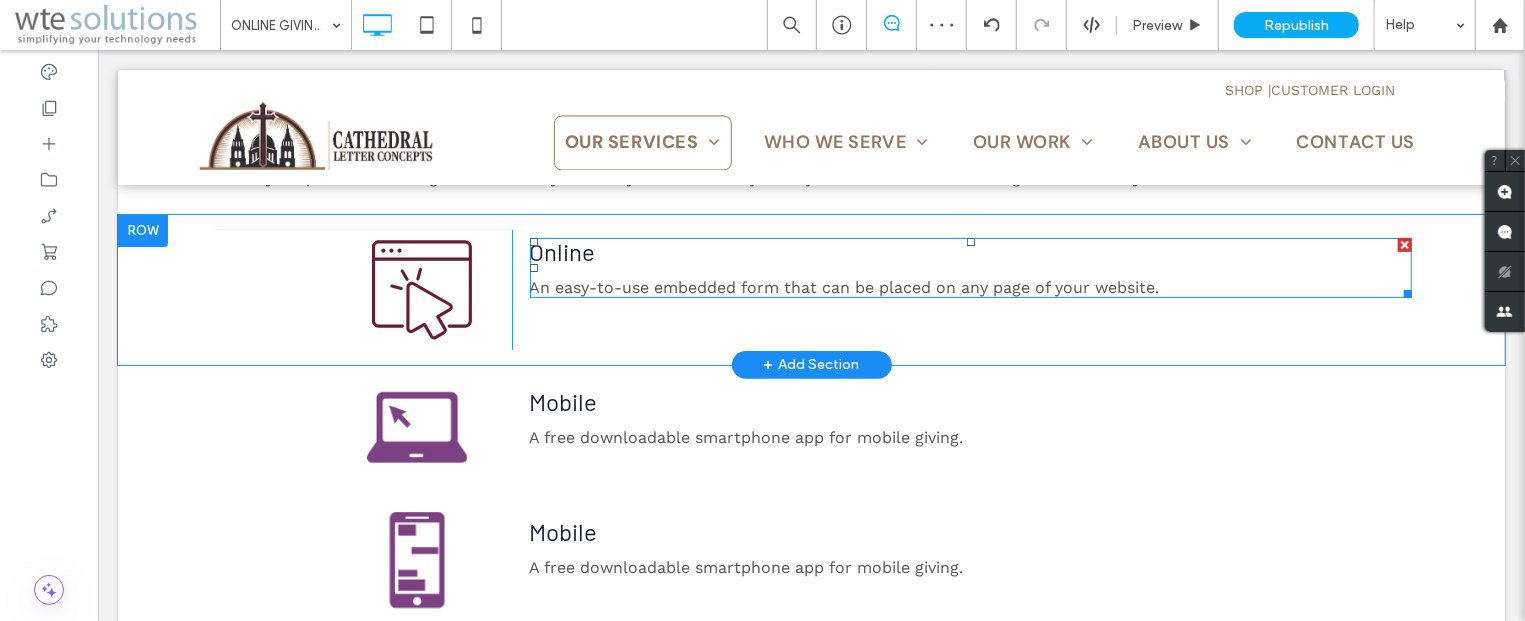 click at bounding box center [970, 271] 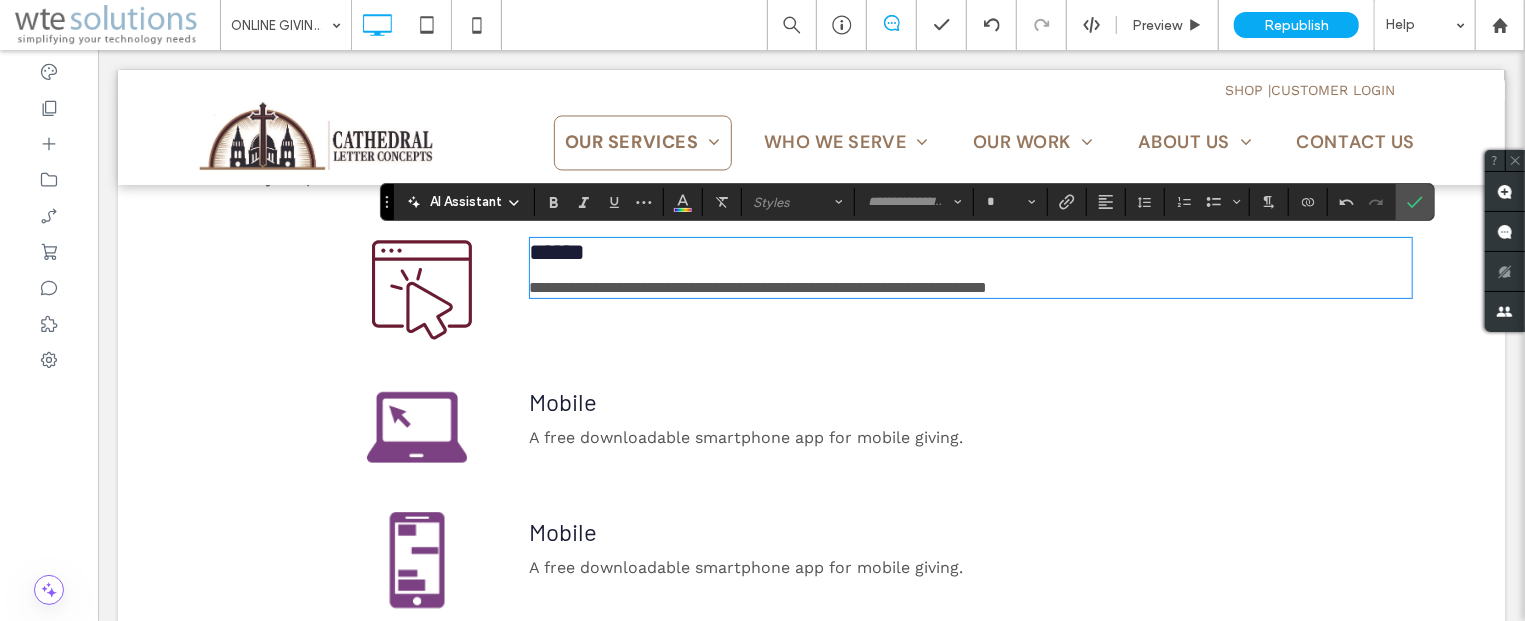 click on "A free downloadable smartphone app for mobile giving." at bounding box center [746, 436] 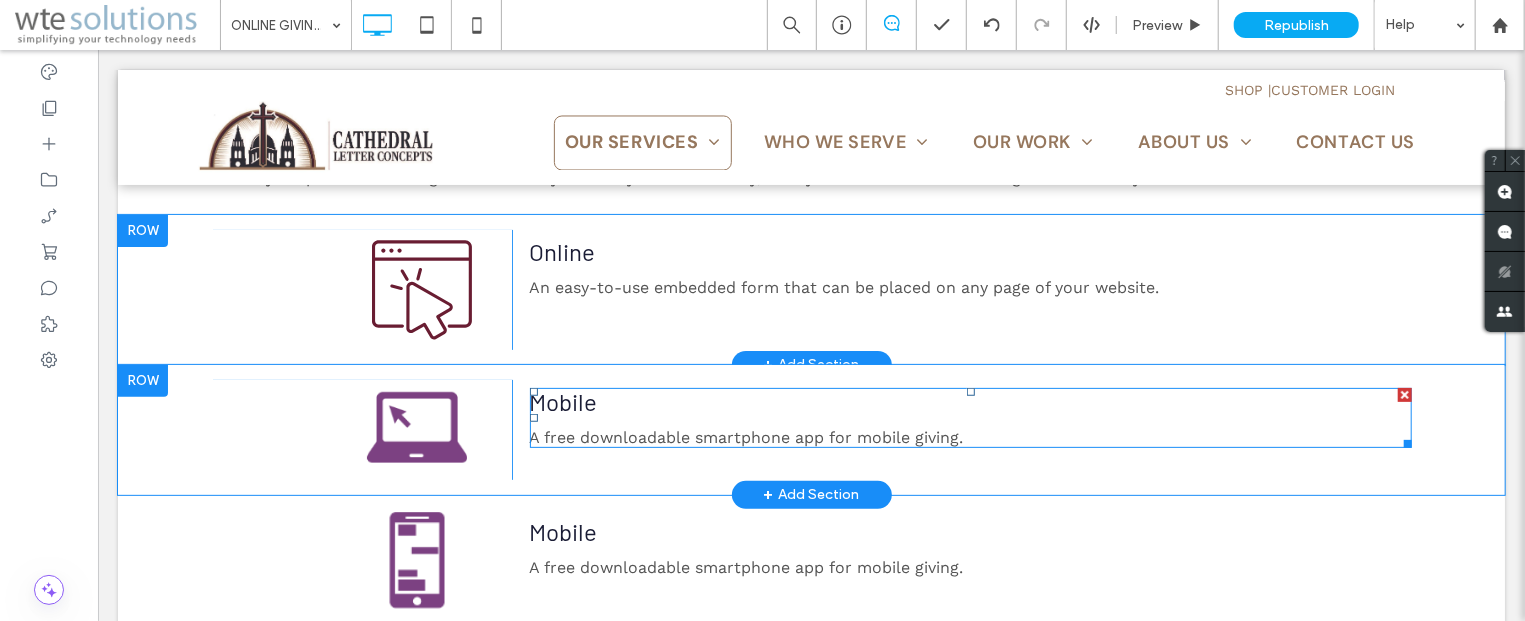click on "Mobile" at bounding box center [970, 401] 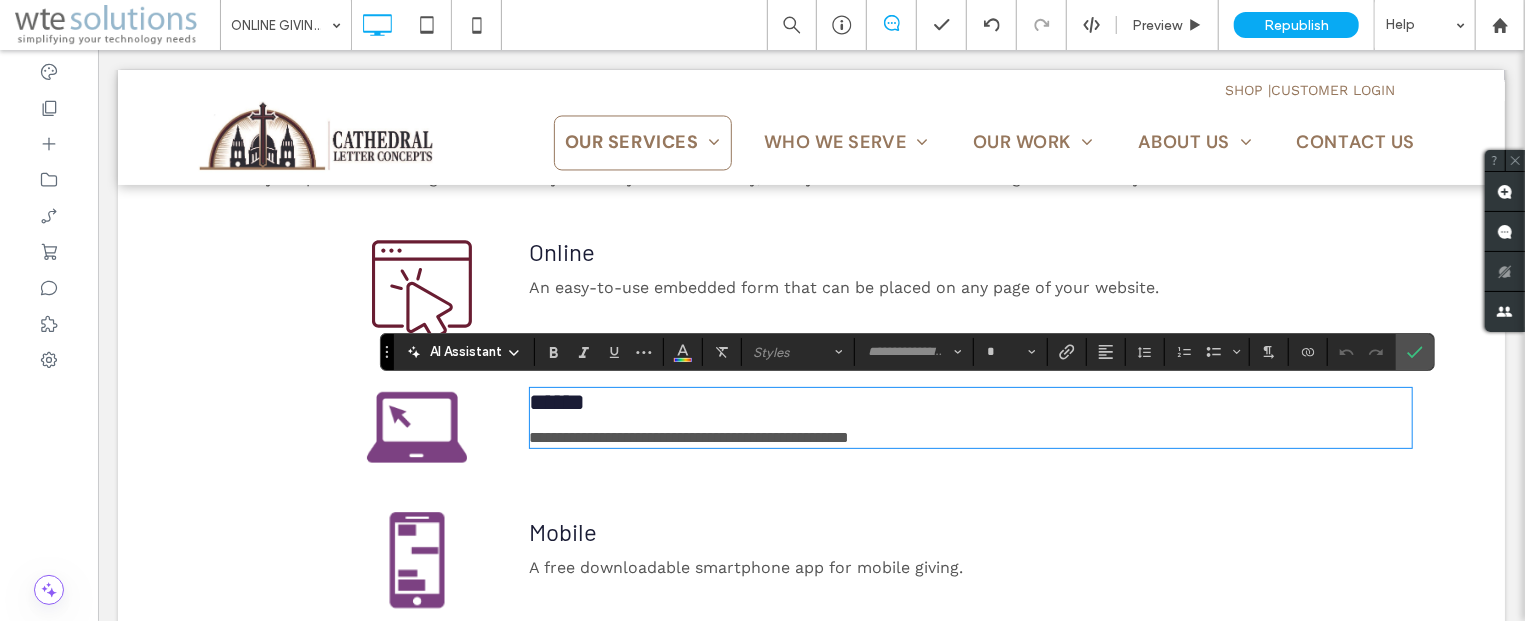 type on "*********" 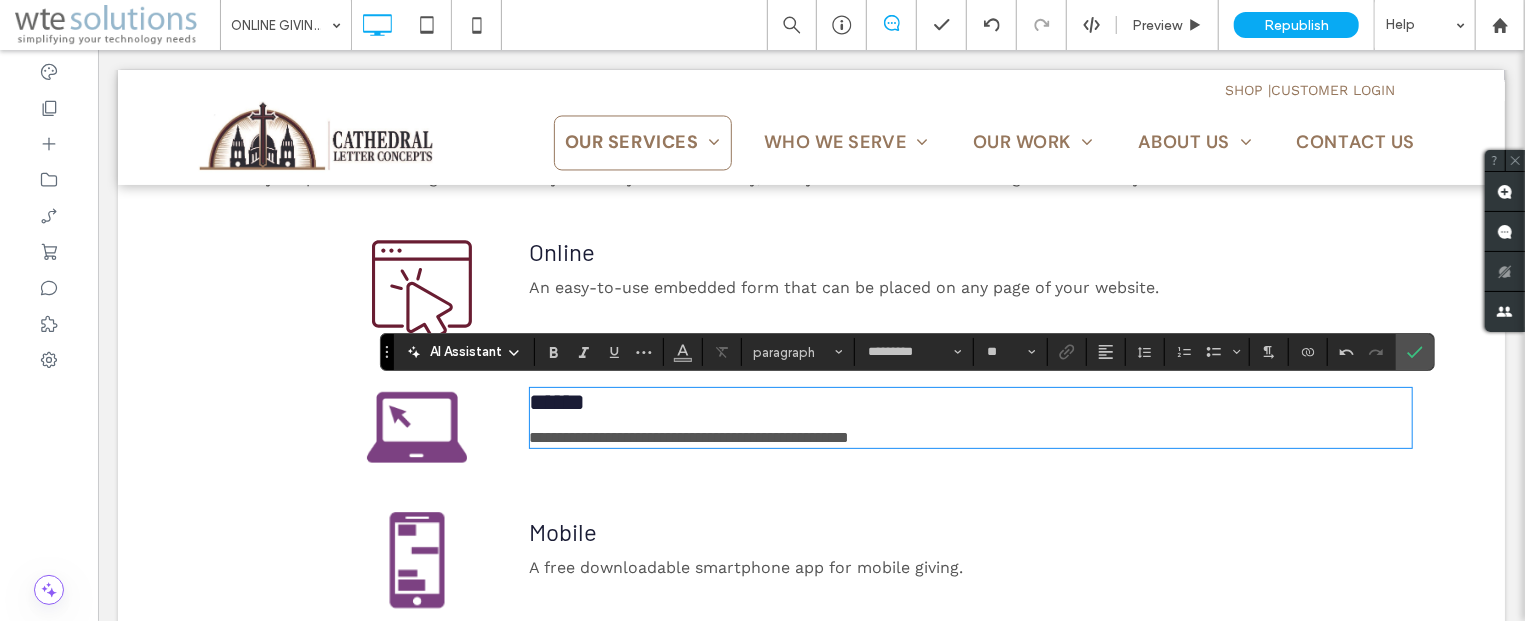 scroll, scrollTop: 0, scrollLeft: 0, axis: both 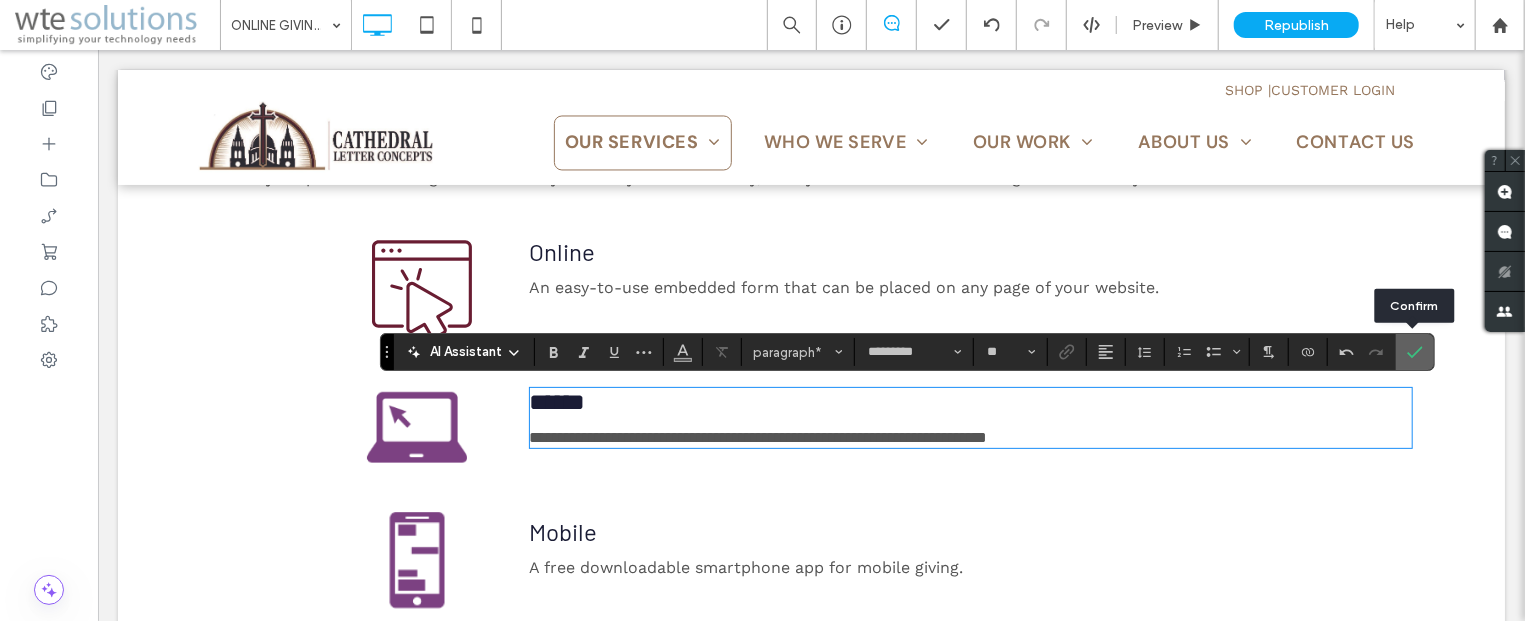 drag, startPoint x: 1410, startPoint y: 351, endPoint x: 645, endPoint y: 375, distance: 765.3764 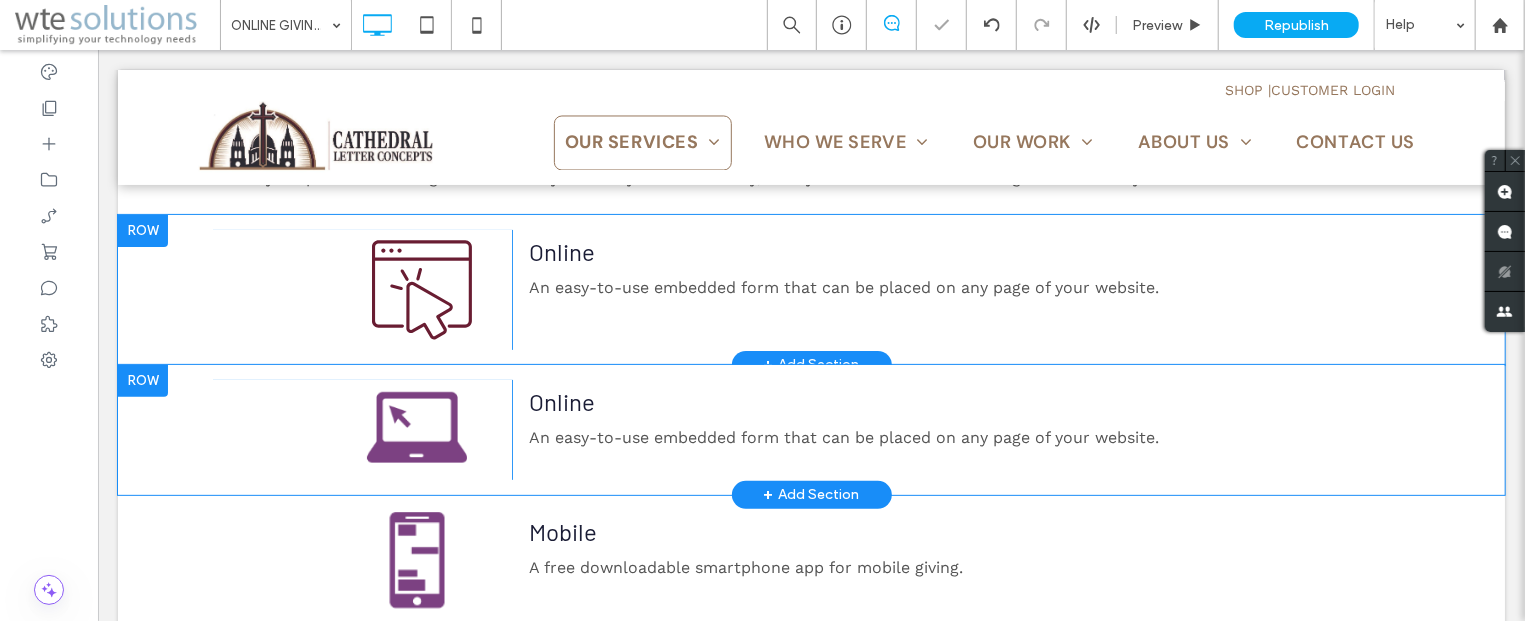 click on "SHOP    |   CUSTOMER LOGIN
Click To Paste
Click To Paste
OUR SERVICES
FUNDRAISING SOLUTIONS
INCREASED OFFERTORY
CAPITAL CAMPAIGNS
DIOCESAN ANNUAL APPEALS
RELIGIOUS ORGANIZATIONS
PLEDGE REDEMPTION
OFFERING ENVELOPES
ENVELOPE MAILING PROGRAM
BILINGUAL PRODUCTS
BOXED SETS
BULK ENVELOPES
CHILDREN AND YOUTH SETS
SPECIAL COLLECTION ENVELOPES
STEWARDSHIP MOTIVATORS
THE LITURGICAL SERIES
TIME, TALENT AND TREASURE SERIES
BAR CODING
CONTRIBUTION RECORDING SERVICE
SPECIAL MAILINGS
ONLINE SERVICES
ONLINE GIVING
ONLINE LIST MAINTENANCE" at bounding box center [810, 151] 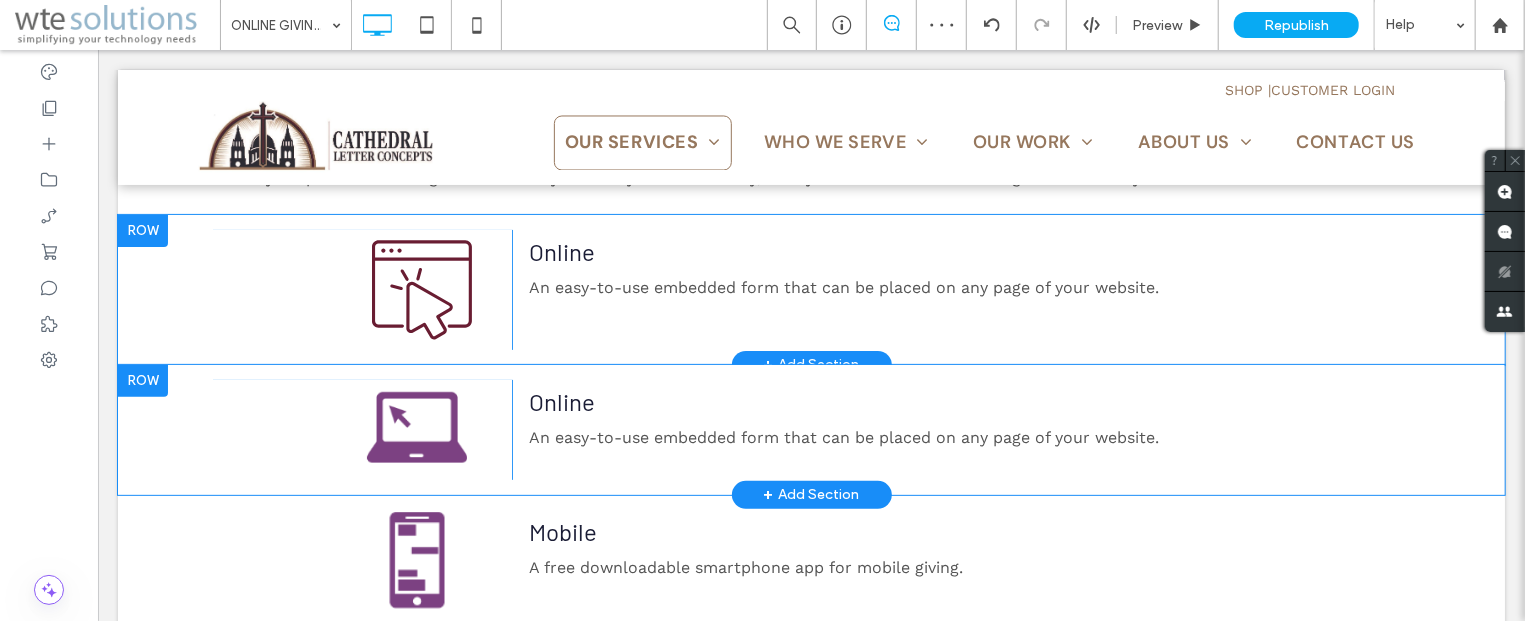 click on "SHOP    |   CUSTOMER LOGIN
Click To Paste
Click To Paste
OUR SERVICES
FUNDRAISING SOLUTIONS
INCREASED OFFERTORY
CAPITAL CAMPAIGNS
DIOCESAN ANNUAL APPEALS
RELIGIOUS ORGANIZATIONS
PLEDGE REDEMPTION
OFFERING ENVELOPES
ENVELOPE MAILING PROGRAM
BILINGUAL PRODUCTS
BOXED SETS
BULK ENVELOPES
CHILDREN AND YOUTH SETS
SPECIAL COLLECTION ENVELOPES
STEWARDSHIP MOTIVATORS
THE LITURGICAL SERIES
TIME, TALENT AND TREASURE SERIES
BAR CODING
CONTRIBUTION RECORDING SERVICE
SPECIAL MAILINGS
ONLINE SERVICES
ONLINE GIVING
ONLINE LIST MAINTENANCE" at bounding box center [810, 151] 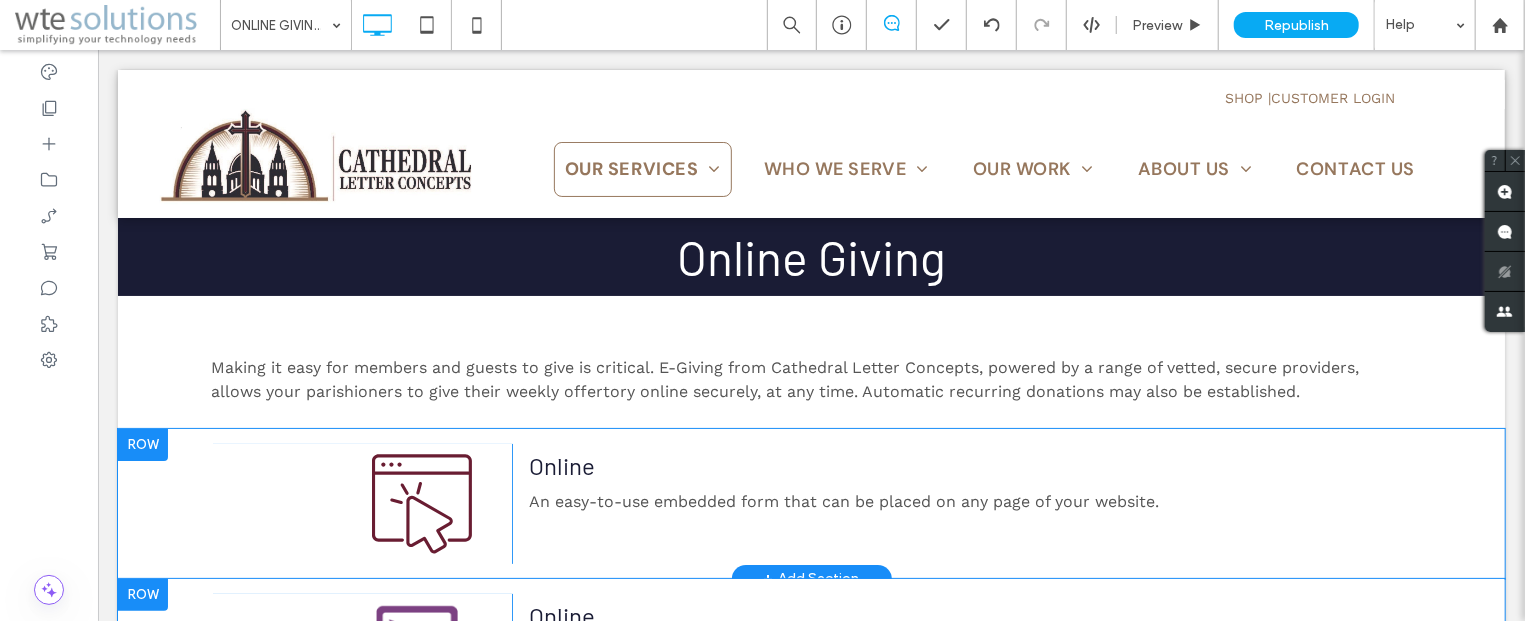 click at bounding box center (142, 444) 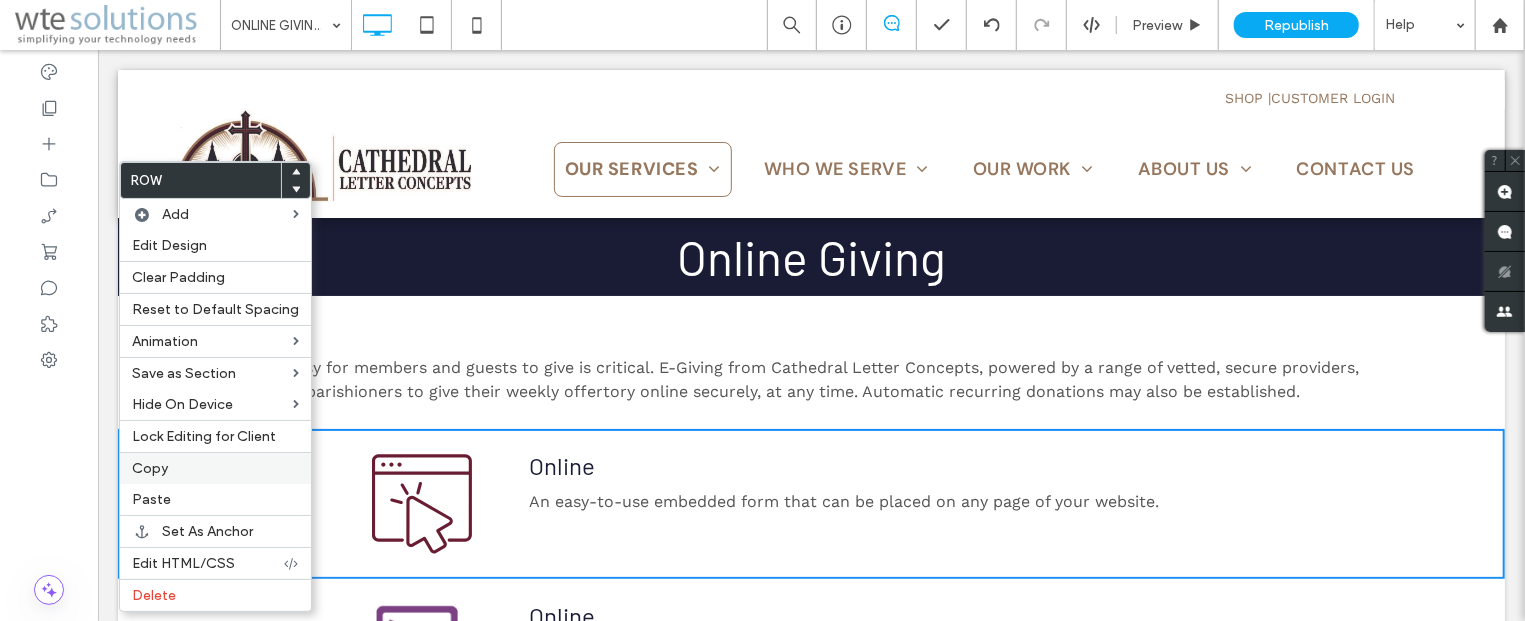 click on "Copy" at bounding box center (150, 468) 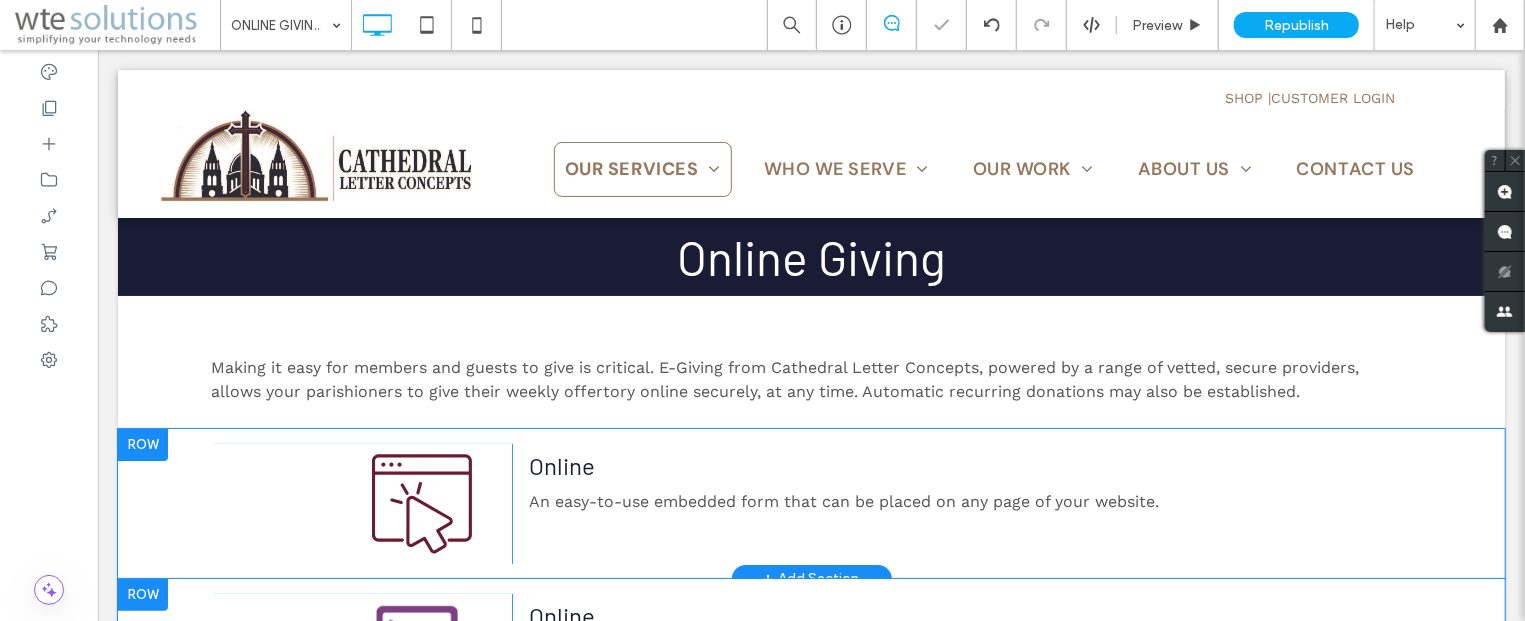 click at bounding box center [142, 444] 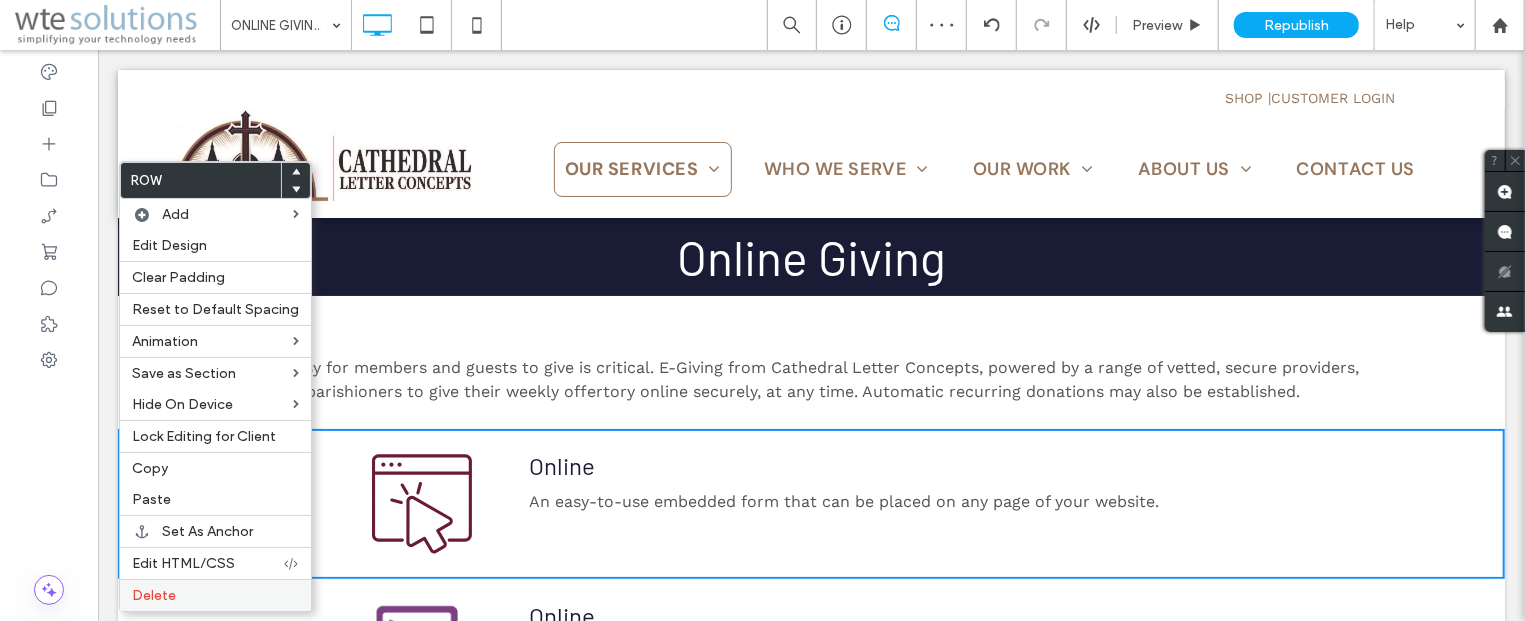 click on "Delete" at bounding box center [154, 595] 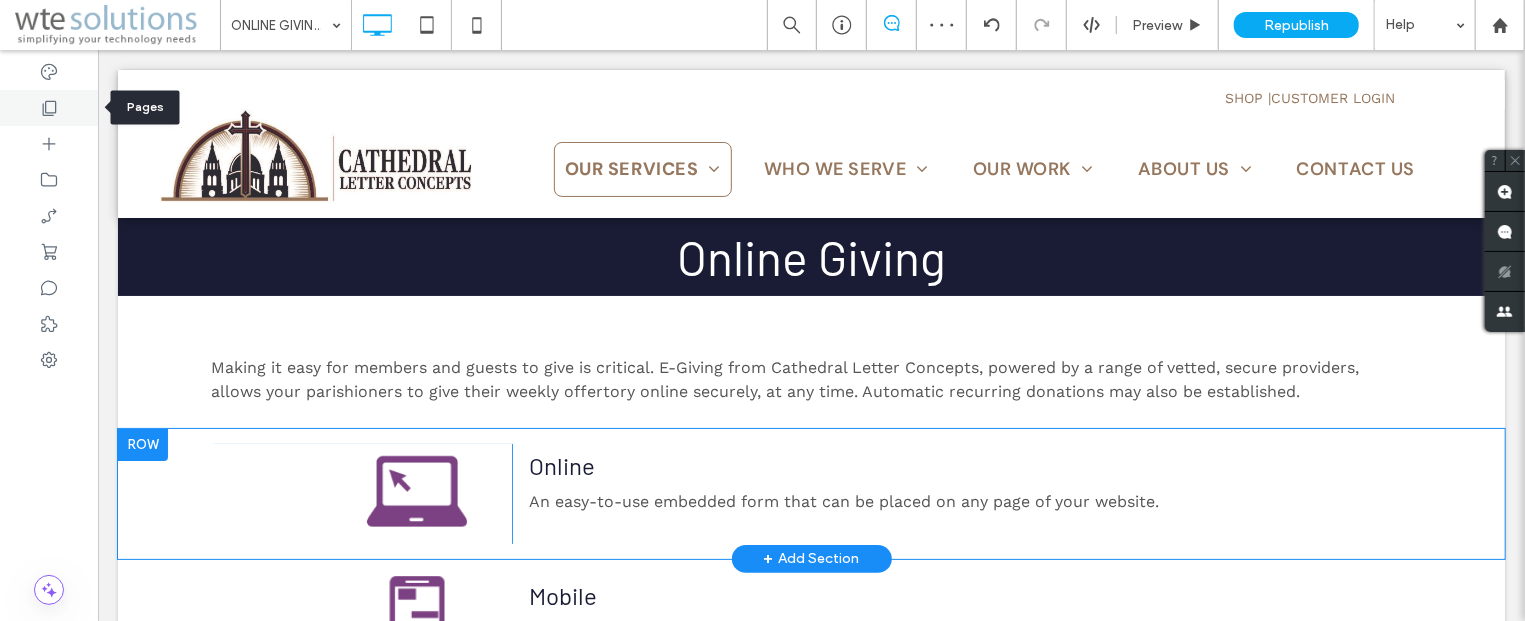 click 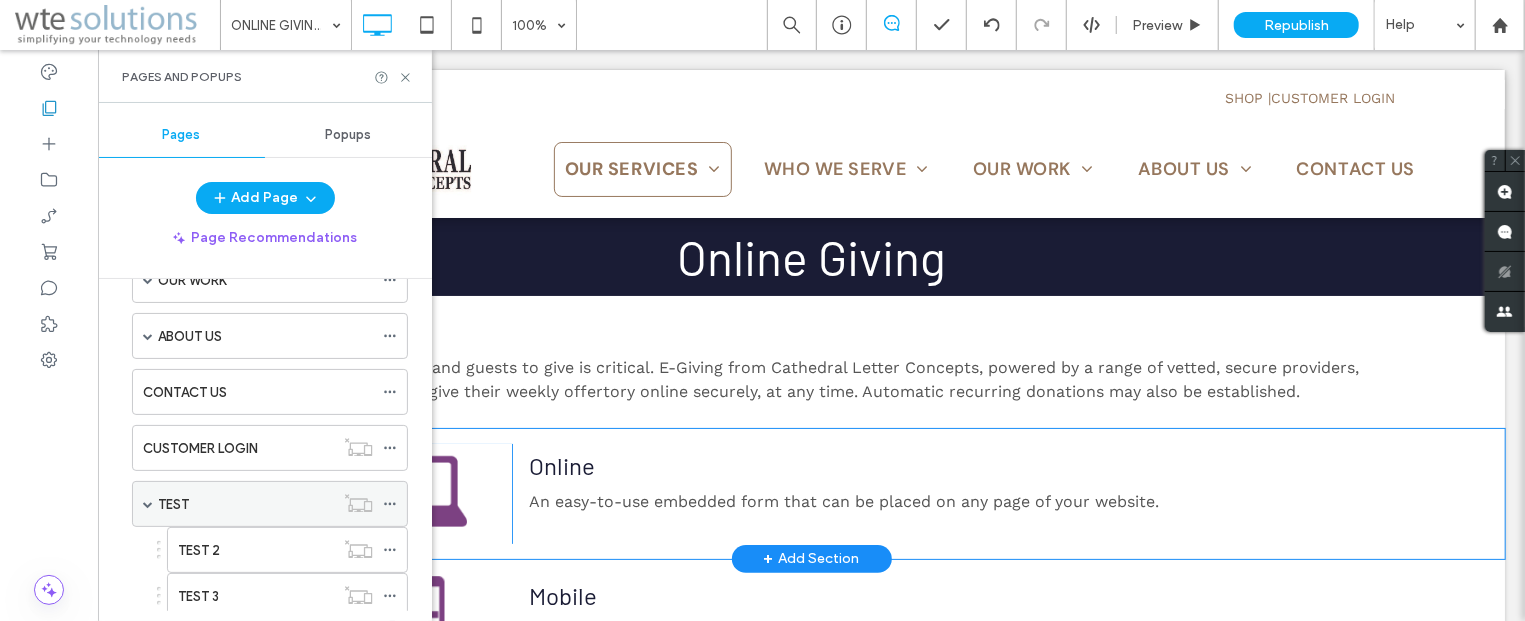 scroll, scrollTop: 723, scrollLeft: 0, axis: vertical 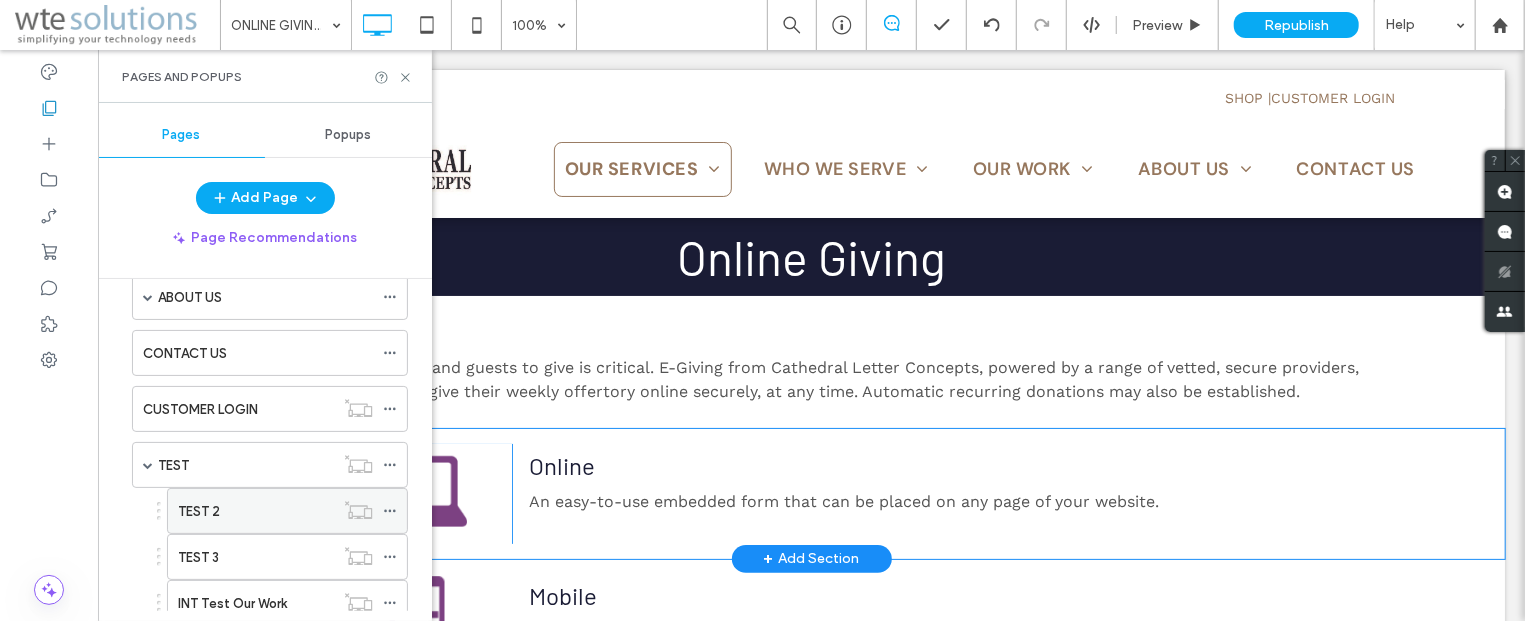 click on "TEST 2" at bounding box center (199, 511) 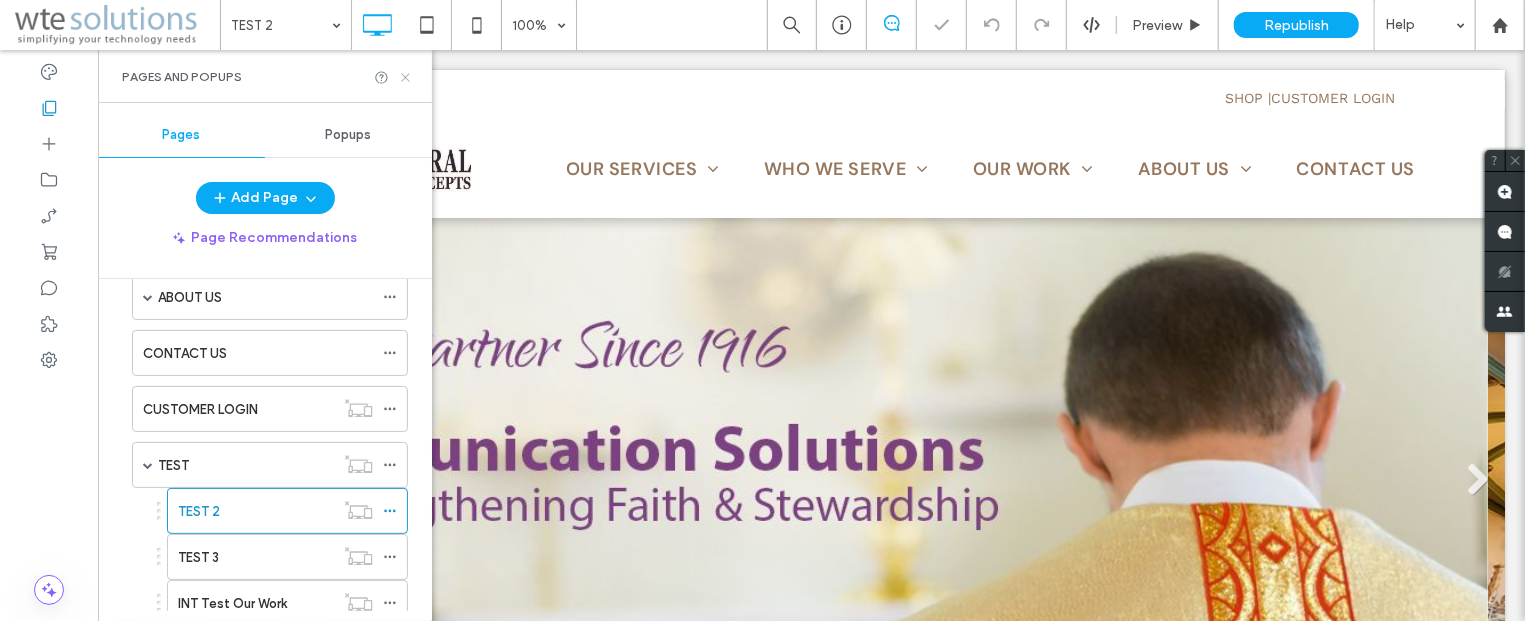 scroll, scrollTop: 0, scrollLeft: 0, axis: both 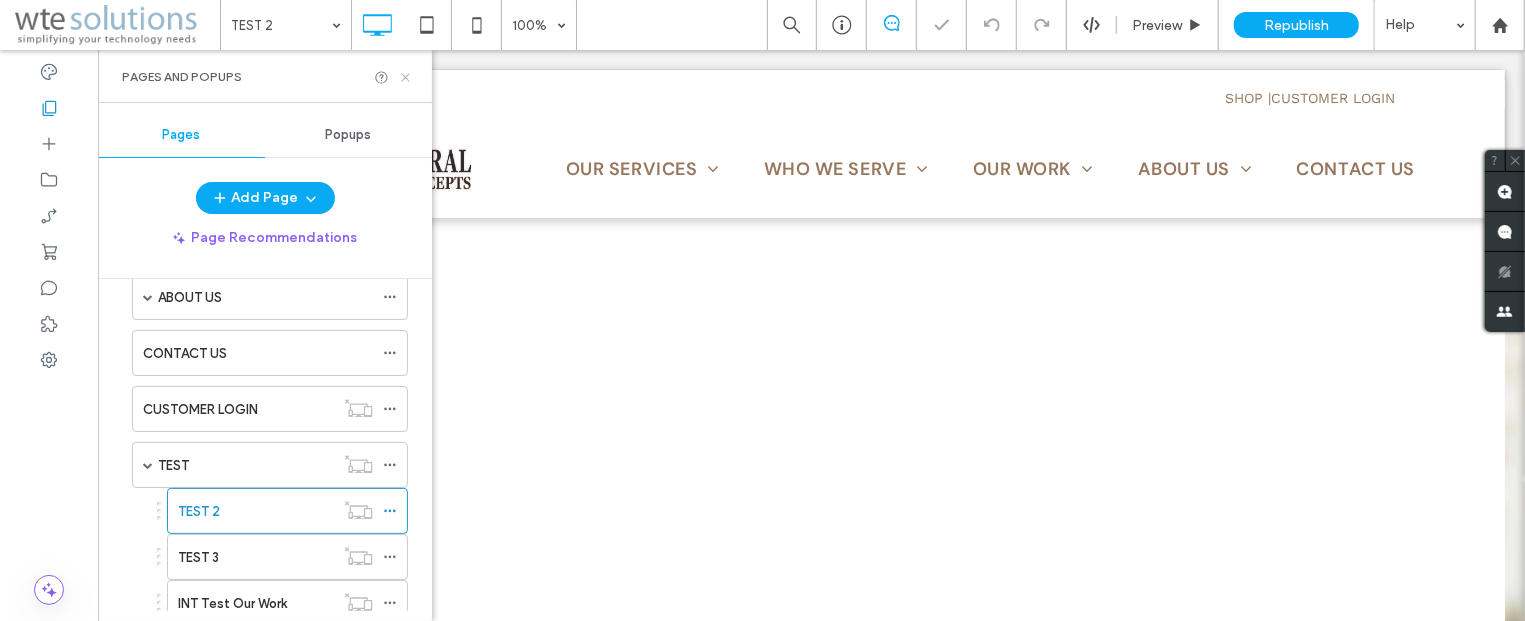 click 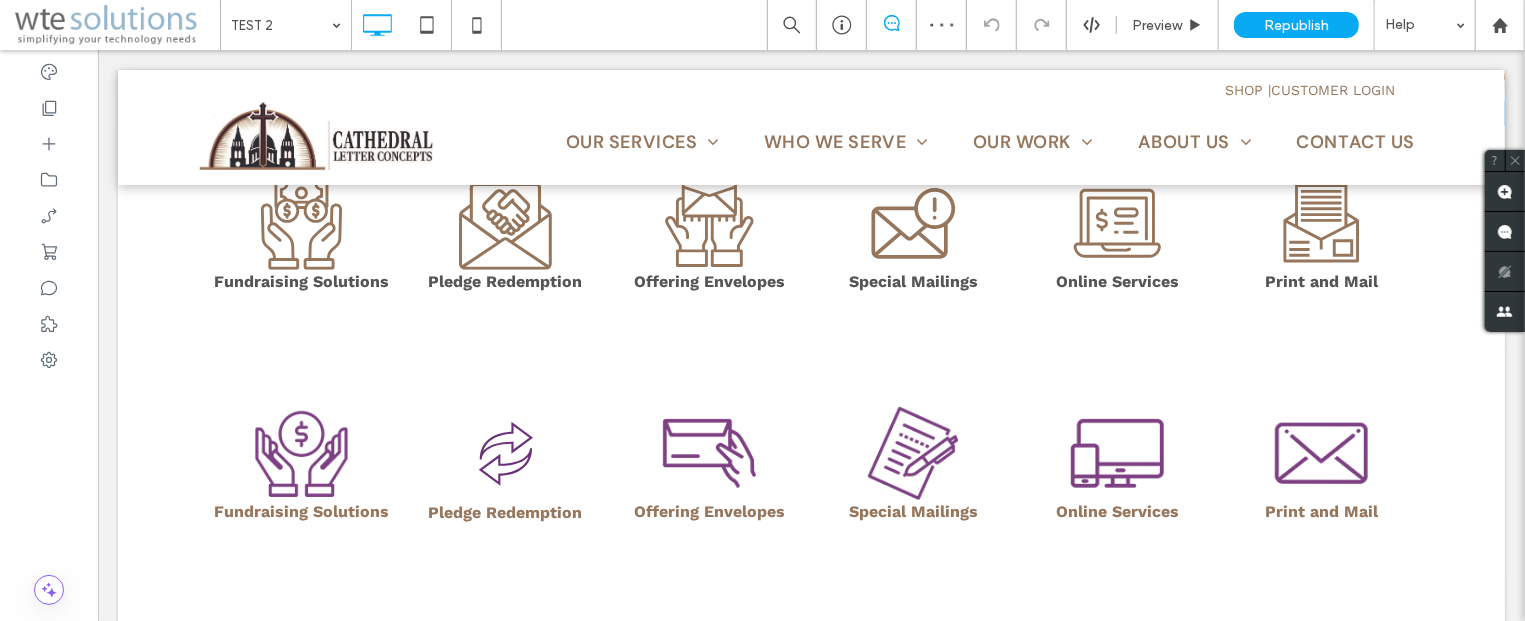 scroll, scrollTop: 857, scrollLeft: 0, axis: vertical 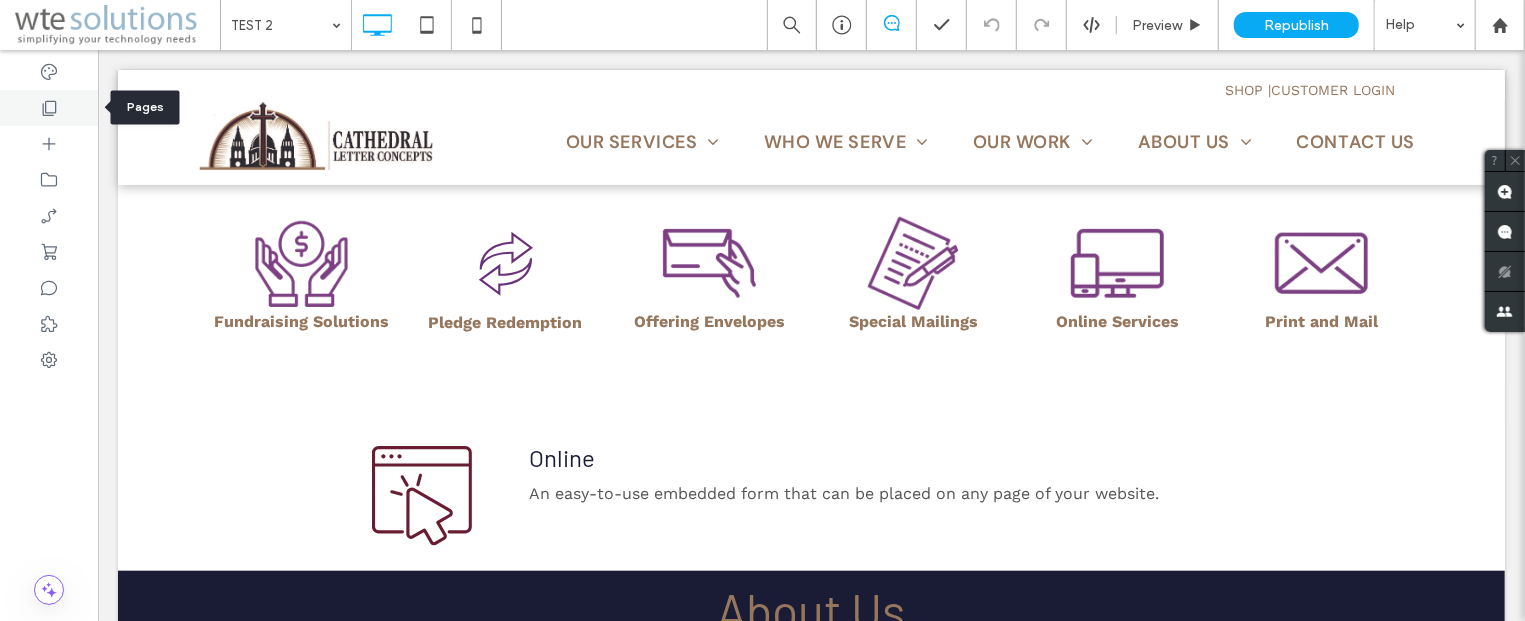 click at bounding box center [49, 108] 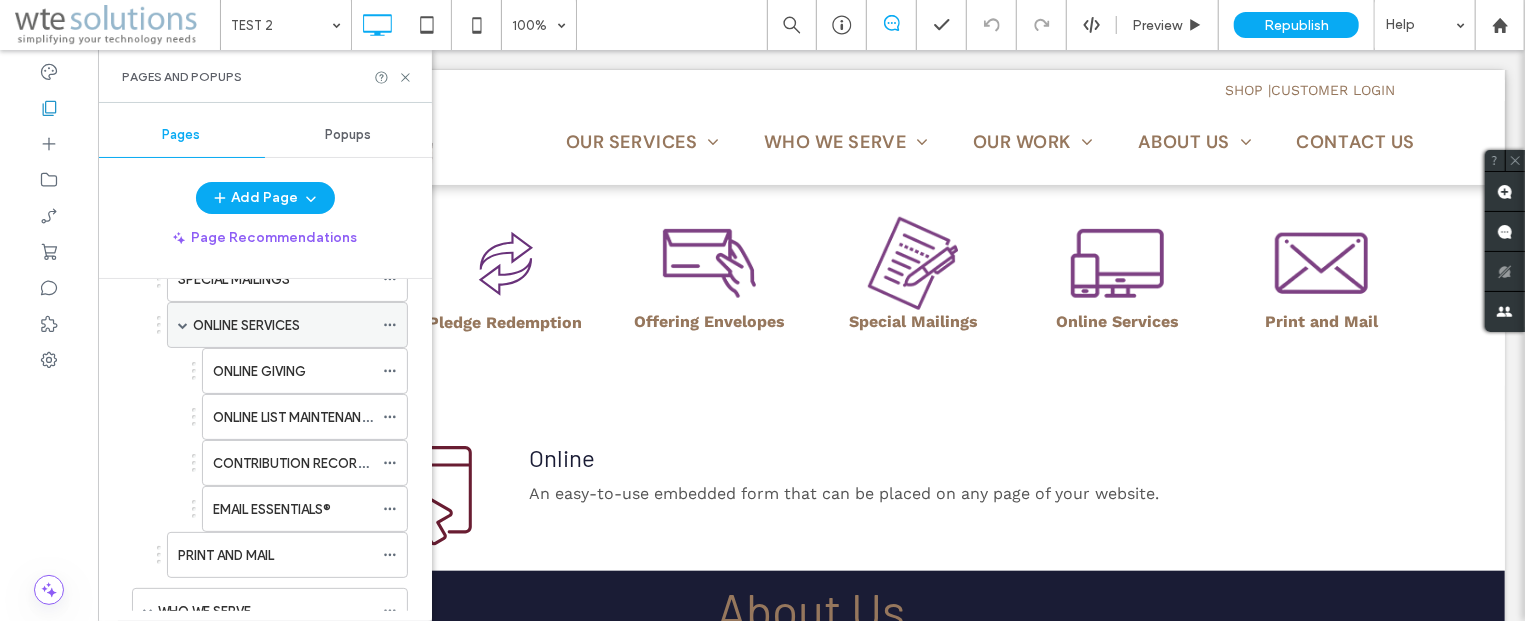 scroll, scrollTop: 361, scrollLeft: 0, axis: vertical 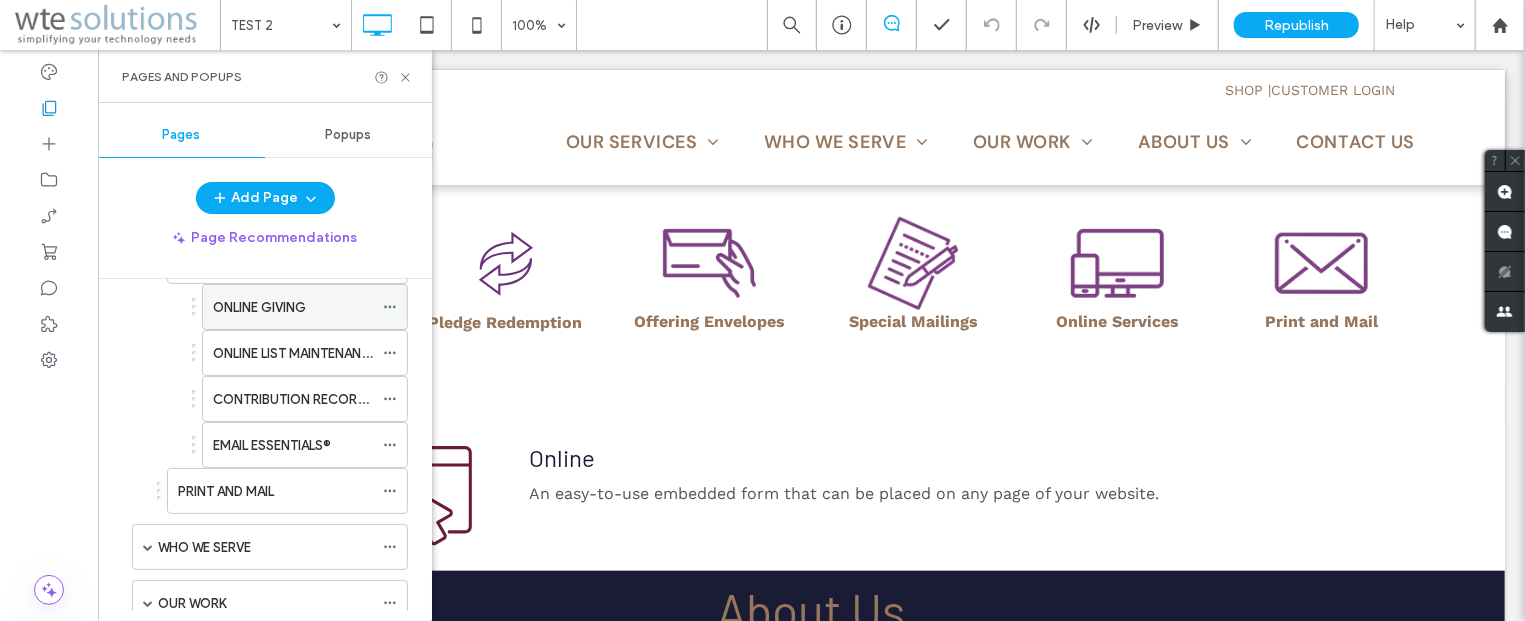 click on "ONLINE GIVING" at bounding box center (259, 307) 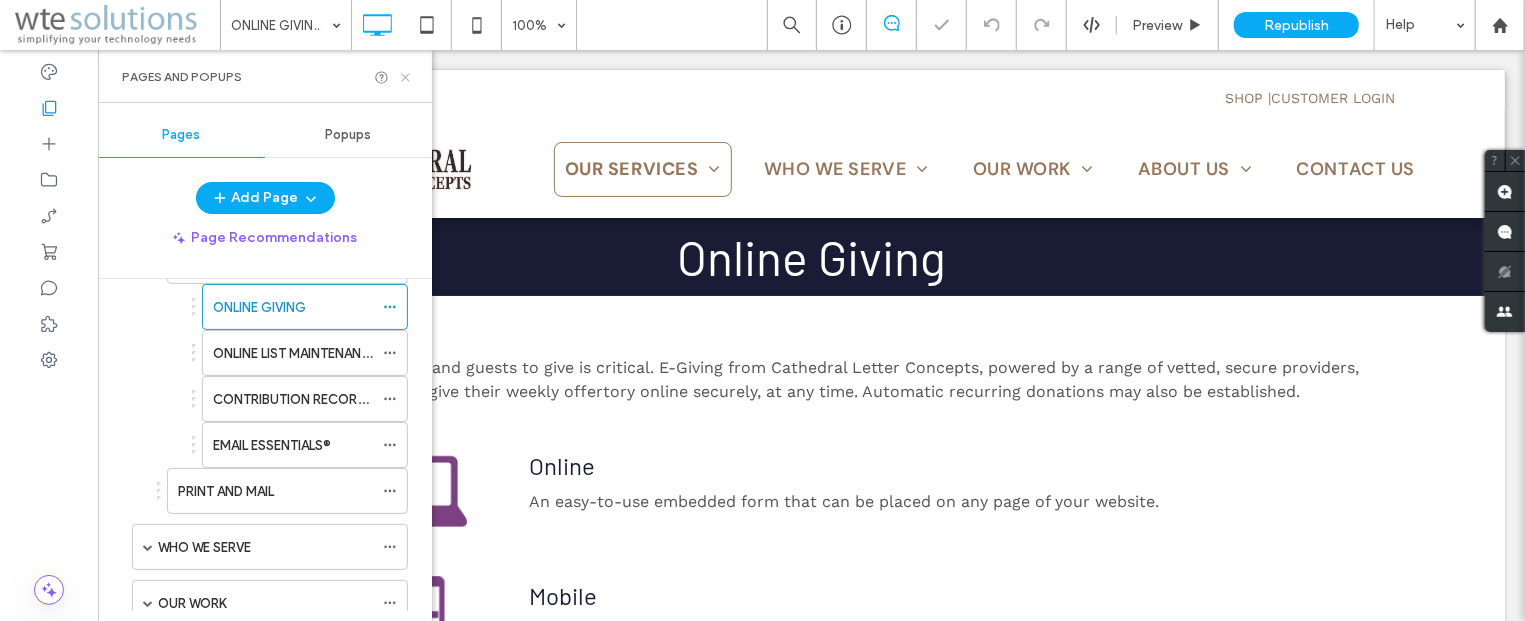 scroll, scrollTop: 0, scrollLeft: 0, axis: both 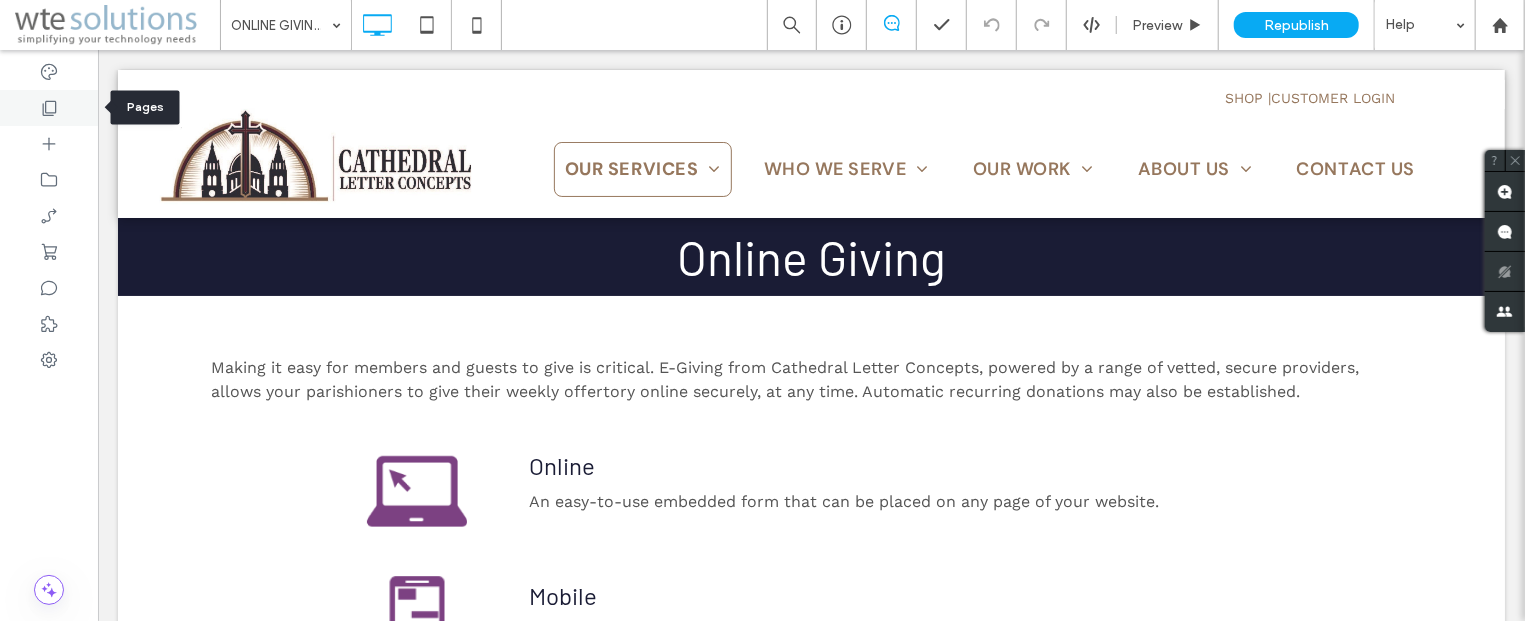 click 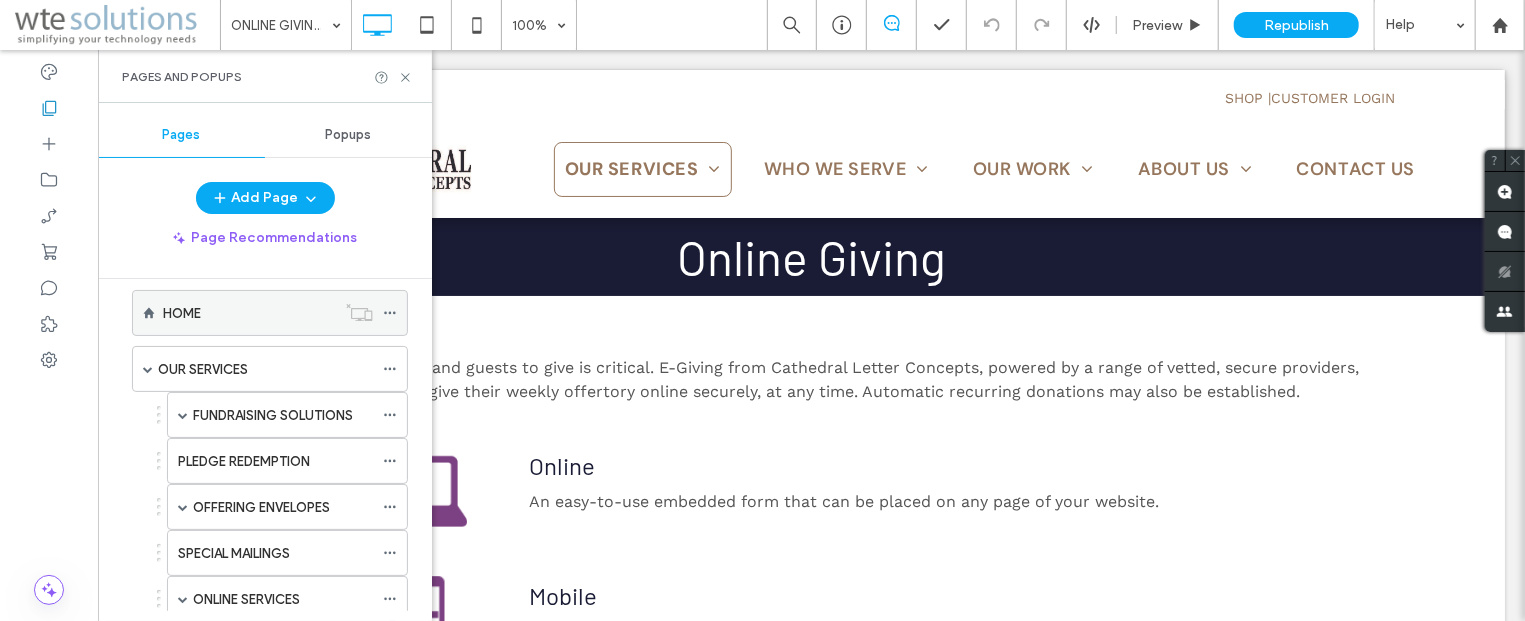 scroll, scrollTop: 0, scrollLeft: 0, axis: both 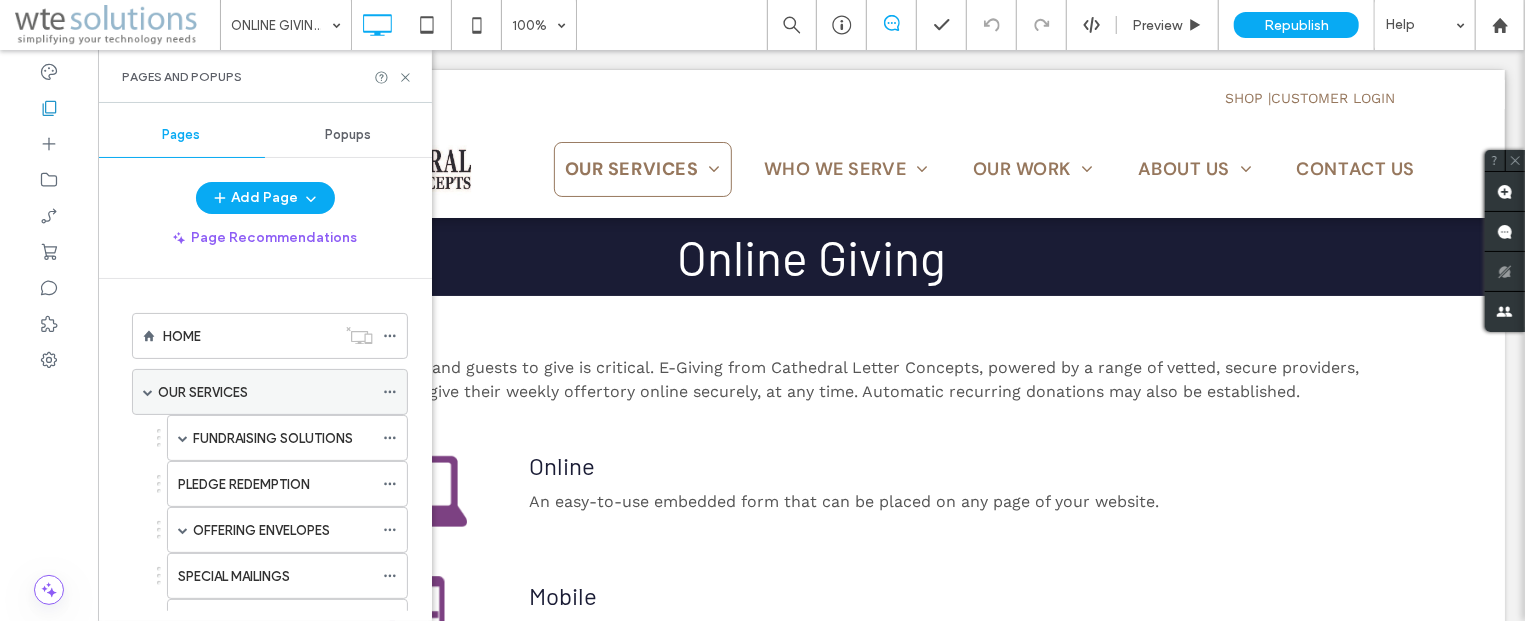 click at bounding box center (148, 392) 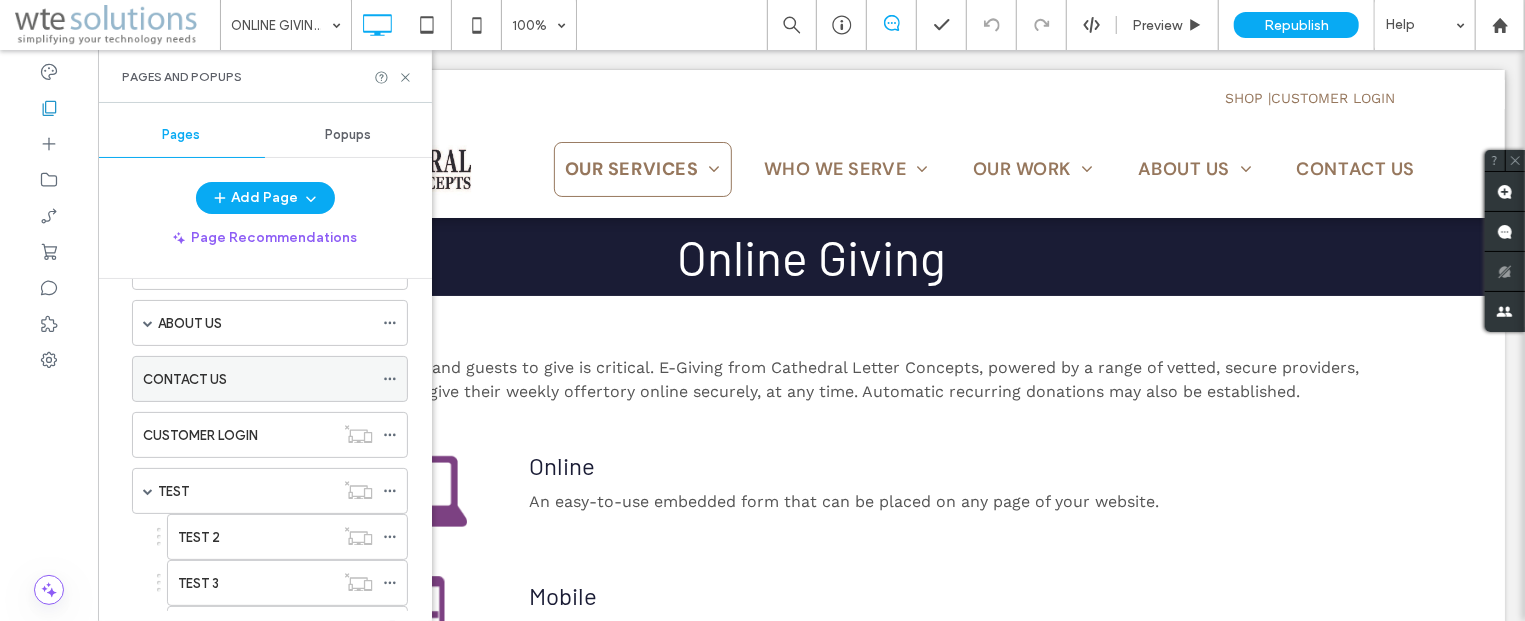 scroll, scrollTop: 241, scrollLeft: 0, axis: vertical 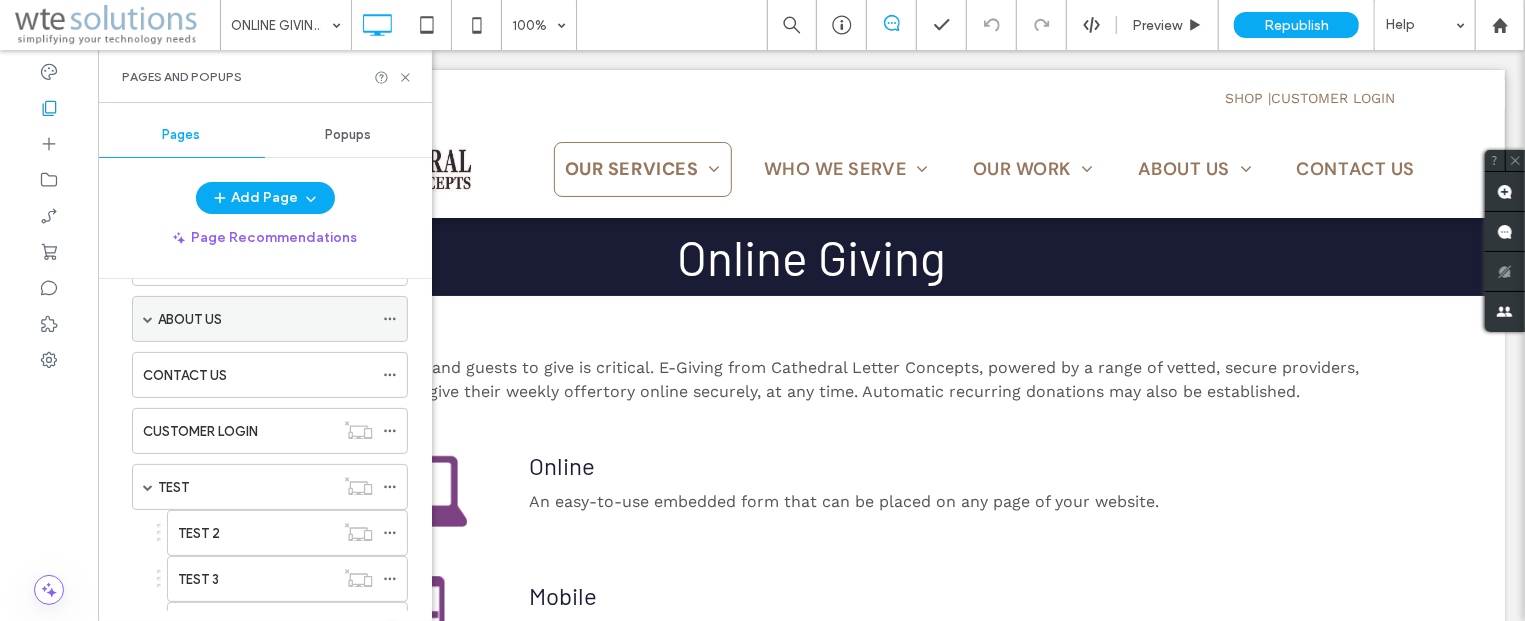 click on "ABOUT US" at bounding box center [270, 319] 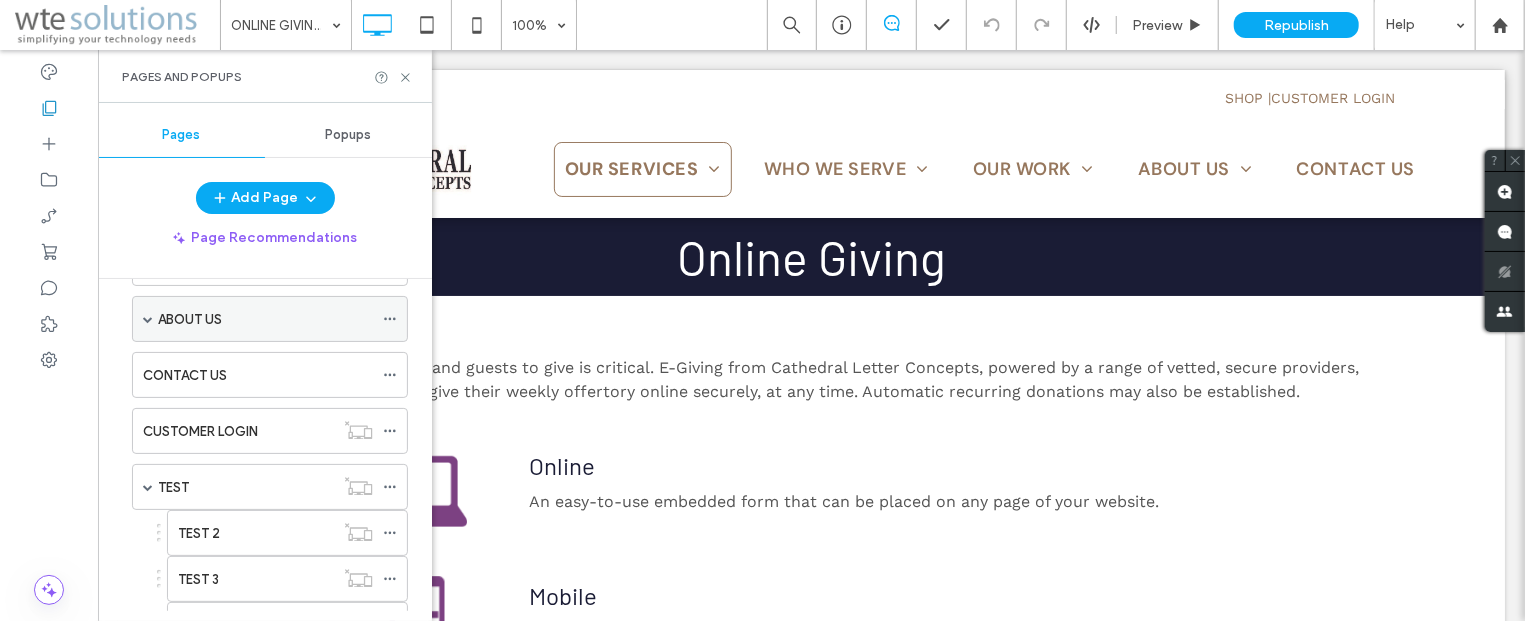 click at bounding box center [148, 319] 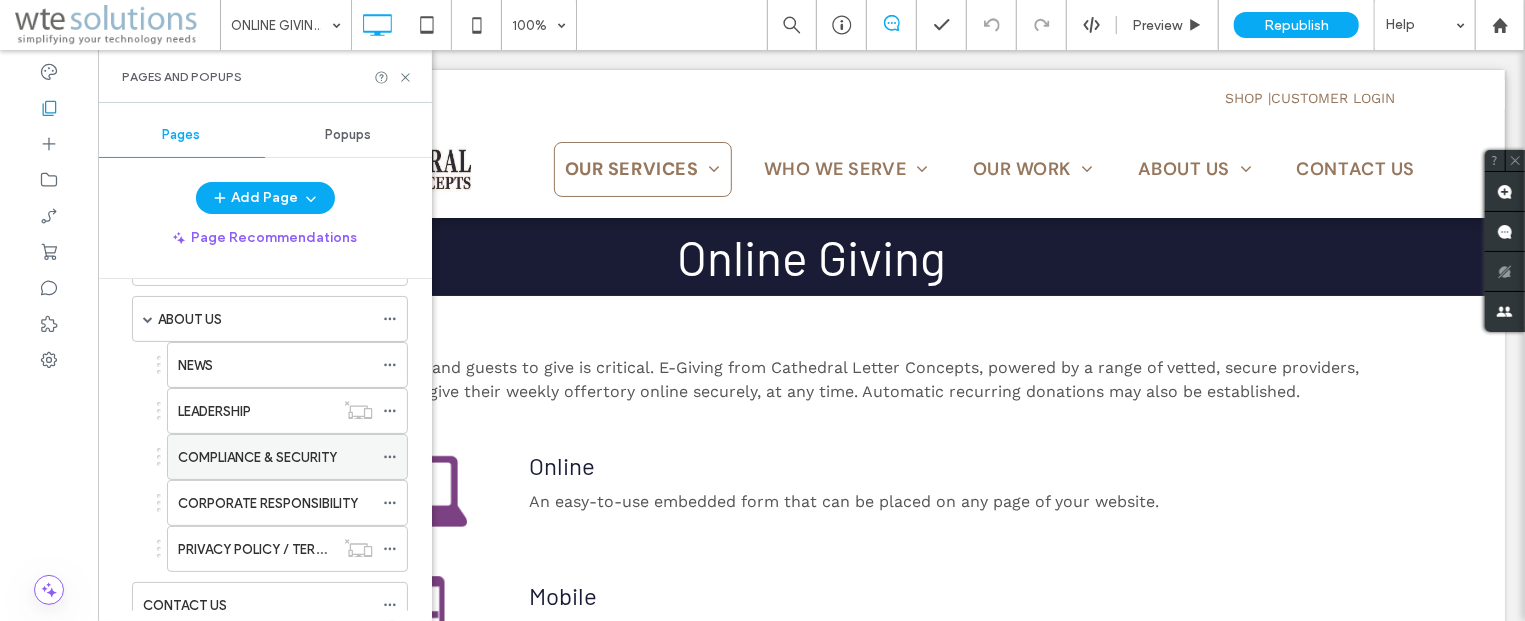 click on "COMPLIANCE & SECURITY" at bounding box center [257, 457] 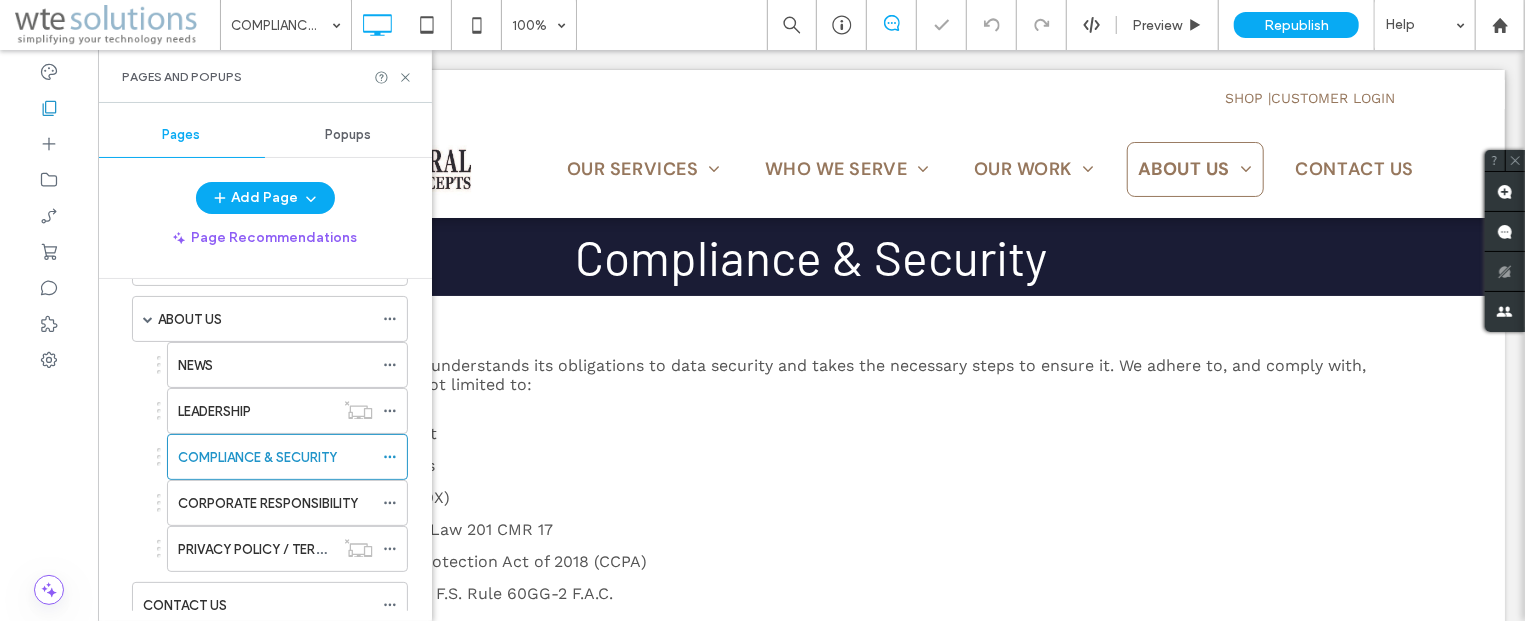 scroll, scrollTop: 0, scrollLeft: 0, axis: both 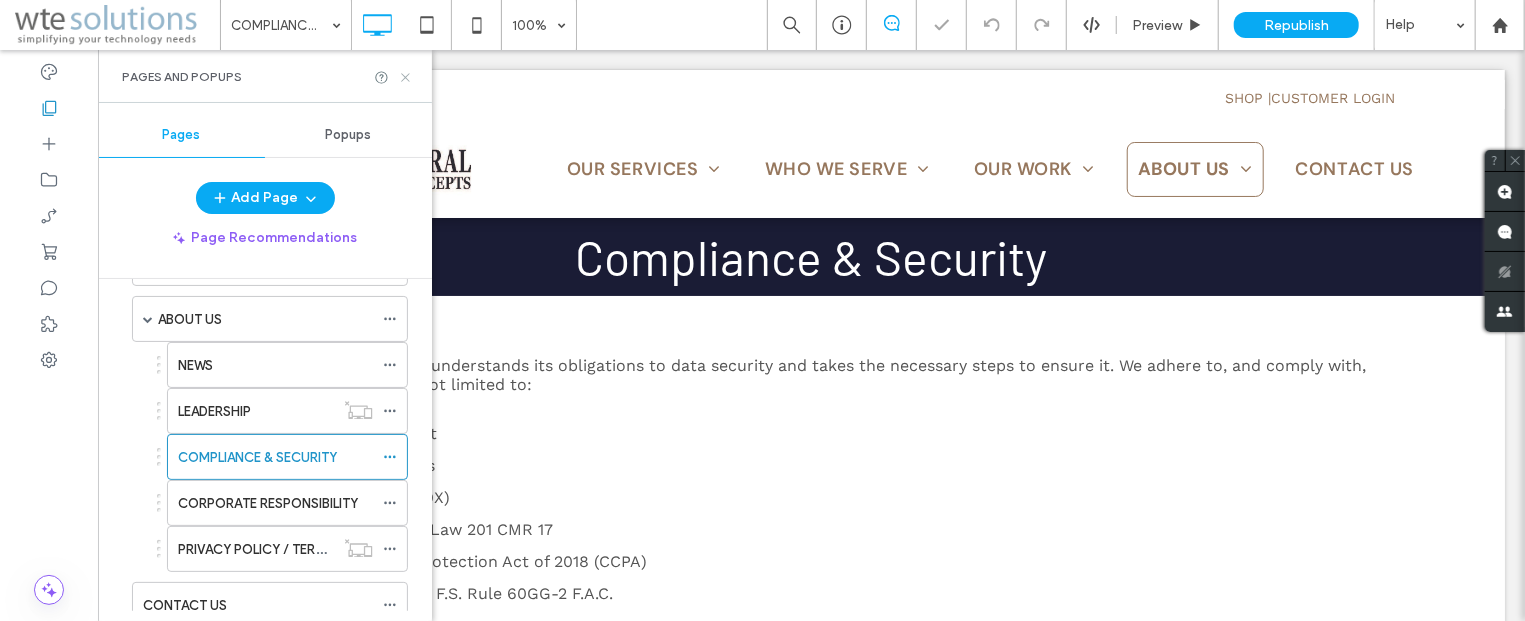 click 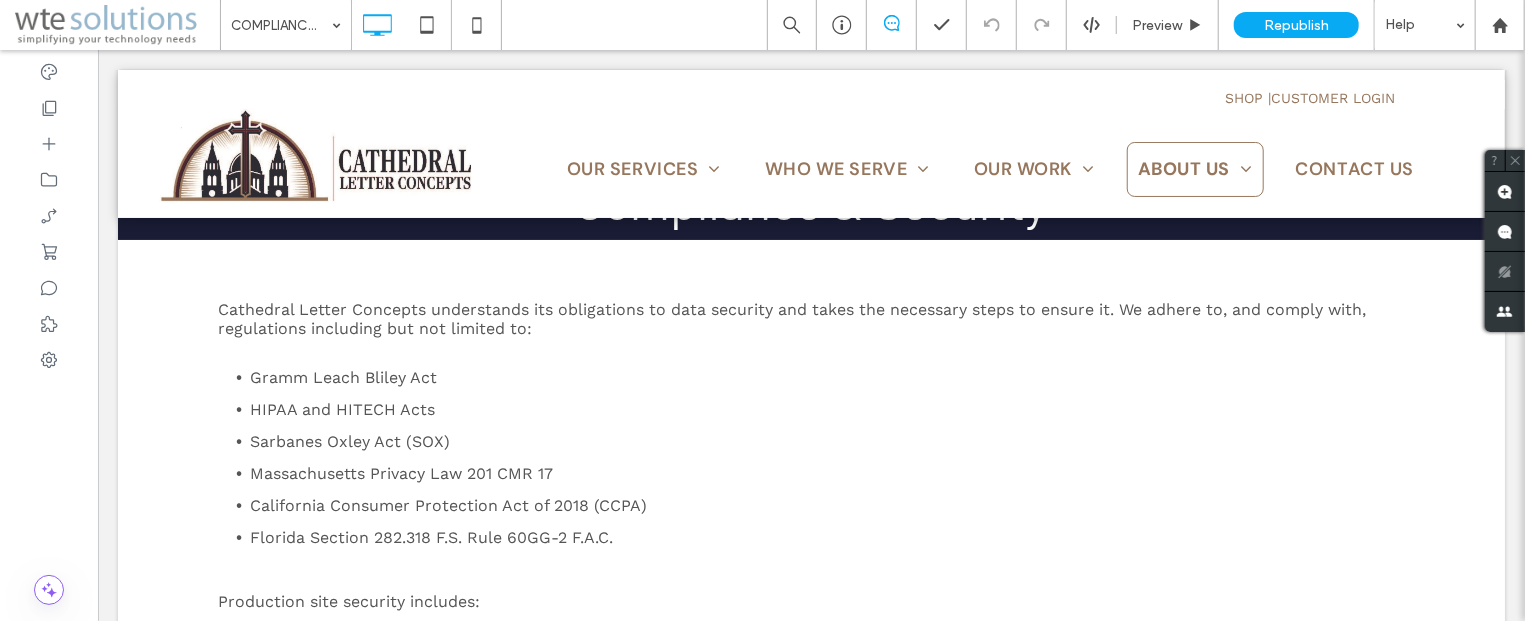 scroll, scrollTop: 71, scrollLeft: 0, axis: vertical 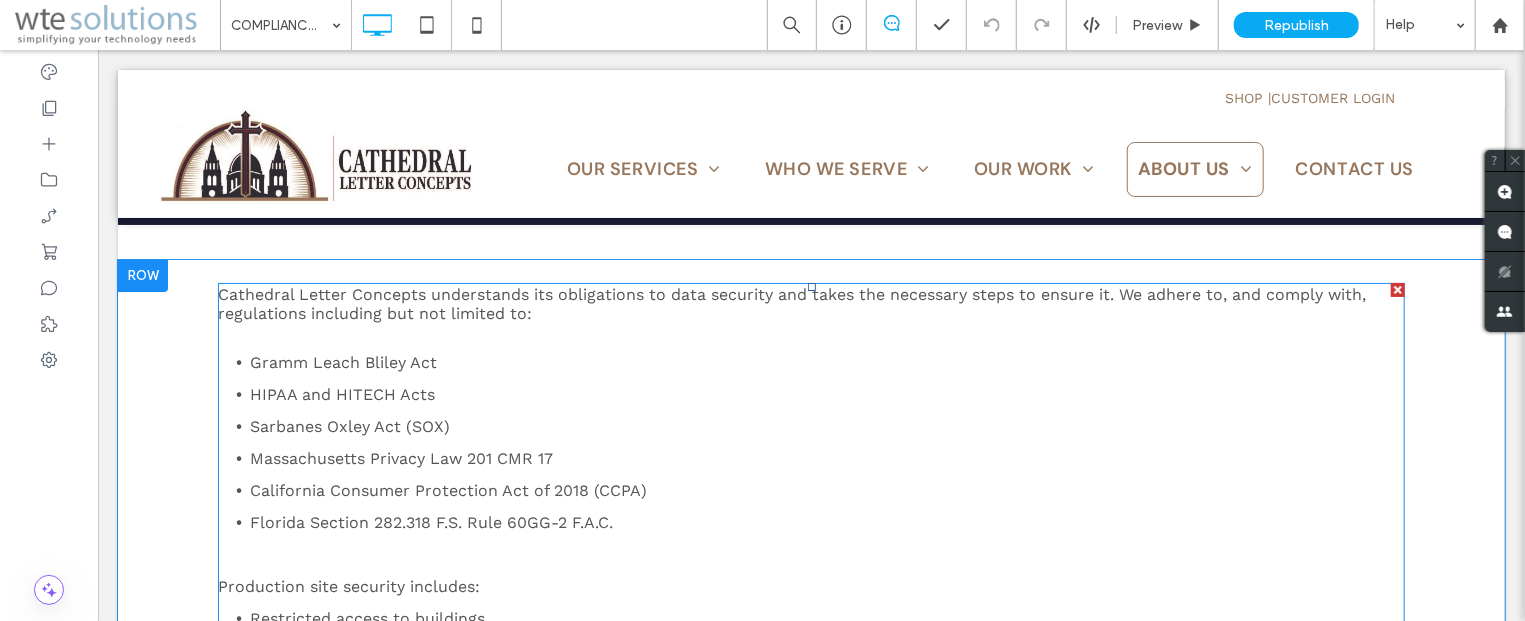 click on "Cathedral Letter Concepts understands its obligations to data security and takes the necessary steps to ensure it. We adhere to, and comply with, regulations including but not limited to:" at bounding box center (791, 303) 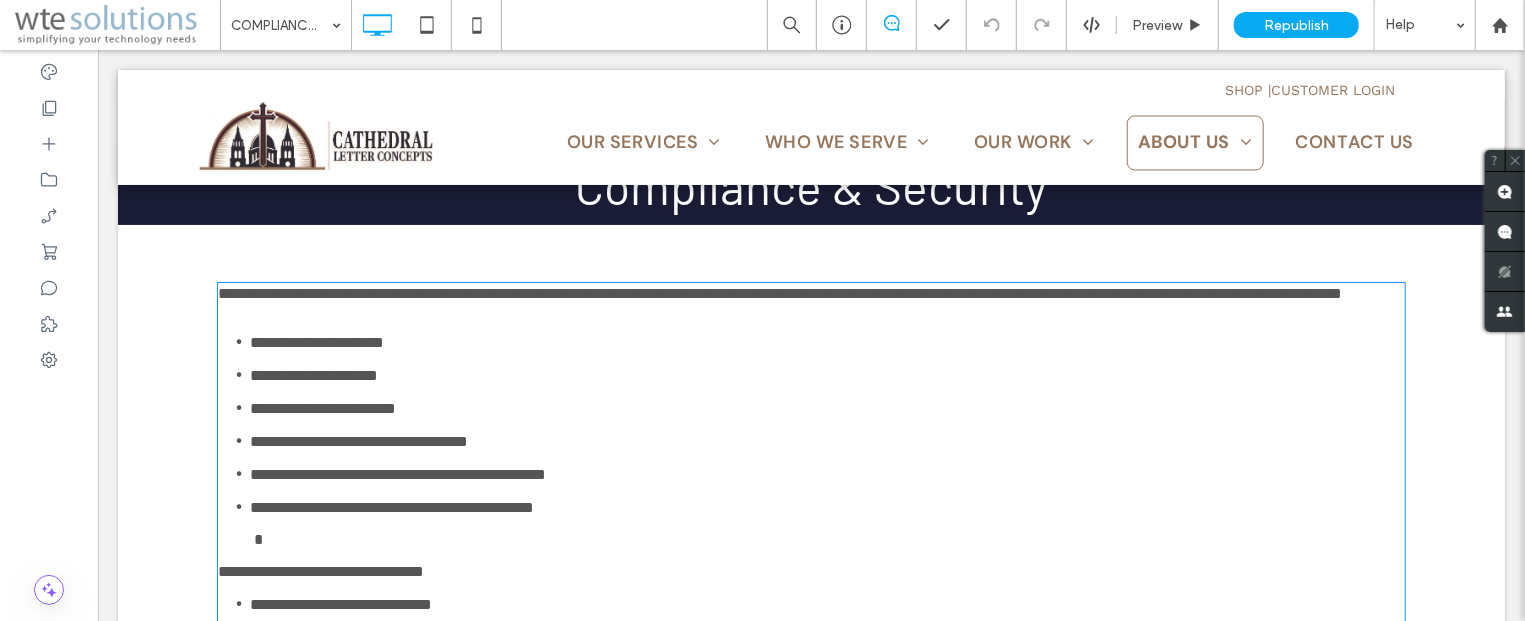 type on "*********" 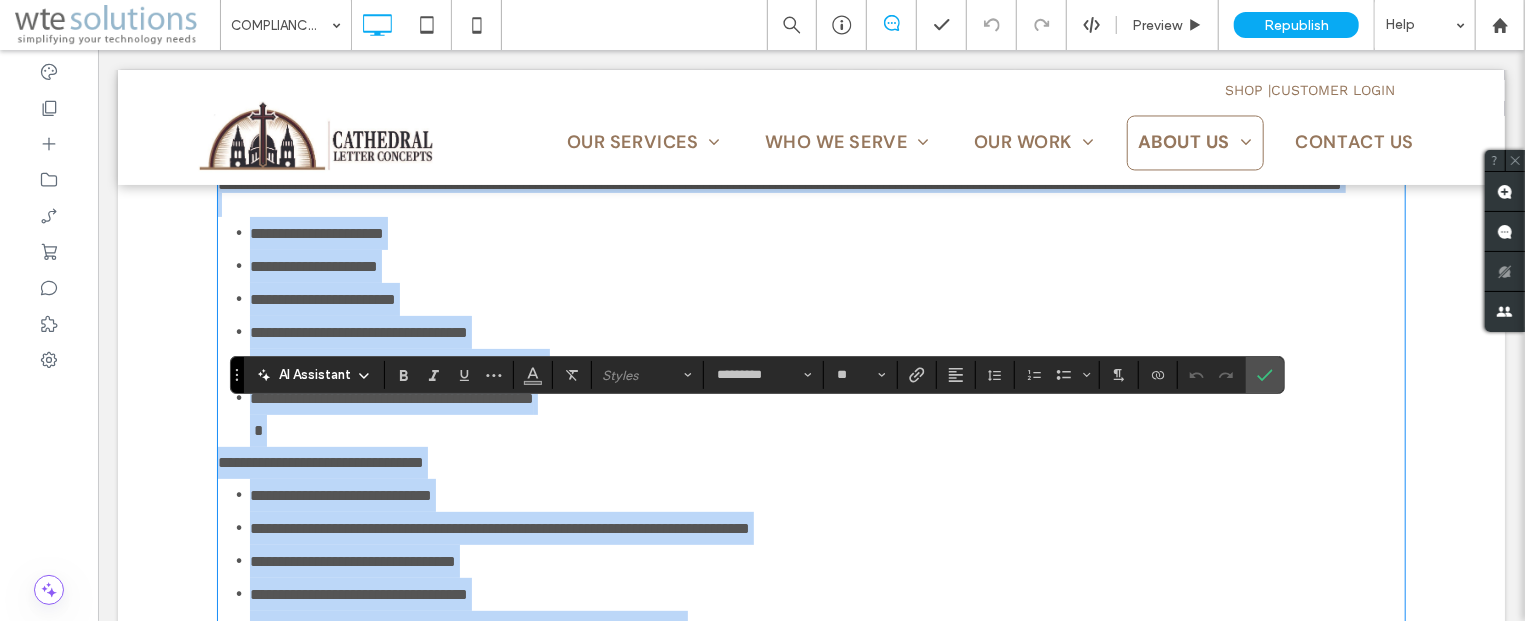 scroll, scrollTop: 177, scrollLeft: 0, axis: vertical 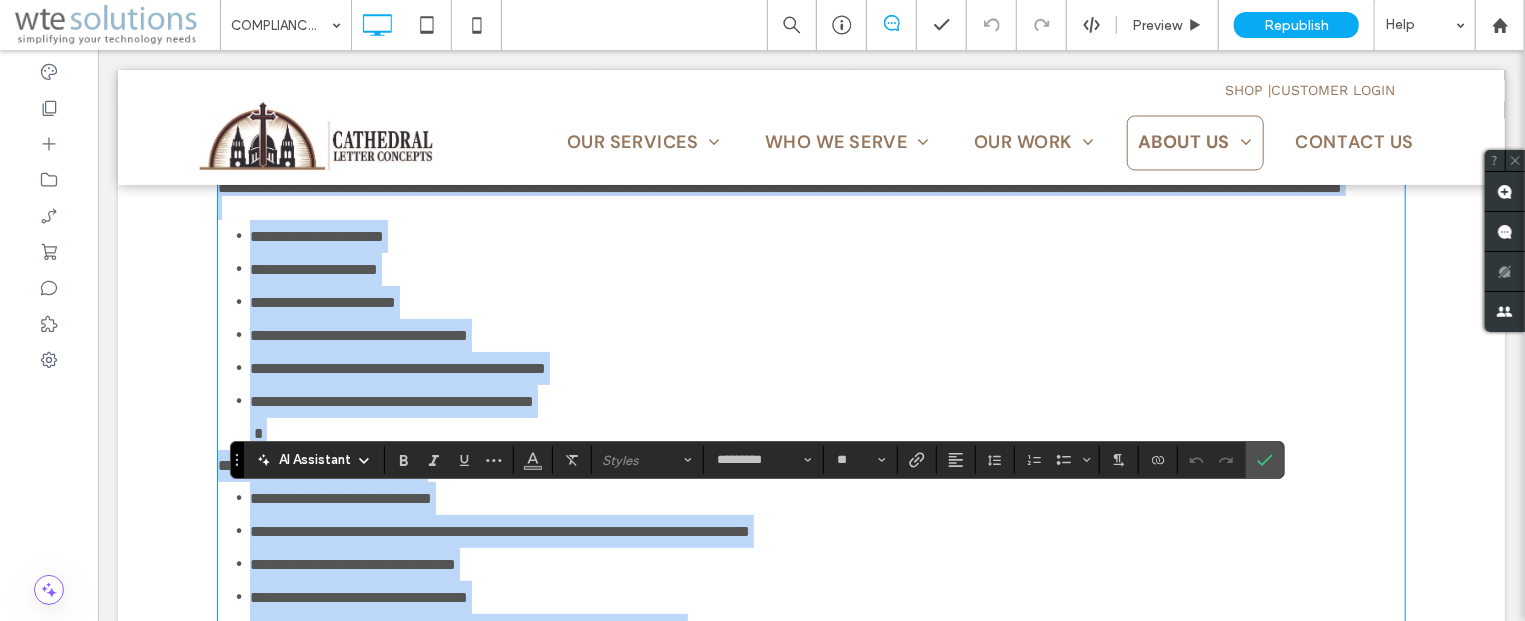 click on "**********" at bounding box center [826, 268] 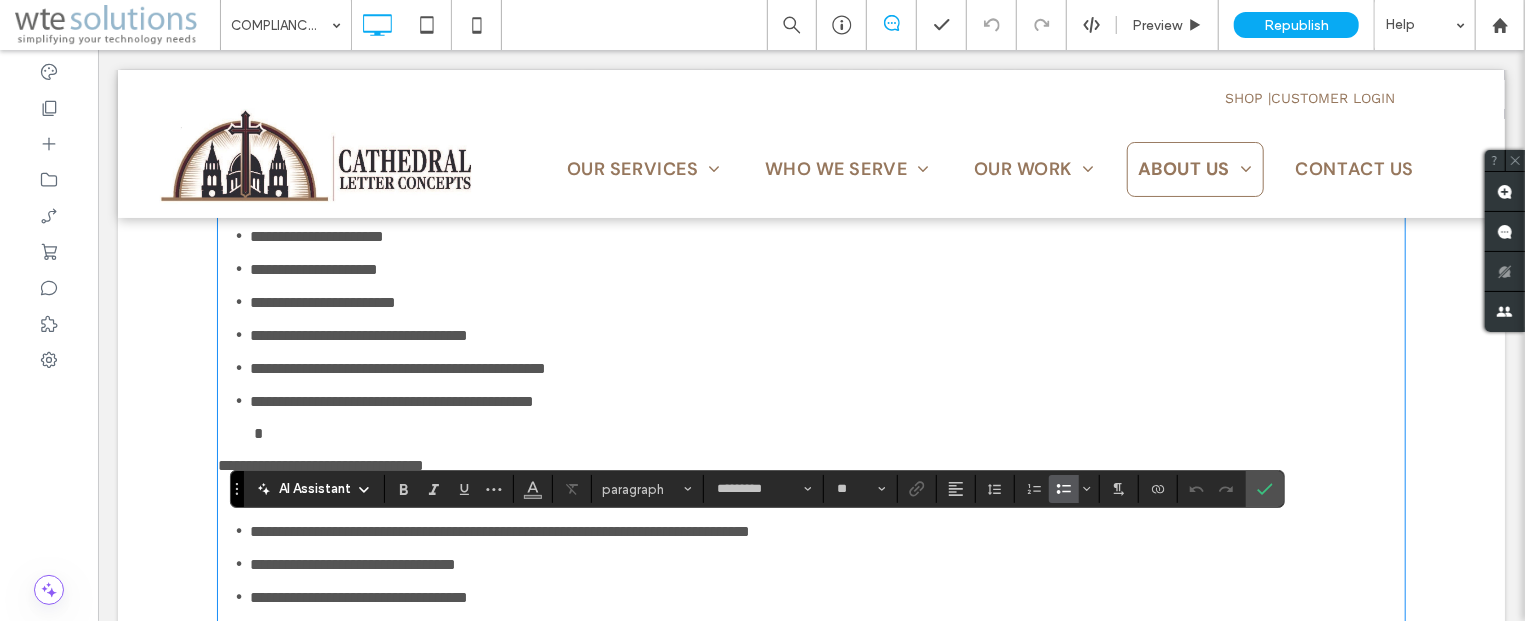 scroll, scrollTop: 70, scrollLeft: 0, axis: vertical 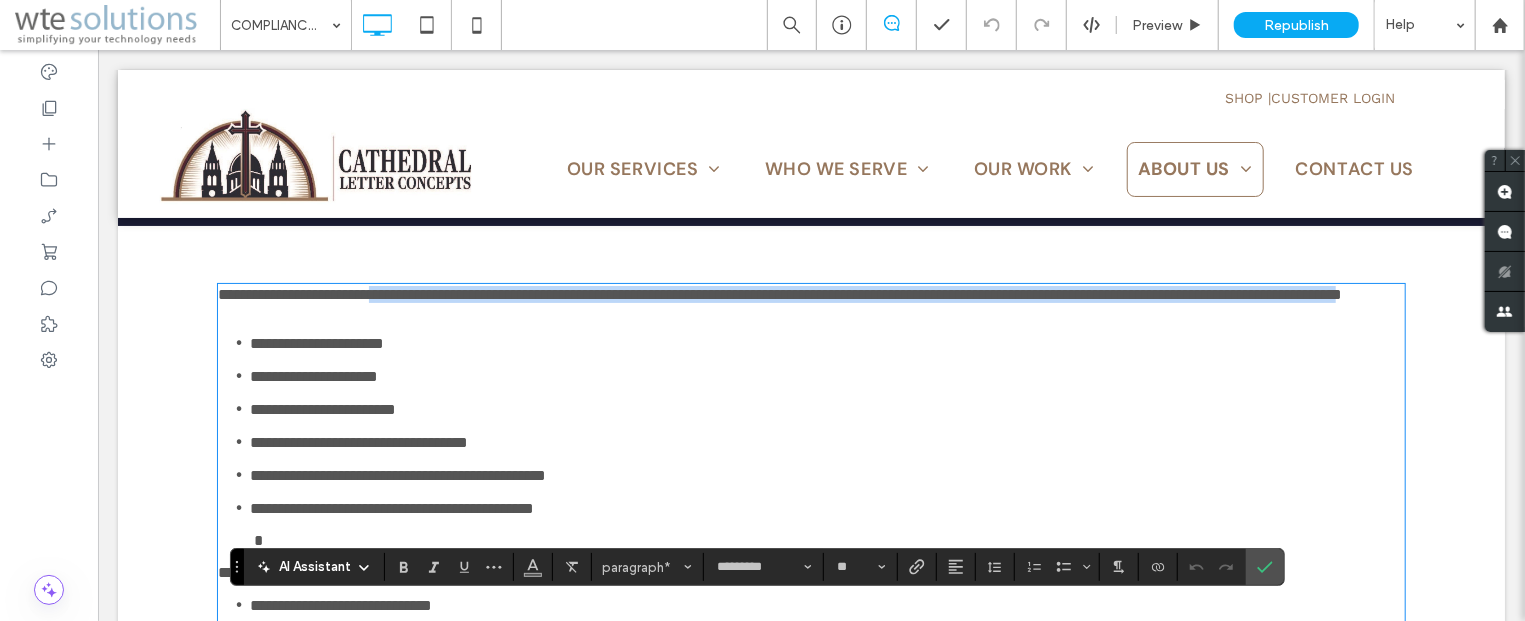 drag, startPoint x: 520, startPoint y: 312, endPoint x: 422, endPoint y: 292, distance: 100.02 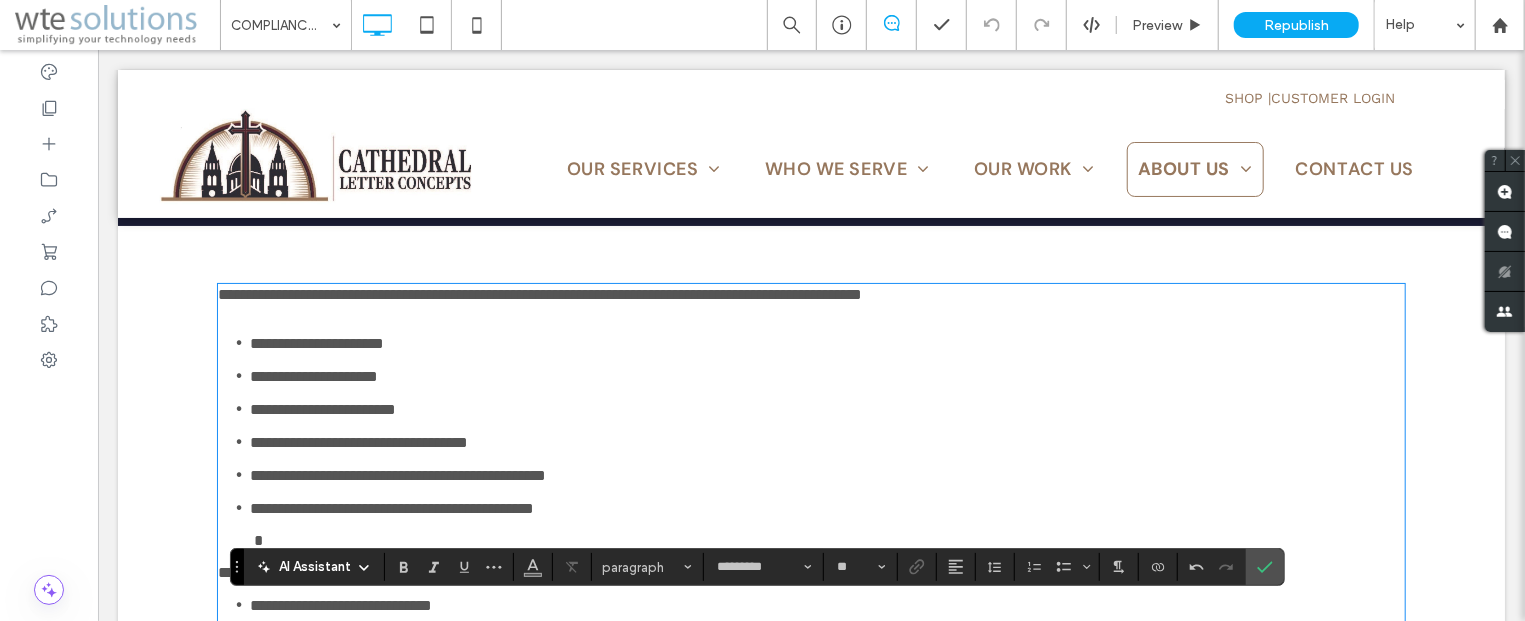 scroll, scrollTop: 0, scrollLeft: 0, axis: both 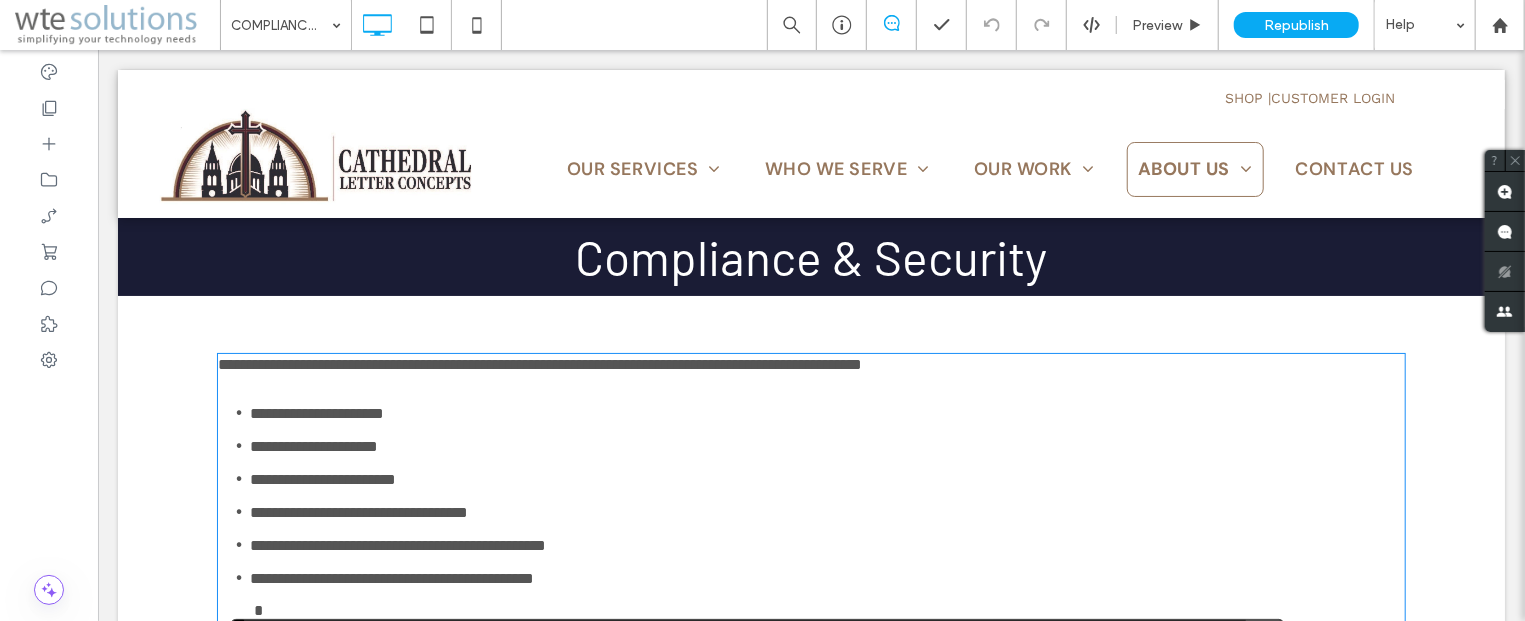 type on "*********" 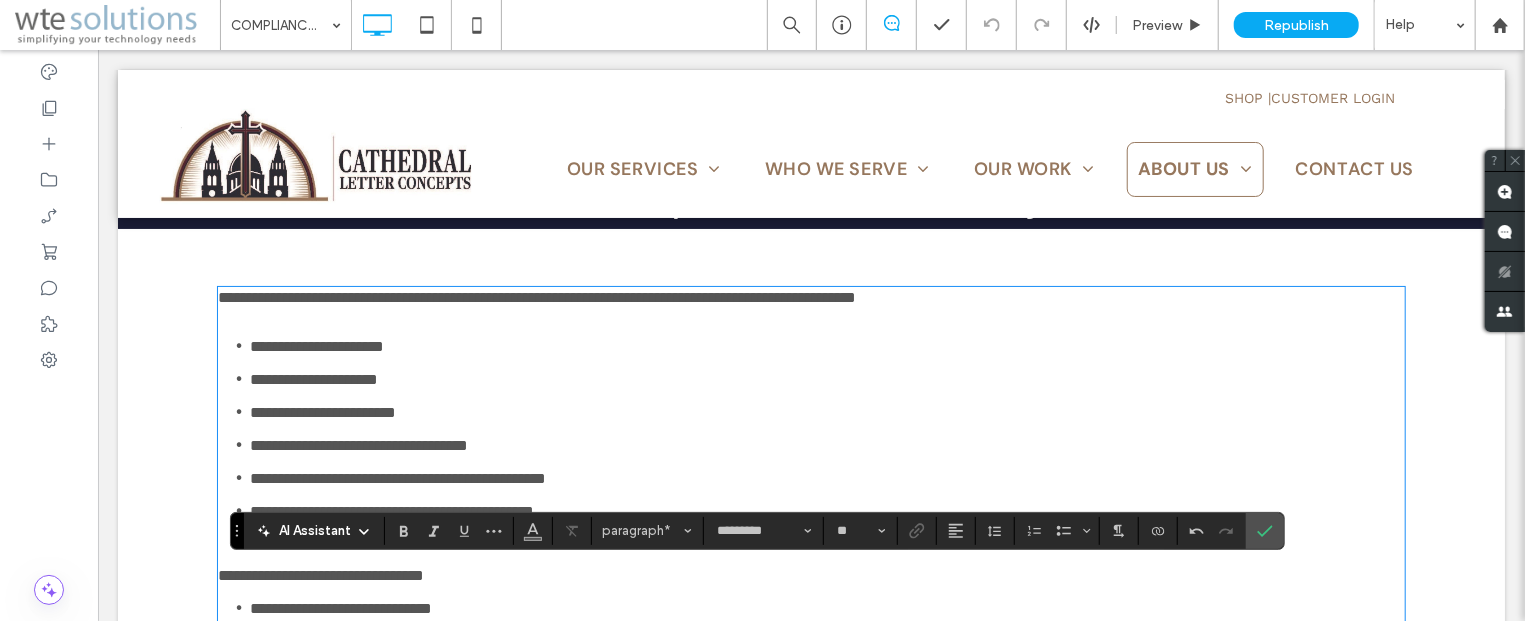 scroll, scrollTop: 107, scrollLeft: 0, axis: vertical 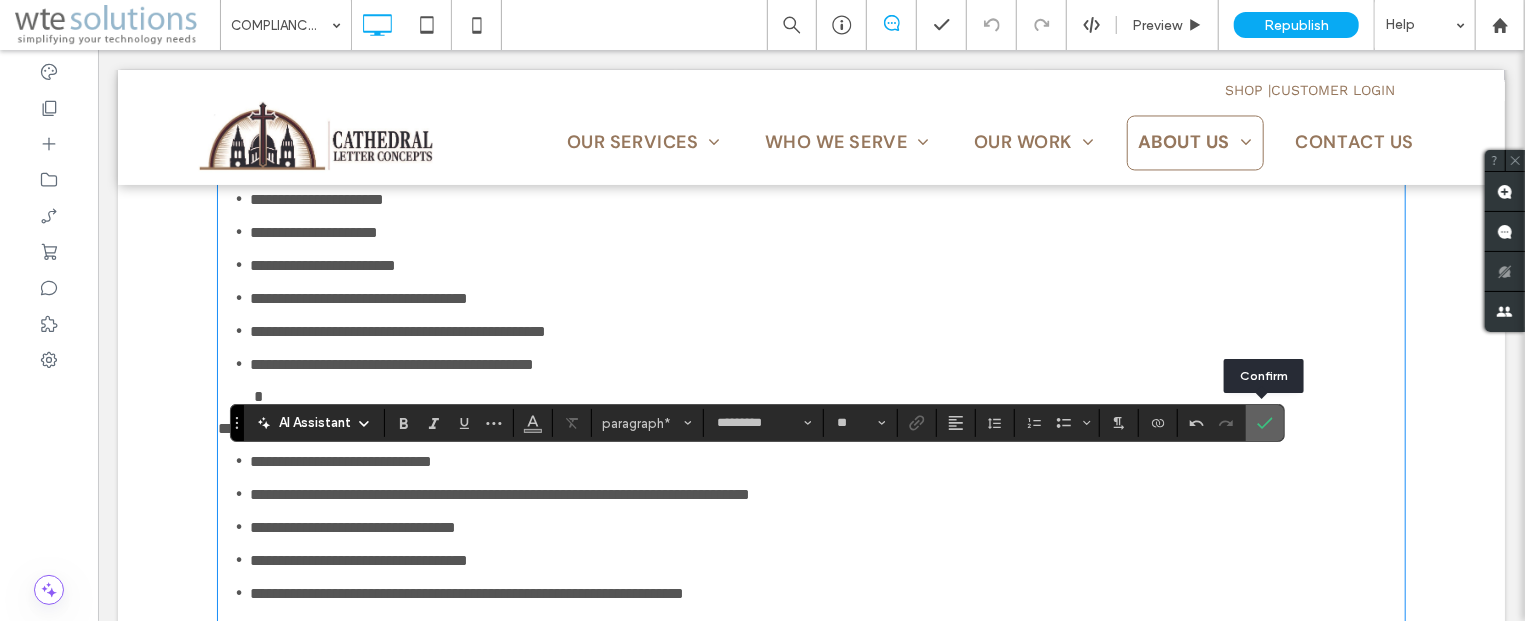 click at bounding box center (1261, 423) 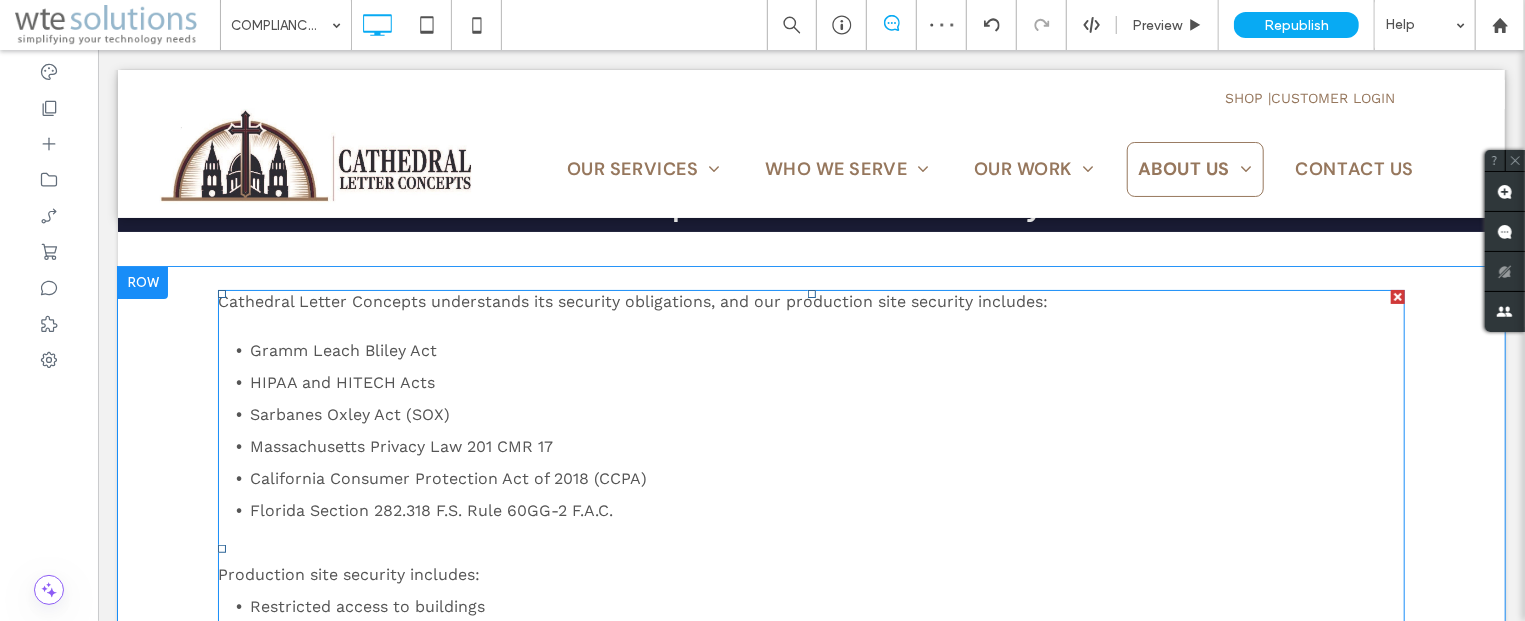 scroll, scrollTop: 0, scrollLeft: 0, axis: both 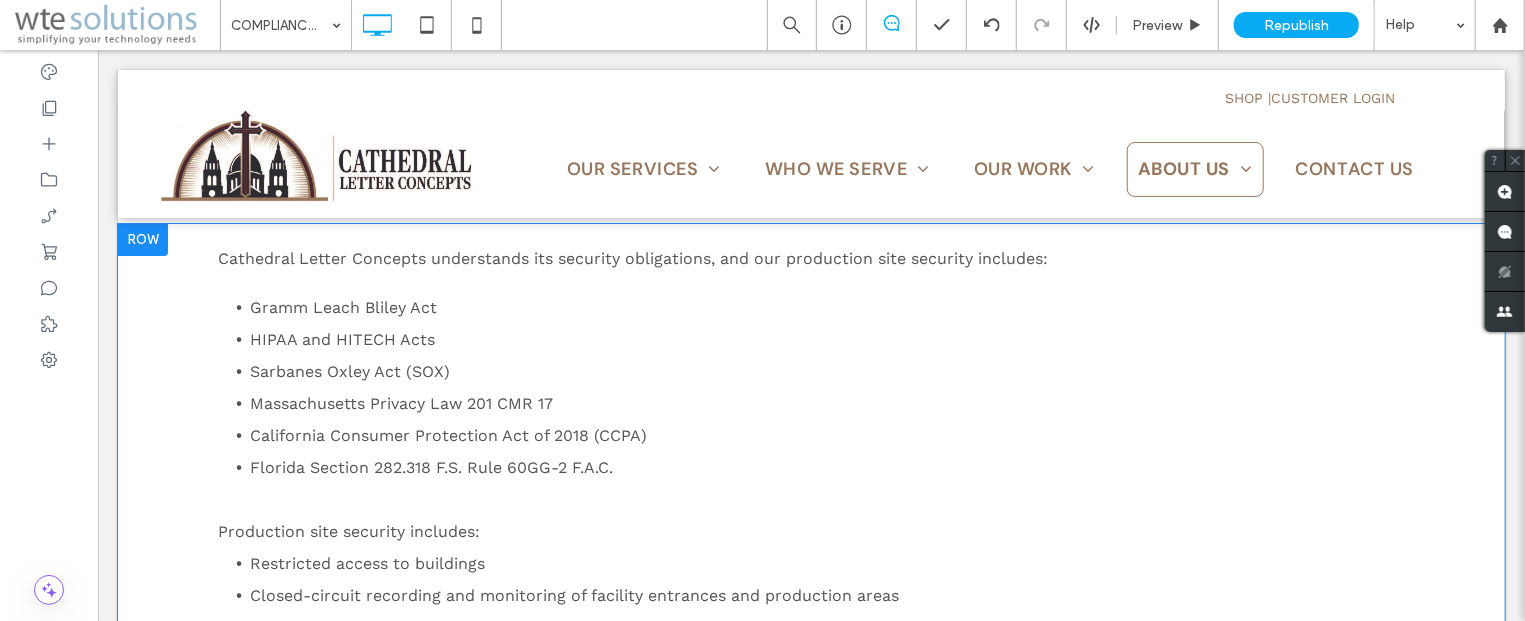 click at bounding box center (142, 239) 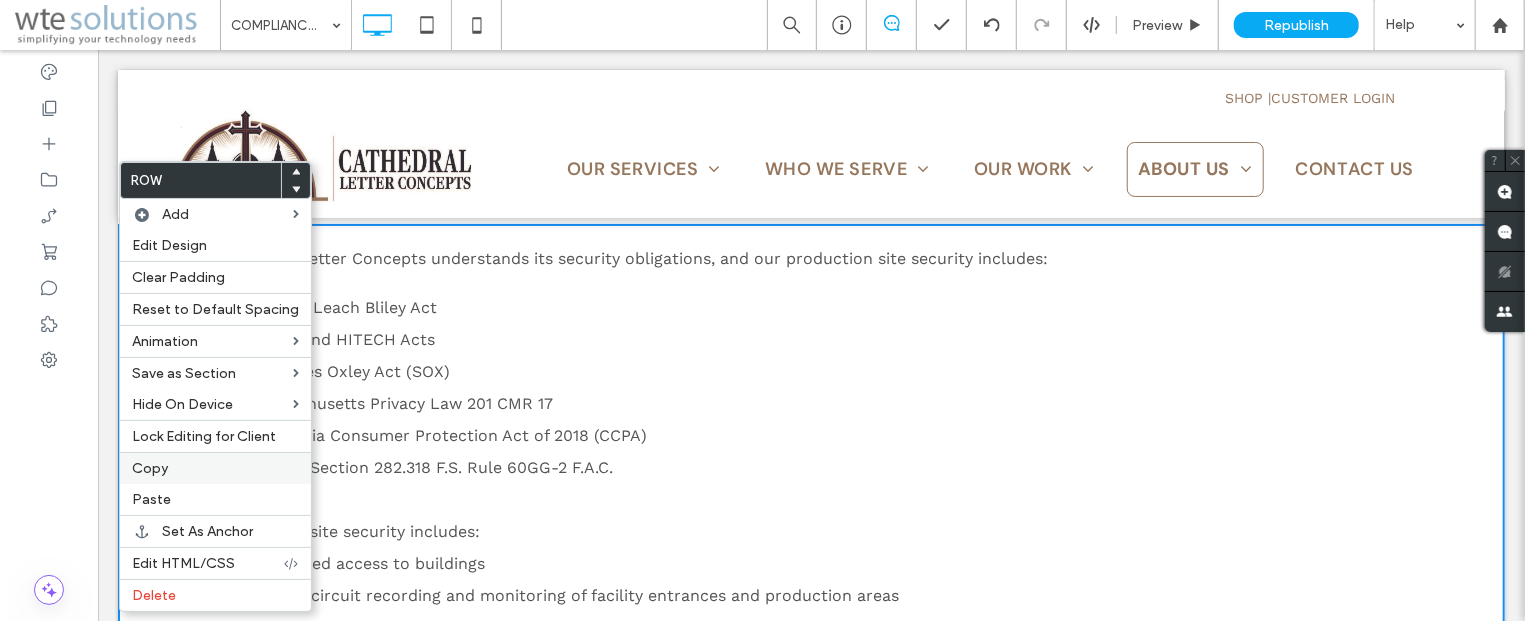 click on "Copy" at bounding box center [150, 468] 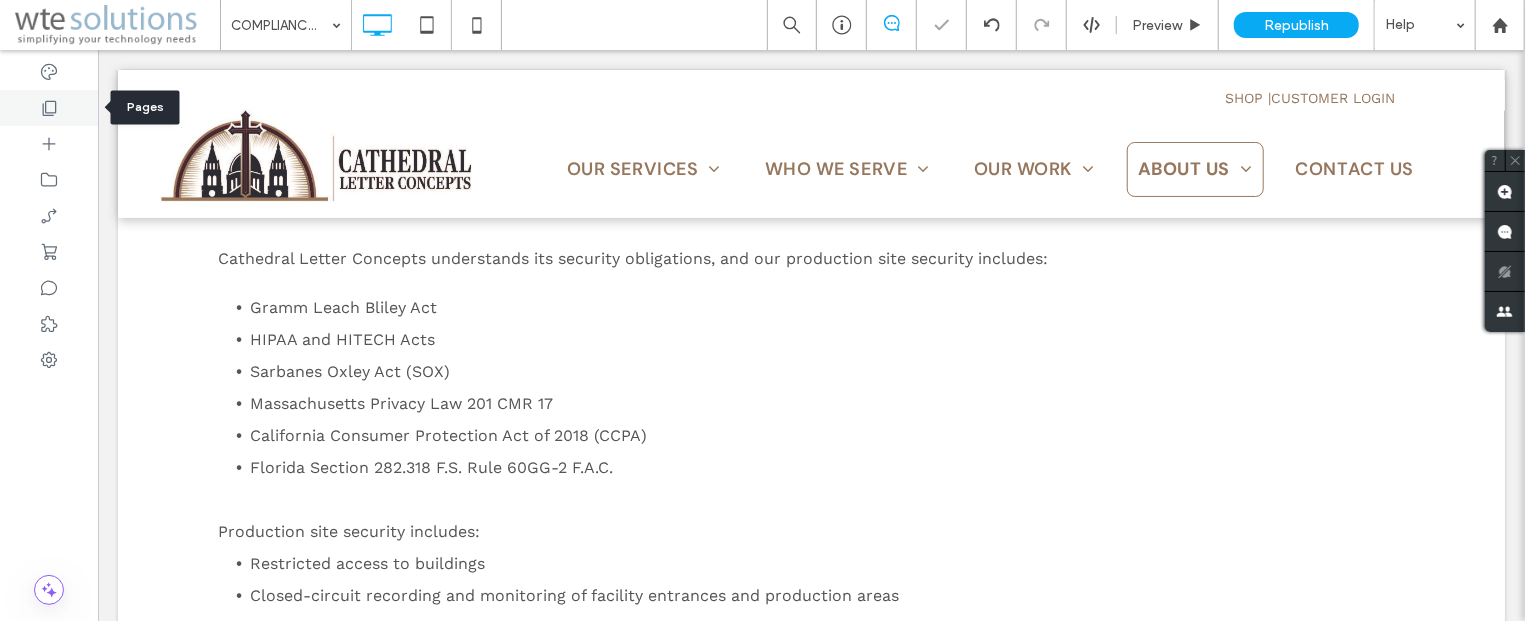 click 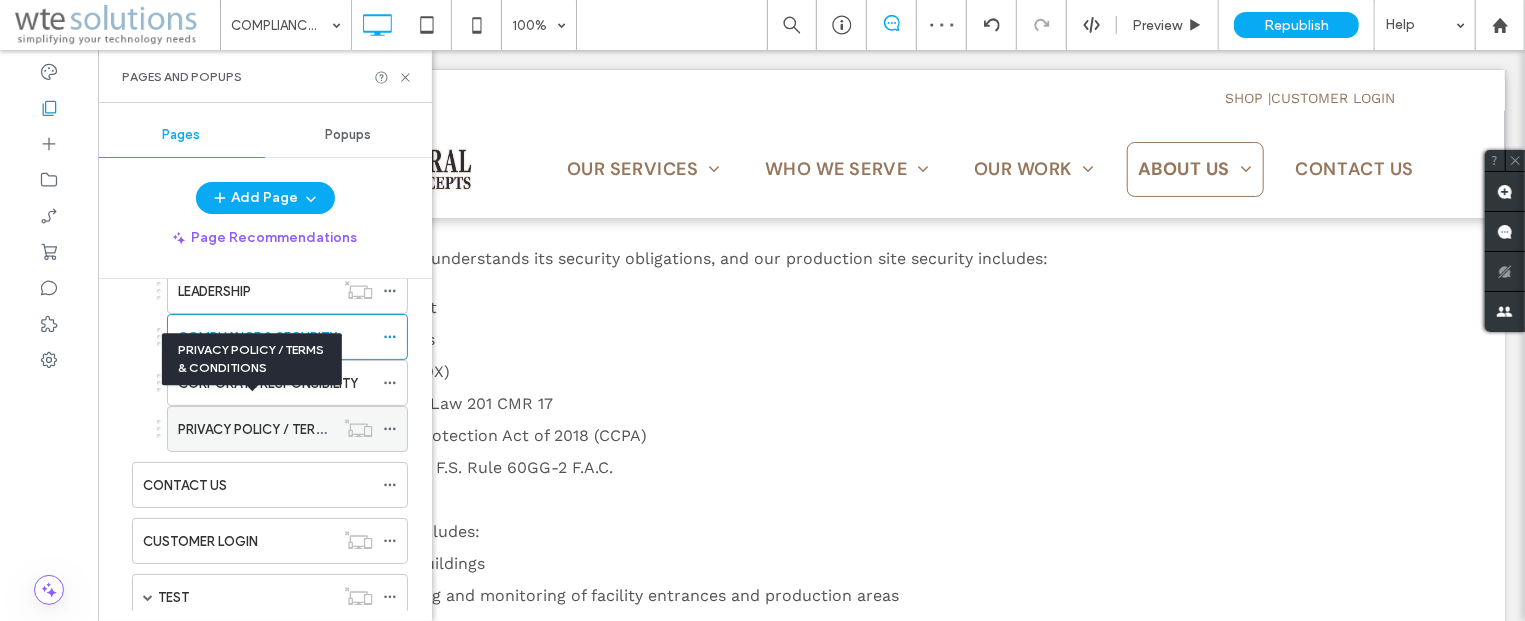 scroll, scrollTop: 603, scrollLeft: 0, axis: vertical 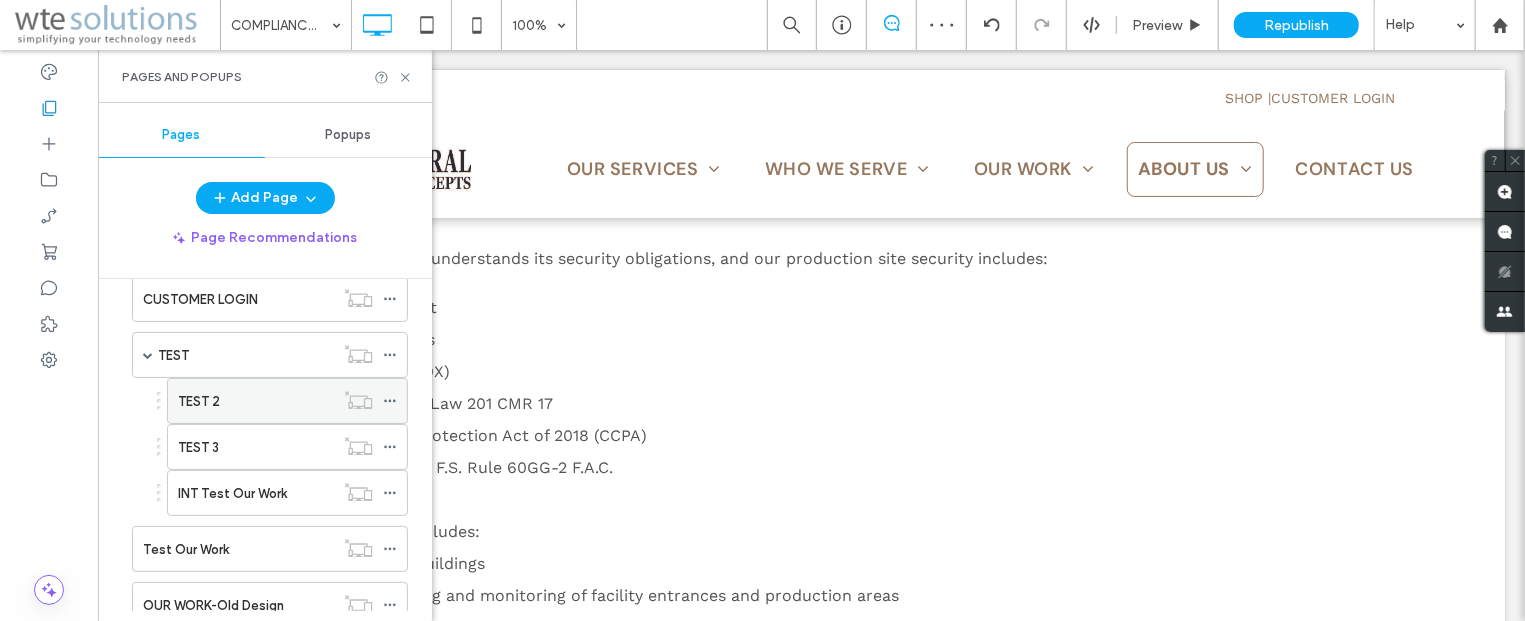 click on "TEST 2" at bounding box center [256, 401] 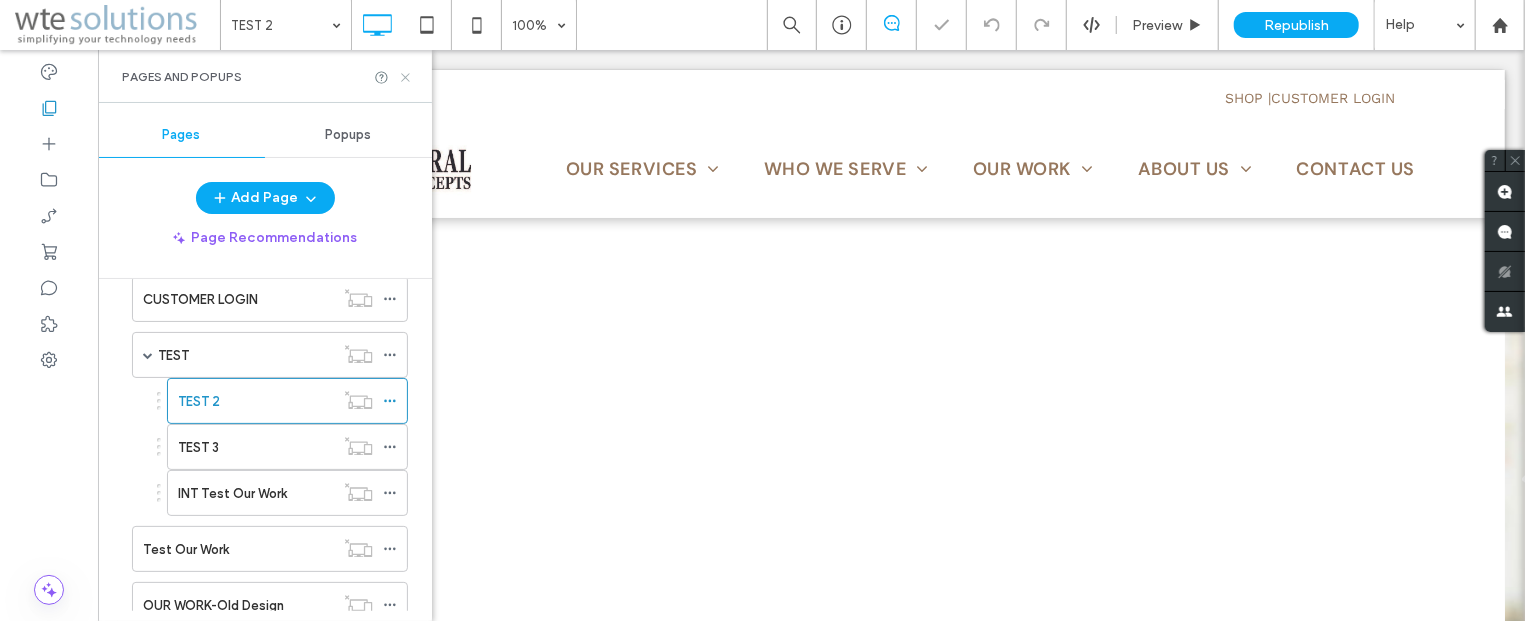 click 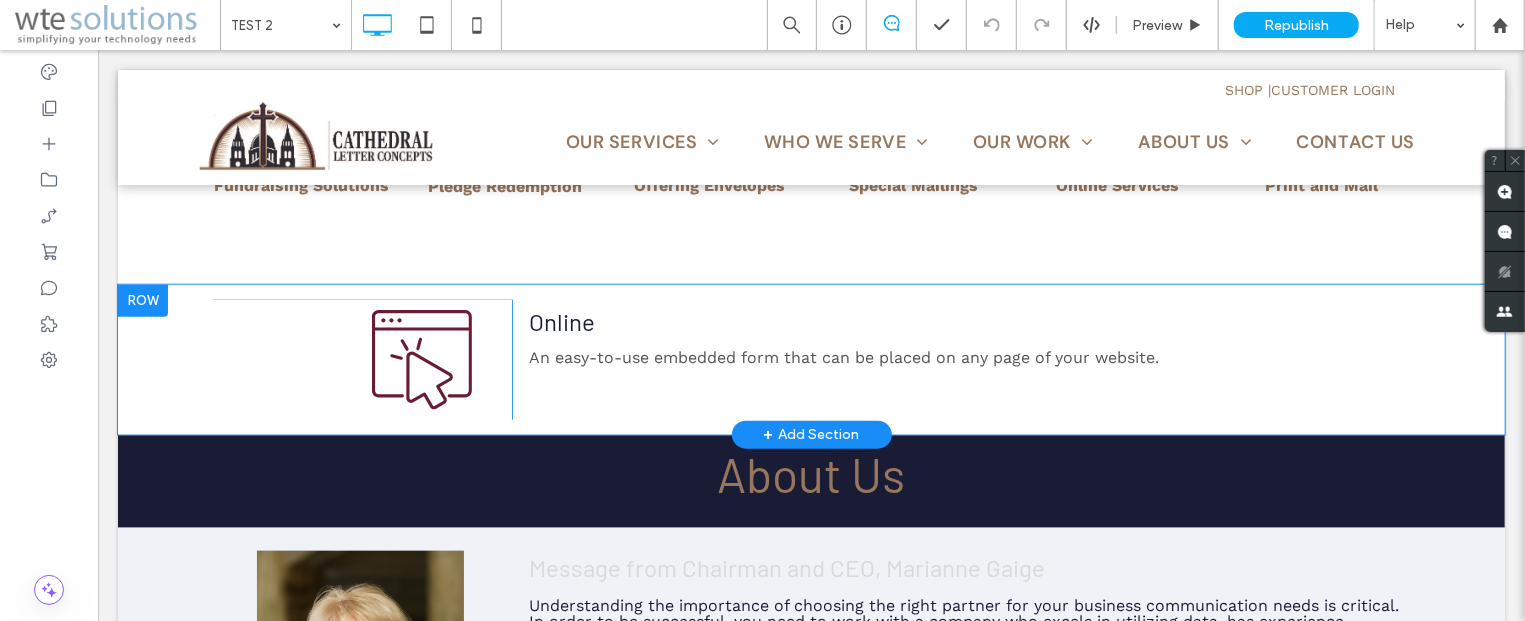 scroll, scrollTop: 964, scrollLeft: 0, axis: vertical 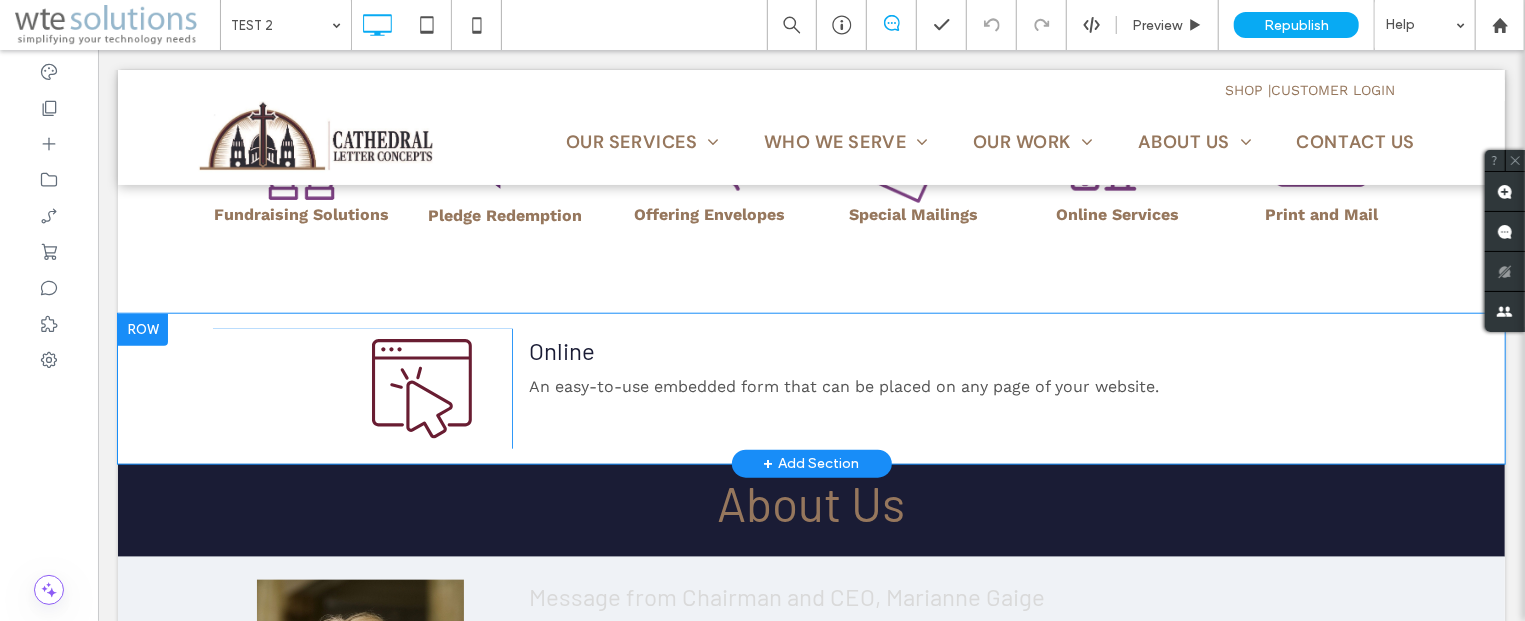 click at bounding box center [142, 329] 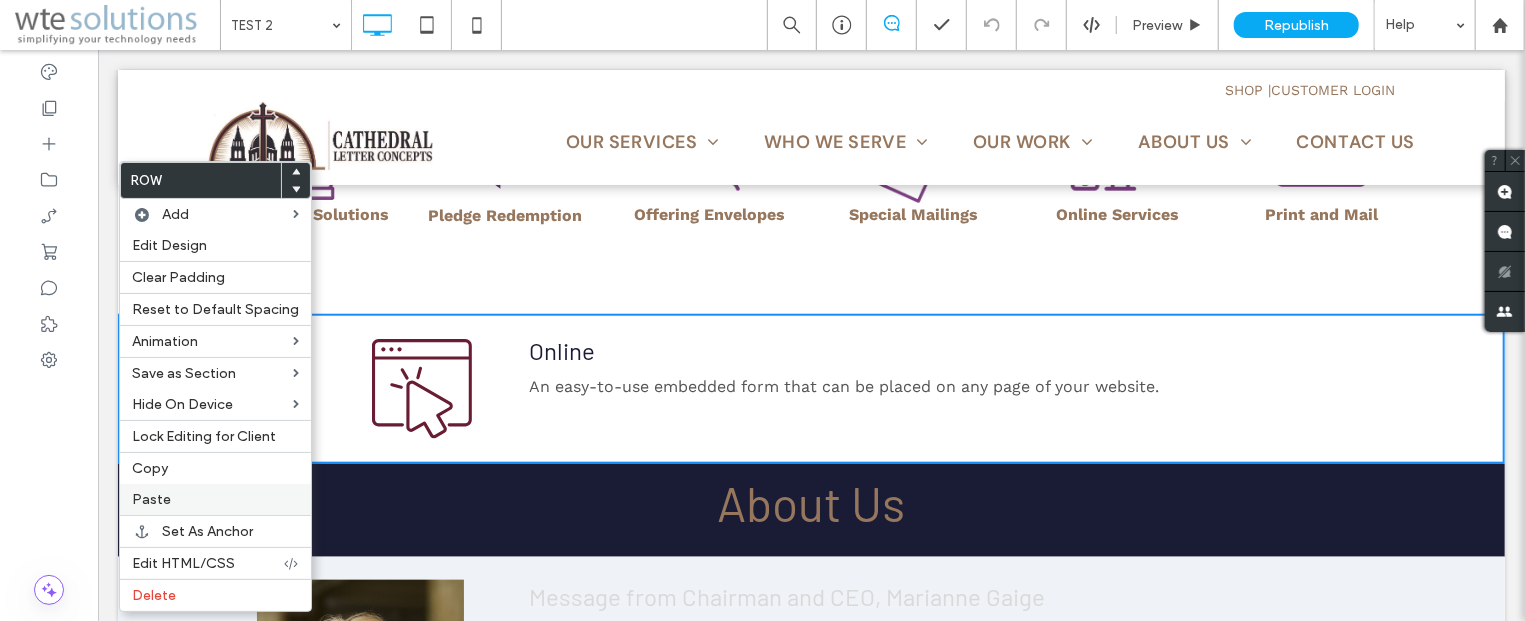 click on "Paste" at bounding box center (215, 499) 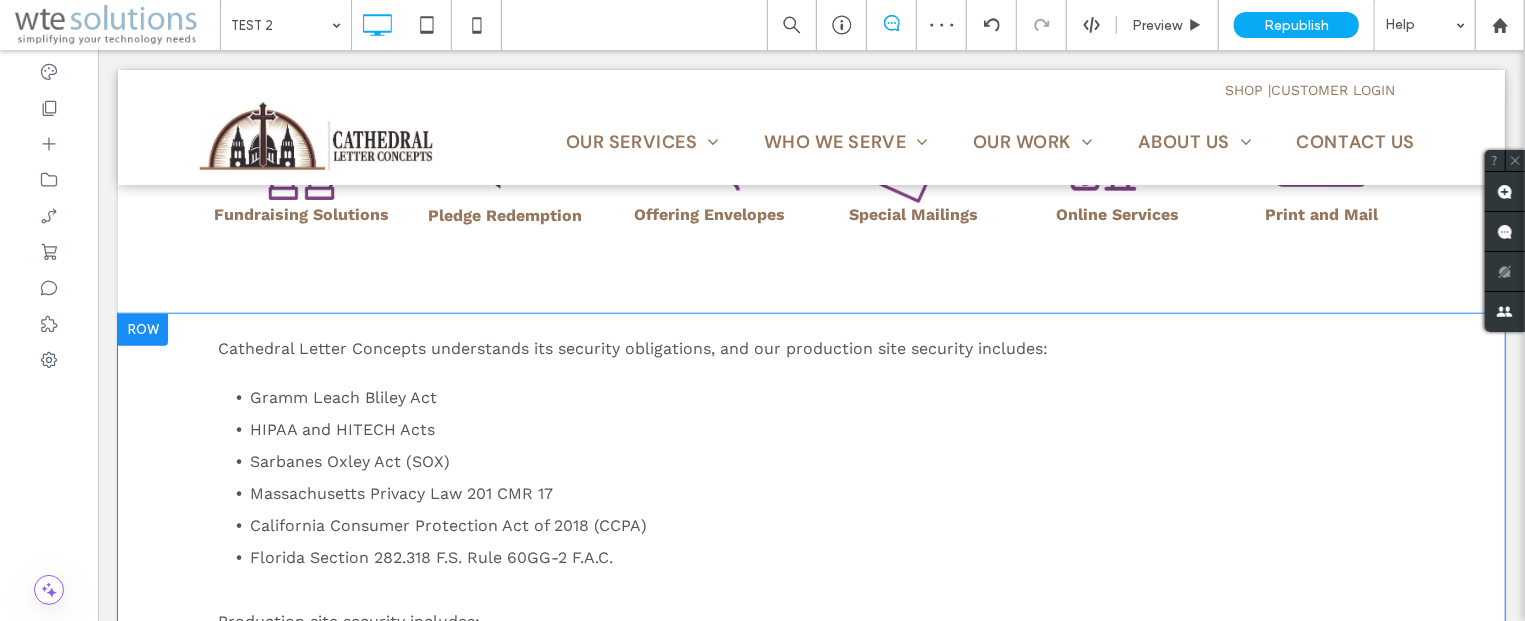 click at bounding box center [142, 329] 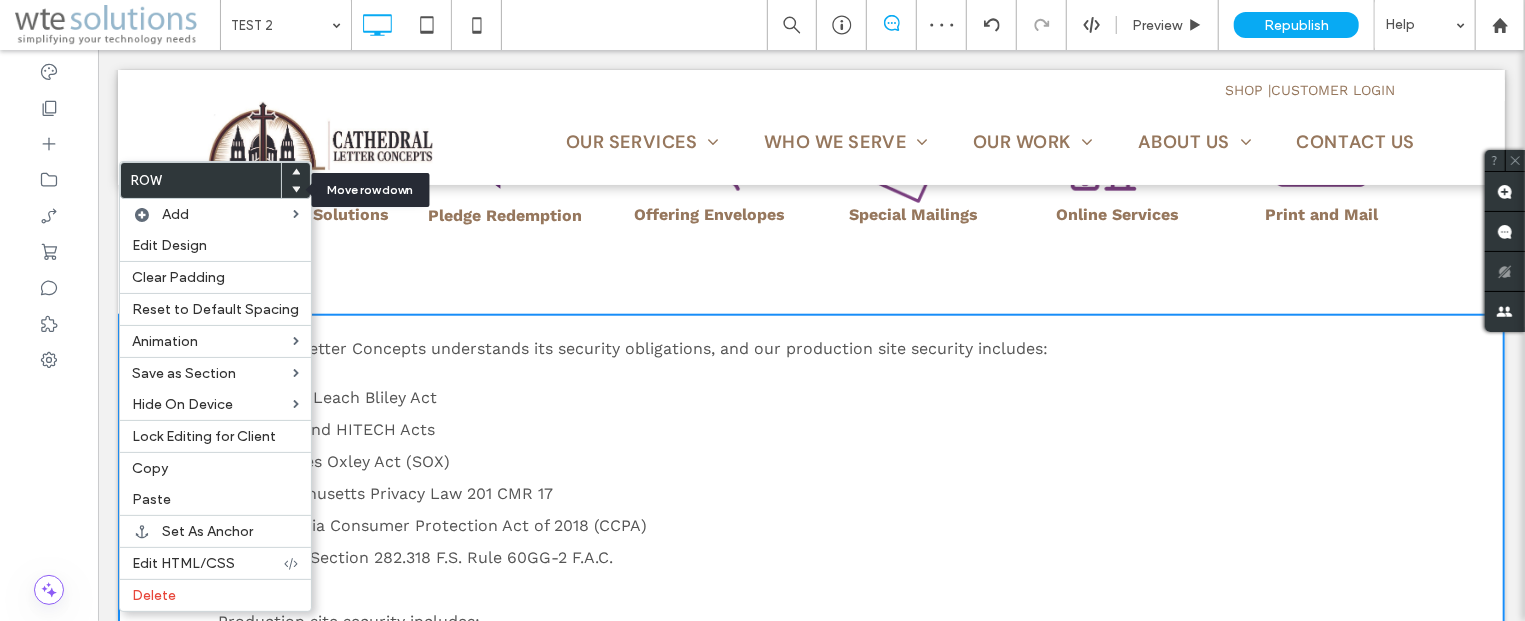 click 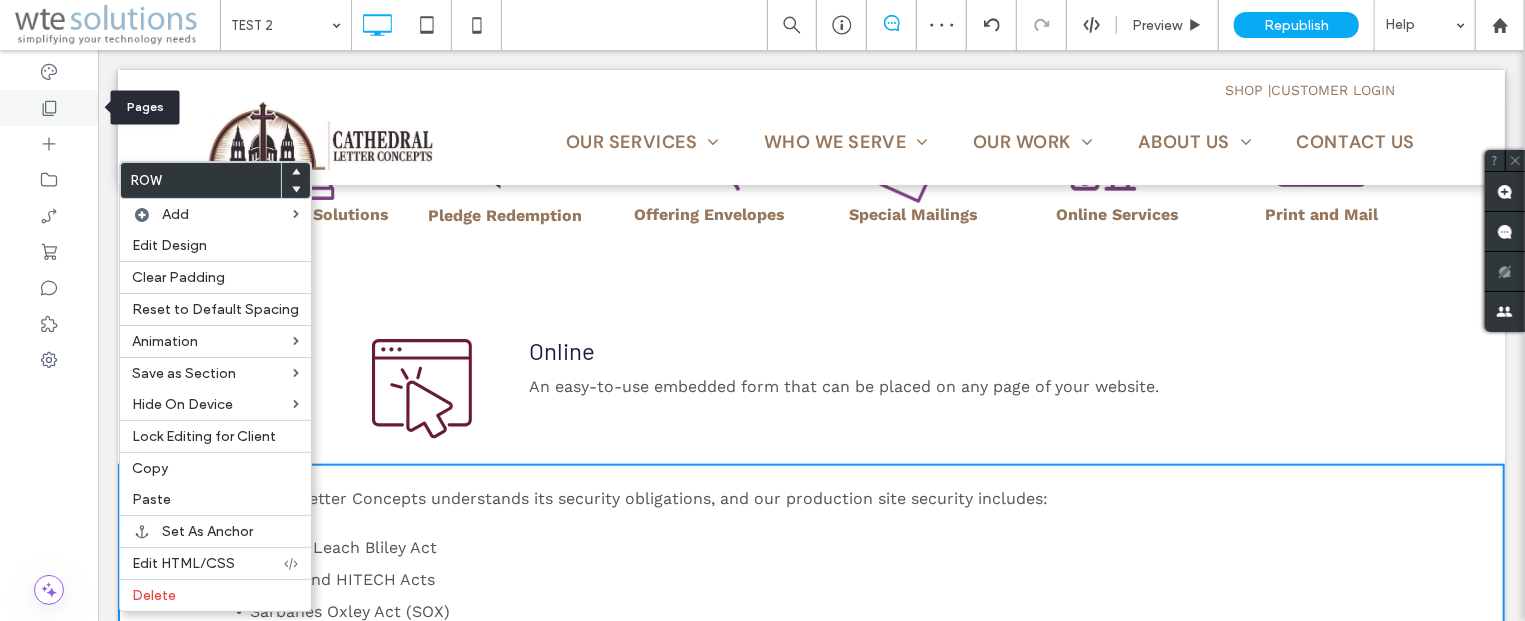 click 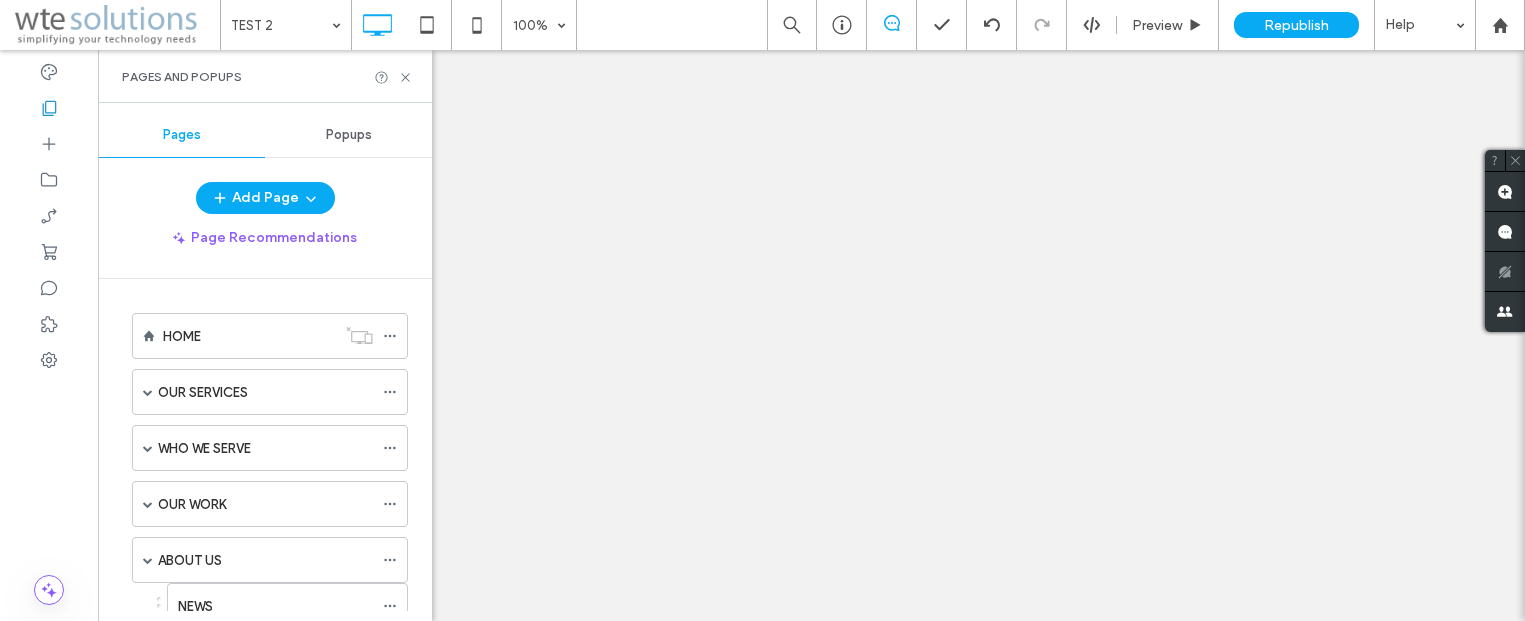 scroll, scrollTop: 0, scrollLeft: 0, axis: both 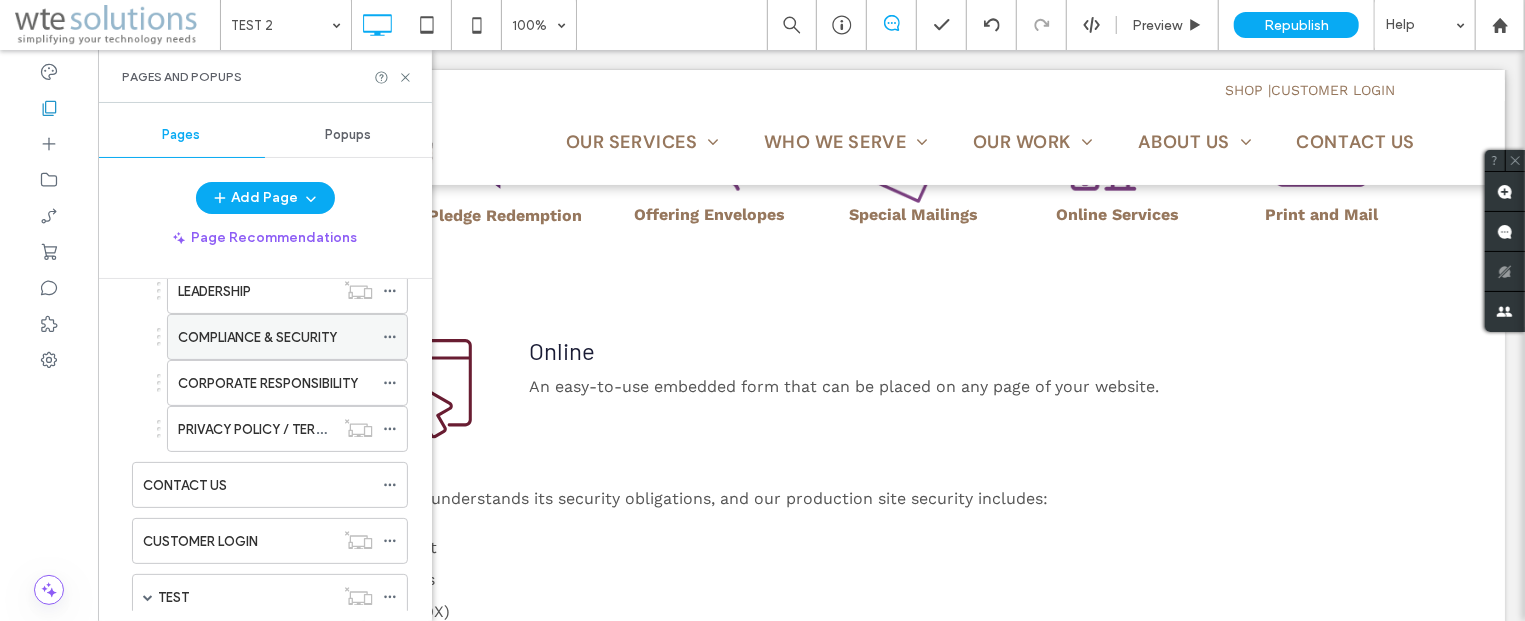click on "COMPLIANCE & SECURITY" at bounding box center [275, 337] 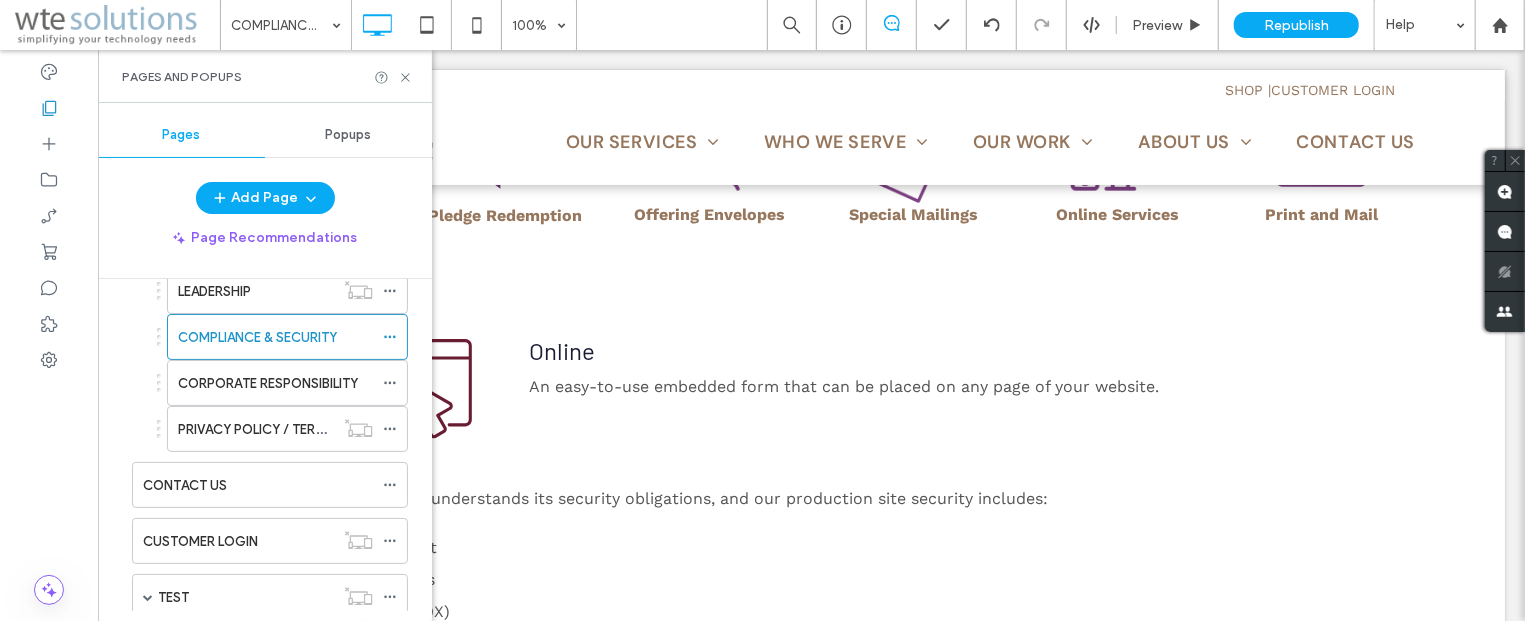 scroll, scrollTop: 0, scrollLeft: 0, axis: both 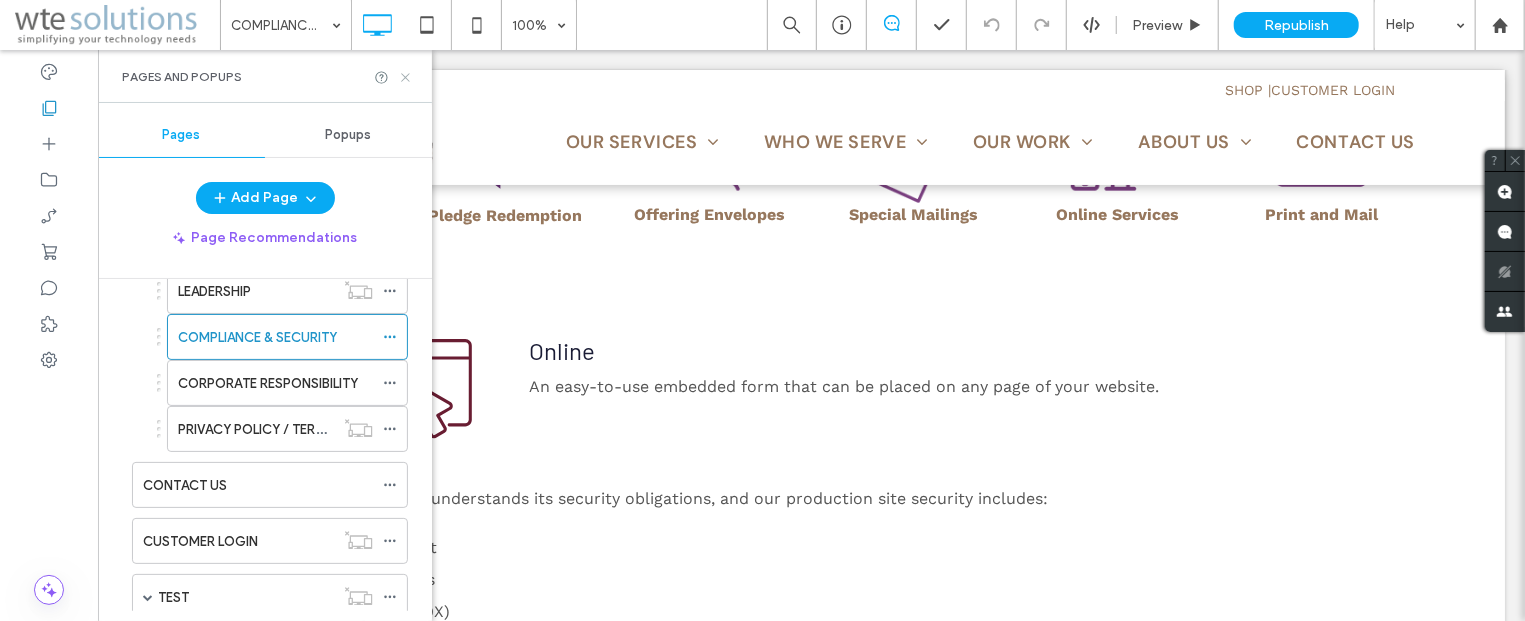click 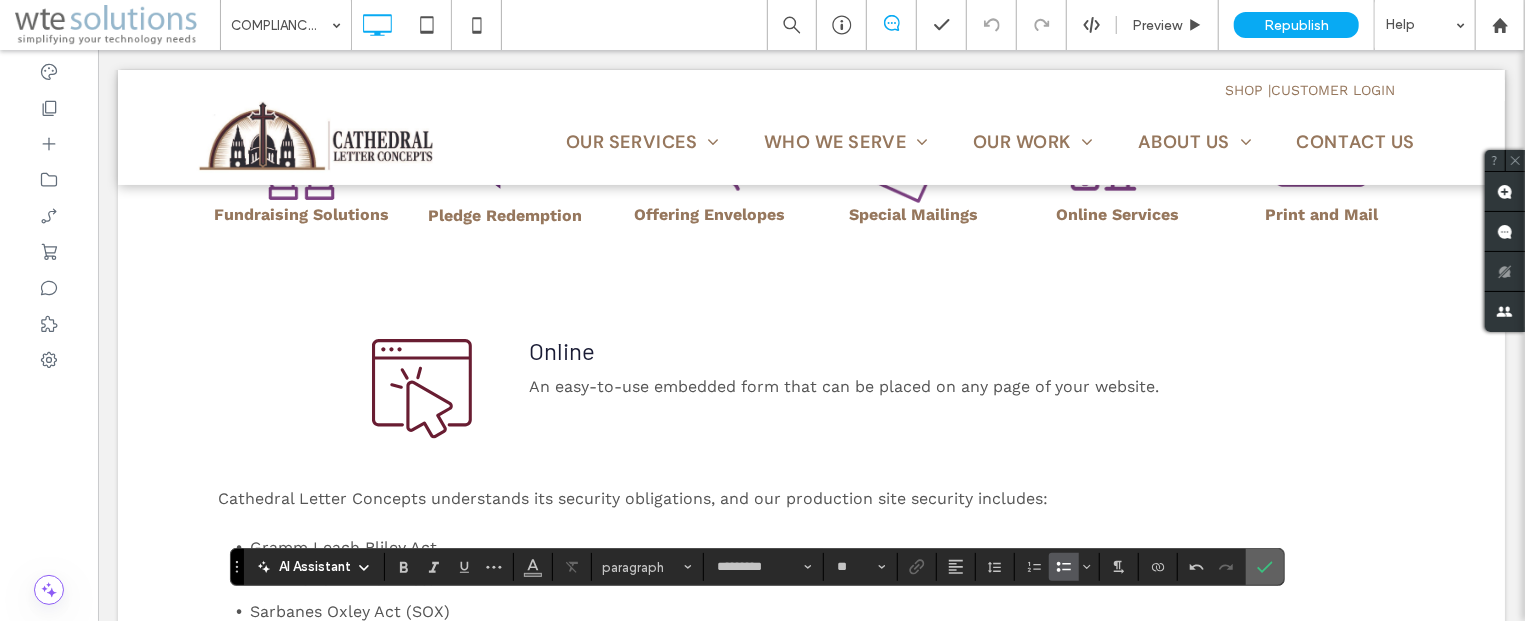 click 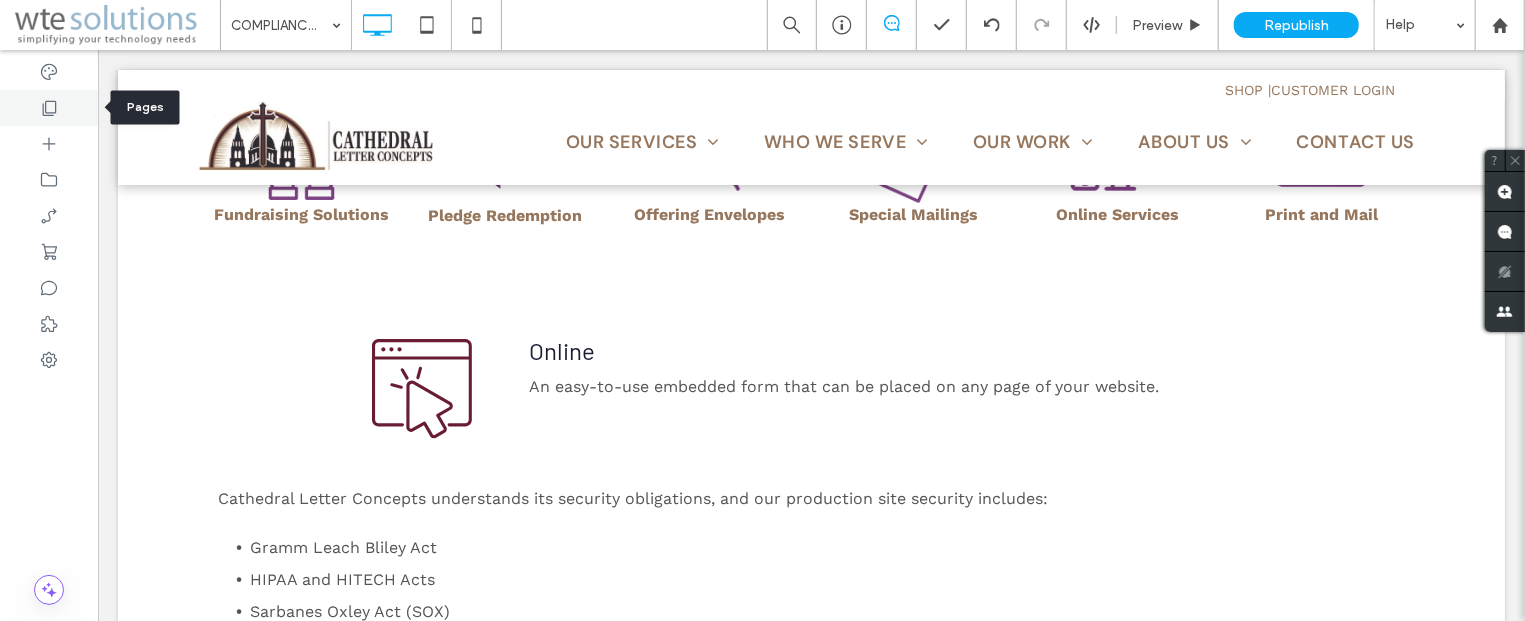 click 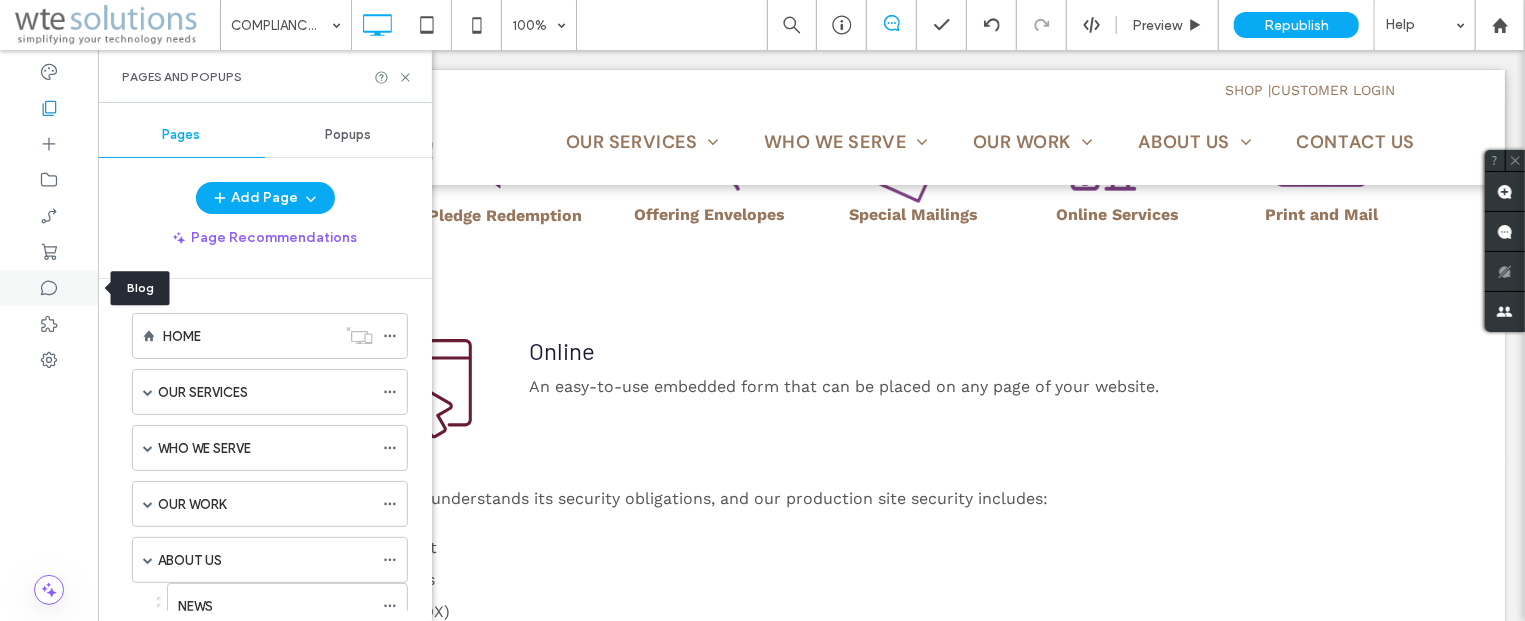 click 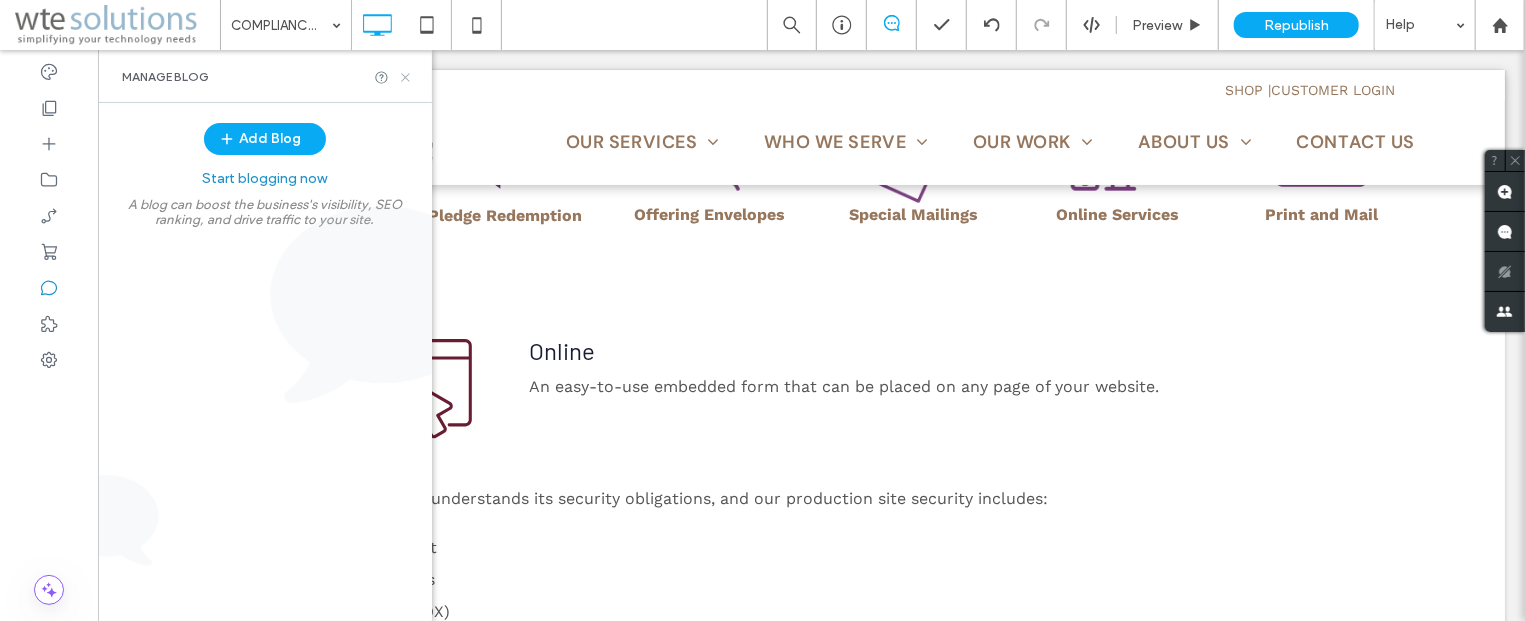 click 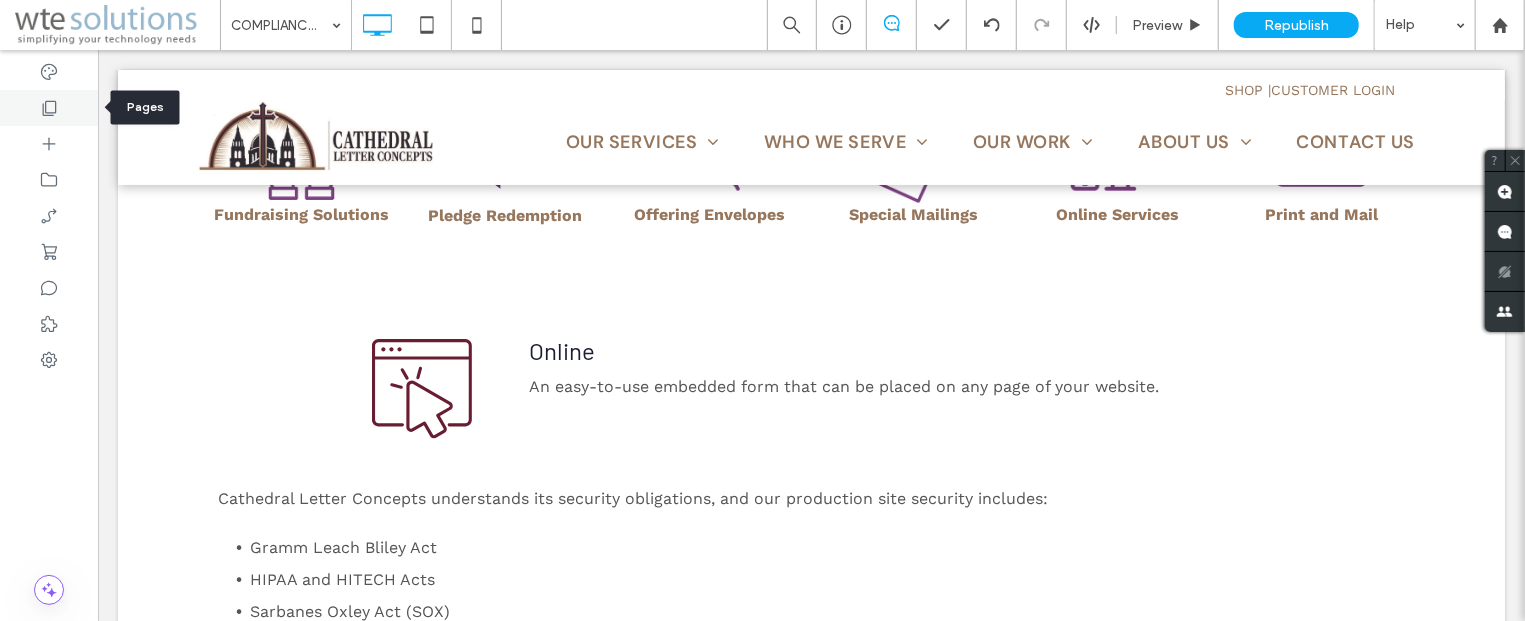 click at bounding box center (49, 108) 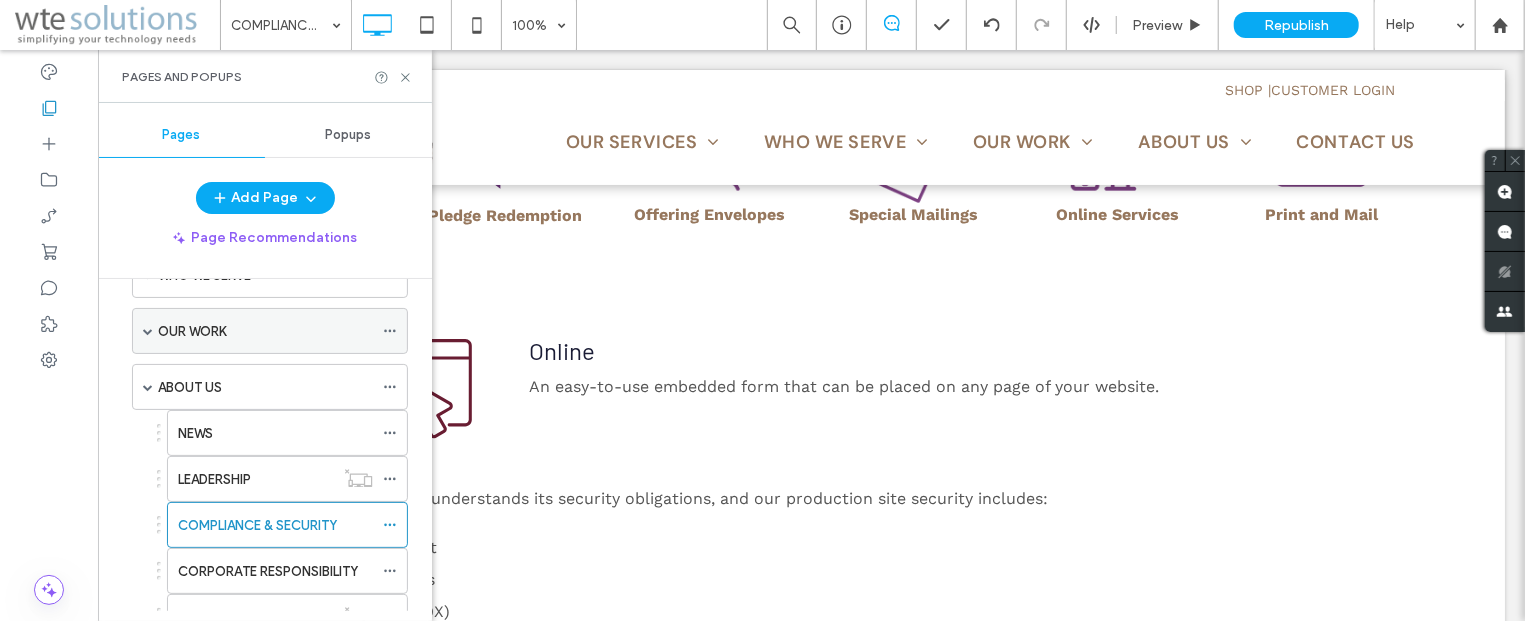 scroll, scrollTop: 241, scrollLeft: 0, axis: vertical 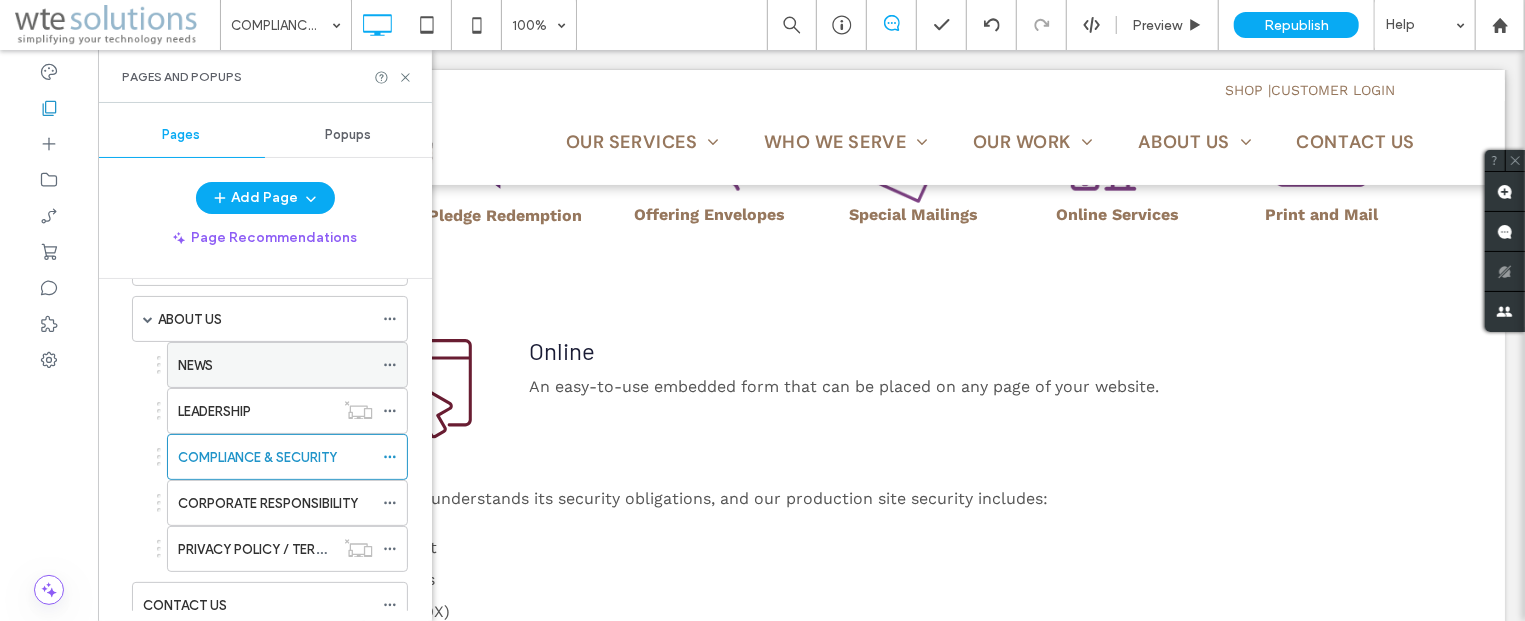 click on "NEWS" at bounding box center (195, 365) 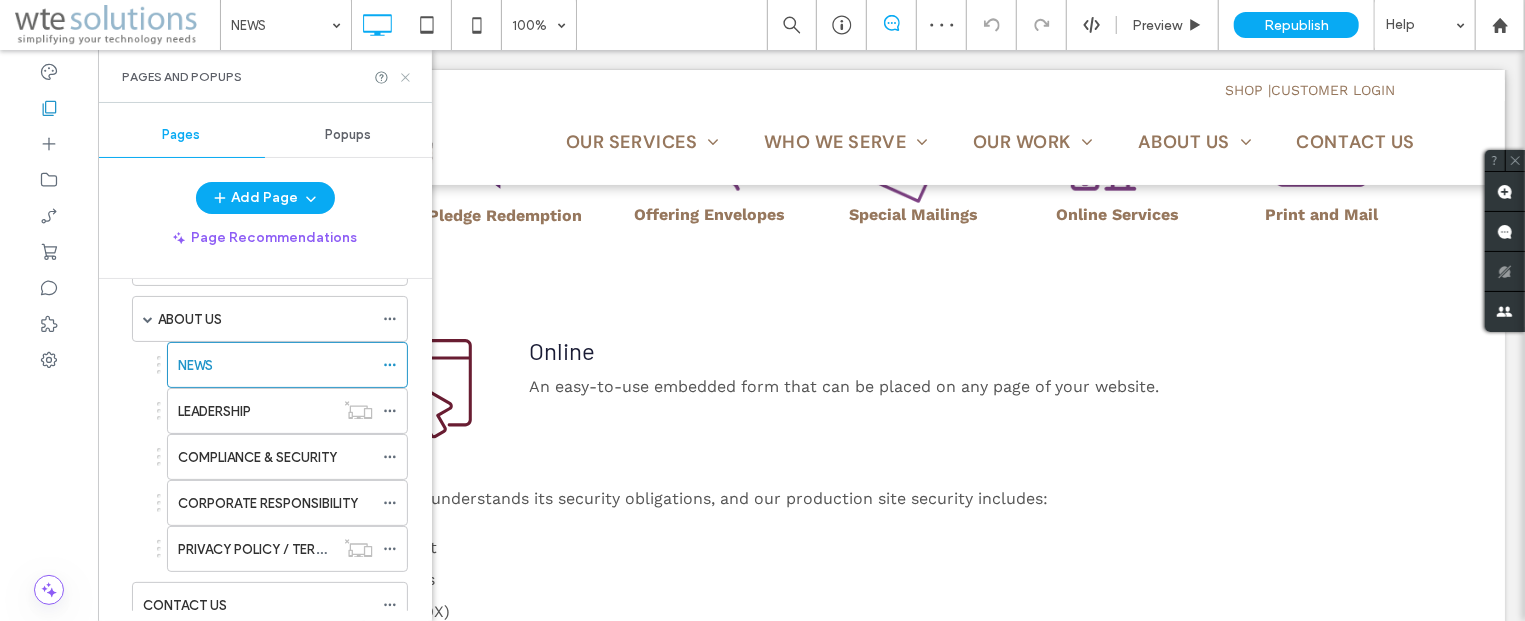 click 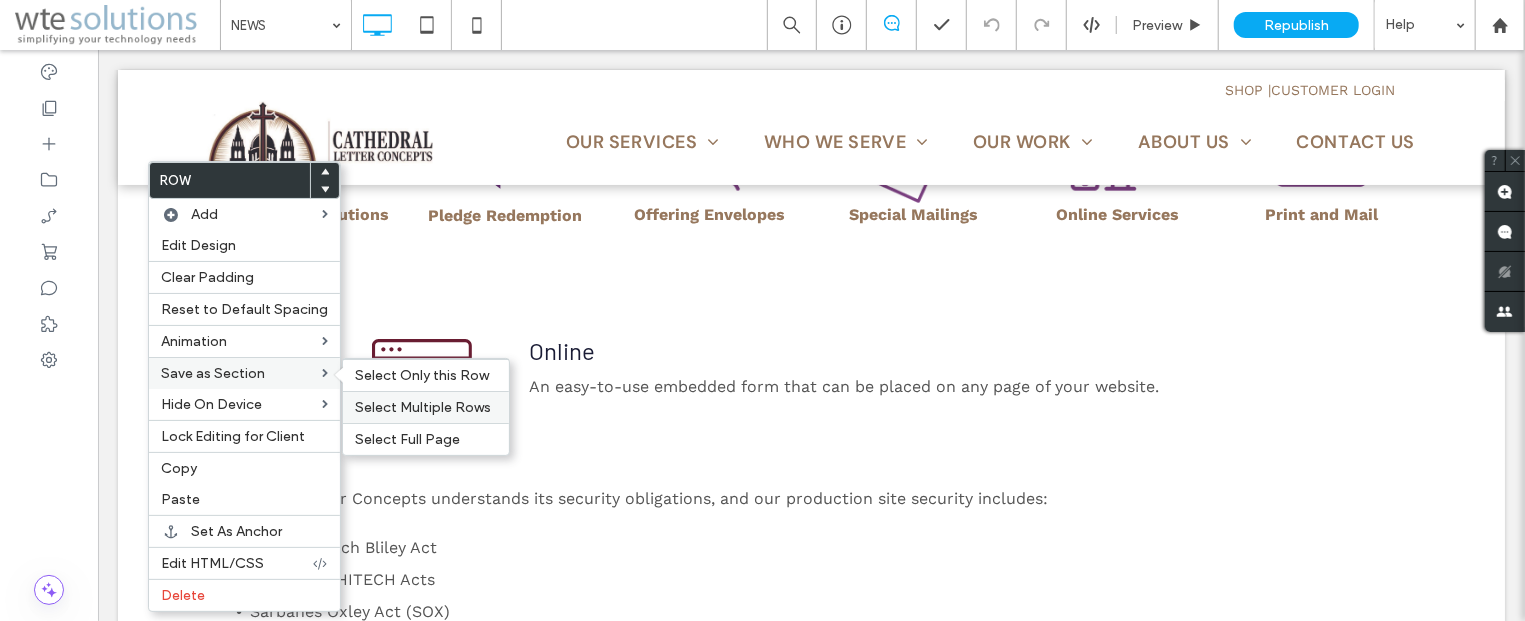 click on "Select Multiple Rows" at bounding box center [423, 407] 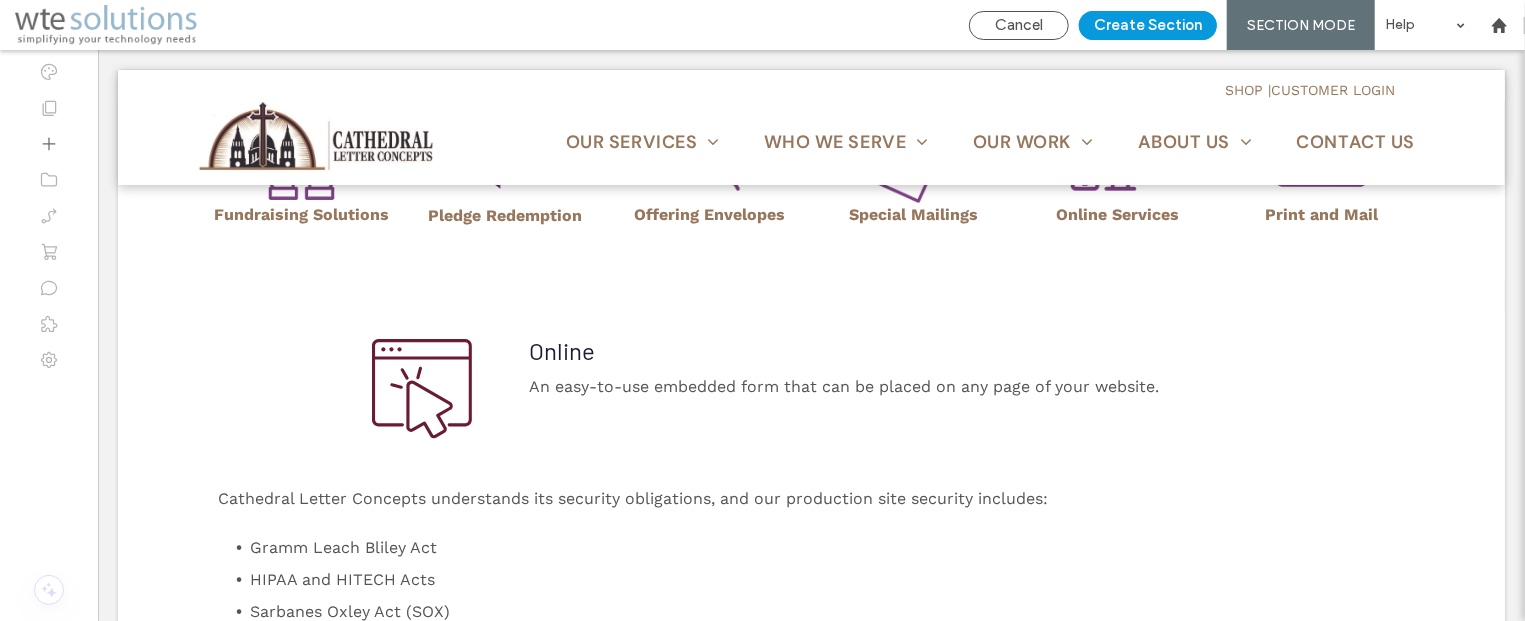 click on "Create Section" at bounding box center [1148, 25] 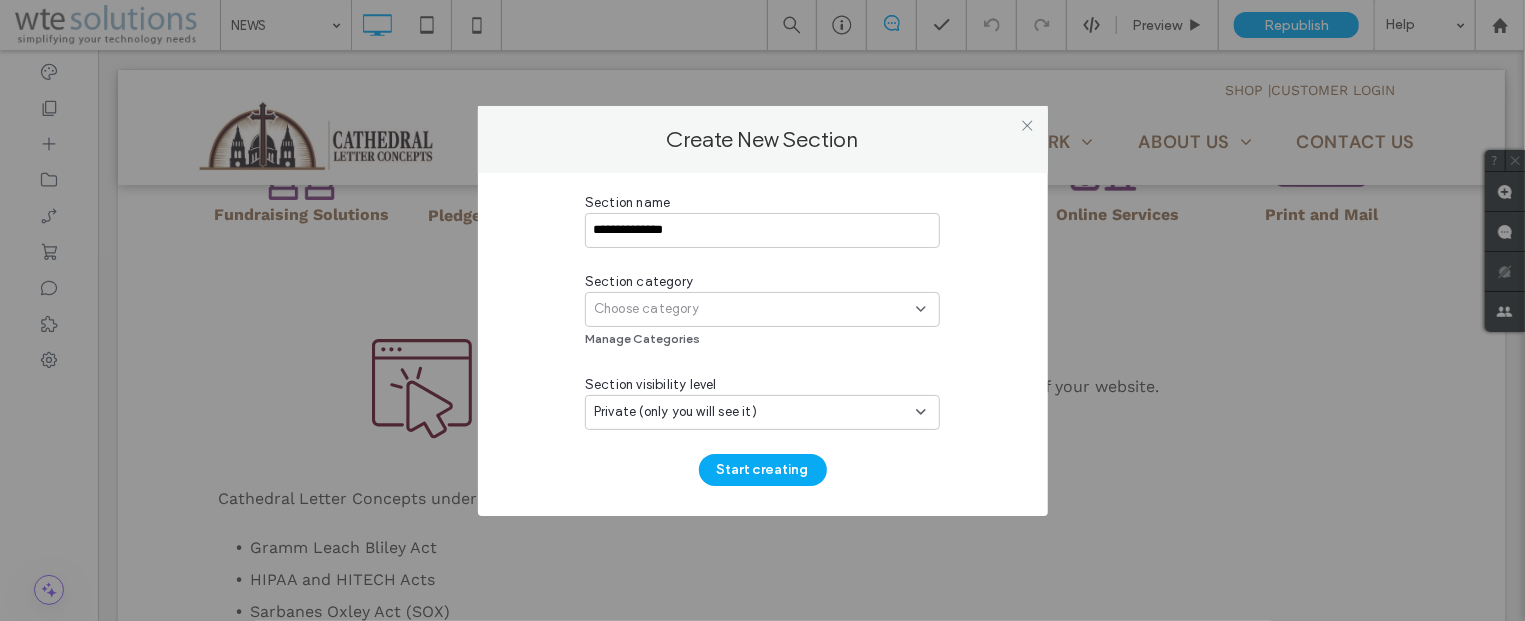 type on "**********" 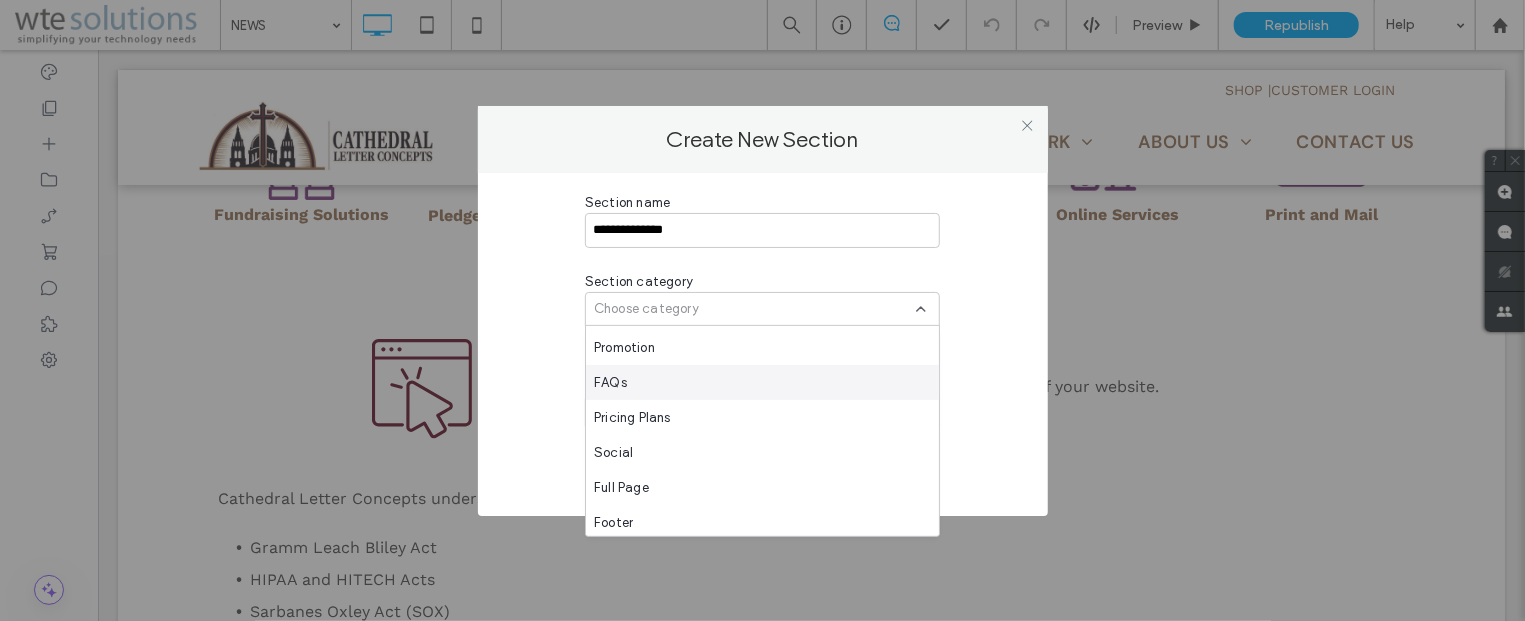 scroll, scrollTop: 734, scrollLeft: 0, axis: vertical 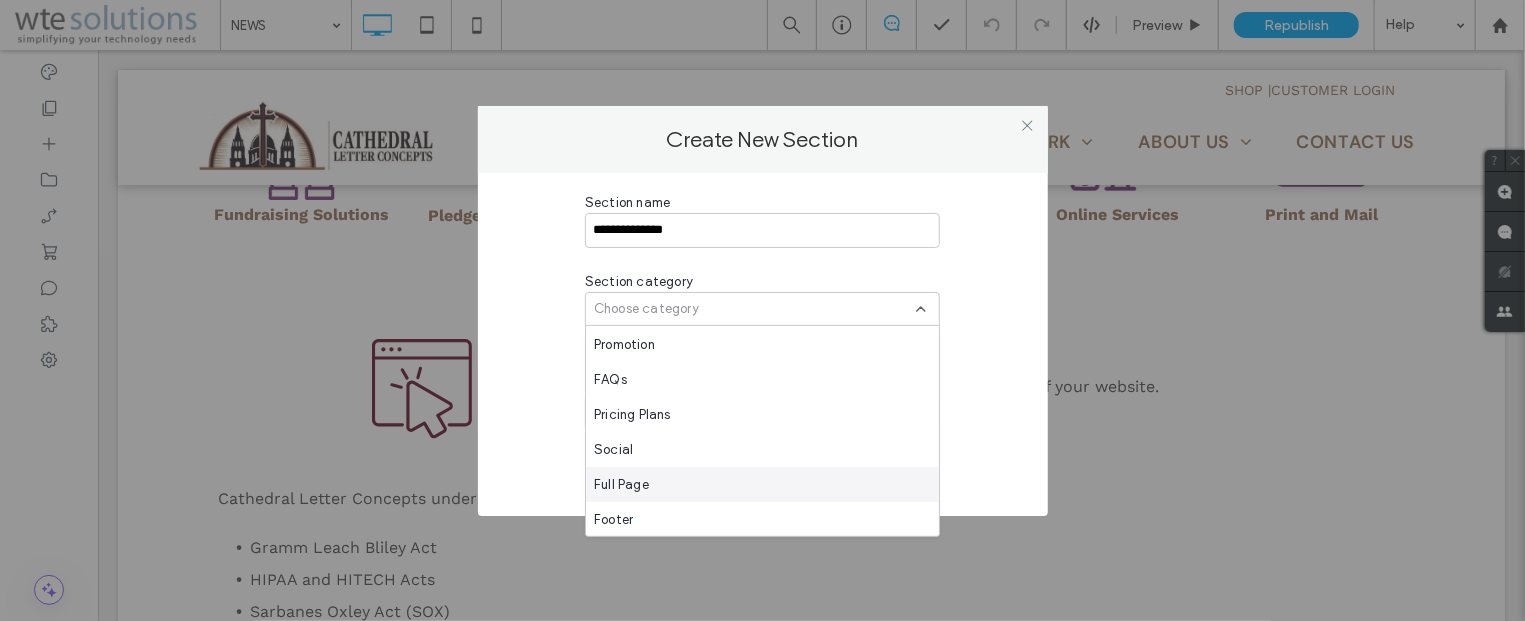 click on "Full Page" at bounding box center [621, 484] 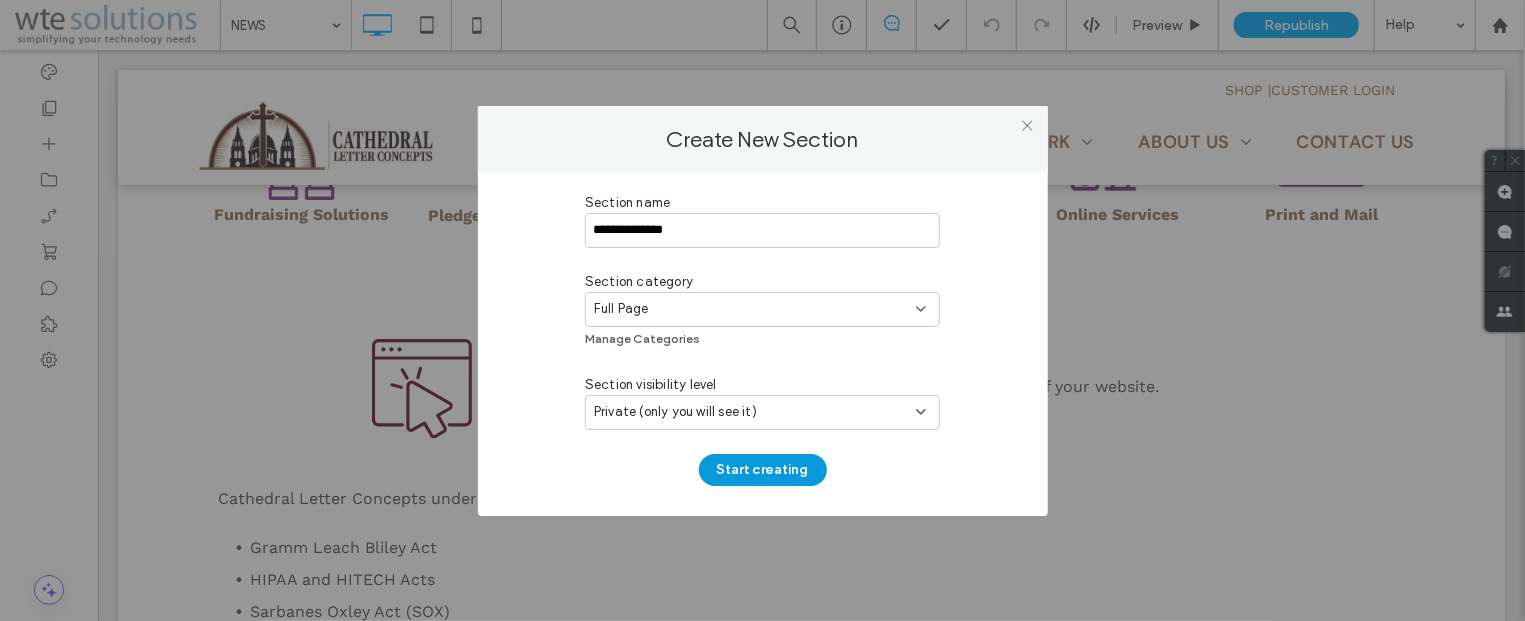 click on "Start creating" at bounding box center [763, 470] 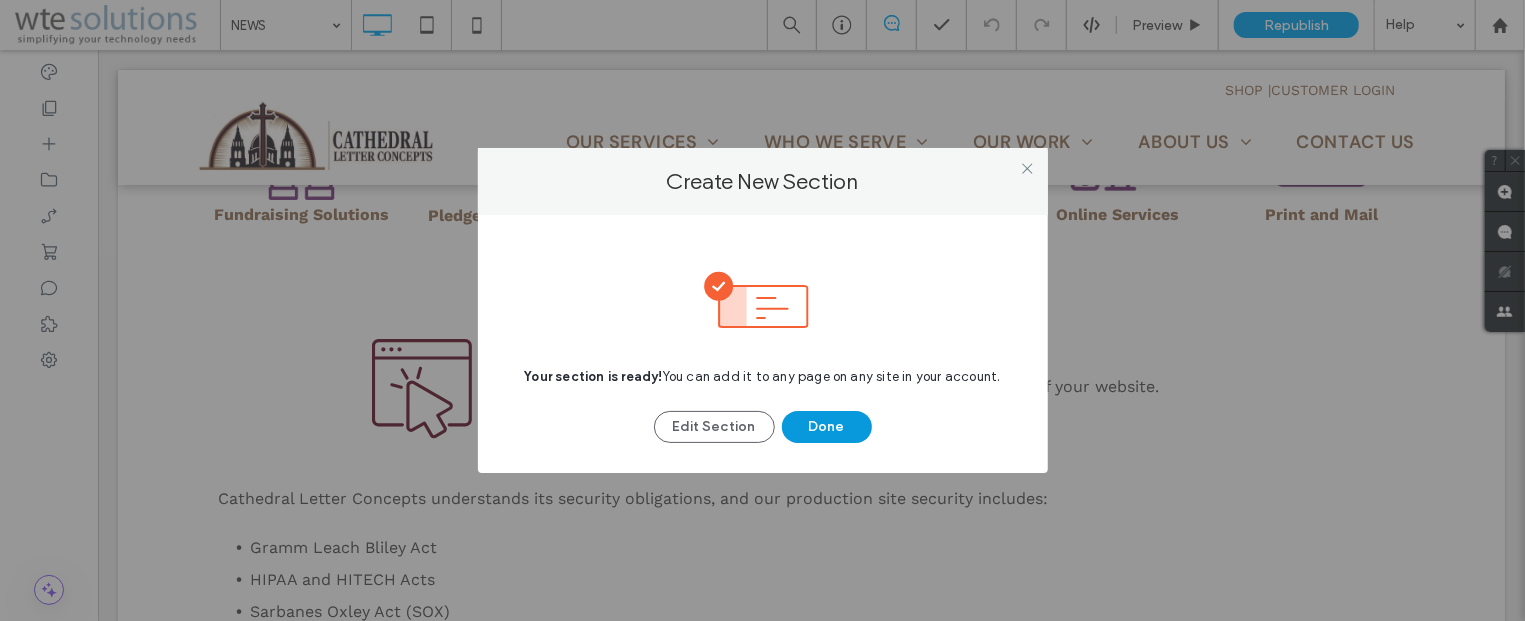 click on "Done" at bounding box center (827, 427) 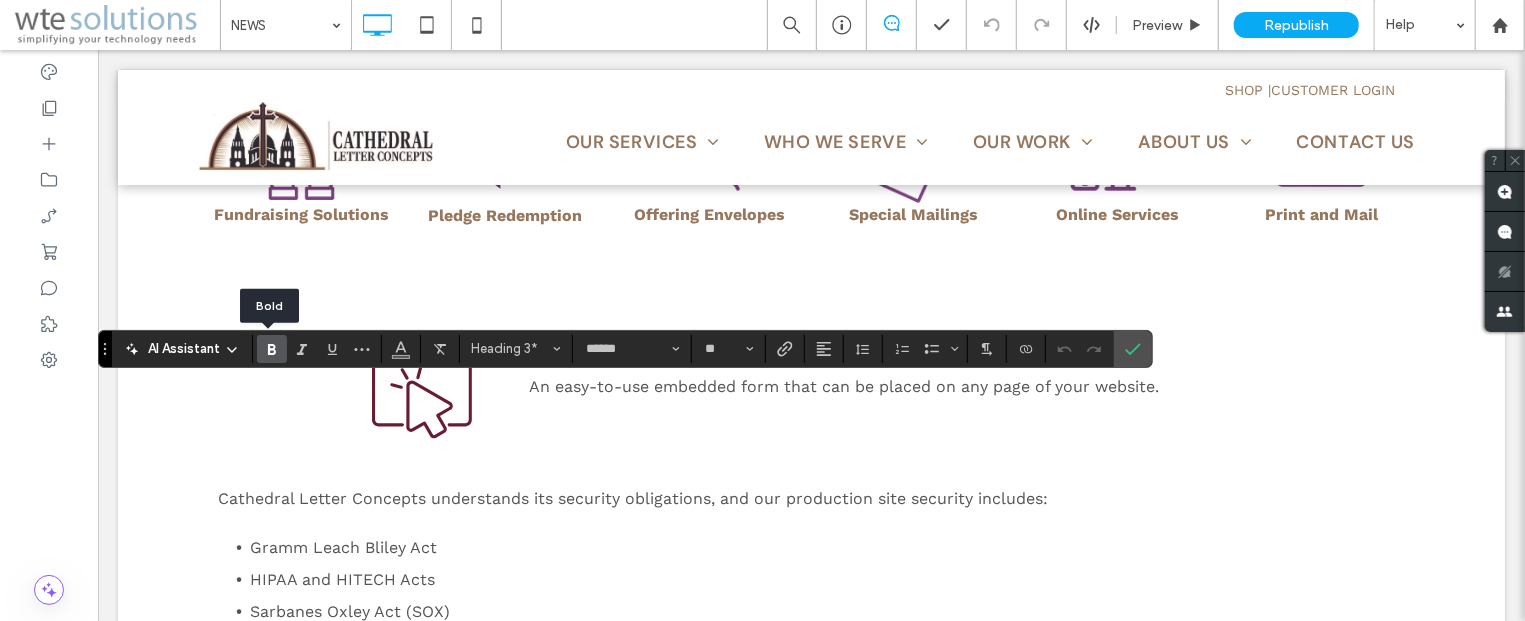 click 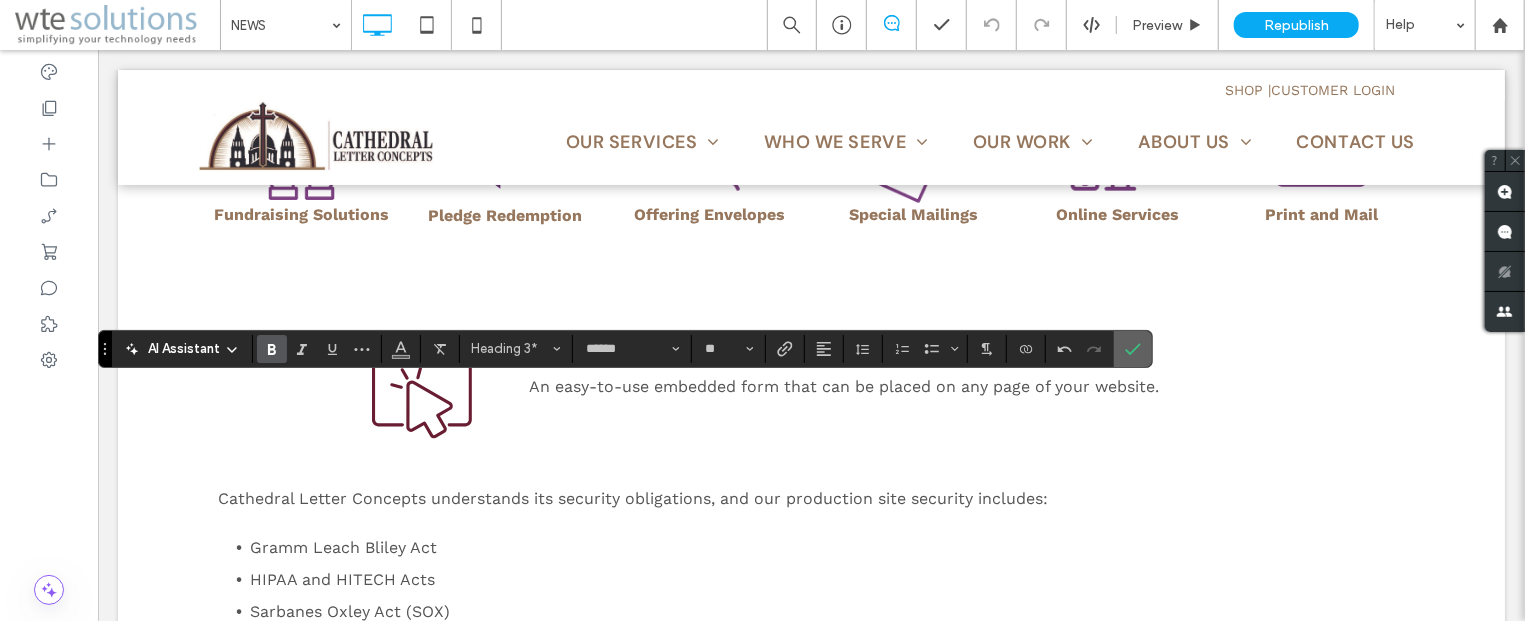 click 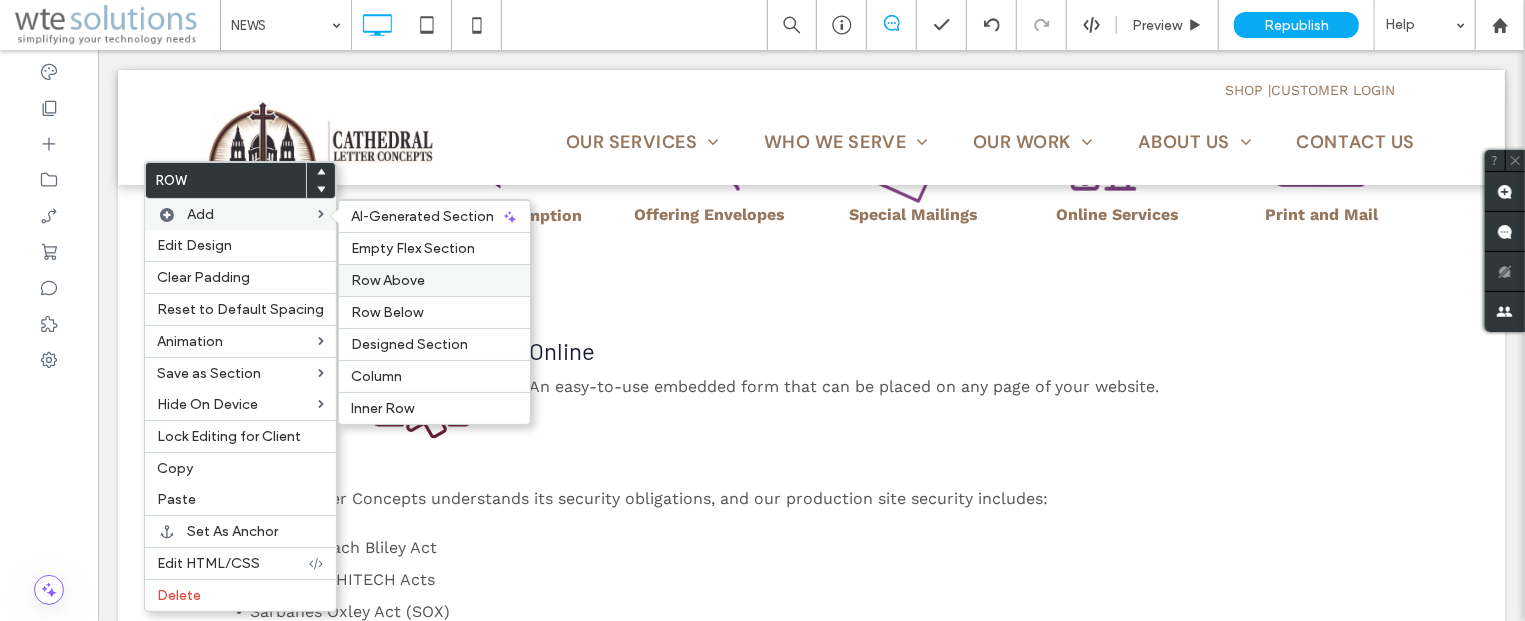 click on "Row Above" at bounding box center (434, 280) 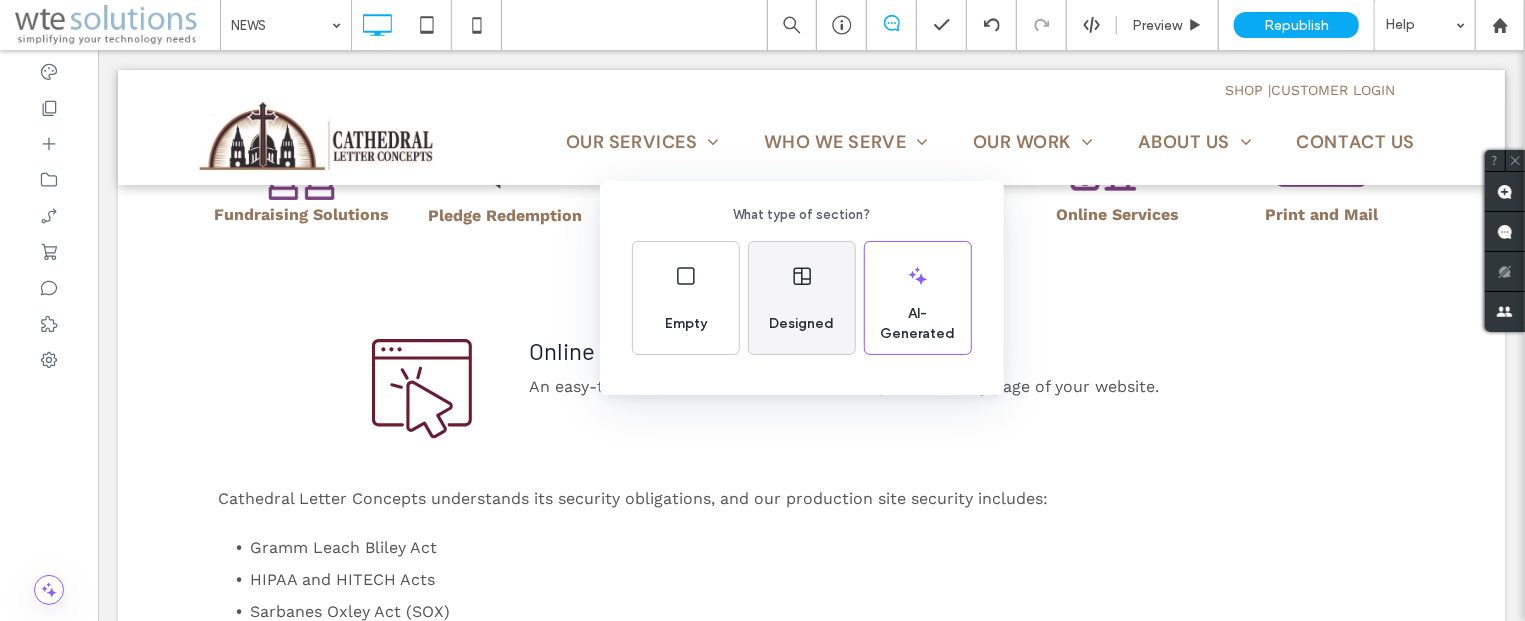 click on "Designed" at bounding box center [802, 298] 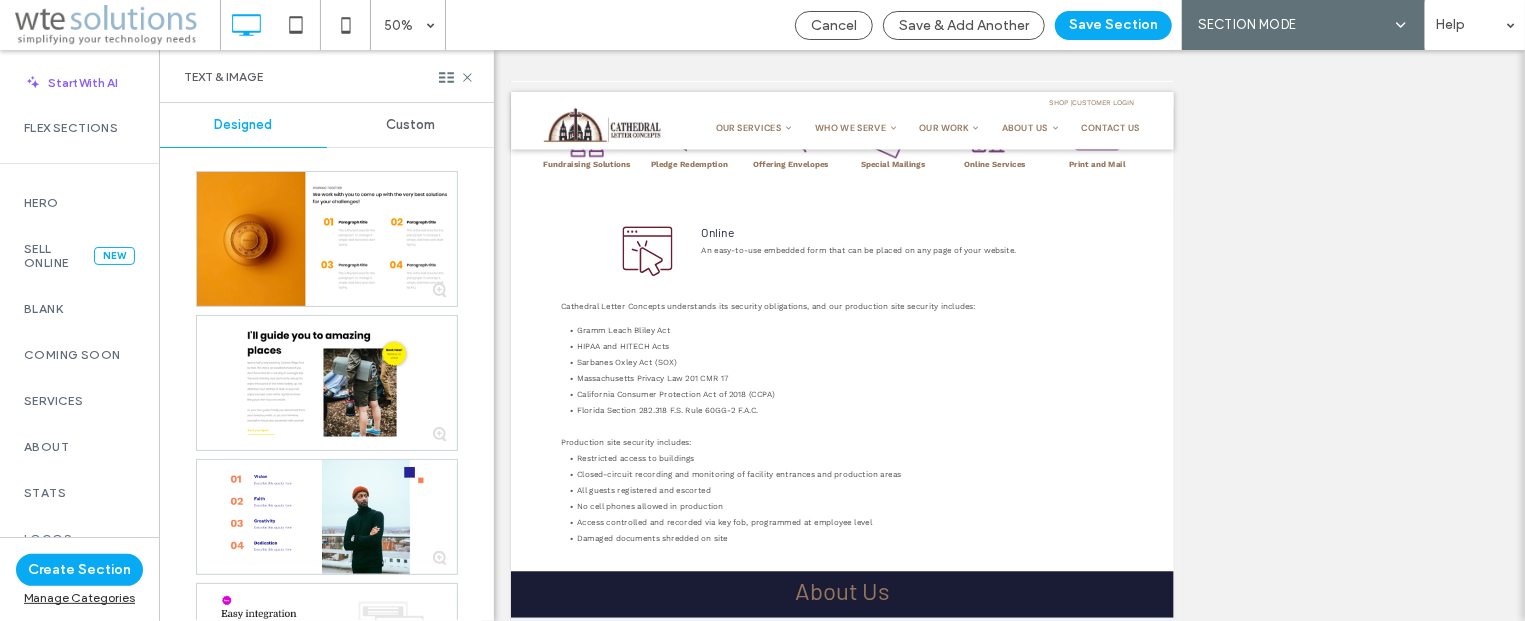 click on "Custom" at bounding box center [410, 125] 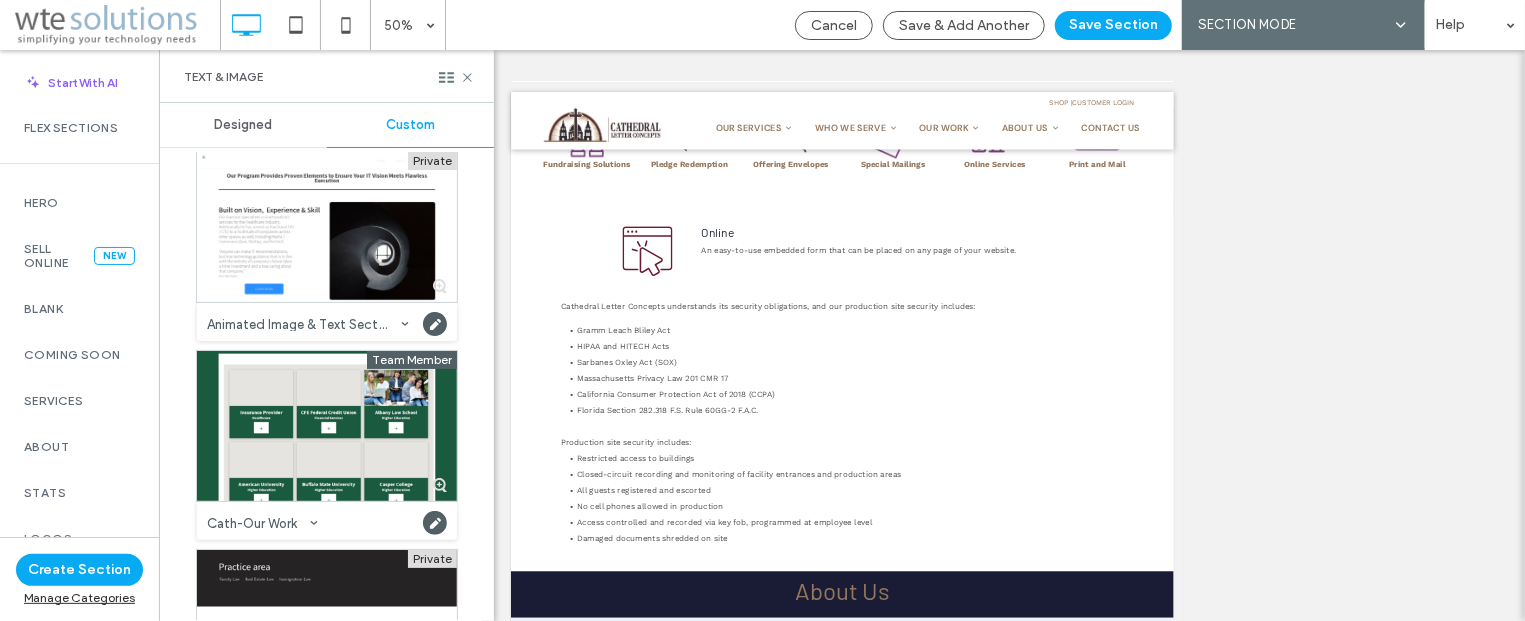 scroll, scrollTop: 0, scrollLeft: 0, axis: both 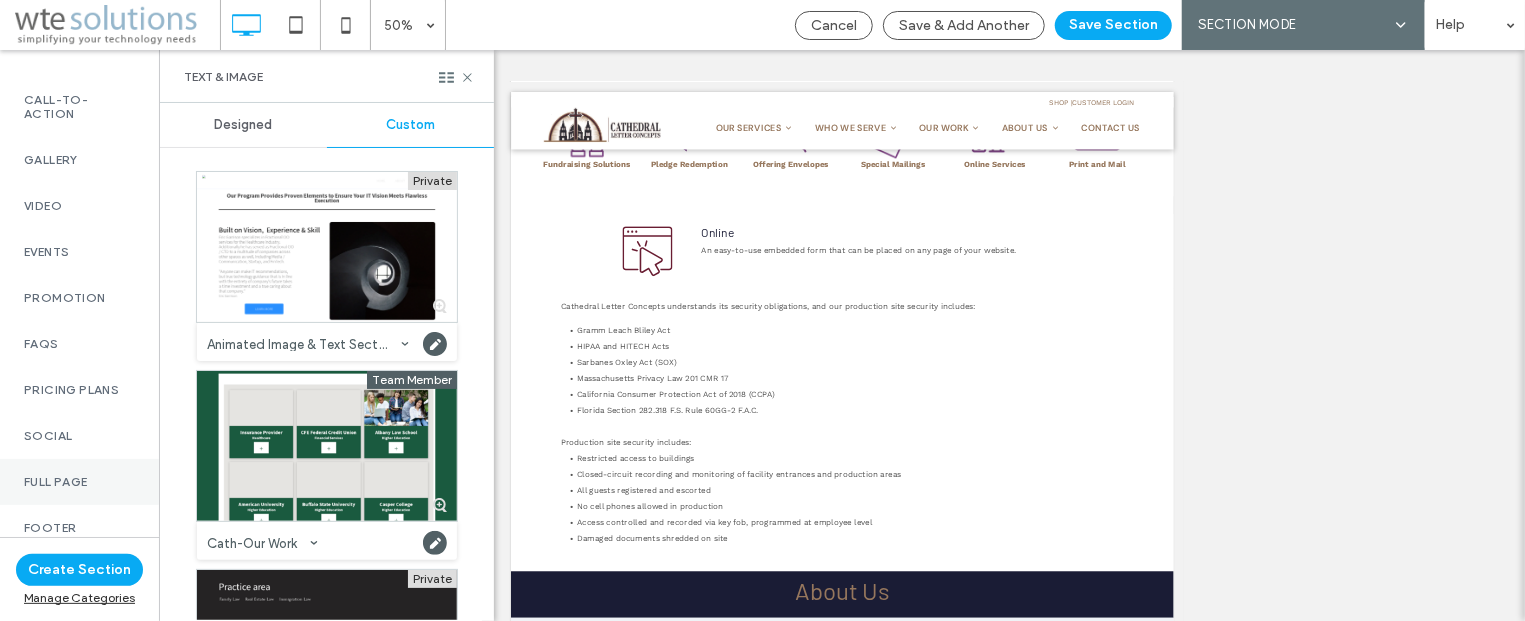 click on "Full Page" at bounding box center [79, 482] 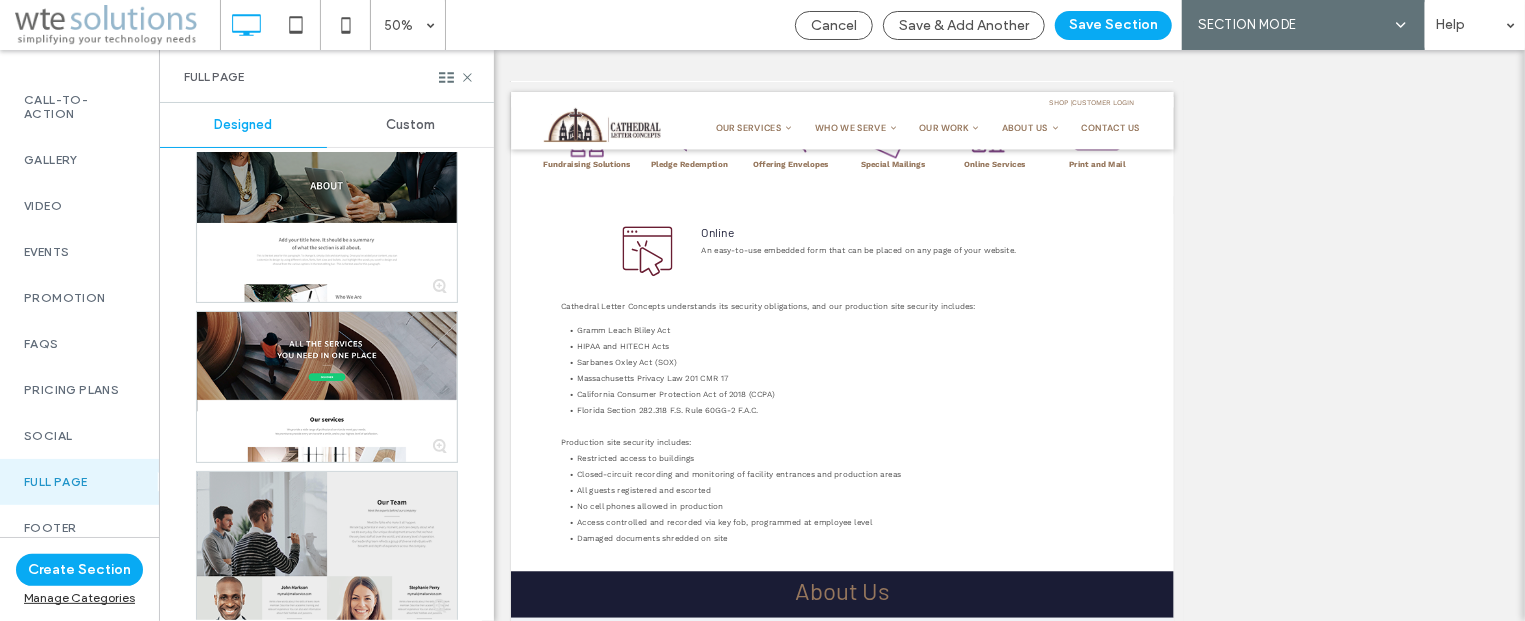 scroll, scrollTop: 0, scrollLeft: 0, axis: both 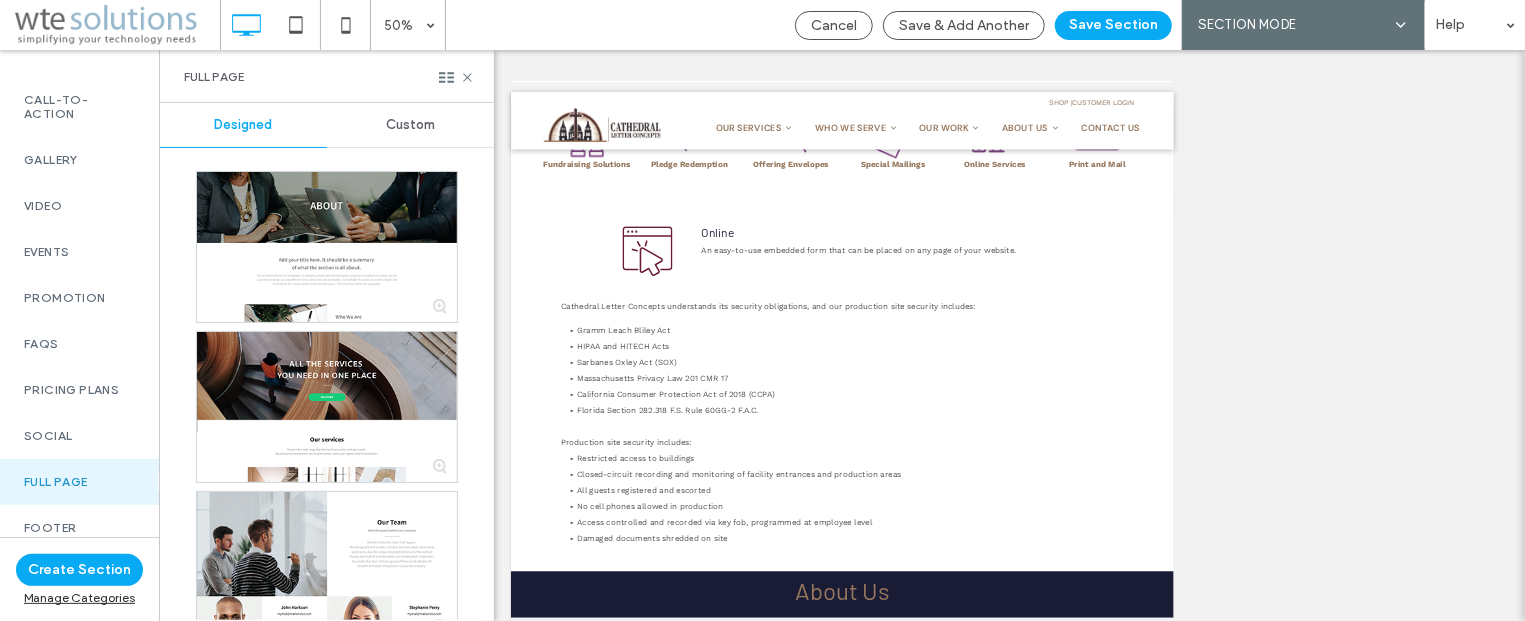 click on "Full Page" at bounding box center (79, 482) 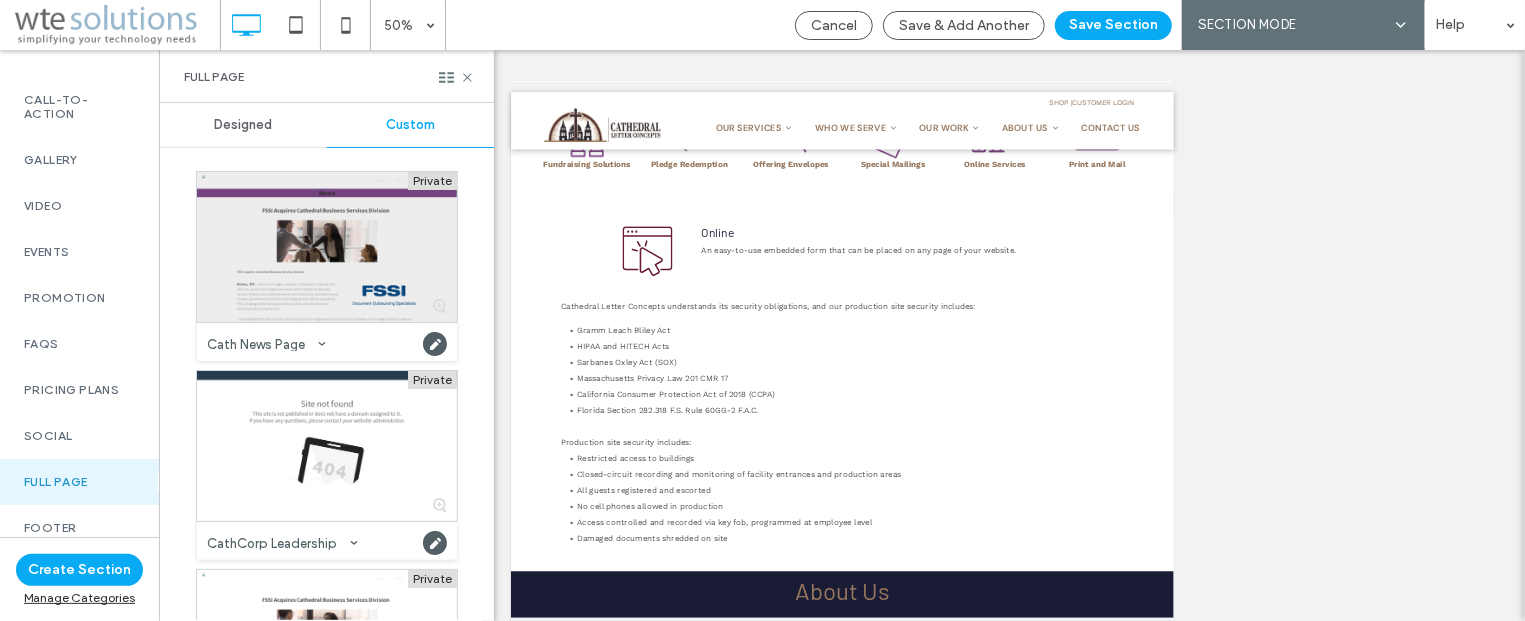click at bounding box center (327, 247) 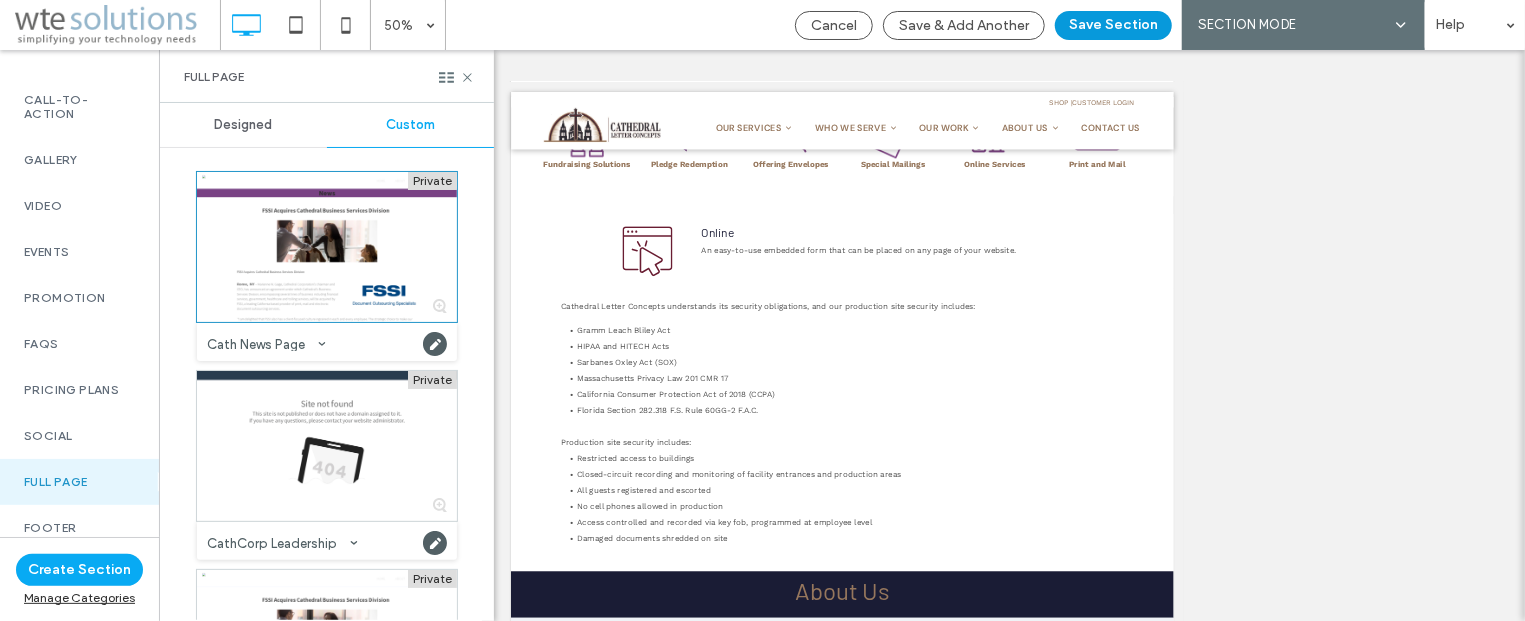 click on "Save Section" at bounding box center [1113, 25] 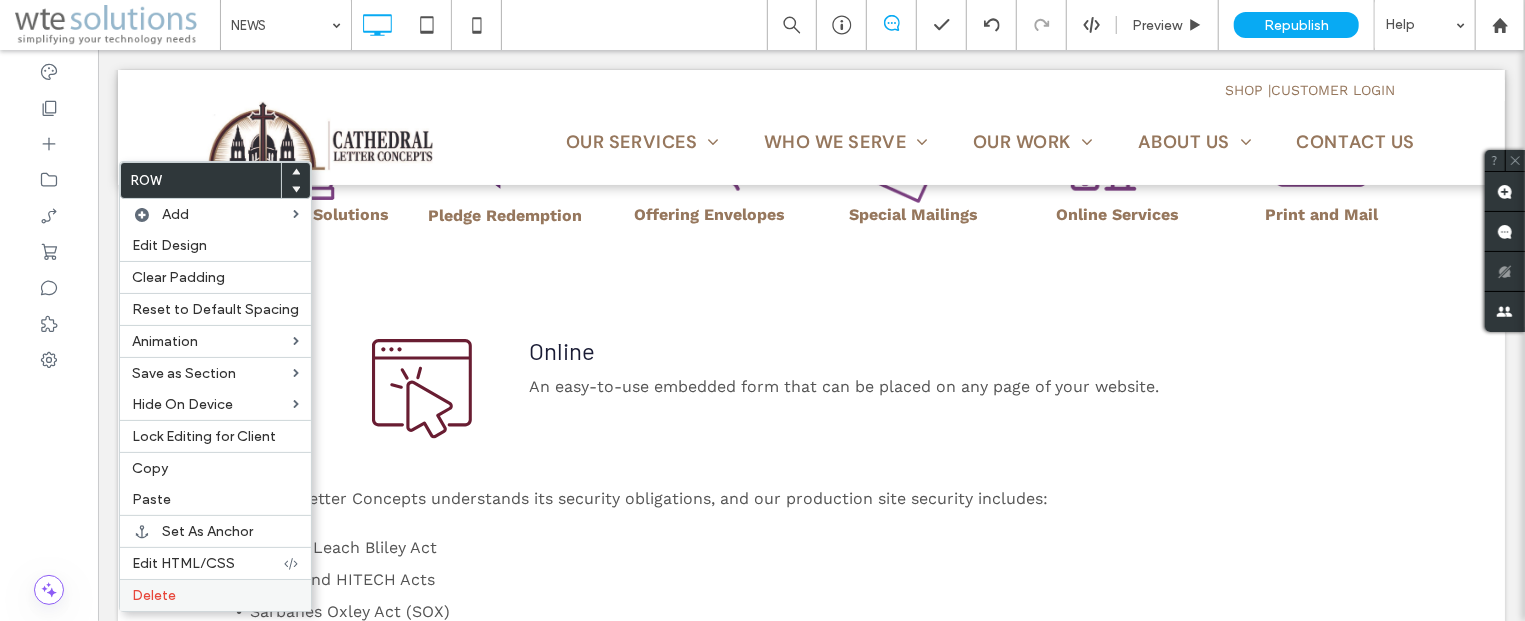click on "Delete" at bounding box center [154, 595] 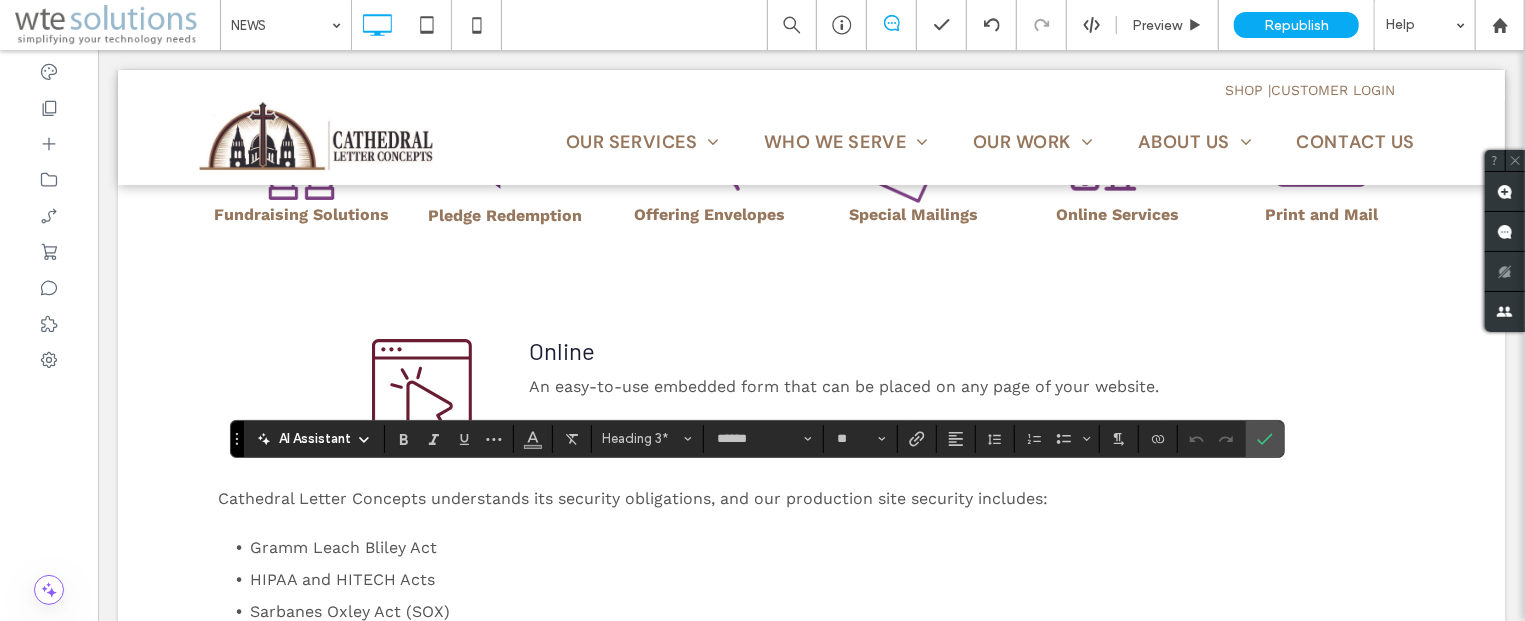 type on "*********" 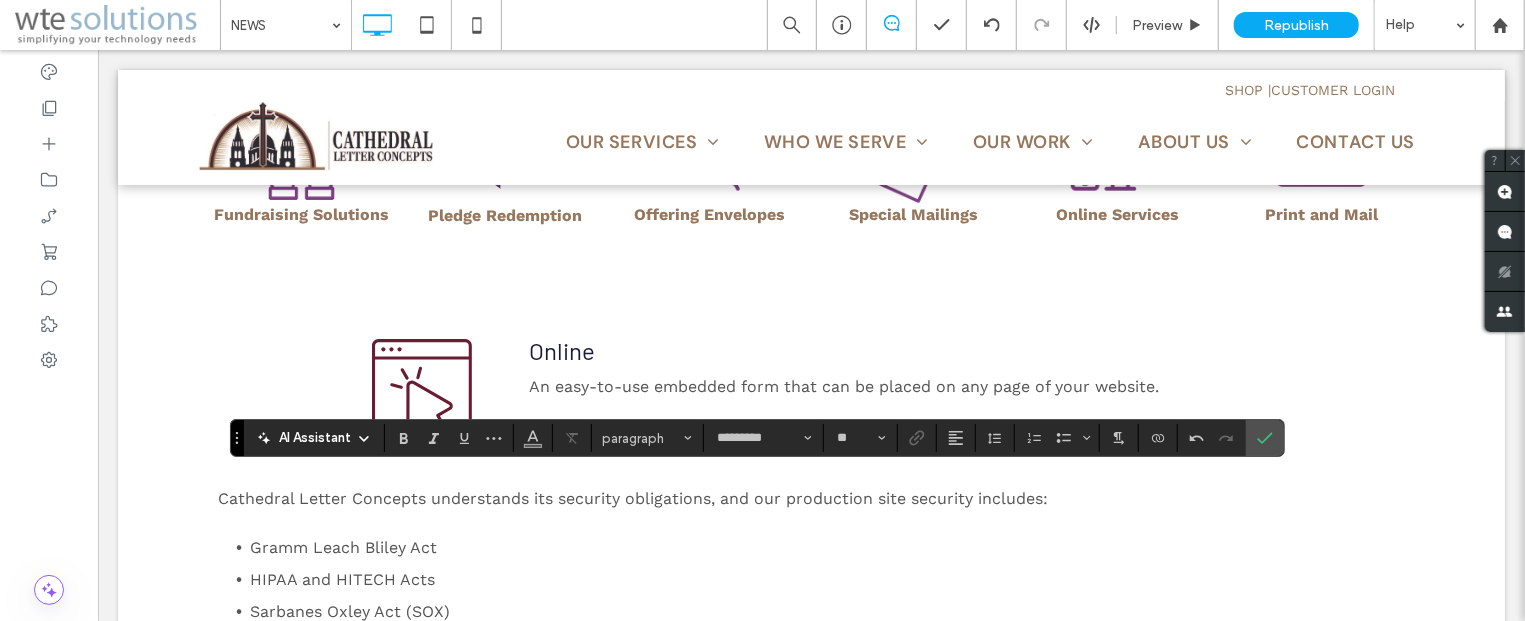 type on "******" 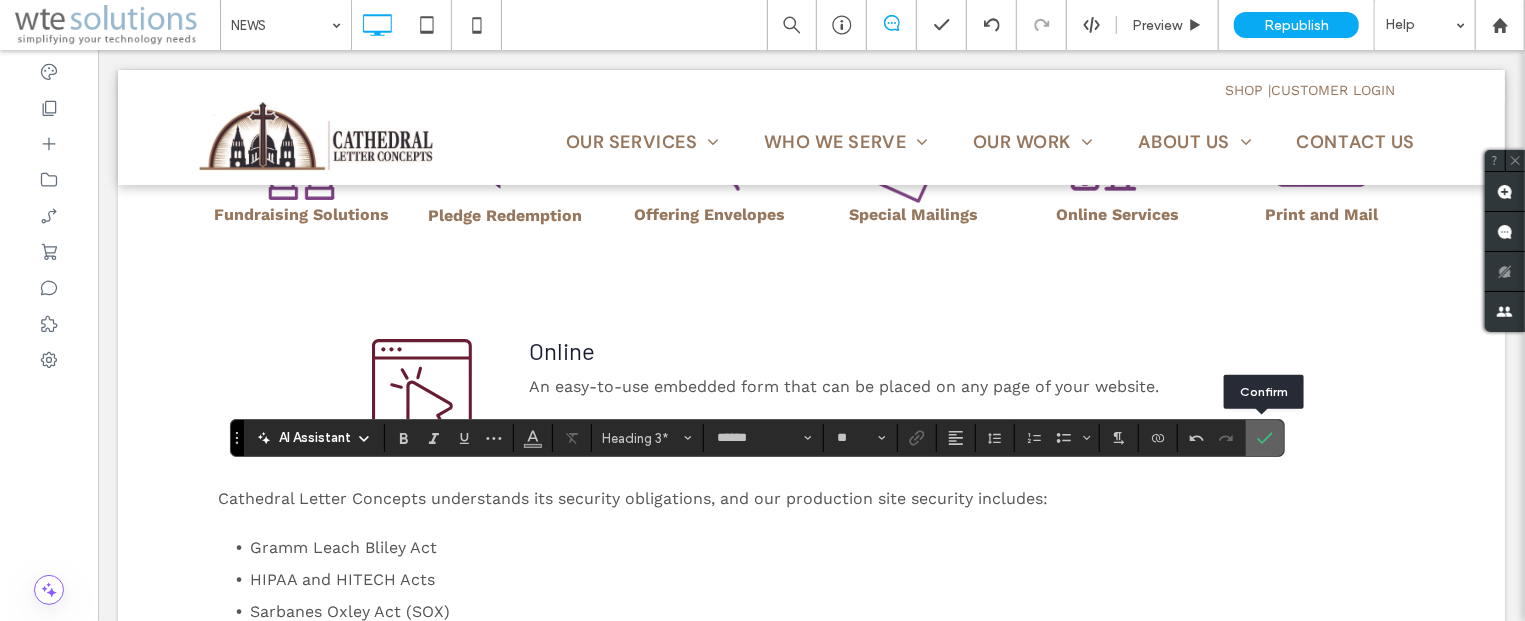 click 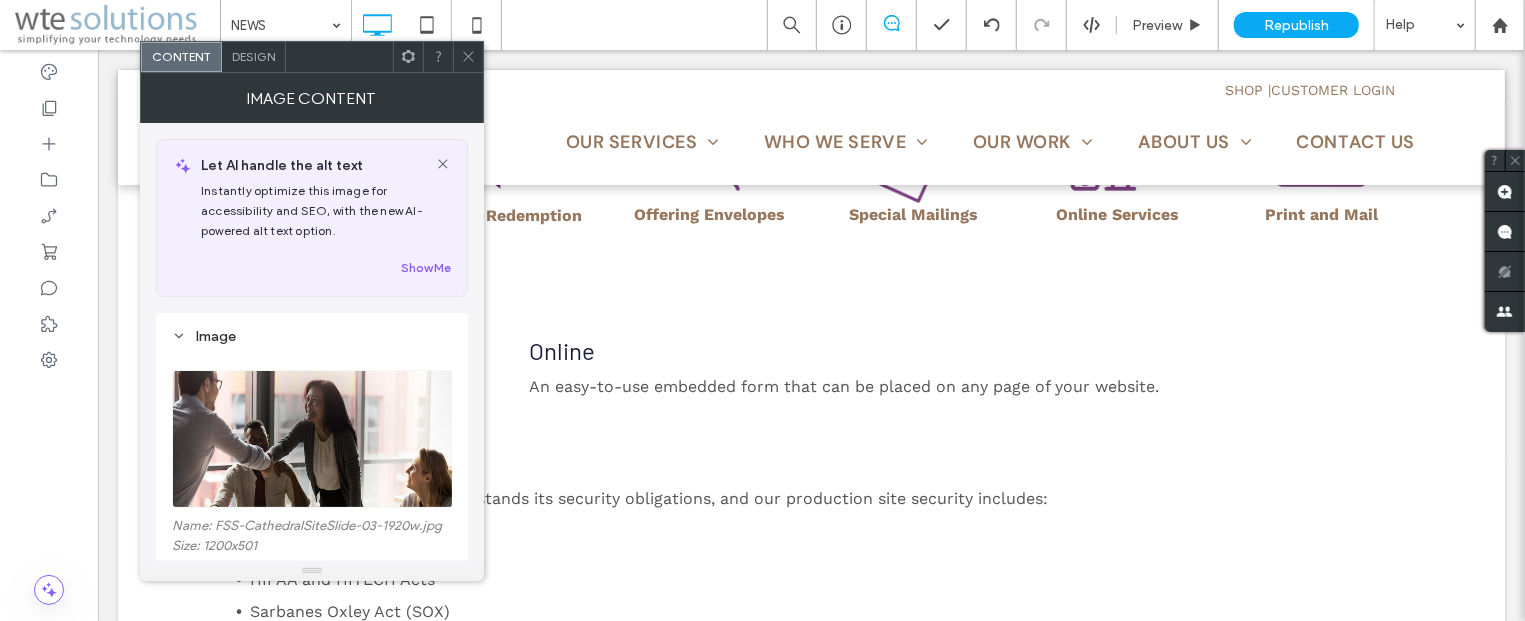 scroll, scrollTop: 241, scrollLeft: 0, axis: vertical 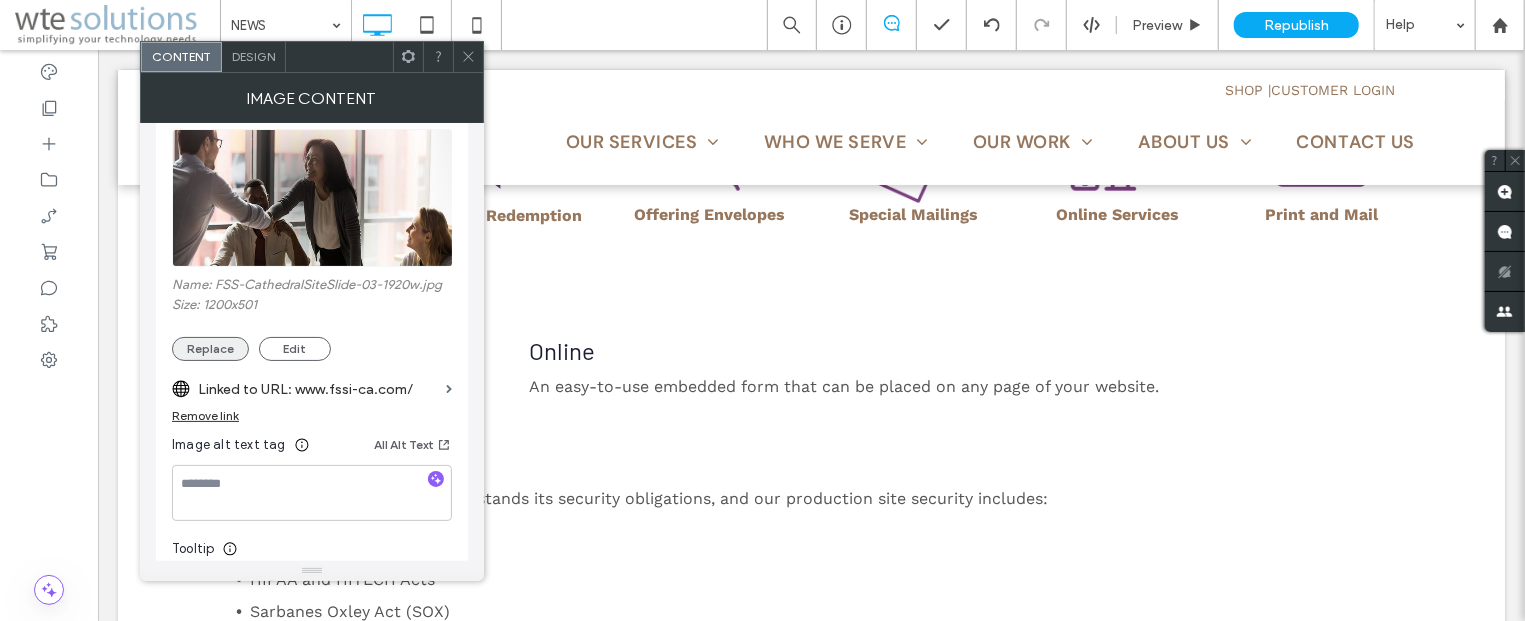 click on "Replace" at bounding box center (210, 349) 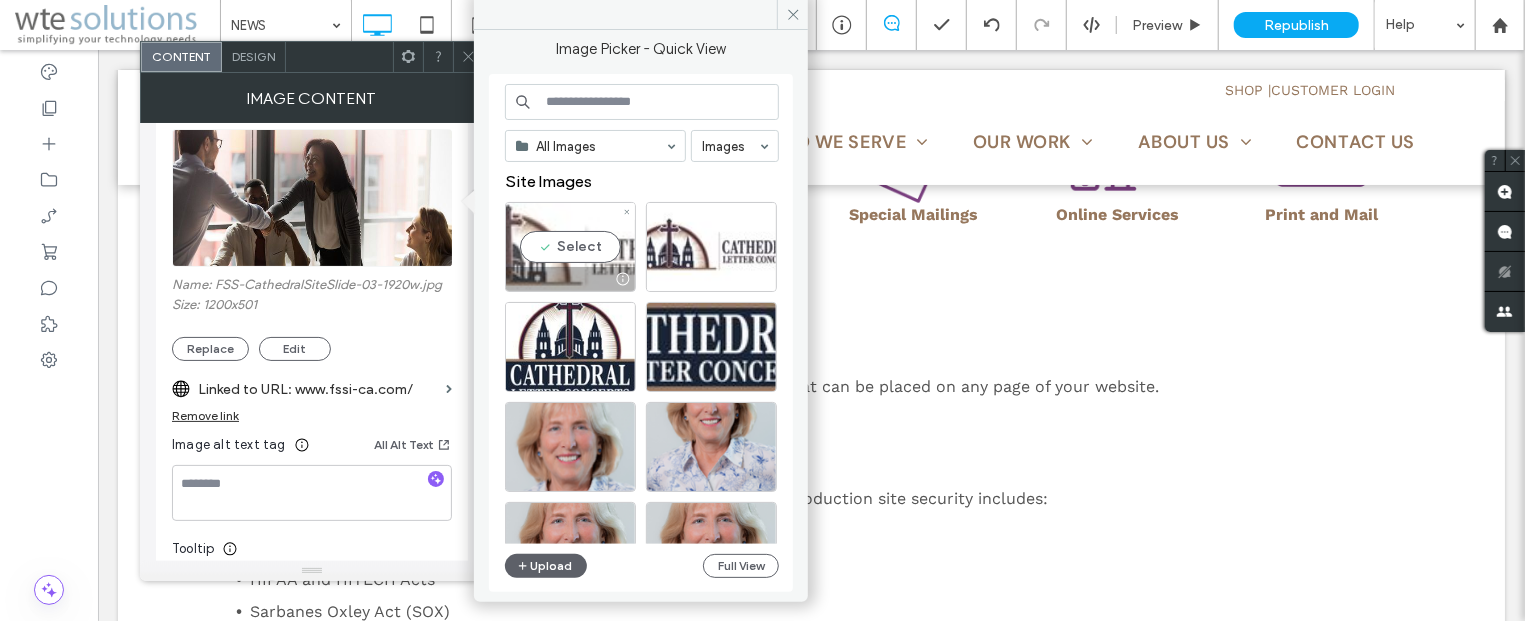 click on "Select" at bounding box center (570, 247) 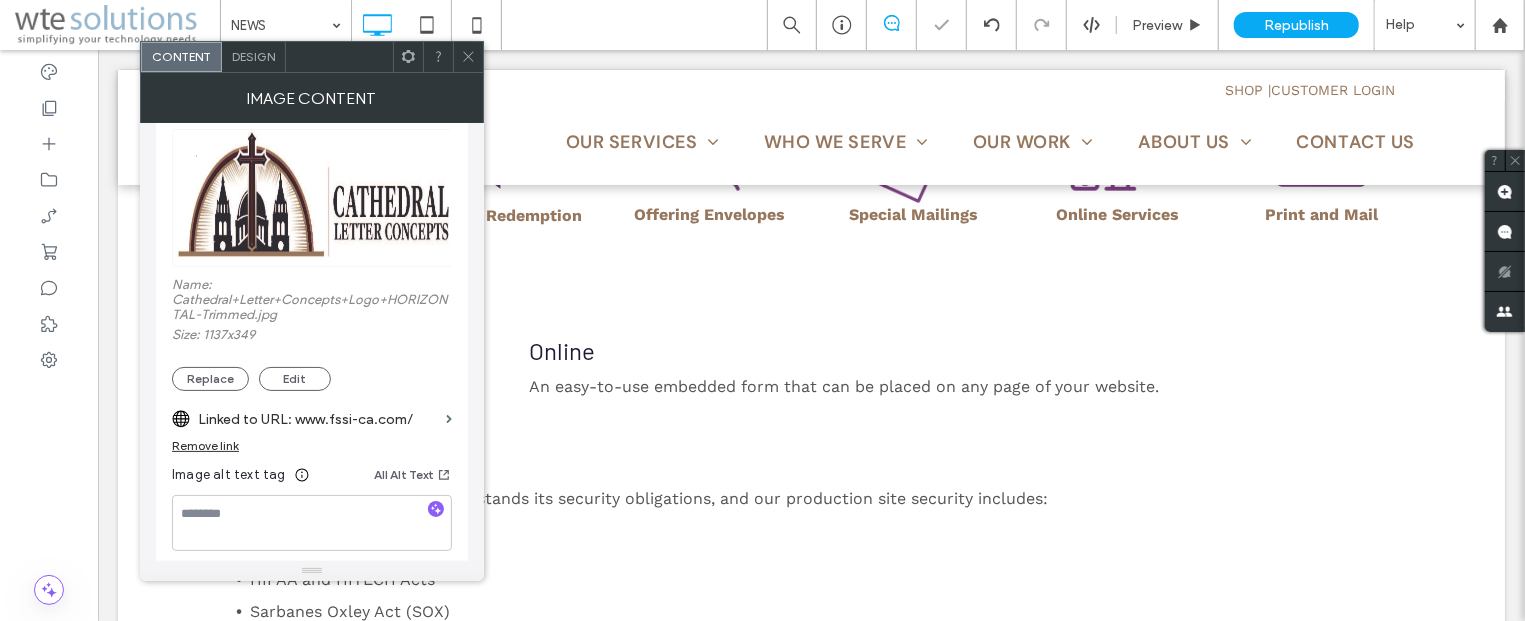 click at bounding box center [468, 57] 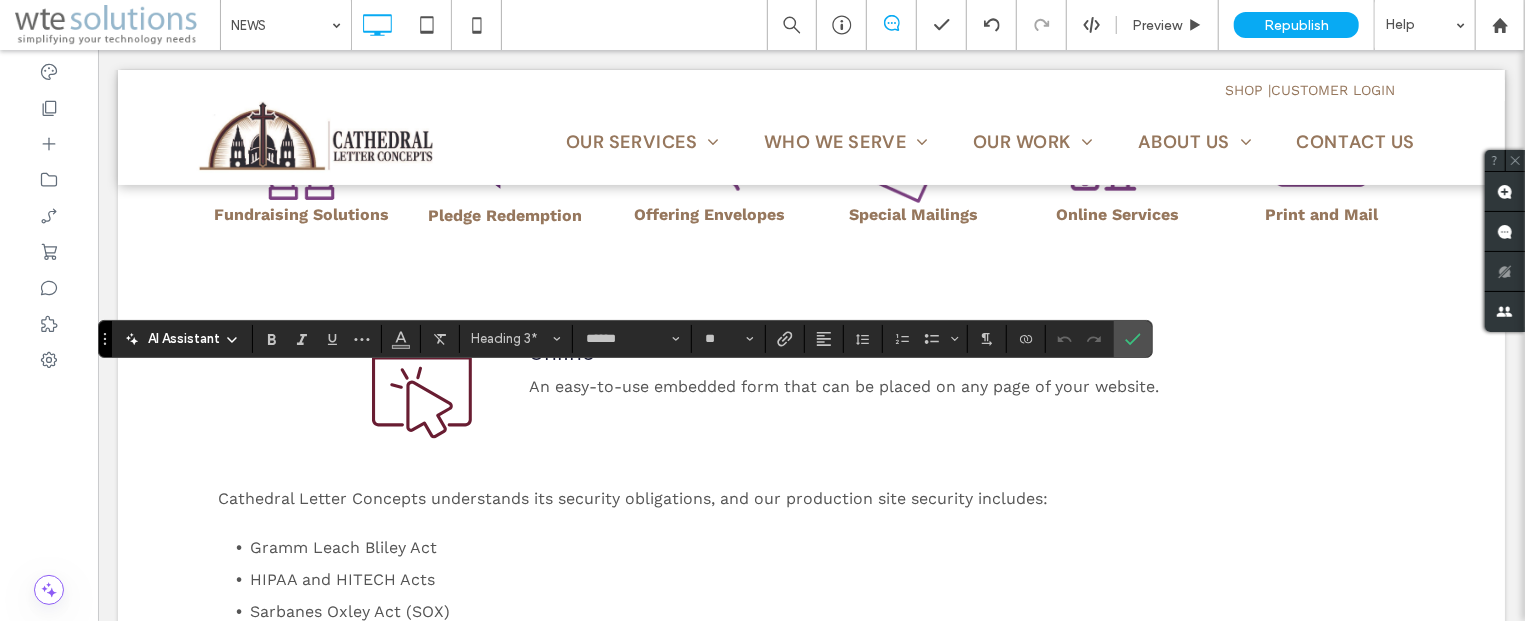 type on "*********" 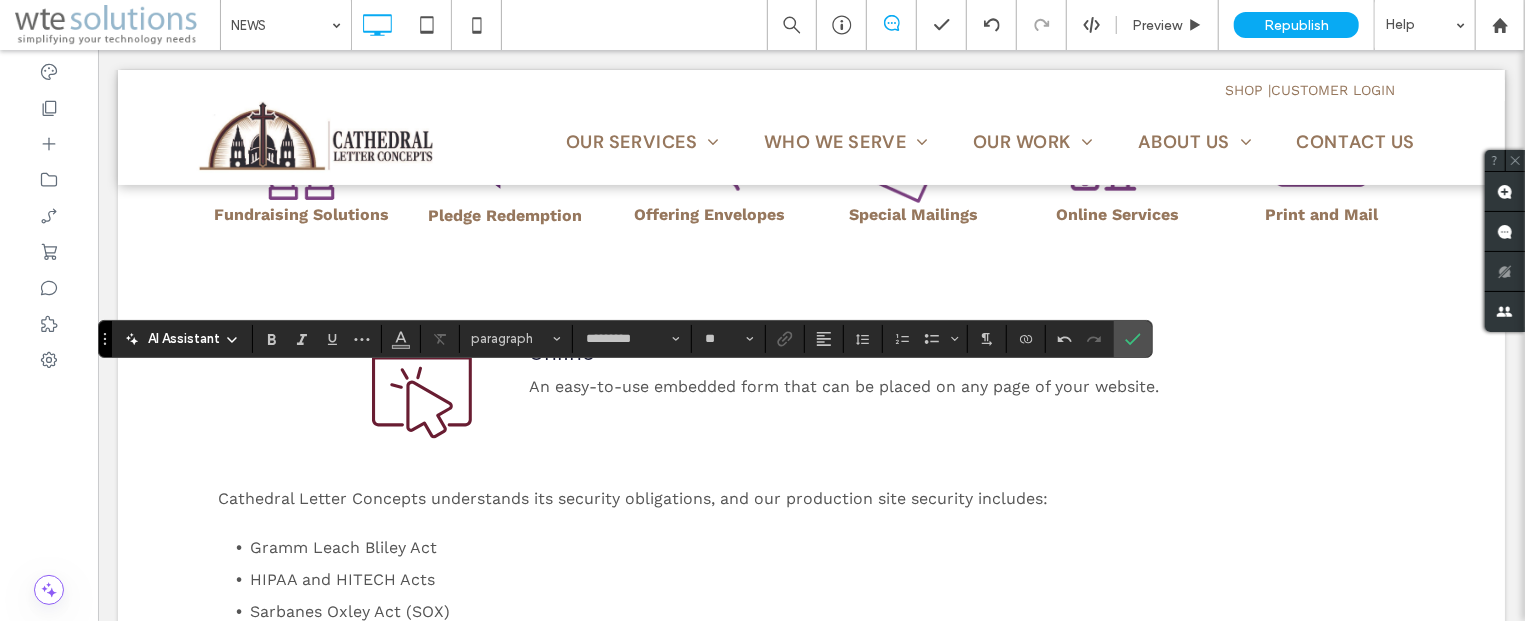 type on "******" 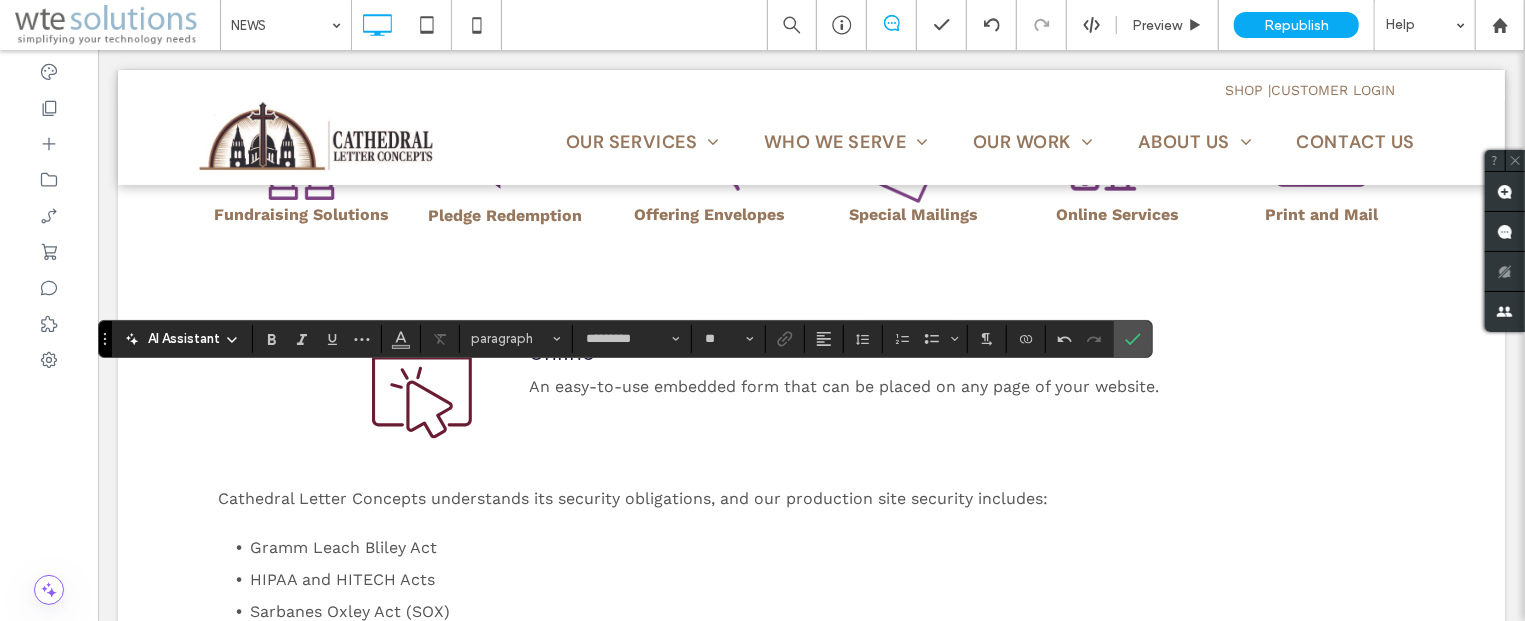 type on "**" 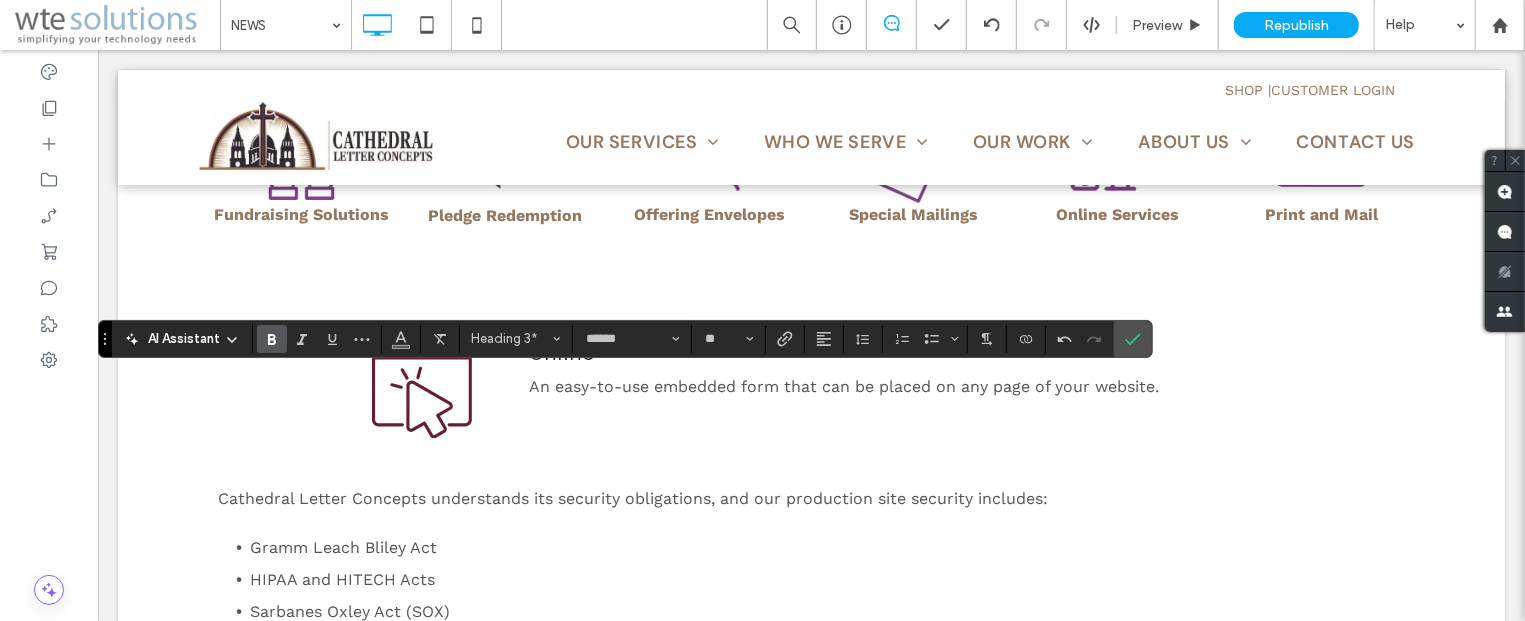 click 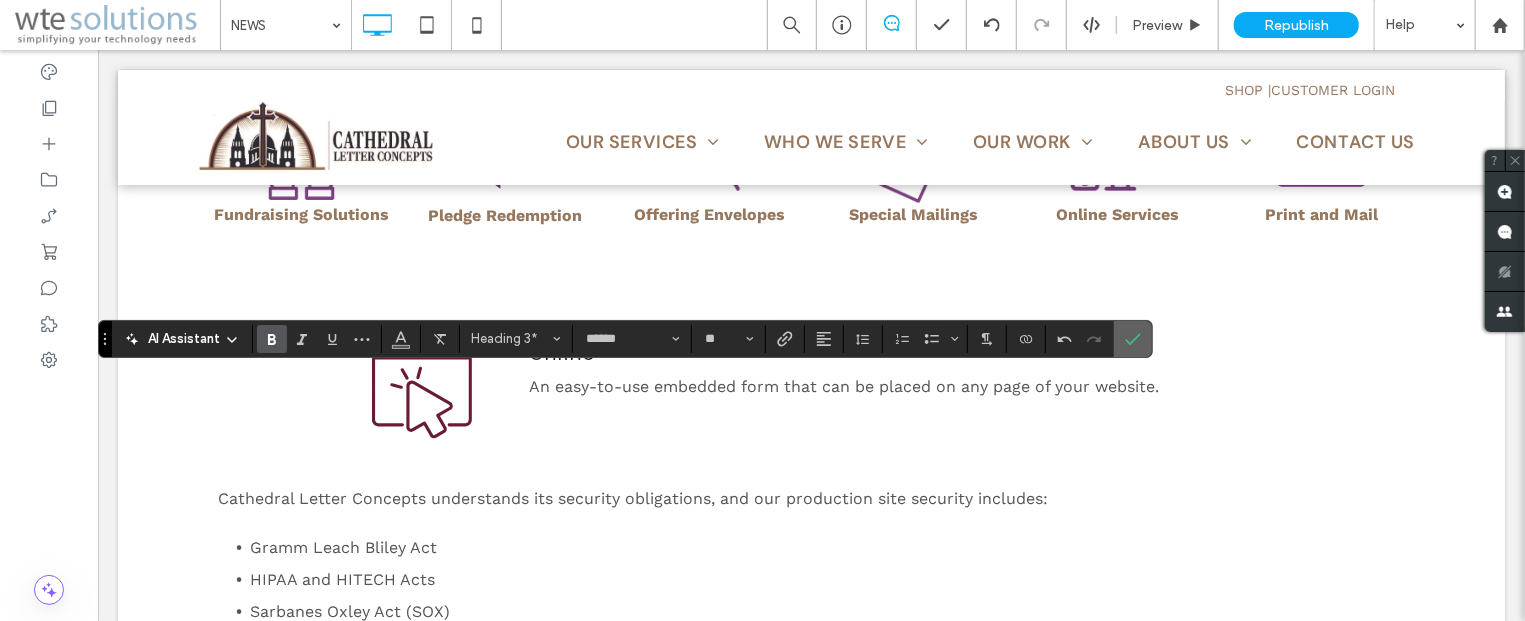 click at bounding box center (1133, 339) 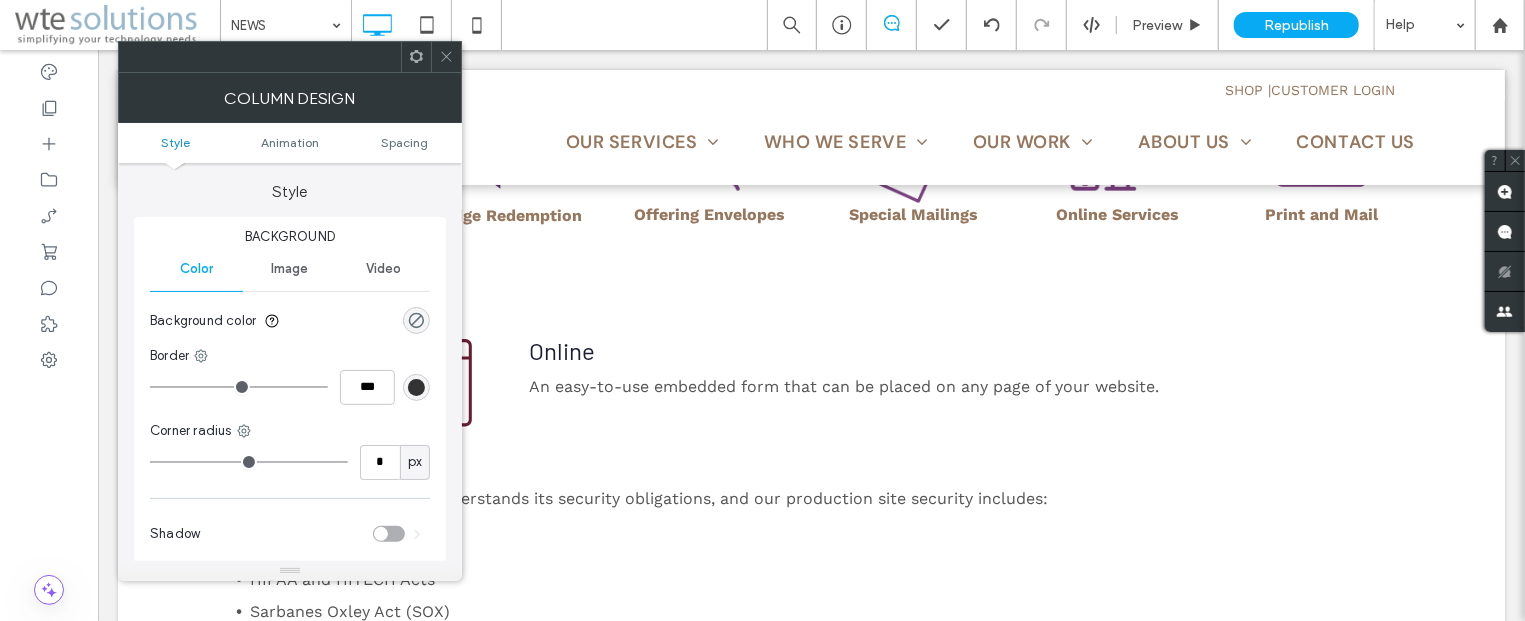 click at bounding box center [446, 57] 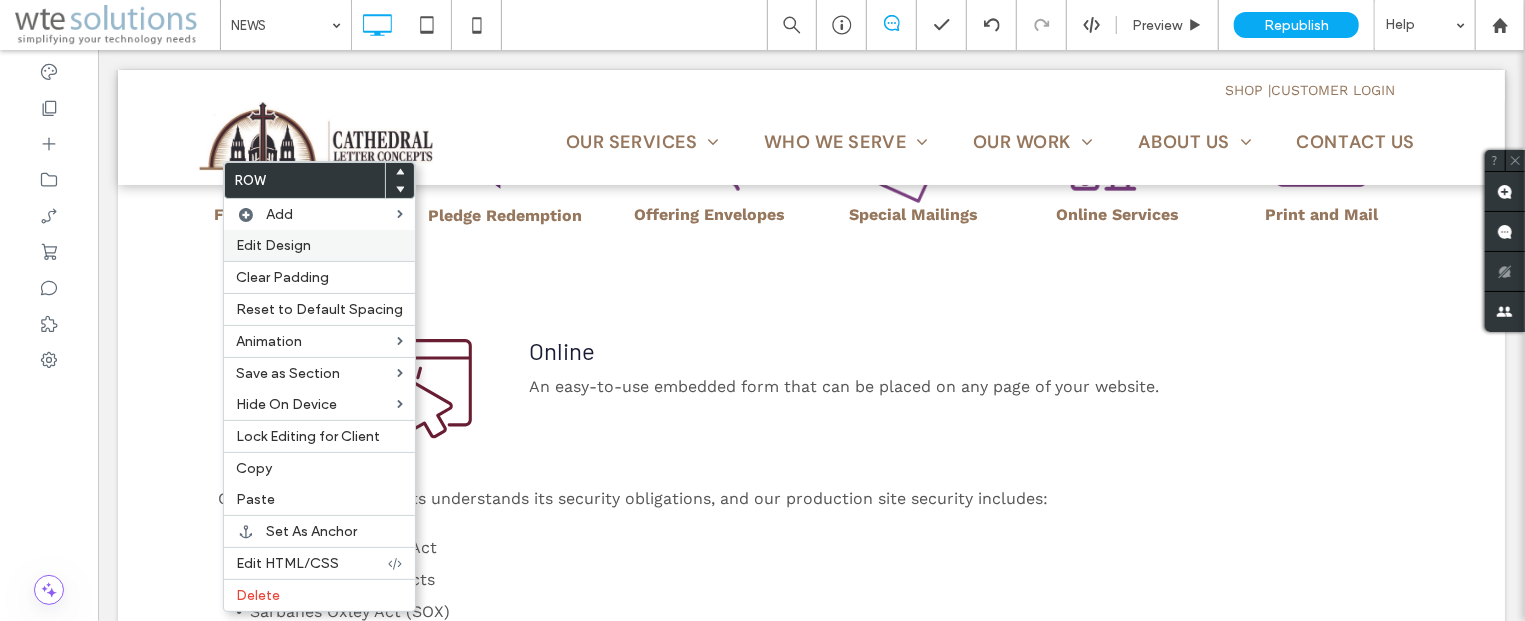 click on "Edit Design" at bounding box center (319, 245) 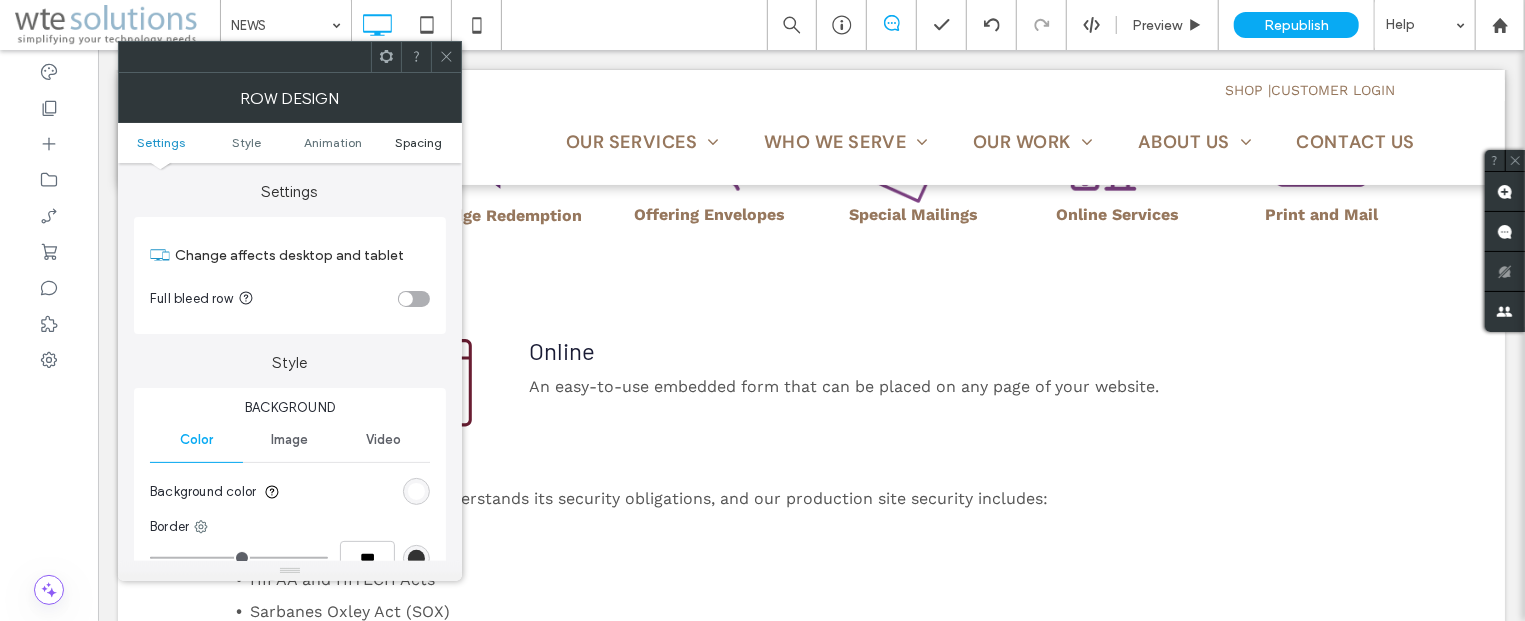 click on "Spacing" at bounding box center (419, 142) 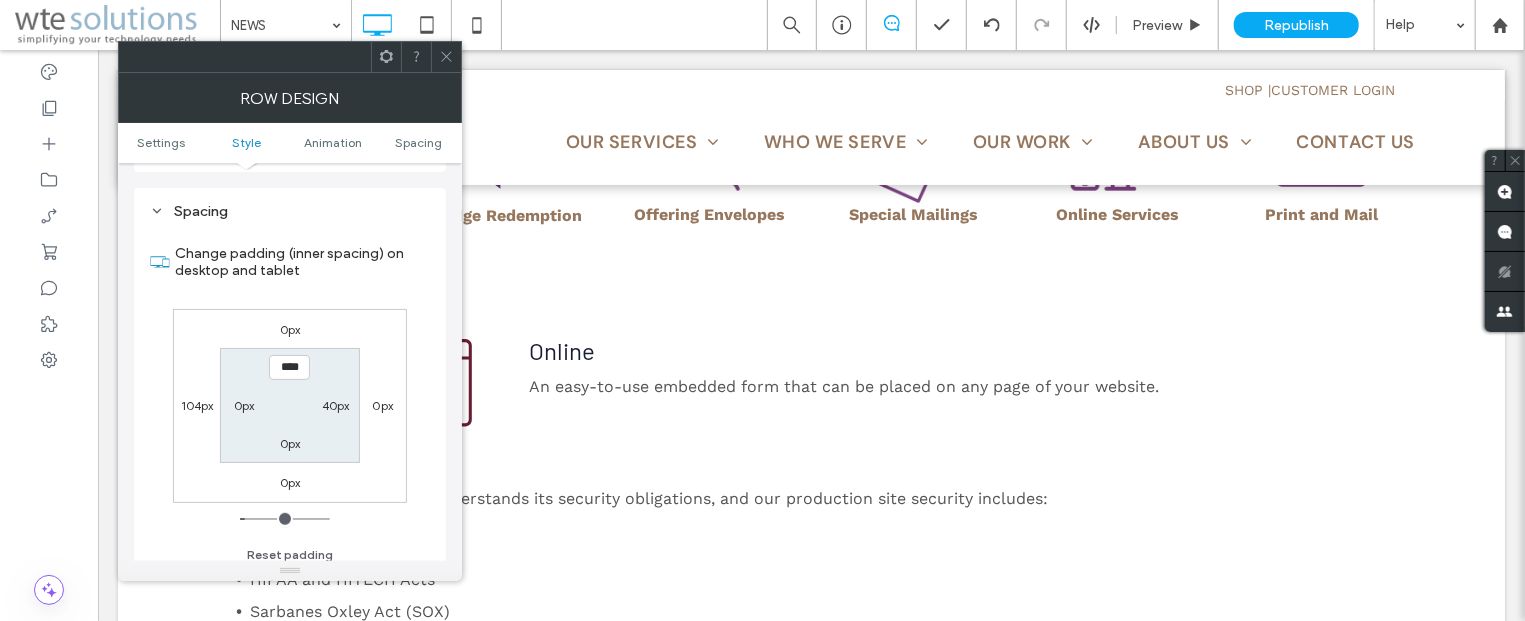 scroll, scrollTop: 565, scrollLeft: 0, axis: vertical 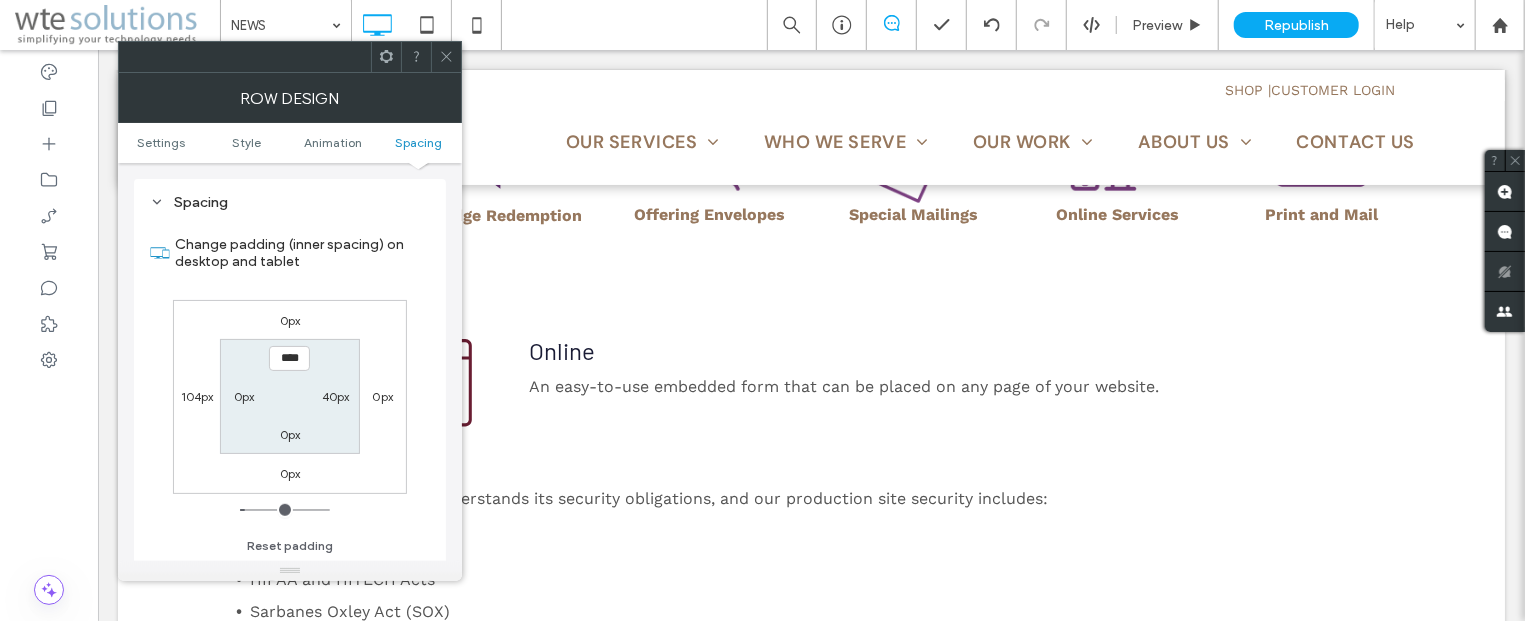 click 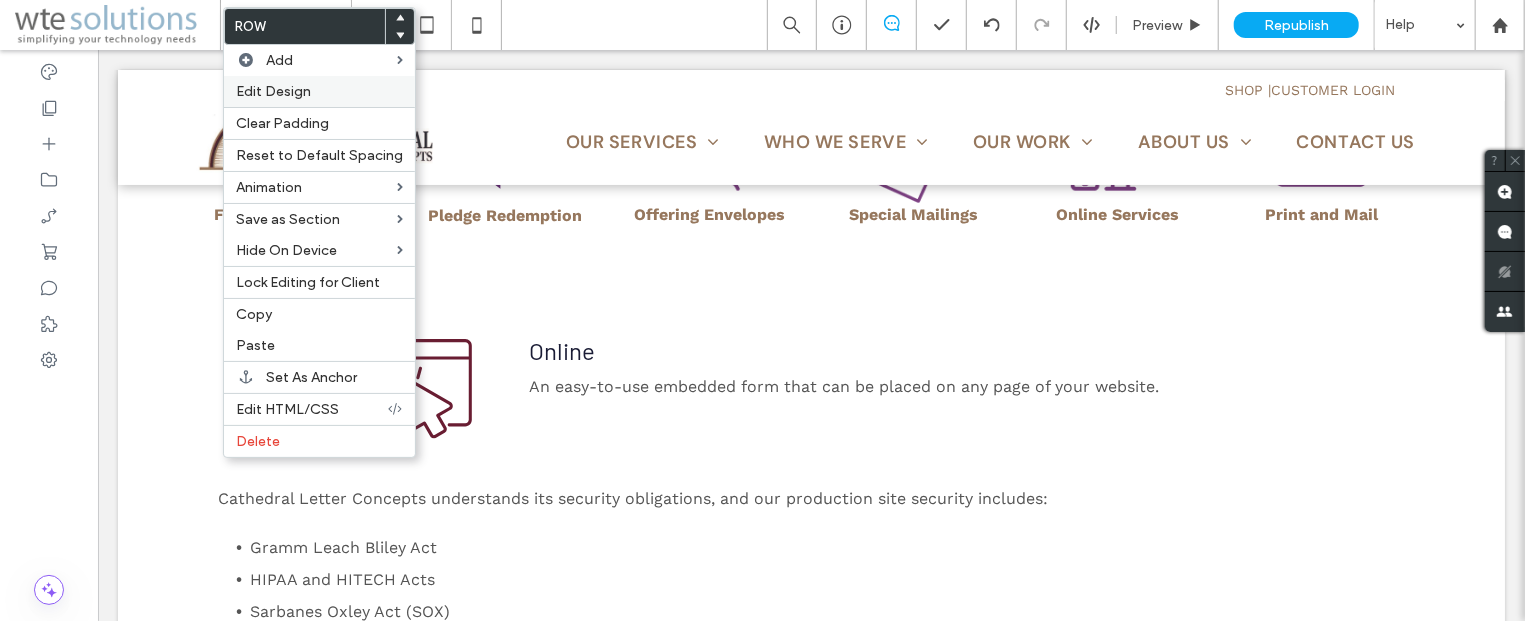 click on "Edit Design" at bounding box center [273, 91] 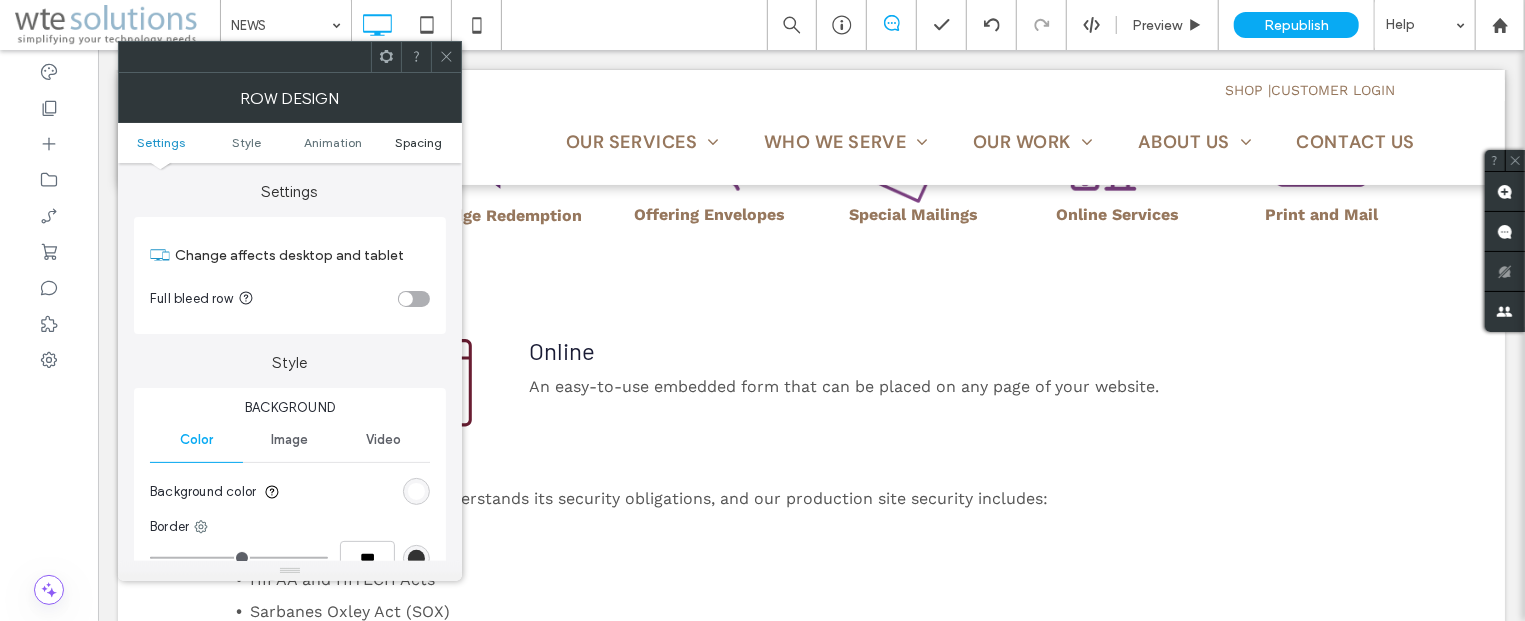 click on "Spacing" at bounding box center [419, 142] 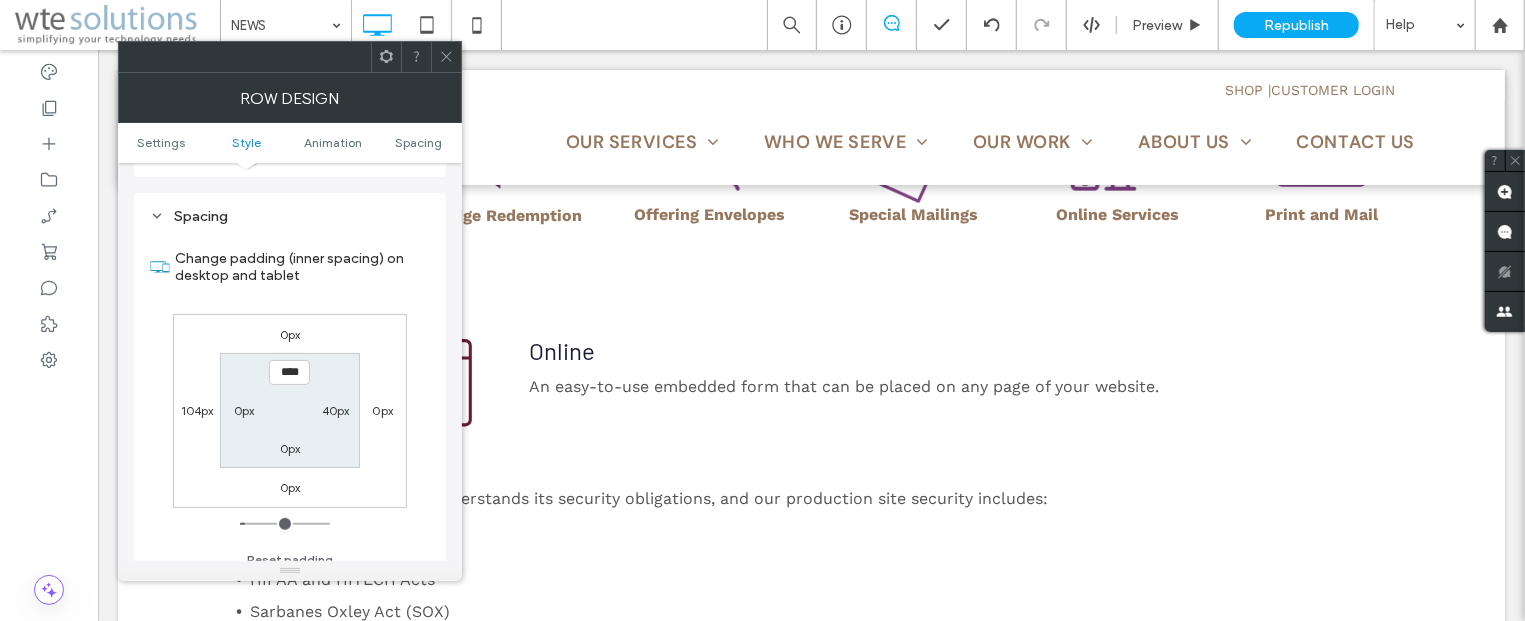 scroll, scrollTop: 565, scrollLeft: 0, axis: vertical 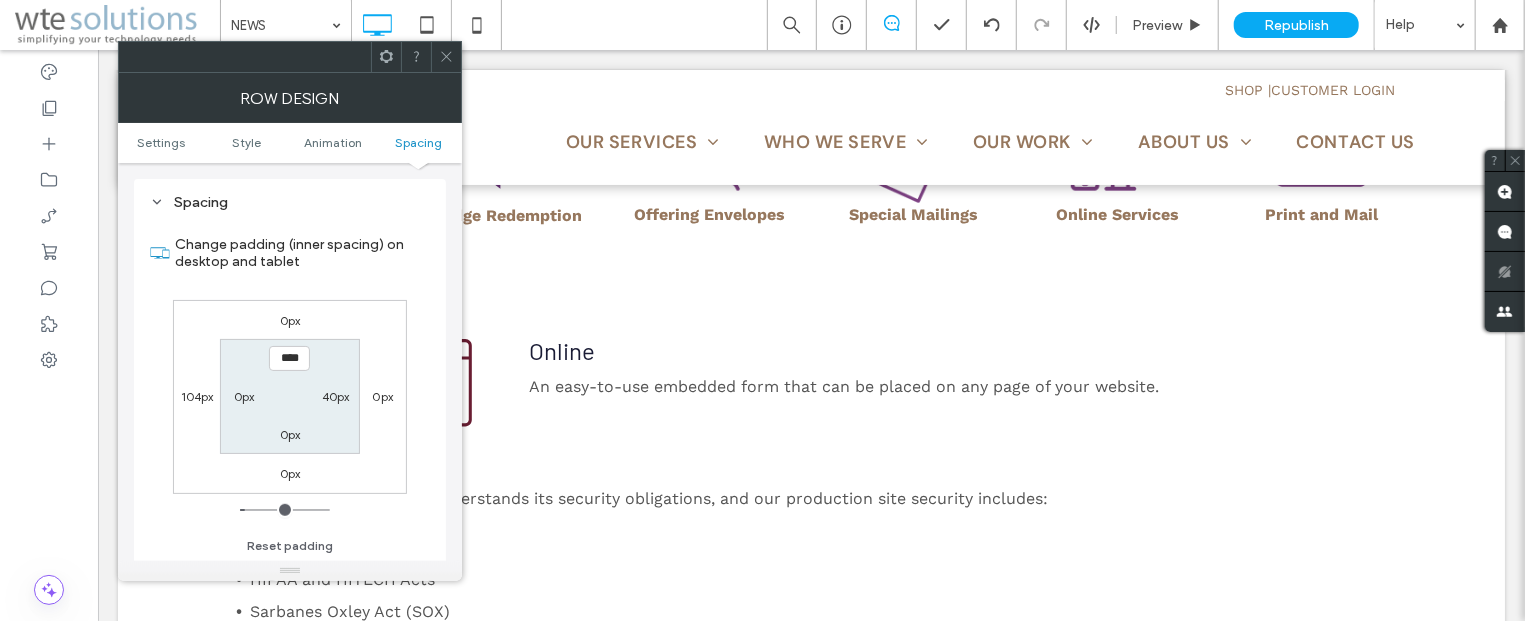 click at bounding box center (446, 57) 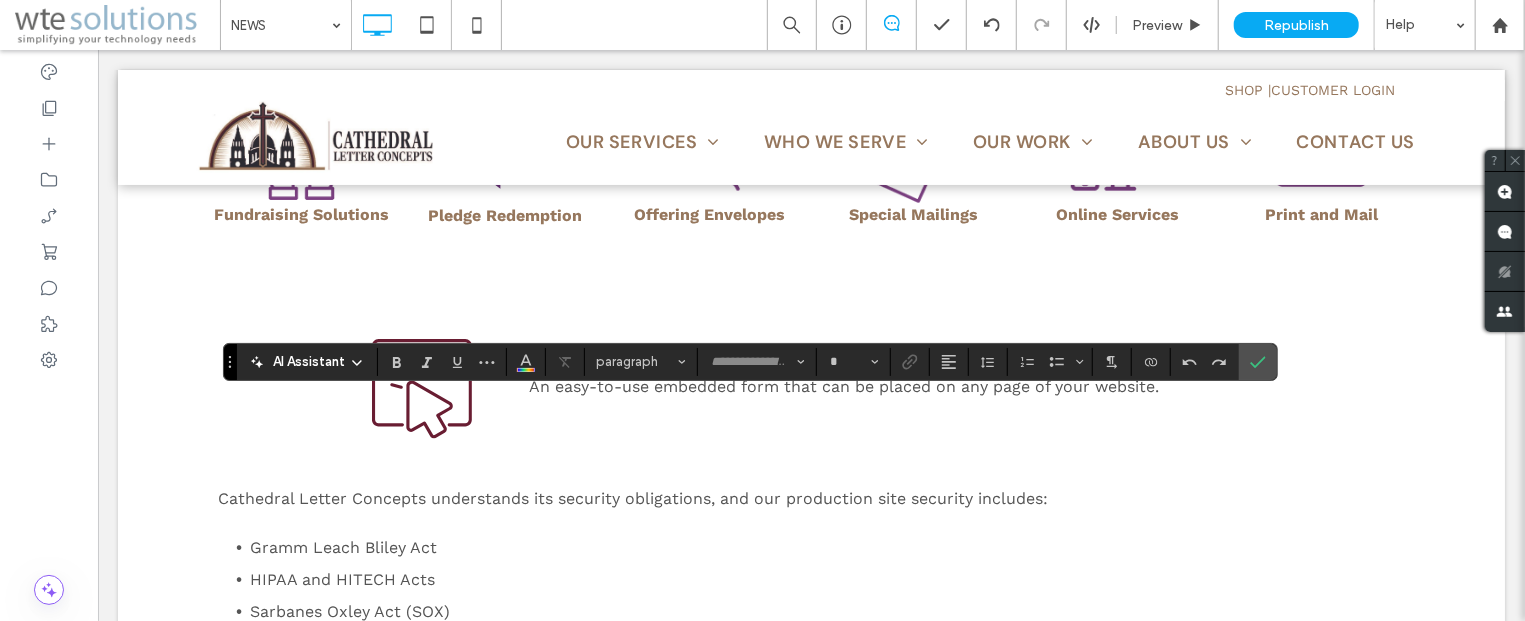 type on "**" 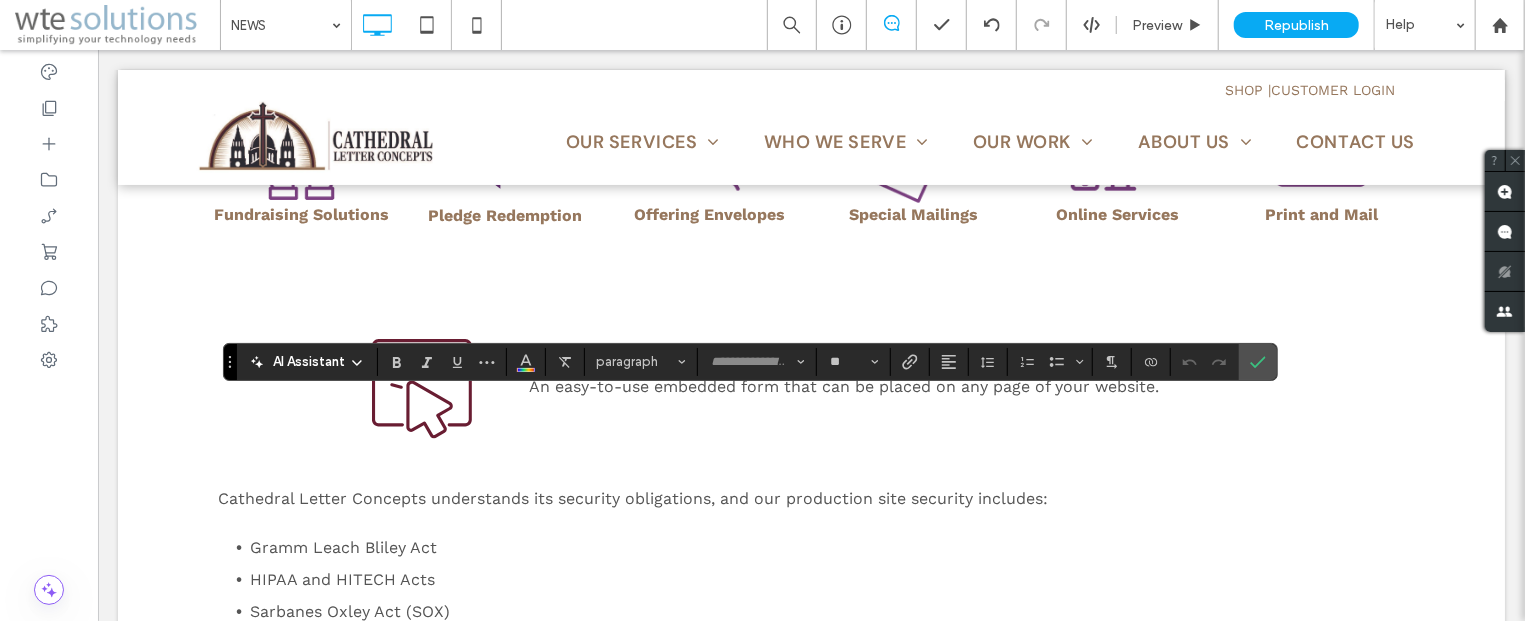 type on "*********" 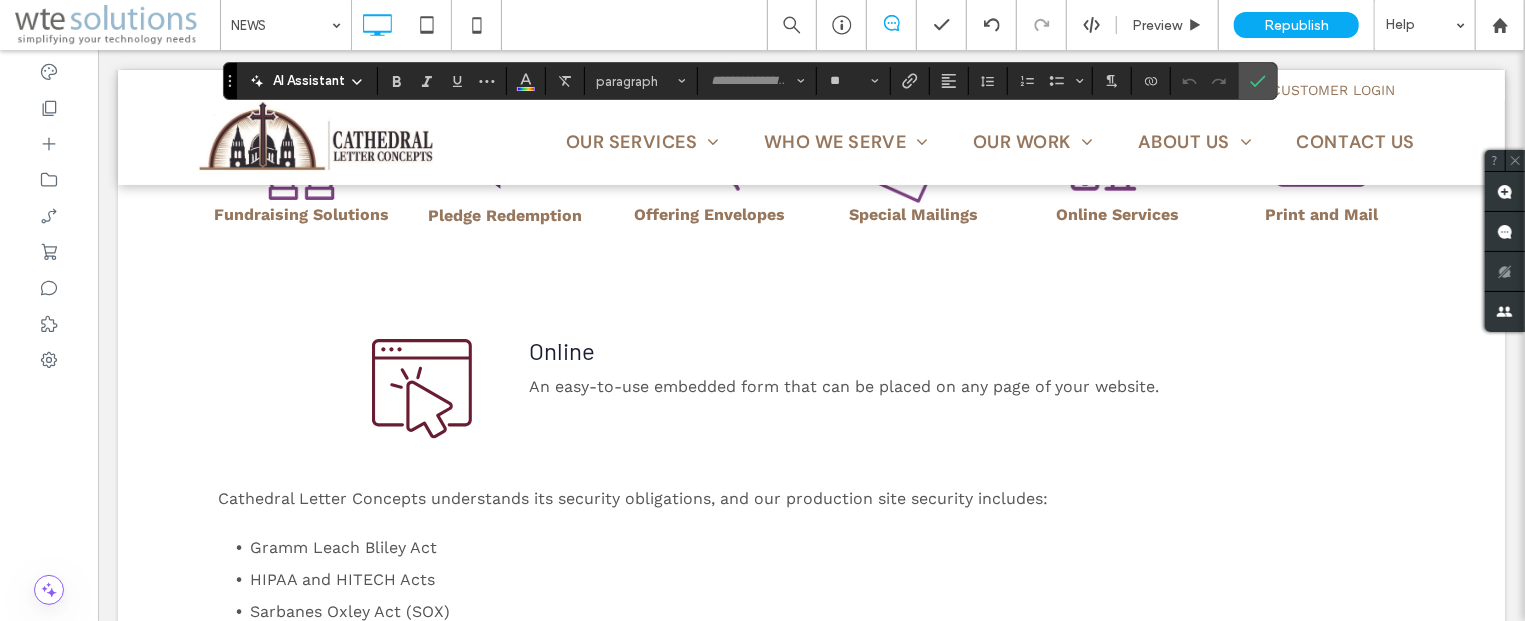type on "*********" 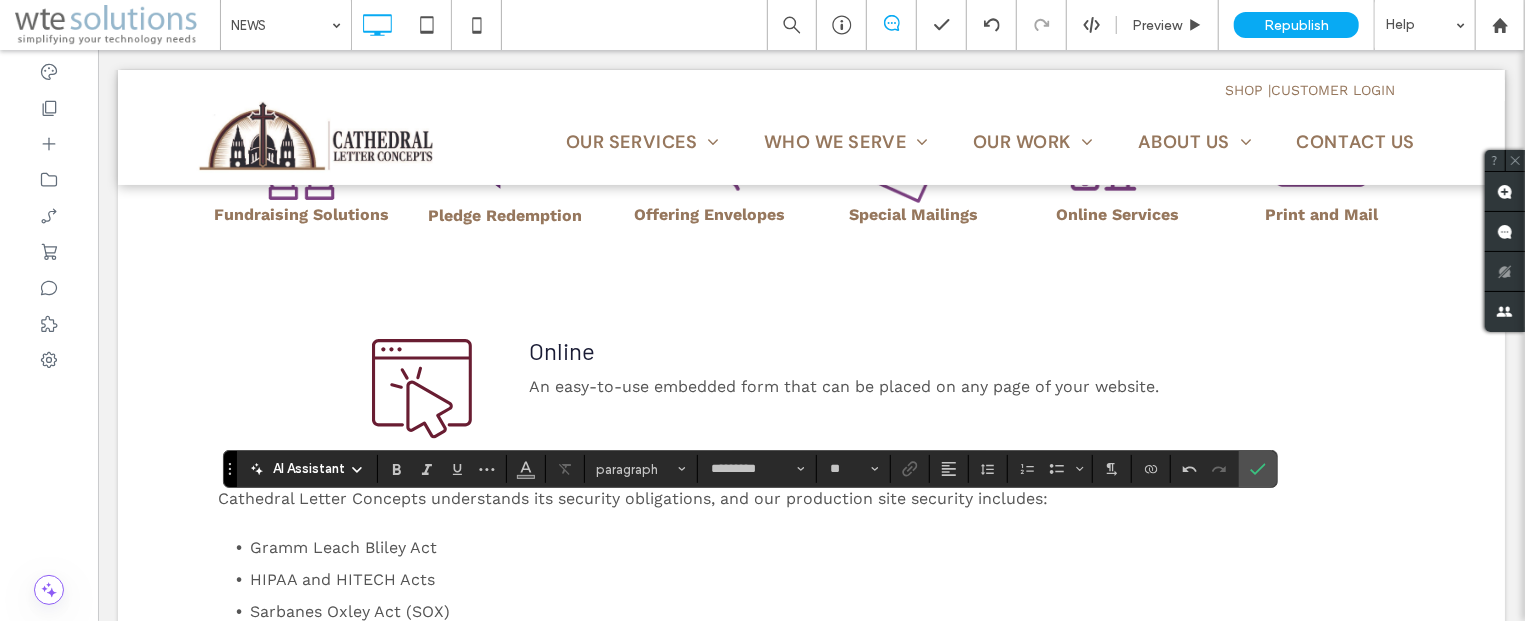 type 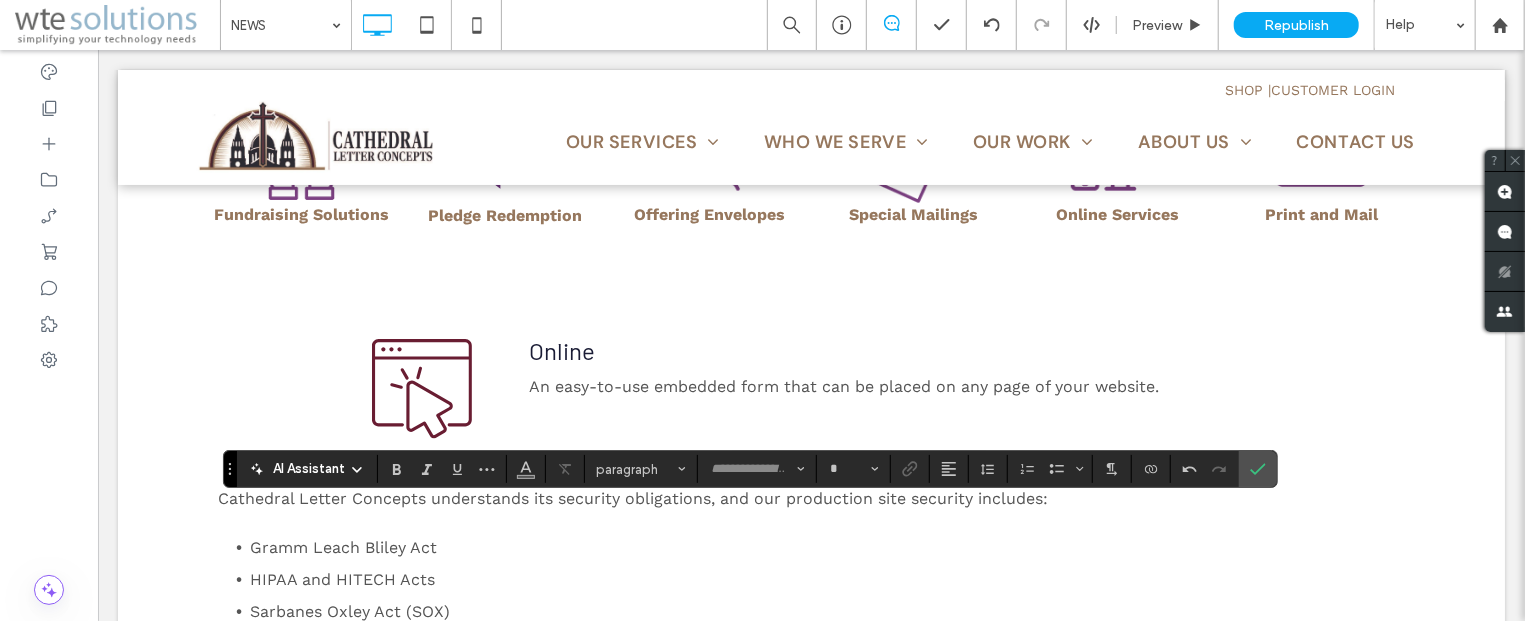 type on "*********" 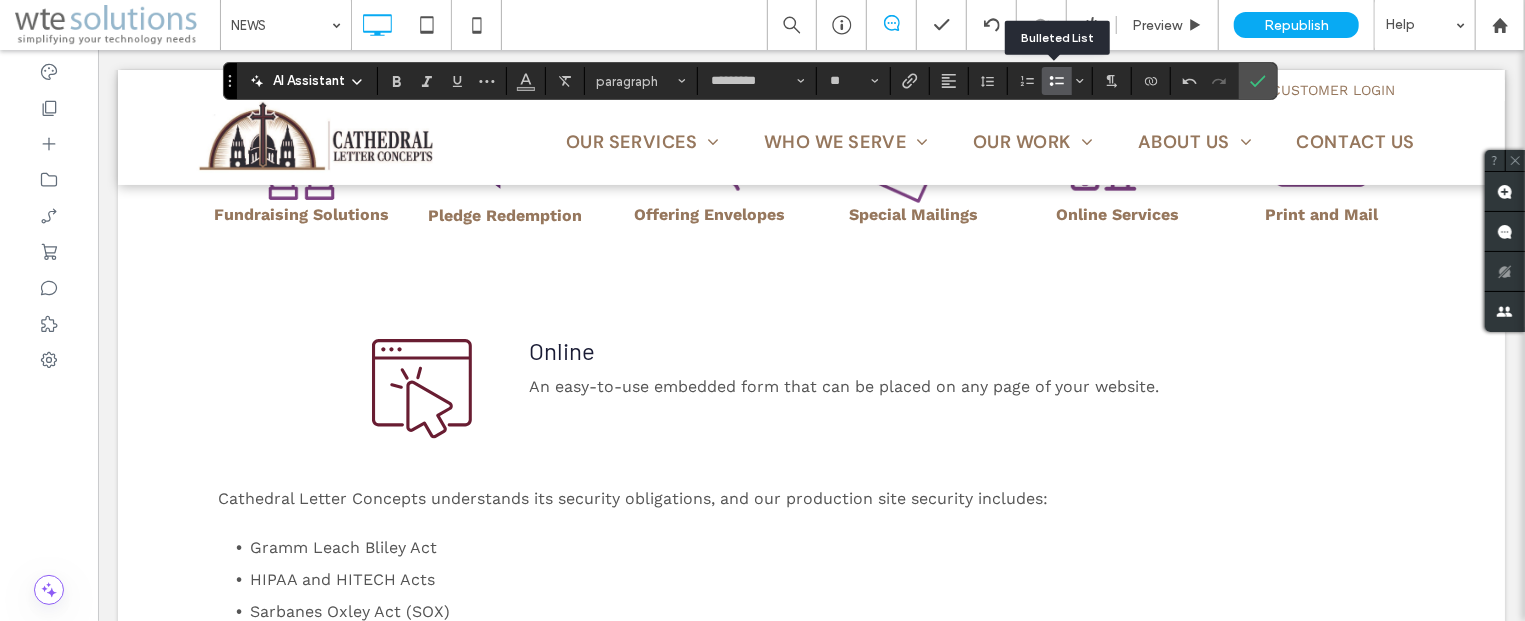 click 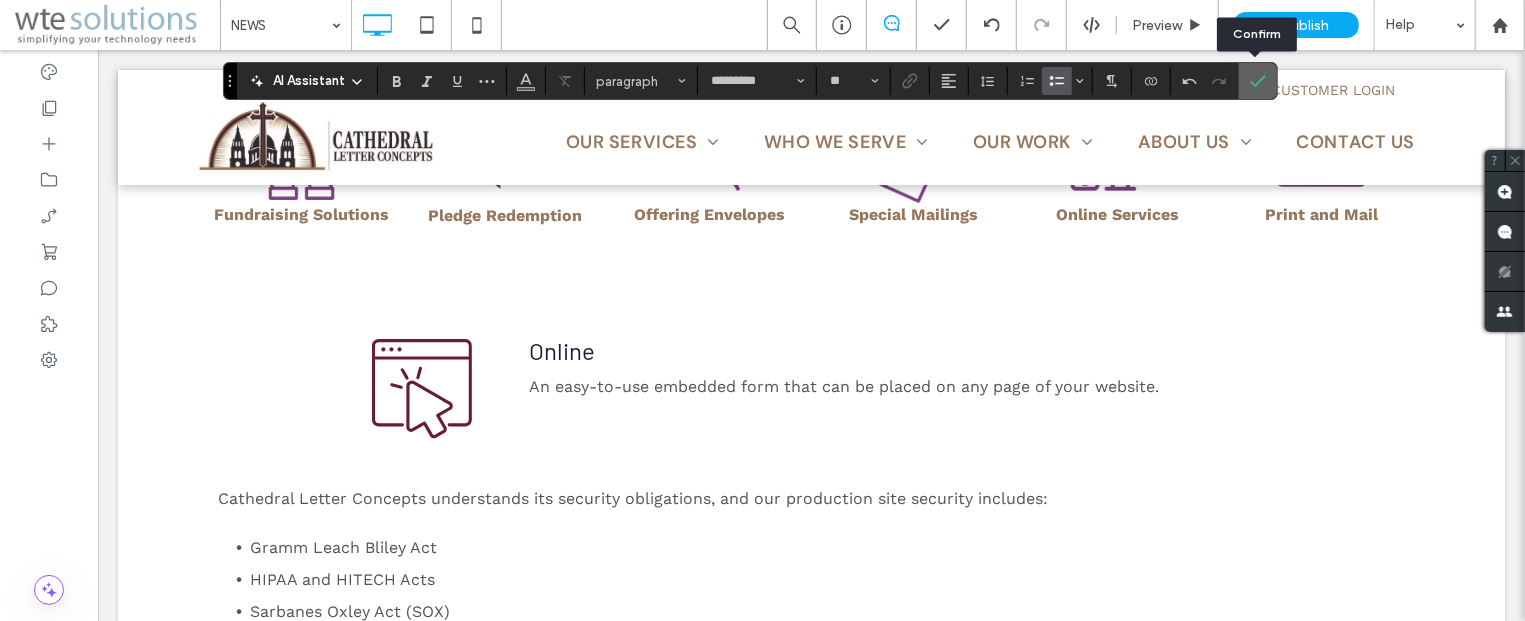 click at bounding box center (1258, 81) 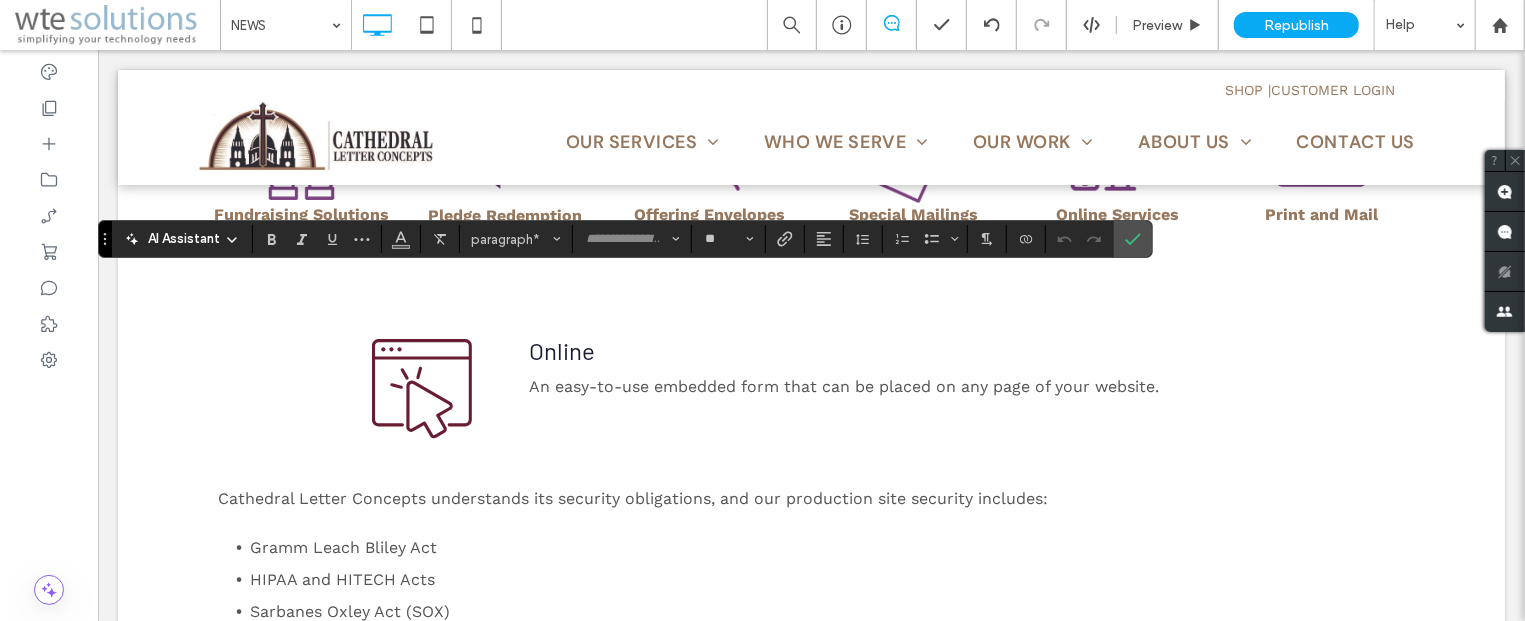 type on "*******" 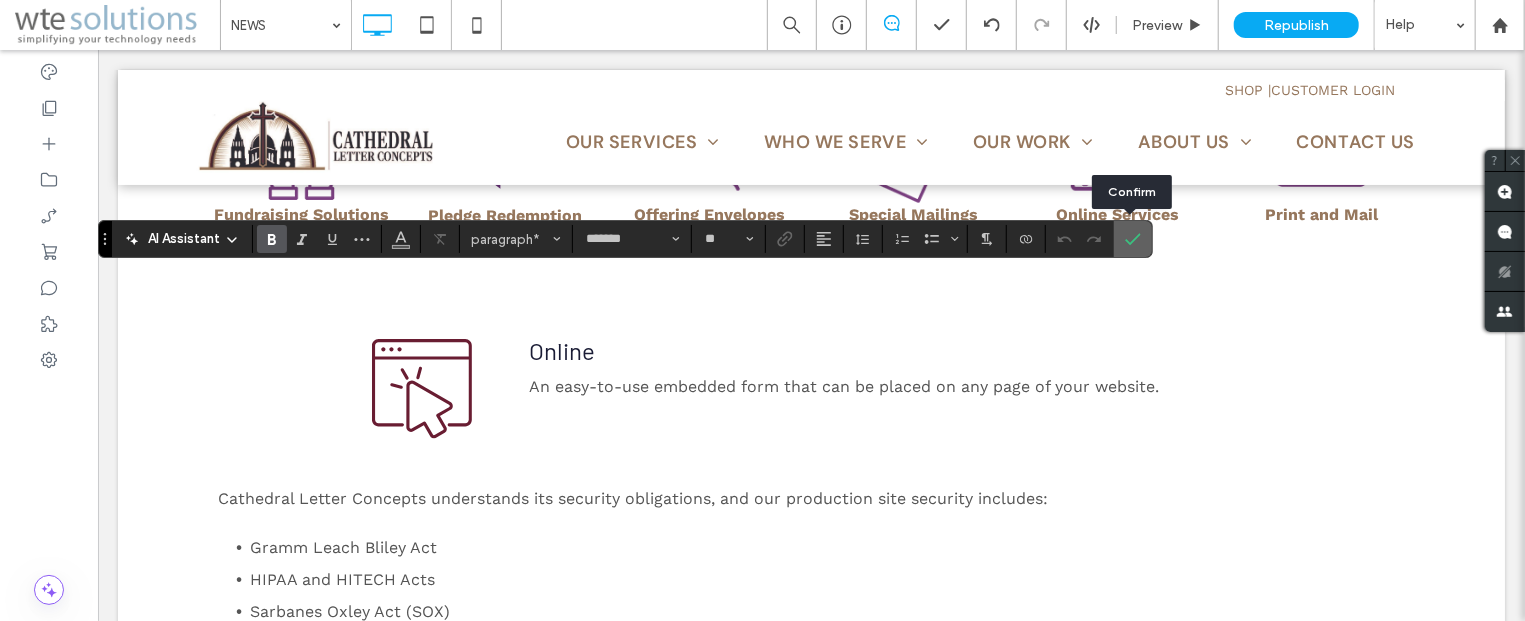 click 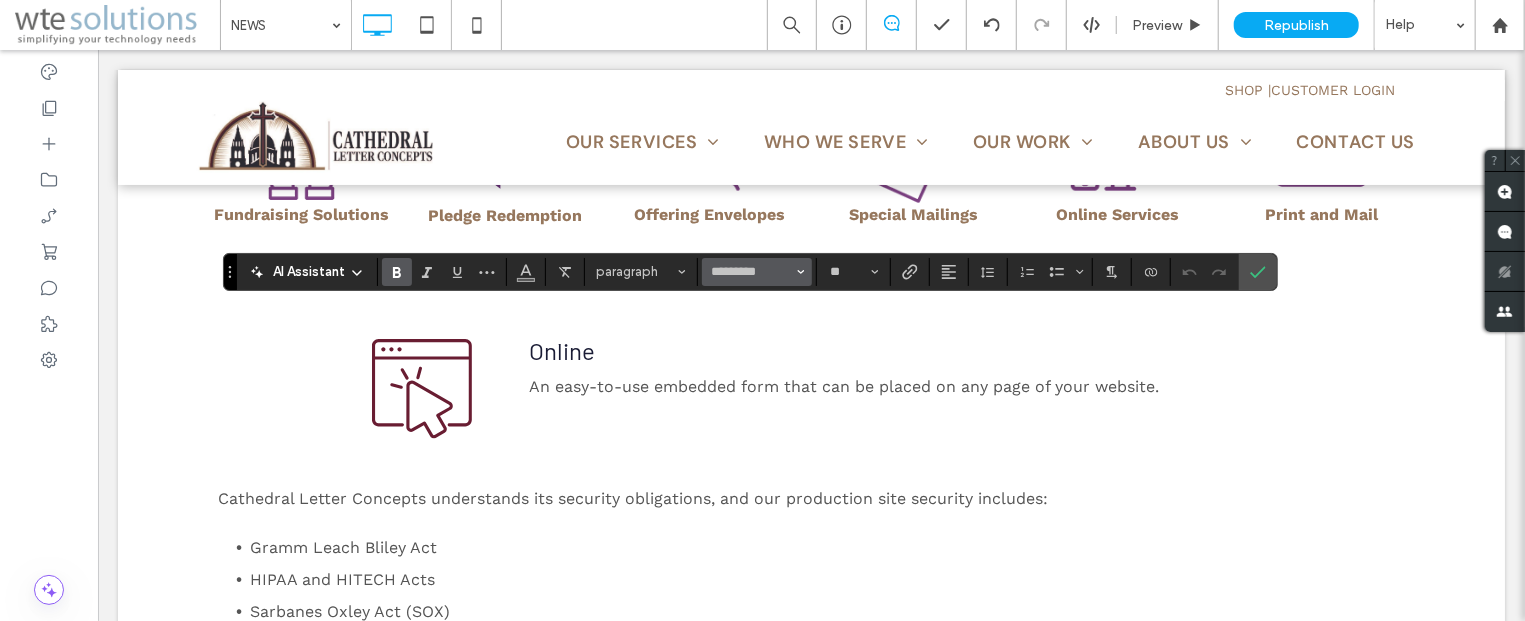 click on "*********" at bounding box center (757, 272) 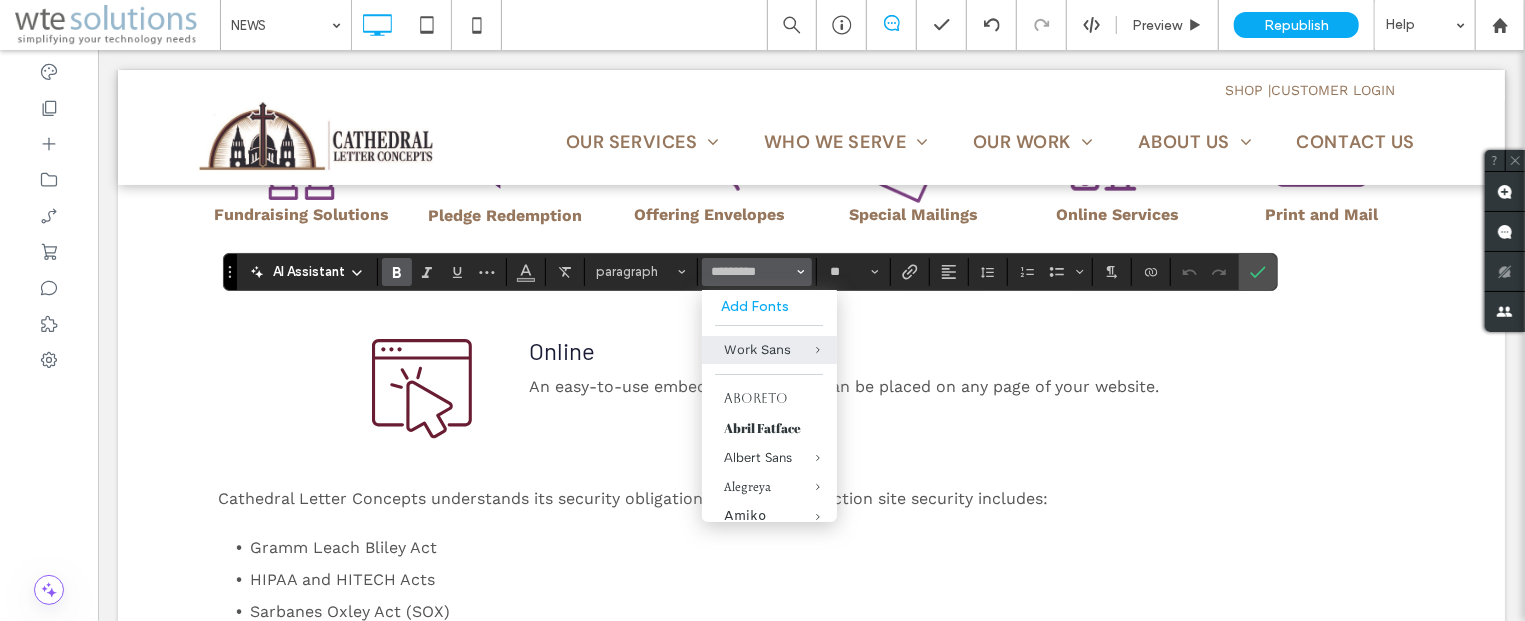 type 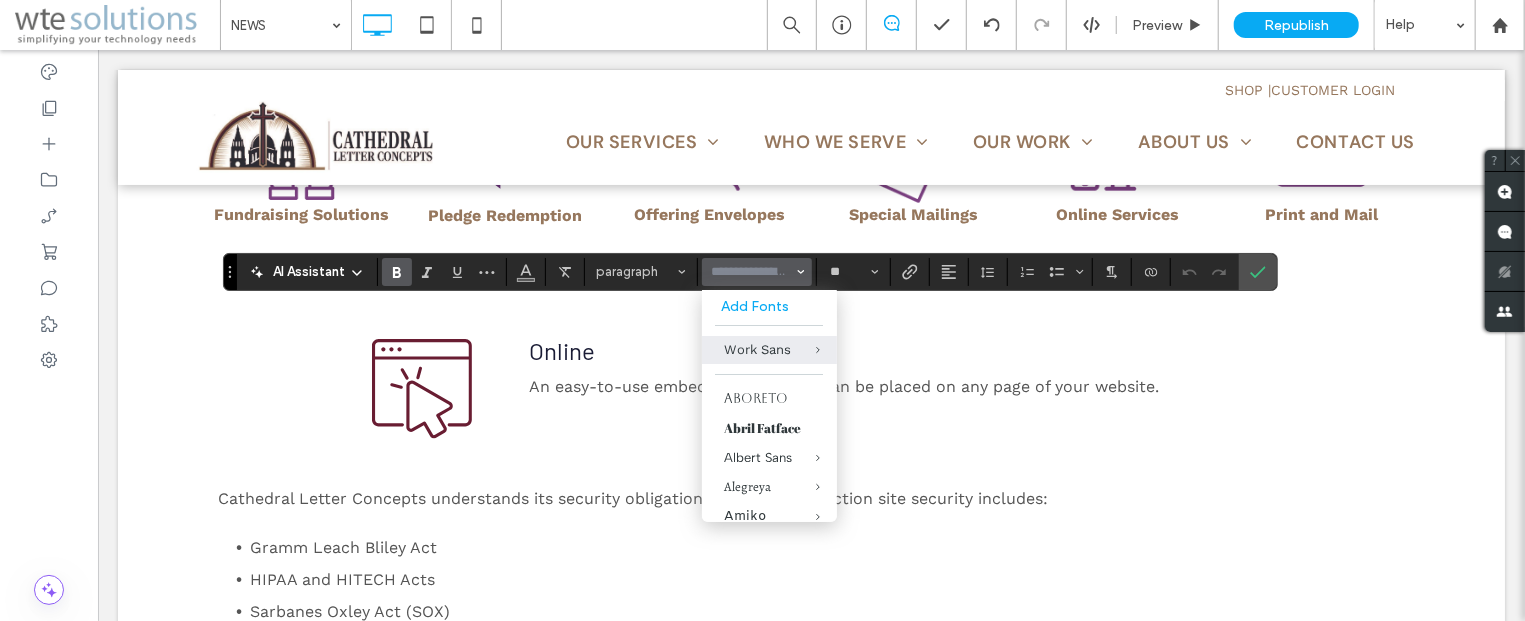 click at bounding box center (751, 272) 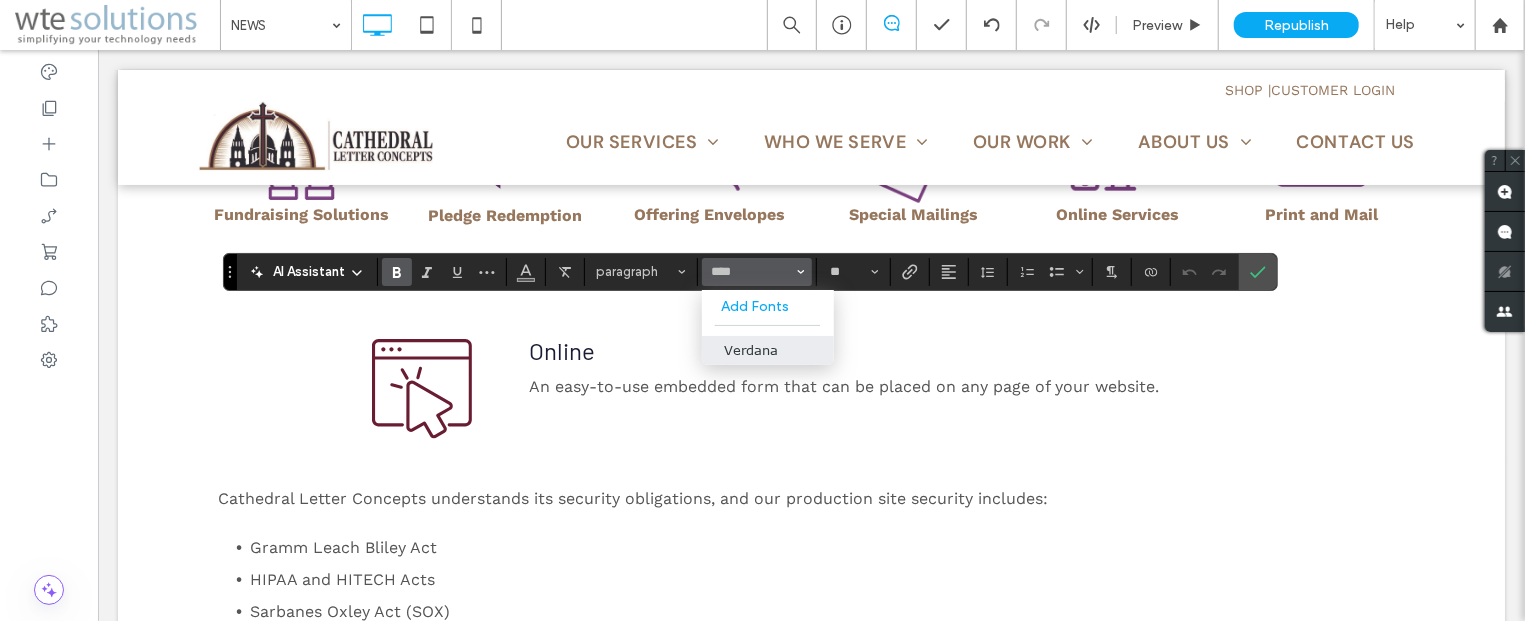 click on "Verdana" at bounding box center [768, 350] 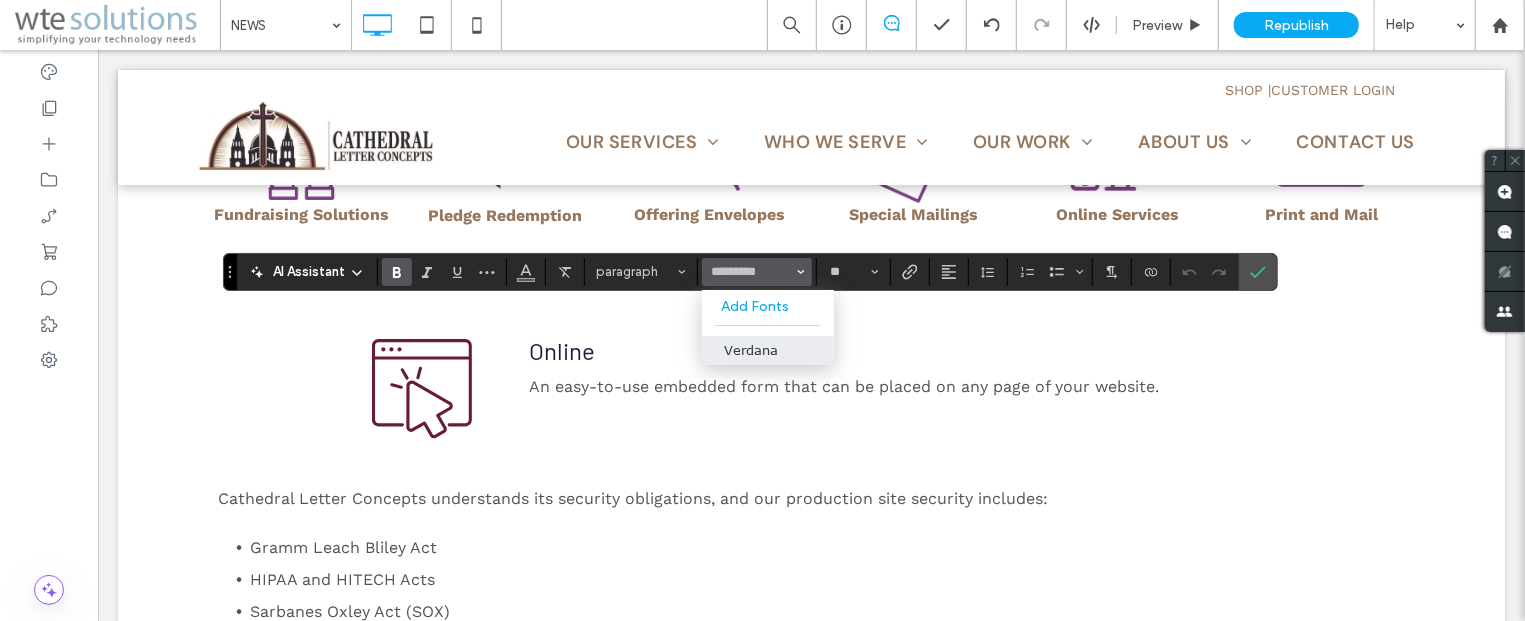 type on "*******" 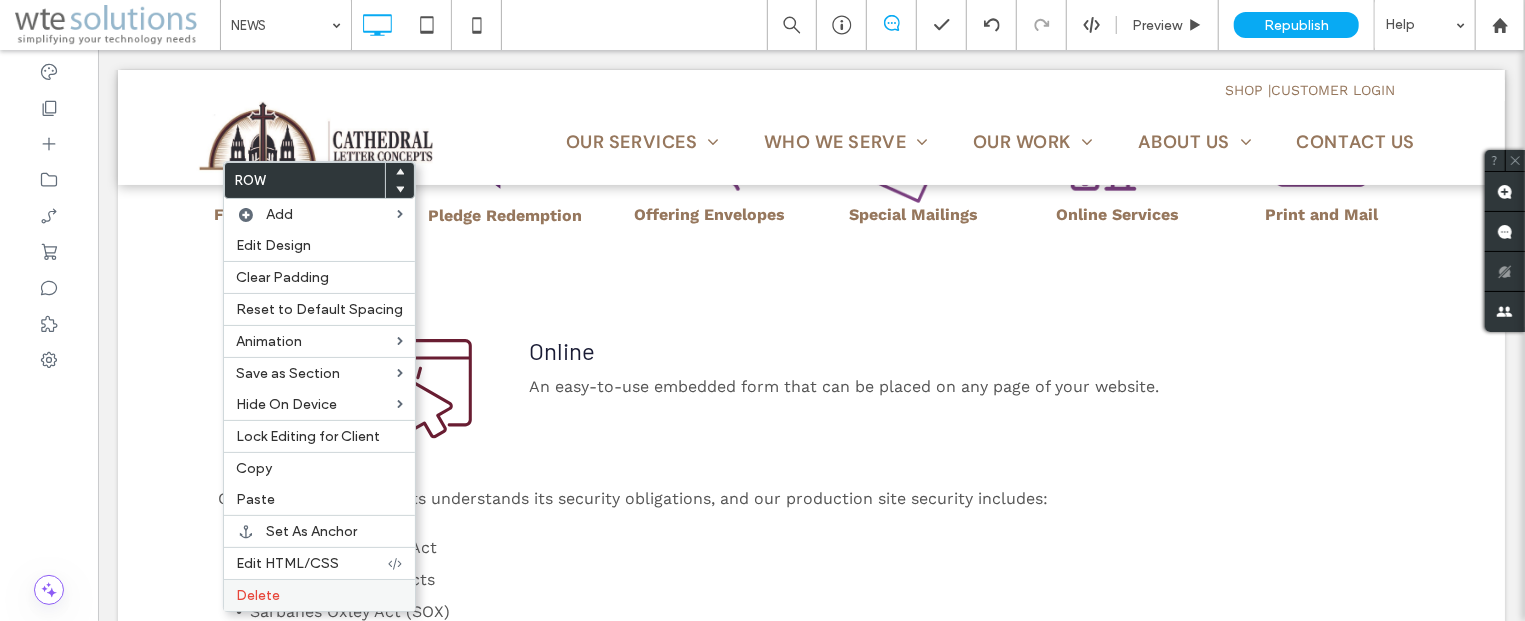 click on "Delete" at bounding box center [319, 595] 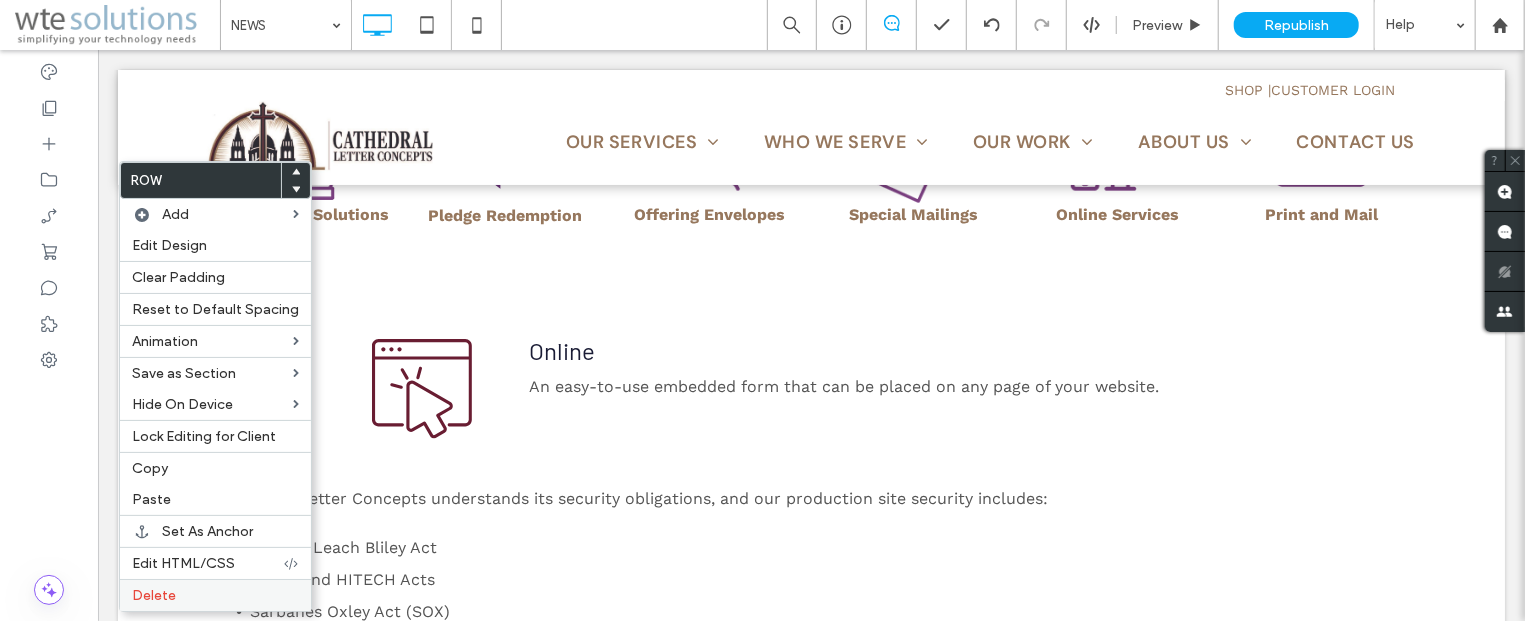 click on "Delete" at bounding box center (154, 595) 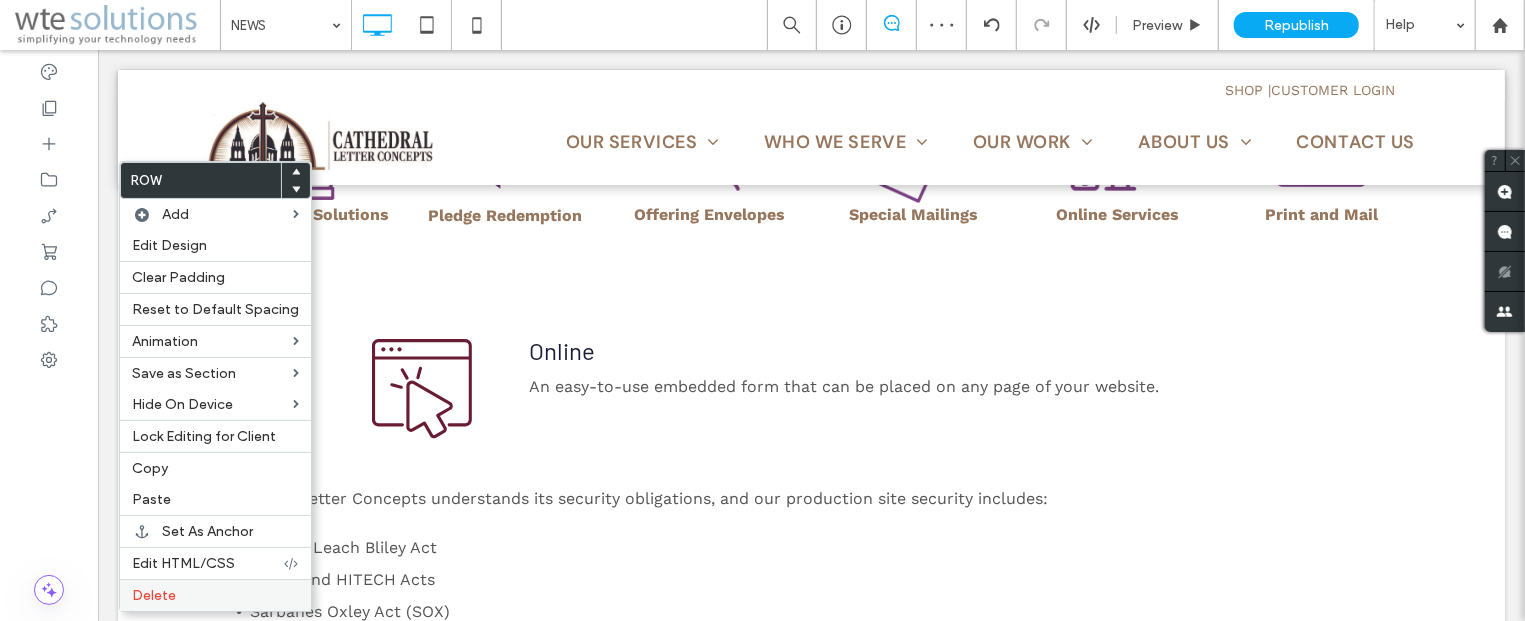 click on "Delete" at bounding box center (154, 595) 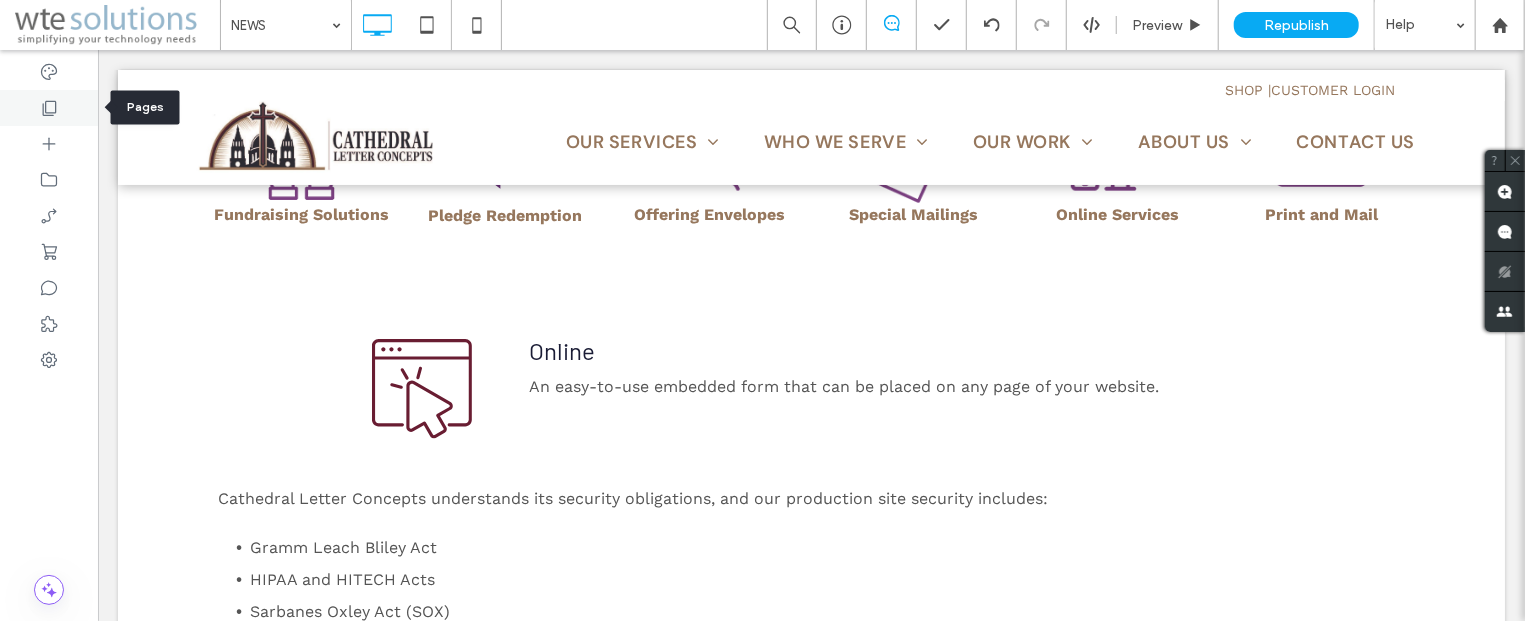 click 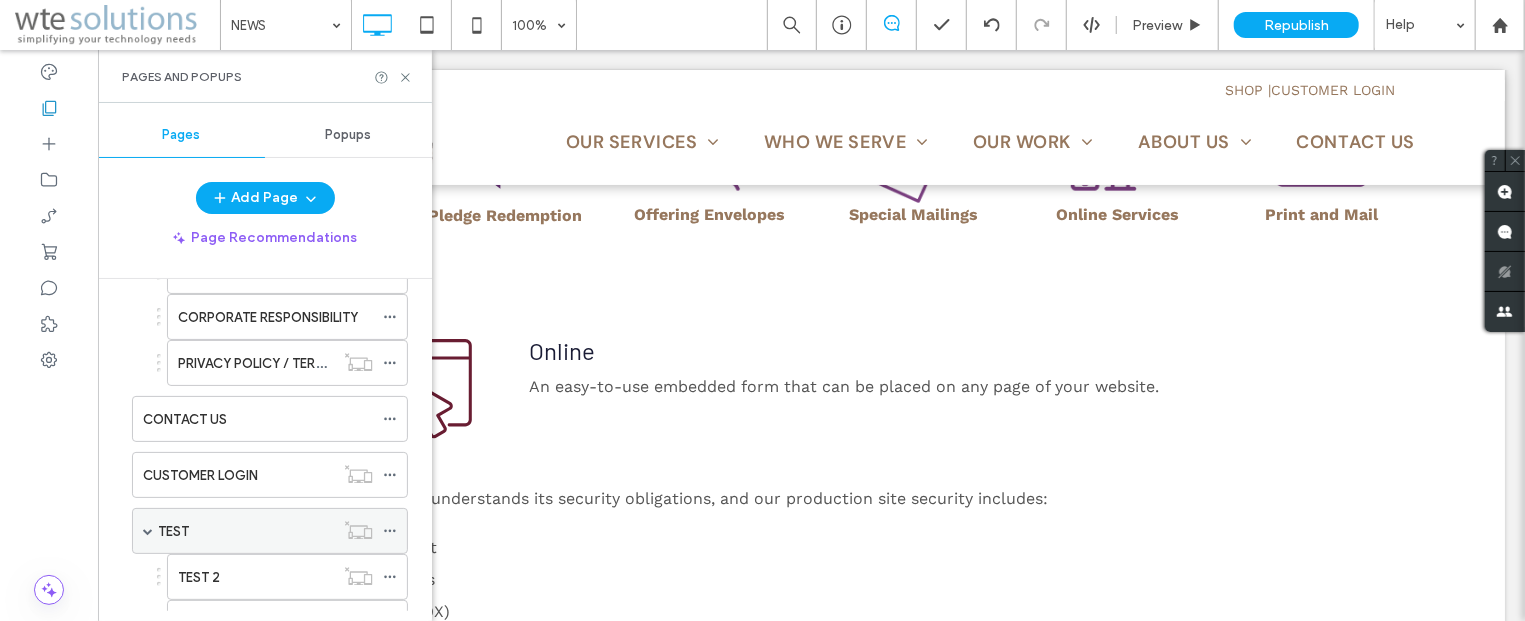 scroll, scrollTop: 482, scrollLeft: 0, axis: vertical 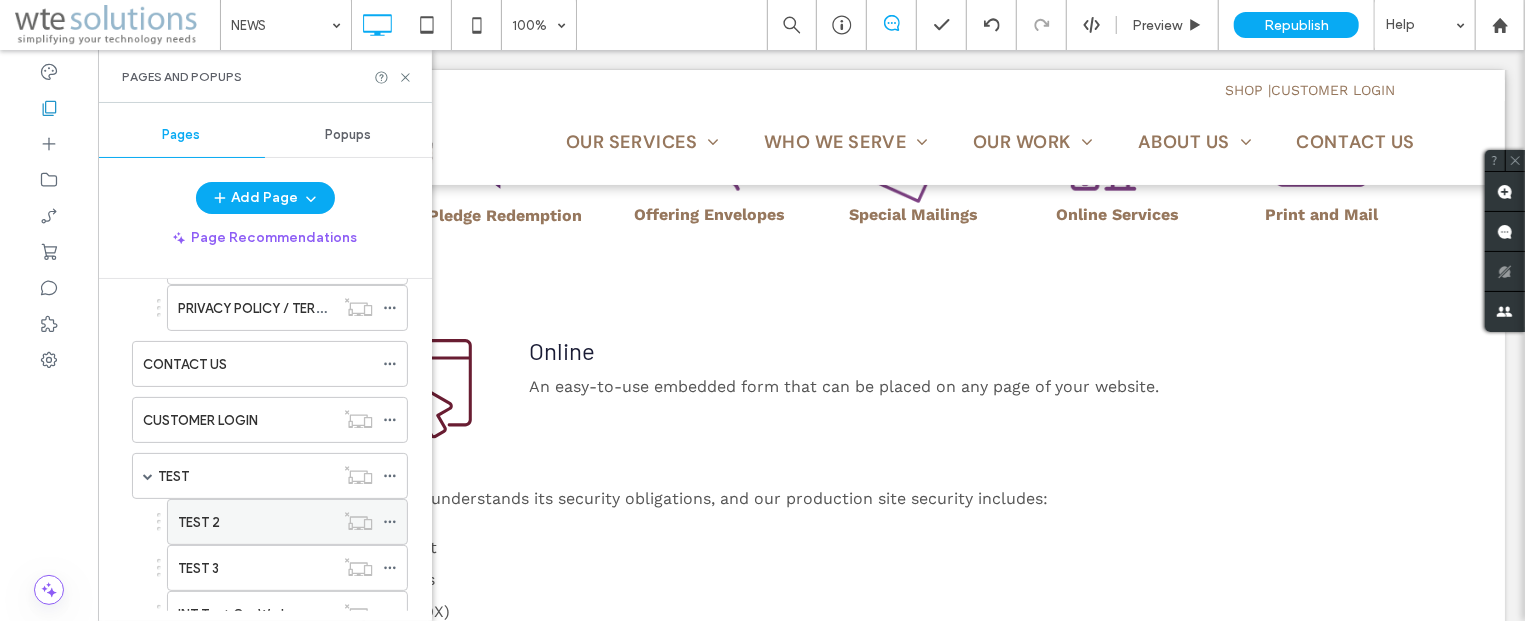 click on "TEST 2" at bounding box center (256, 522) 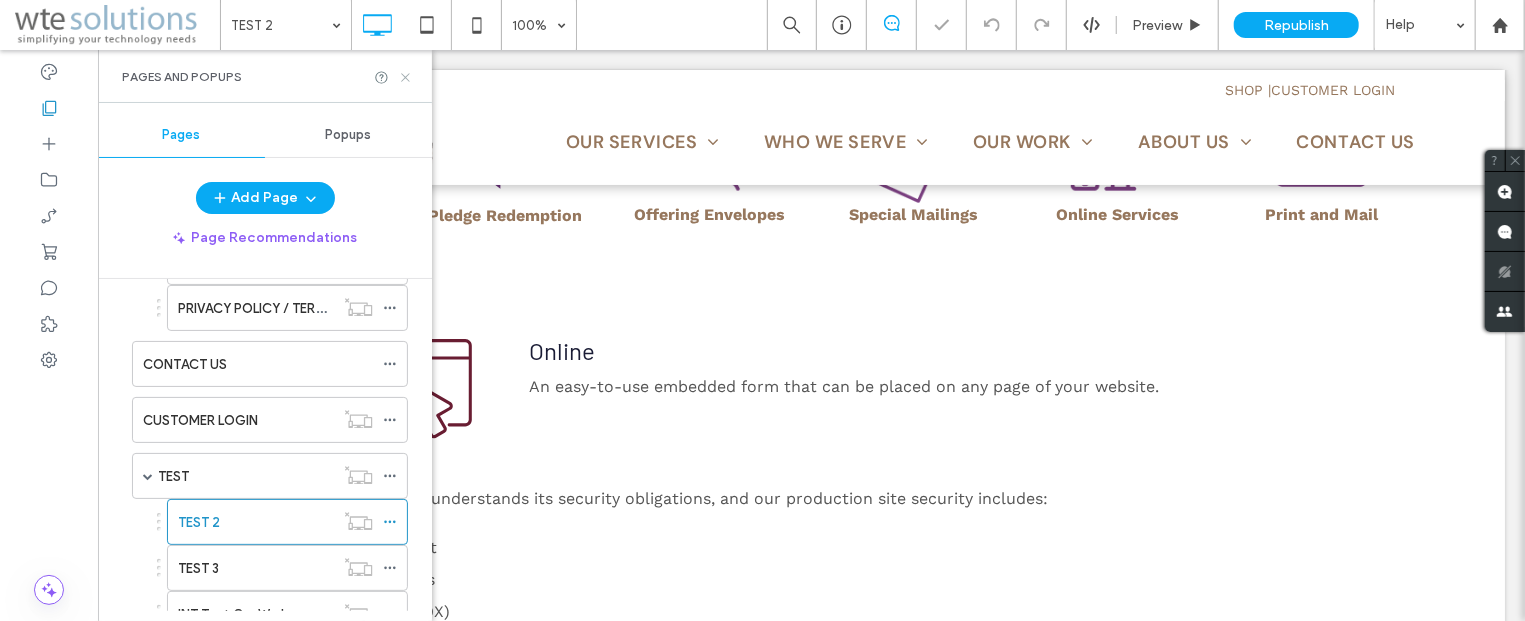 click 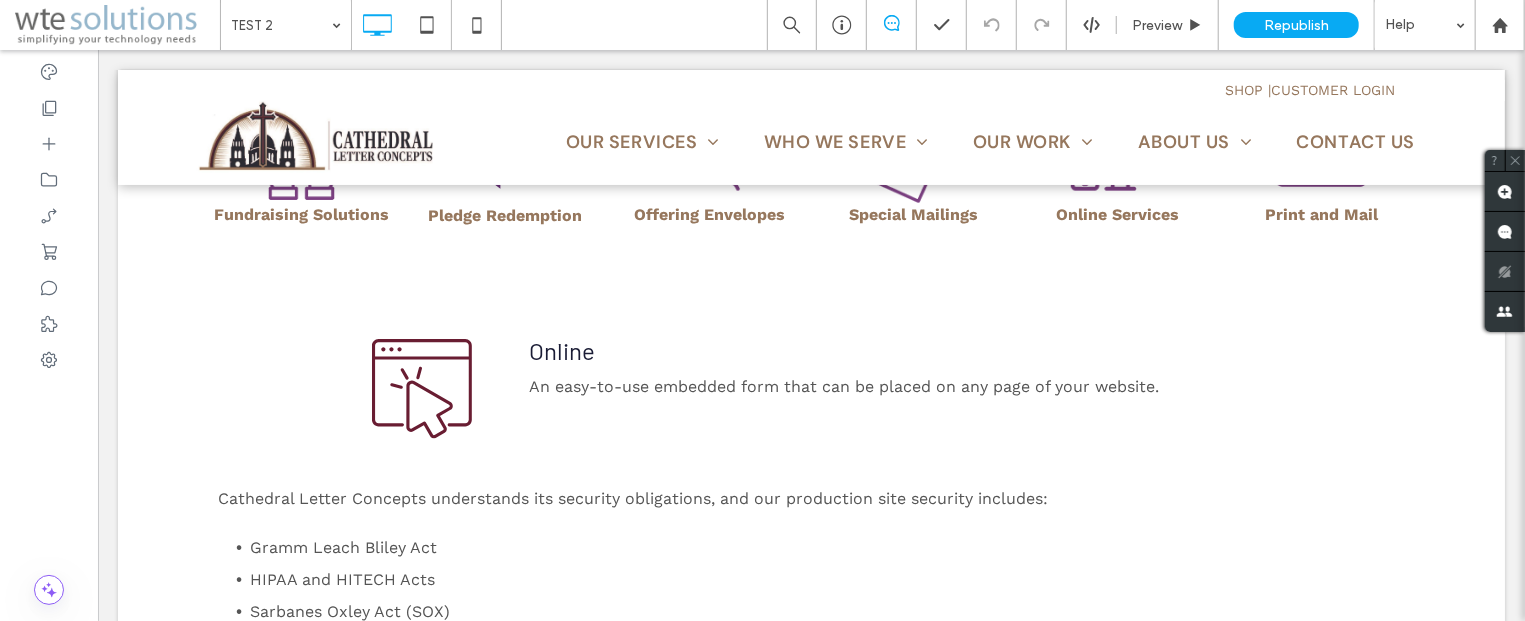 type on "*********" 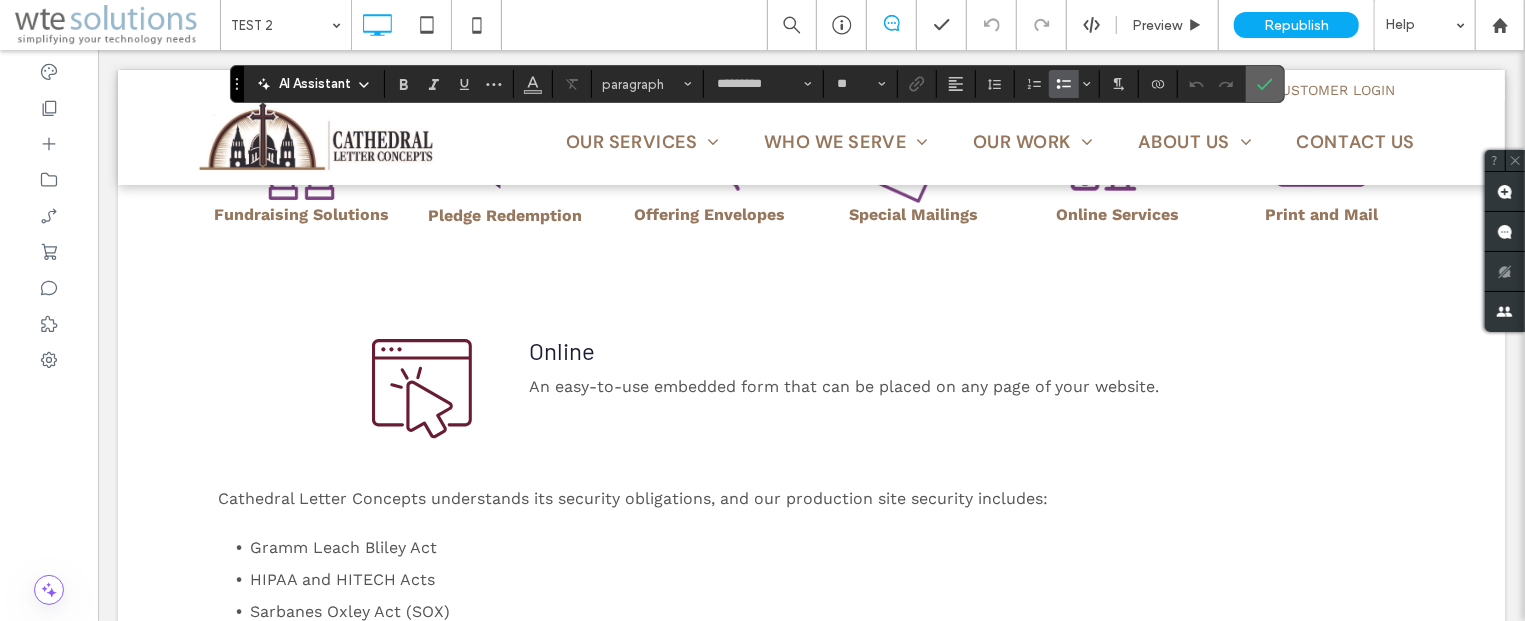 click 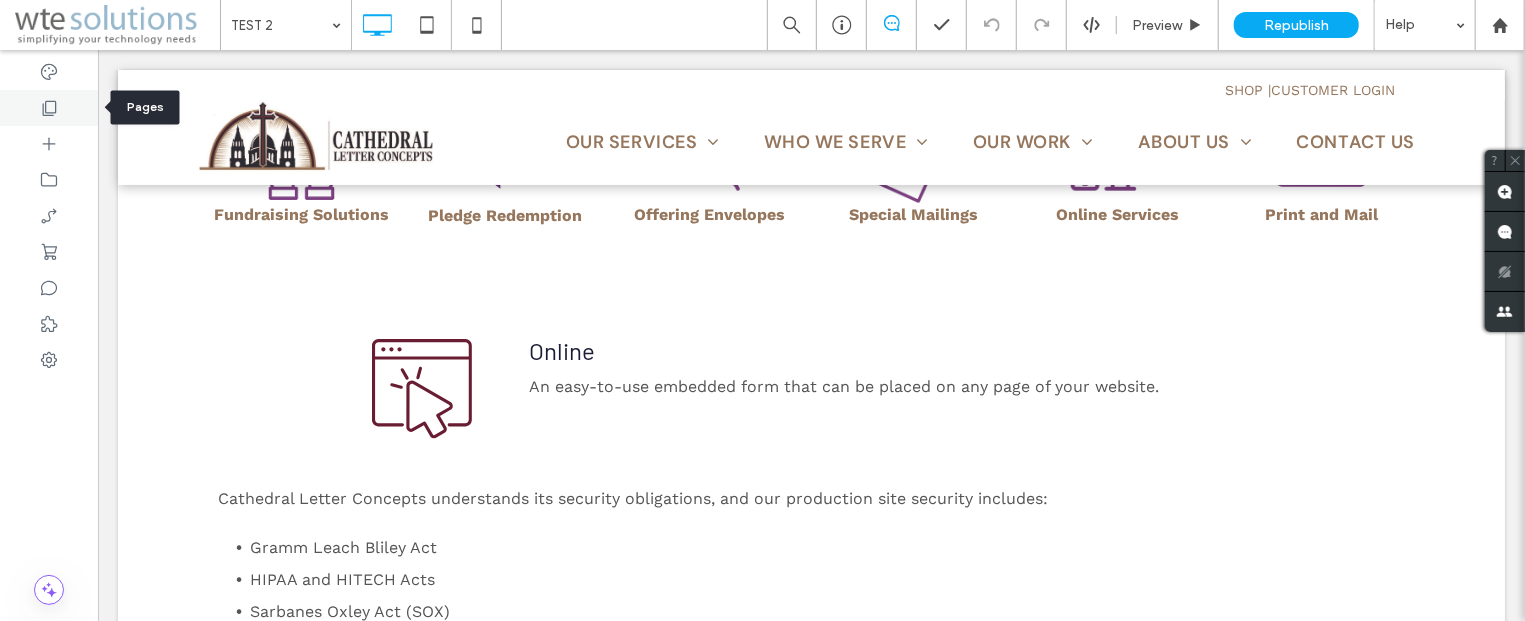 click 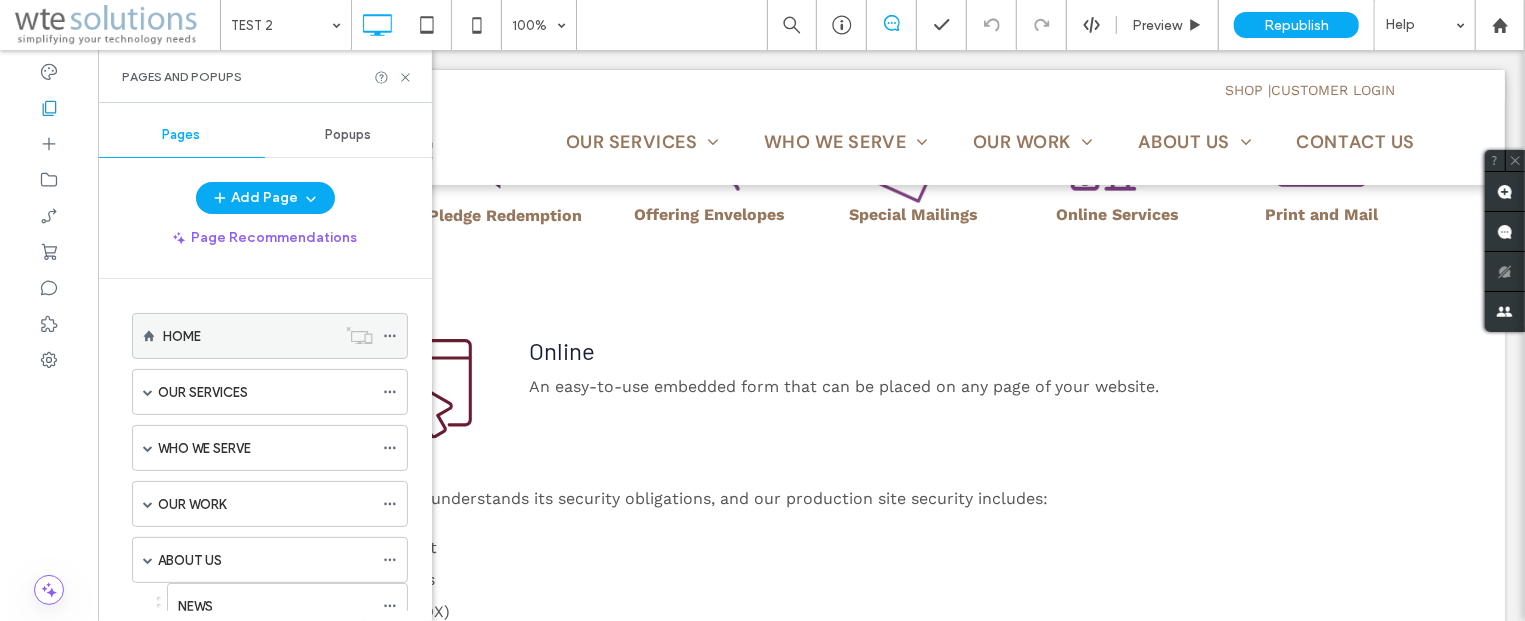 click on "HOME" at bounding box center (249, 336) 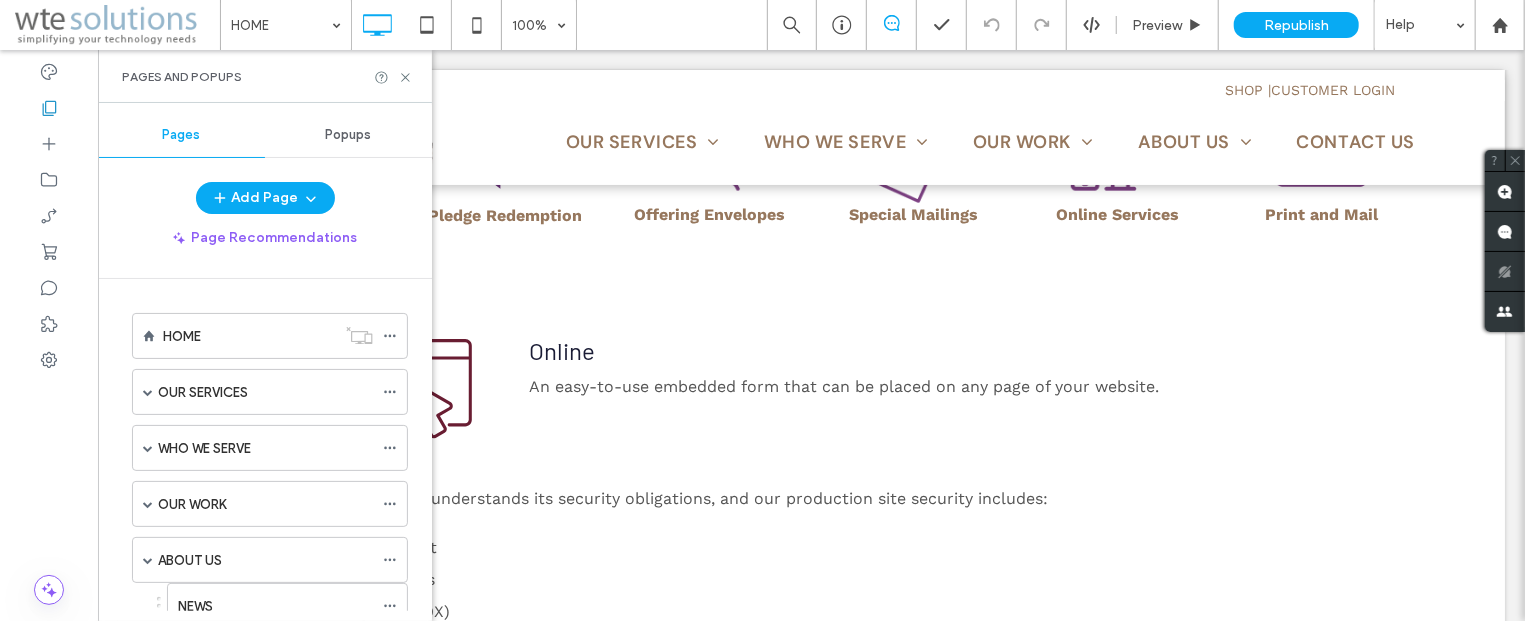 click 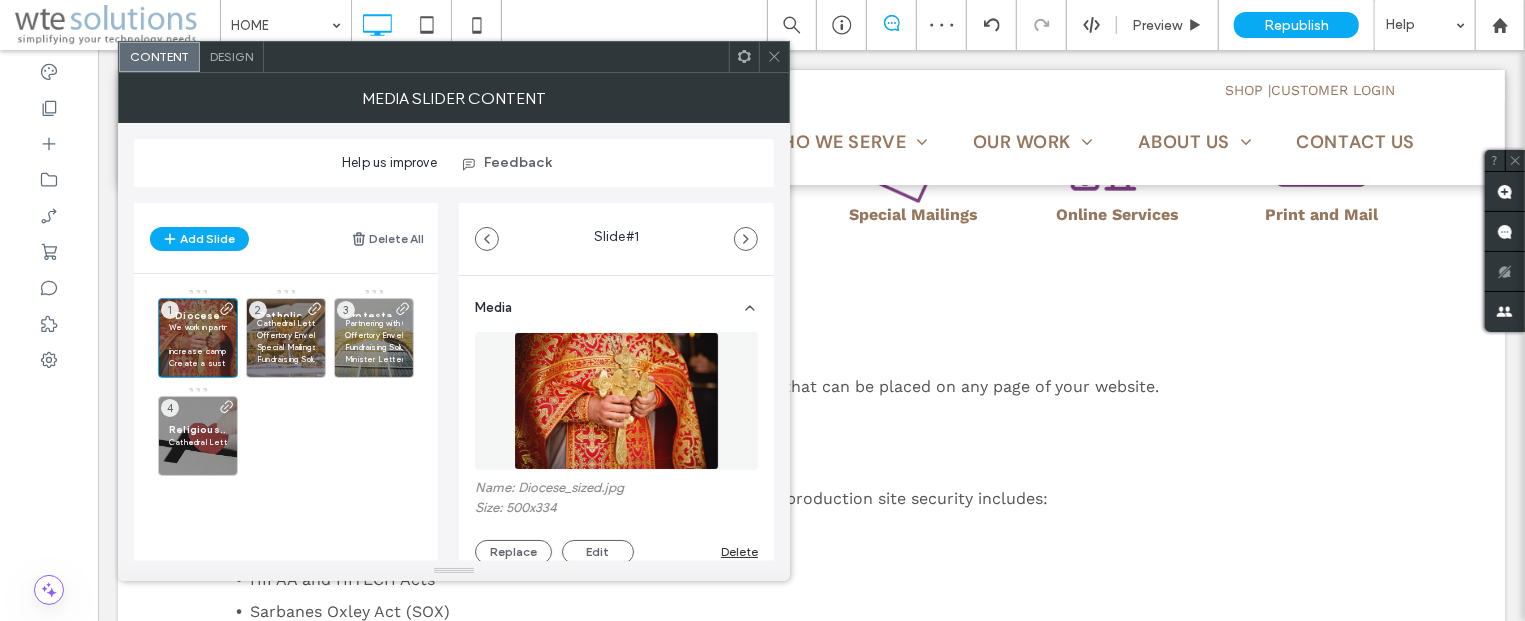 click on "Design" at bounding box center (232, 57) 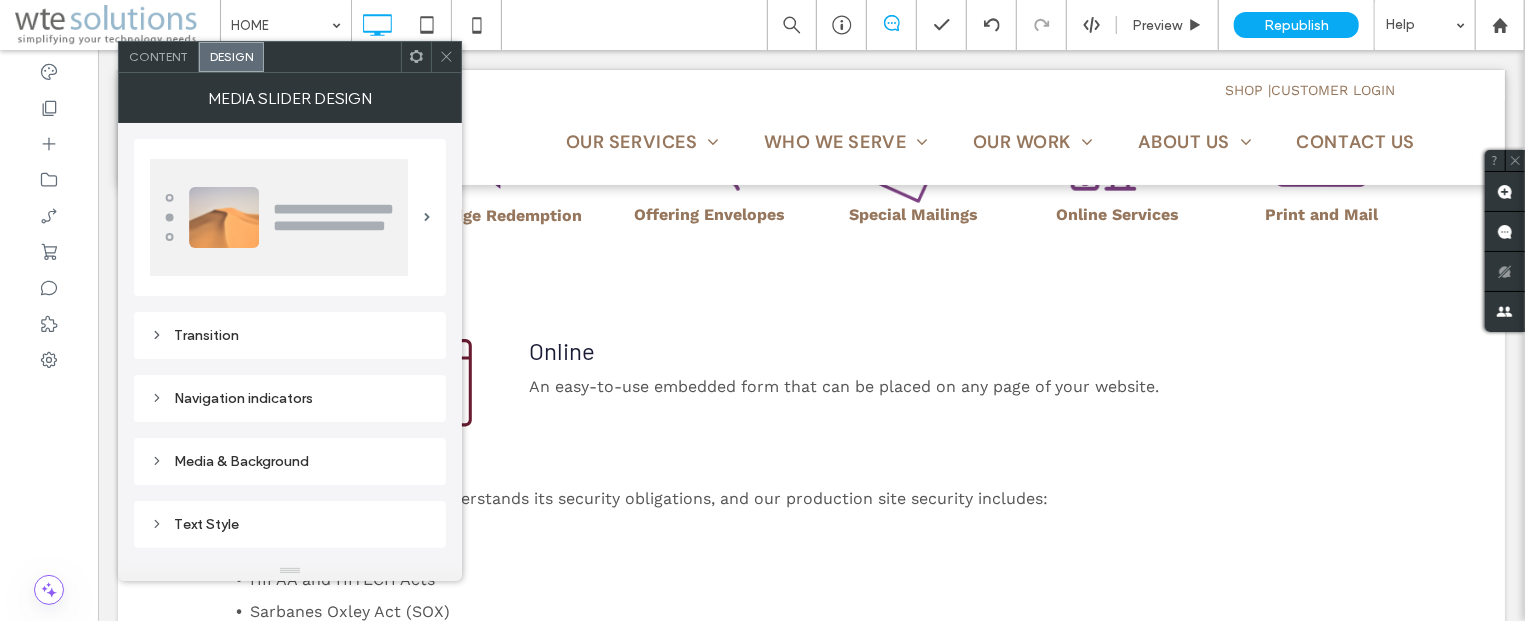 click 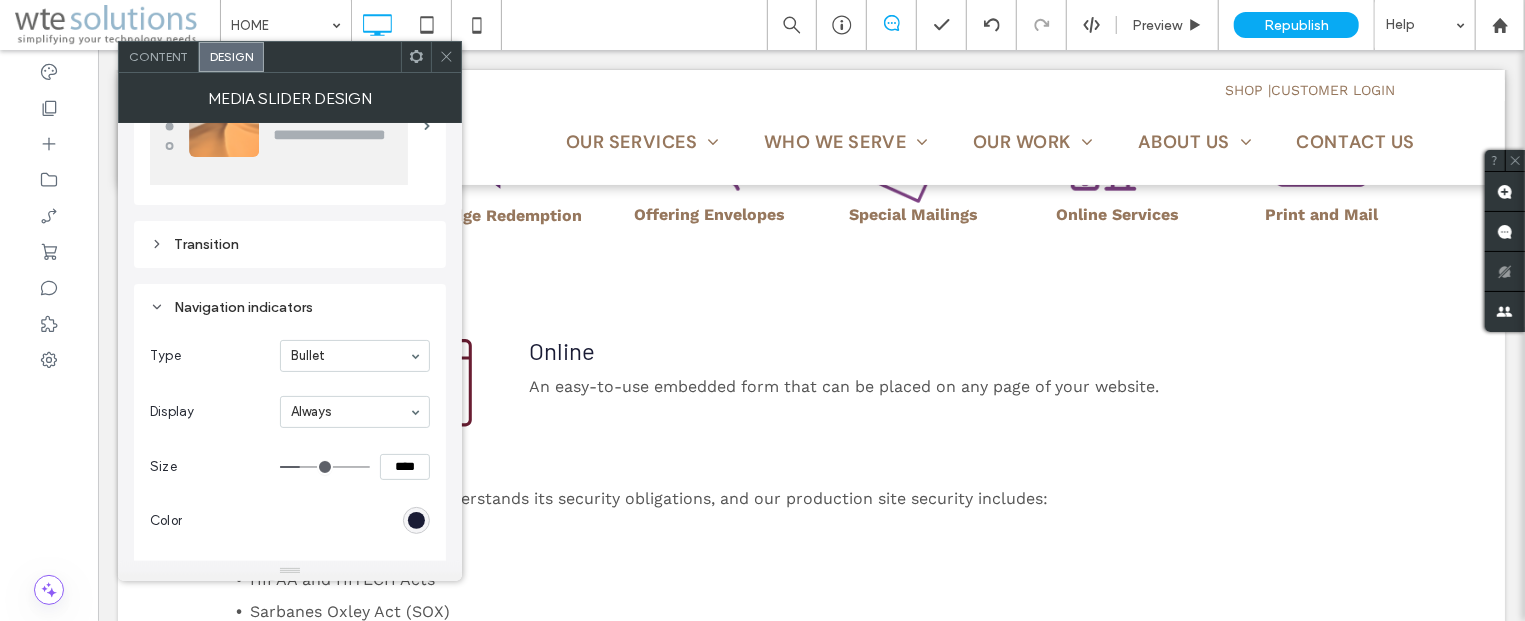 scroll, scrollTop: 120, scrollLeft: 0, axis: vertical 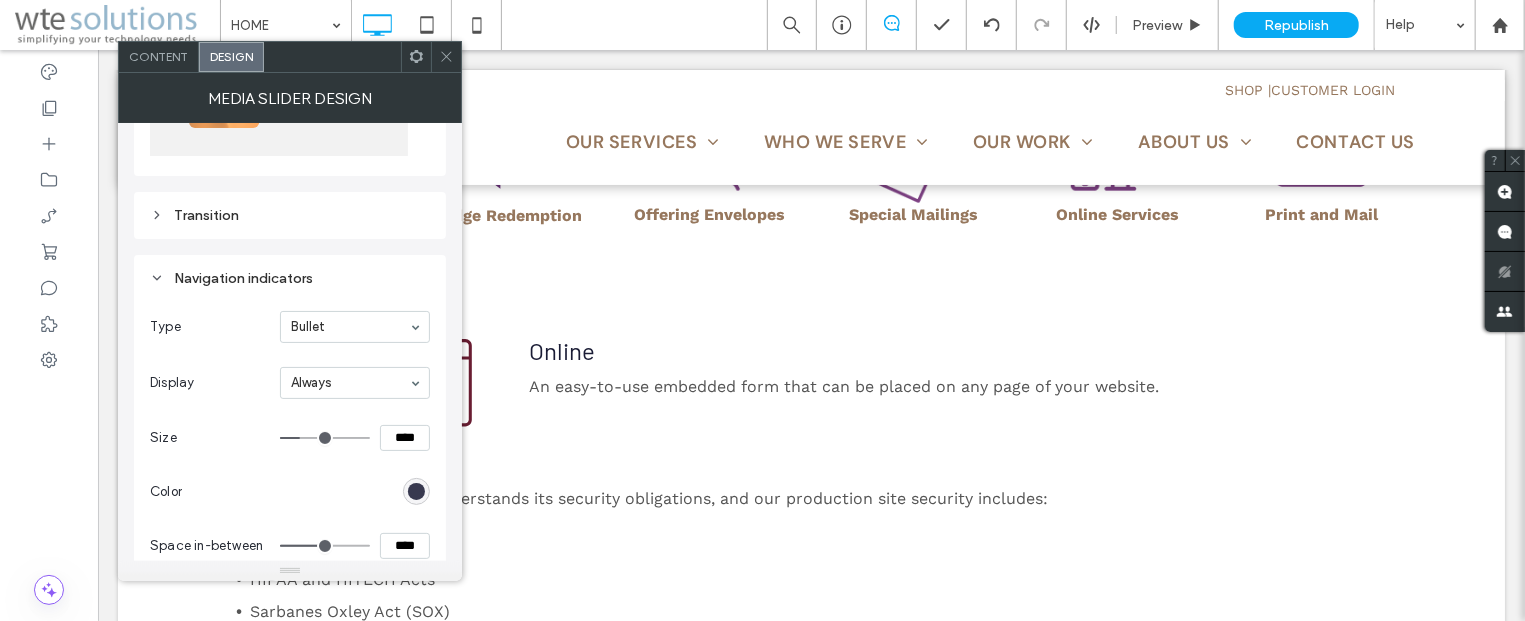 click at bounding box center (416, 491) 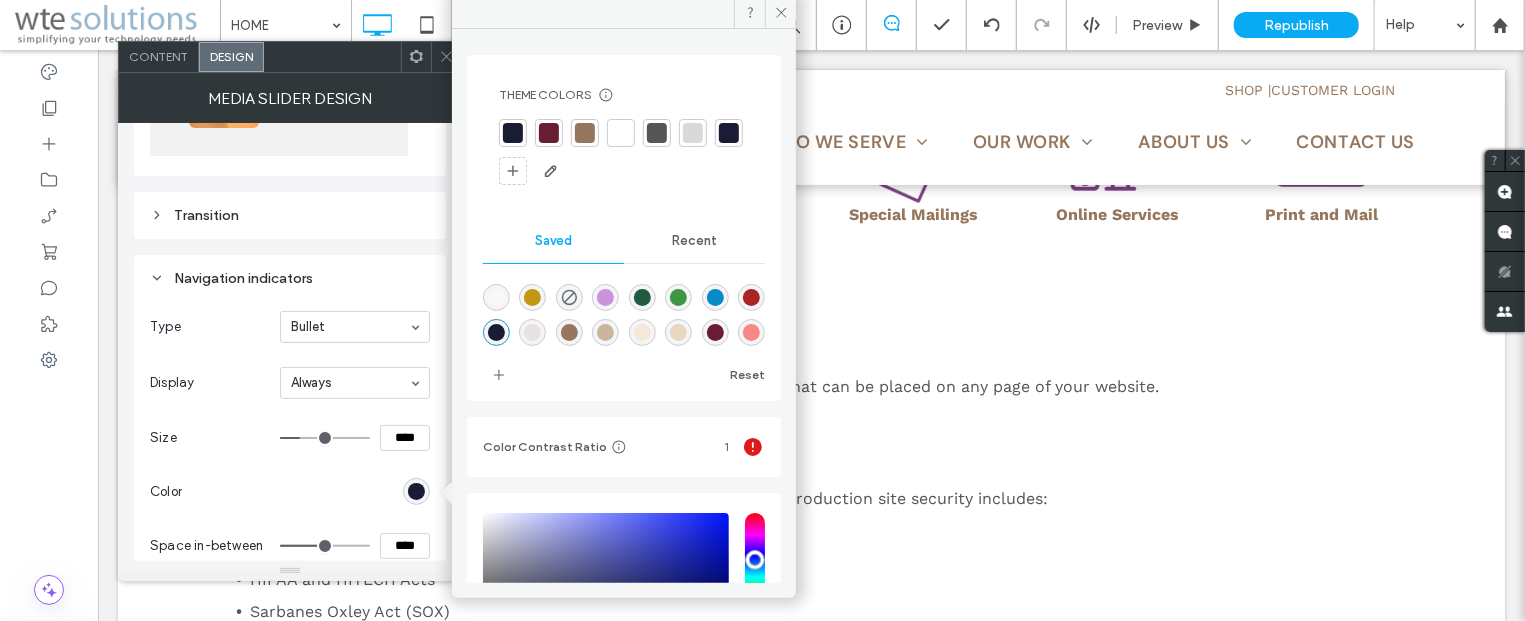 click at bounding box center [549, 133] 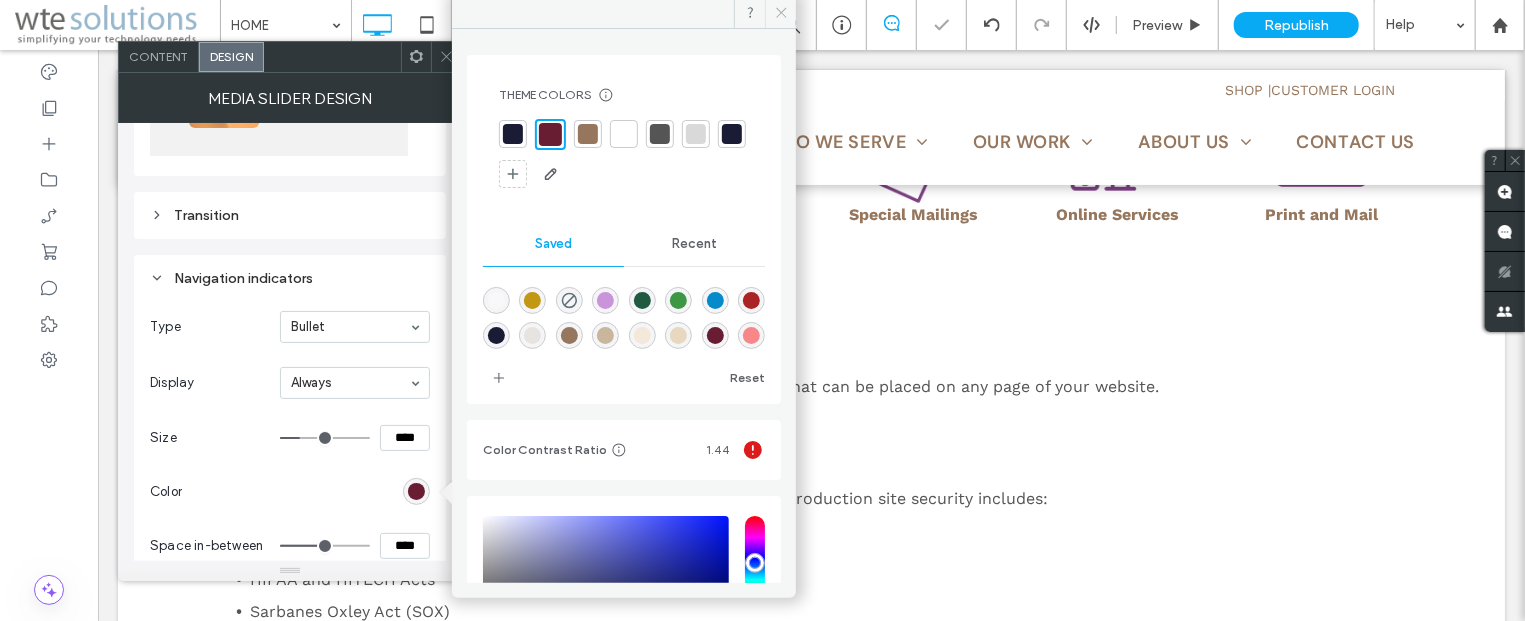 click 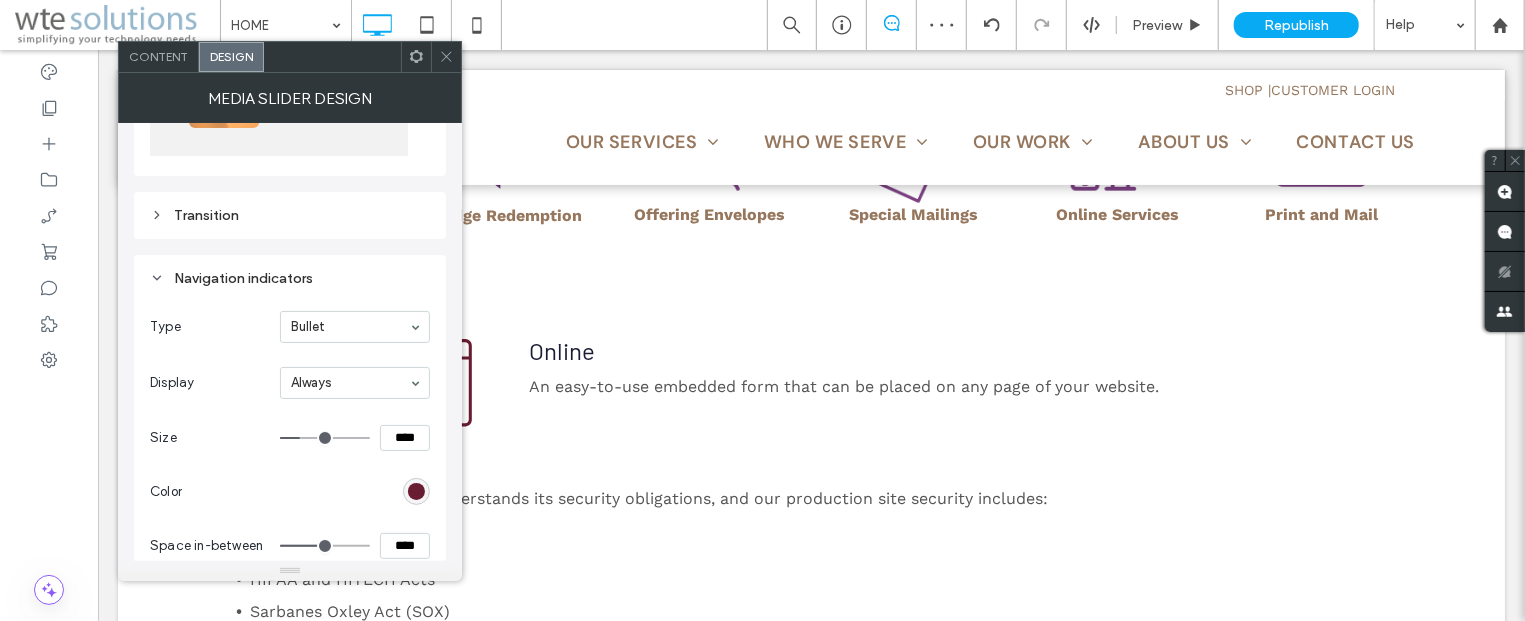 click 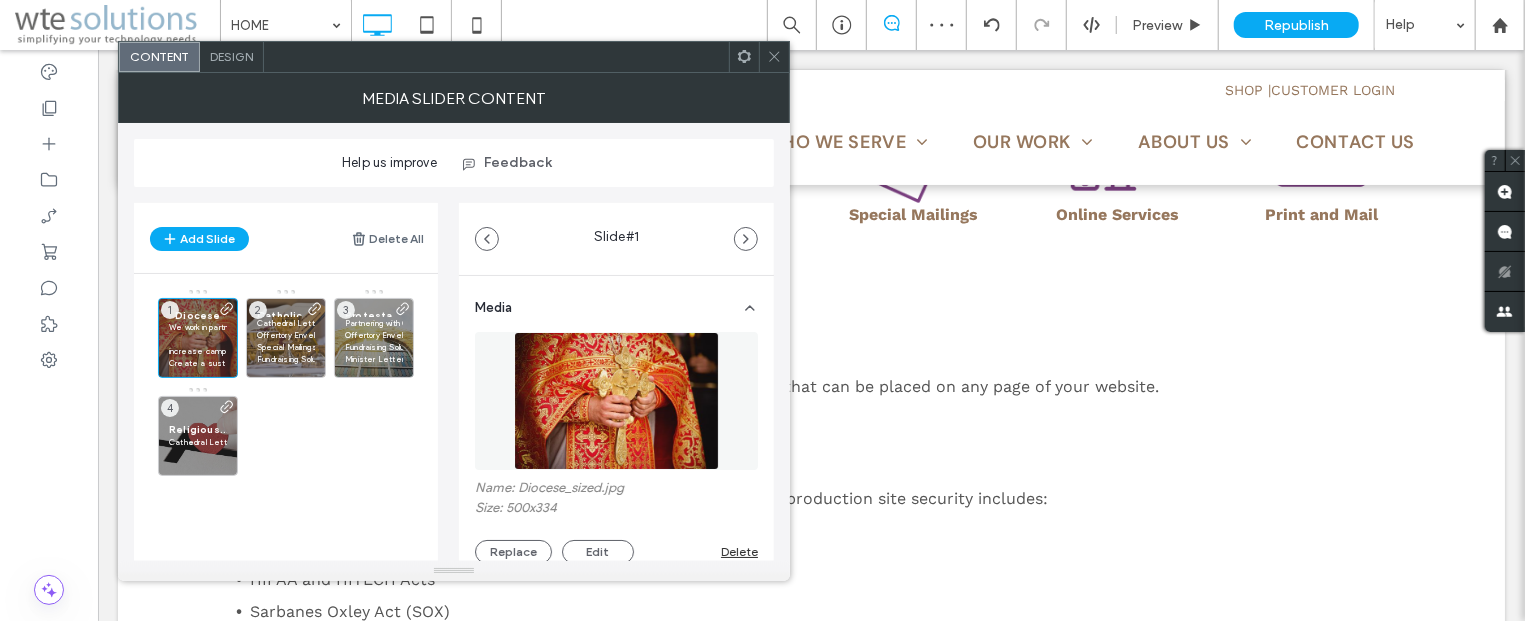 click on "Design" at bounding box center [231, 56] 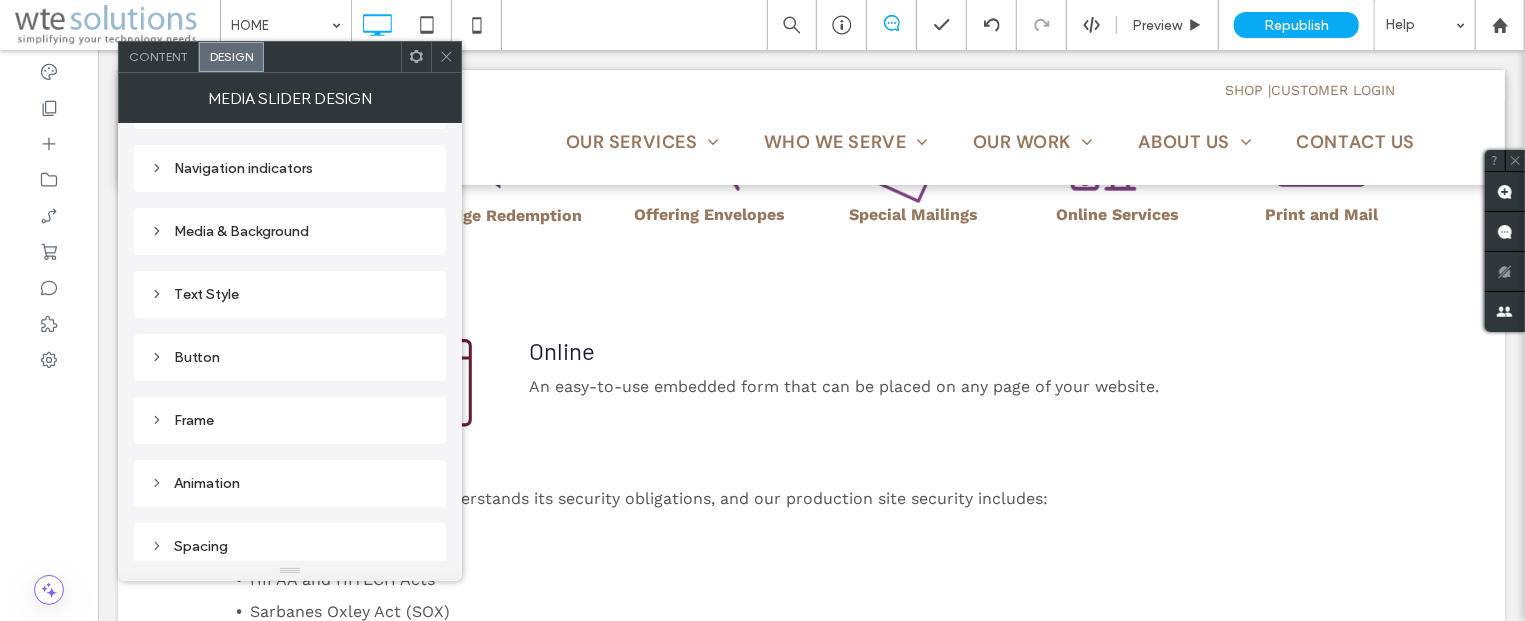 scroll, scrollTop: 236, scrollLeft: 0, axis: vertical 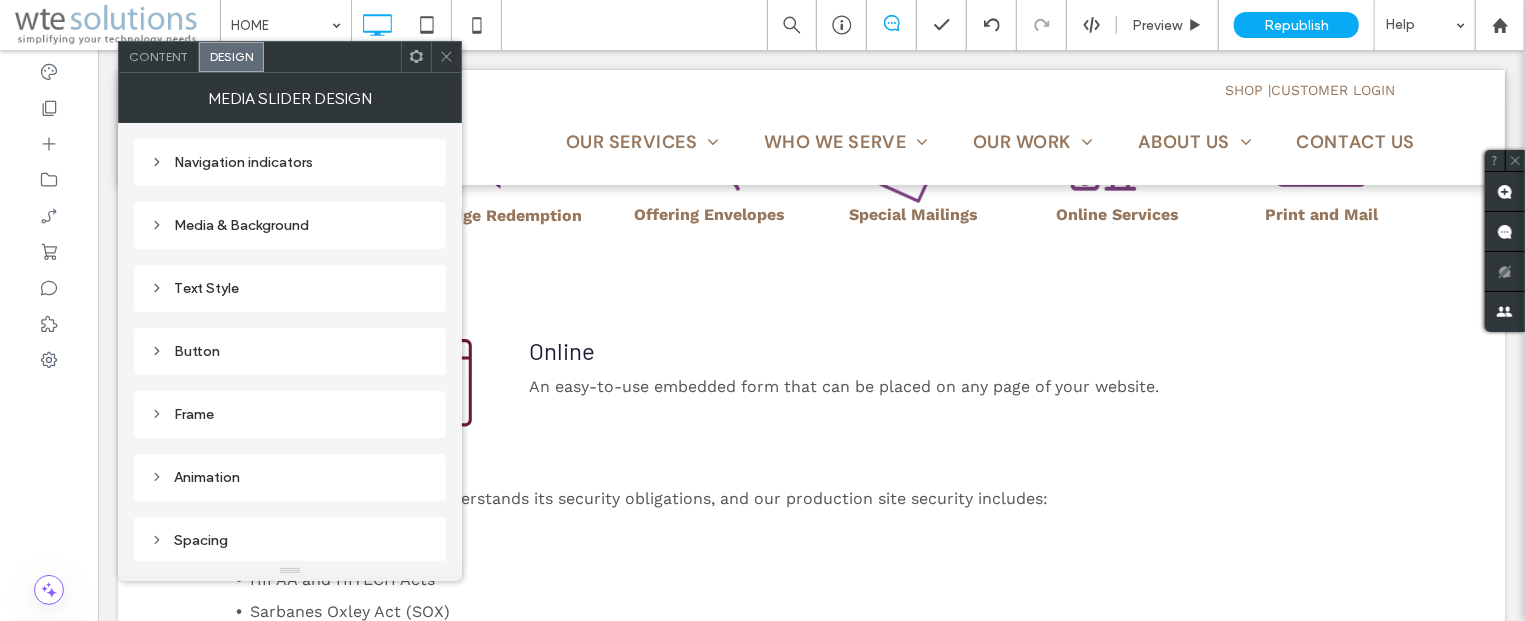 click 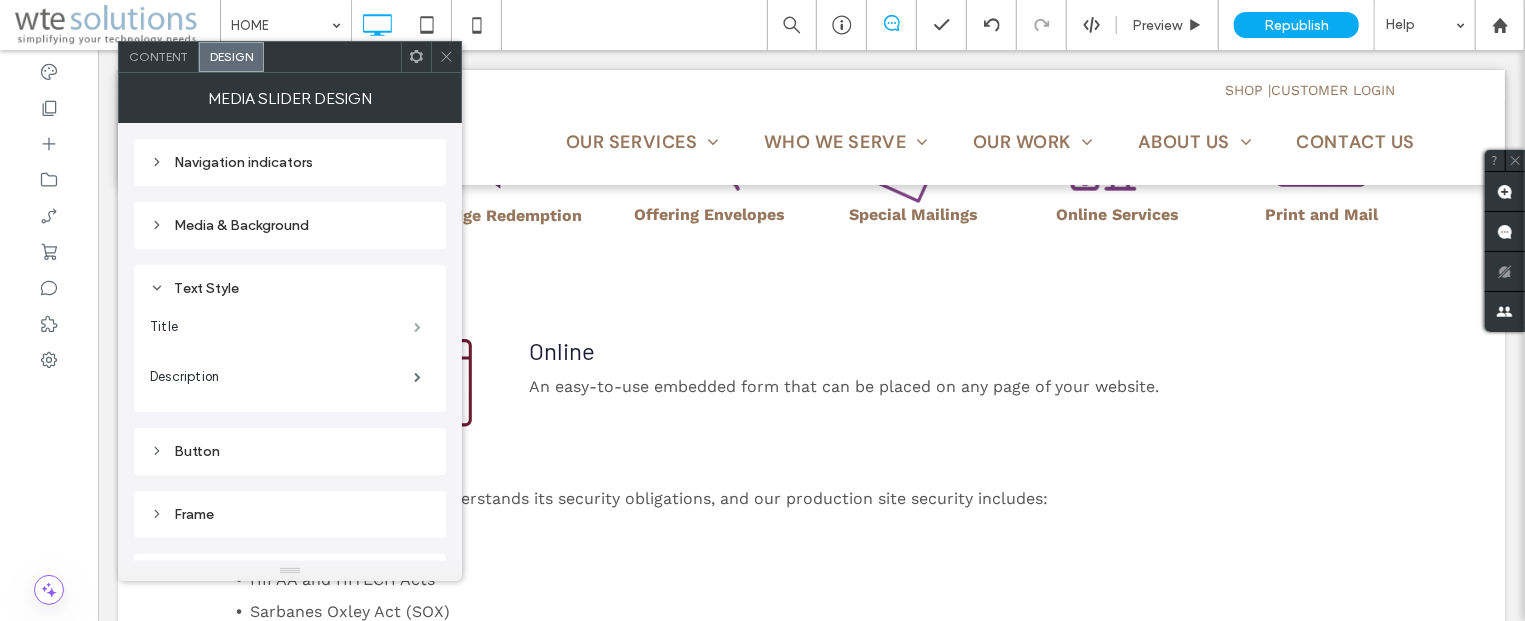 click at bounding box center [417, 327] 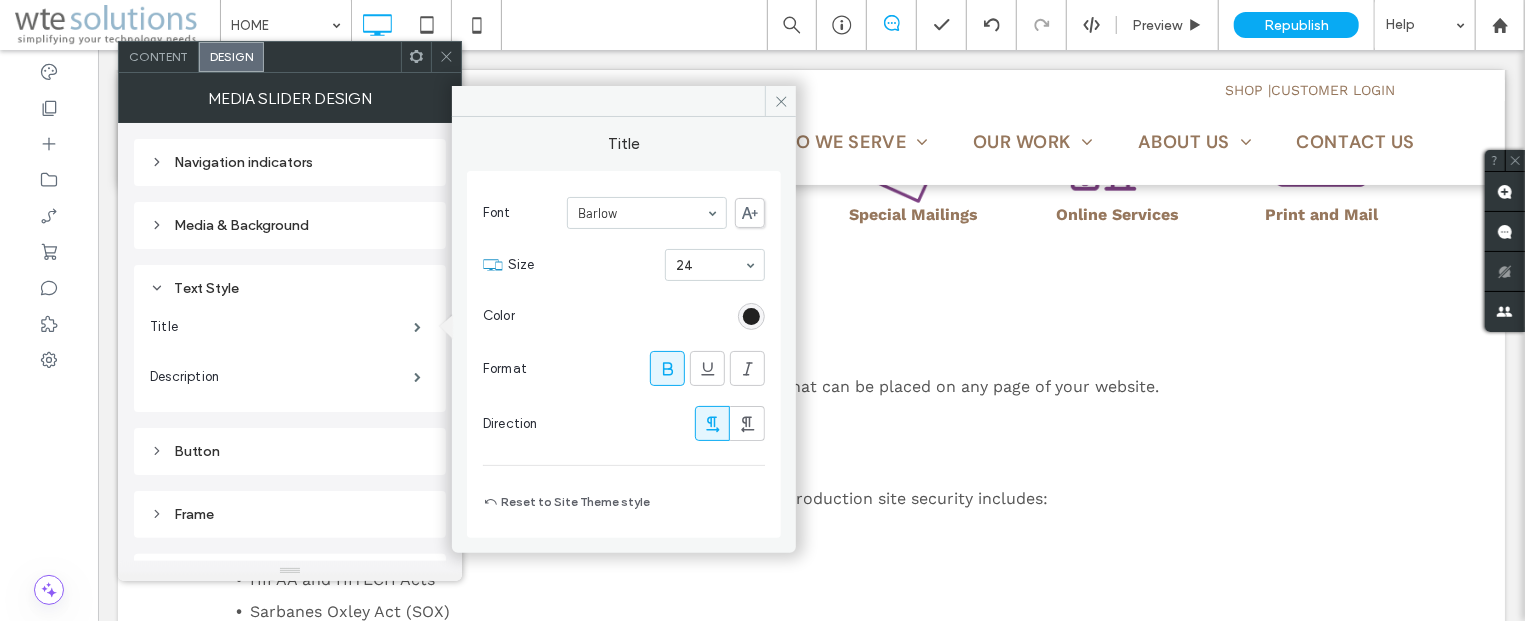 click at bounding box center [751, 316] 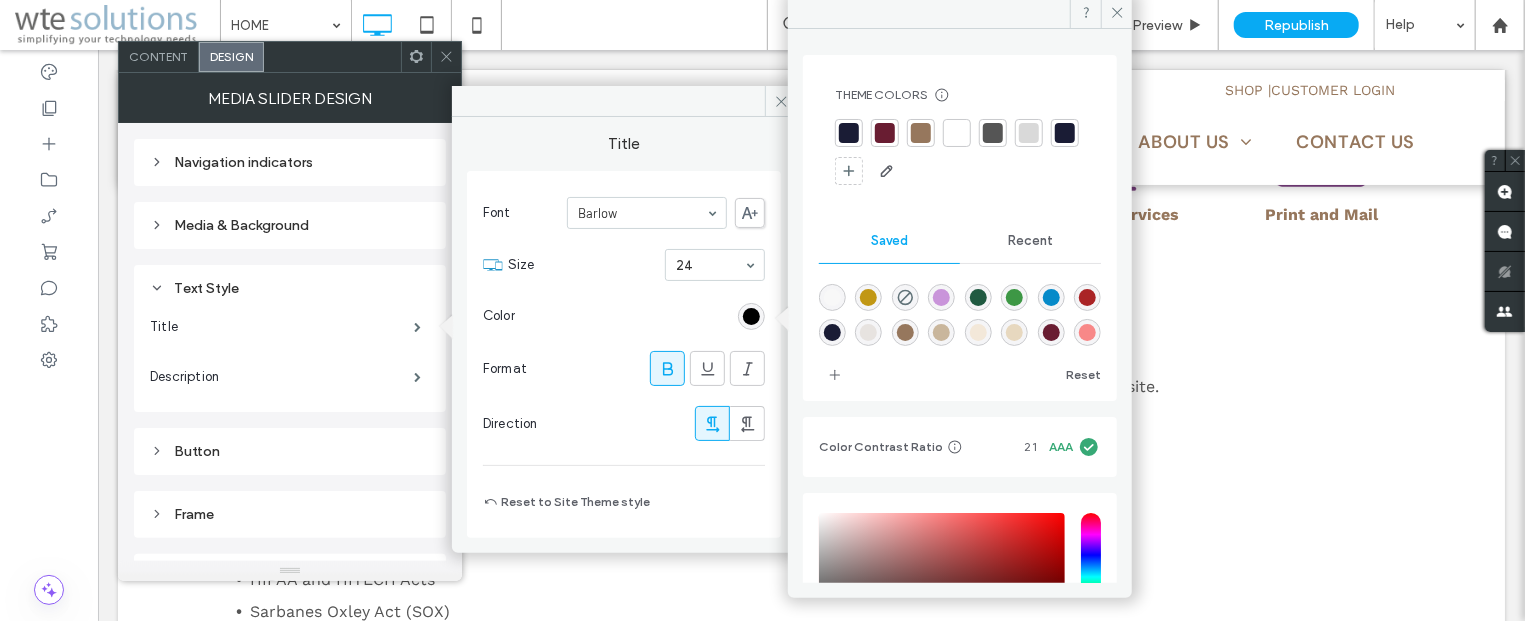 click at bounding box center [885, 133] 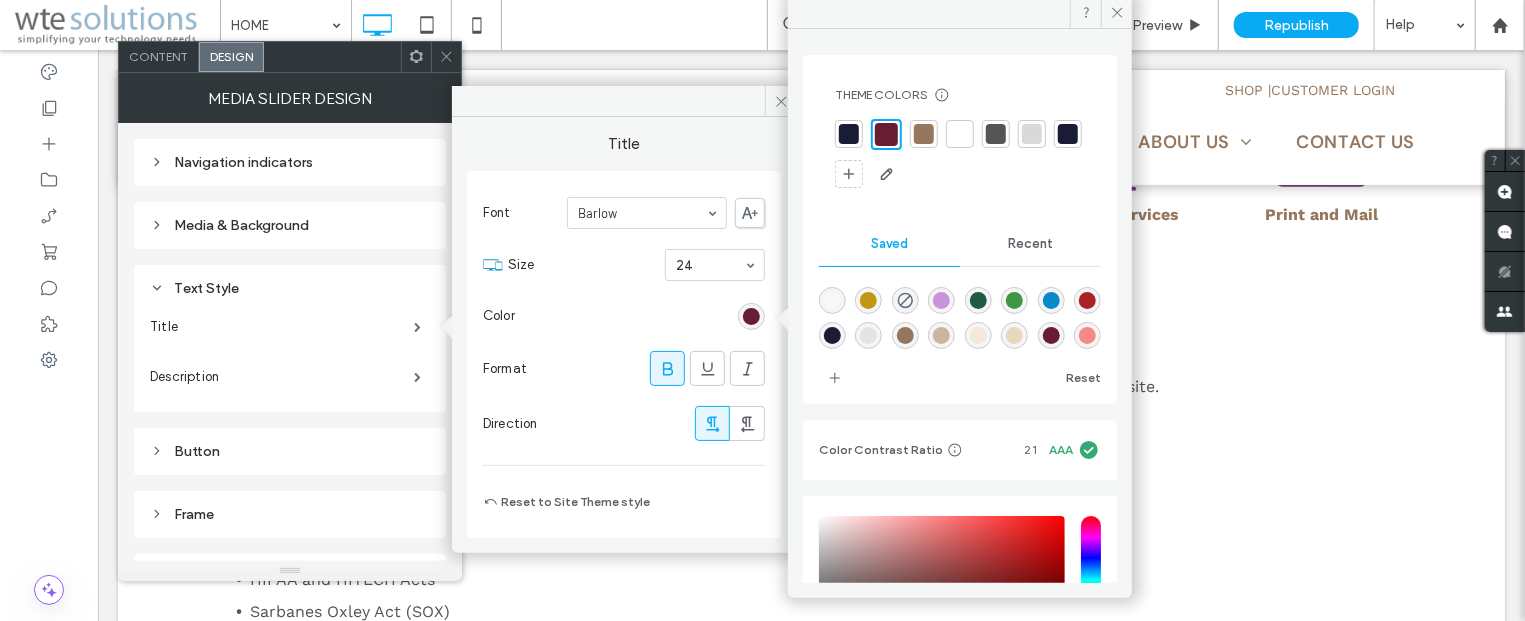 click 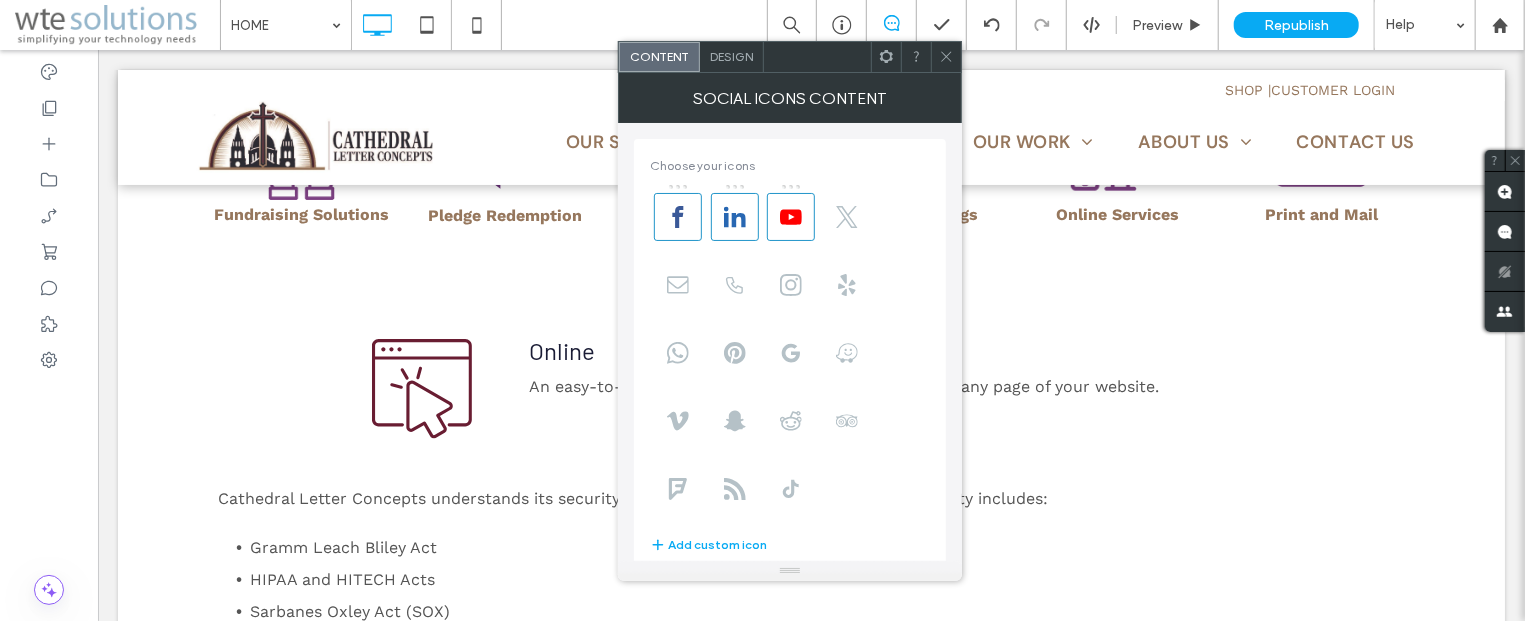 click on "Design" at bounding box center [732, 57] 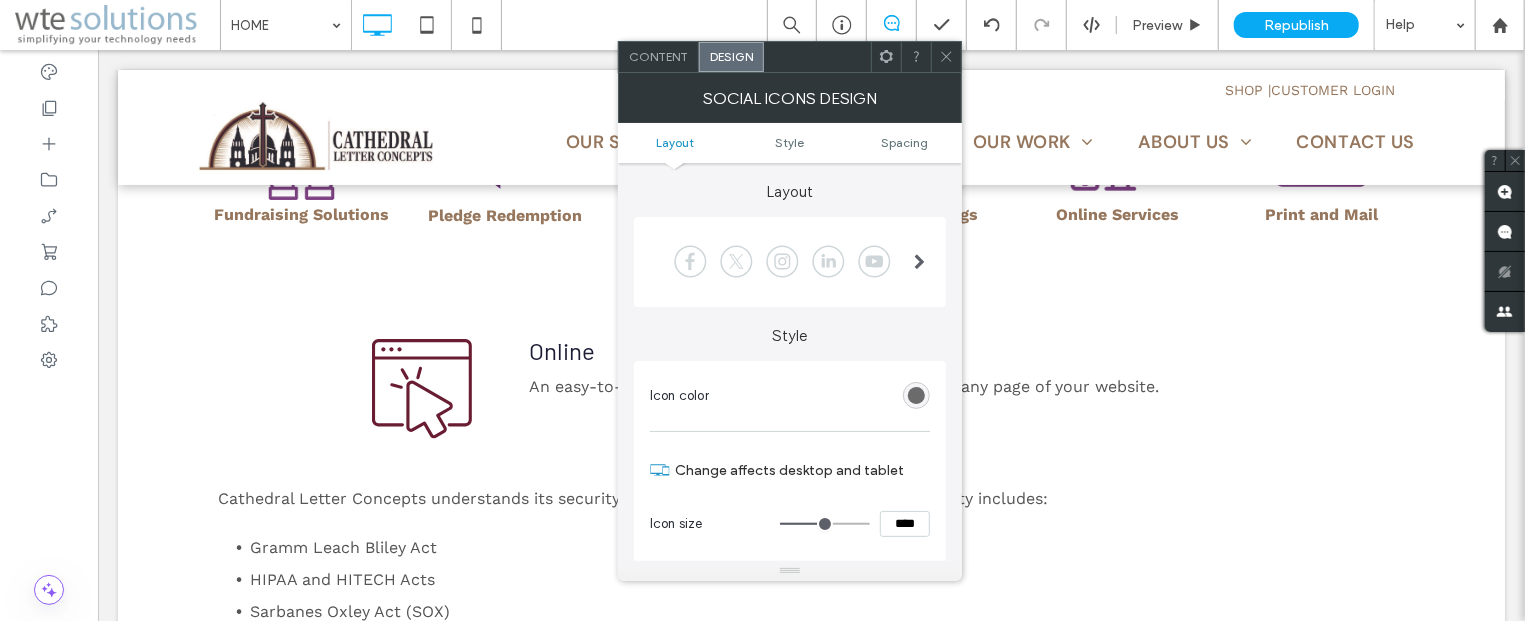 click at bounding box center (916, 395) 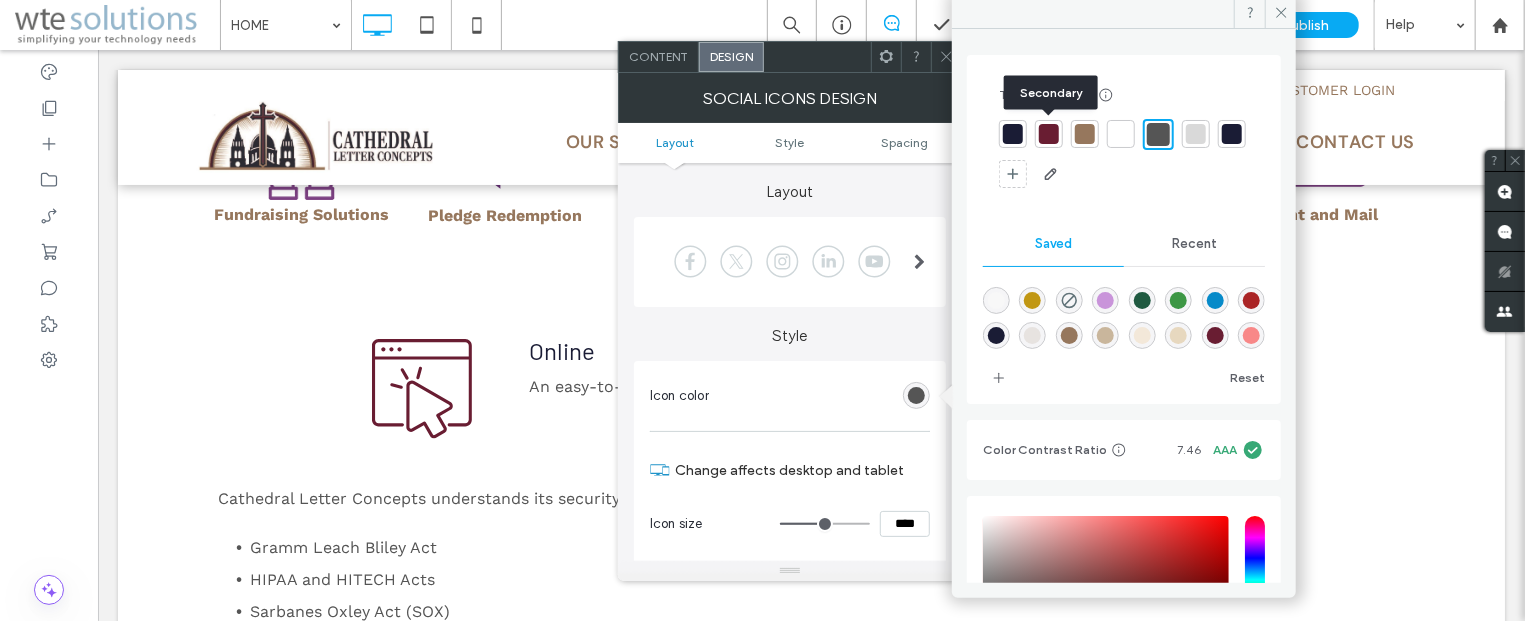 click at bounding box center (1049, 134) 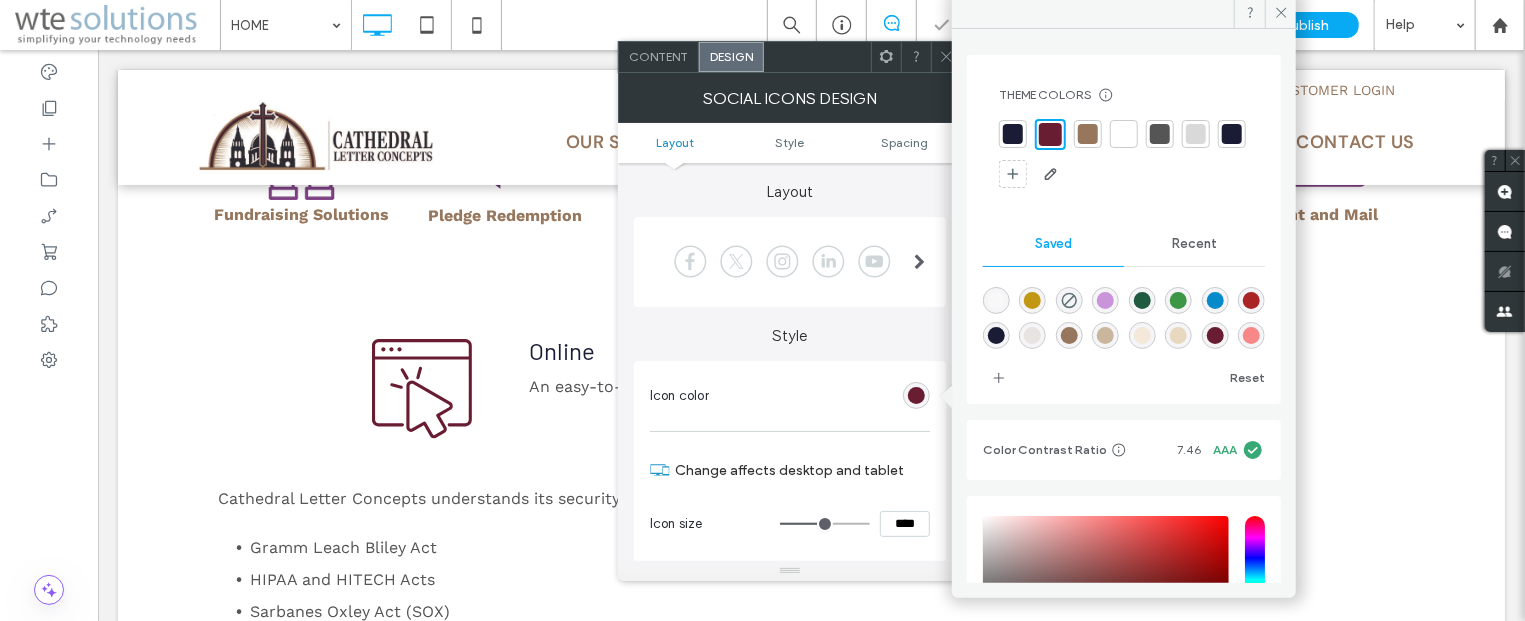 click at bounding box center (946, 57) 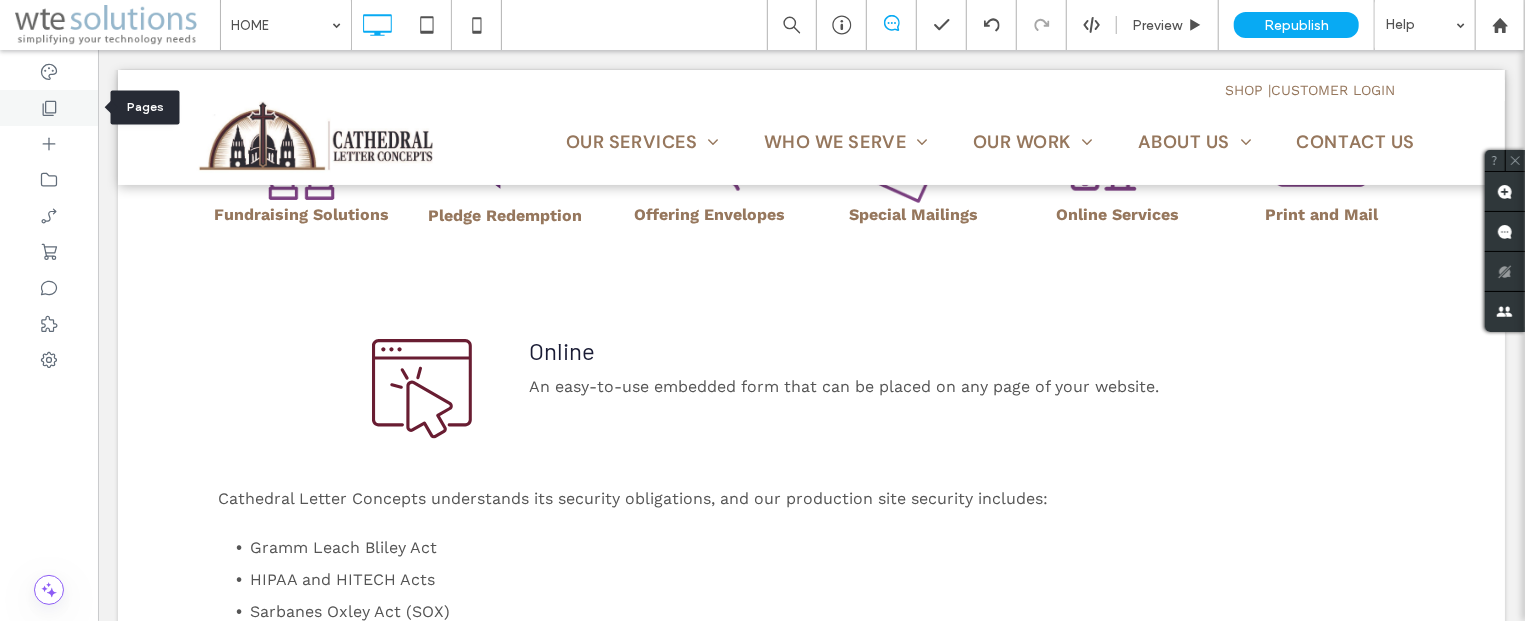 click at bounding box center (49, 108) 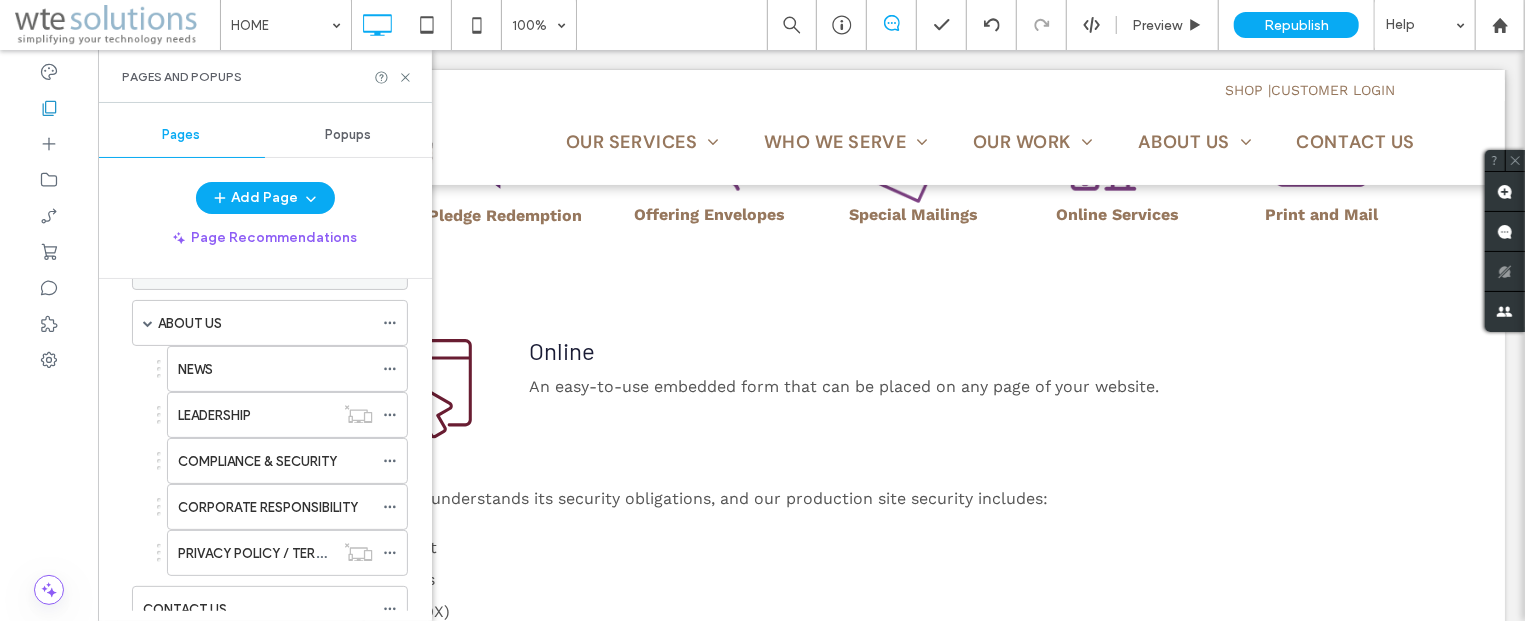 scroll, scrollTop: 241, scrollLeft: 0, axis: vertical 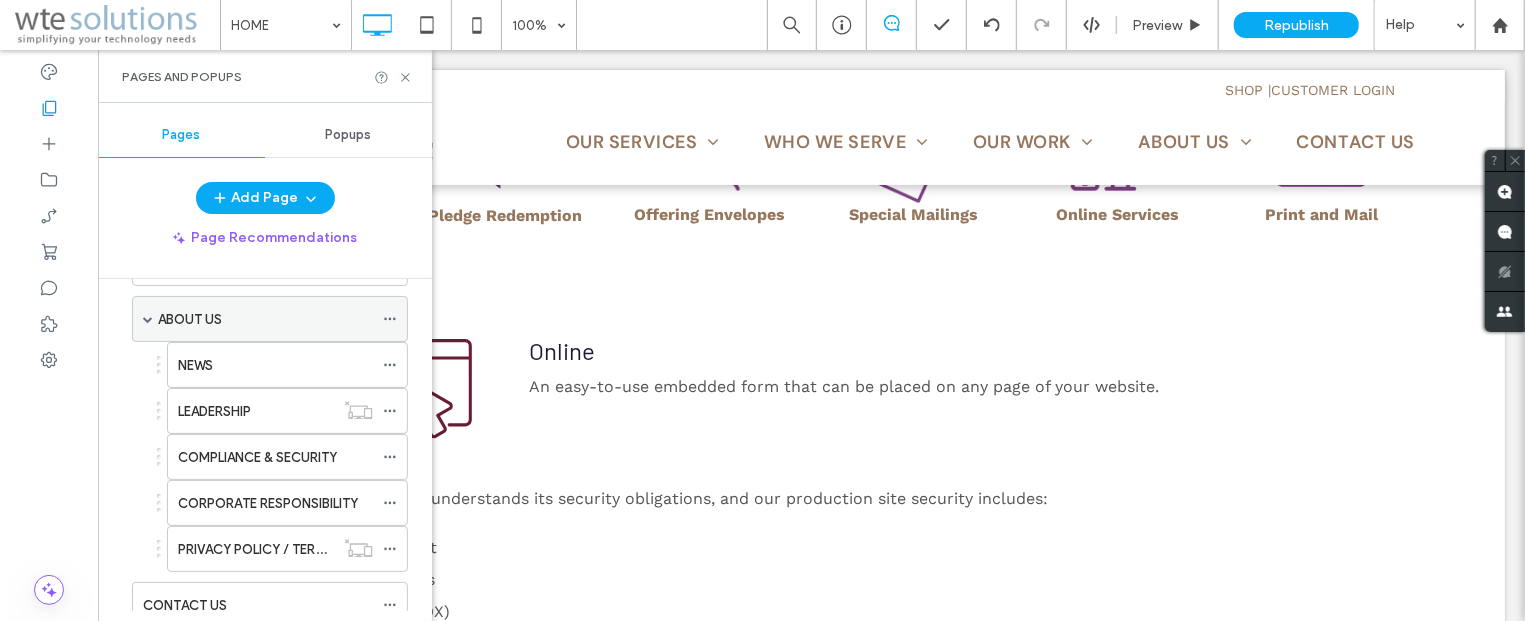 click at bounding box center (148, 319) 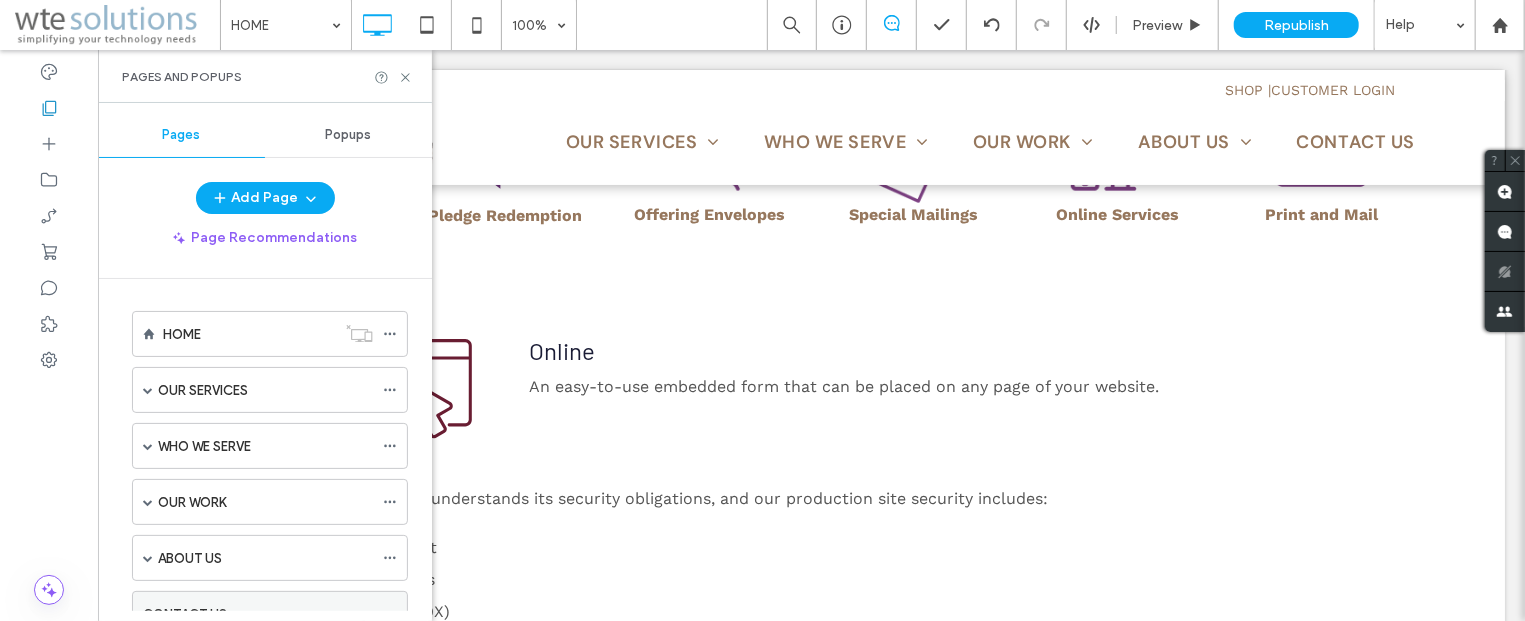 scroll, scrollTop: 0, scrollLeft: 0, axis: both 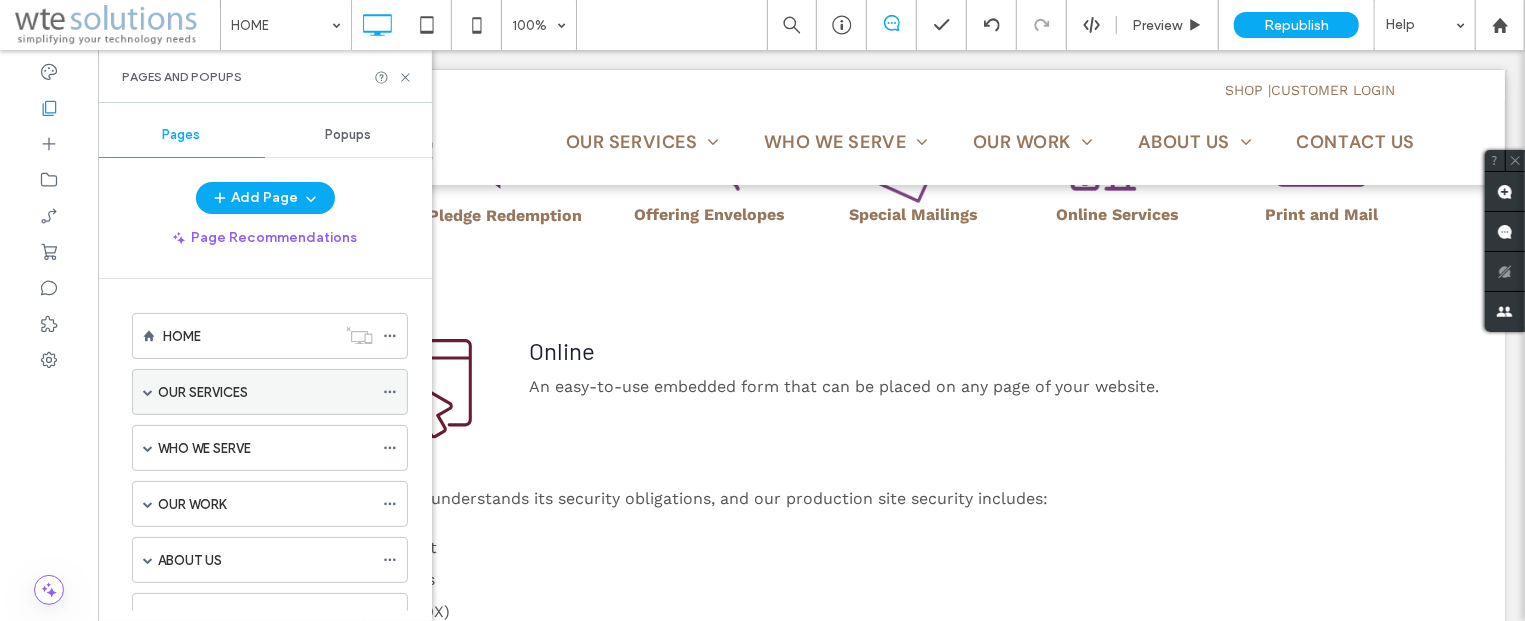 click on "OUR SERVICES" at bounding box center [270, 392] 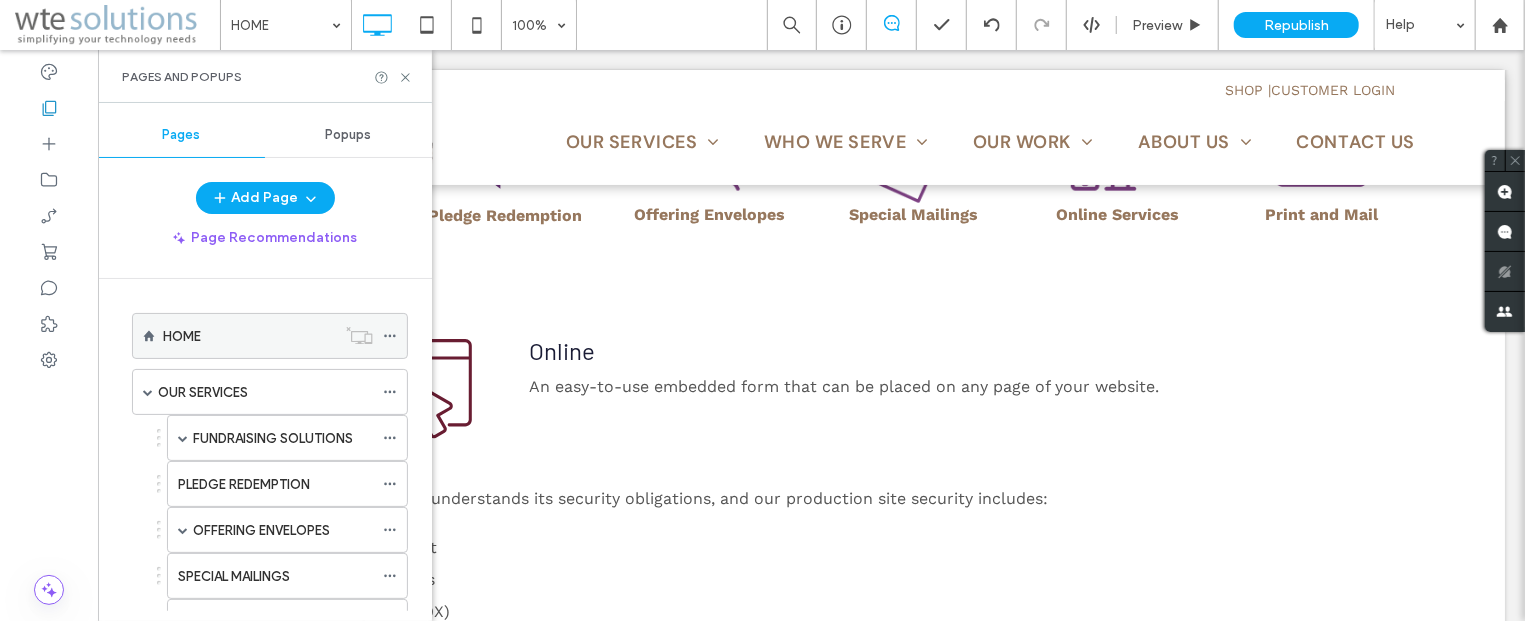 scroll, scrollTop: 241, scrollLeft: 0, axis: vertical 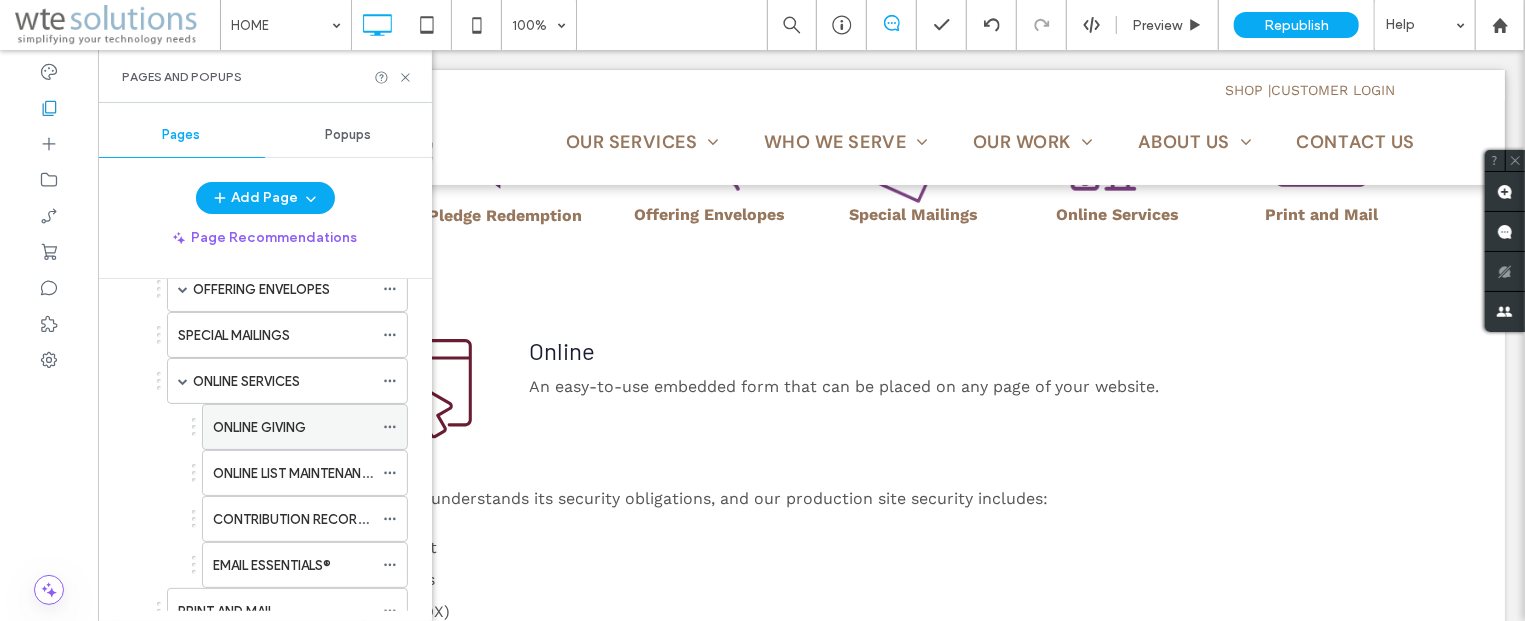 click on "ONLINE GIVING" at bounding box center (259, 427) 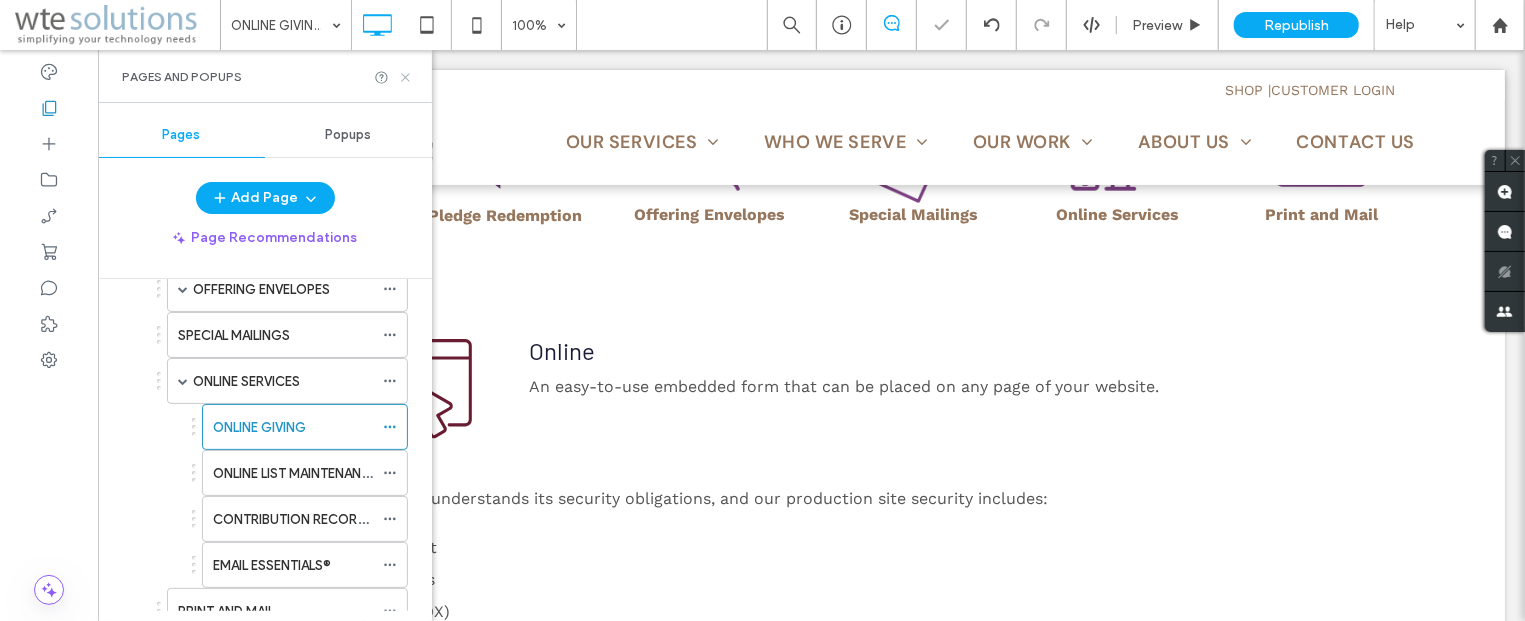 click 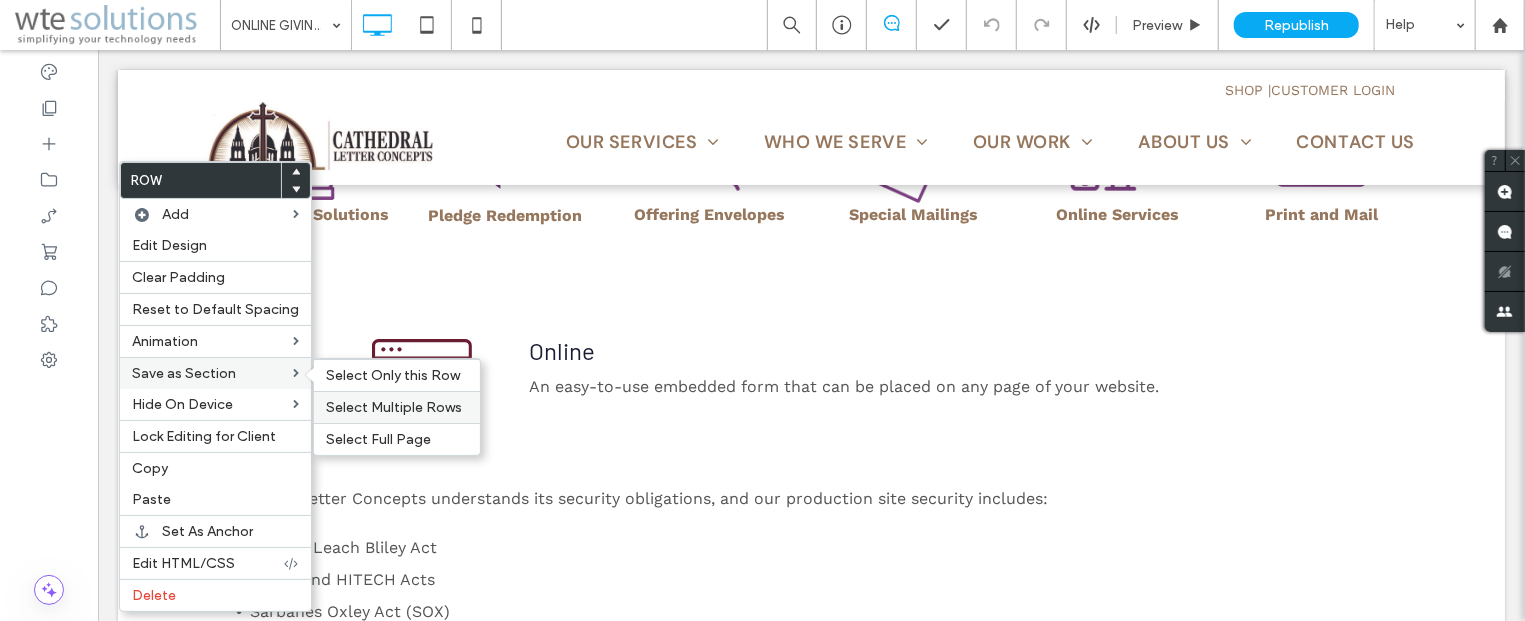 click on "Select Multiple Rows" at bounding box center (394, 407) 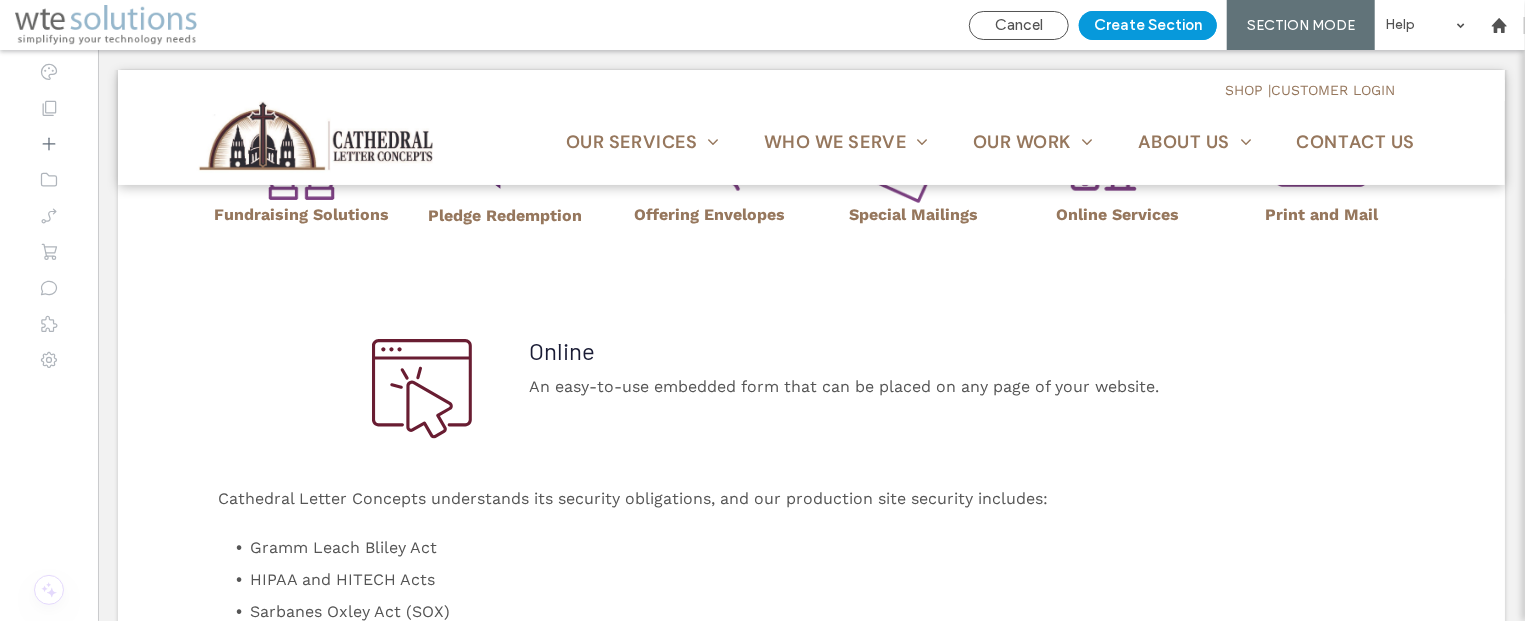 click on "Create Section" at bounding box center [1148, 25] 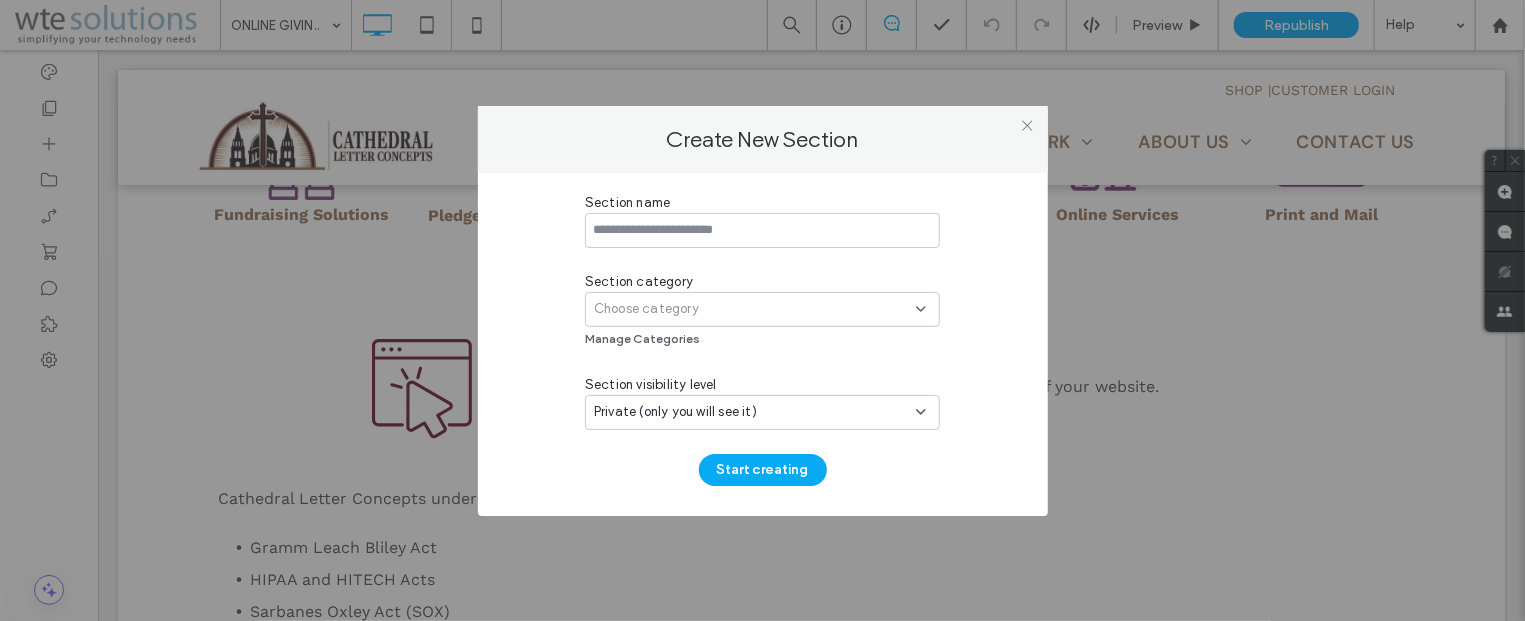 click at bounding box center [762, 230] 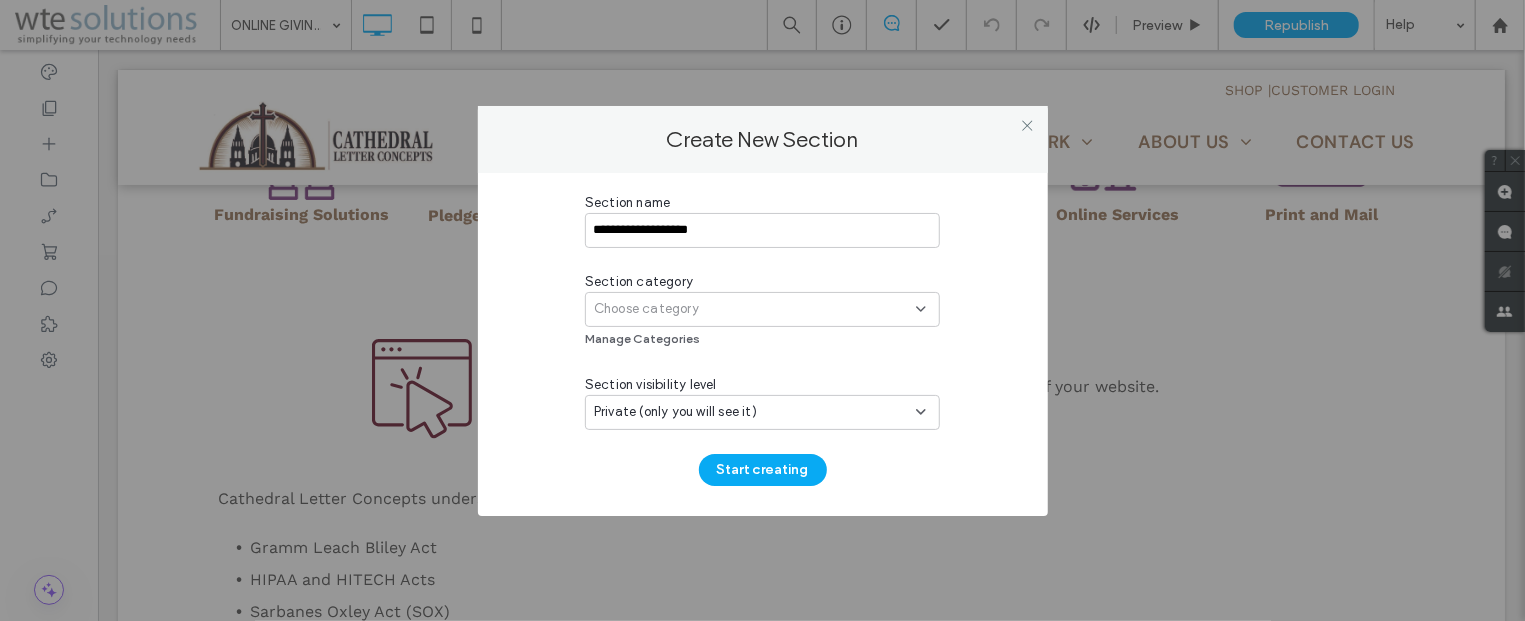 type on "**********" 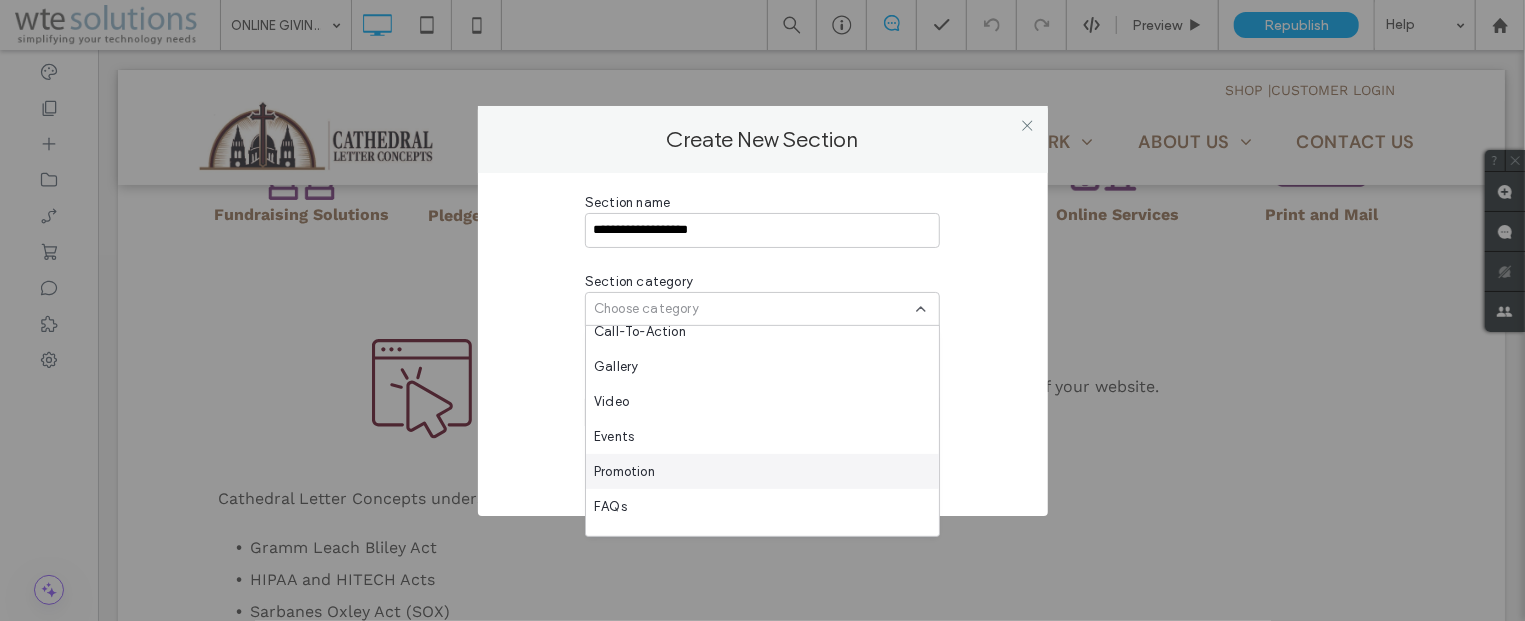 scroll, scrollTop: 723, scrollLeft: 0, axis: vertical 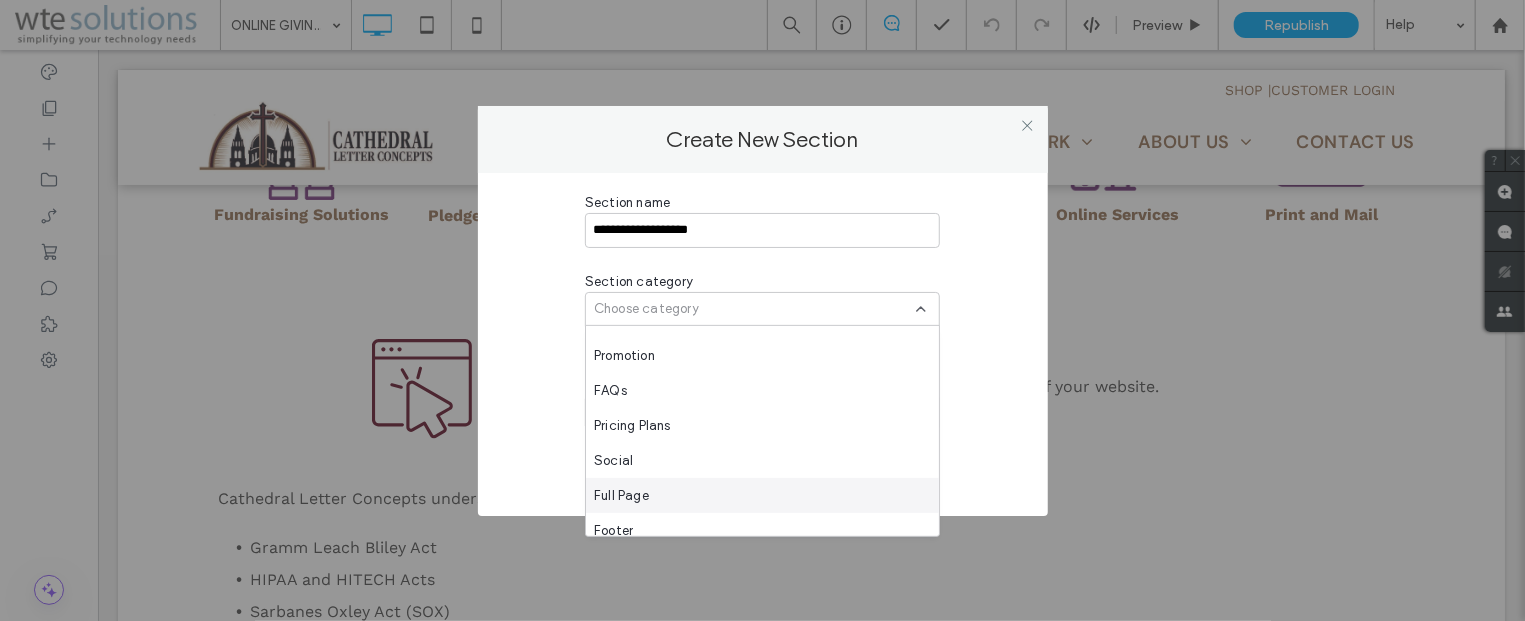 click on "Full Page" at bounding box center (621, 495) 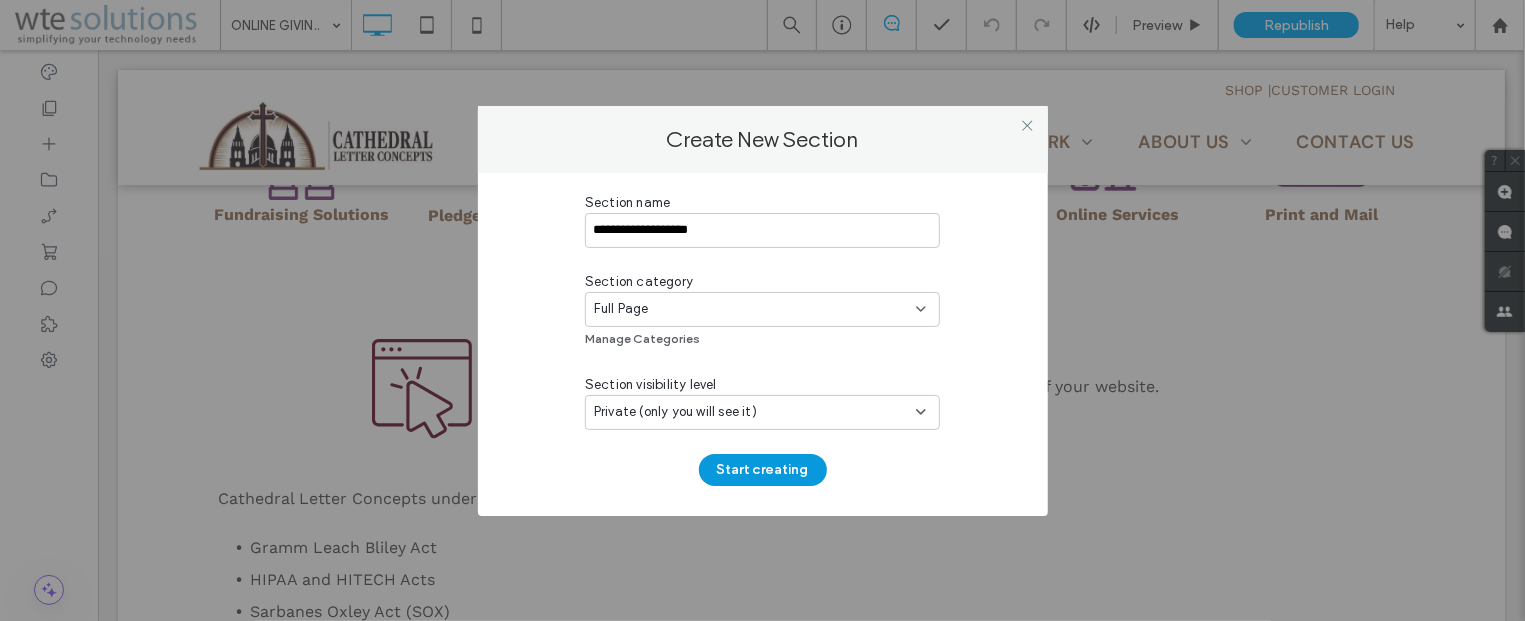 click on "Start creating" at bounding box center (763, 470) 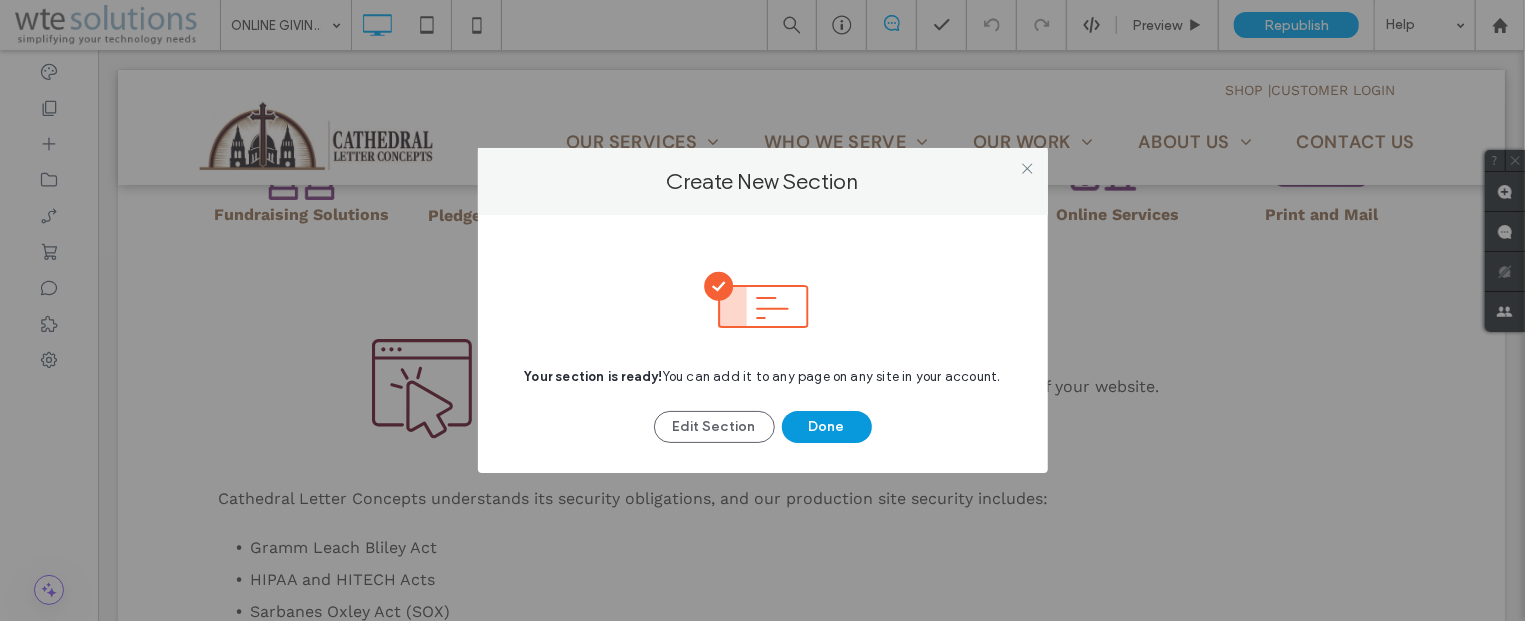 click on "Done" at bounding box center [827, 427] 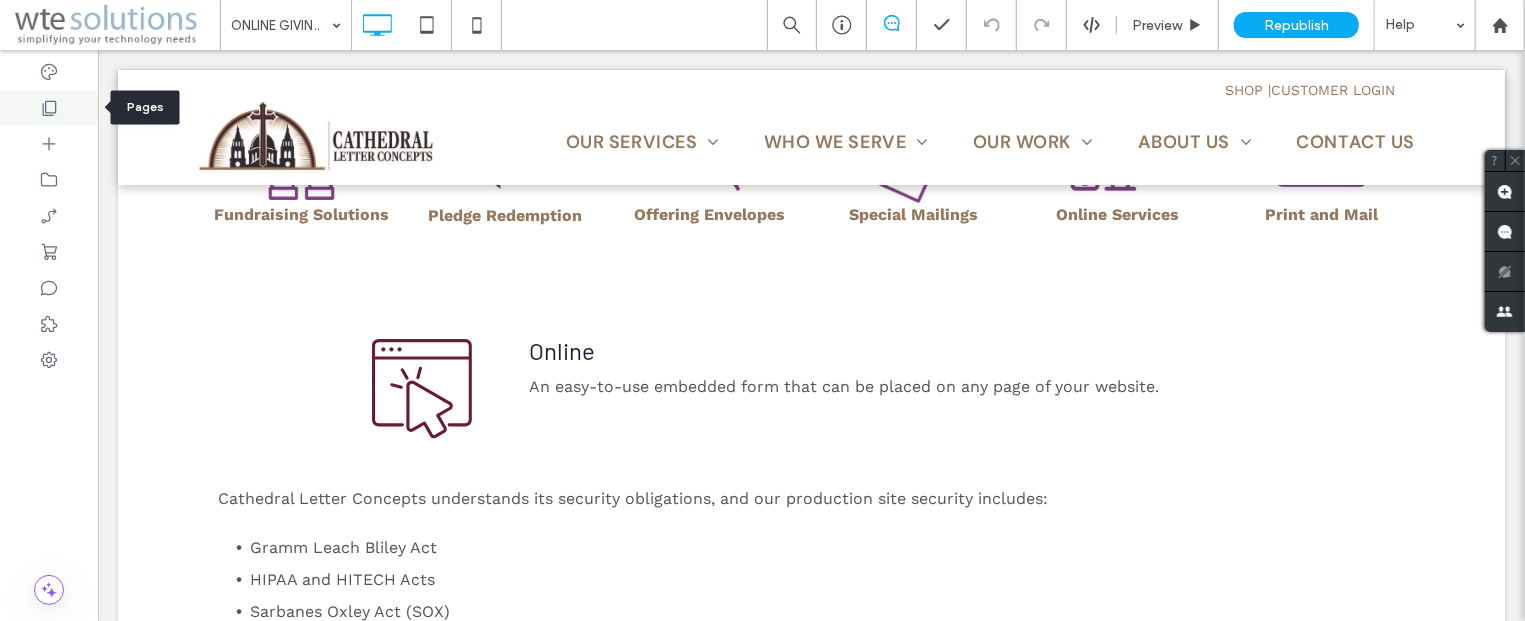 click 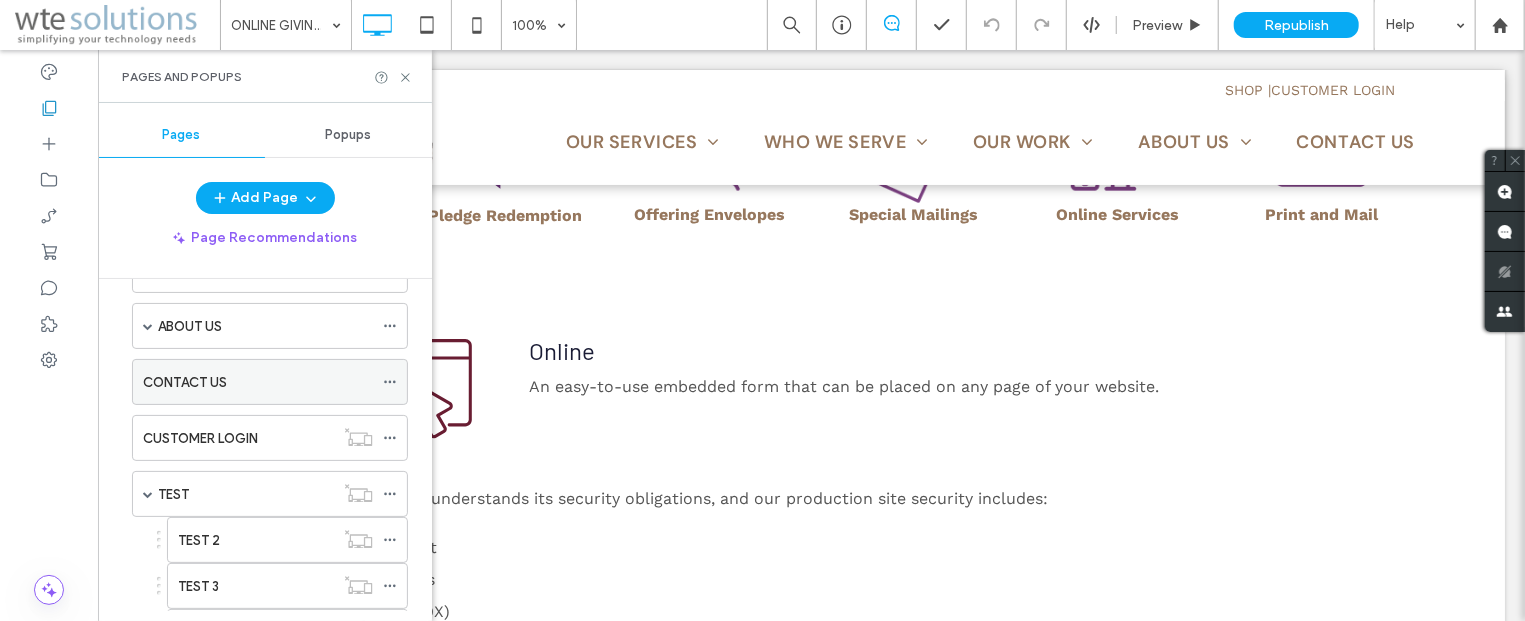 scroll, scrollTop: 723, scrollLeft: 0, axis: vertical 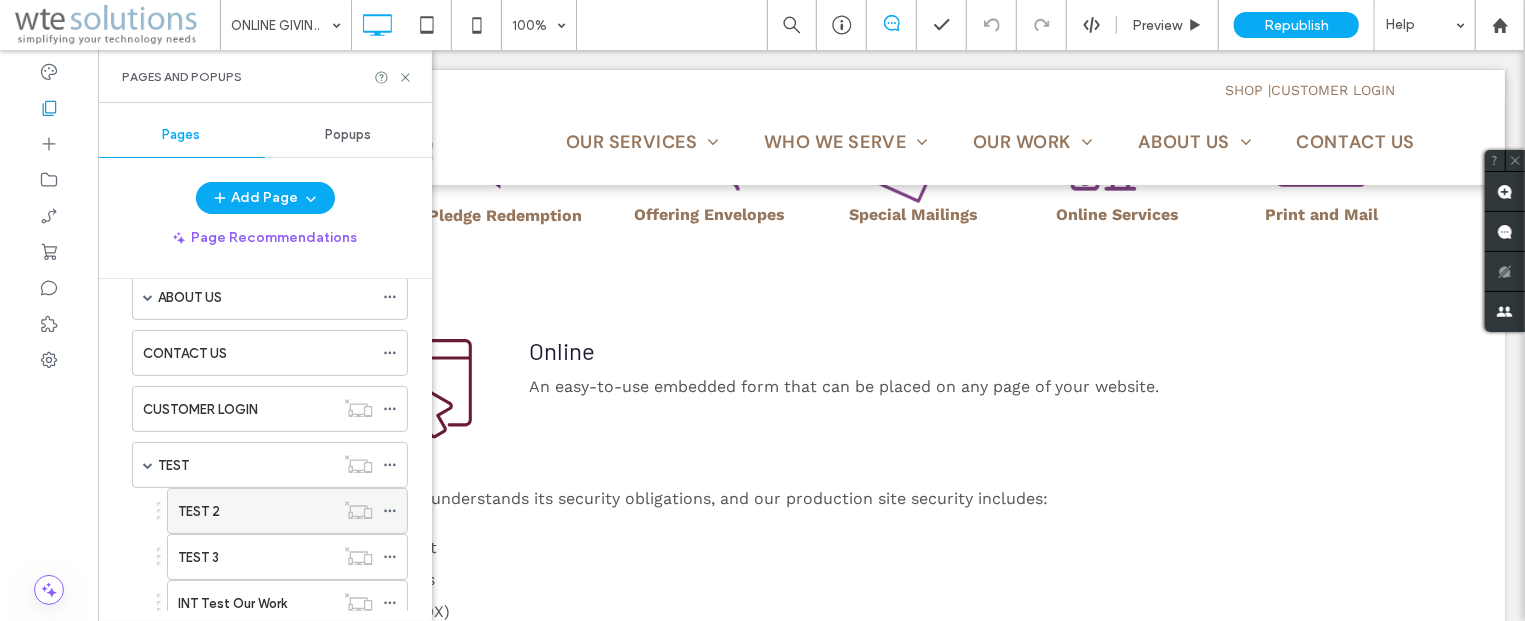 click on "TEST 2" at bounding box center (256, 511) 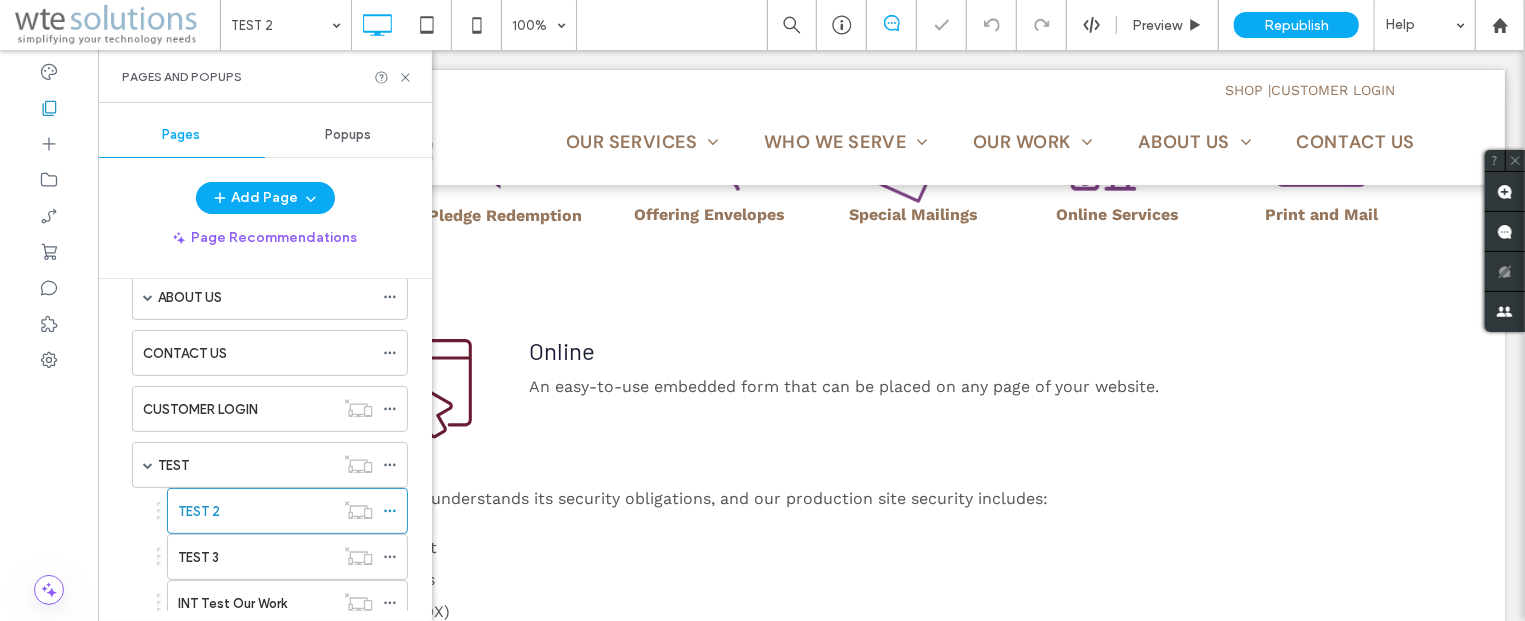 click 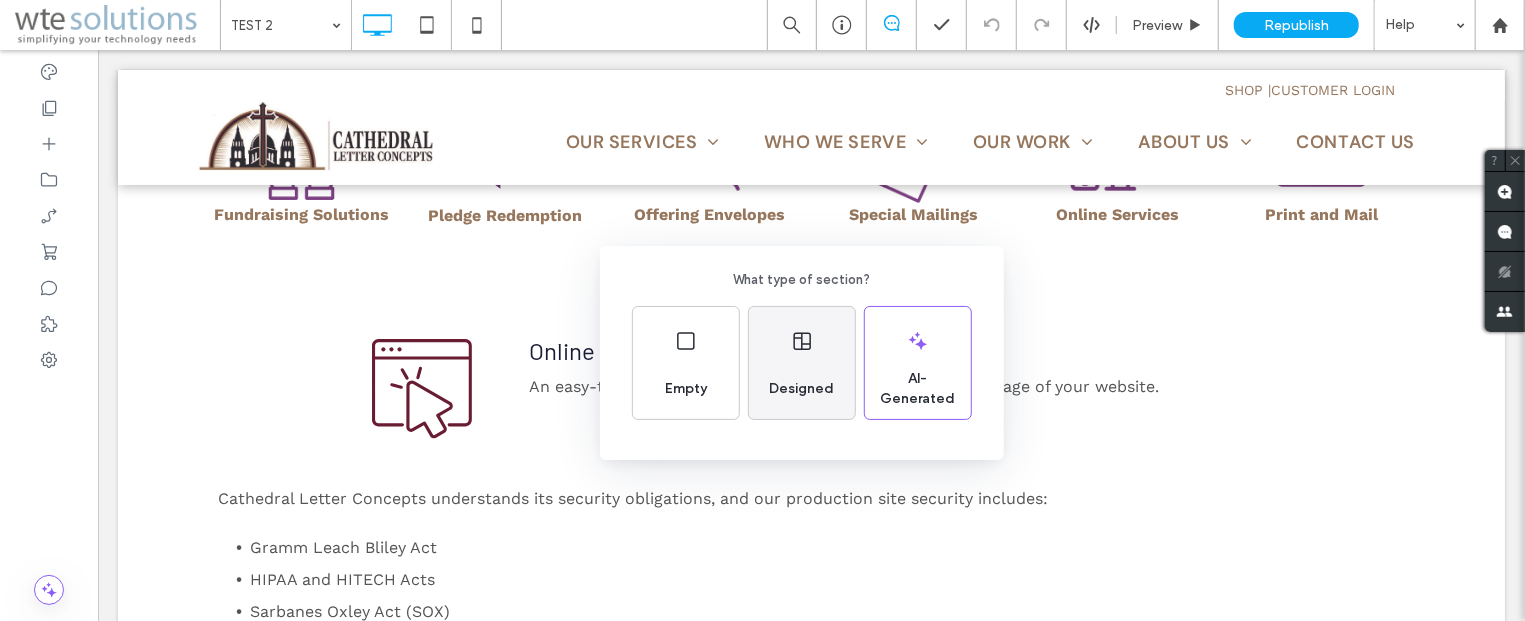 click on "Designed" at bounding box center [801, 389] 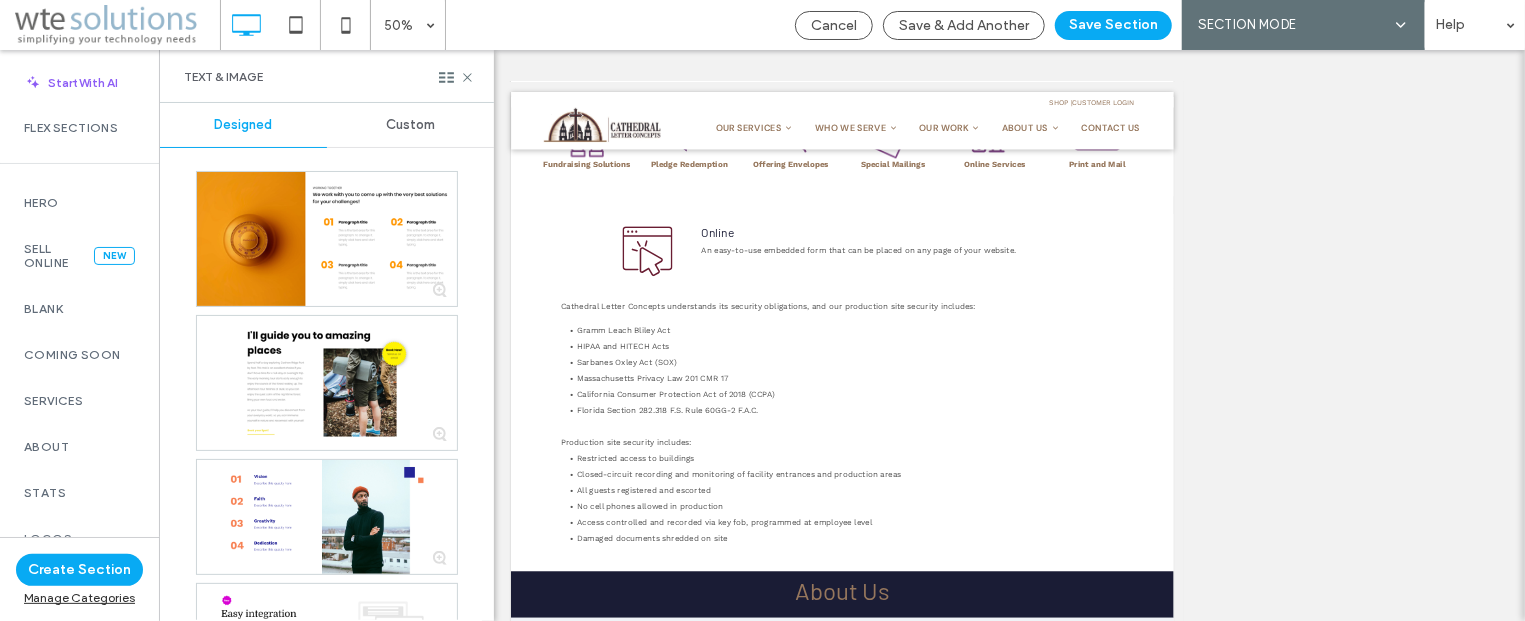 click on "Custom" at bounding box center (410, 125) 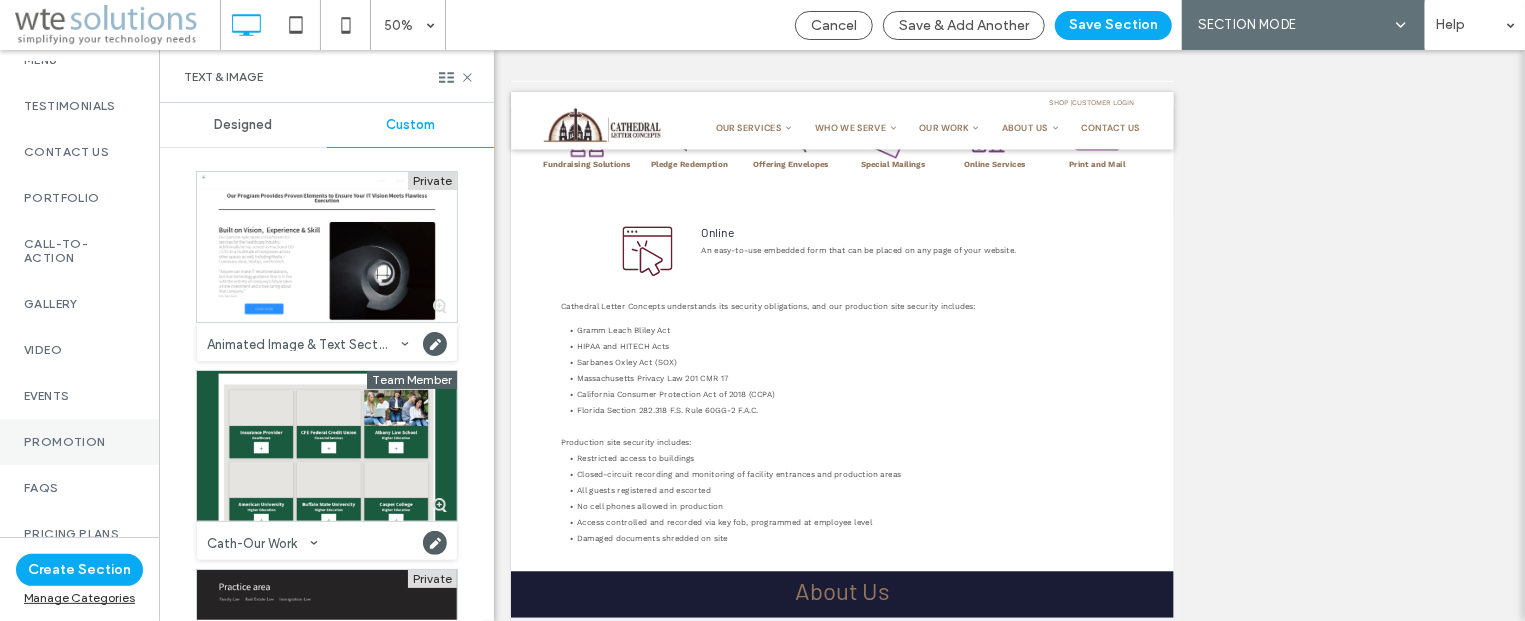 scroll, scrollTop: 901, scrollLeft: 0, axis: vertical 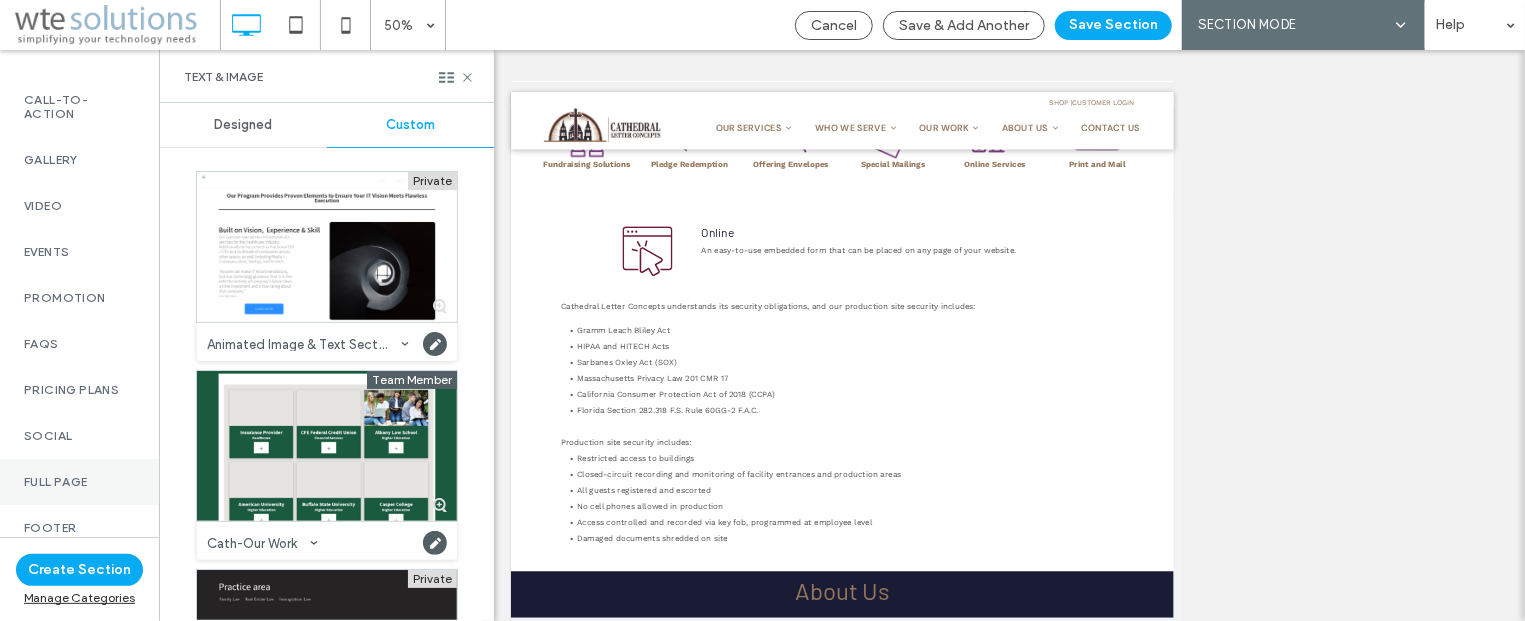 click on "Full Page" at bounding box center (79, 482) 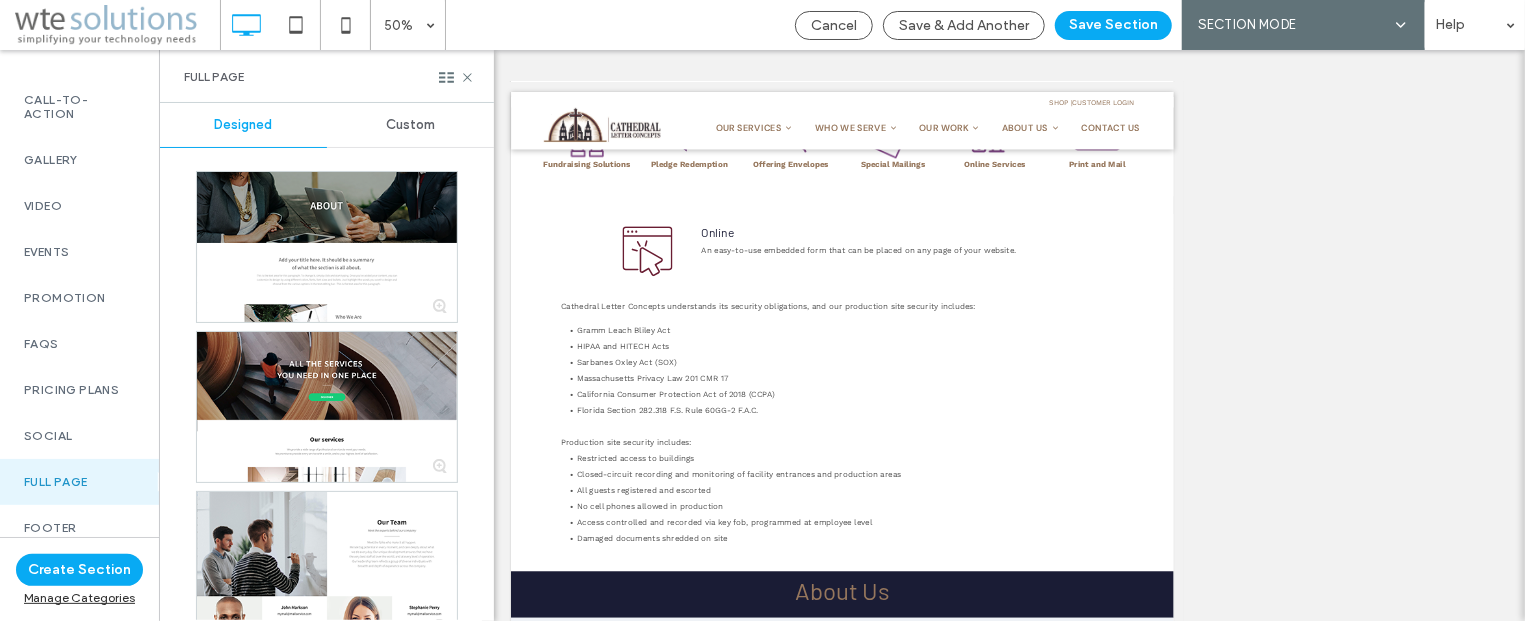 click on "Custom" at bounding box center (410, 125) 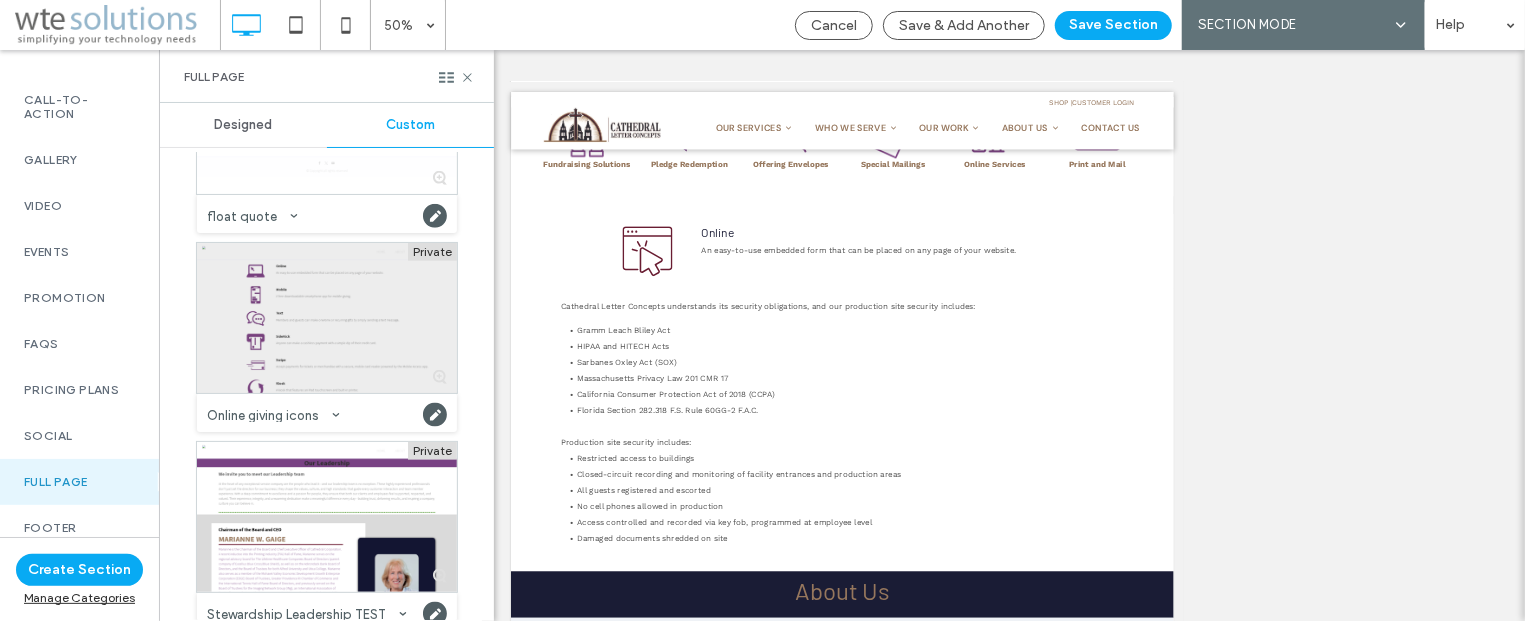 scroll, scrollTop: 1326, scrollLeft: 0, axis: vertical 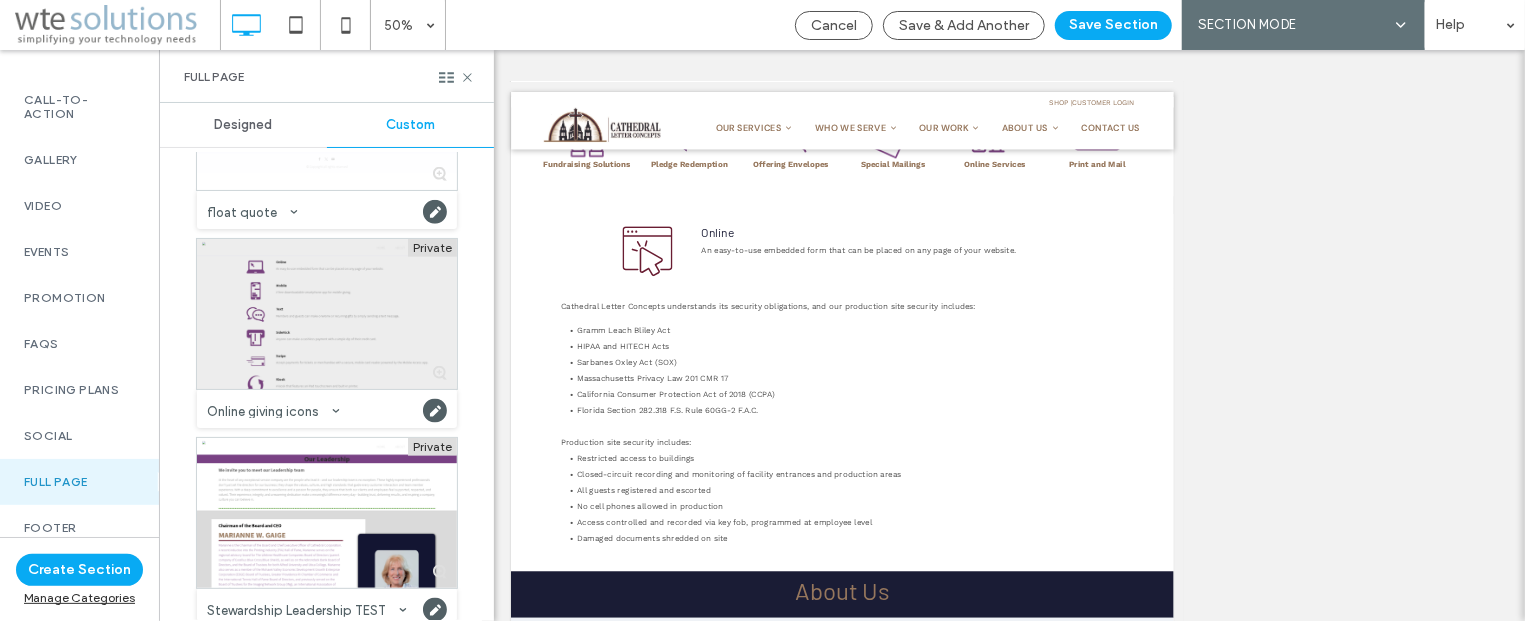 click at bounding box center [327, 314] 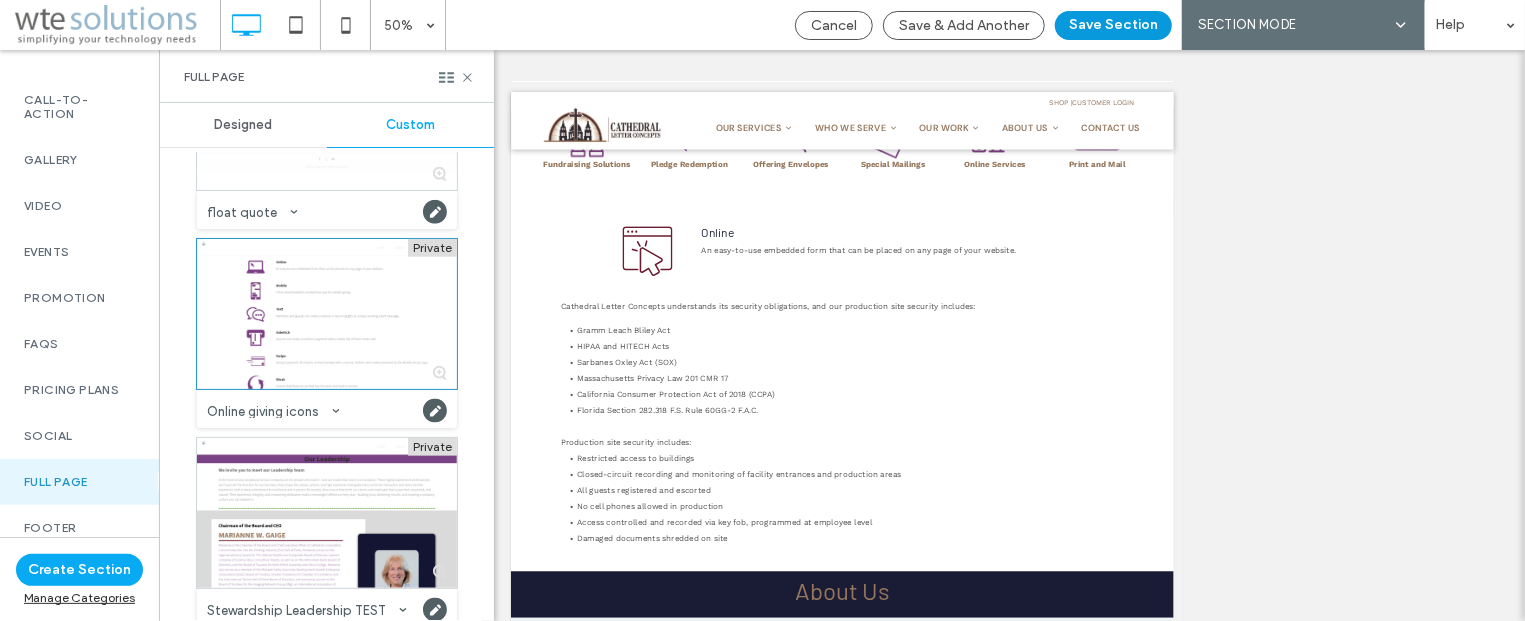 click on "Save Section" at bounding box center [1113, 25] 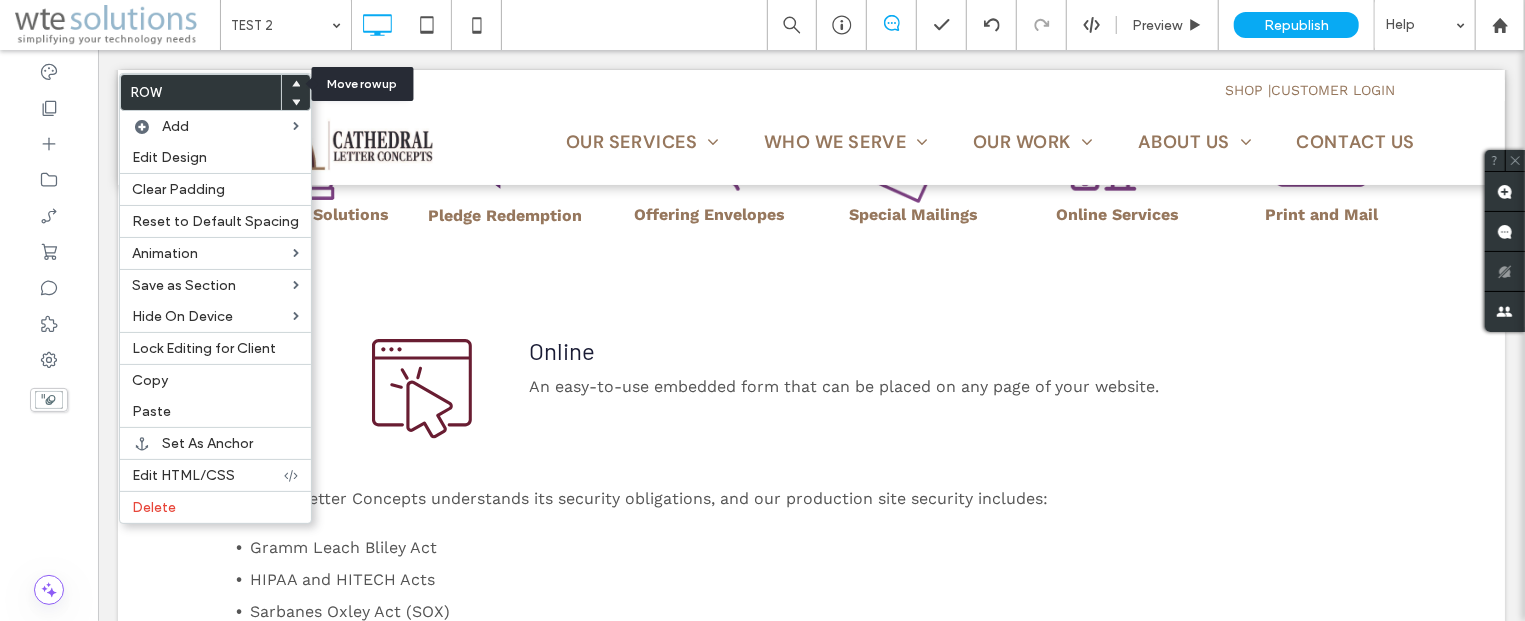 click at bounding box center (296, 84) 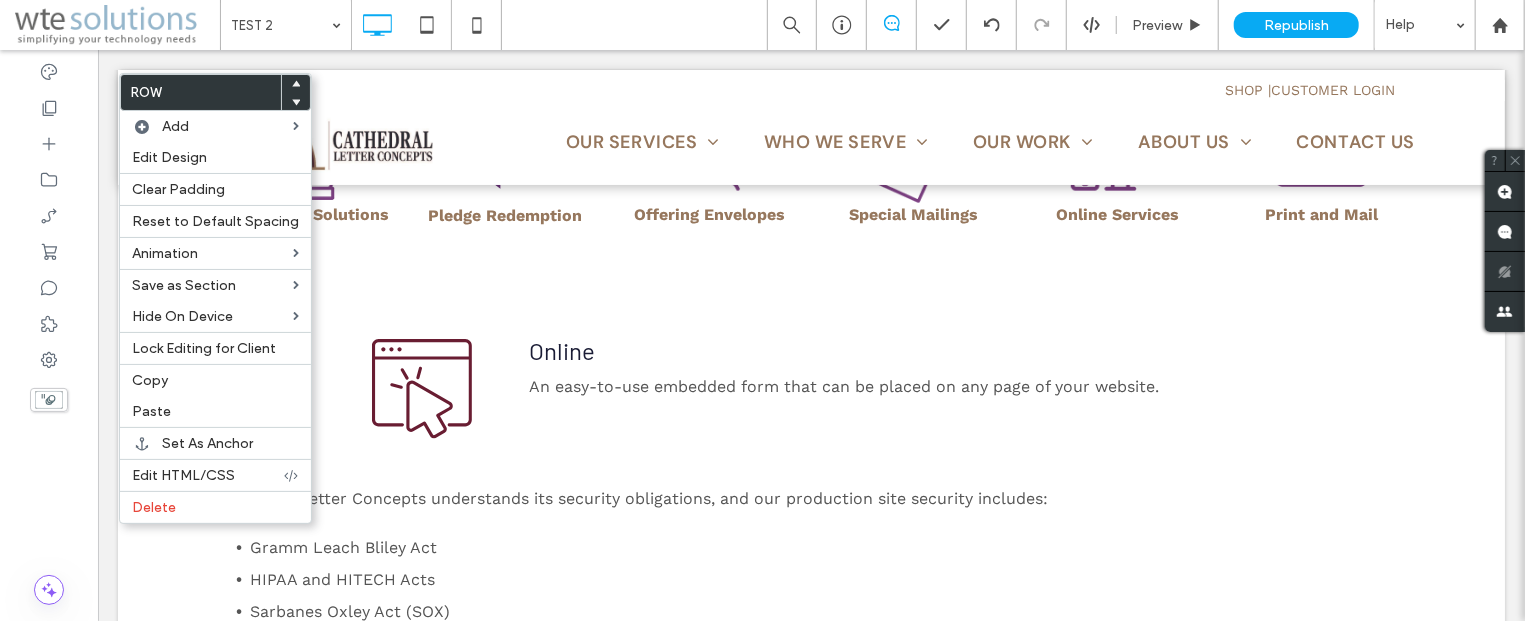 click at bounding box center (296, 84) 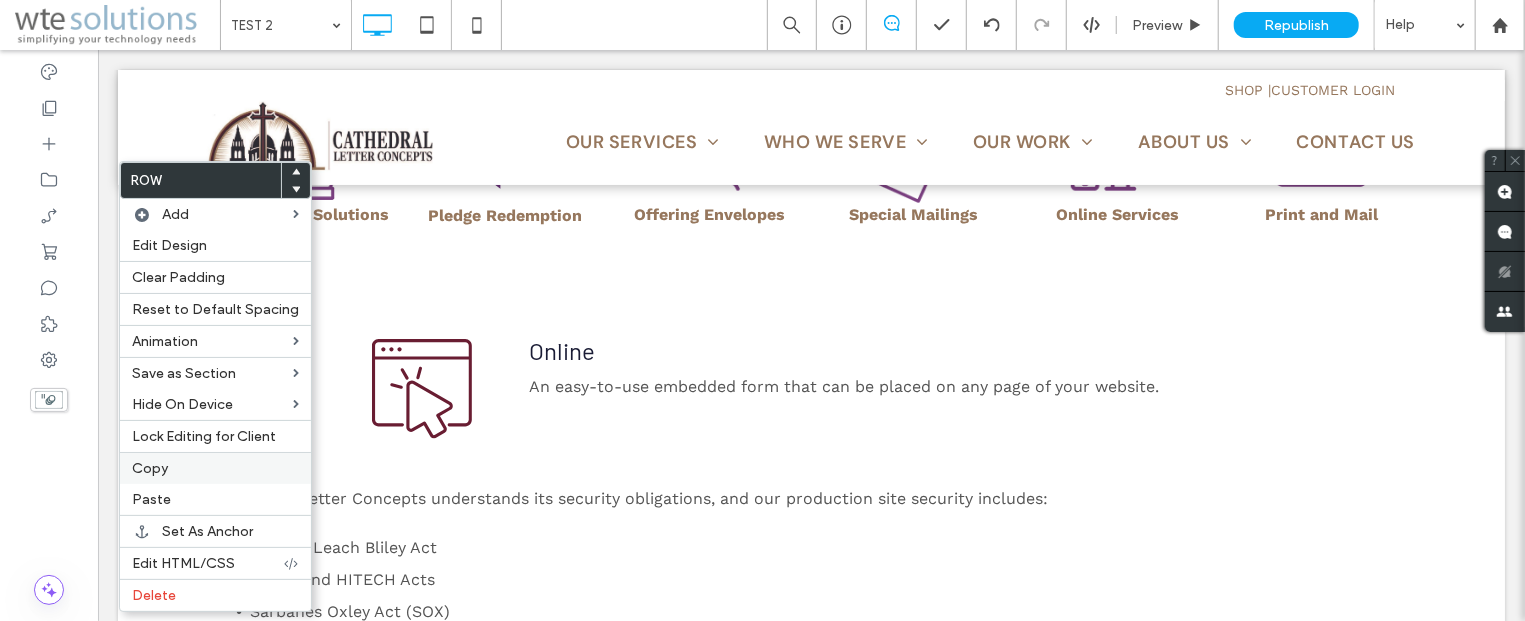 click on "Copy" at bounding box center [215, 468] 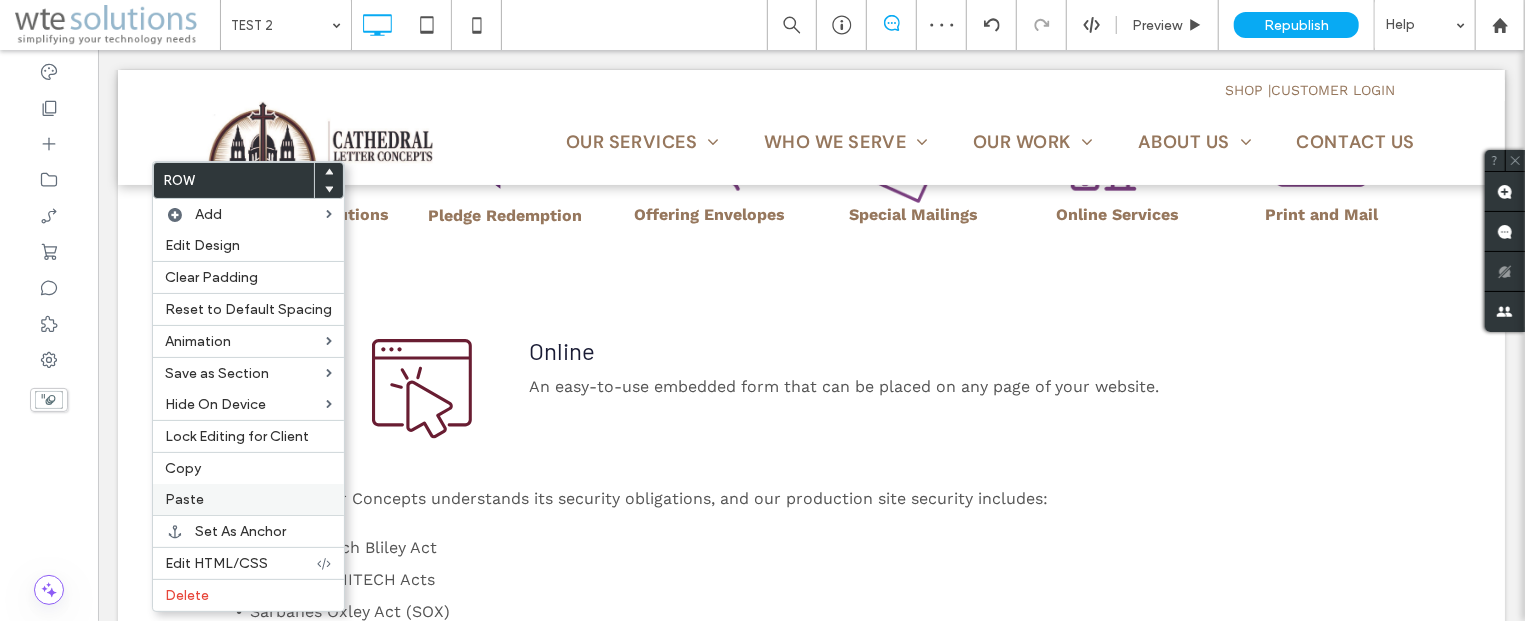 click on "Paste" at bounding box center (248, 499) 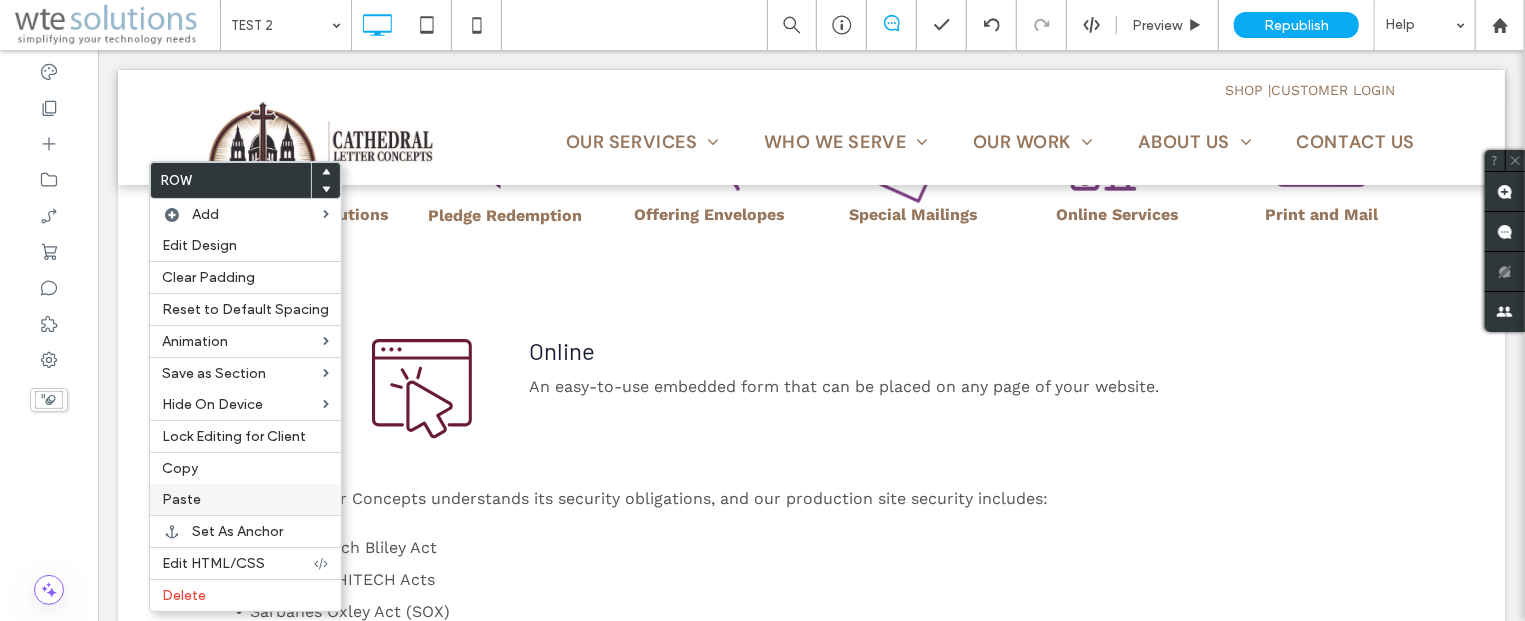 click on "Paste" at bounding box center (245, 499) 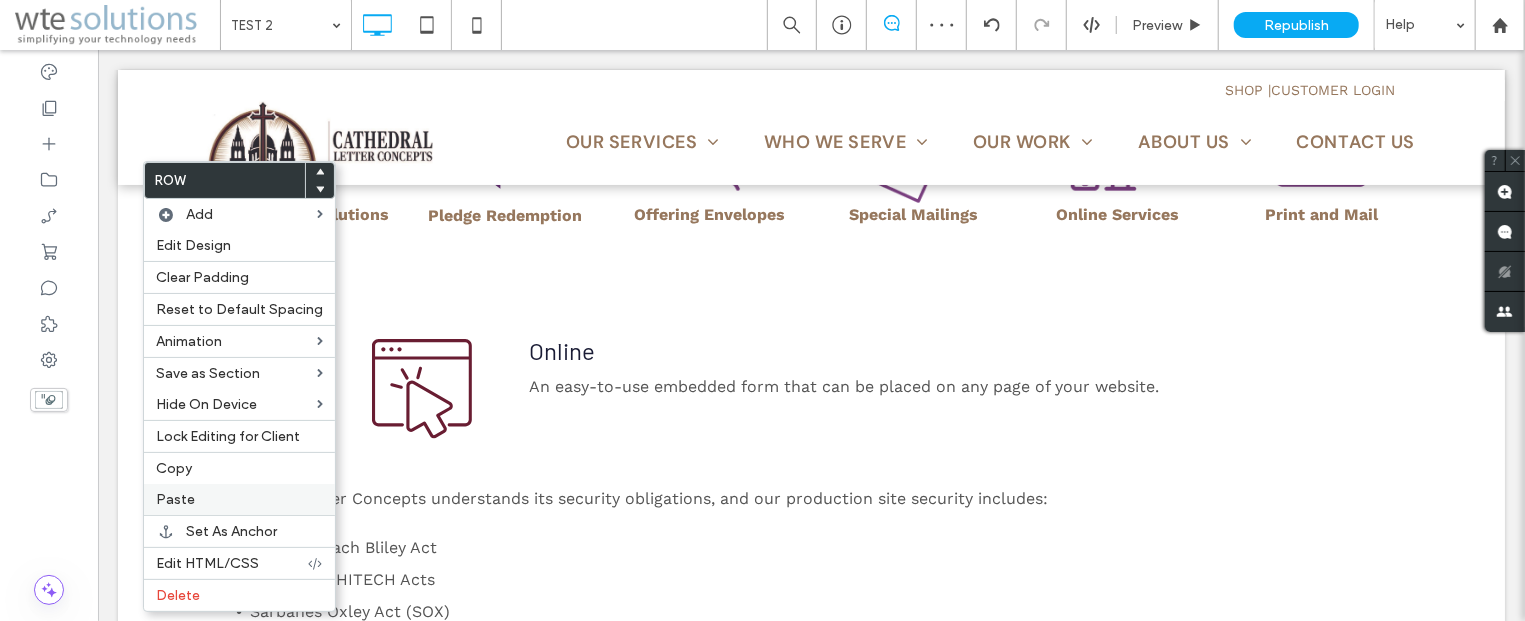 click on "Paste" at bounding box center (239, 499) 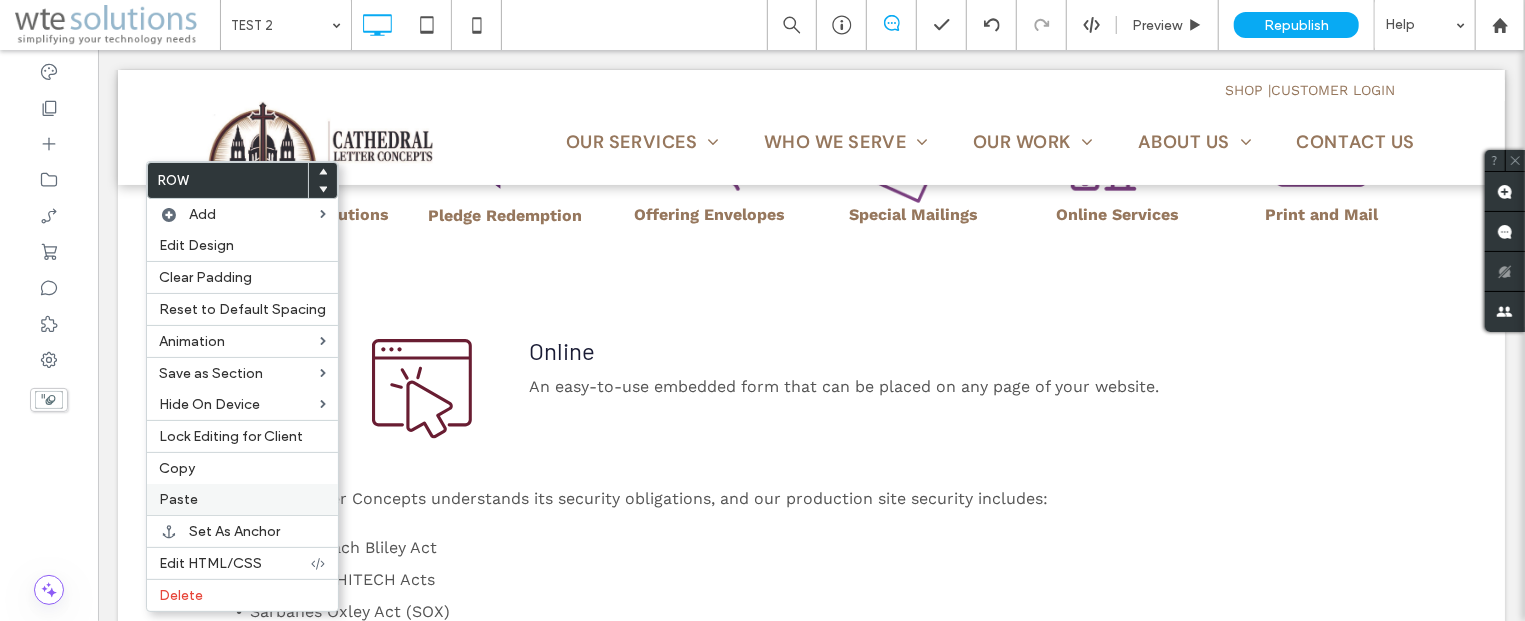 click on "Paste" at bounding box center [242, 499] 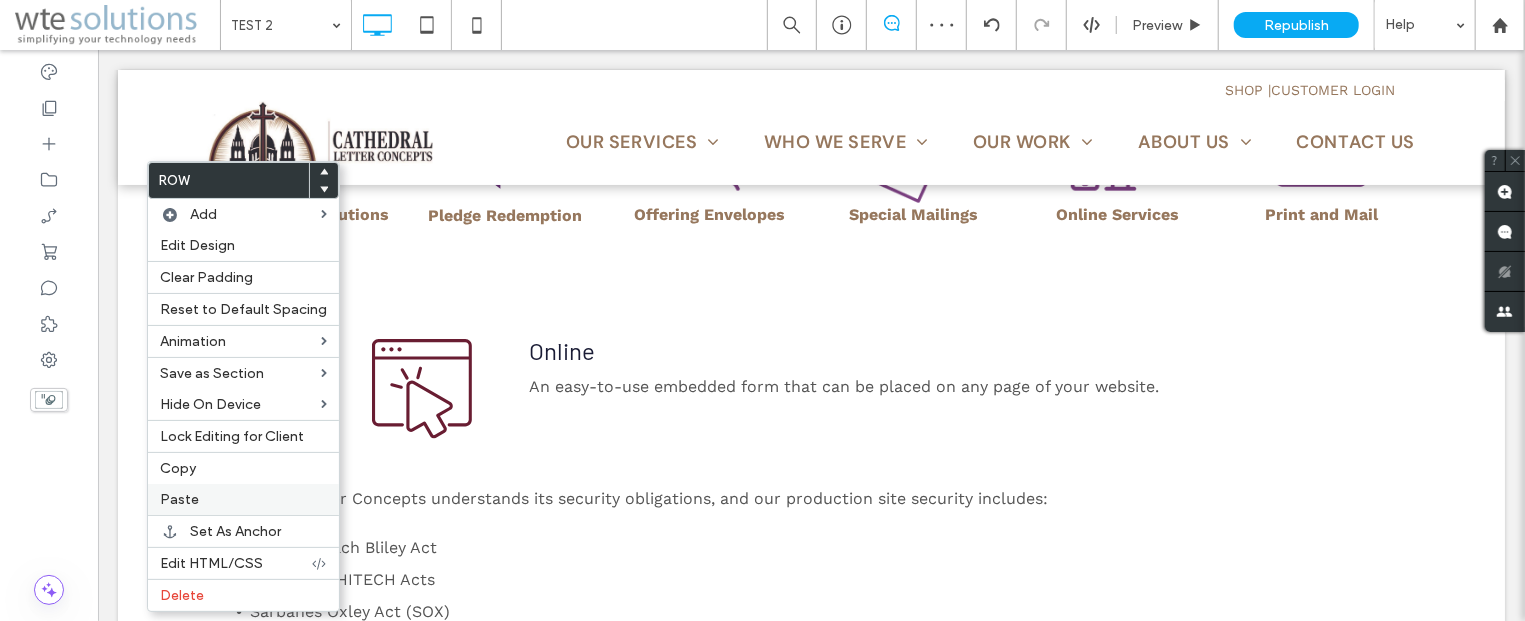 click on "Paste" at bounding box center (243, 499) 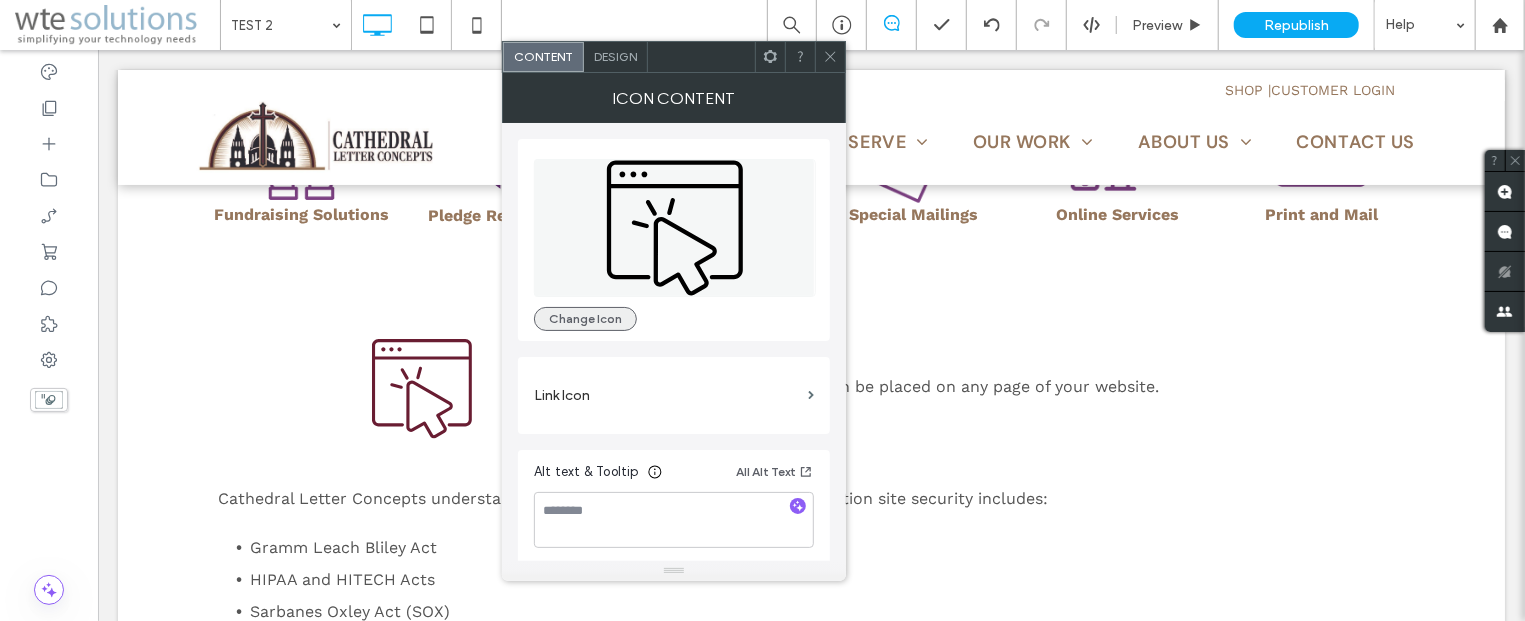 click on "Change Icon" at bounding box center [585, 319] 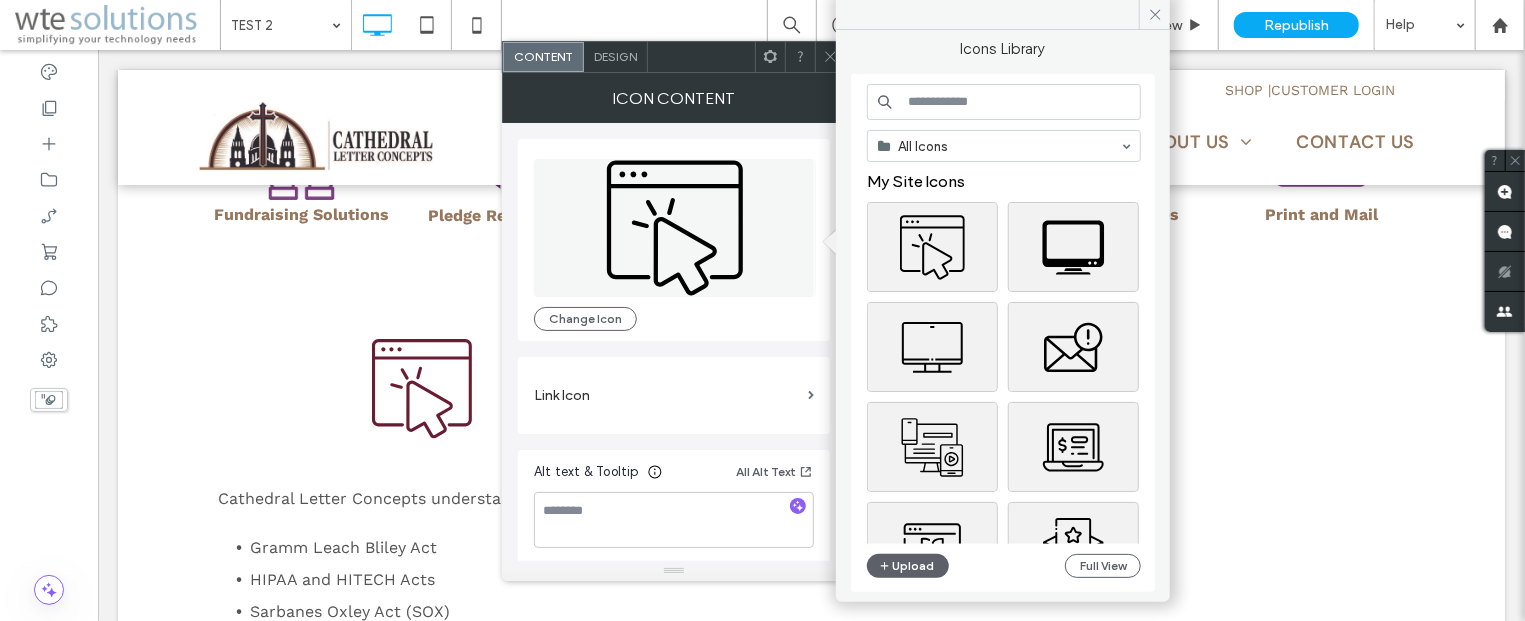 click at bounding box center [1004, 102] 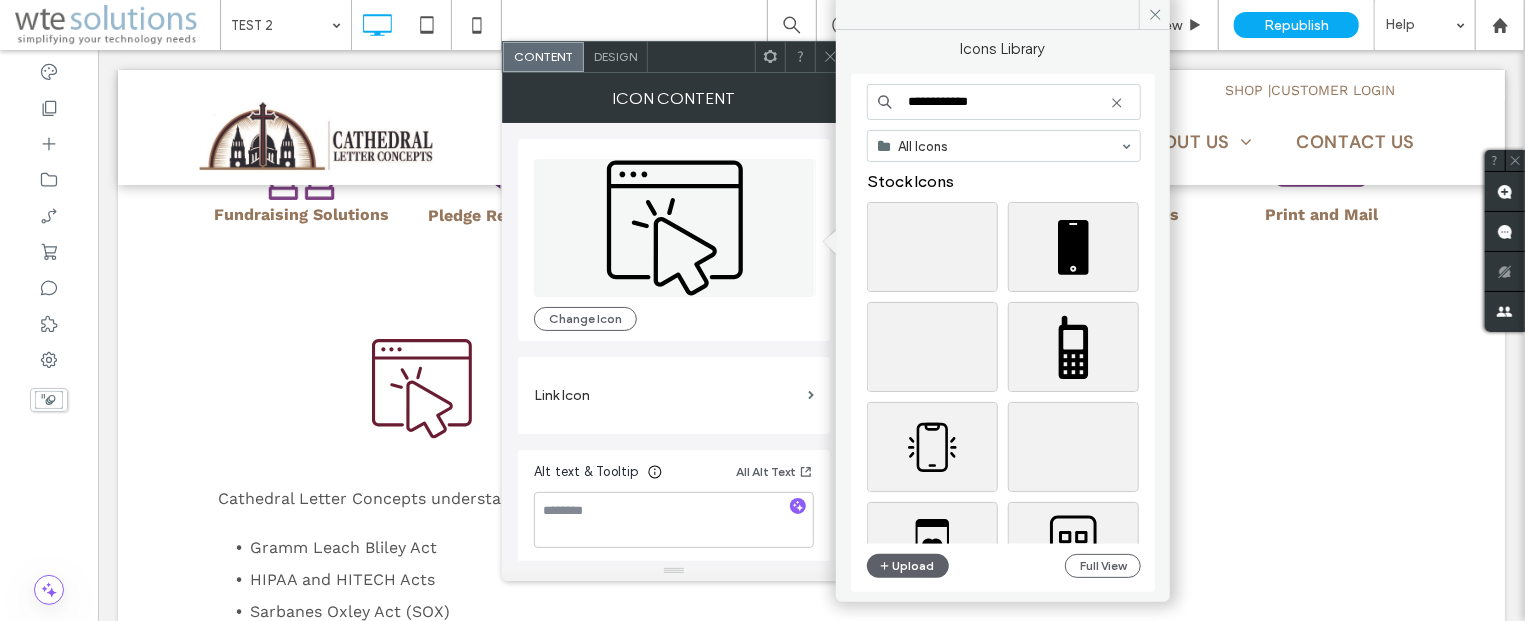 type on "**********" 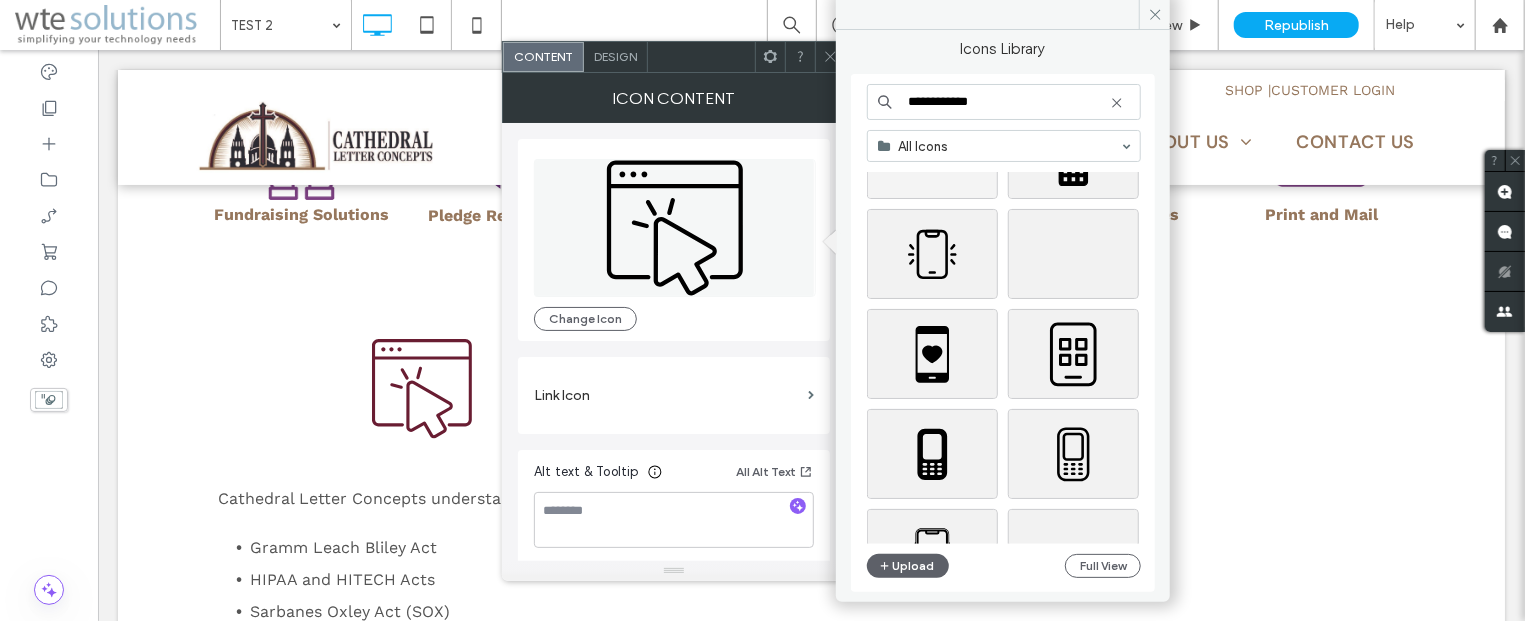 scroll, scrollTop: 241, scrollLeft: 0, axis: vertical 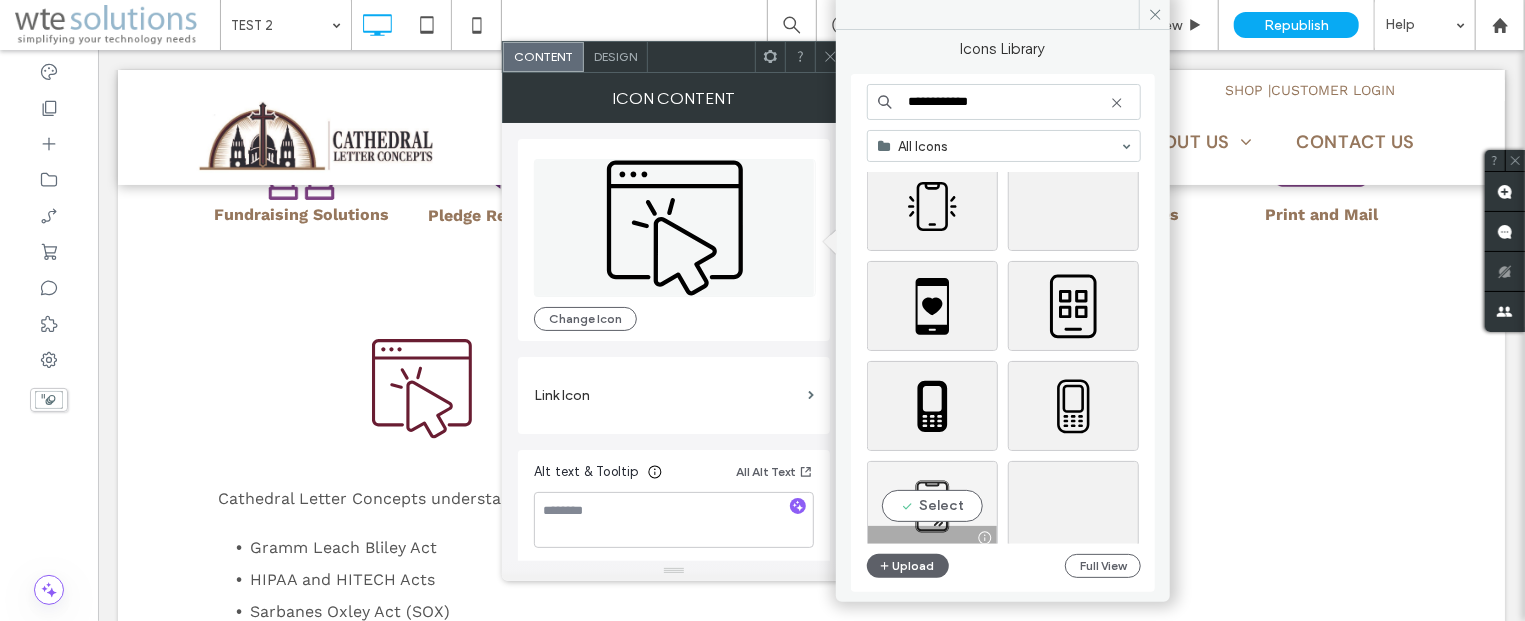 click on "Select" at bounding box center [932, 506] 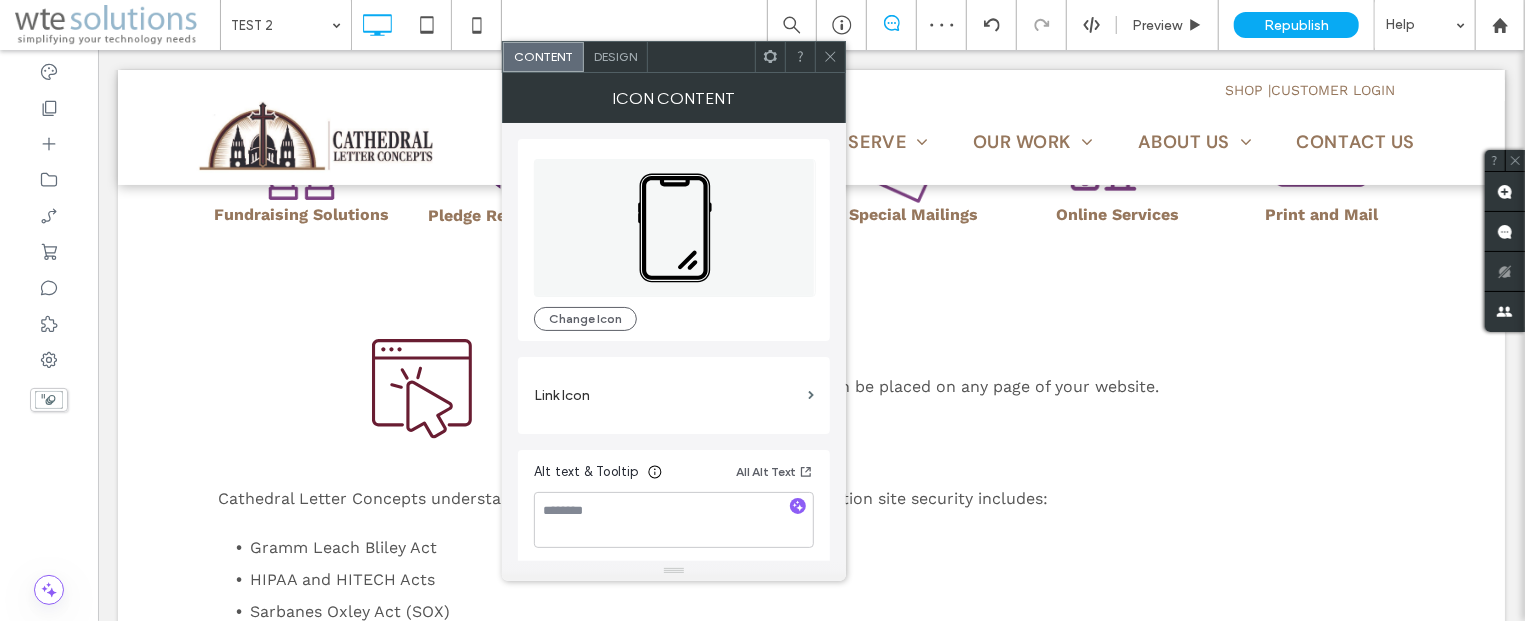 click 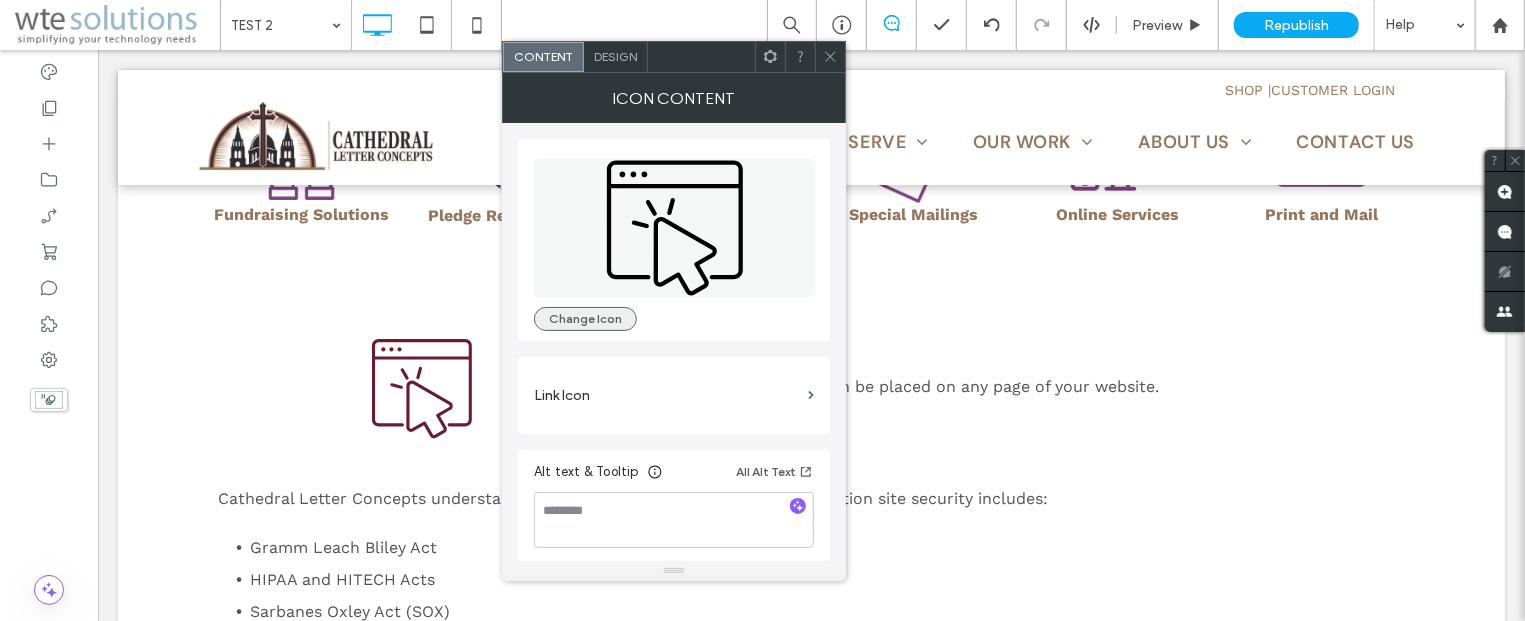 click on "Change Icon" at bounding box center (585, 319) 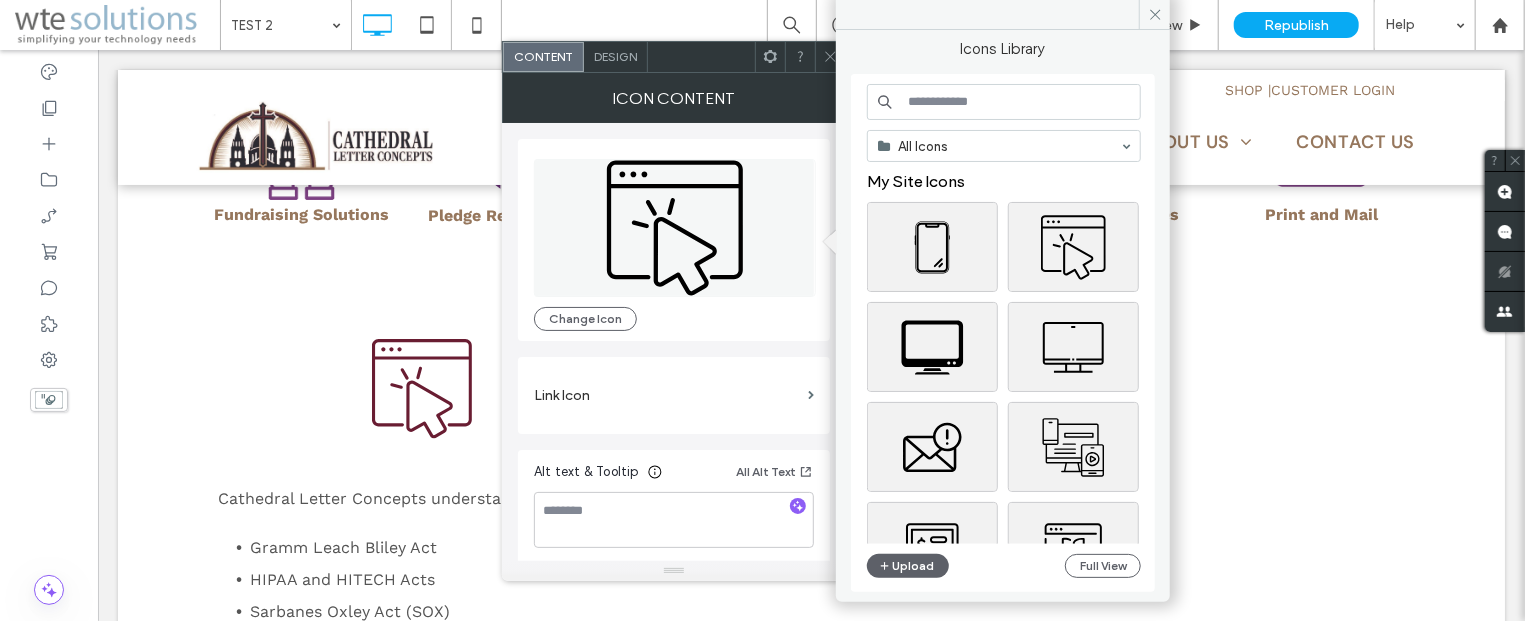click at bounding box center (1004, 102) 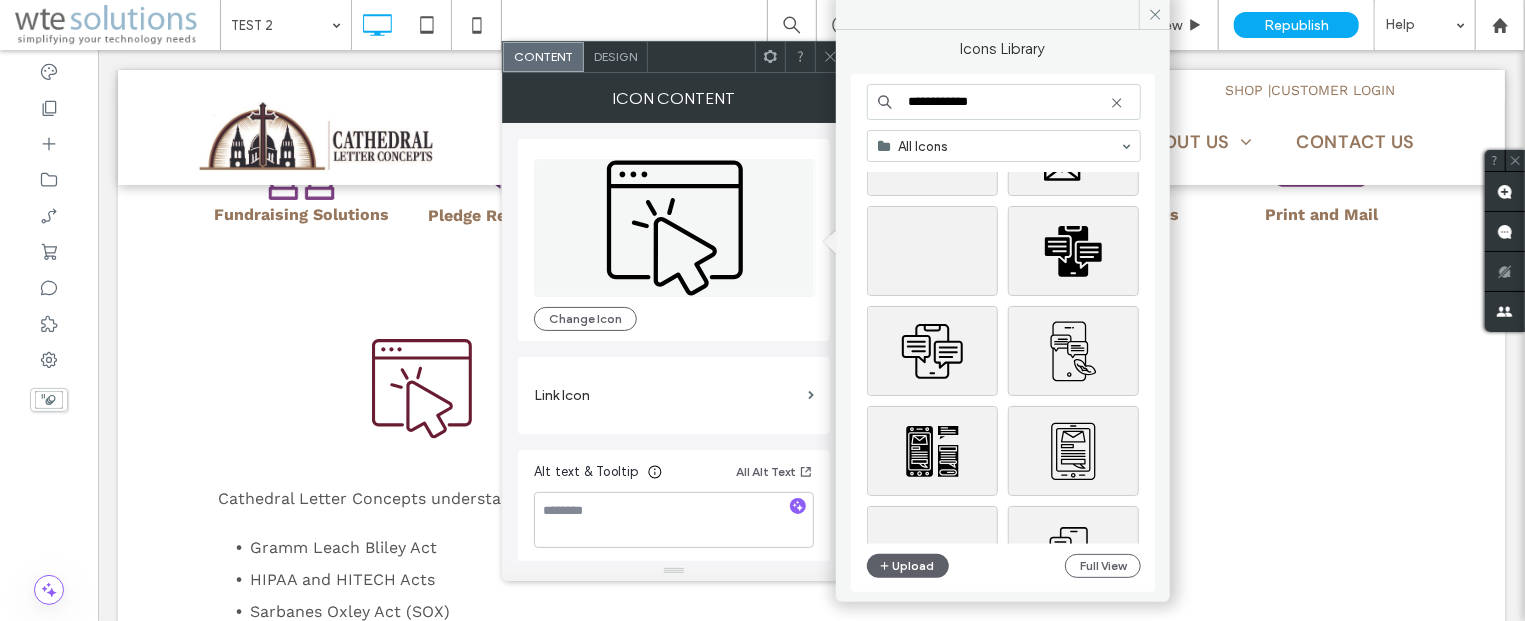 scroll, scrollTop: 603, scrollLeft: 0, axis: vertical 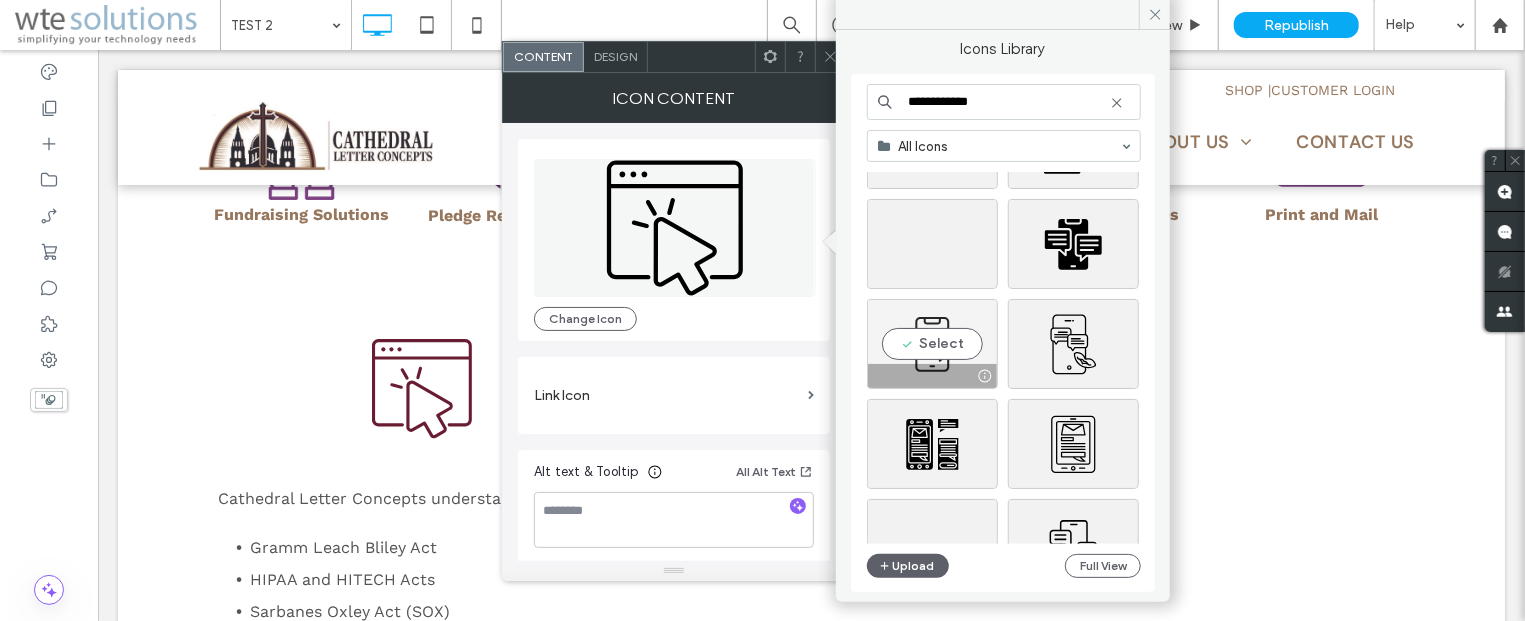 type on "**********" 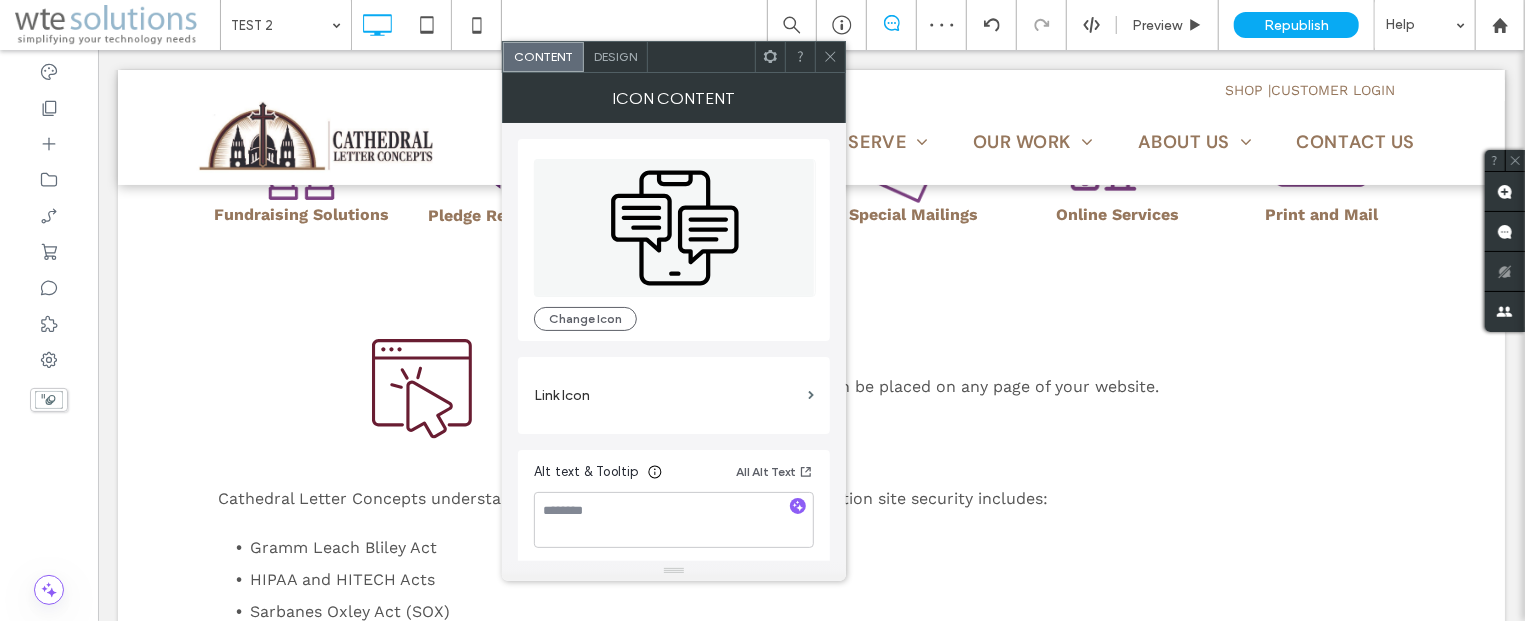 click at bounding box center (830, 57) 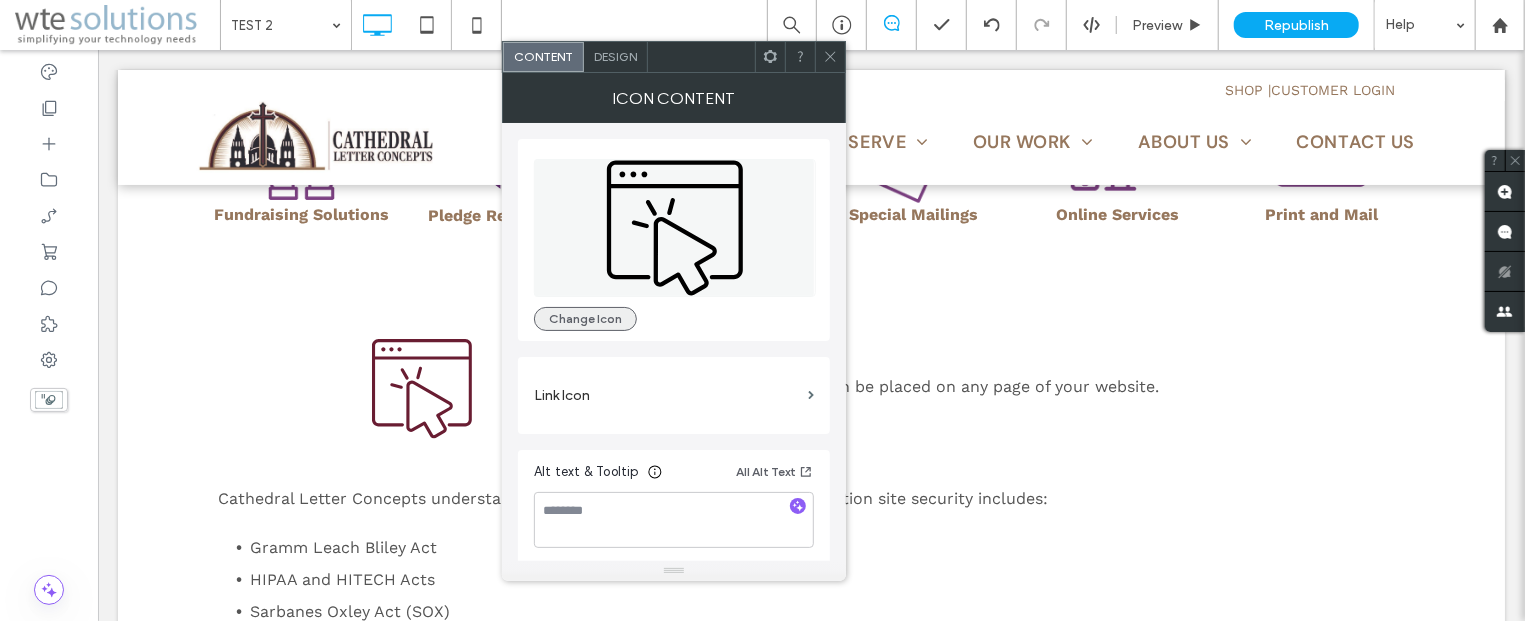 click on "Change Icon" at bounding box center [585, 319] 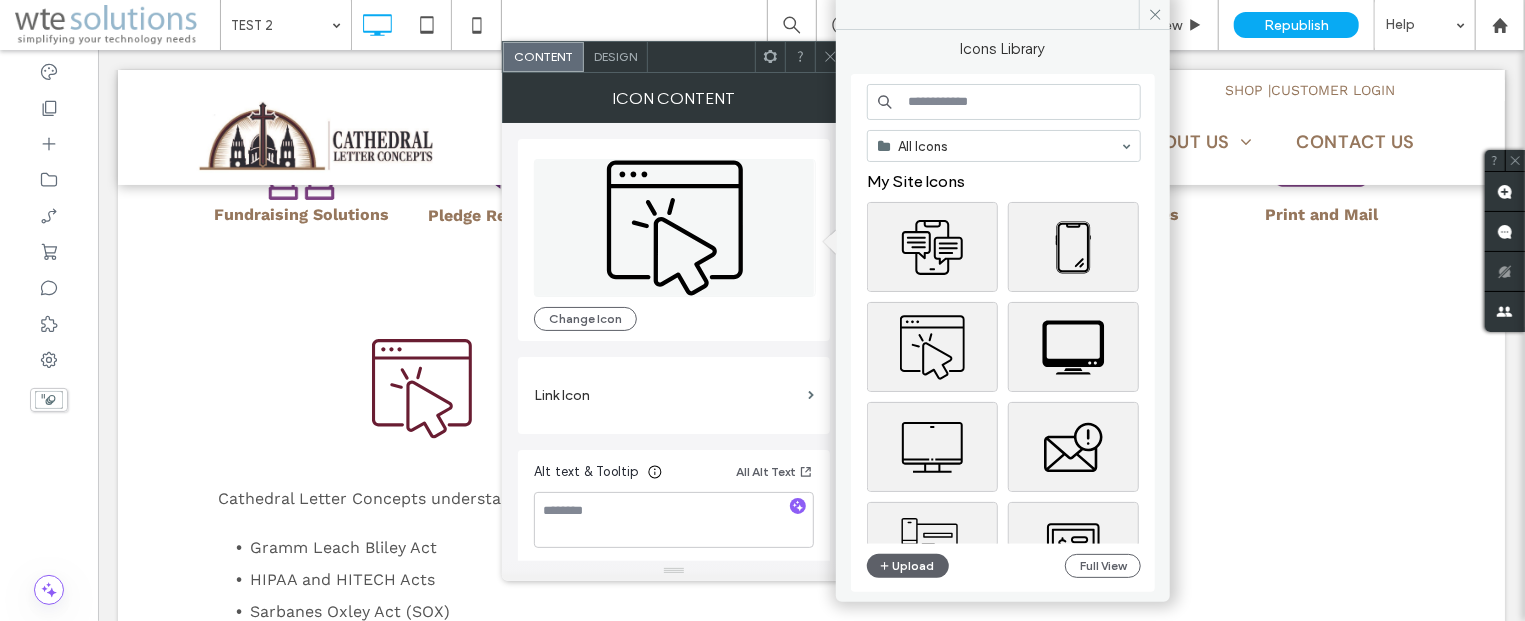 type 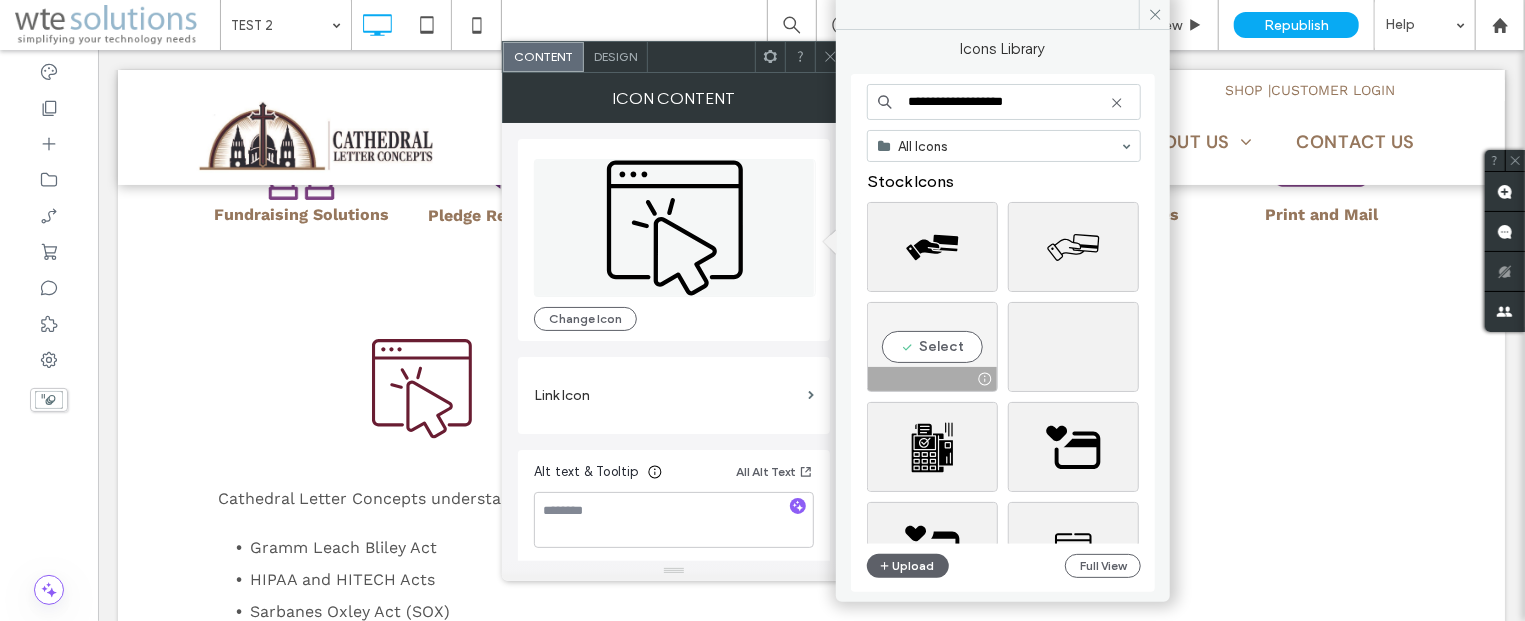 type on "**********" 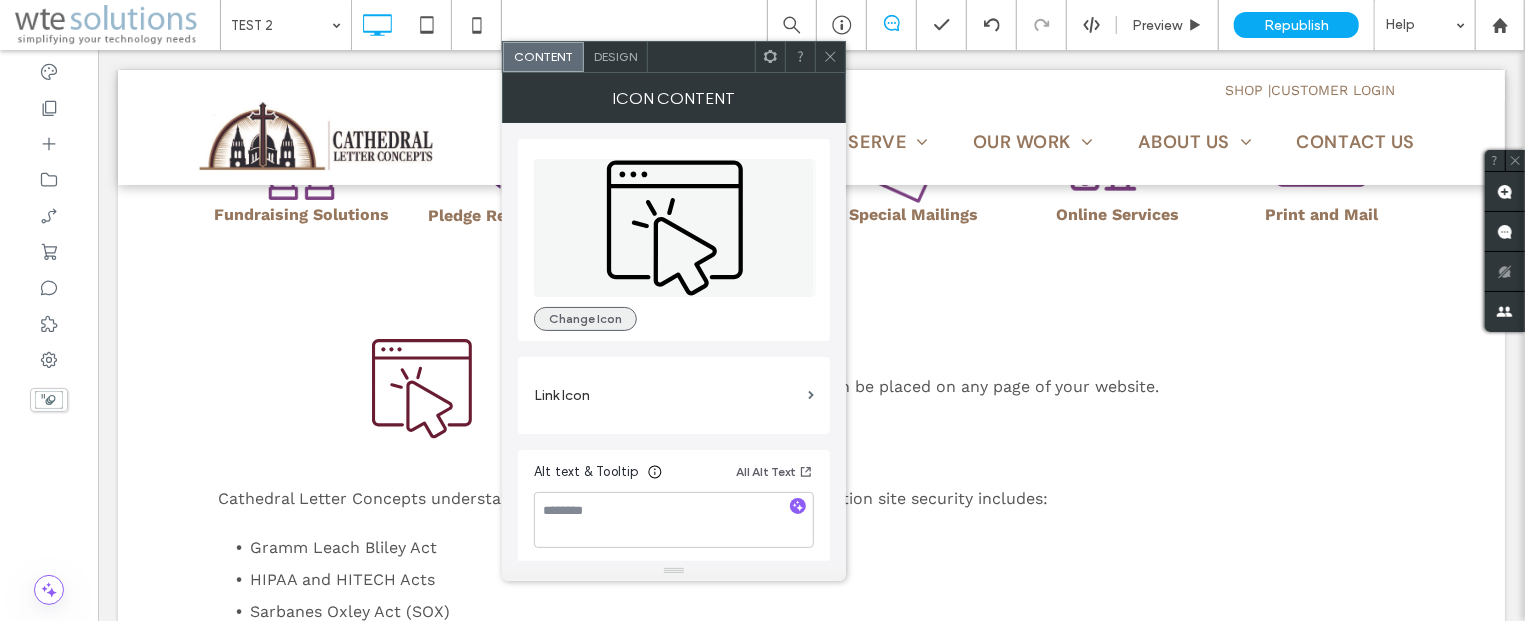 click on "Change Icon" at bounding box center (585, 319) 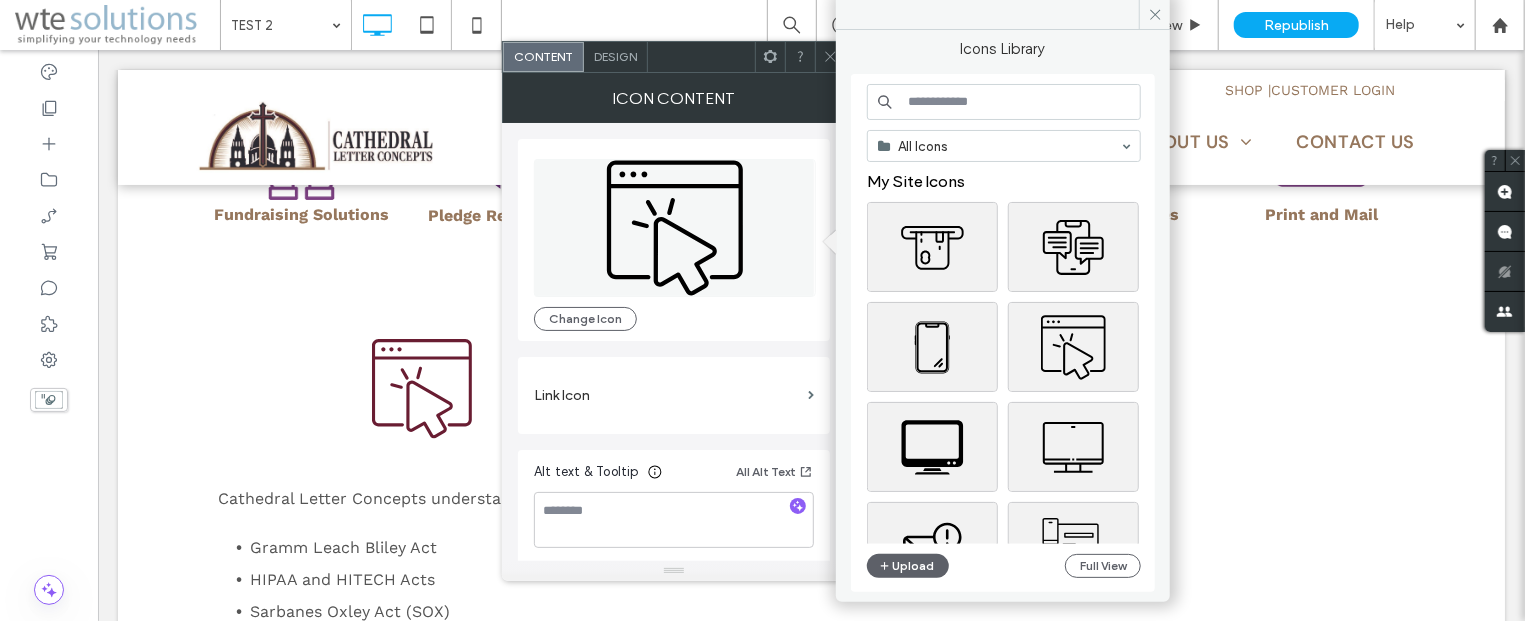 click at bounding box center (1004, 102) 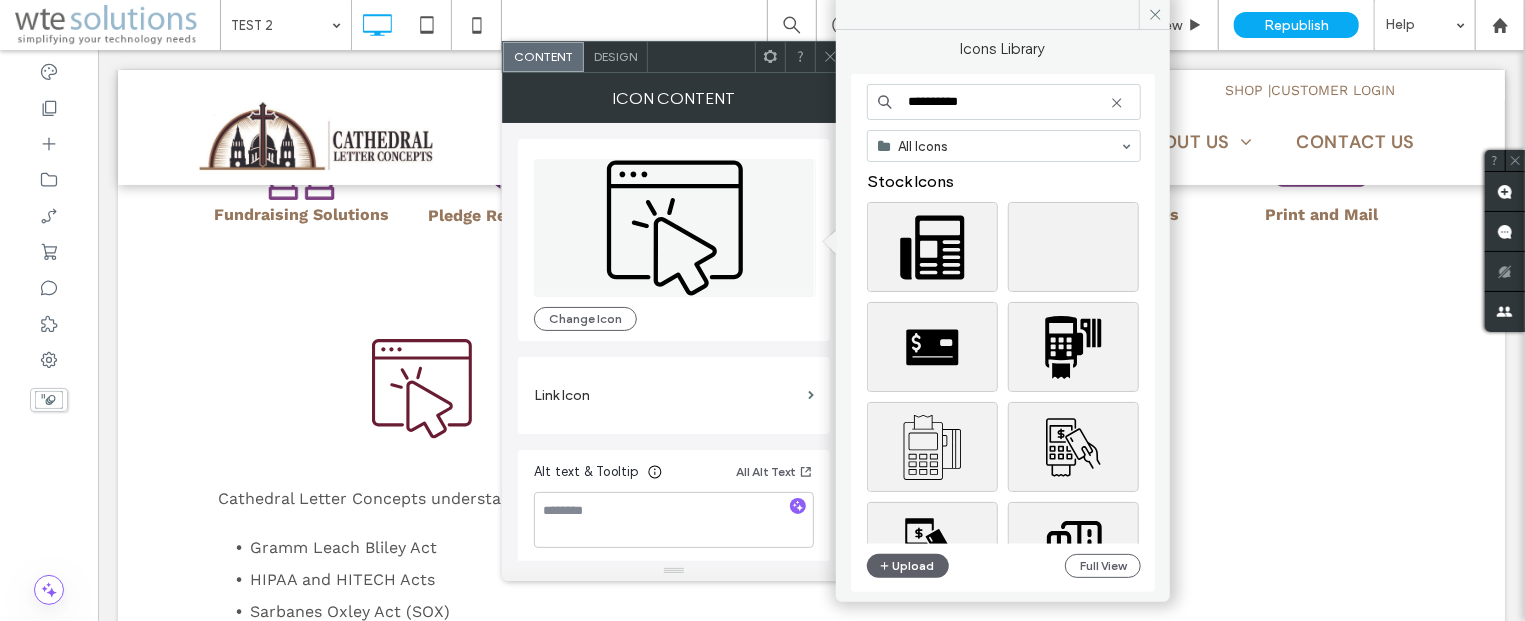 drag, startPoint x: 995, startPoint y: 106, endPoint x: 909, endPoint y: 109, distance: 86.05231 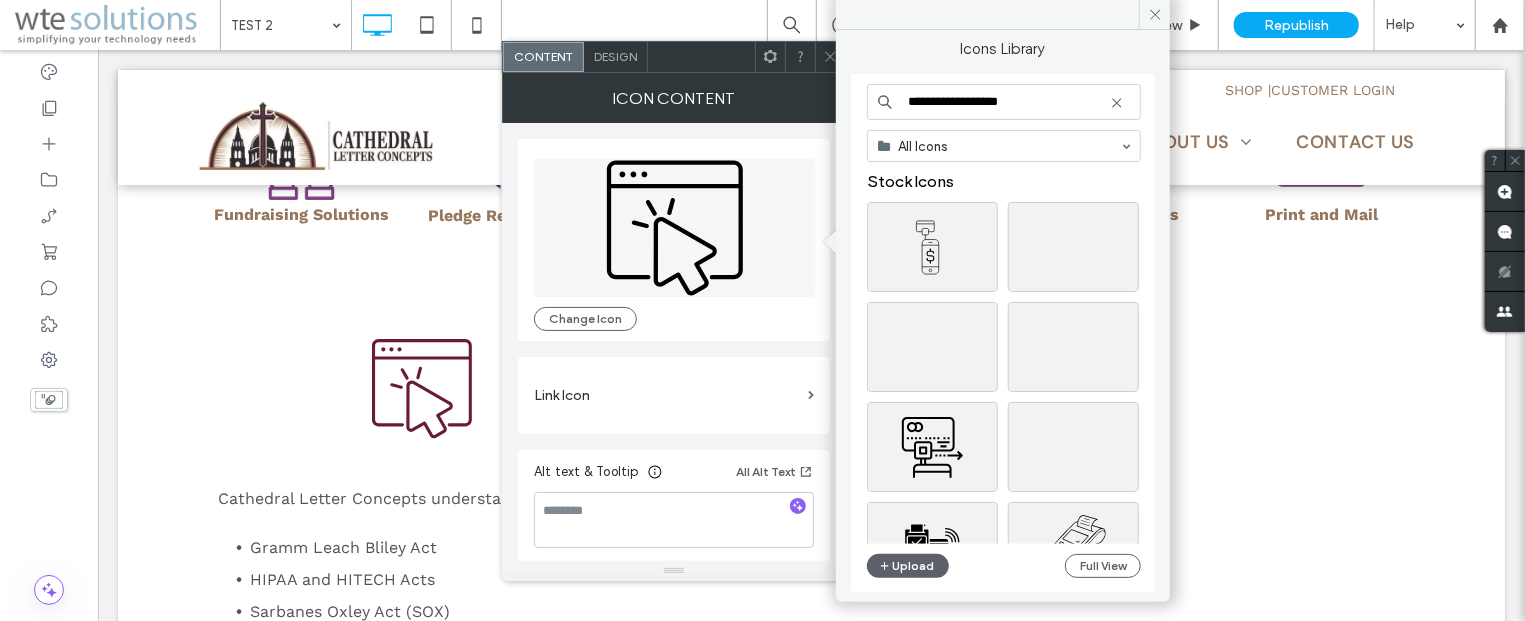drag, startPoint x: 1049, startPoint y: 102, endPoint x: 903, endPoint y: 106, distance: 146.05478 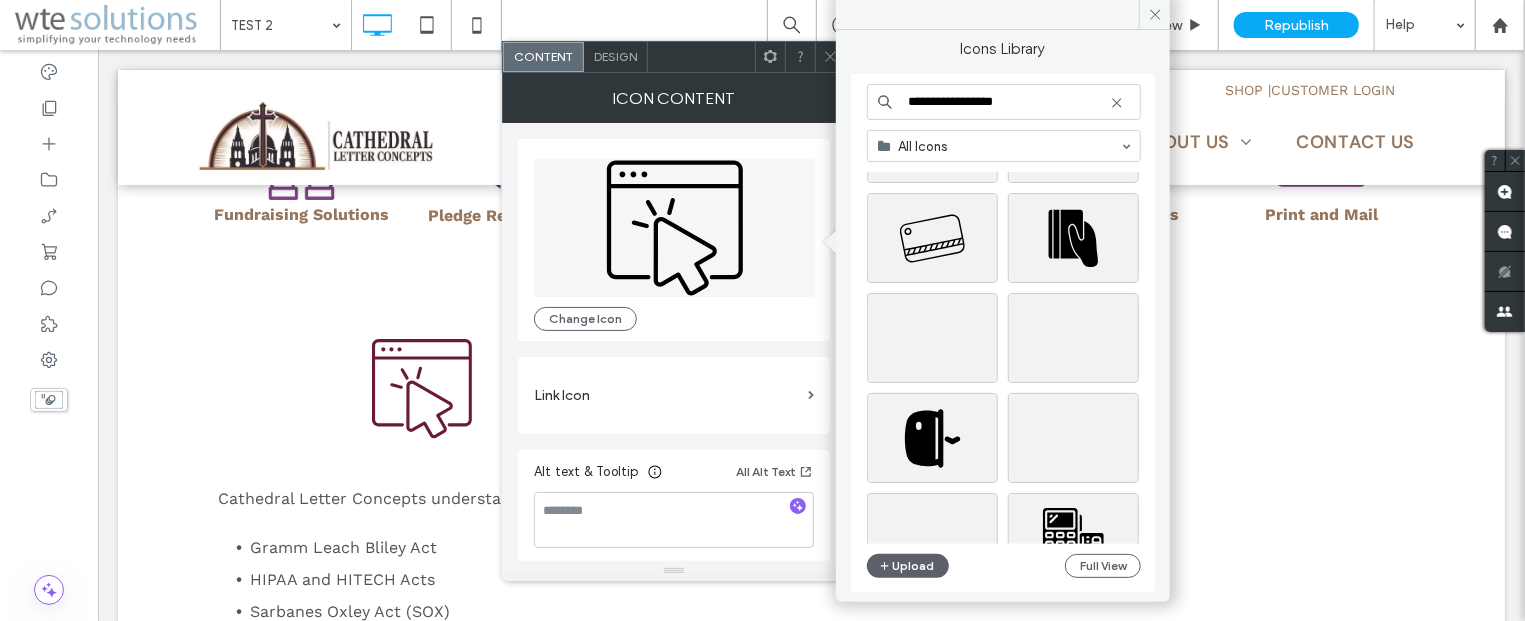 scroll, scrollTop: 2050, scrollLeft: 0, axis: vertical 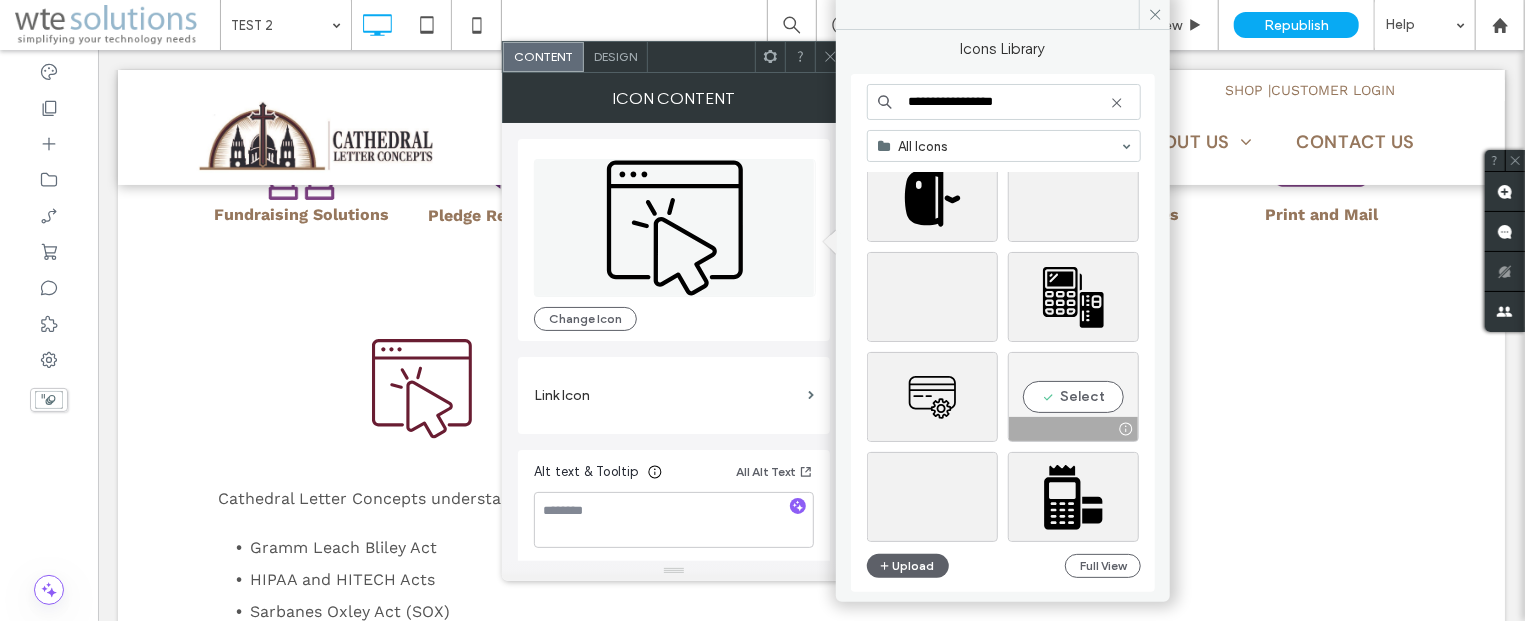 type on "**********" 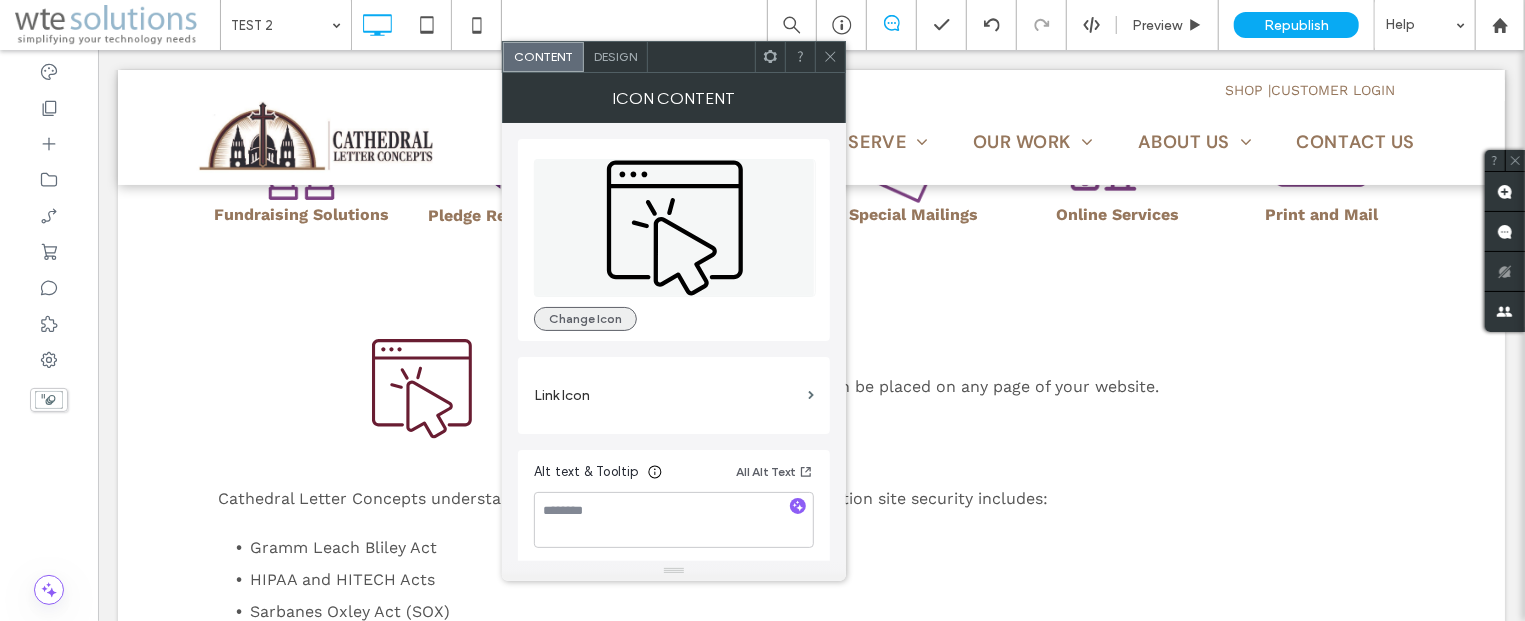 click on "Change Icon" at bounding box center [585, 319] 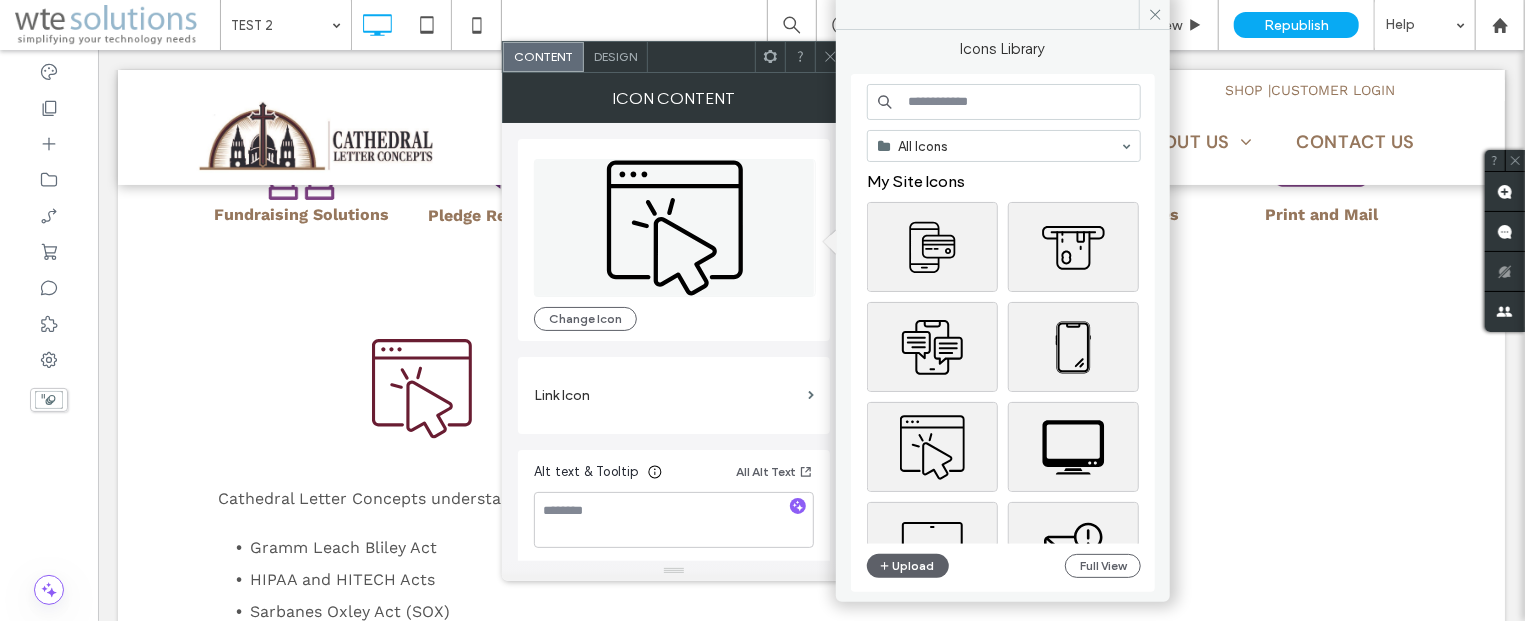 click at bounding box center [1004, 102] 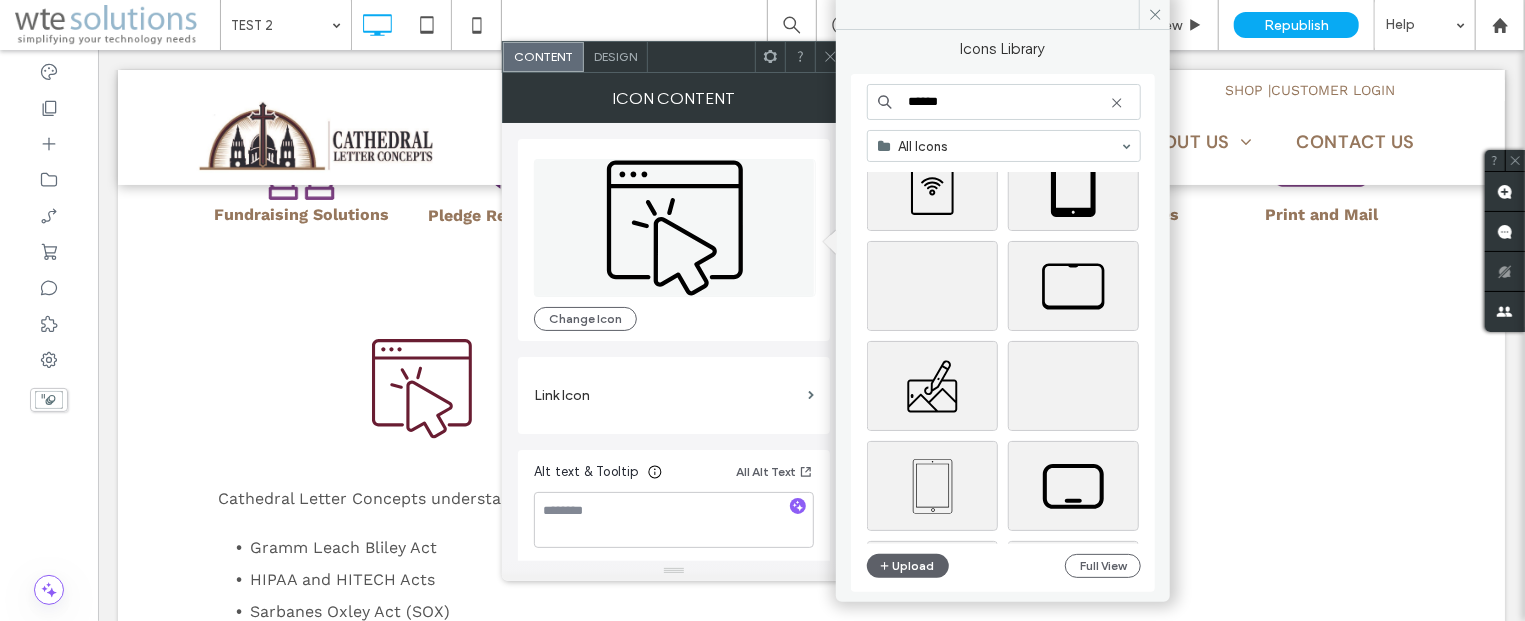 scroll, scrollTop: 241, scrollLeft: 0, axis: vertical 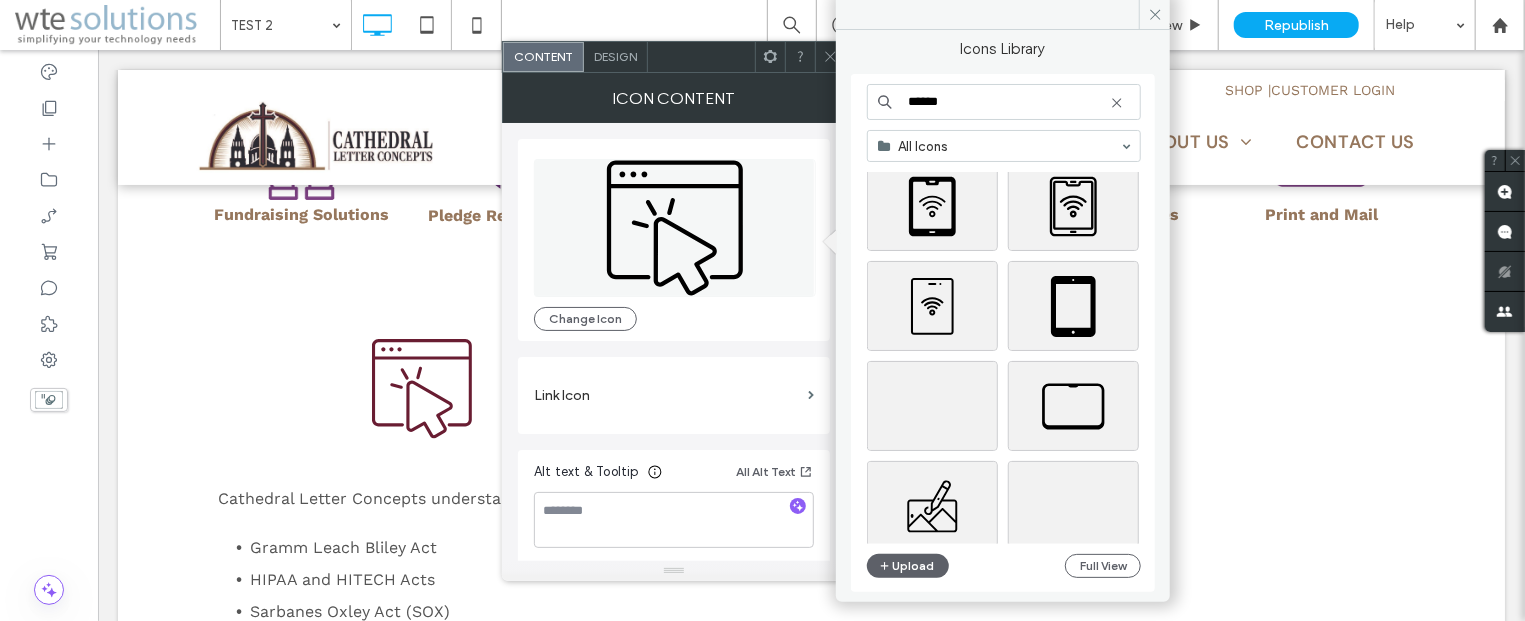 click on "******" at bounding box center (1004, 102) 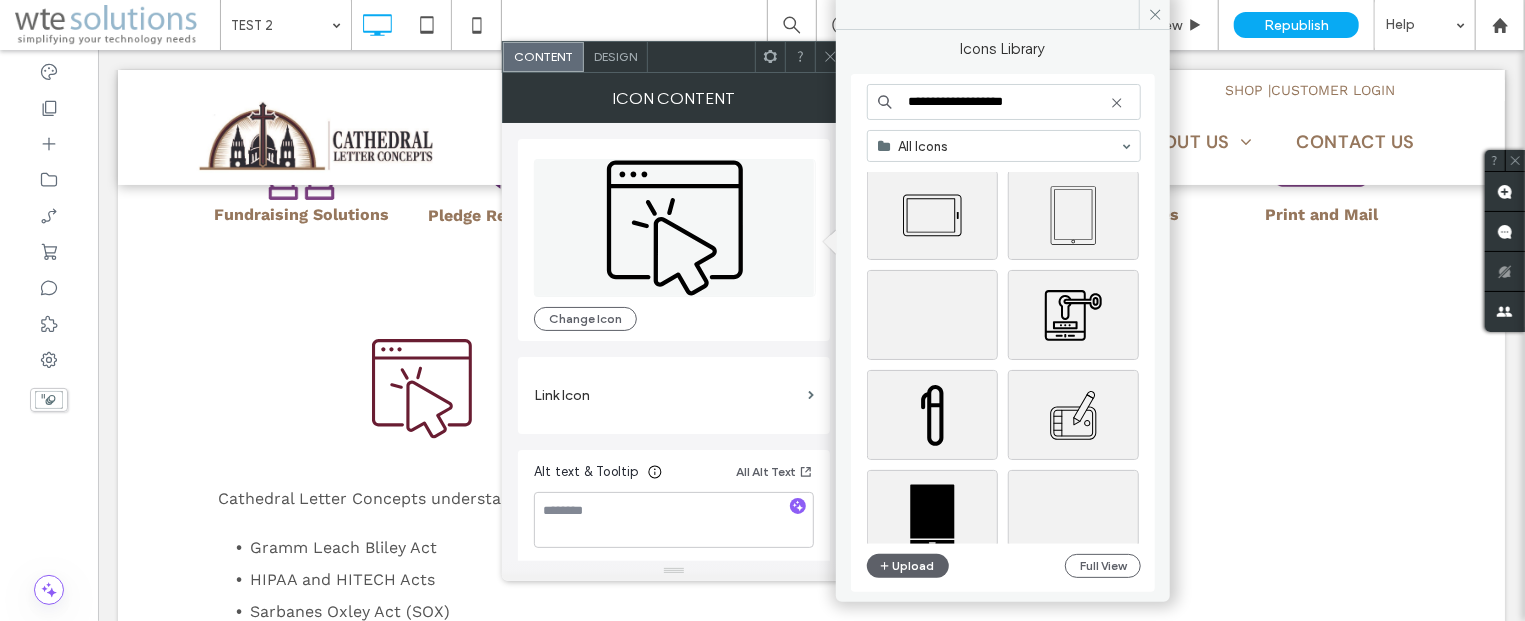 scroll, scrollTop: 241, scrollLeft: 0, axis: vertical 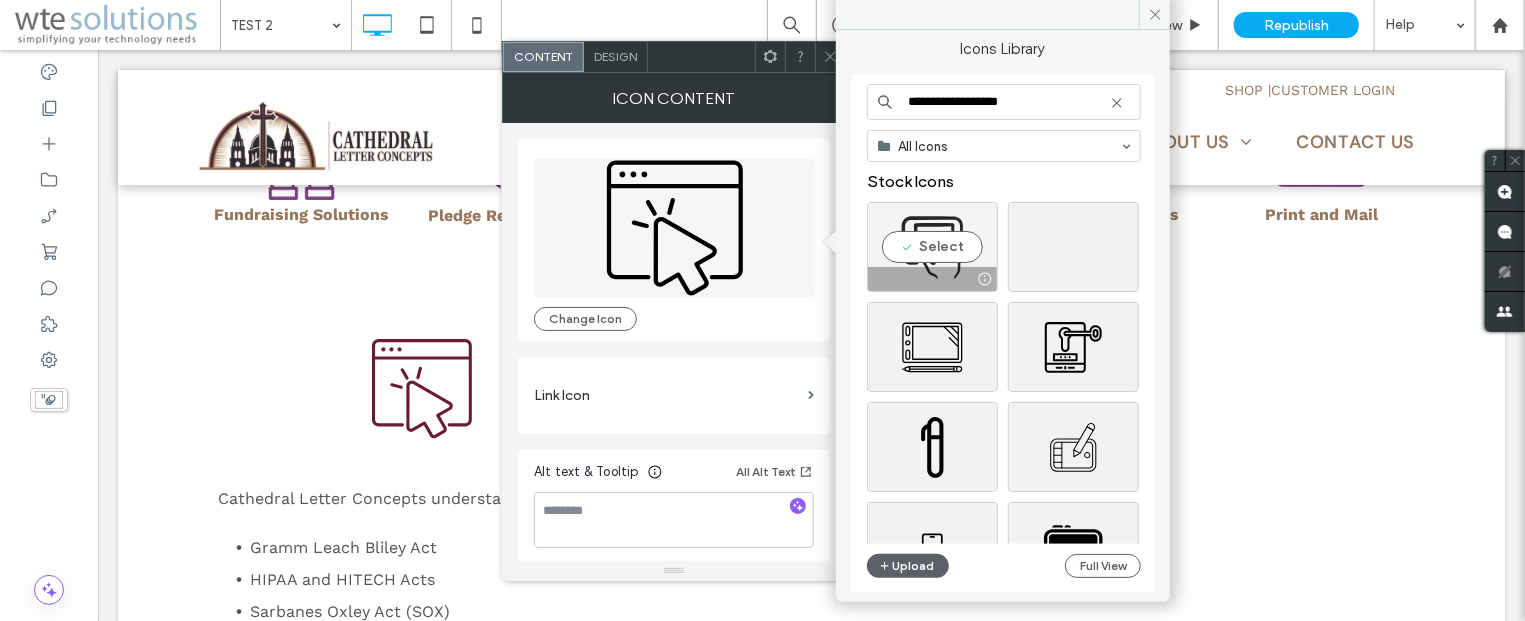 type on "**********" 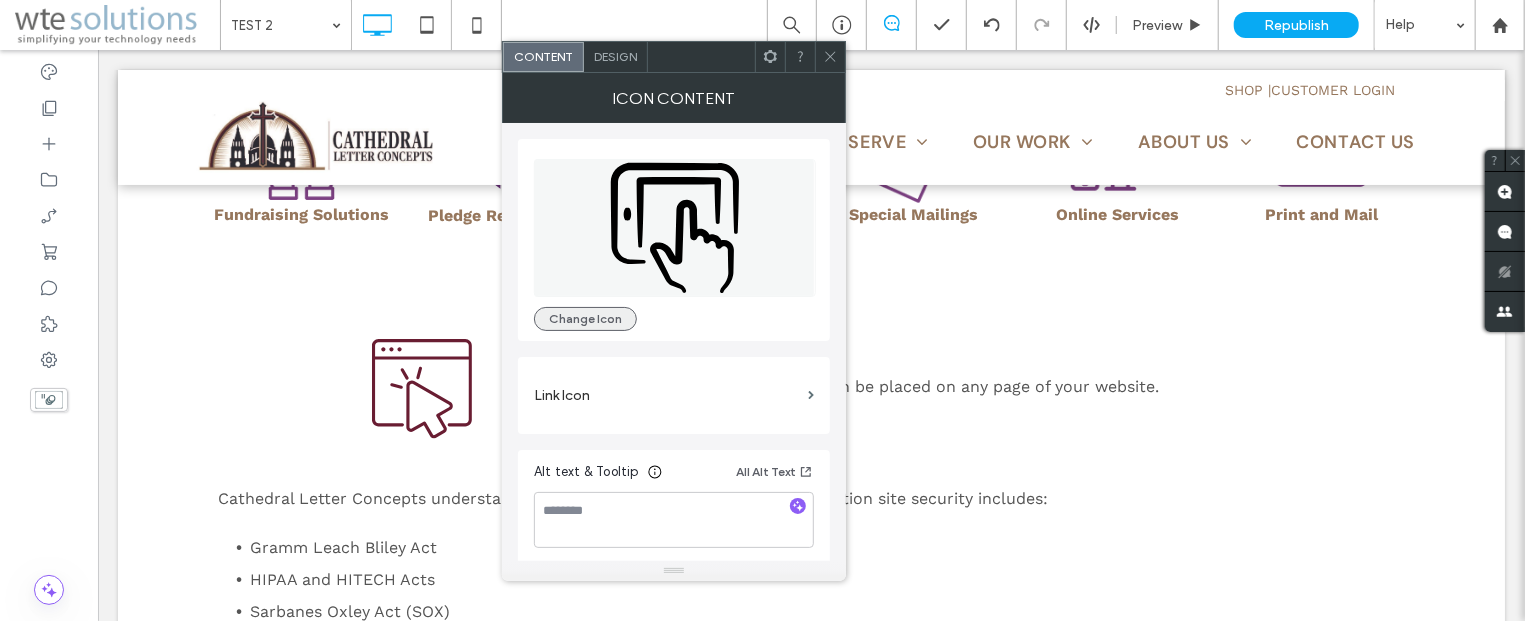 click on "Change Icon" at bounding box center (585, 319) 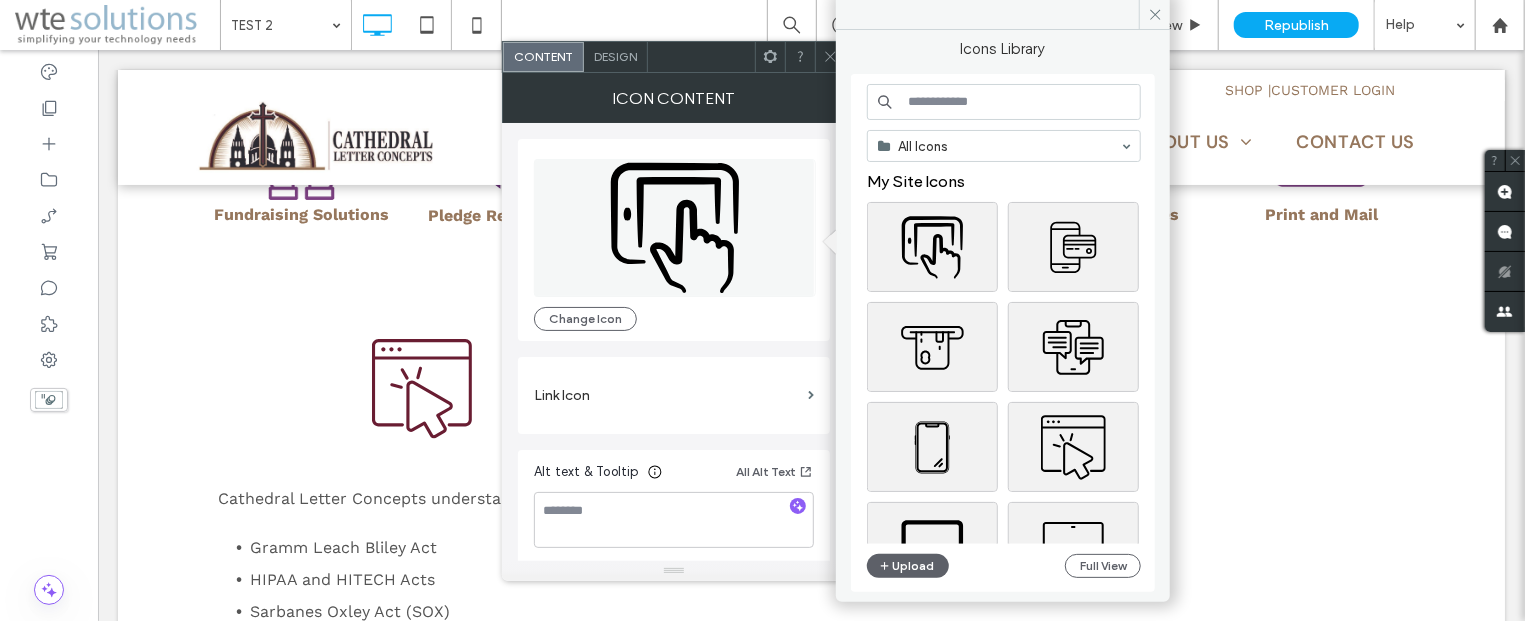 click at bounding box center (1004, 102) 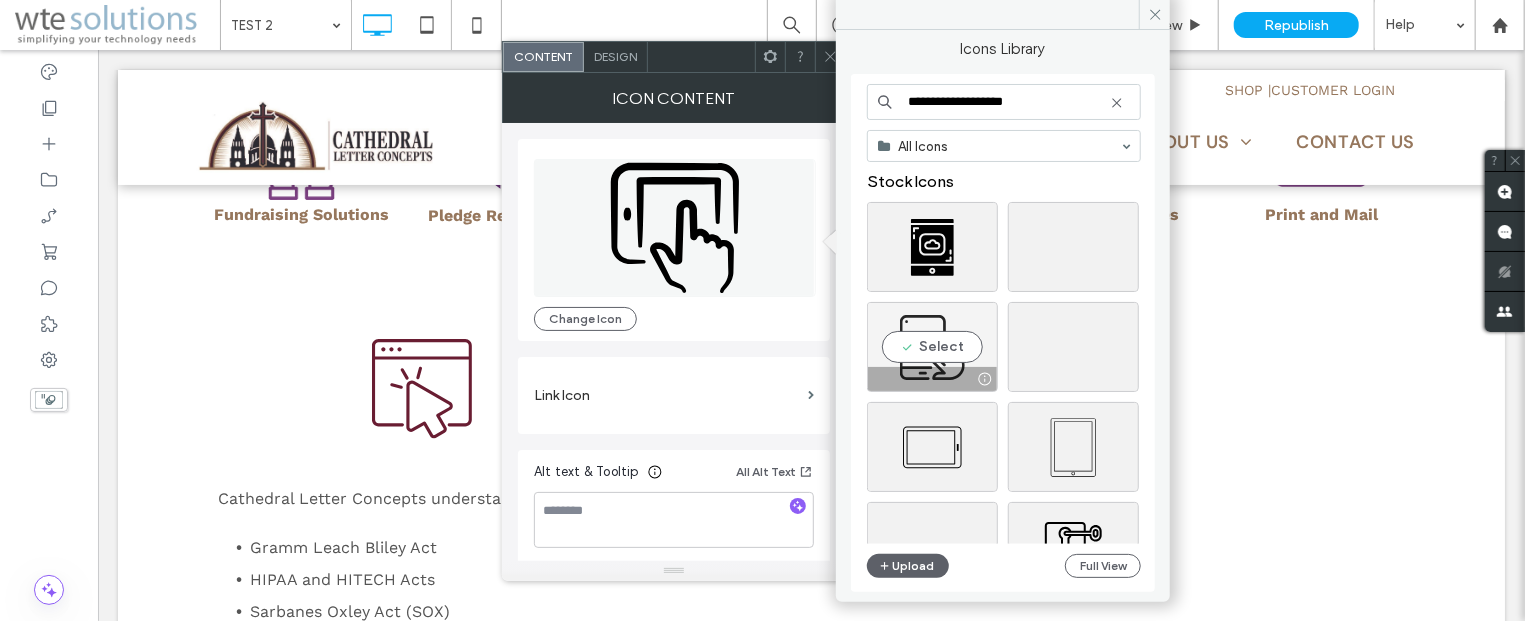 type on "**********" 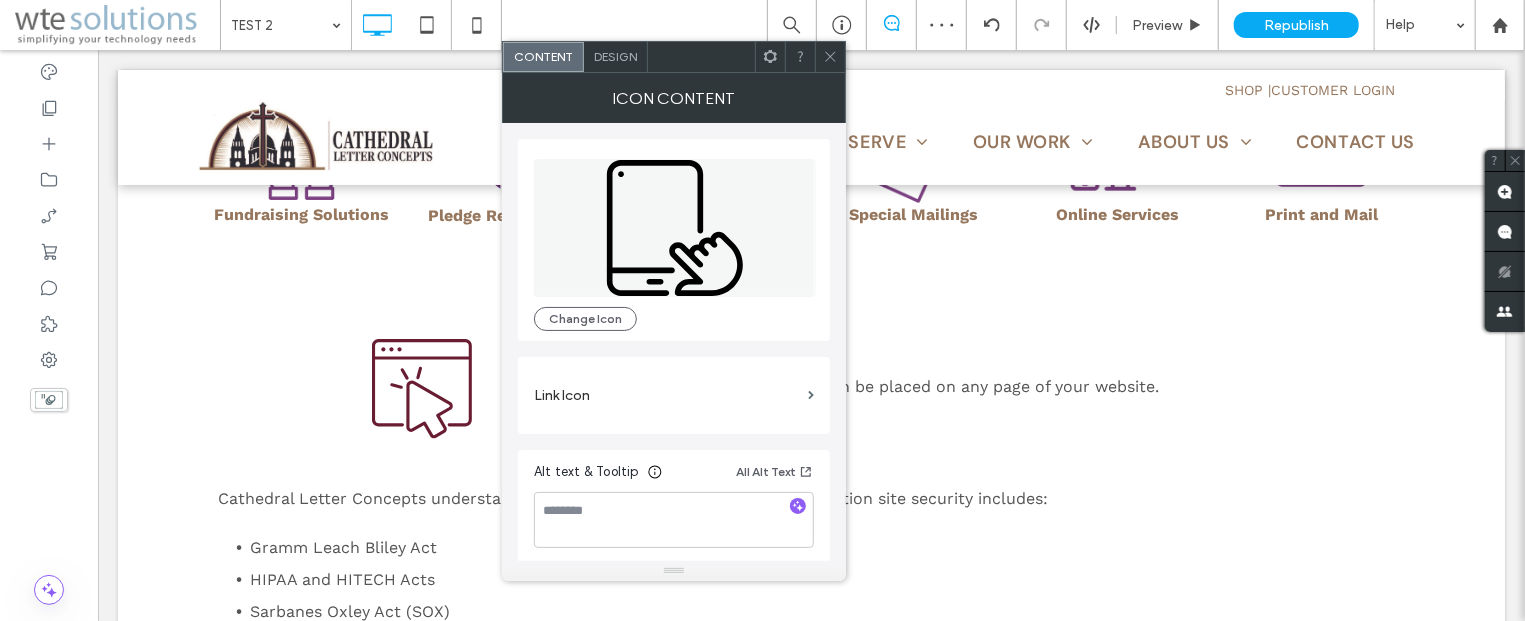 click 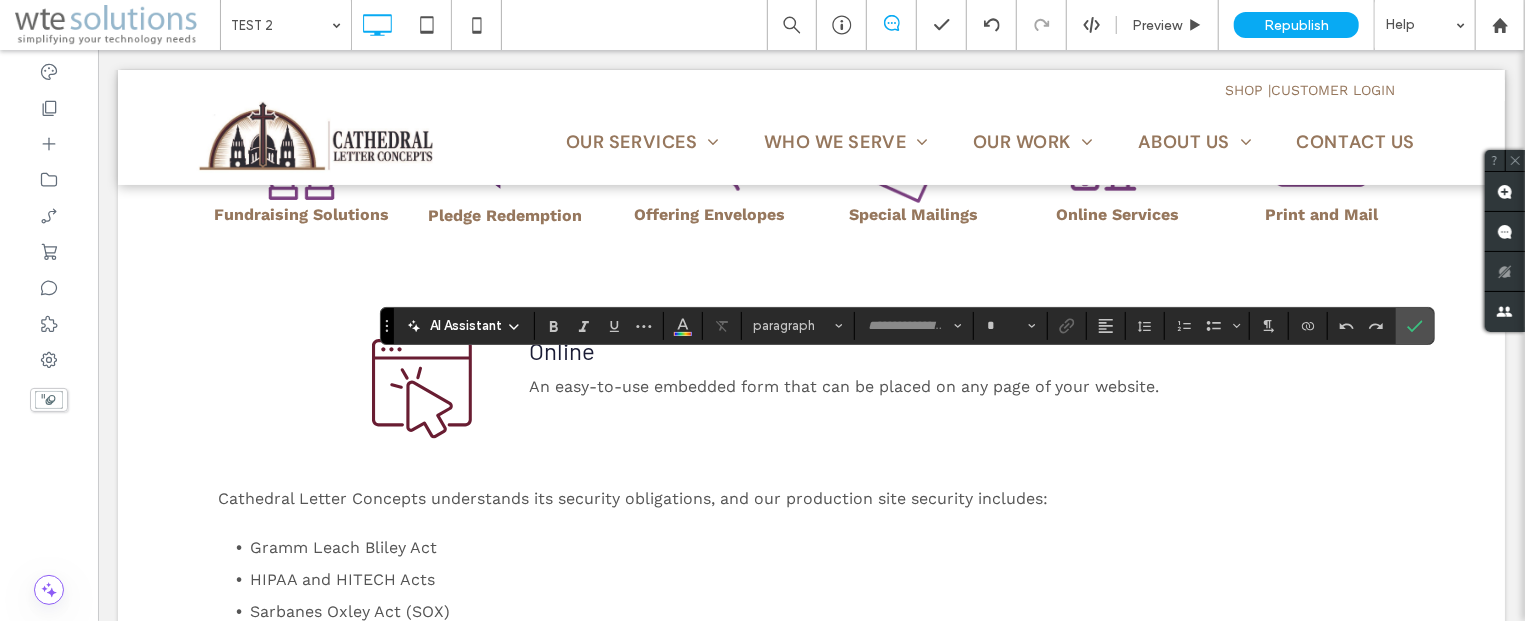 type on "*********" 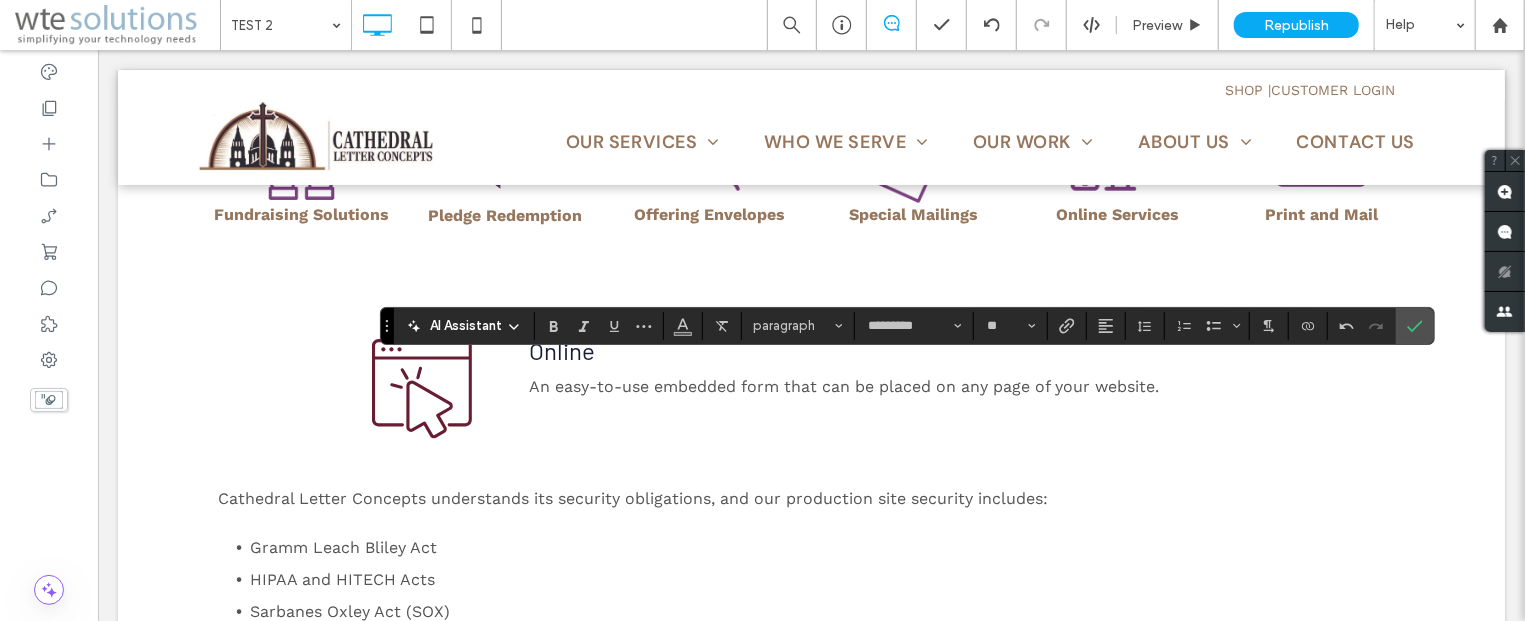 type 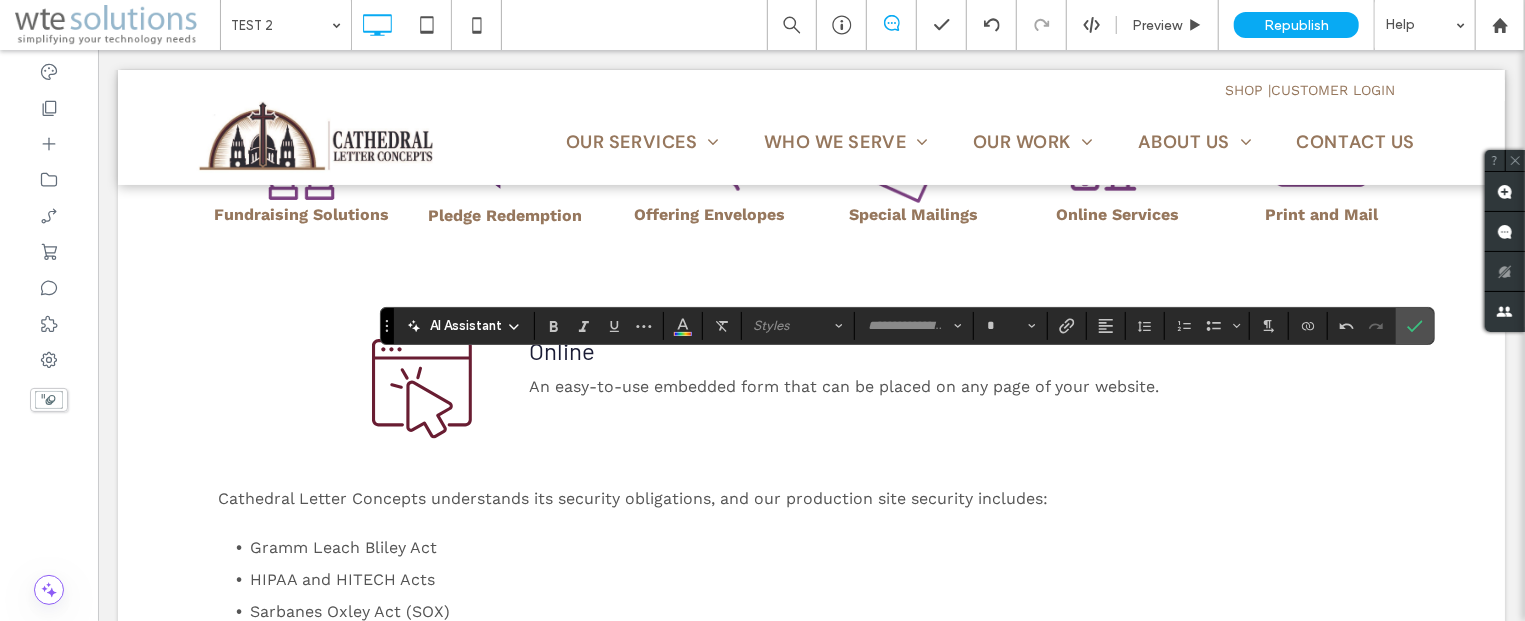 type on "*********" 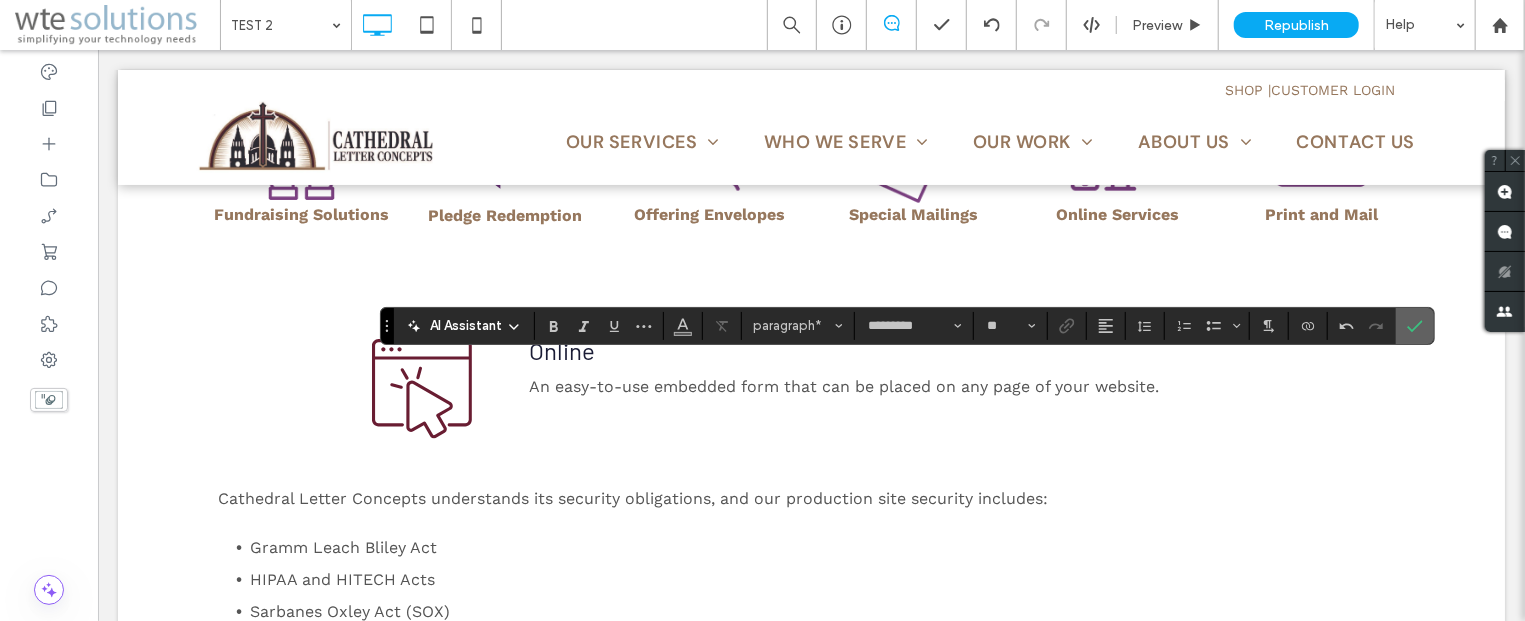 click at bounding box center (1415, 326) 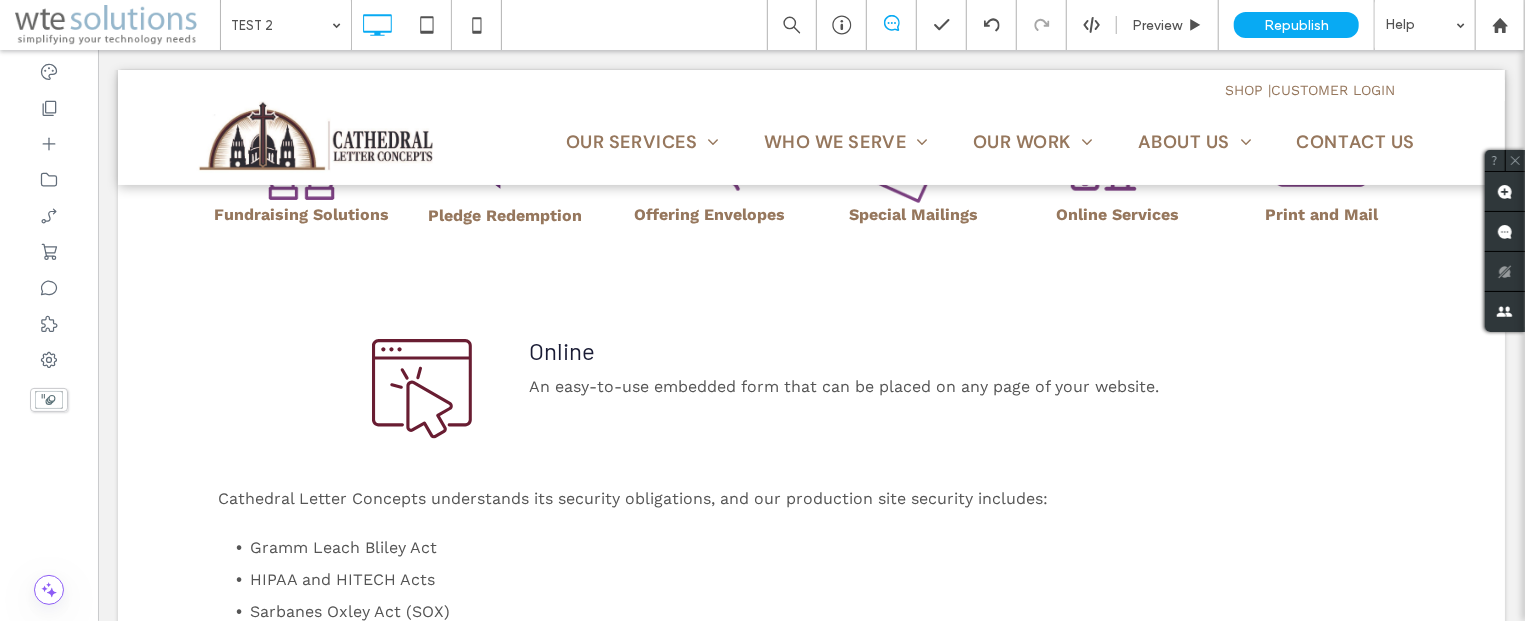 type on "******" 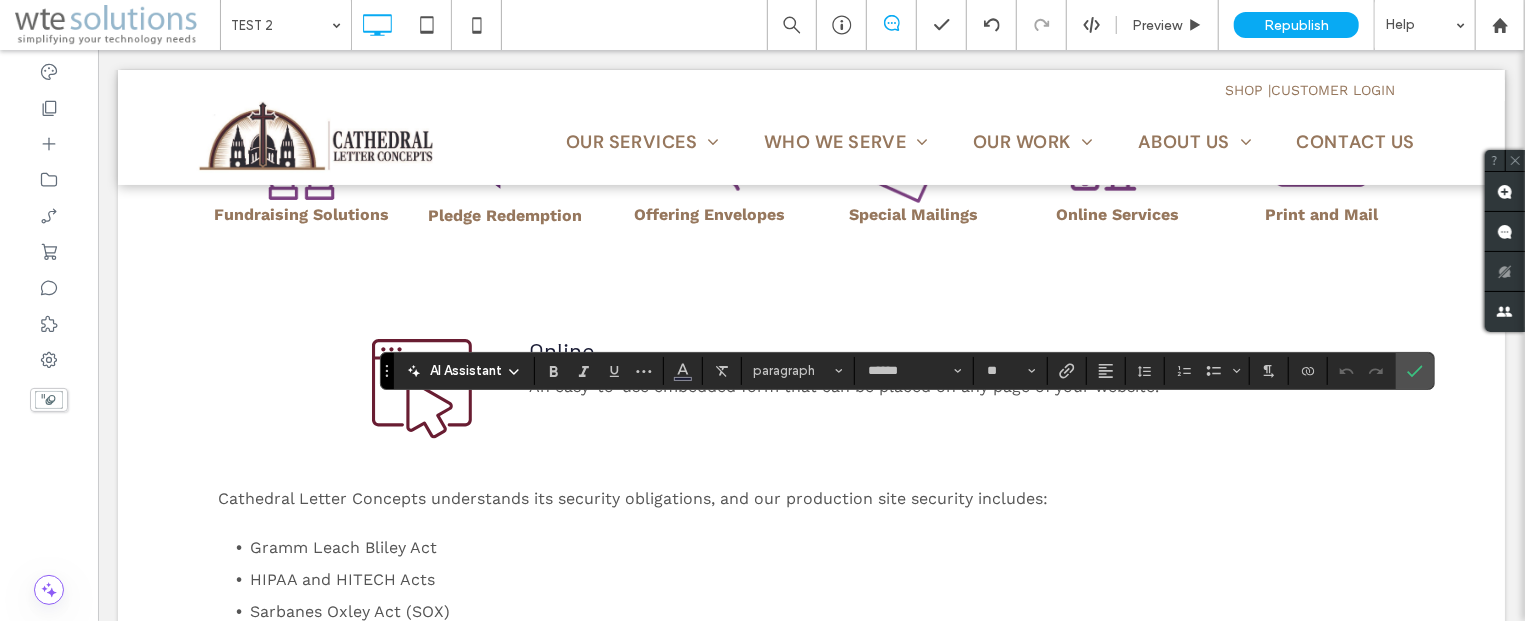 type 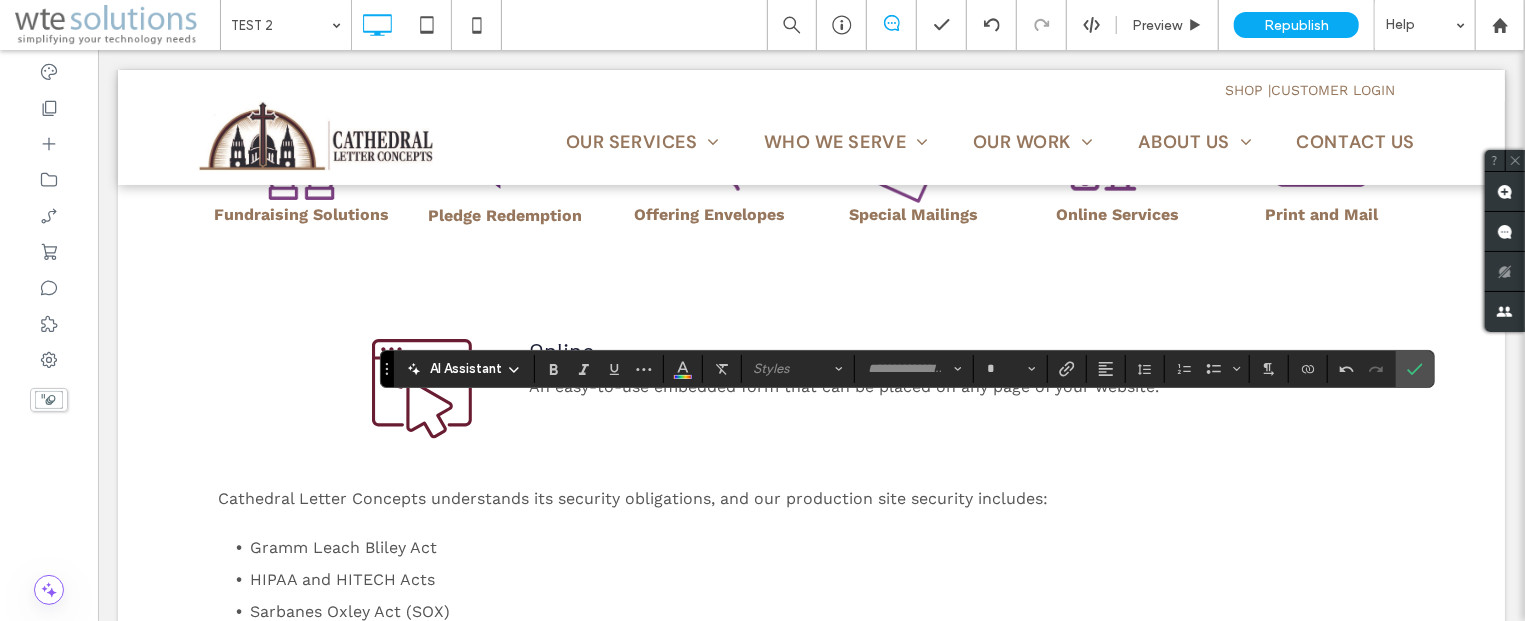 type on "*********" 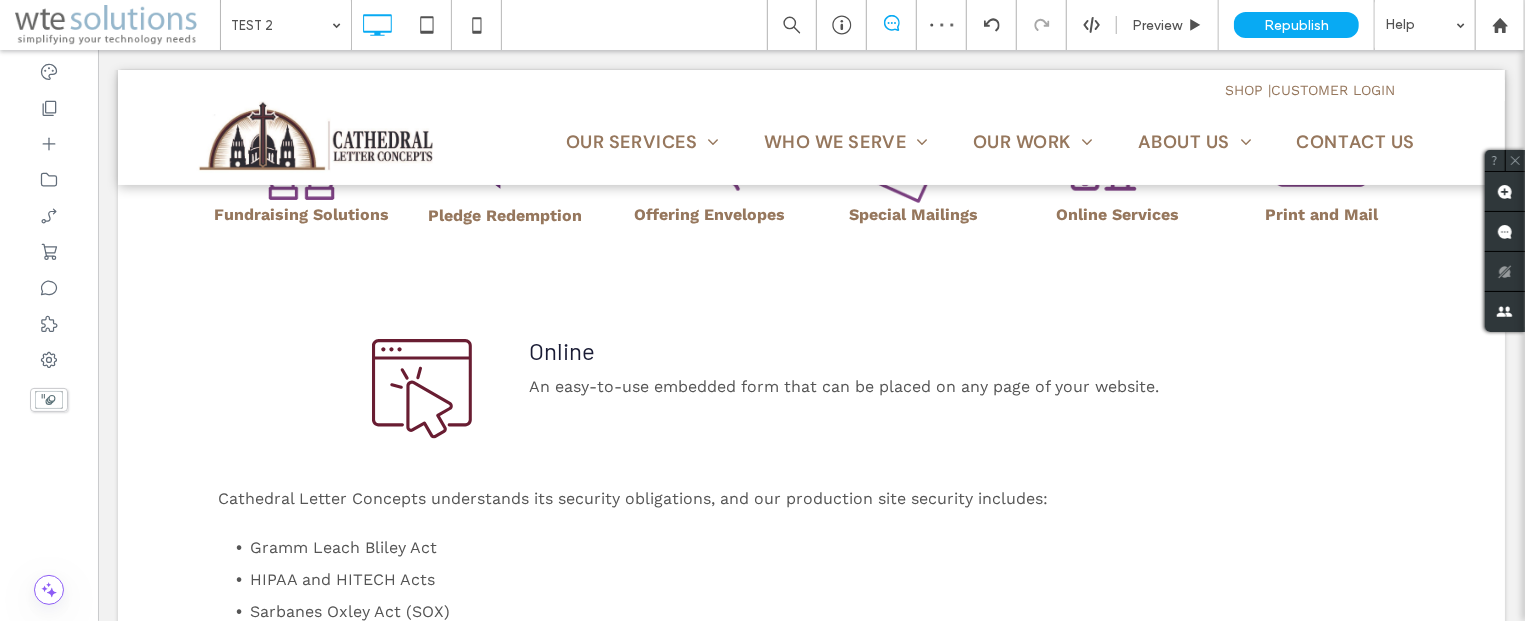 type on "******" 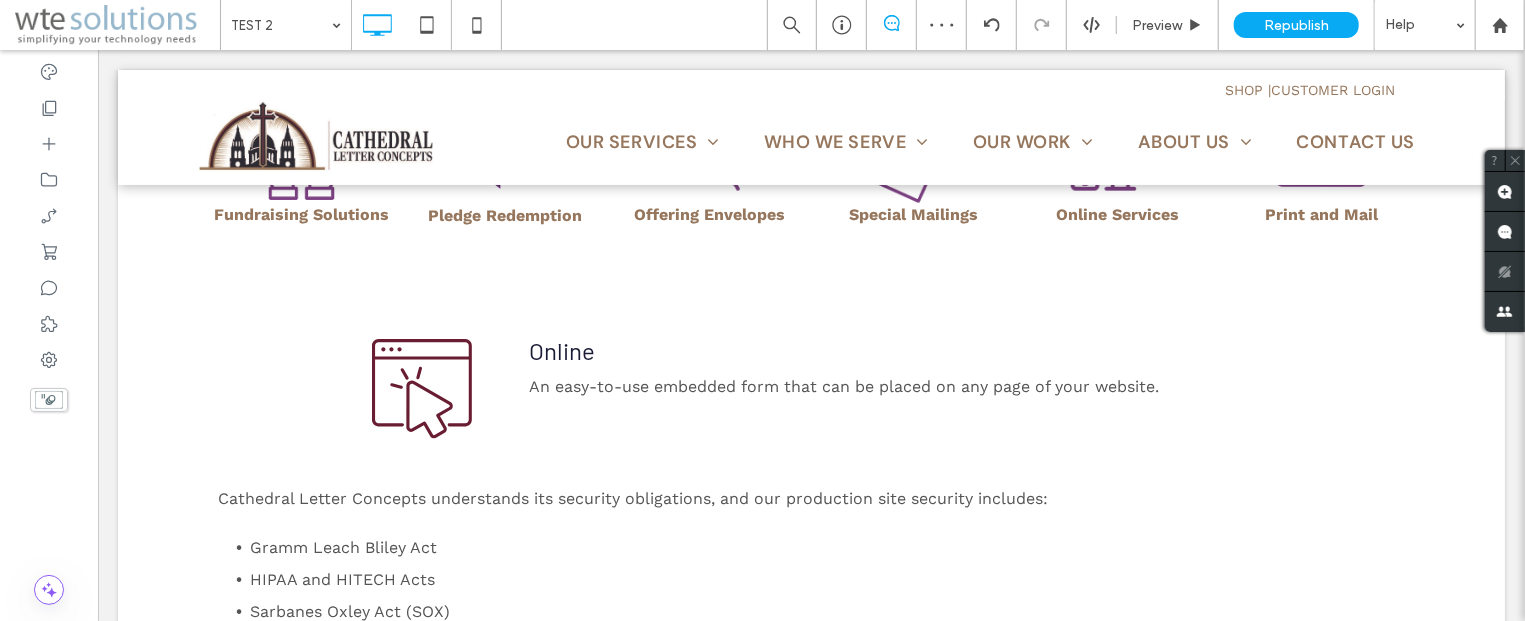 type on "**" 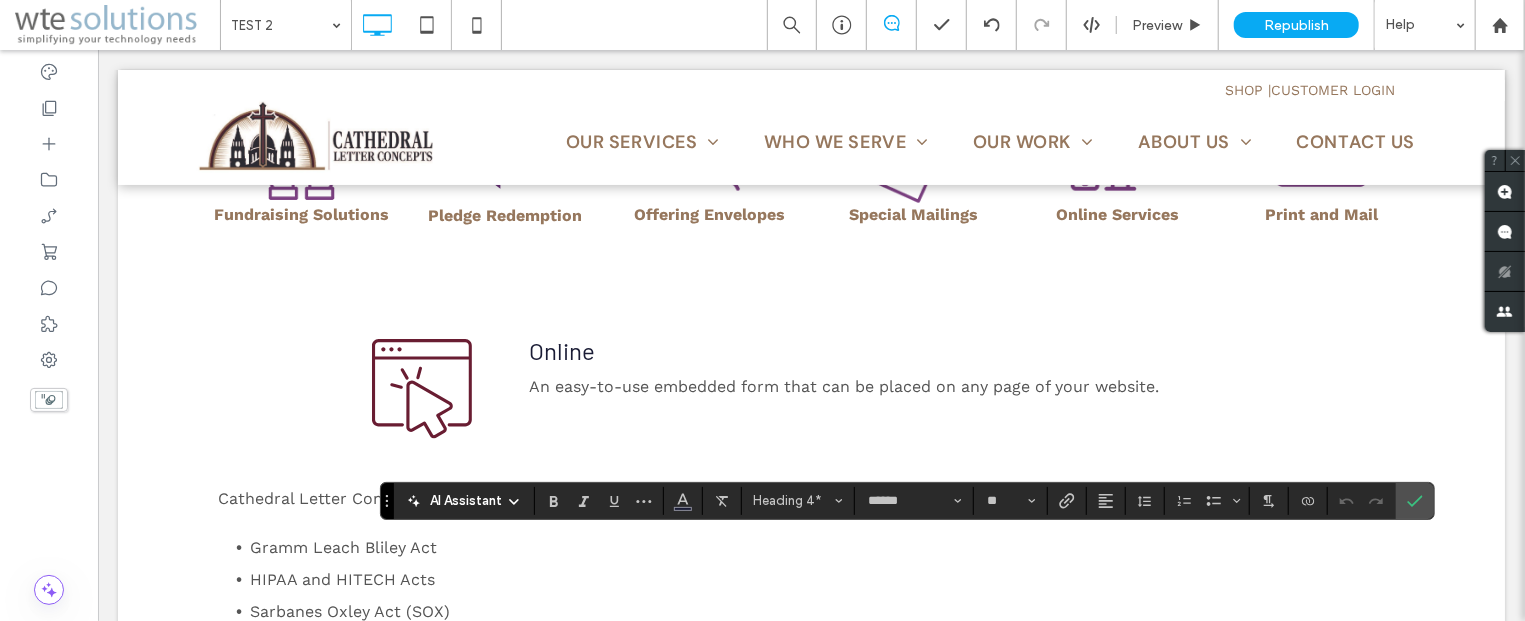 type 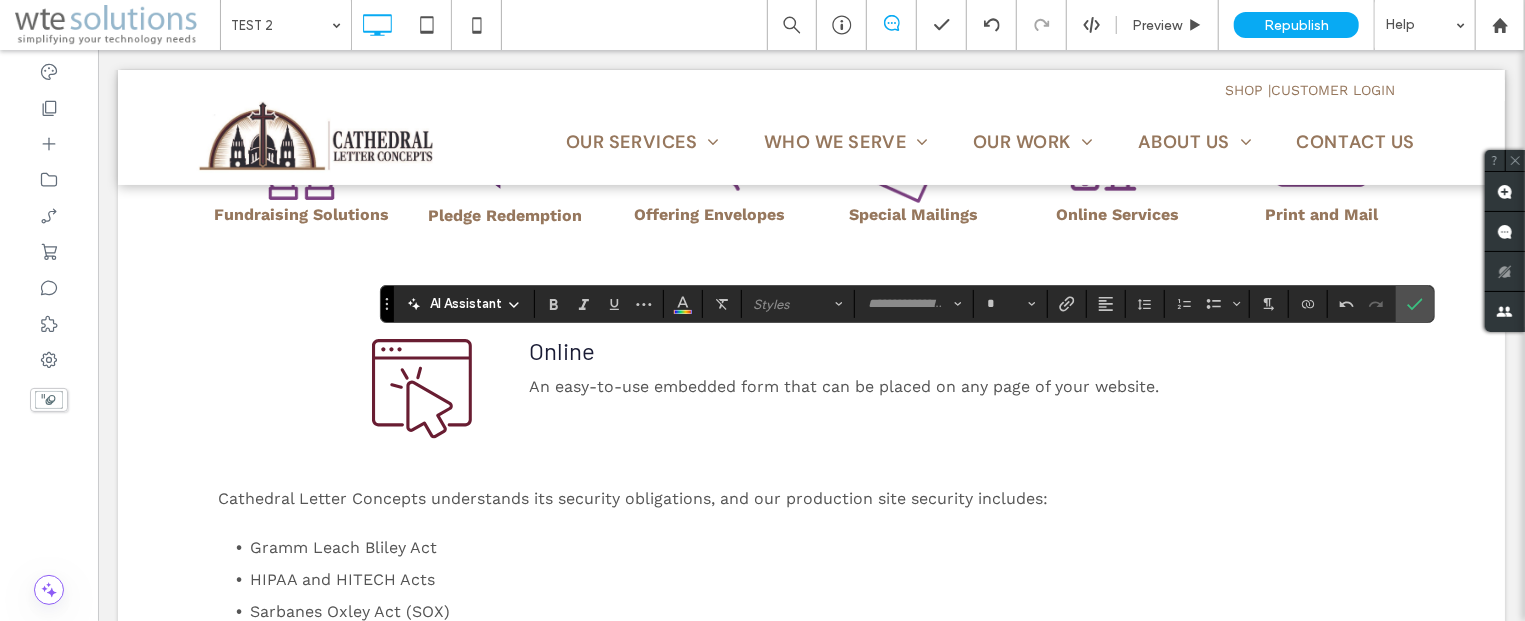 type on "*********" 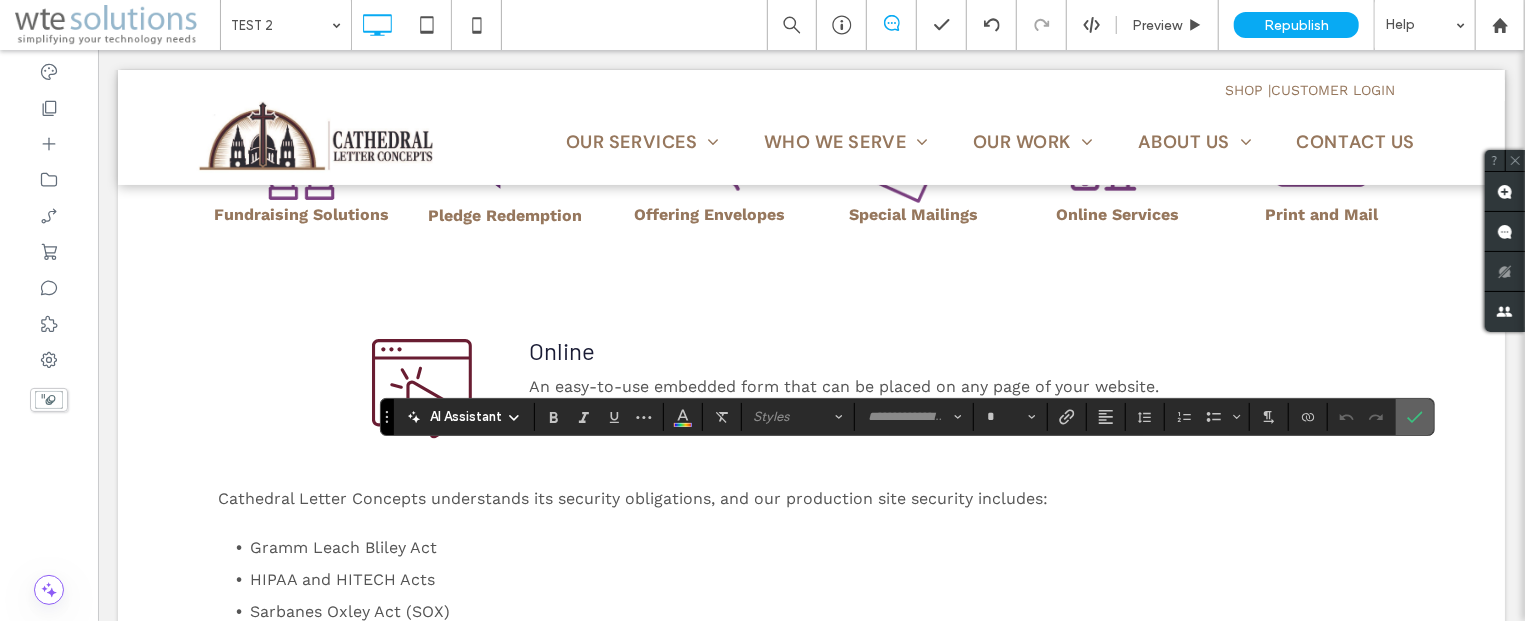 click 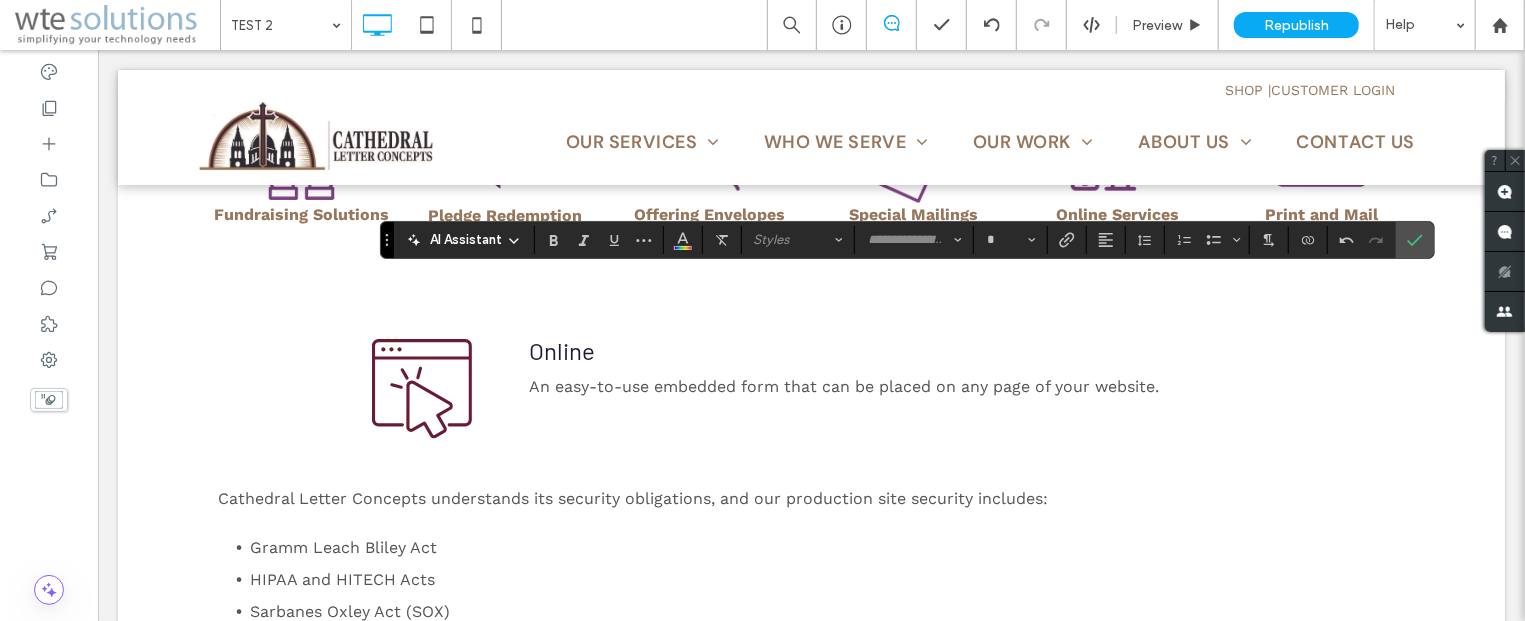 type on "*********" 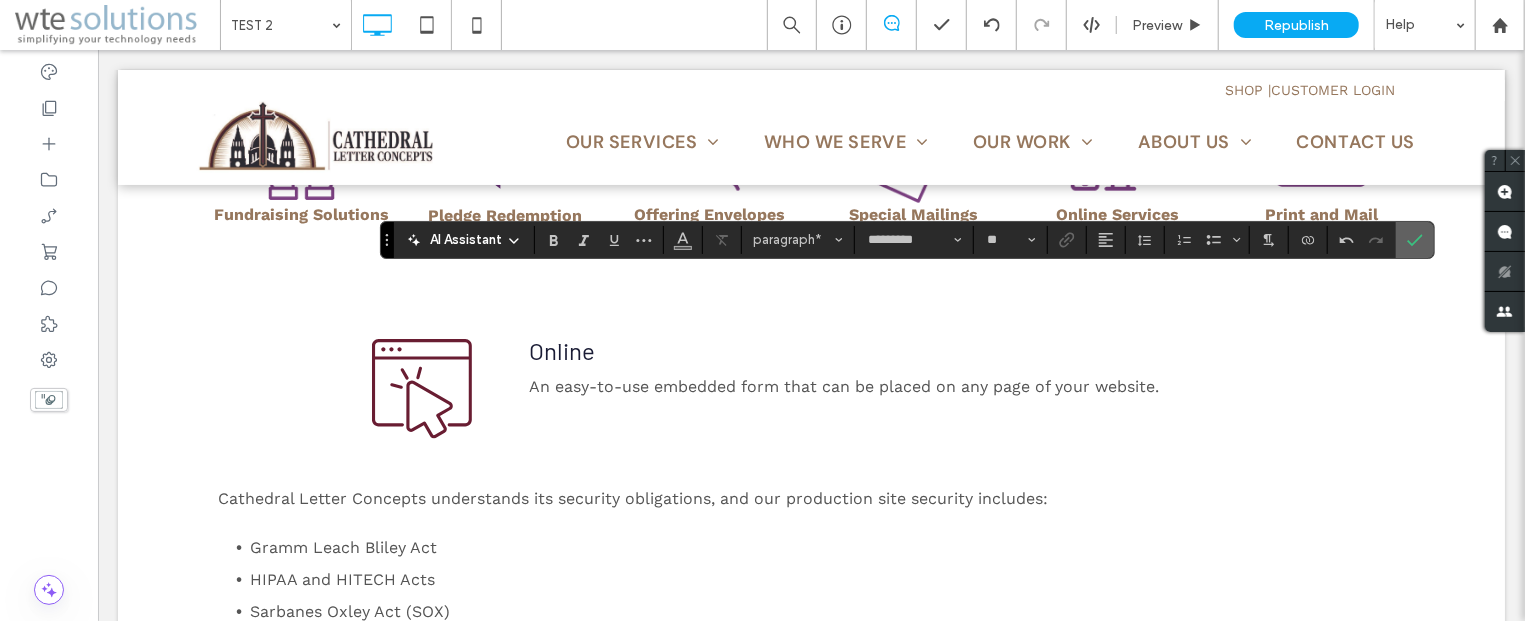 click 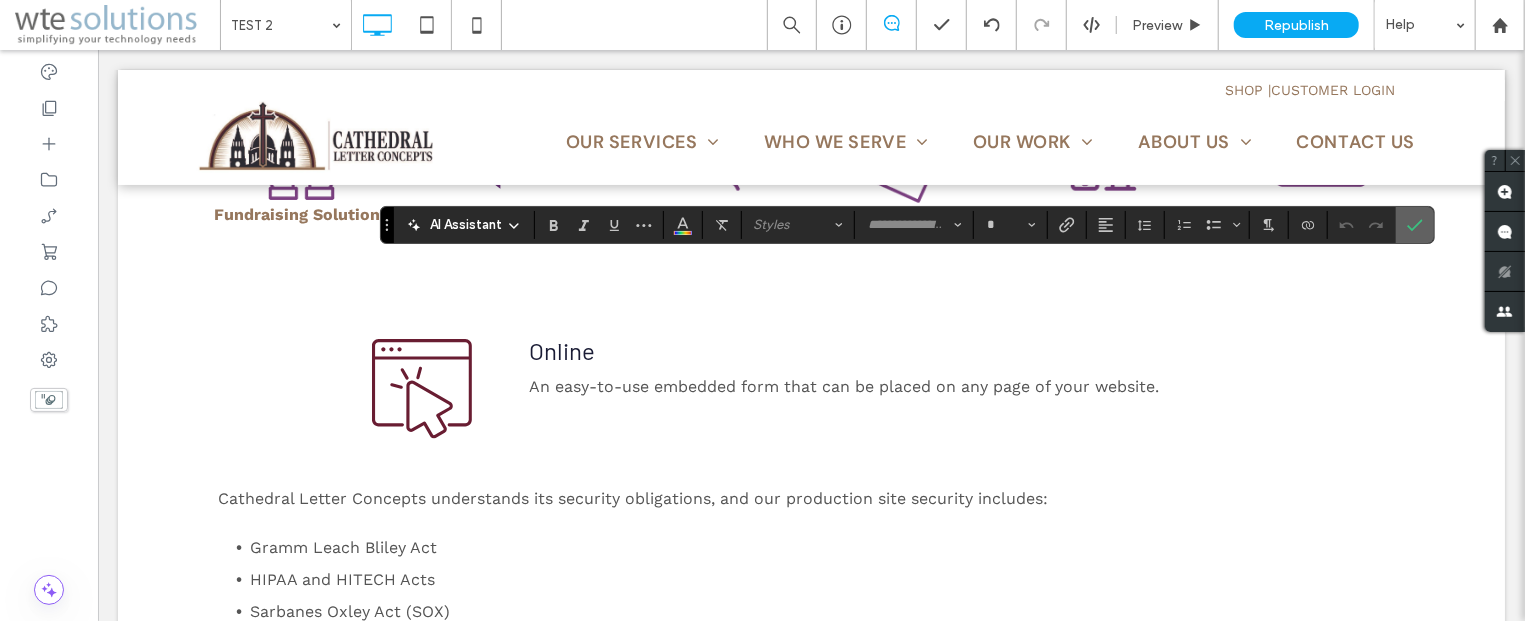 click 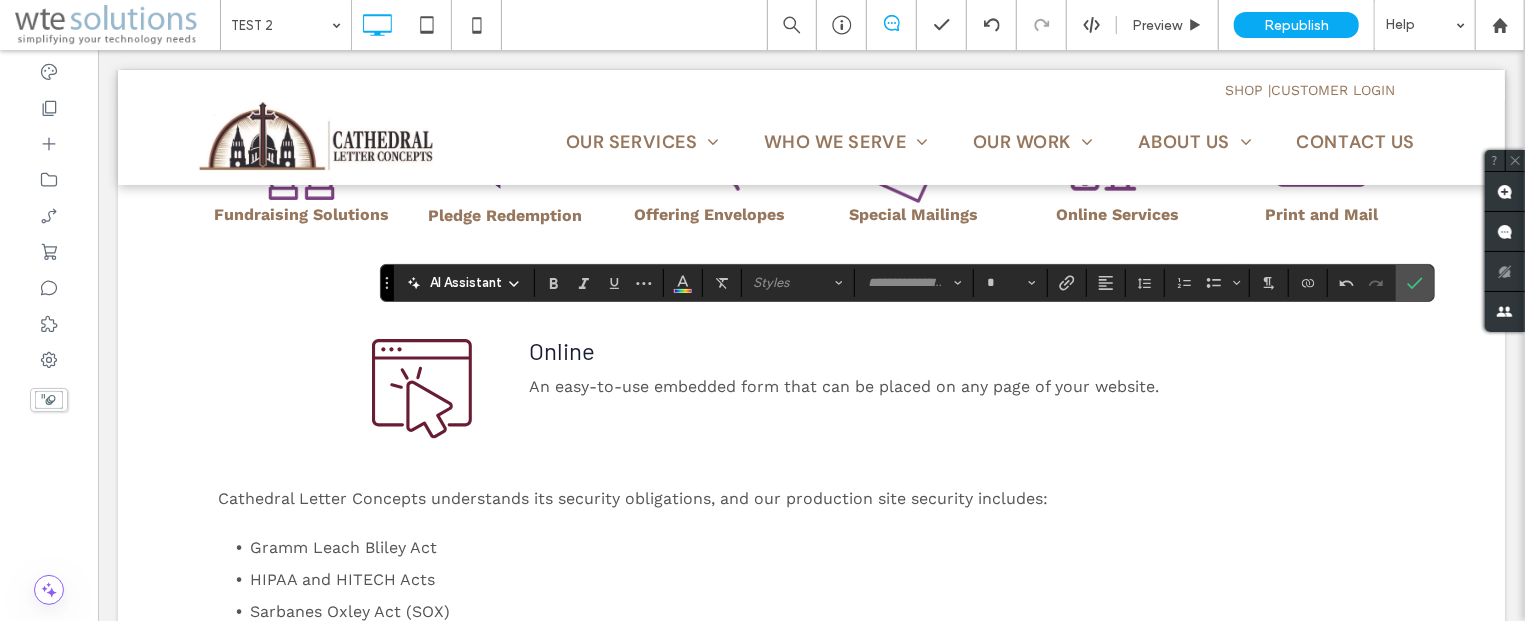 type on "*********" 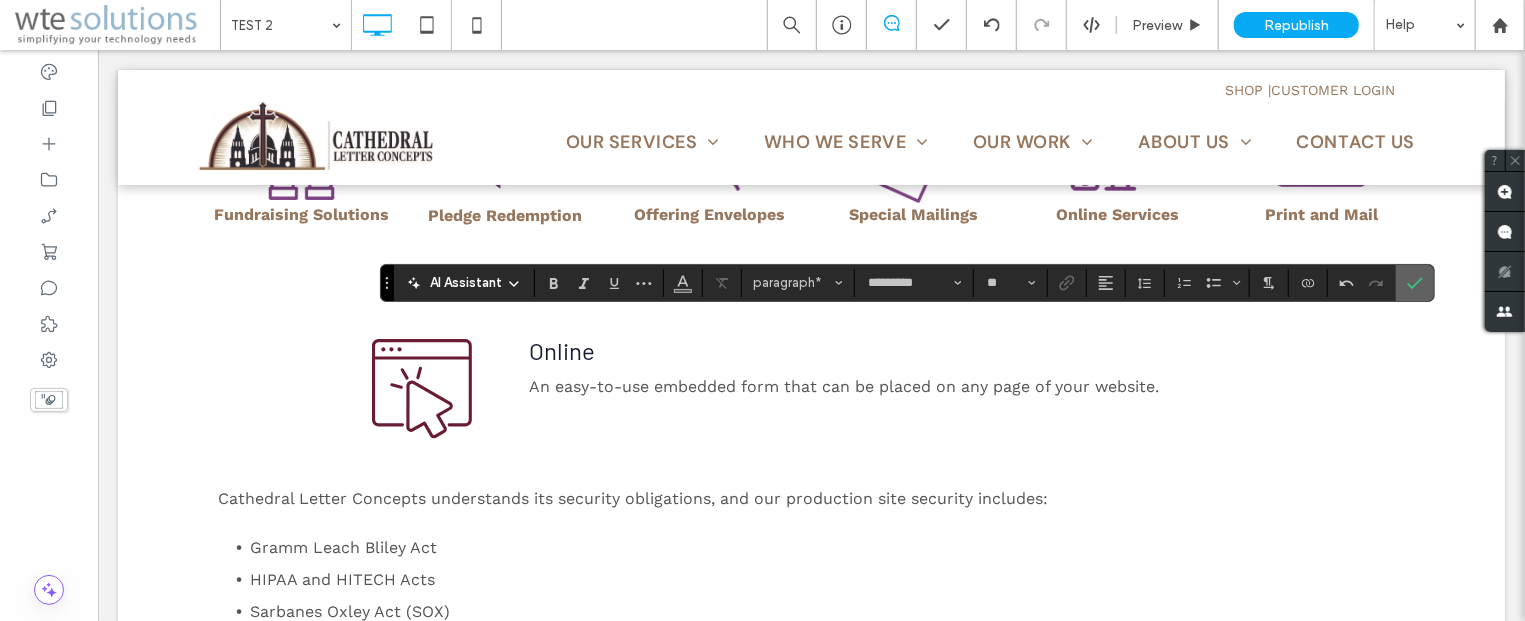 click at bounding box center [1415, 283] 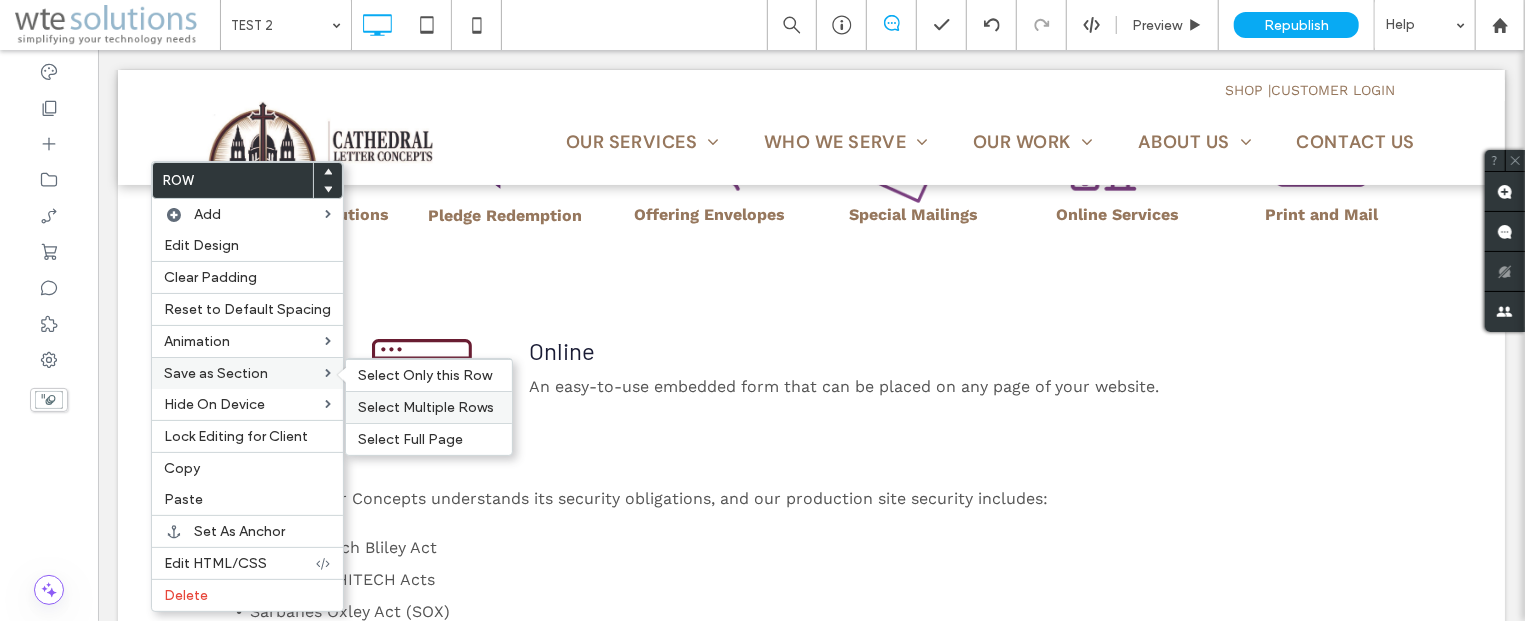 click on "Select Multiple Rows" at bounding box center [426, 407] 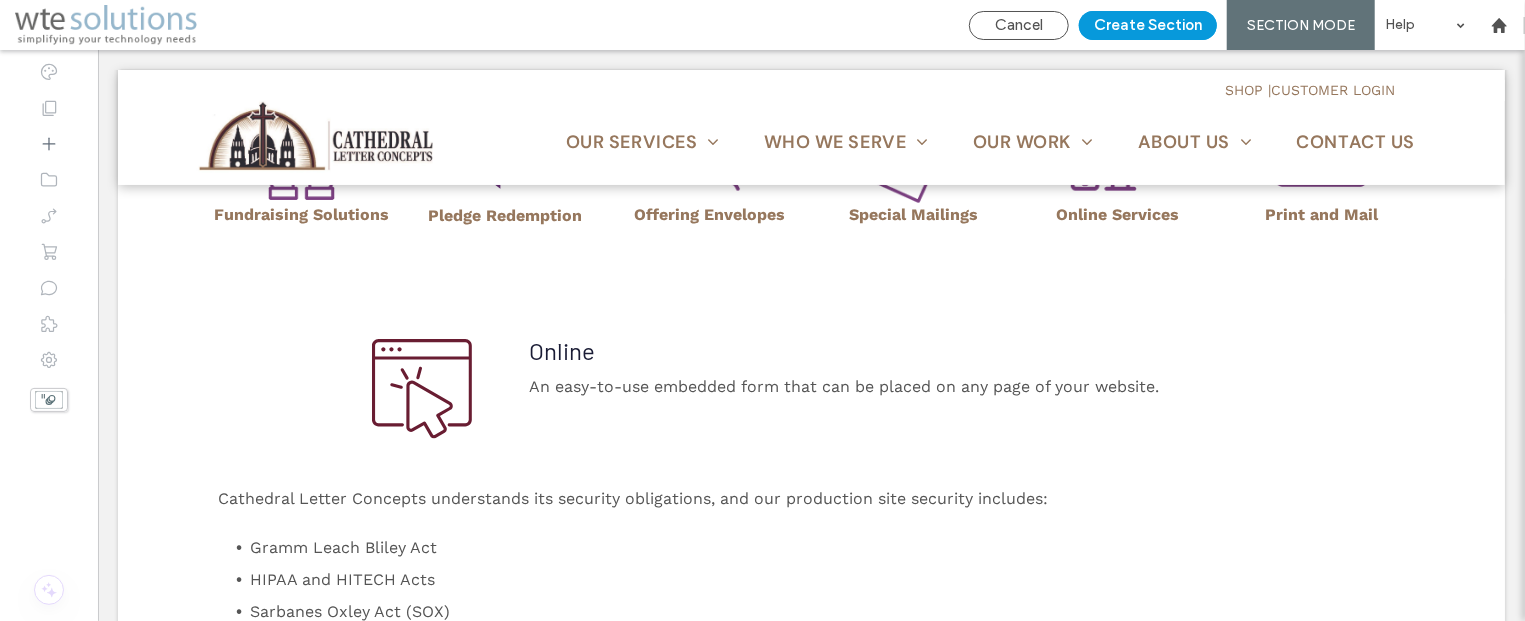click on "Create Section" at bounding box center [1148, 25] 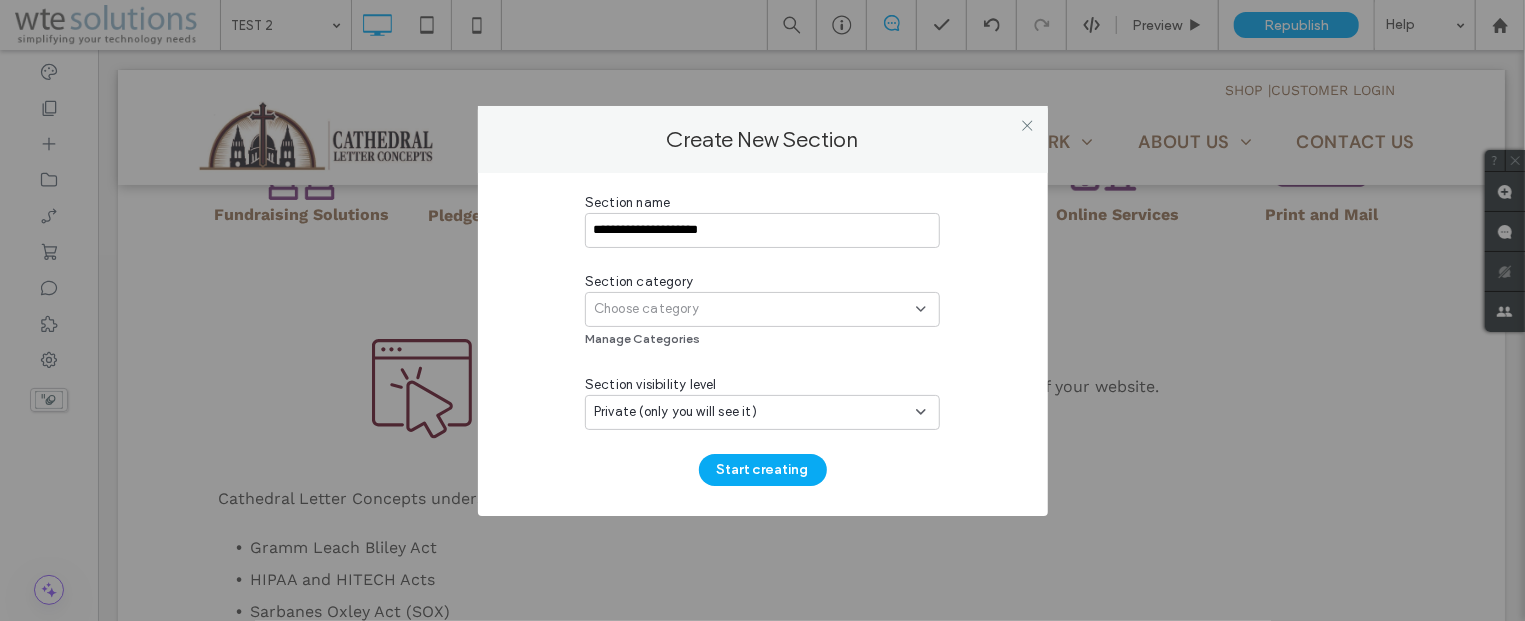 type on "**********" 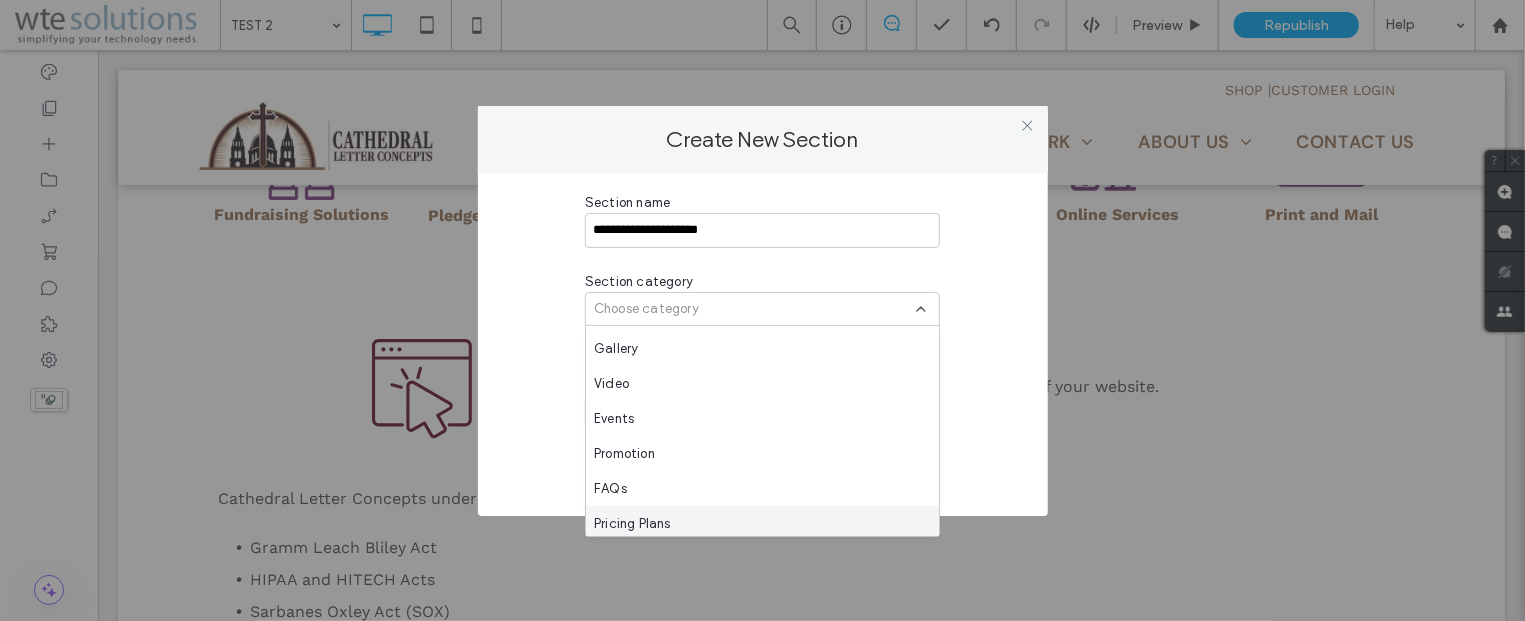 scroll, scrollTop: 734, scrollLeft: 0, axis: vertical 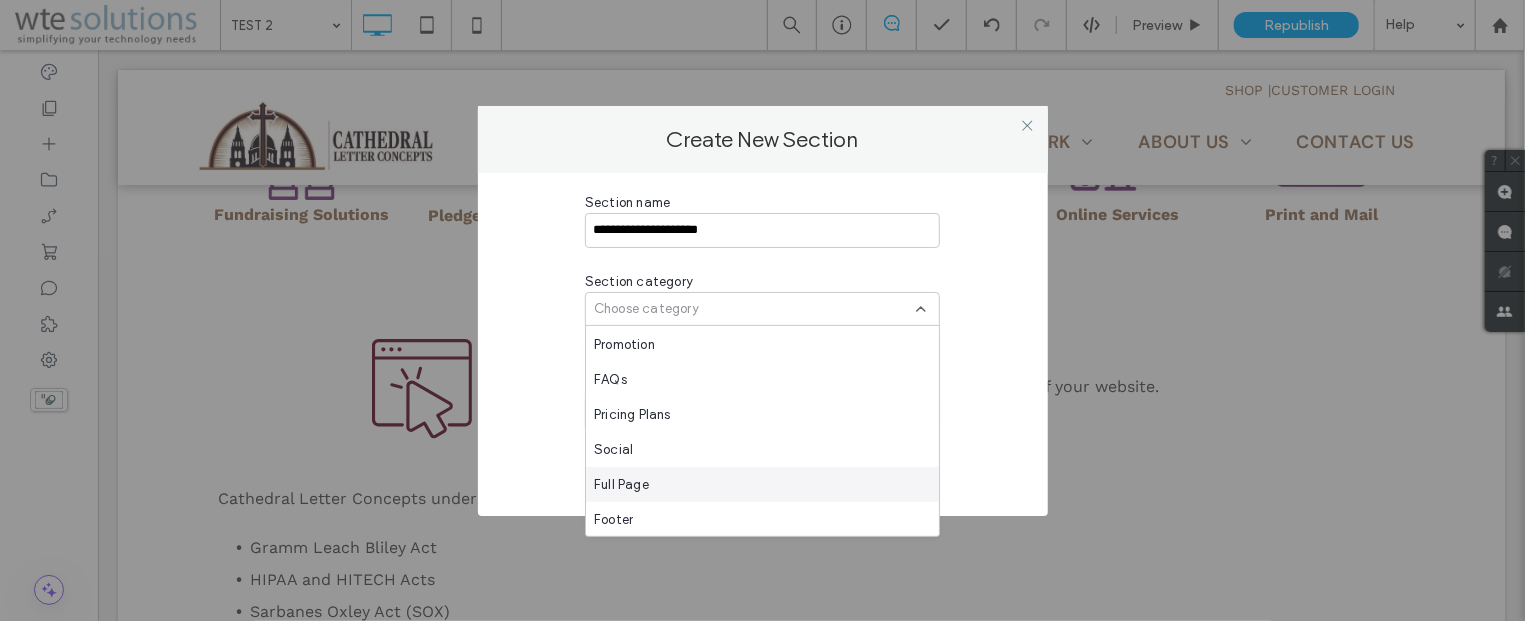 click on "Full Page" at bounding box center [621, 484] 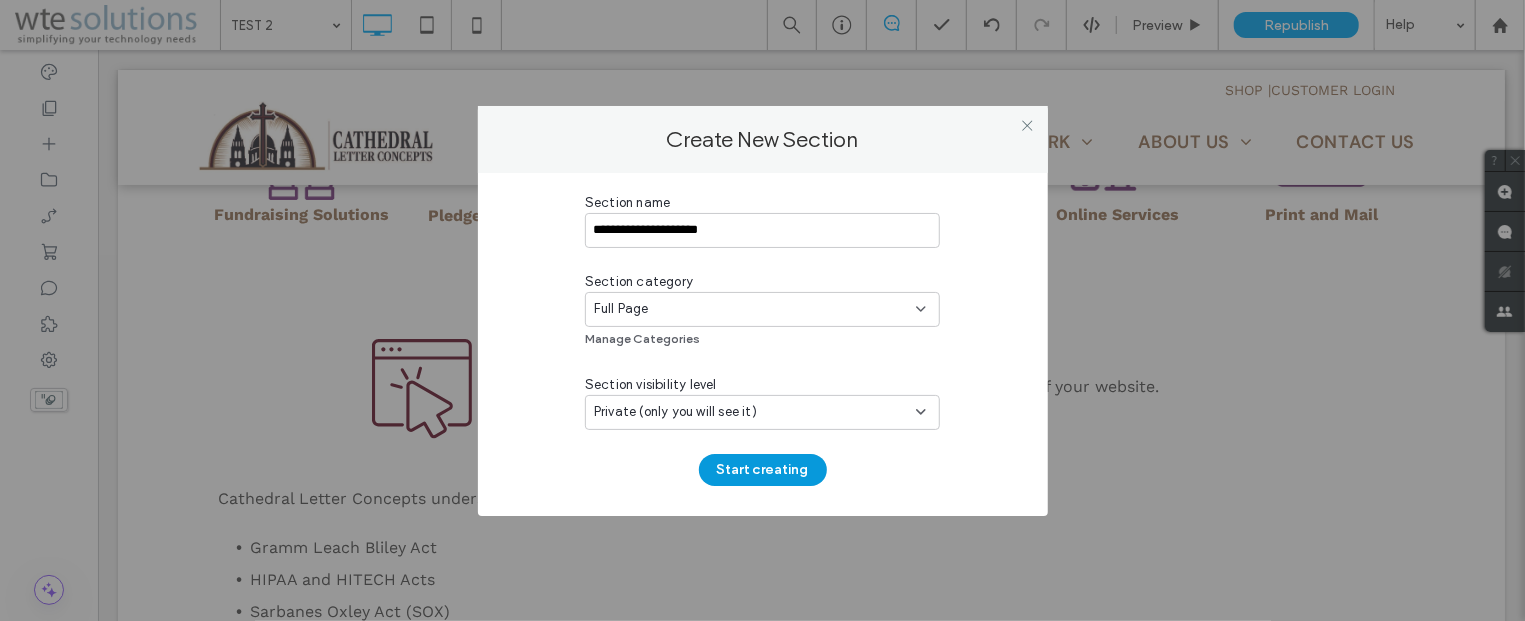 click on "Start creating" at bounding box center [763, 470] 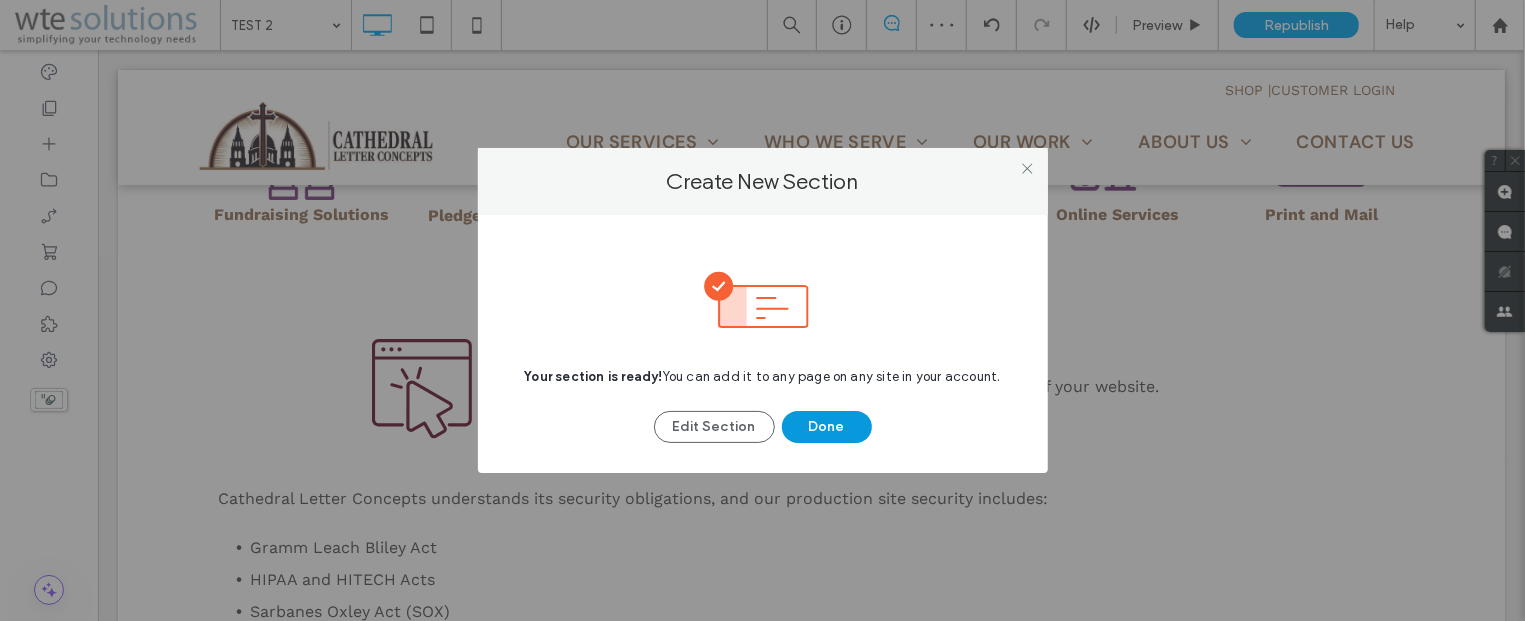 click on "Done" at bounding box center (827, 427) 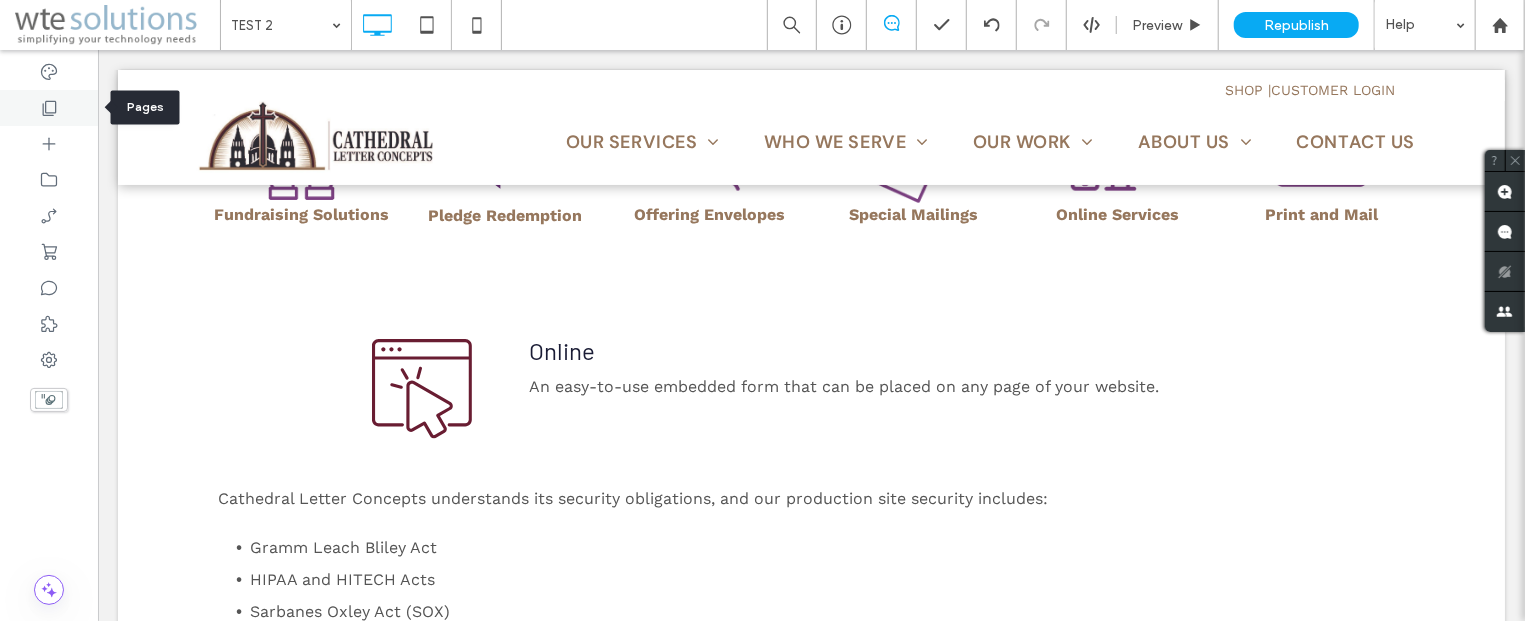 click 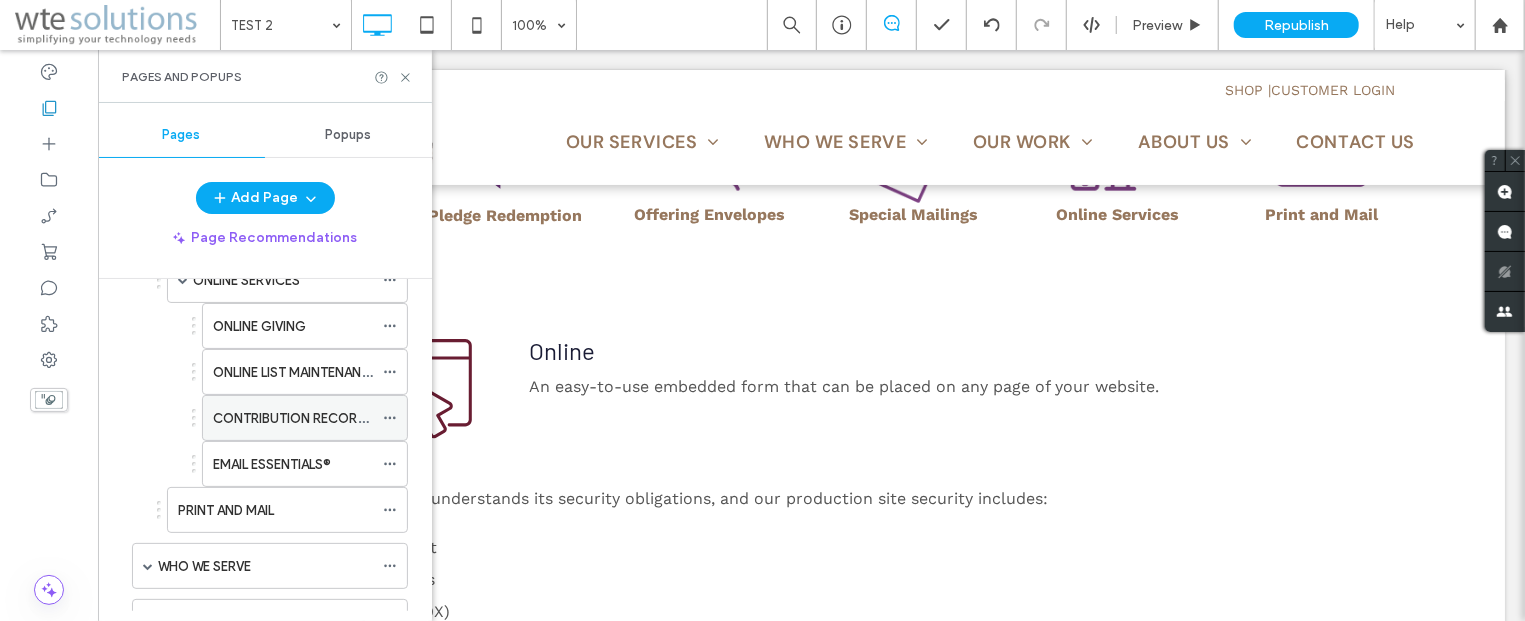 scroll, scrollTop: 361, scrollLeft: 0, axis: vertical 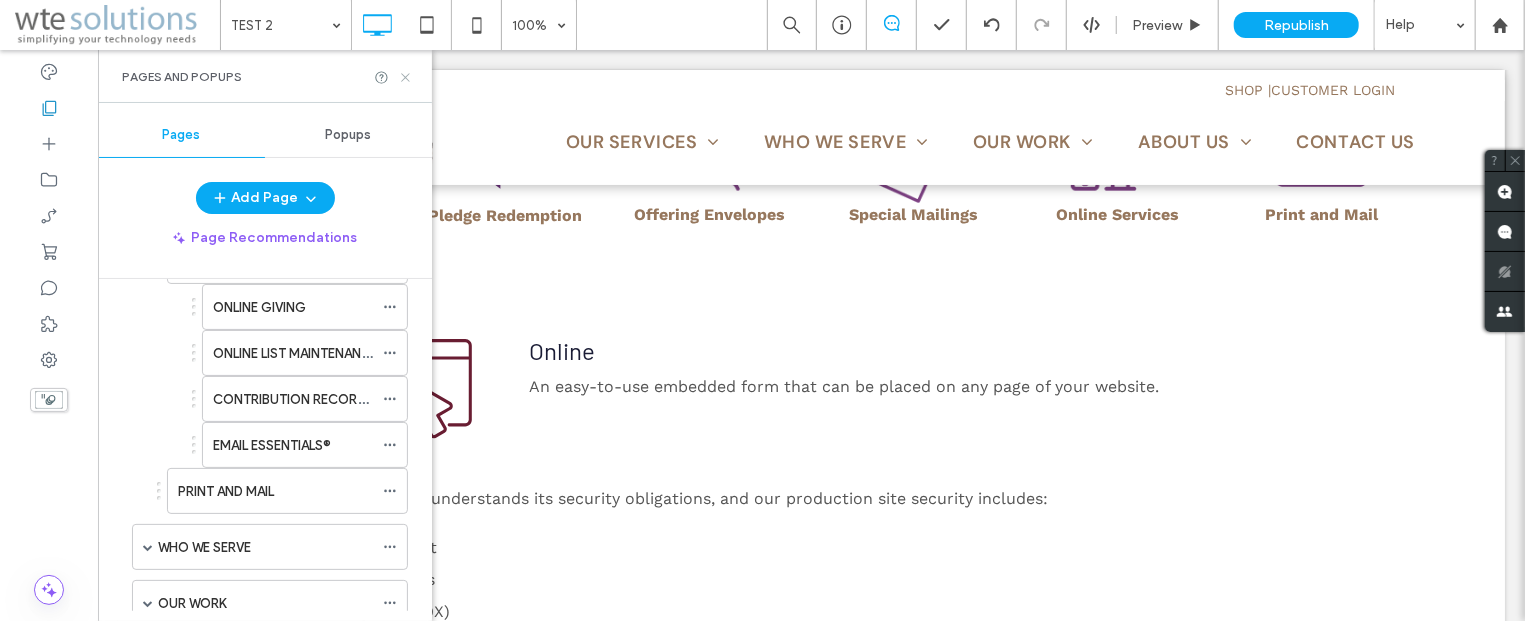 click 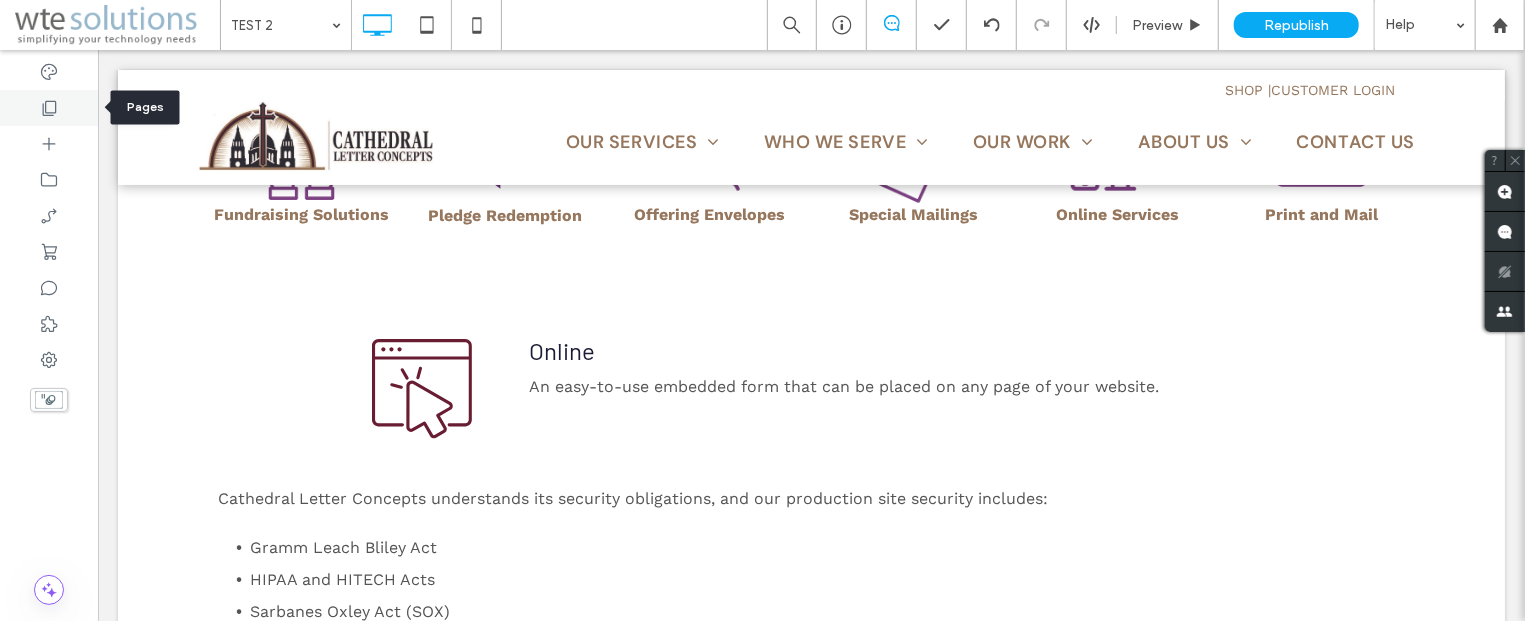 click 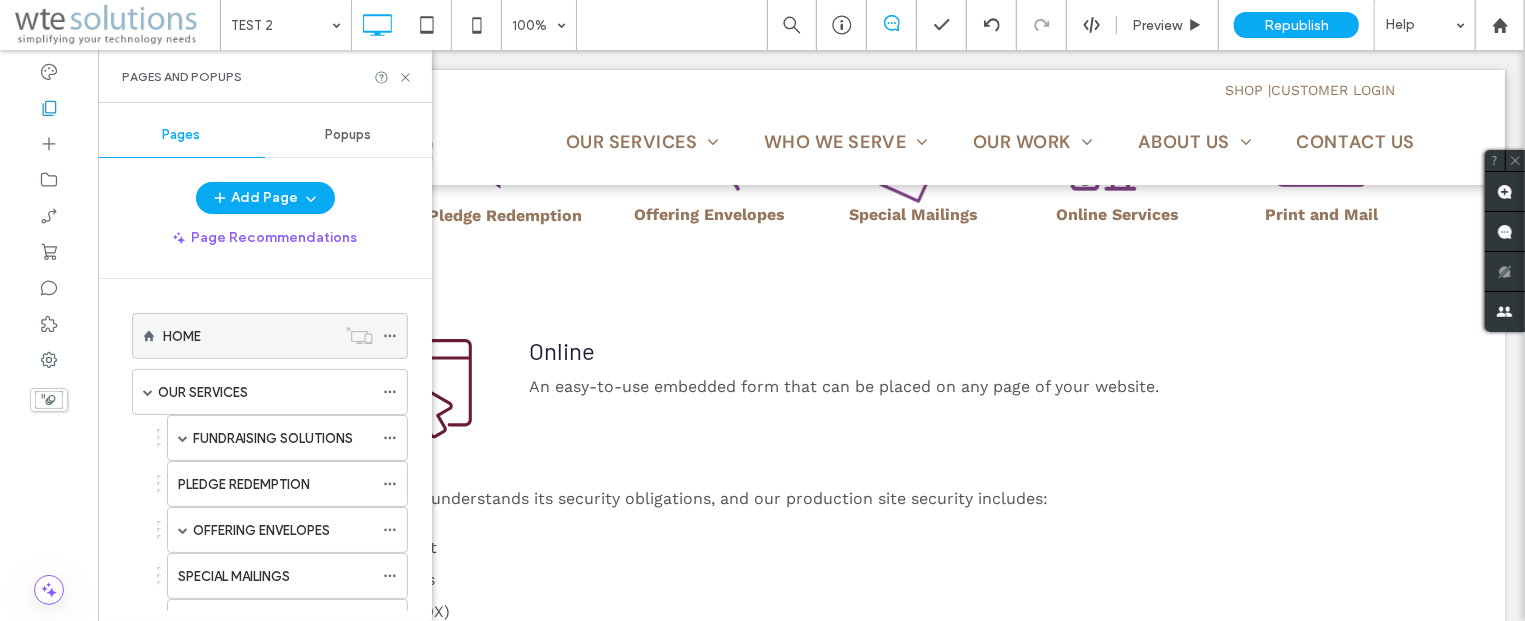 click on "HOME" at bounding box center (182, 336) 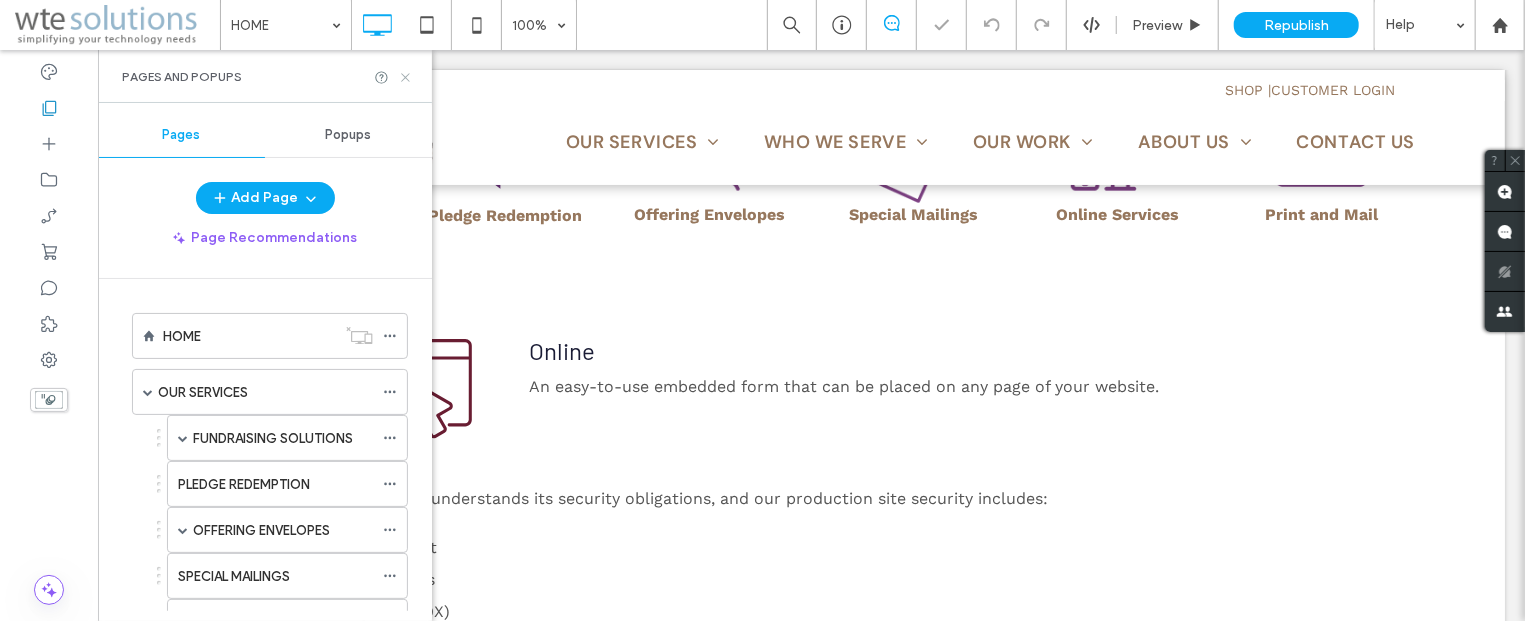 click 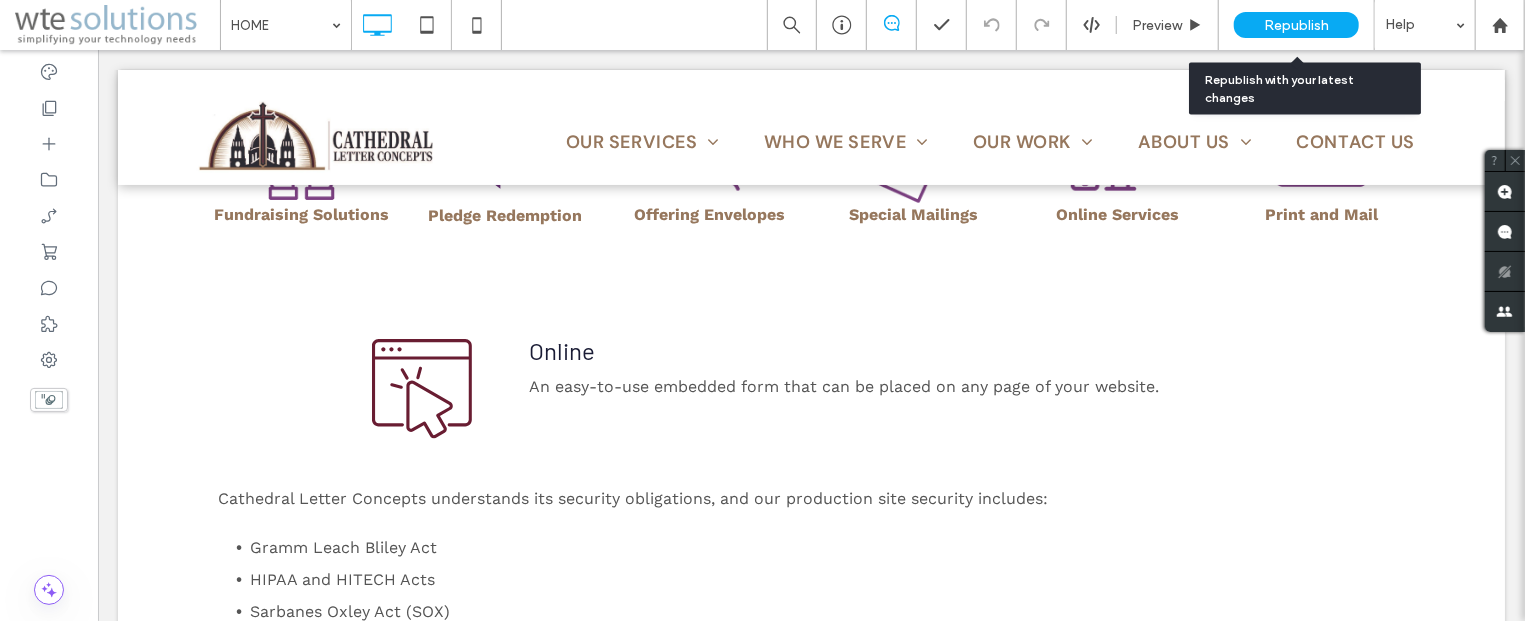 click on "Republish" at bounding box center [1296, 25] 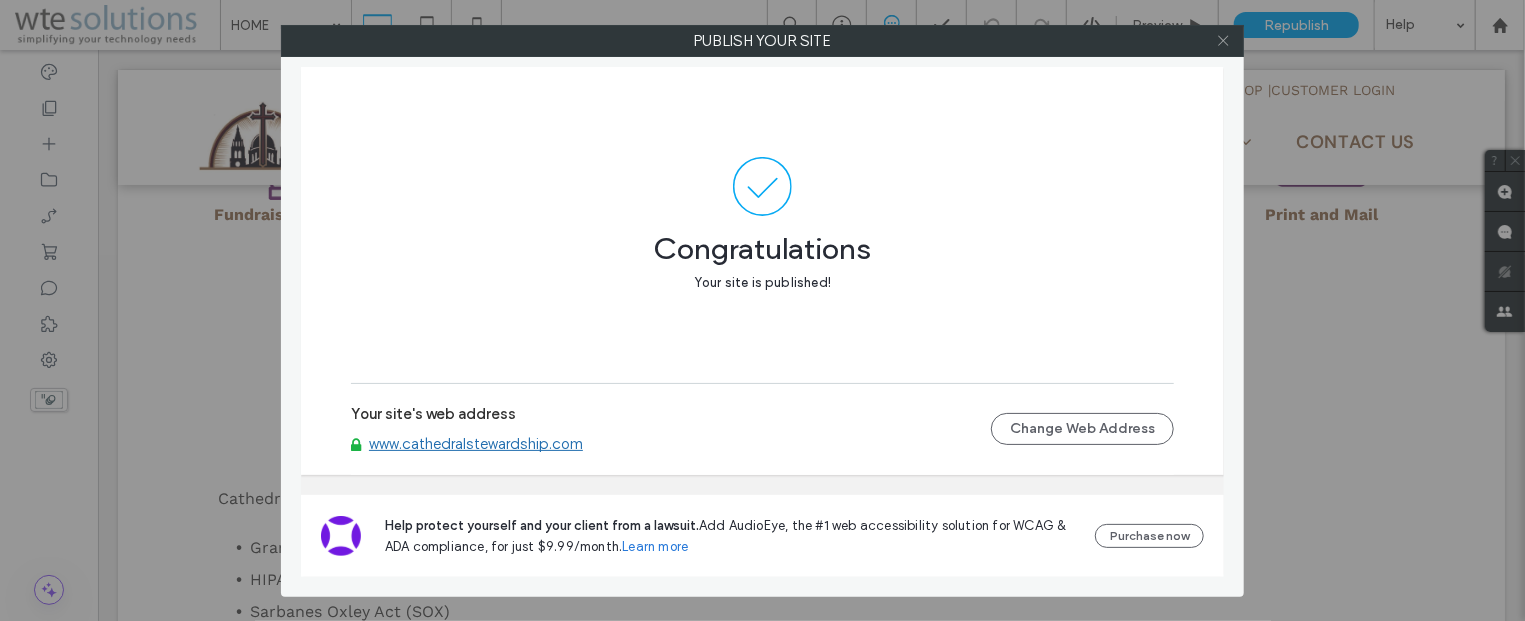 click 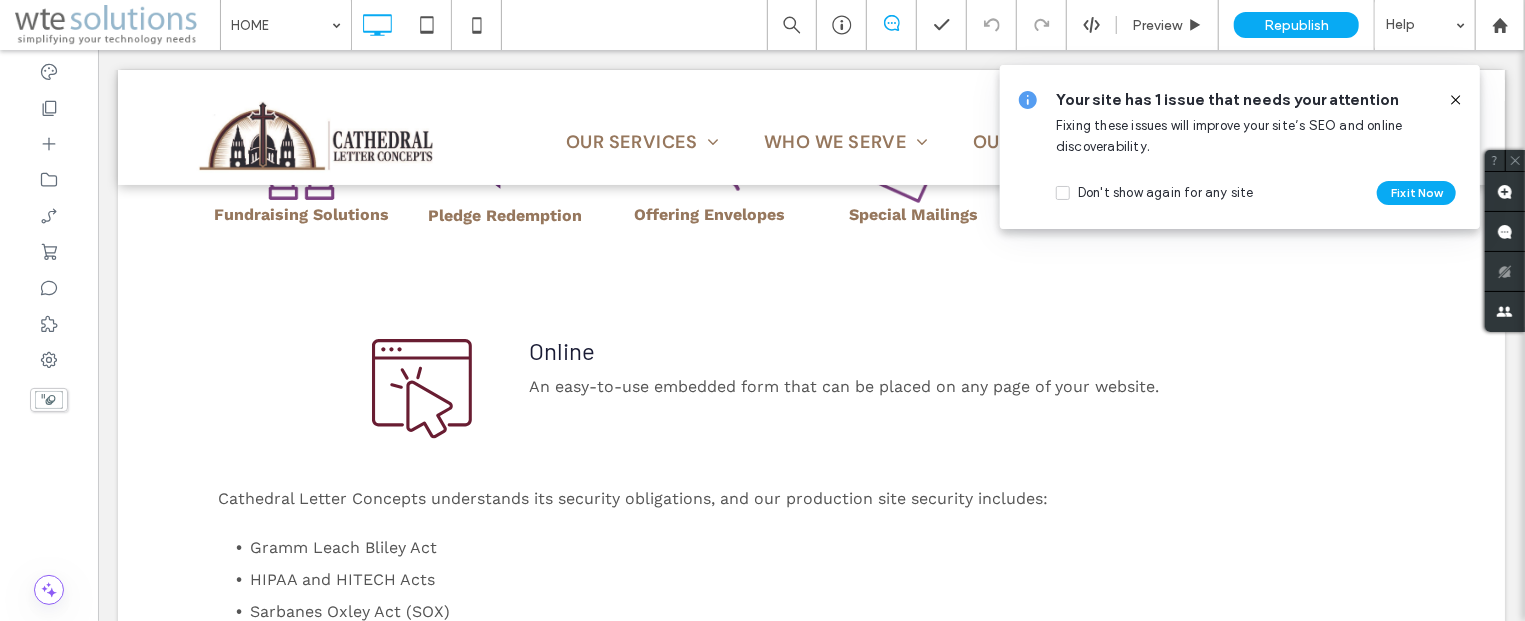 click at bounding box center [1448, 100] 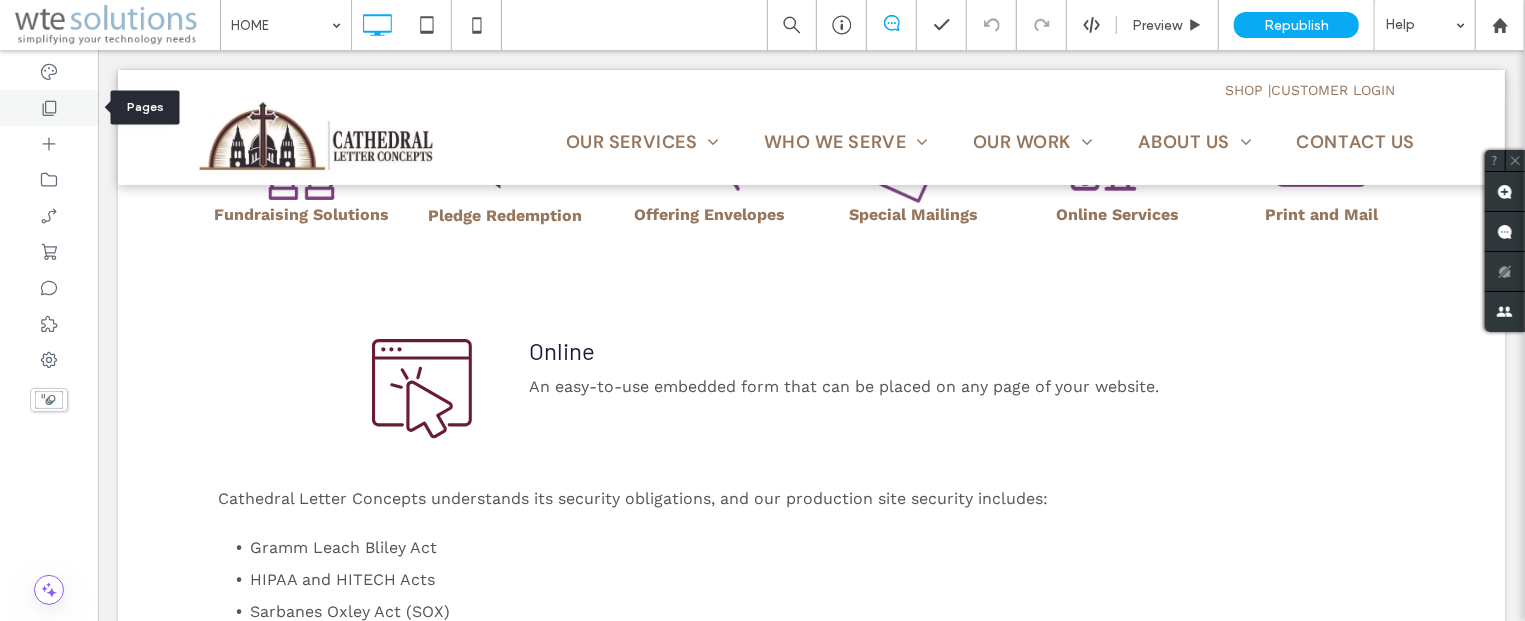 click 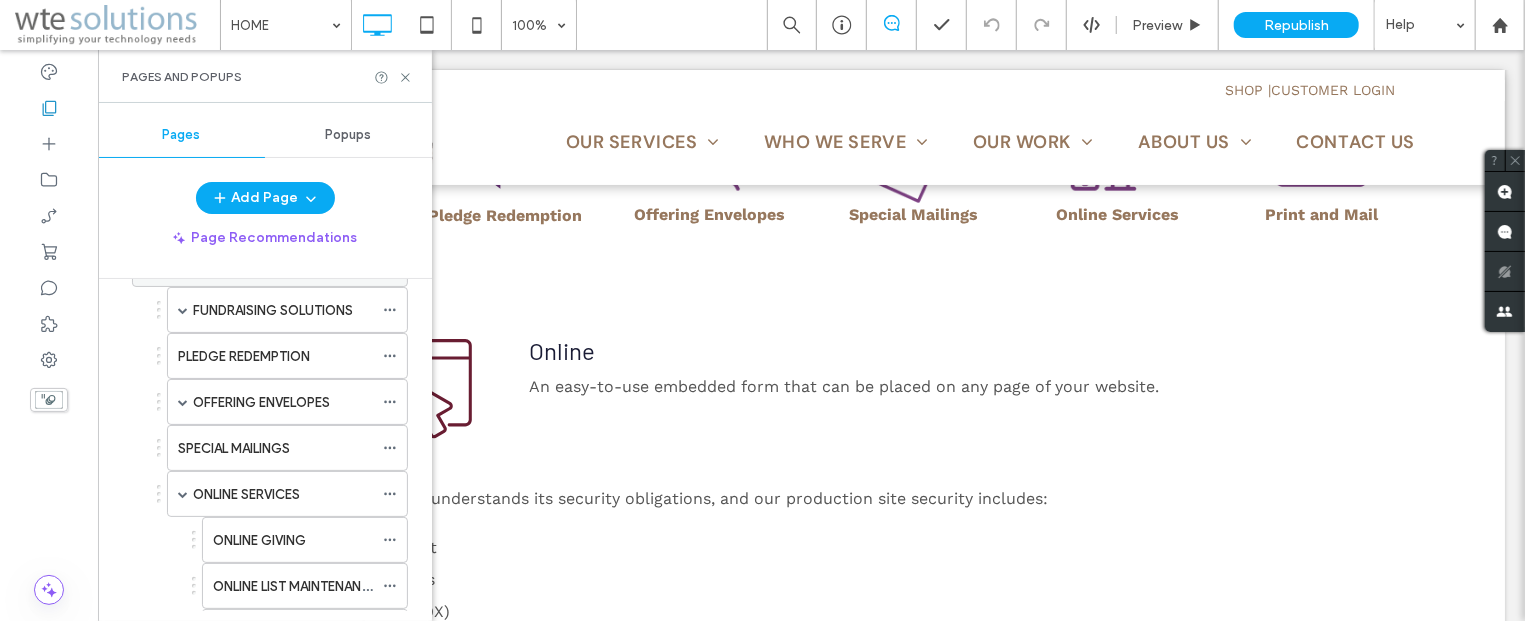 scroll, scrollTop: 241, scrollLeft: 0, axis: vertical 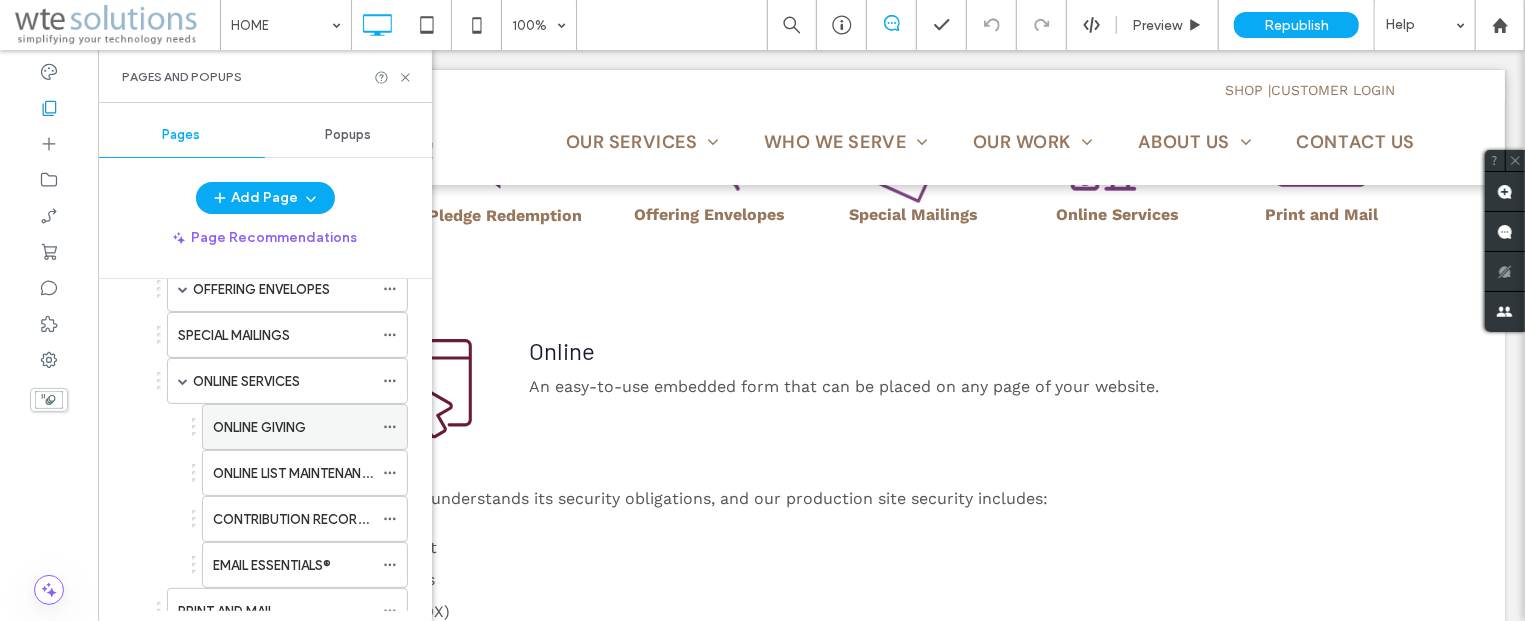 click on "ONLINE GIVING" at bounding box center (293, 427) 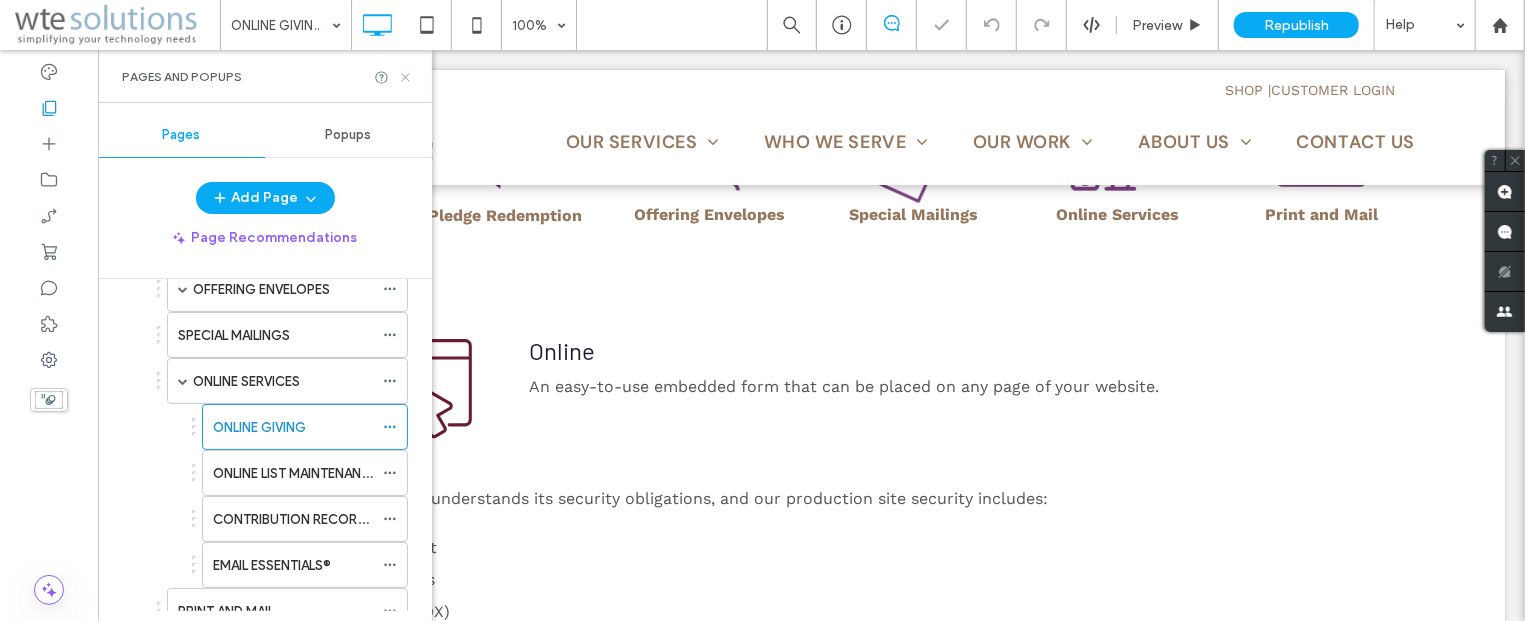 click 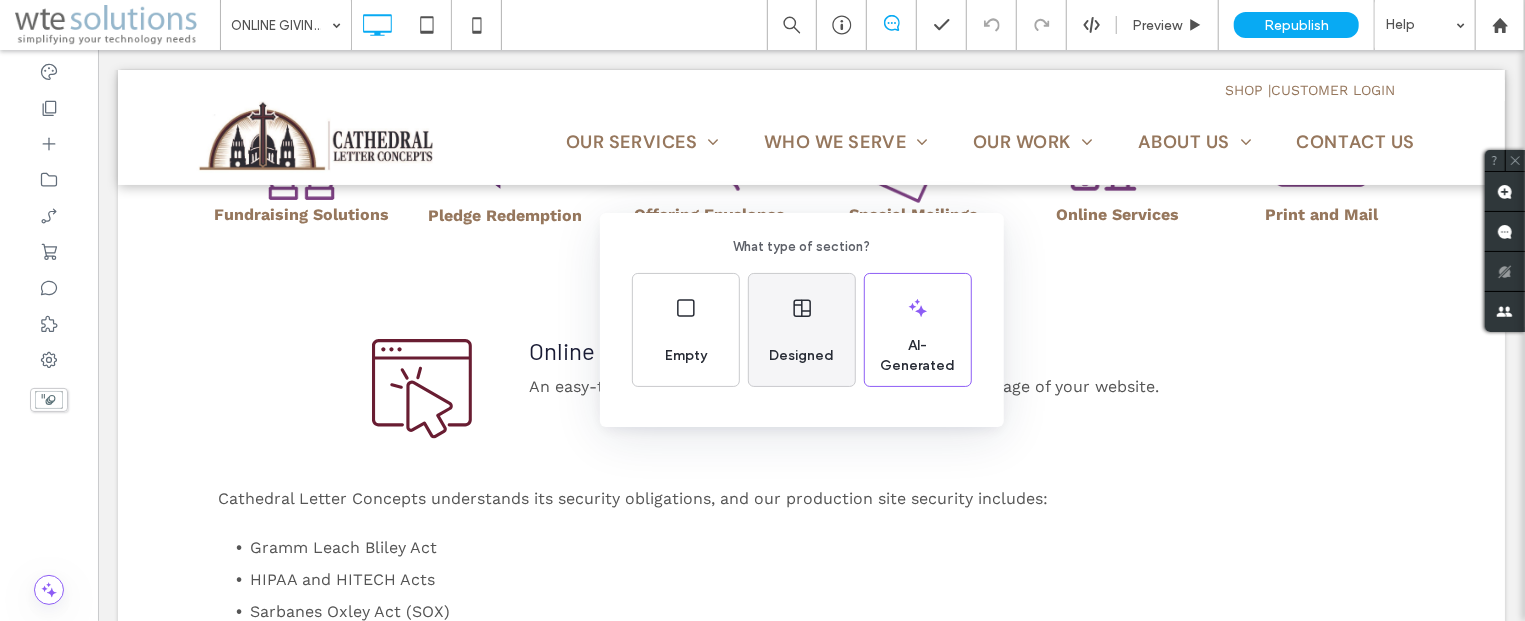 click on "Designed" at bounding box center [802, 330] 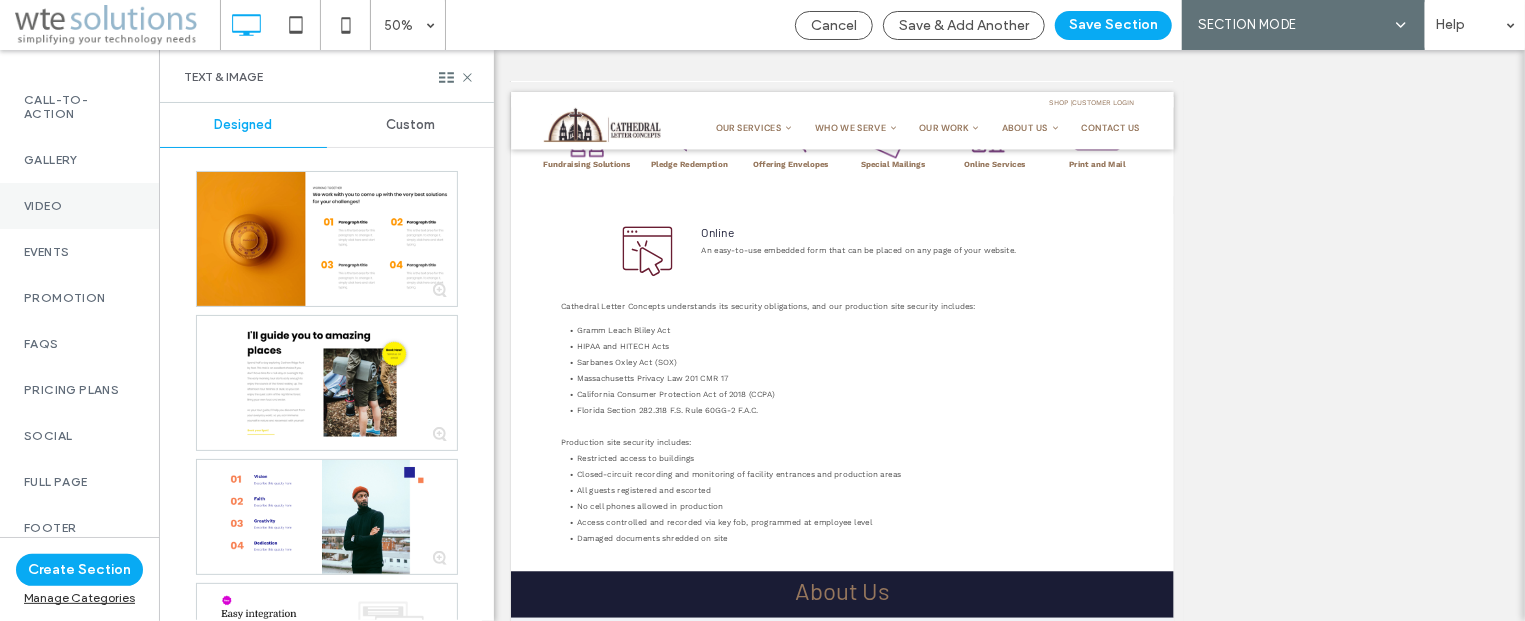 scroll, scrollTop: 901, scrollLeft: 0, axis: vertical 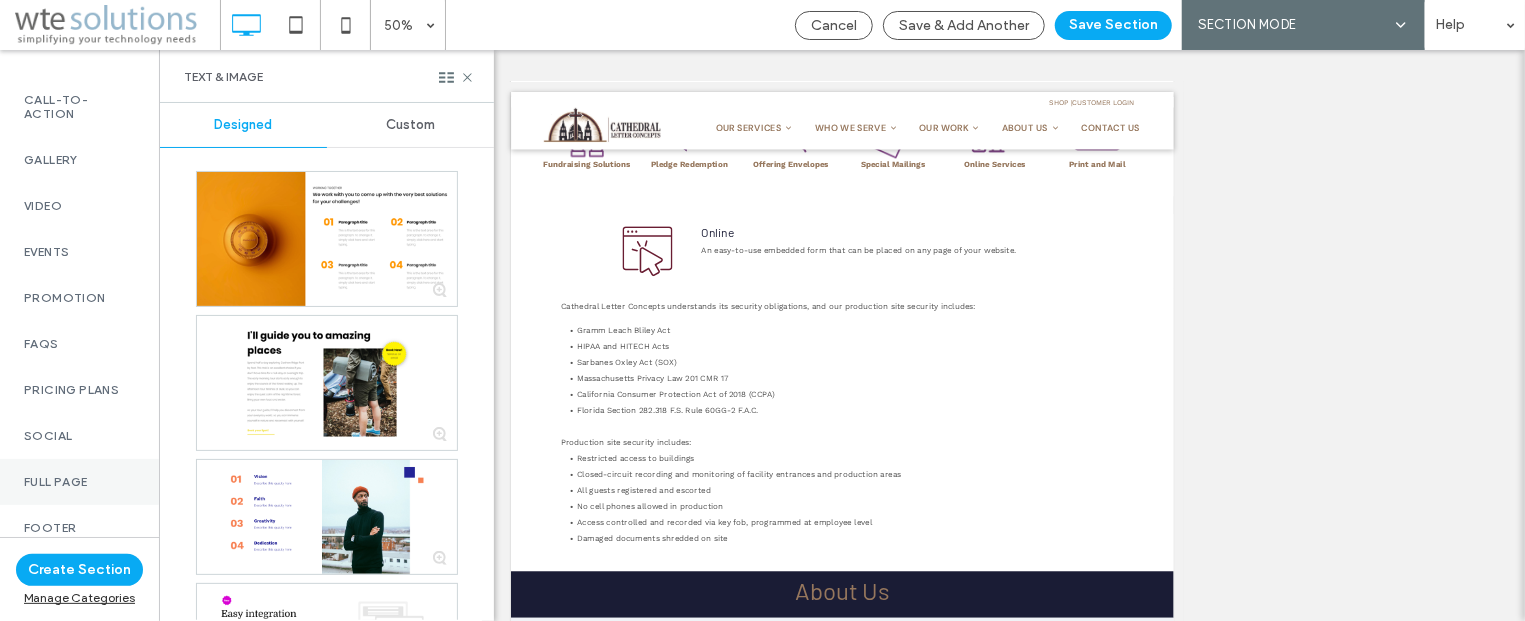 click on "Full Page" at bounding box center [79, 482] 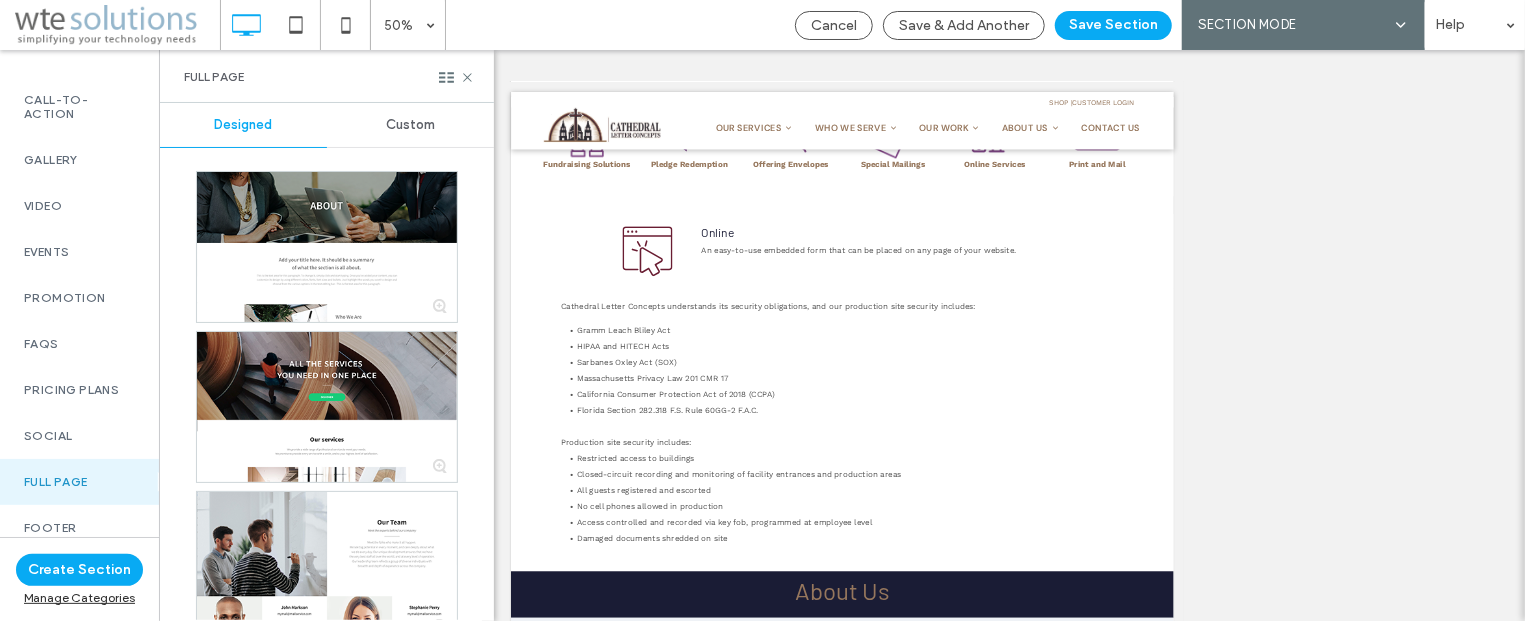 click on "Custom" at bounding box center [410, 125] 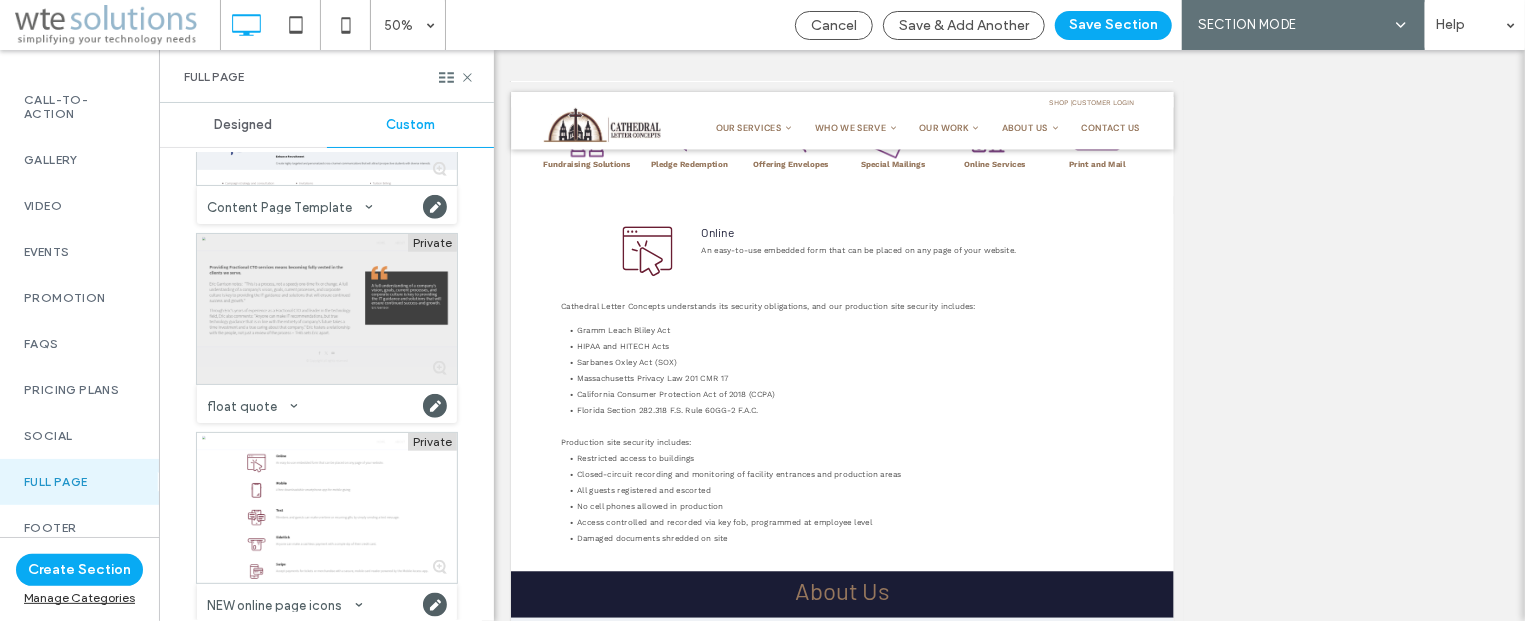 scroll, scrollTop: 1206, scrollLeft: 0, axis: vertical 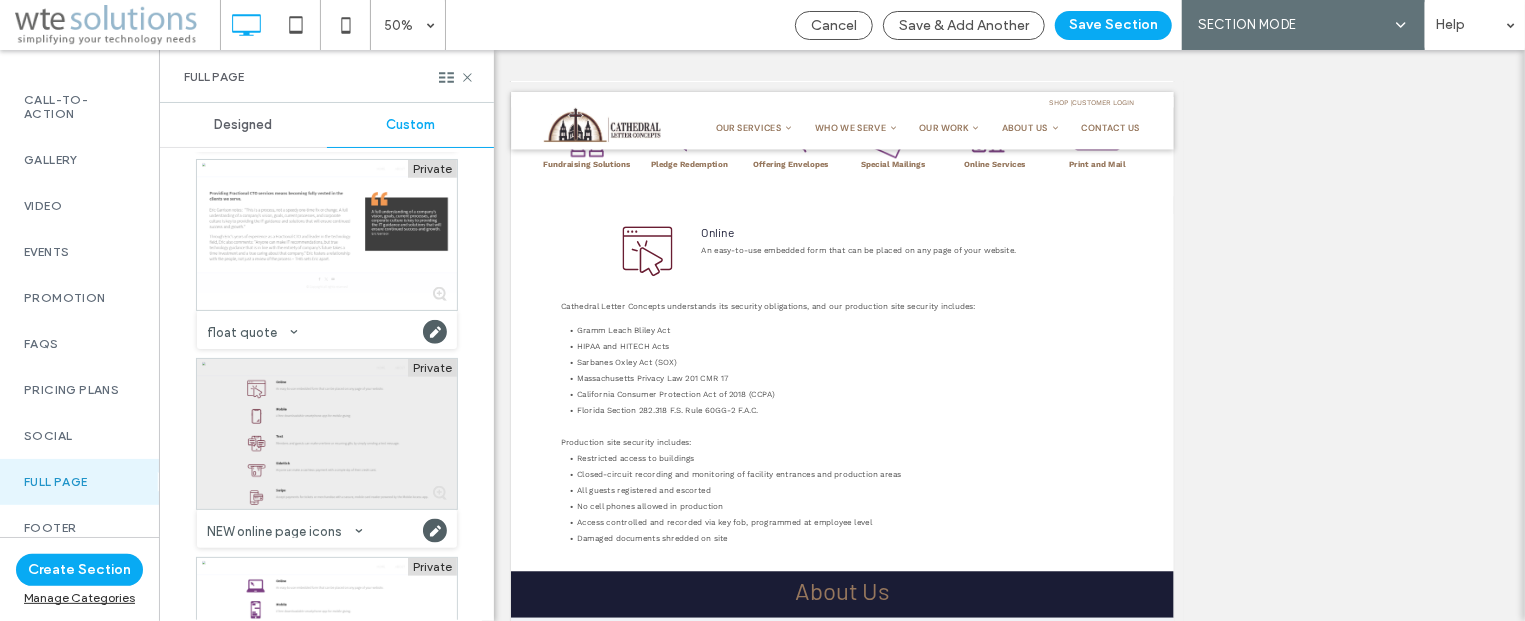 click at bounding box center (327, 434) 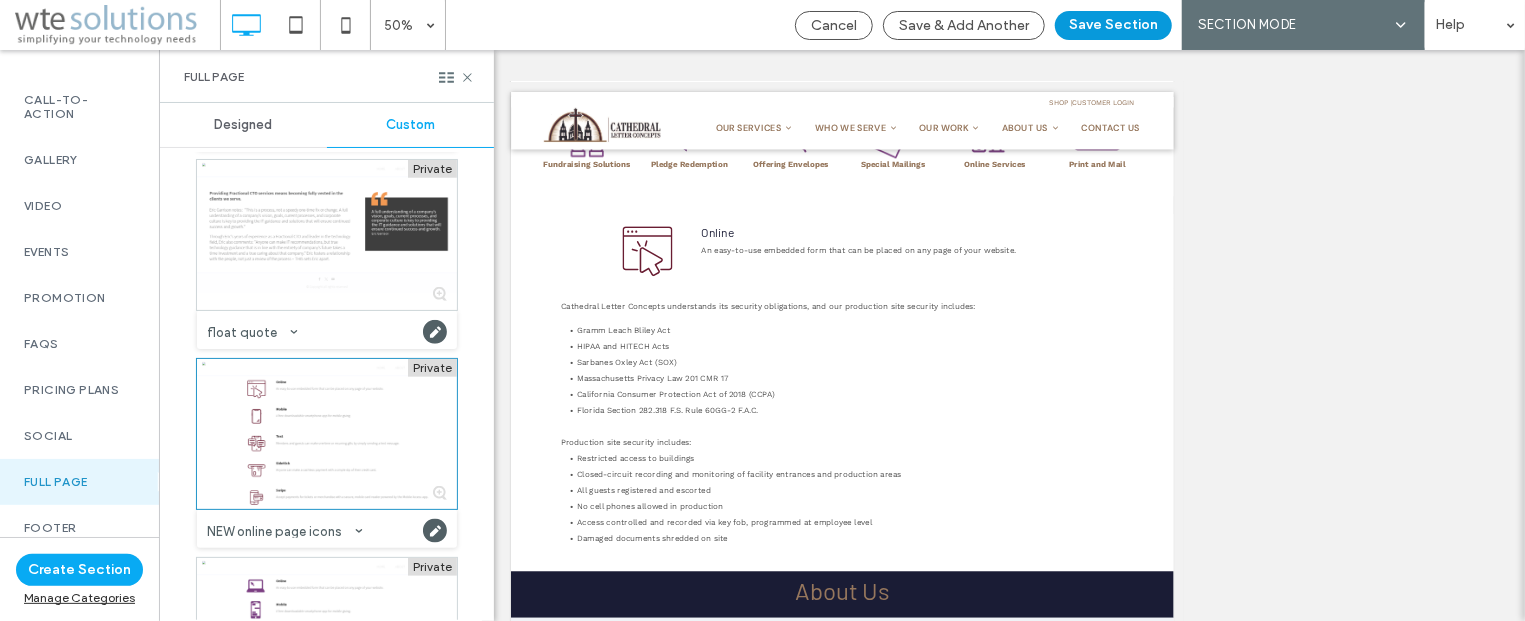 click on "Save Section" at bounding box center (1113, 25) 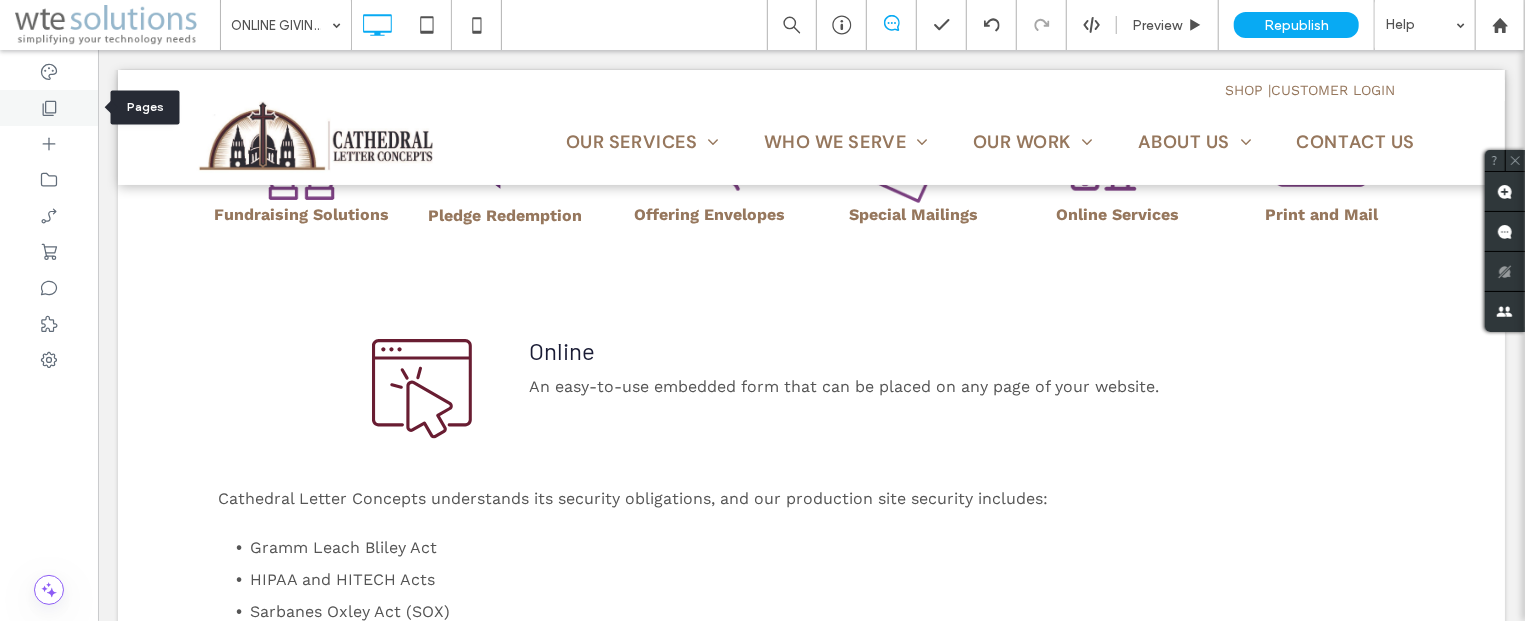 click 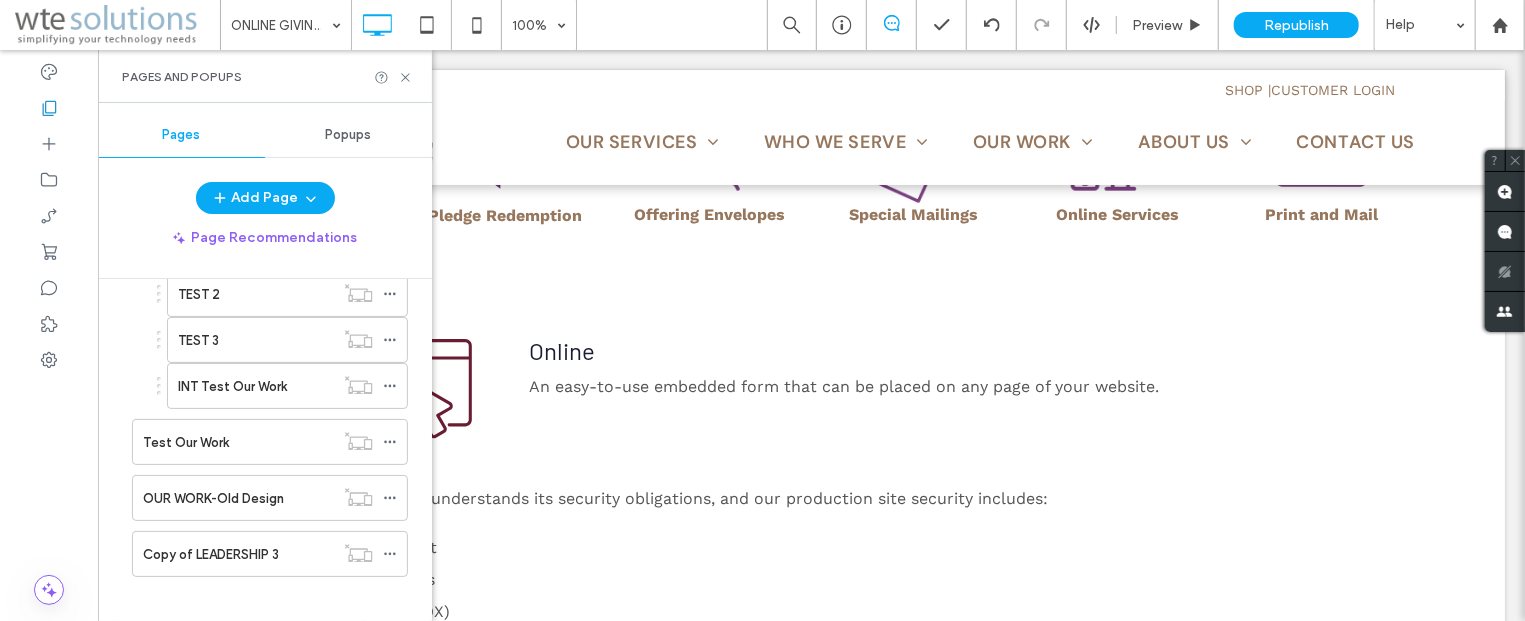 scroll, scrollTop: 962, scrollLeft: 0, axis: vertical 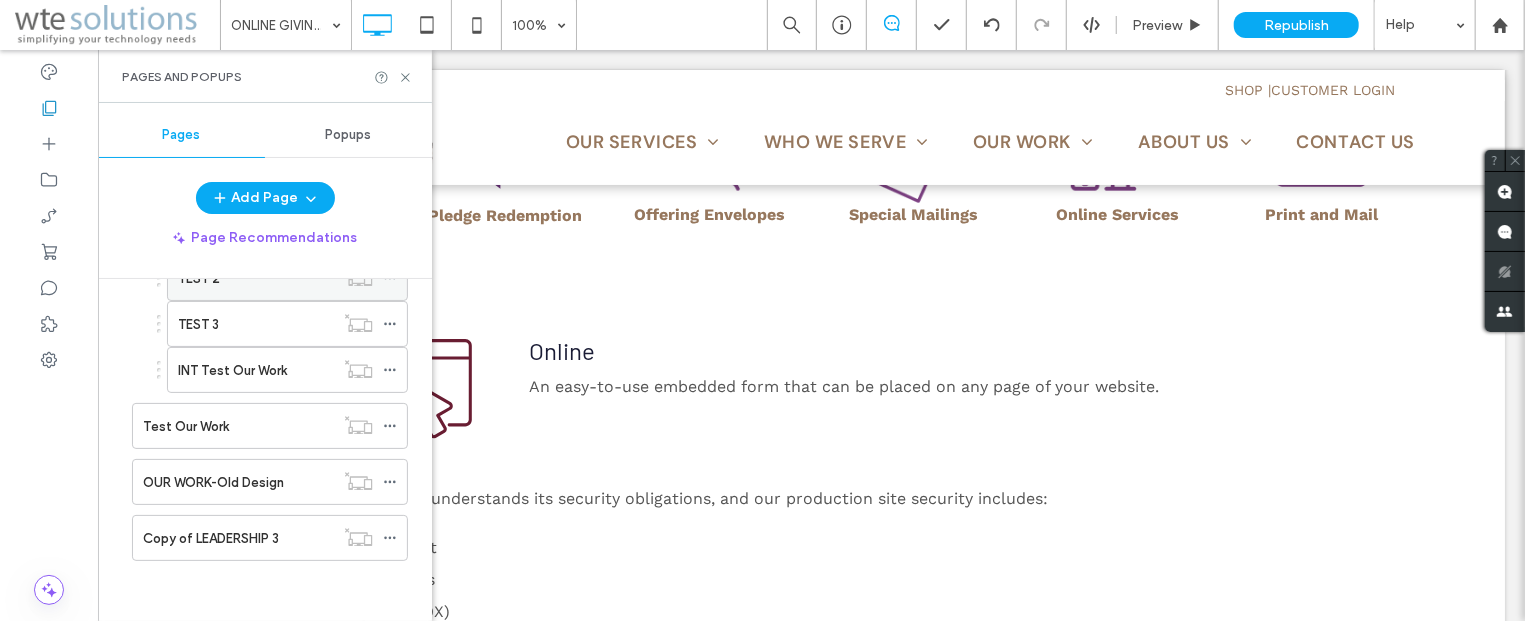 click on "TEST 2" at bounding box center (256, 278) 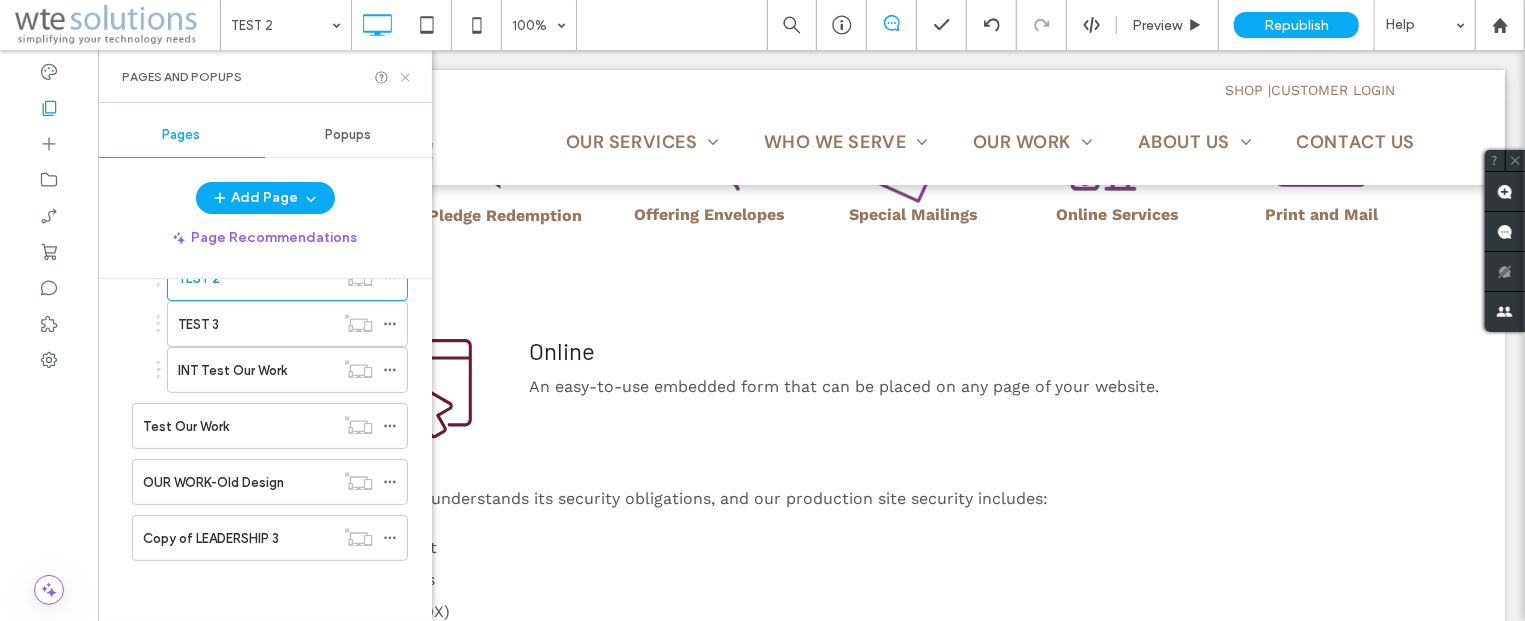 click 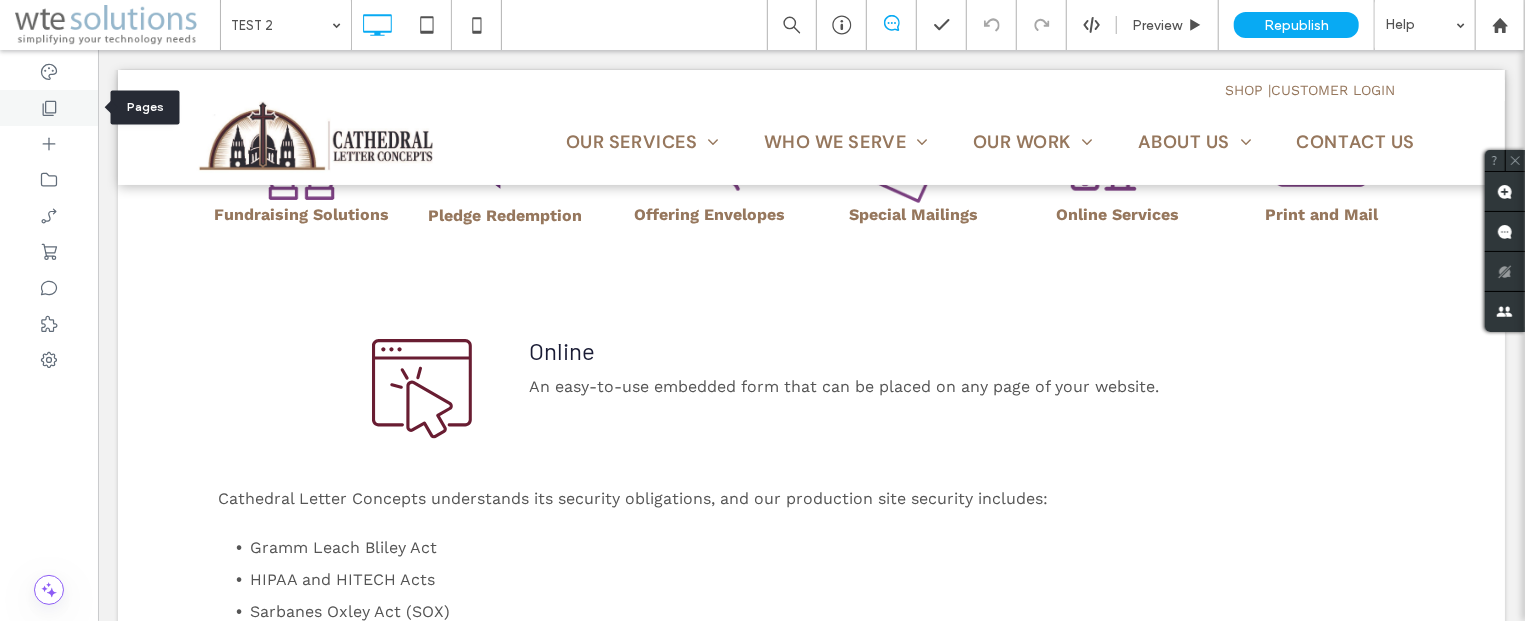 click 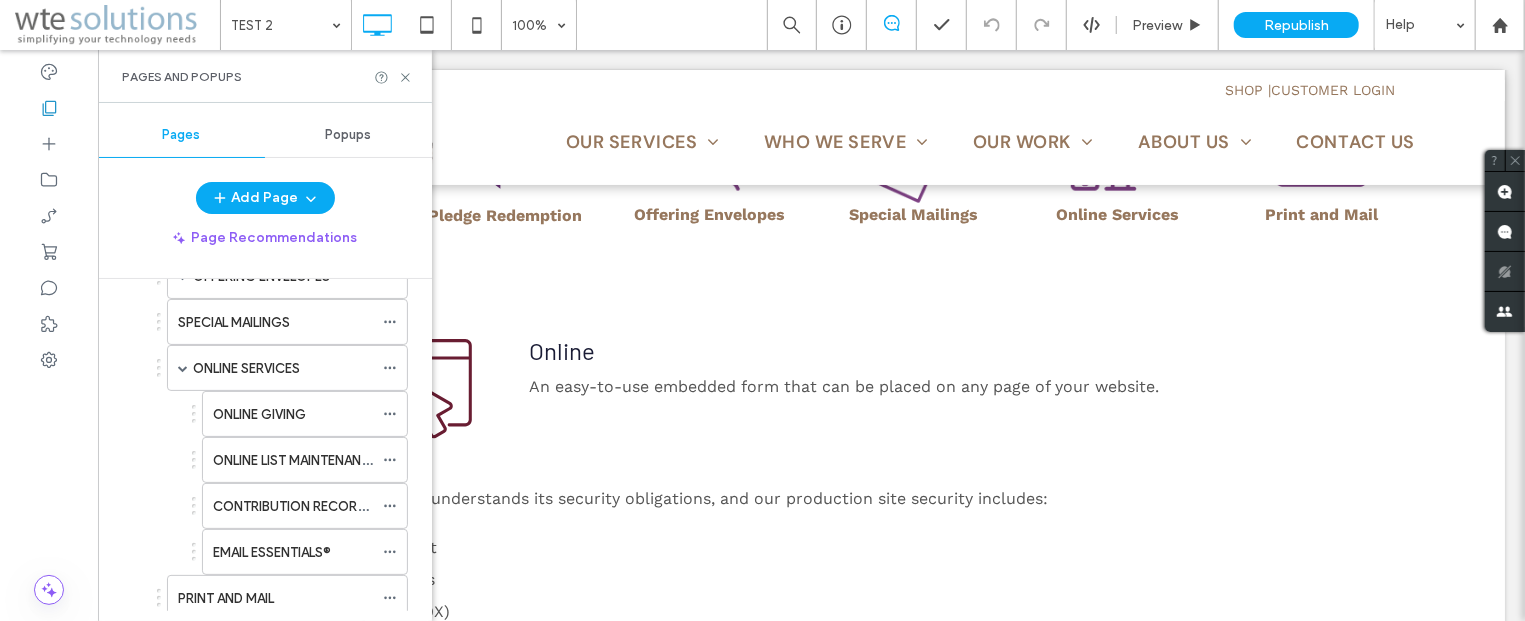 scroll, scrollTop: 241, scrollLeft: 0, axis: vertical 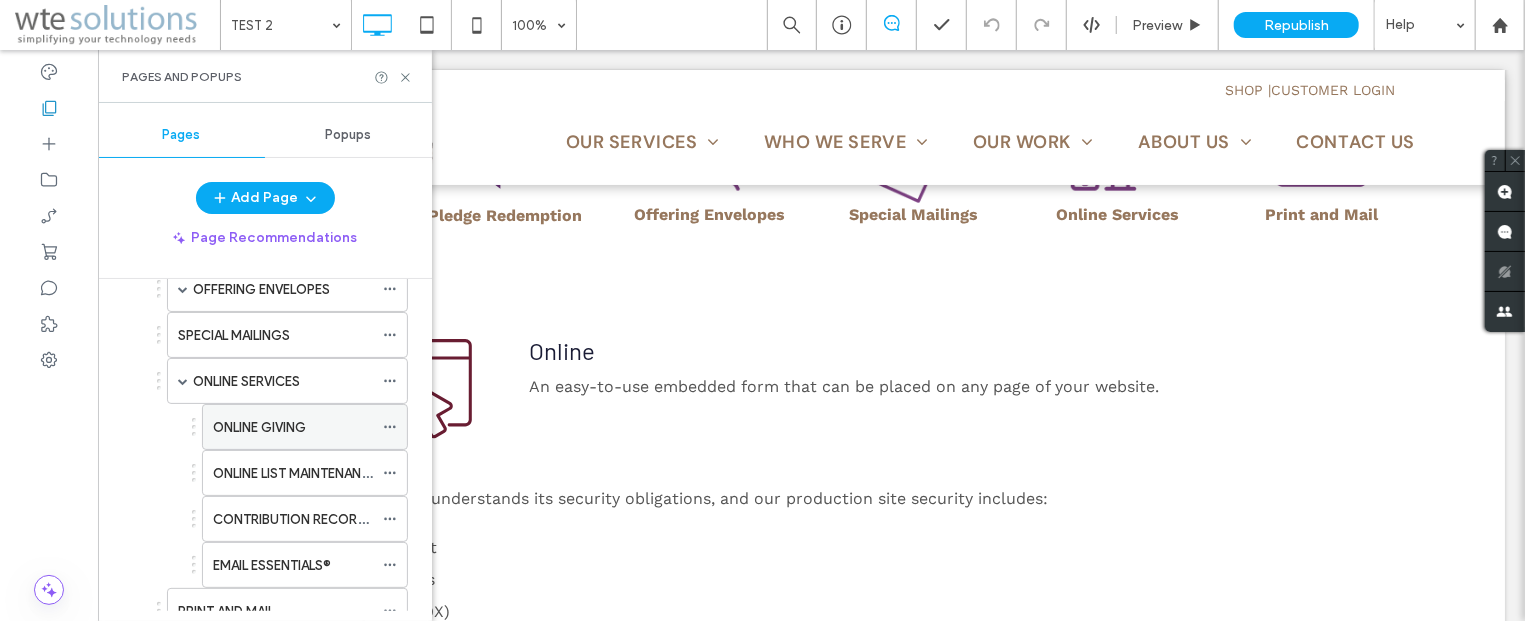 click on "ONLINE GIVING" at bounding box center [259, 427] 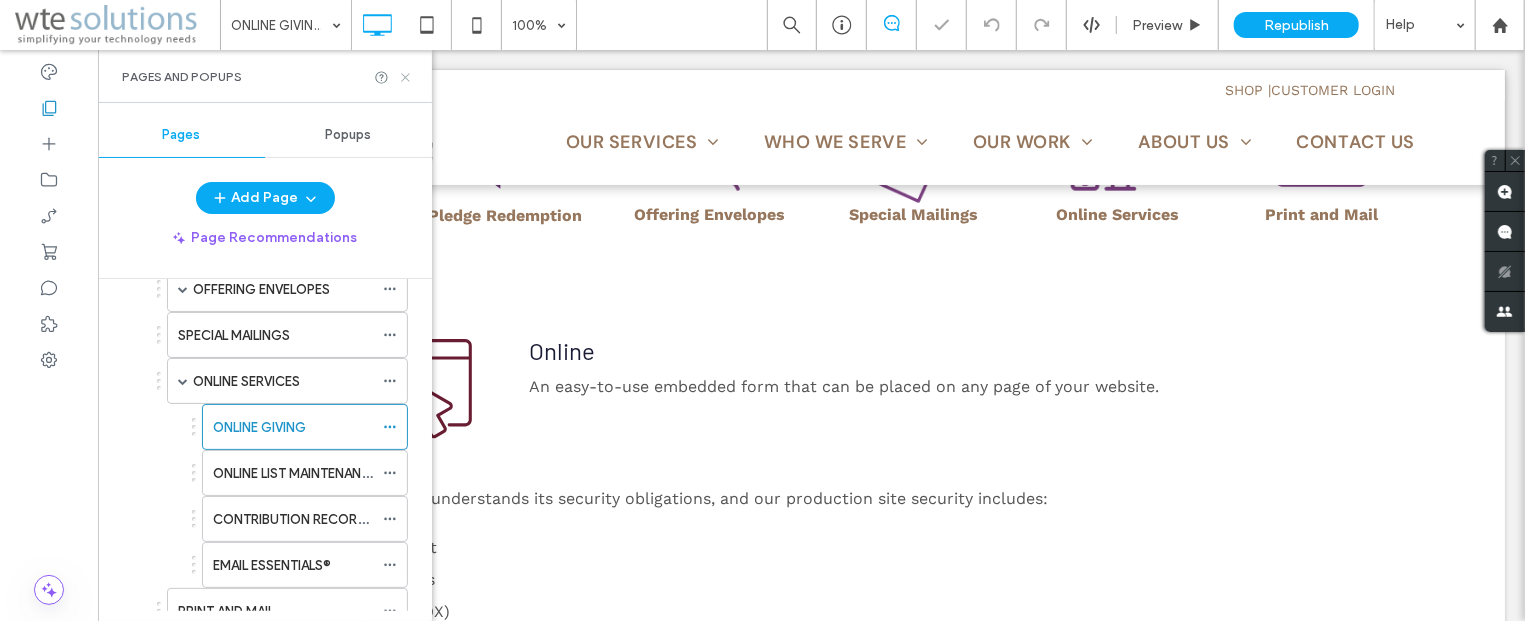 click 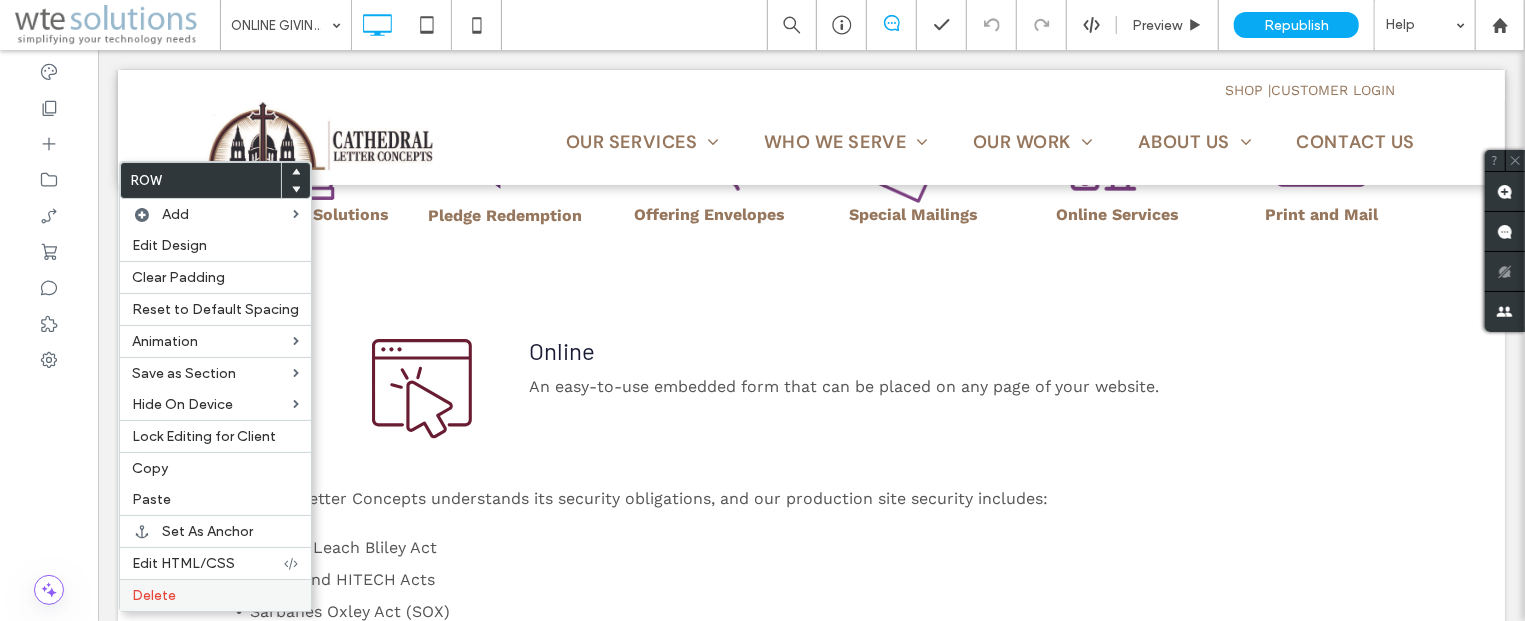 click on "Delete" at bounding box center [215, 595] 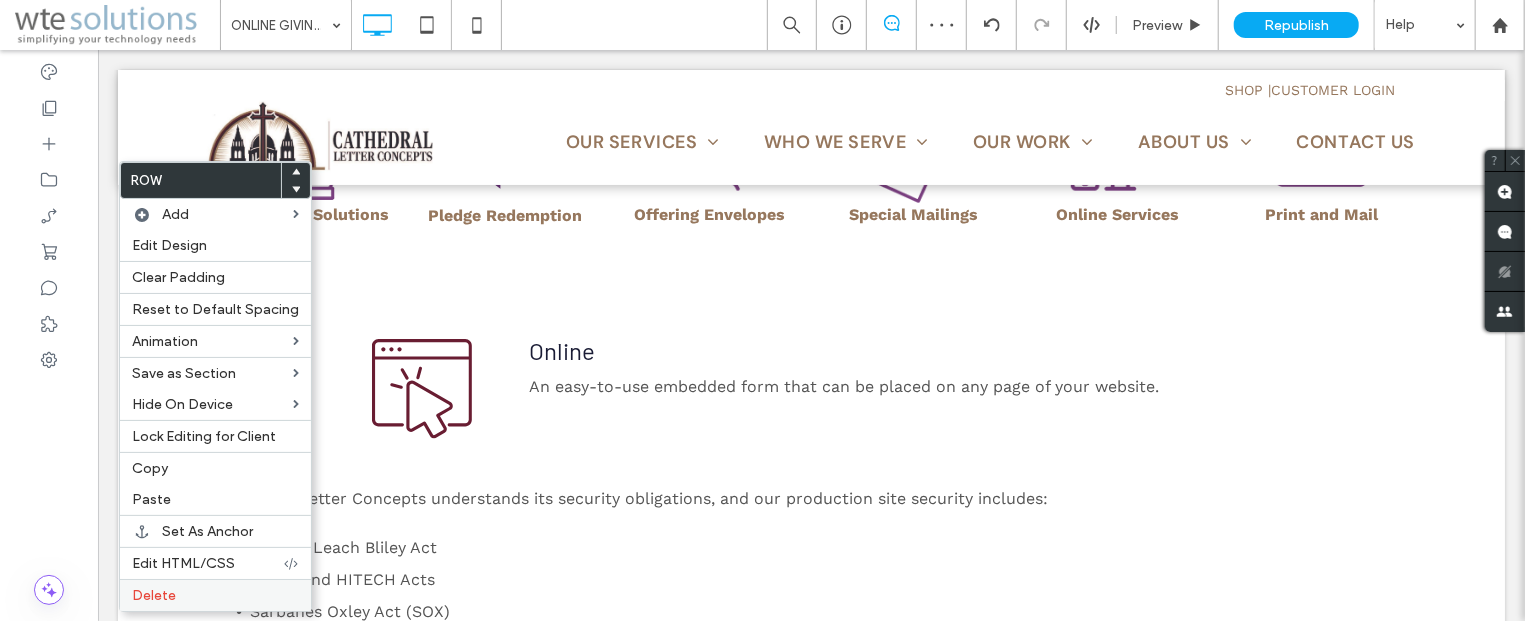click on "Delete" at bounding box center [215, 595] 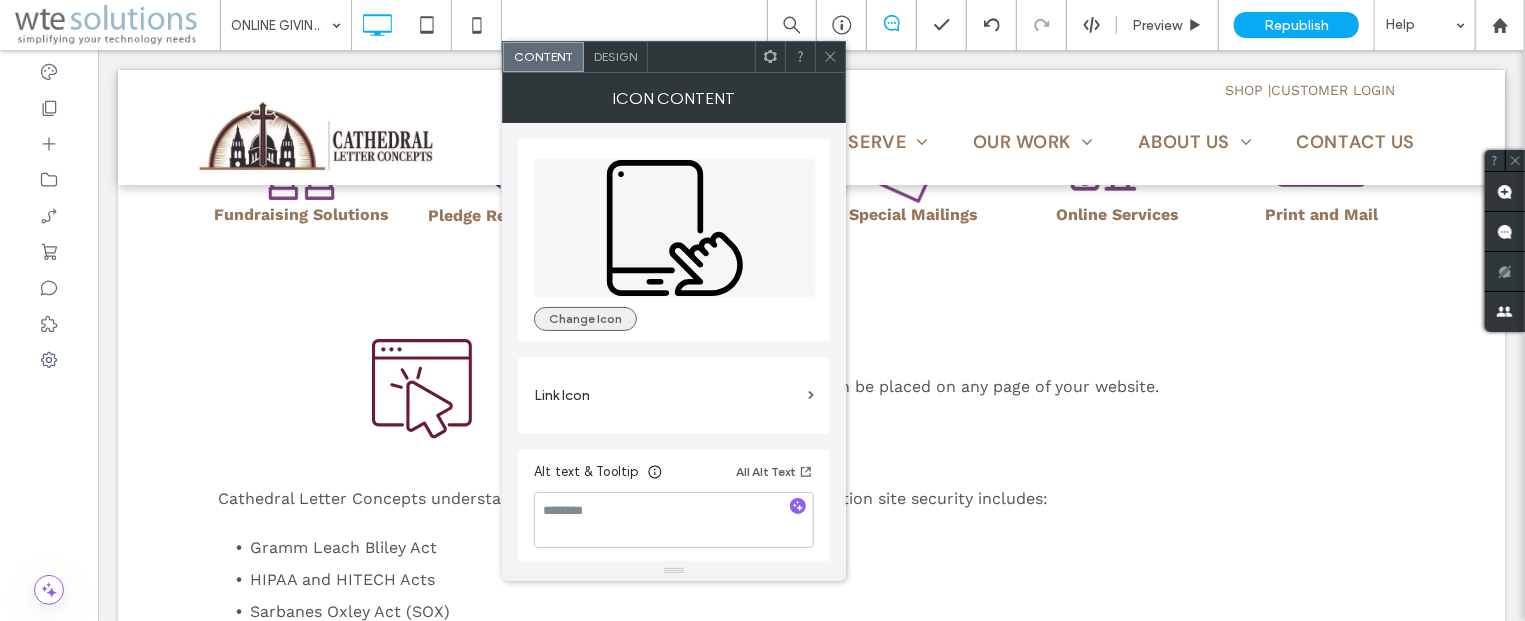 click on "Change Icon" at bounding box center [585, 319] 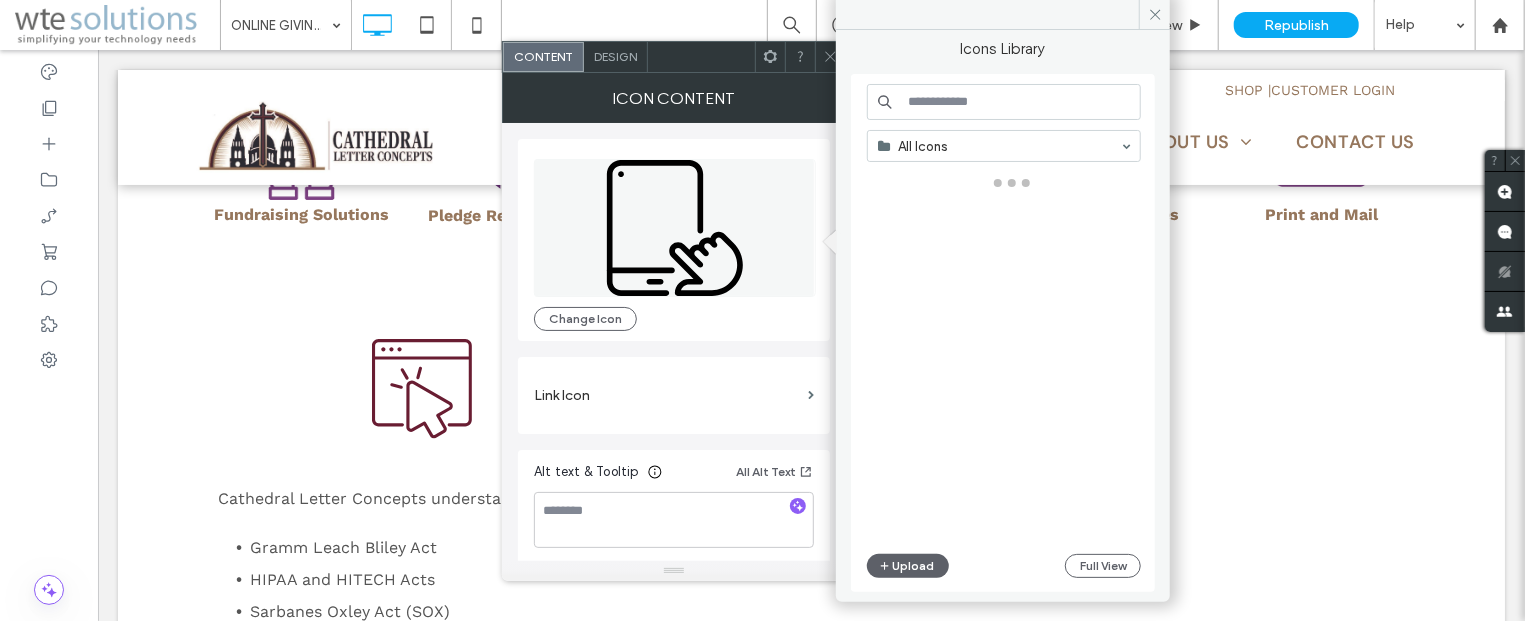 click at bounding box center (1004, 102) 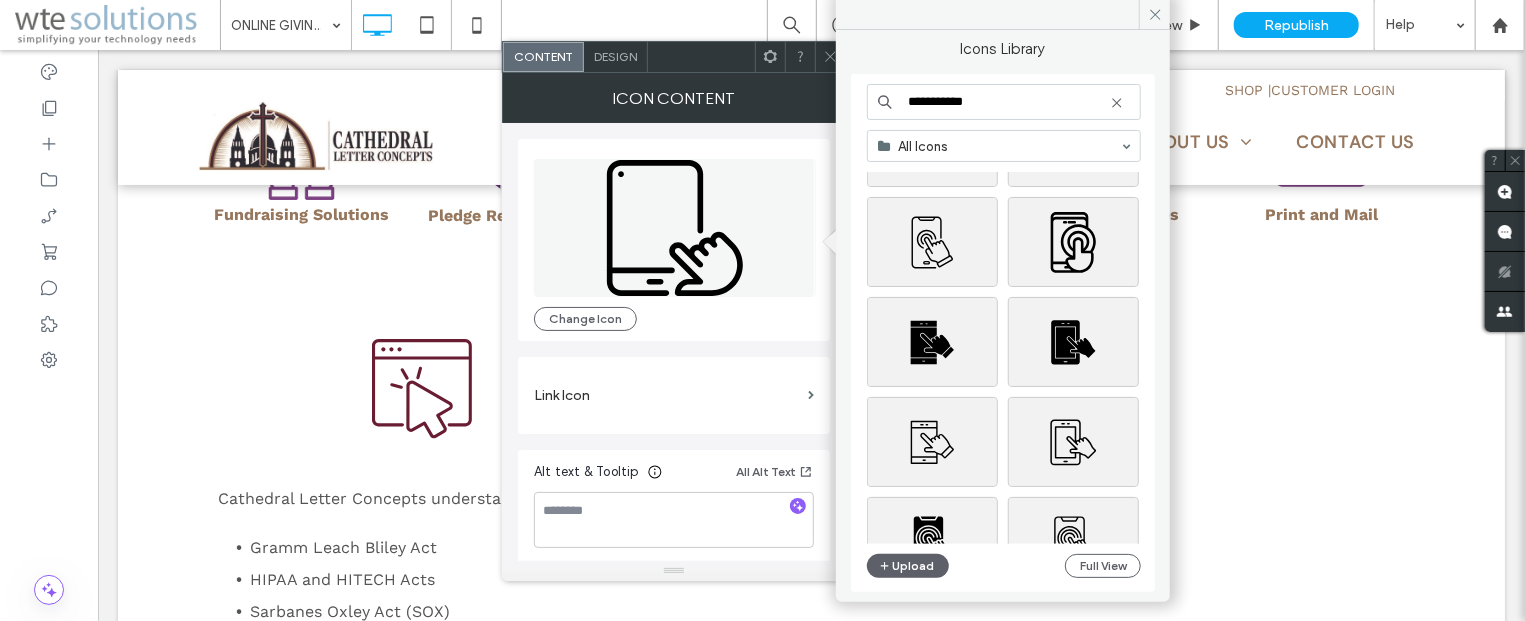 scroll, scrollTop: 361, scrollLeft: 0, axis: vertical 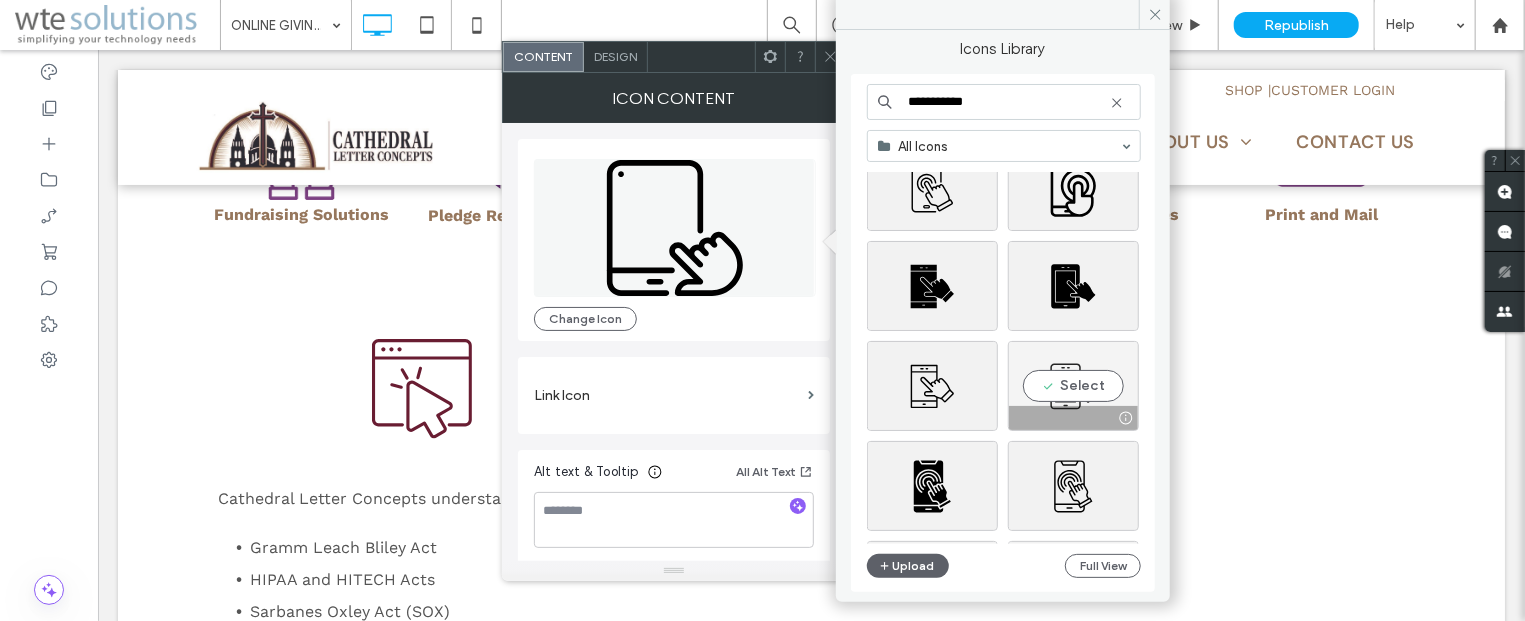 type on "**********" 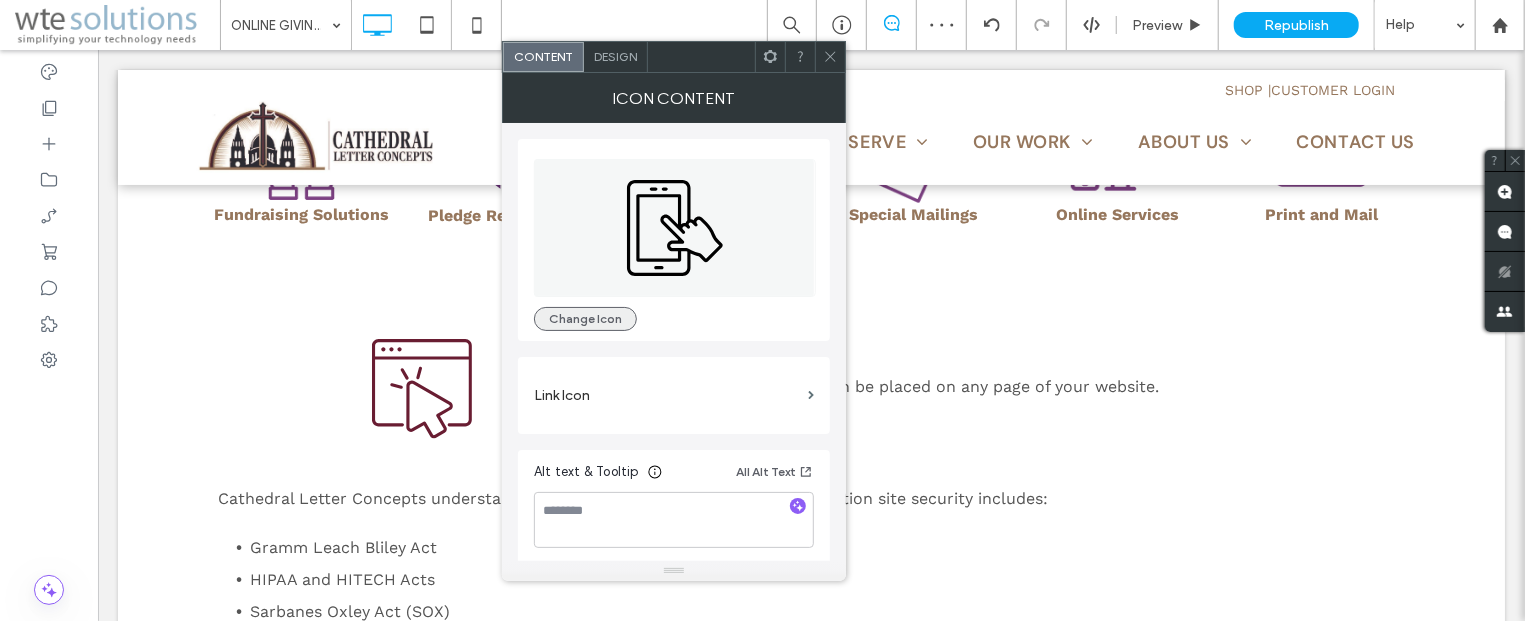 click on "Change Icon" at bounding box center [585, 319] 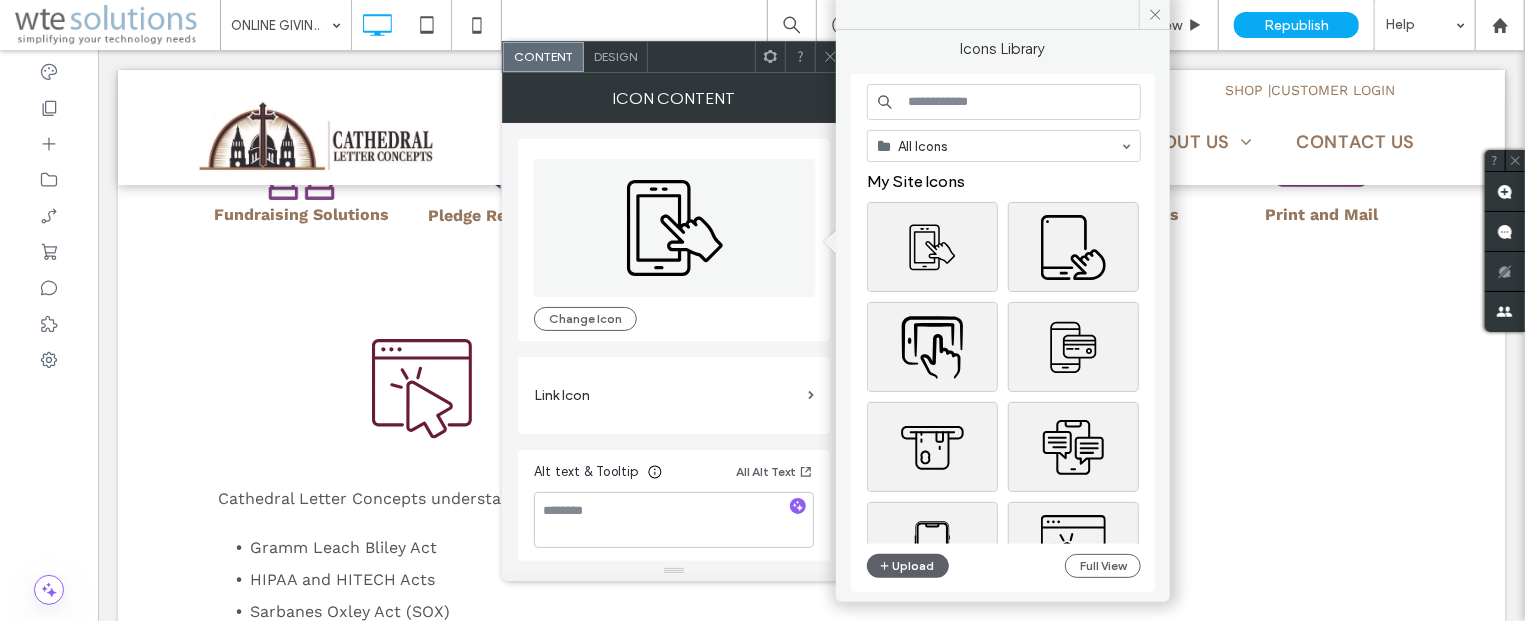 click at bounding box center (1004, 102) 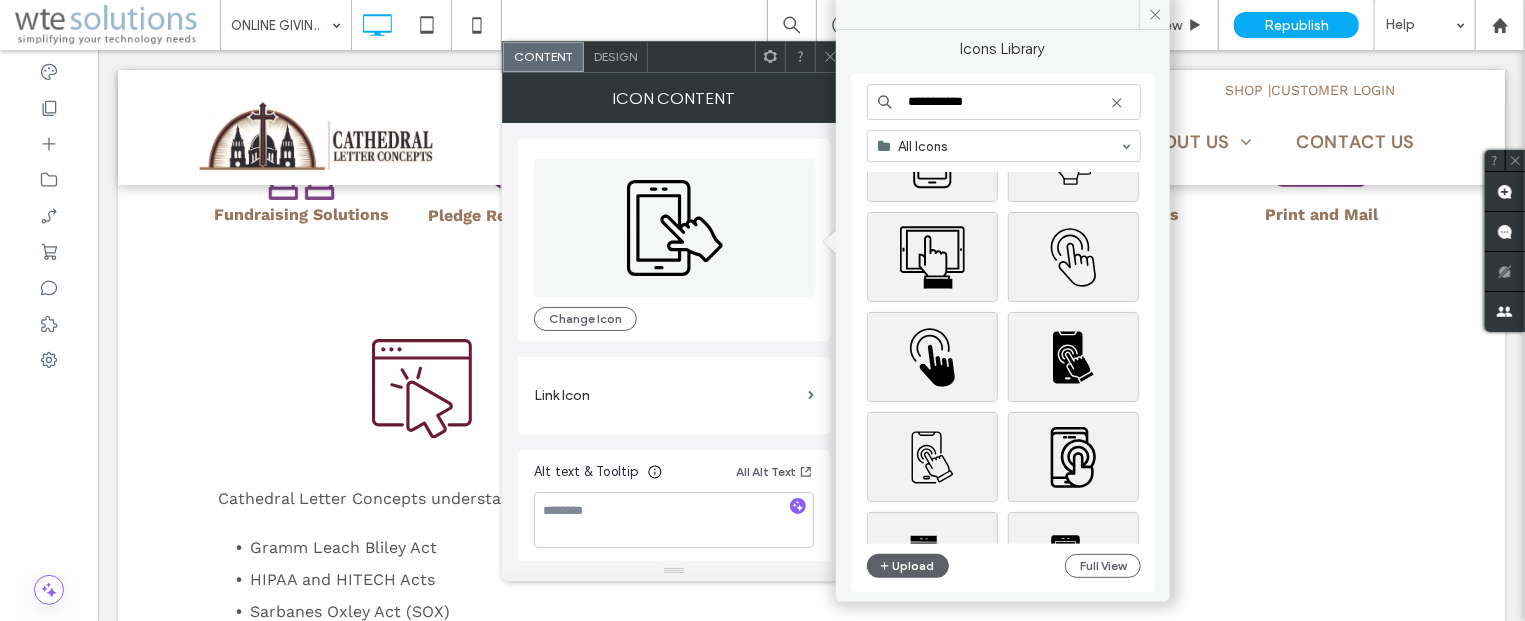 scroll, scrollTop: 241, scrollLeft: 0, axis: vertical 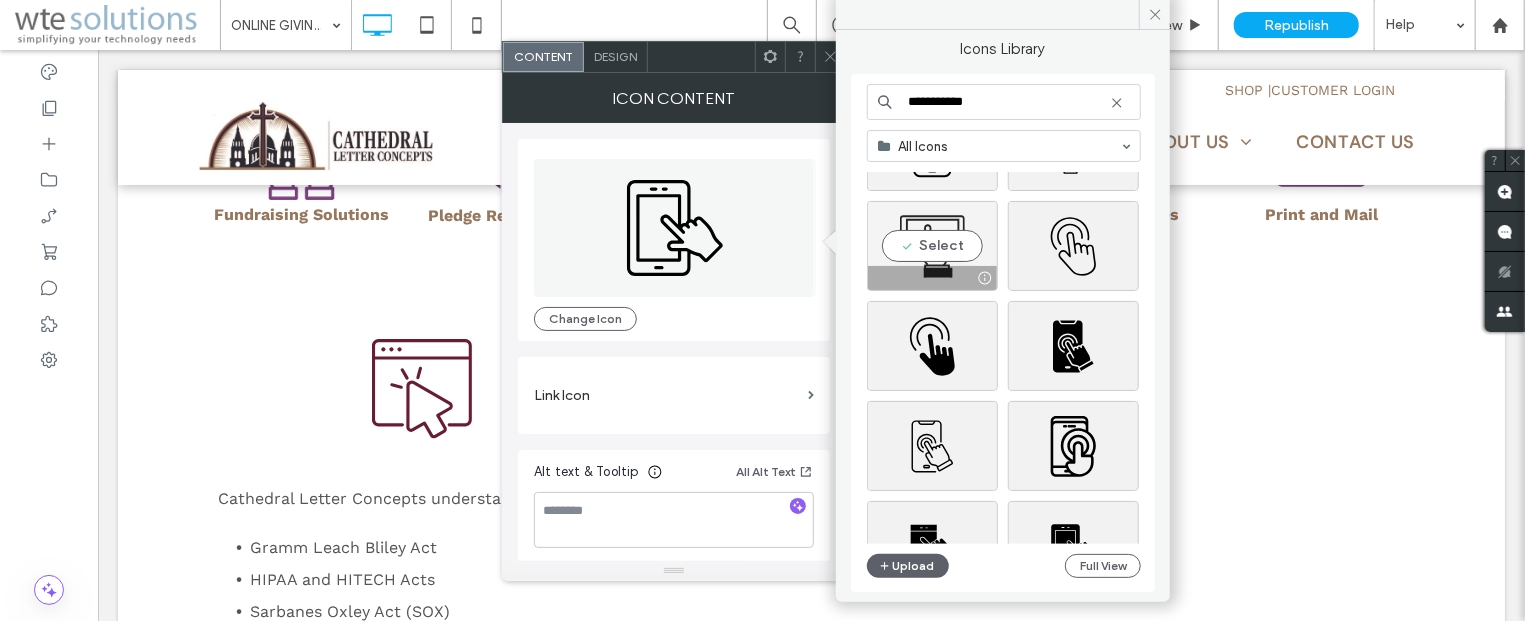 type on "**********" 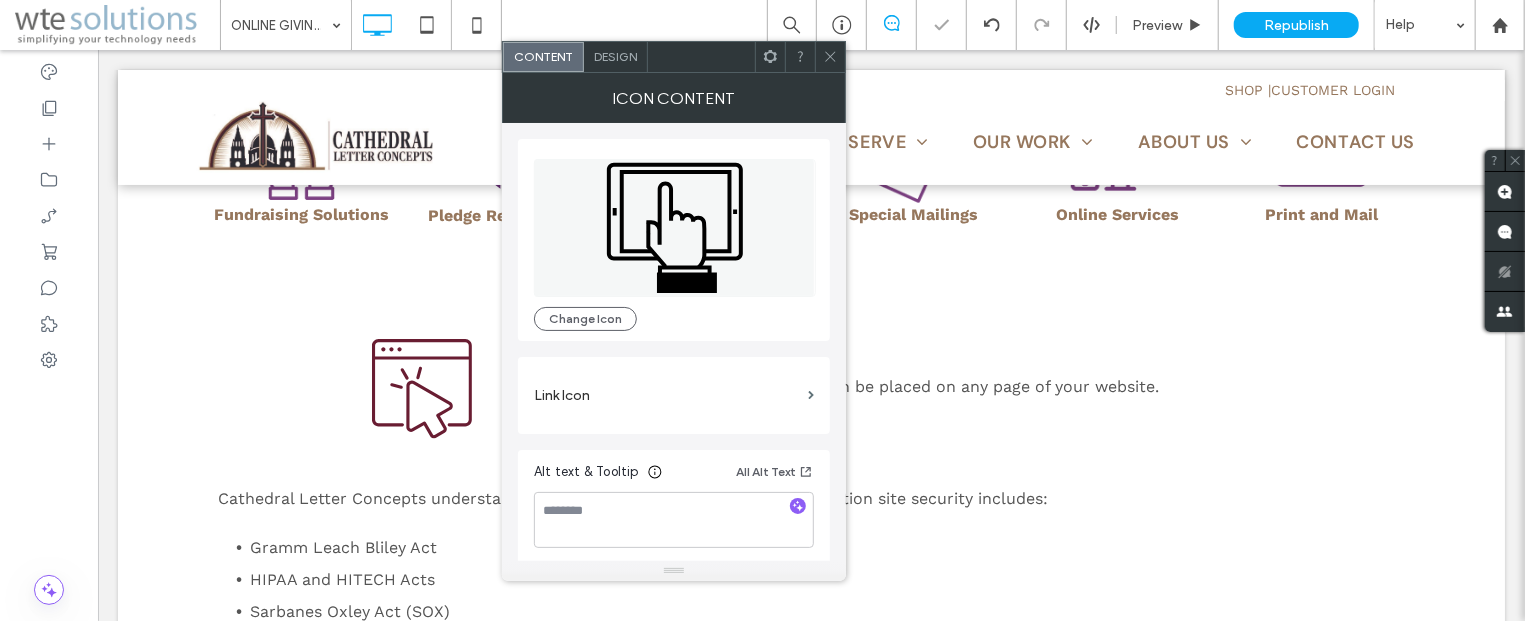 click 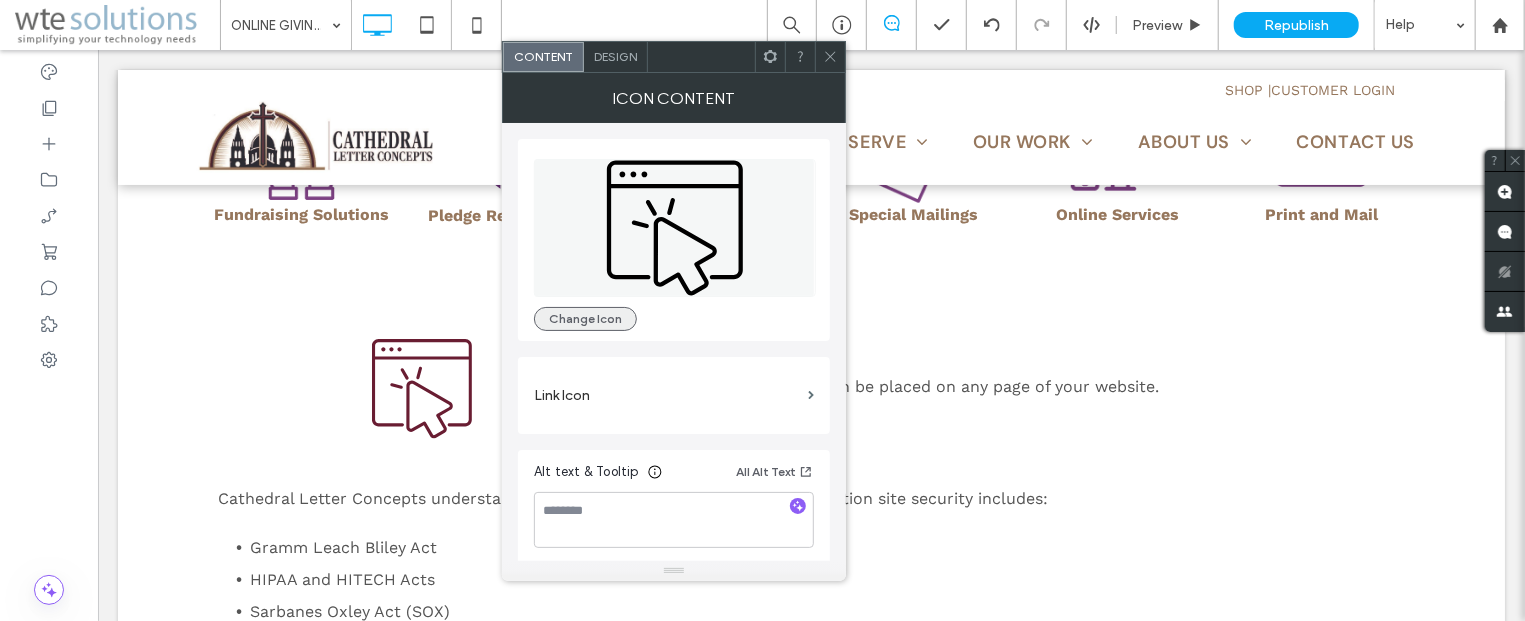 click on "Change Icon" at bounding box center (585, 319) 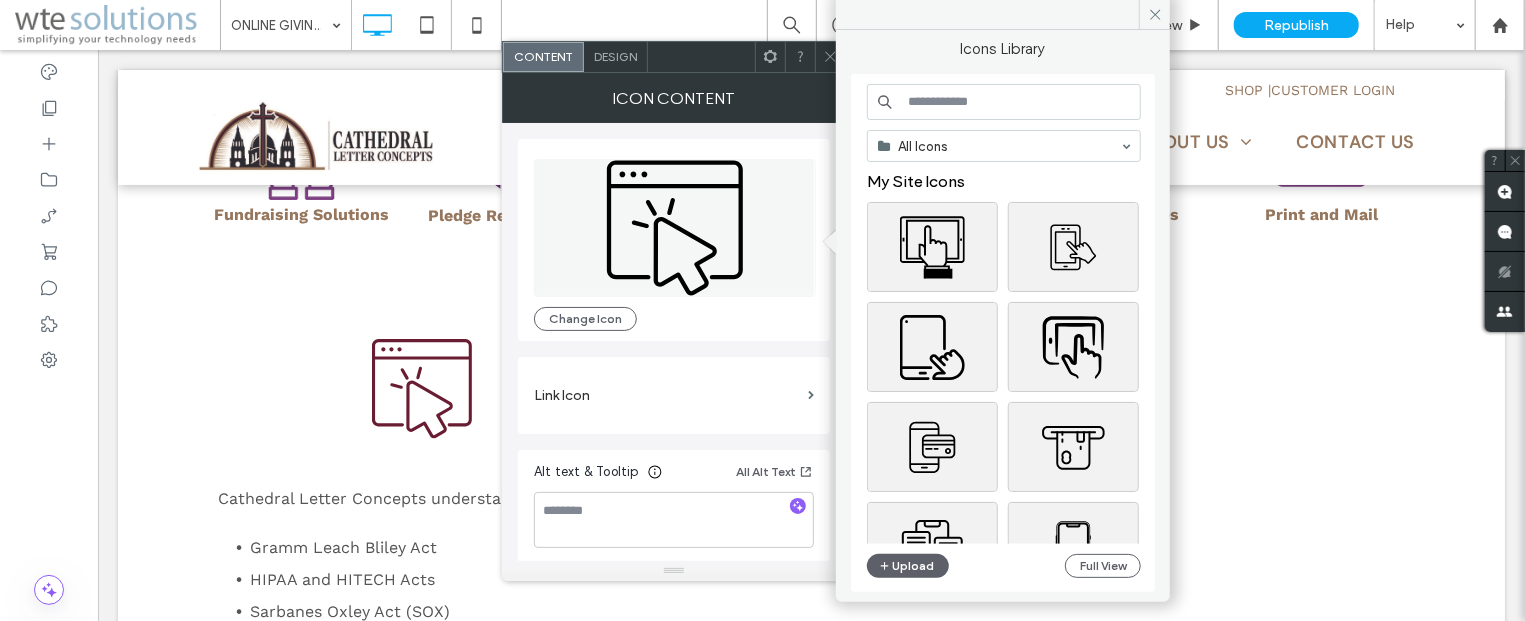 click at bounding box center (1004, 102) 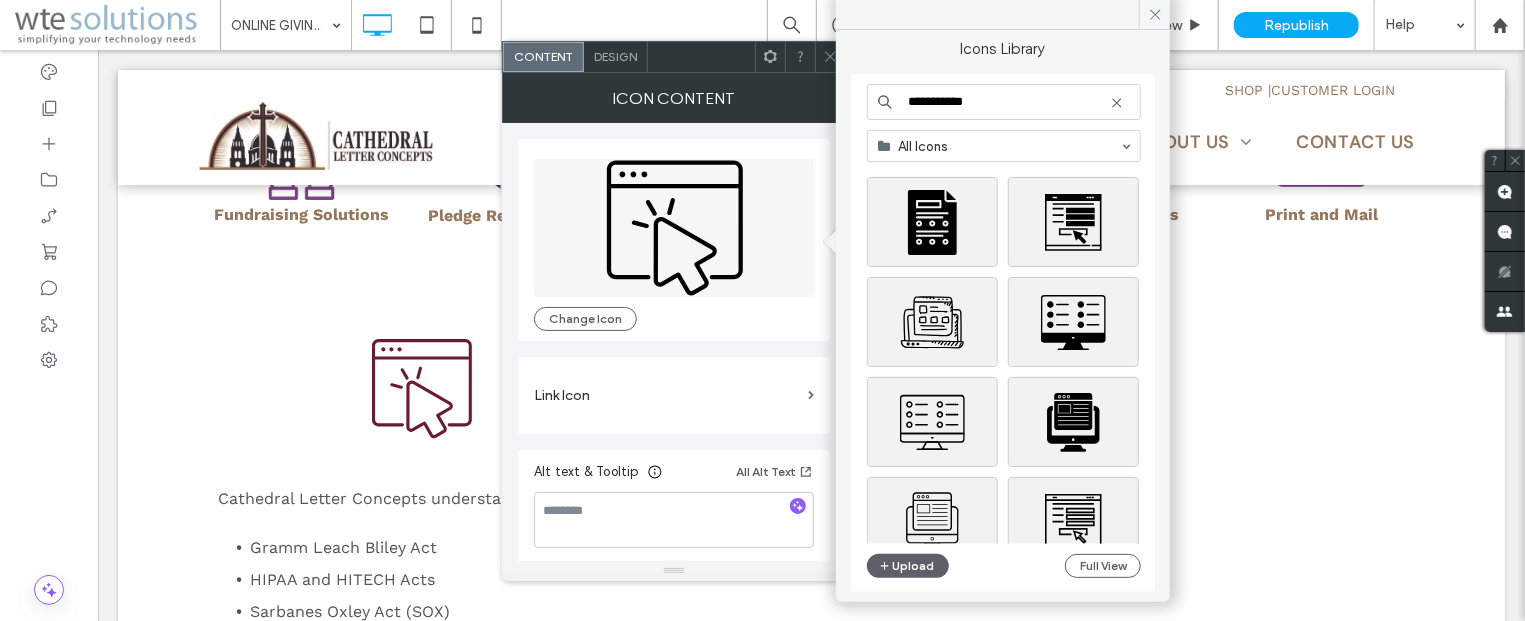 scroll, scrollTop: 482, scrollLeft: 0, axis: vertical 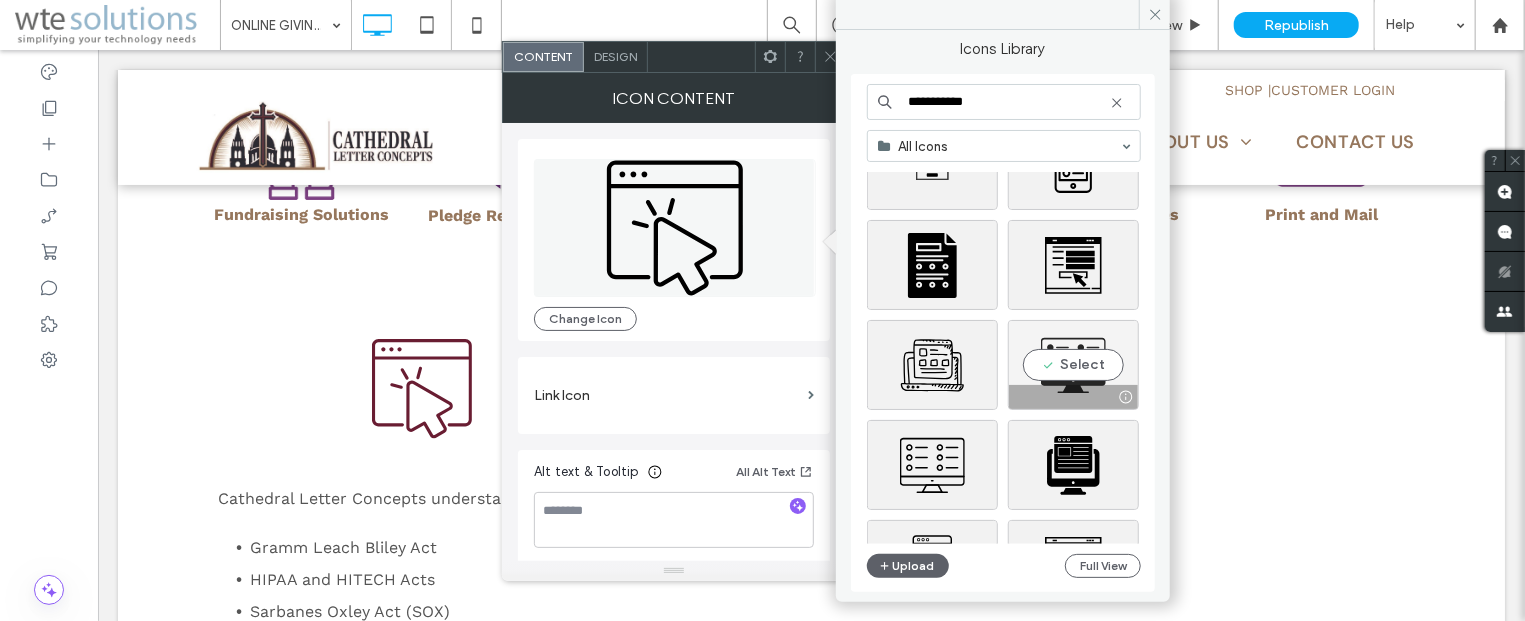 type on "**********" 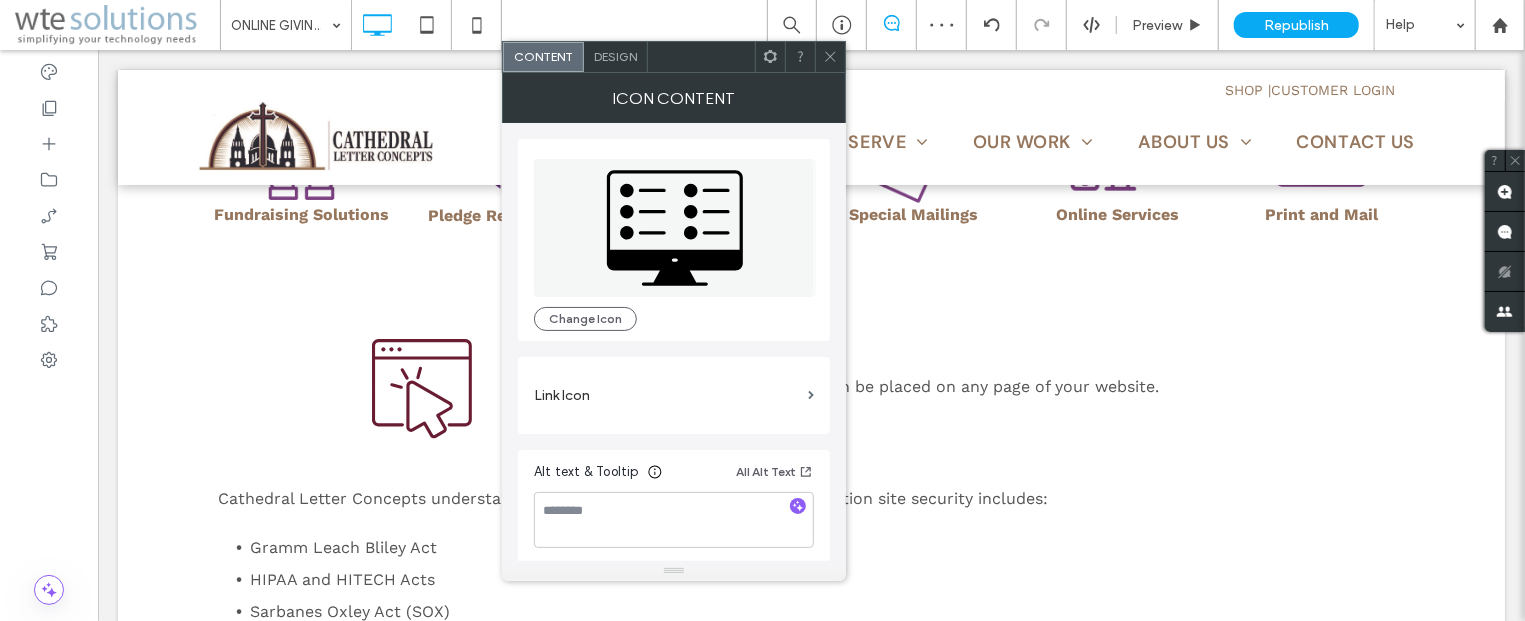 click at bounding box center (830, 57) 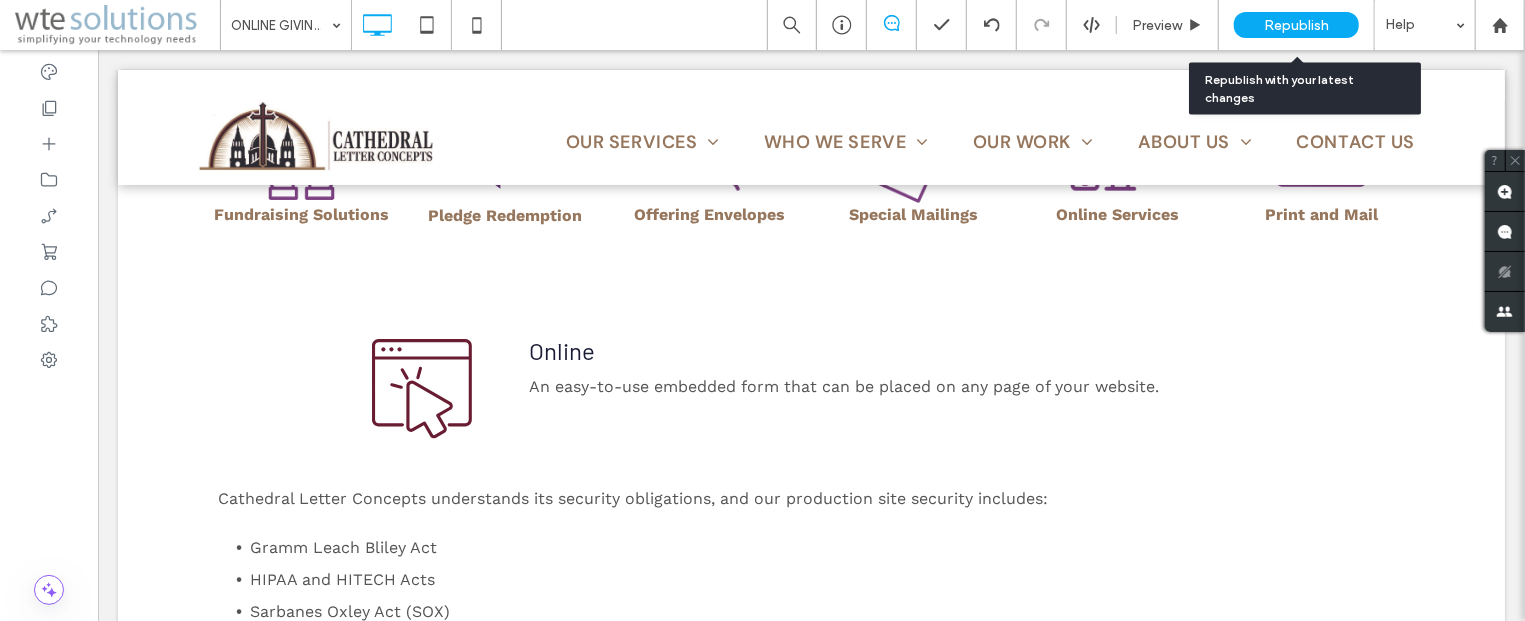 click on "Republish" at bounding box center [1296, 25] 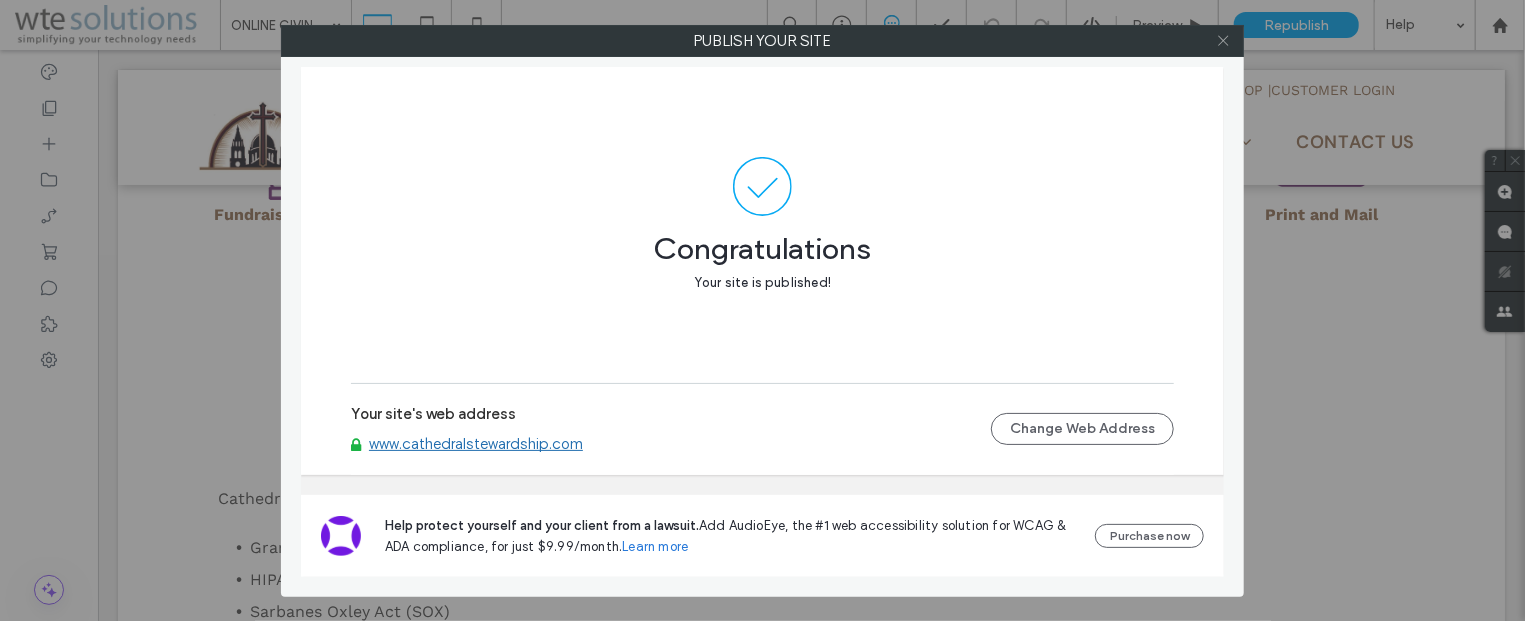 click 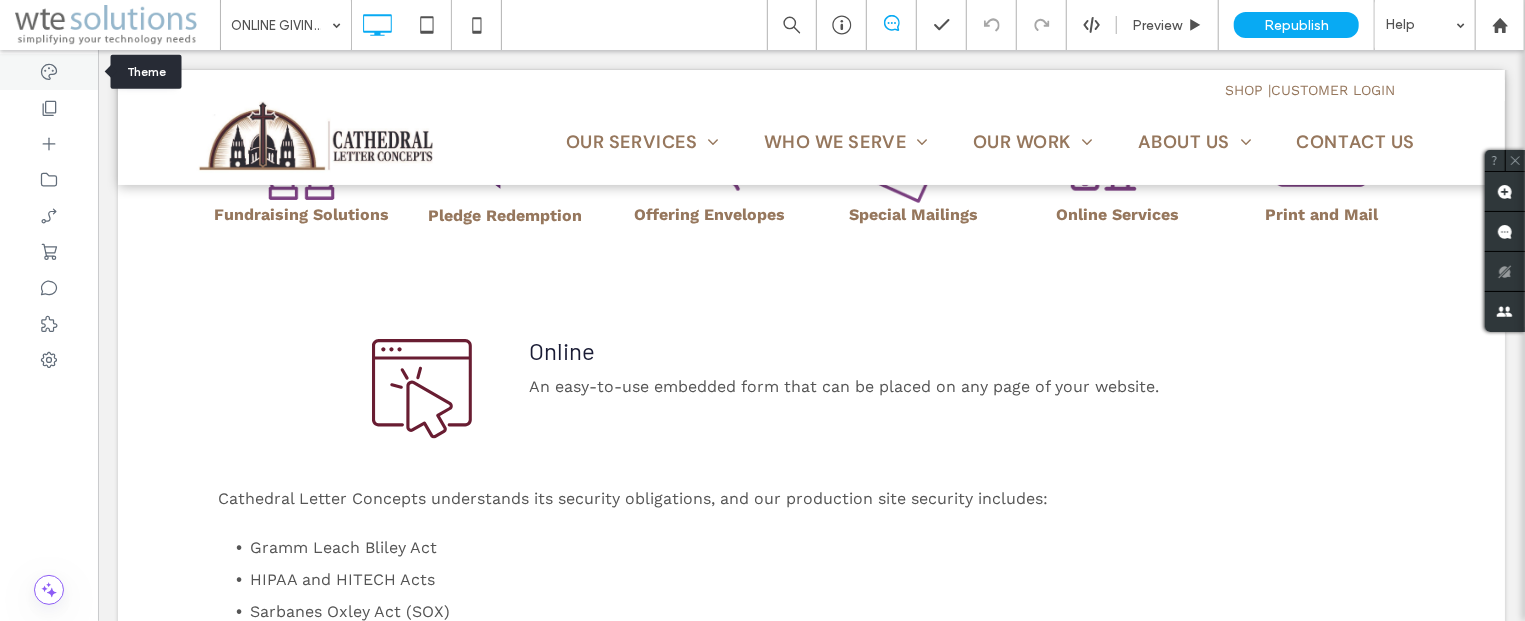 click 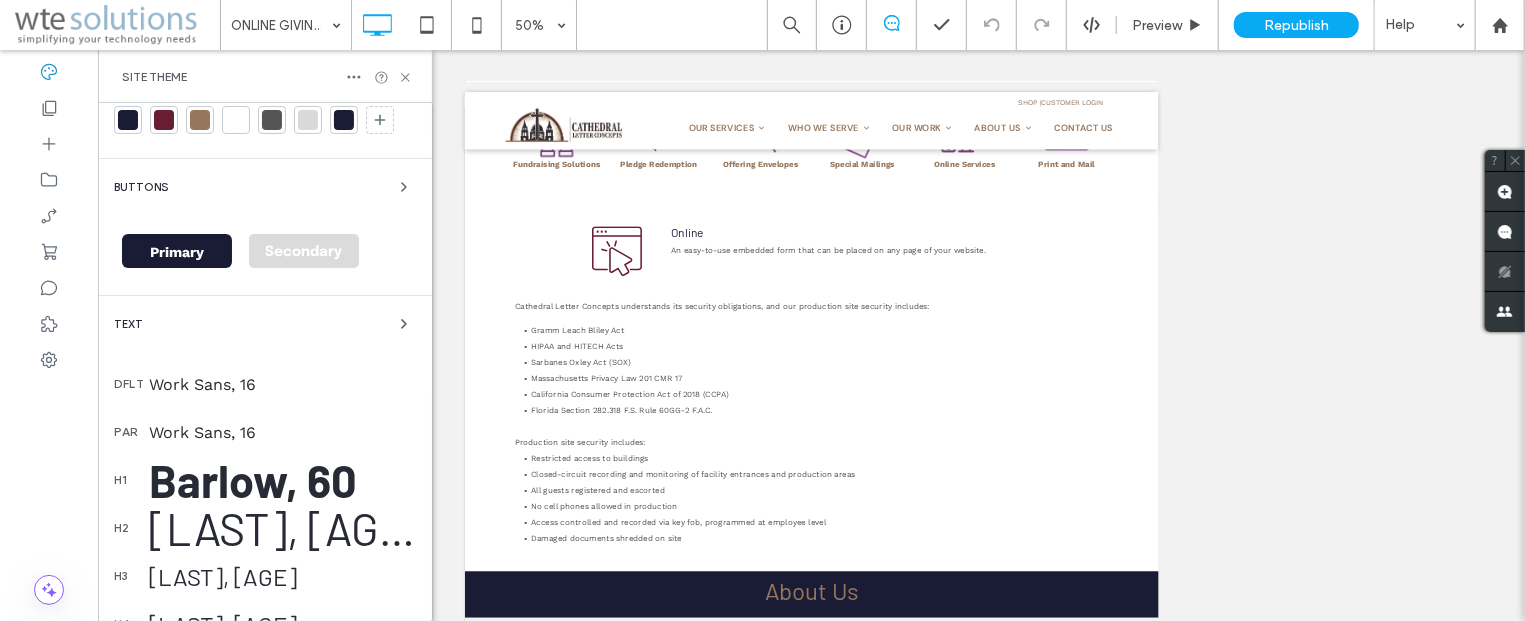 scroll, scrollTop: 241, scrollLeft: 0, axis: vertical 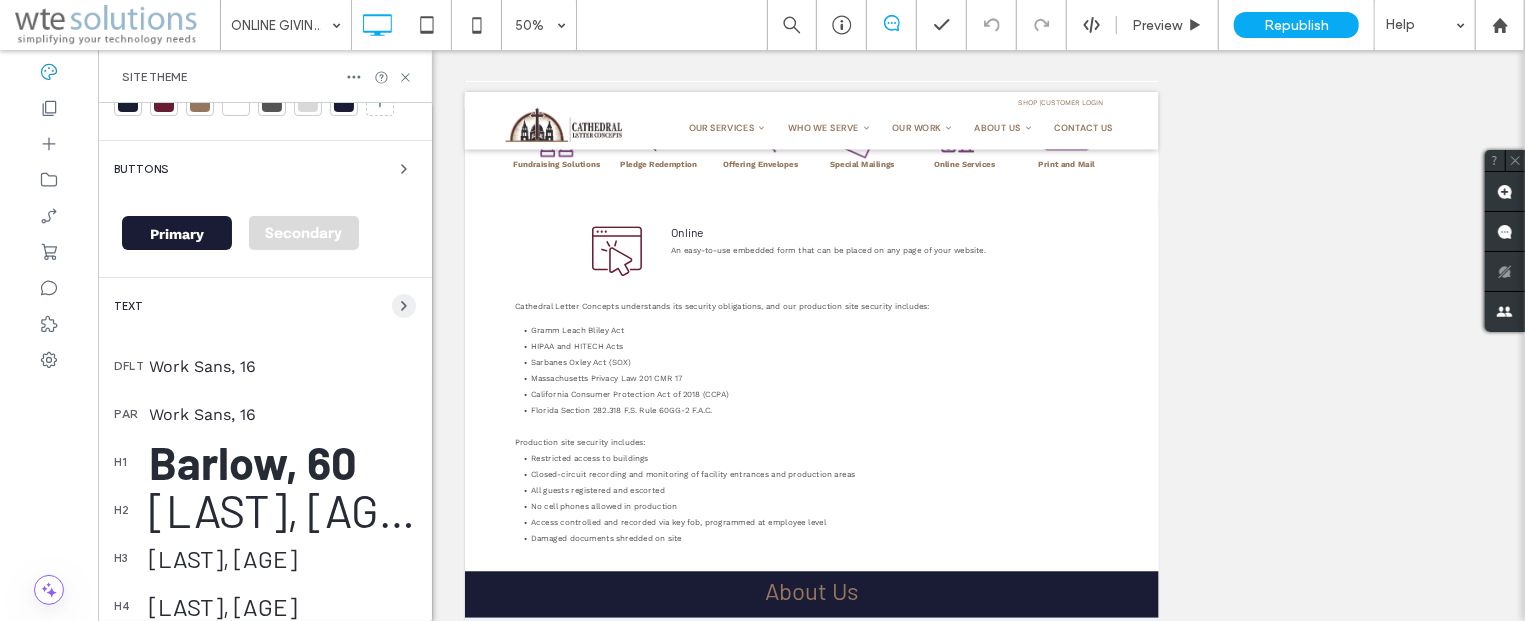 click 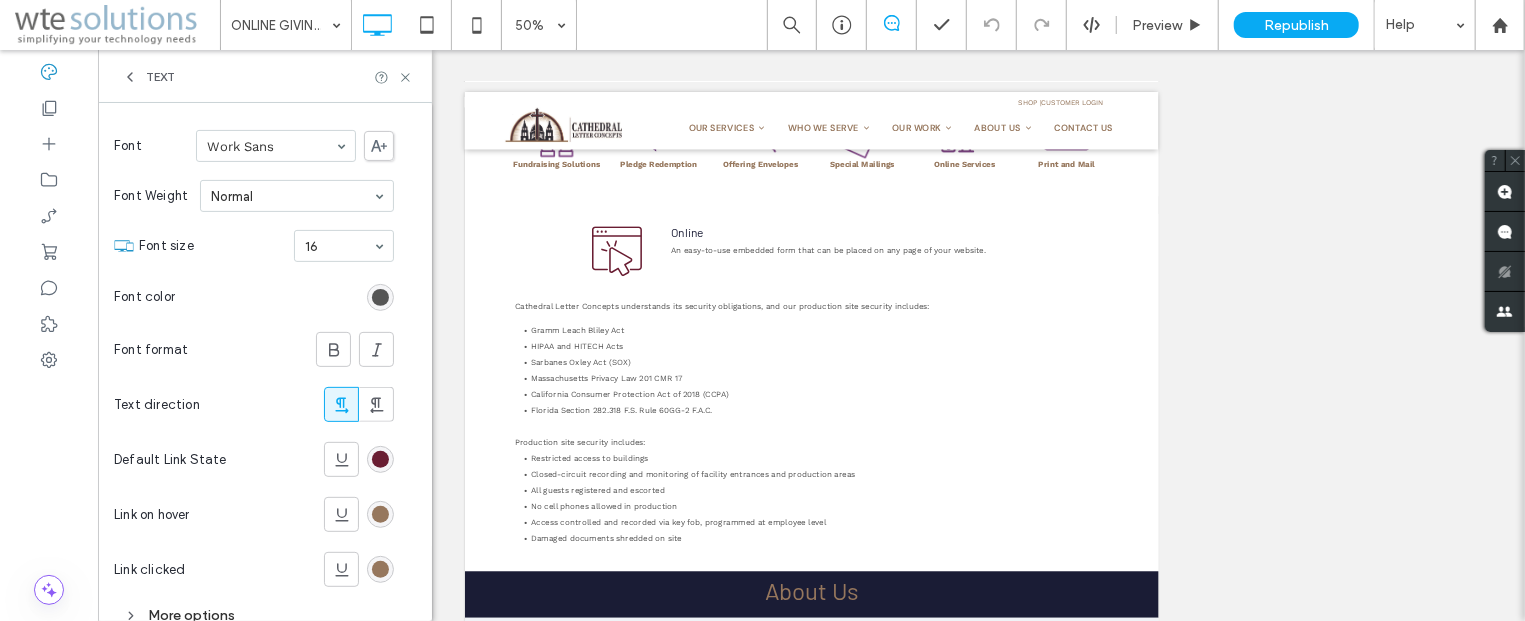 scroll, scrollTop: 361, scrollLeft: 0, axis: vertical 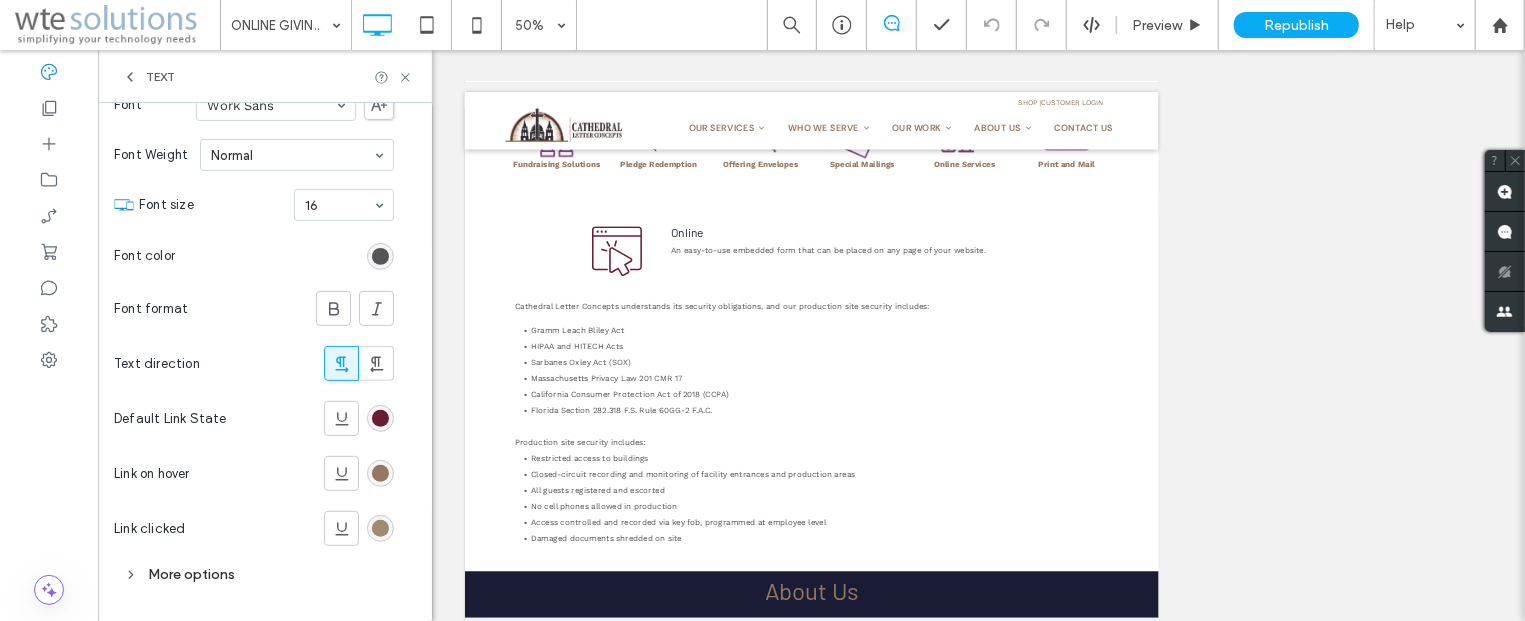 click at bounding box center [380, 528] 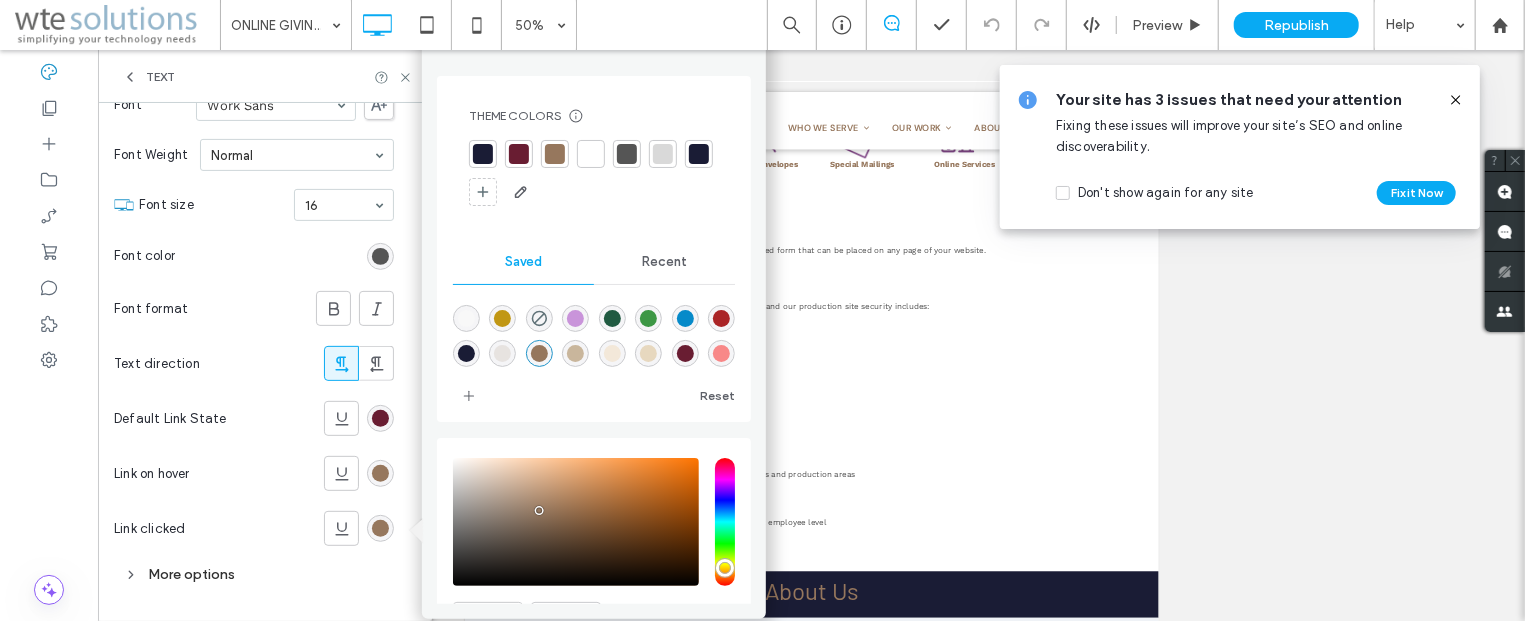 click at bounding box center (519, 154) 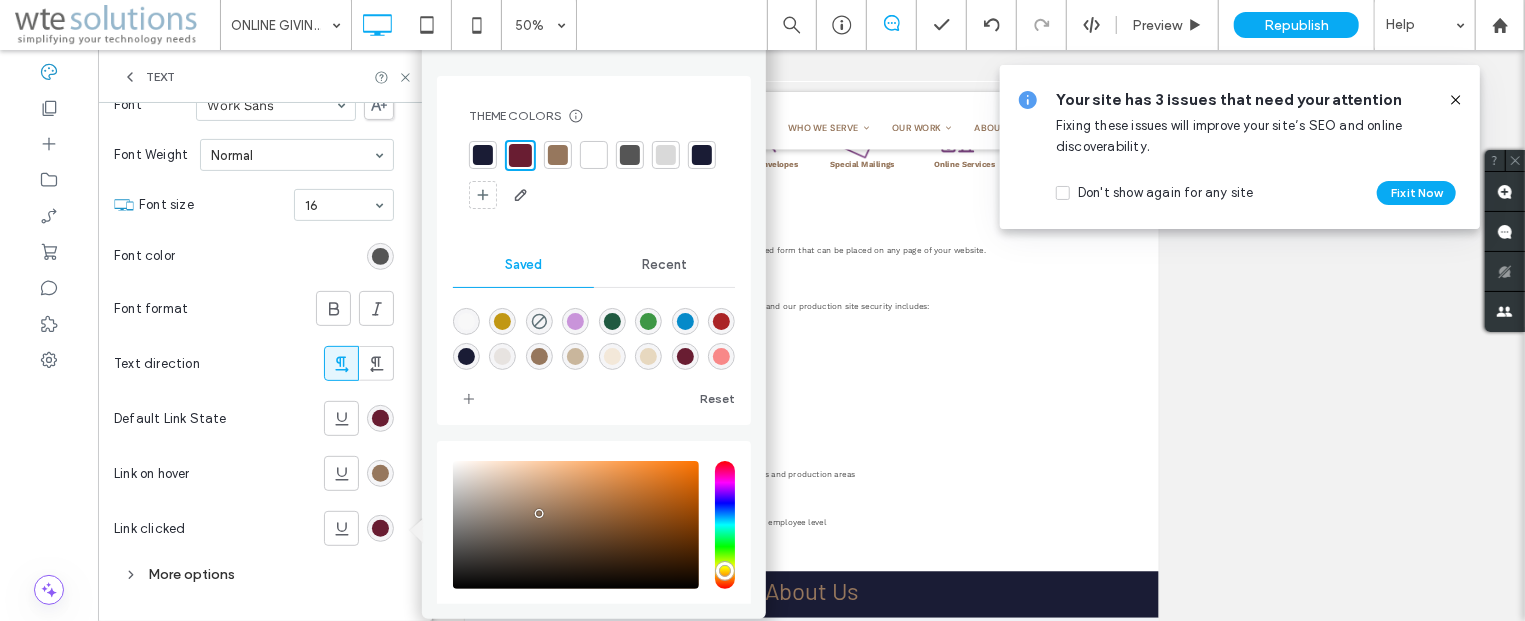 click on "Text direction" at bounding box center [254, 363] 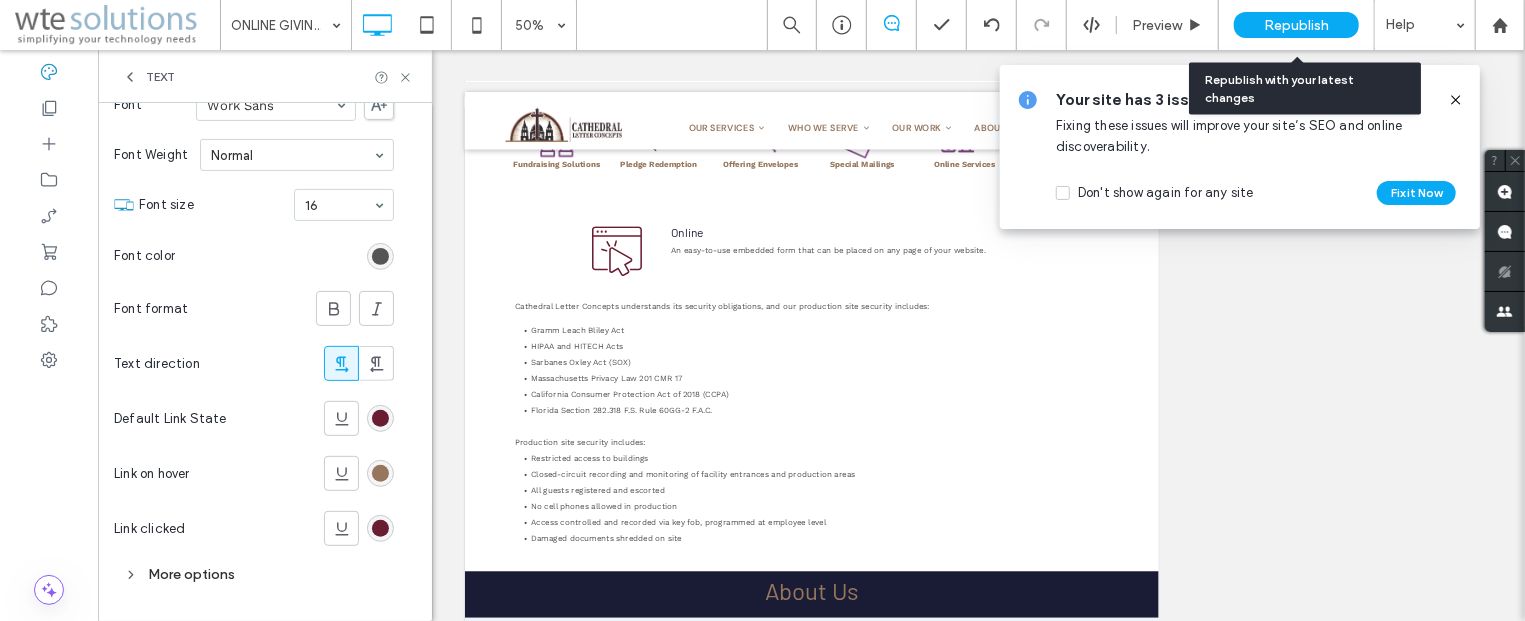 click on "Republish" at bounding box center (1296, 25) 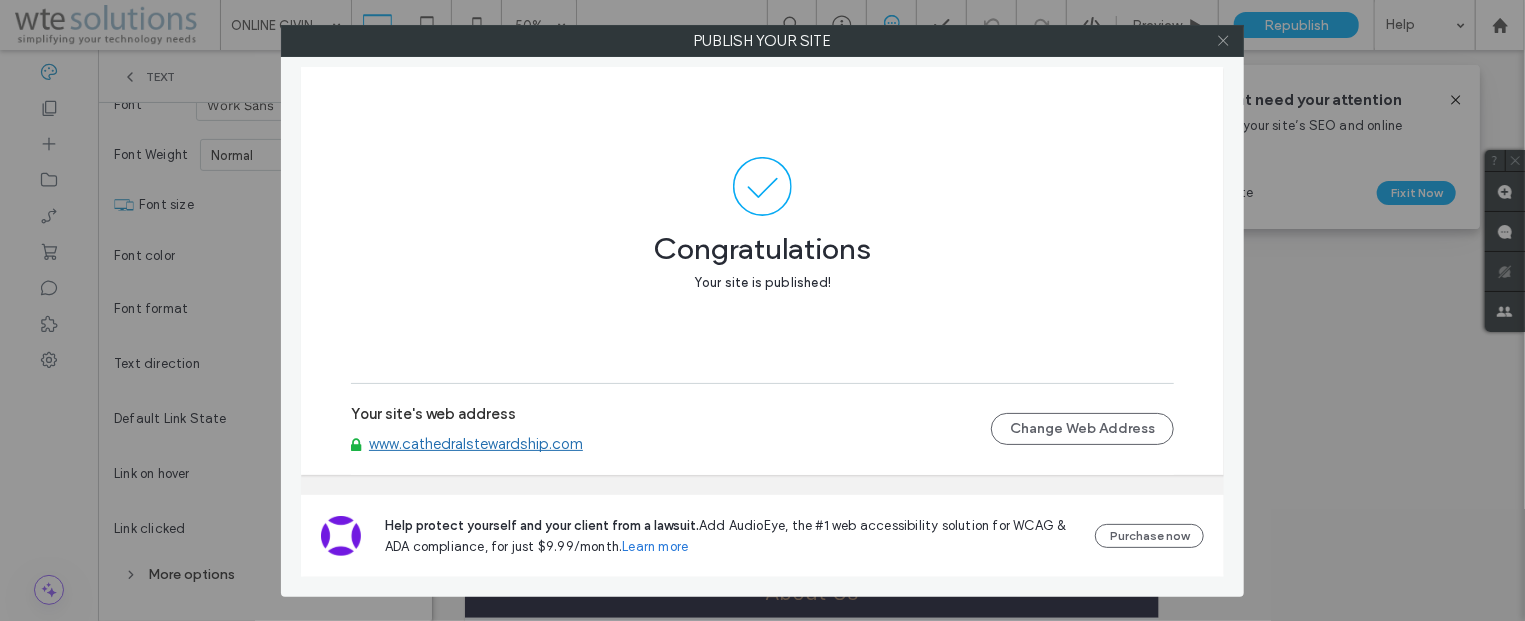 click 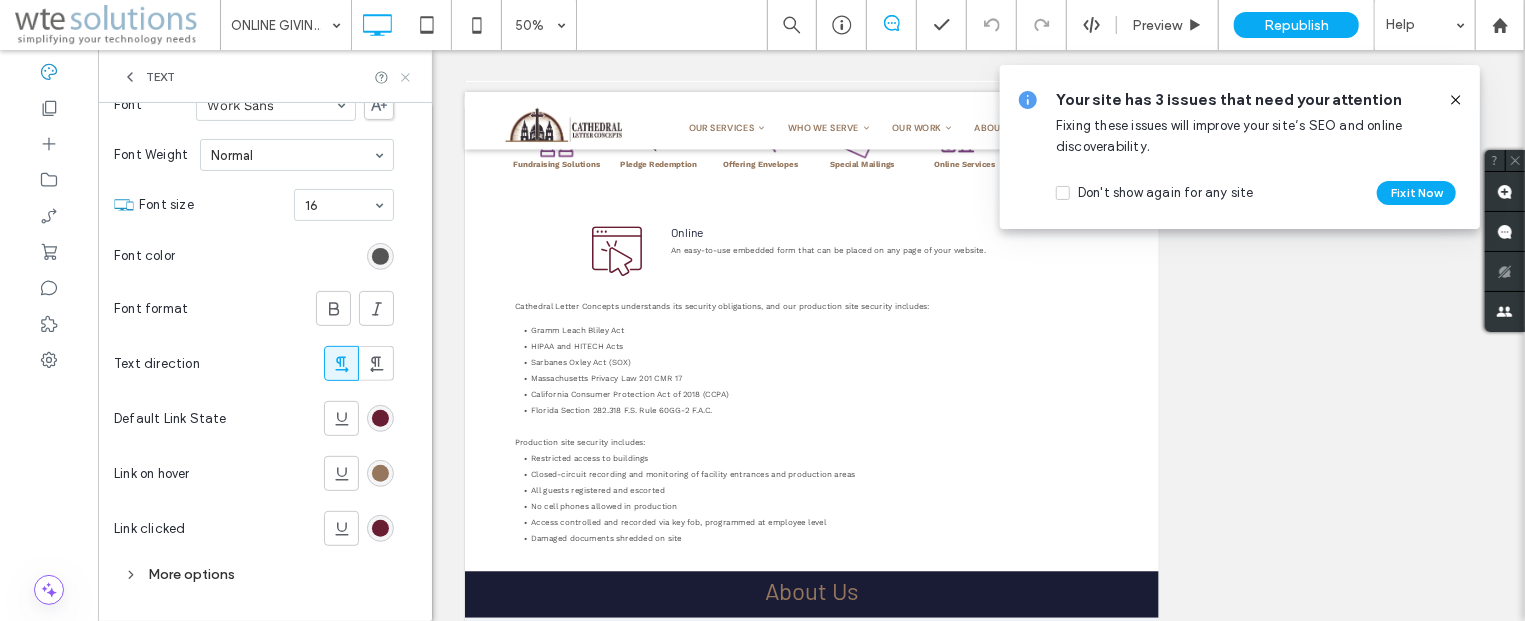 click 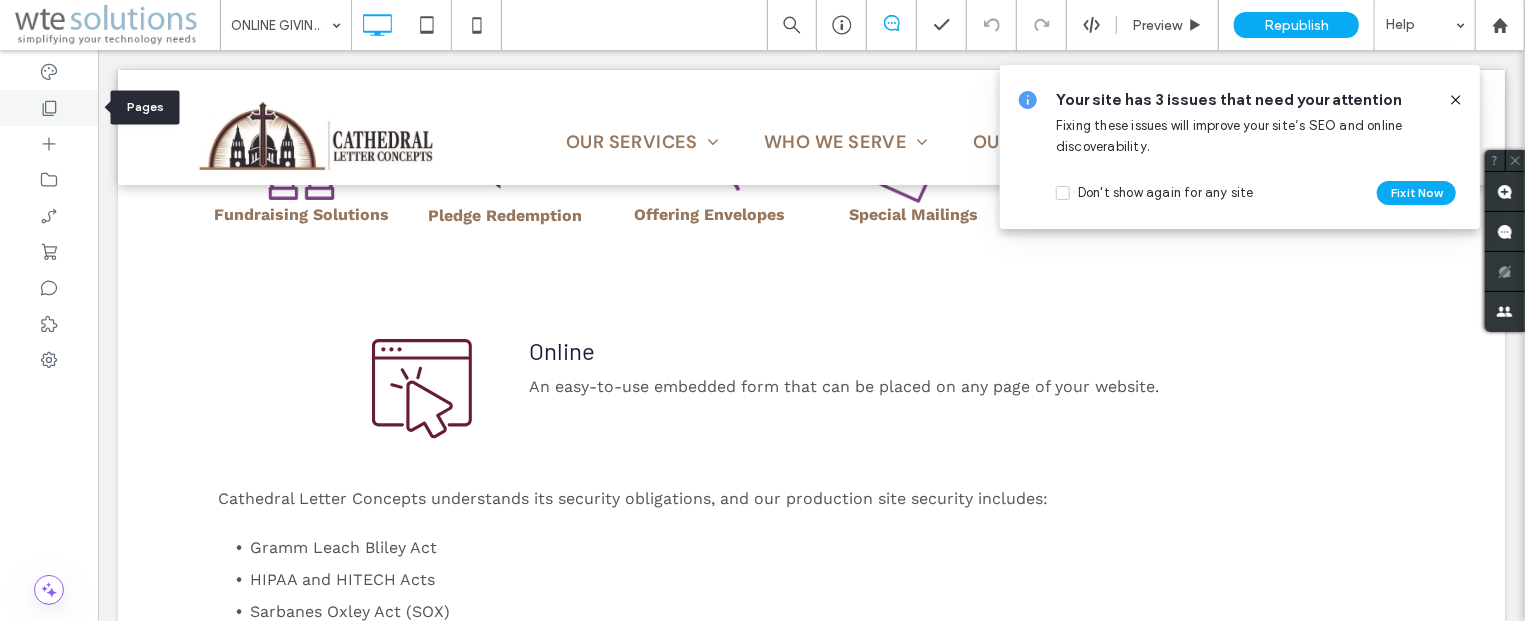 click 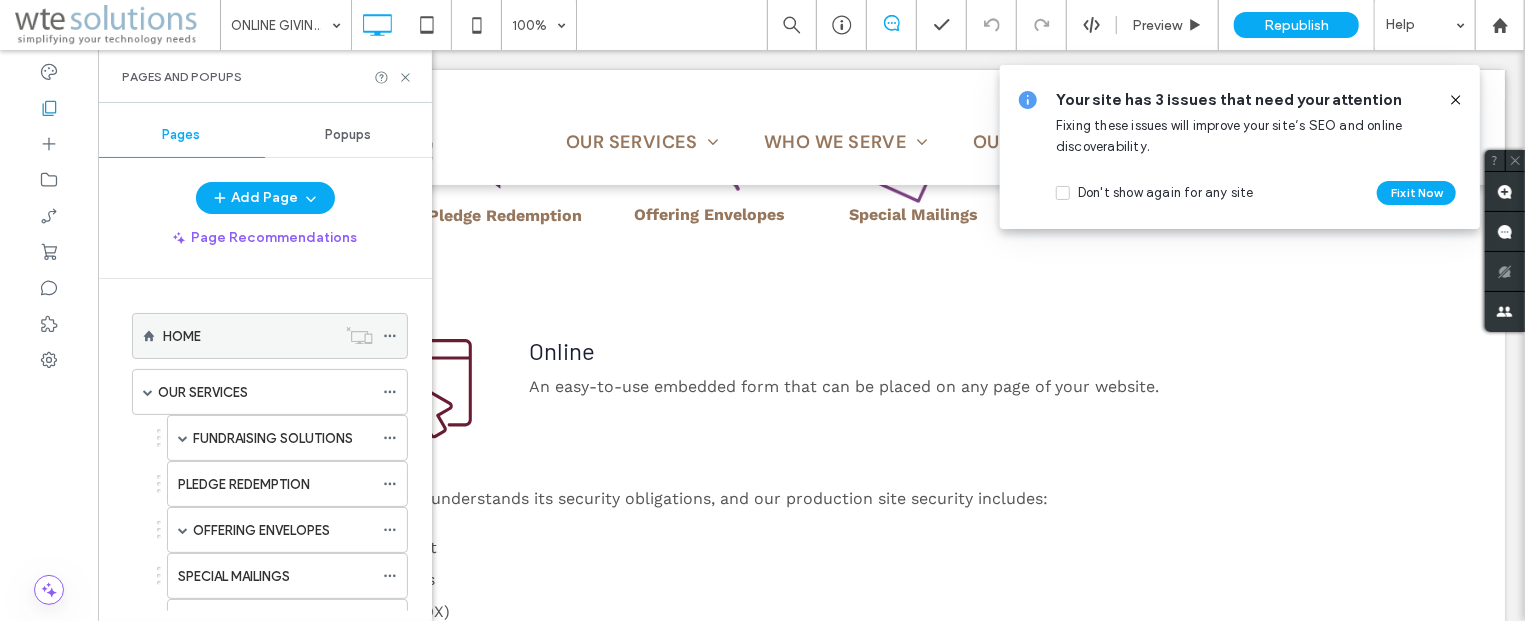 click on "HOME" at bounding box center [249, 336] 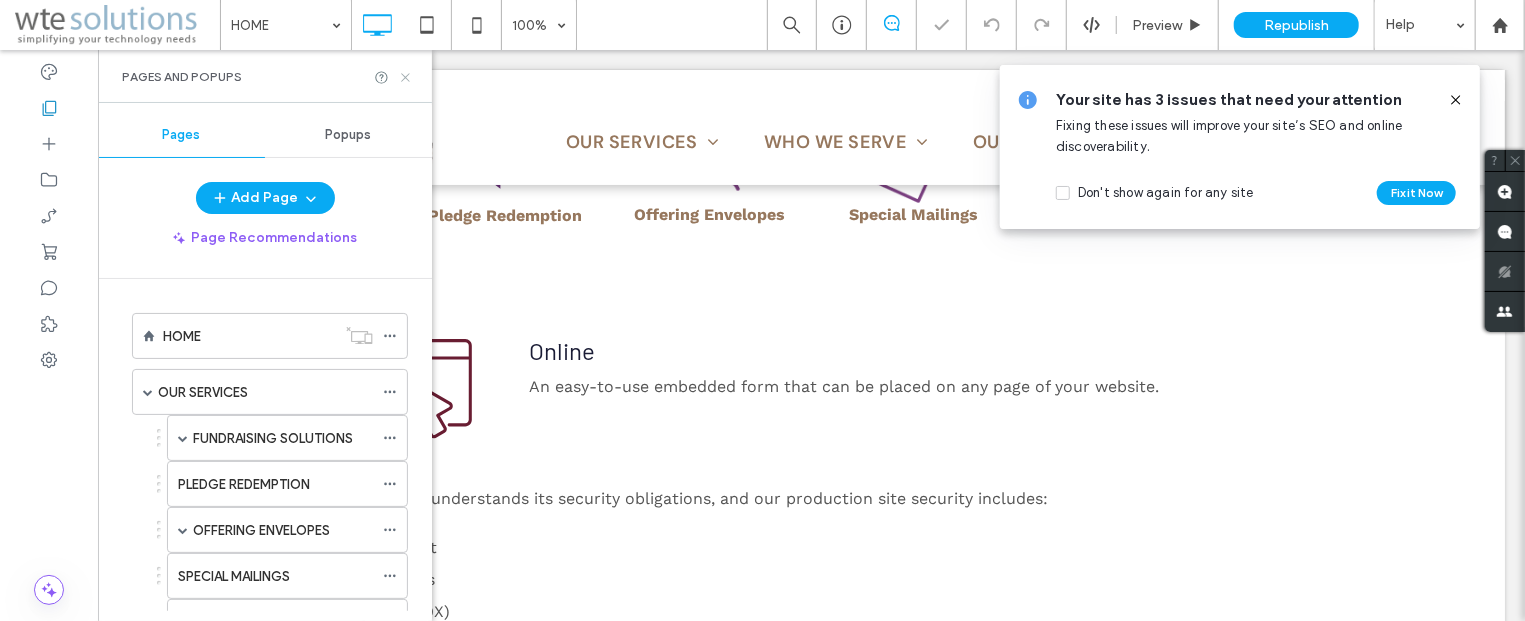 click 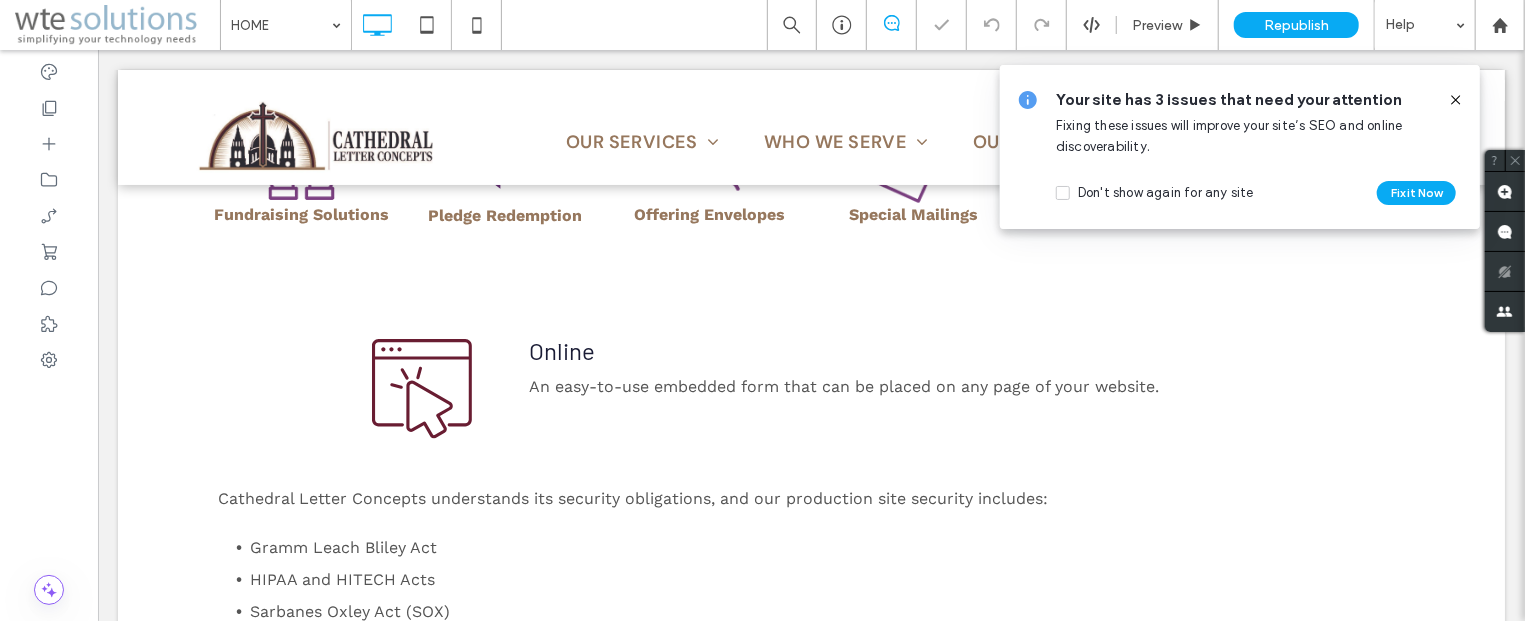click 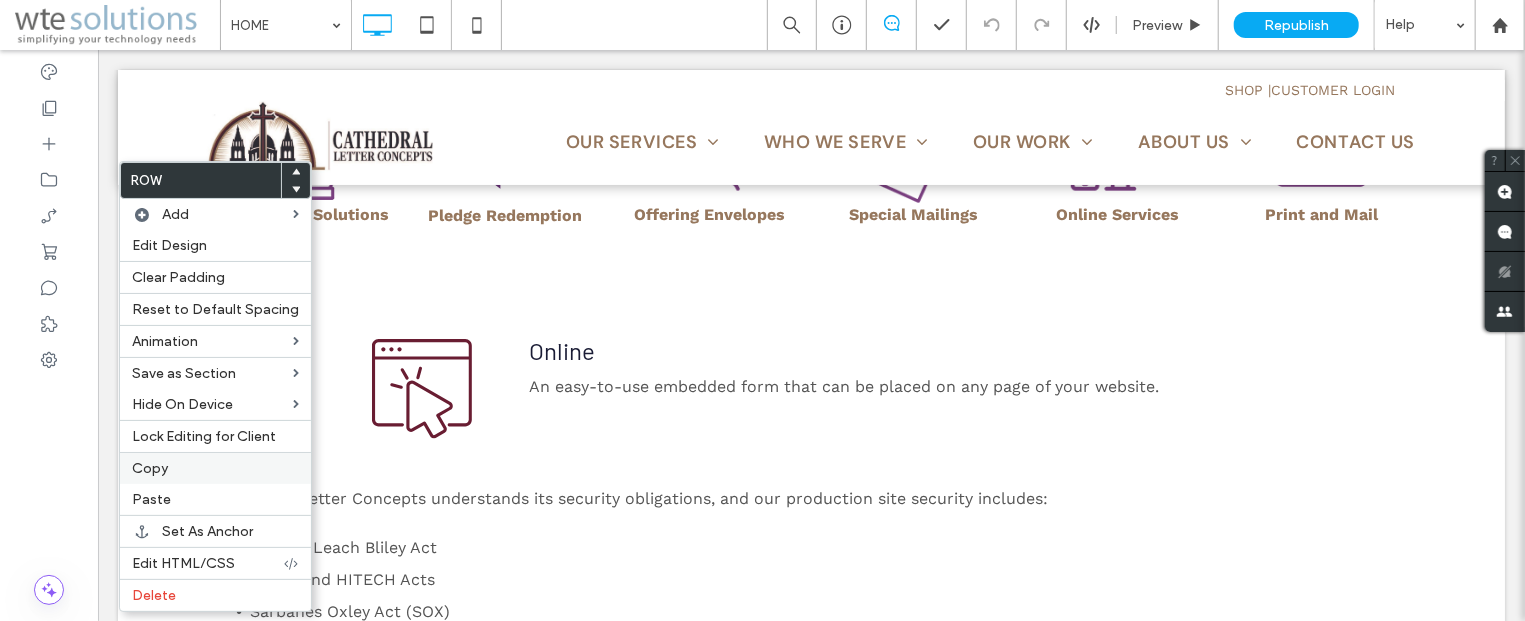 click on "Copy" at bounding box center [150, 468] 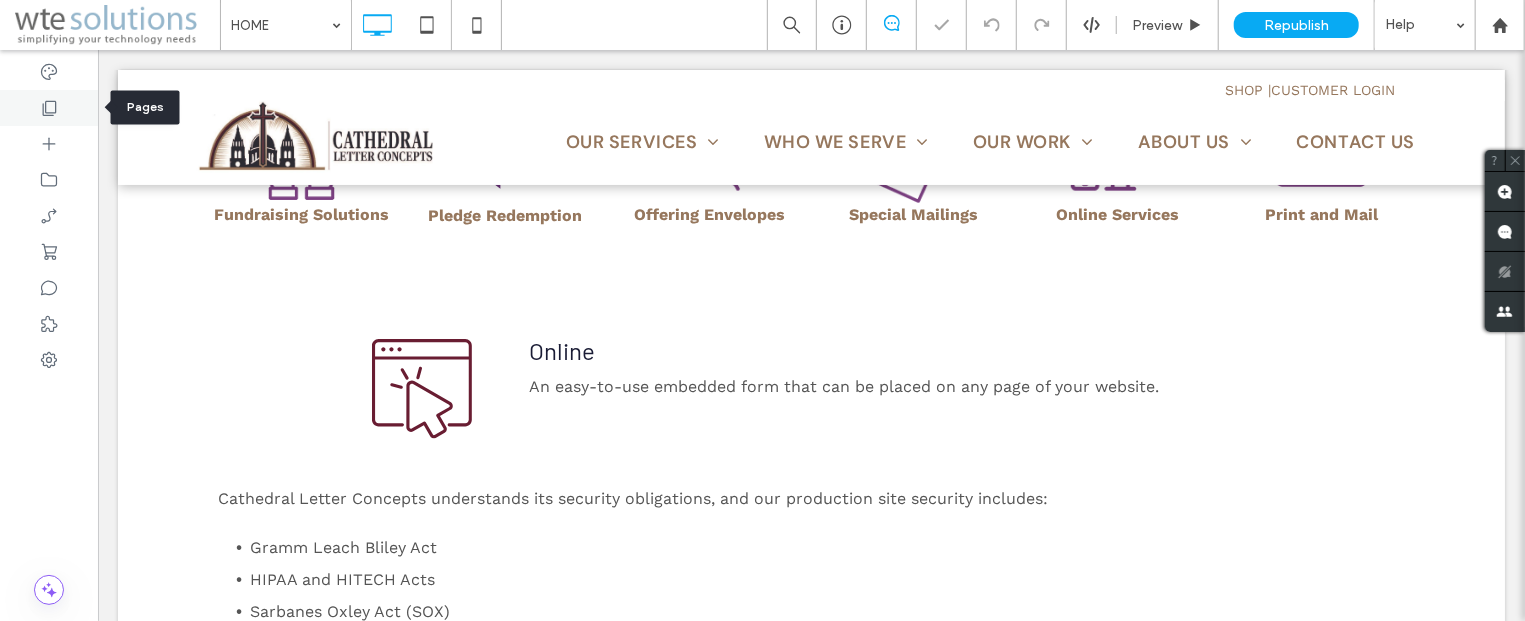 click 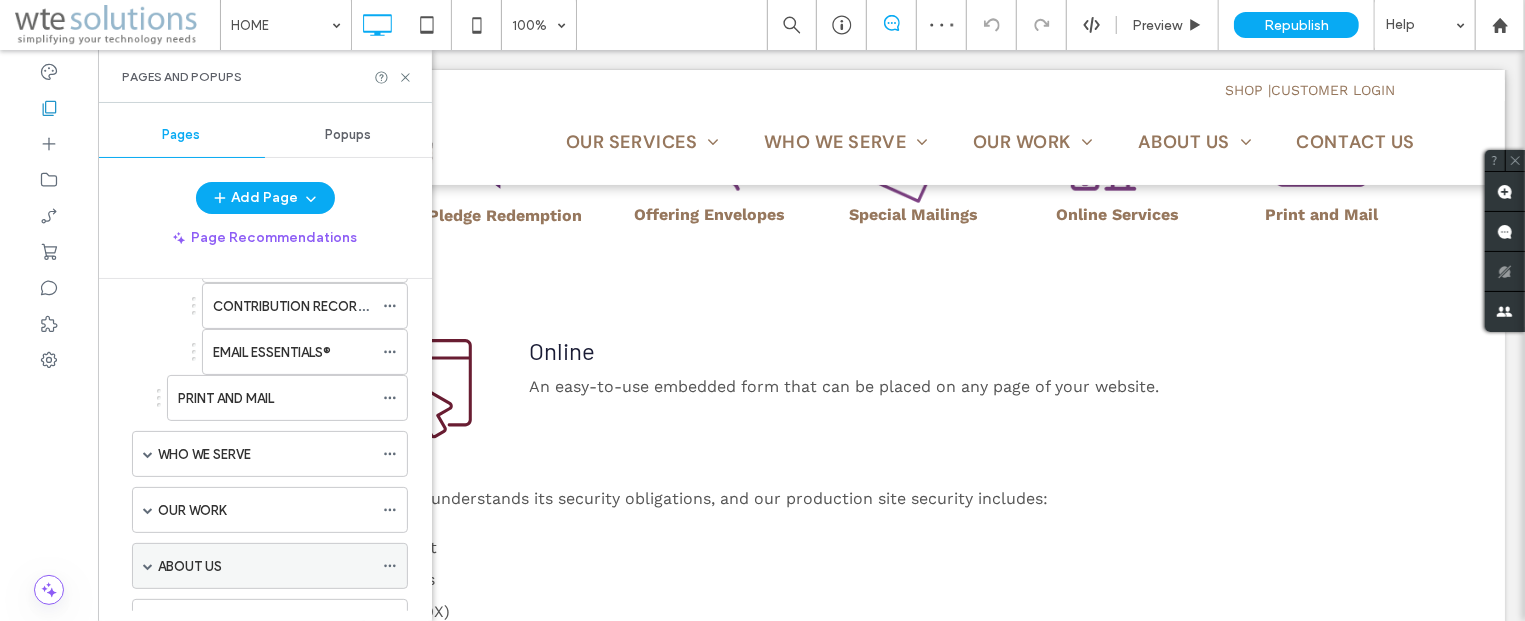scroll, scrollTop: 723, scrollLeft: 0, axis: vertical 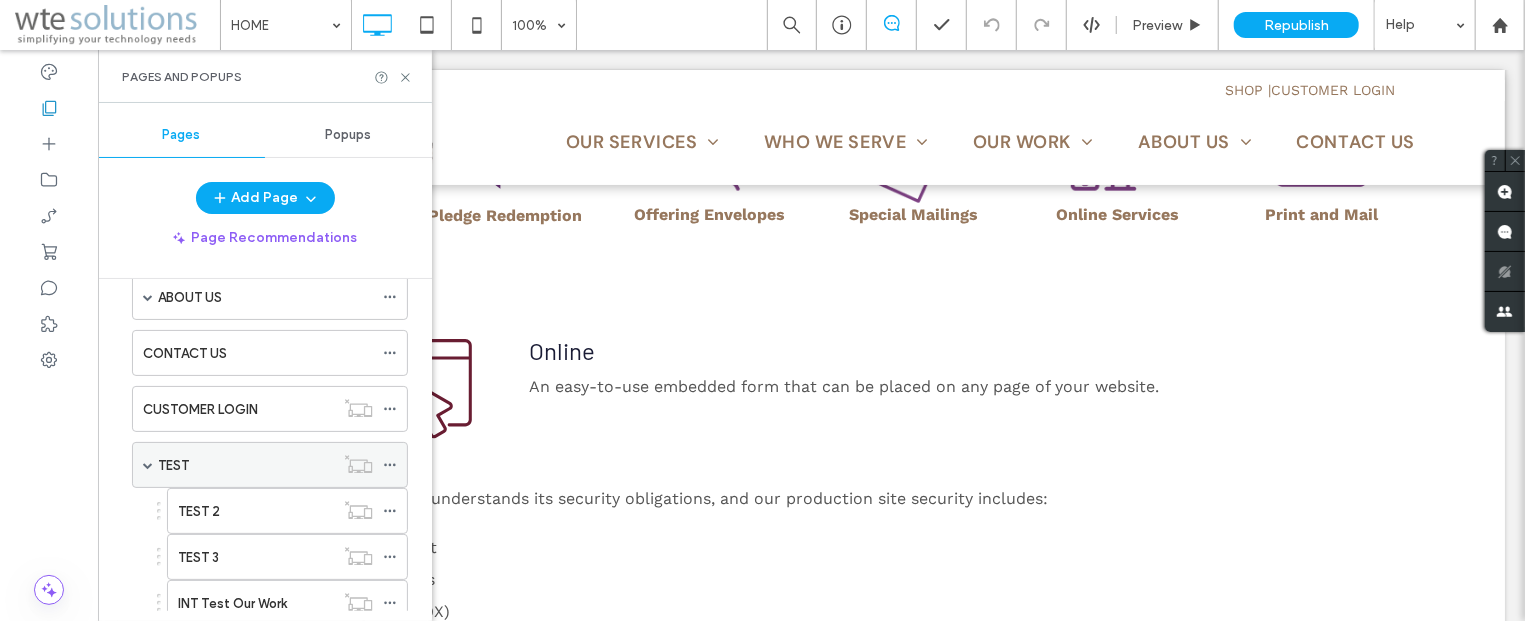 click on "TEST" at bounding box center (246, 465) 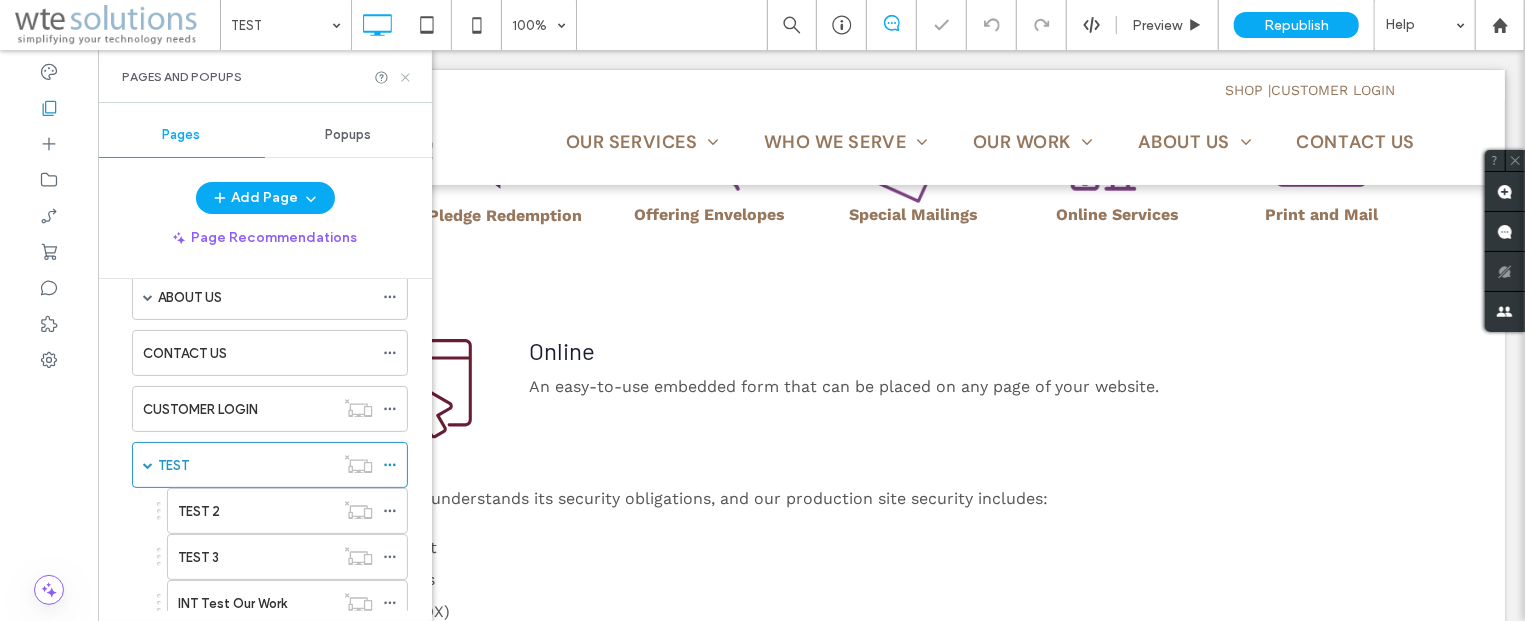 click 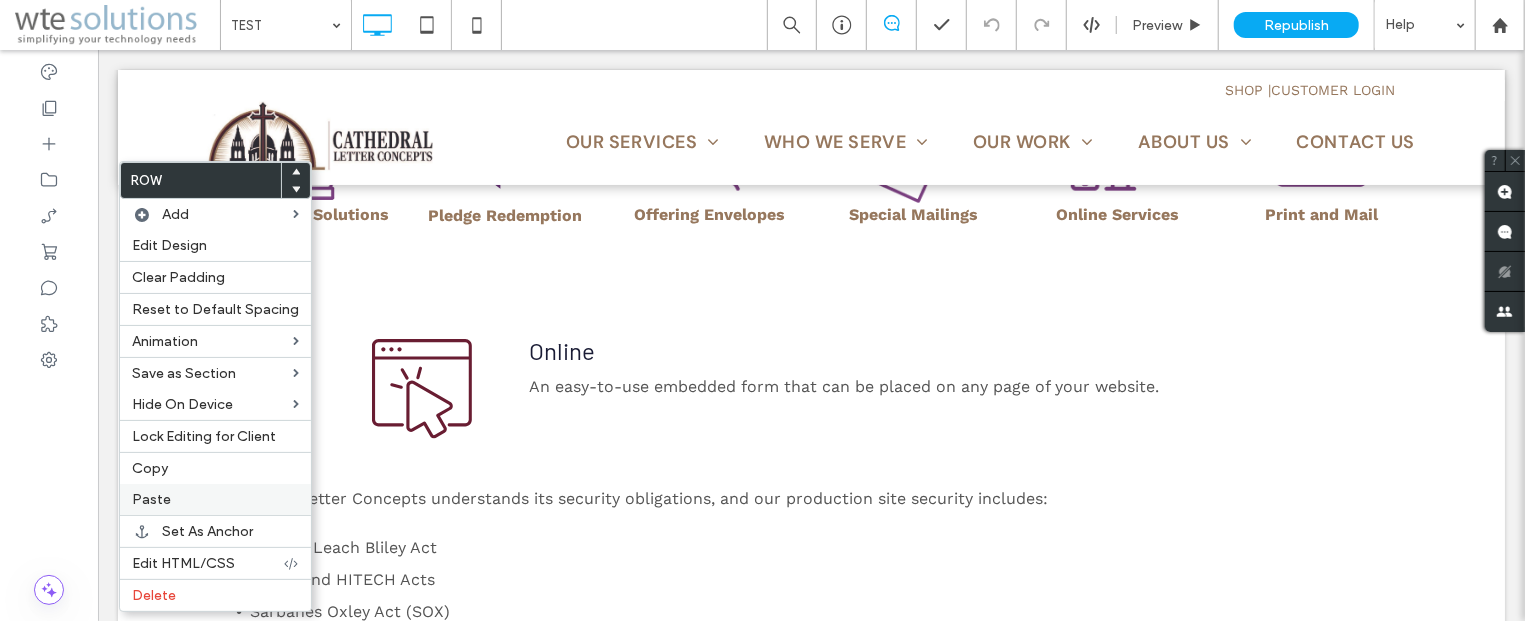 click on "Paste" at bounding box center [151, 499] 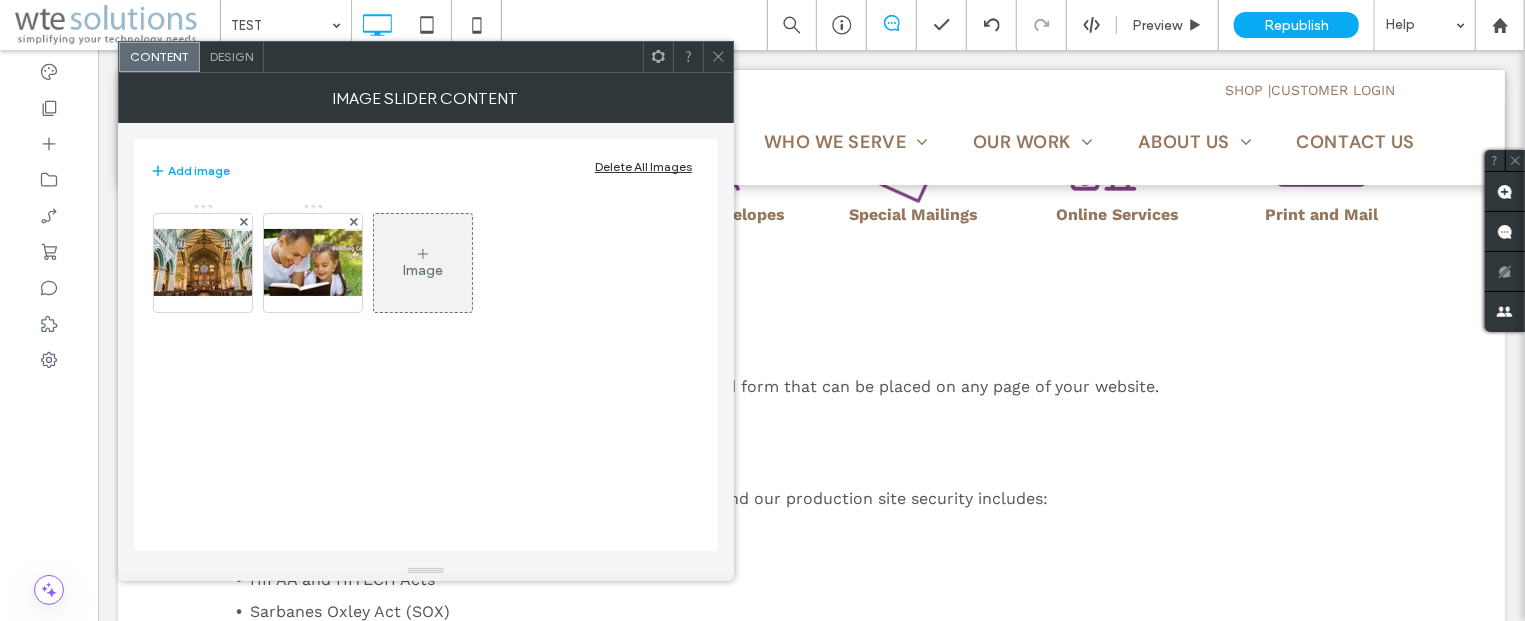 click 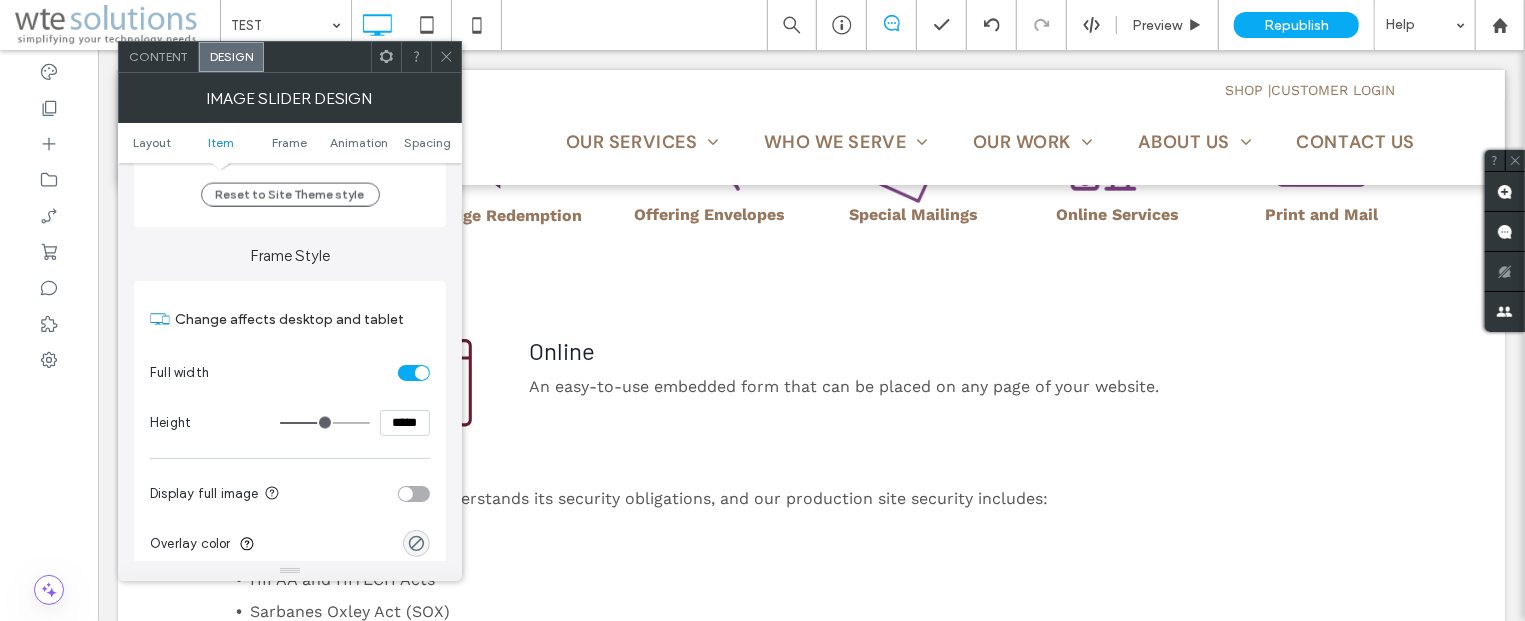 scroll, scrollTop: 2050, scrollLeft: 0, axis: vertical 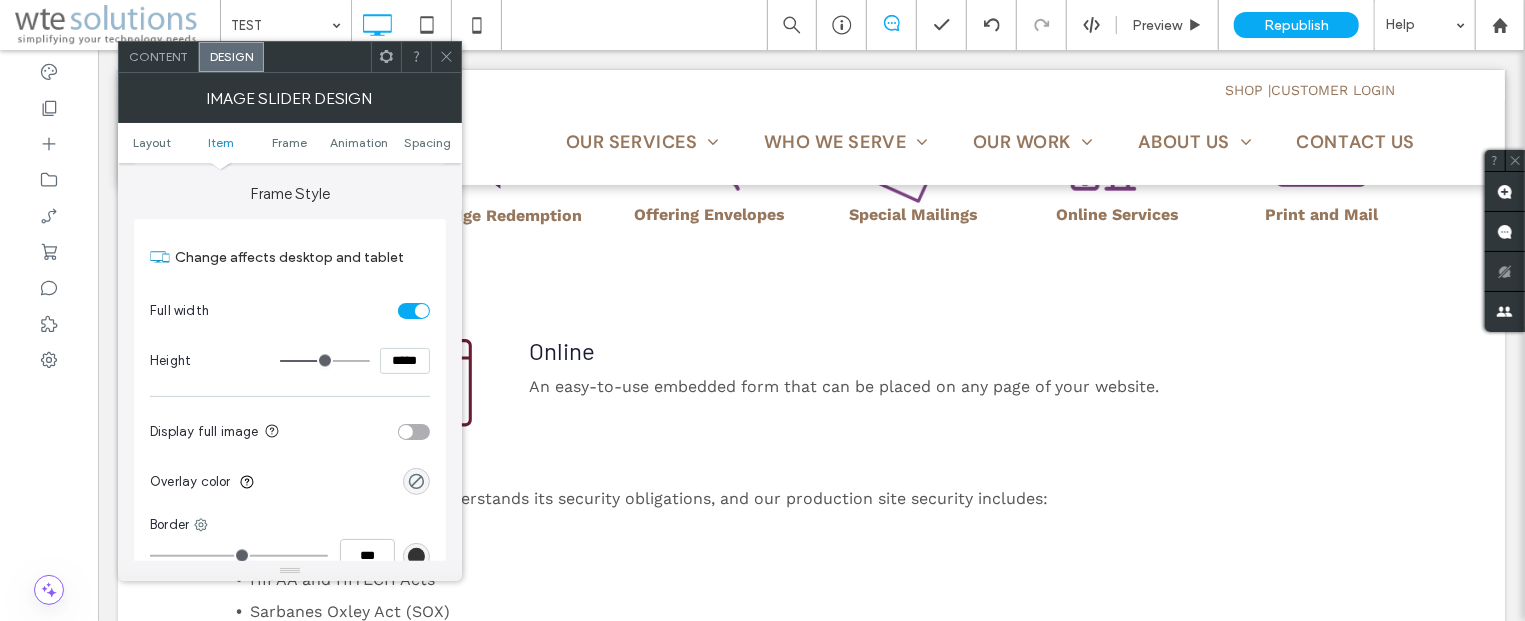 click on "*****" at bounding box center (405, 361) 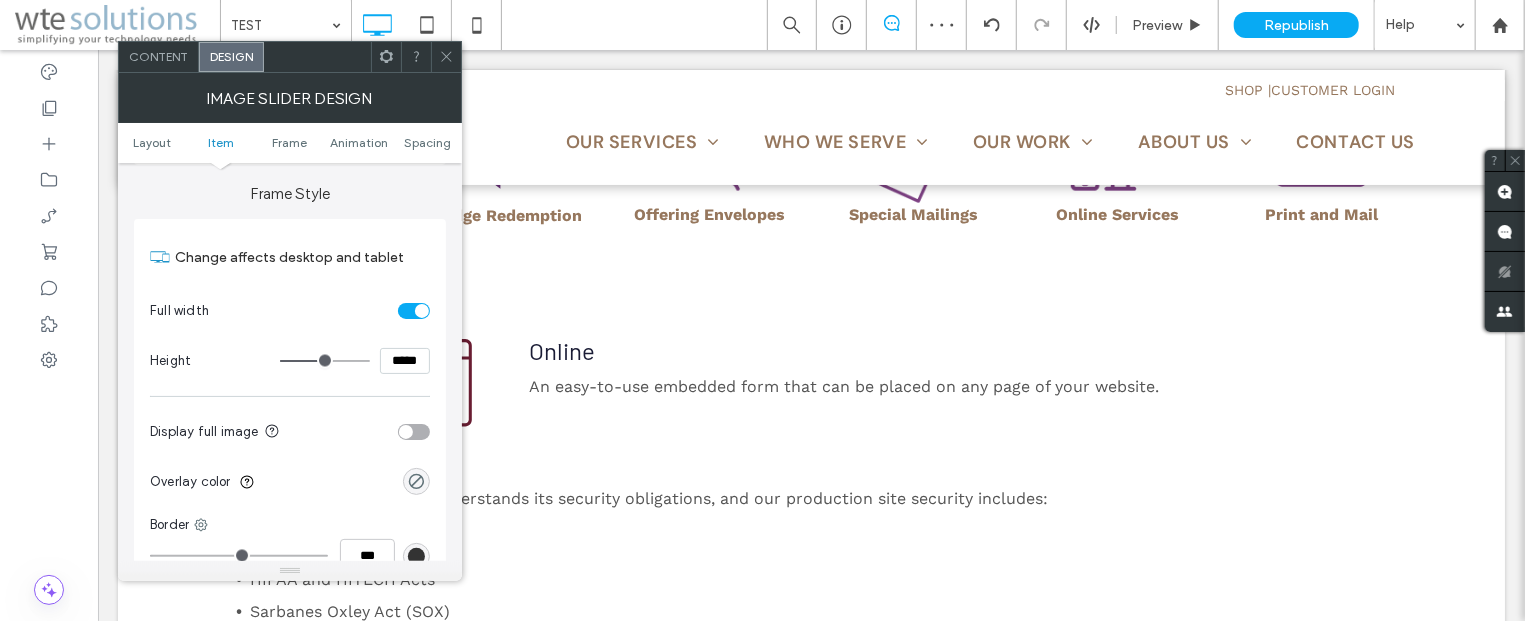 click 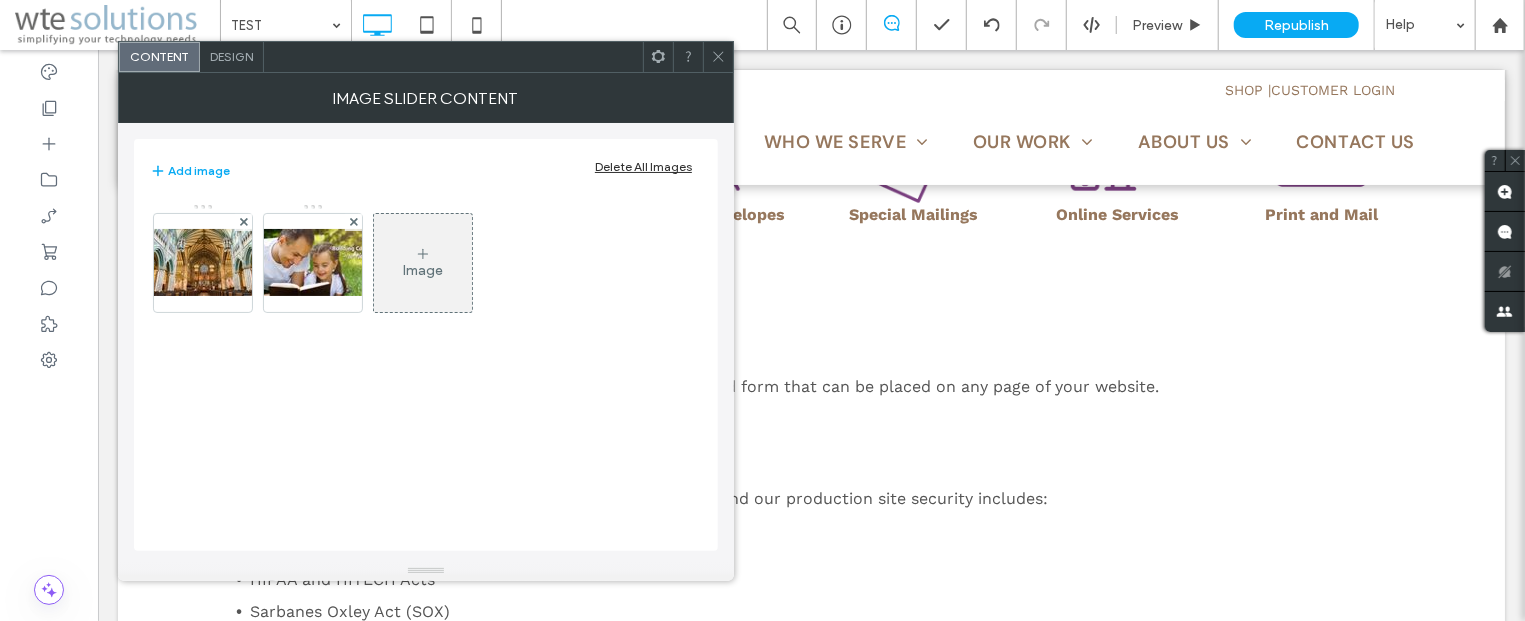 click on "Design" at bounding box center (231, 56) 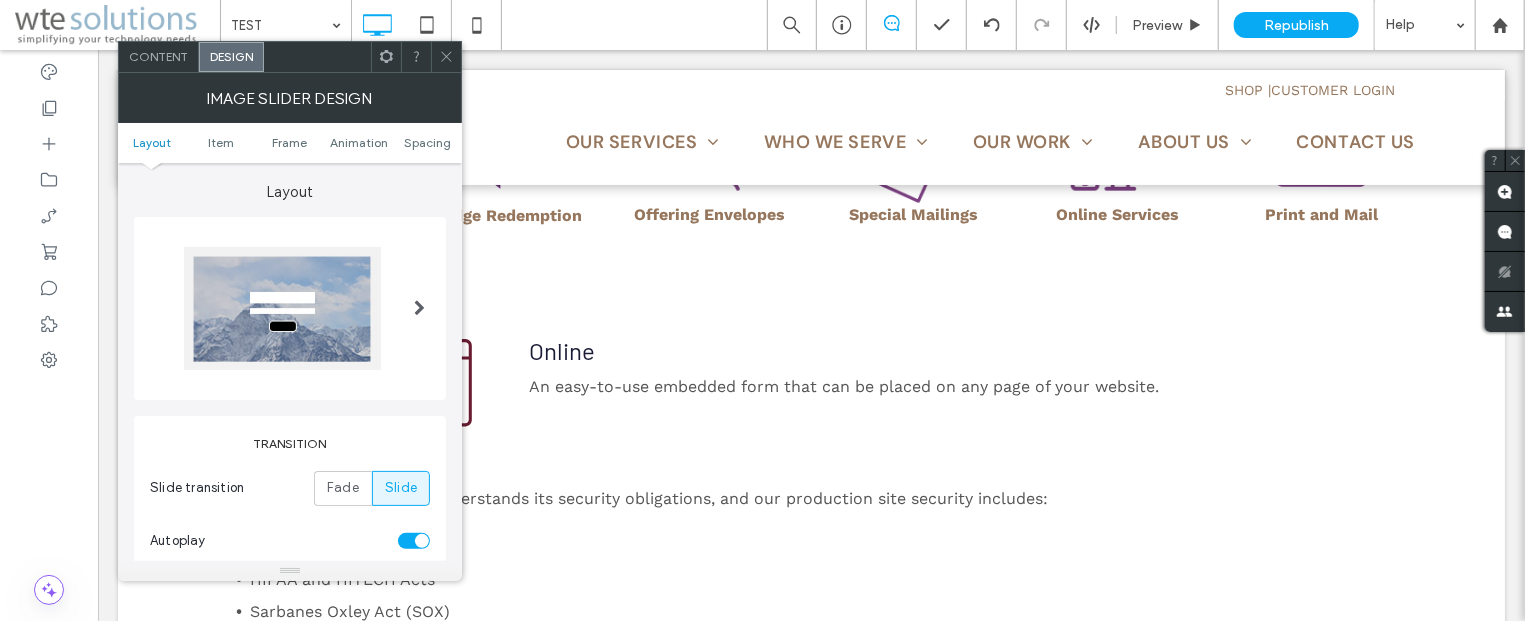 click 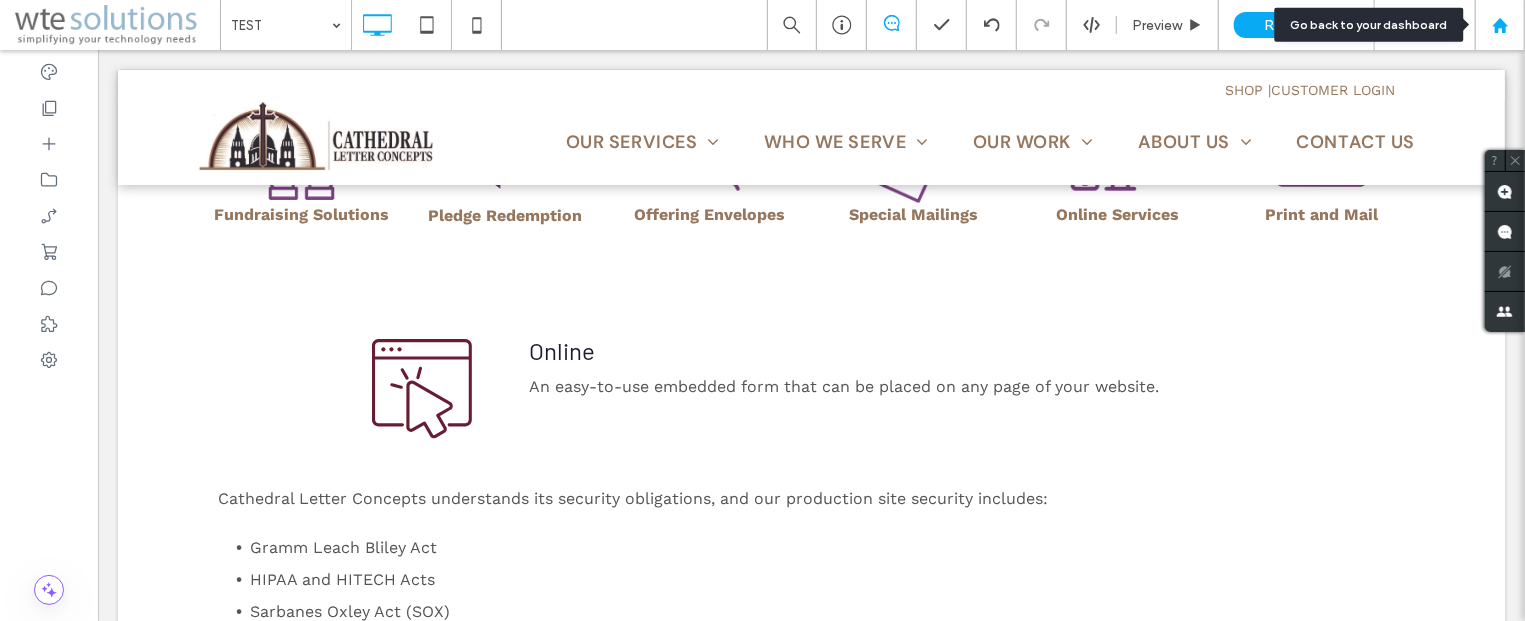 click 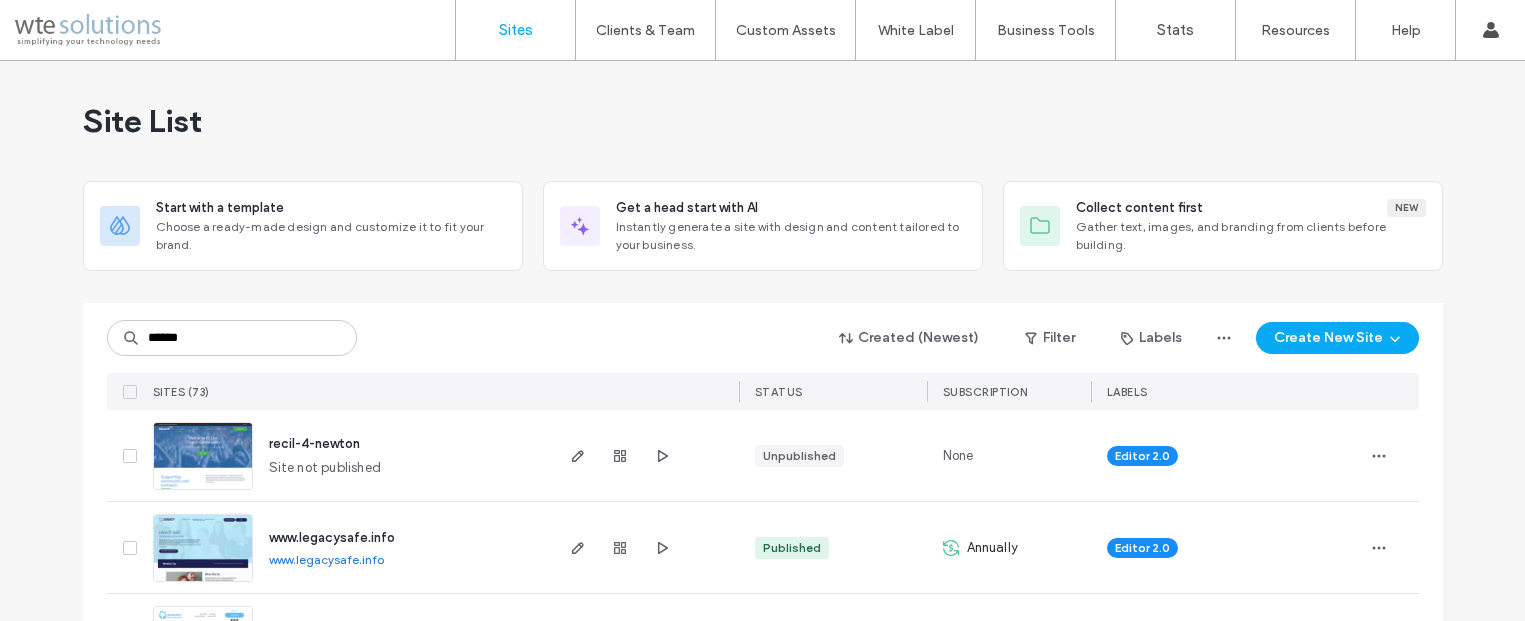 scroll, scrollTop: 0, scrollLeft: 0, axis: both 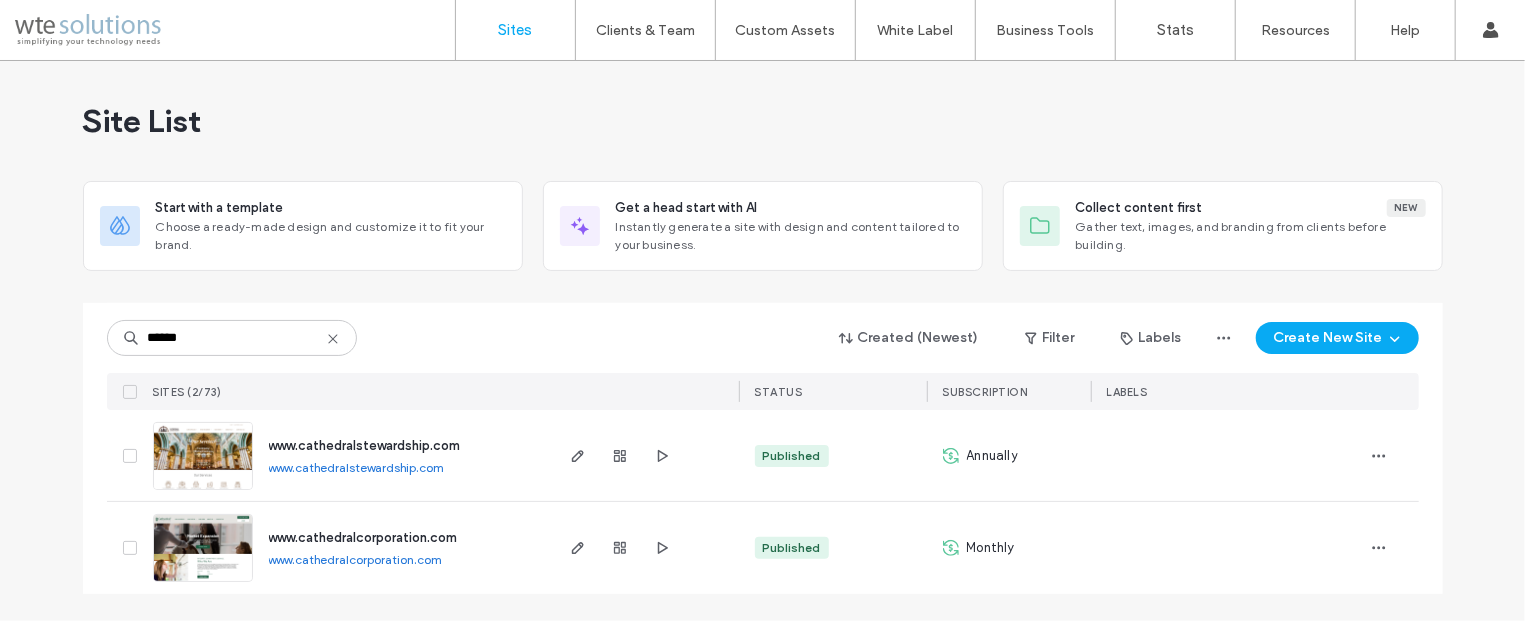 type on "******" 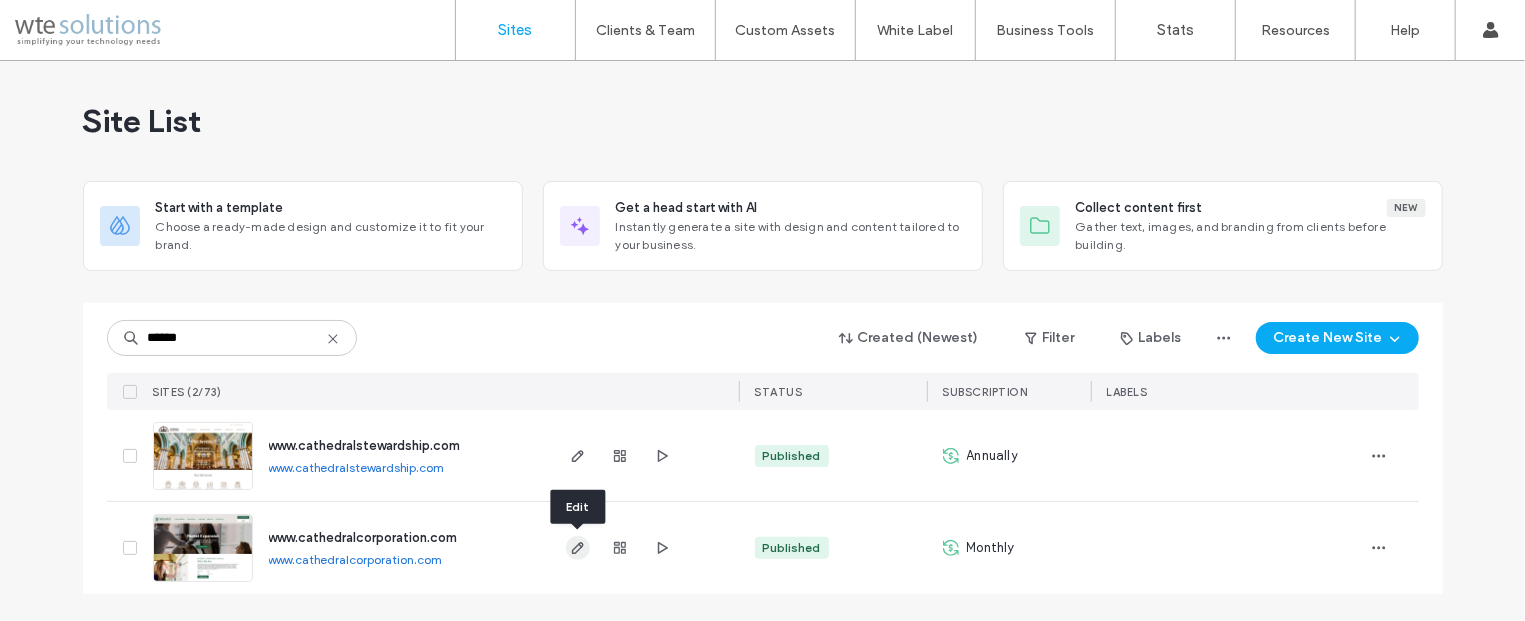 click 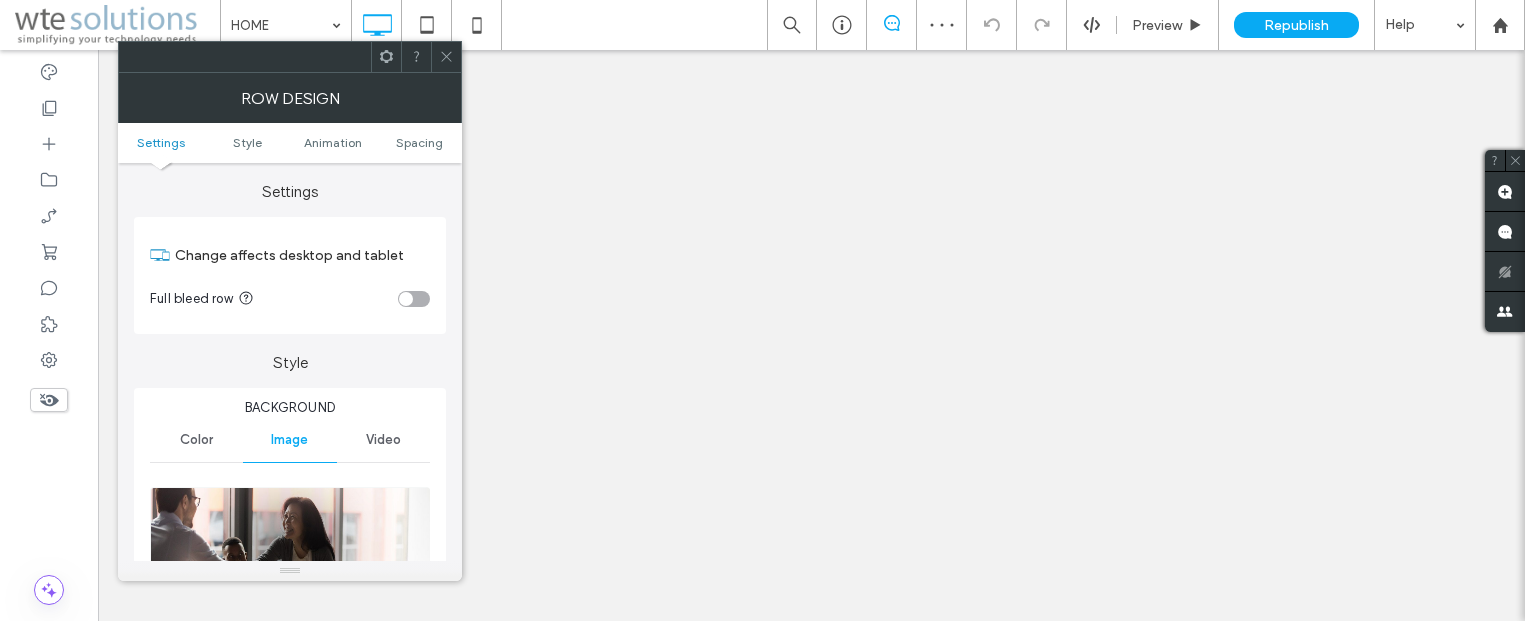 scroll, scrollTop: 0, scrollLeft: 0, axis: both 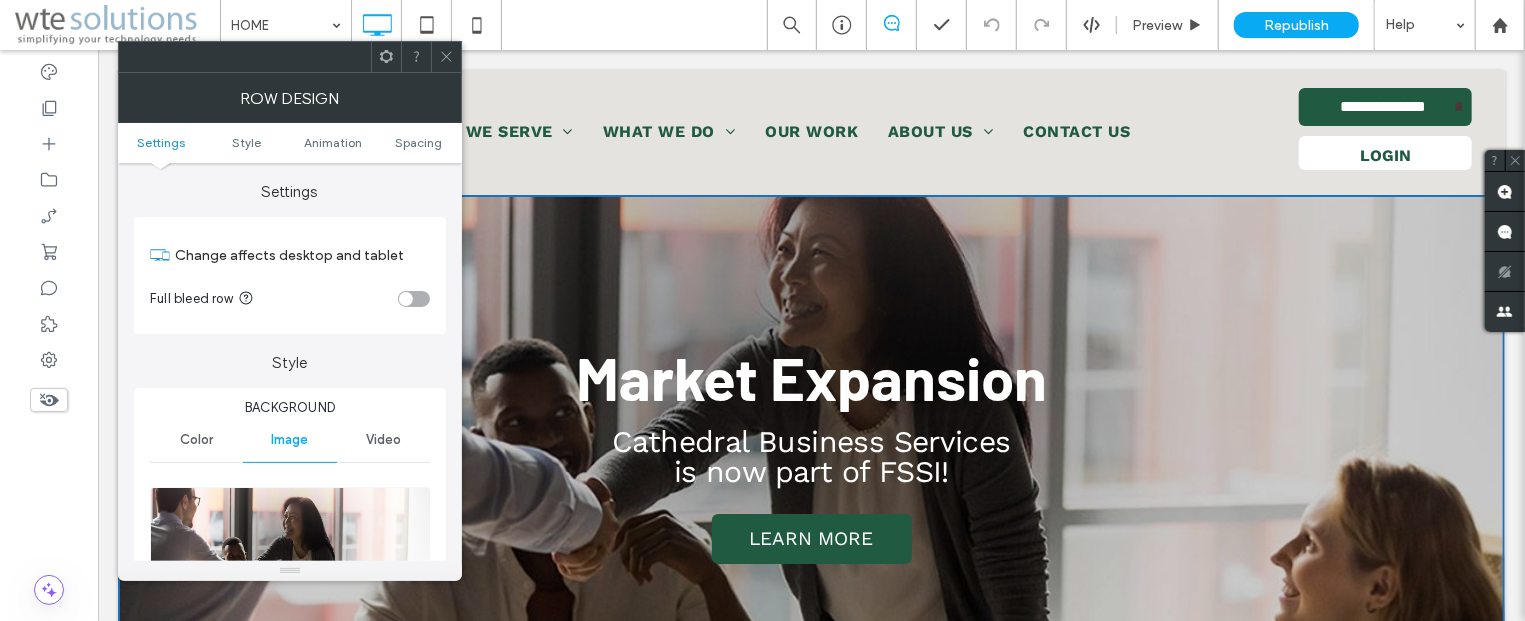 click 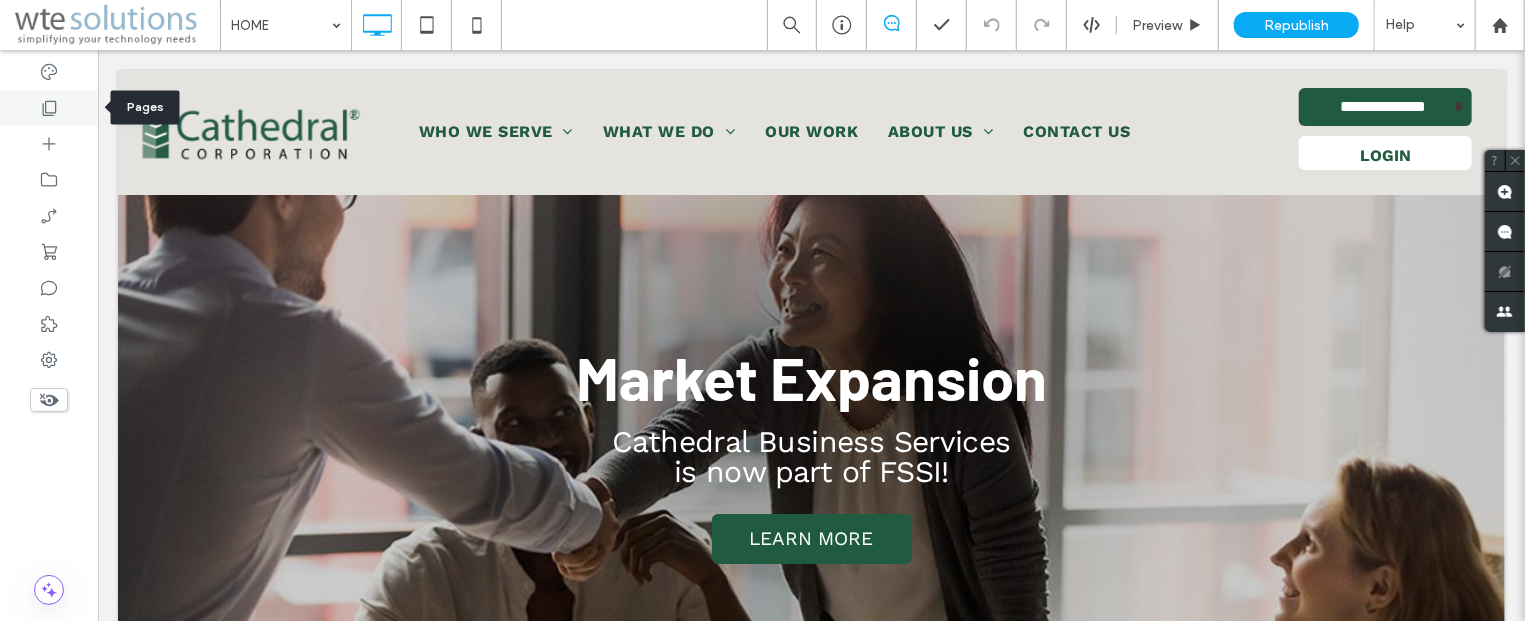 click 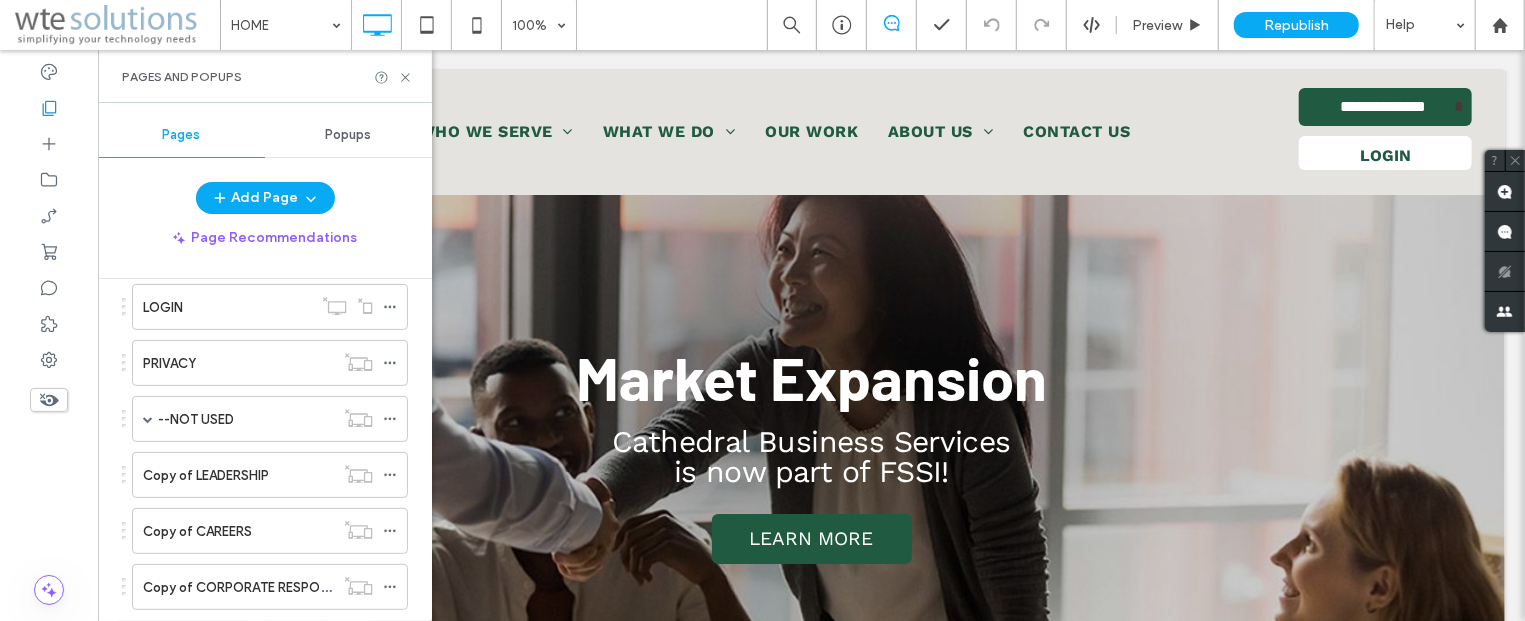 scroll, scrollTop: 481, scrollLeft: 0, axis: vertical 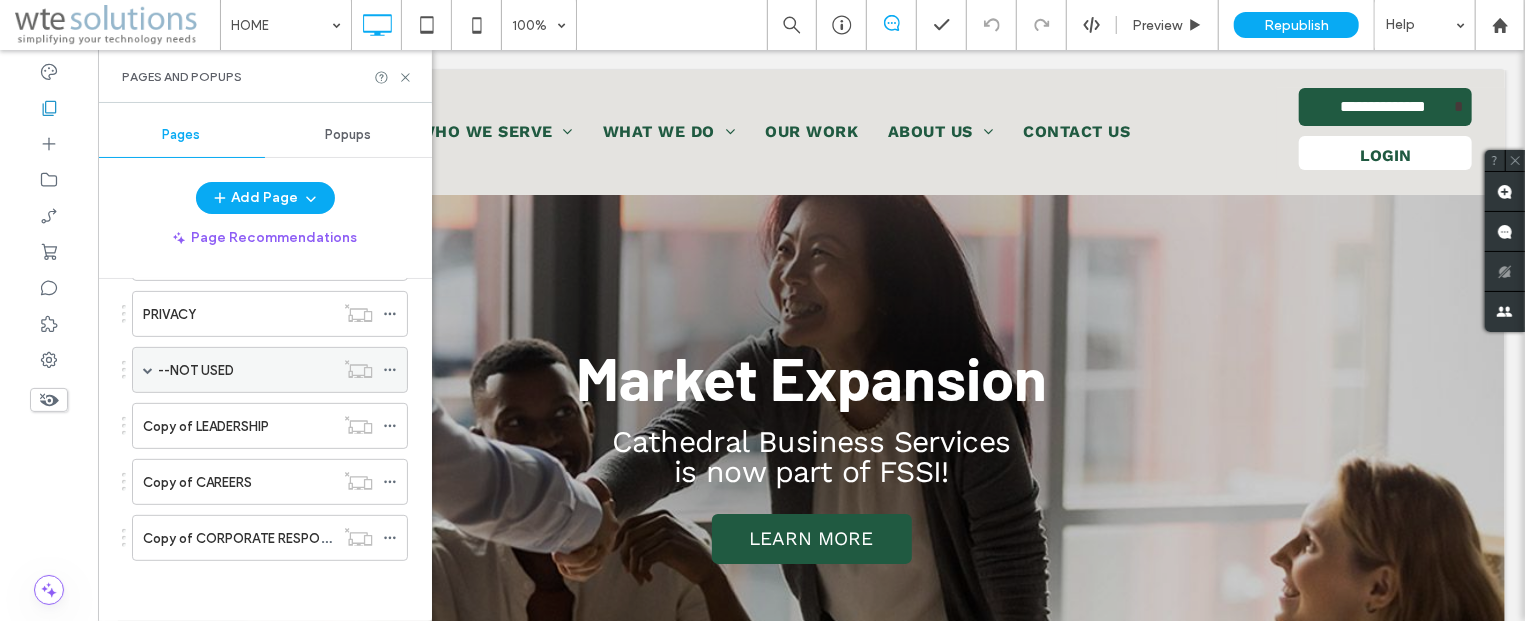 click at bounding box center [148, 370] 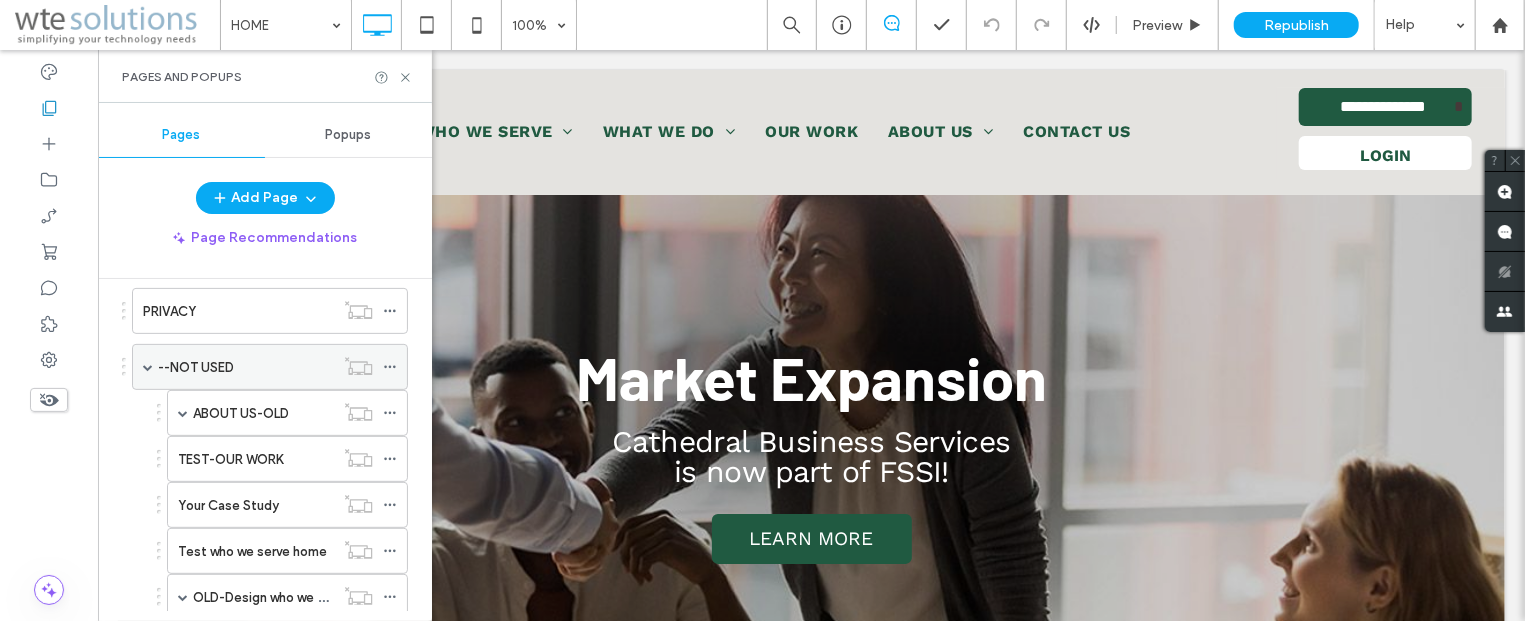 click on "--NOT USED" at bounding box center (246, 367) 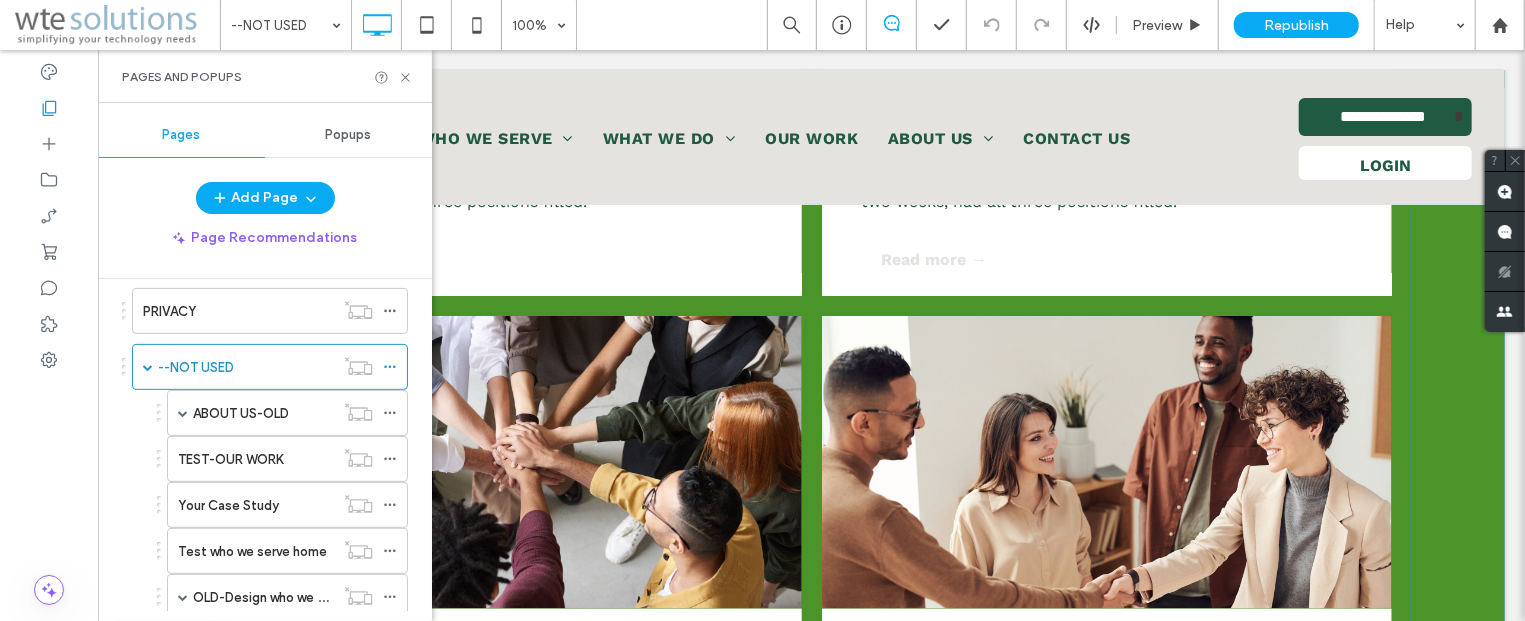 scroll, scrollTop: 643, scrollLeft: 0, axis: vertical 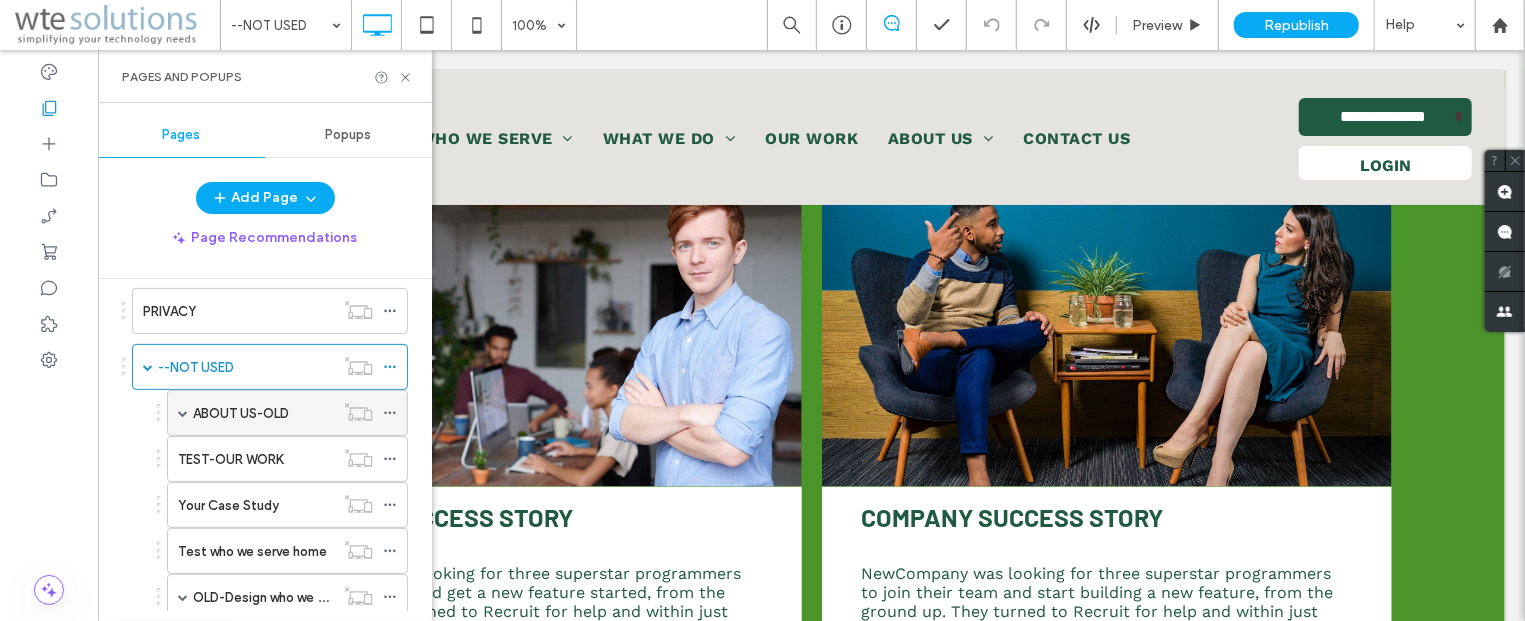 click on "ABOUT US-OLD" at bounding box center [241, 413] 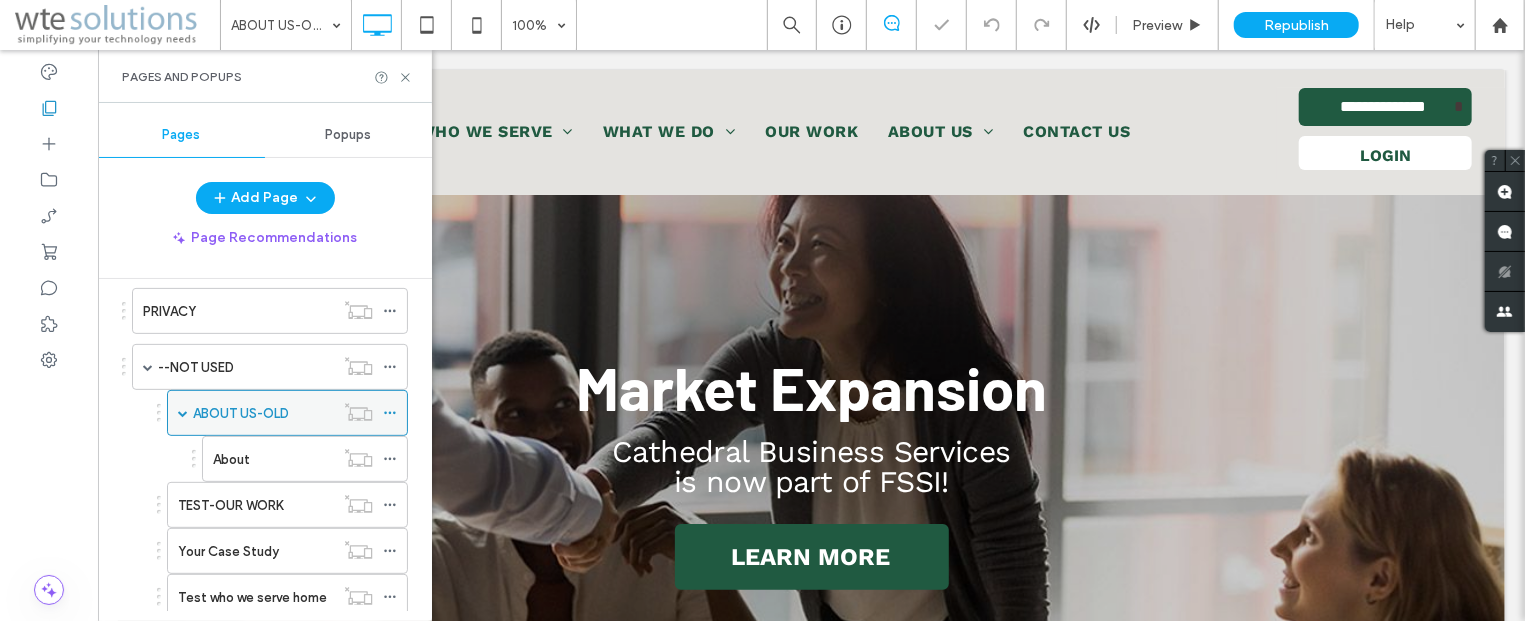 scroll, scrollTop: 0, scrollLeft: 0, axis: both 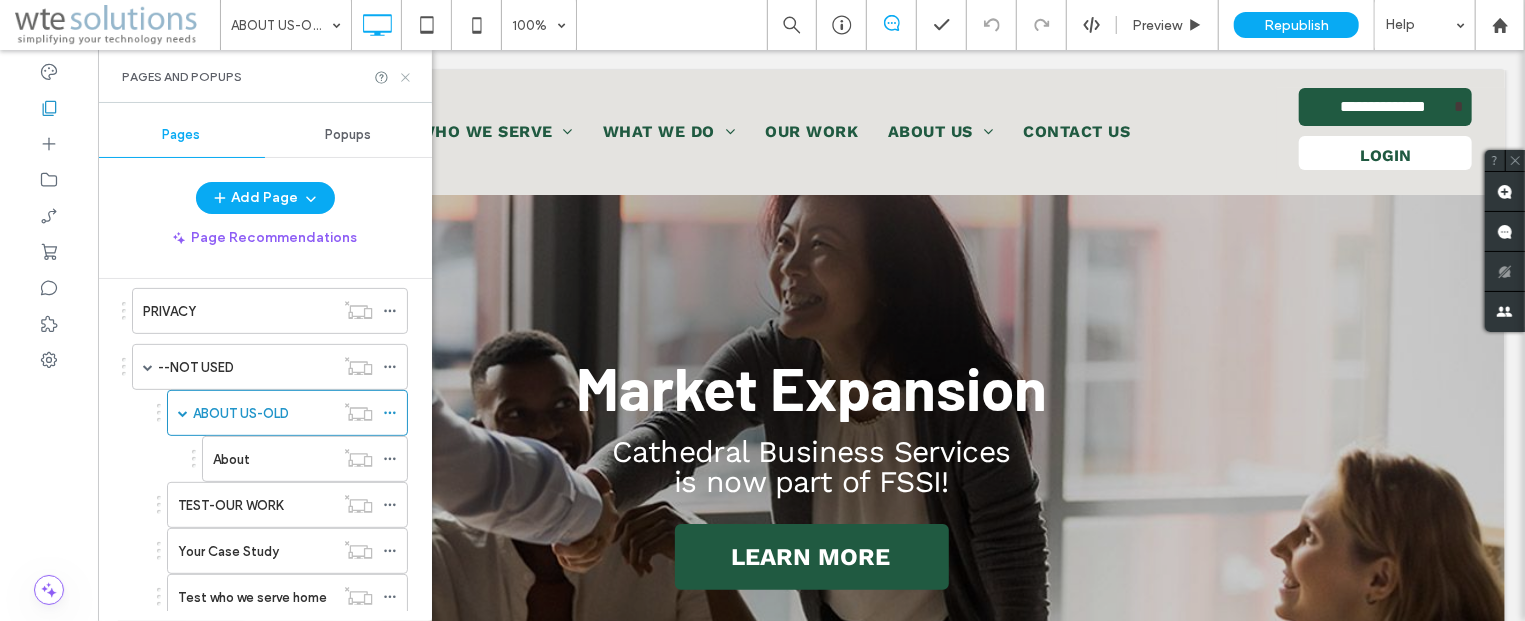 click 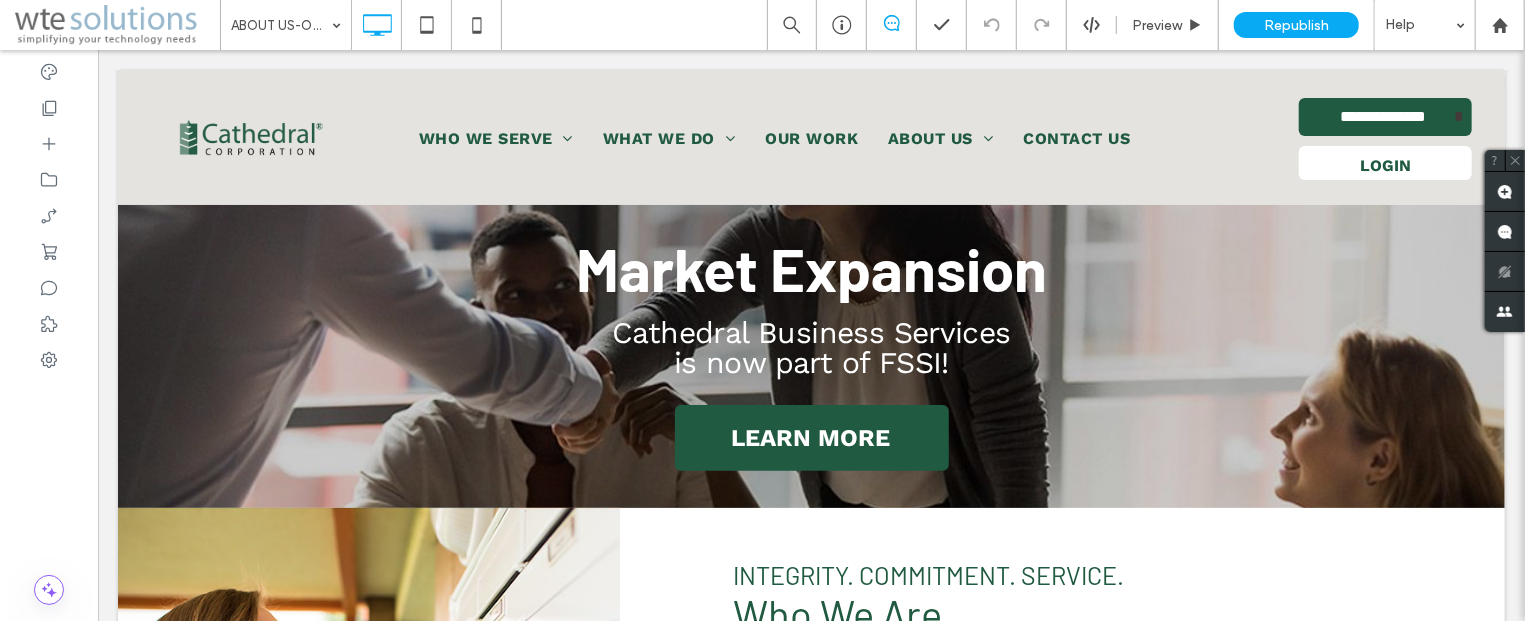 scroll, scrollTop: 0, scrollLeft: 0, axis: both 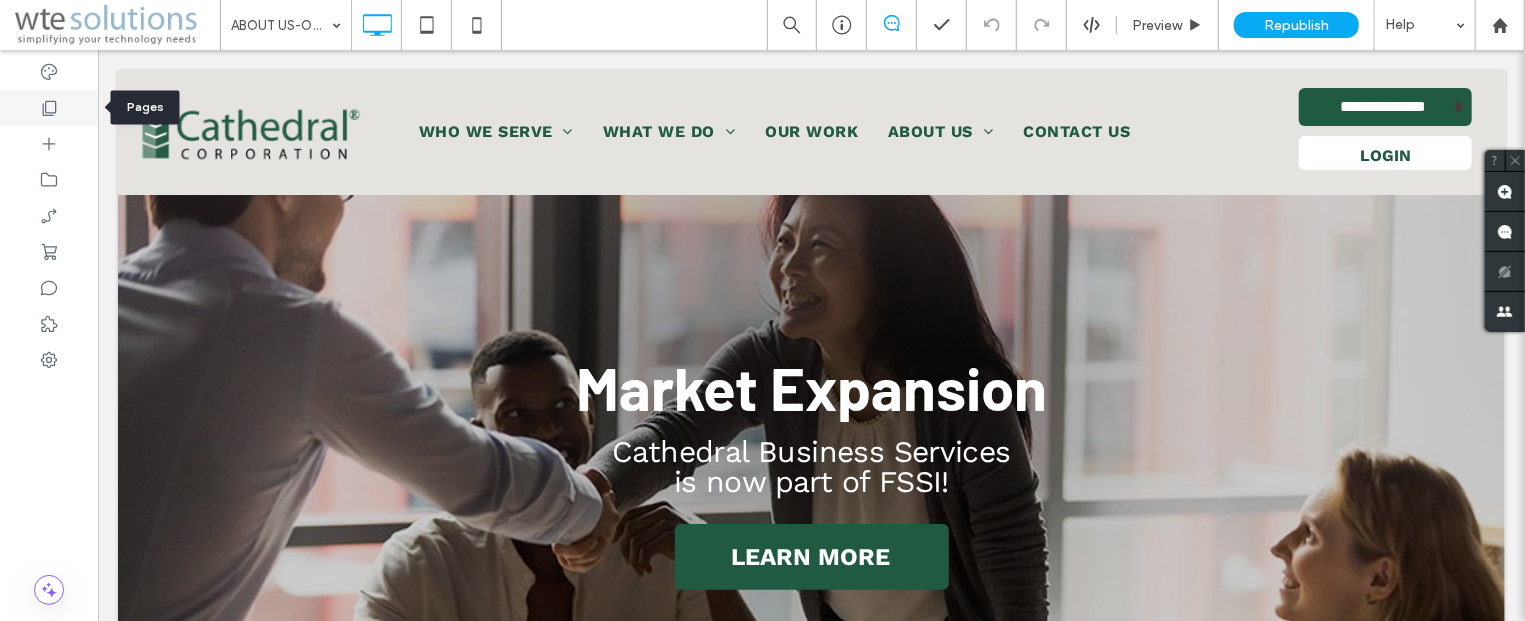 click 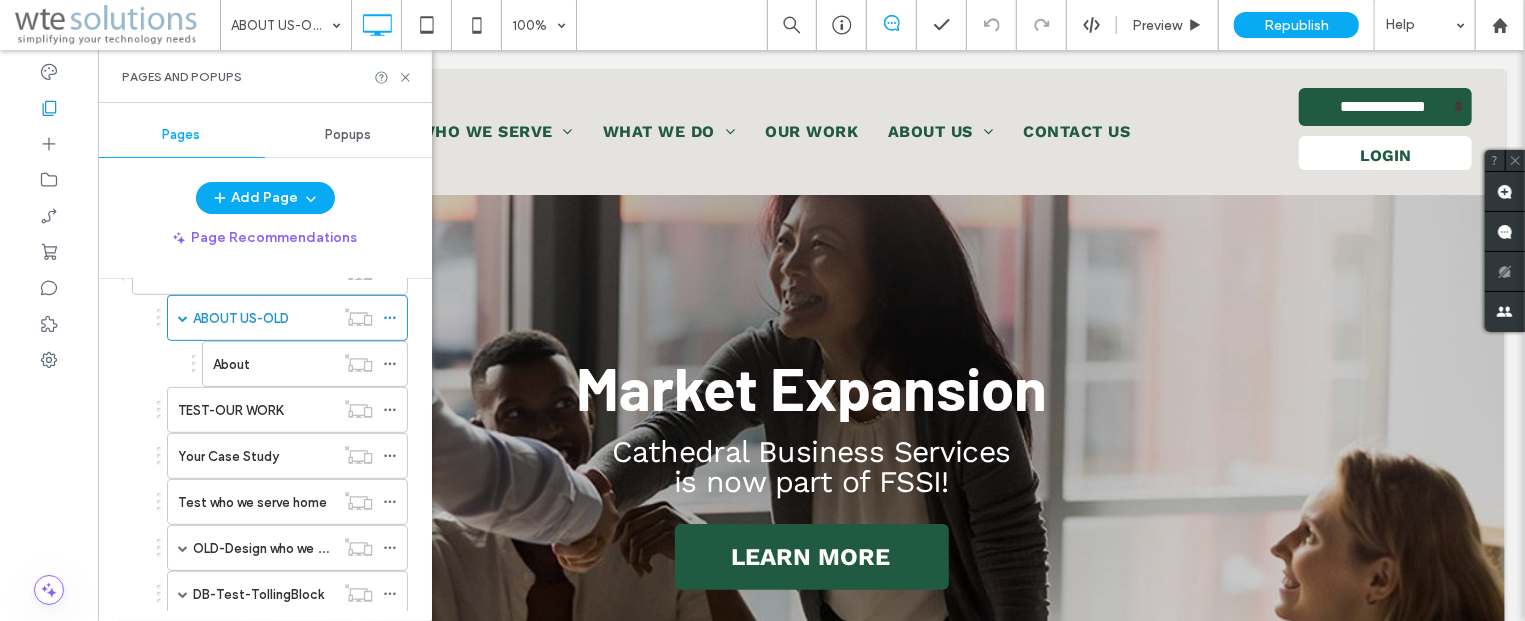 scroll, scrollTop: 603, scrollLeft: 0, axis: vertical 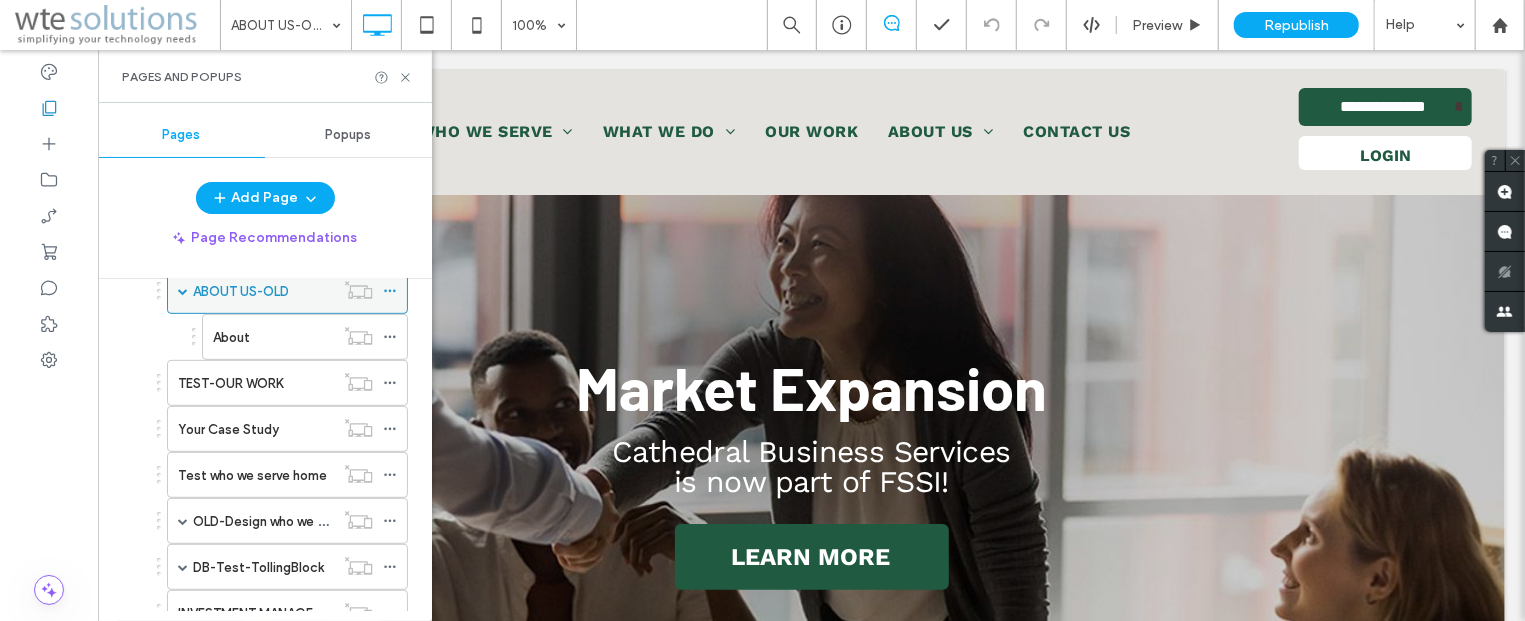 click on "ABOUT US-OLD" at bounding box center [241, 291] 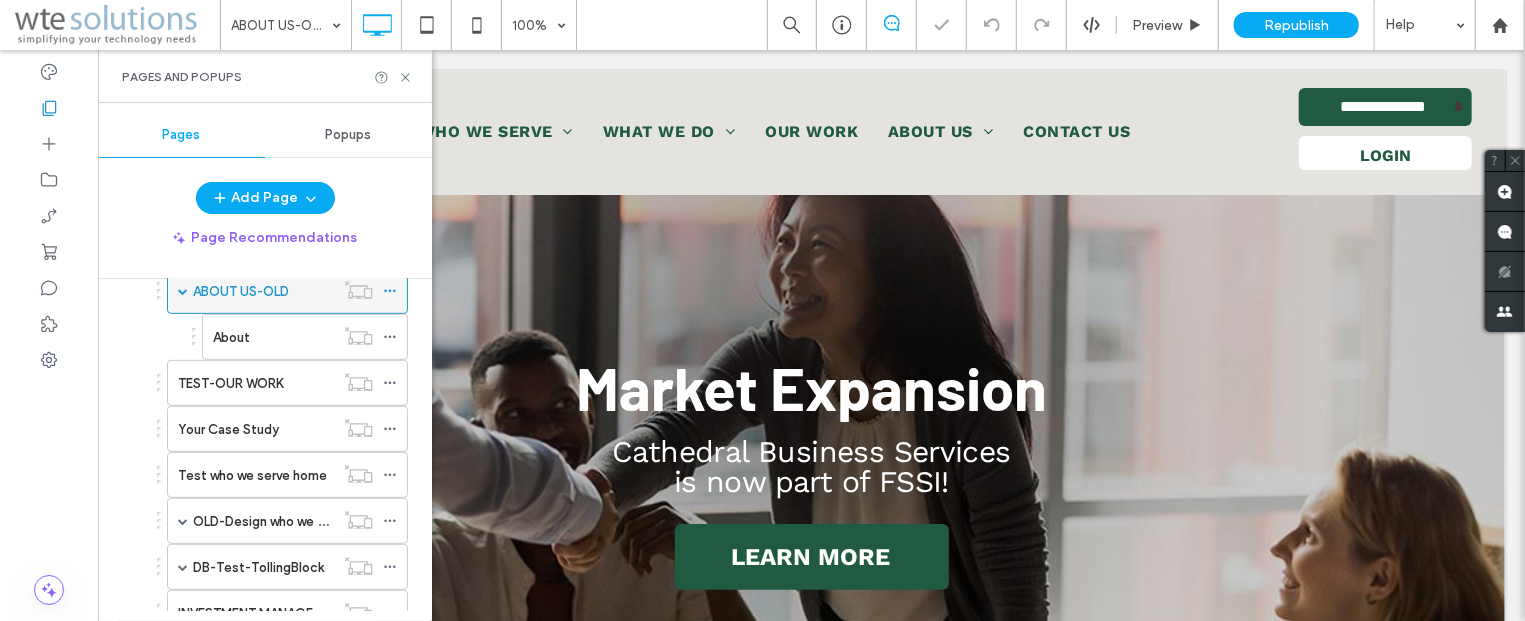 scroll, scrollTop: 0, scrollLeft: 0, axis: both 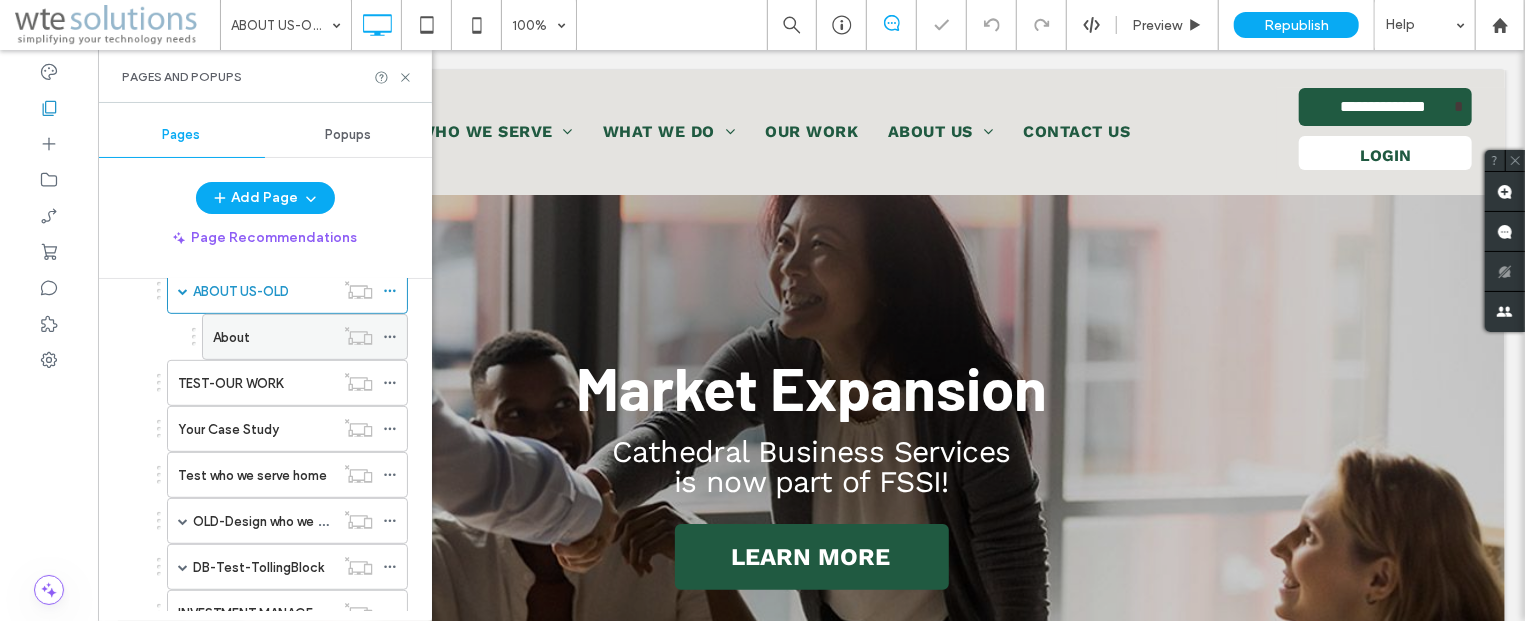 click on "About" at bounding box center [273, 337] 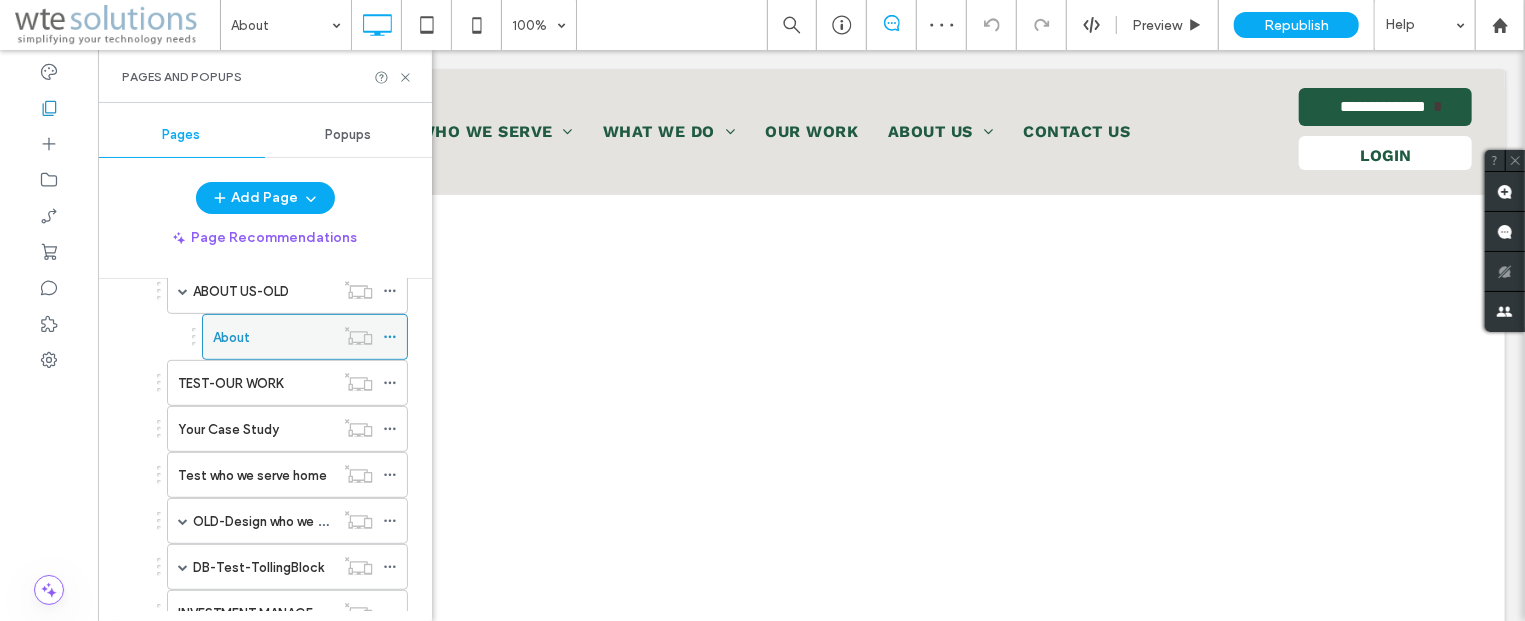 scroll, scrollTop: 0, scrollLeft: 0, axis: both 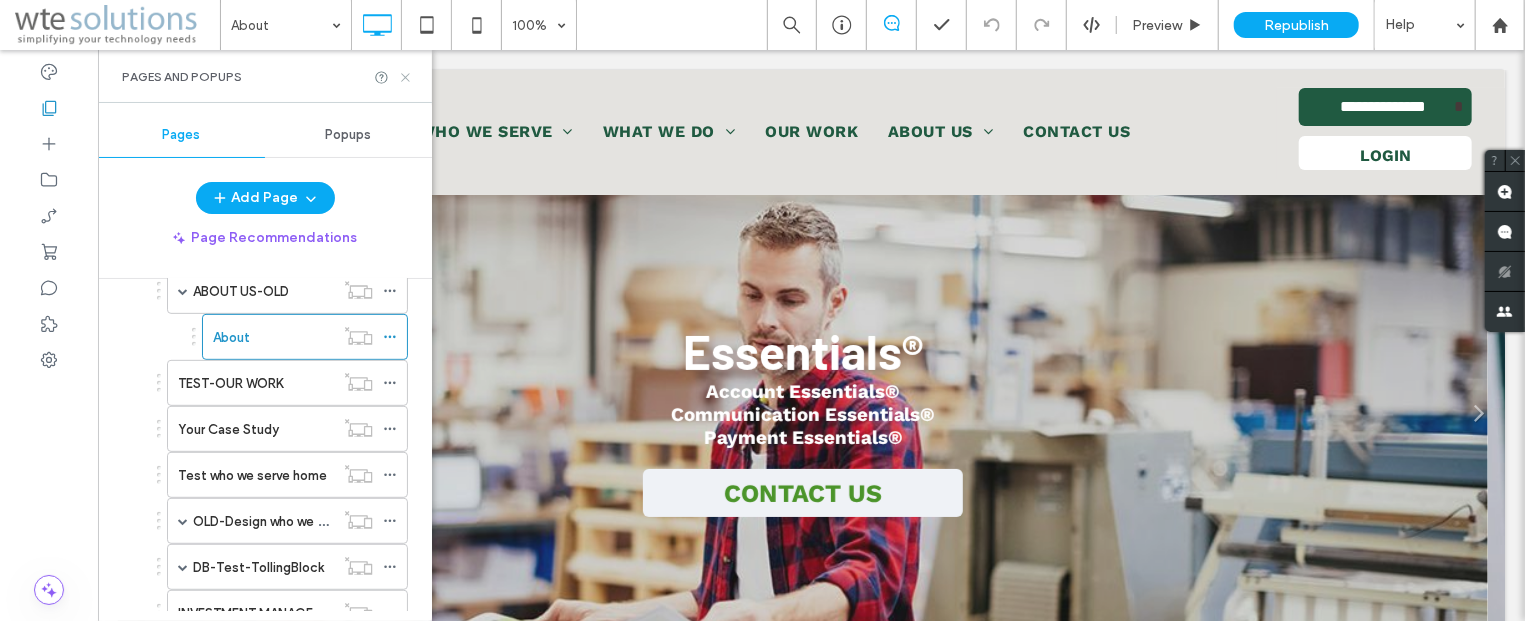 click 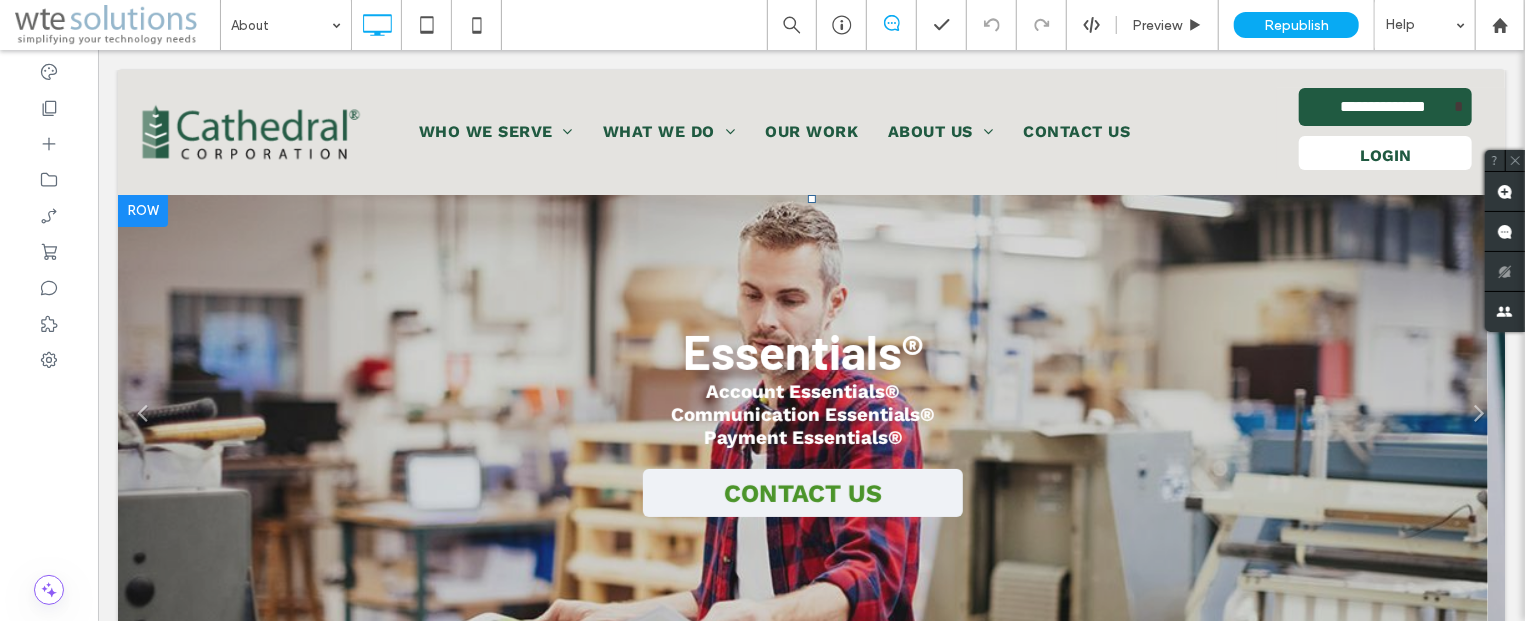 click at bounding box center (802, 419) 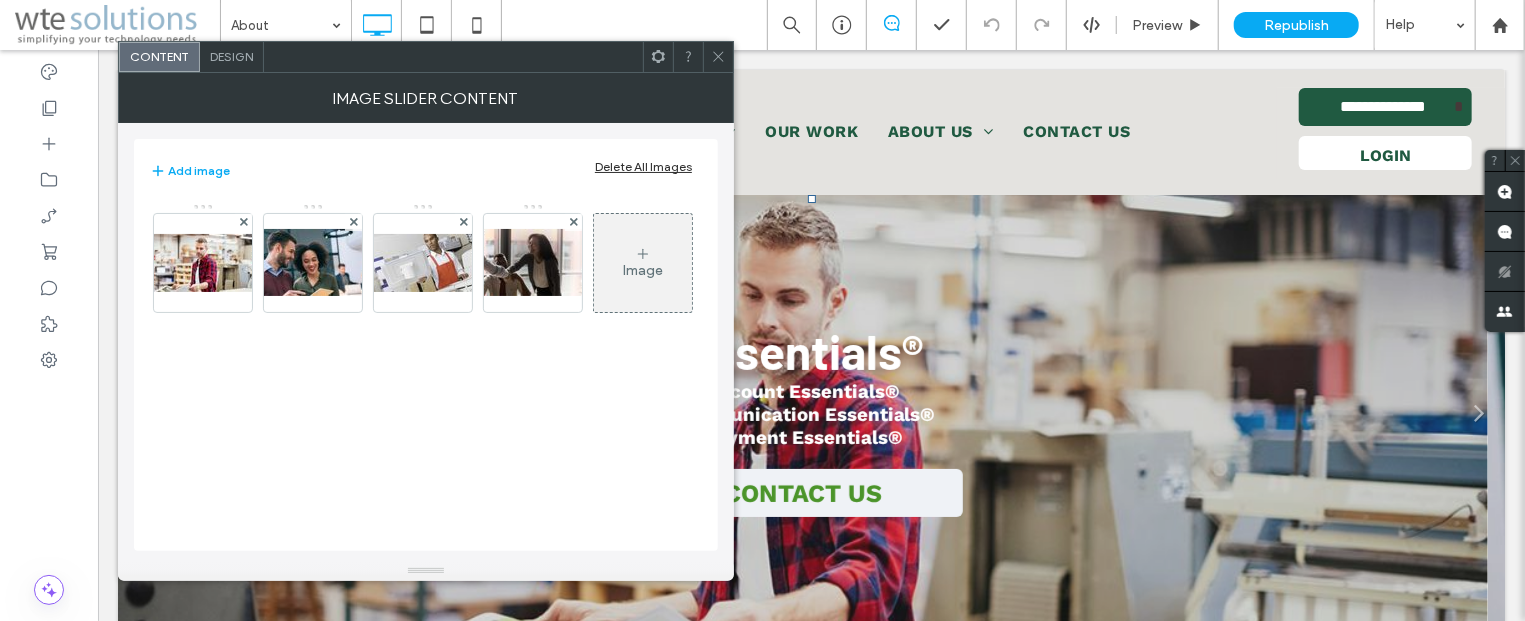 click on "Design" at bounding box center [231, 56] 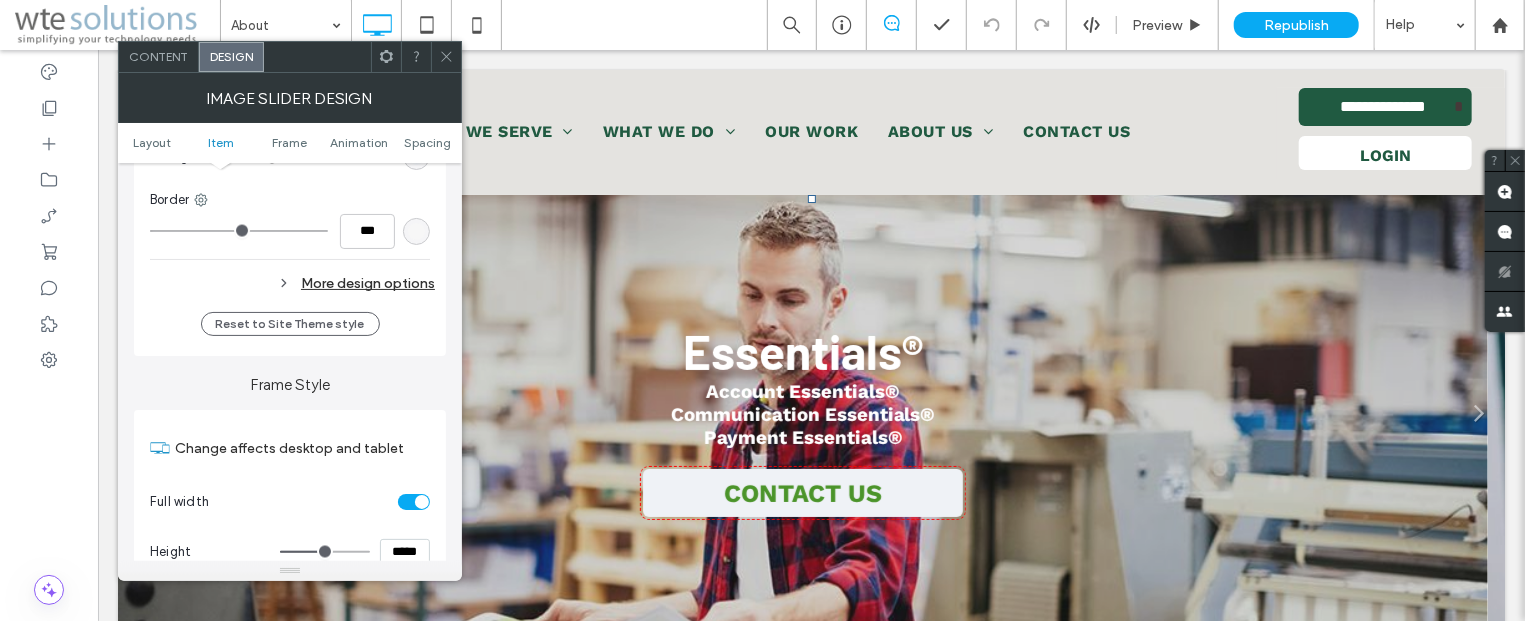 scroll, scrollTop: 1926, scrollLeft: 0, axis: vertical 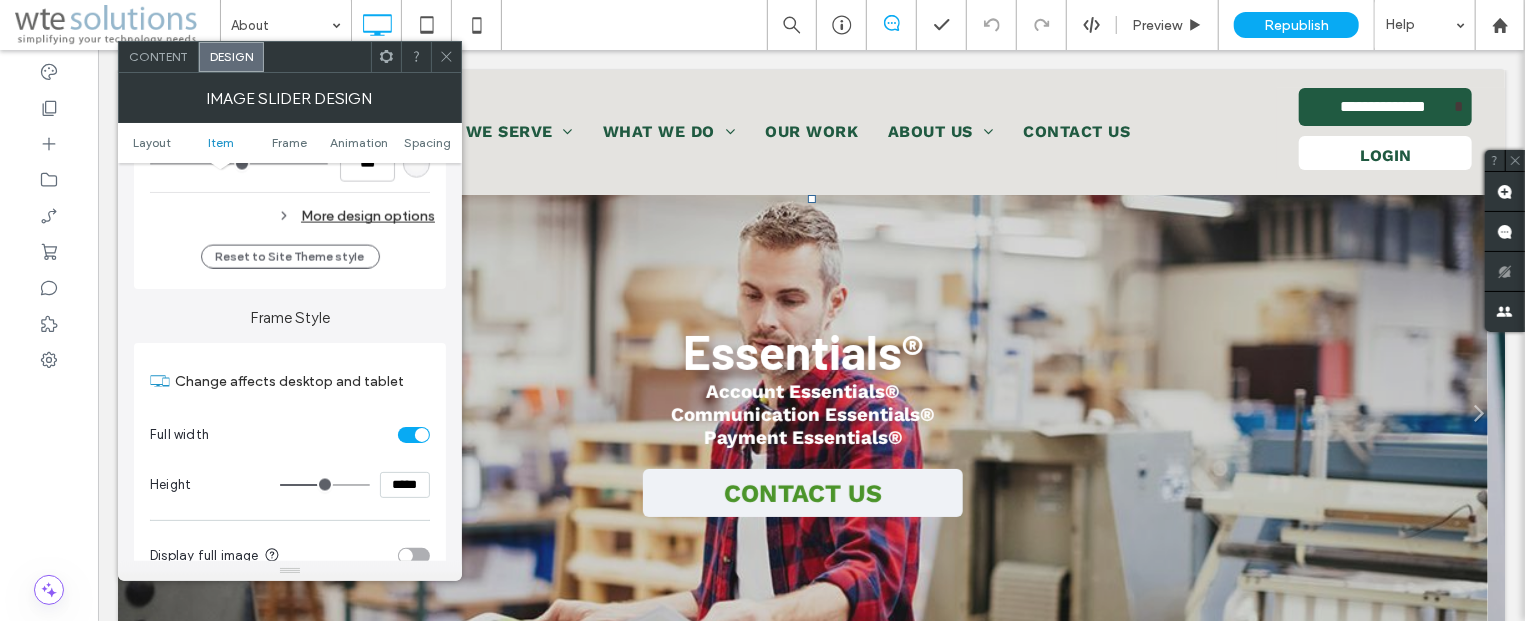 drag, startPoint x: 446, startPoint y: 65, endPoint x: 415, endPoint y: 107, distance: 52.201534 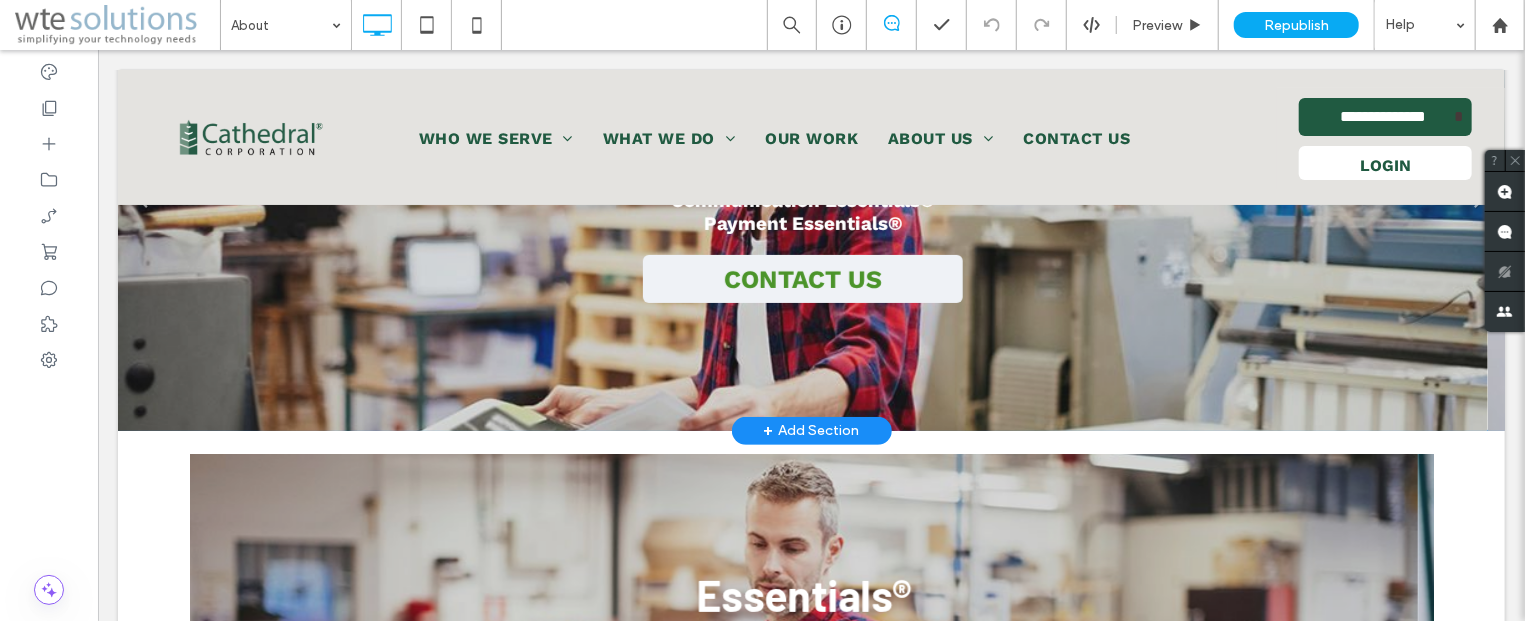 scroll, scrollTop: 0, scrollLeft: 0, axis: both 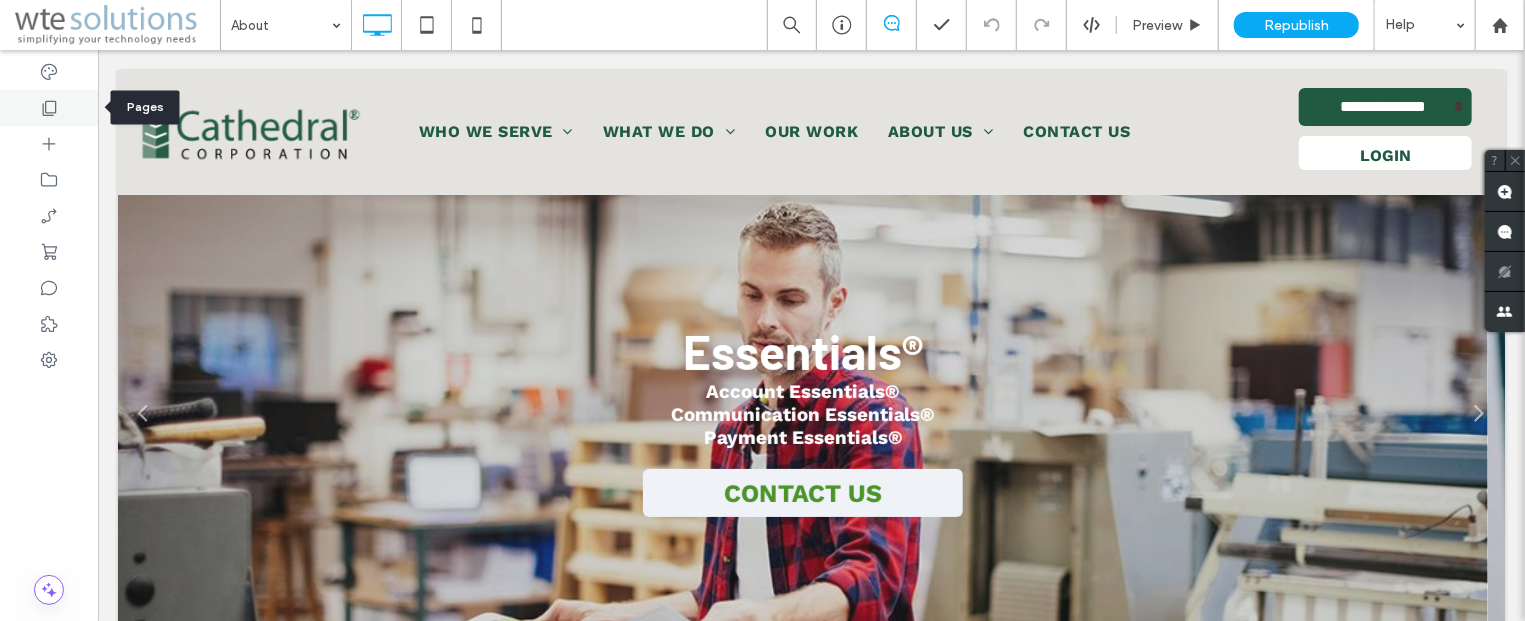 click at bounding box center (49, 108) 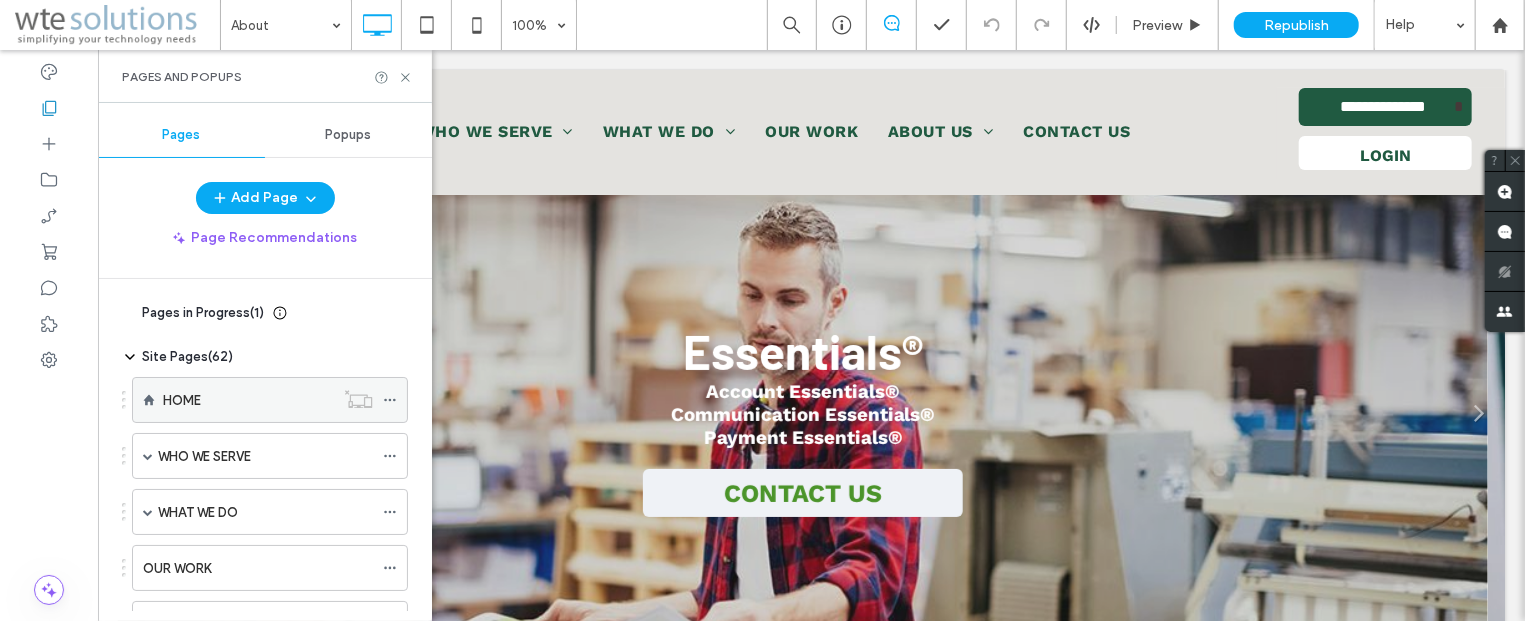 click on "HOME" at bounding box center [248, 400] 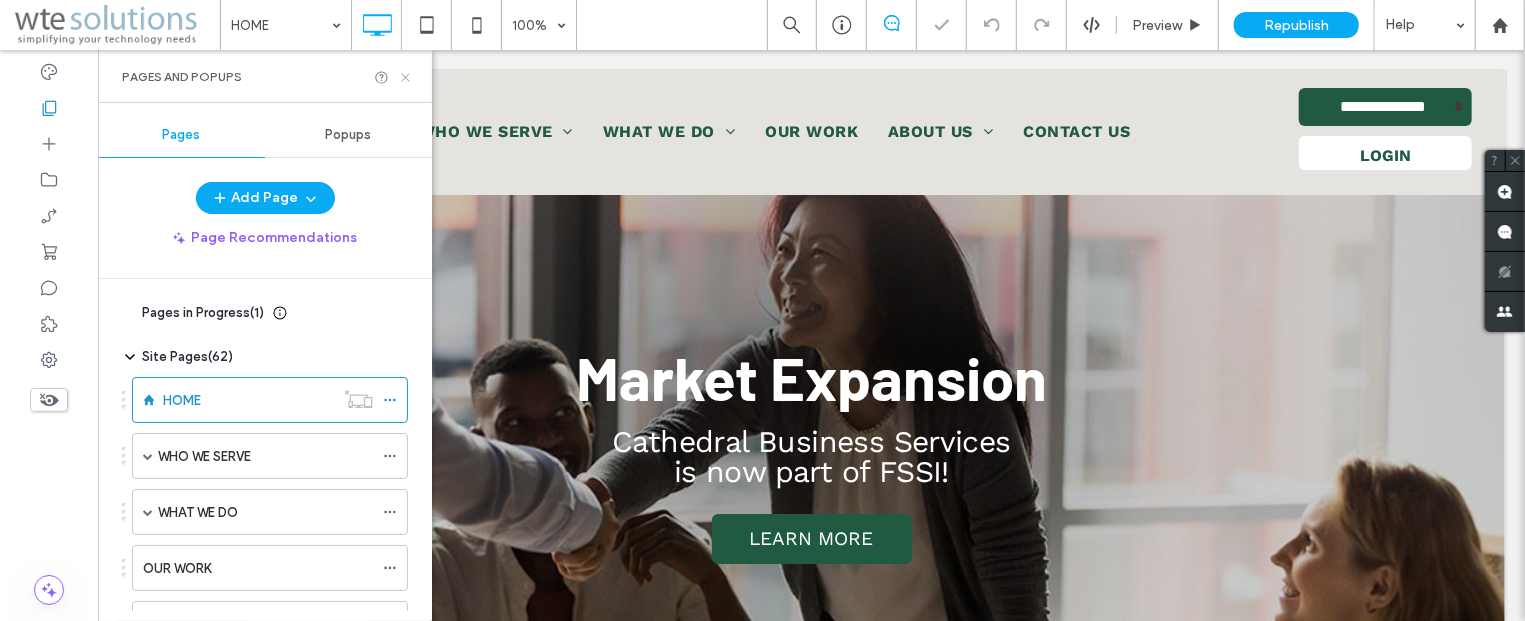 scroll, scrollTop: 0, scrollLeft: 0, axis: both 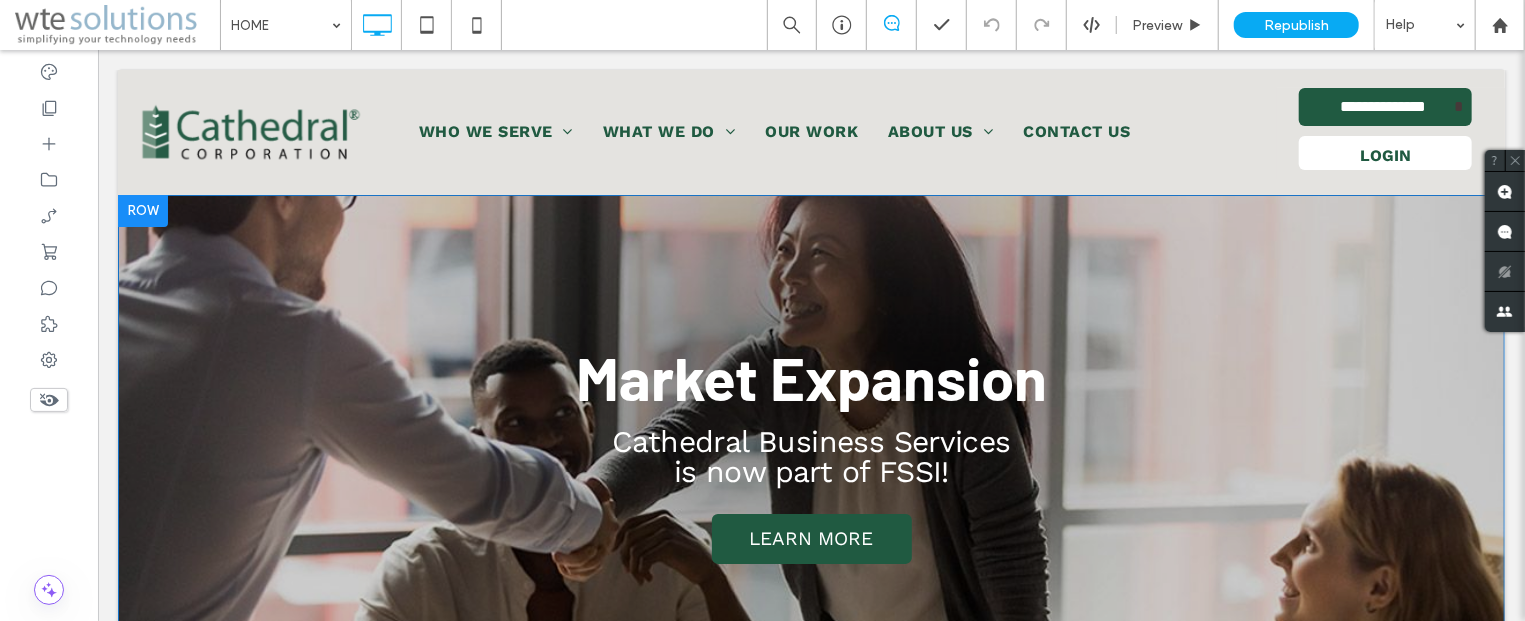 click at bounding box center (142, 210) 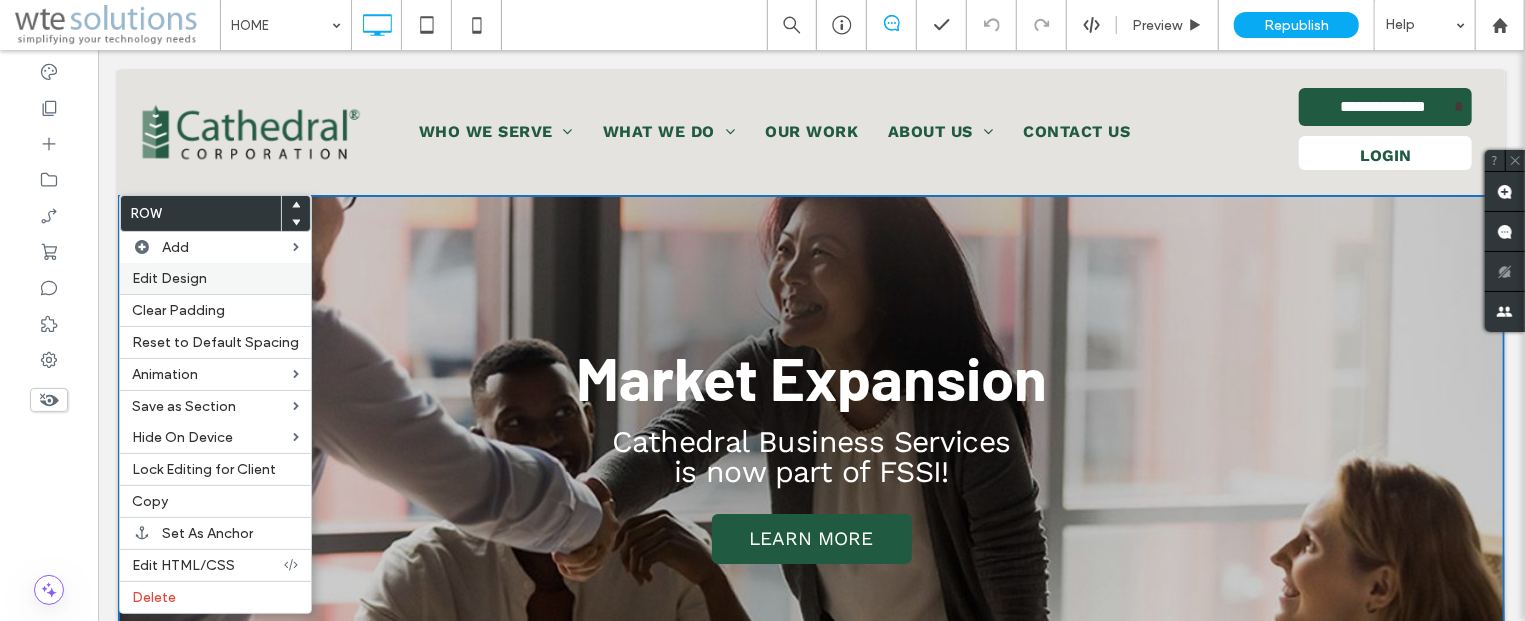 click on "Edit Design" at bounding box center [215, 278] 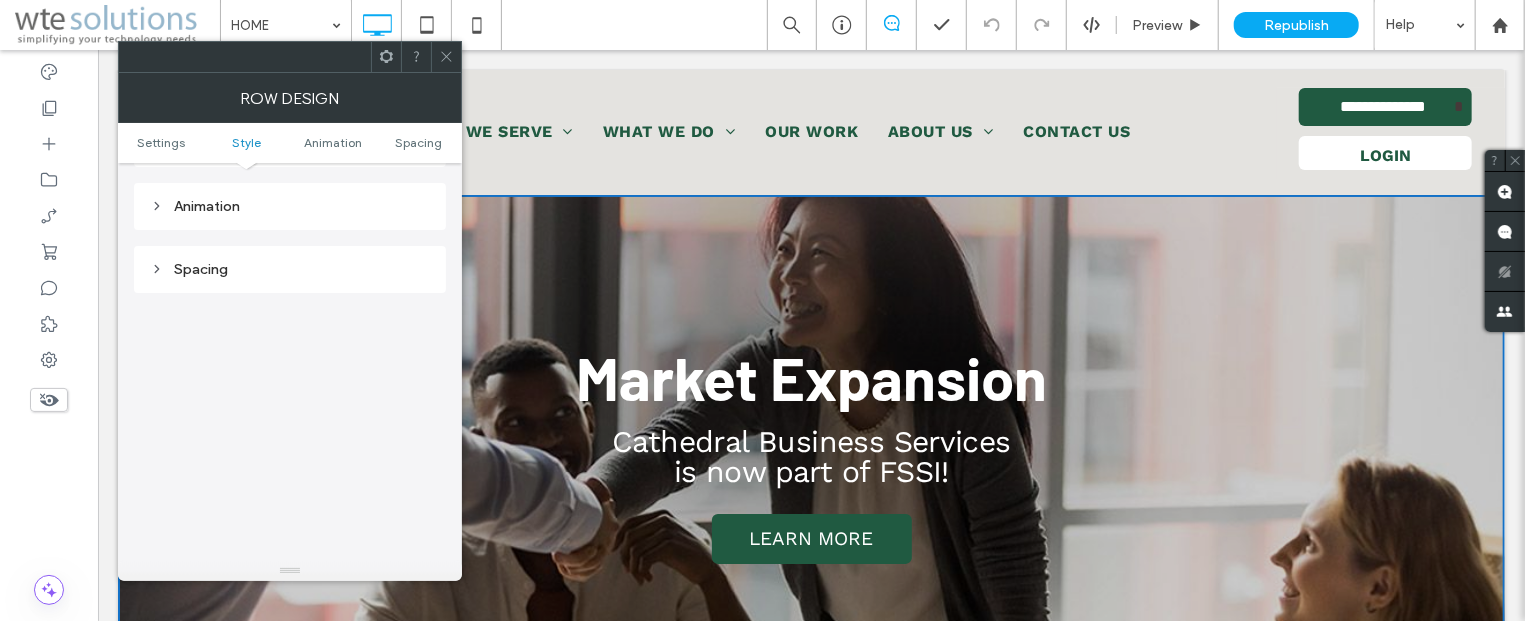 scroll, scrollTop: 1303, scrollLeft: 0, axis: vertical 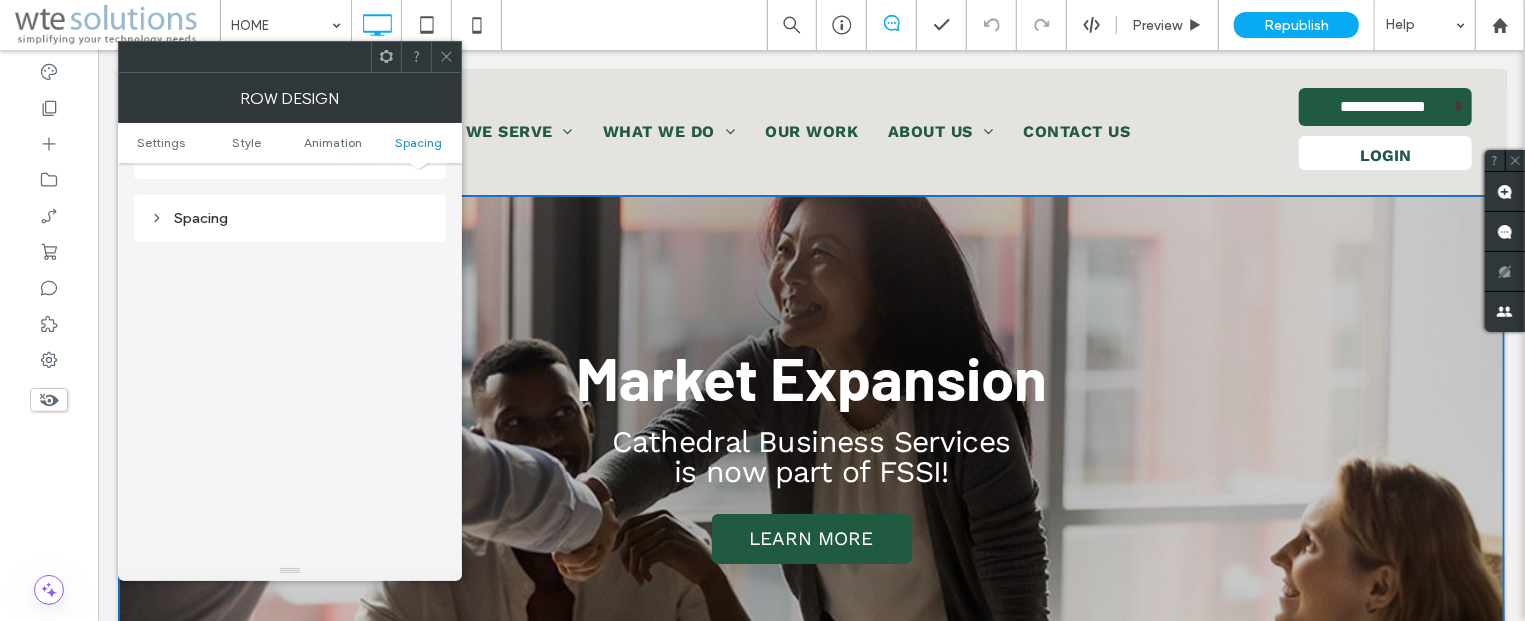 click 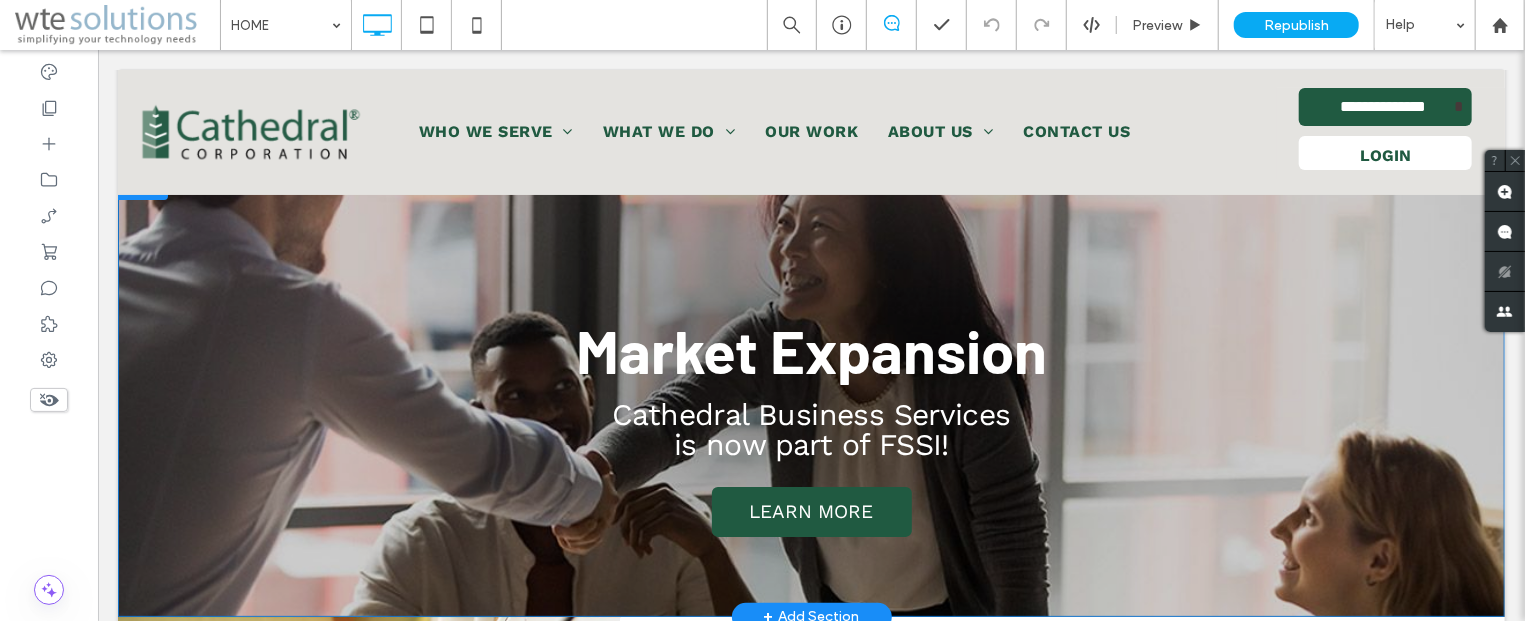 scroll, scrollTop: 0, scrollLeft: 0, axis: both 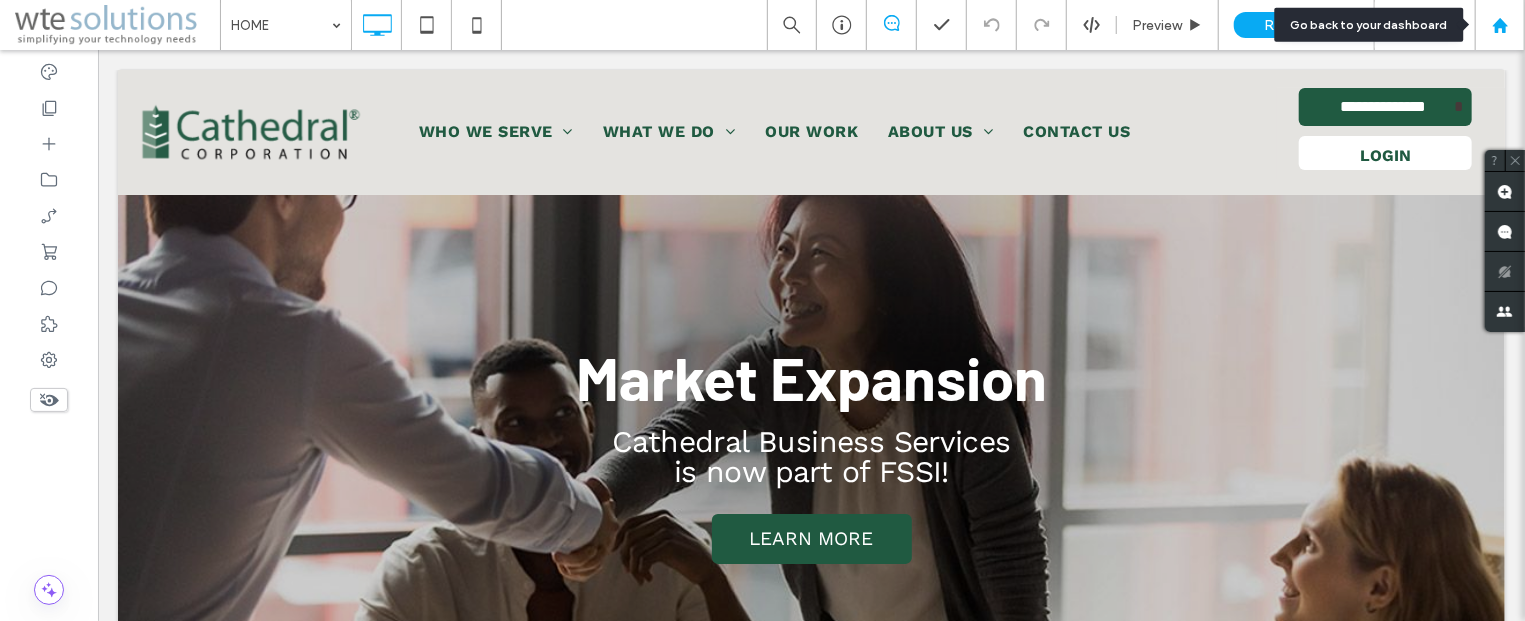 click at bounding box center [1500, 25] 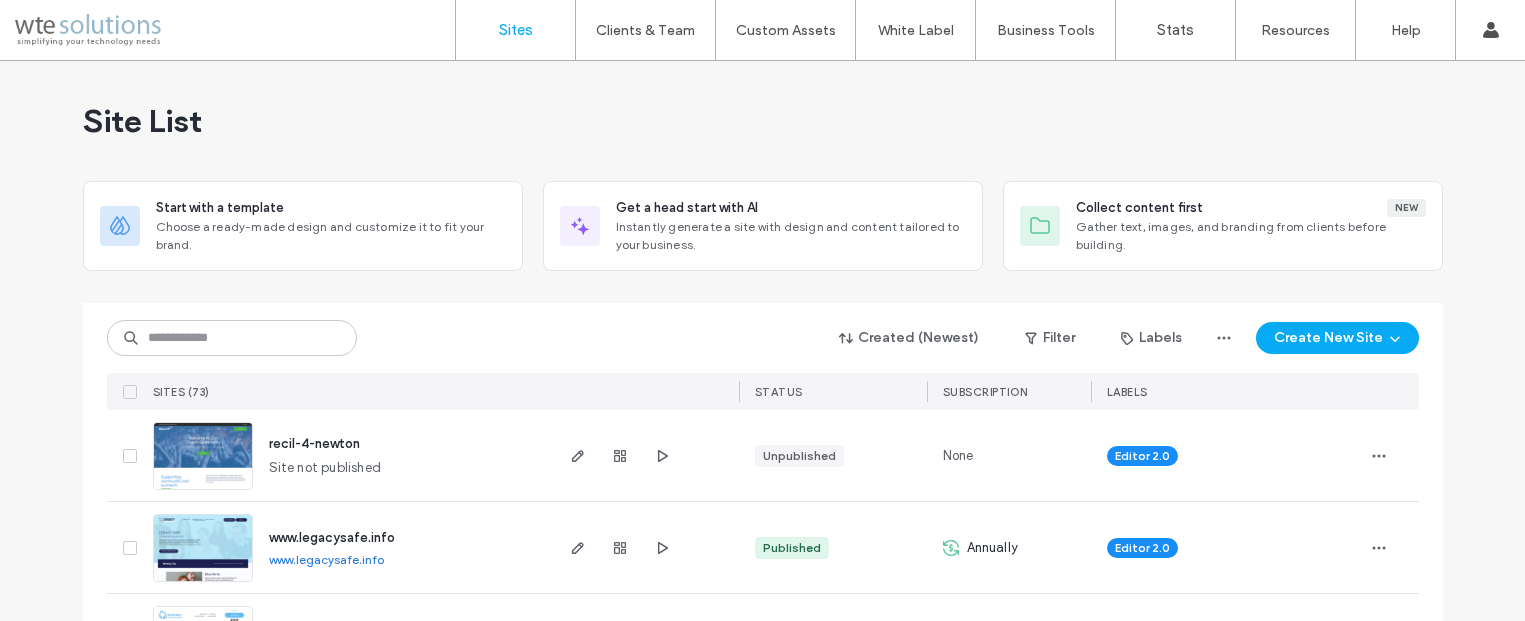 scroll, scrollTop: 0, scrollLeft: 0, axis: both 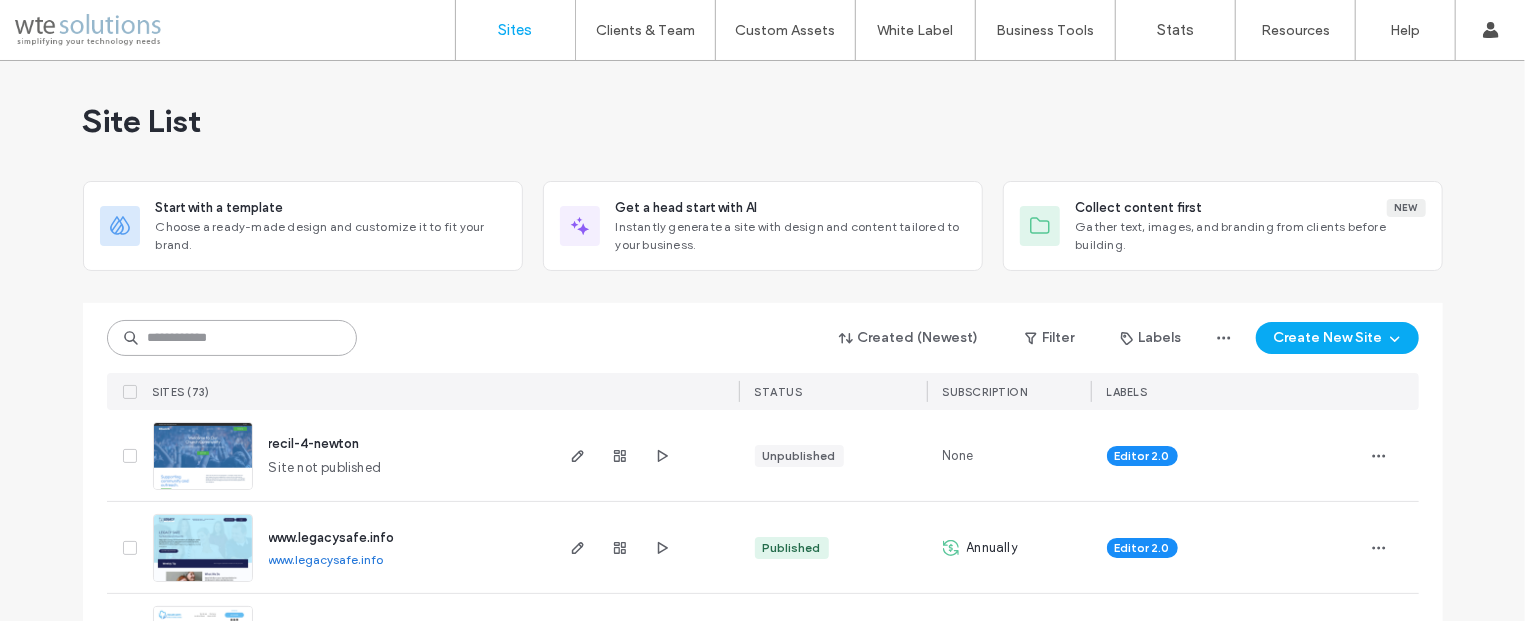 click at bounding box center (232, 338) 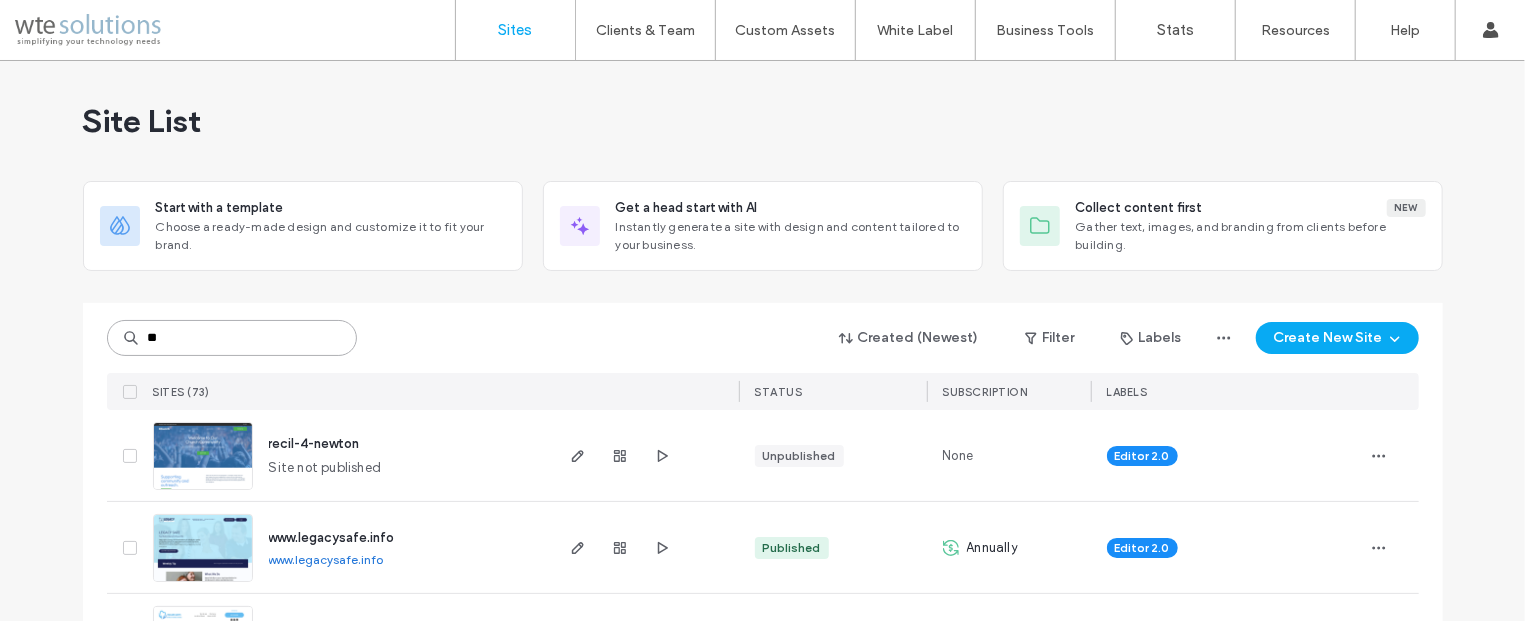 scroll, scrollTop: 0, scrollLeft: 0, axis: both 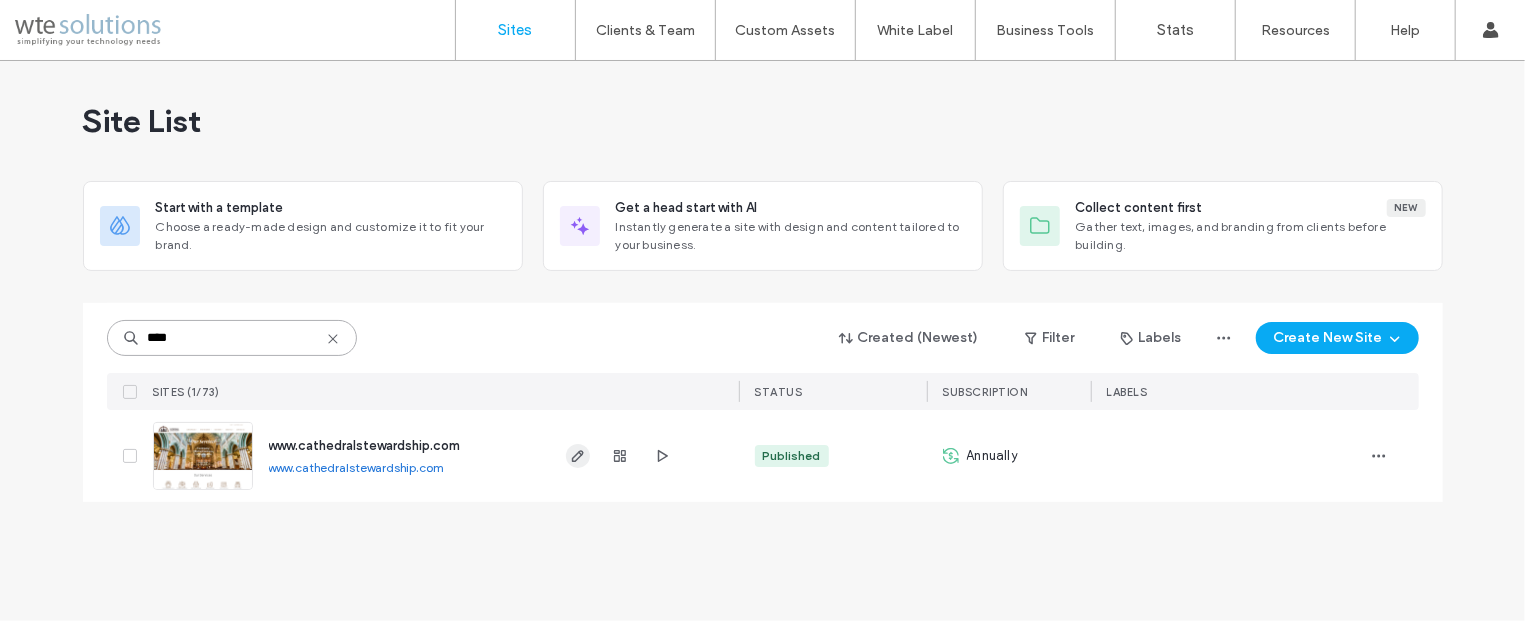type on "****" 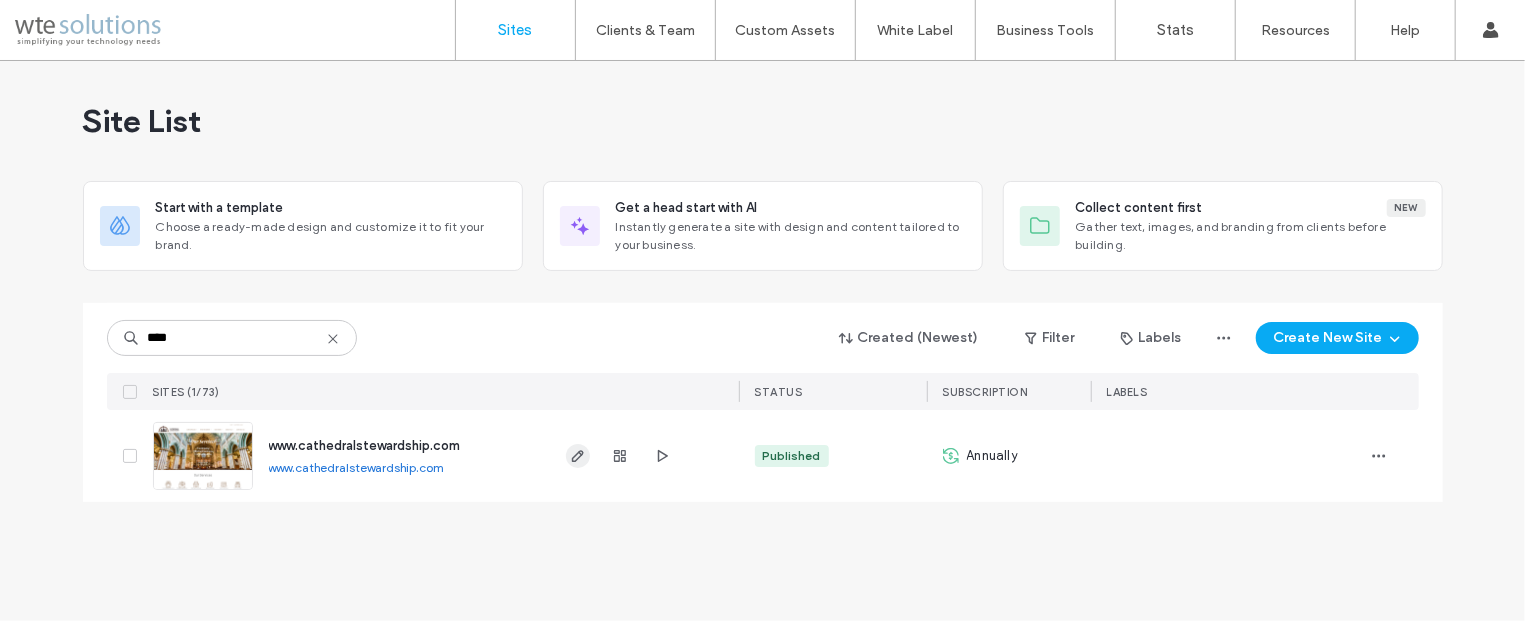 click 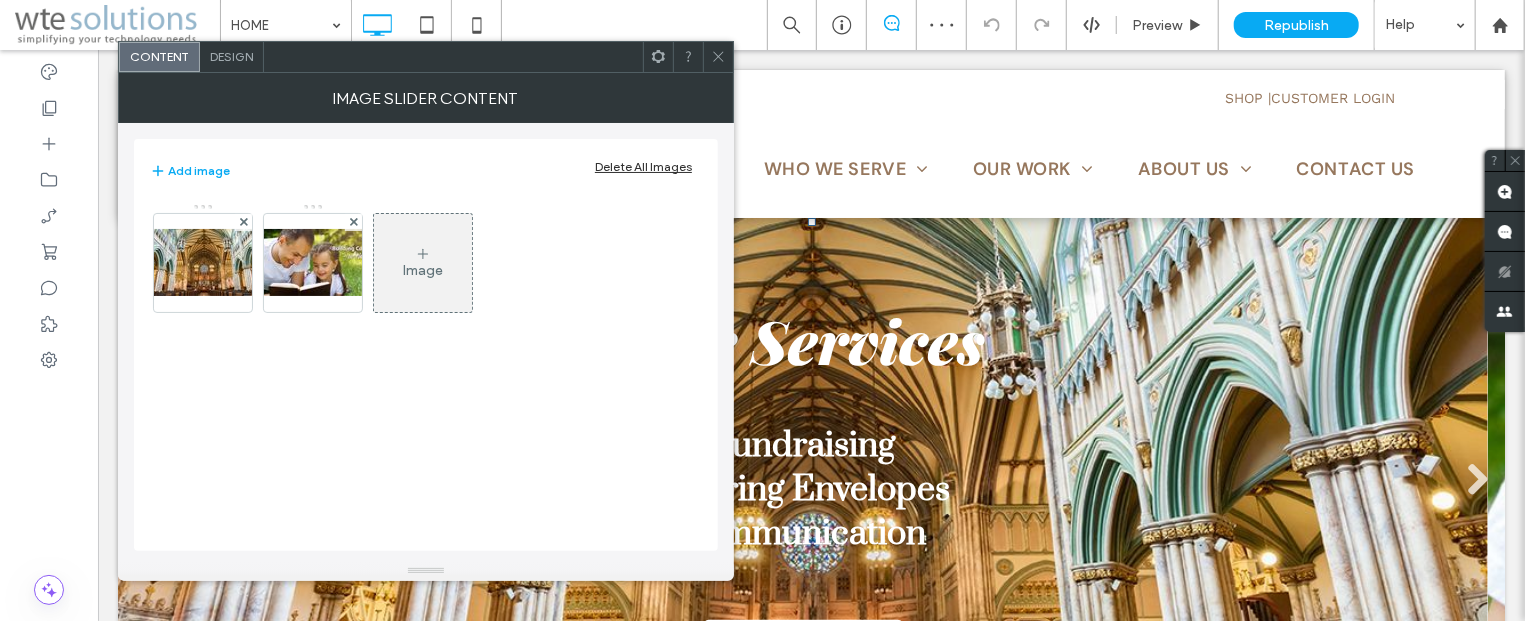 scroll, scrollTop: 0, scrollLeft: 0, axis: both 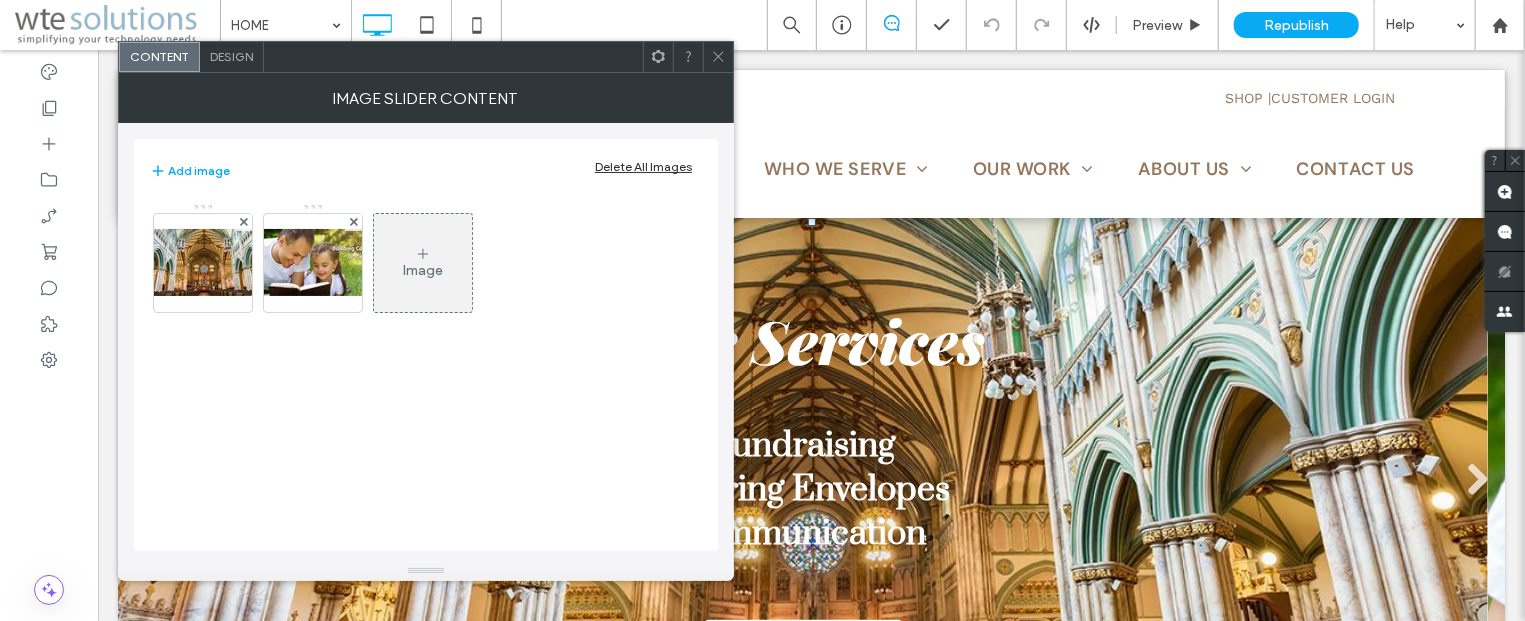 click on "Design" at bounding box center (231, 56) 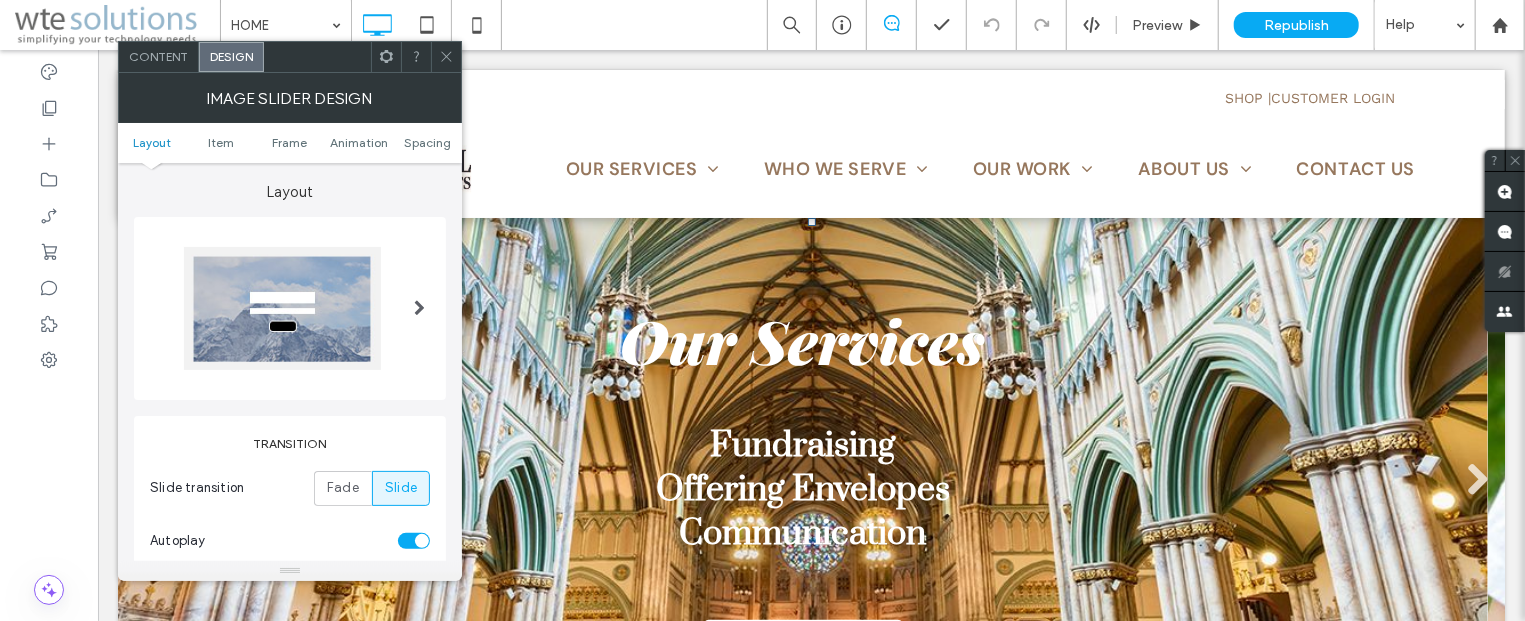 scroll, scrollTop: 0, scrollLeft: 0, axis: both 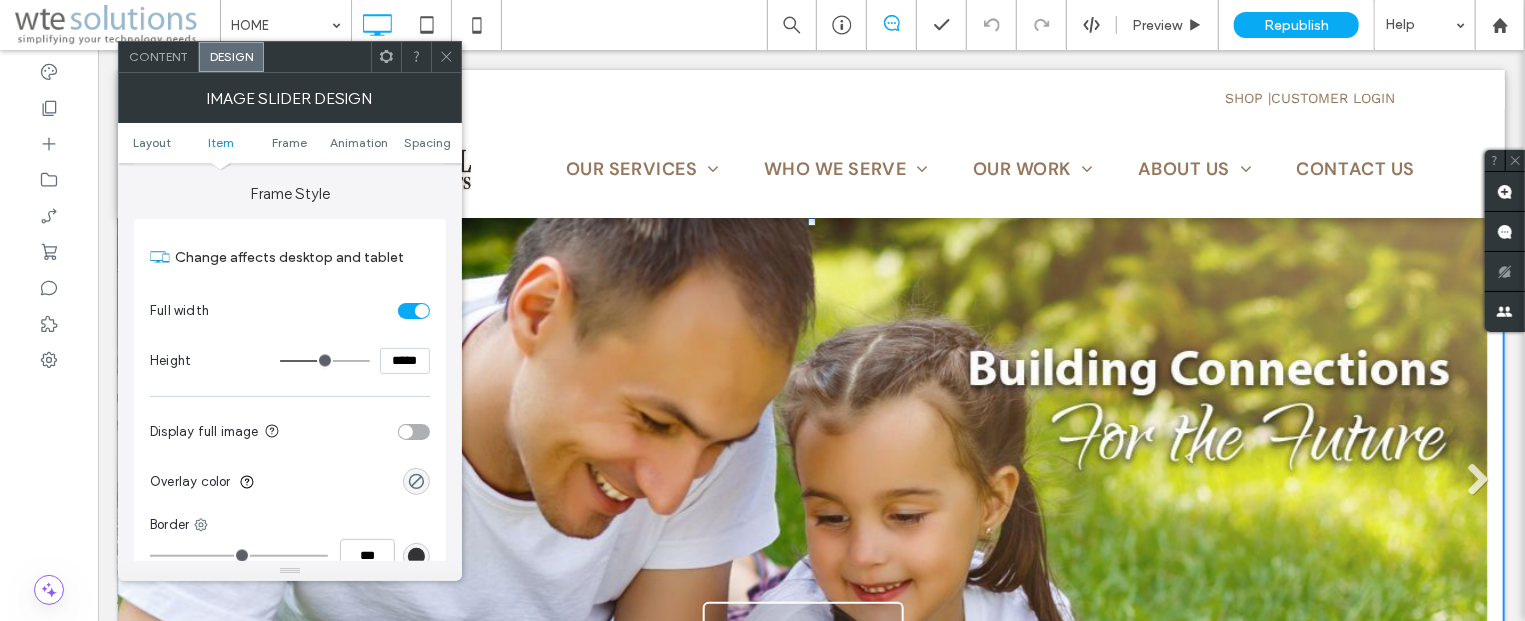 click 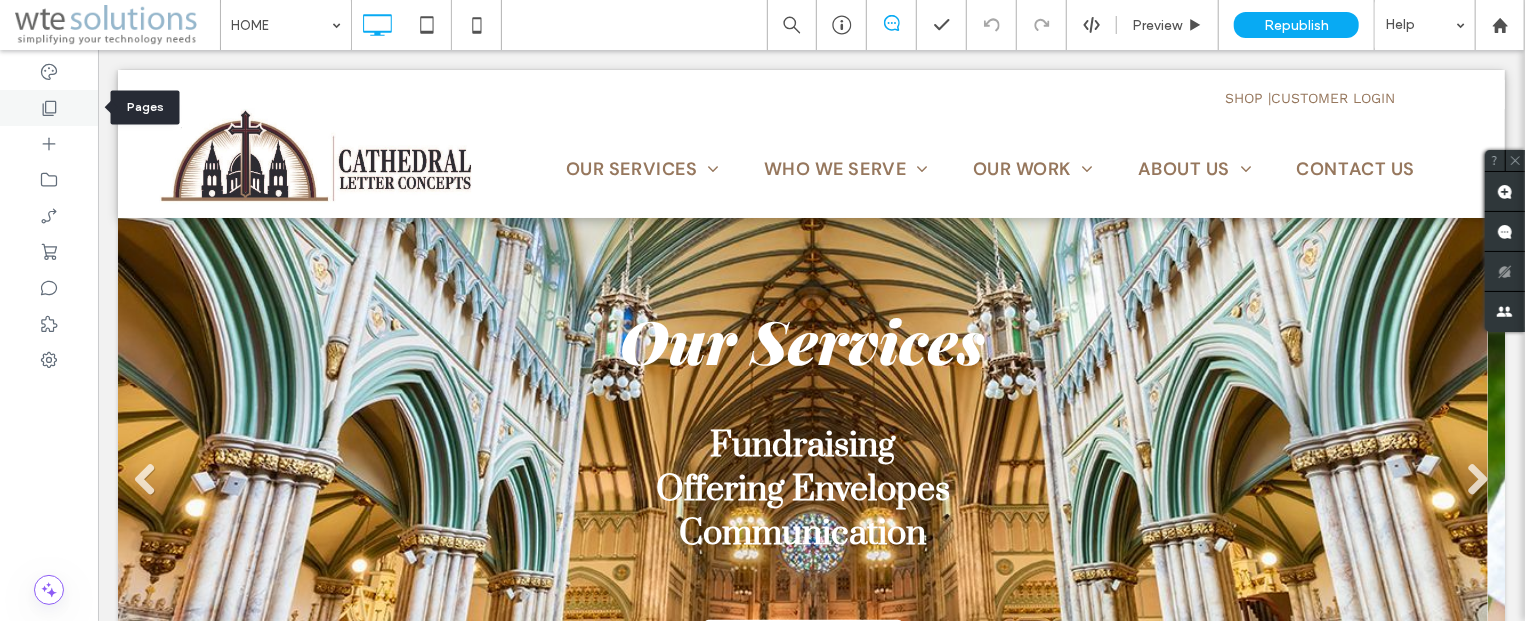 click at bounding box center [49, 108] 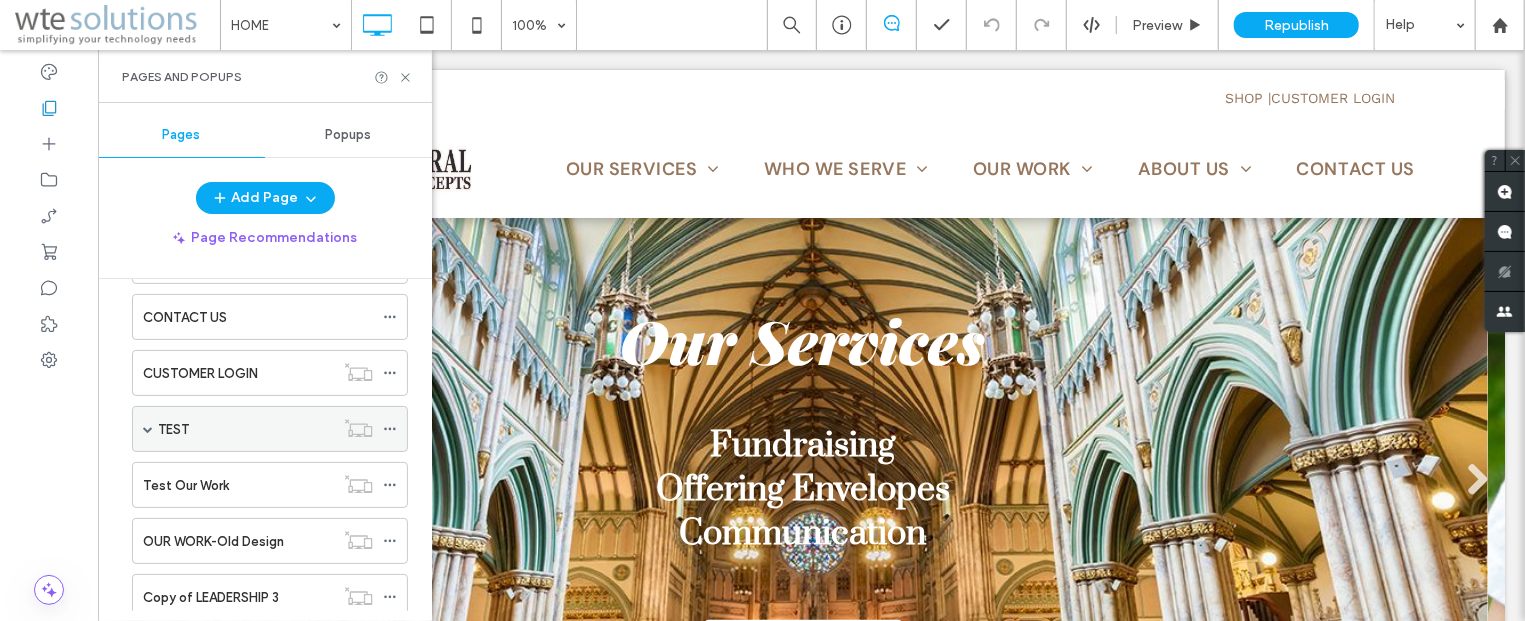 scroll, scrollTop: 360, scrollLeft: 0, axis: vertical 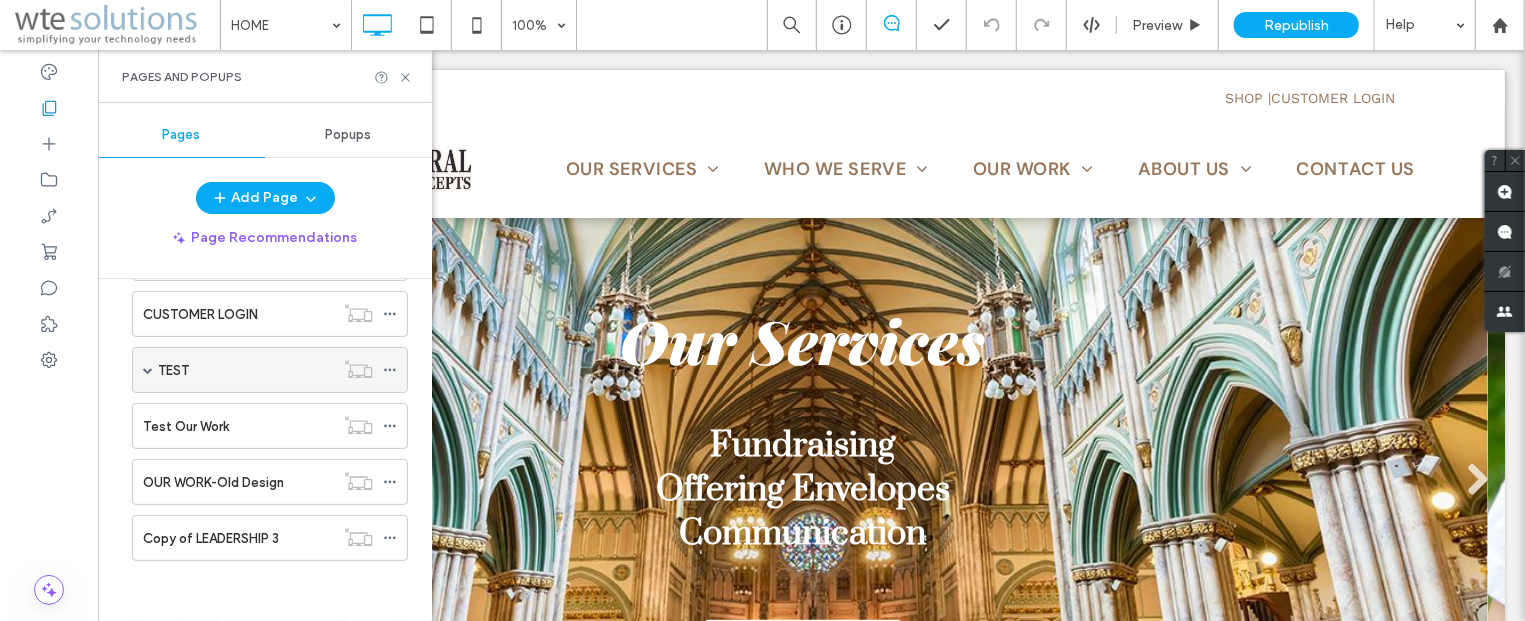 click on "TEST" at bounding box center [246, 370] 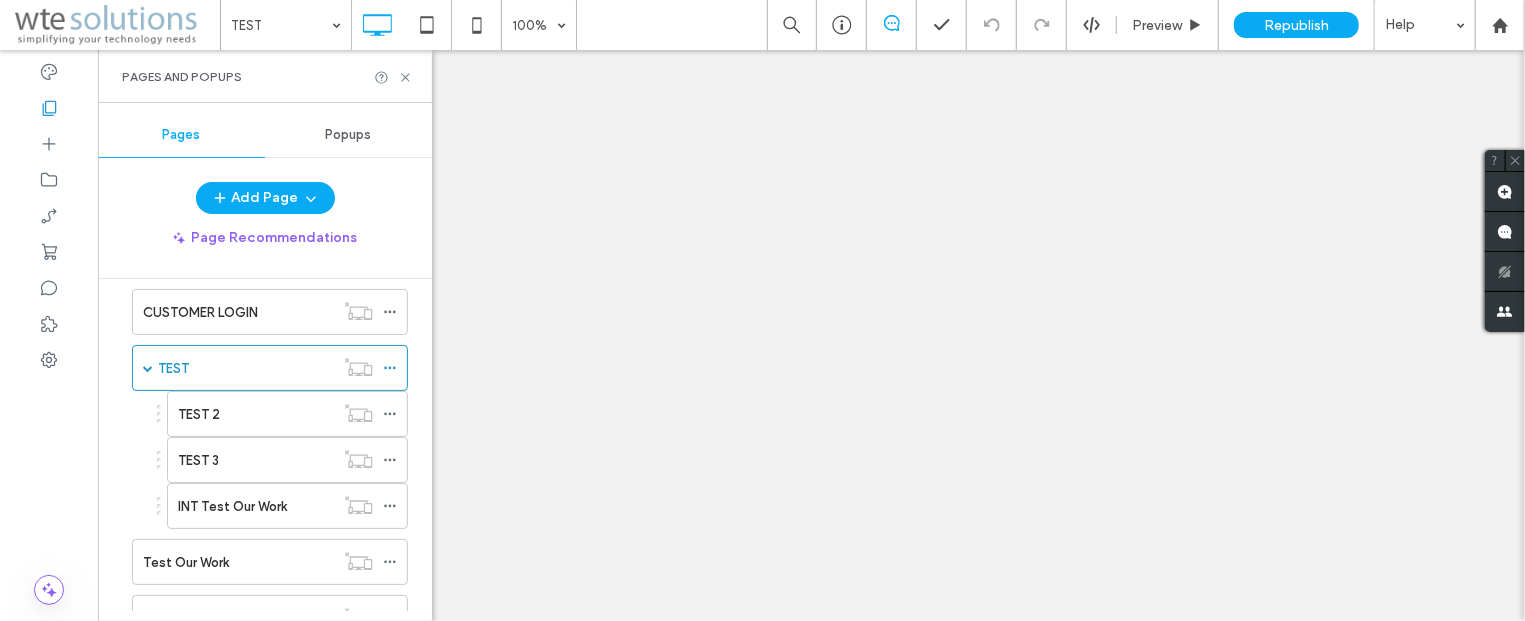 click on "TEST 100% Preview Republish Help
Site Comments Team & Clients Automate new comments Instantly notify your team when someone adds or updates a comment on a site. See Zap Examples
Pages and Popups Pages Popups Add Page Page Recommendations HOME OUR SERVICES FUNDRAISING SOLUTIONS INCREASED OFFERTORY CAPITAL CAMPAIGNS DIOCESAN ANNUAL APPEALS RELIGIOUS ORGANIZATIONS PLEDGE REDEMPTION OFFERING ENVELOPES ENVELOPE MAILING PROGRAM BILINGUAL PRODUCTS BOXED SETS BULK ENVELOPES CHILDREN AND YOUTH SETS SPECIAL COLLECTION ENVELOPES STEWARDSHIP MOTIVATORS THE LITURGICAL SERIES TIME, TALENT AND TREASURE SERIES BAR CODING CONTRIBUTION RECORDING SERVICE SPECIAL MAILINGS ONLINE SERVICES ONLINE GIVING ONLINE LIST MAINTENANCE CONTRIBUTION RECORDING SERVICE EMAIL ESSENTIALS® PRINT AND MAIL WHO WE SERVE DIOCESES WHITEPAPERS CATHOLIC PARISHES PROTESTANT CHURCHES RELIGIOUS ORGANIZATIONS OUR WORK CLIENT TESTIMONIALS ABOUT US NEWS LEADERSHIP COMPLIANCE & SECURITY" at bounding box center (762, 310) 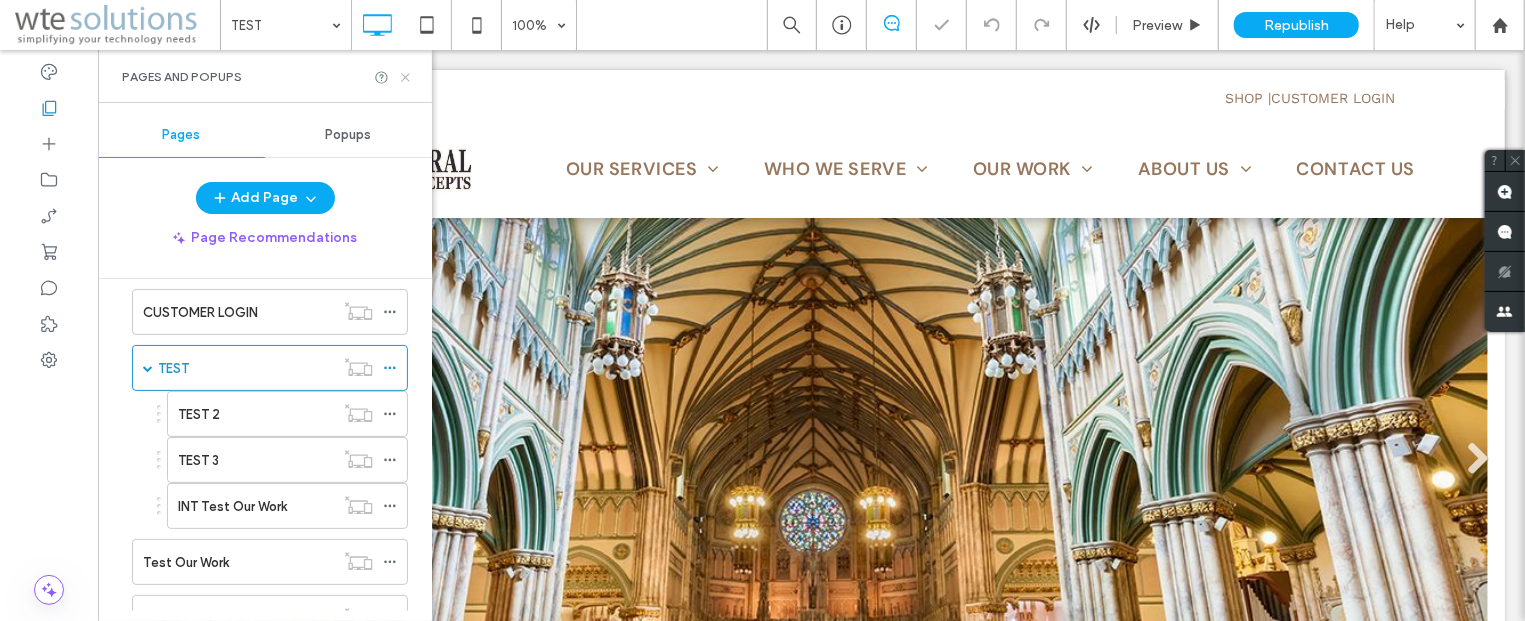 scroll, scrollTop: 0, scrollLeft: 0, axis: both 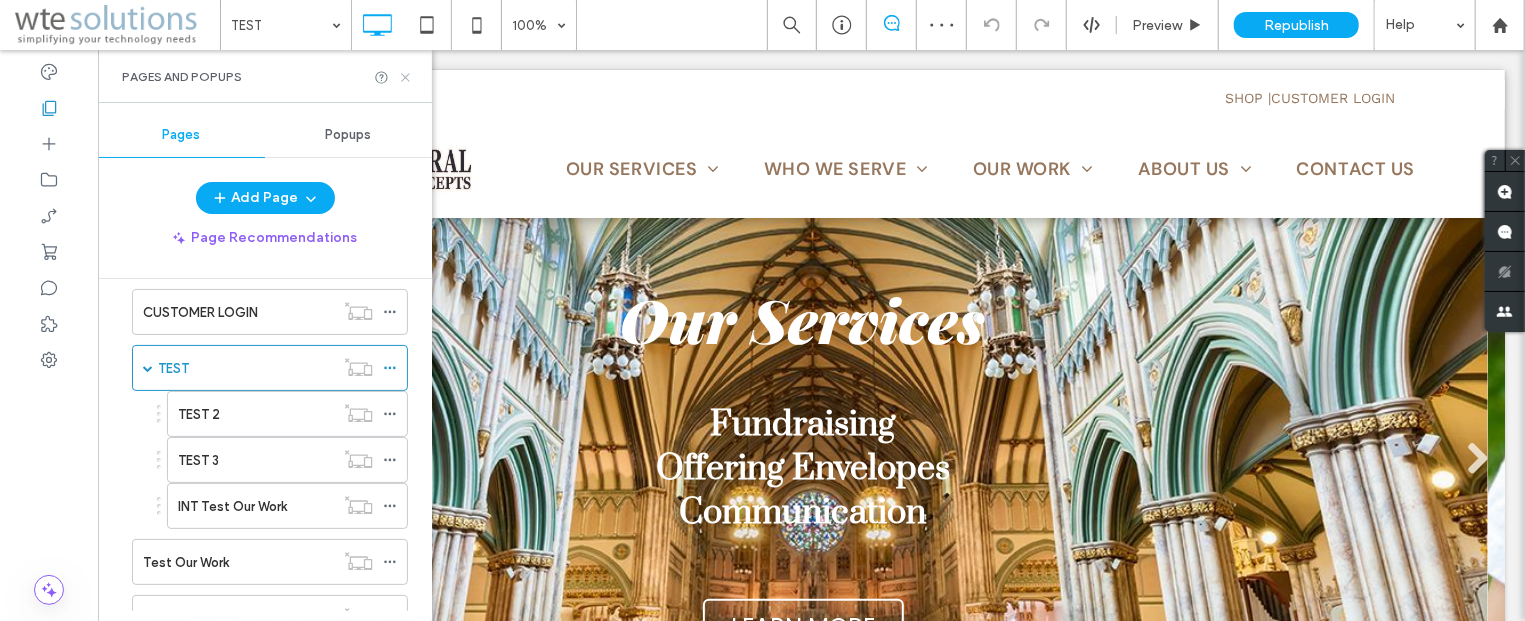 click 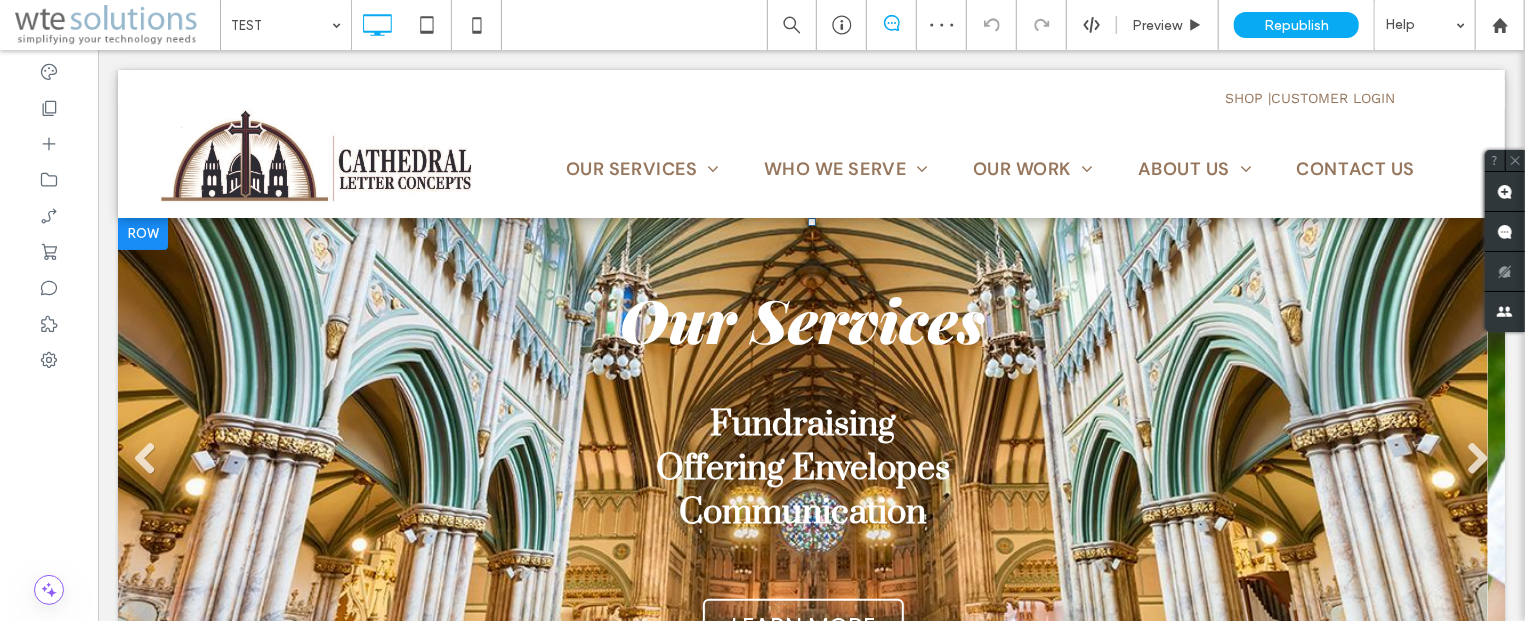 click at bounding box center [802, 467] 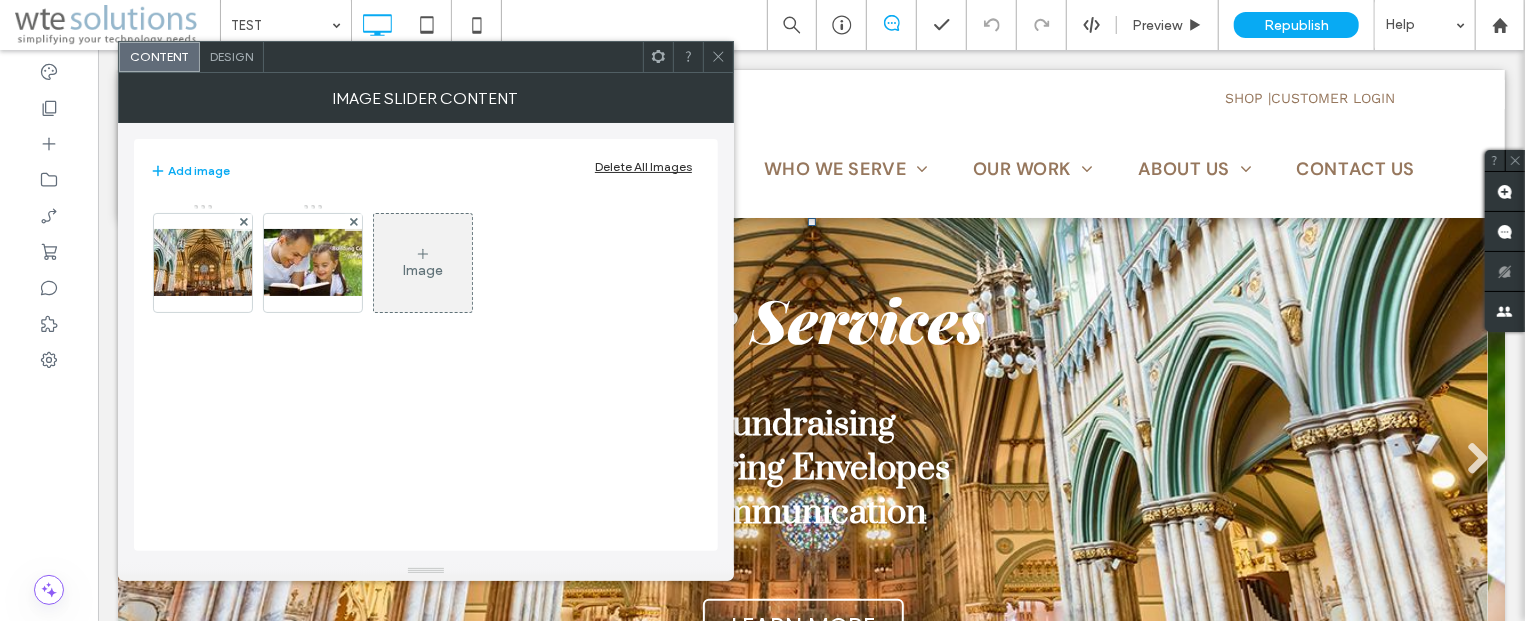 click on "Design" at bounding box center [231, 56] 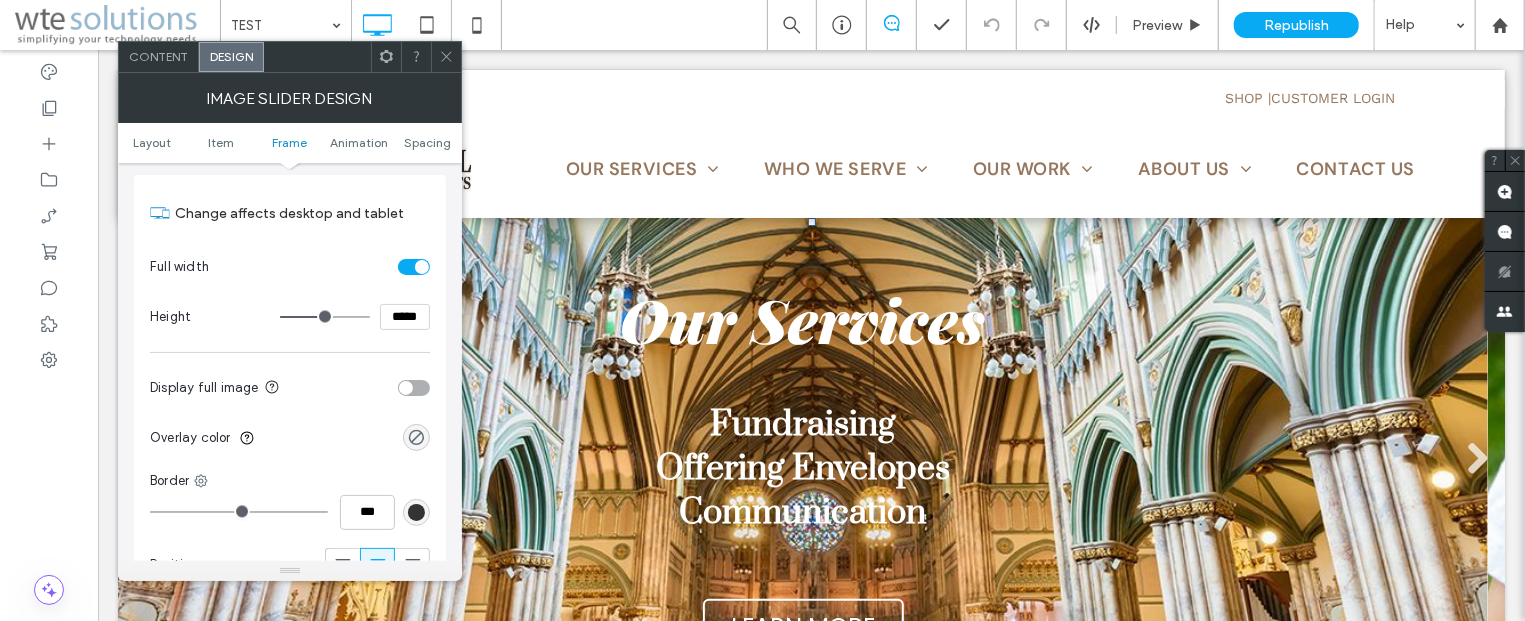 scroll, scrollTop: 2043, scrollLeft: 0, axis: vertical 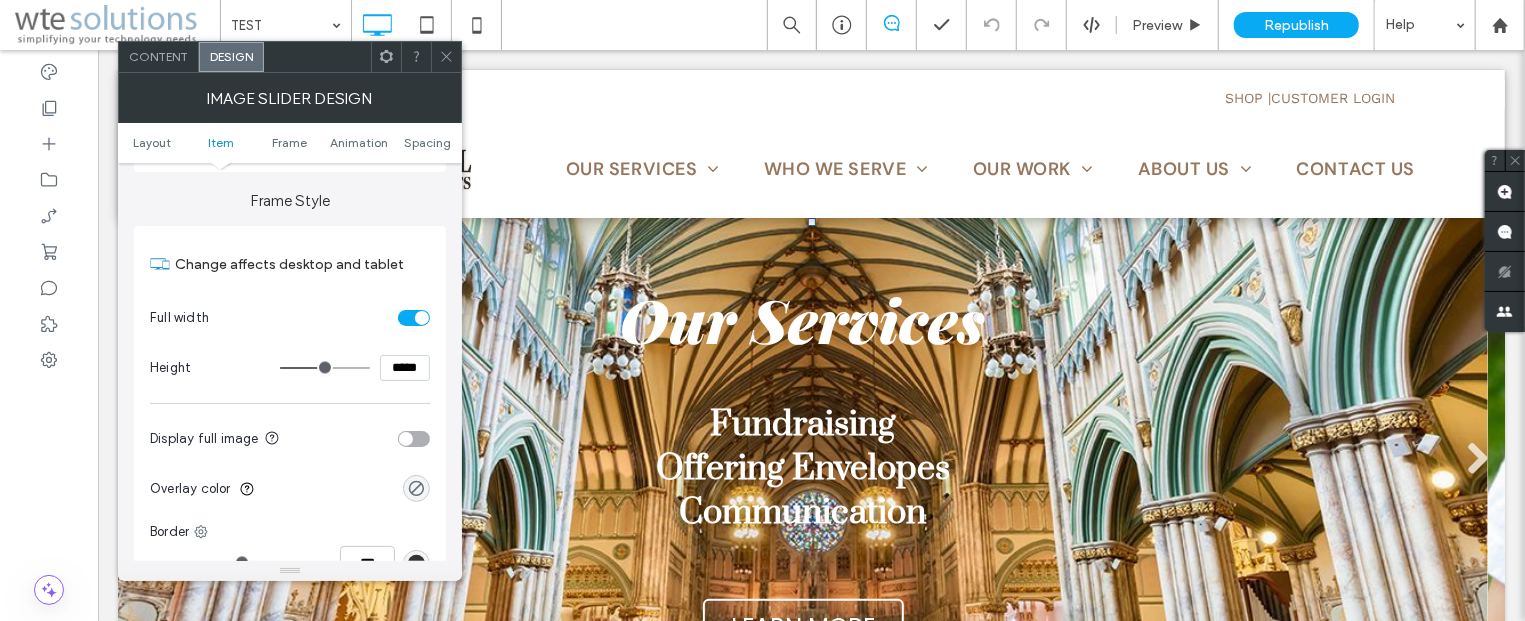 click on "*****" at bounding box center [405, 368] 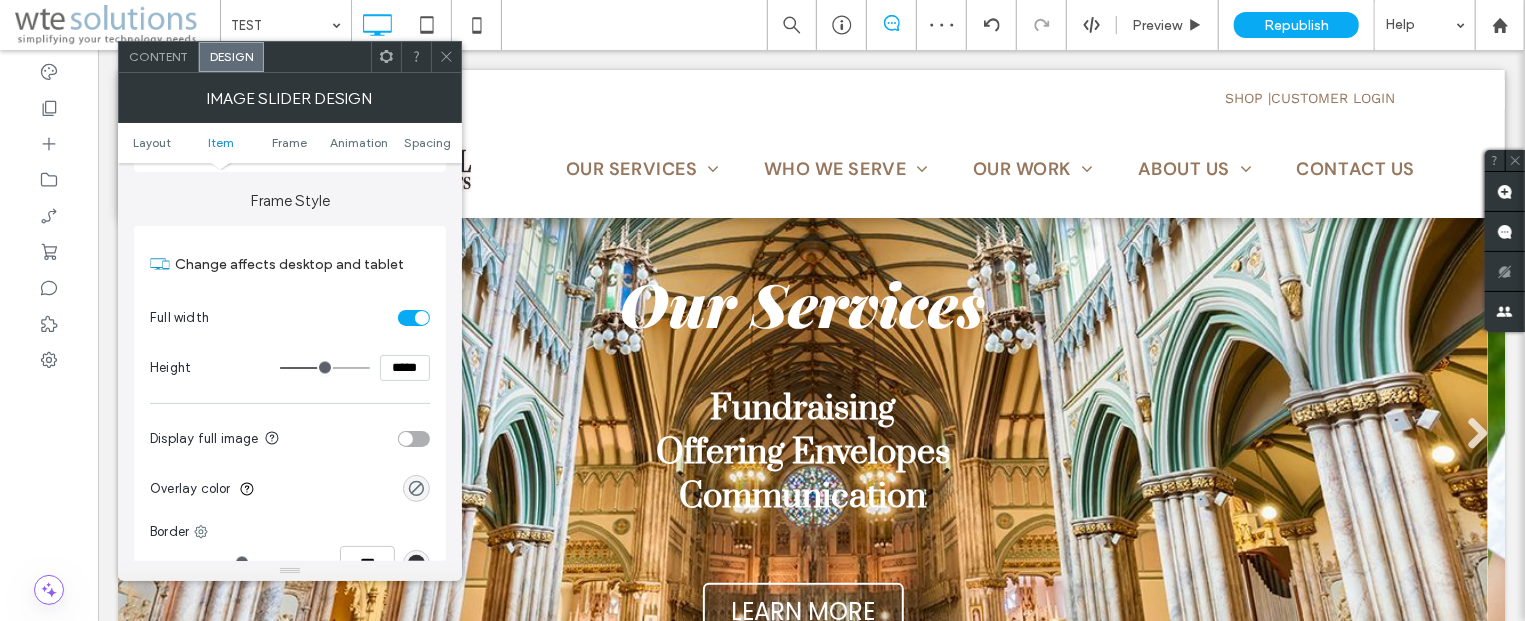 click at bounding box center [446, 57] 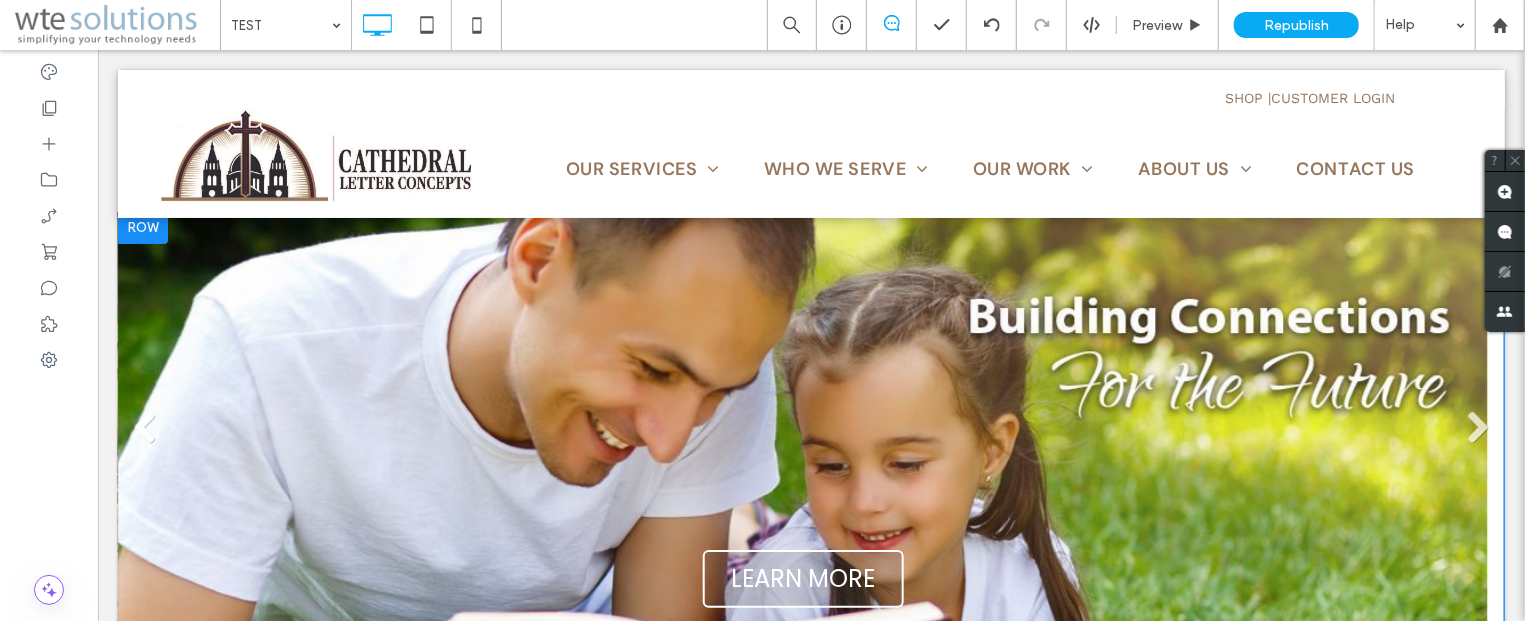 scroll, scrollTop: 0, scrollLeft: 0, axis: both 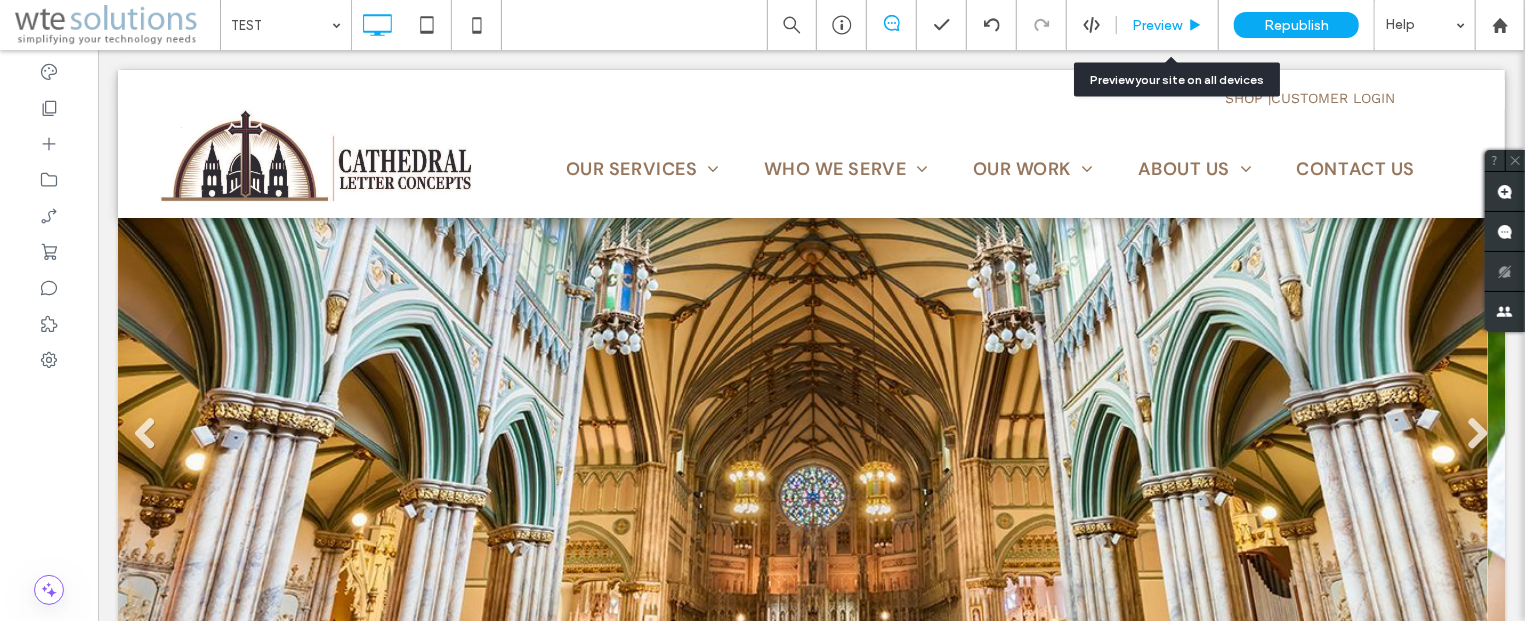 click on "Preview" at bounding box center (1168, 25) 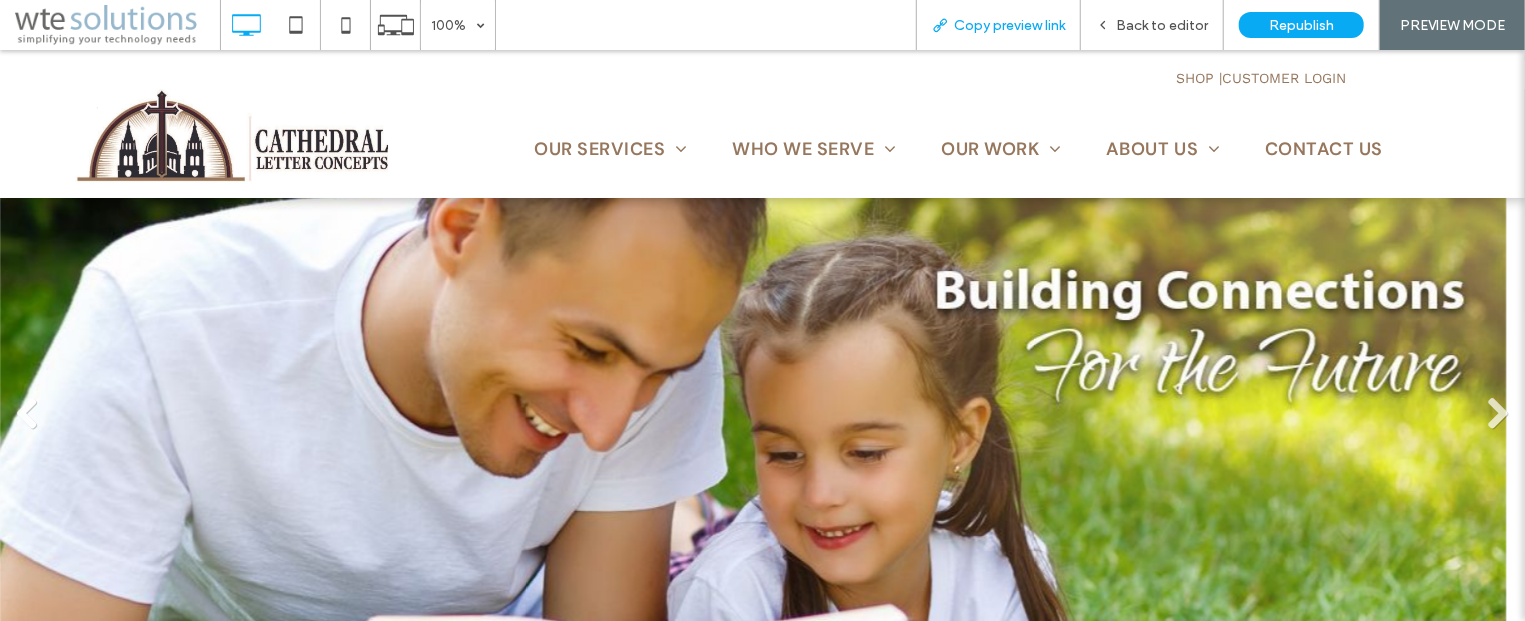 click on "Copy preview link" at bounding box center (1009, 25) 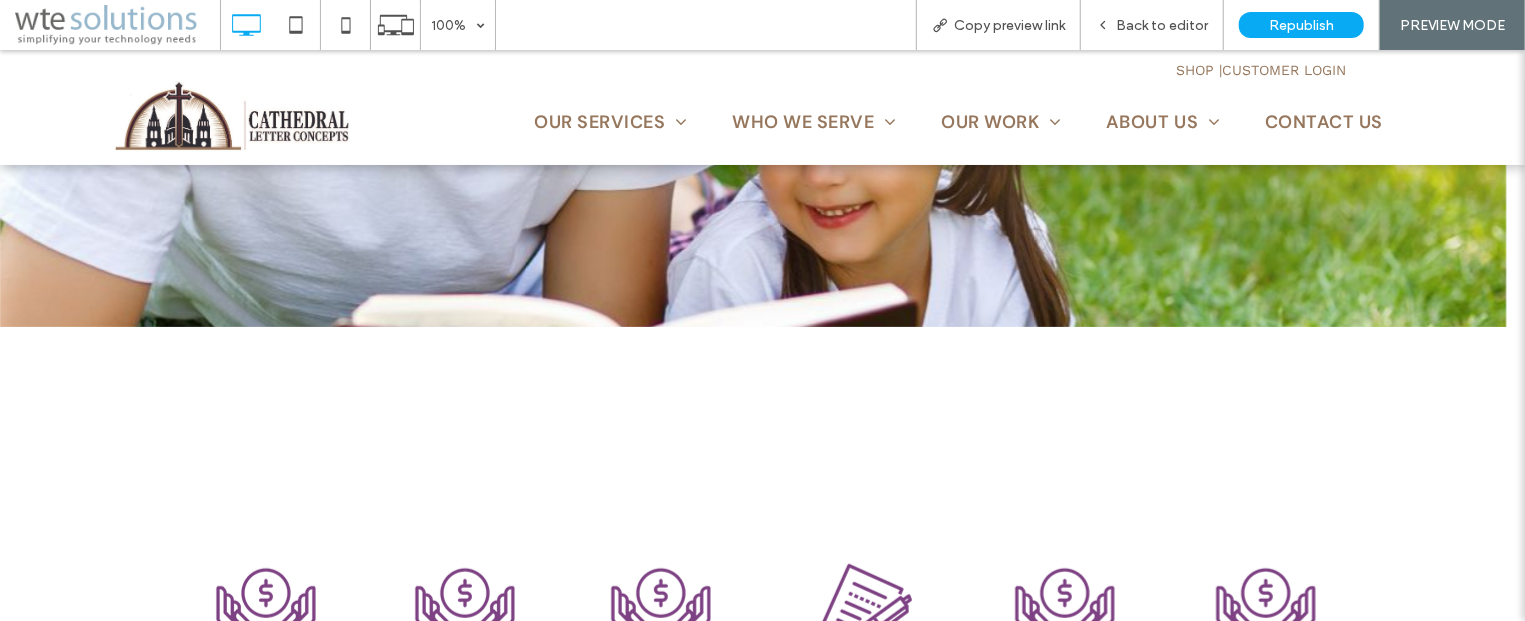 scroll, scrollTop: 0, scrollLeft: 0, axis: both 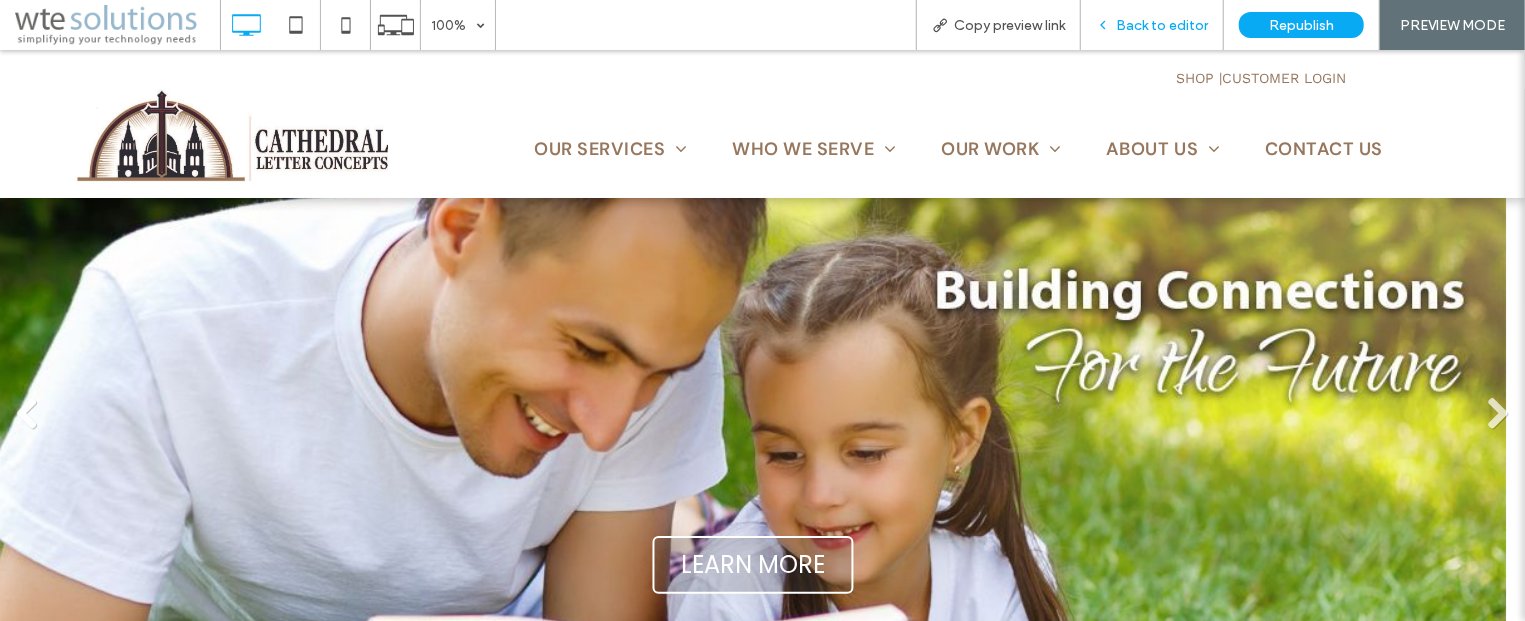 click on "Back to editor" at bounding box center (1152, 25) 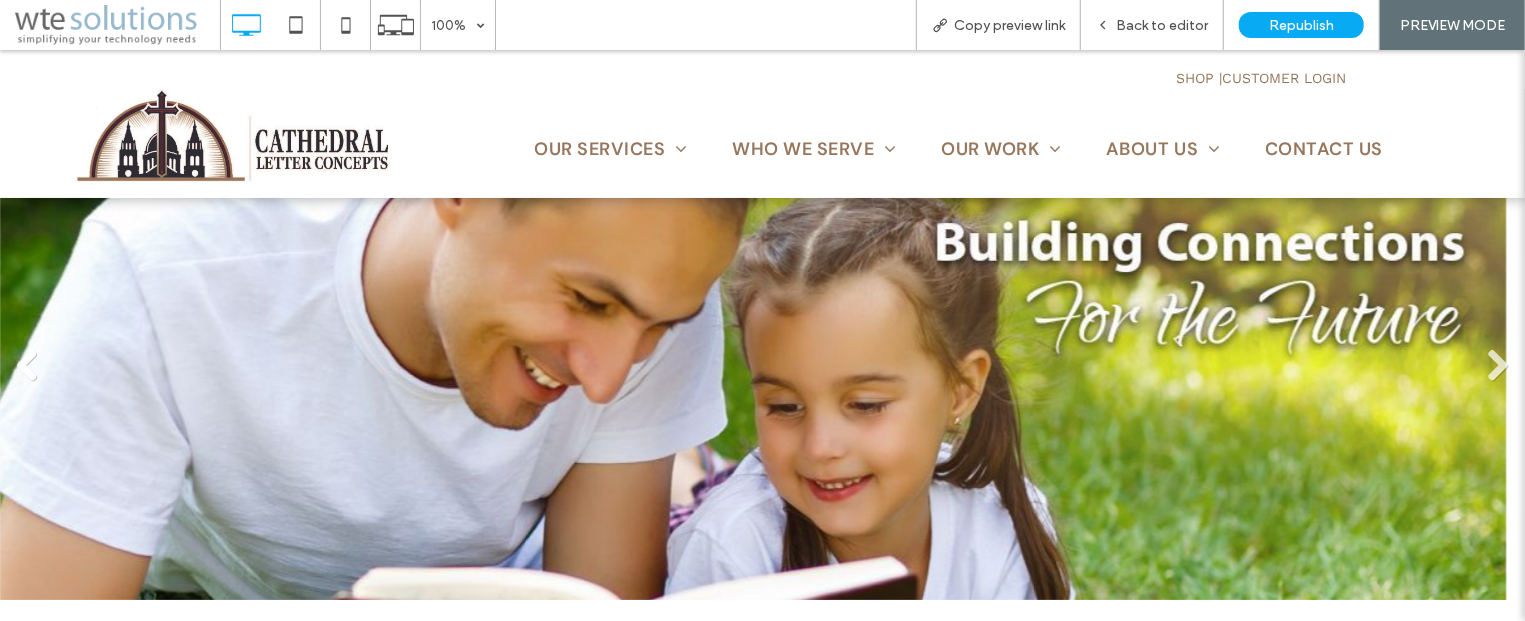 scroll, scrollTop: 0, scrollLeft: 0, axis: both 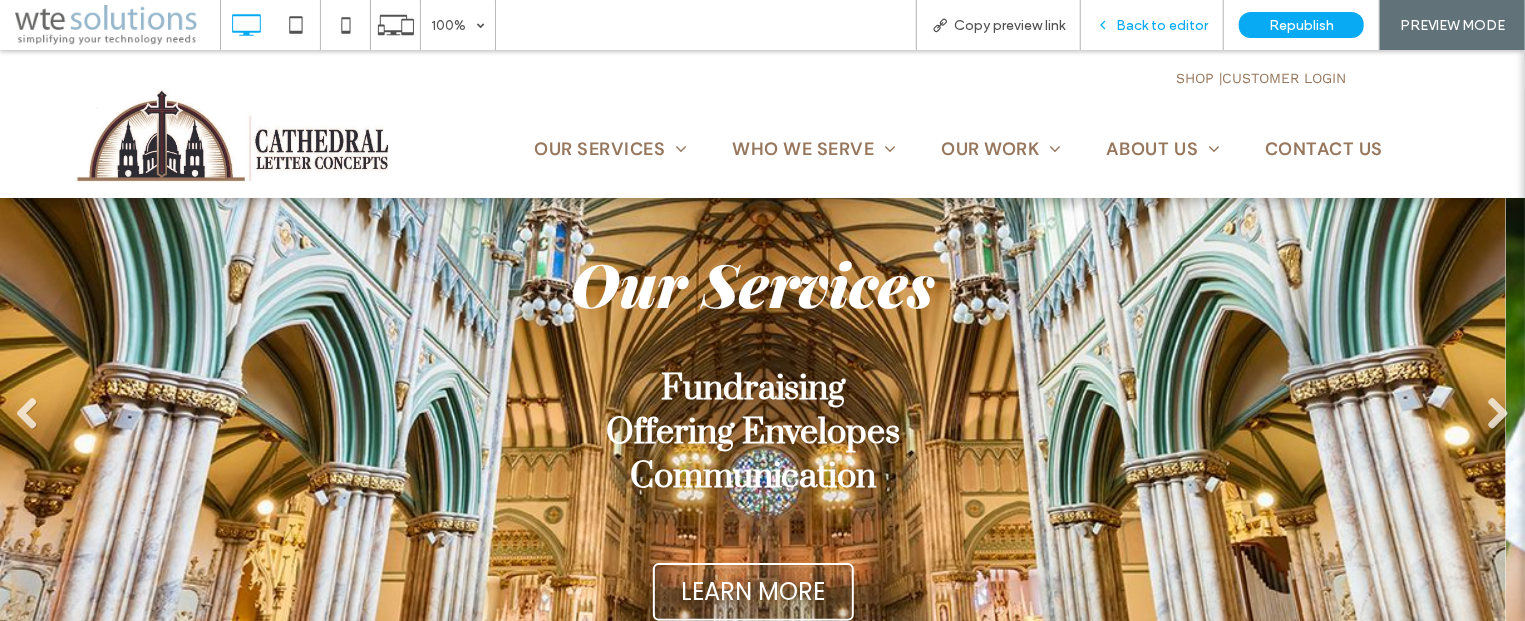 click on "Back to editor" at bounding box center [1162, 25] 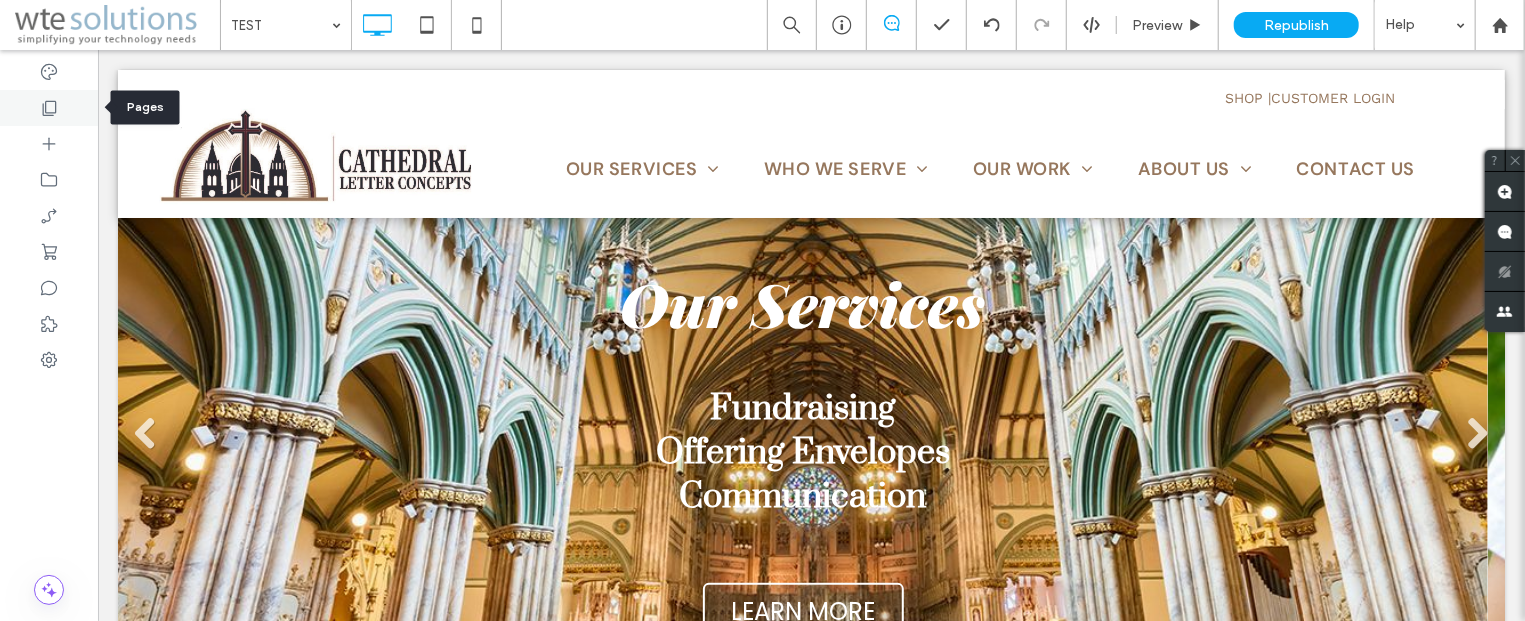click 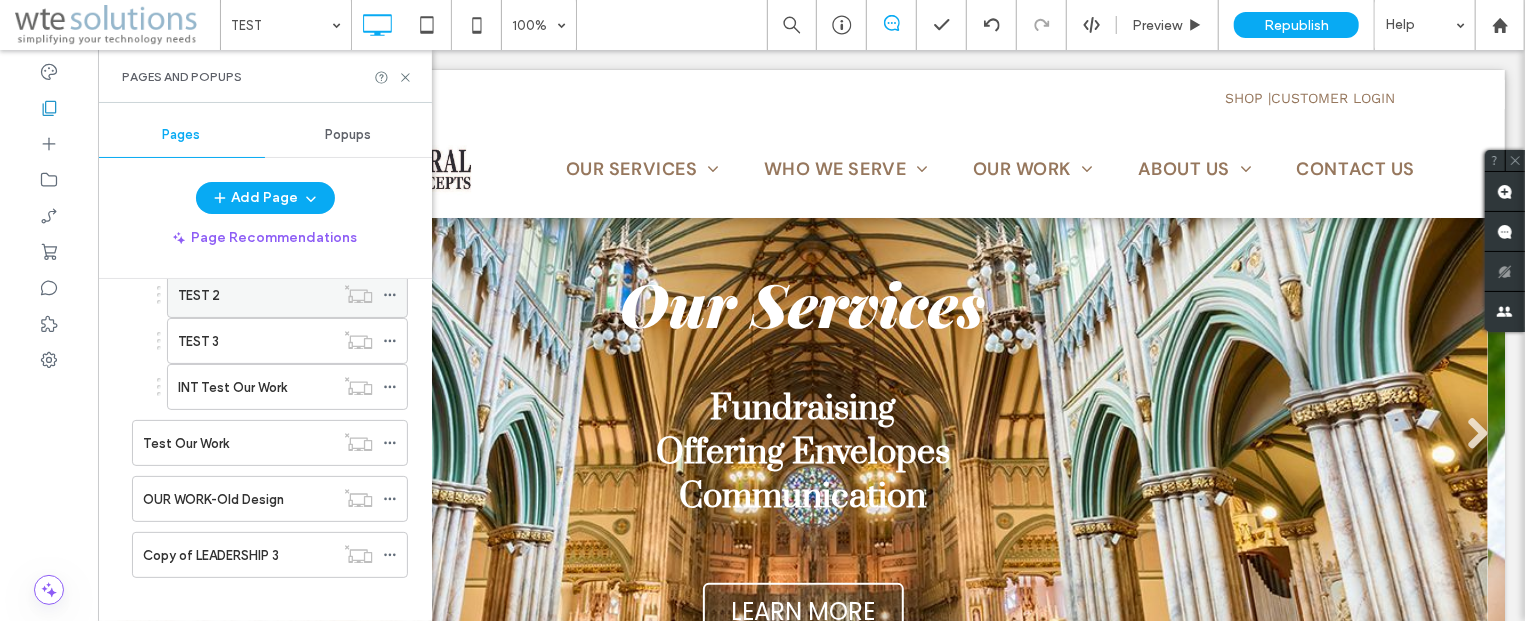 scroll, scrollTop: 482, scrollLeft: 0, axis: vertical 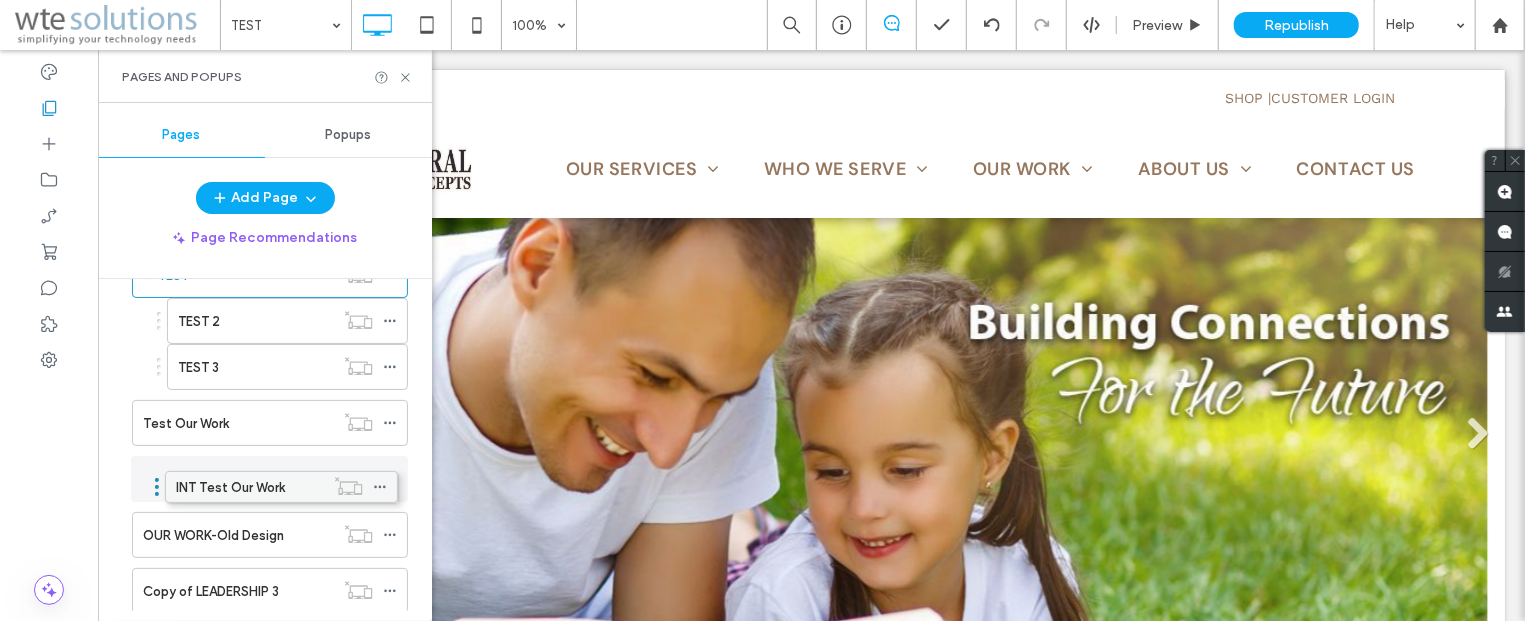 drag, startPoint x: 247, startPoint y: 384, endPoint x: 245, endPoint y: 482, distance: 98.02041 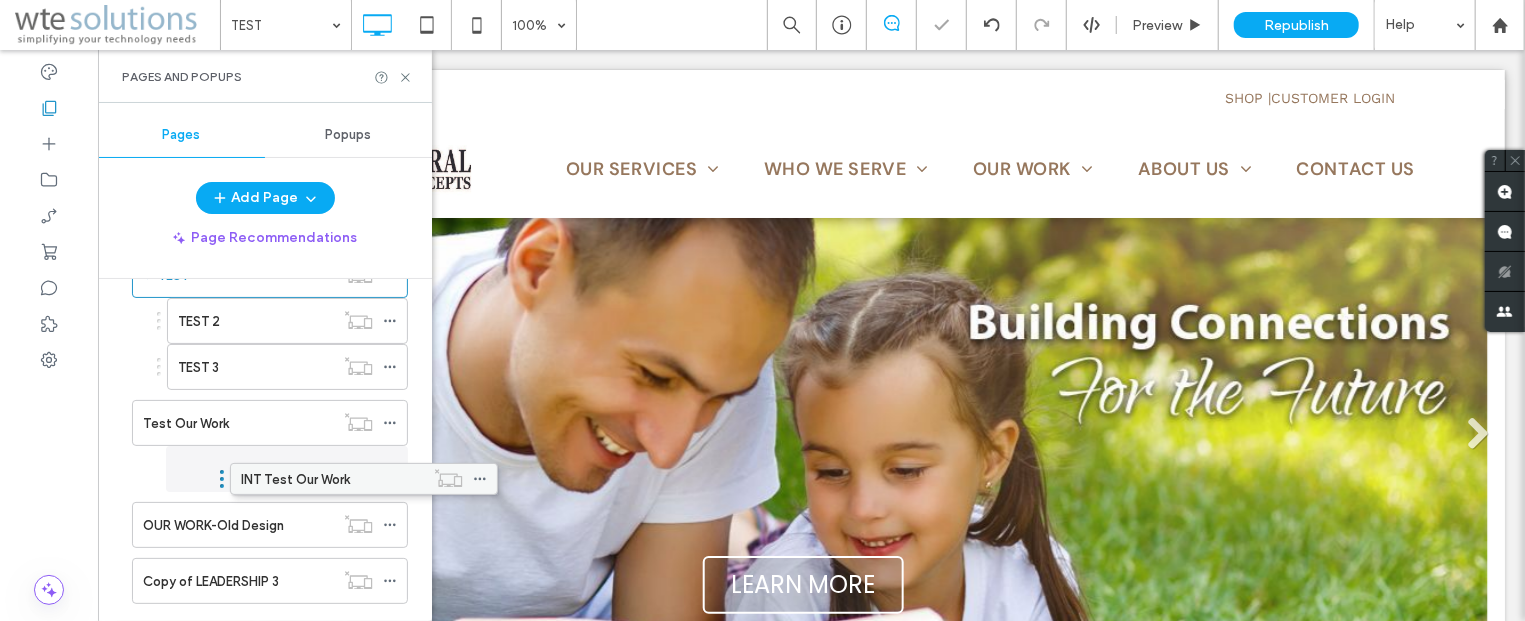 drag, startPoint x: 182, startPoint y: 475, endPoint x: 280, endPoint y: 480, distance: 98.12747 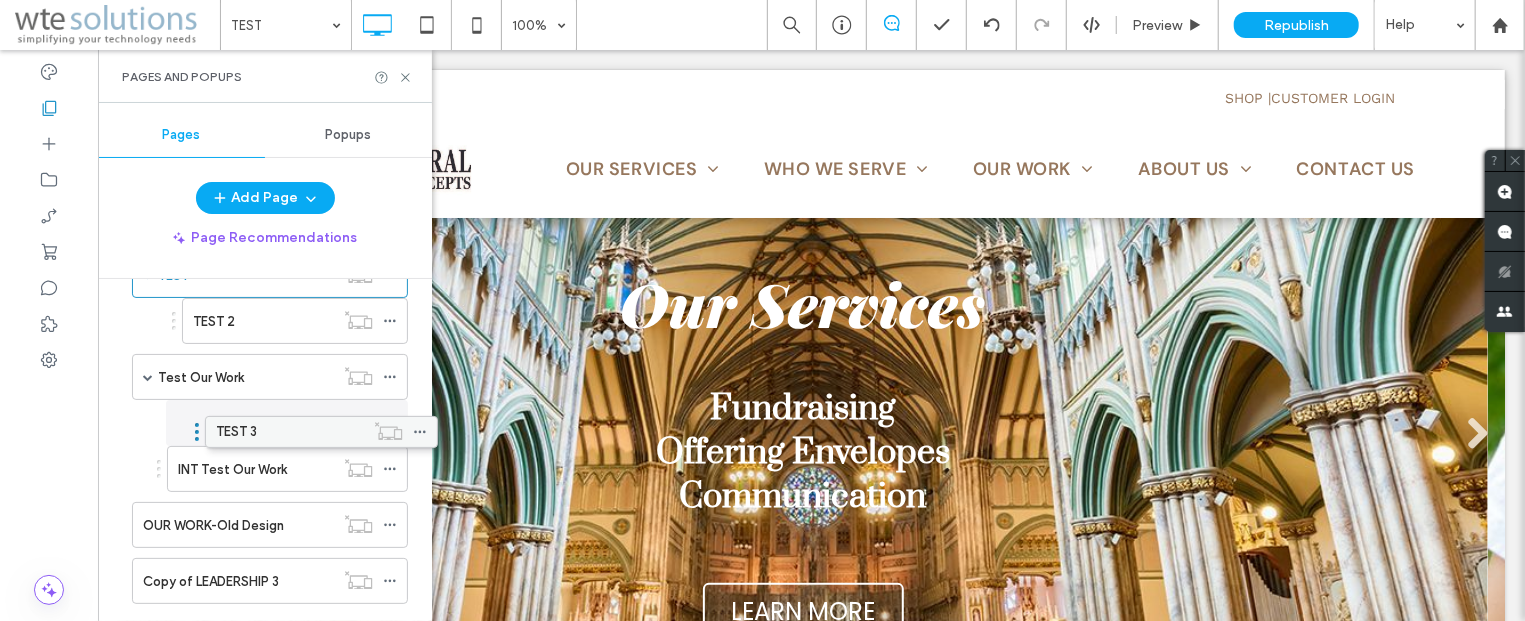 drag, startPoint x: 264, startPoint y: 364, endPoint x: 302, endPoint y: 424, distance: 71.021126 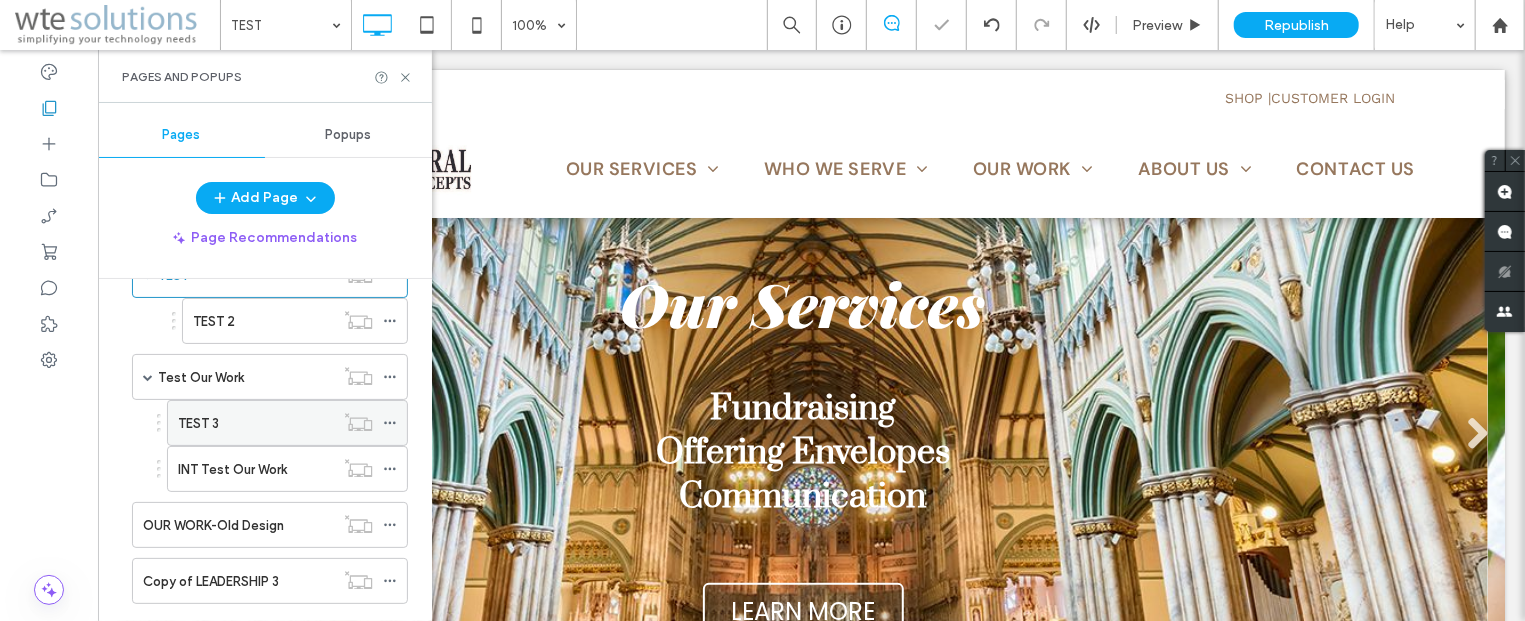 scroll, scrollTop: 332, scrollLeft: 0, axis: vertical 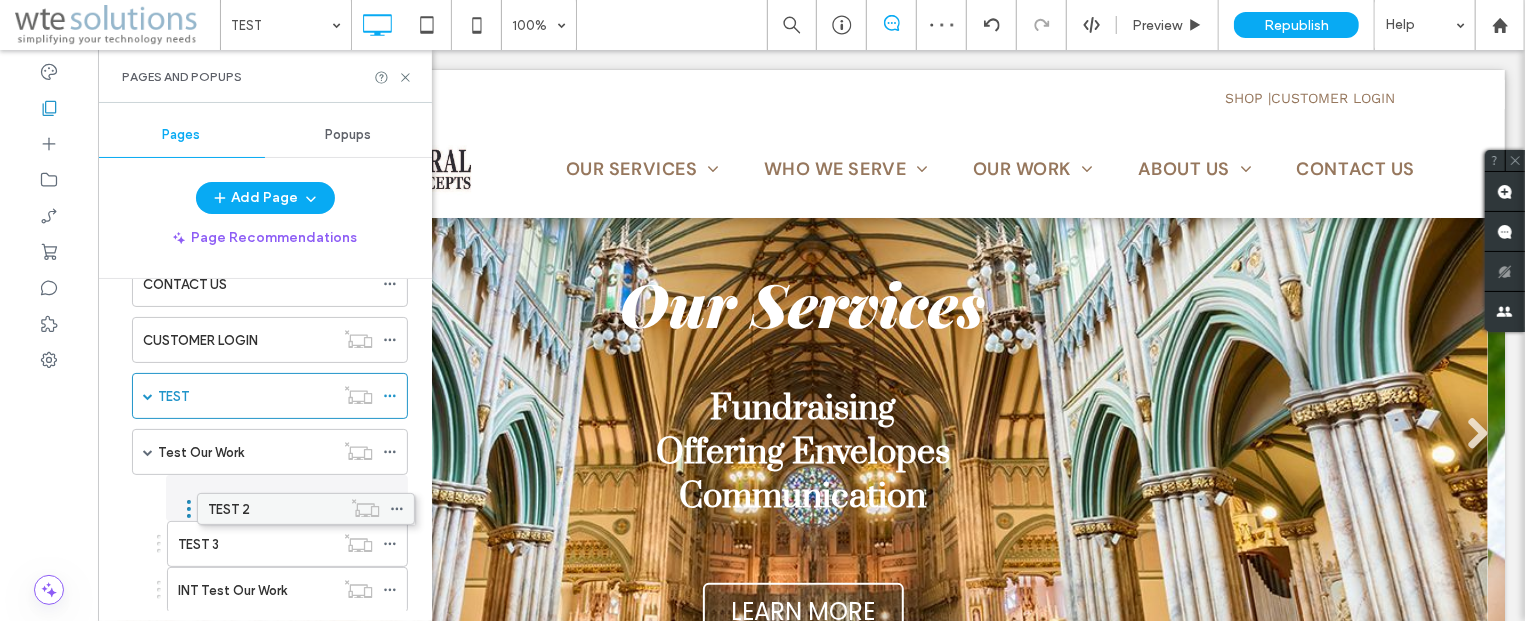 drag, startPoint x: 250, startPoint y: 433, endPoint x: 265, endPoint y: 496, distance: 64.7611 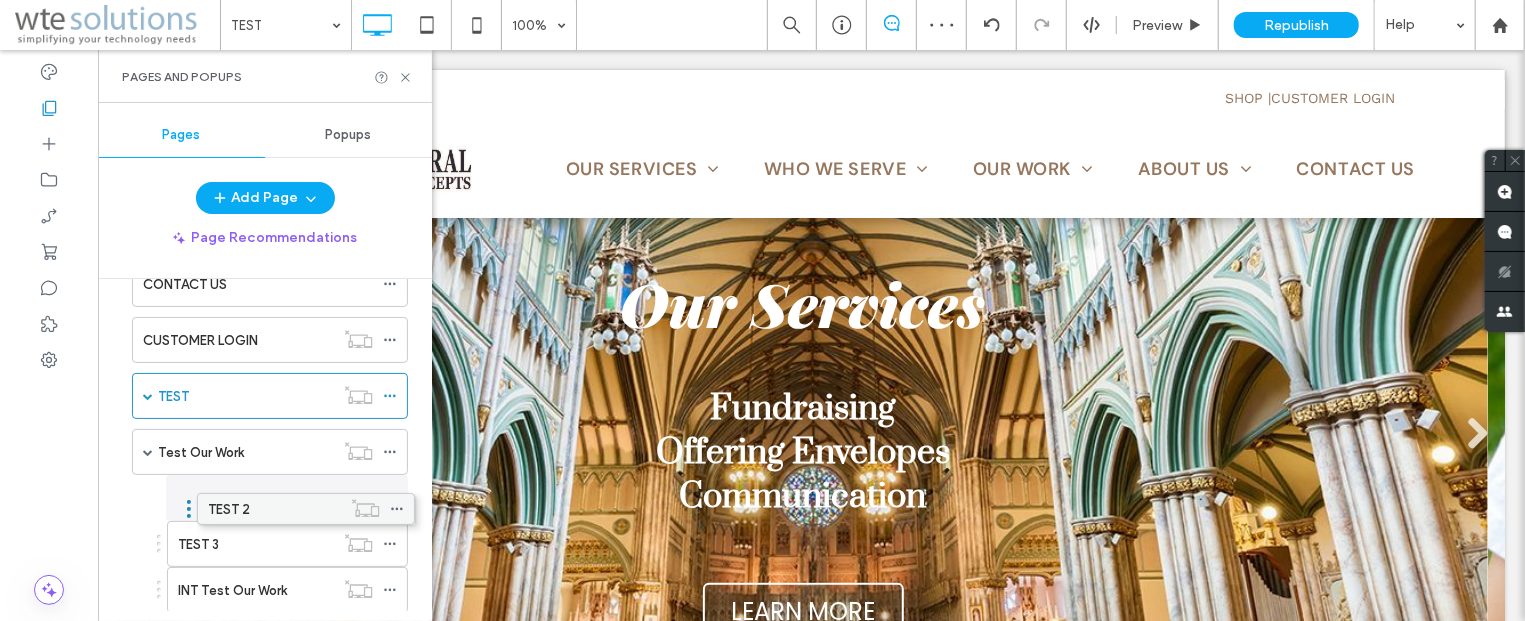 click on "HOME OUR SERVICES FUNDRAISING SOLUTIONS INCREASED OFFERTORY CAPITAL CAMPAIGNS DIOCESAN ANNUAL APPEALS RELIGIOUS ORGANIZATIONS PLEDGE REDEMPTION OFFERING ENVELOPES ENVELOPE MAILING PROGRAM BILINGUAL PRODUCTS BOXED SETS BULK ENVELOPES CHILDREN AND YOUTH SETS SPECIAL COLLECTION ENVELOPES STEWARDSHIP MOTIVATORS THE LITURGICAL SERIES TIME, TALENT AND TREASURE SERIES BAR CODING CONTRIBUTION RECORDING SERVICE SPECIAL MAILINGS ONLINE SERVICES ONLINE GIVING ONLINE LIST MAINTENANCE CONTRIBUTION RECORDING SERVICE EMAIL ESSENTIALS® PRINT AND MAIL WHO WE SERVE DIOCESES WHITEPAPERS CATHOLIC PARISHES PROTESTANT CHURCHES RELIGIOUS ORGANIZATIONS OUR WORK CLIENT TESTIMONIALS ABOUT US NEWS LEADERSHIP COMPLIANCE & SECURITY CORPORATE RESPONSIBILITY PRIVACY POLICY / TERMS & CONDITIONS CONTACT US CUSTOMER LOGIN TEST TEST 2 Test Our Work TEST 3 INT Test Our Work OUR WORK-Old Design Copy of LEADERSHIP 3 TEST 2" at bounding box center (277, 445) 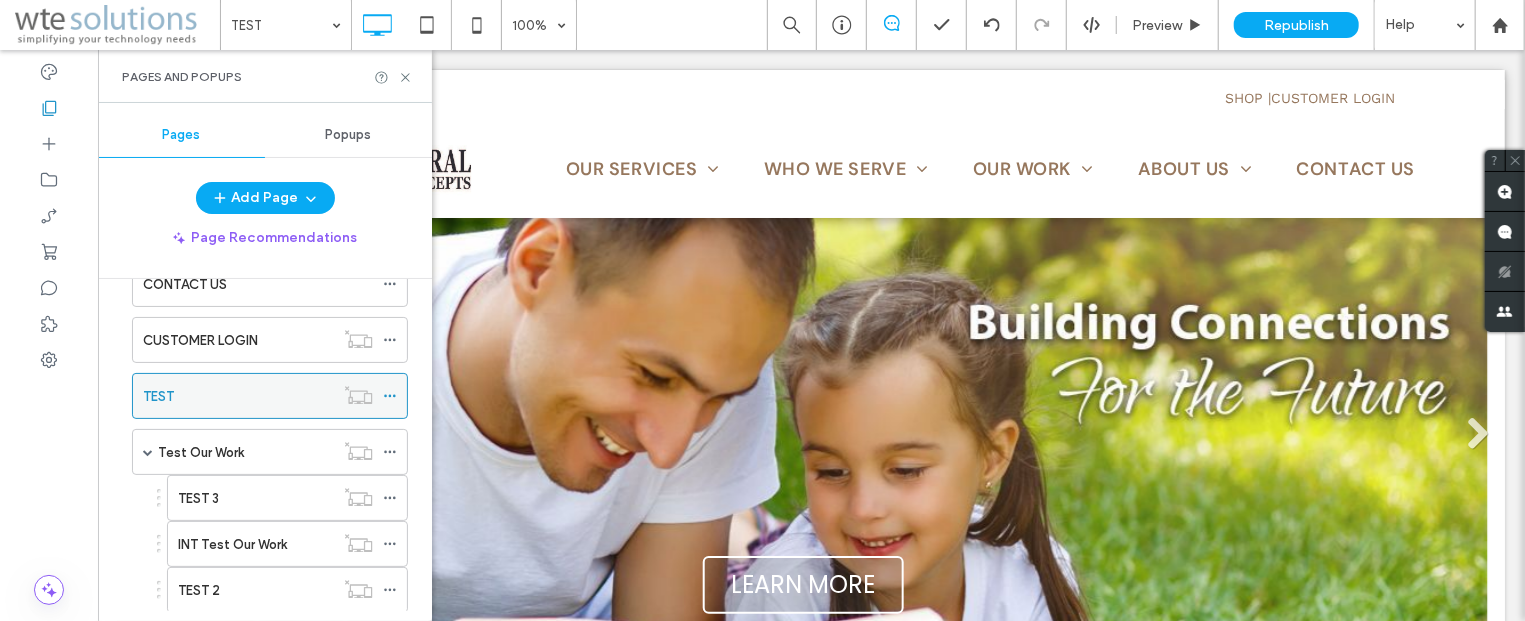 click on "TEST" at bounding box center (238, 396) 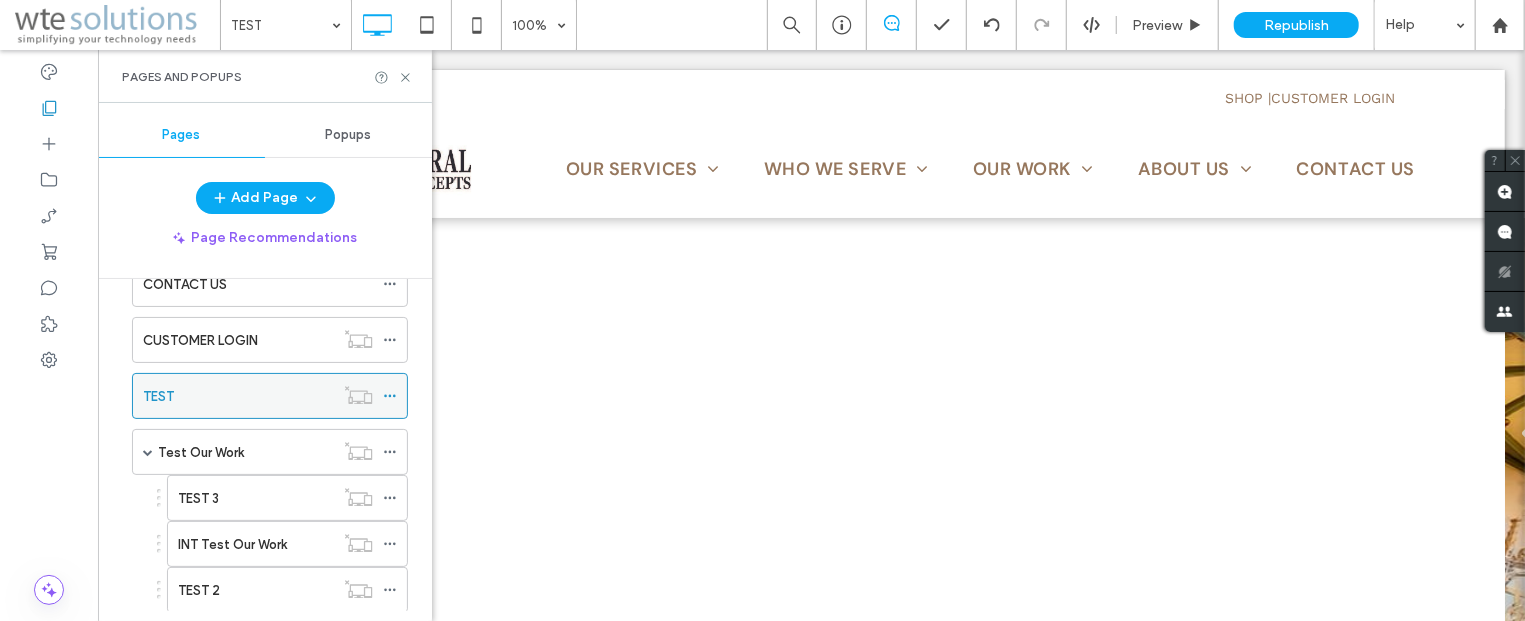 scroll, scrollTop: 0, scrollLeft: 0, axis: both 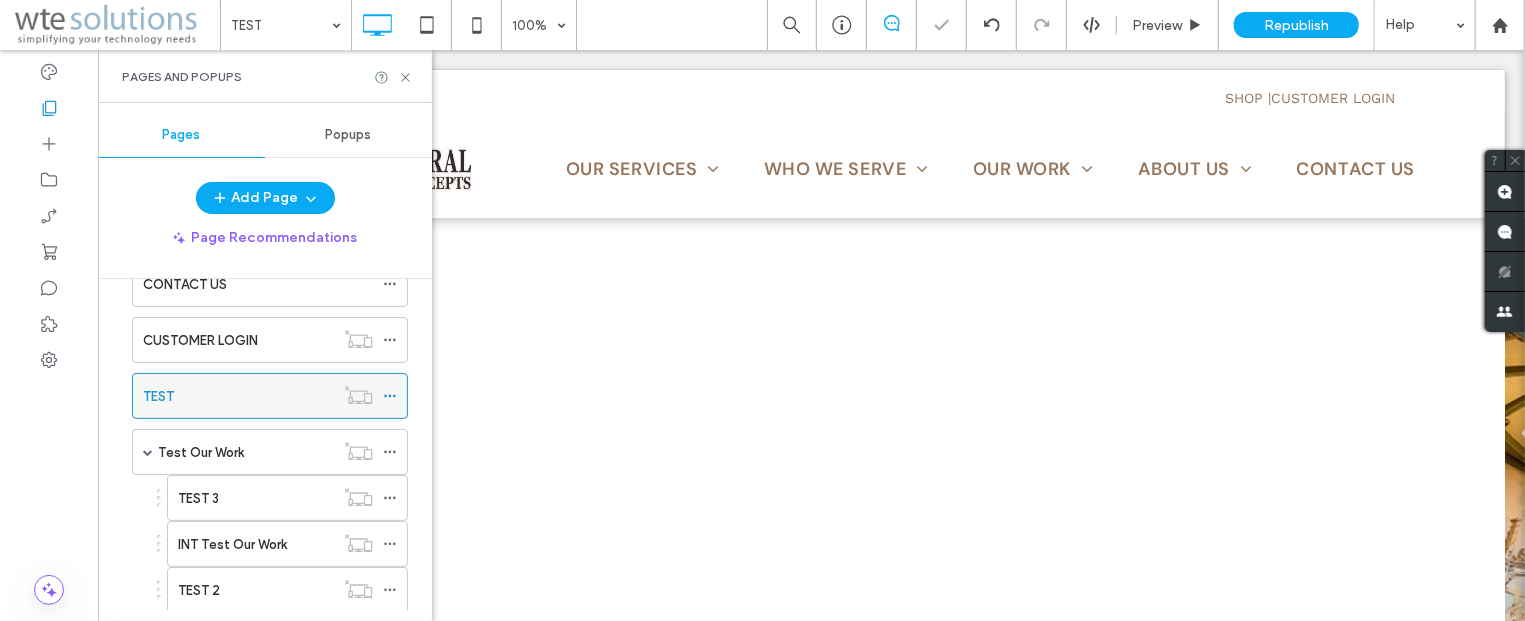 click 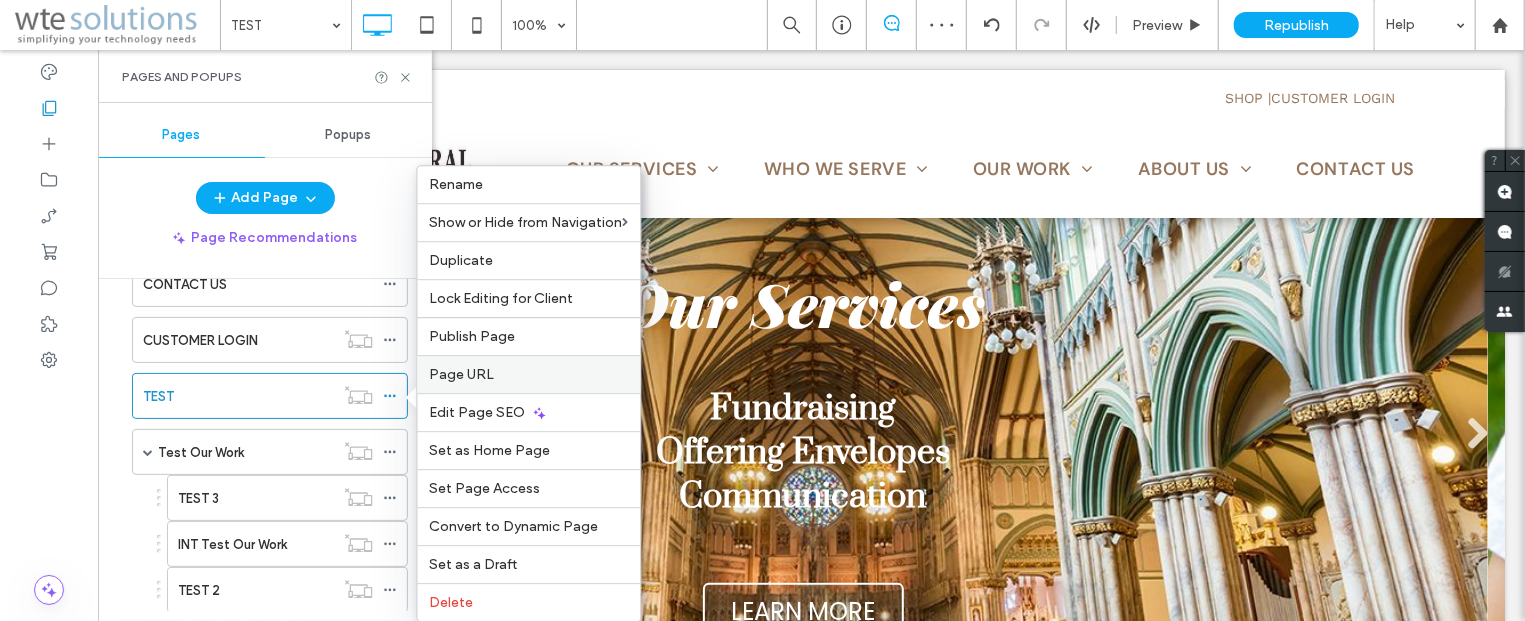click on "Page URL" at bounding box center (529, 374) 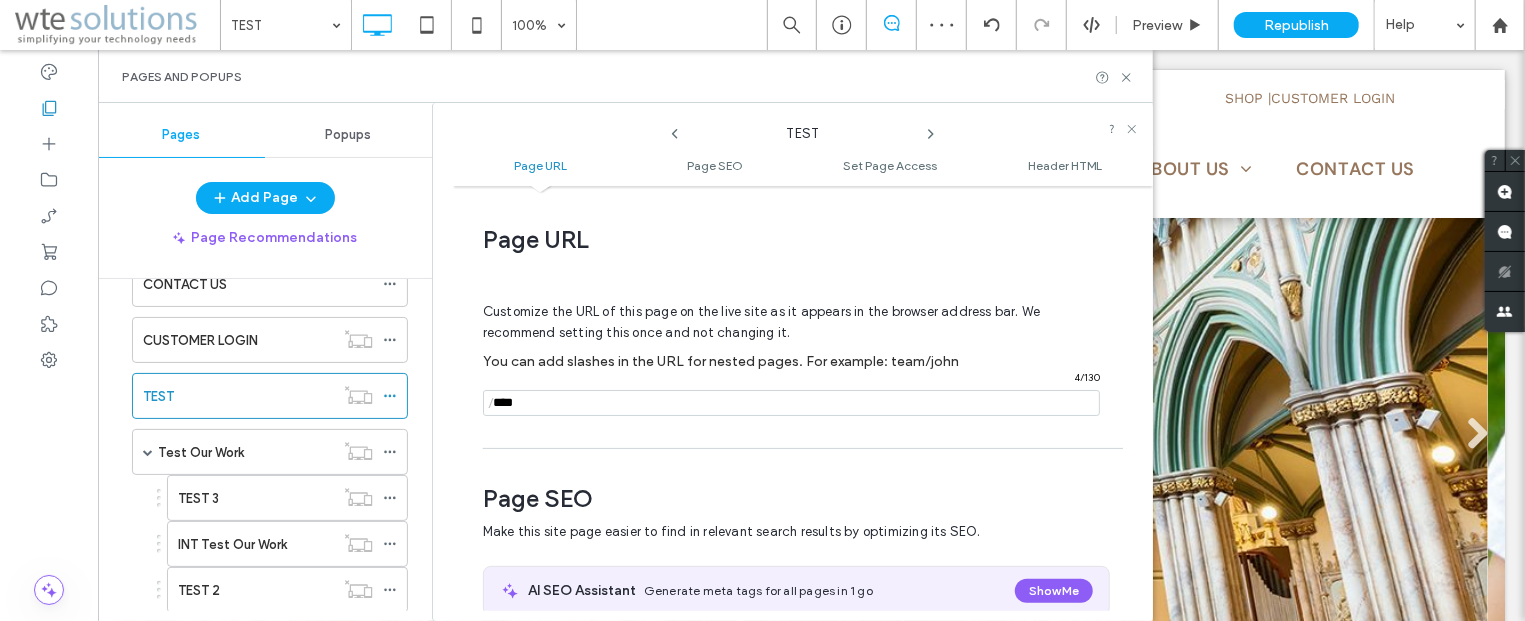 scroll, scrollTop: 10, scrollLeft: 0, axis: vertical 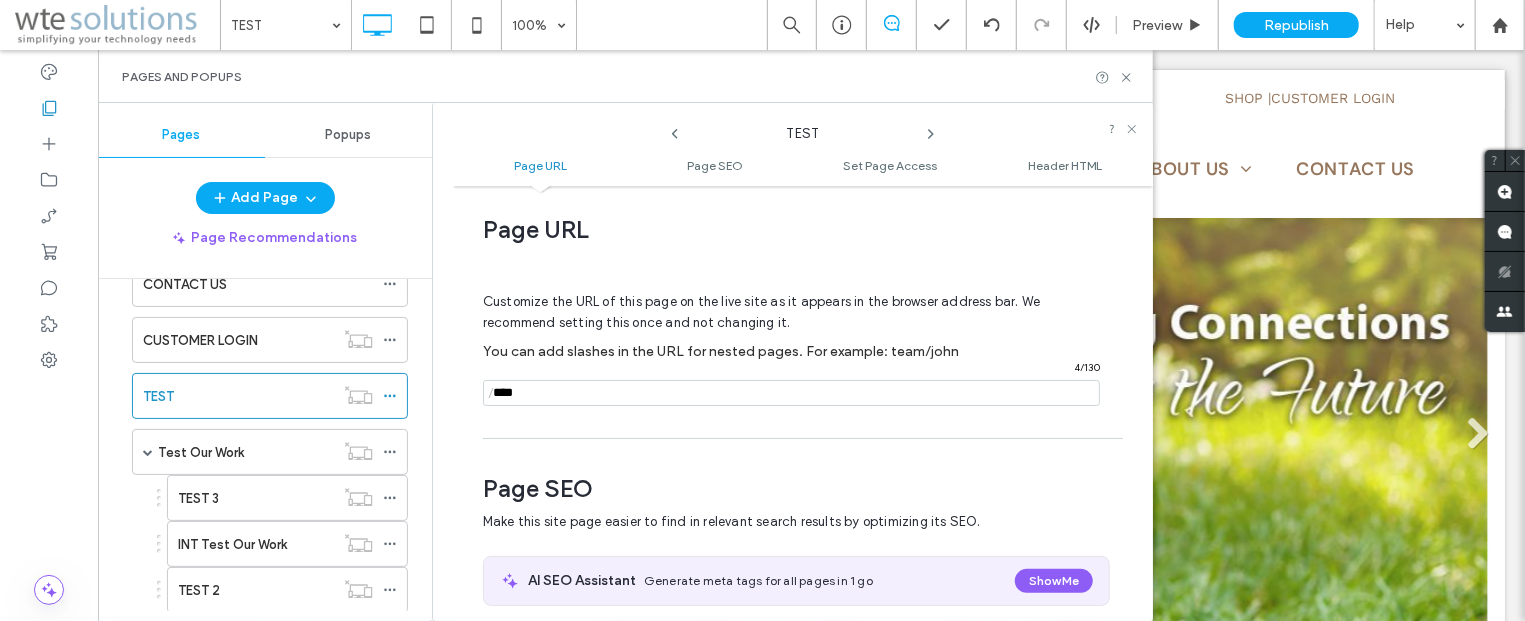 click at bounding box center [791, 393] 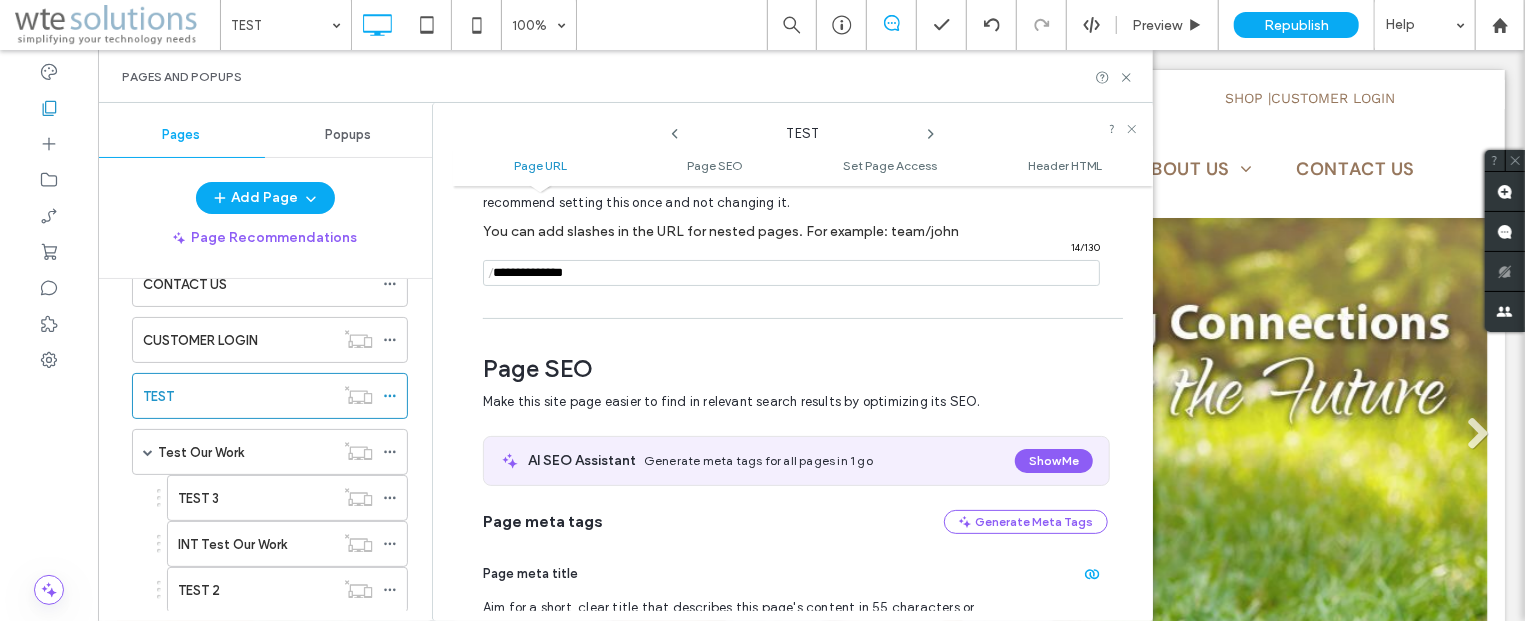scroll, scrollTop: 0, scrollLeft: 0, axis: both 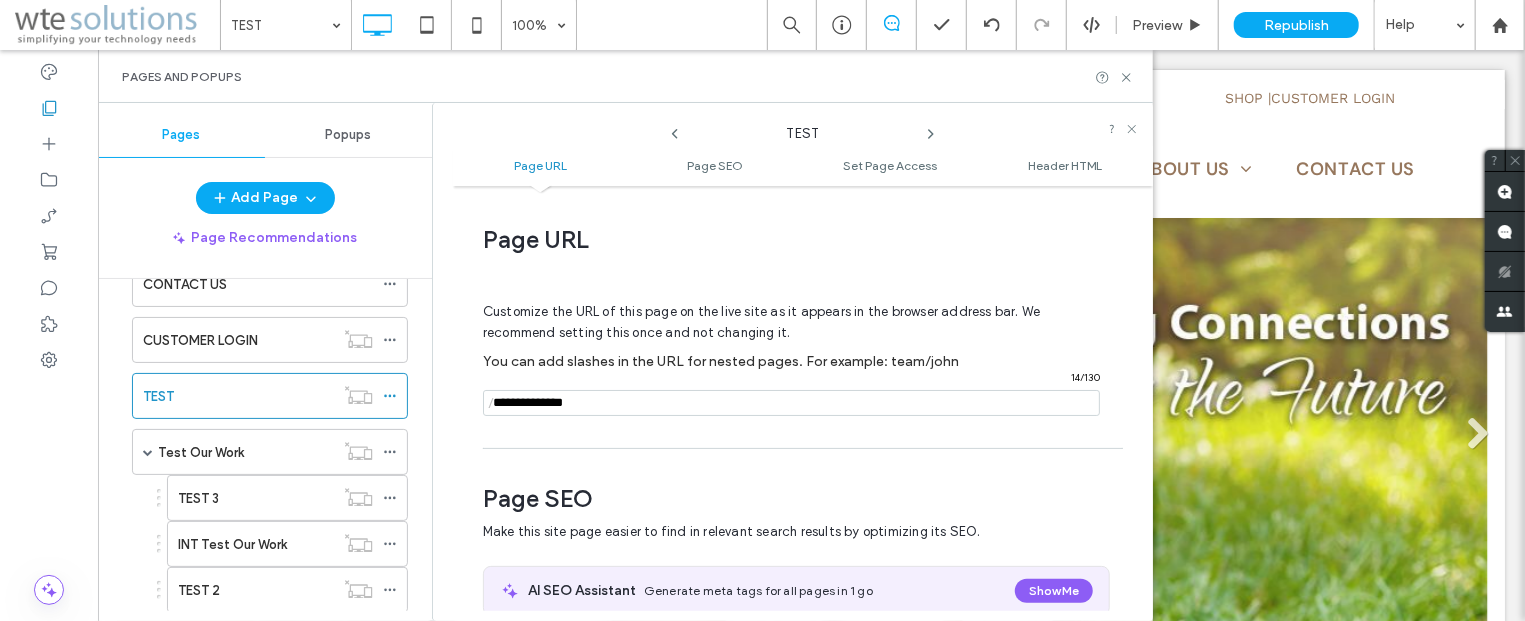 click at bounding box center (791, 403) 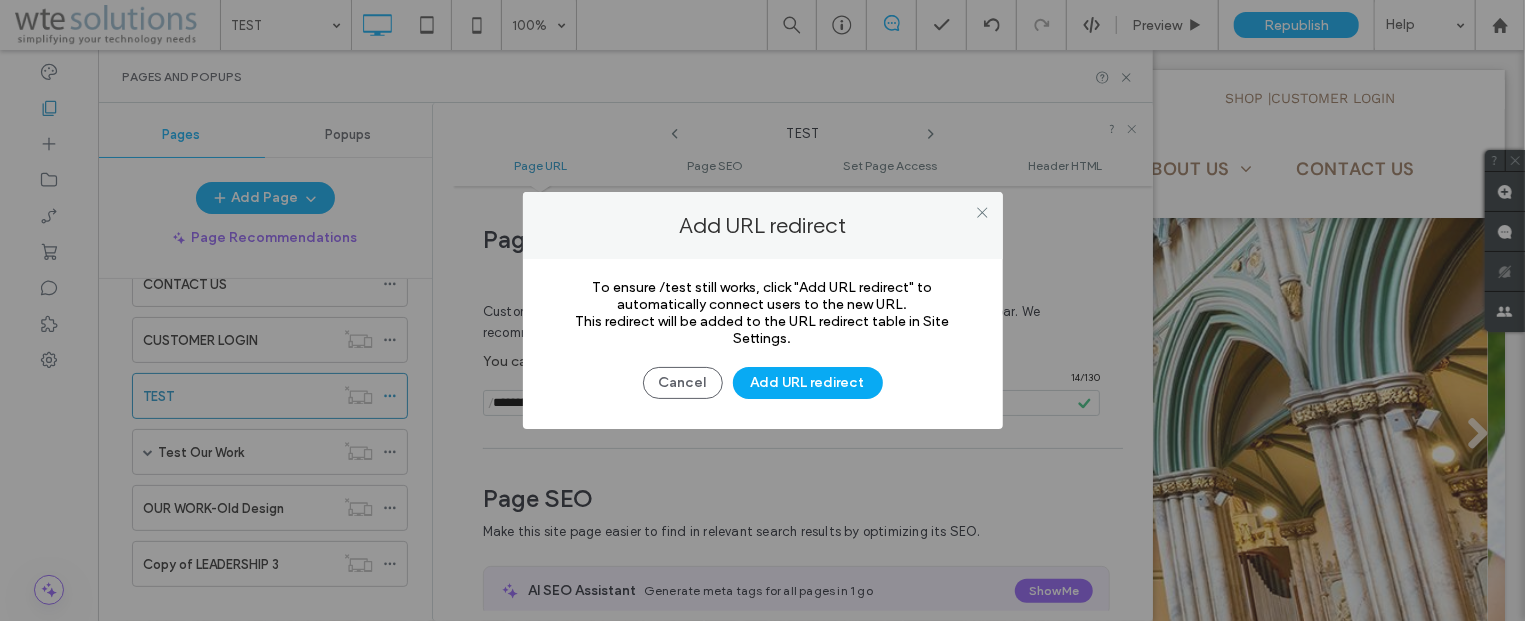 scroll, scrollTop: 0, scrollLeft: 0, axis: both 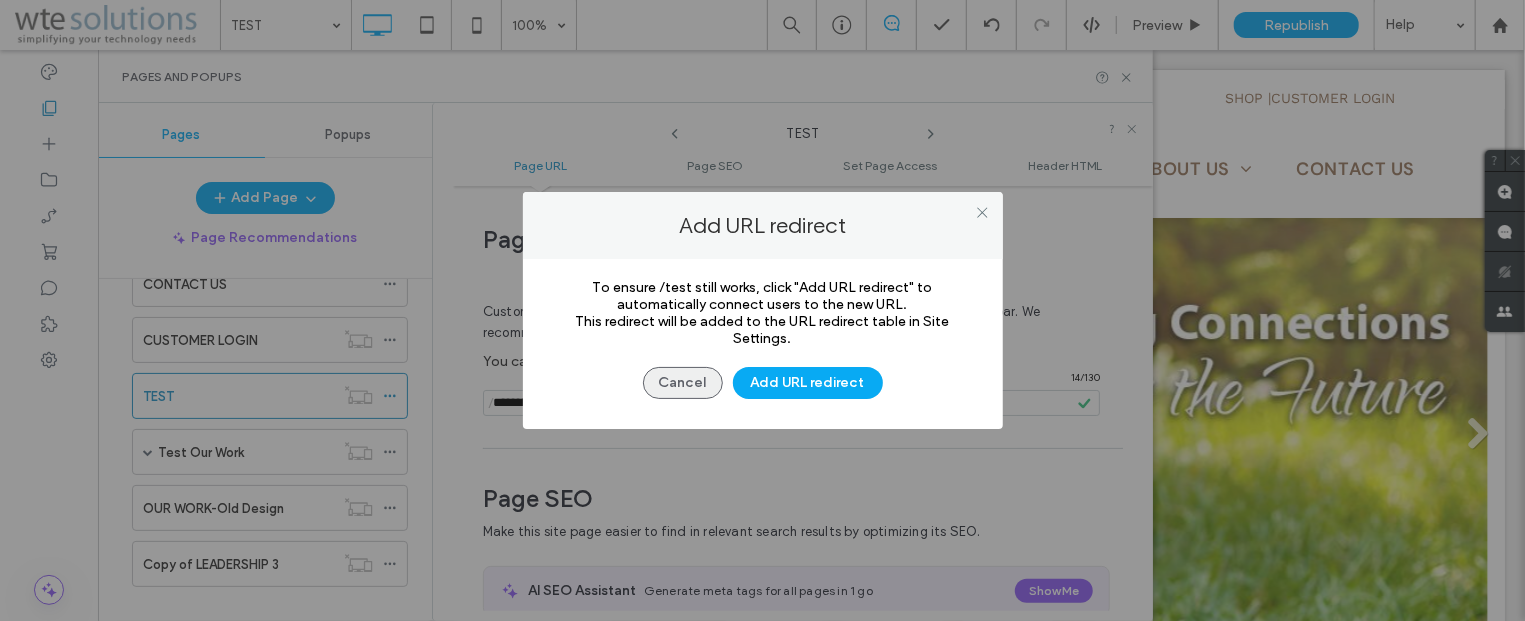 click on "Cancel" at bounding box center (683, 383) 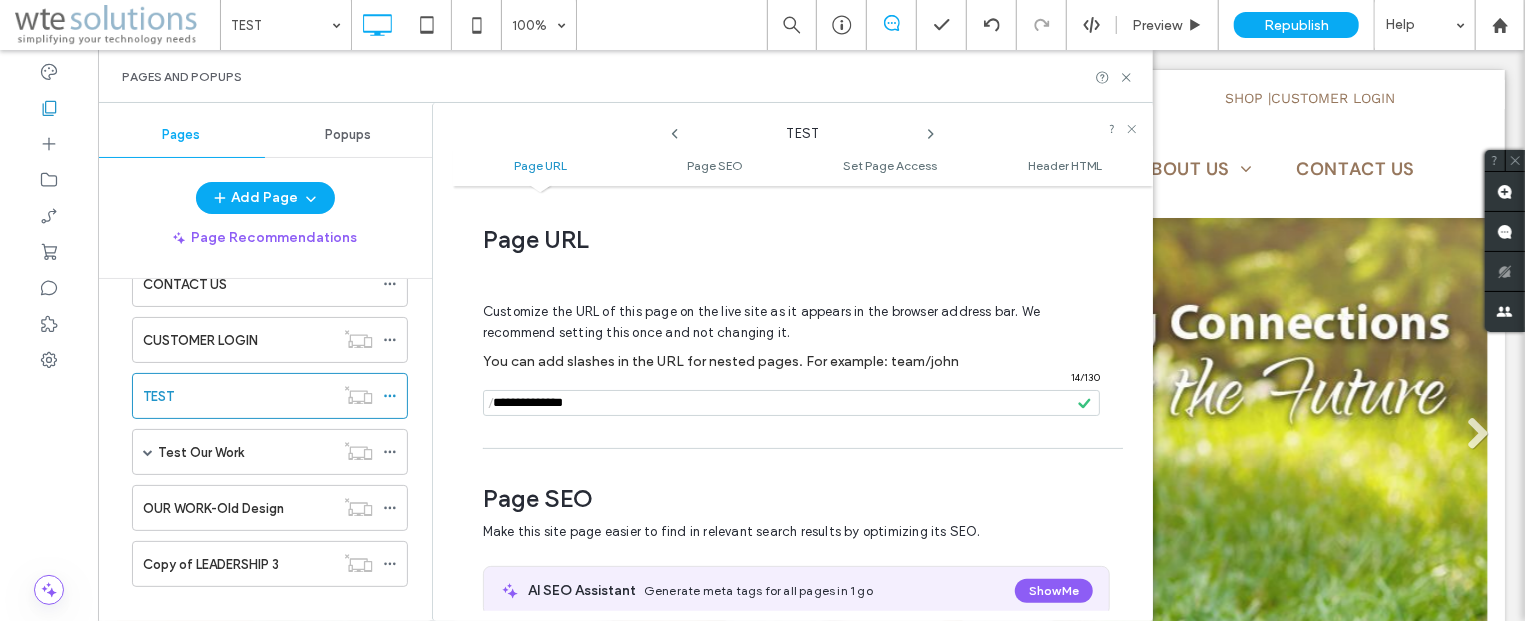 drag, startPoint x: 628, startPoint y: 410, endPoint x: 515, endPoint y: 400, distance: 113.44161 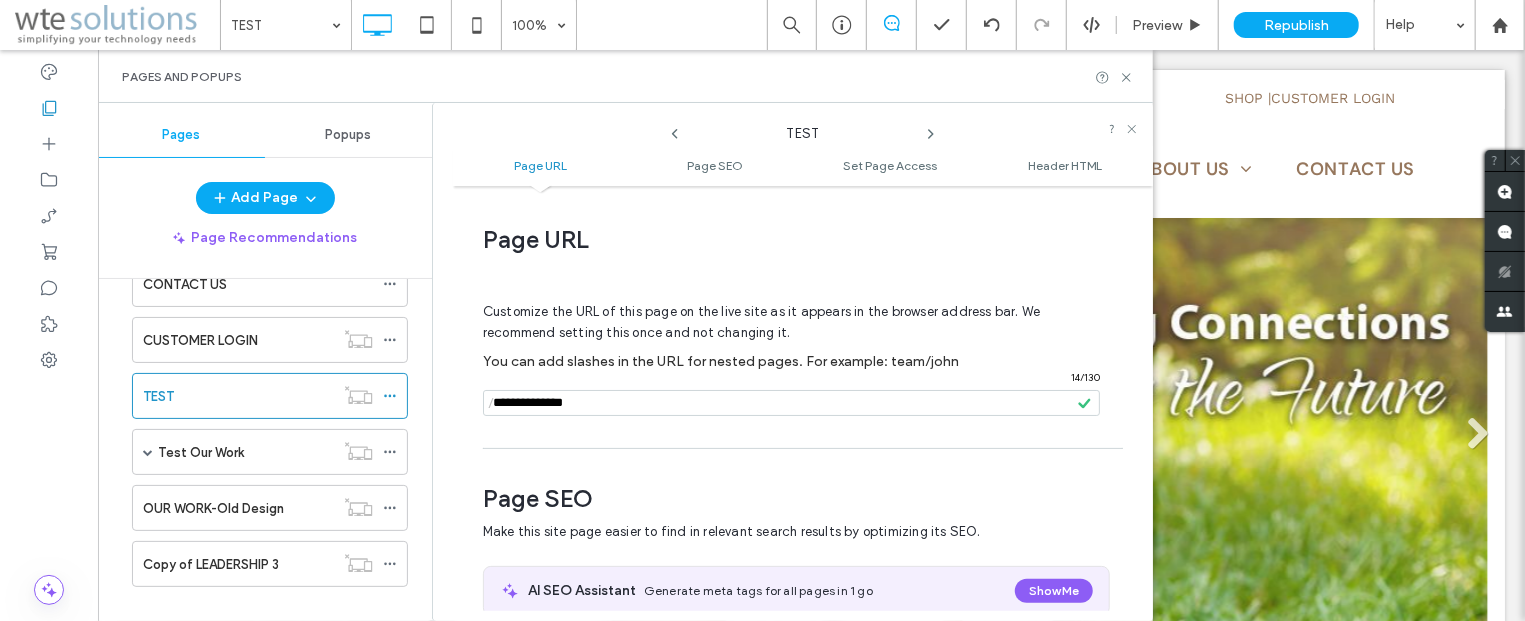 click at bounding box center (791, 403) 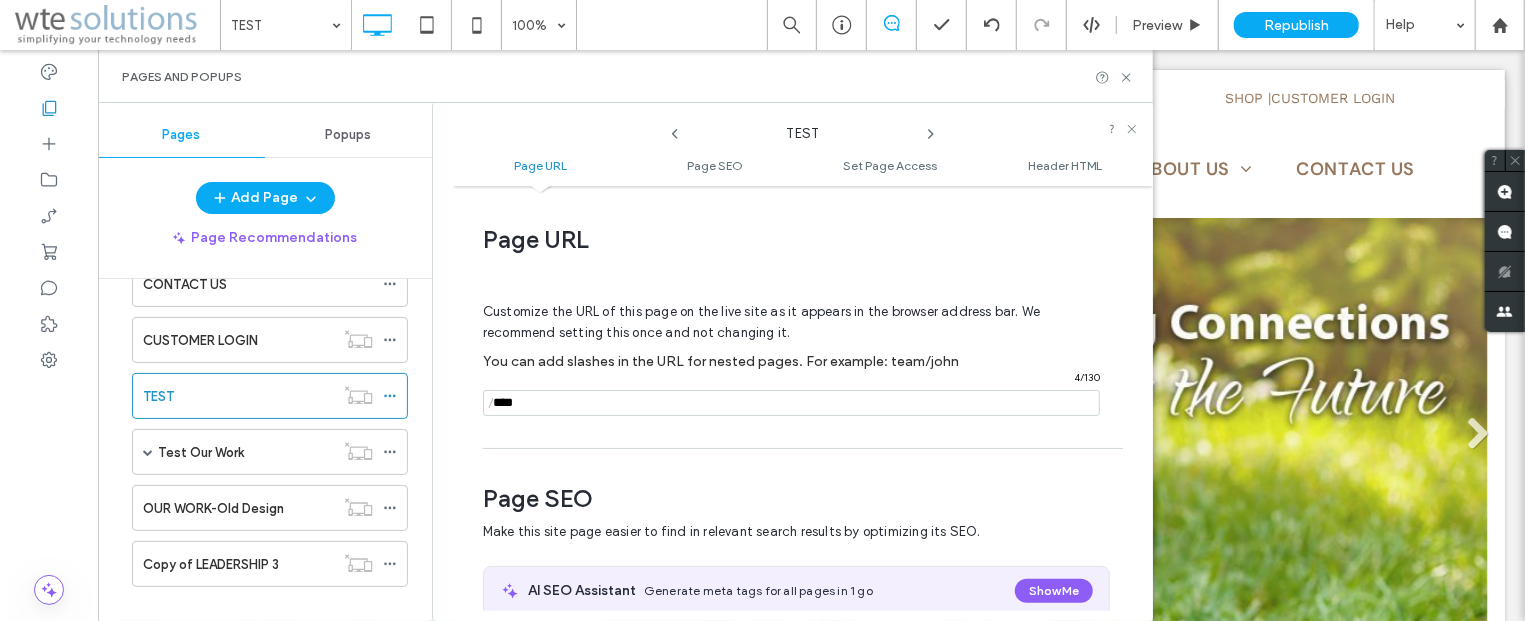 type on "****" 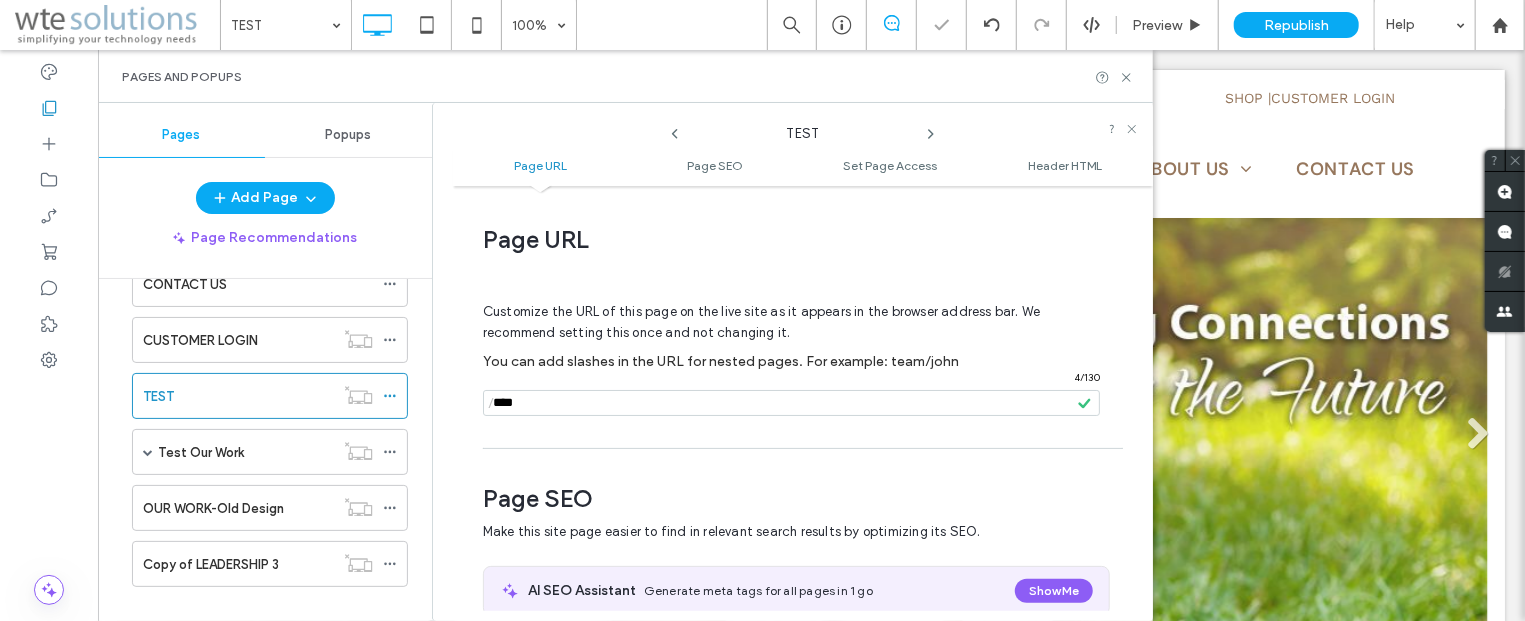 click at bounding box center [762, 310] 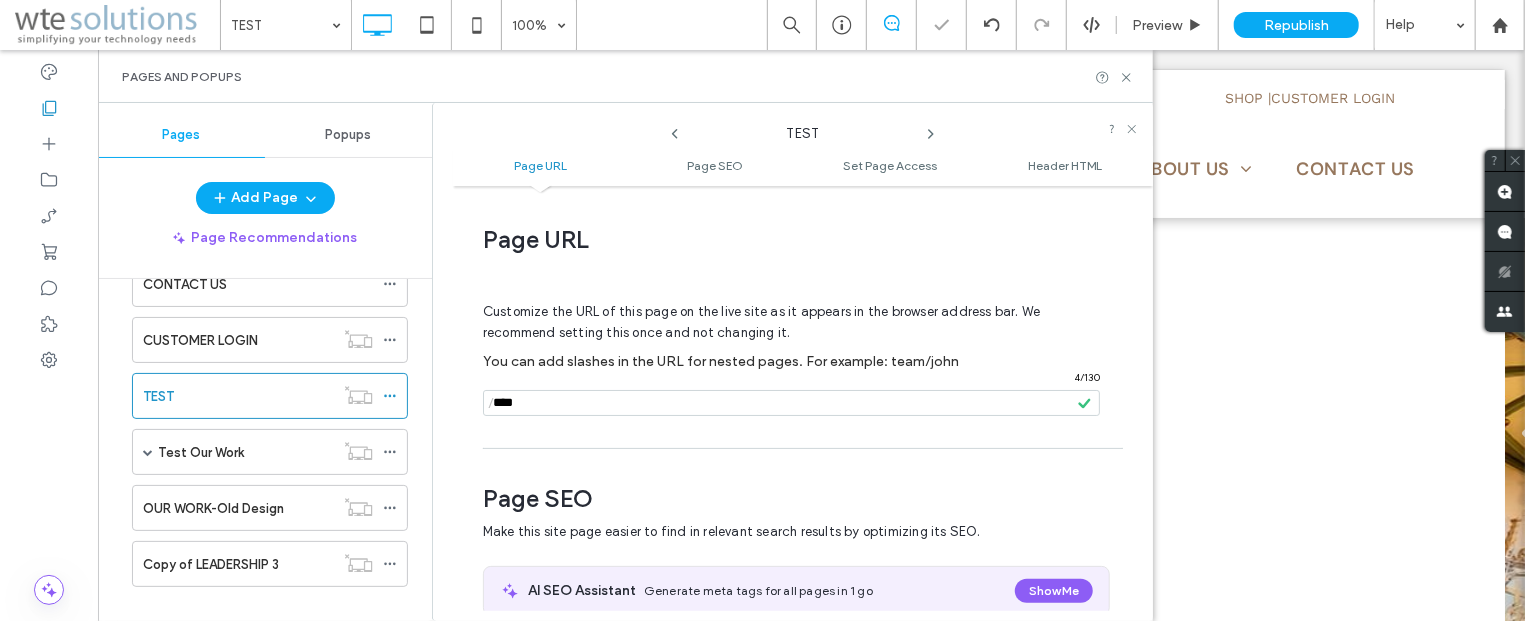 scroll, scrollTop: 0, scrollLeft: 0, axis: both 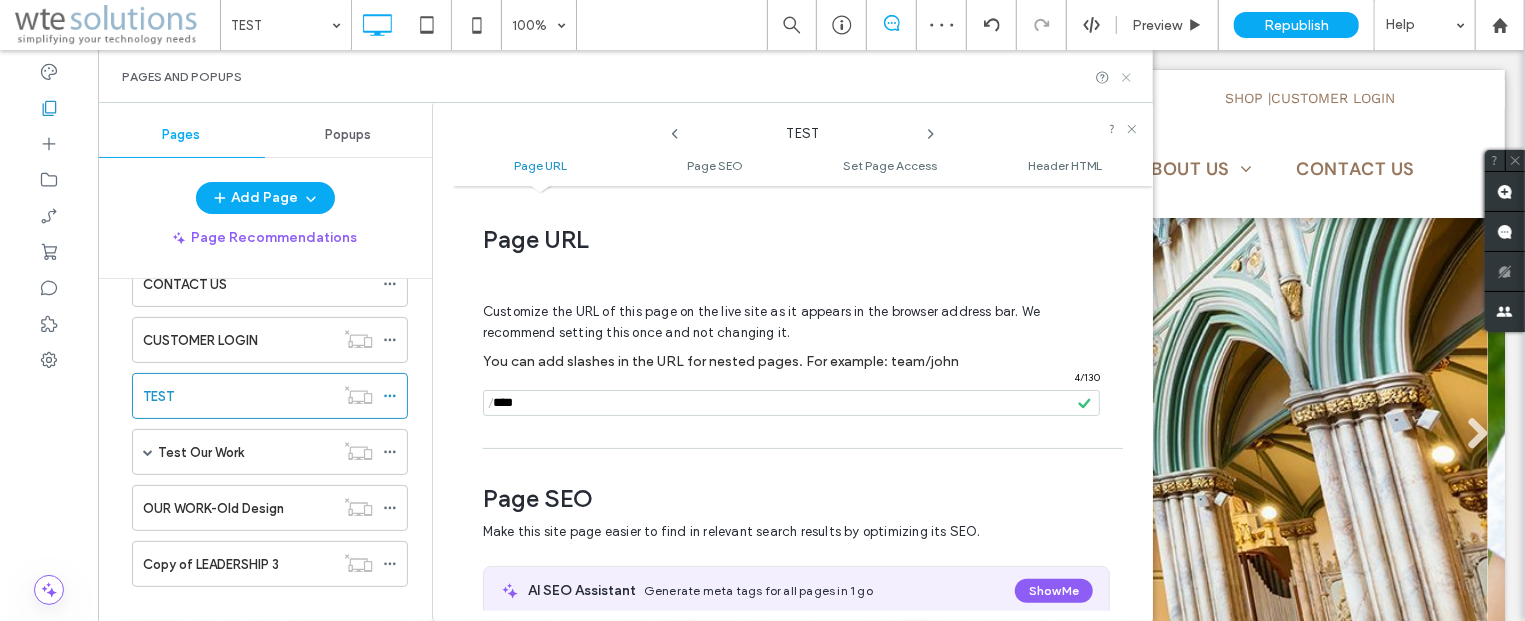 click 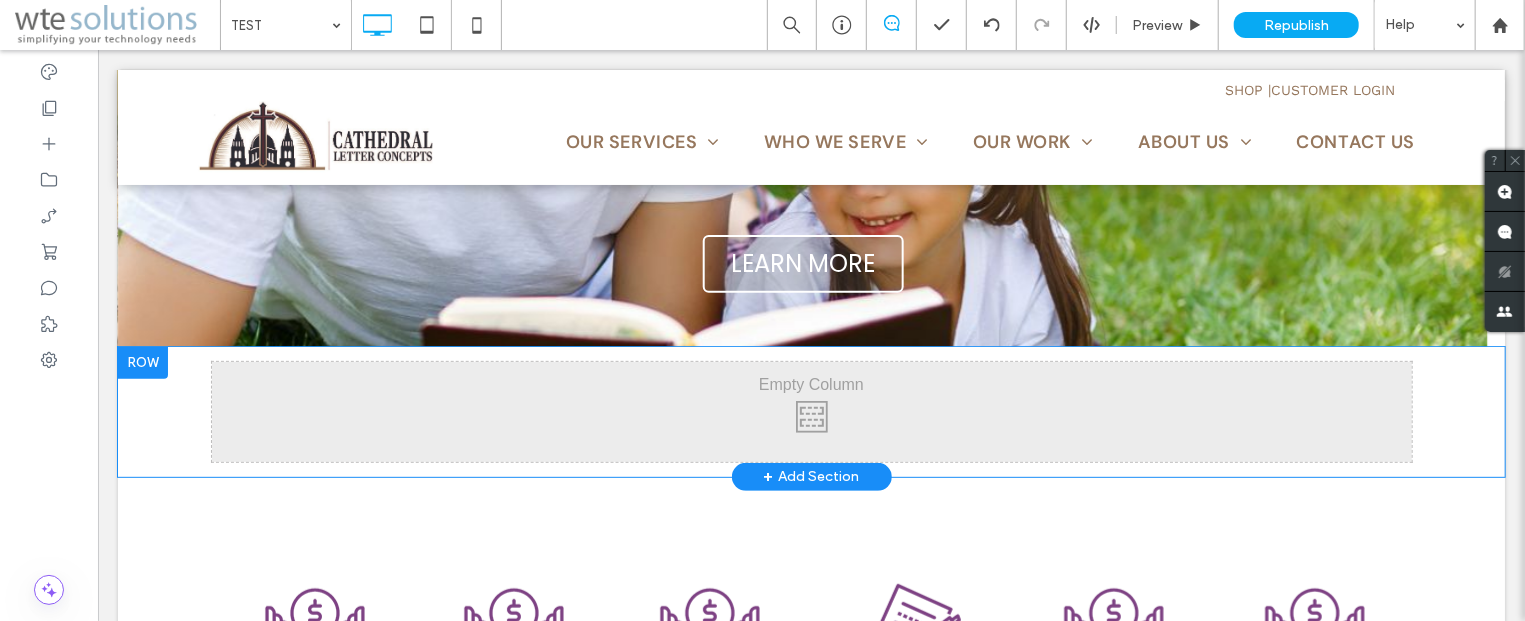 scroll, scrollTop: 0, scrollLeft: 0, axis: both 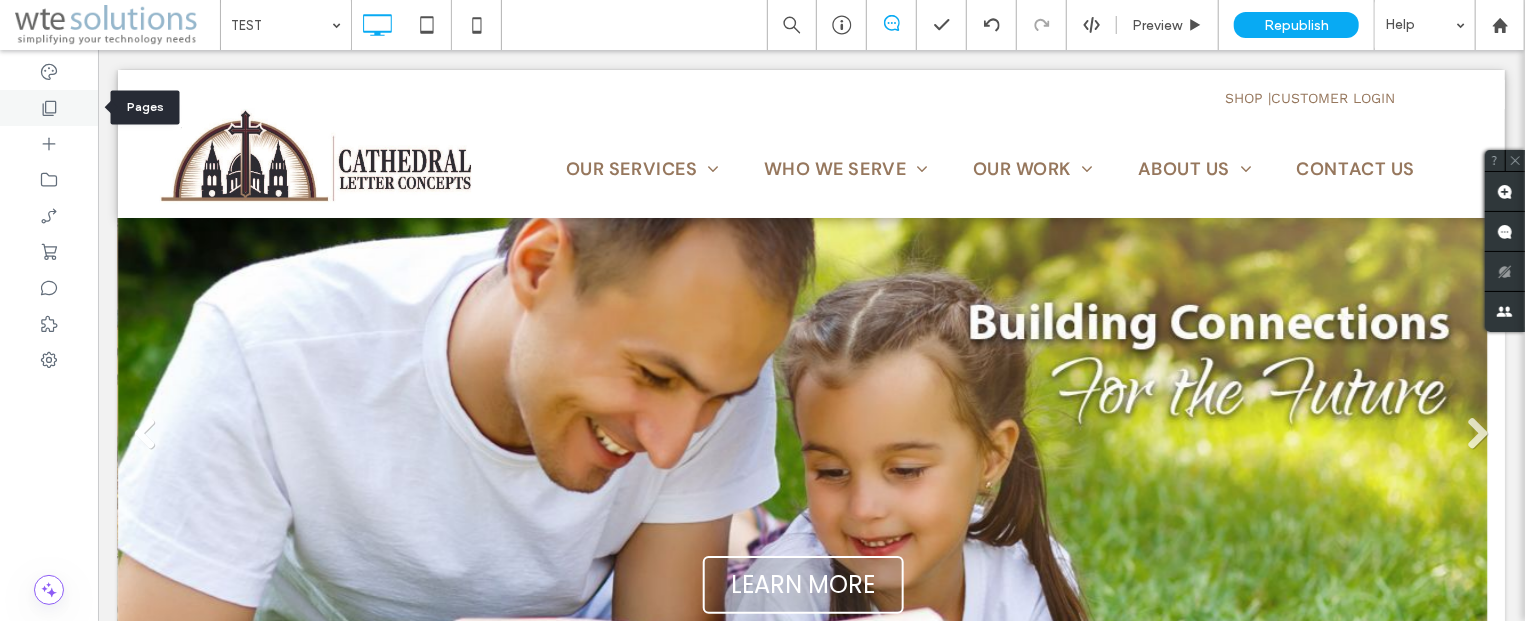 click 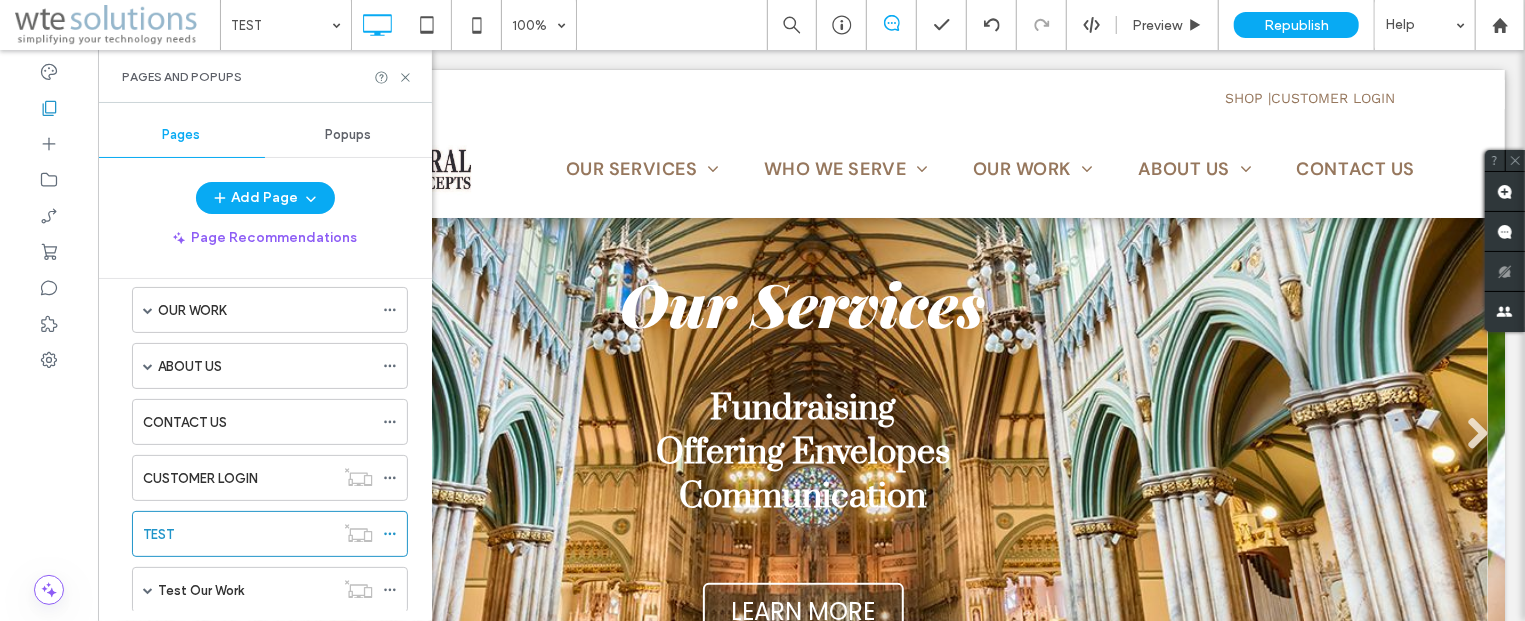 scroll, scrollTop: 241, scrollLeft: 0, axis: vertical 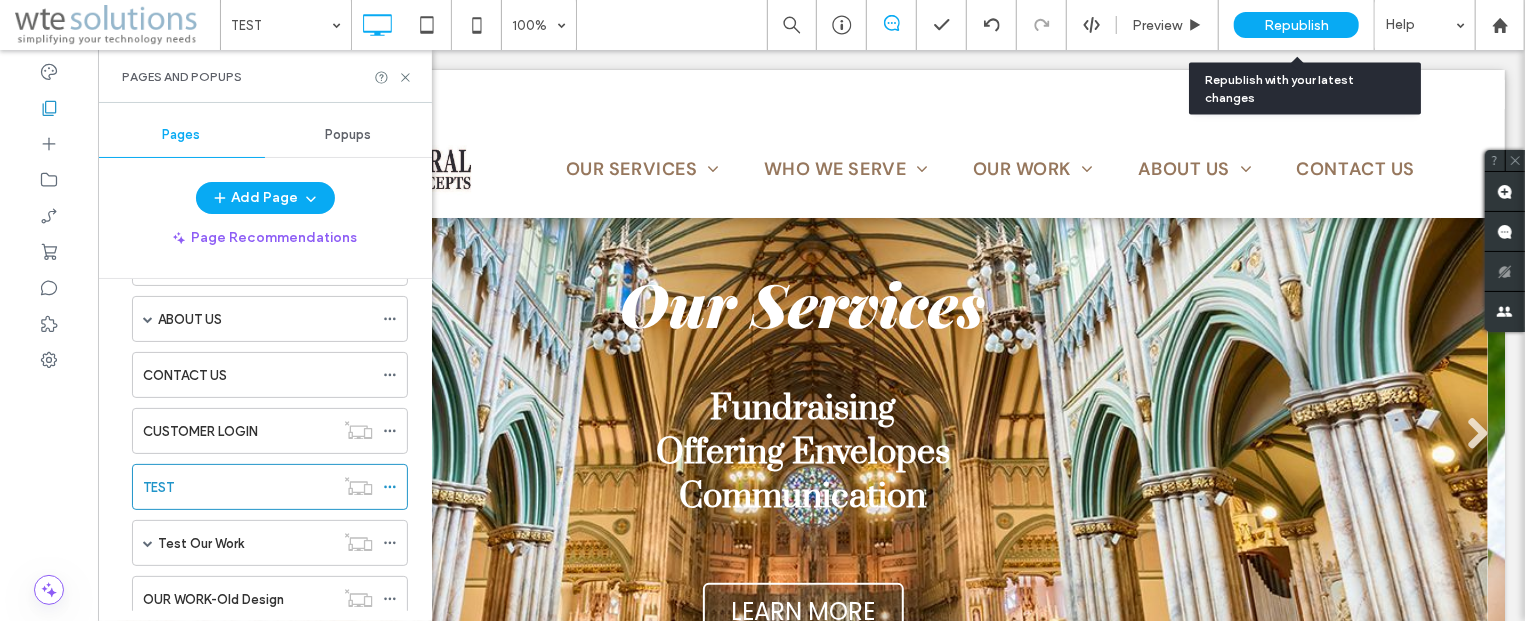 click on "Republish" at bounding box center (1296, 25) 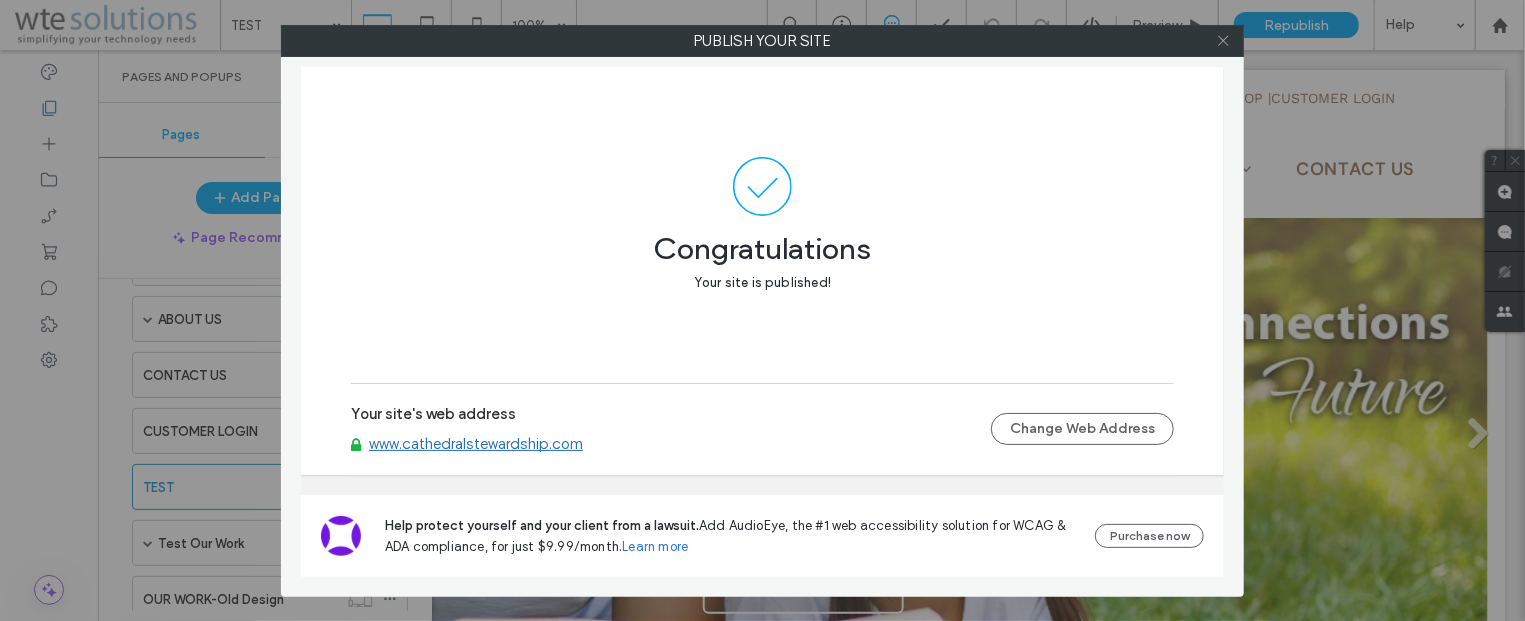 click 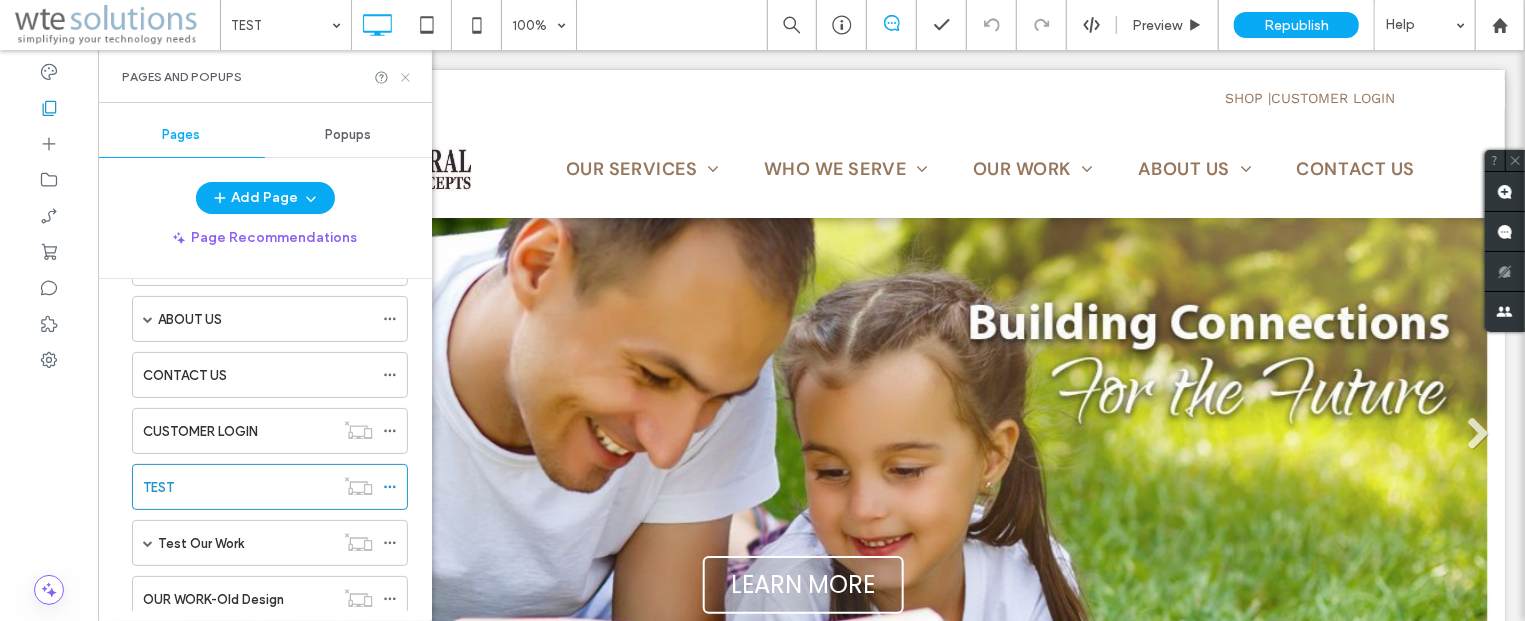 click 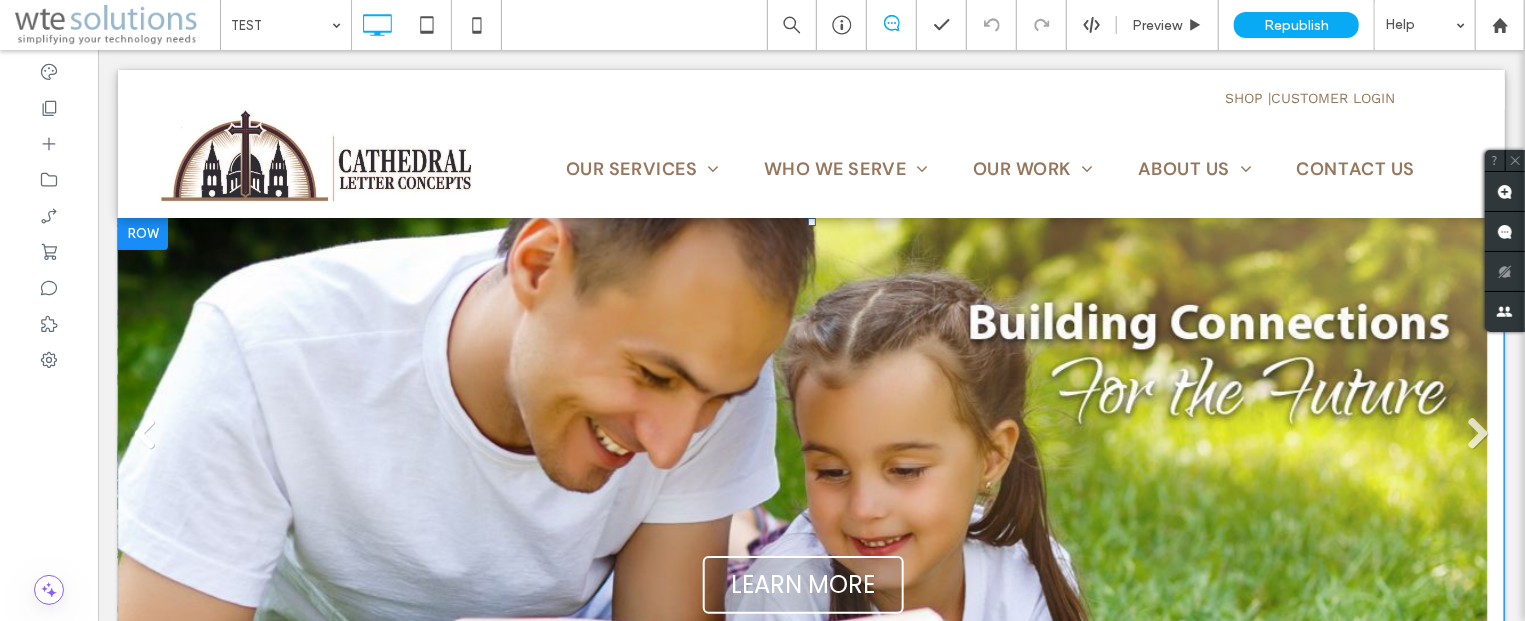 click at bounding box center (802, 442) 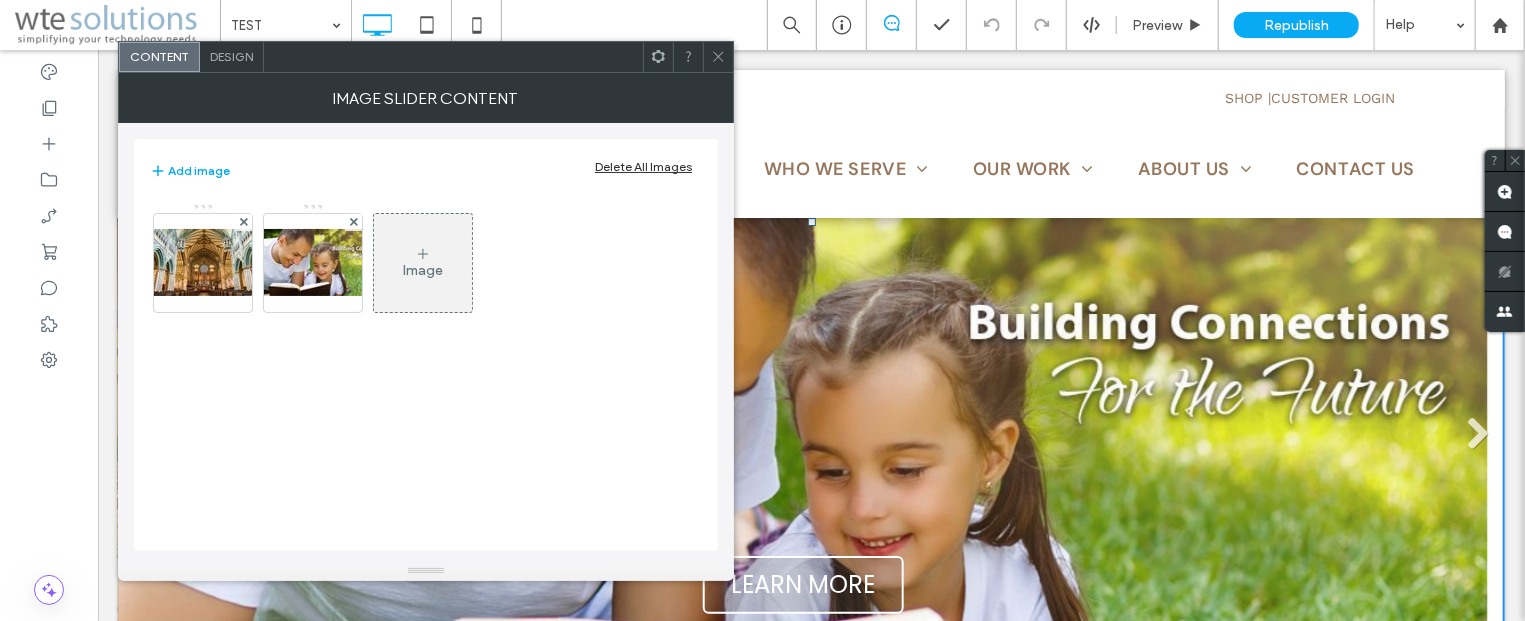 click on "Design" at bounding box center (231, 56) 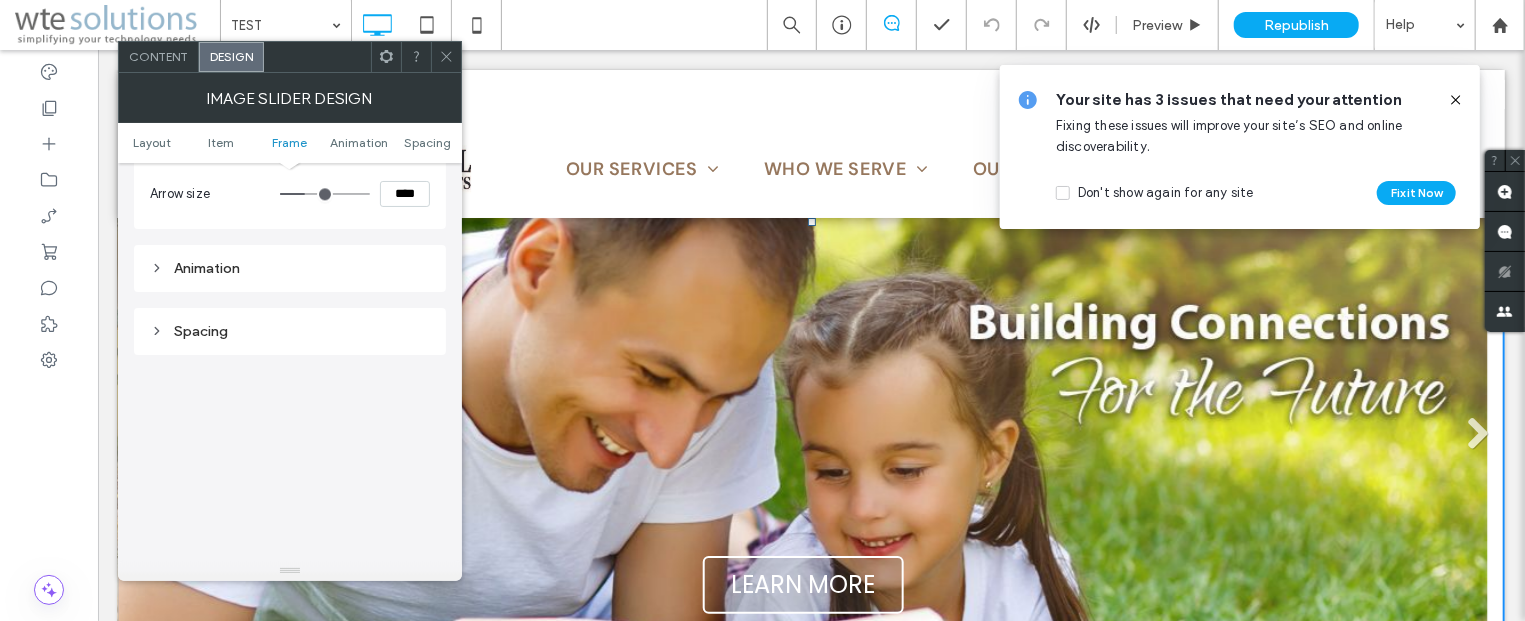 scroll, scrollTop: 2773, scrollLeft: 0, axis: vertical 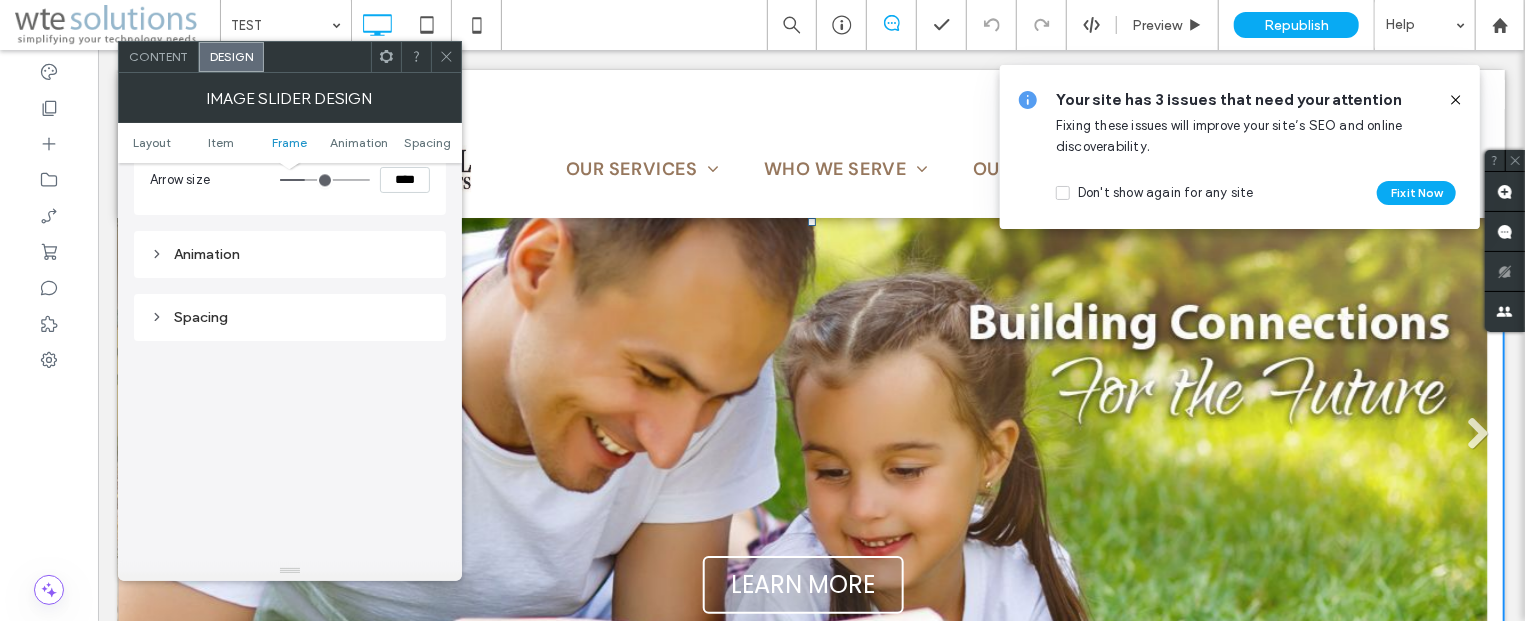 click 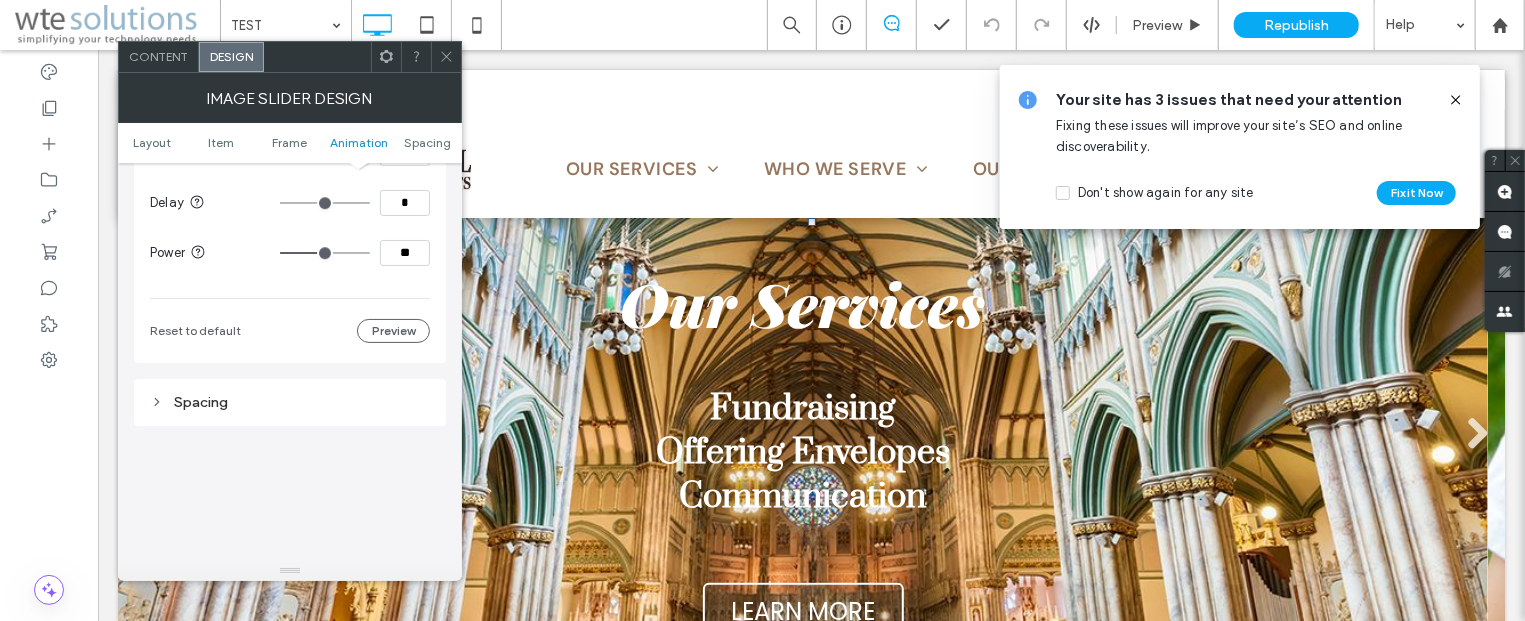 scroll, scrollTop: 3376, scrollLeft: 0, axis: vertical 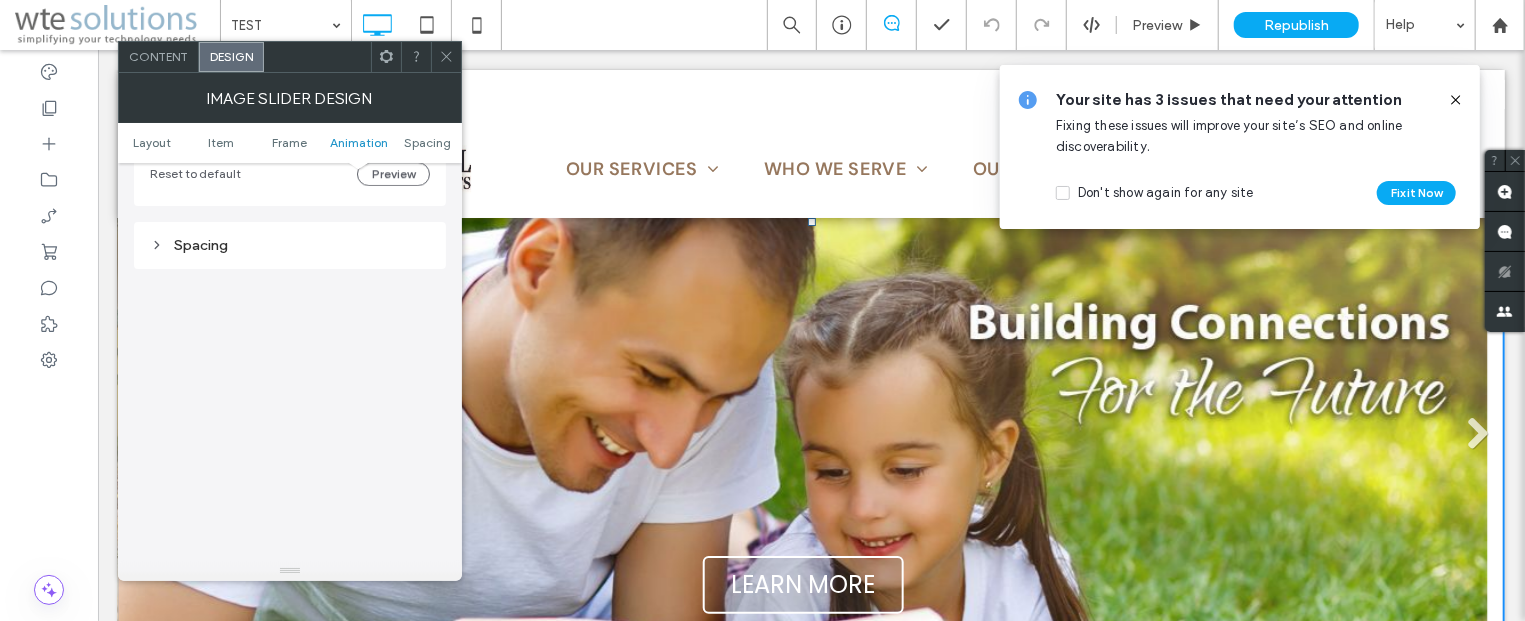 click 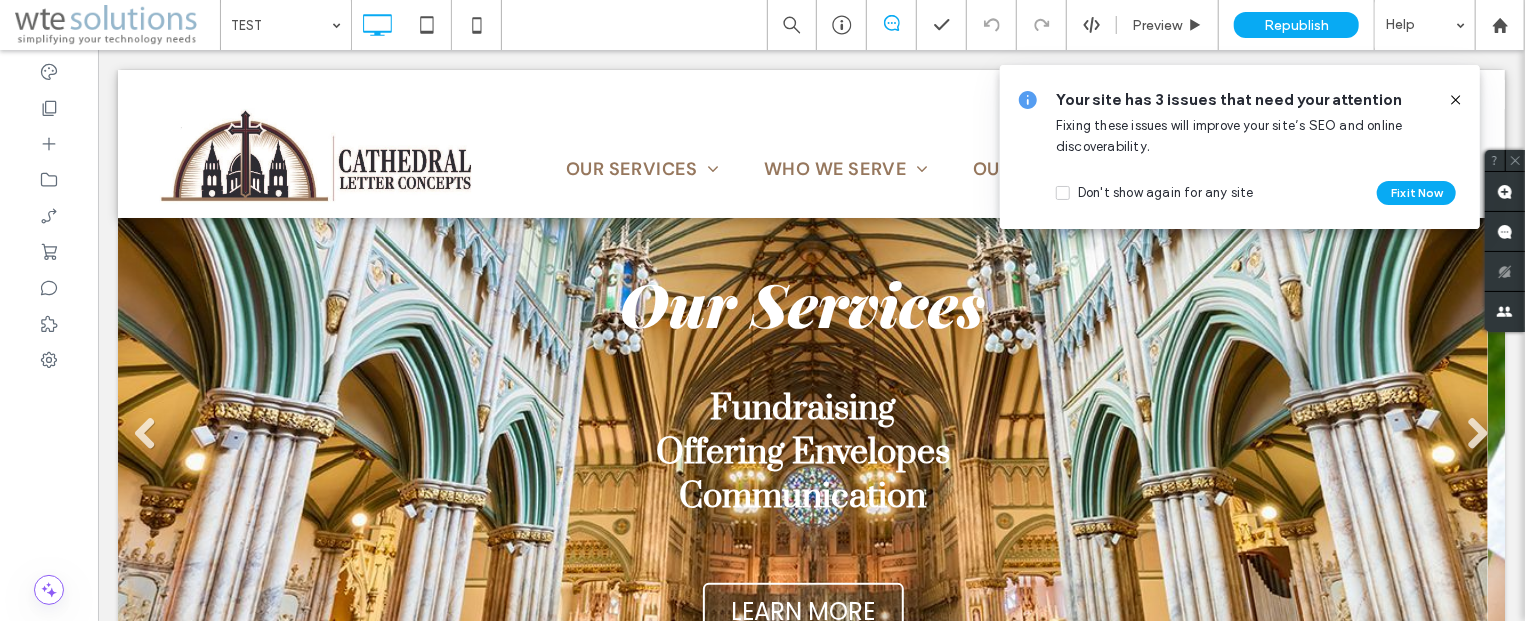 click at bounding box center (1456, 100) 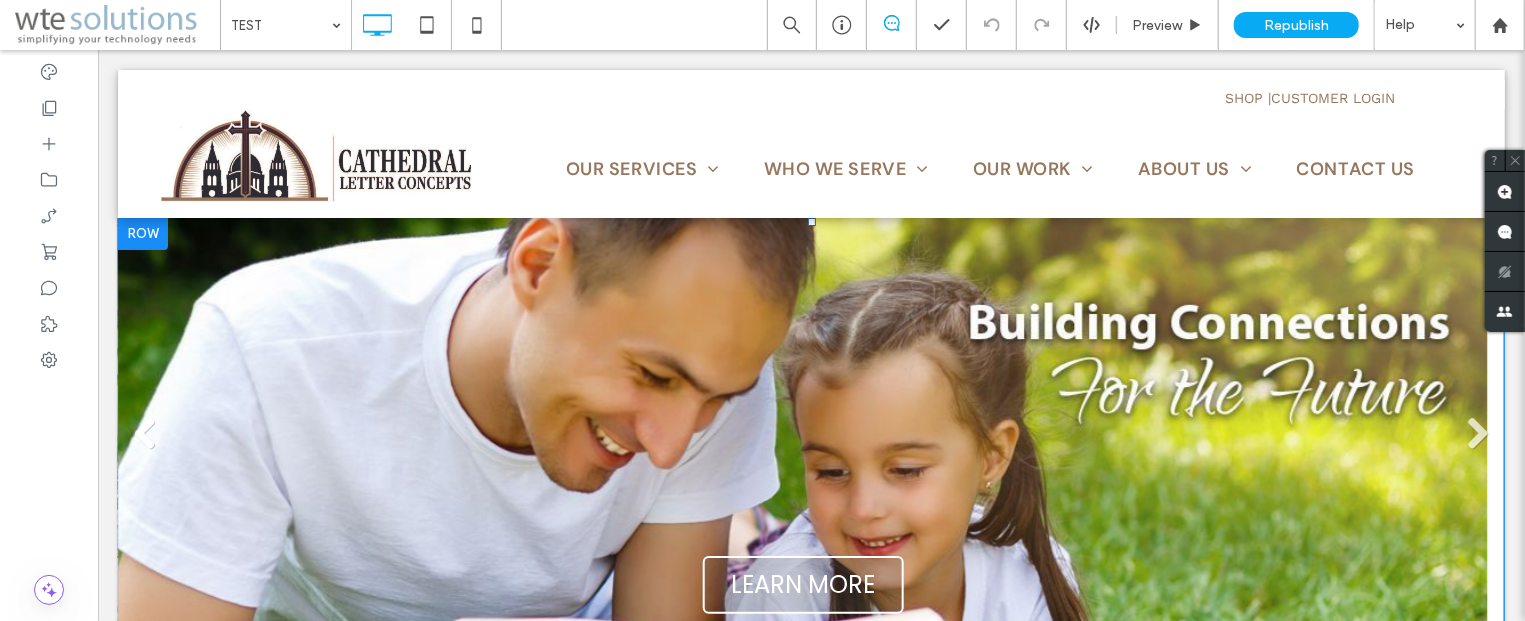click at bounding box center (802, 442) 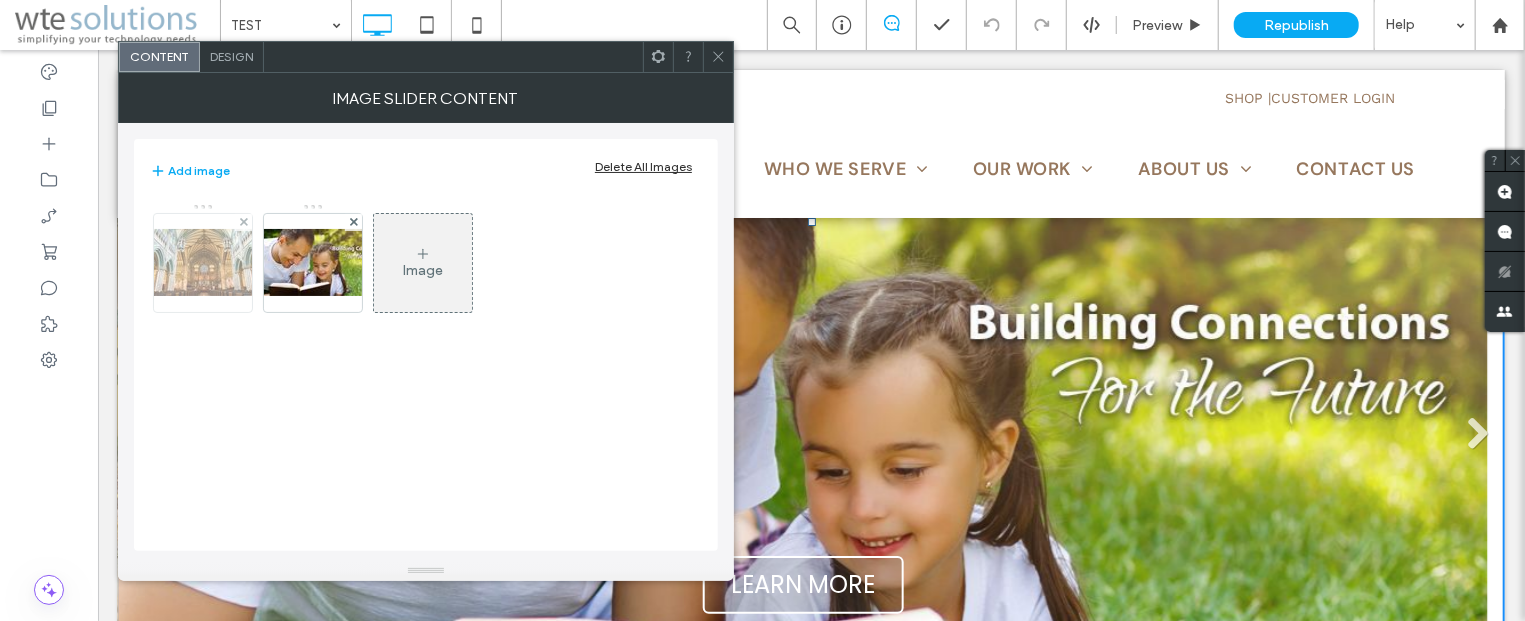 click at bounding box center [203, 262] 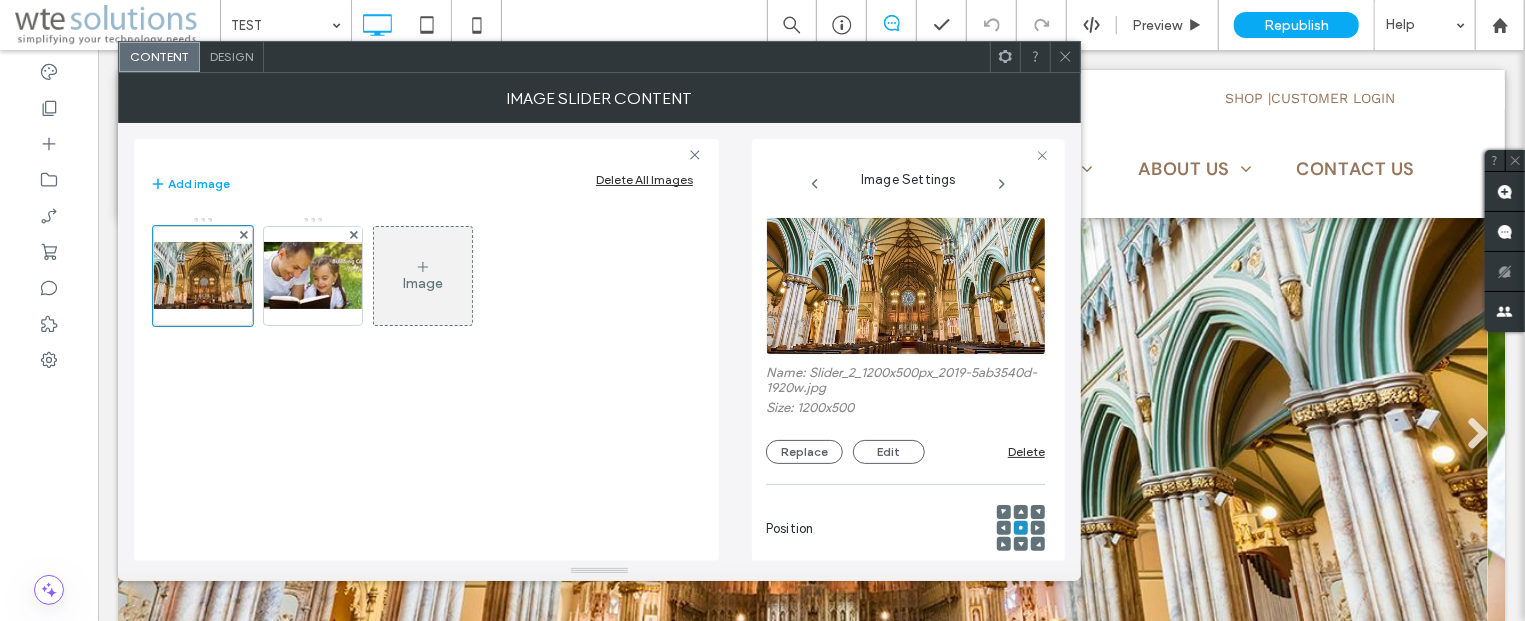 scroll, scrollTop: 0, scrollLeft: 3, axis: horizontal 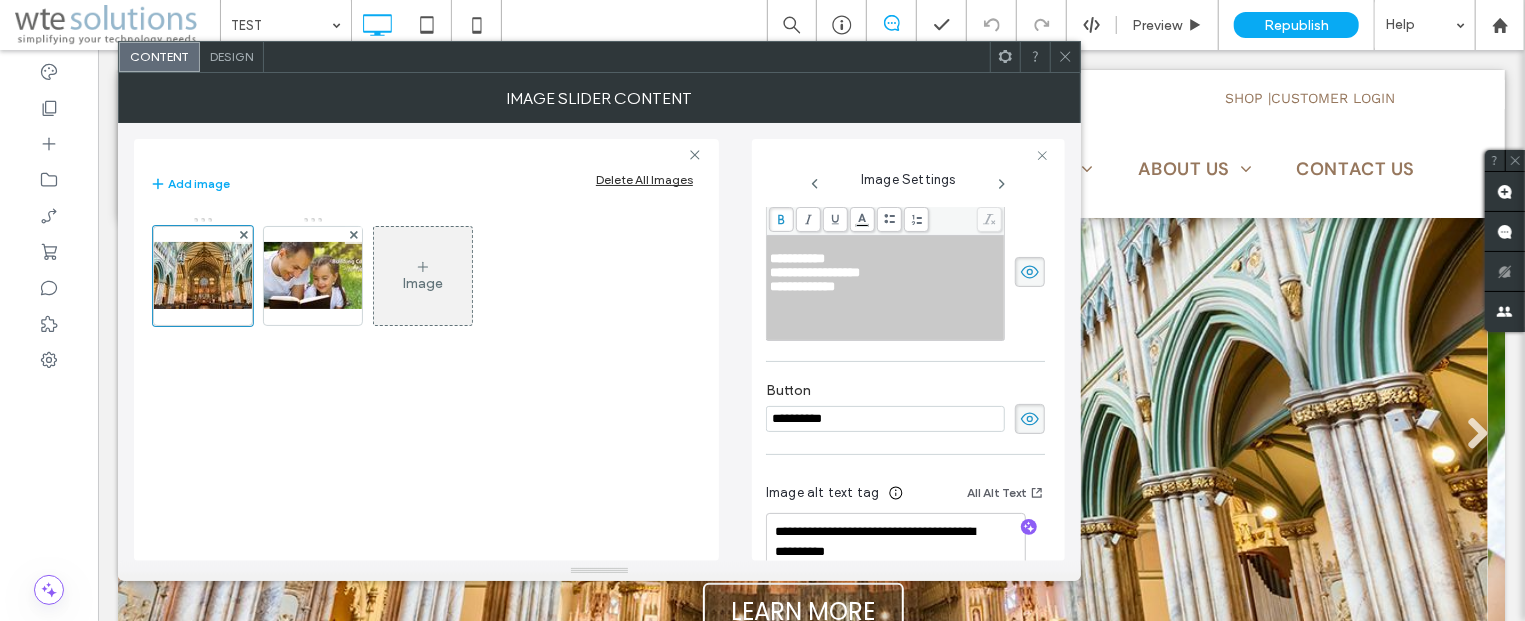 click at bounding box center [886, 301] 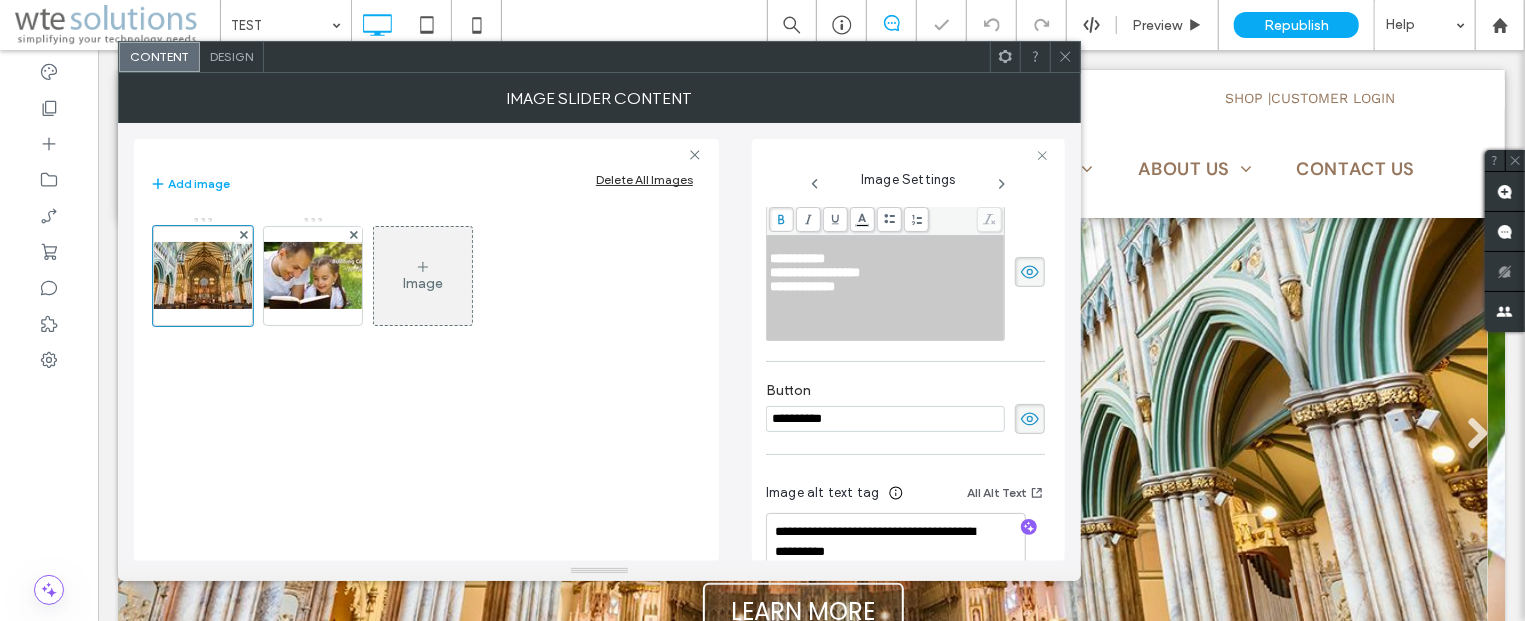 click at bounding box center [886, 301] 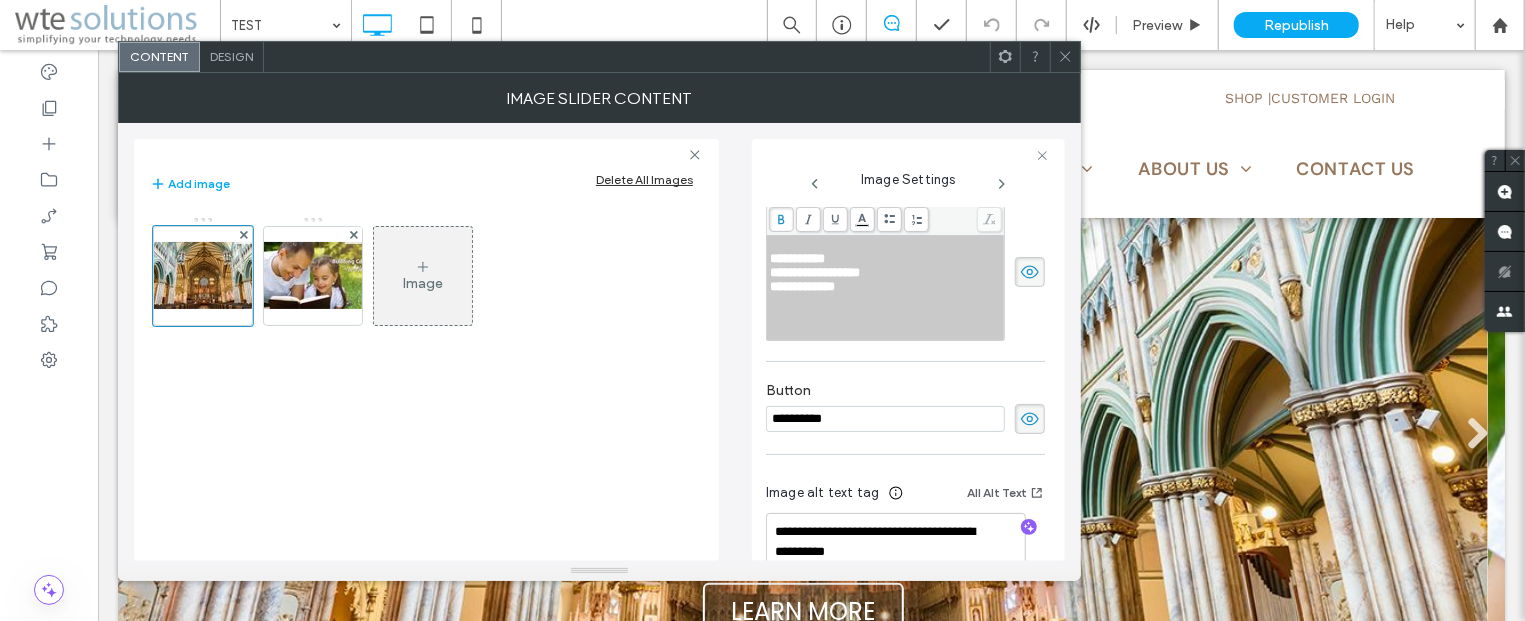 click 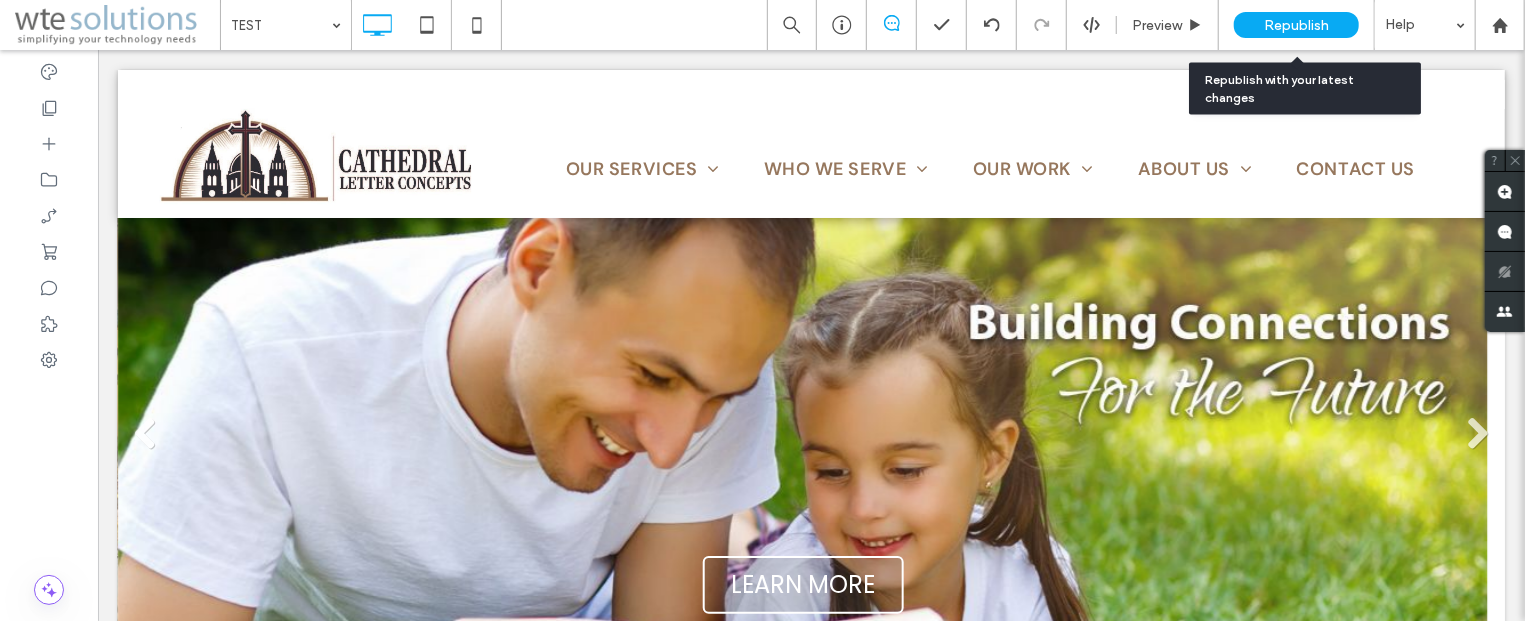 click on "Republish" at bounding box center (1296, 25) 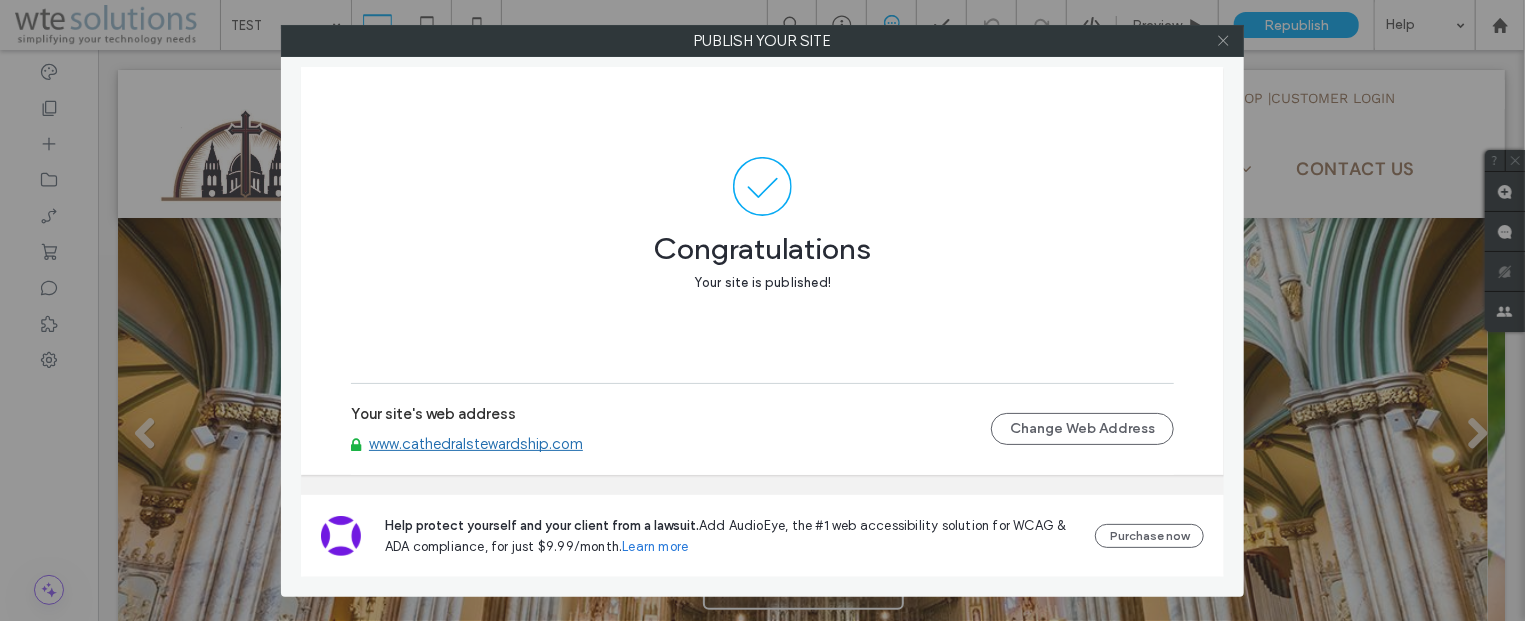click 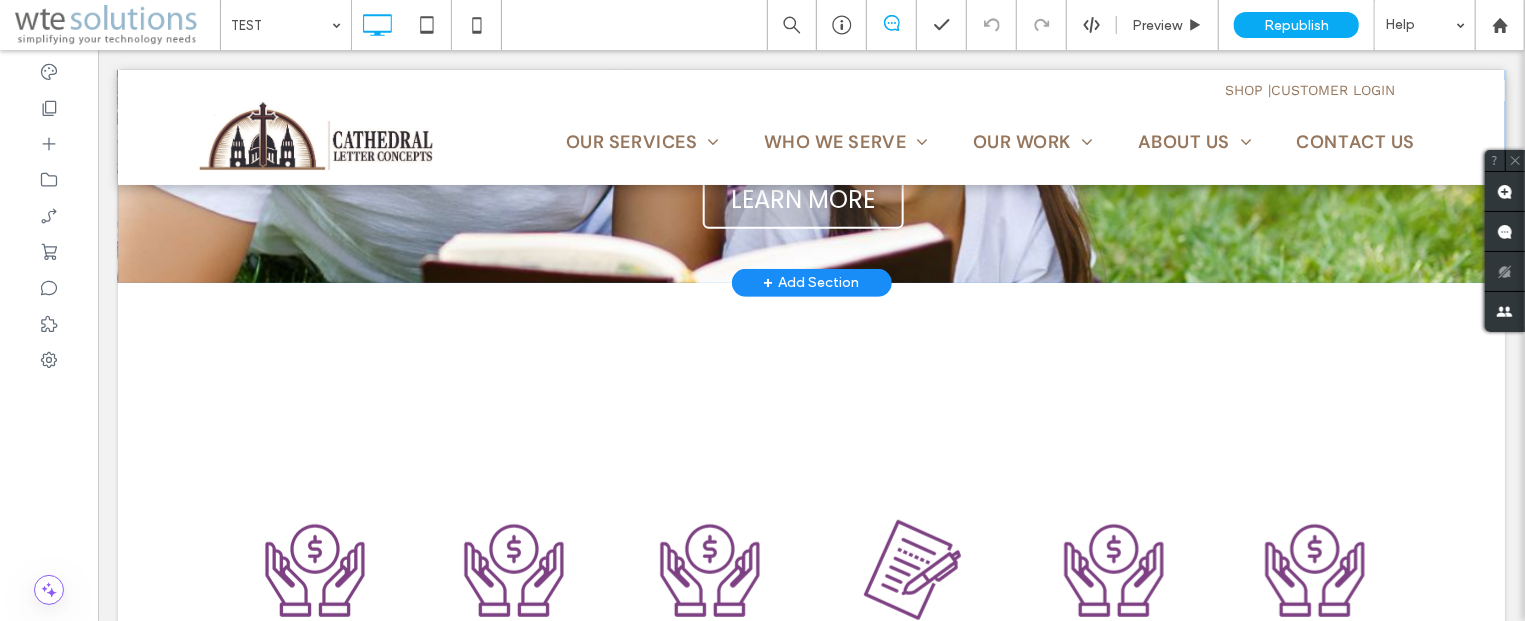 scroll, scrollTop: 428, scrollLeft: 0, axis: vertical 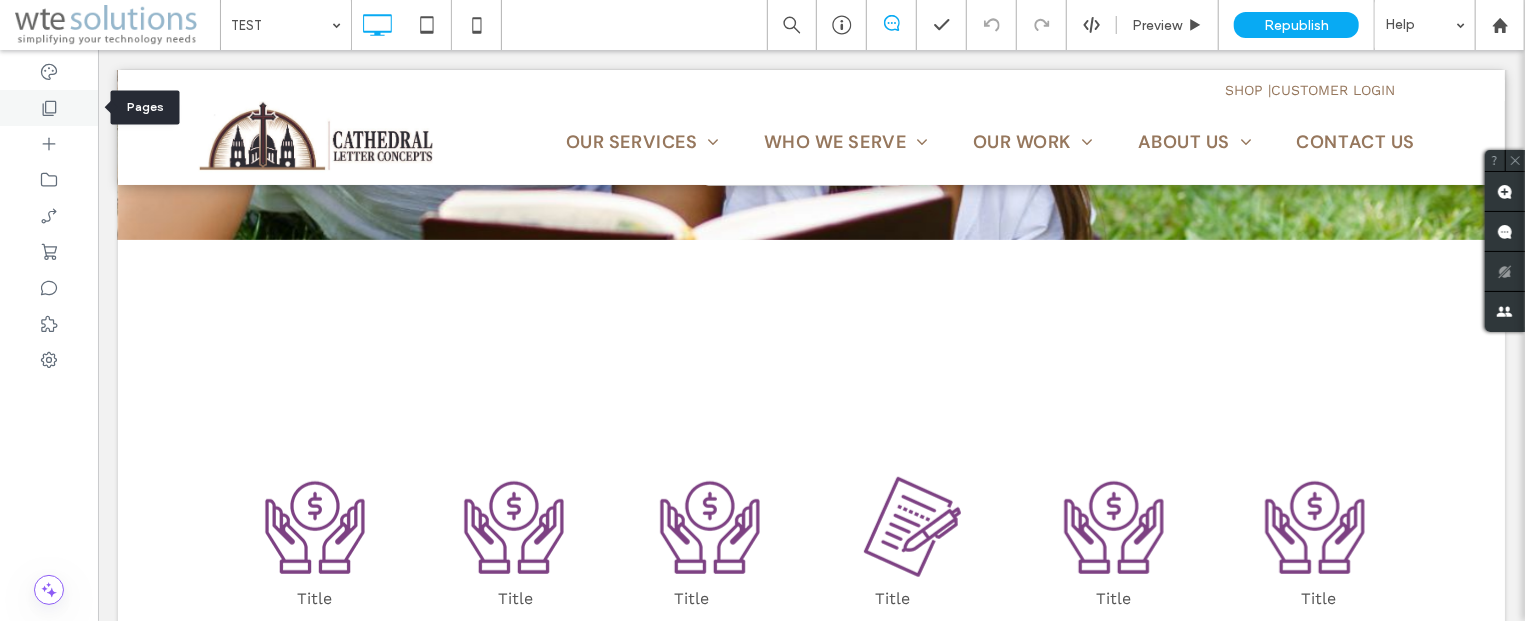 click 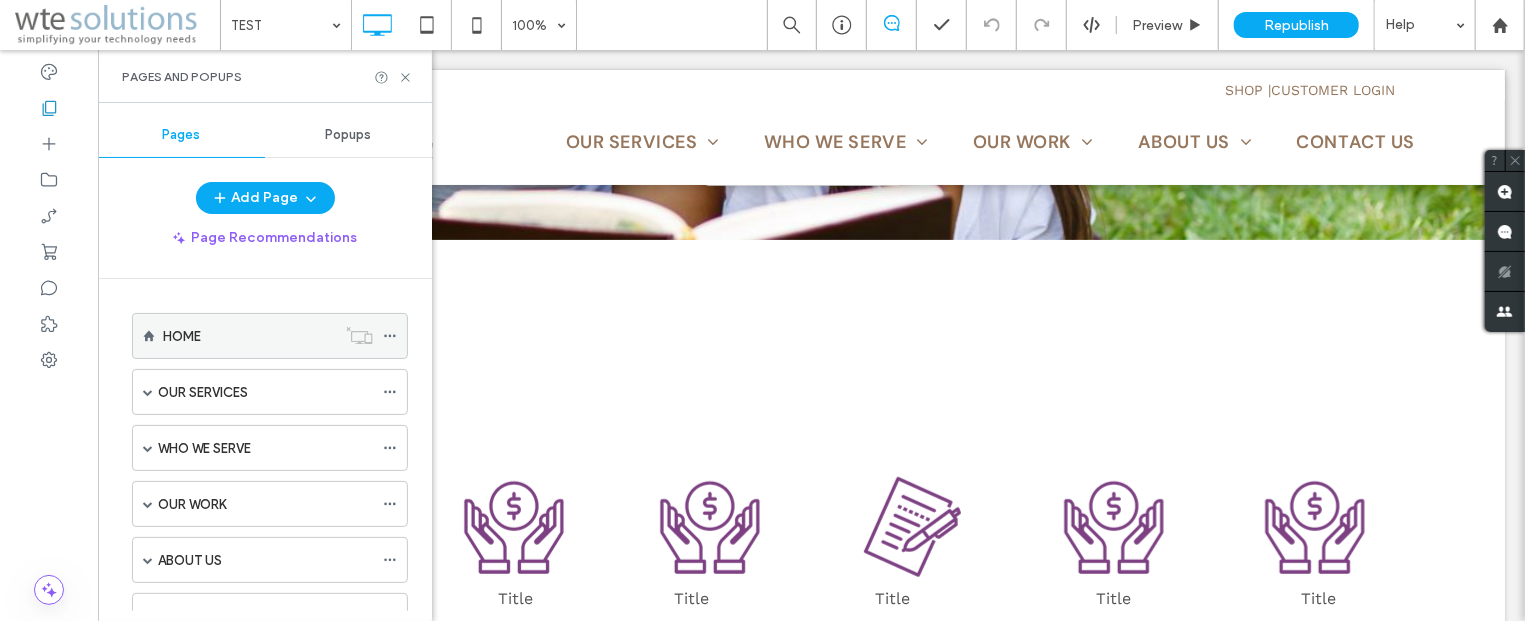 click on "HOME" at bounding box center [249, 336] 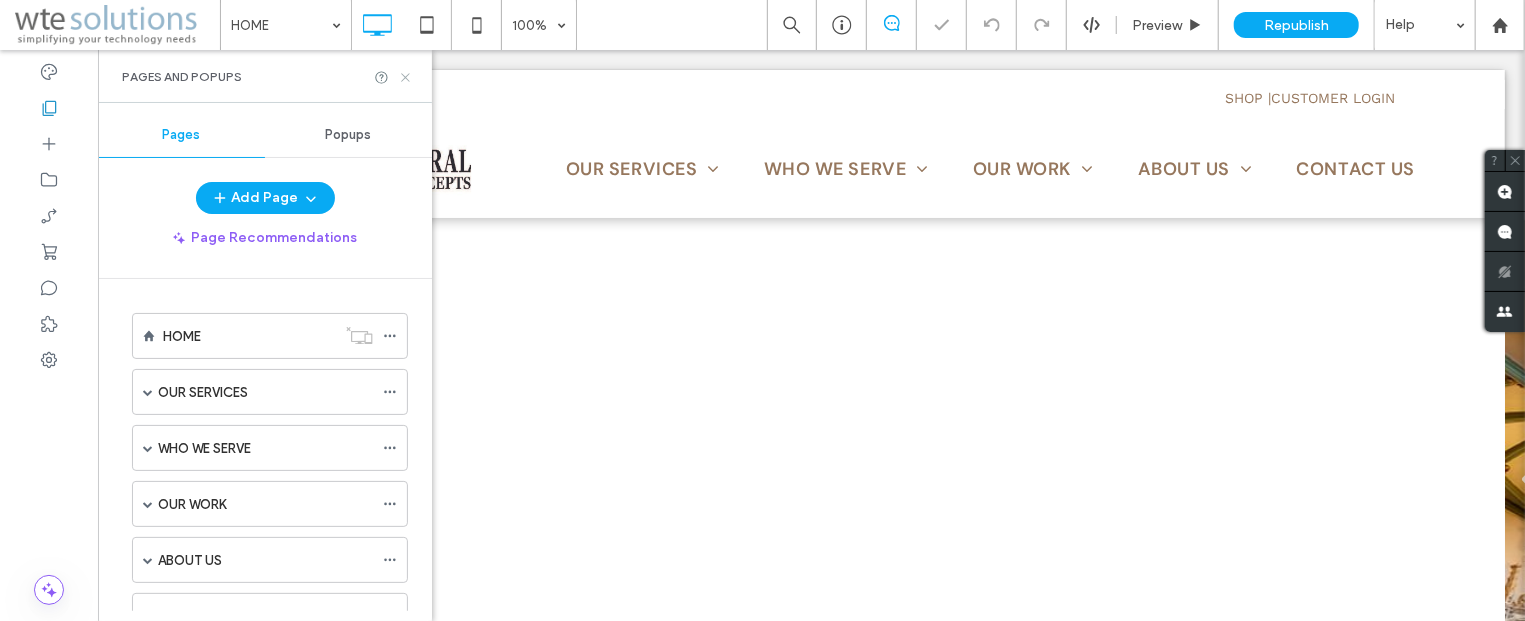 click 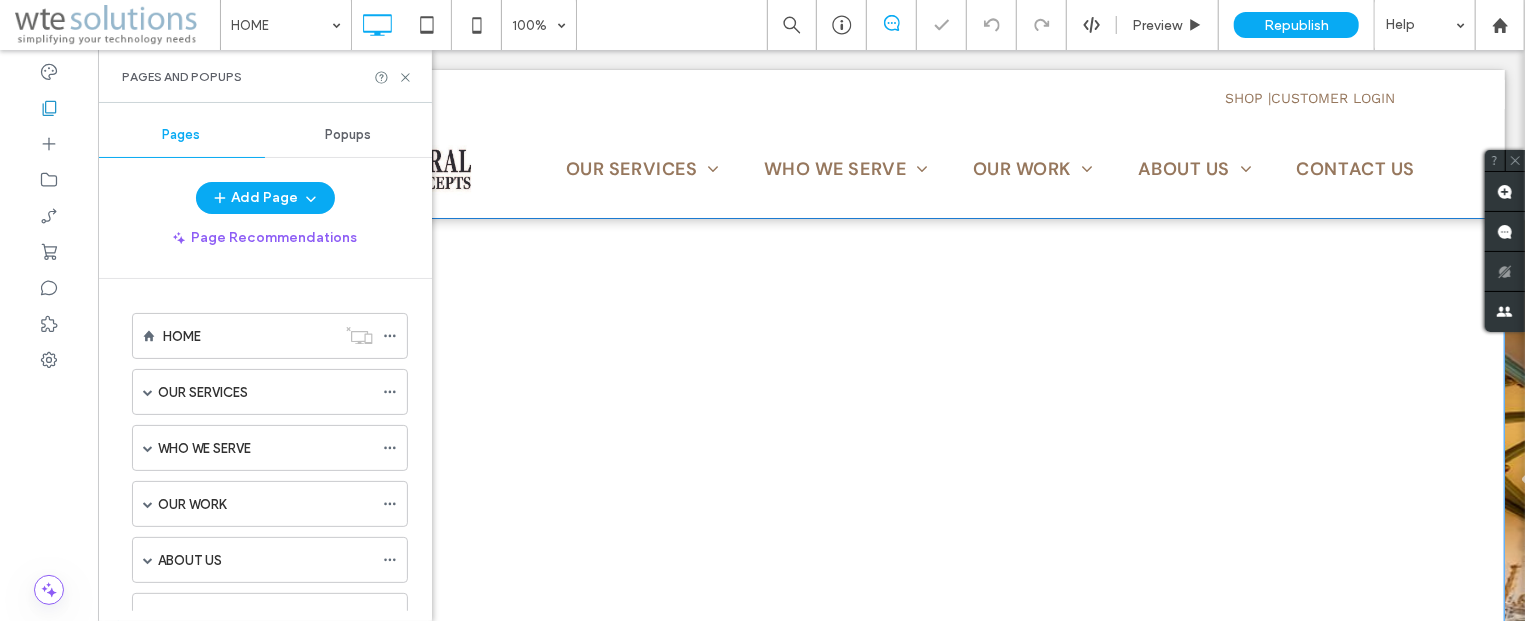 scroll, scrollTop: 0, scrollLeft: 0, axis: both 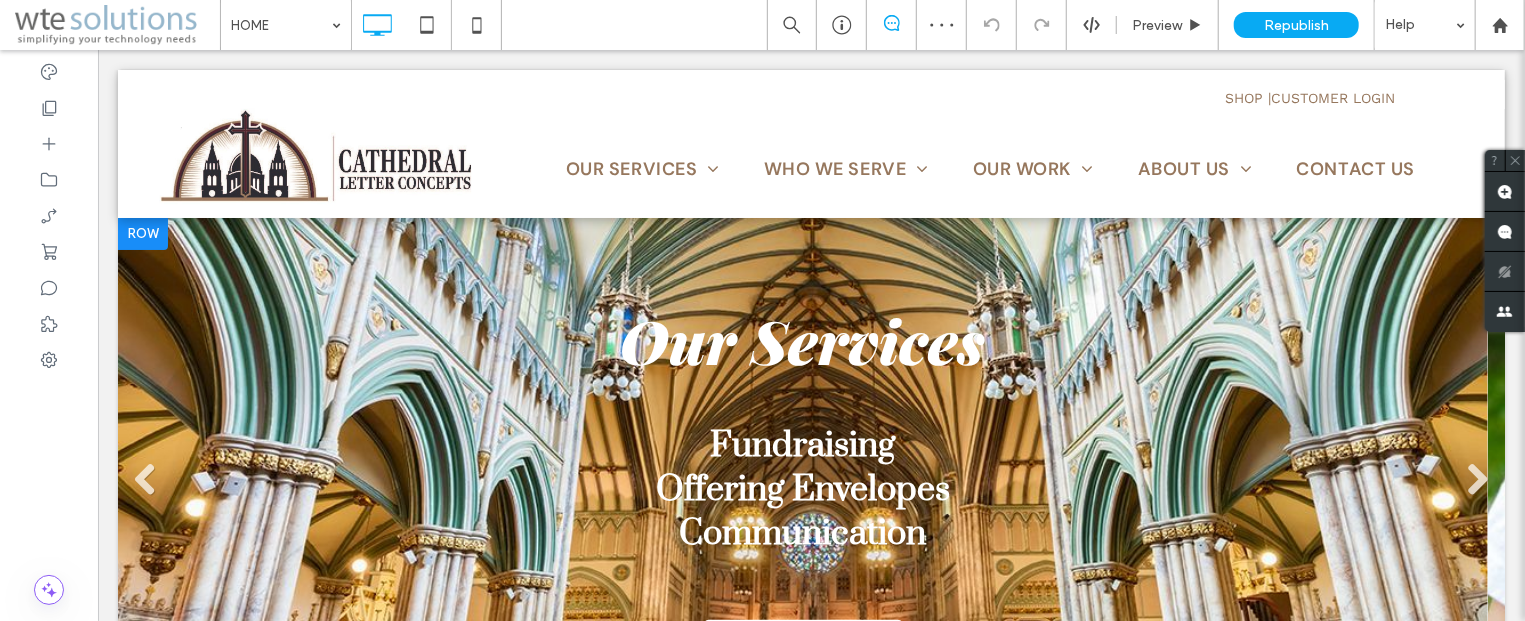 click at bounding box center (142, 233) 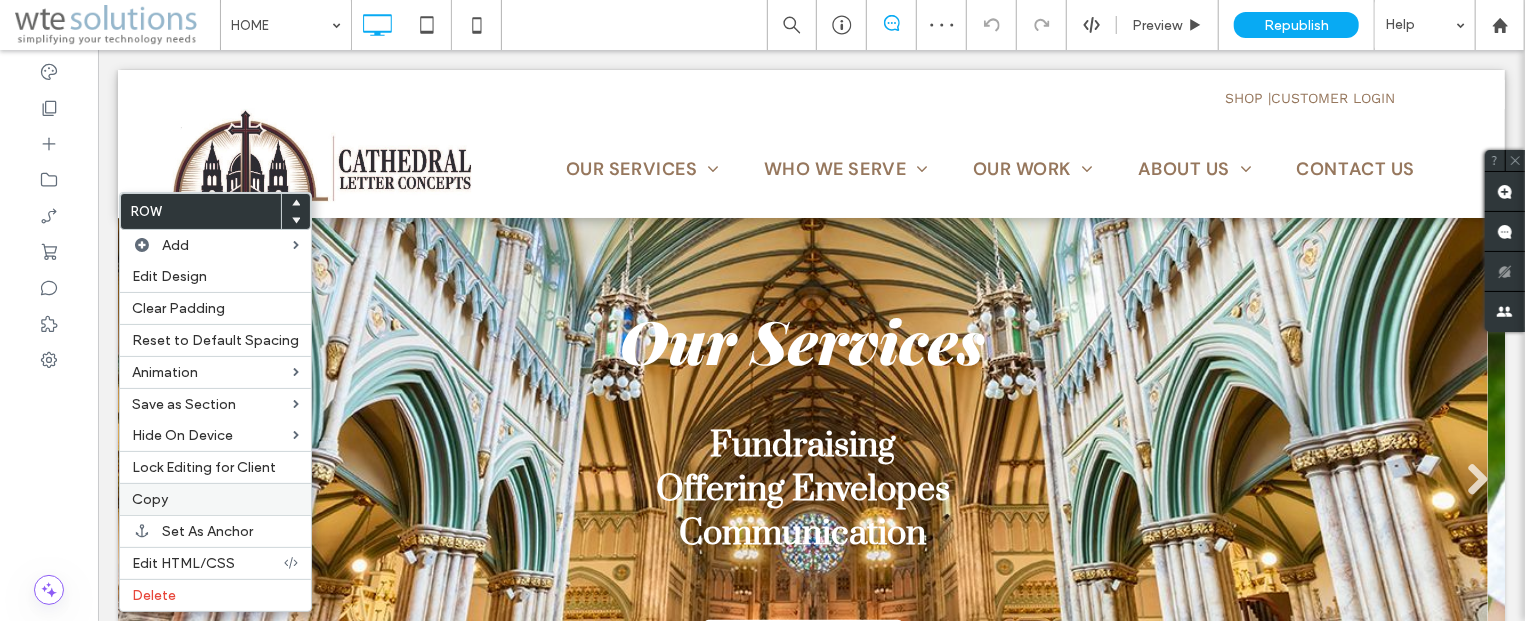 click on "Copy" at bounding box center (215, 499) 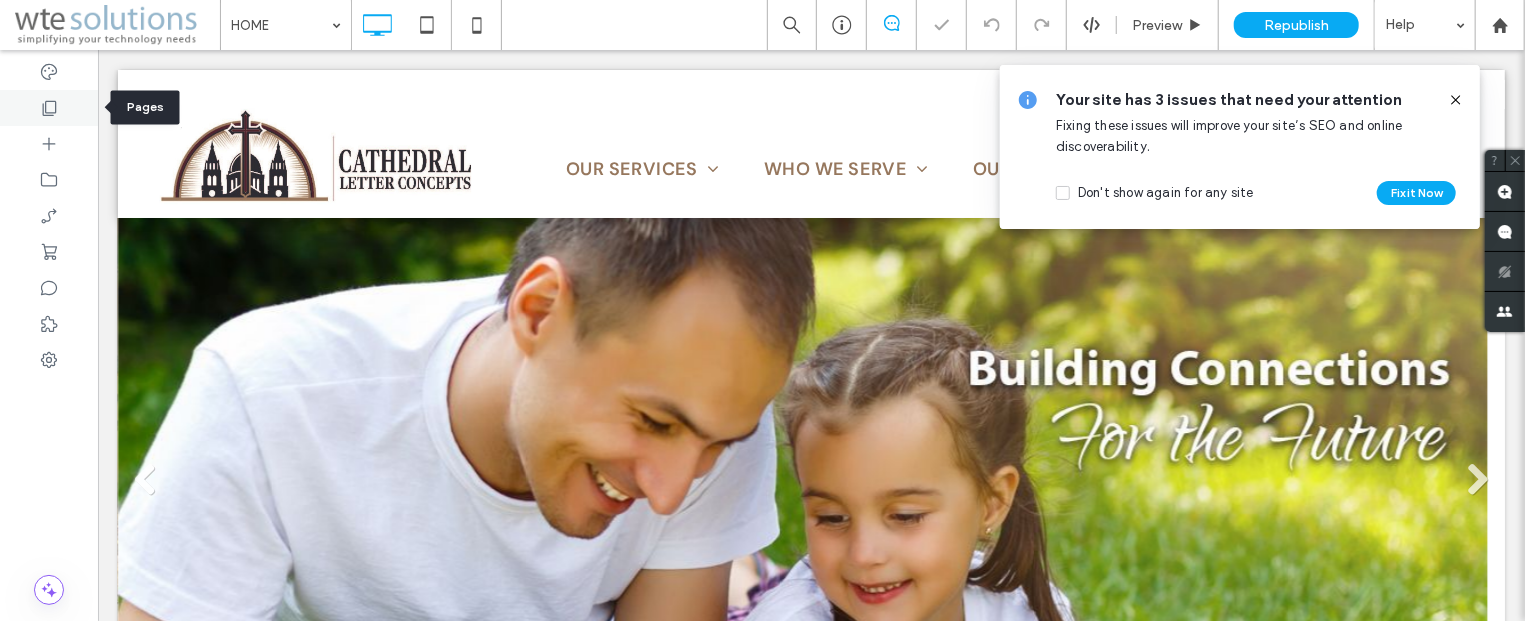 click 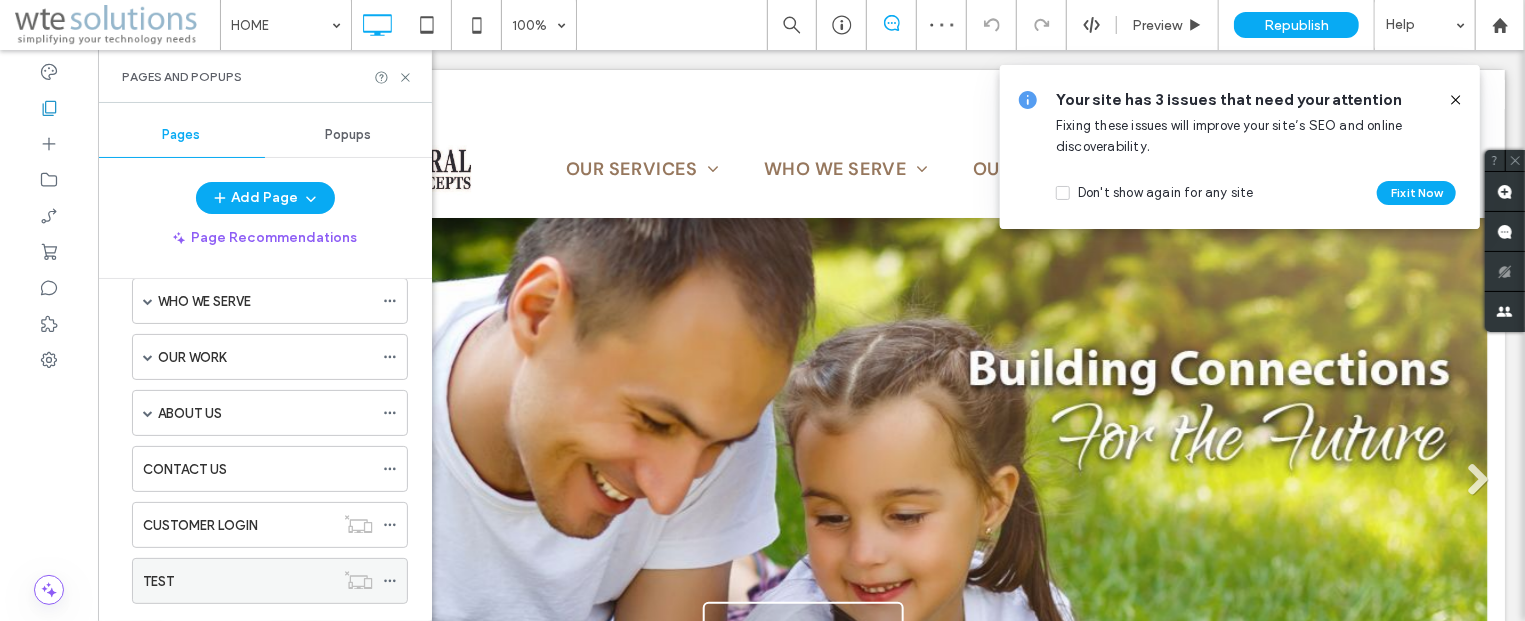 scroll, scrollTop: 360, scrollLeft: 0, axis: vertical 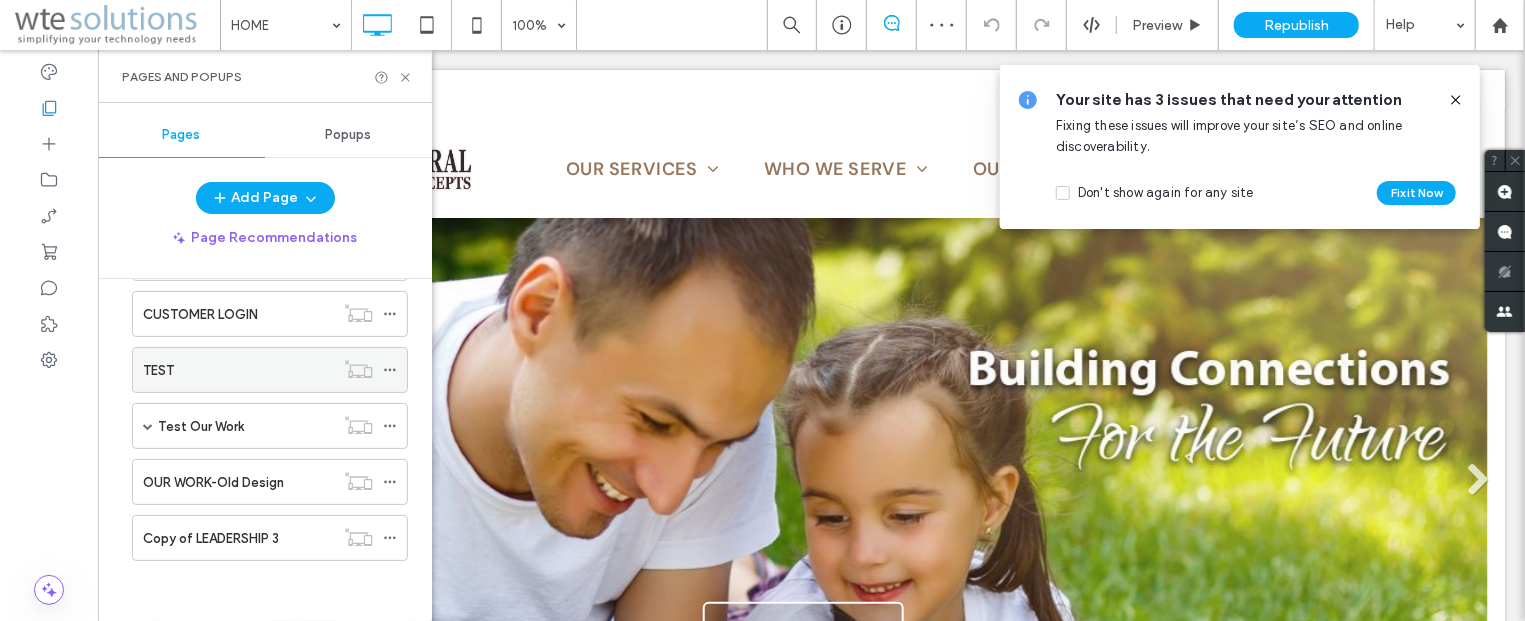 click on "TEST" at bounding box center (238, 370) 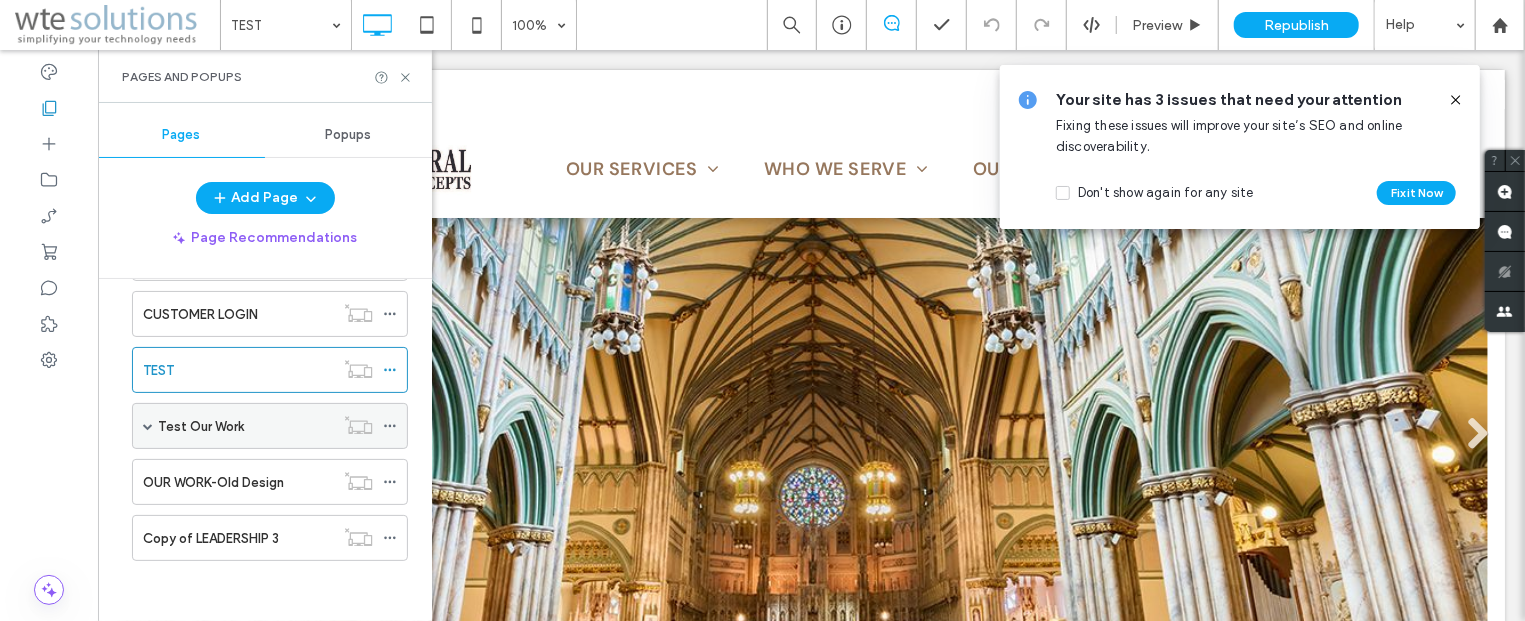 scroll, scrollTop: 0, scrollLeft: 0, axis: both 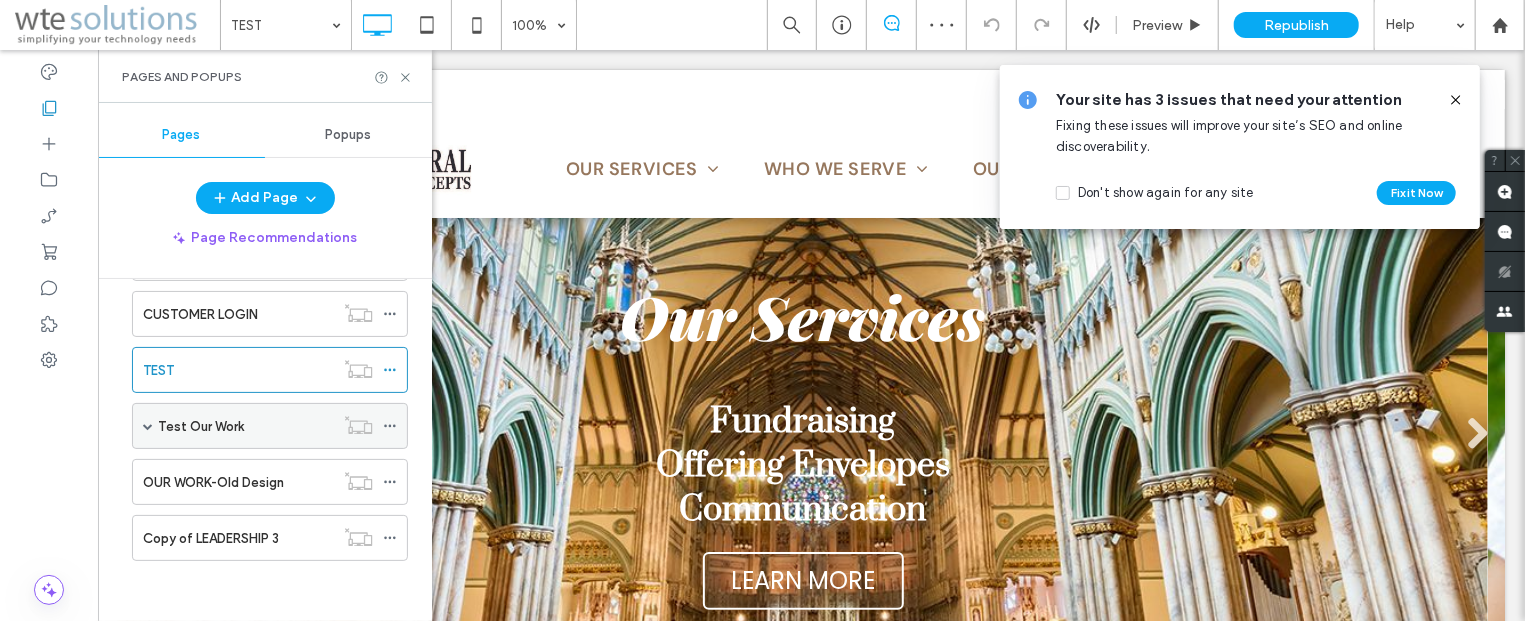 click on "Test Our Work" at bounding box center [201, 426] 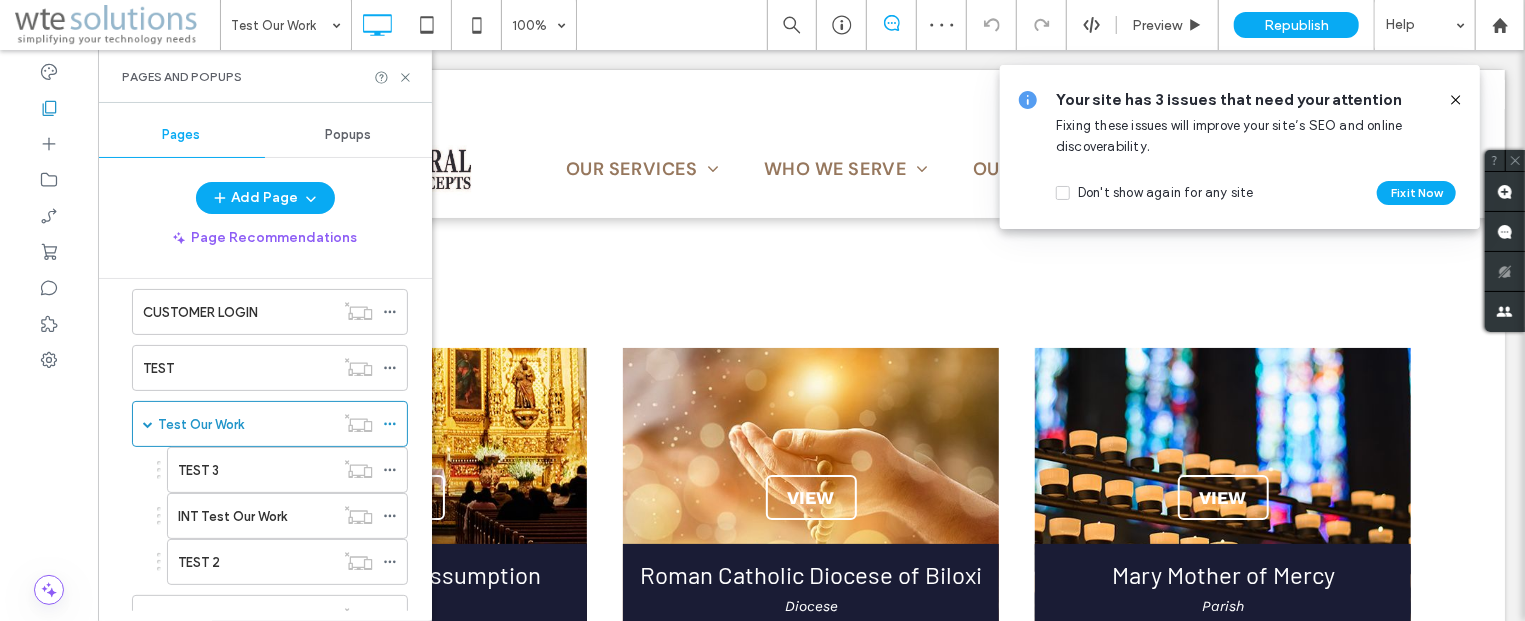 scroll, scrollTop: 0, scrollLeft: 0, axis: both 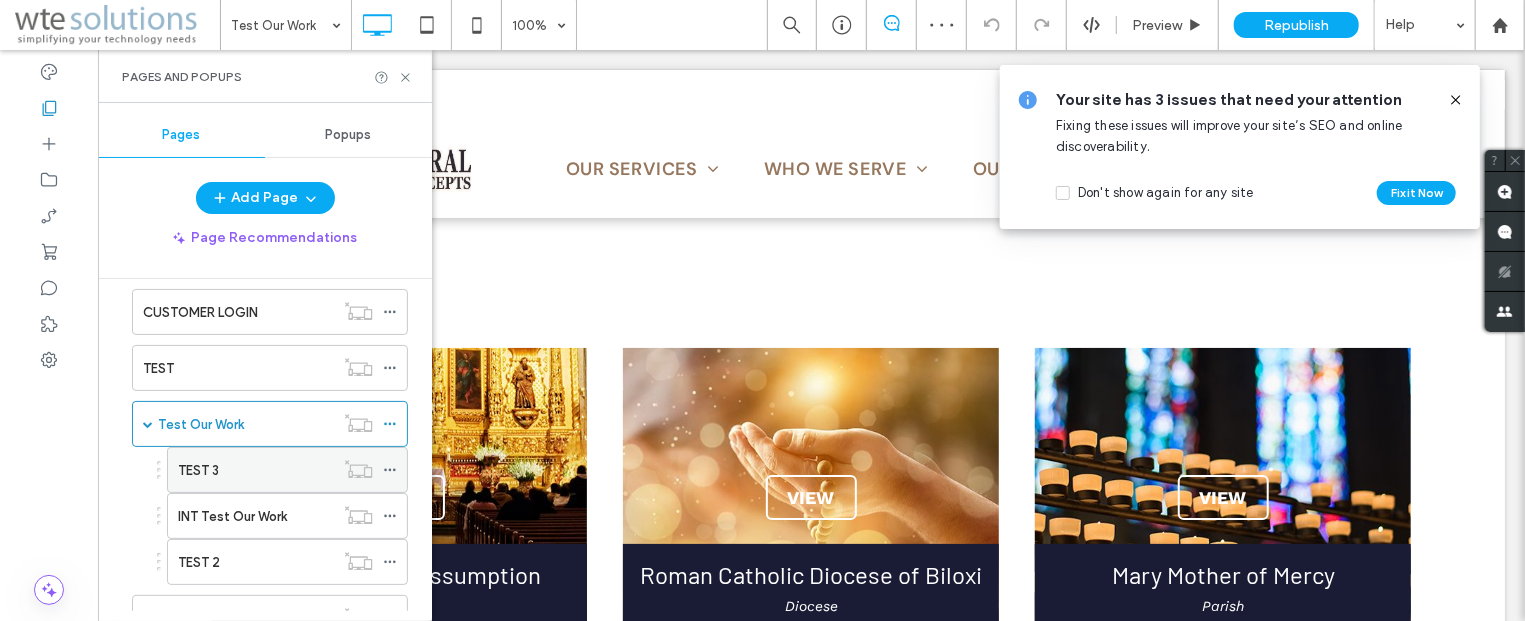 click on "TEST 3" at bounding box center [256, 470] 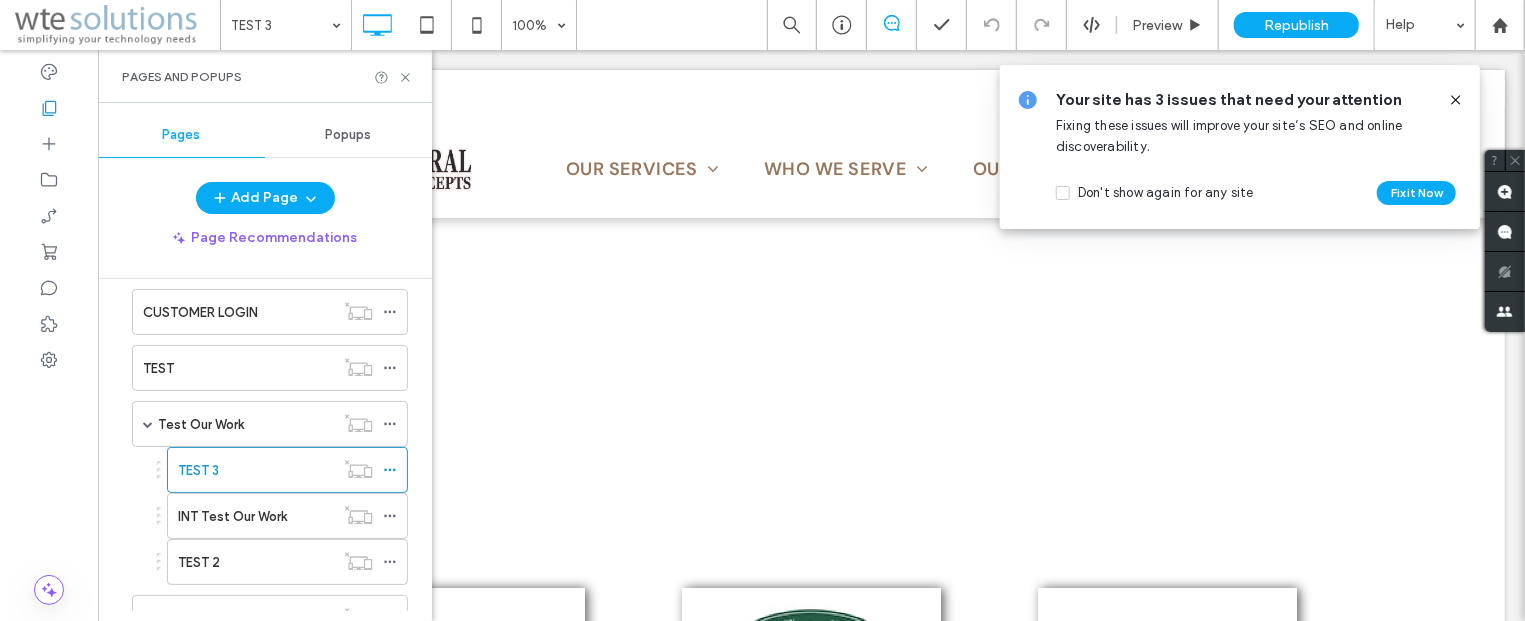 scroll, scrollTop: 0, scrollLeft: 0, axis: both 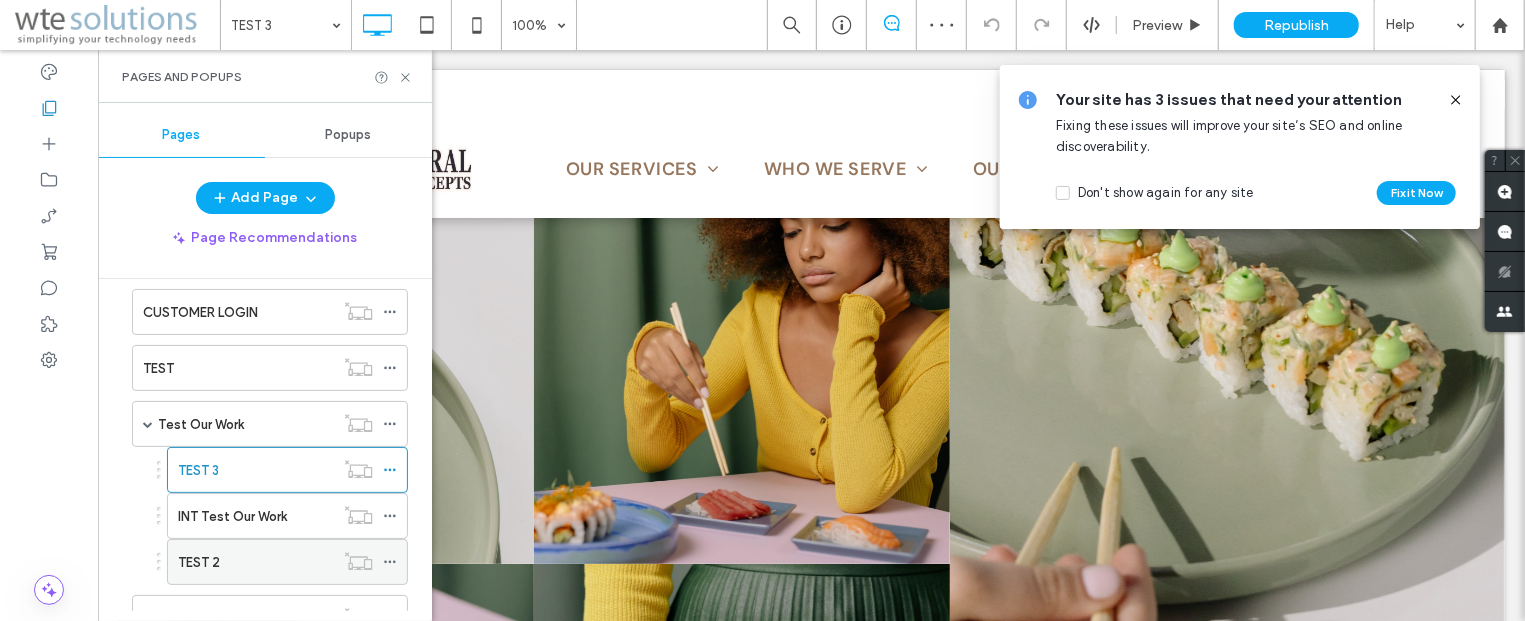 click on "TEST 2" at bounding box center [256, 562] 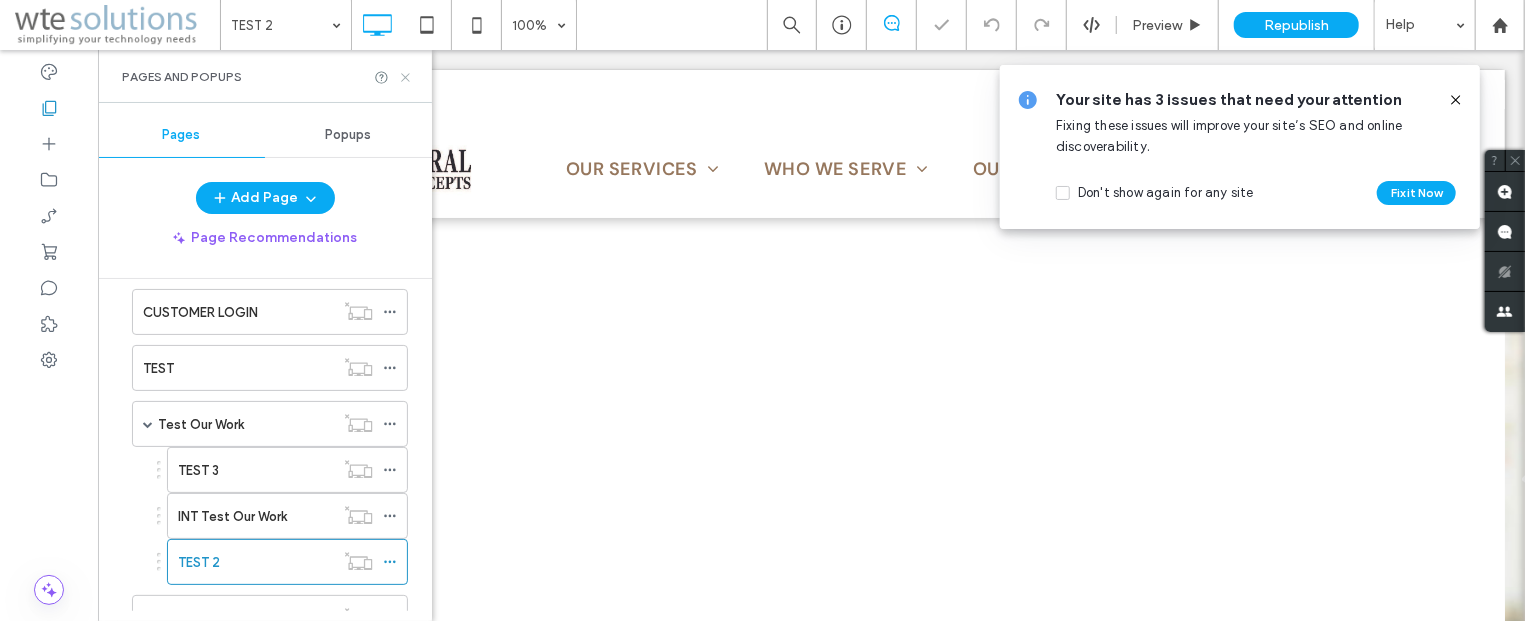 scroll, scrollTop: 0, scrollLeft: 0, axis: both 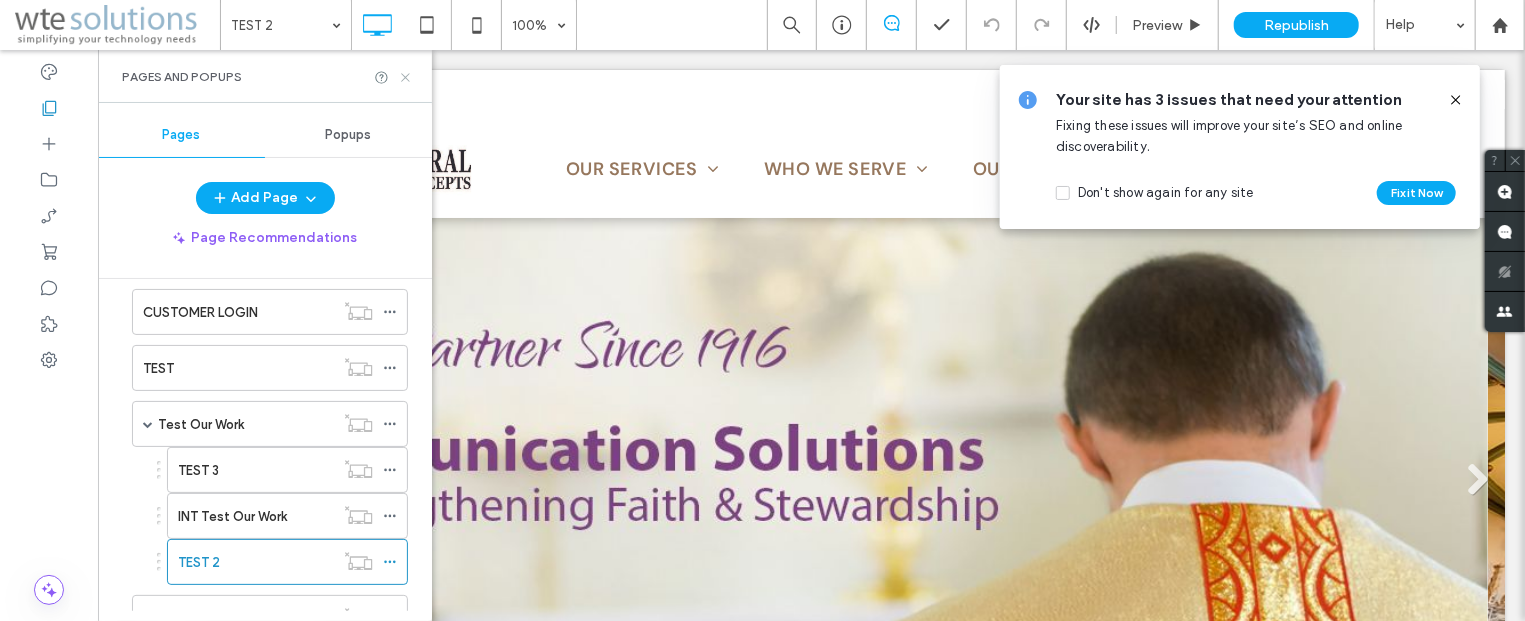 drag, startPoint x: 411, startPoint y: 80, endPoint x: 313, endPoint y: 33, distance: 108.68762 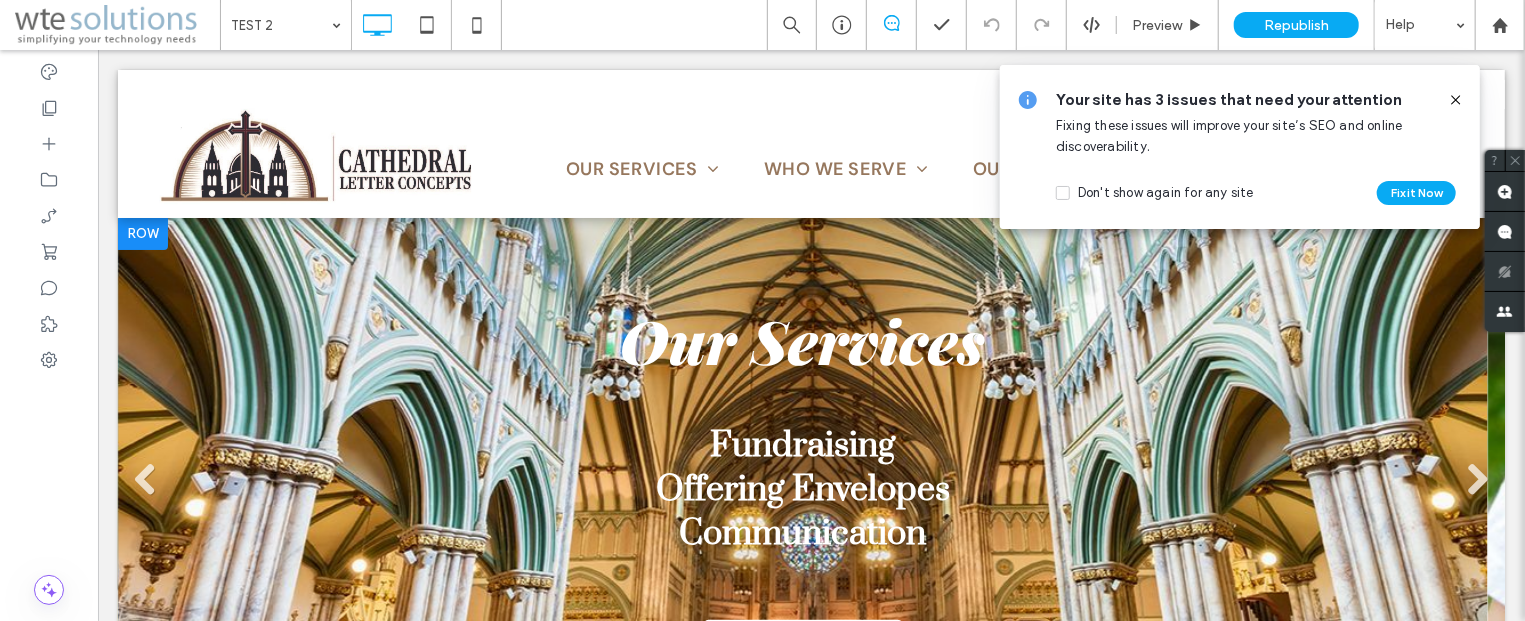 click at bounding box center [142, 233] 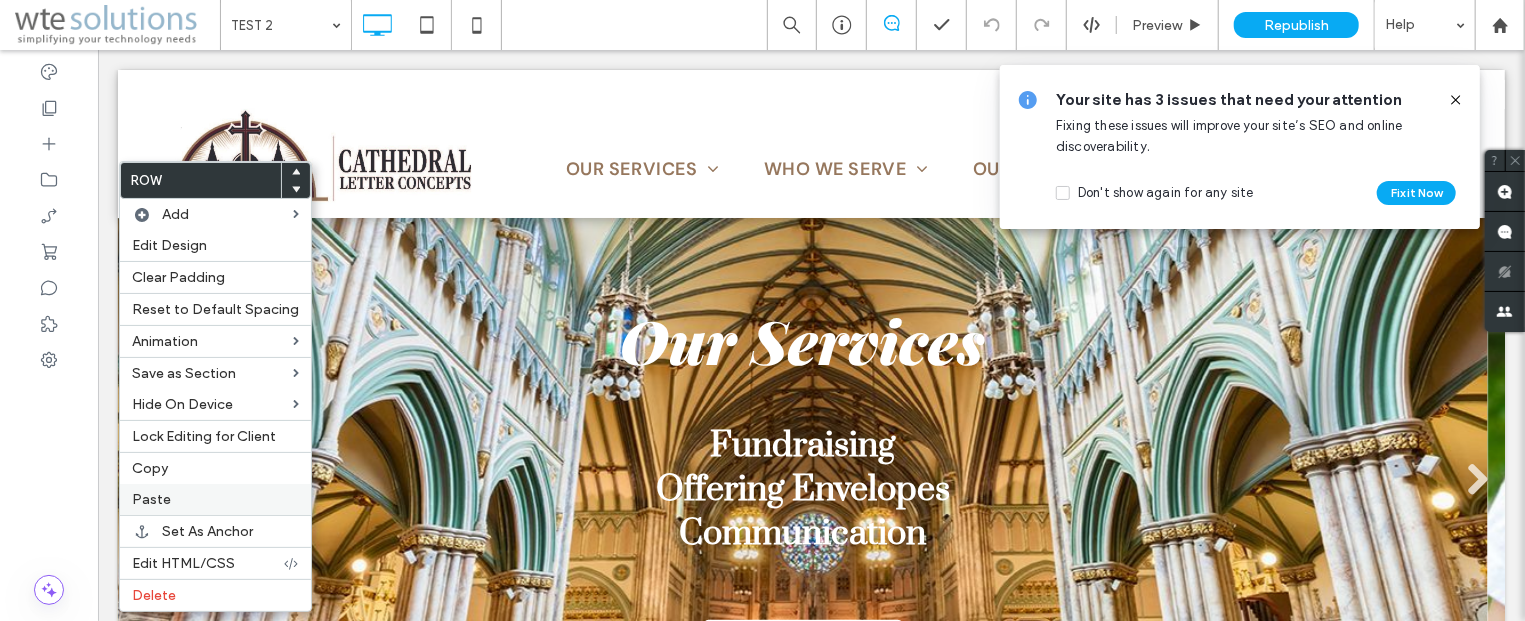 click on "Paste" at bounding box center (215, 499) 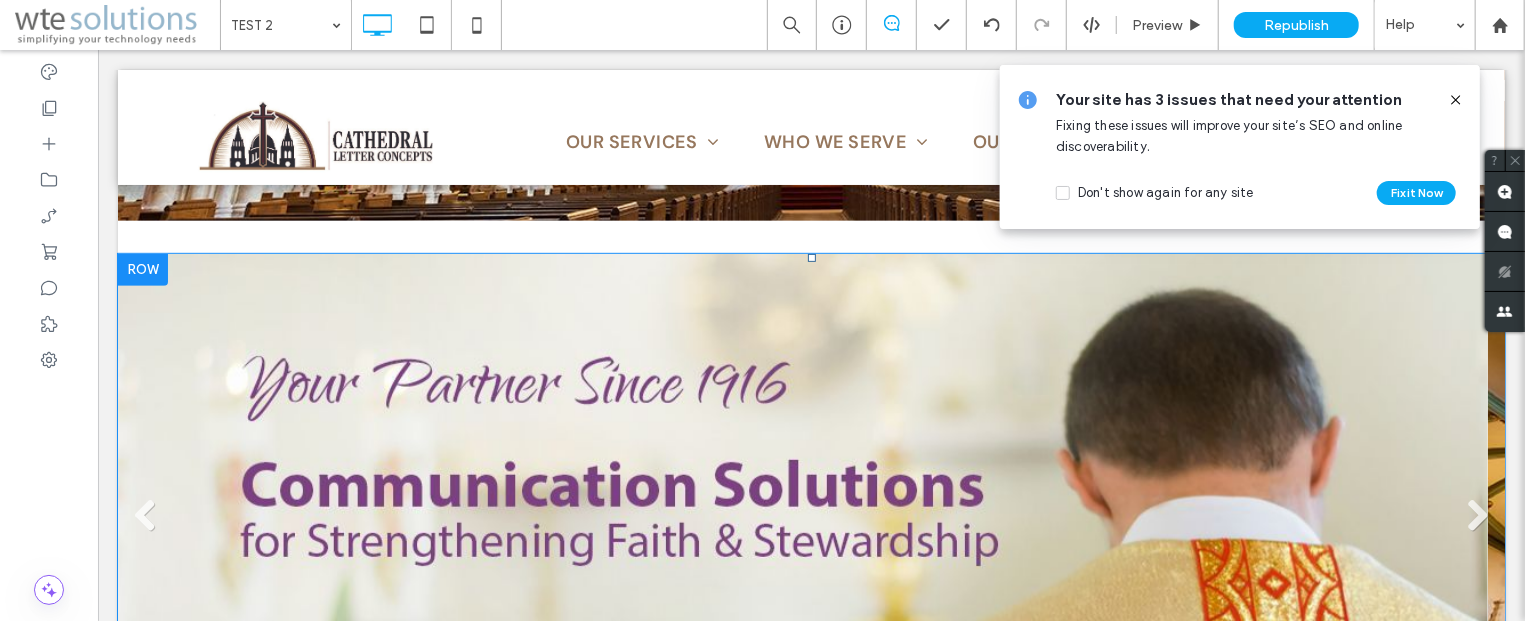 scroll, scrollTop: 536, scrollLeft: 0, axis: vertical 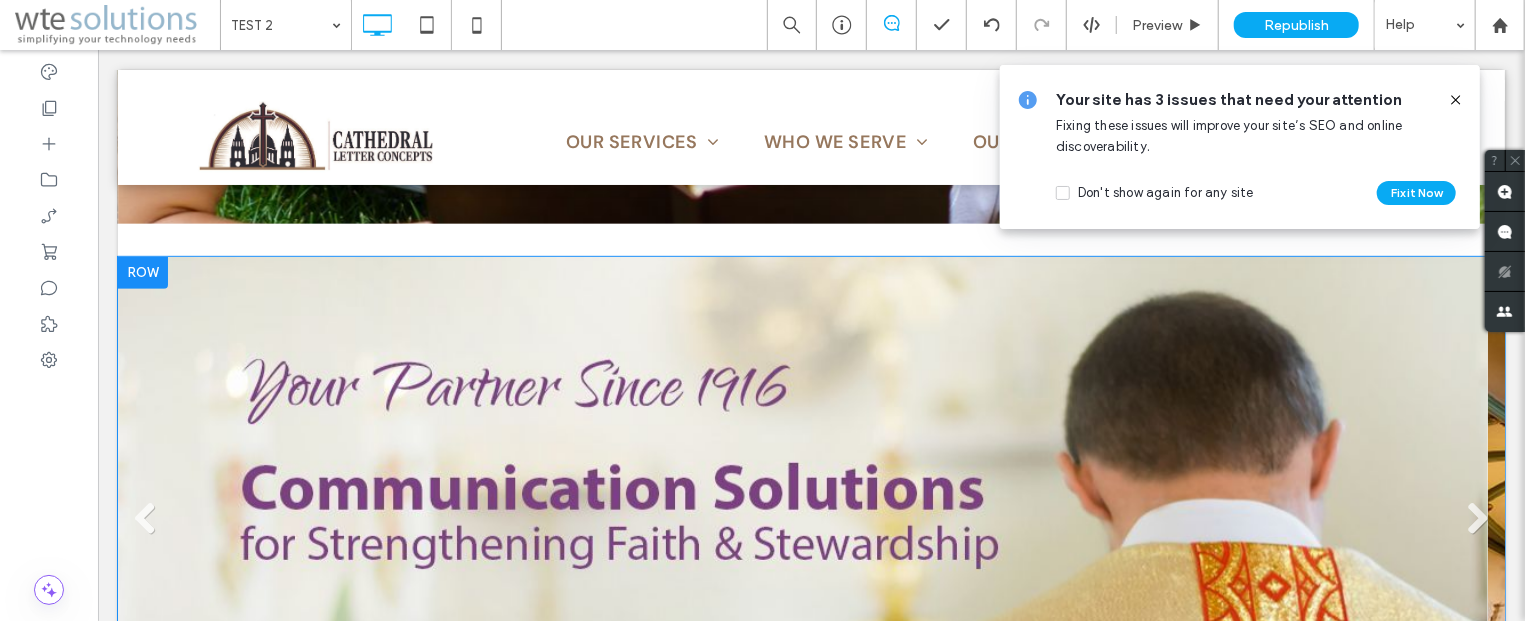 click at bounding box center (142, 272) 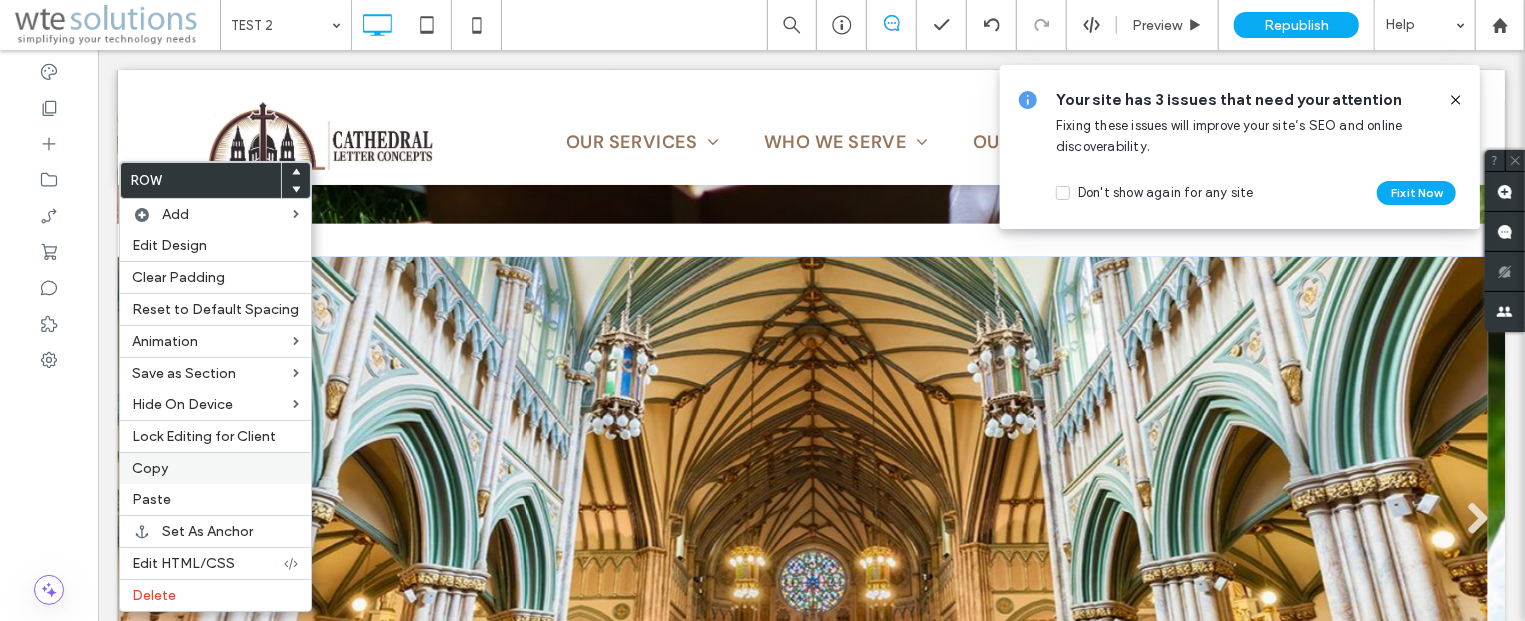 click on "Copy" at bounding box center [215, 468] 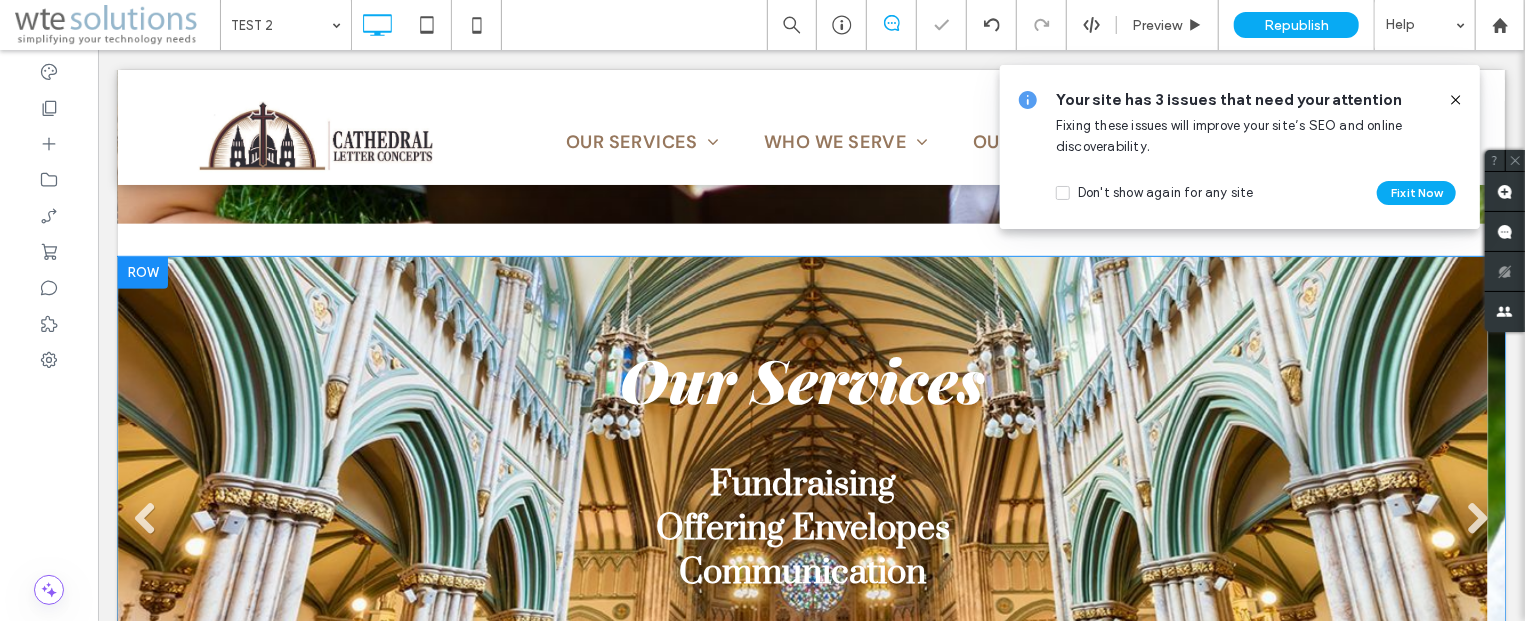 click at bounding box center [142, 272] 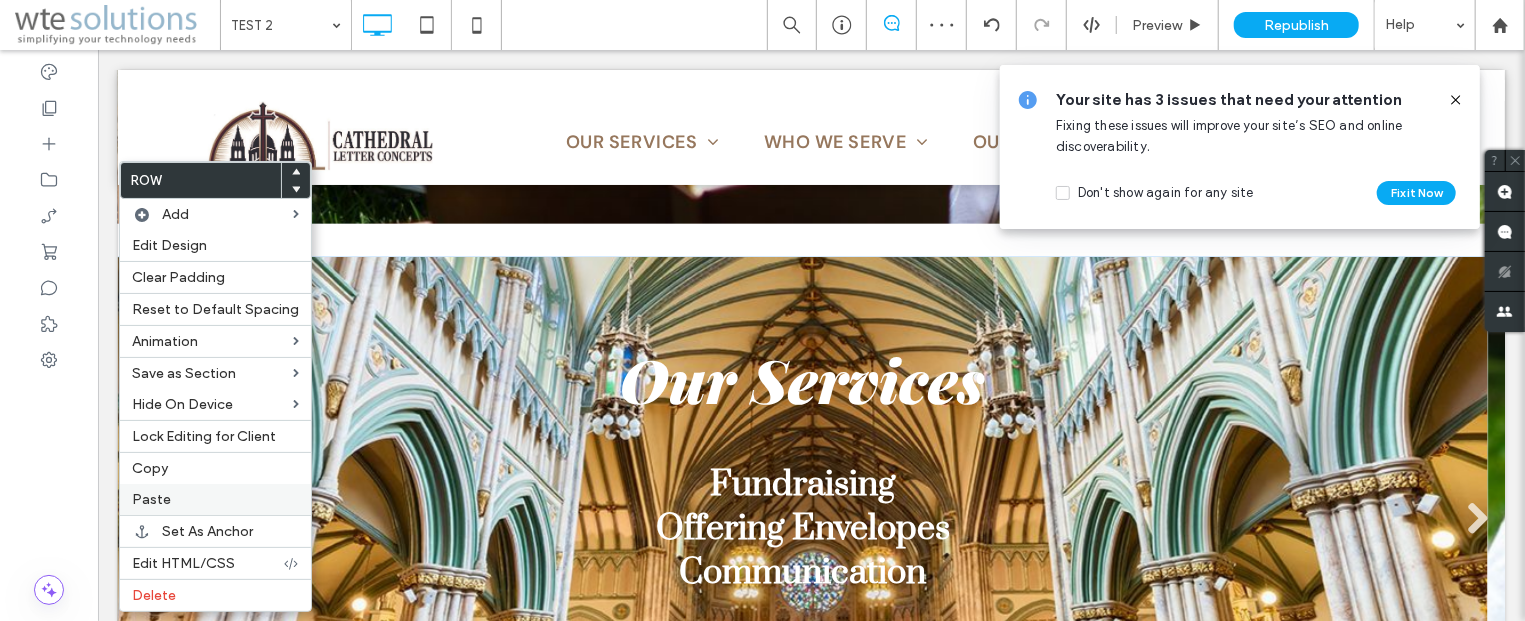 click on "Paste" at bounding box center [215, 499] 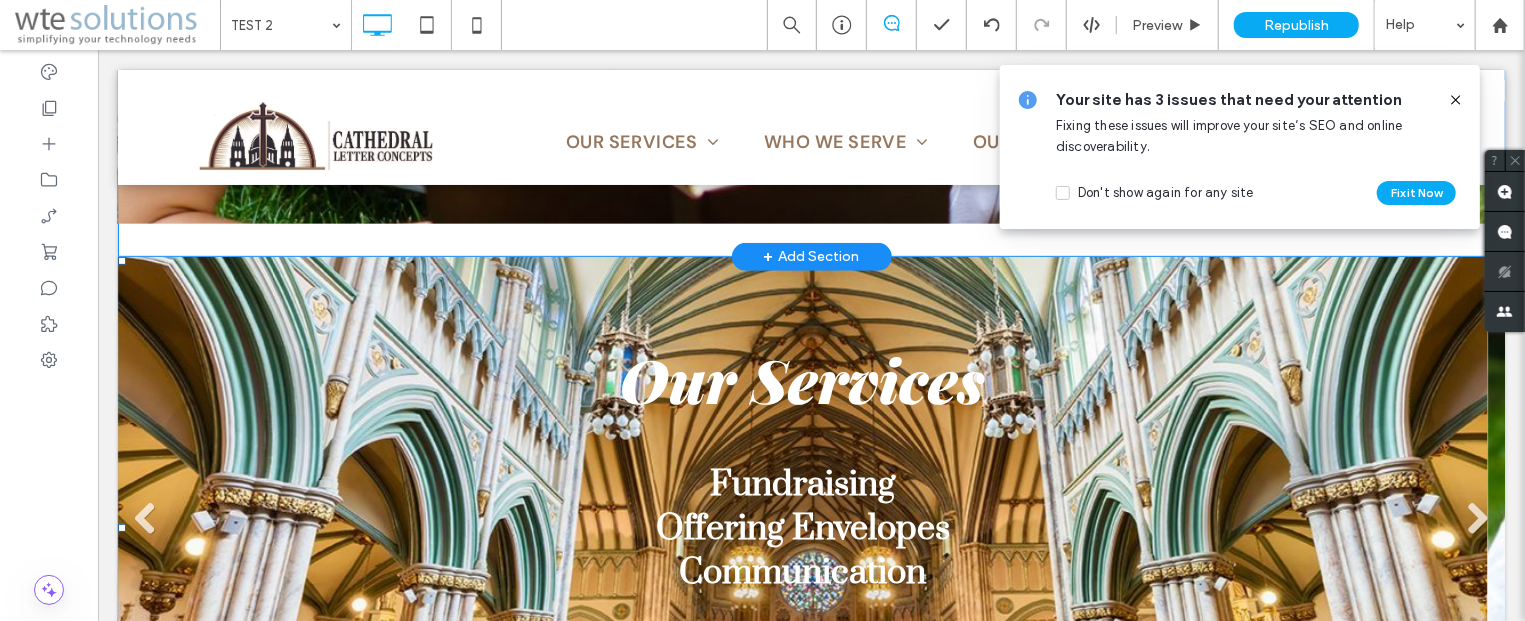 scroll, scrollTop: 107, scrollLeft: 0, axis: vertical 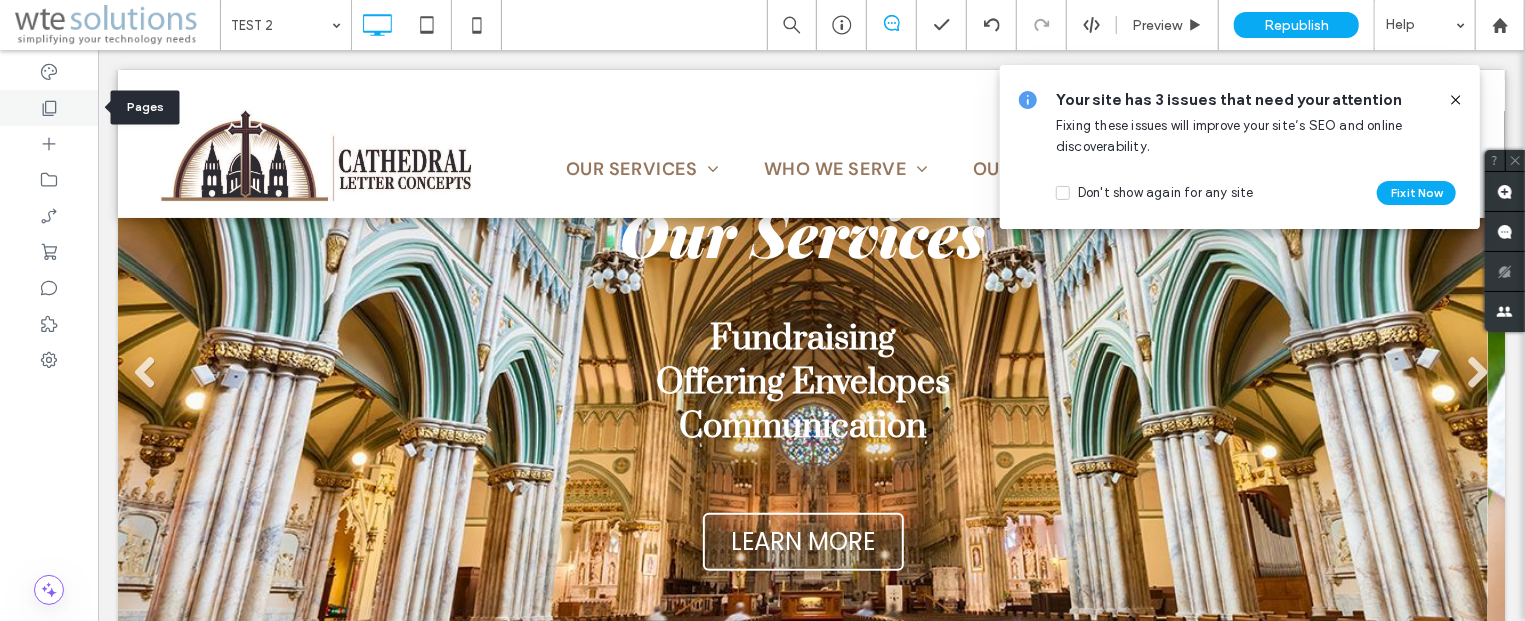 click at bounding box center [49, 108] 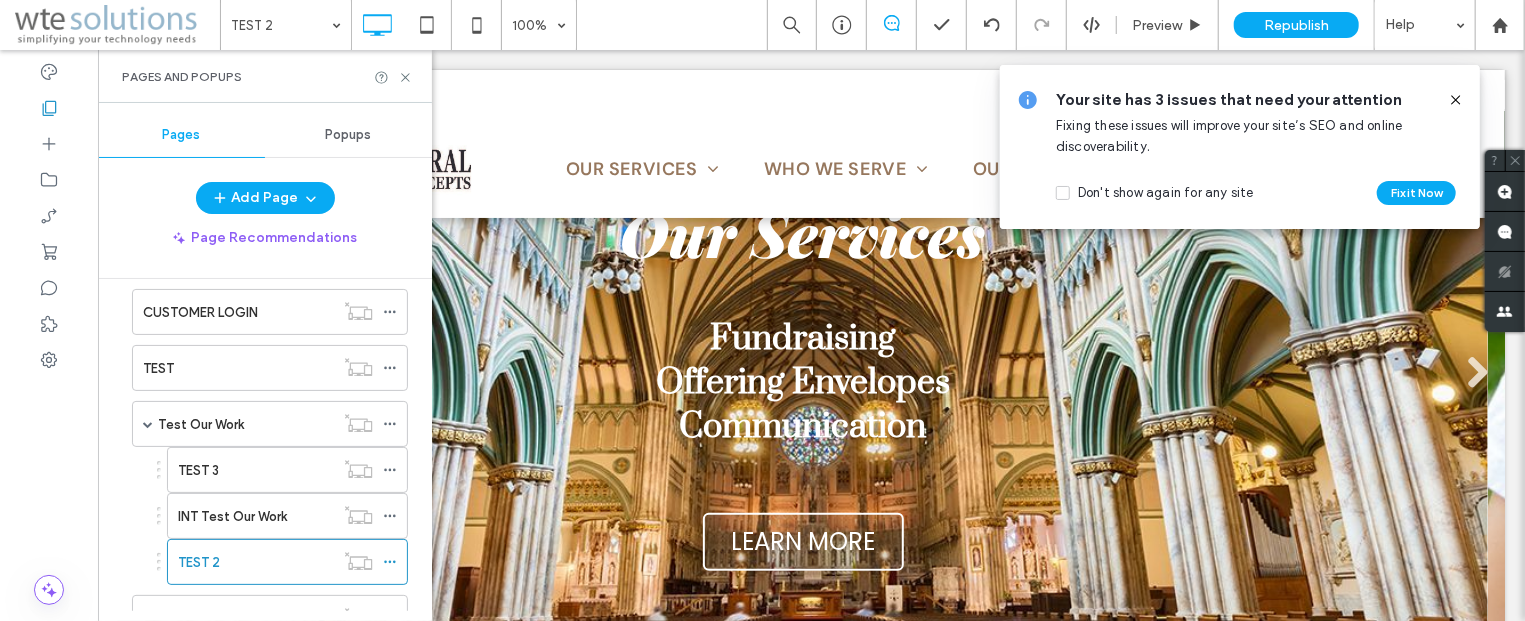 scroll, scrollTop: 361, scrollLeft: 0, axis: vertical 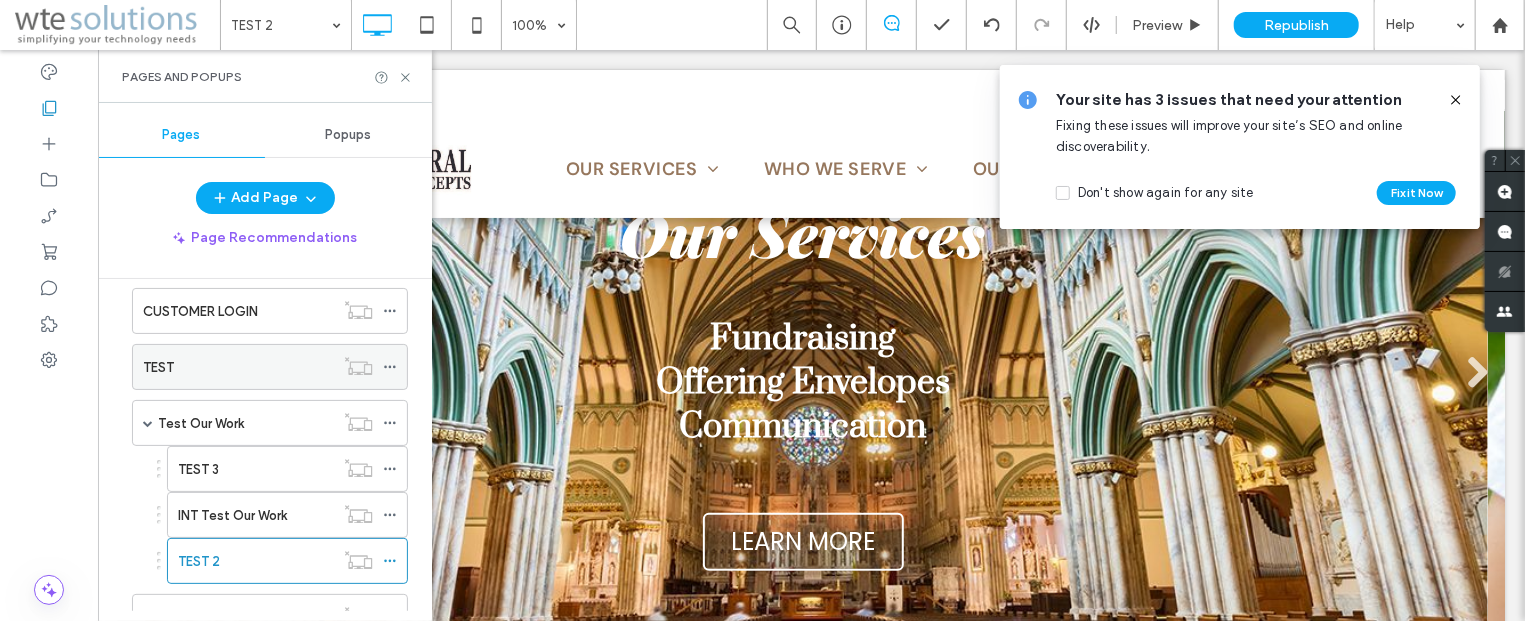click on "TEST" at bounding box center [238, 367] 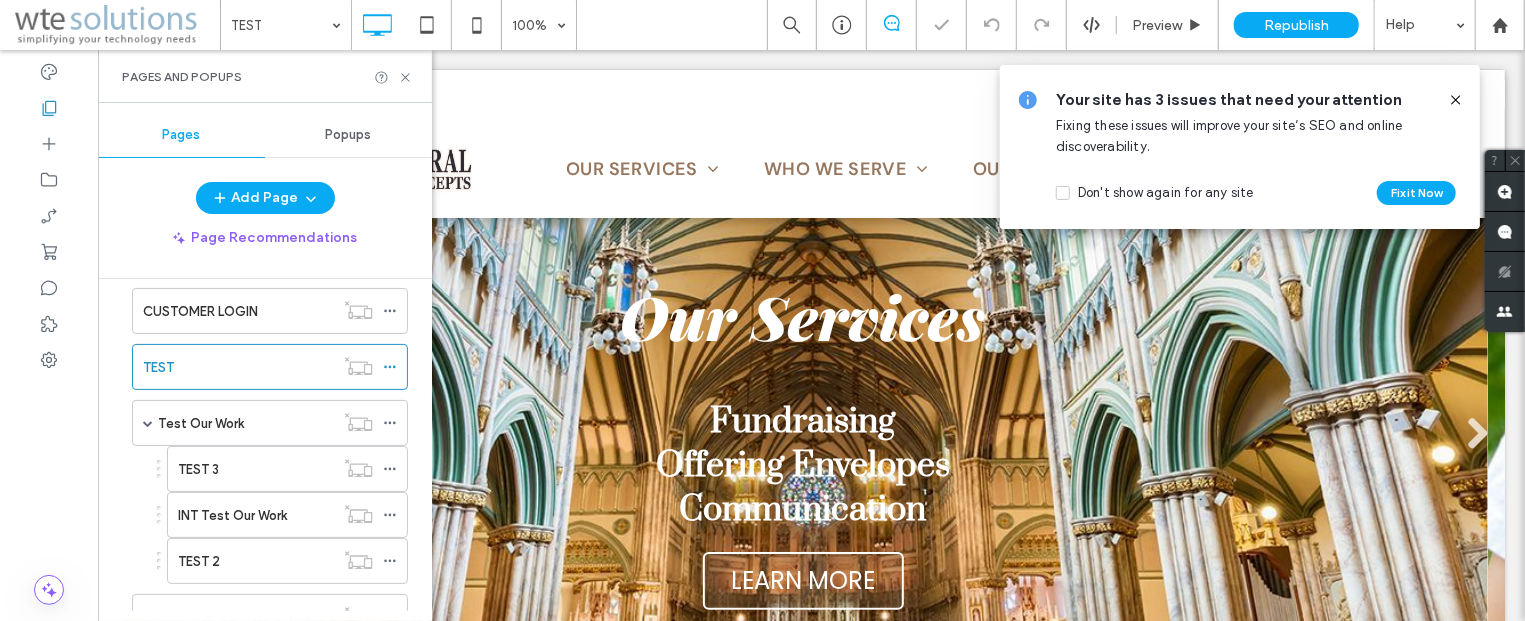 scroll, scrollTop: 0, scrollLeft: 0, axis: both 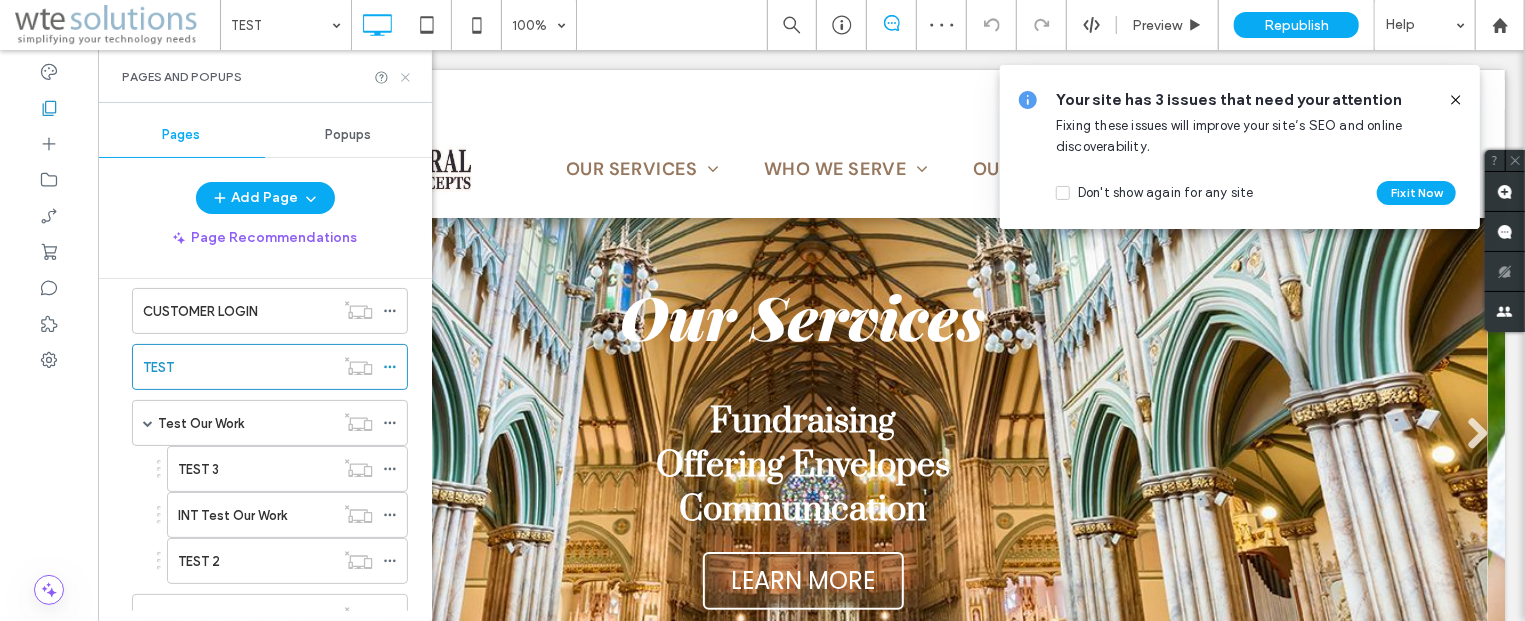click 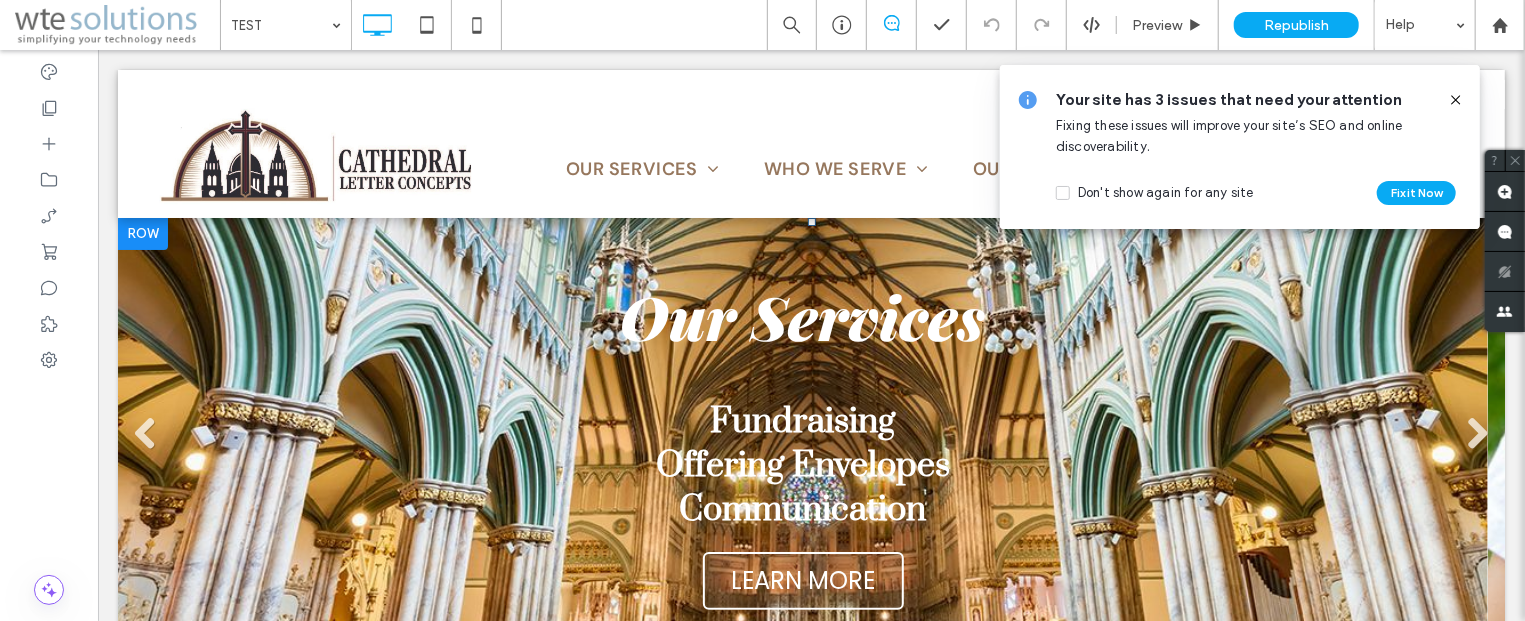 click at bounding box center [802, 442] 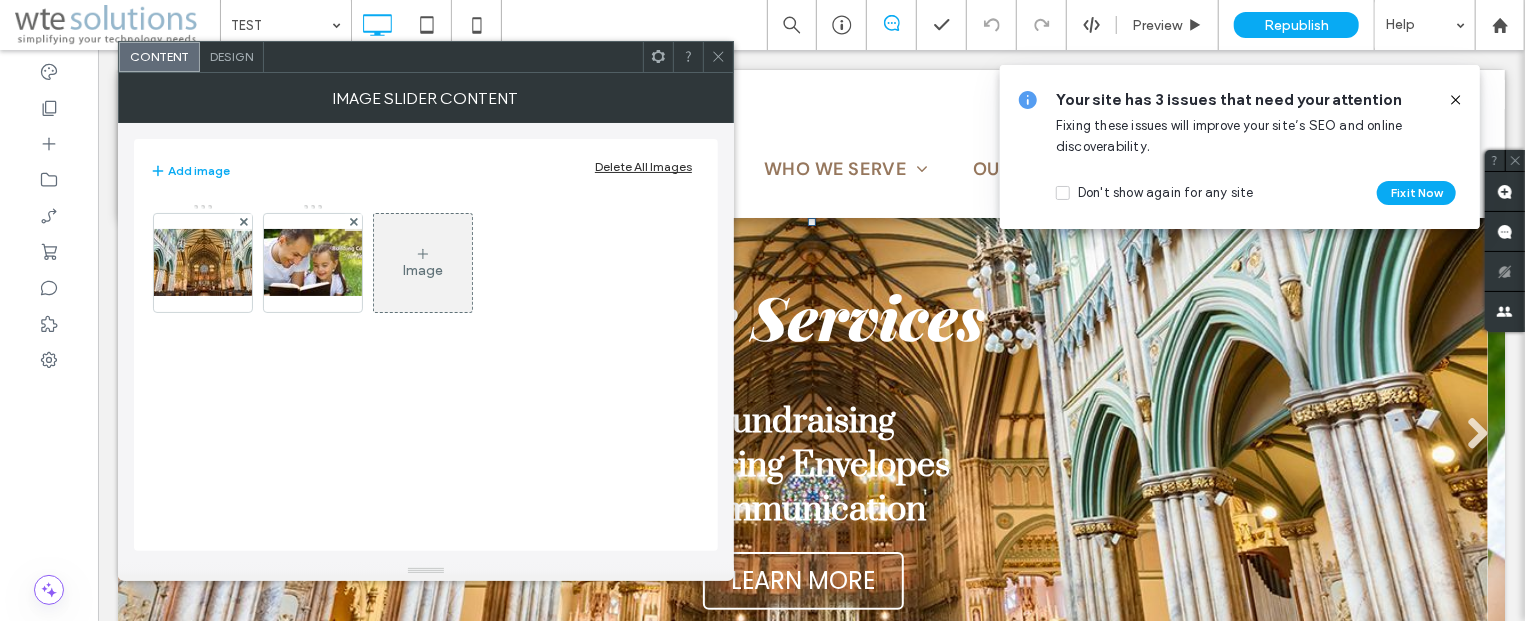 click on "Design" at bounding box center (231, 56) 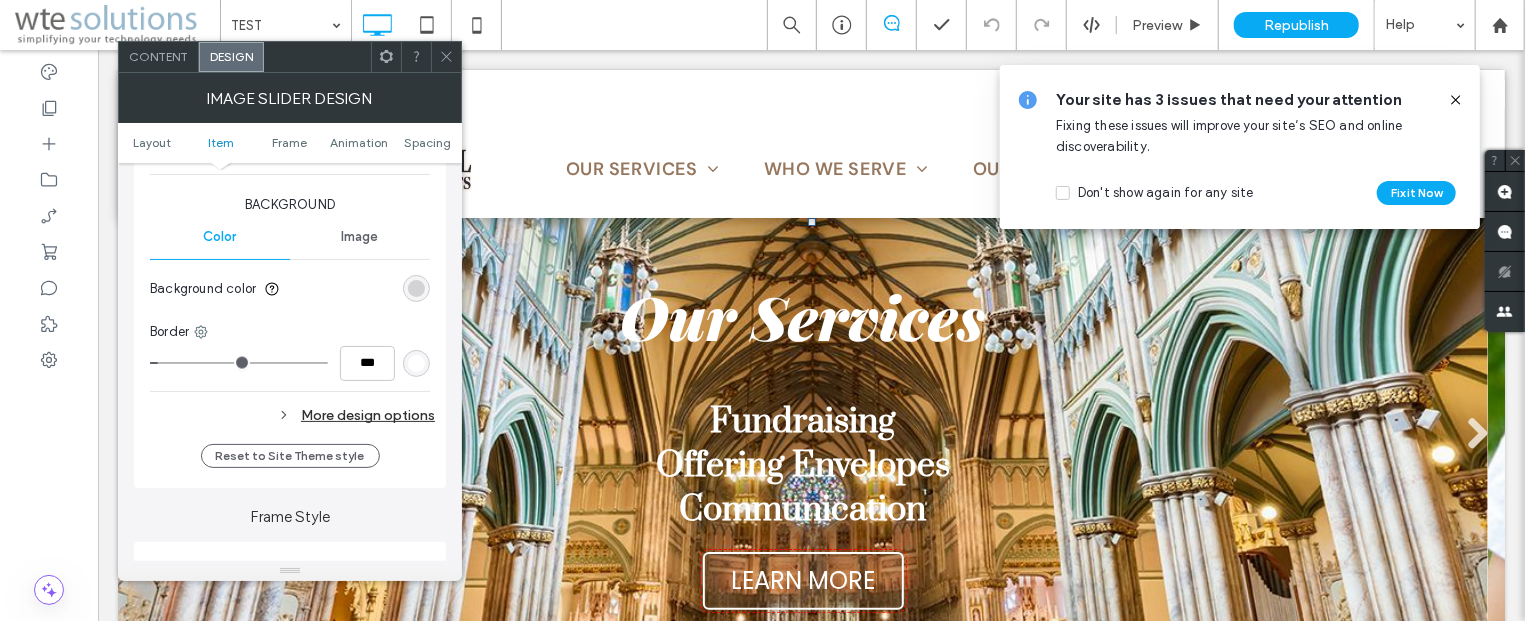 scroll, scrollTop: 1929, scrollLeft: 0, axis: vertical 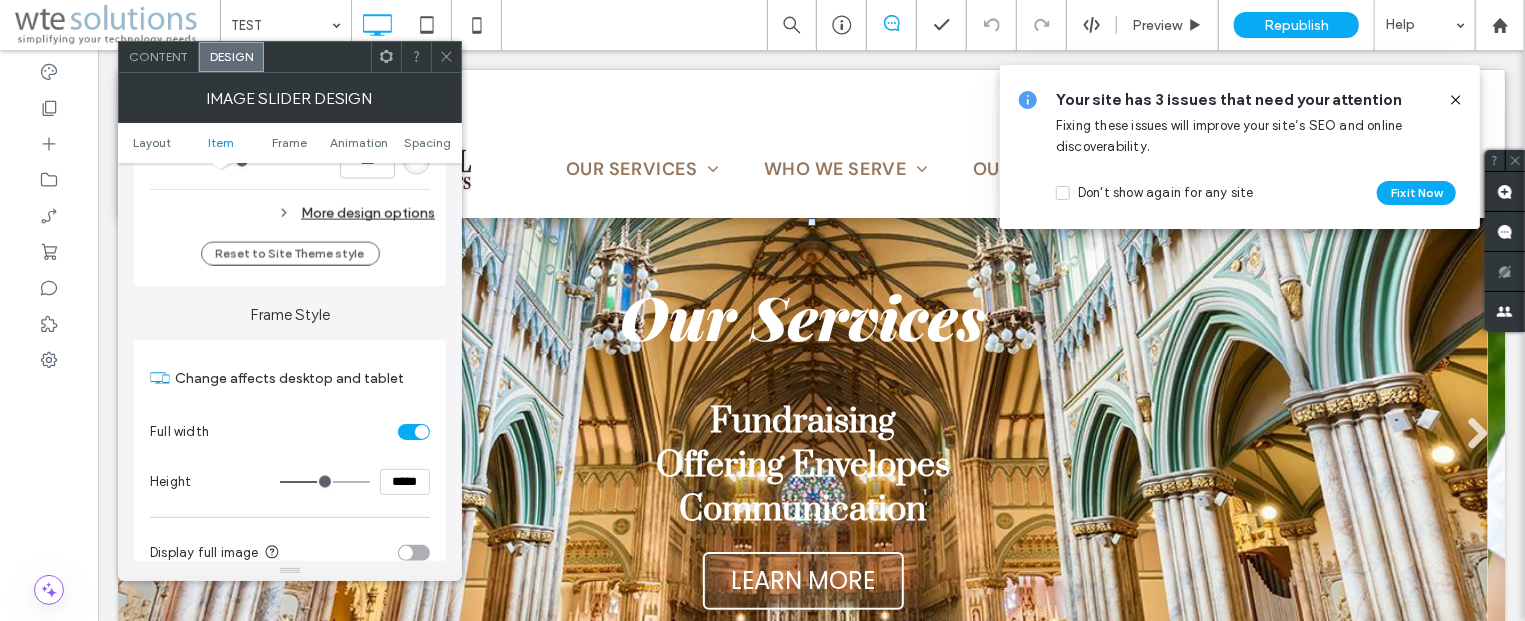 click 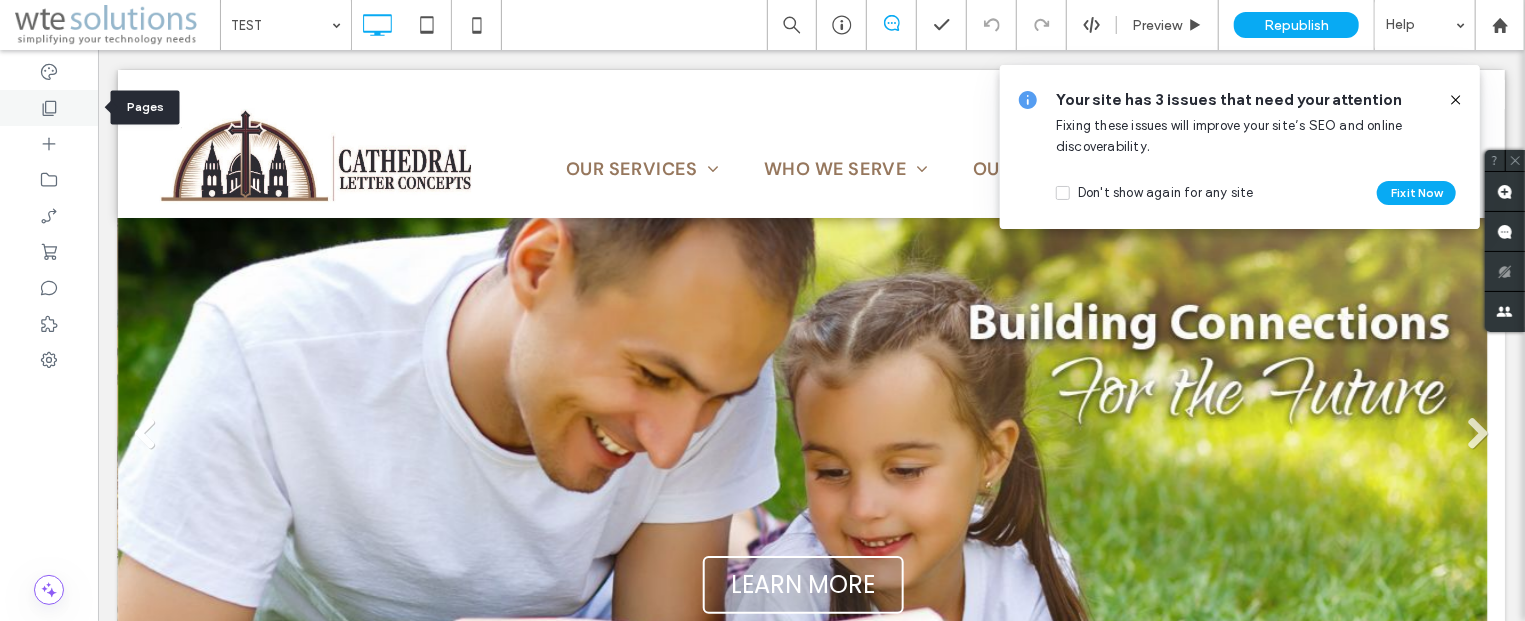 click at bounding box center (49, 108) 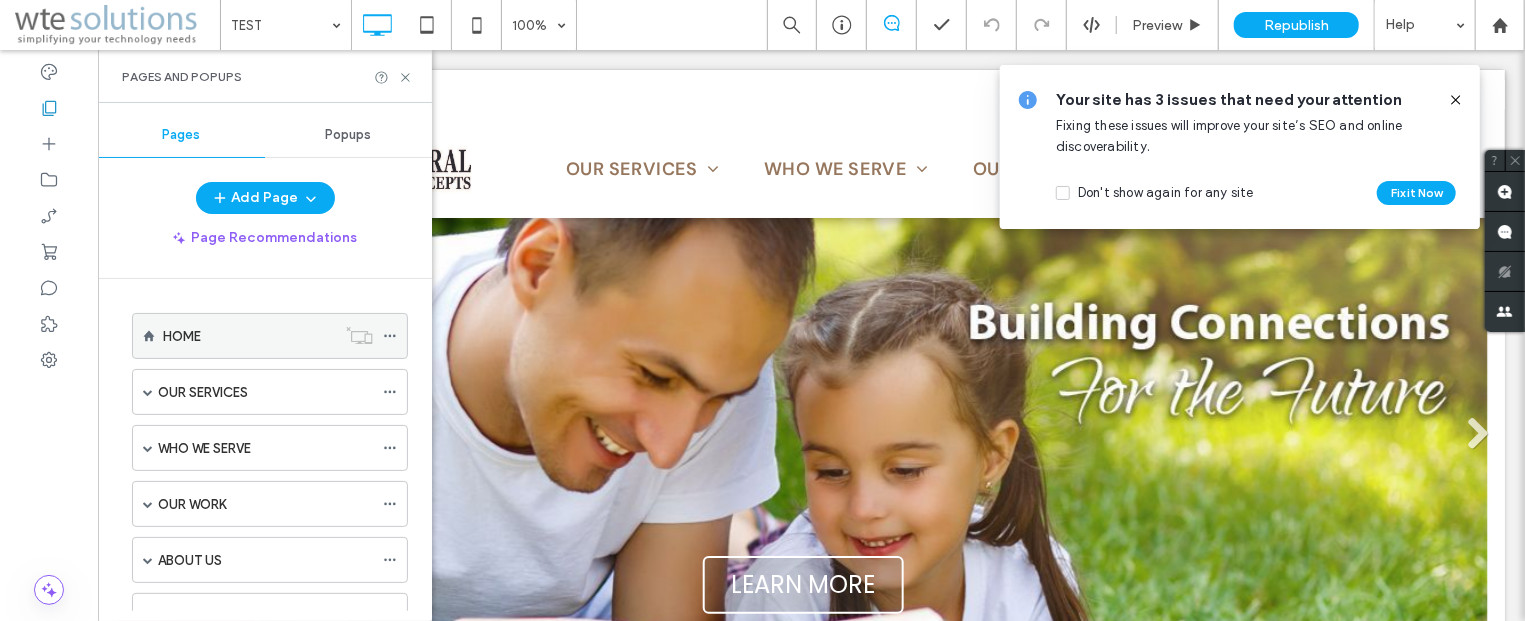 click on "HOME" at bounding box center [249, 336] 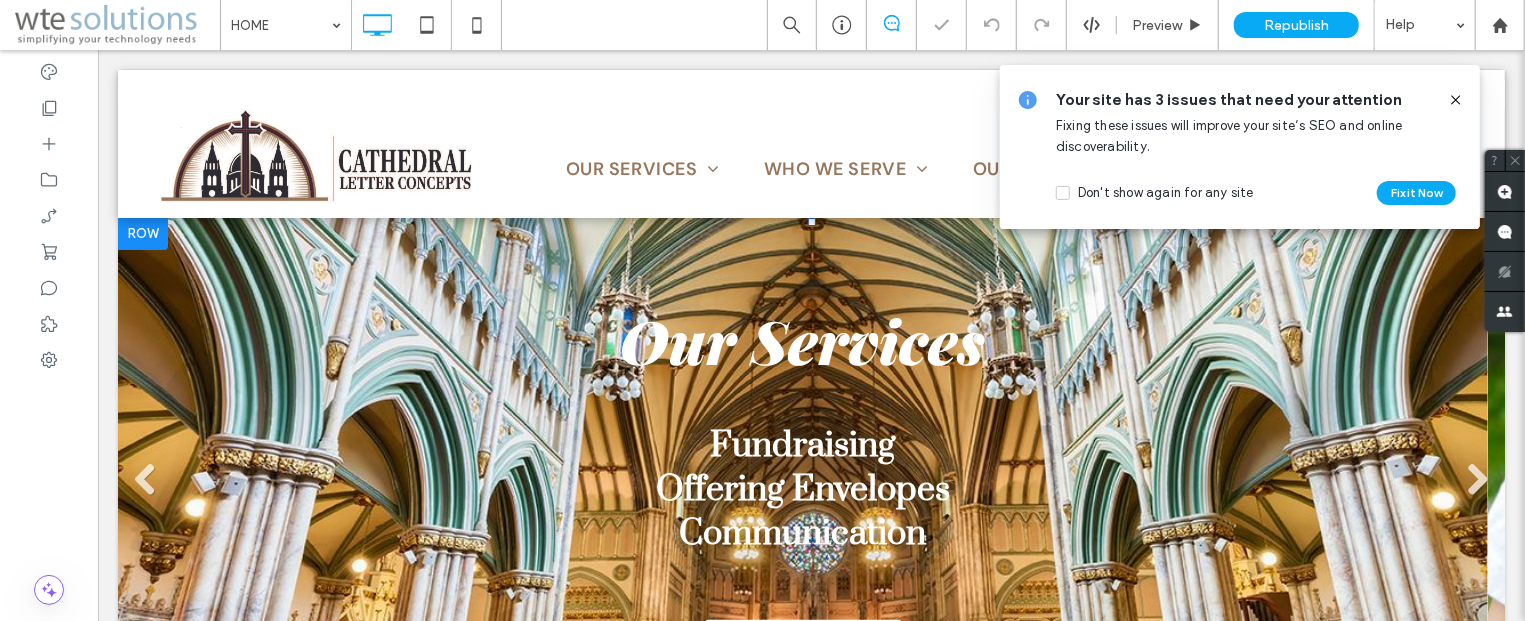 scroll, scrollTop: 0, scrollLeft: 0, axis: both 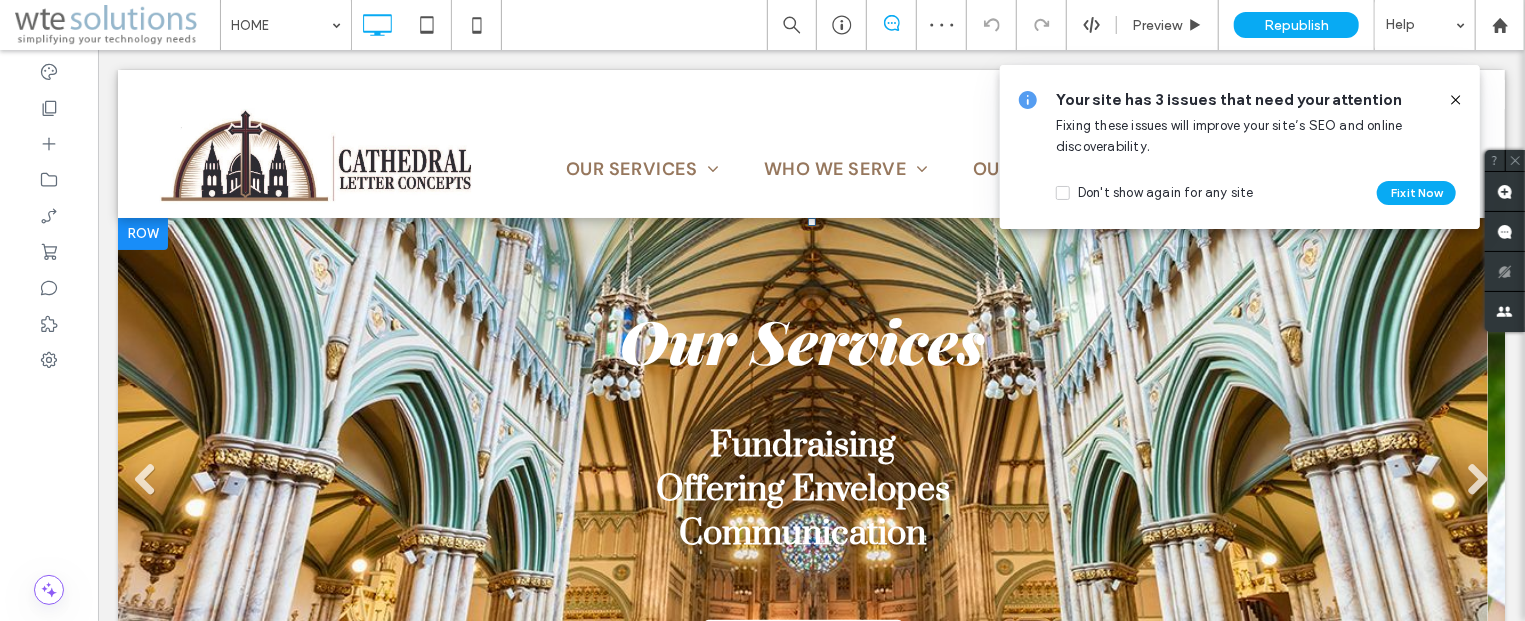 click at bounding box center (802, 488) 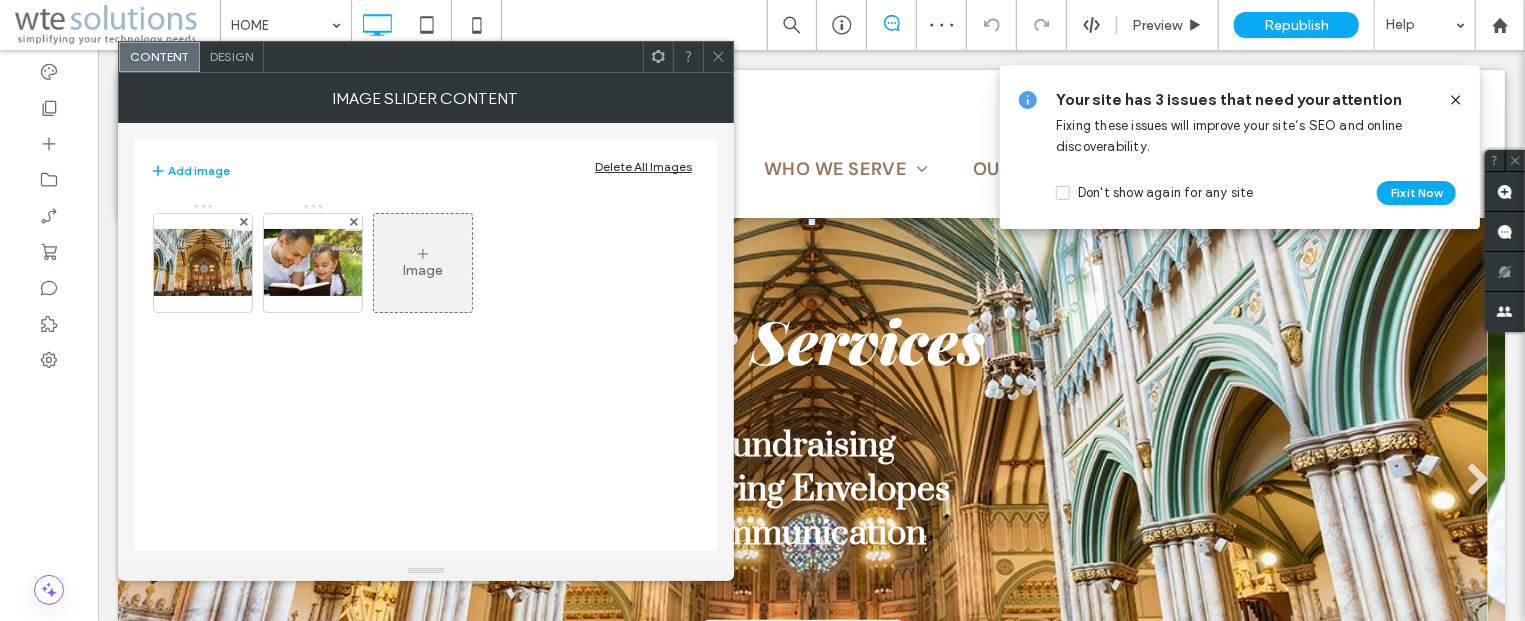 scroll, scrollTop: 0, scrollLeft: 0, axis: both 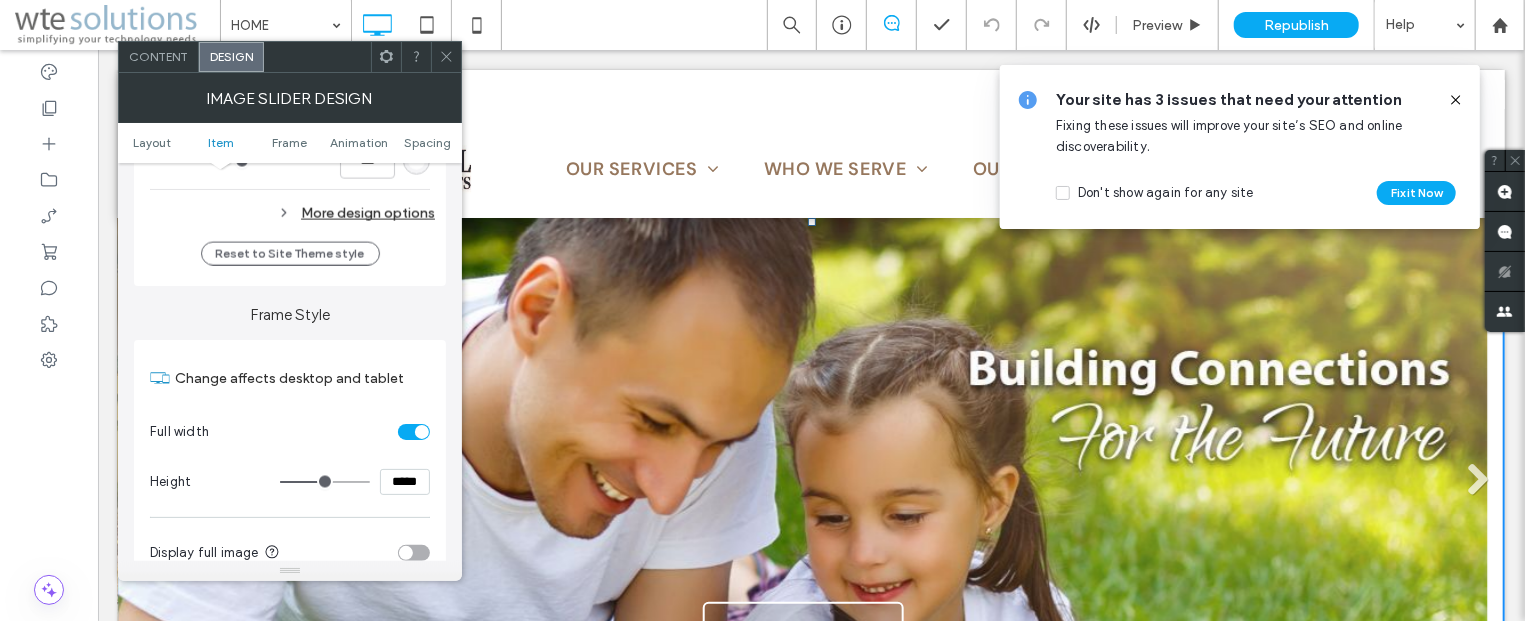 click on "*****" at bounding box center (405, 482) 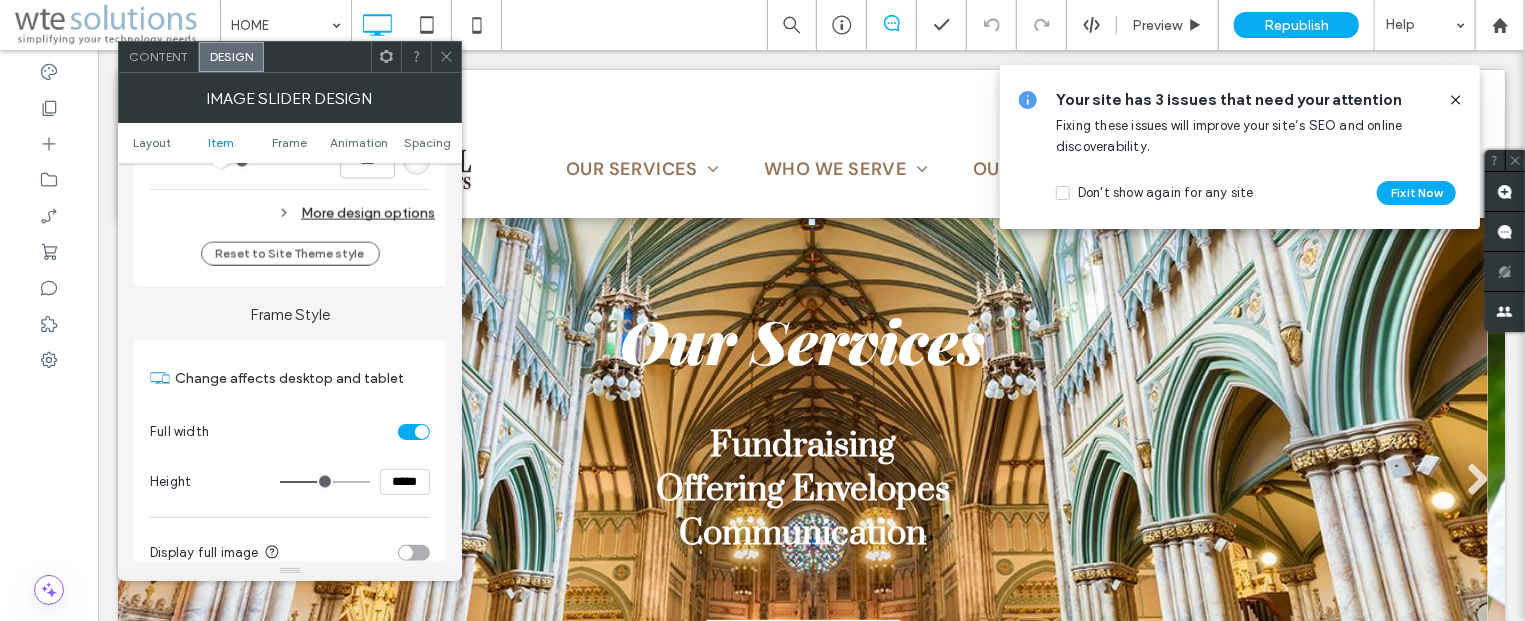 type on "*****" 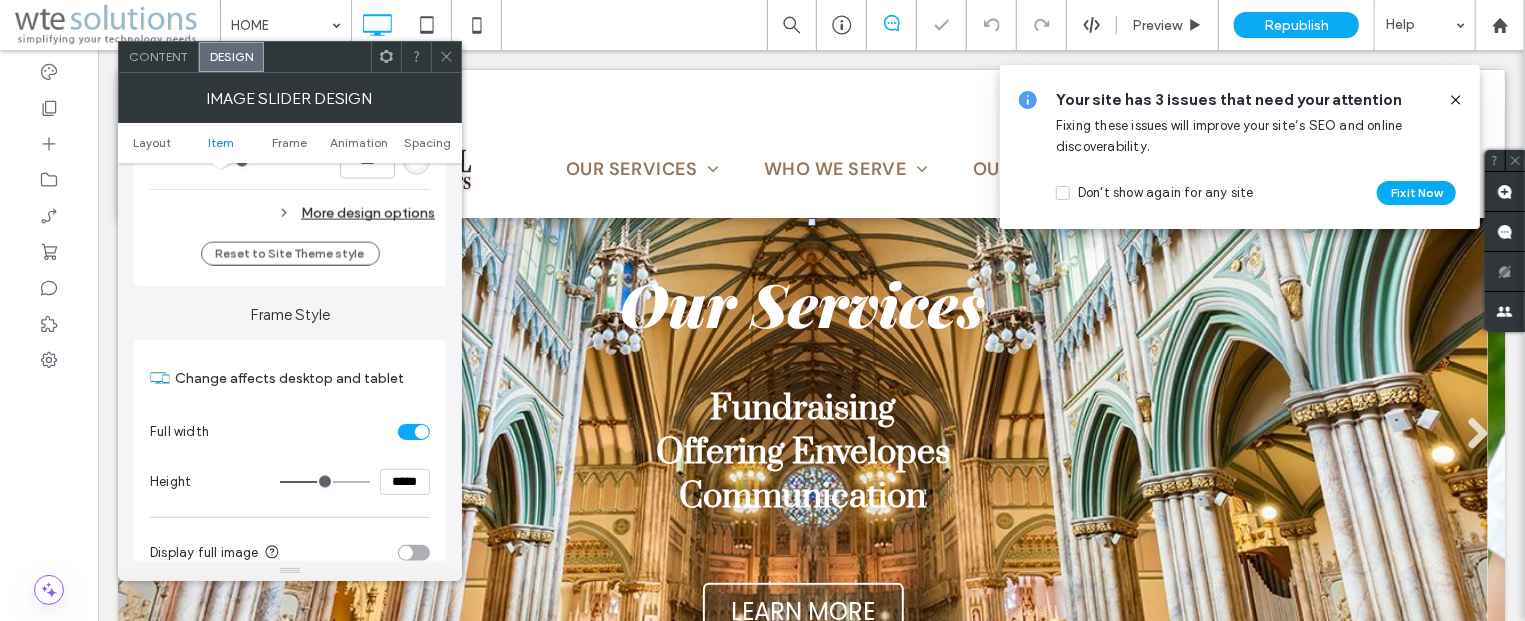 type on "***" 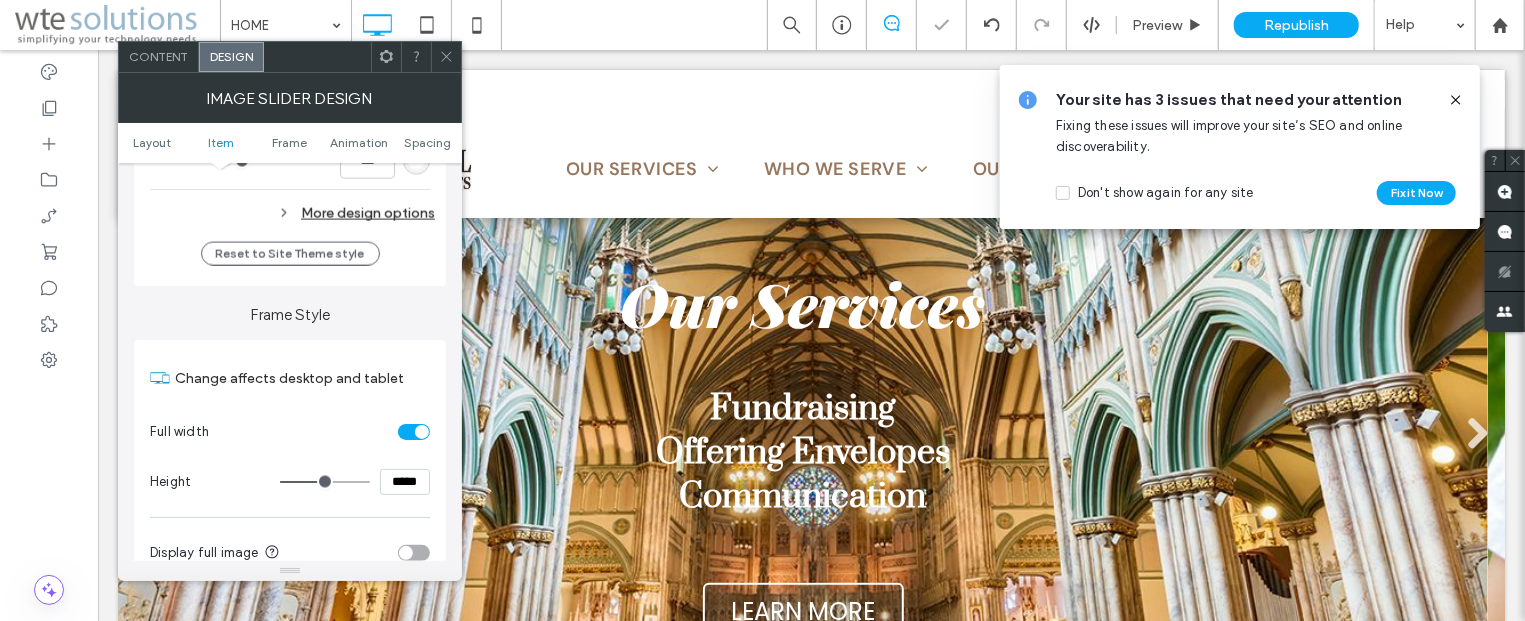 click on "Content" at bounding box center [159, 57] 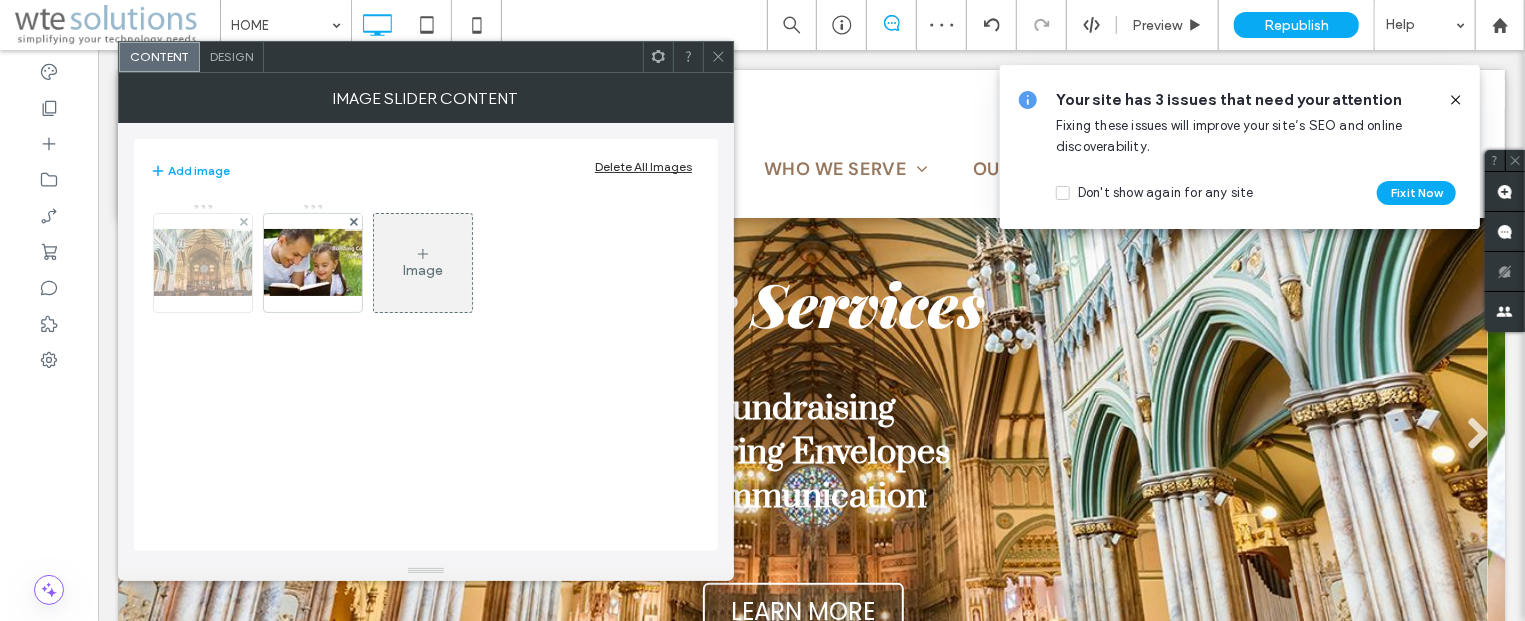 click at bounding box center [203, 262] 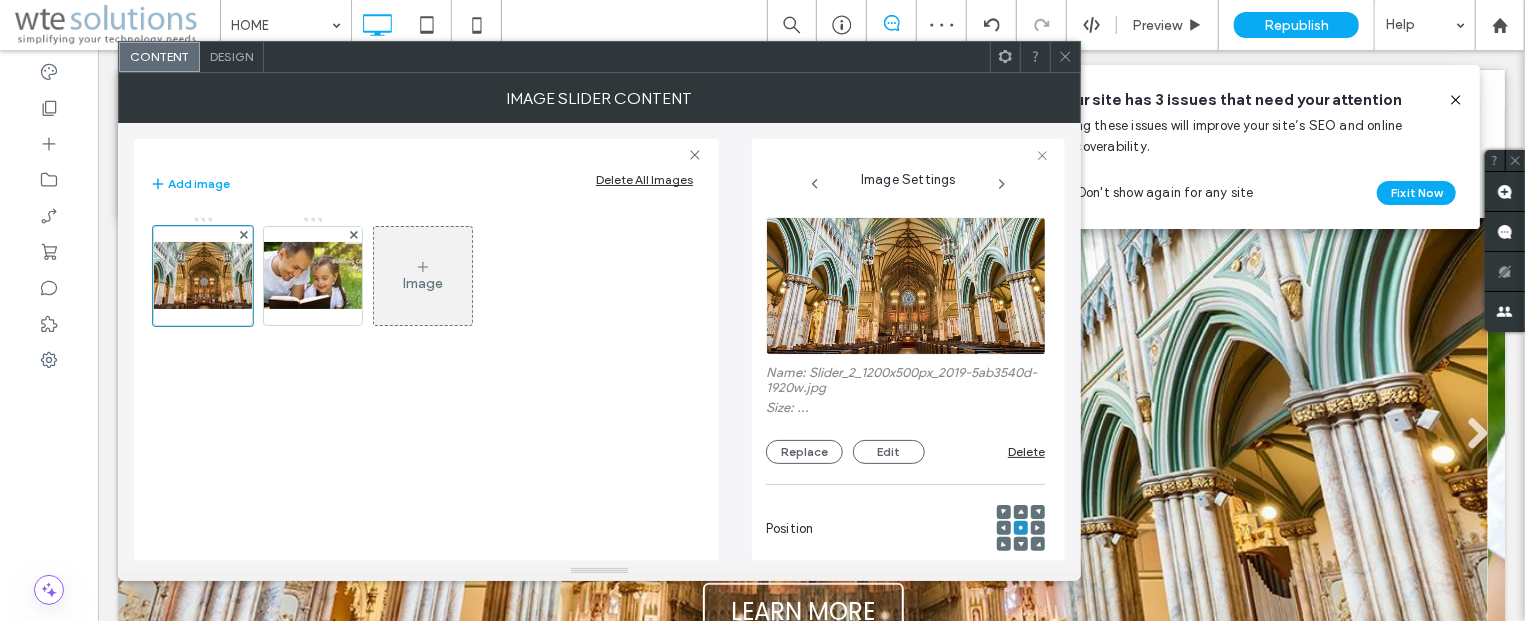 scroll, scrollTop: 0, scrollLeft: 56, axis: horizontal 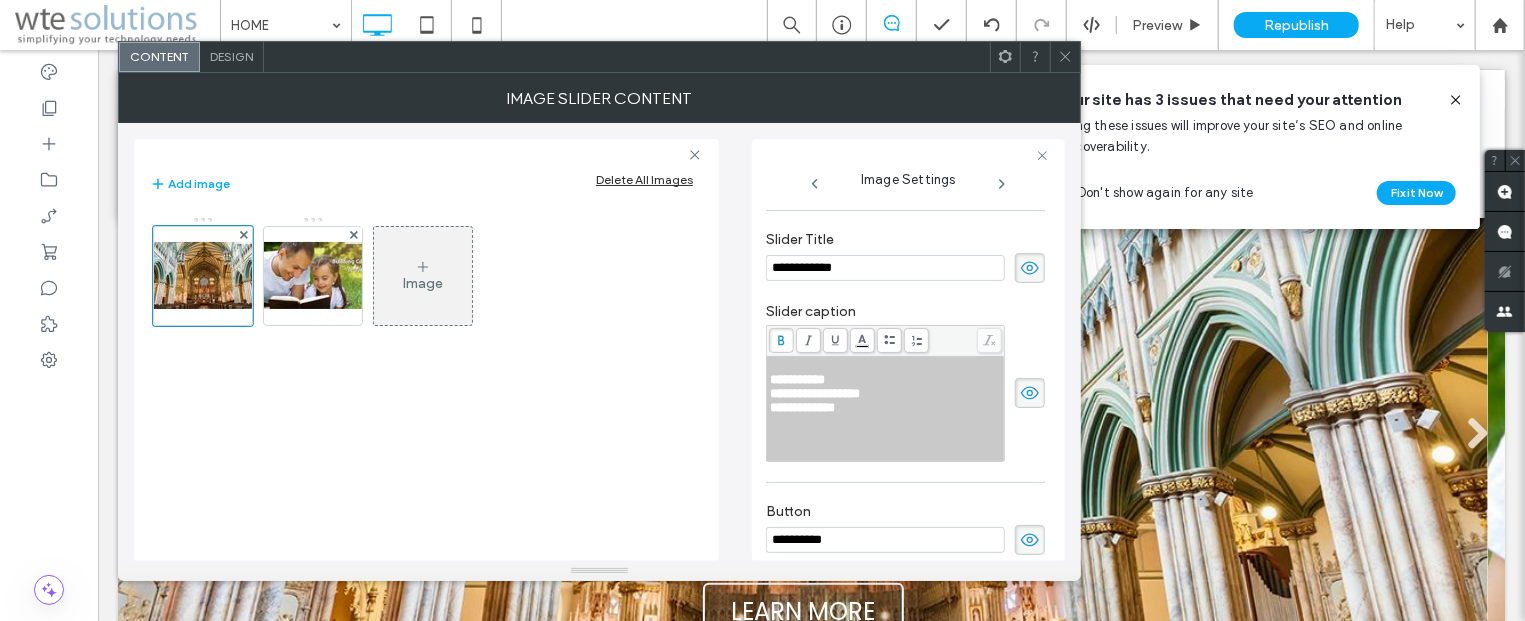 click at bounding box center (886, 422) 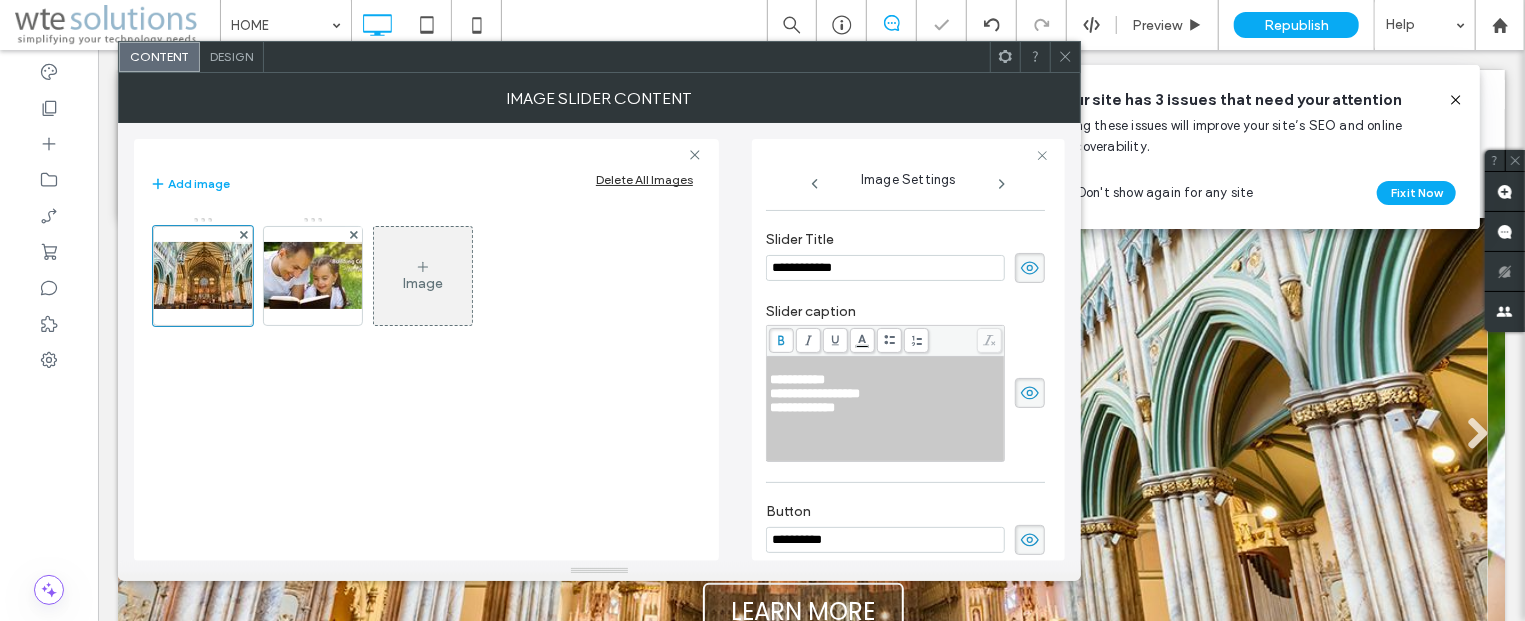 click on "**********" at bounding box center [886, 409] 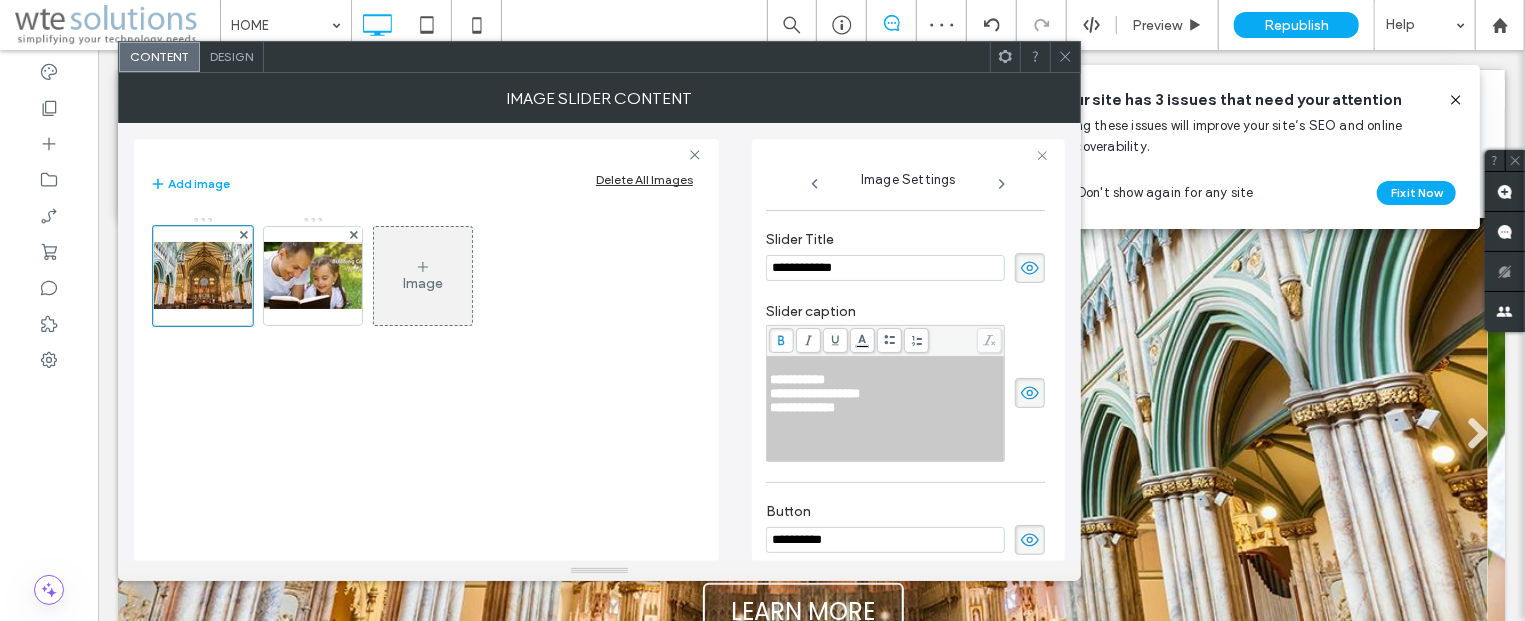 click 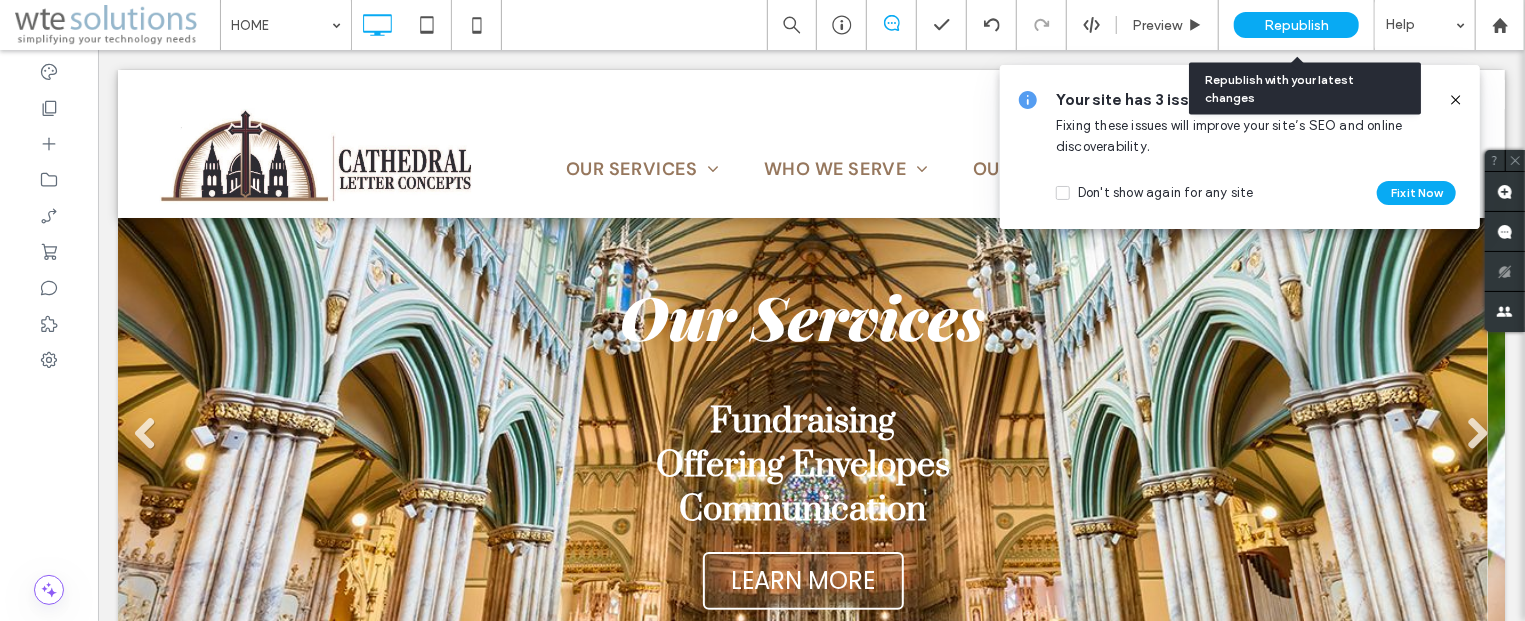 click on "Republish" at bounding box center (1296, 25) 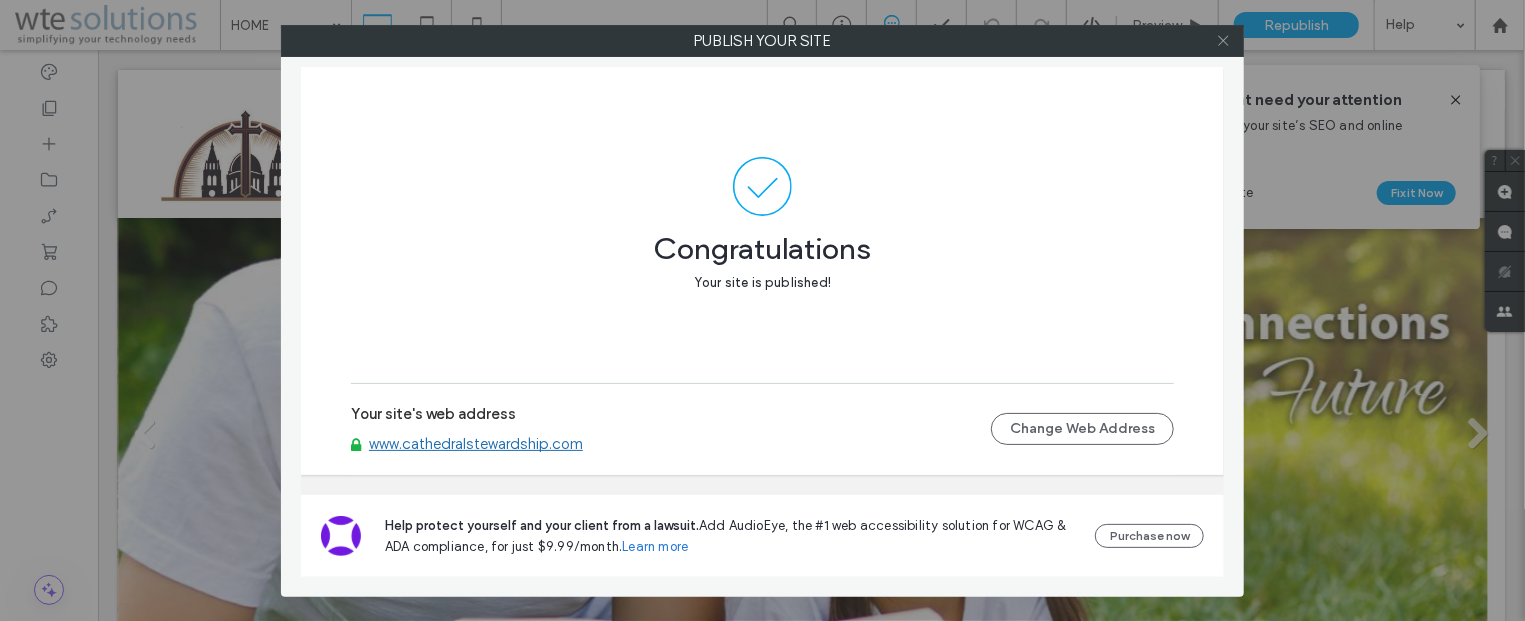 click 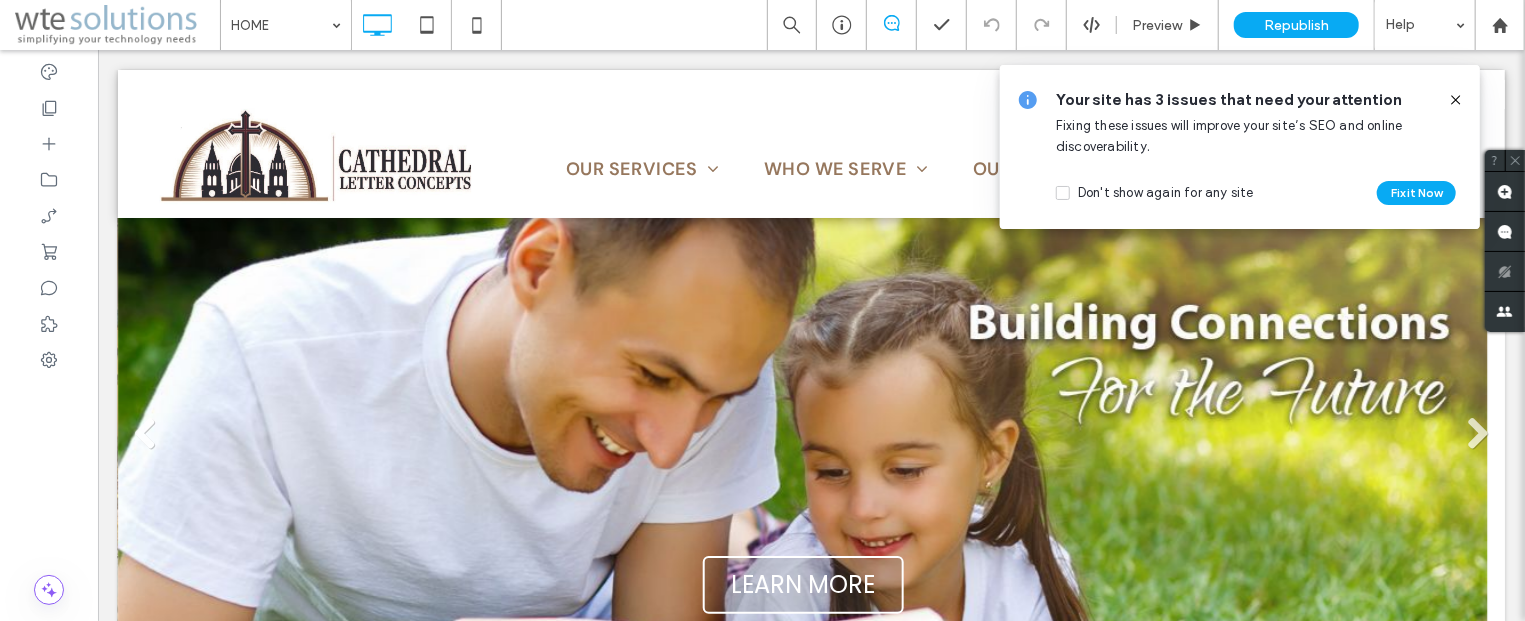 click 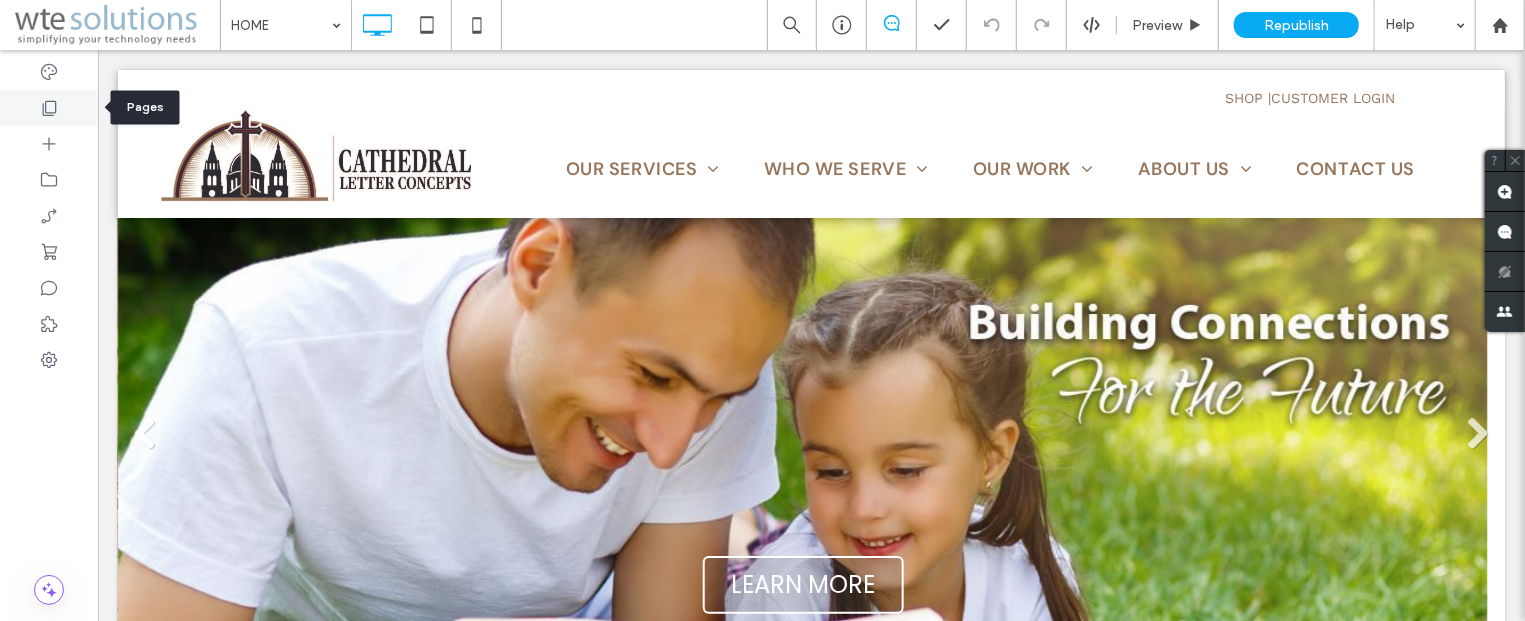 click 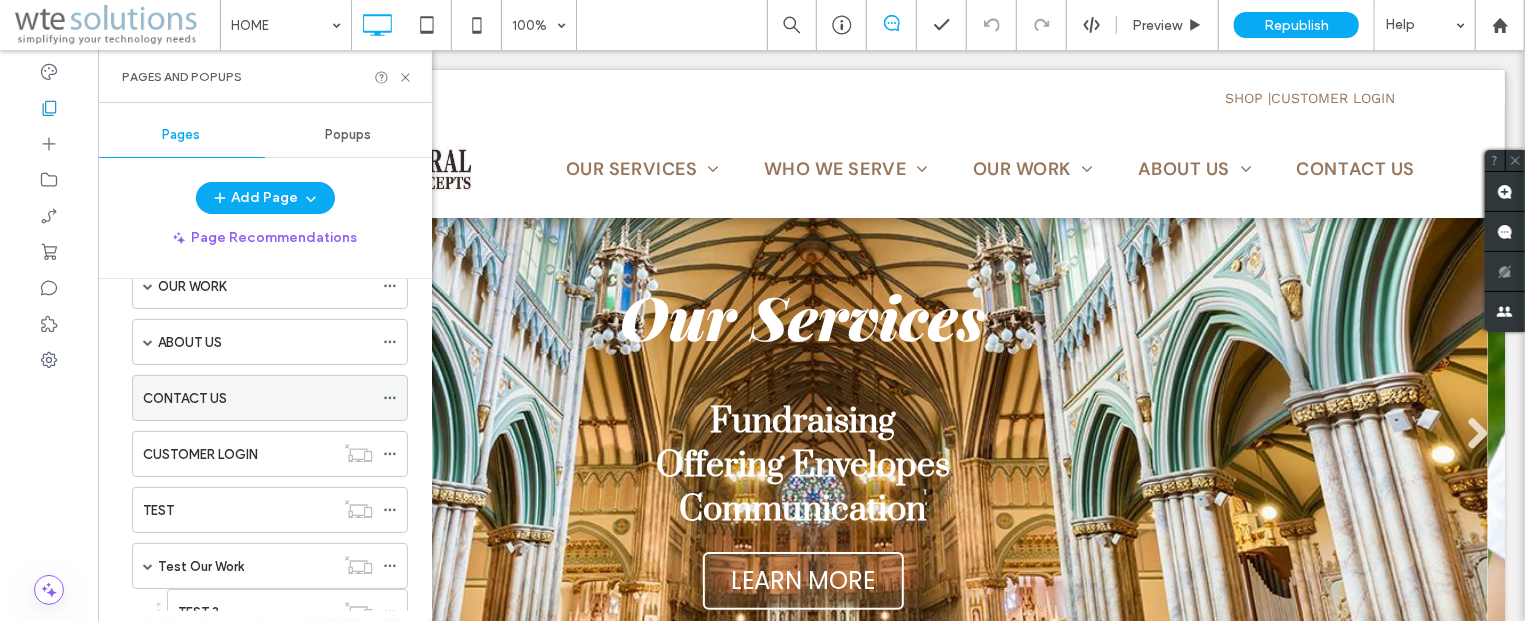 scroll, scrollTop: 361, scrollLeft: 0, axis: vertical 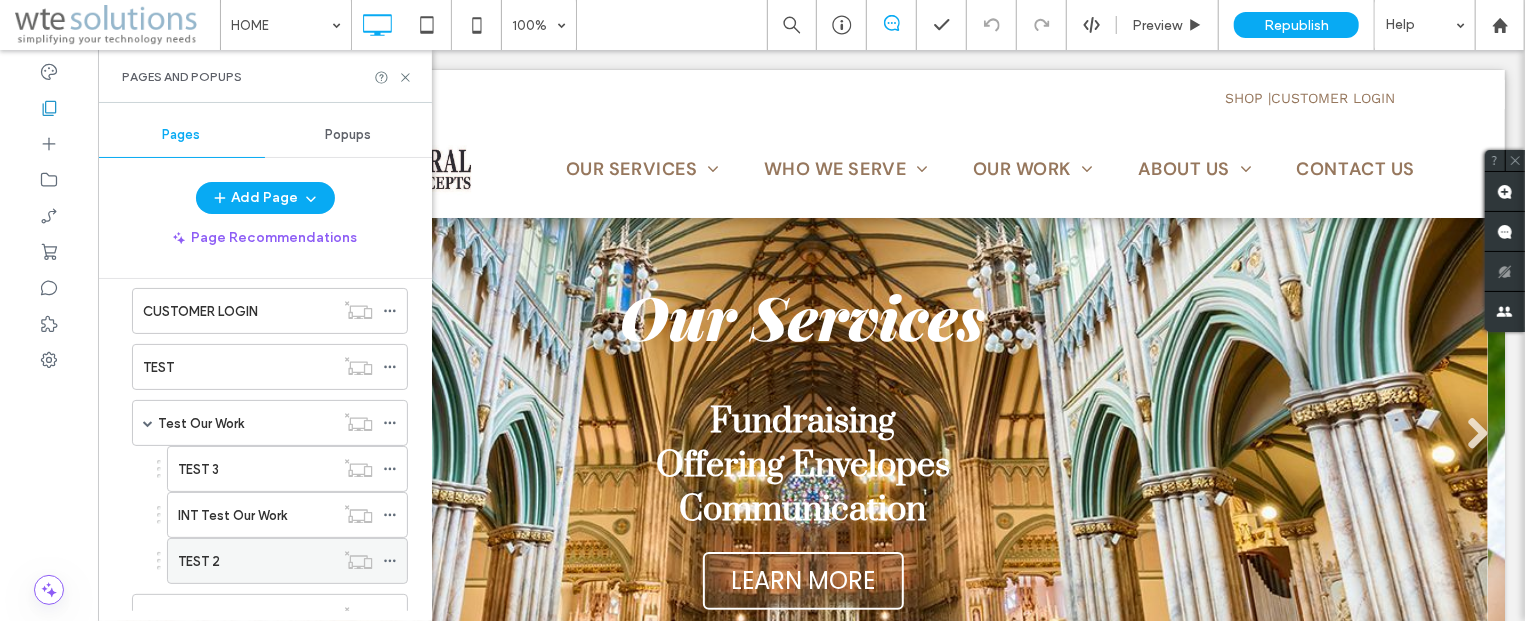 click on "TEST 2" at bounding box center [256, 561] 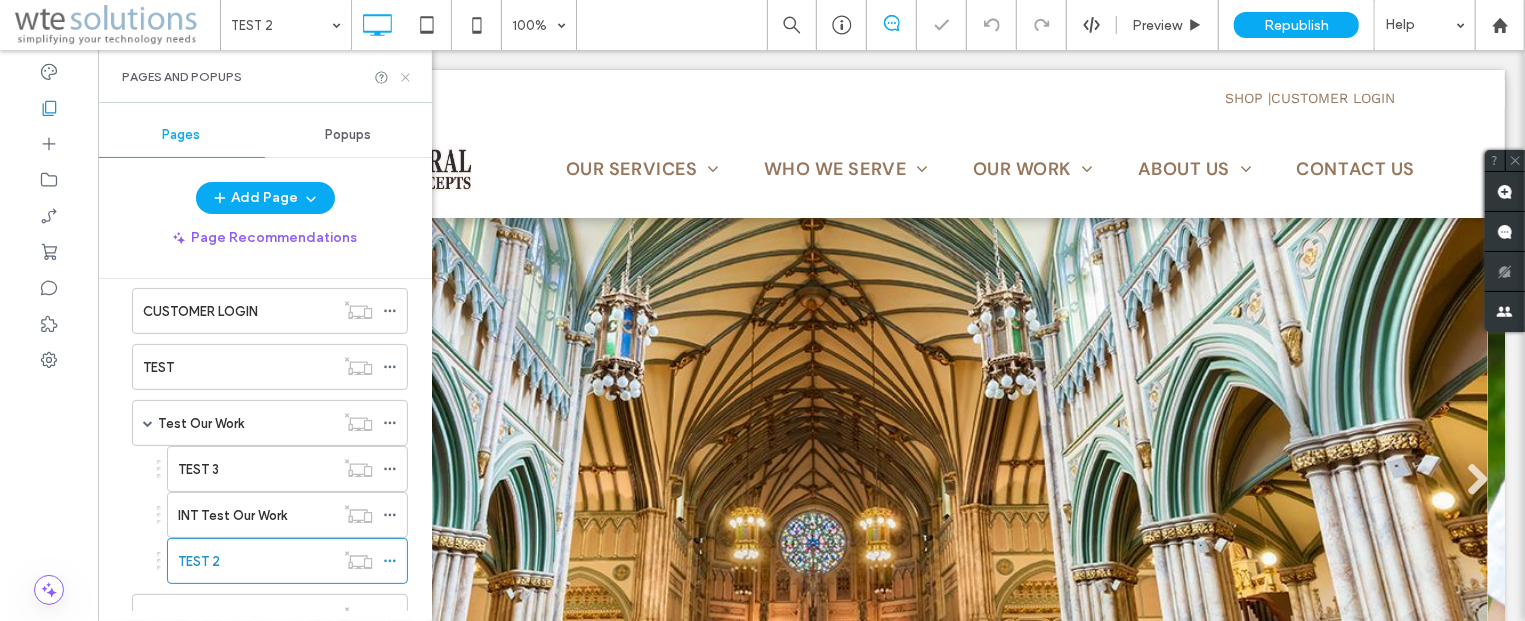 scroll, scrollTop: 0, scrollLeft: 0, axis: both 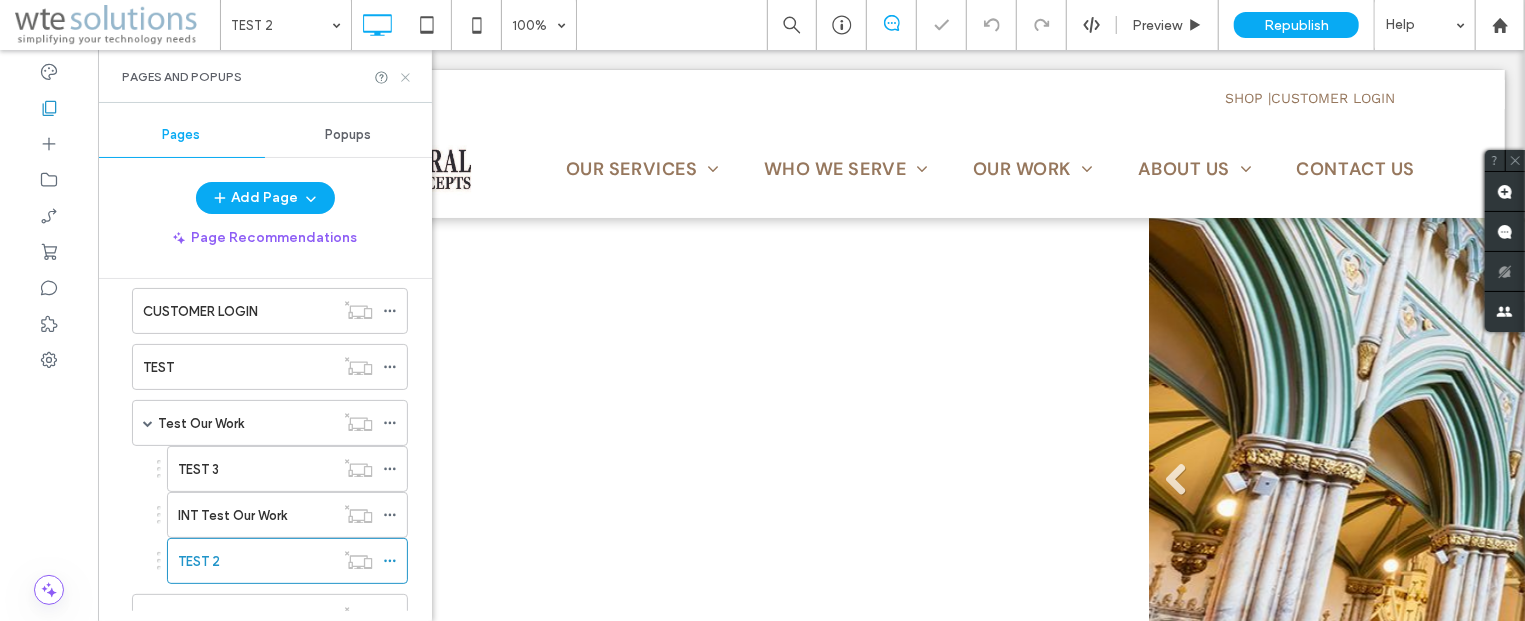 click 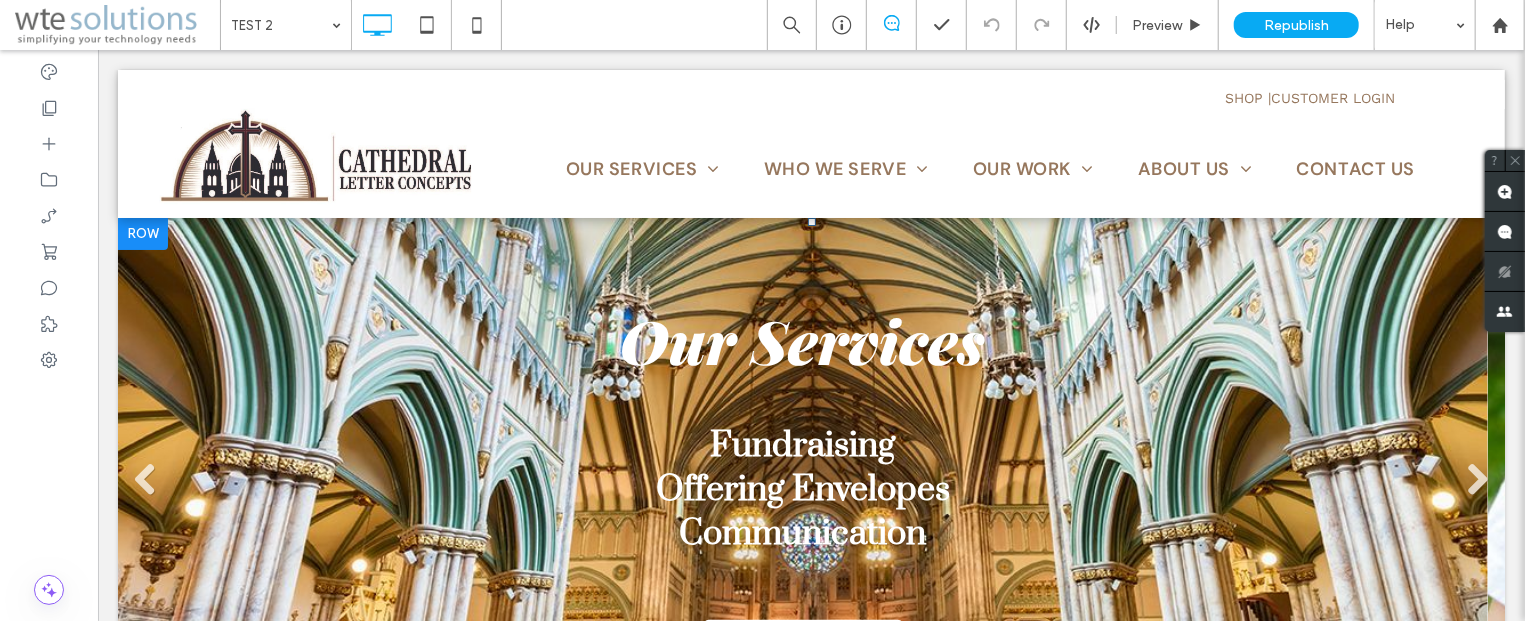 click at bounding box center (802, 488) 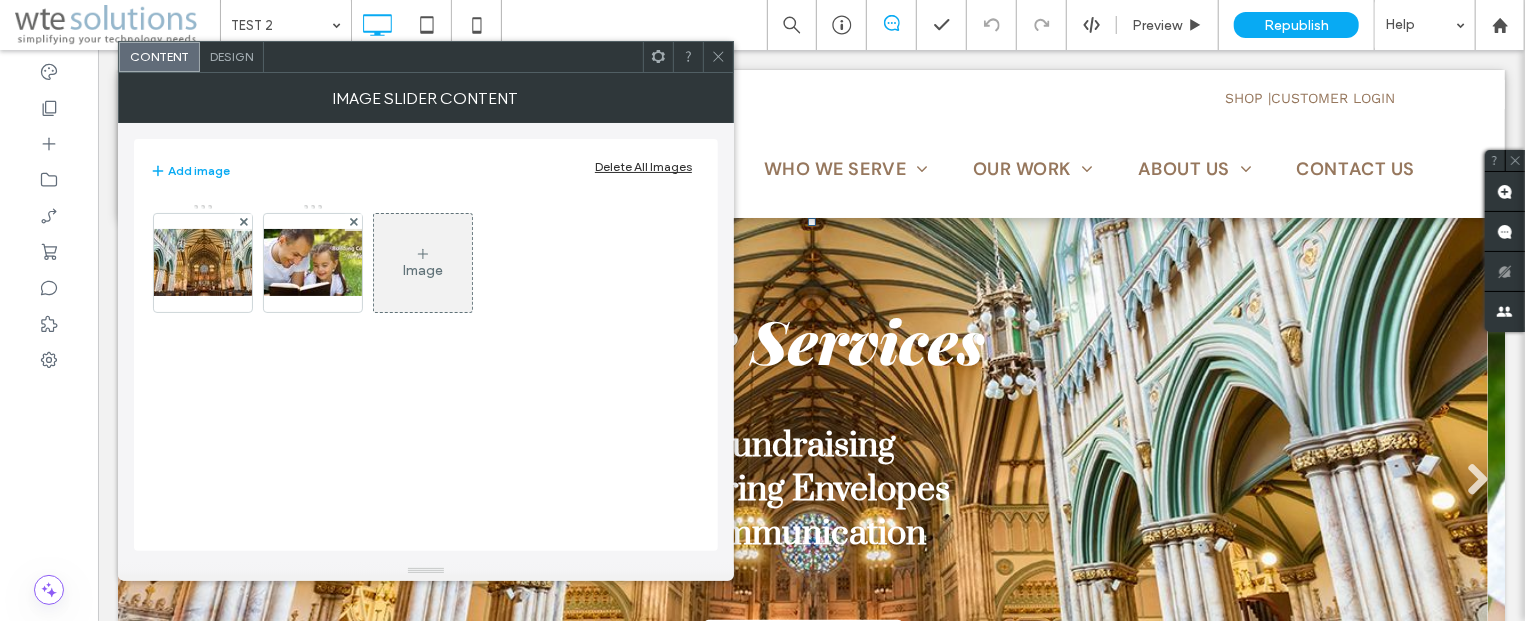 click on "Design" at bounding box center (231, 56) 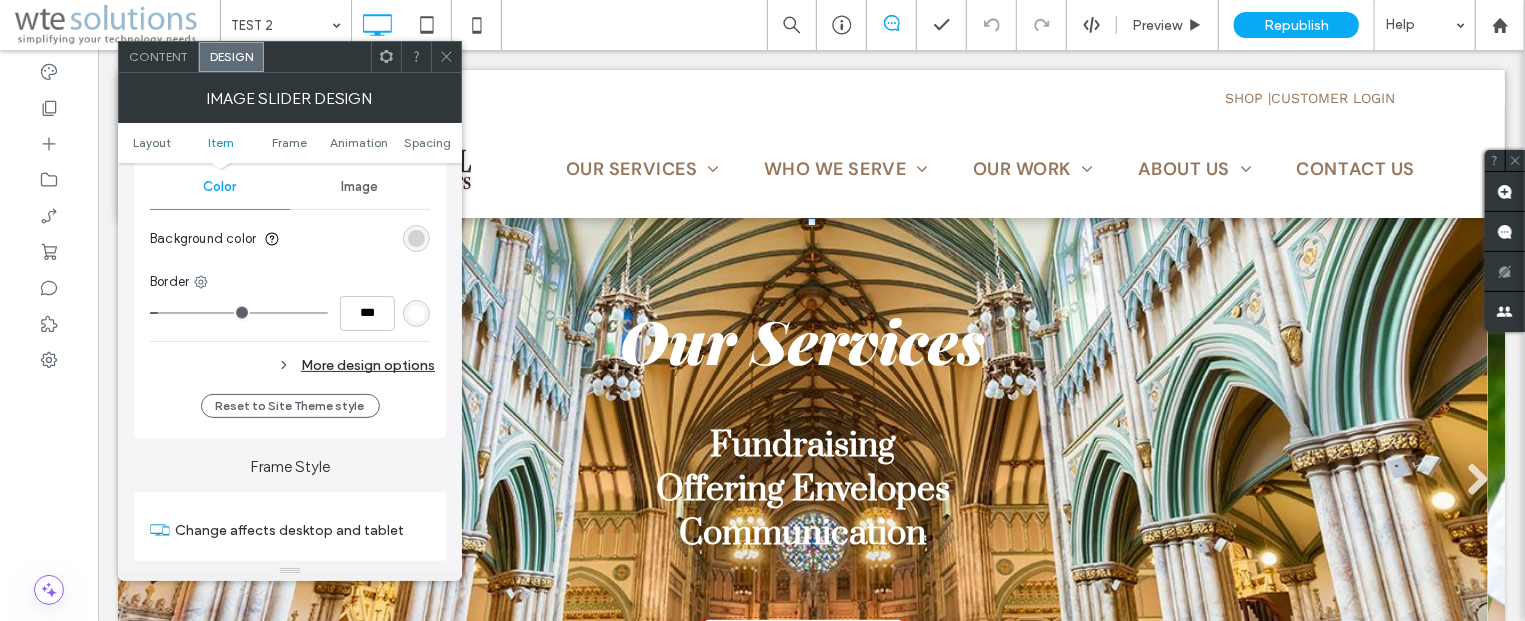 scroll, scrollTop: 1929, scrollLeft: 0, axis: vertical 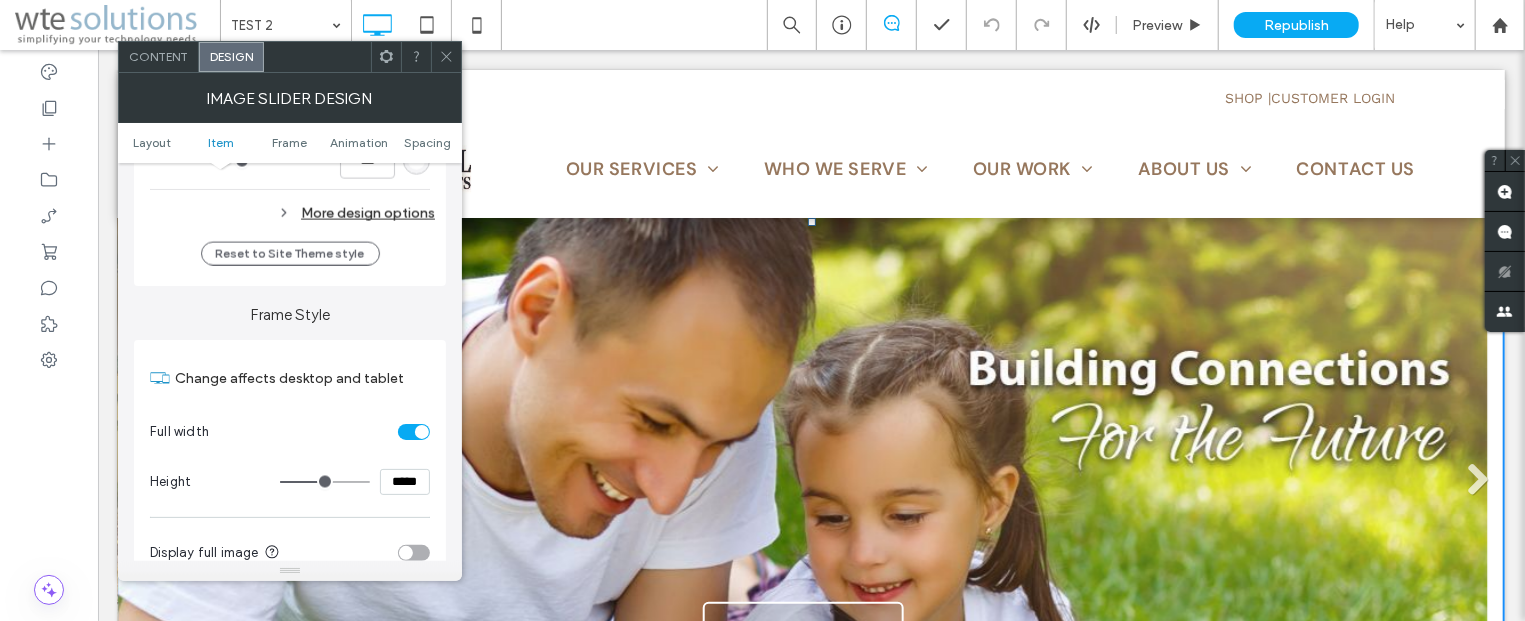 click 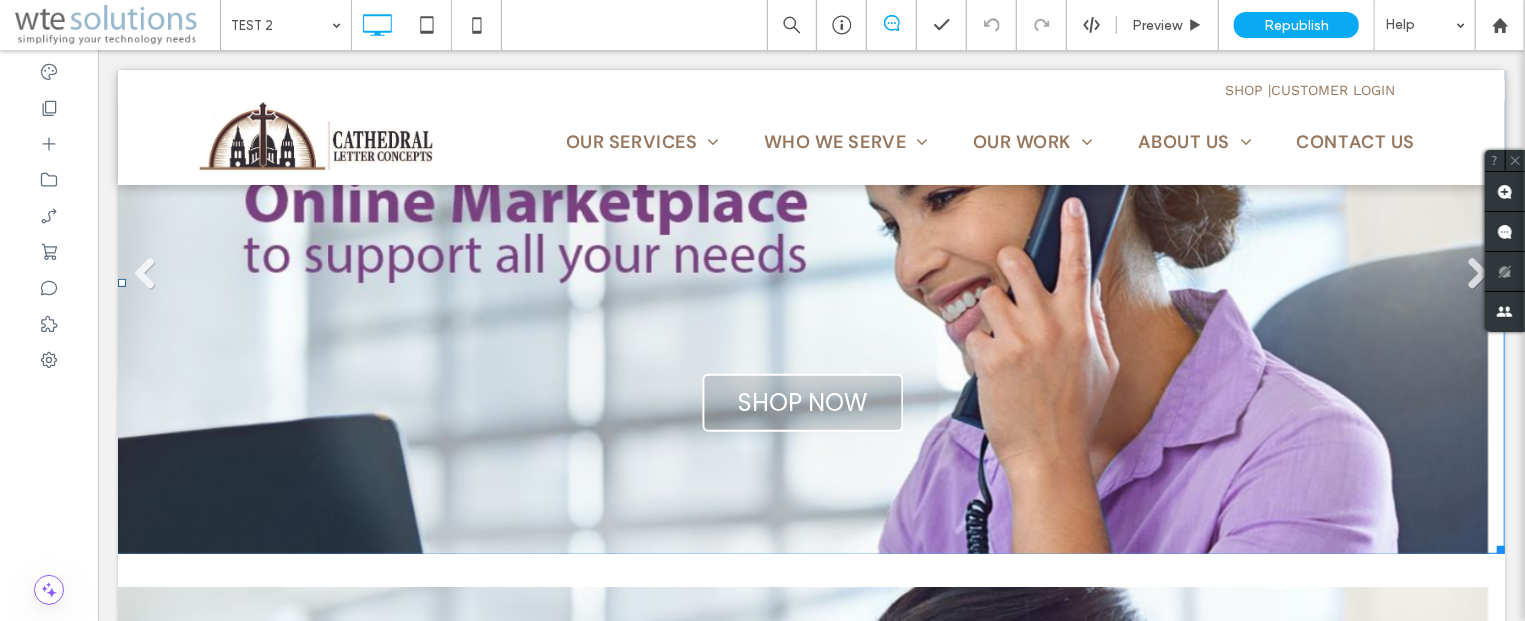 scroll, scrollTop: 536, scrollLeft: 0, axis: vertical 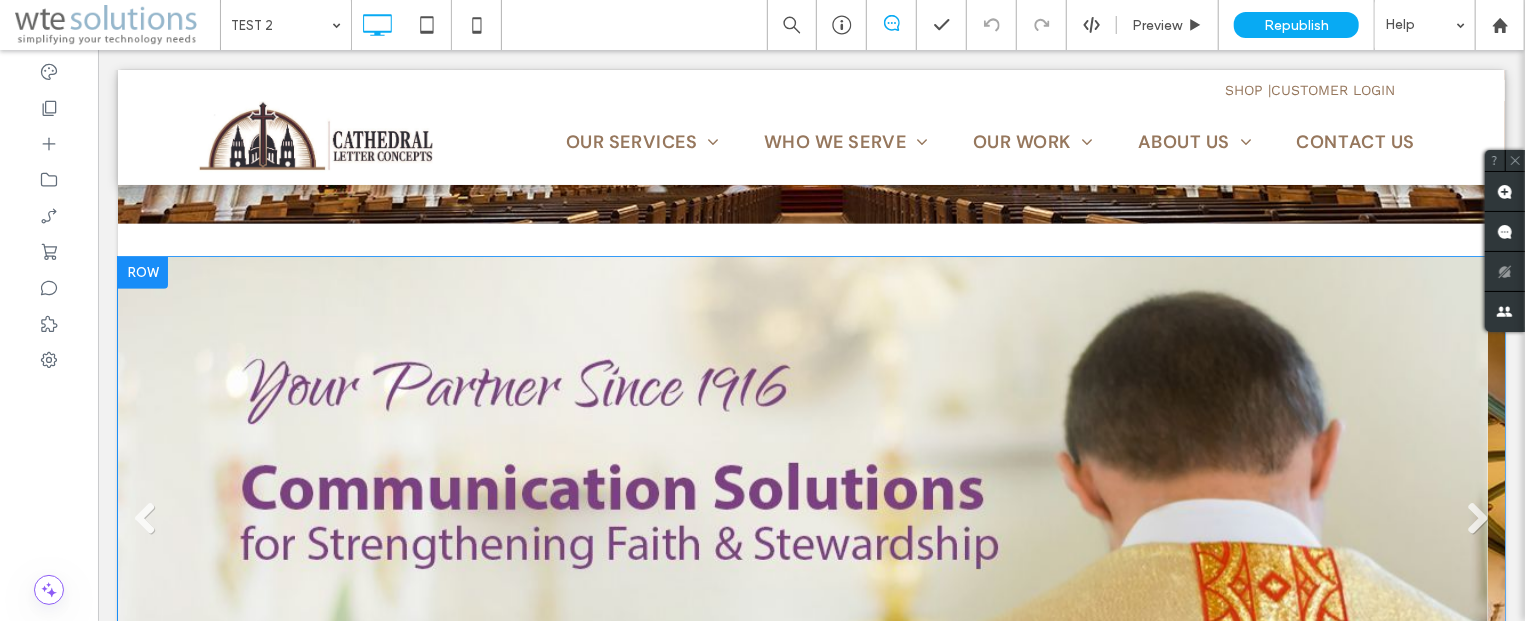 click at bounding box center [142, 272] 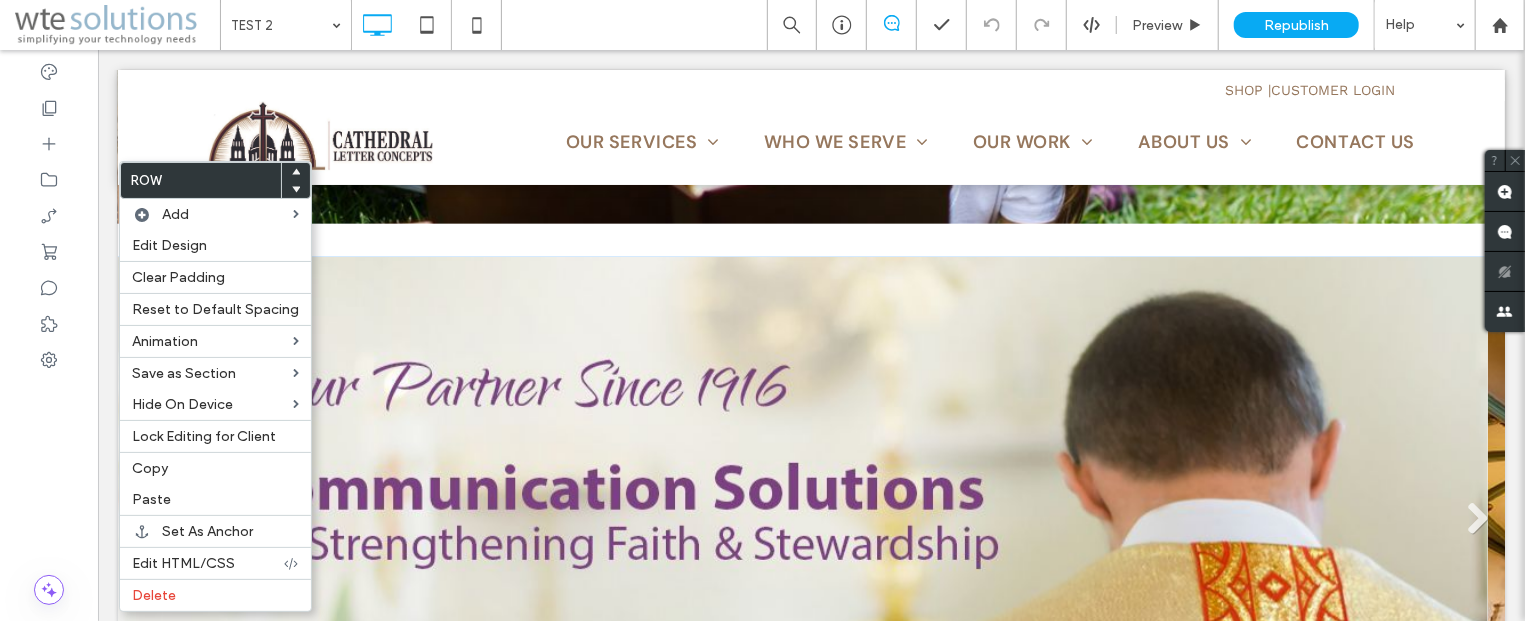 click at bounding box center [802, 527] 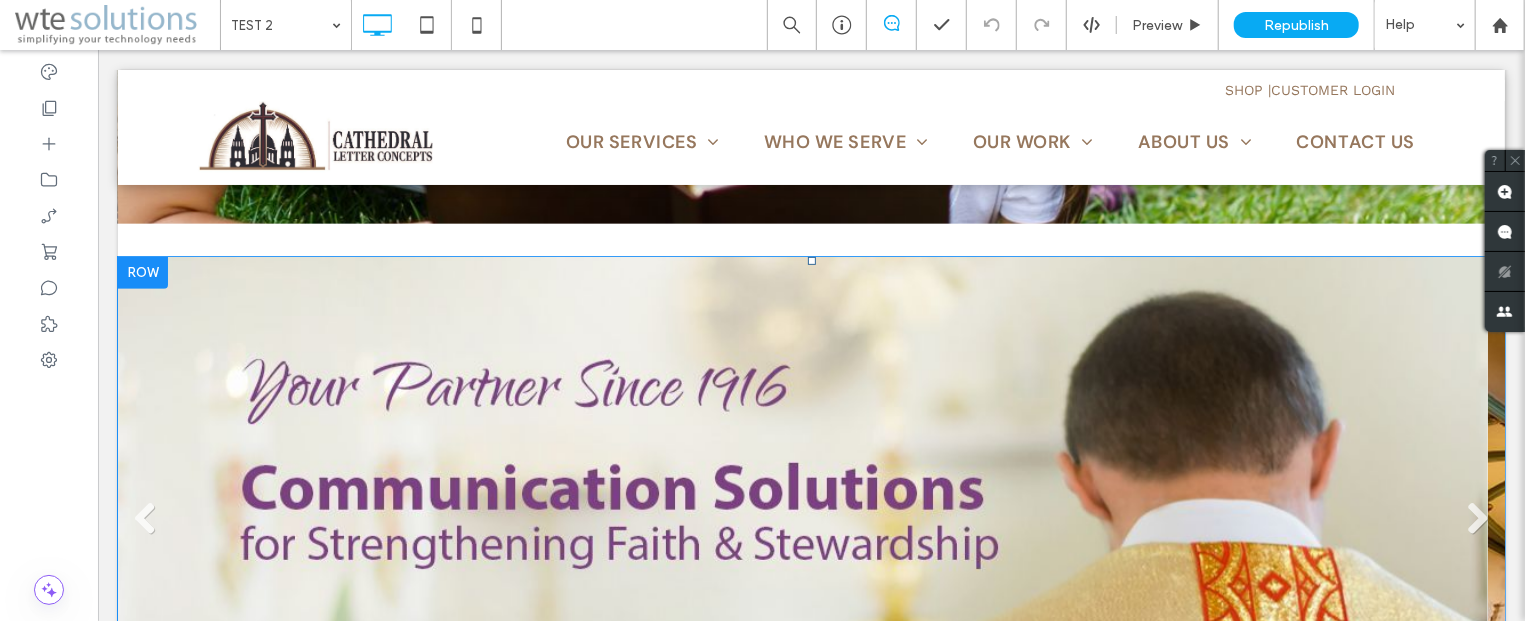 click at bounding box center (802, 527) 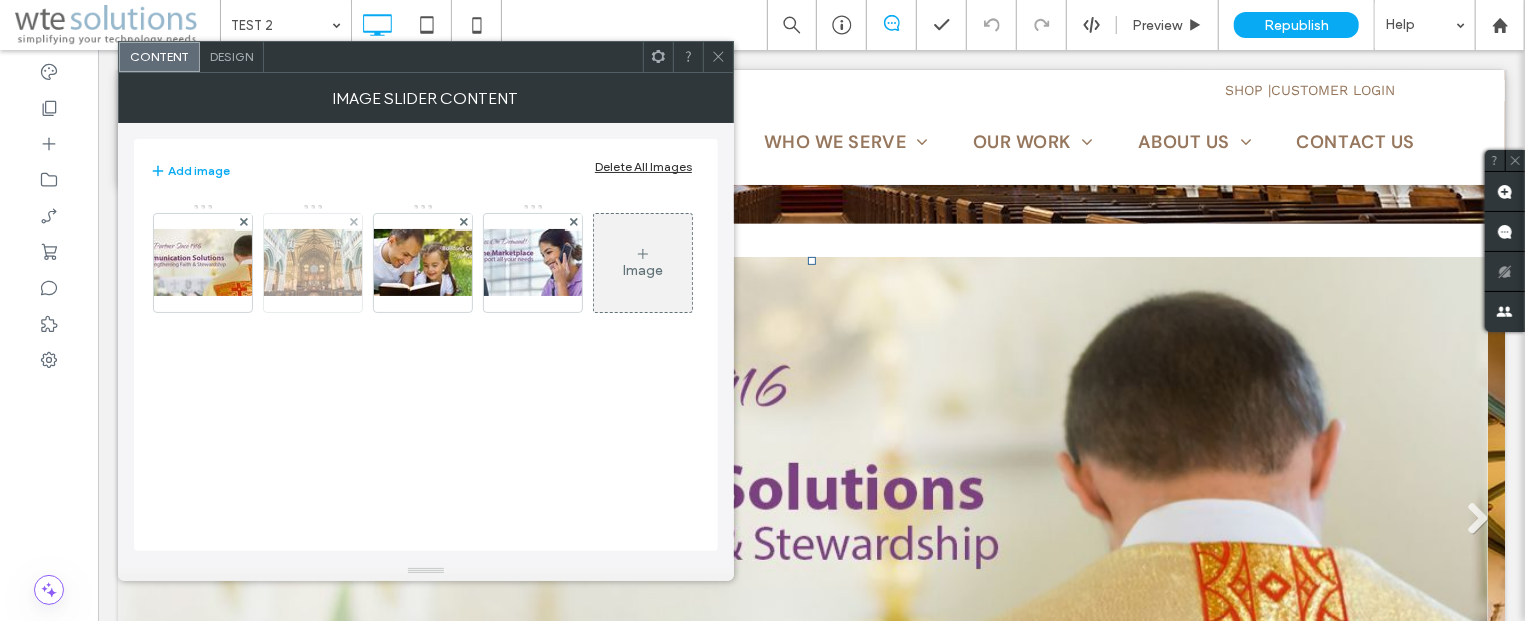 click at bounding box center [313, 262] 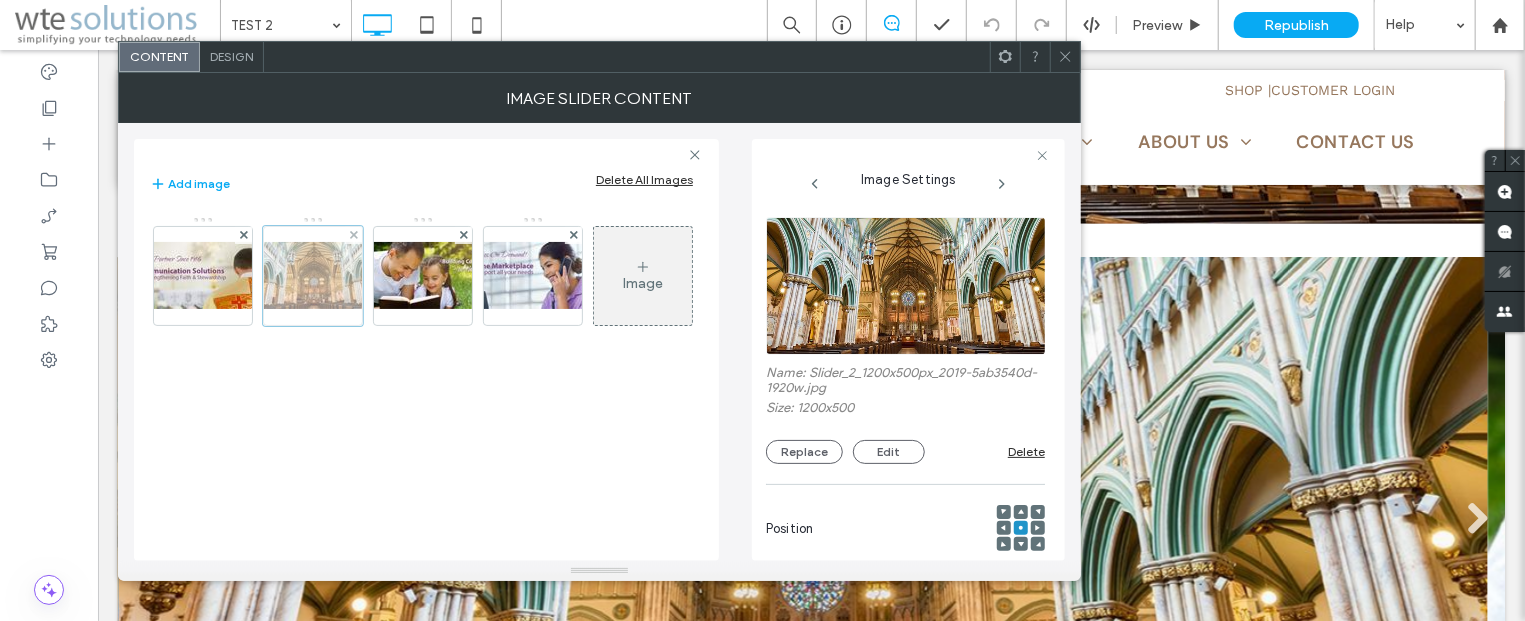 scroll, scrollTop: 0, scrollLeft: 6, axis: horizontal 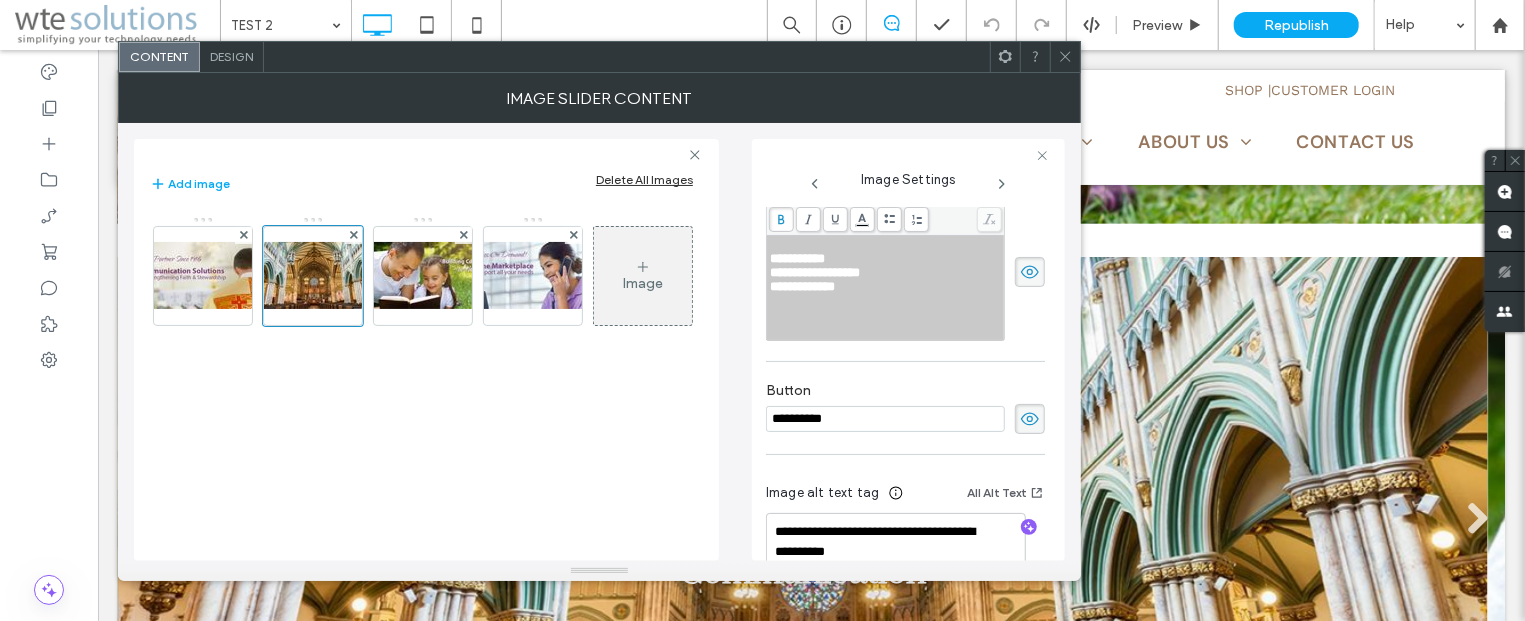 click at bounding box center [886, 301] 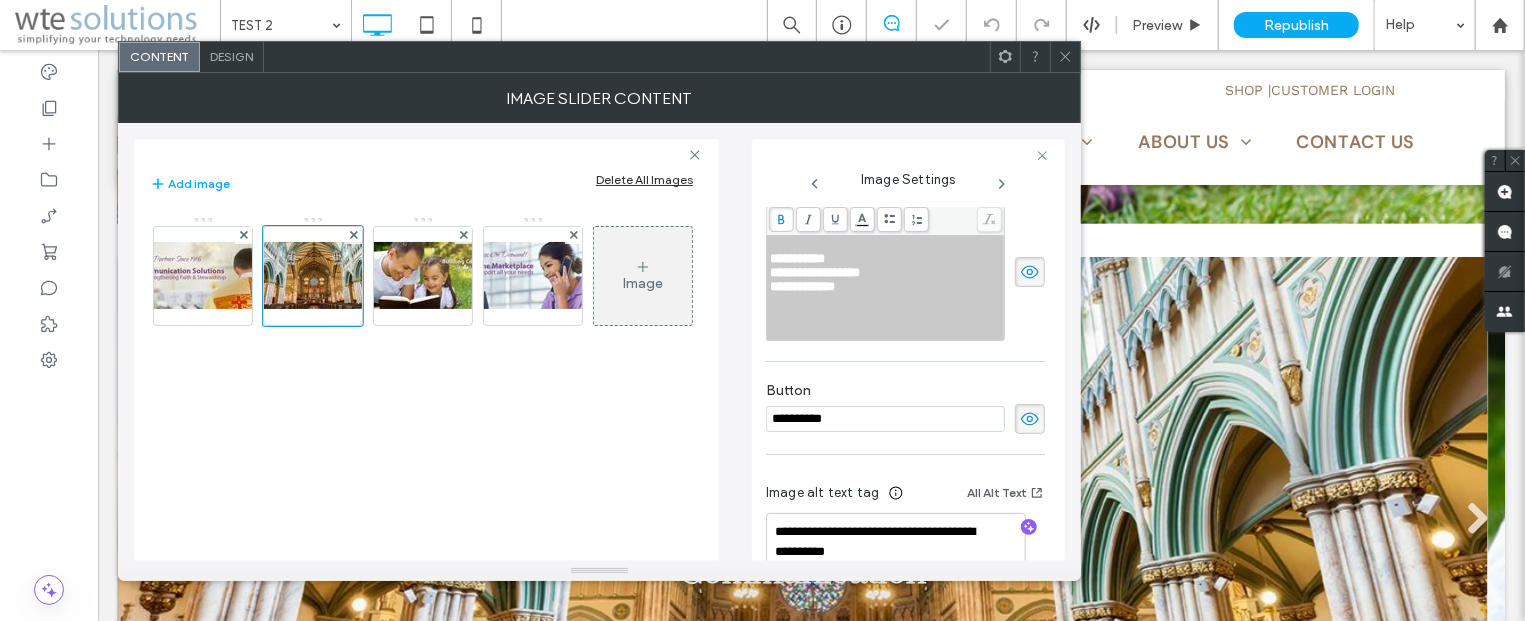 click at bounding box center [886, 301] 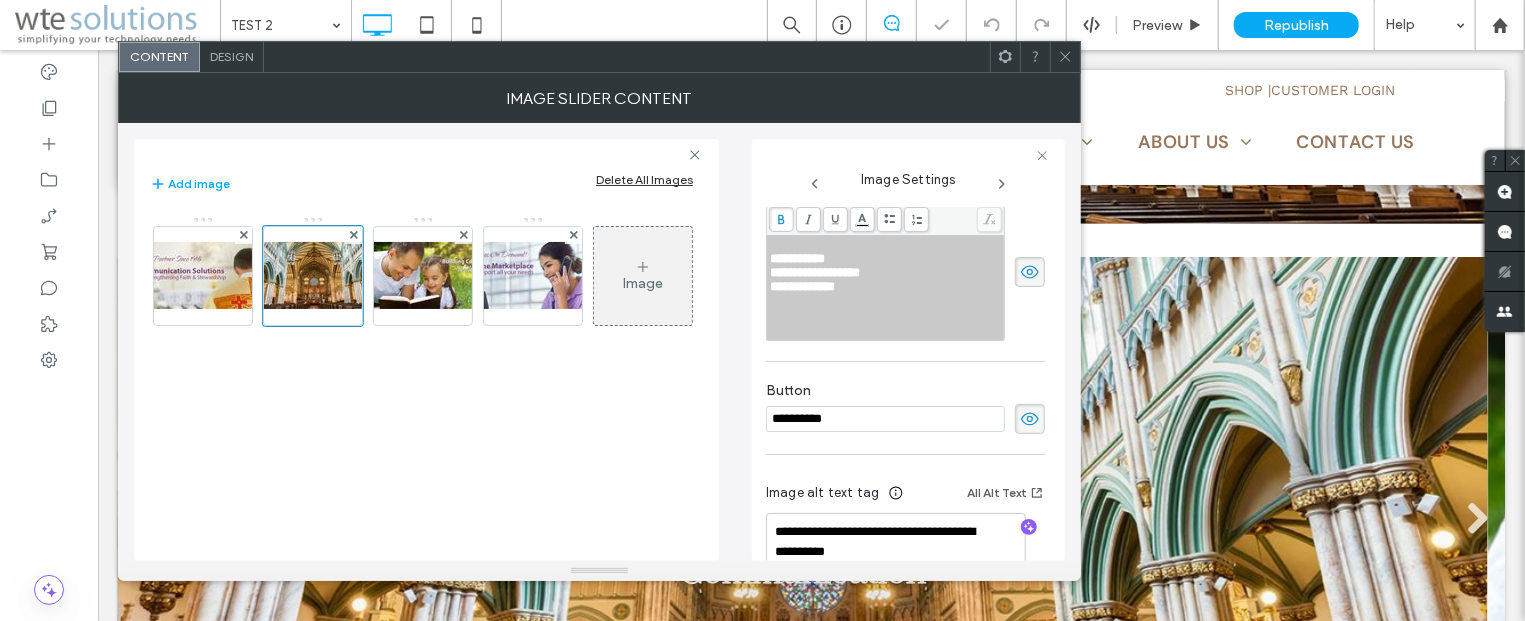 click 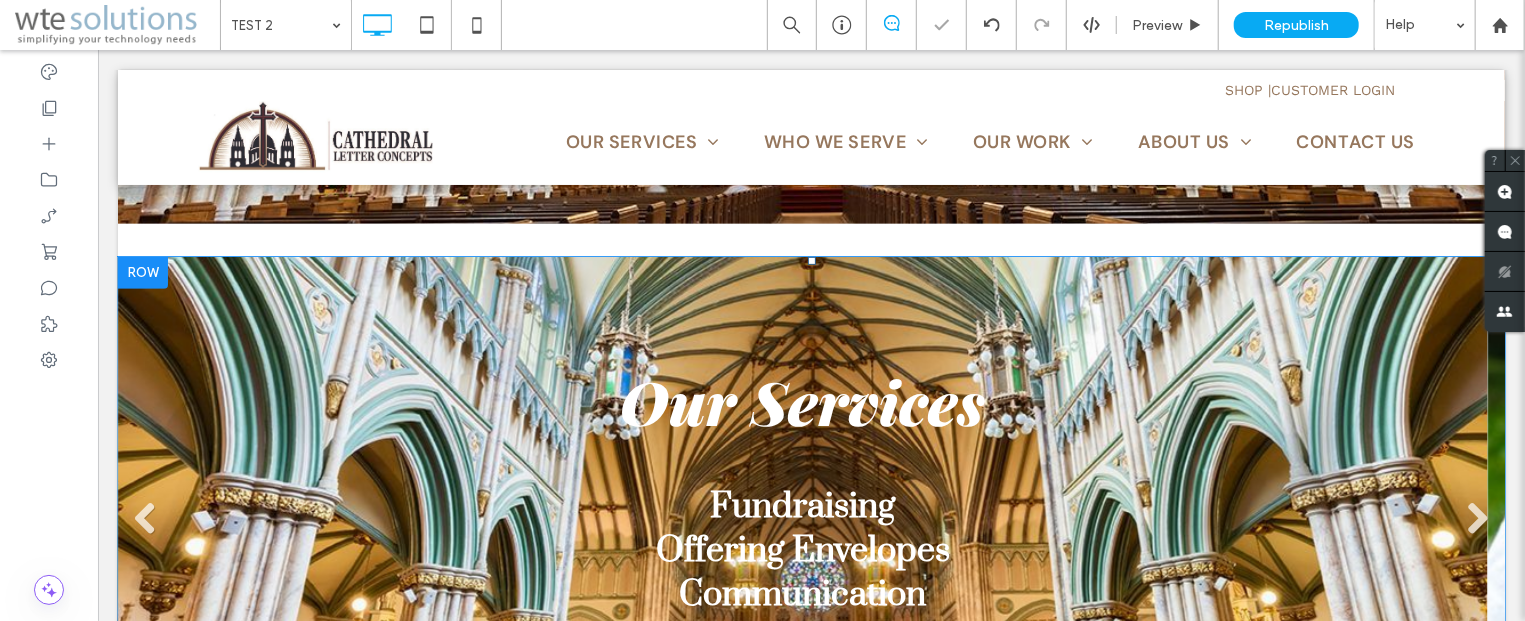 click at bounding box center (802, 527) 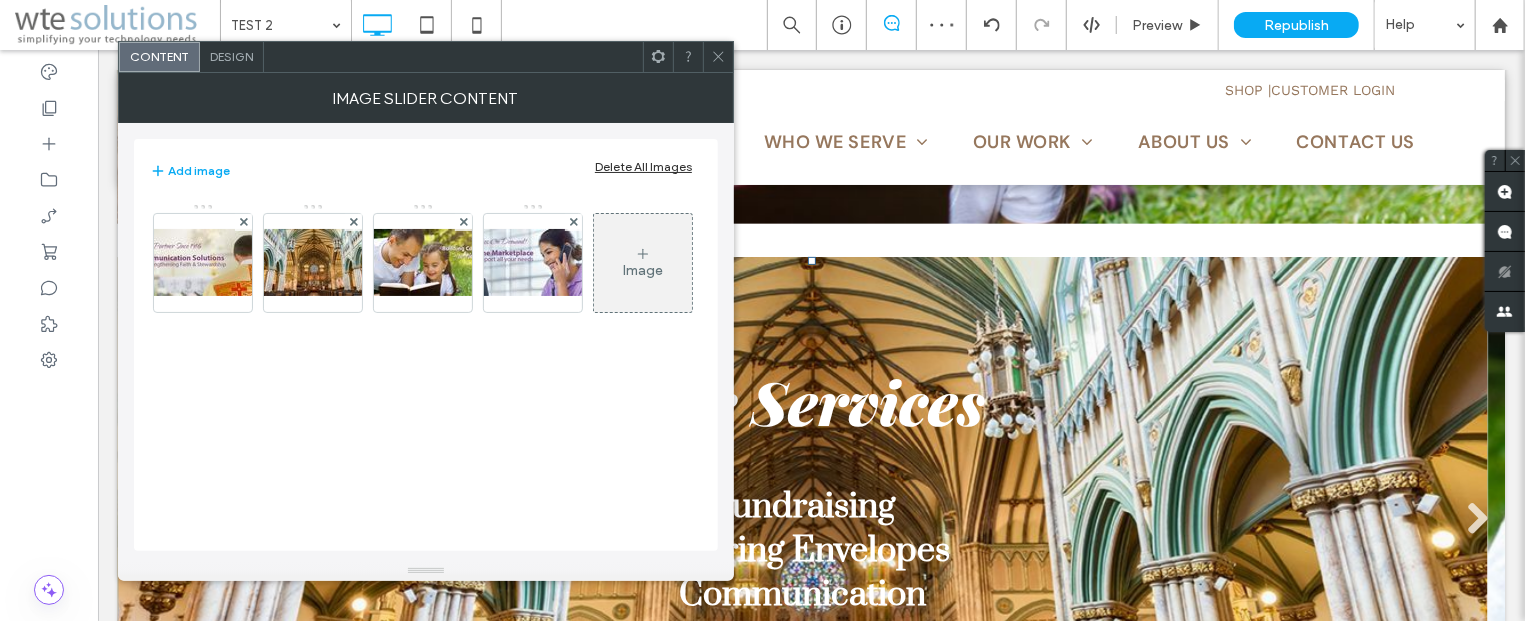 click on "Design" at bounding box center [231, 56] 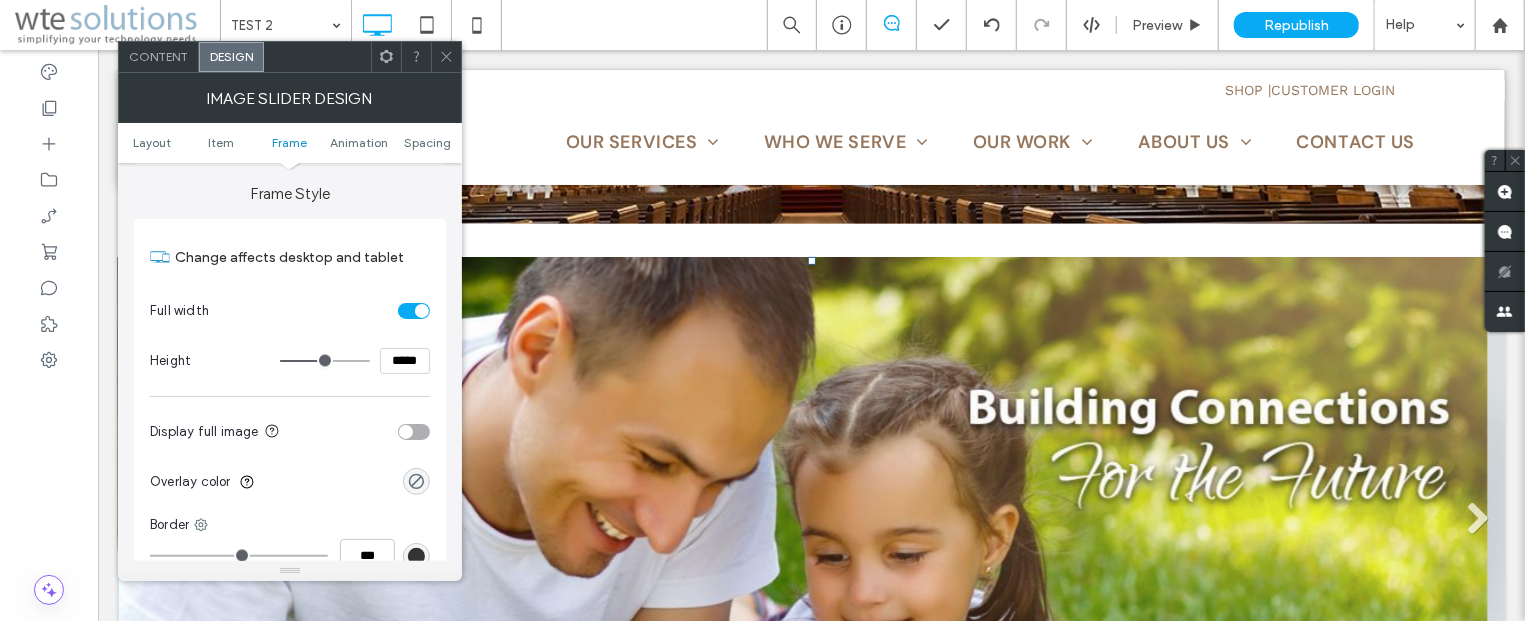 scroll, scrollTop: 2170, scrollLeft: 0, axis: vertical 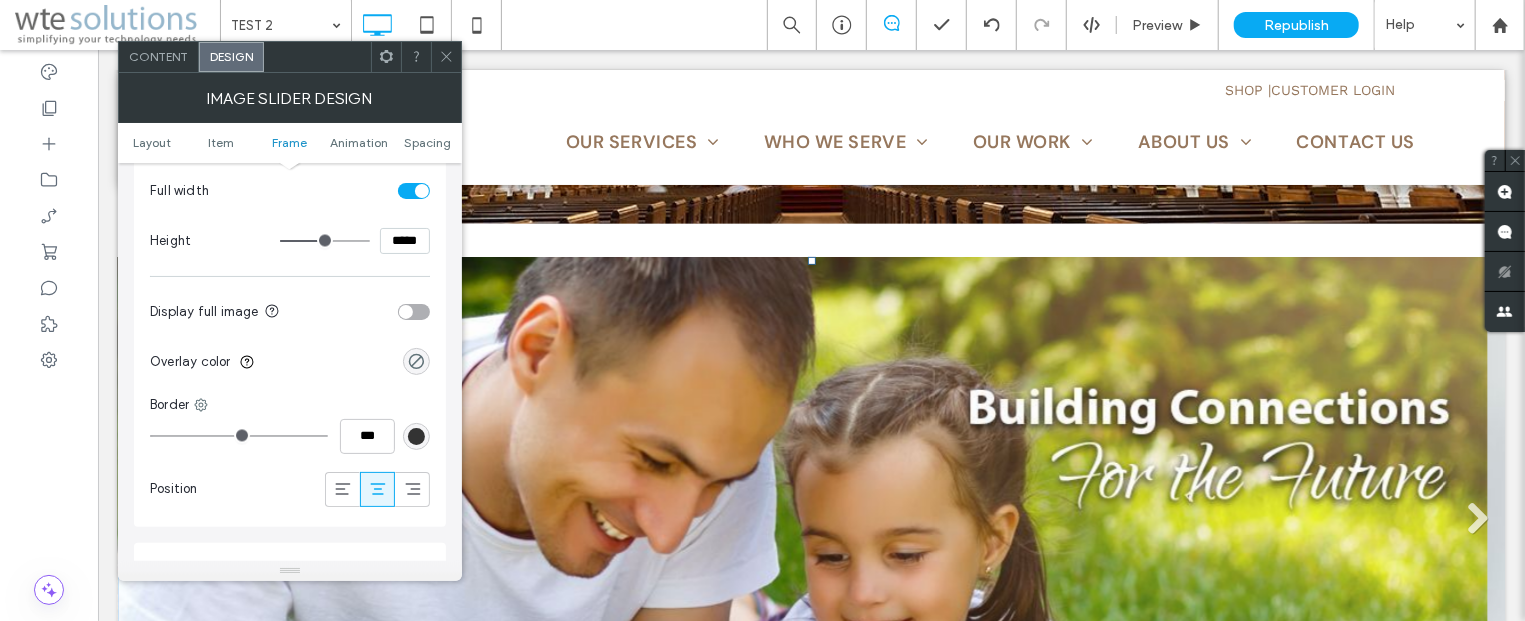 click on "*****" at bounding box center [405, 241] 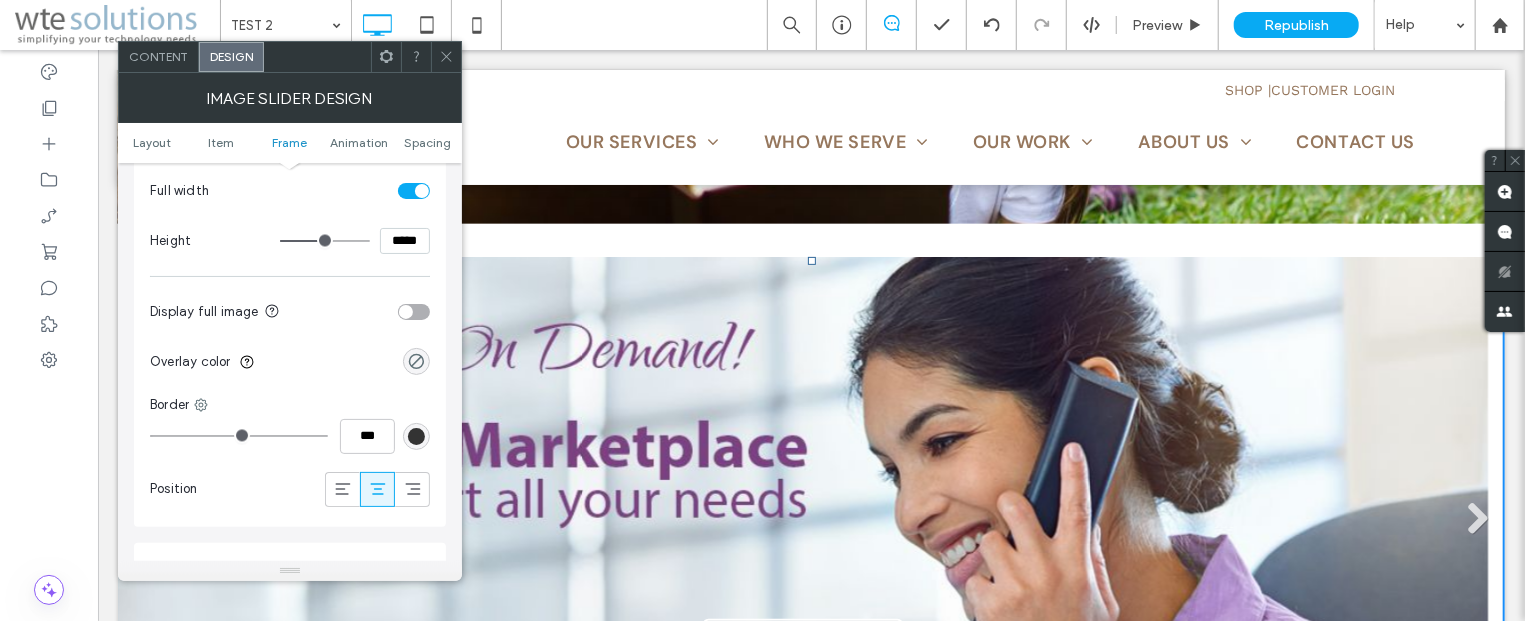 type on "*****" 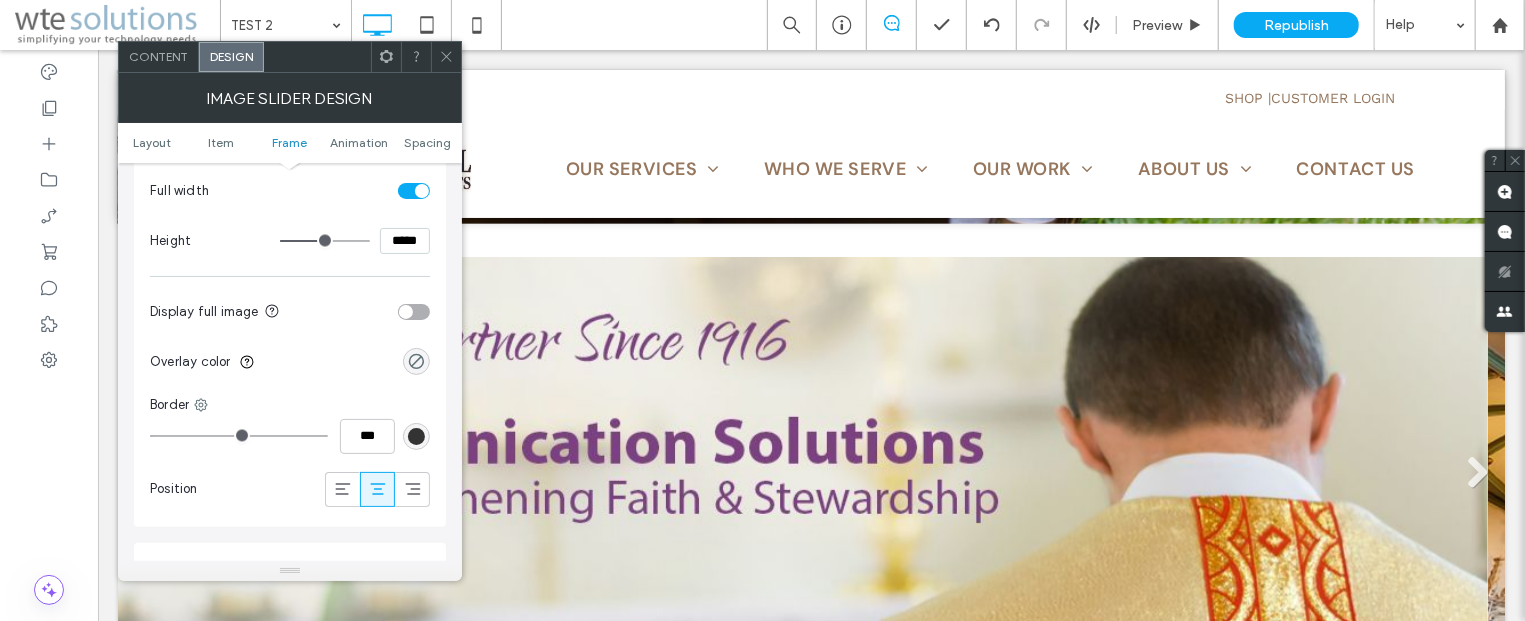 click on "Overlay color" at bounding box center [290, 362] 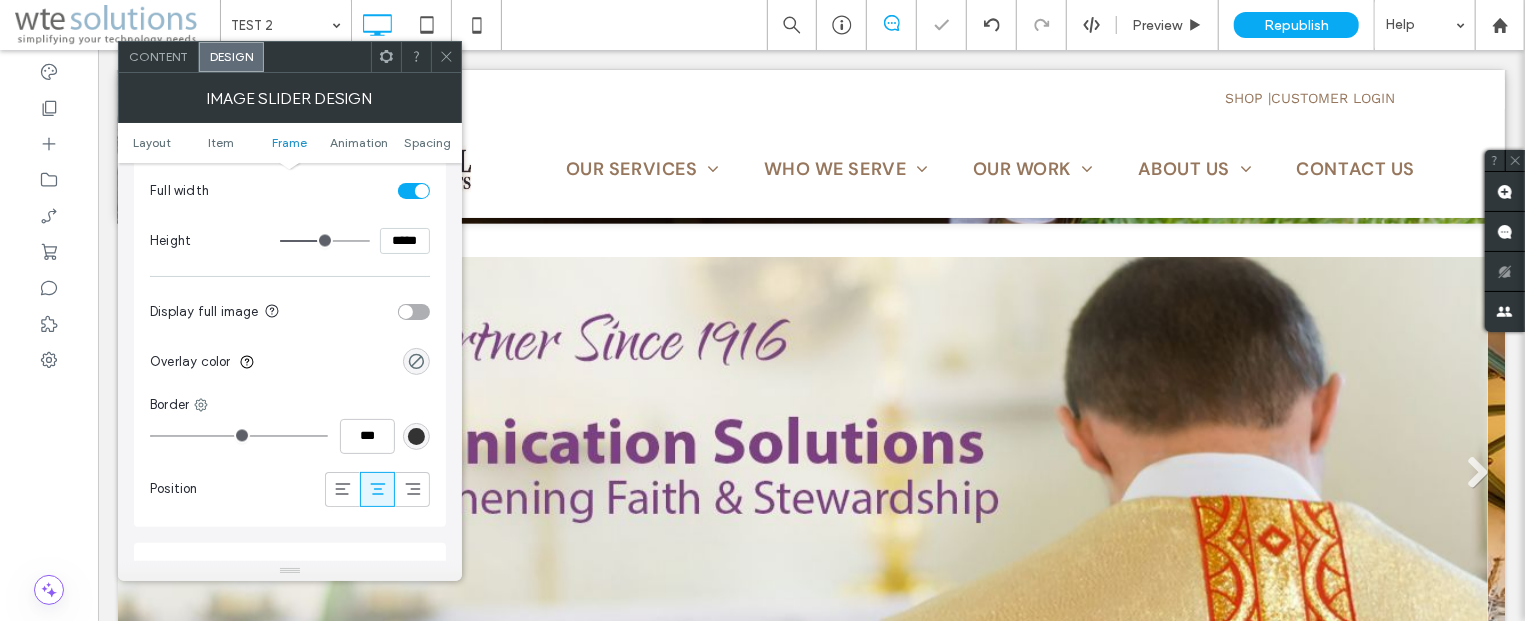 click 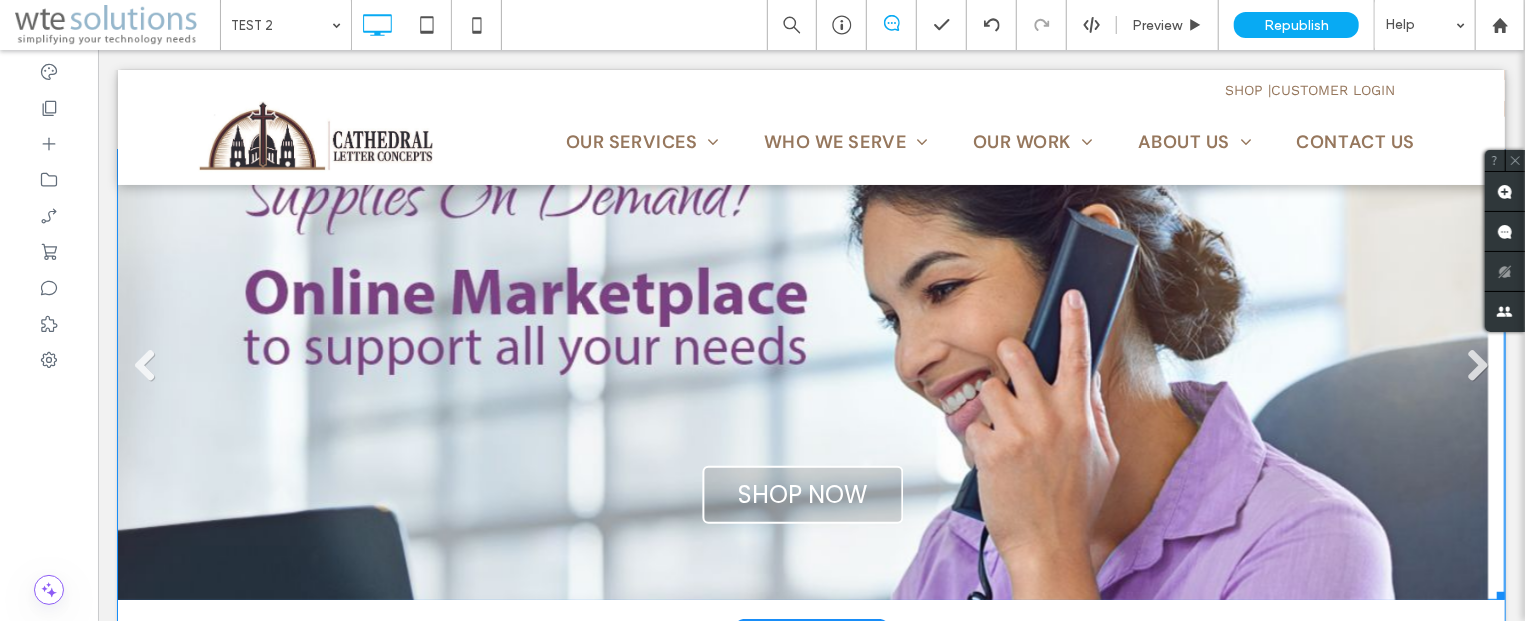 scroll, scrollTop: 536, scrollLeft: 0, axis: vertical 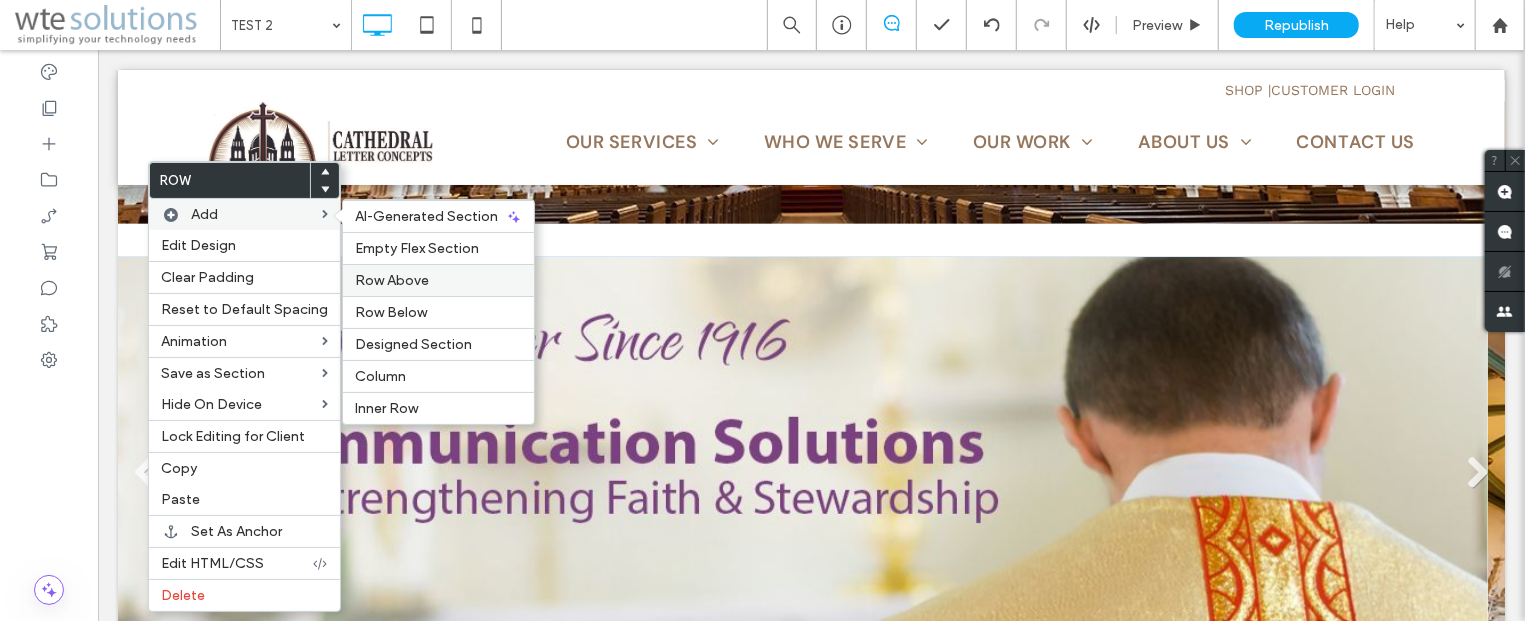click on "Row Above" at bounding box center (392, 280) 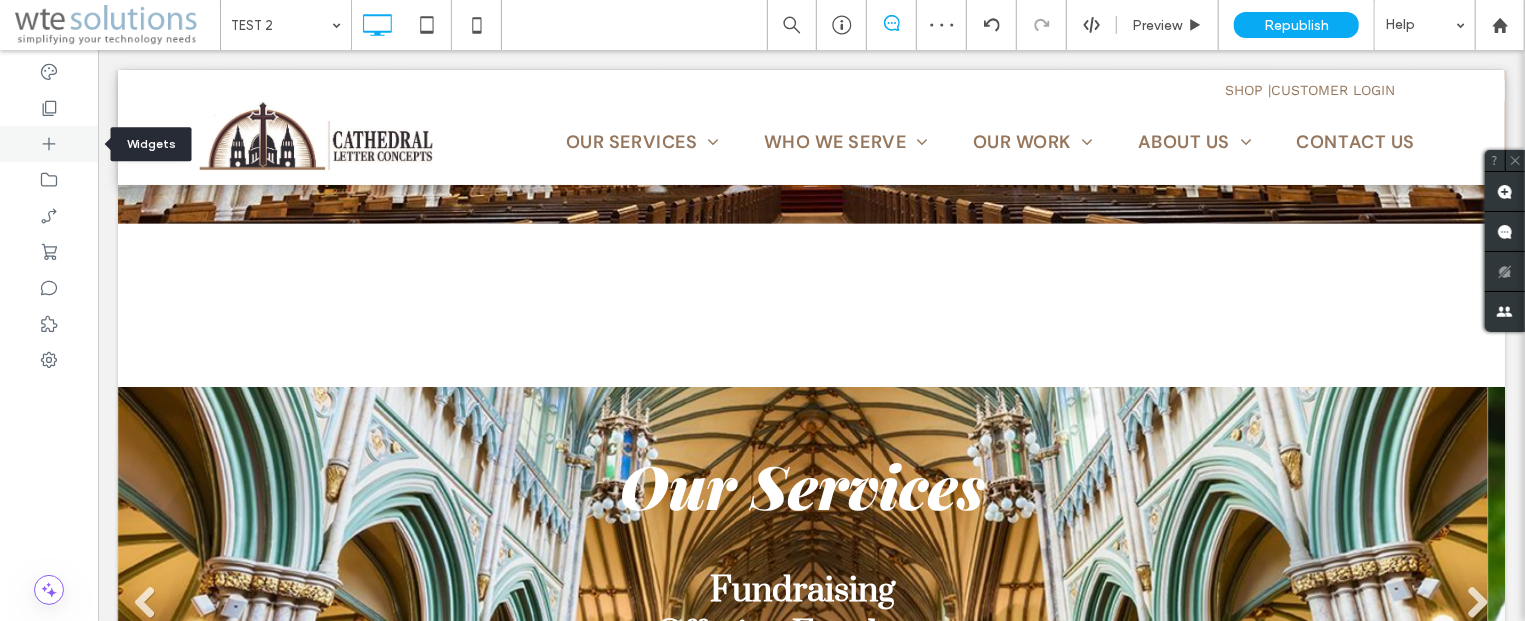 click 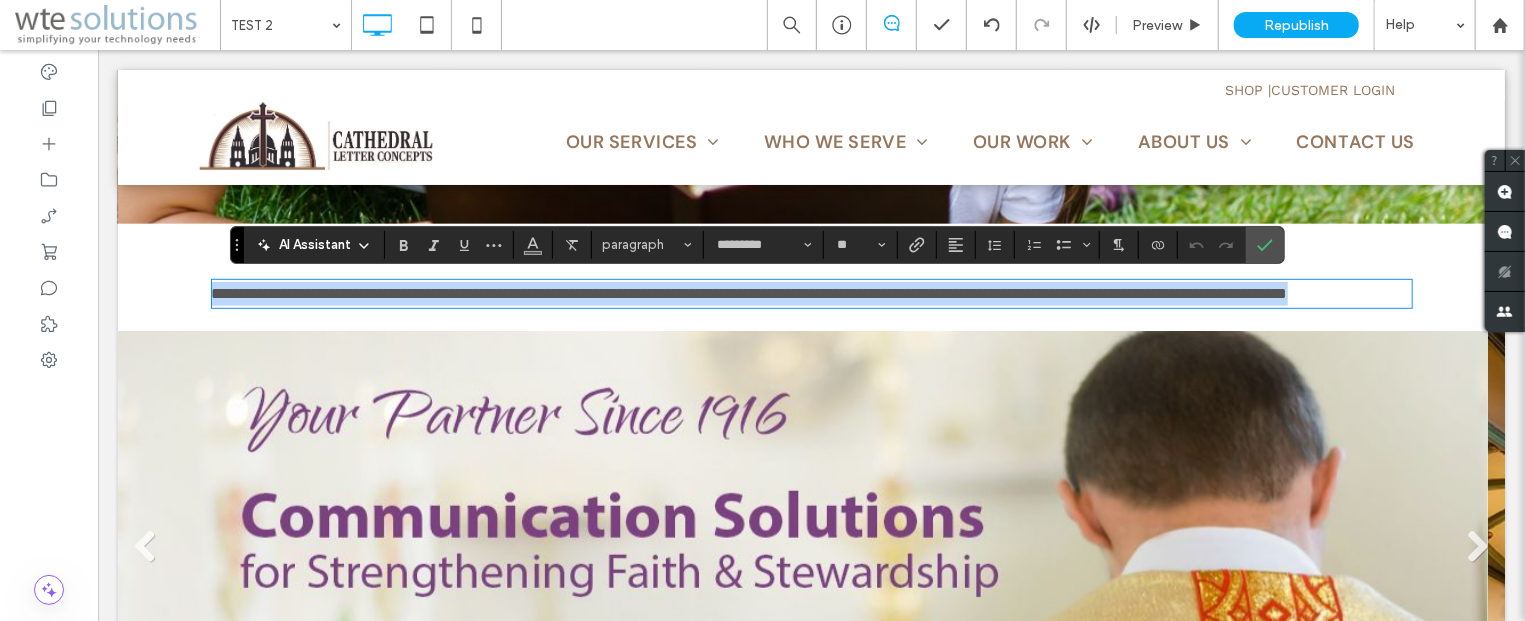 type 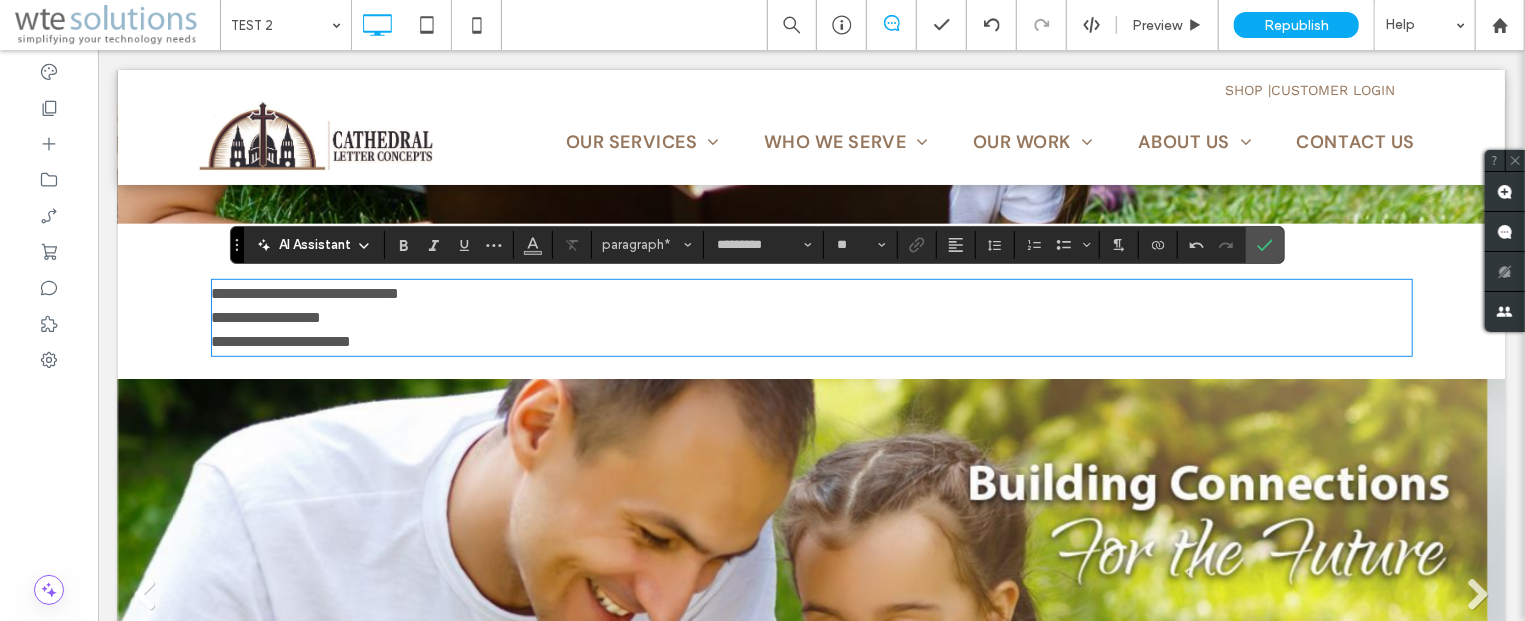 click on "**********" at bounding box center [811, 293] 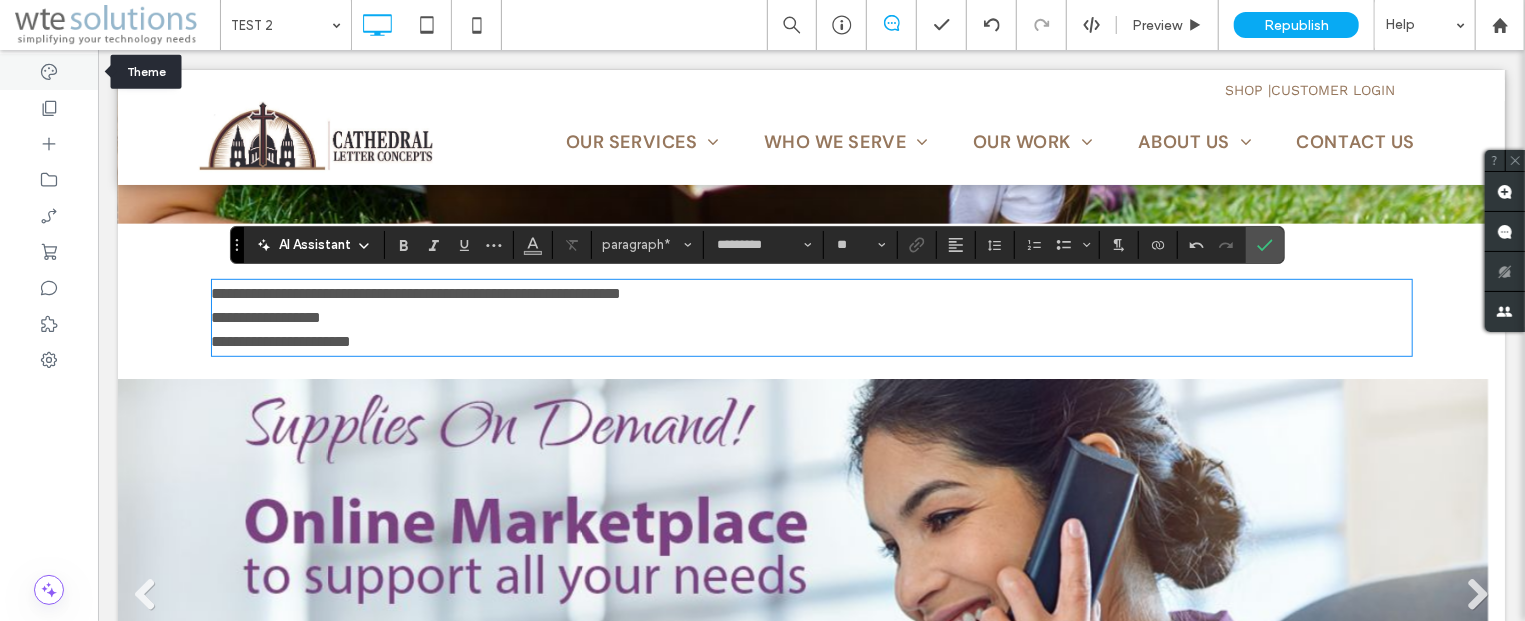 click 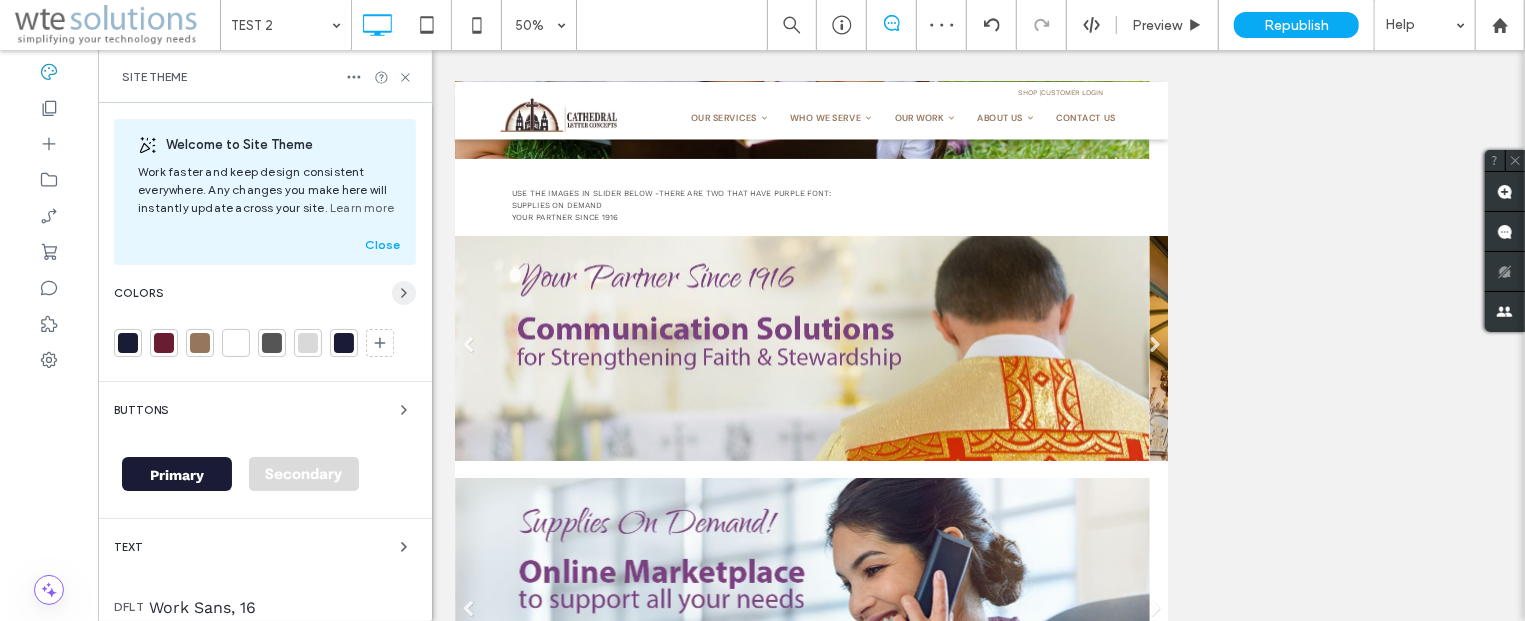 click 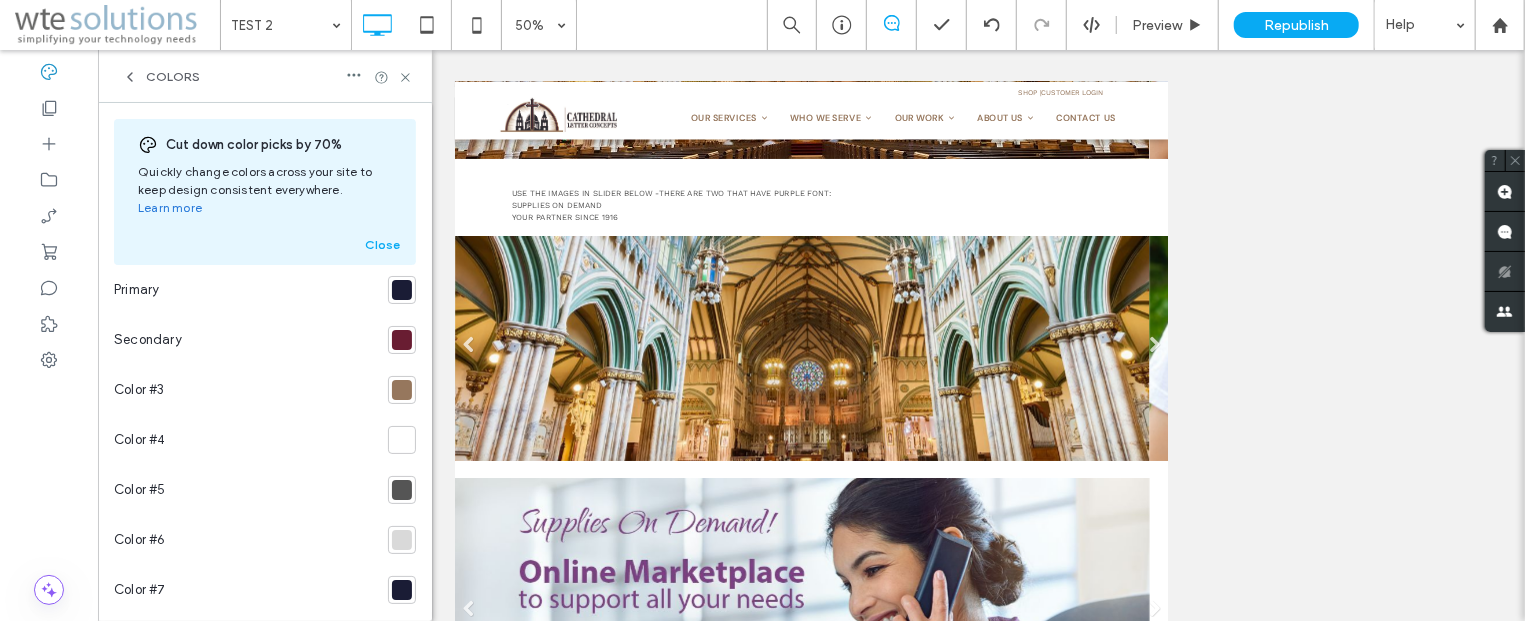 click at bounding box center (402, 290) 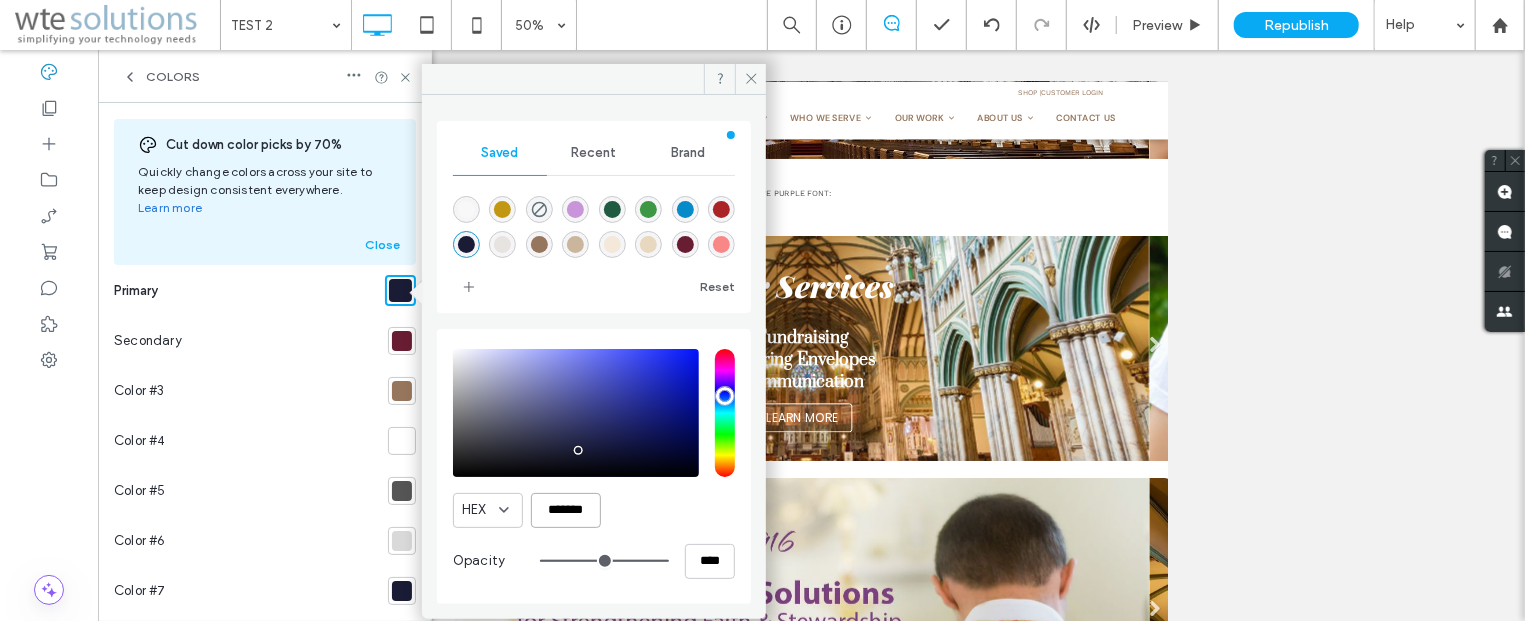 drag, startPoint x: 590, startPoint y: 509, endPoint x: 526, endPoint y: 509, distance: 64 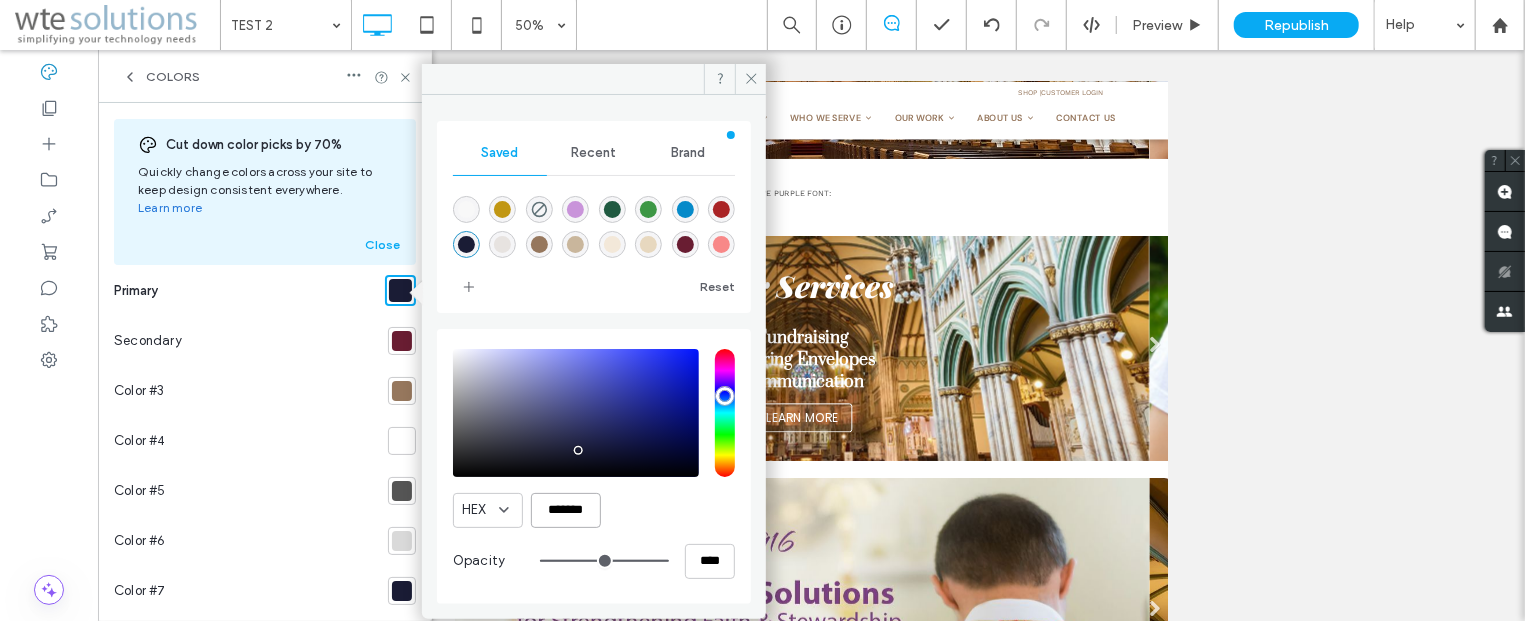 click on "*******" at bounding box center (566, 510) 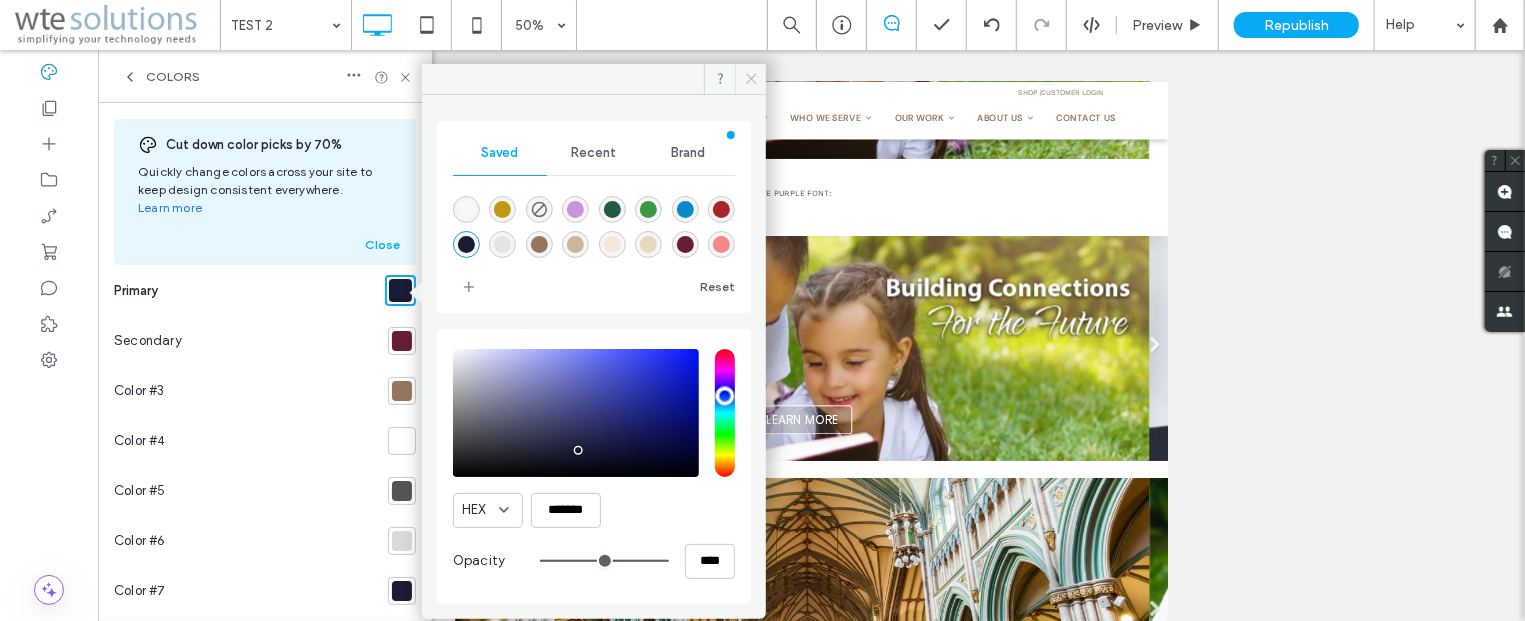 click 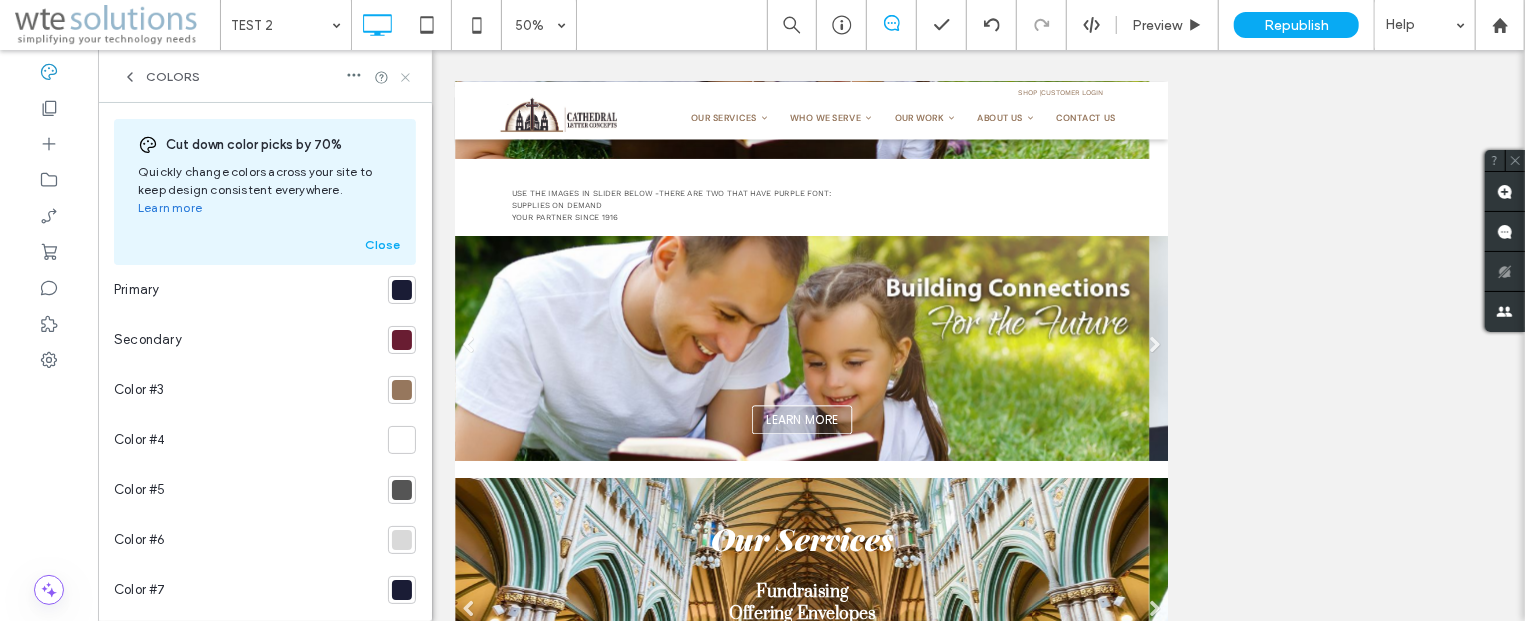 click 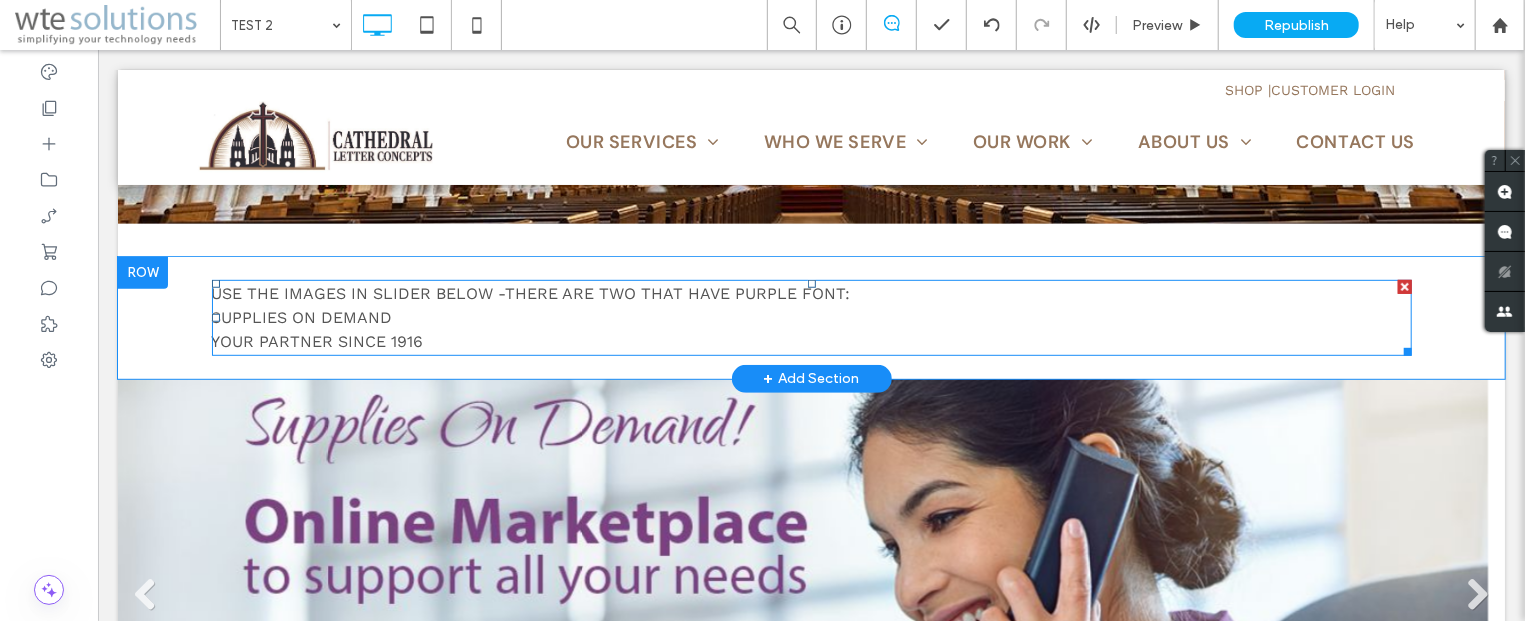 click on "YOUR PARTNER SINCE 1916" at bounding box center [811, 341] 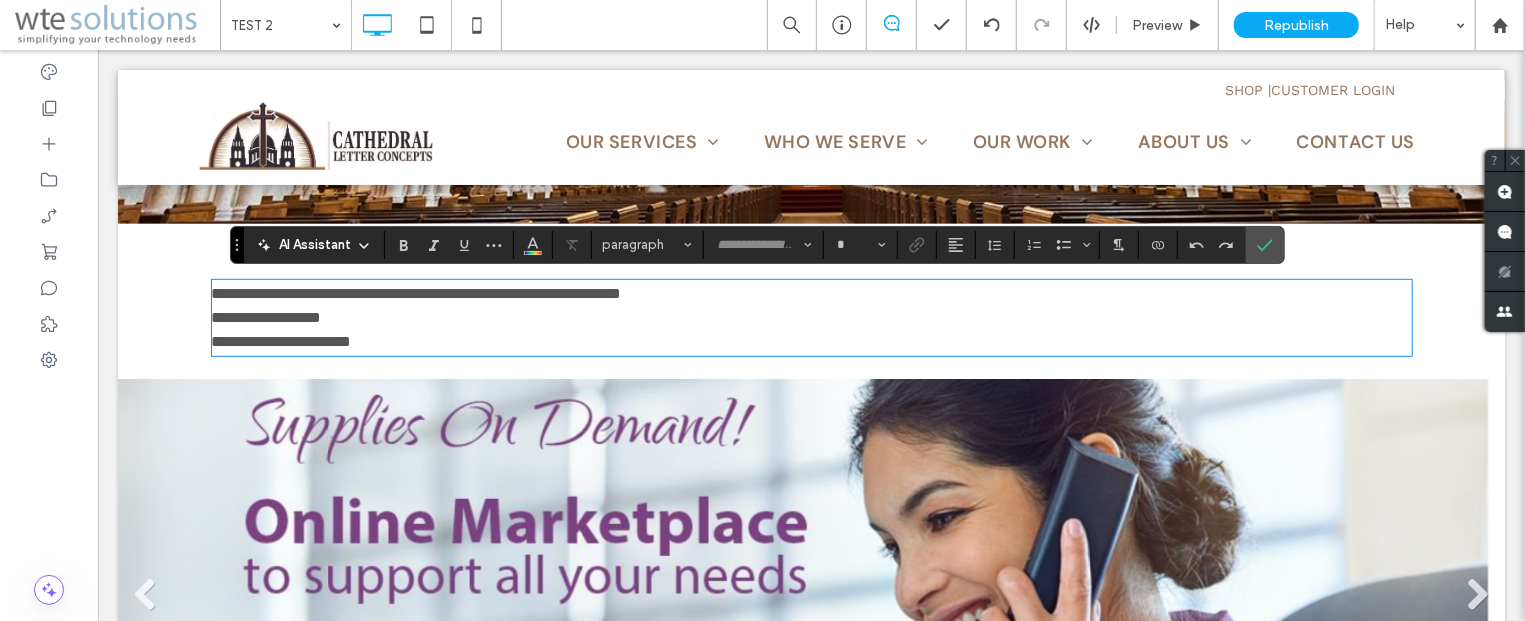 type on "*********" 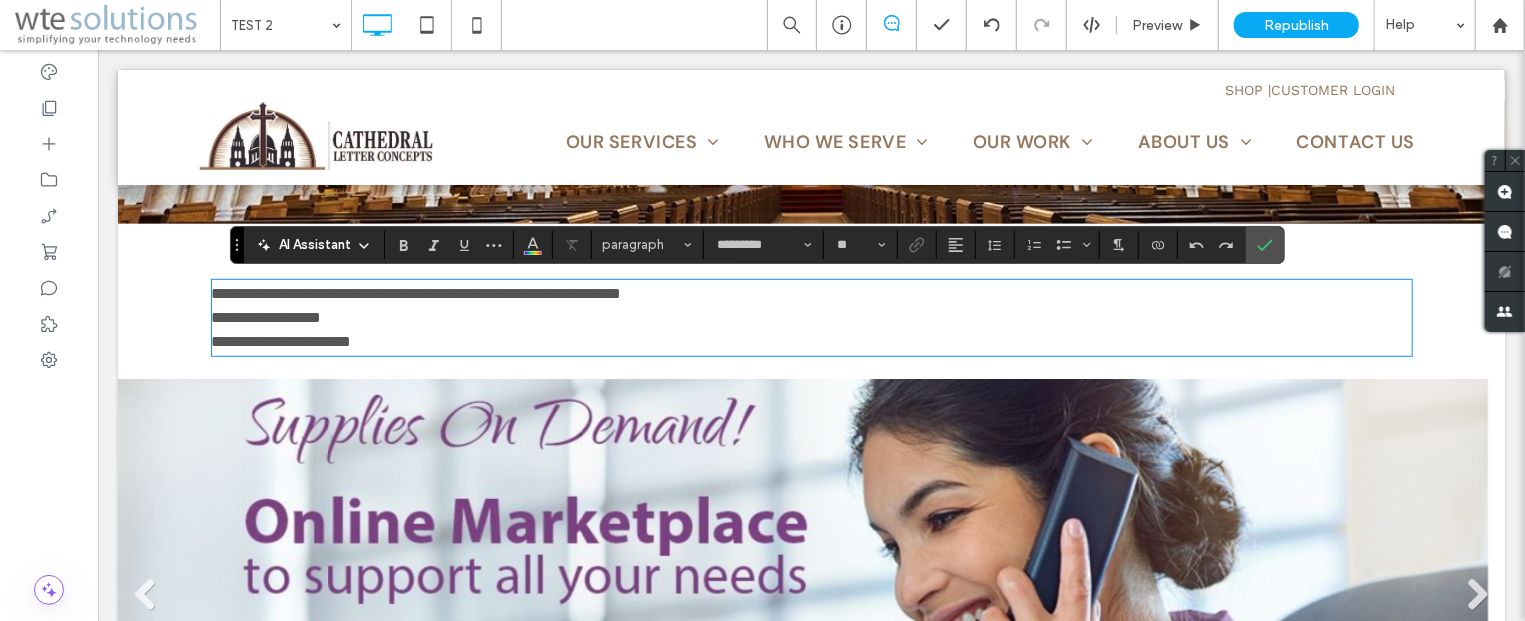 click on "**********" at bounding box center (811, 341) 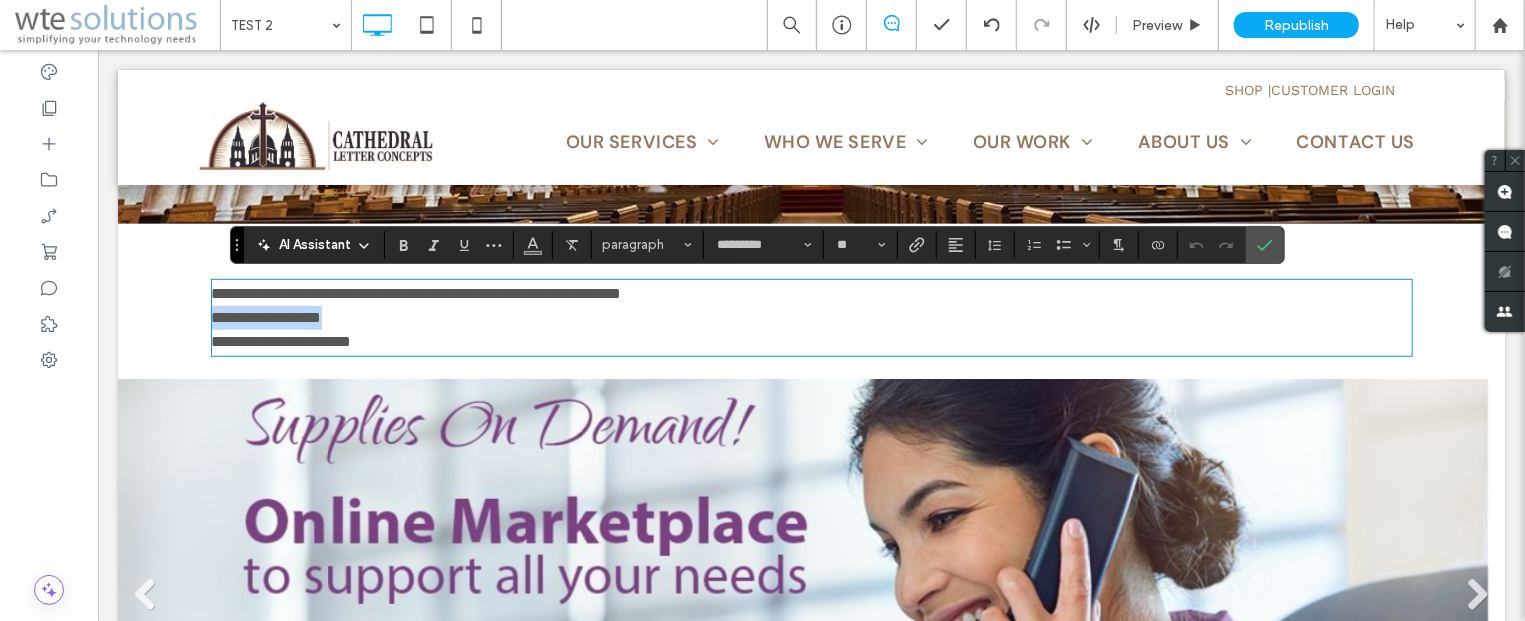 click on "**********" at bounding box center [811, 341] 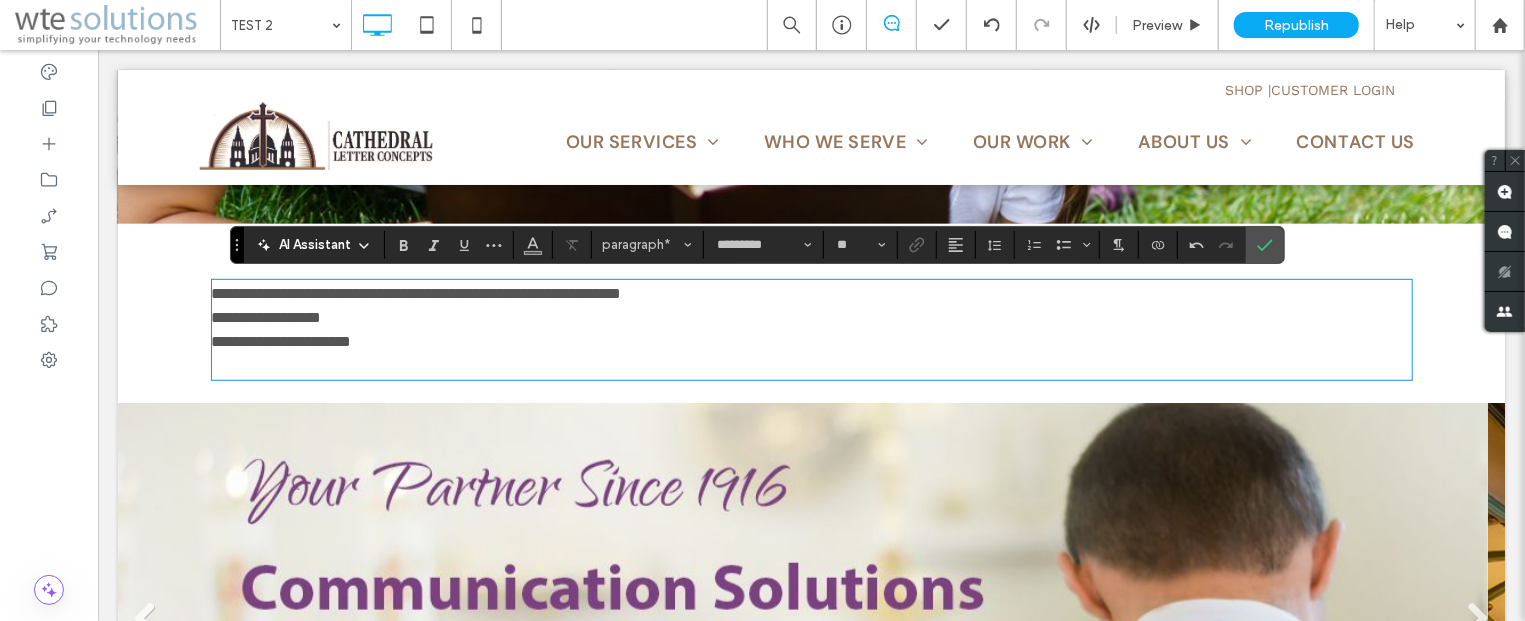 type 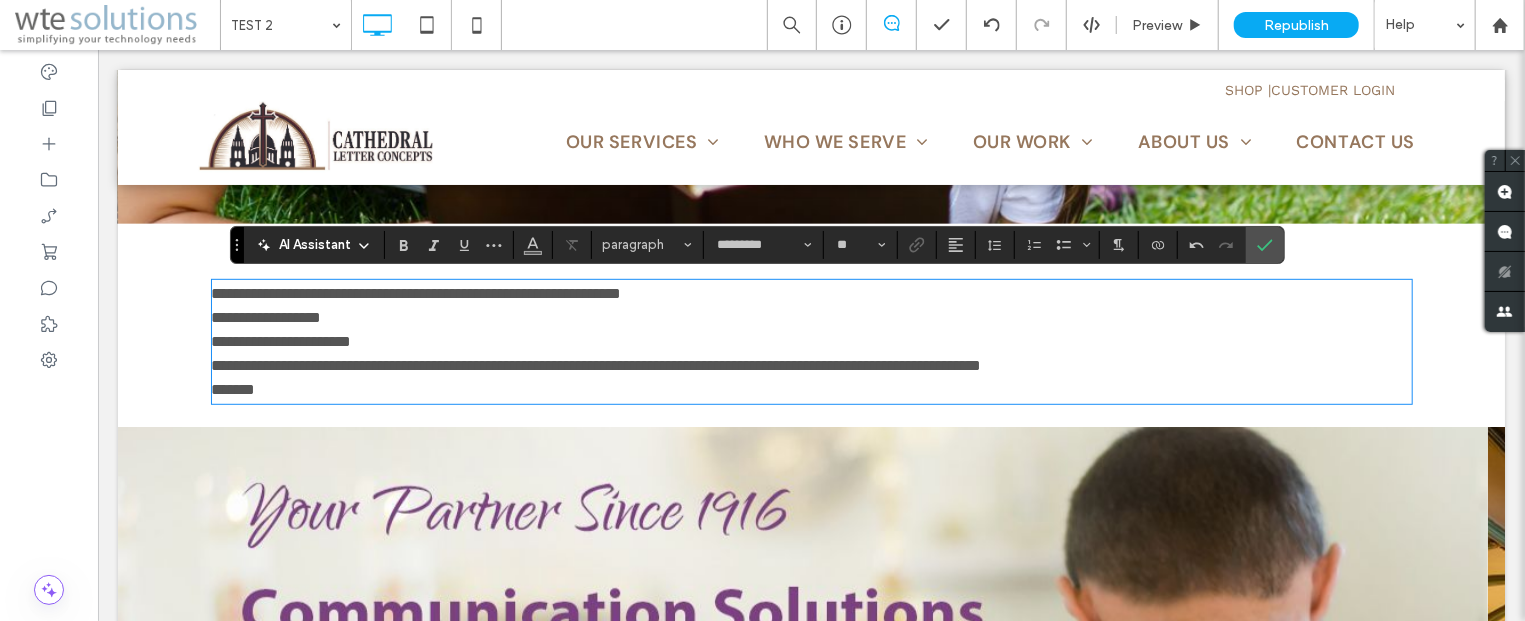 scroll, scrollTop: 0, scrollLeft: 0, axis: both 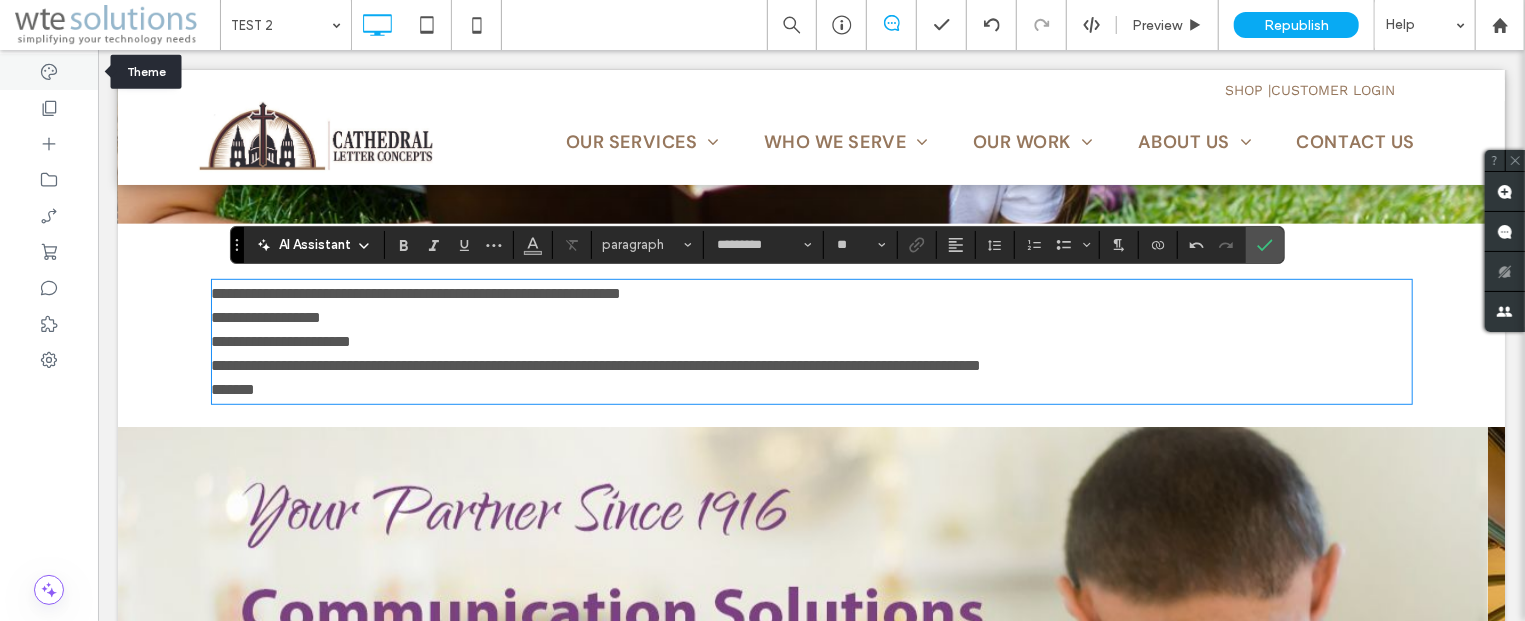 click at bounding box center (49, 72) 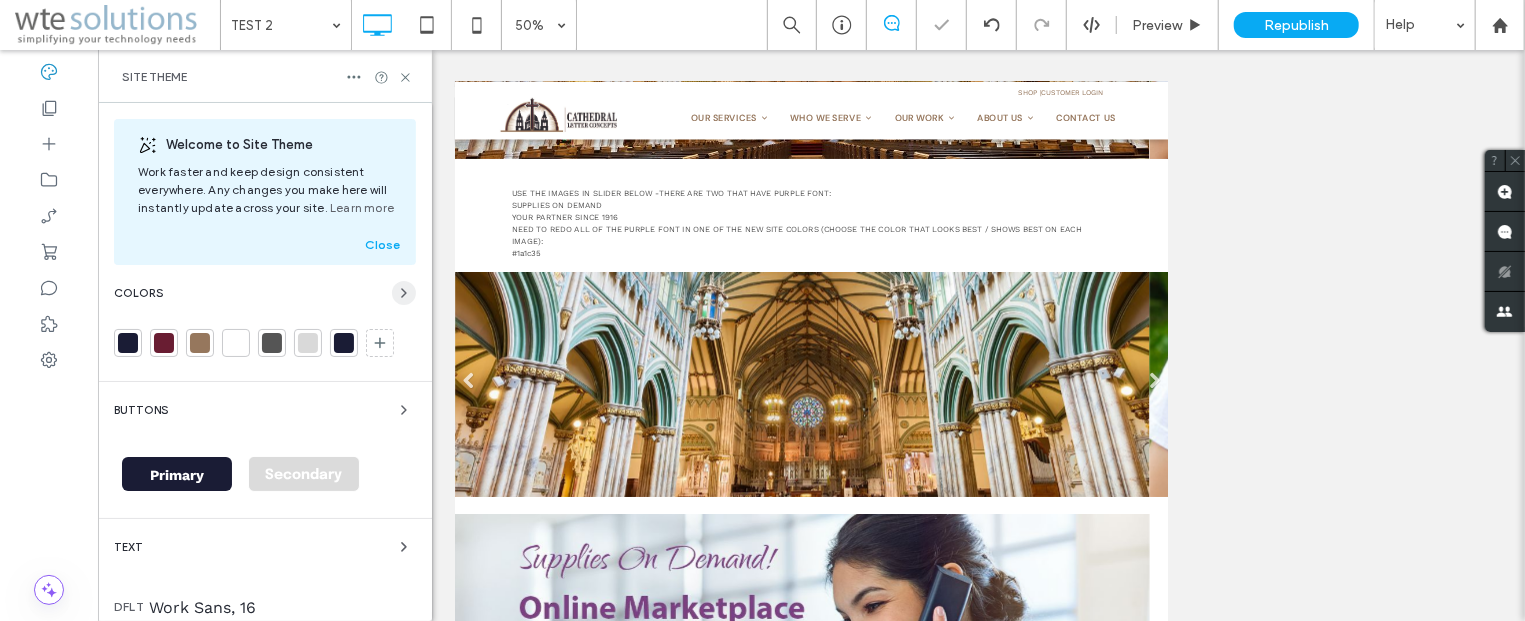 click 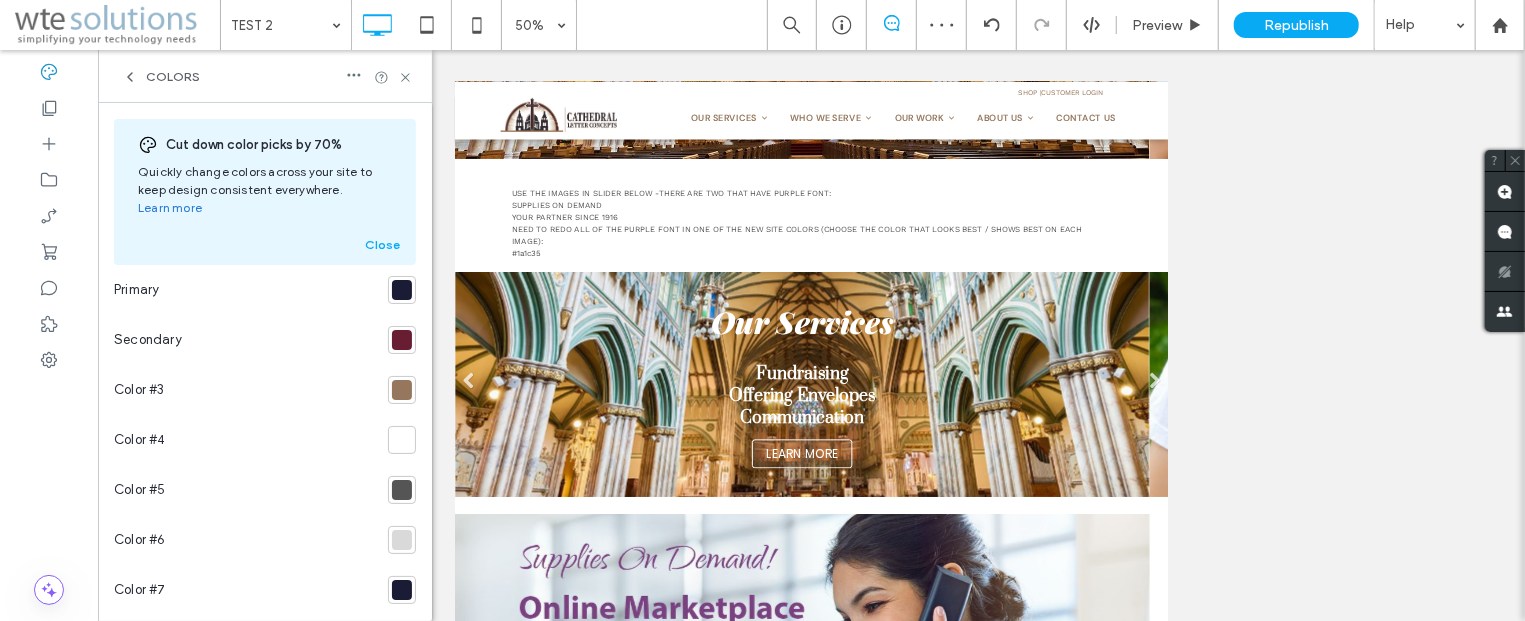 click at bounding box center [402, 340] 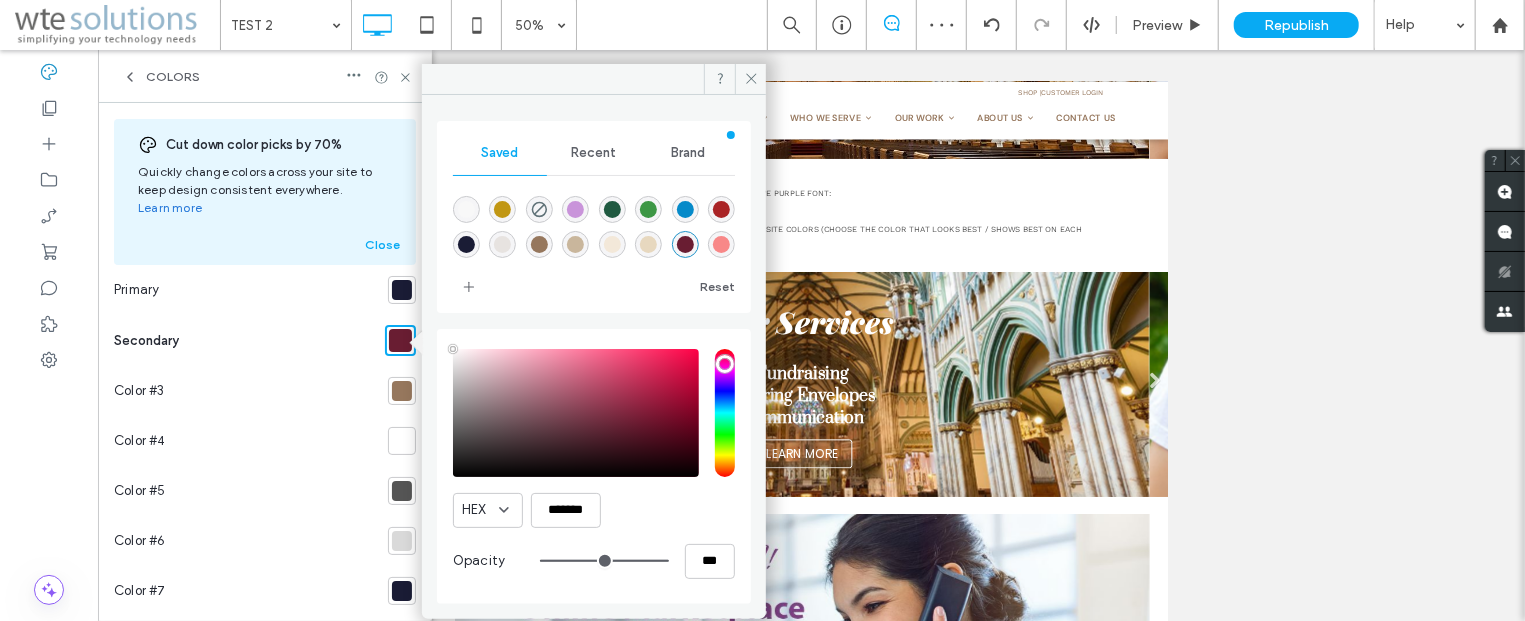 type on "****" 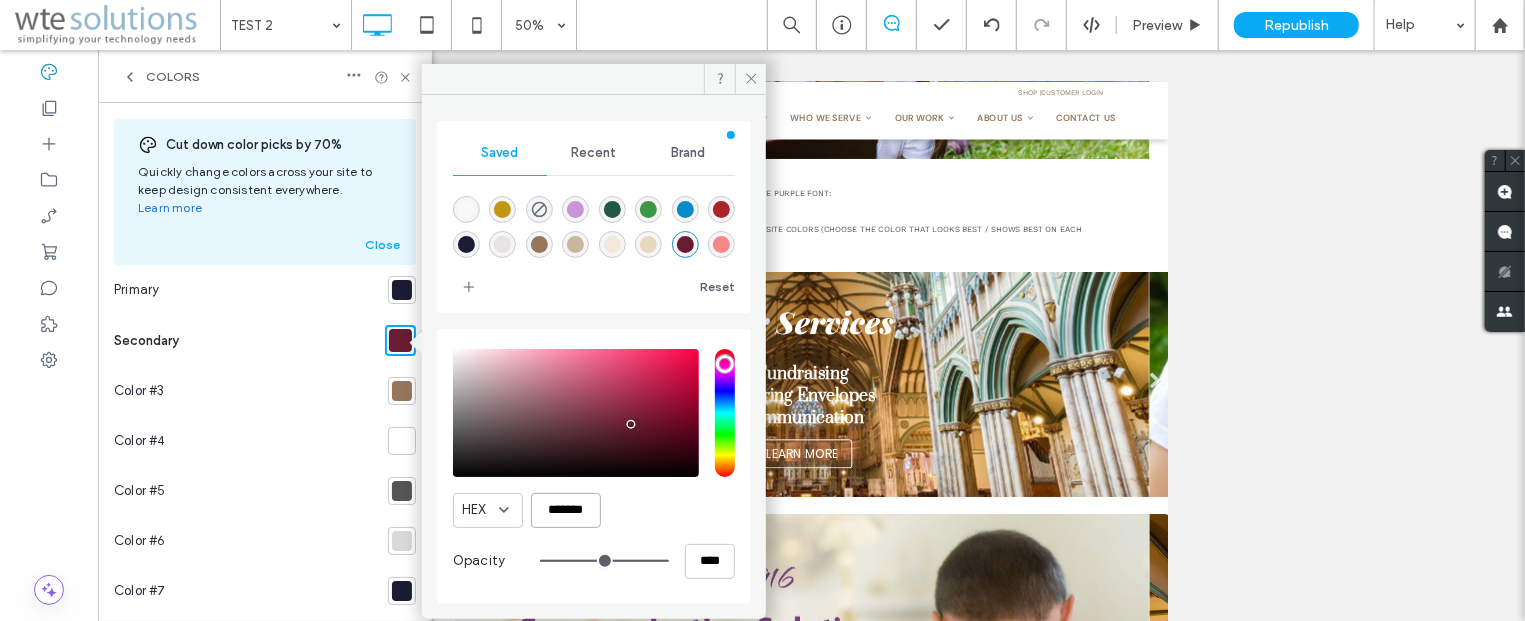 drag, startPoint x: 591, startPoint y: 514, endPoint x: 539, endPoint y: 517, distance: 52.086468 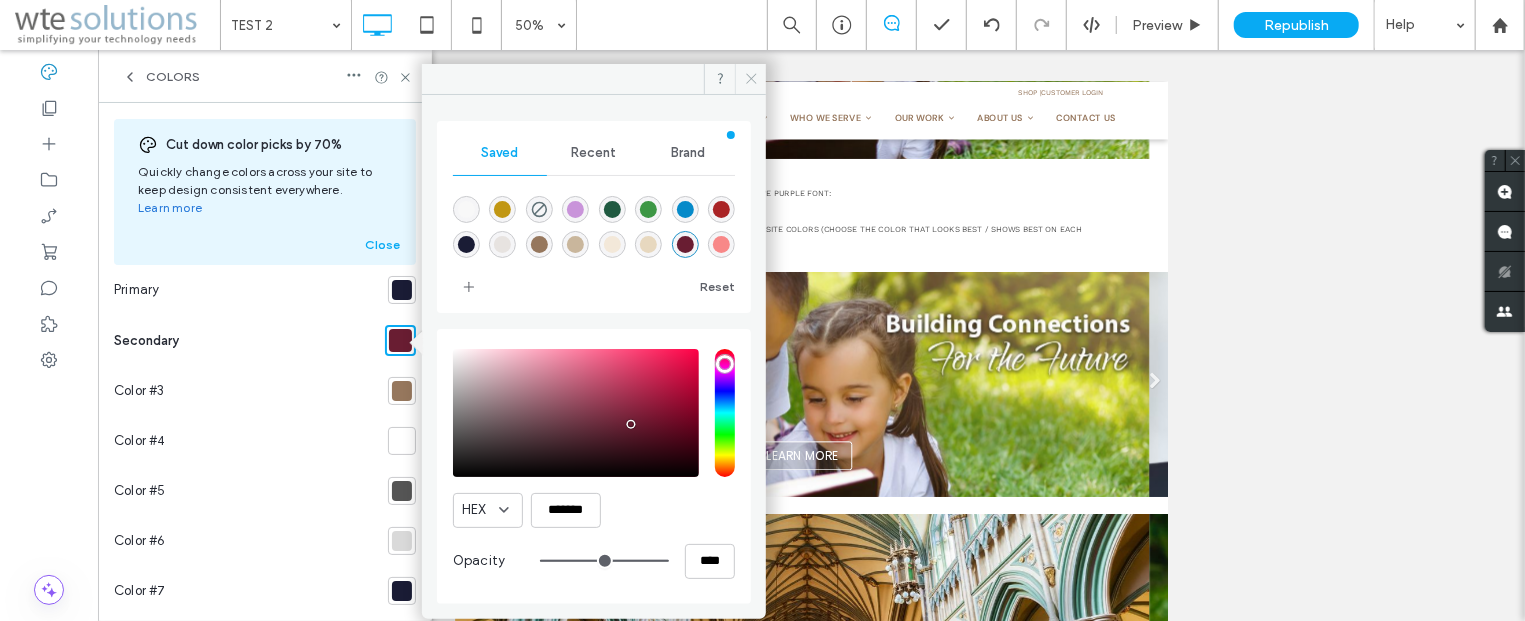 click at bounding box center (750, 79) 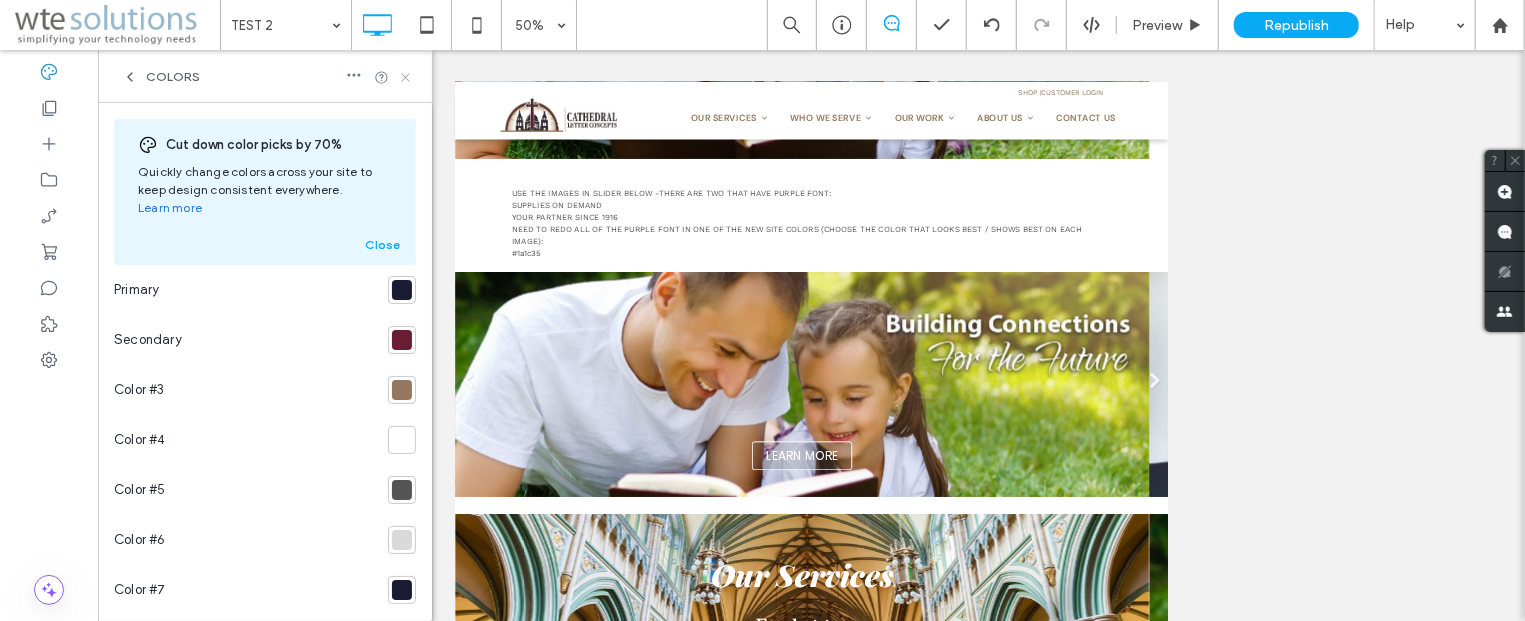 click 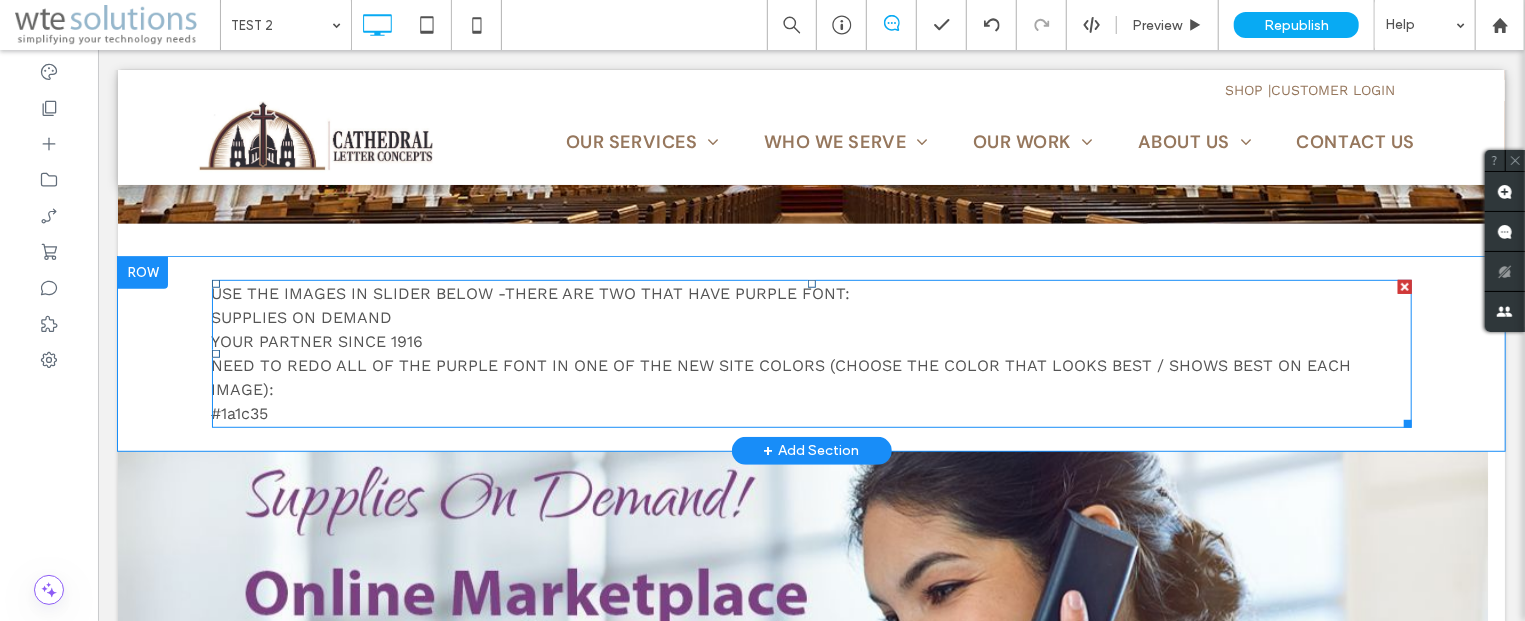 click on "#1a1c35" at bounding box center (811, 413) 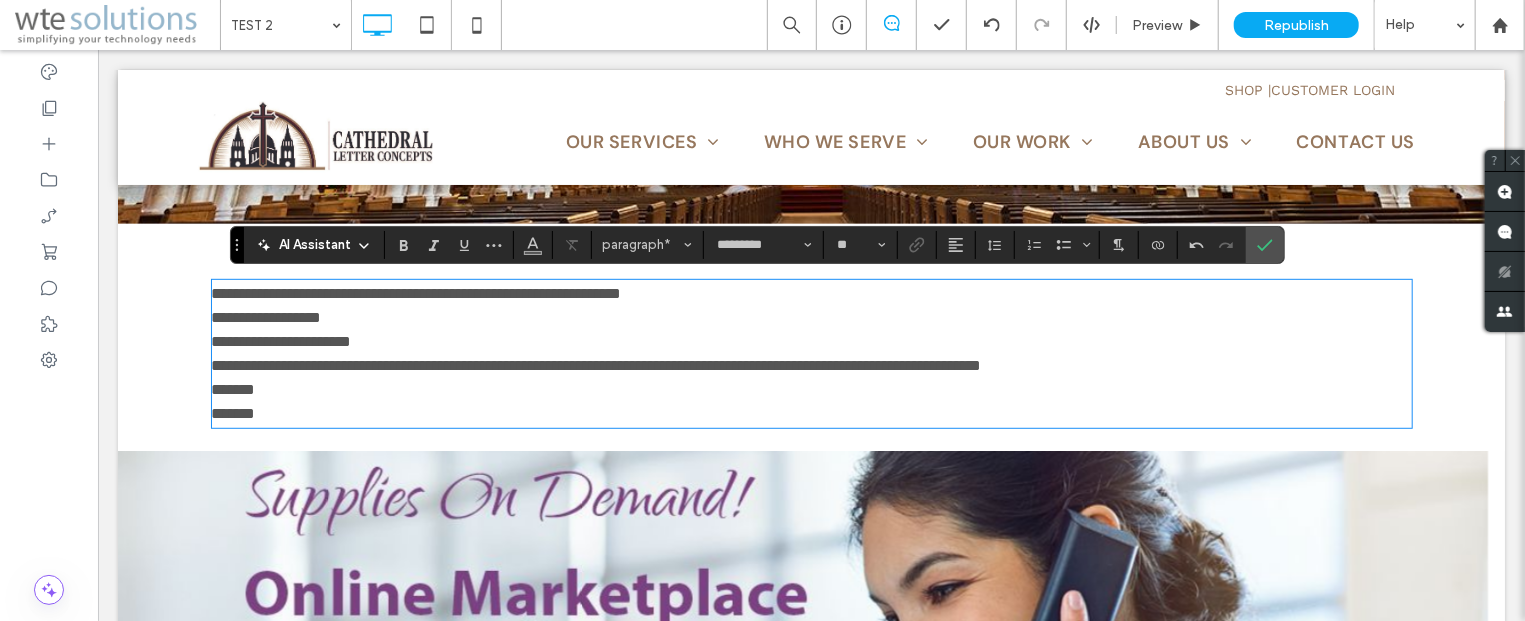 scroll, scrollTop: 0, scrollLeft: 0, axis: both 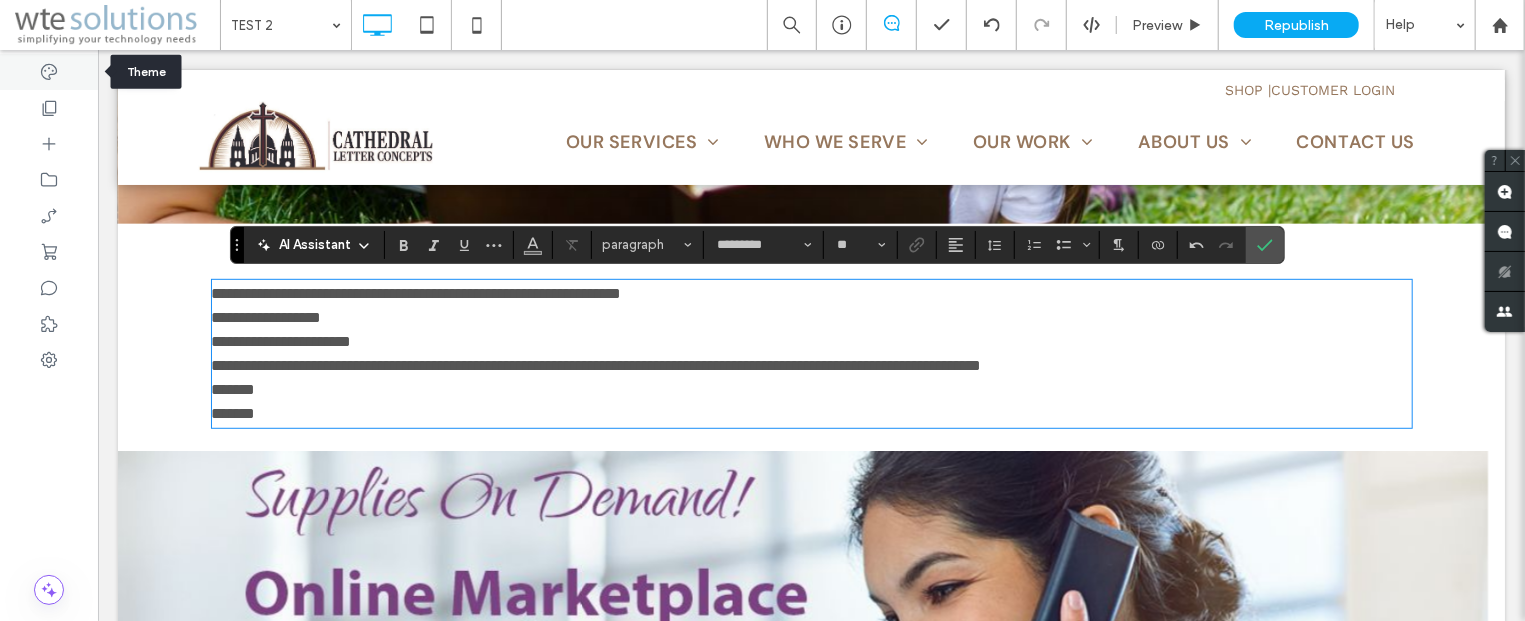 click 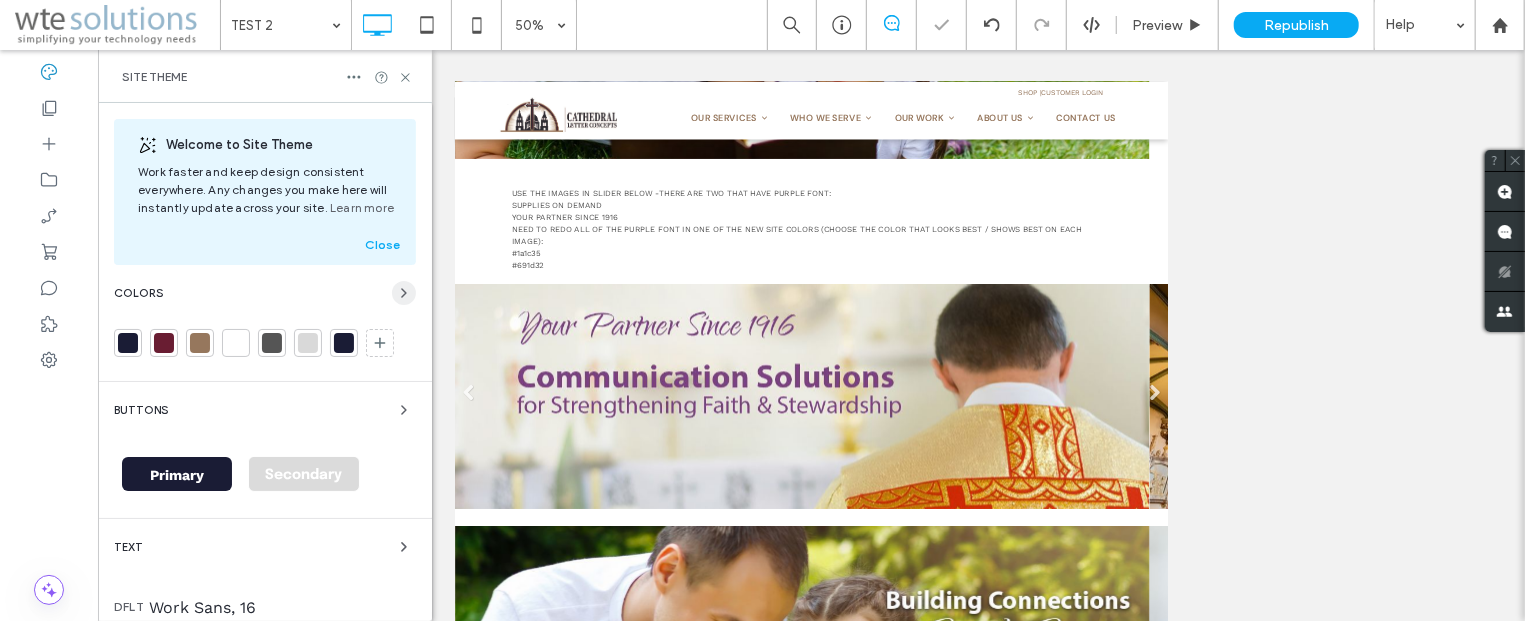 click 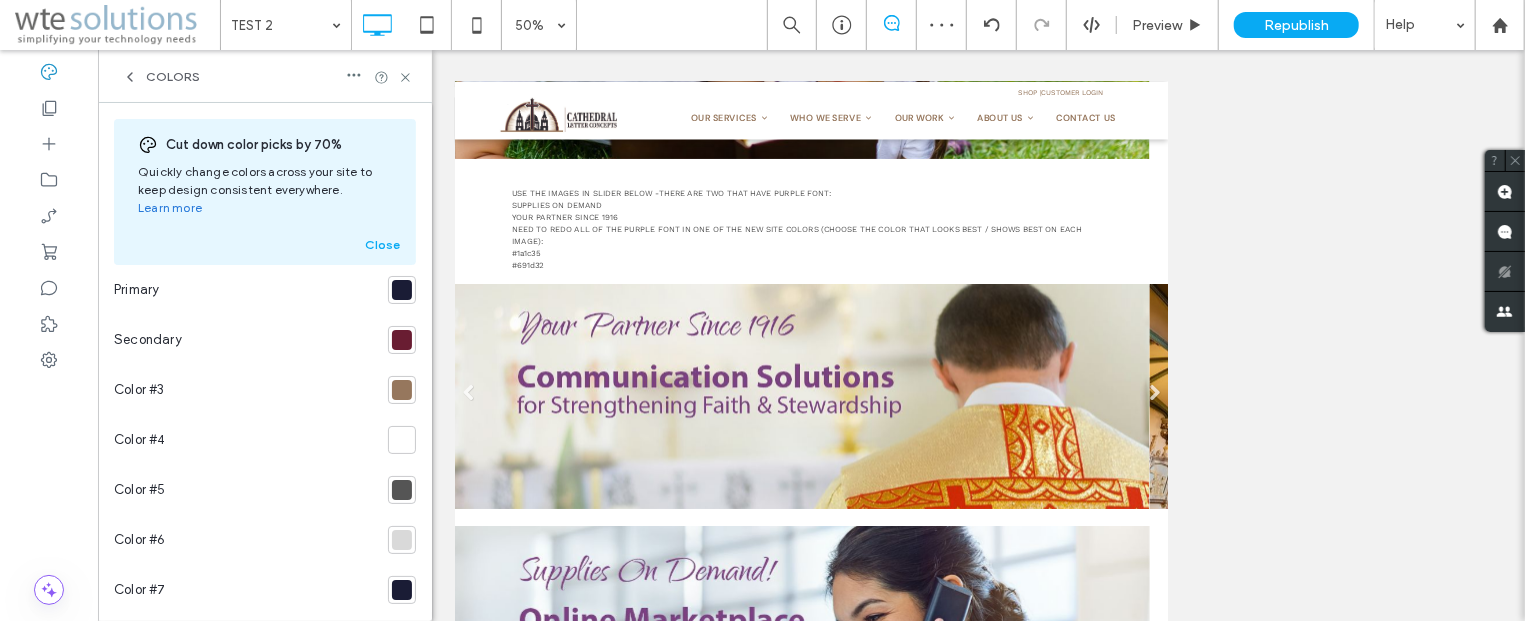 click at bounding box center (402, 390) 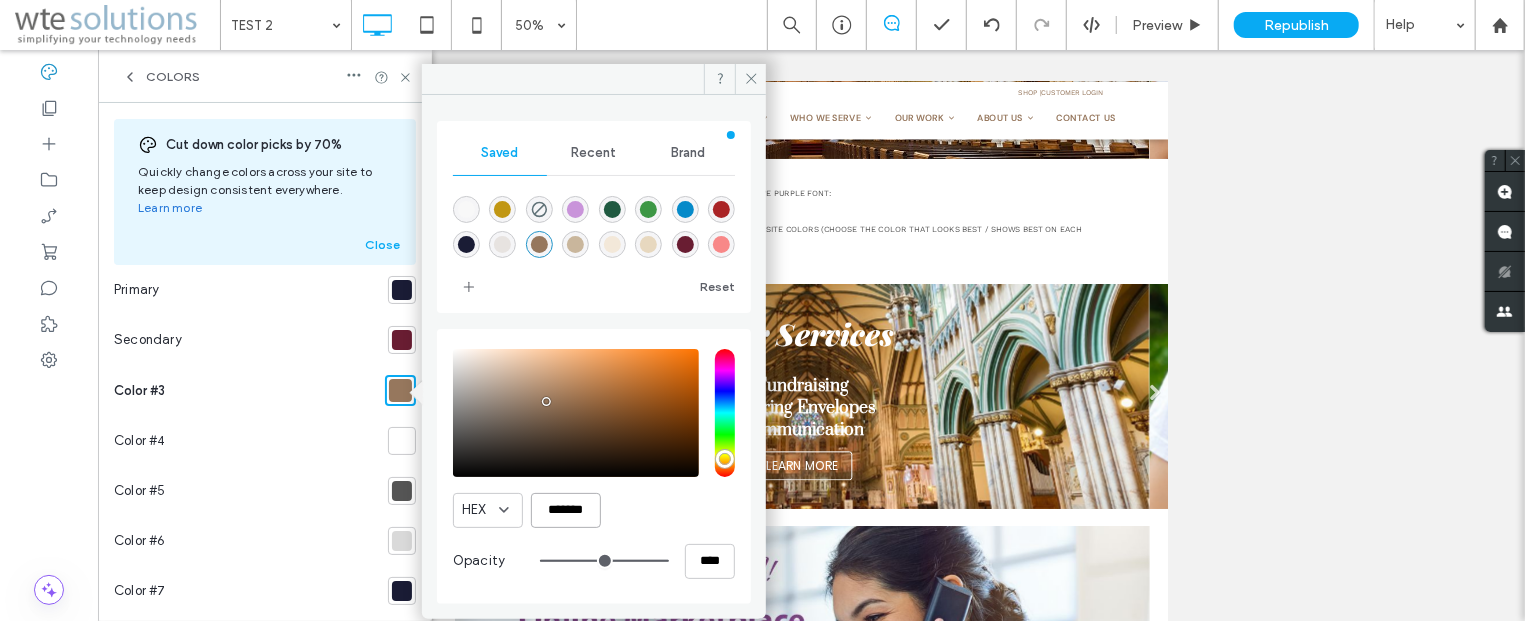 drag, startPoint x: 591, startPoint y: 506, endPoint x: 530, endPoint y: 508, distance: 61.03278 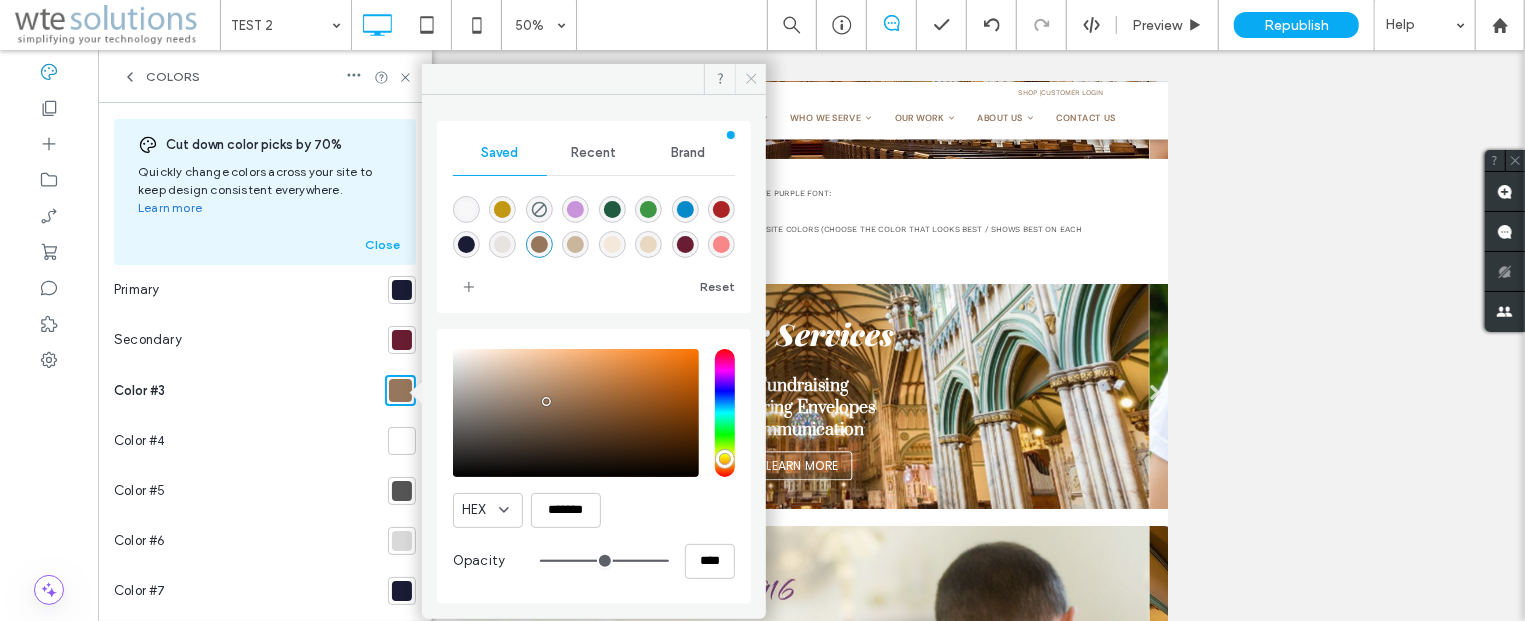 click at bounding box center (750, 79) 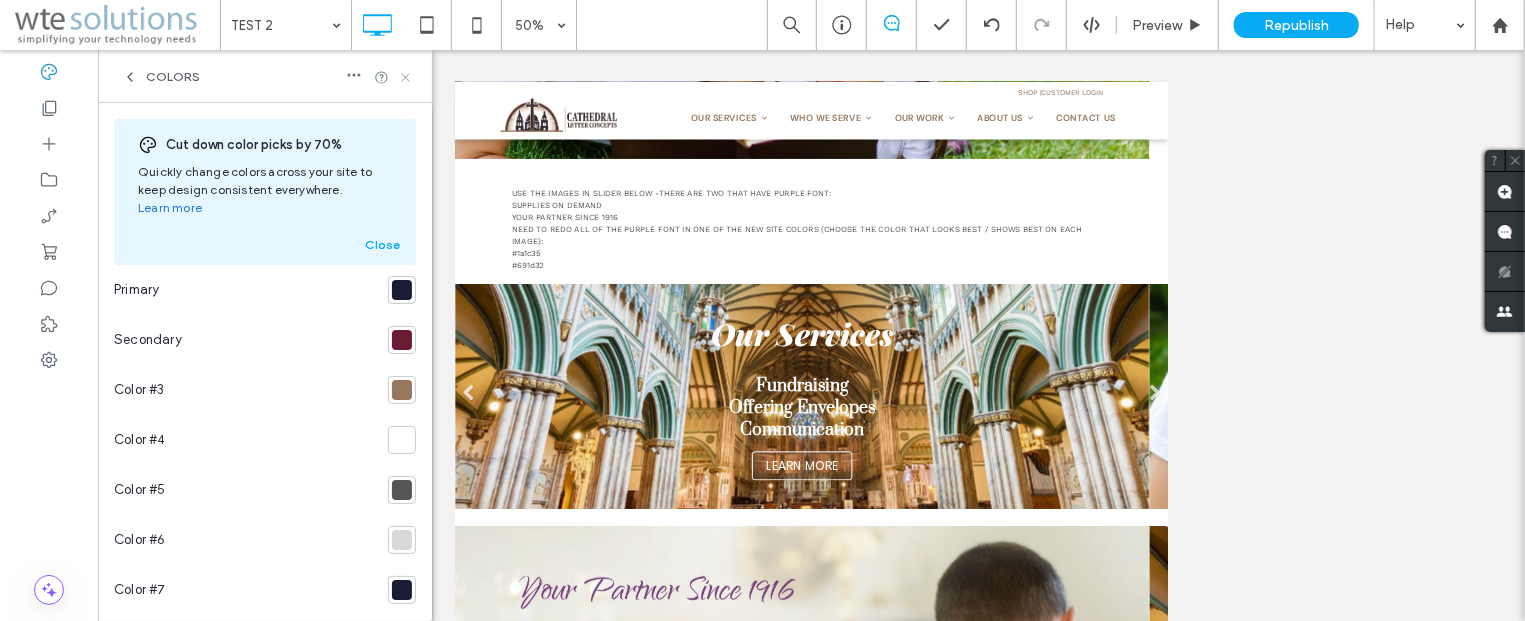 click 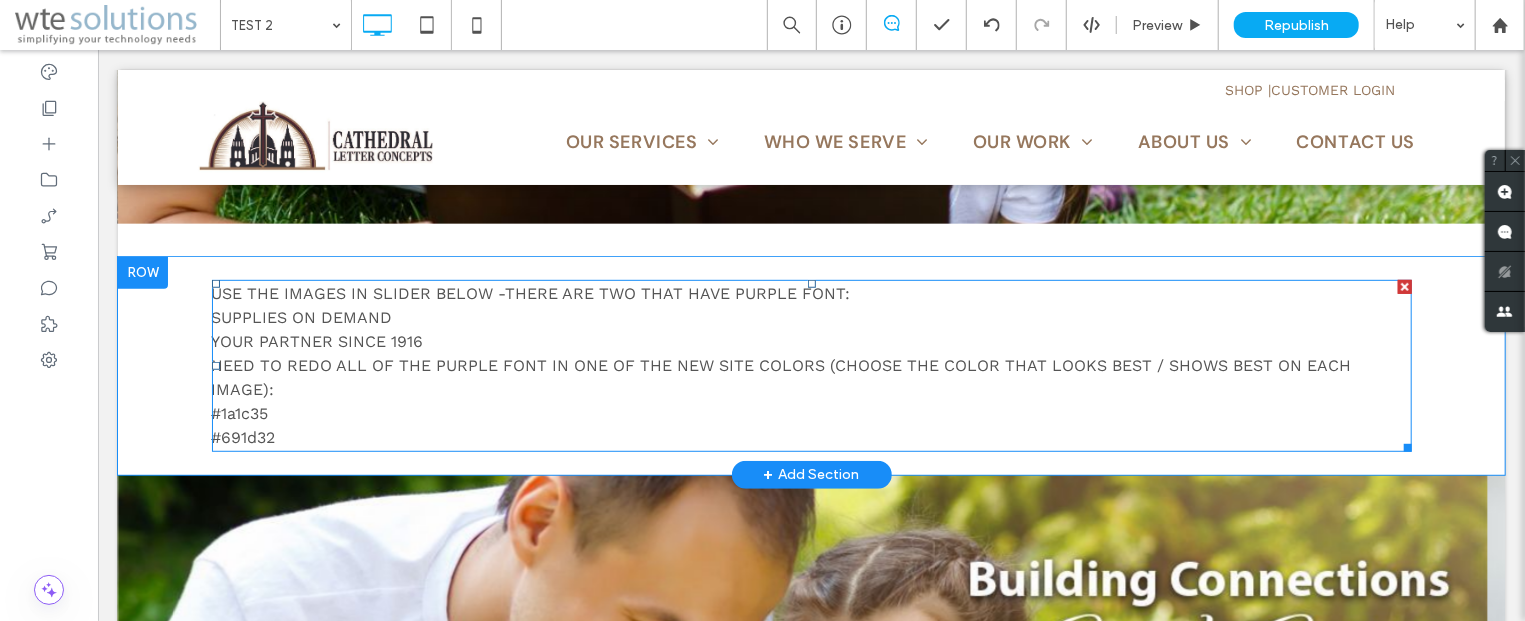 click on "#691d32" at bounding box center (811, 437) 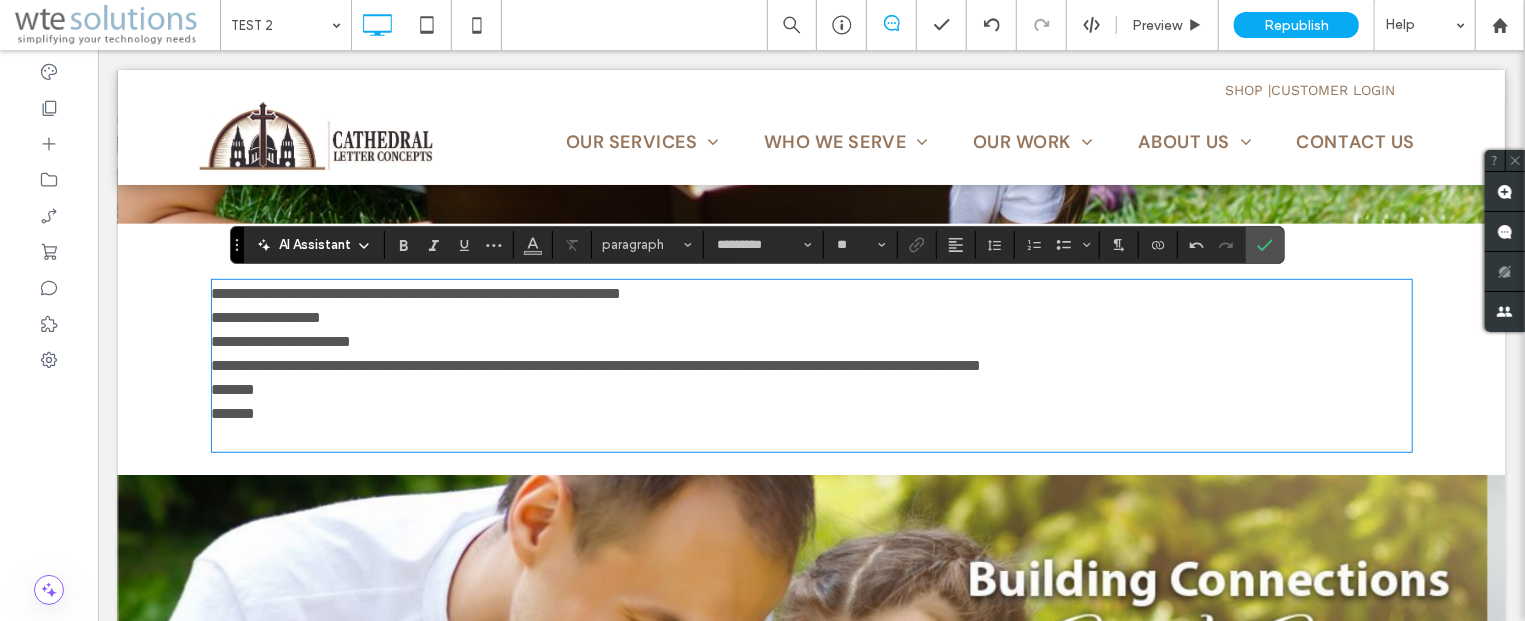 scroll, scrollTop: 0, scrollLeft: 0, axis: both 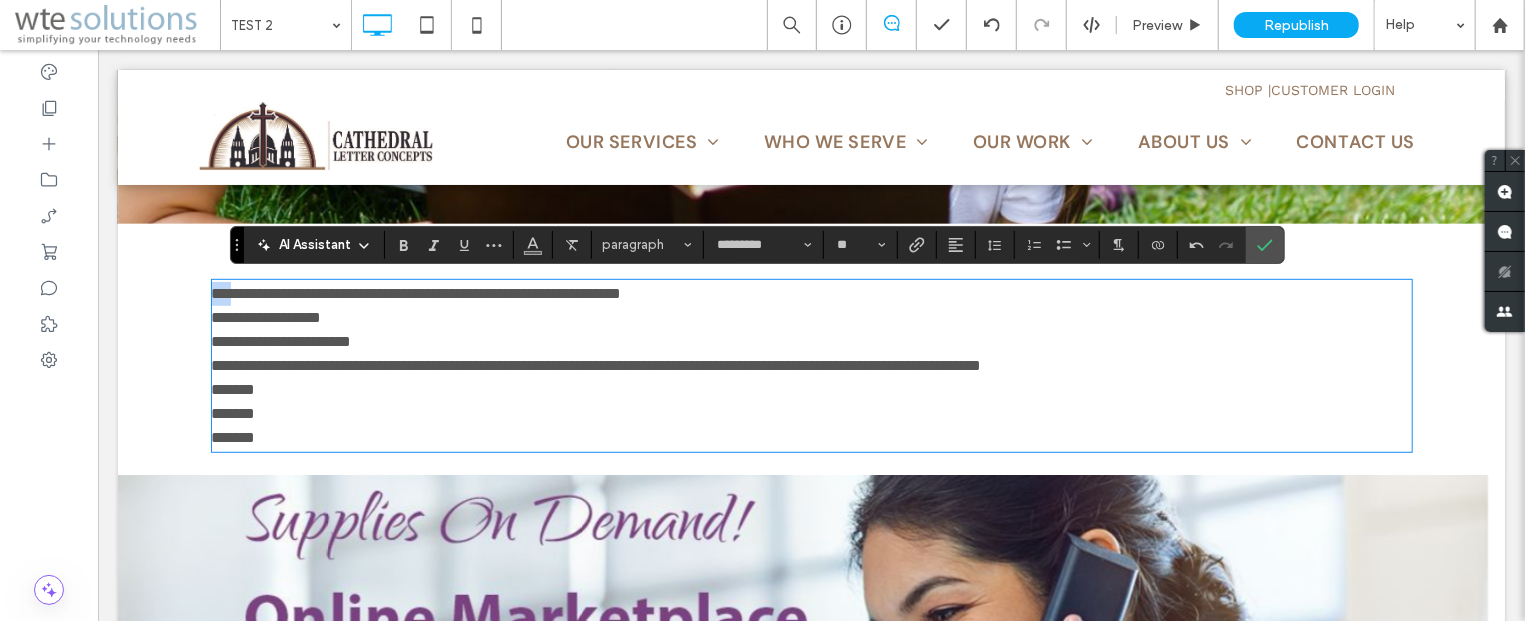 drag, startPoint x: 234, startPoint y: 294, endPoint x: 199, endPoint y: 294, distance: 35 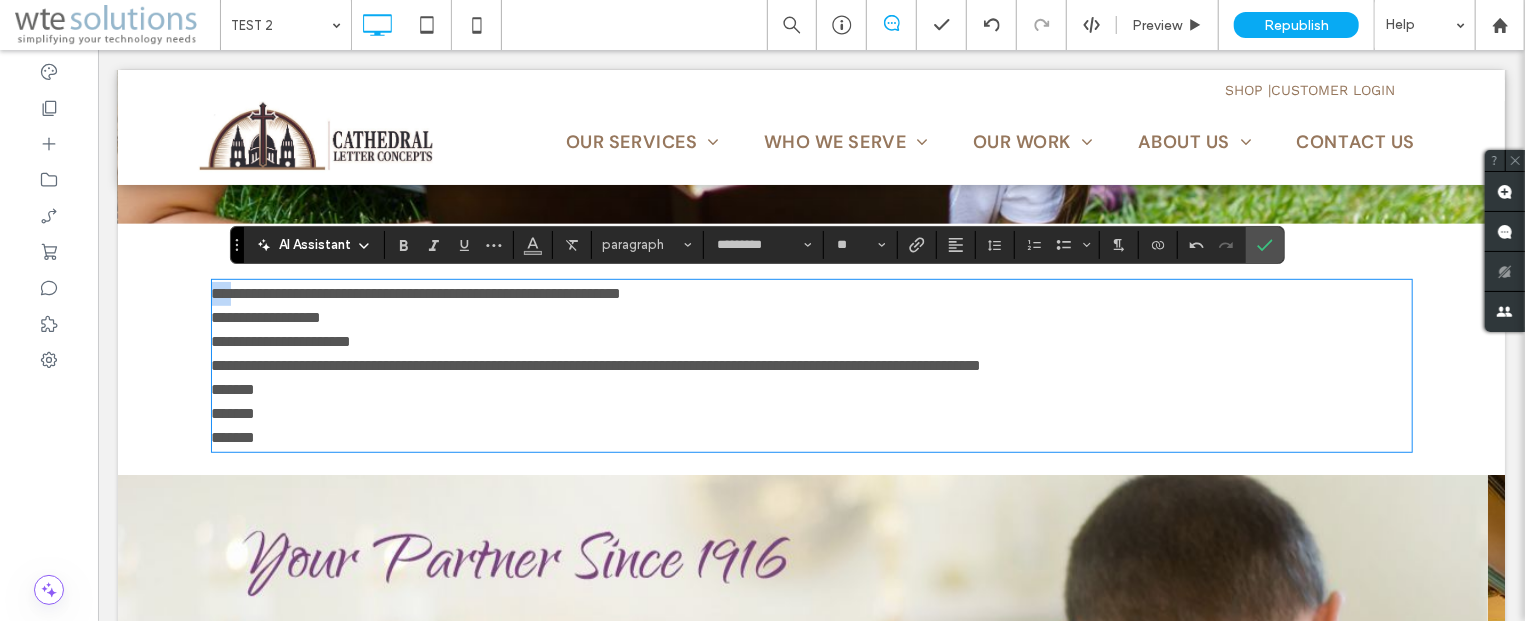 type 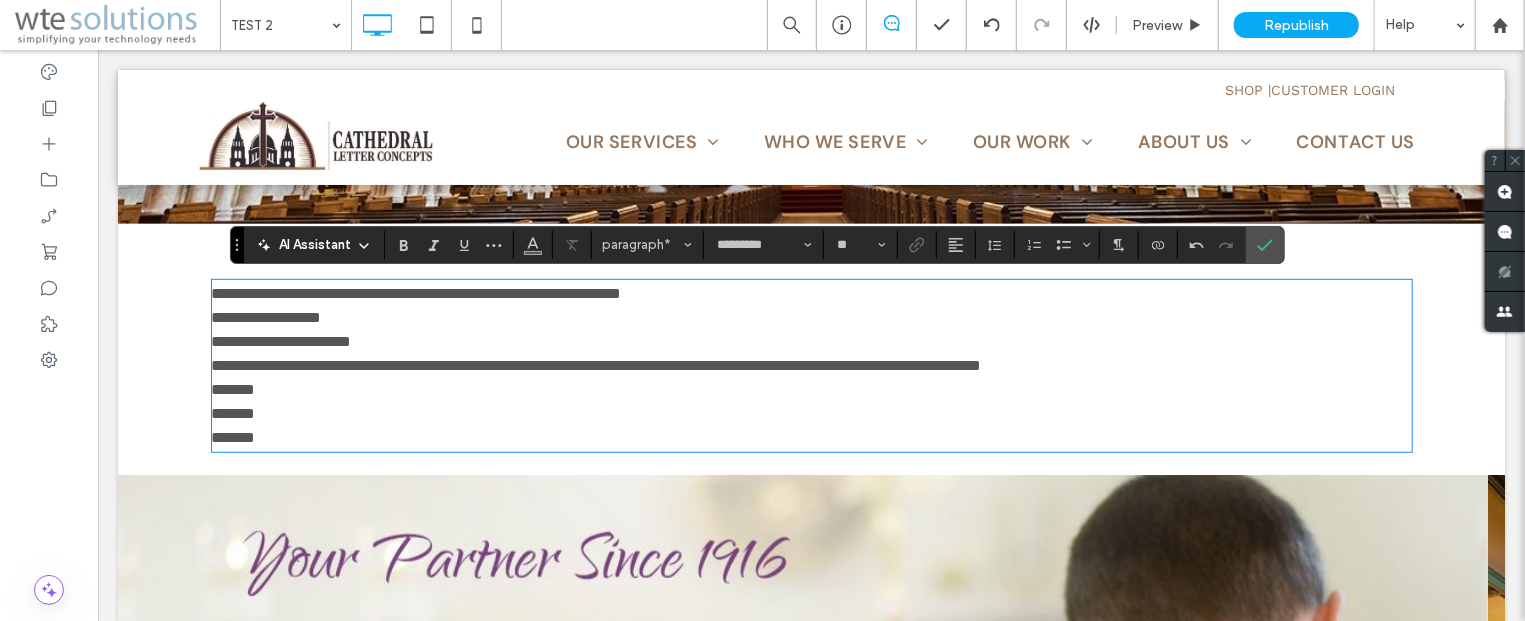 click on "**********" at bounding box center [596, 364] 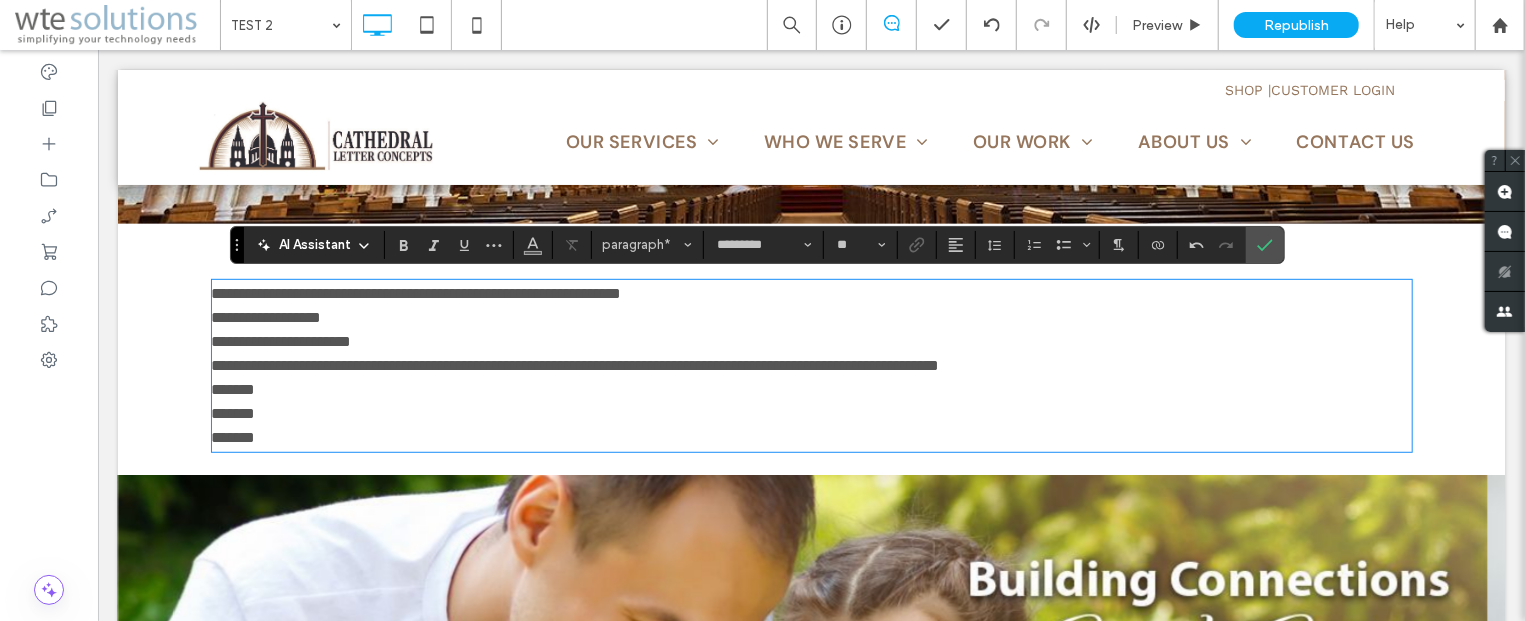 click on "*******" at bounding box center (811, 437) 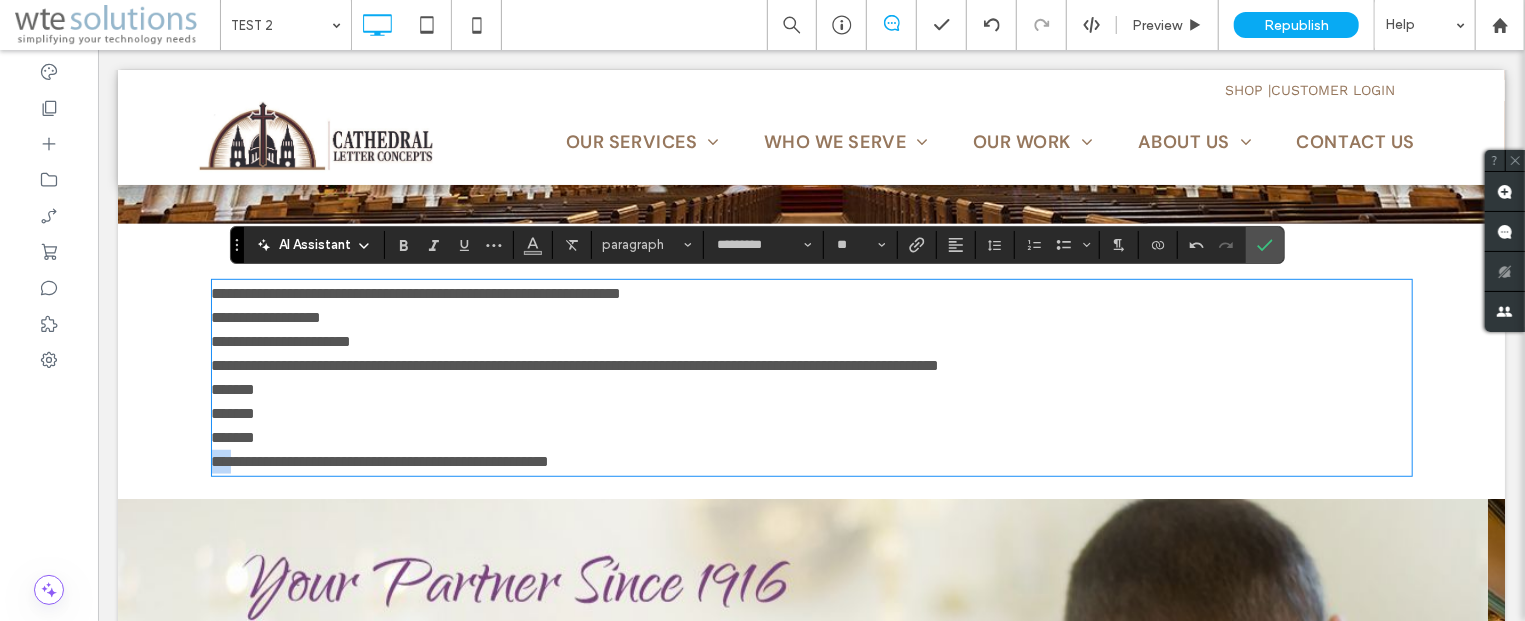 drag, startPoint x: 229, startPoint y: 466, endPoint x: 193, endPoint y: 465, distance: 36.013885 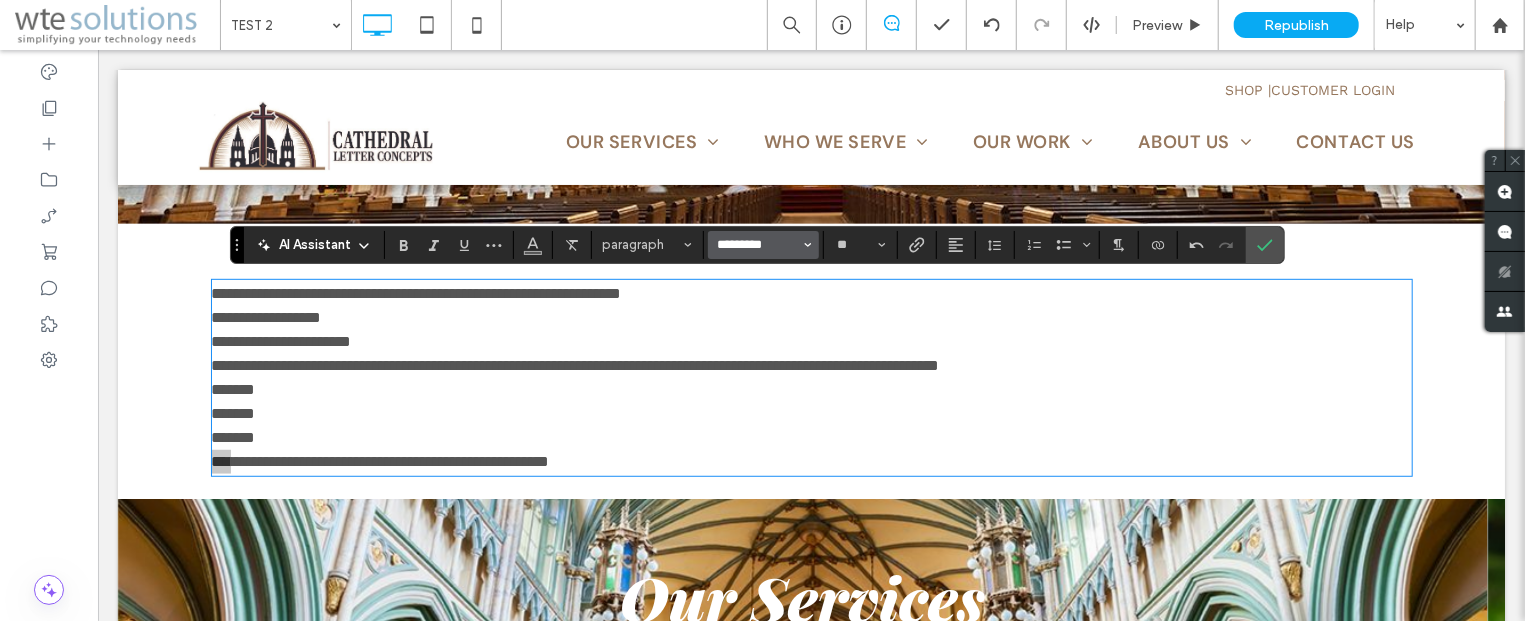 click on "*********" at bounding box center [757, 245] 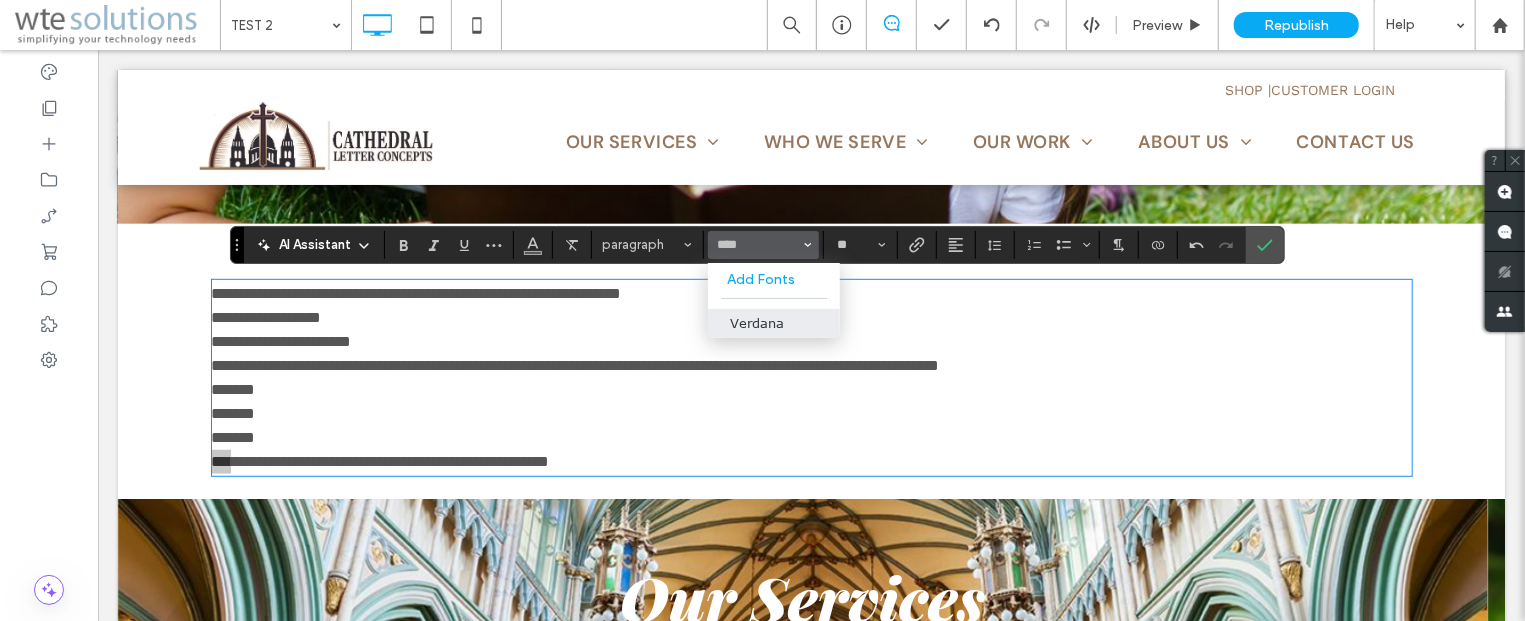 click on "Verdana" at bounding box center [774, 323] 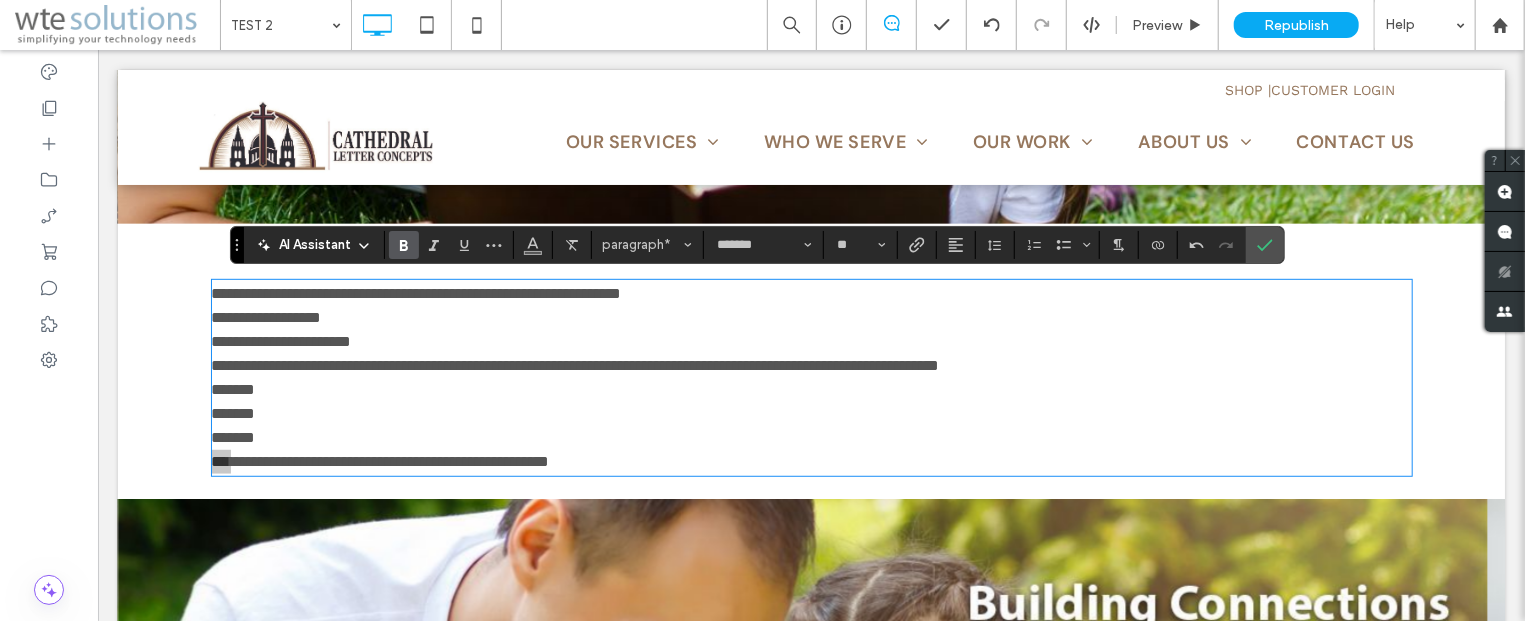 click 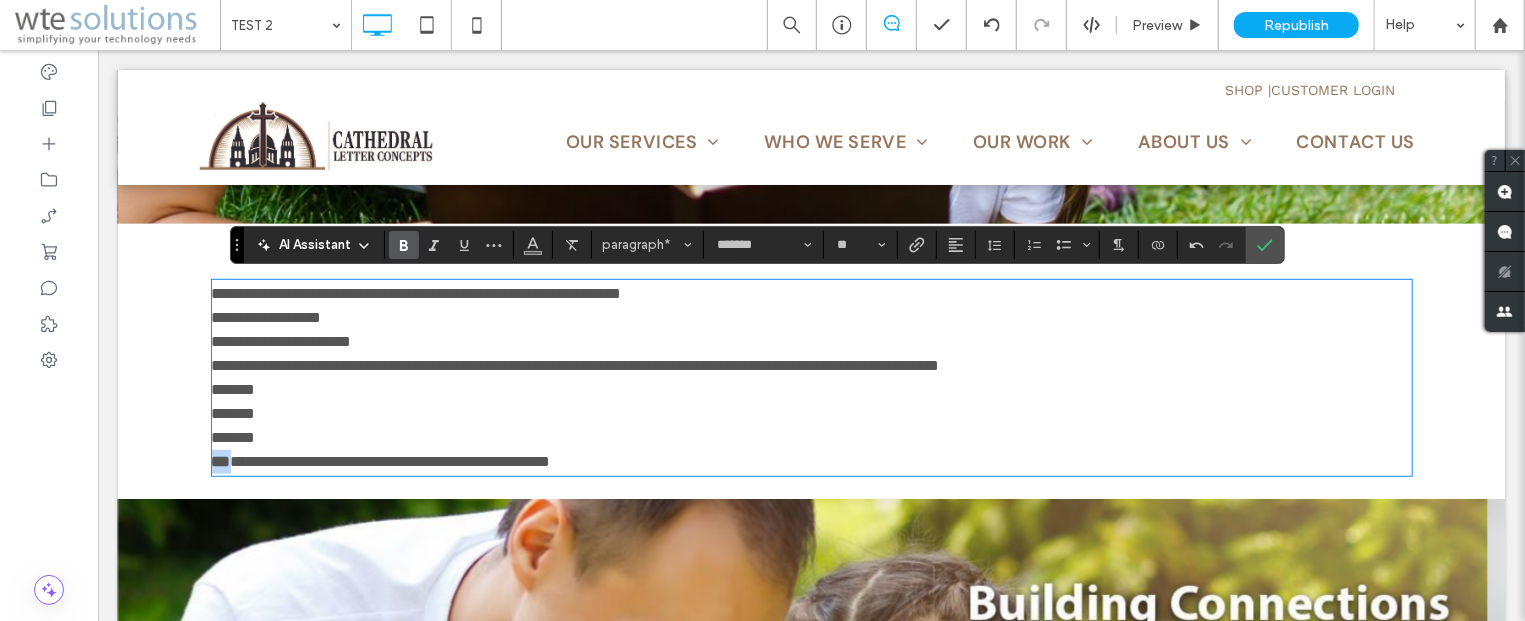 type on "*********" 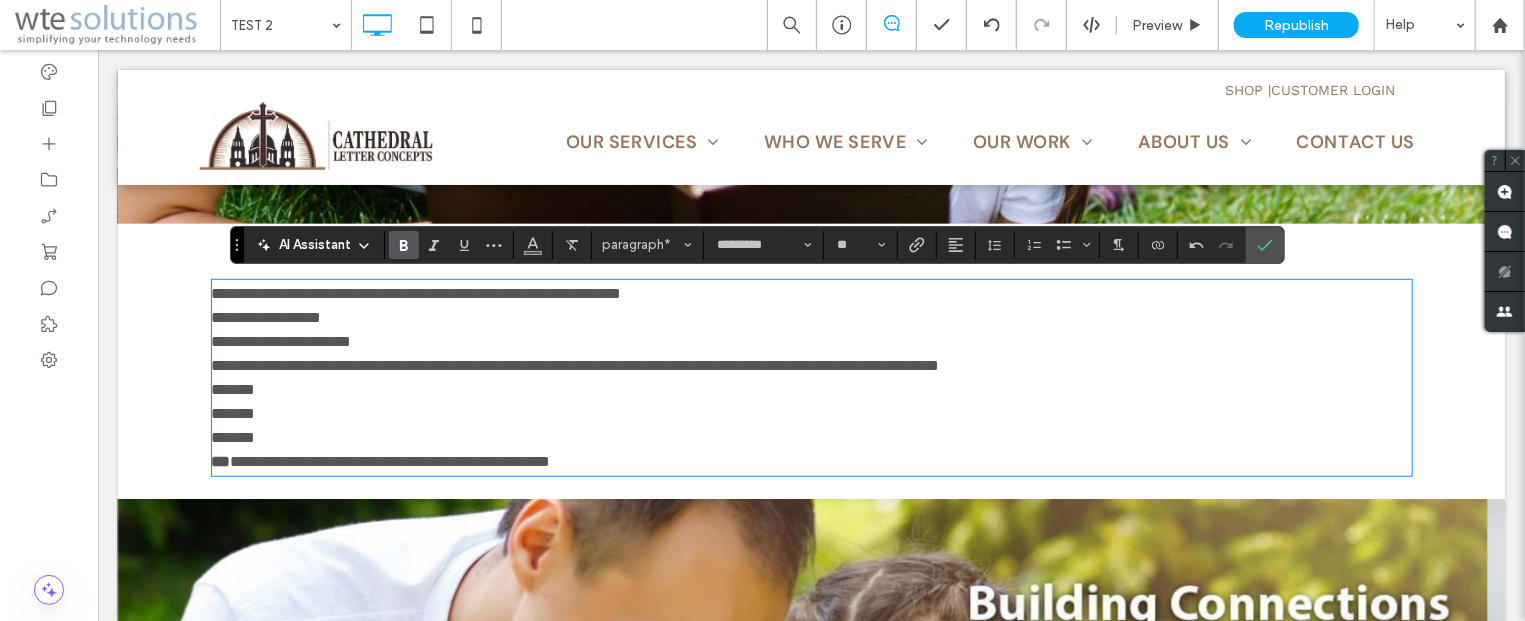 click on "*******" at bounding box center [811, 413] 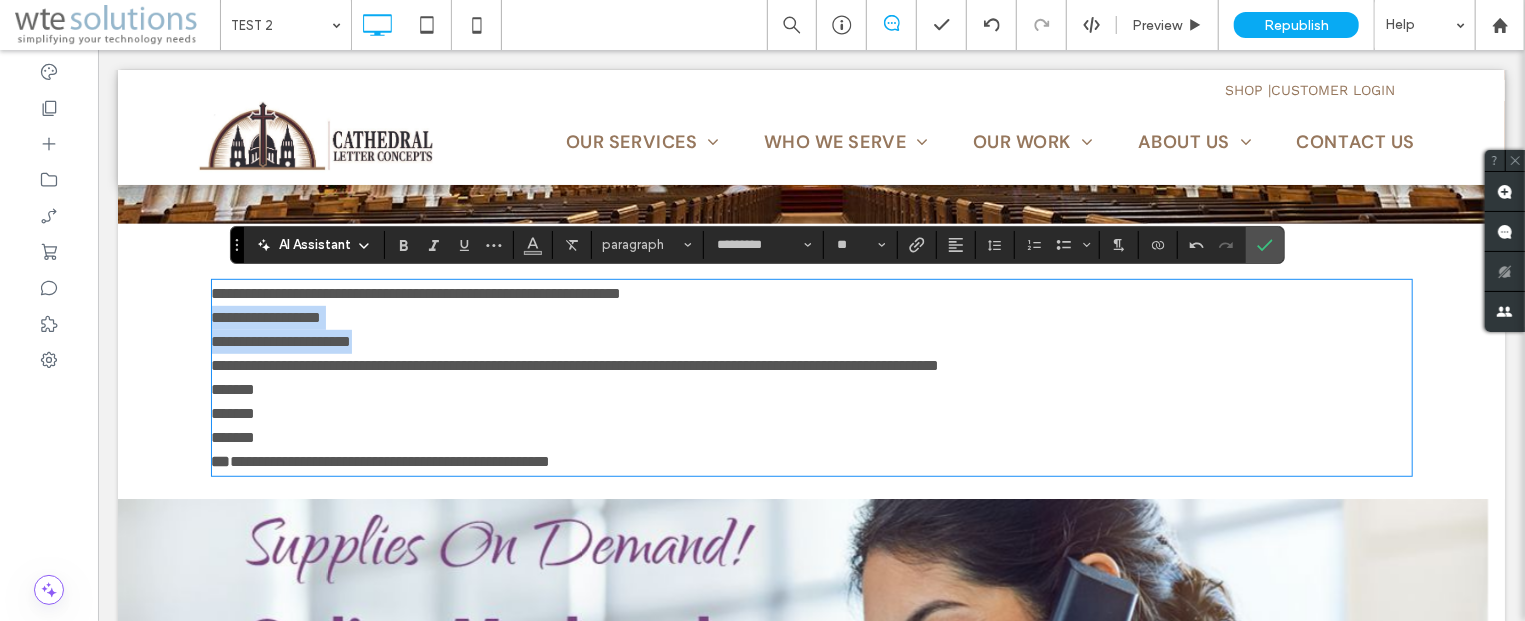 drag, startPoint x: 431, startPoint y: 343, endPoint x: 184, endPoint y: 315, distance: 248.58199 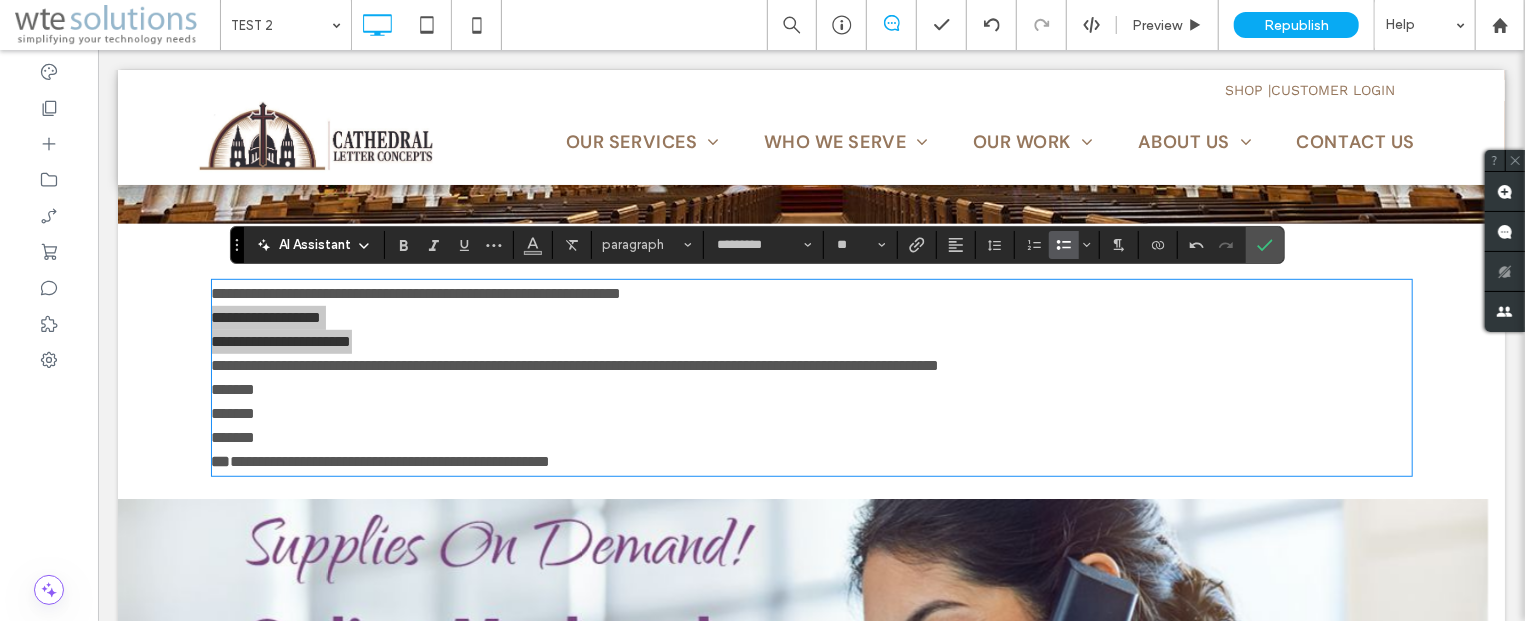 click 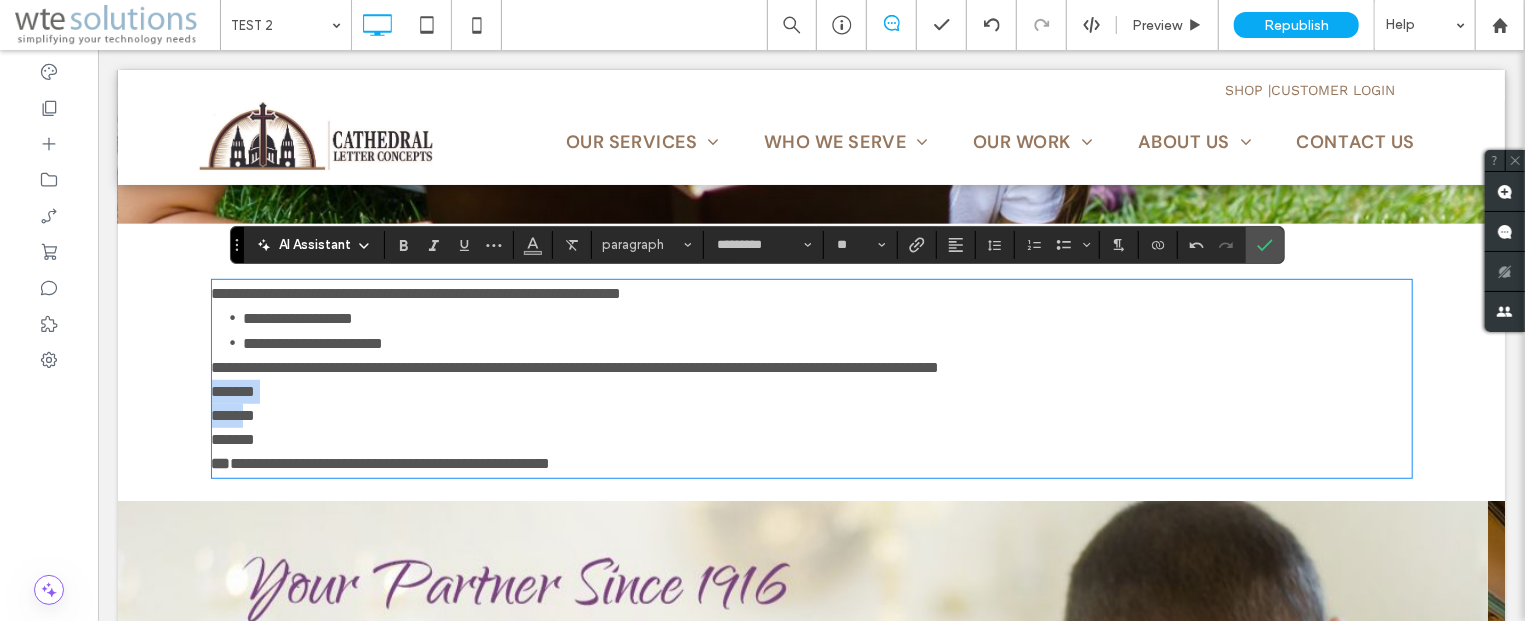 drag, startPoint x: 285, startPoint y: 431, endPoint x: 196, endPoint y: 392, distance: 97.16995 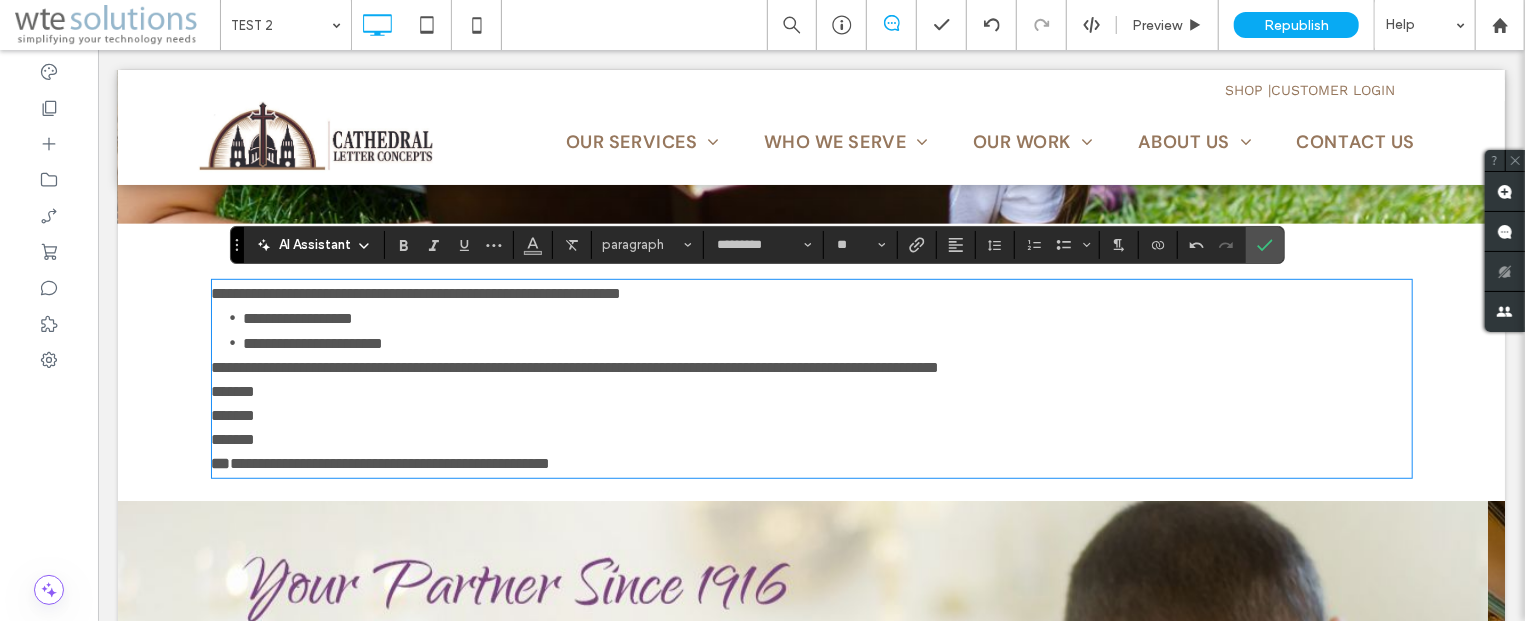 click on "******* ﻿" at bounding box center (811, 439) 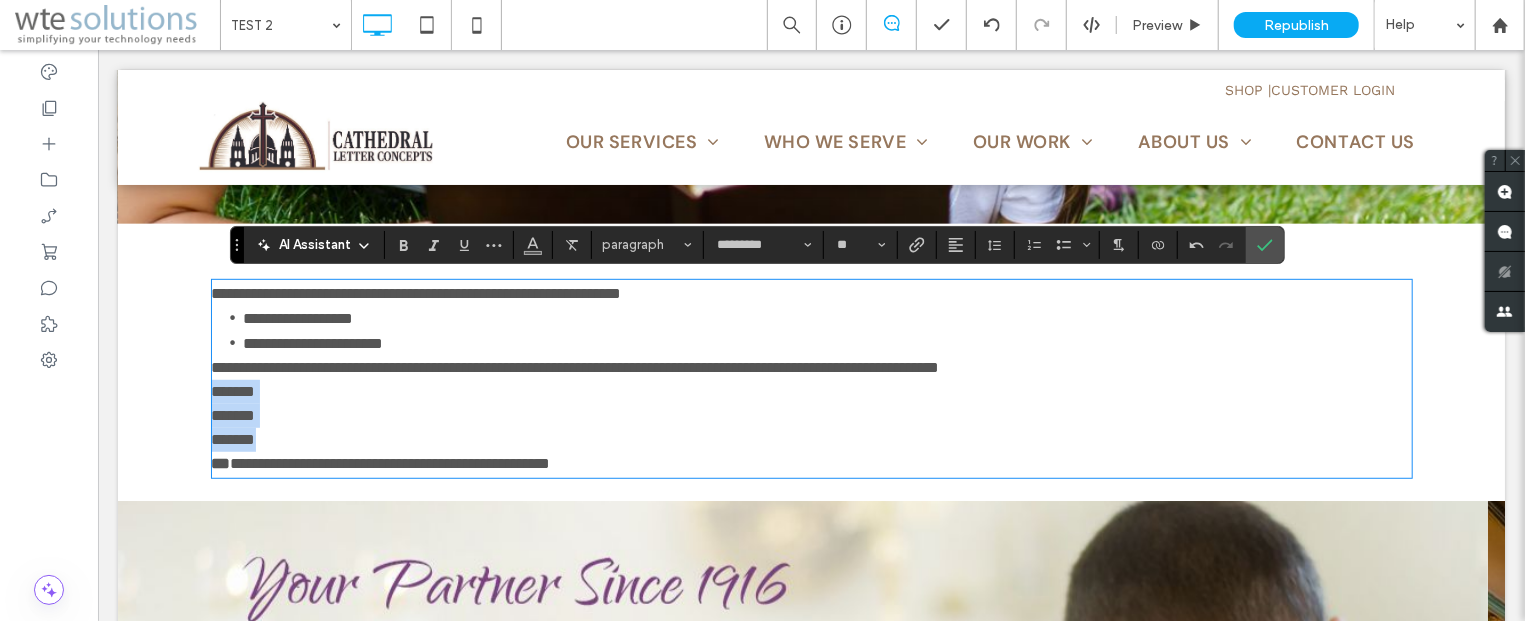 drag, startPoint x: 202, startPoint y: 386, endPoint x: 285, endPoint y: 436, distance: 96.89685 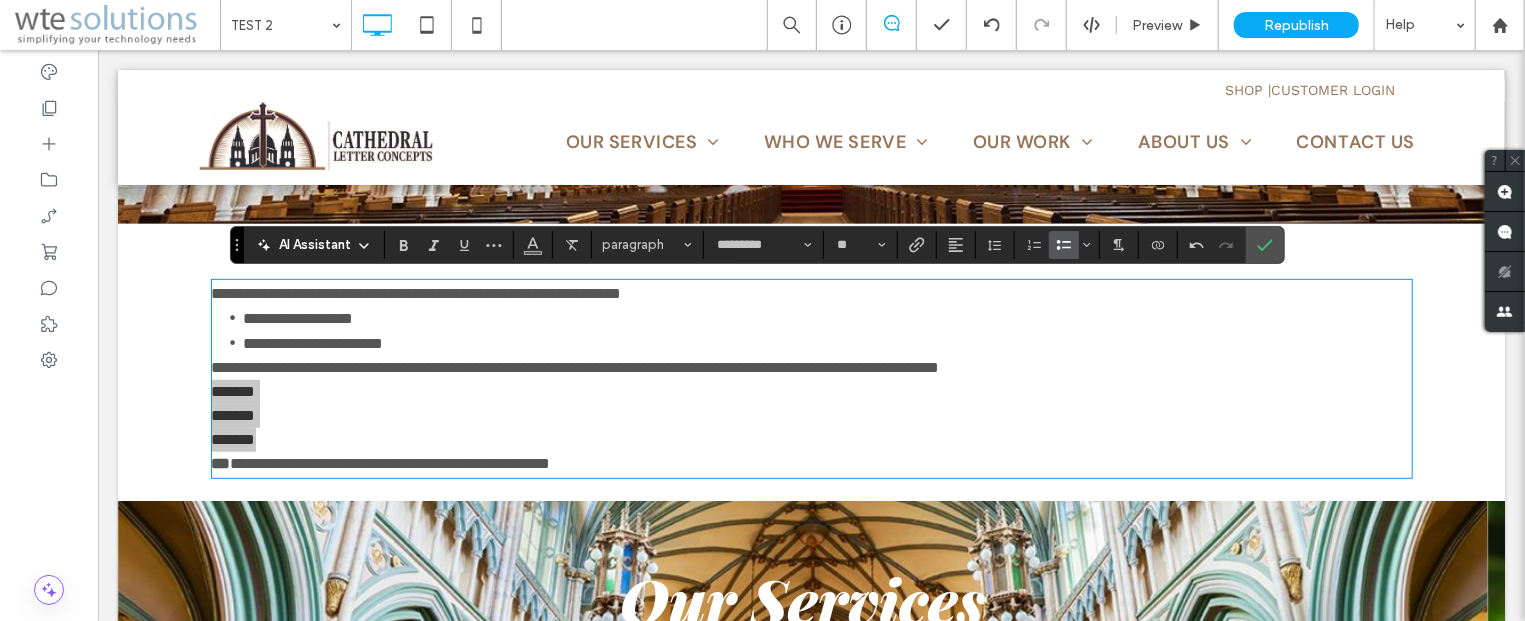 click 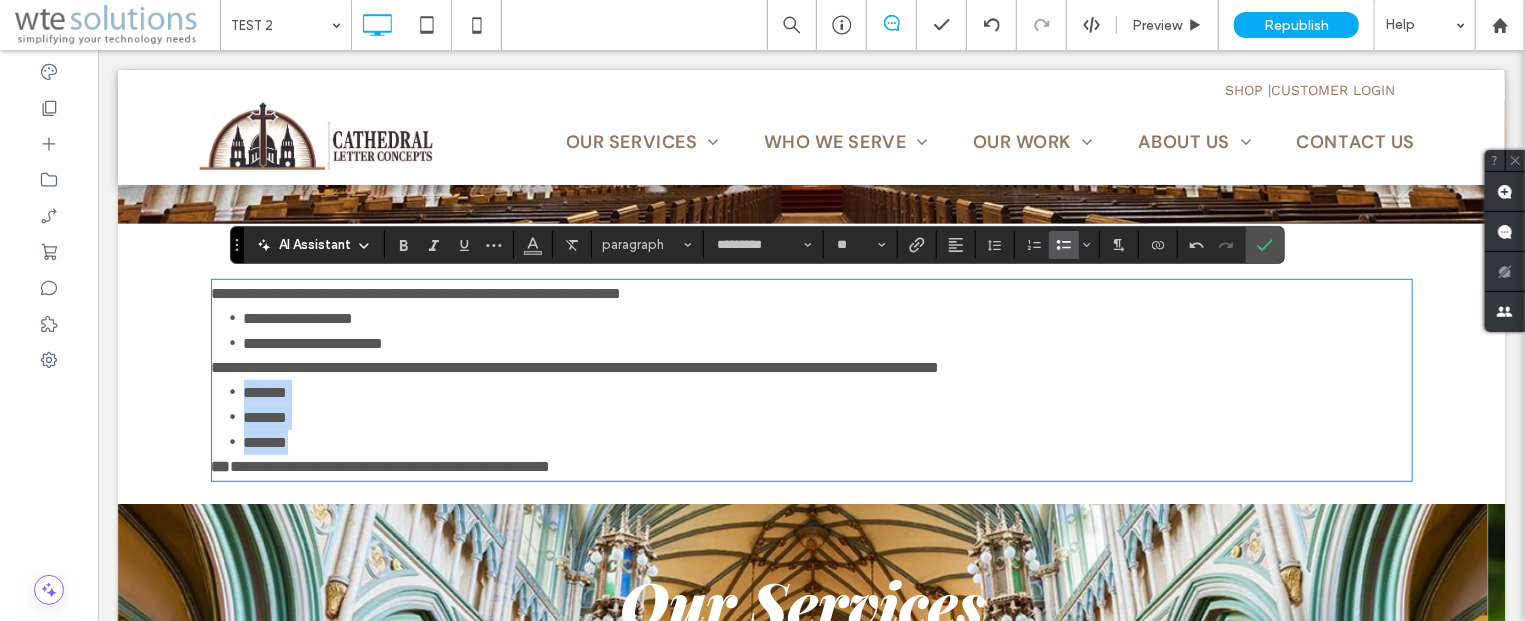 click on "*******" at bounding box center (827, 391) 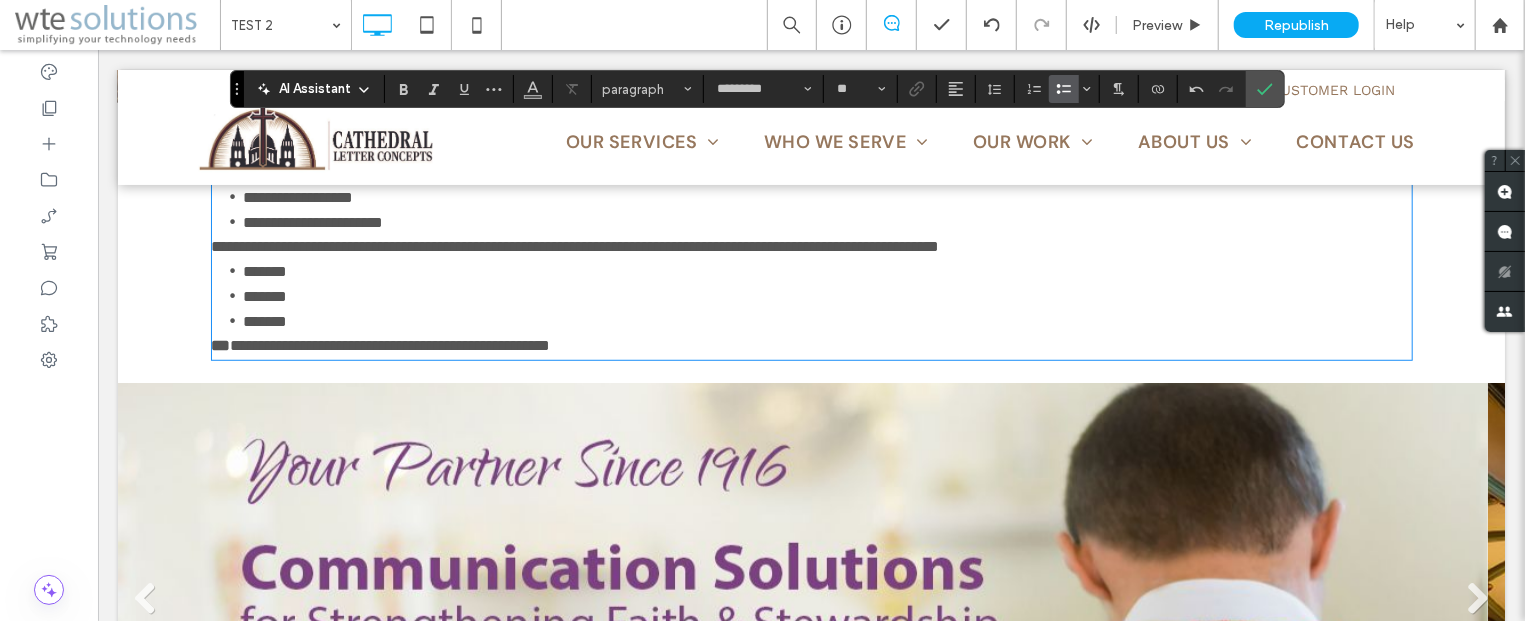 scroll, scrollTop: 643, scrollLeft: 0, axis: vertical 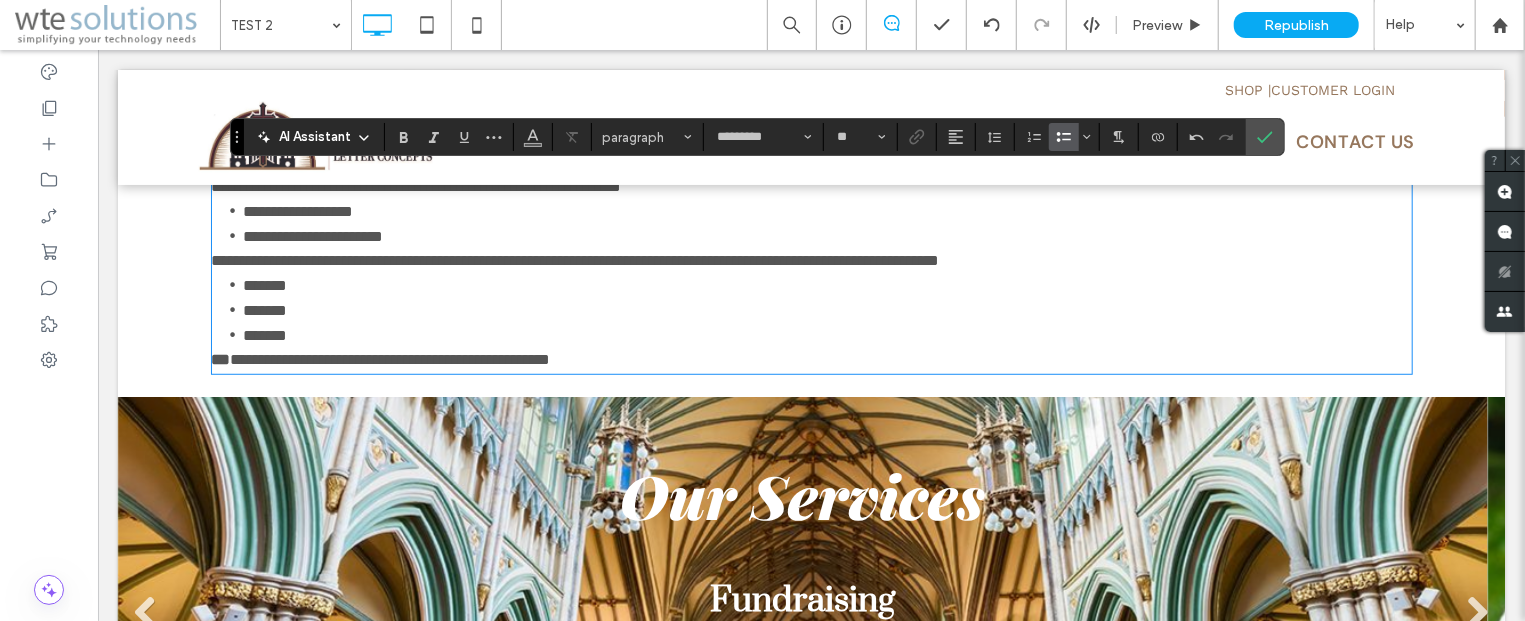 click on "*******" at bounding box center (827, 334) 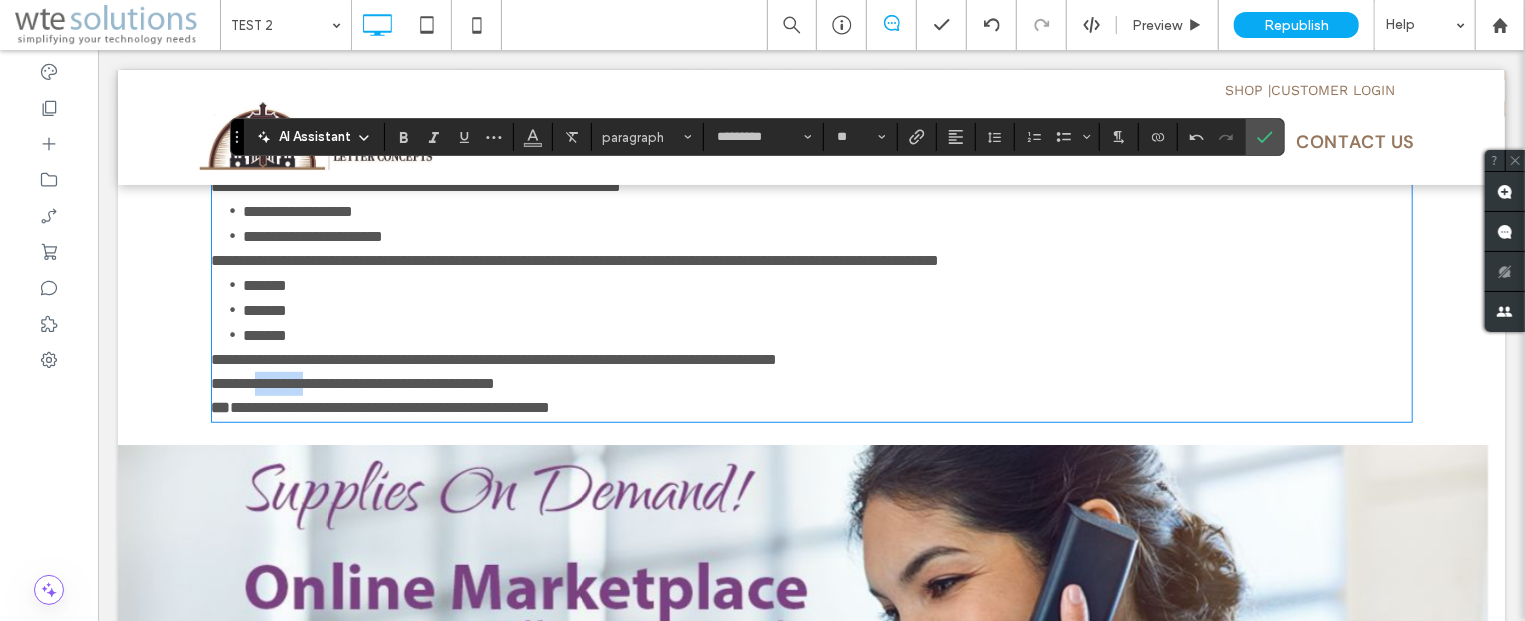 drag, startPoint x: 347, startPoint y: 378, endPoint x: 267, endPoint y: 376, distance: 80.024994 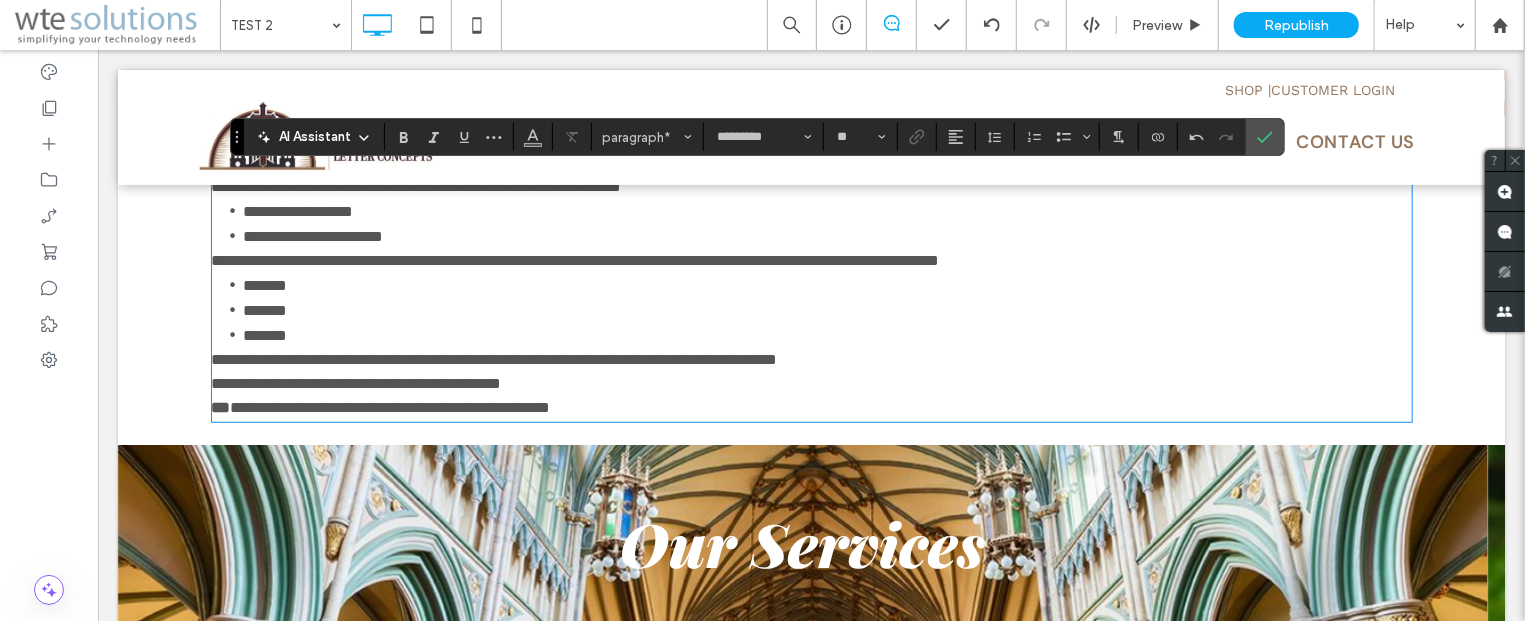 click on "**********" at bounding box center (811, 383) 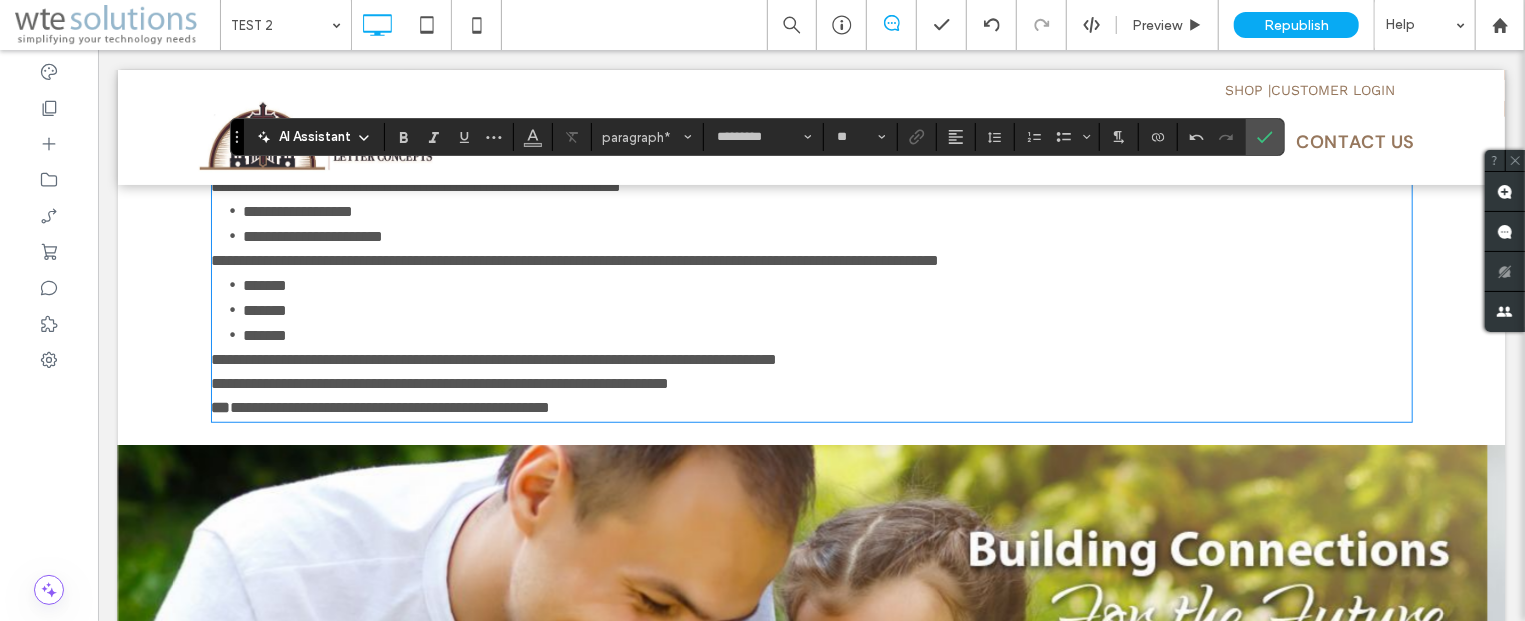 click on "**********" at bounding box center [440, 382] 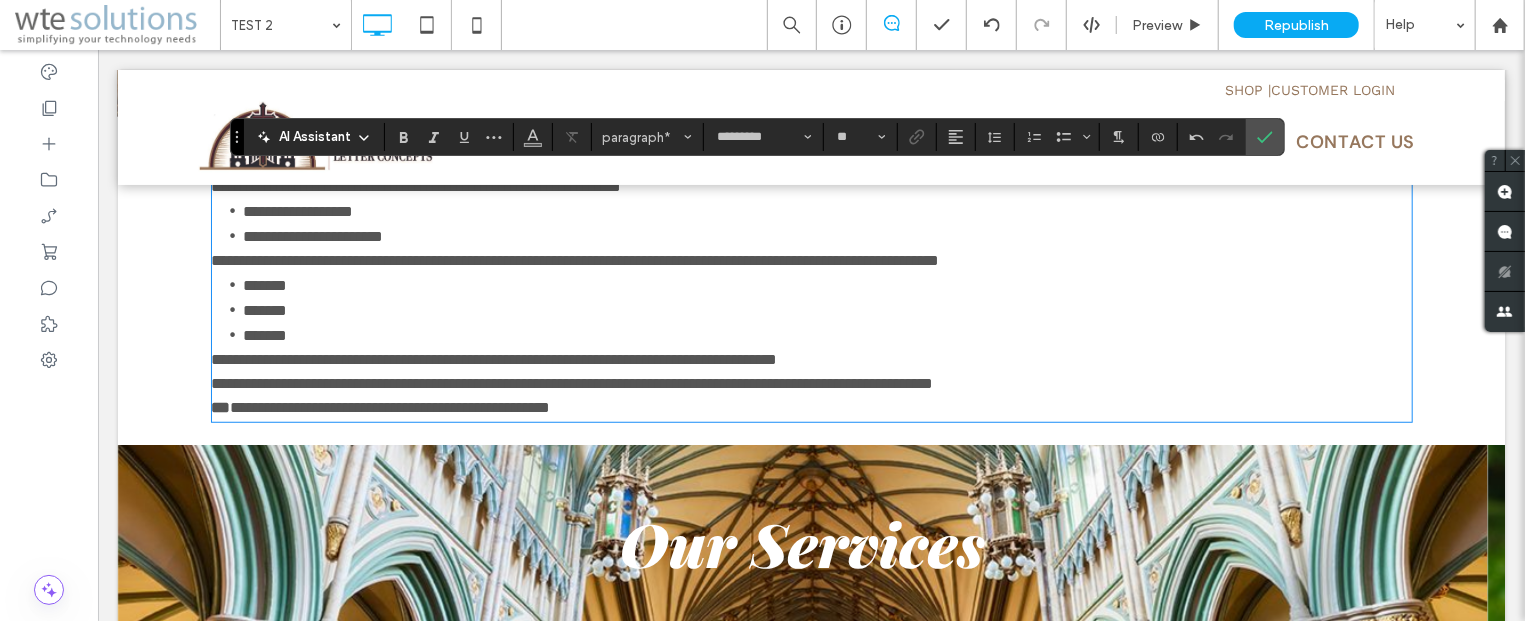 click on "**********" at bounding box center [811, 383] 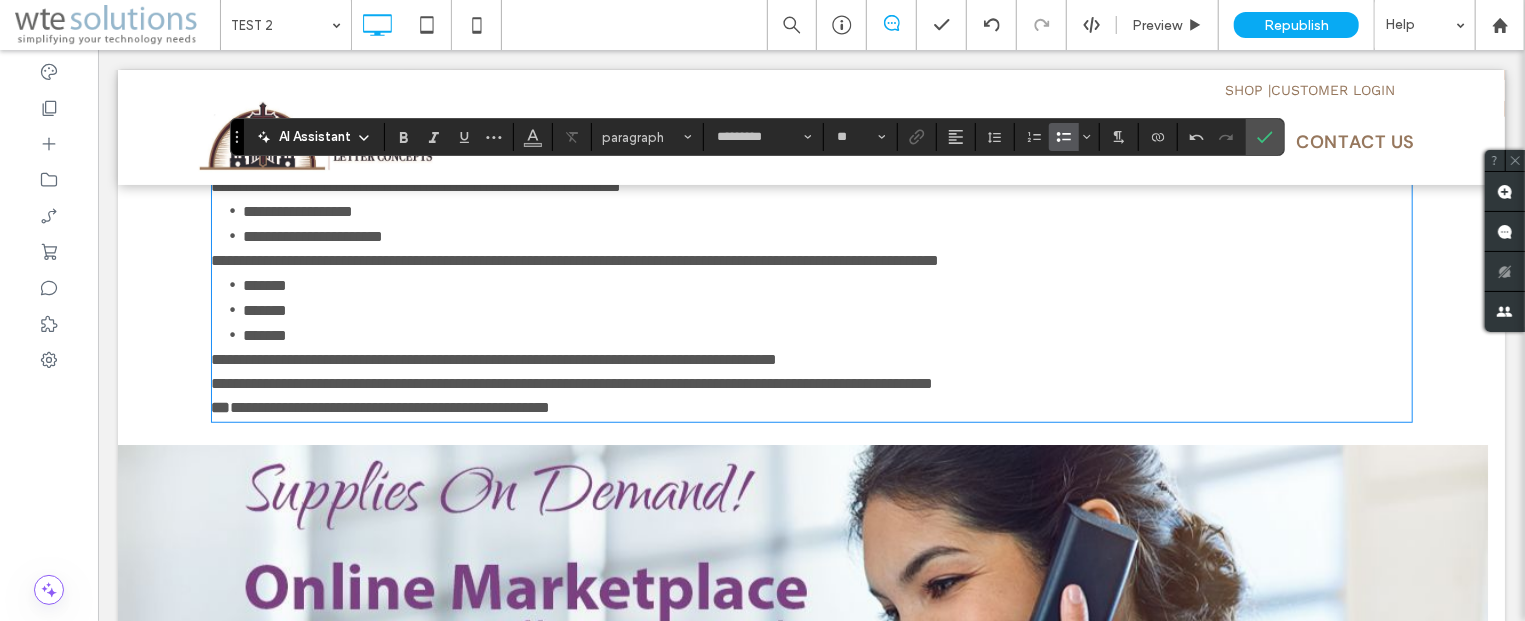 click on "*******" at bounding box center (827, 334) 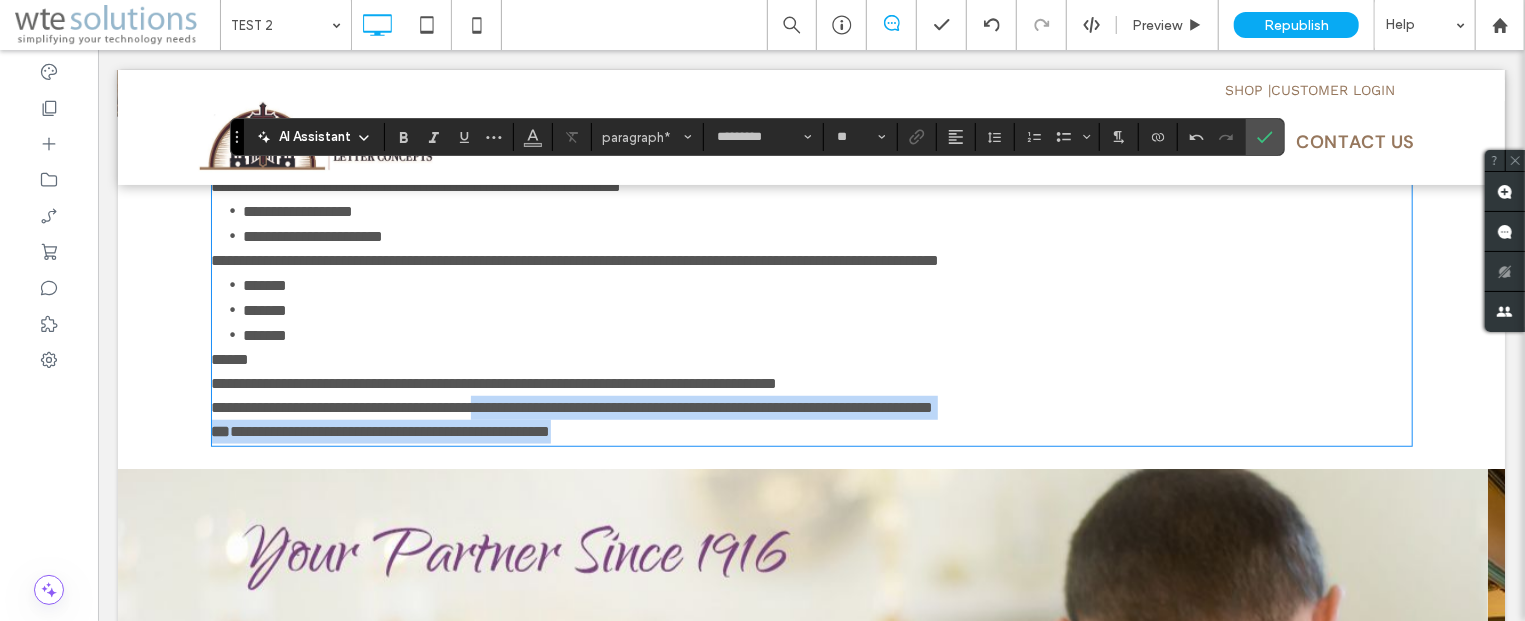 type 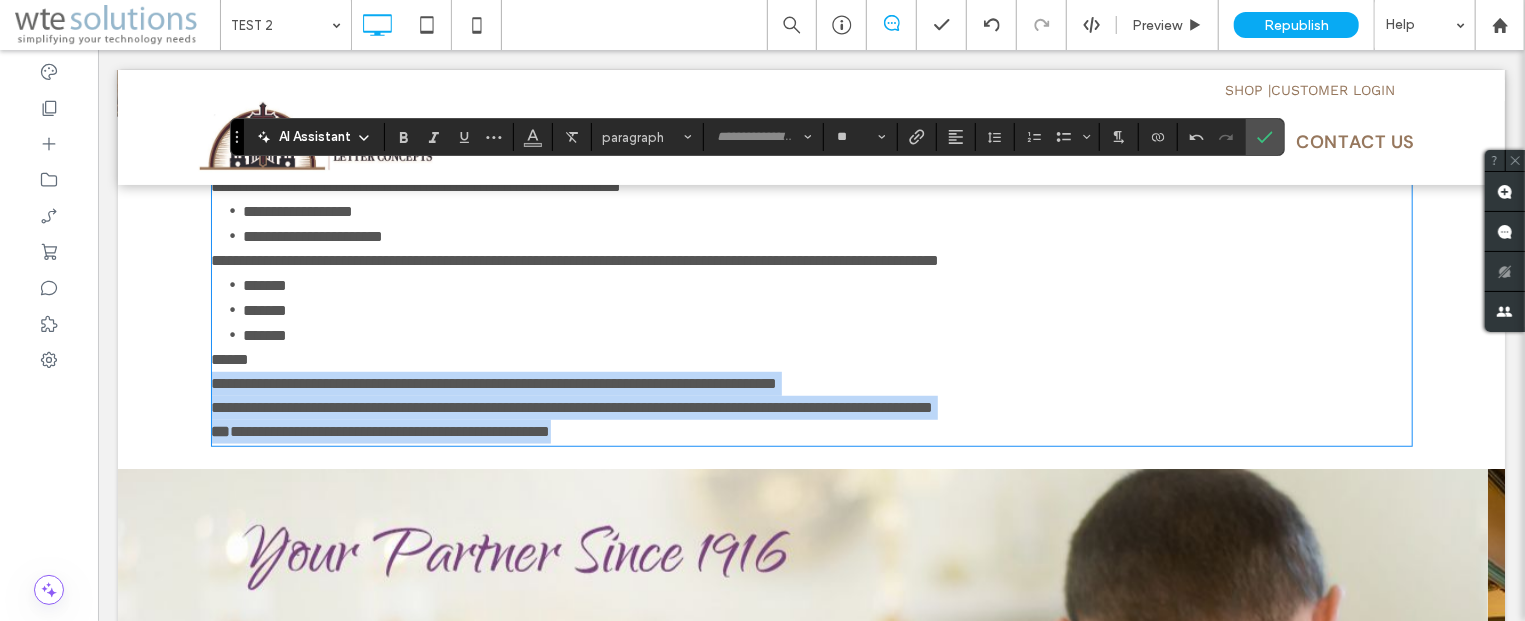 drag, startPoint x: 755, startPoint y: 420, endPoint x: 201, endPoint y: 378, distance: 555.5898 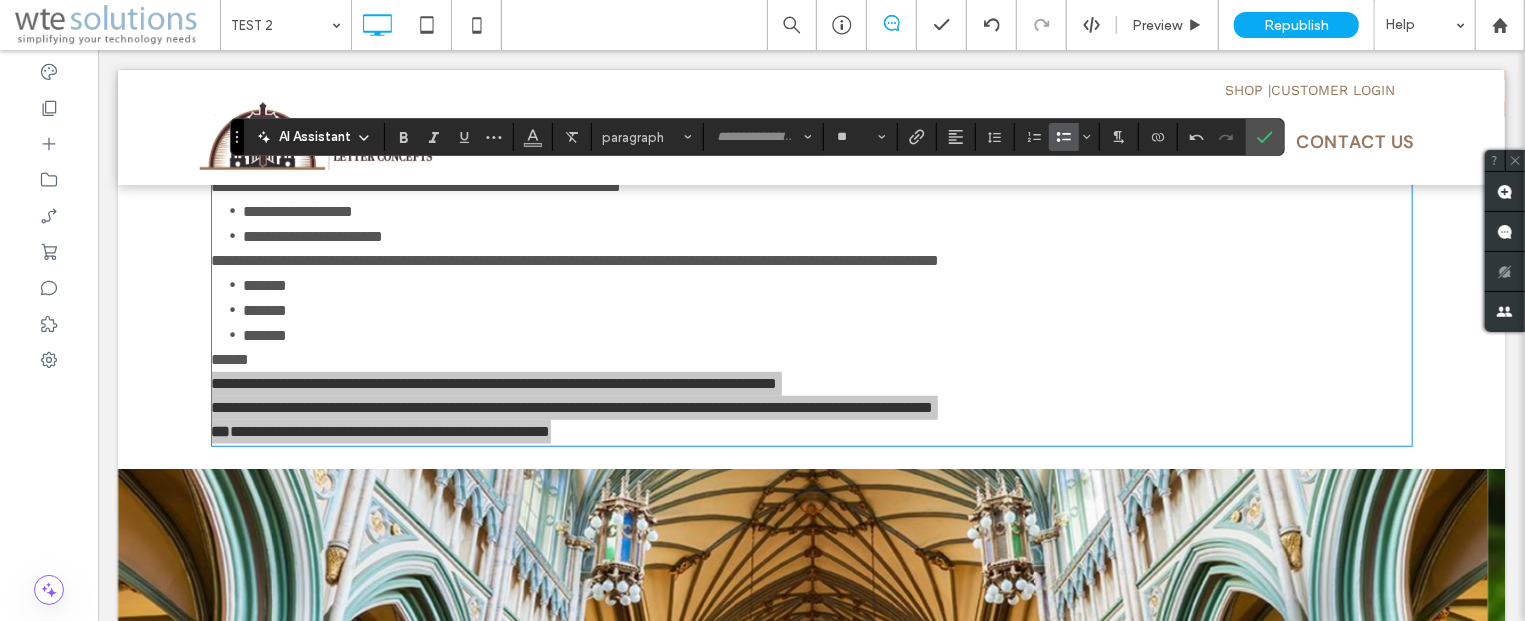 click at bounding box center [1064, 137] 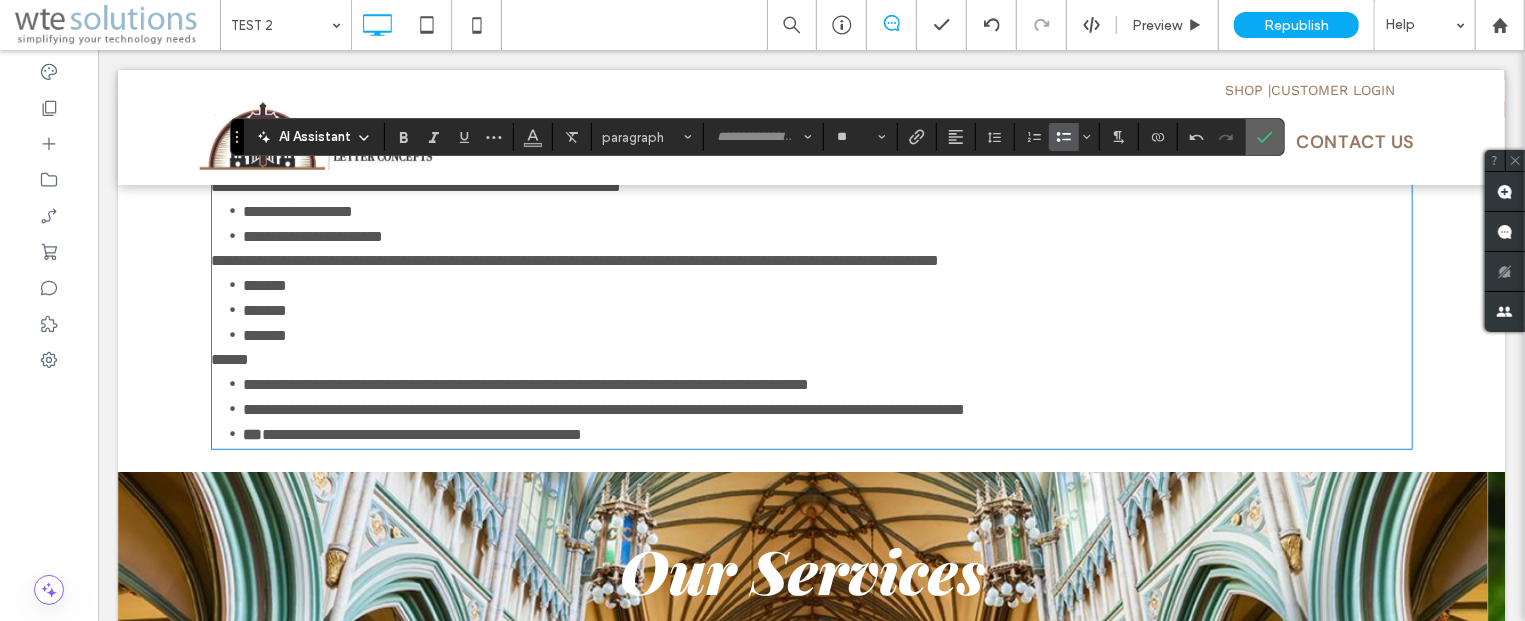 click at bounding box center (1265, 137) 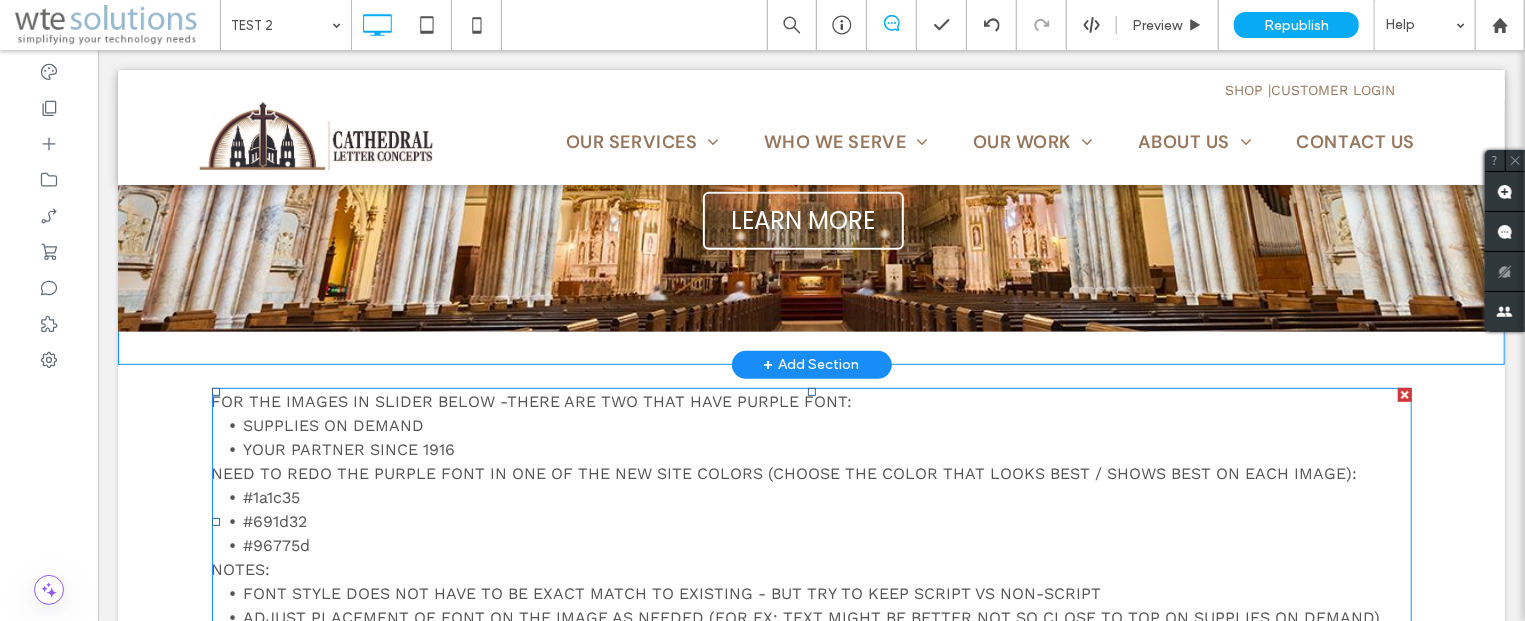 scroll, scrollTop: 0, scrollLeft: 0, axis: both 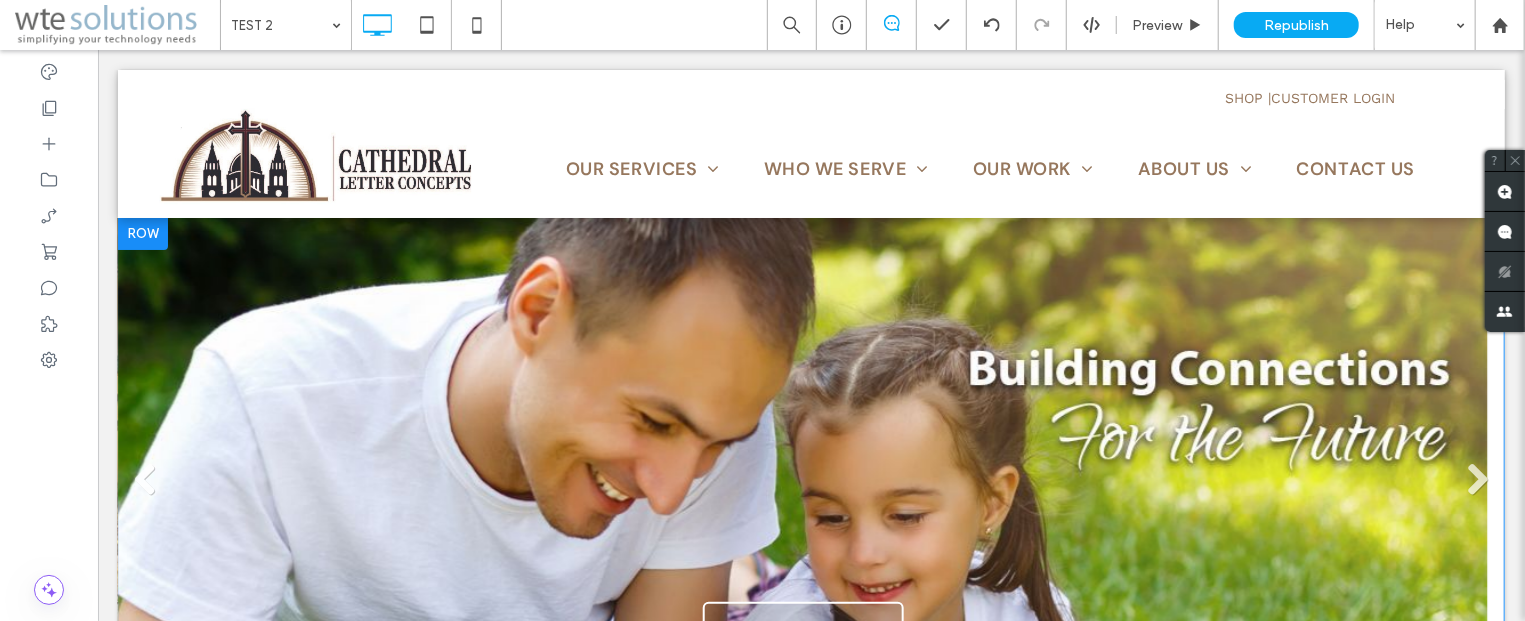 click at bounding box center (142, 233) 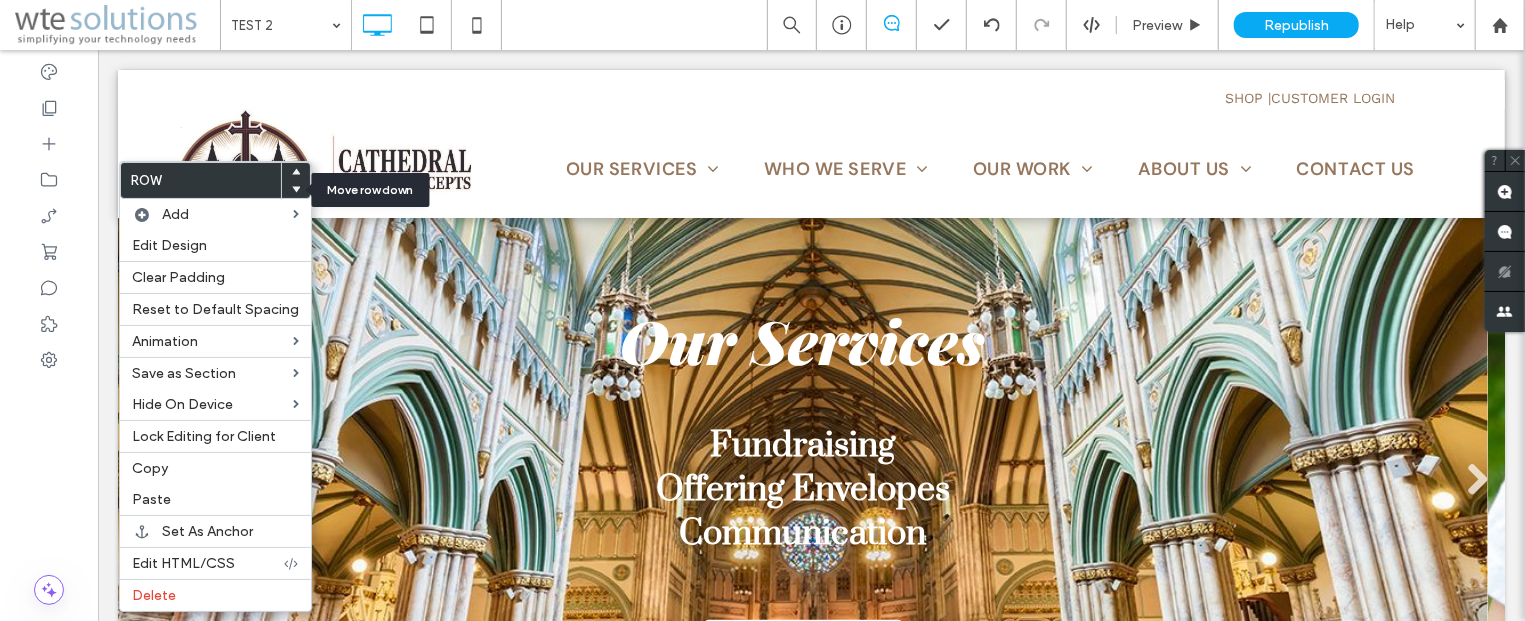 click 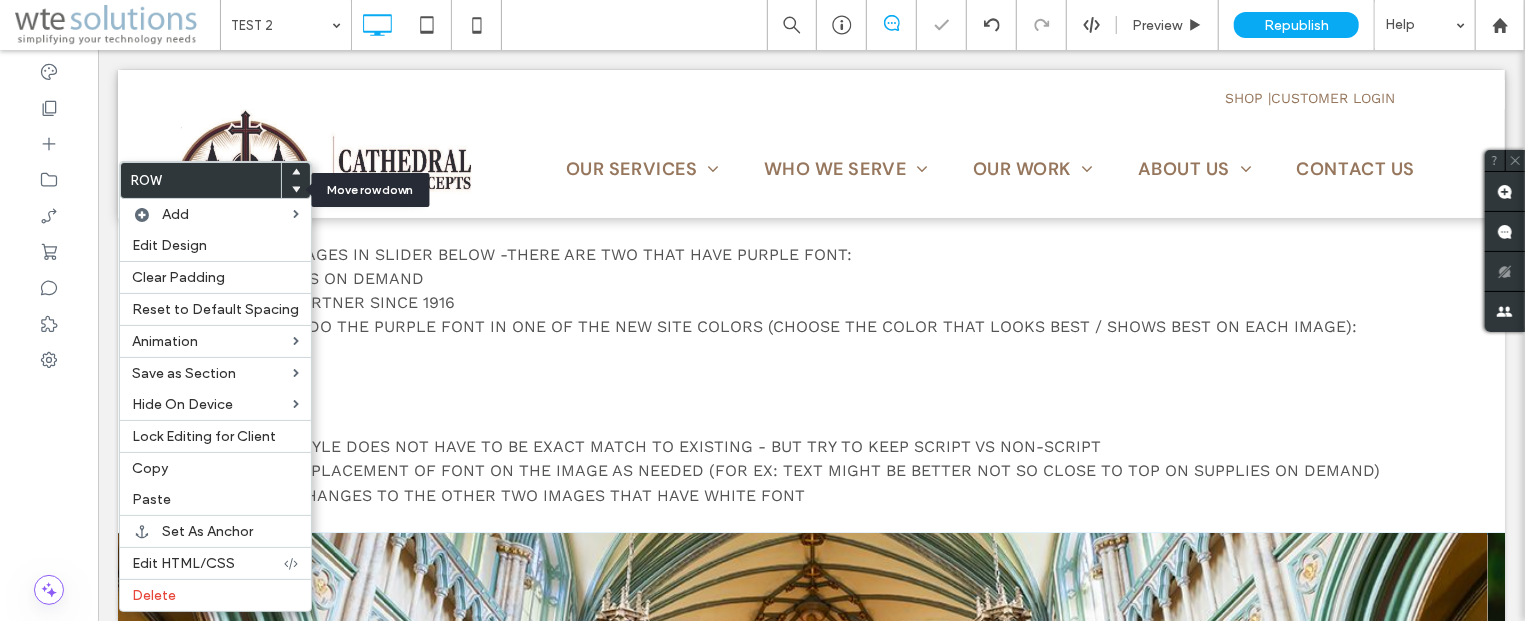 click 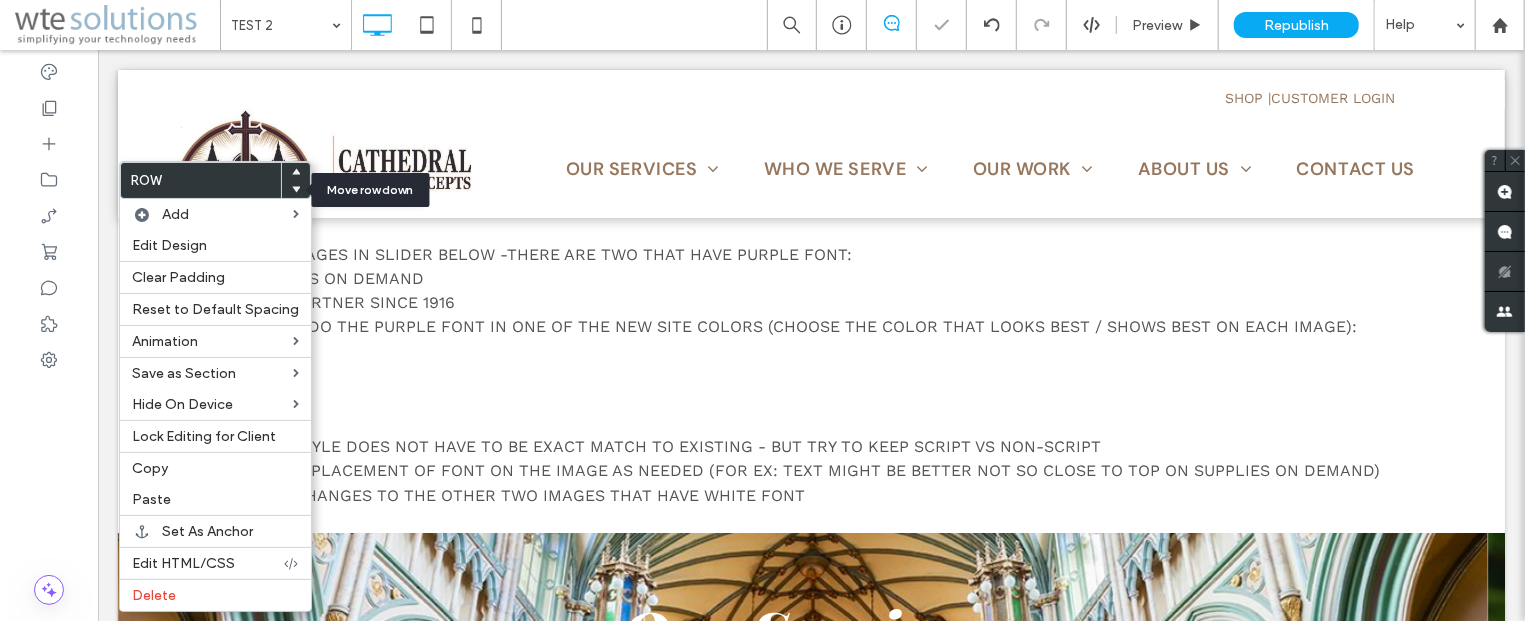 click 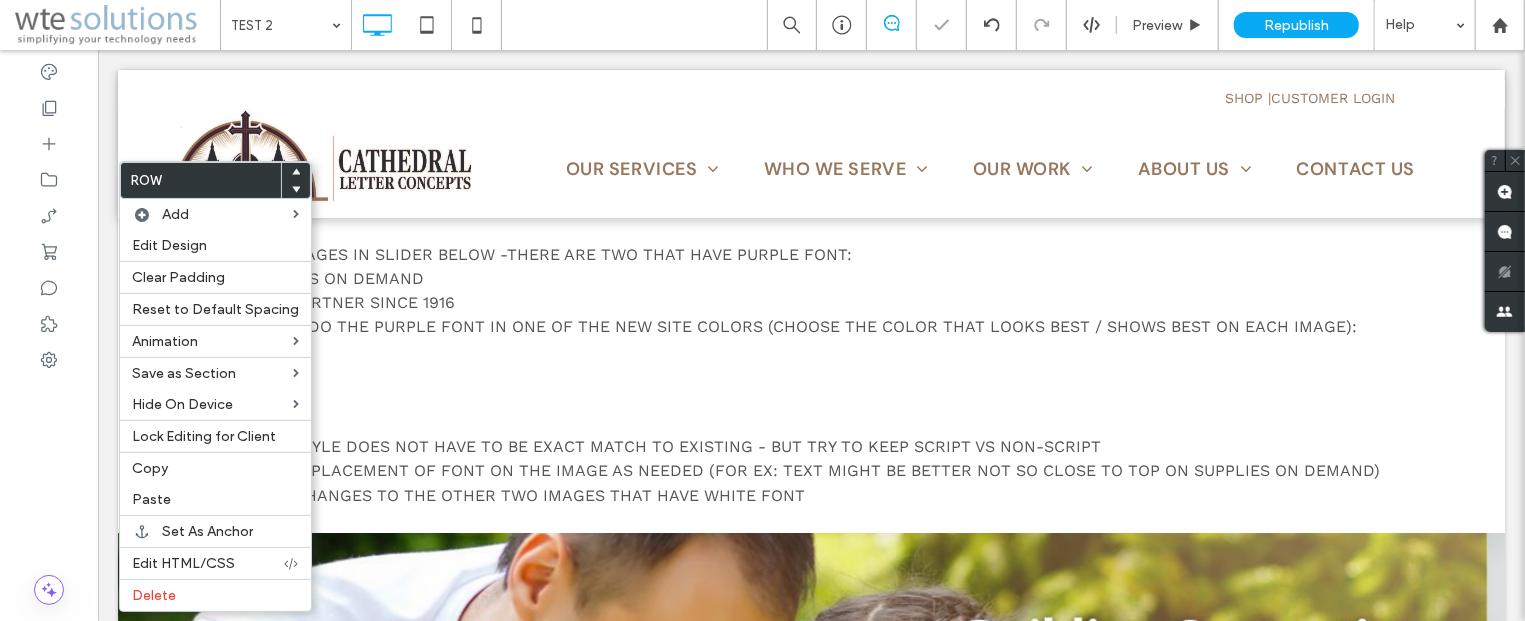 click on "#691d32" at bounding box center [827, 374] 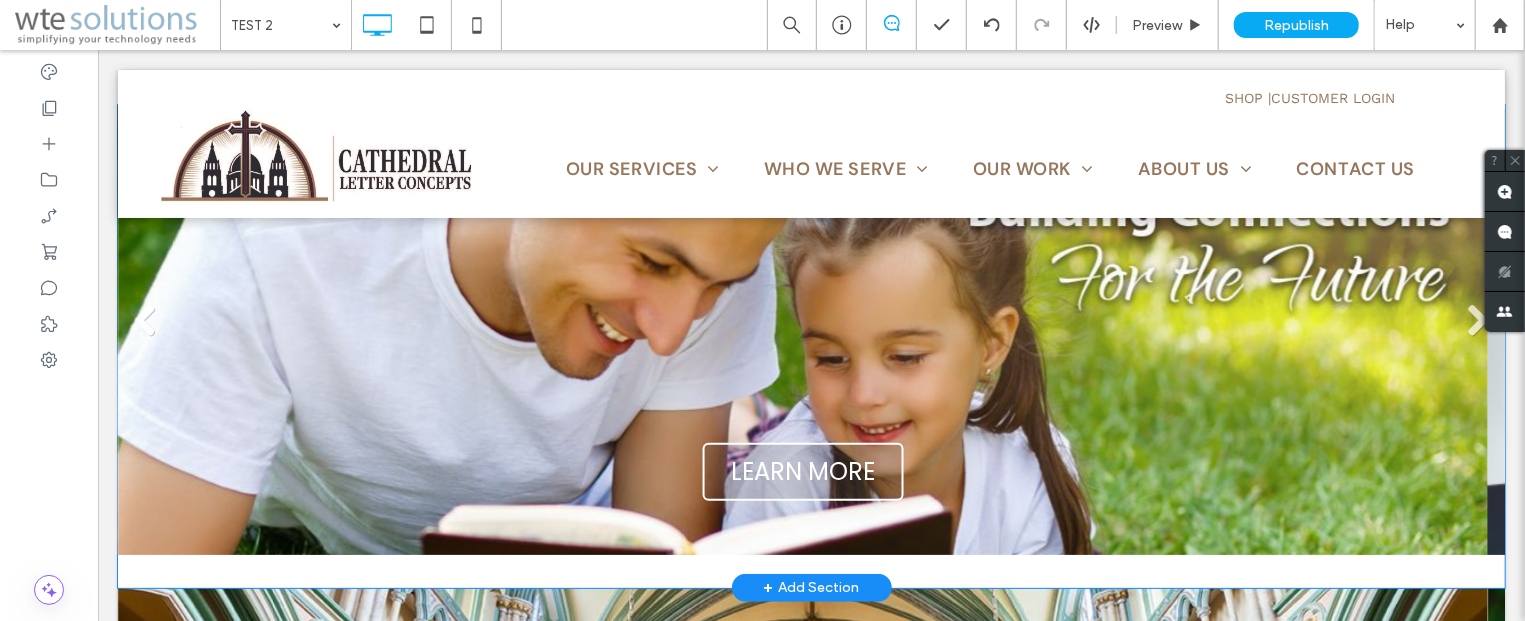 scroll, scrollTop: 0, scrollLeft: 0, axis: both 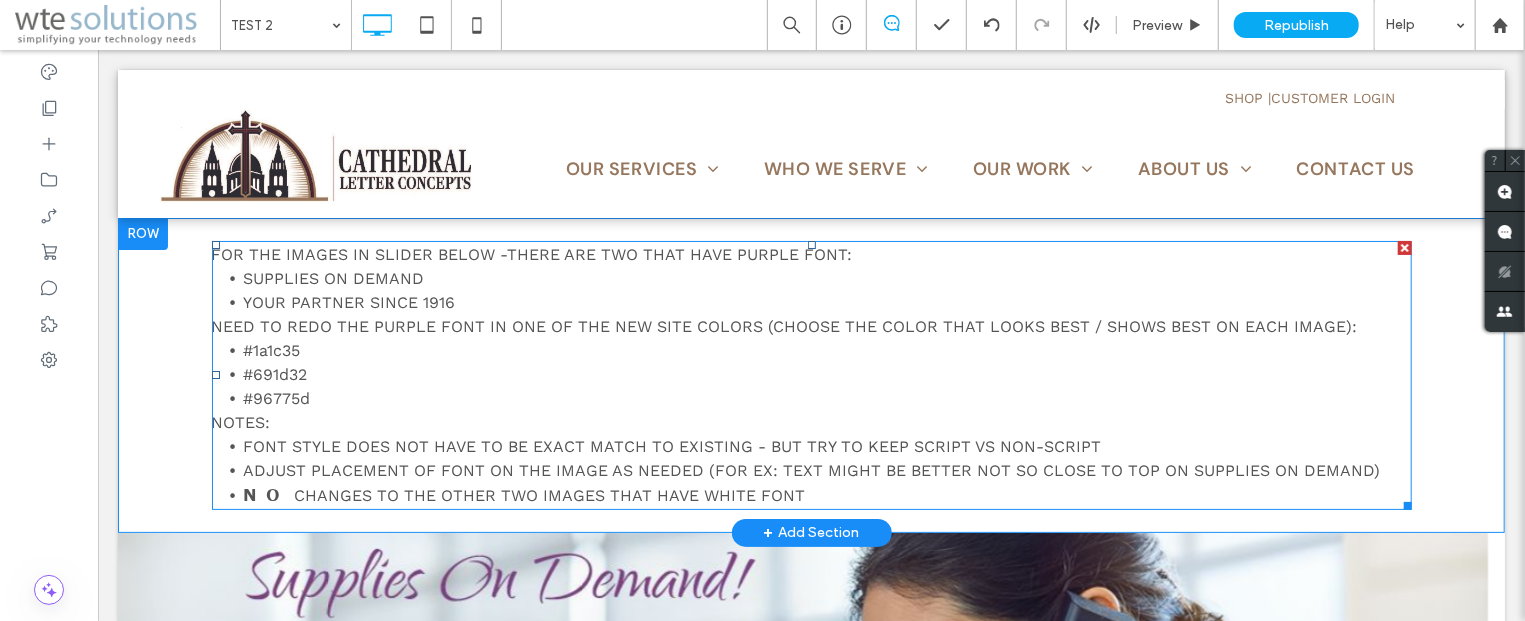click on "FONT STYLE DOES NOT HAVE TO BE EXACT MATCH TO EXISTING - BUT TRY TO KEEP SCRIPT VS NON-SCRIPT" at bounding box center (672, 445) 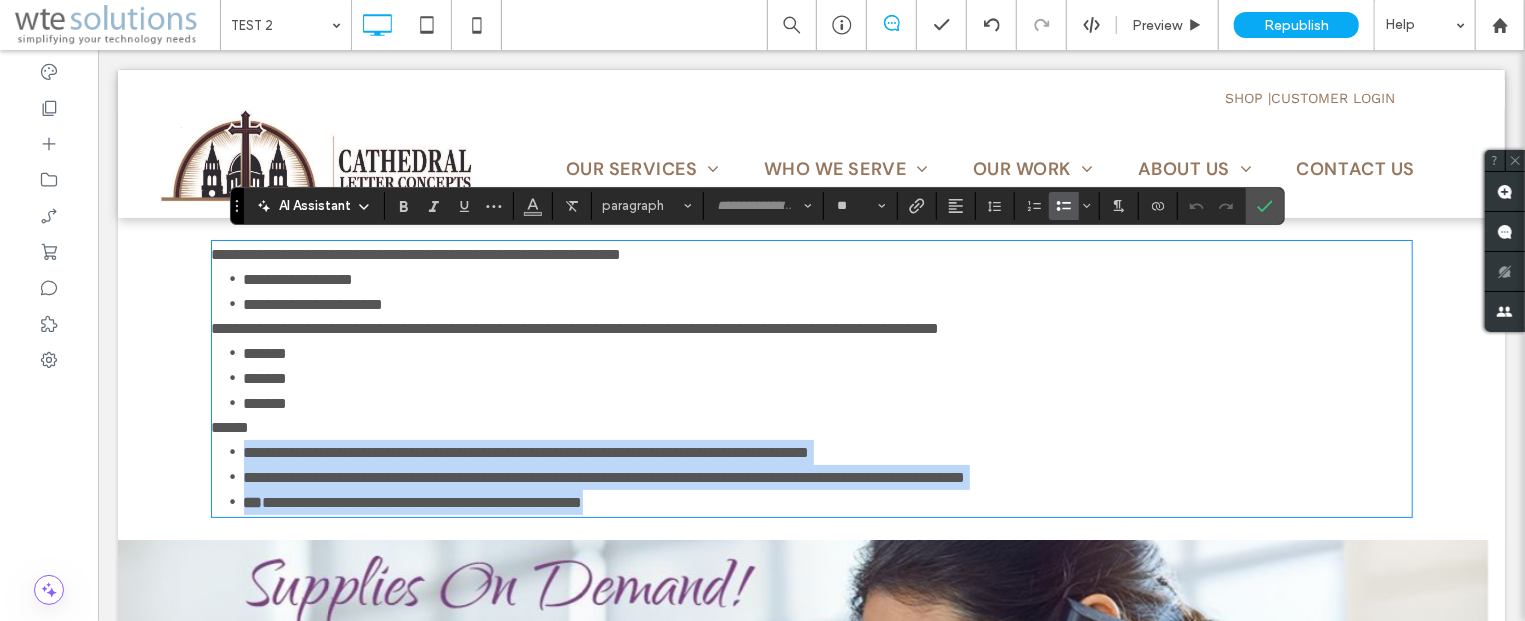 click on "**********" at bounding box center [526, 451] 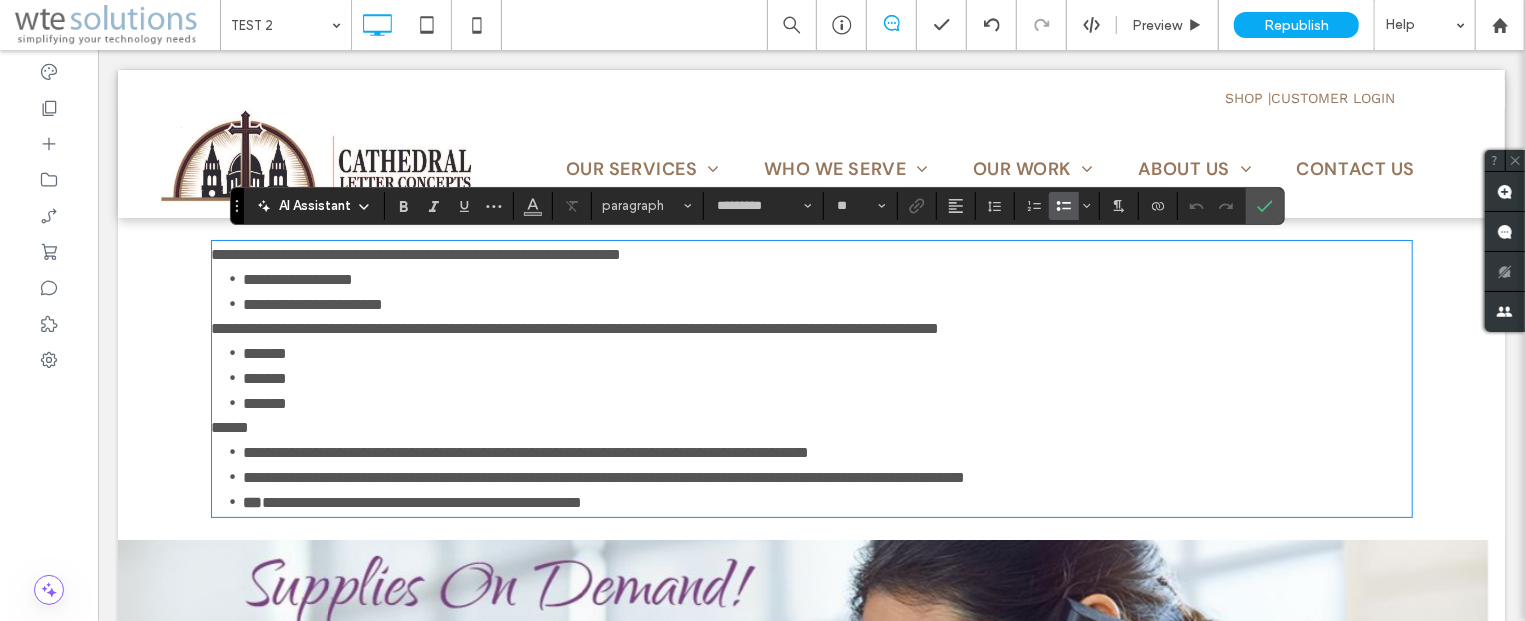 click on "**********" at bounding box center [811, 476] 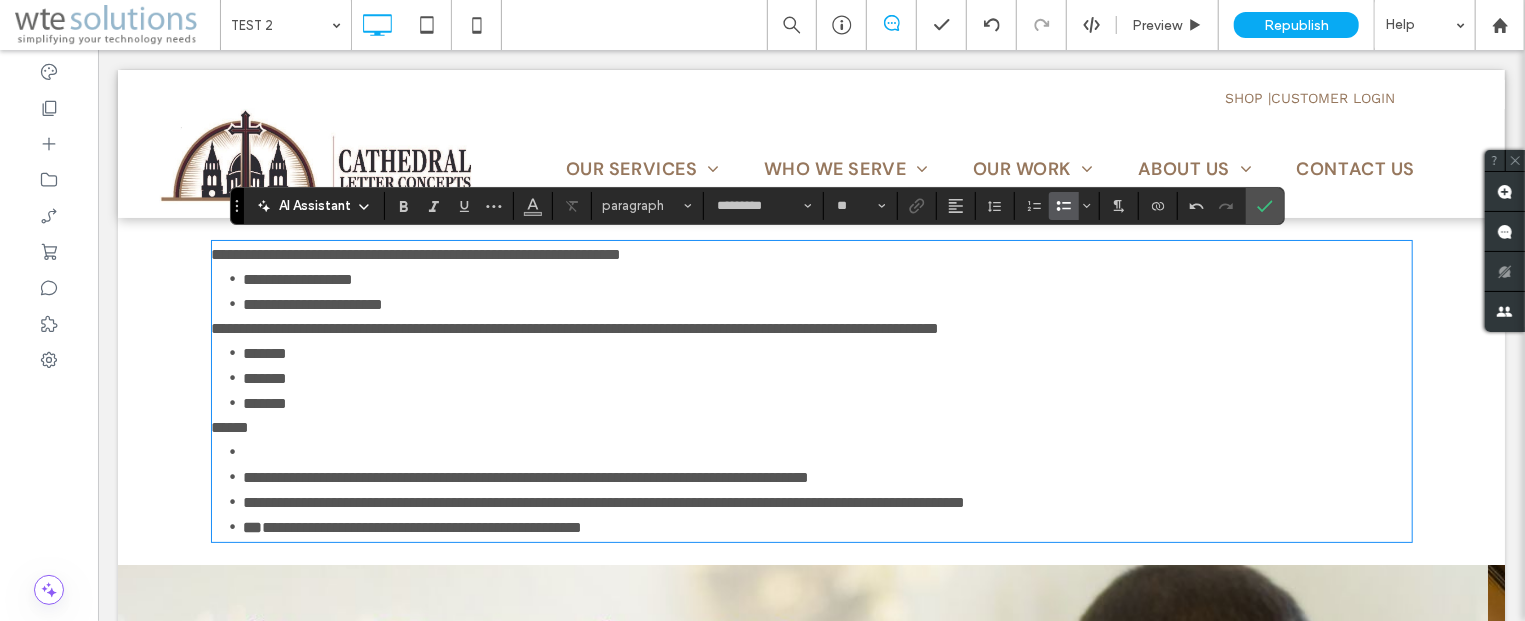 click on "﻿" at bounding box center [827, 451] 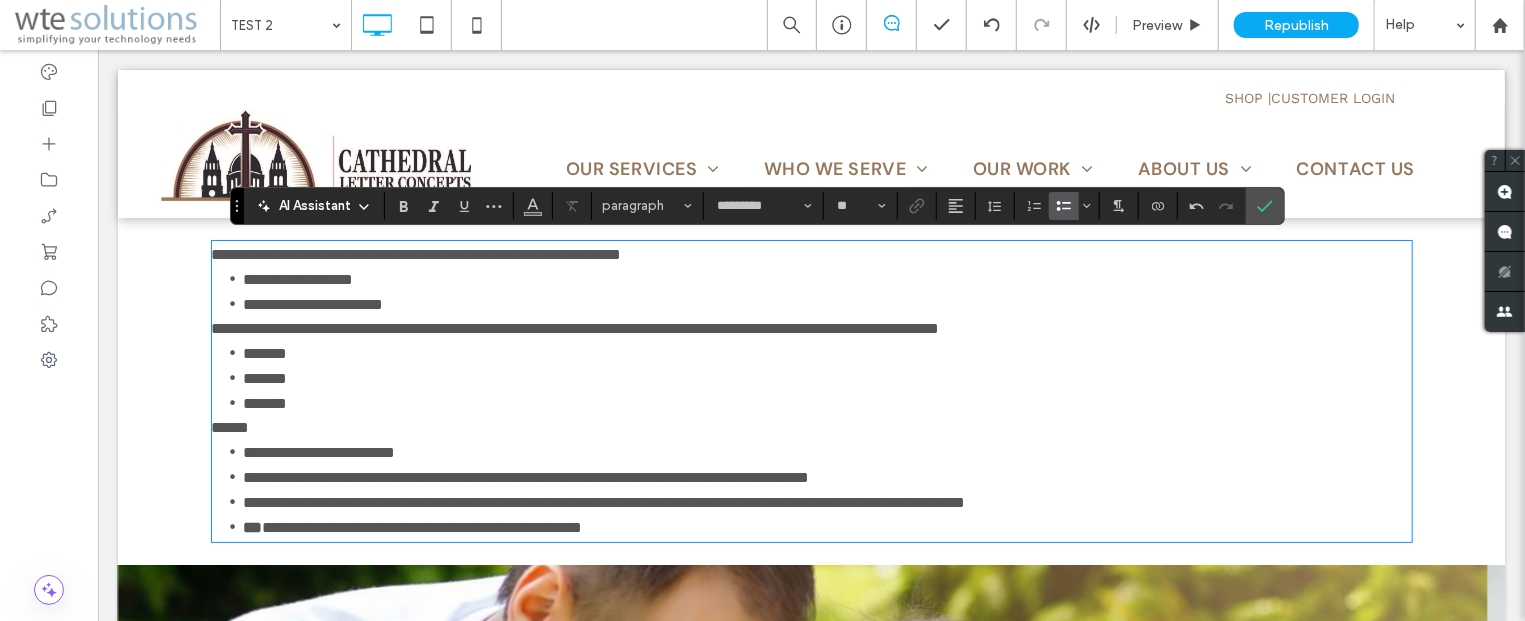 click on "**********" at bounding box center [575, 327] 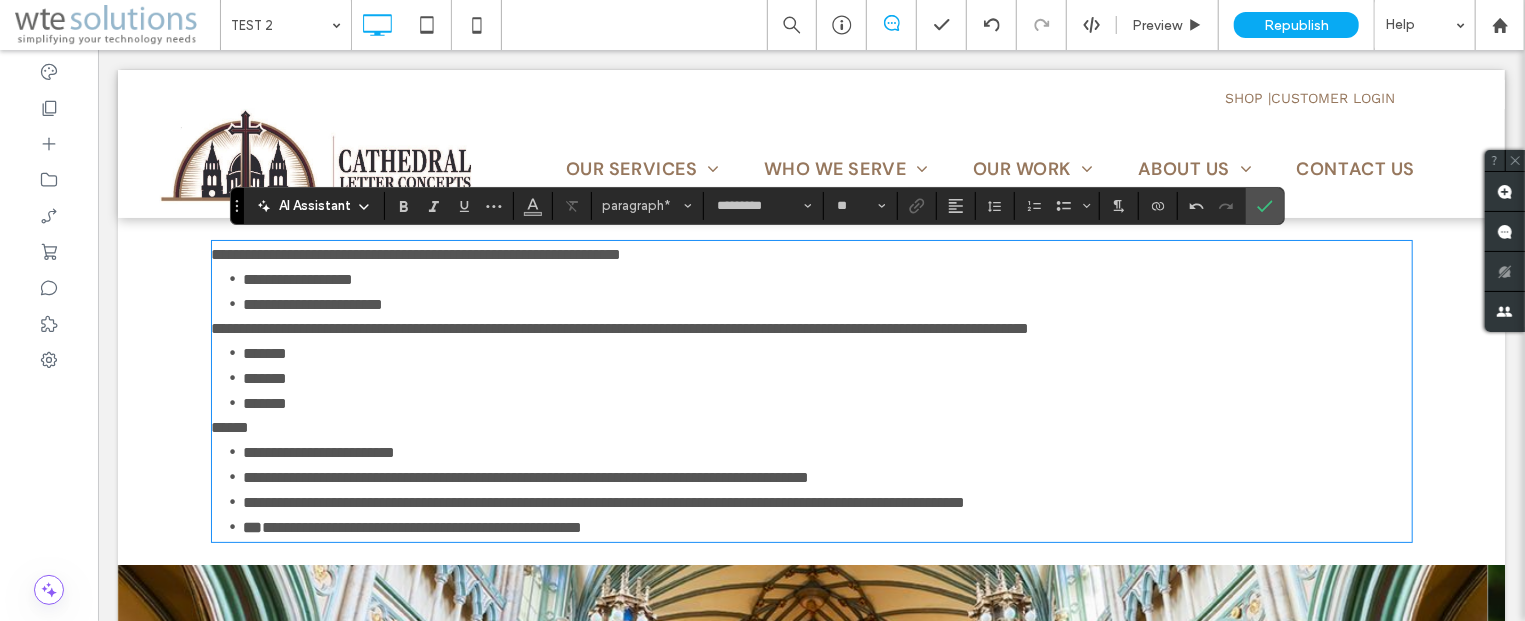 click on "*******" at bounding box center (827, 402) 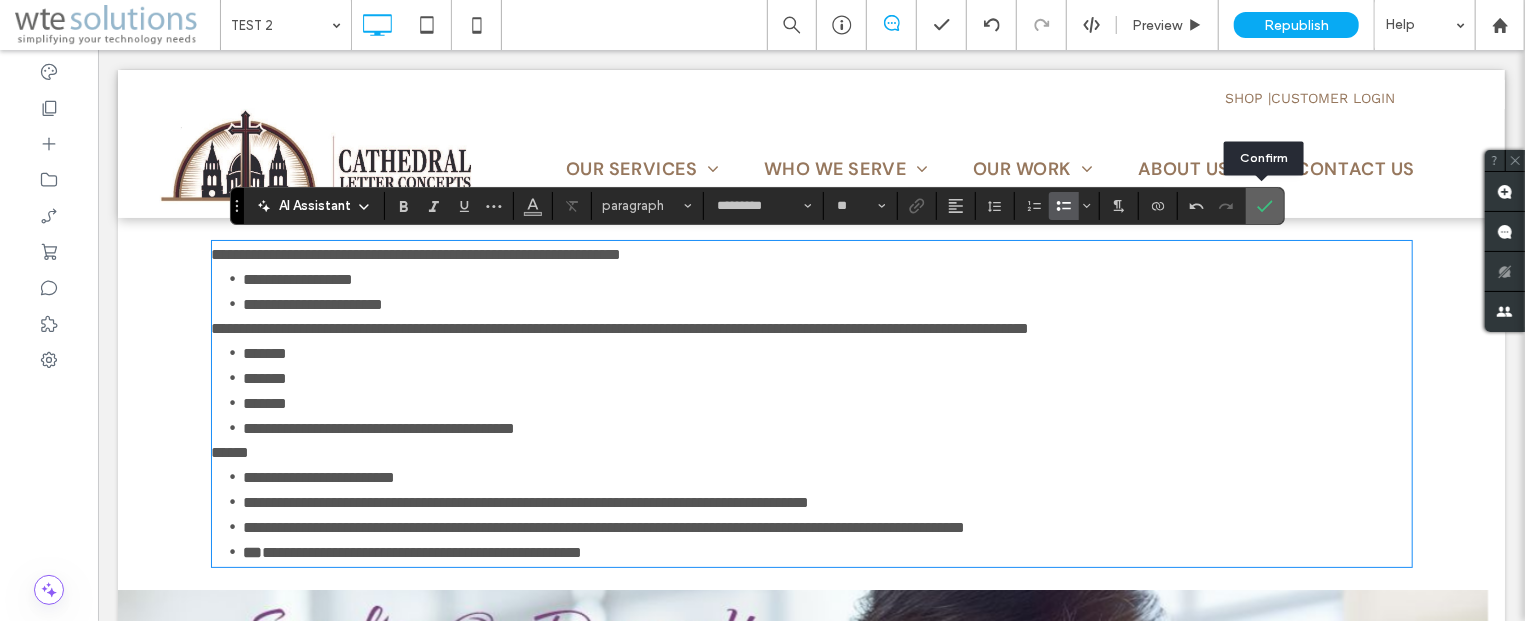 click at bounding box center [1265, 206] 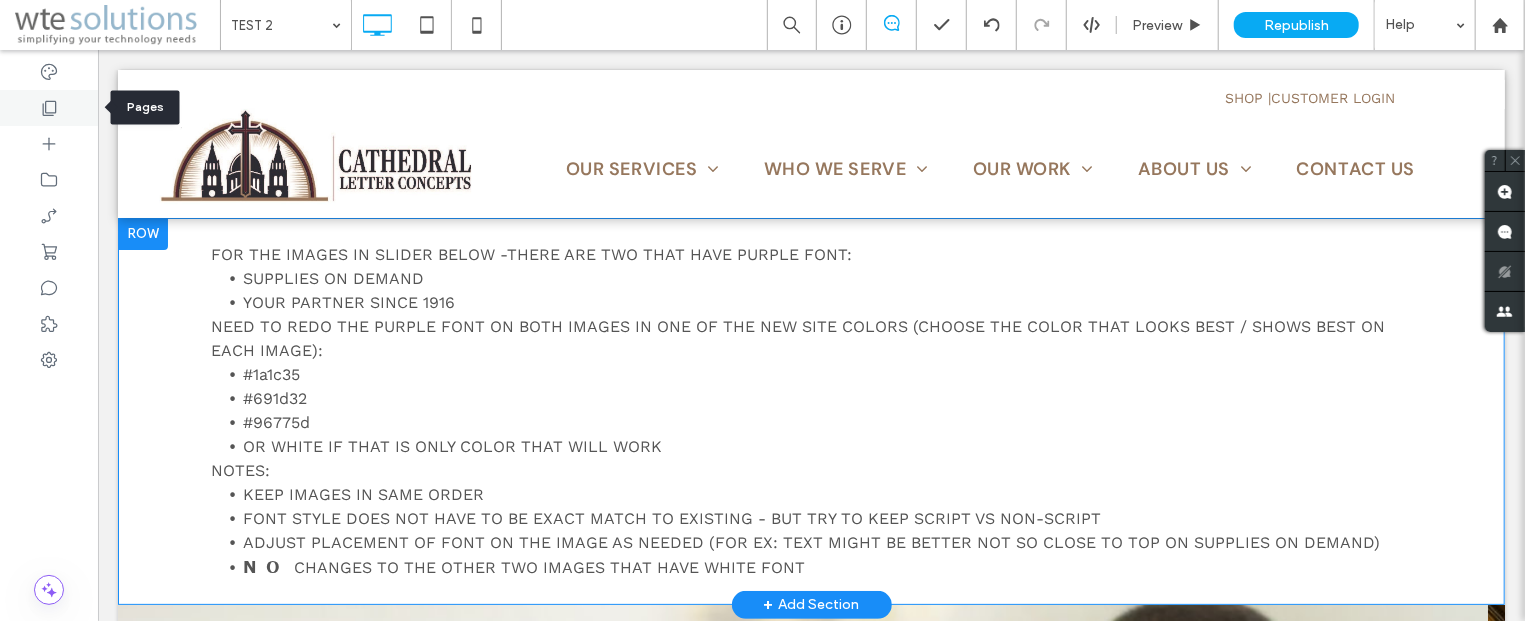 click 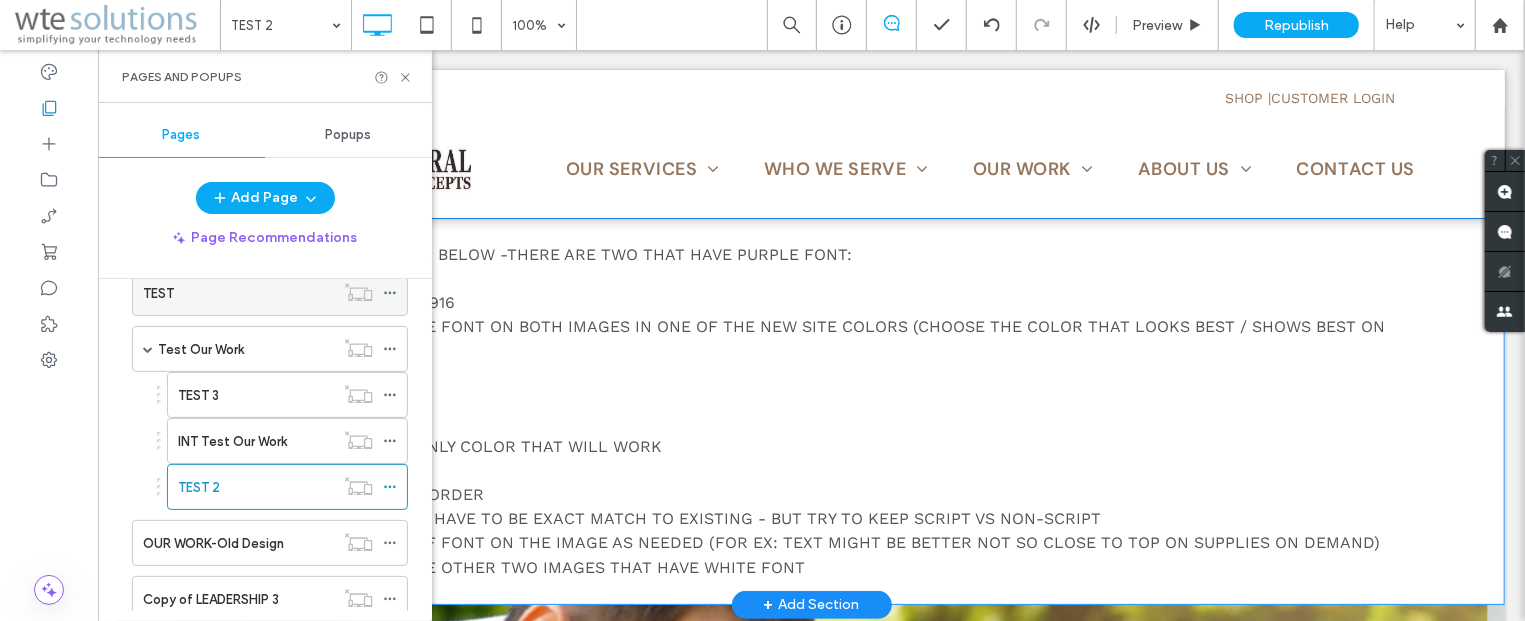 scroll, scrollTop: 482, scrollLeft: 0, axis: vertical 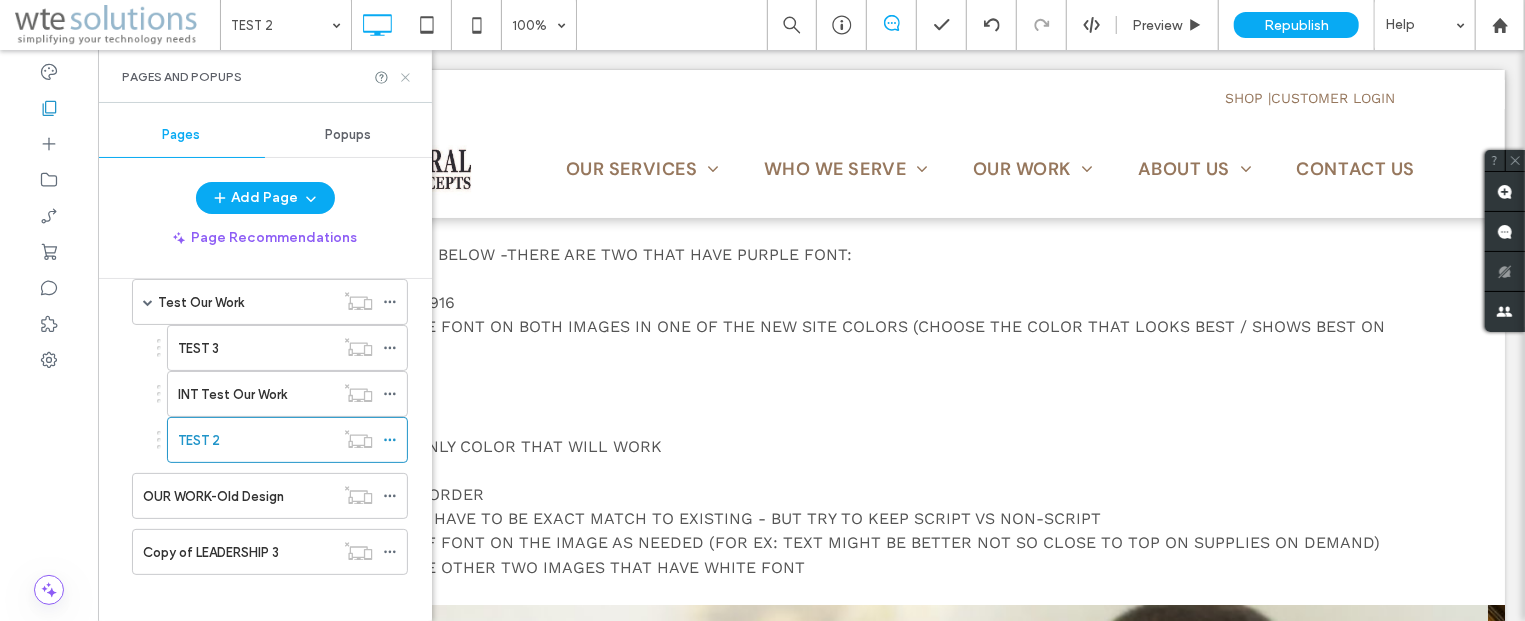 click 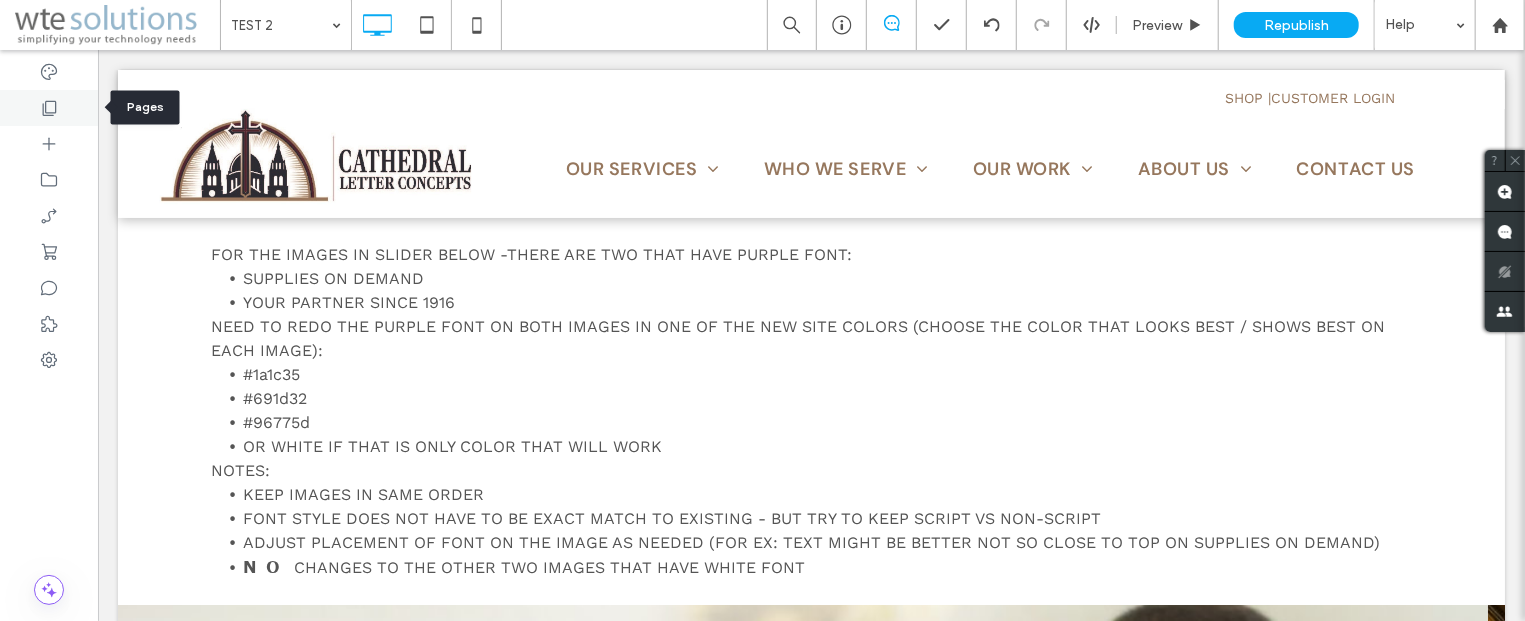 click 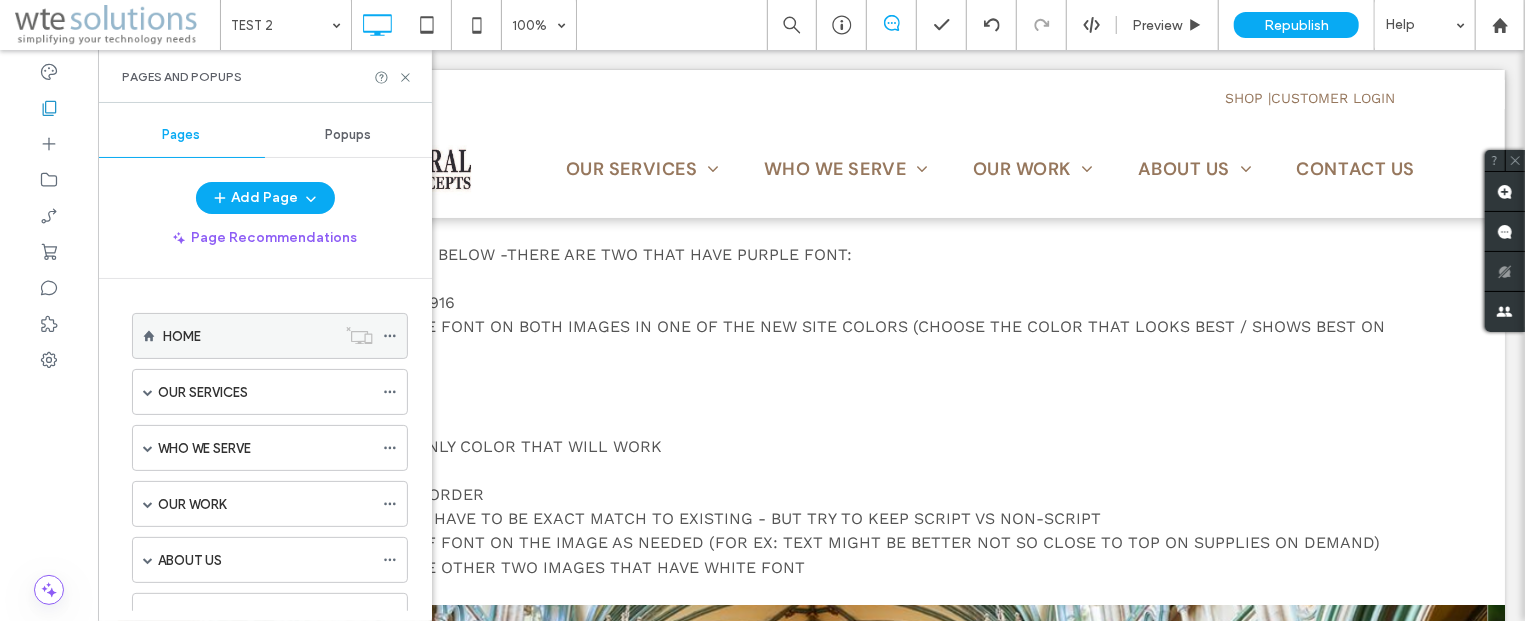 click on "HOME" at bounding box center [182, 336] 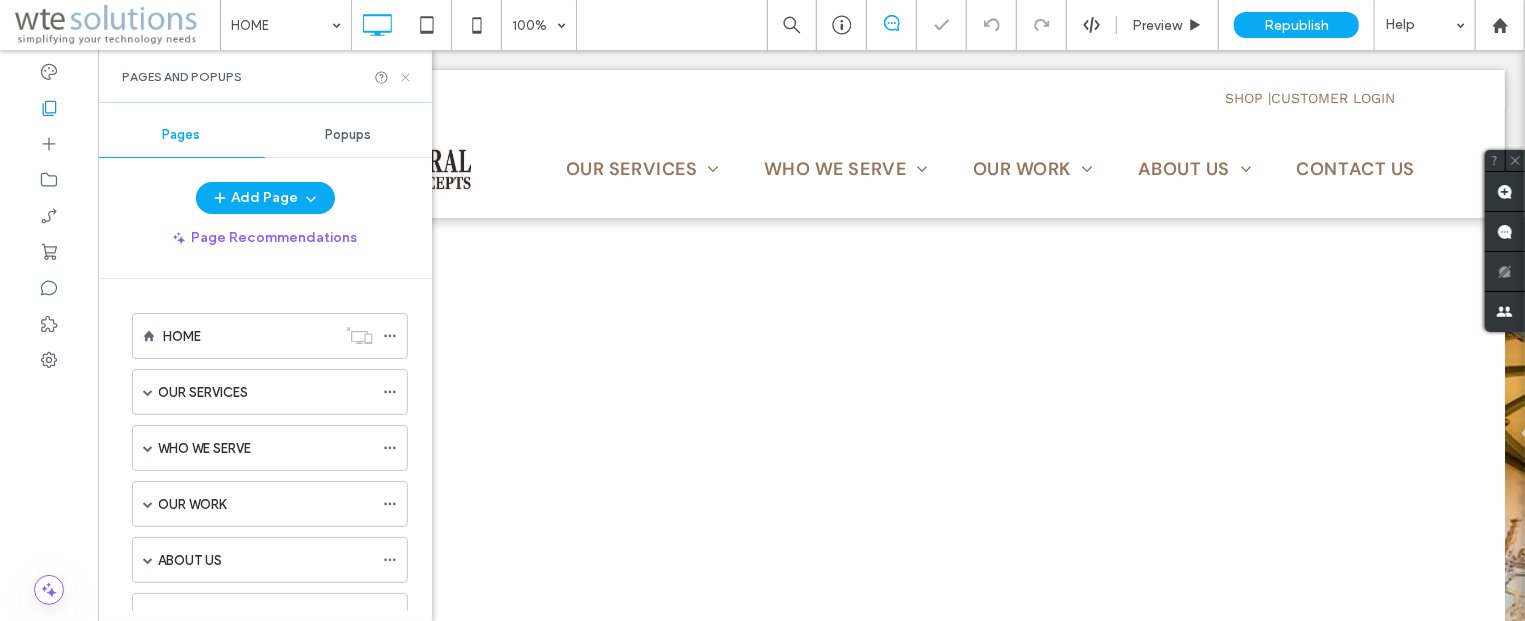 scroll, scrollTop: 0, scrollLeft: 0, axis: both 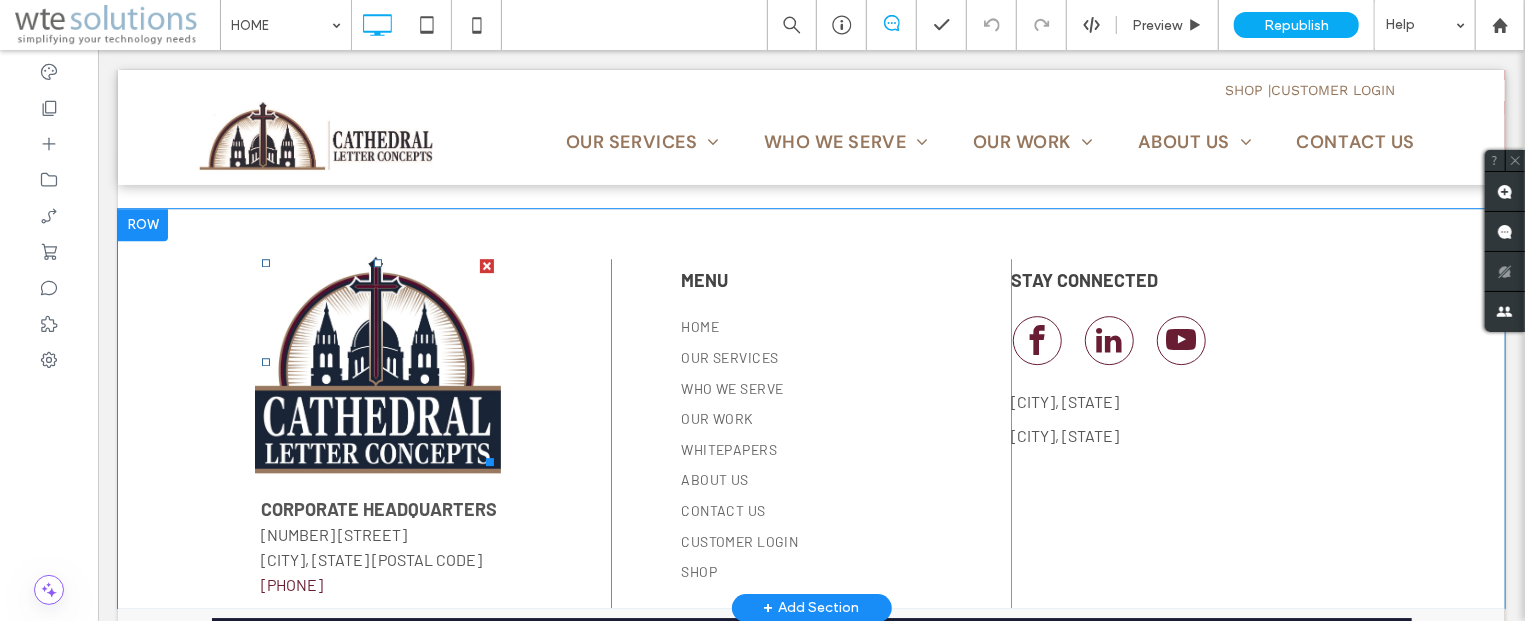 click at bounding box center [377, 361] 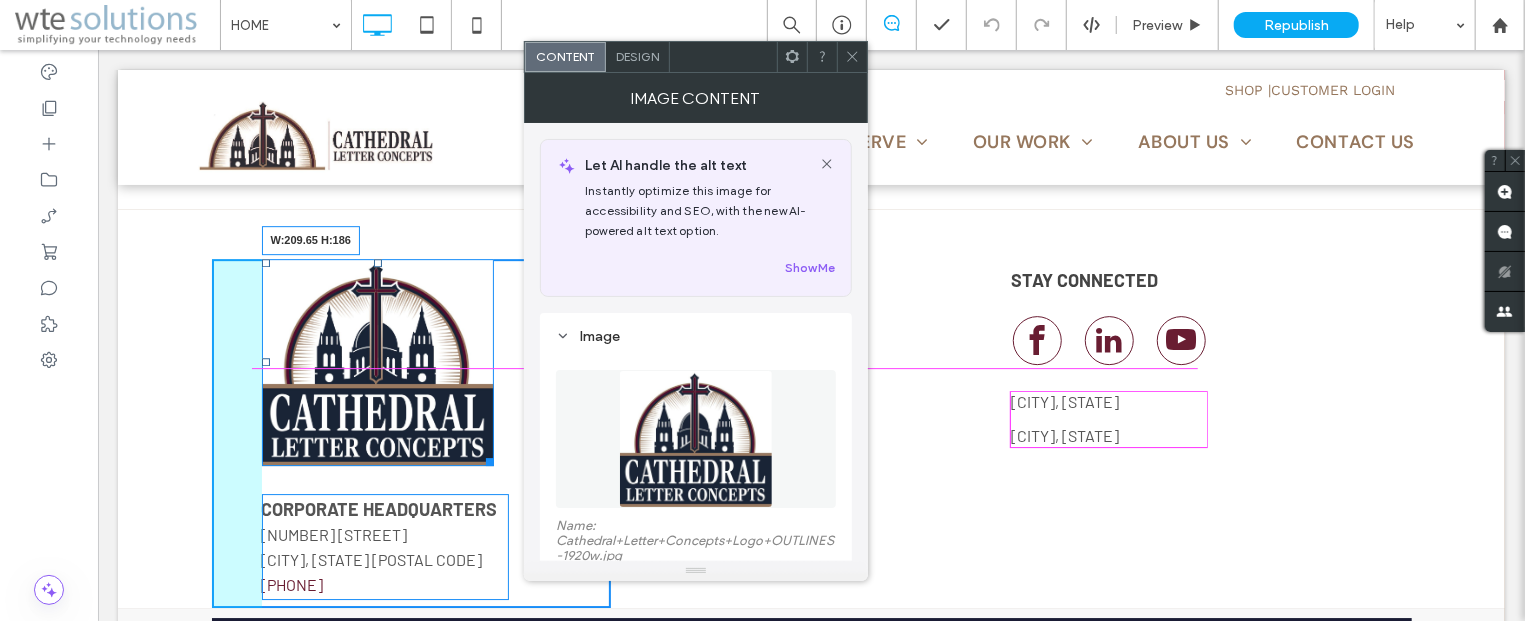 drag, startPoint x: 476, startPoint y: 383, endPoint x: 461, endPoint y: 363, distance: 25 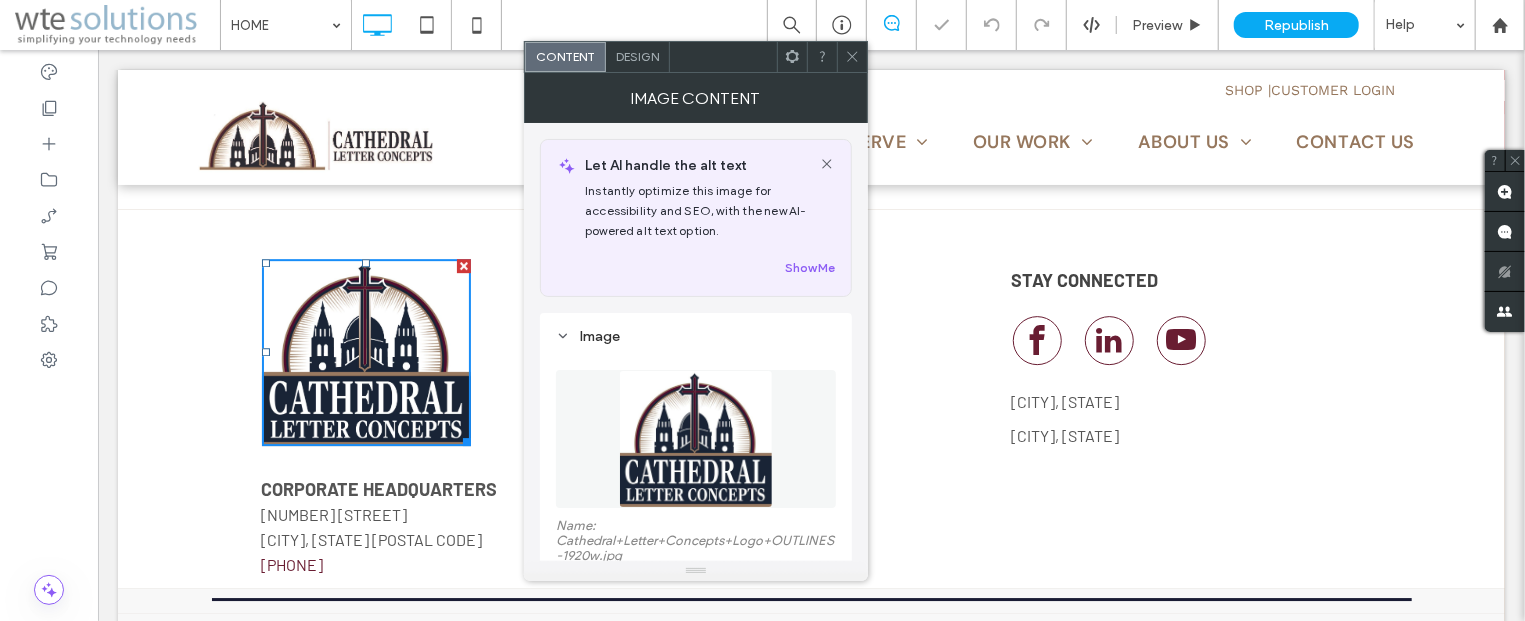 scroll, scrollTop: 3313, scrollLeft: 0, axis: vertical 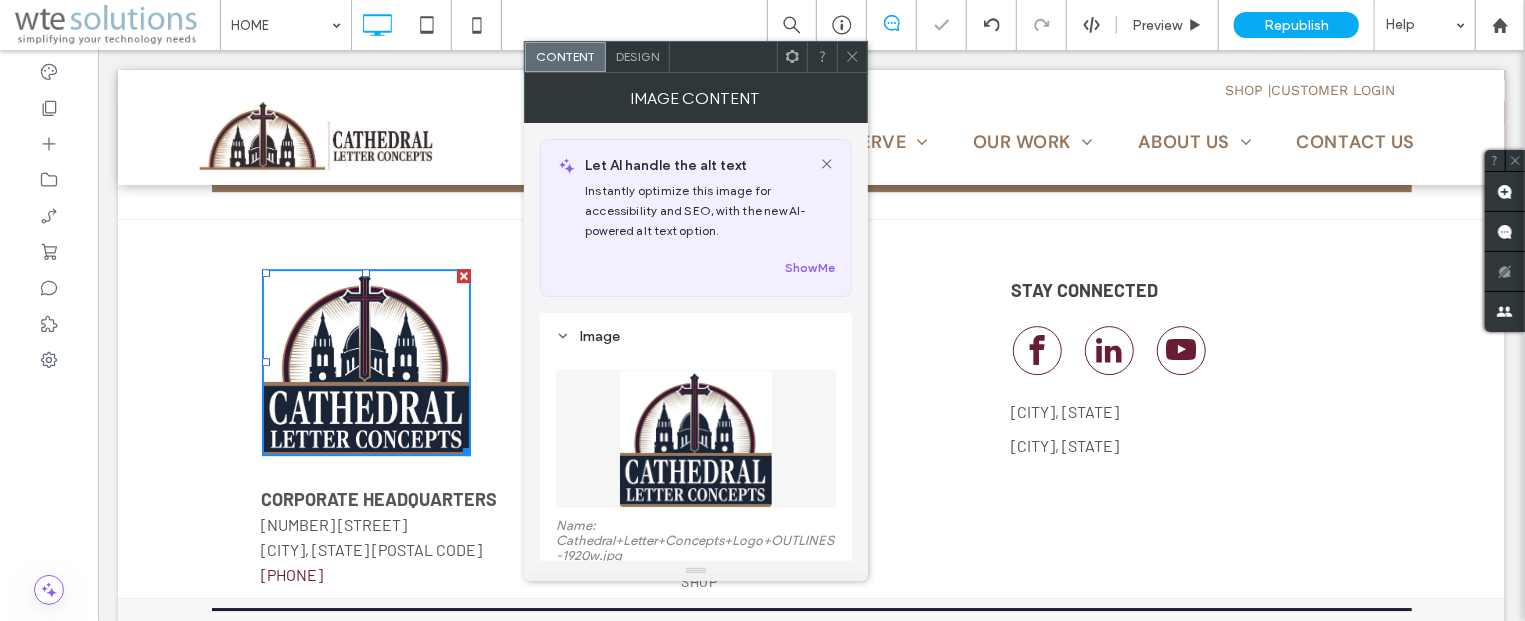 click 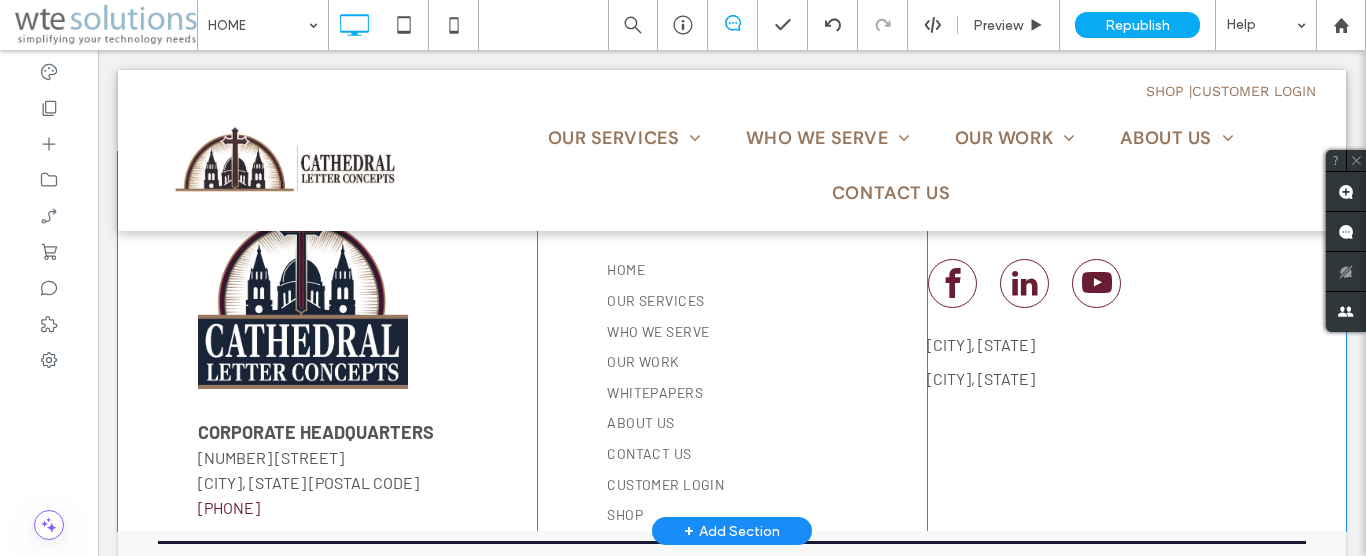 scroll, scrollTop: 3384, scrollLeft: 0, axis: vertical 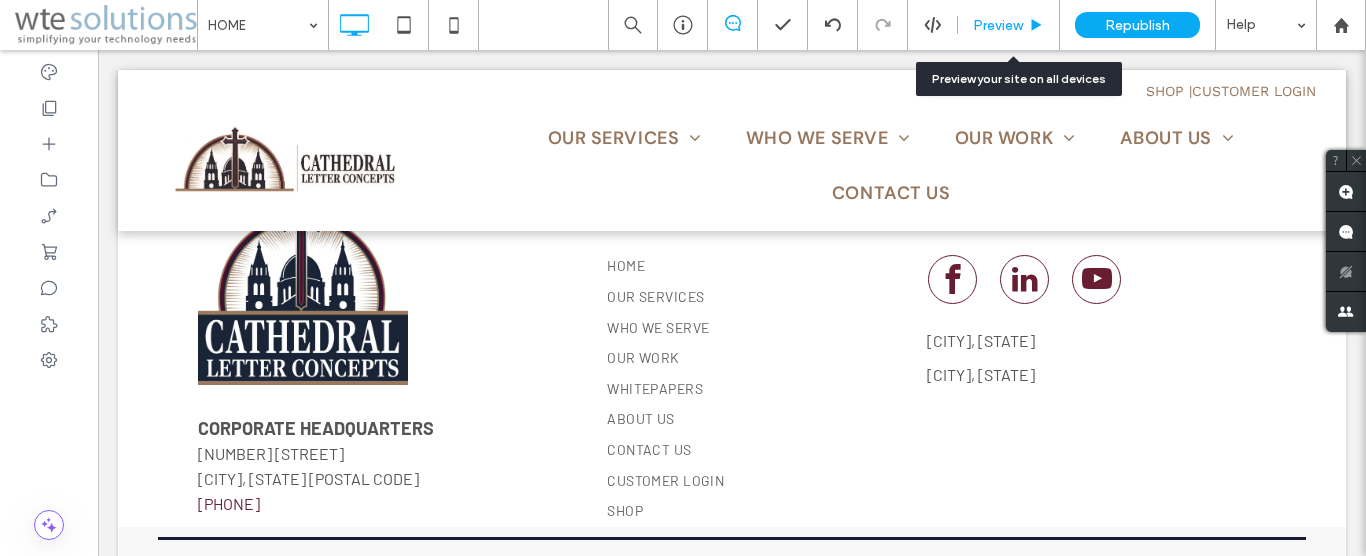 click on "Preview" at bounding box center [998, 25] 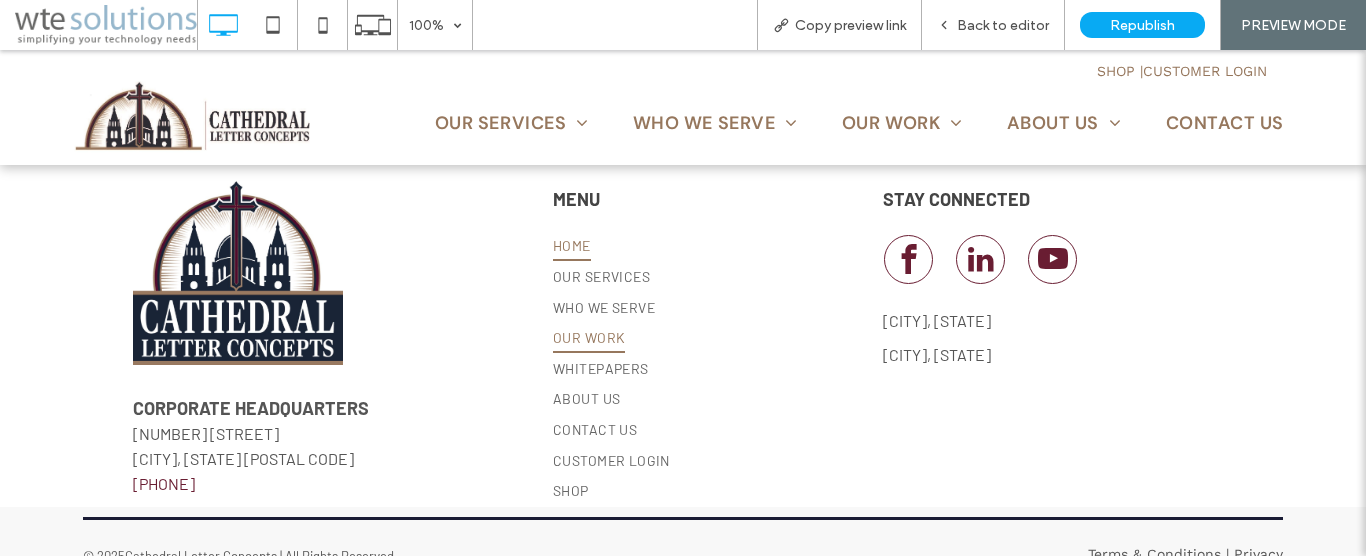 scroll, scrollTop: 3344, scrollLeft: 0, axis: vertical 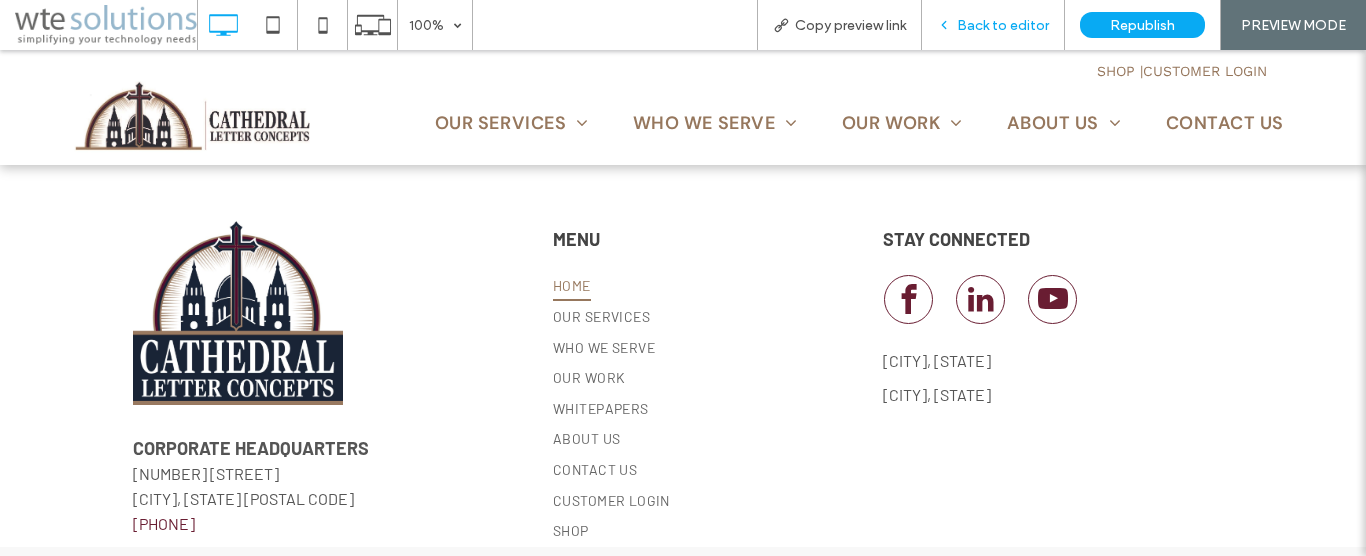 click on "Back to editor" at bounding box center [1003, 25] 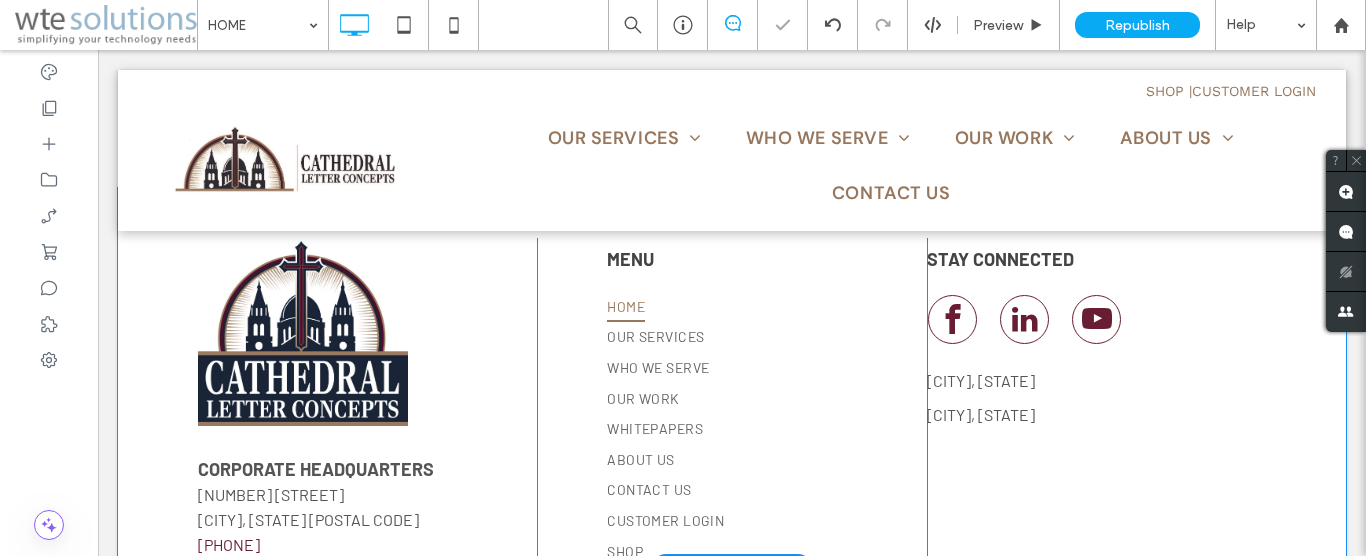 scroll, scrollTop: 3428, scrollLeft: 0, axis: vertical 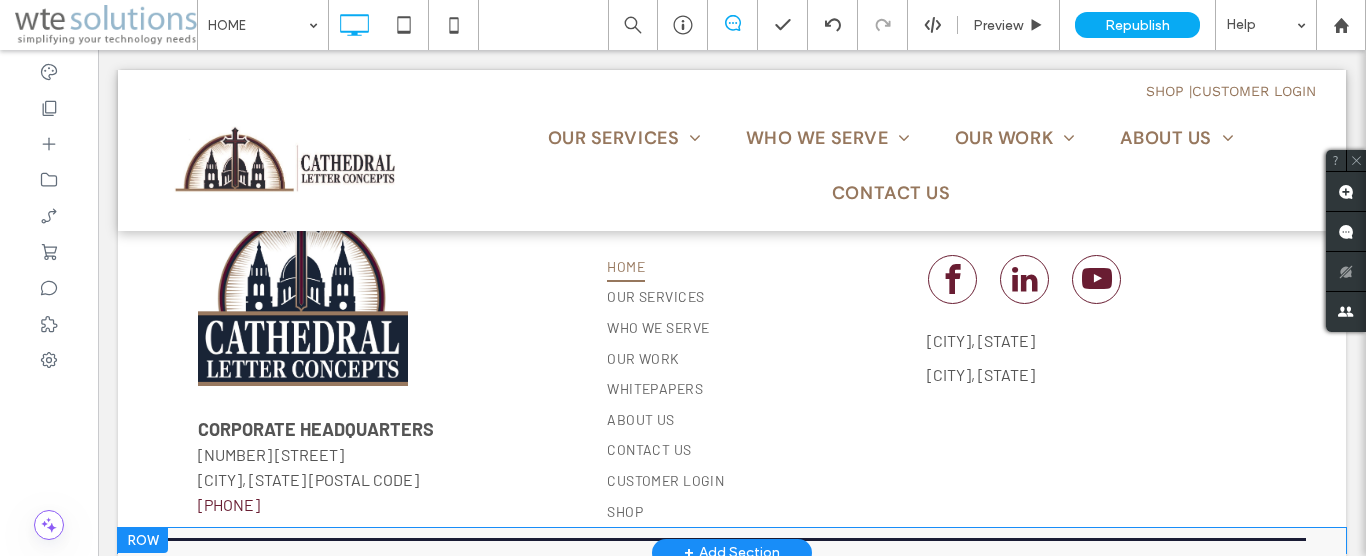 click at bounding box center [143, 540] 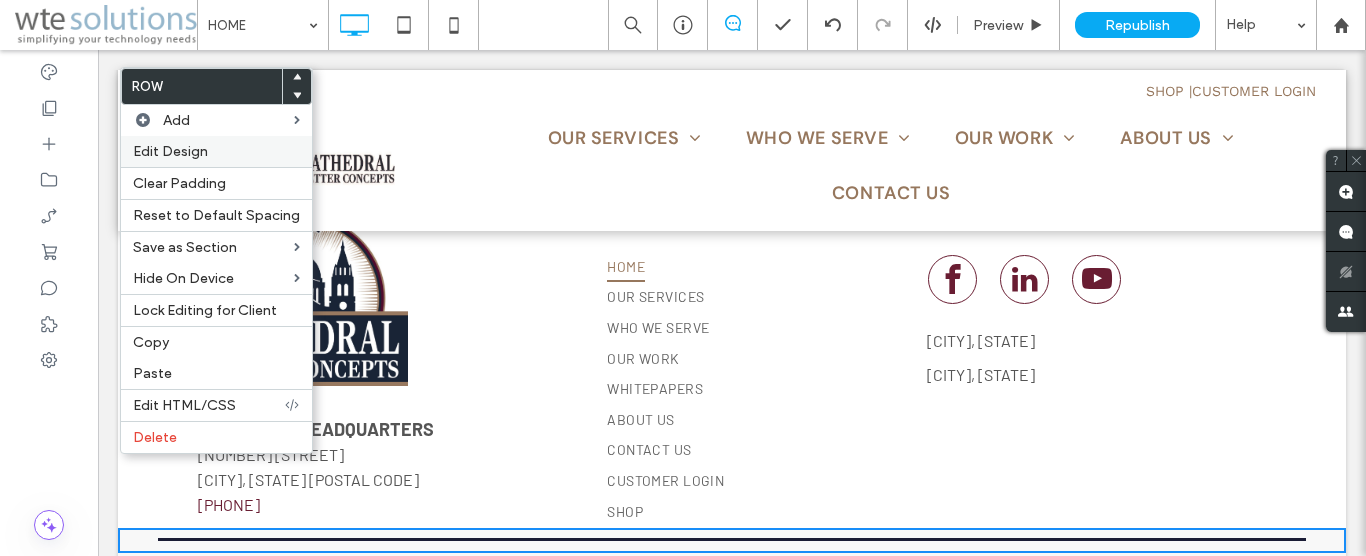 click on "Edit Design" at bounding box center (170, 151) 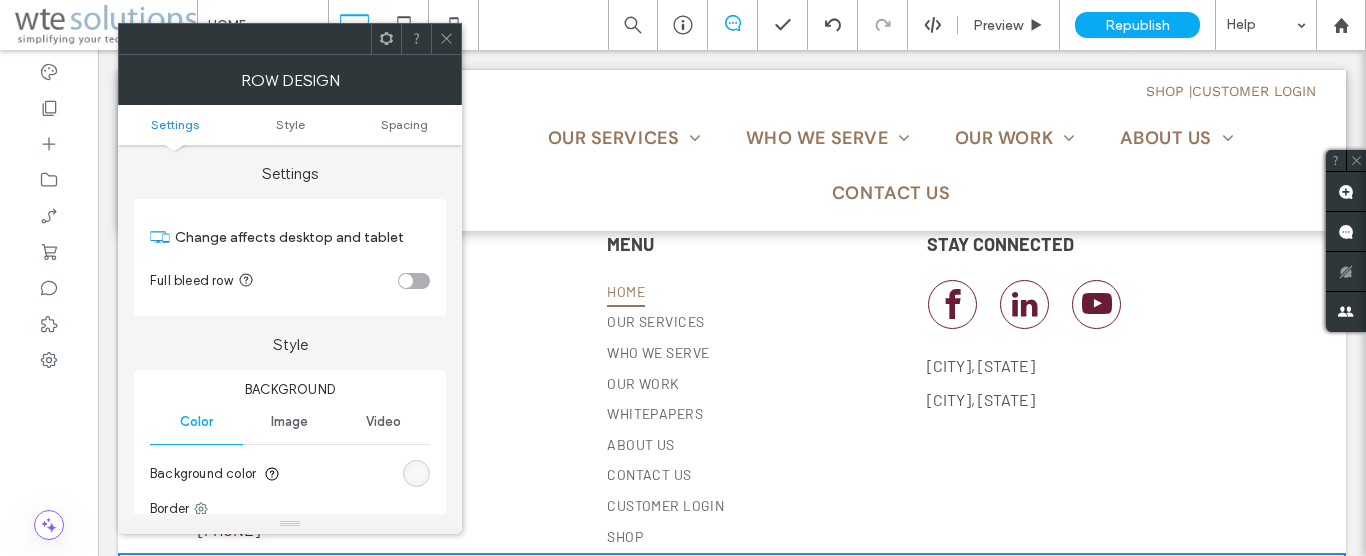 scroll, scrollTop: 114, scrollLeft: 0, axis: vertical 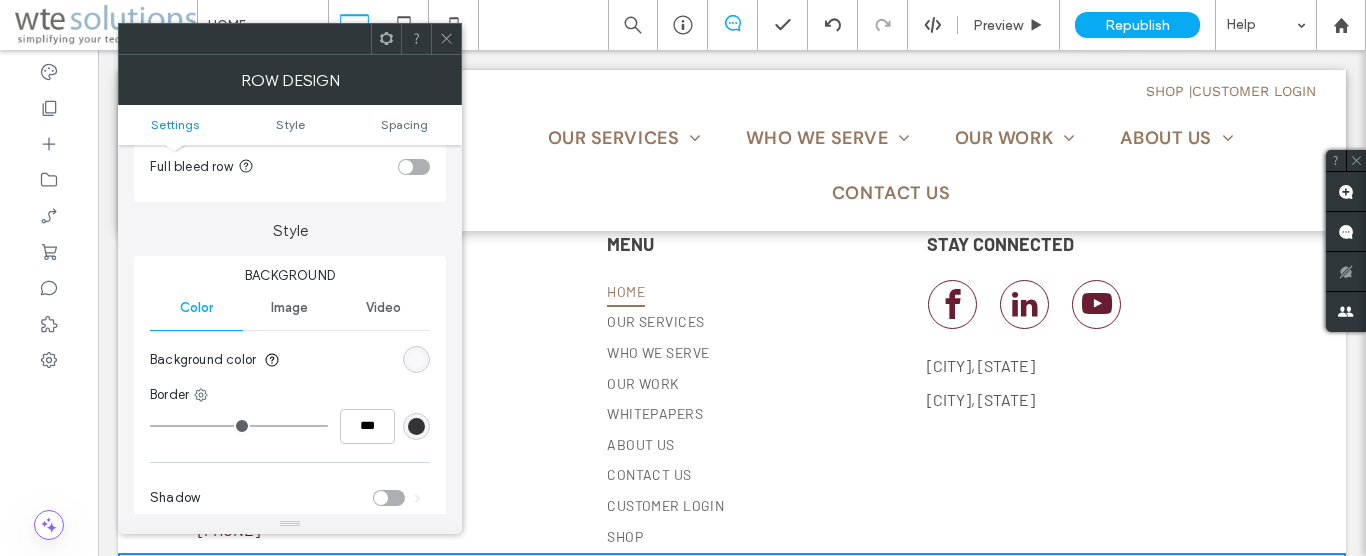 click at bounding box center (416, 359) 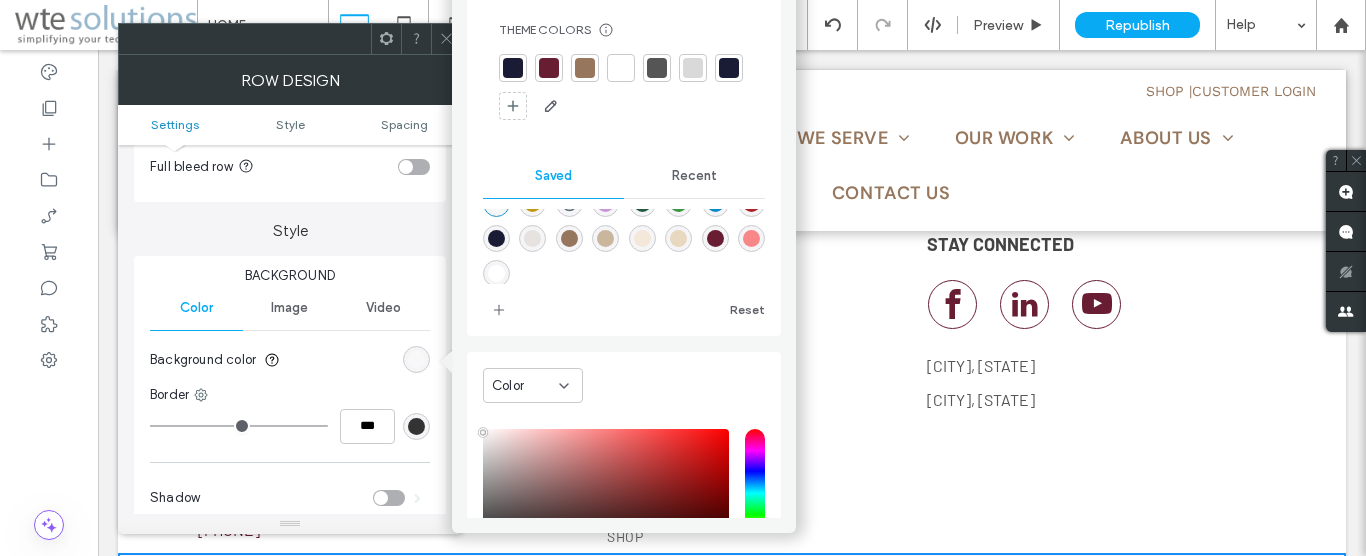 scroll, scrollTop: 32, scrollLeft: 0, axis: vertical 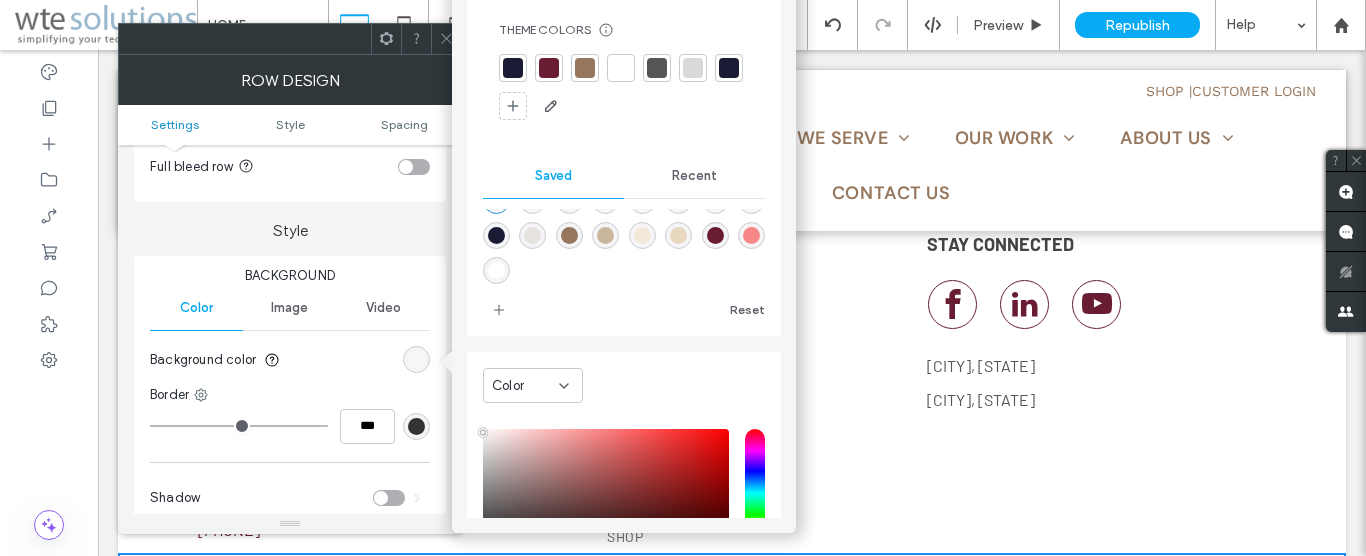 click at bounding box center [496, 270] 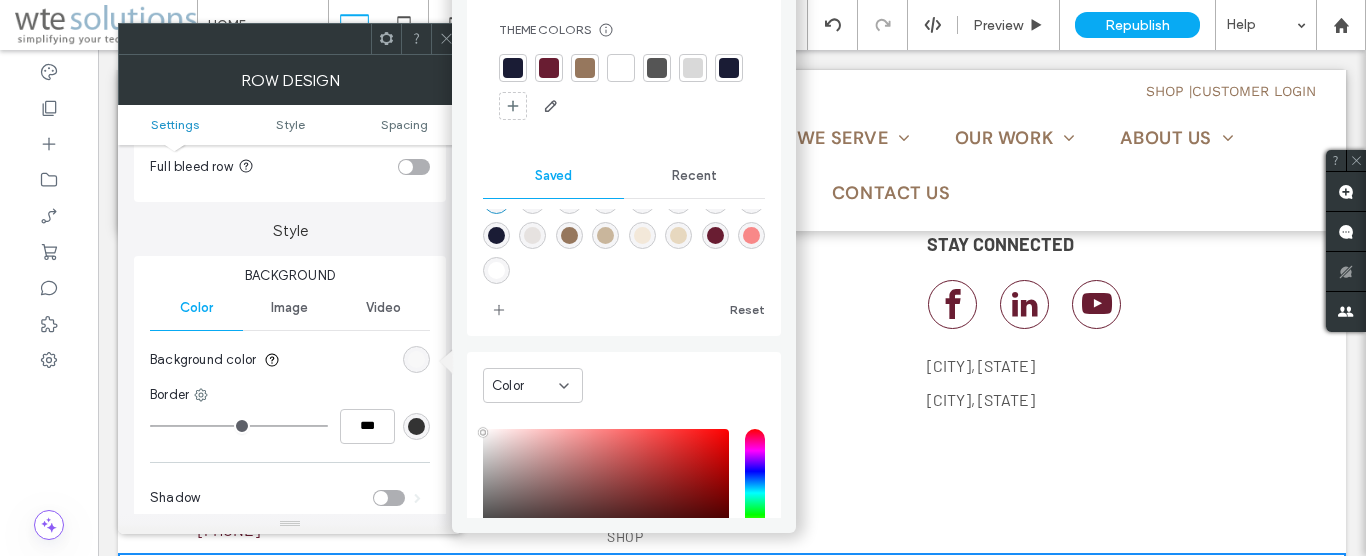 type on "*******" 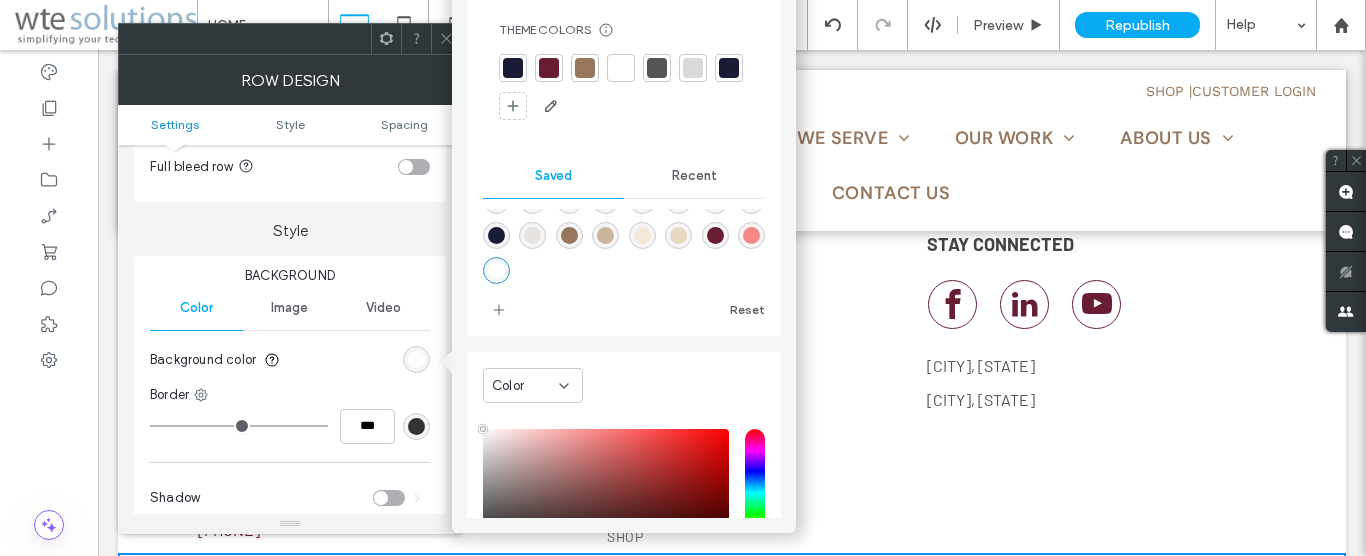 click at bounding box center [446, 39] 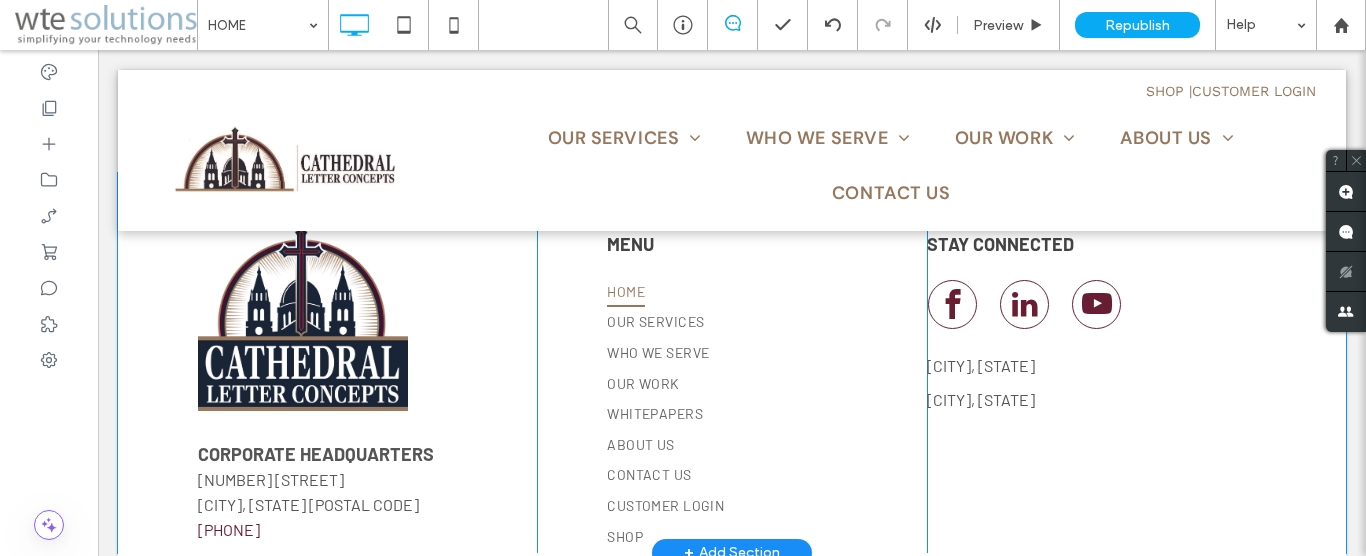 scroll, scrollTop: 3428, scrollLeft: 0, axis: vertical 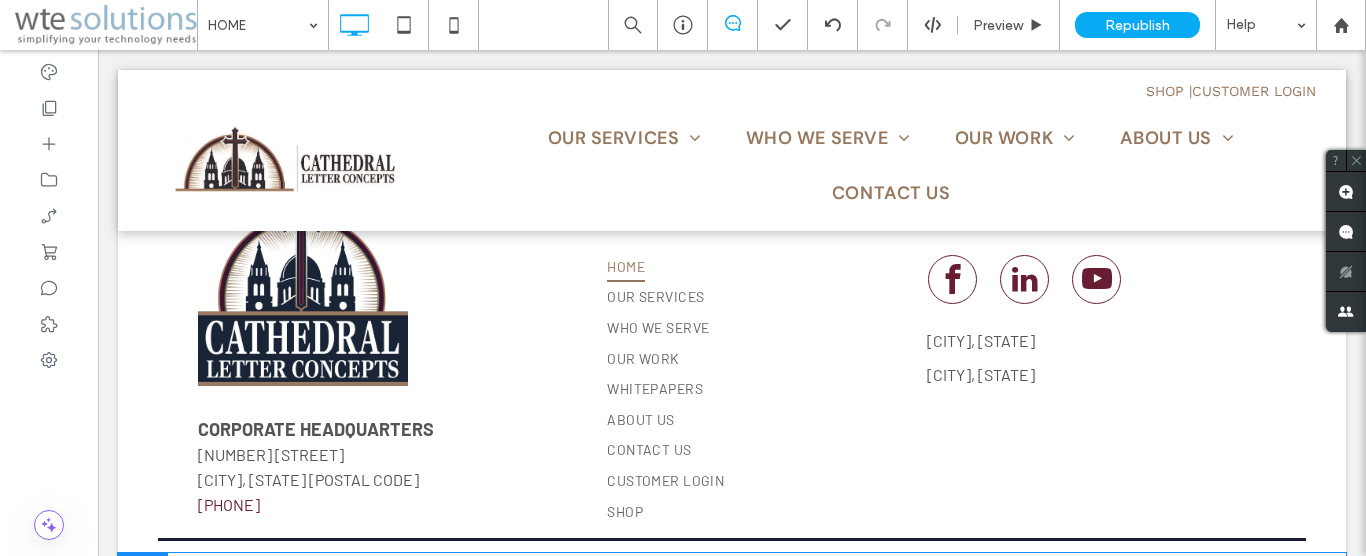 click at bounding box center (143, 569) 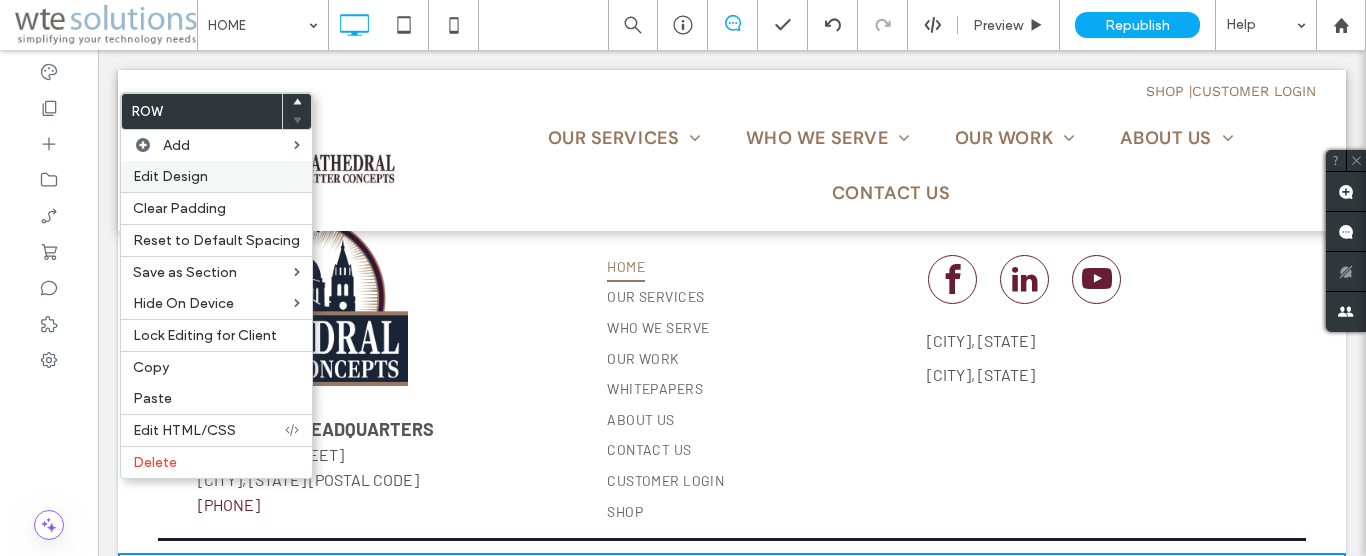 click on "Edit Design" at bounding box center (170, 176) 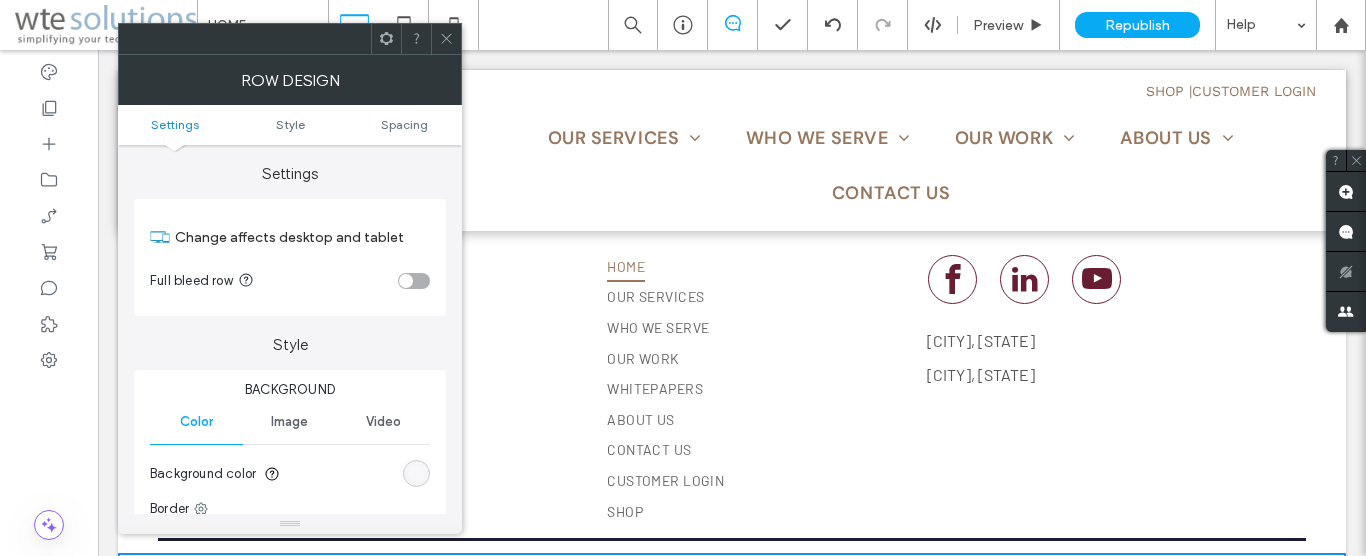 scroll, scrollTop: 3371, scrollLeft: 0, axis: vertical 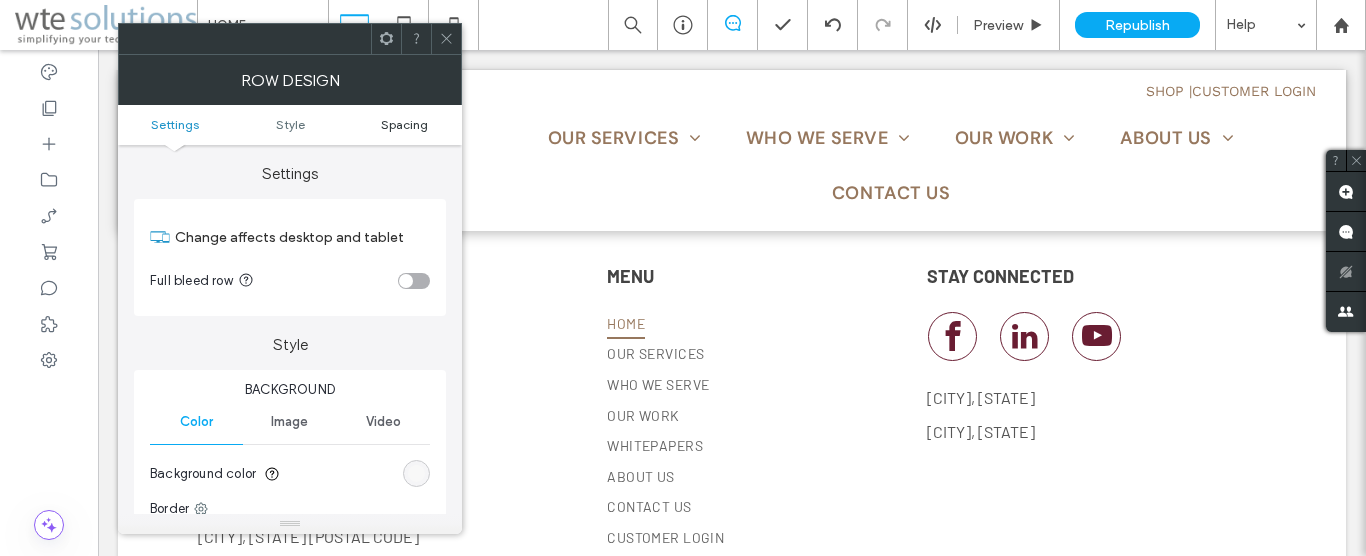click on "Spacing" at bounding box center (404, 124) 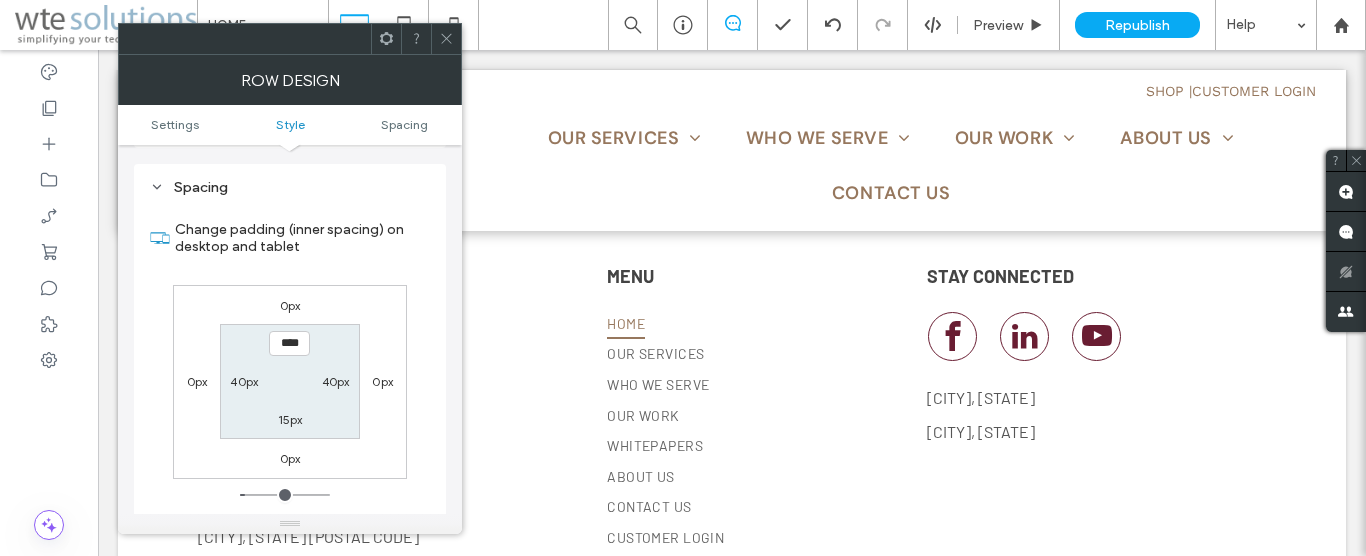 scroll, scrollTop: 502, scrollLeft: 0, axis: vertical 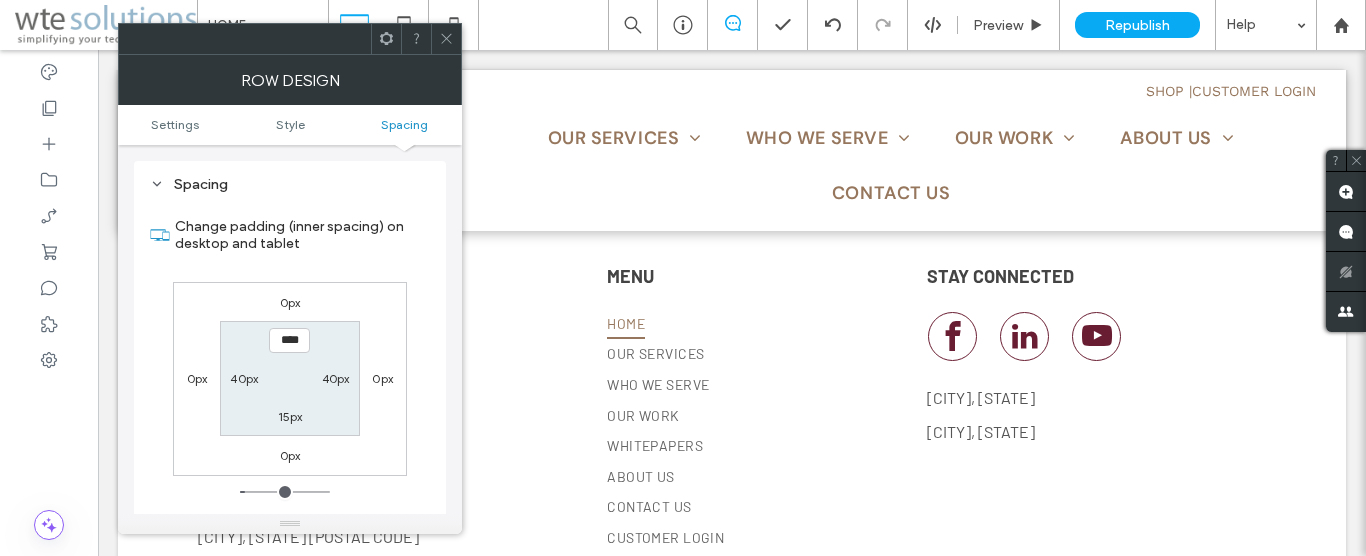 click on "****" at bounding box center [289, 340] 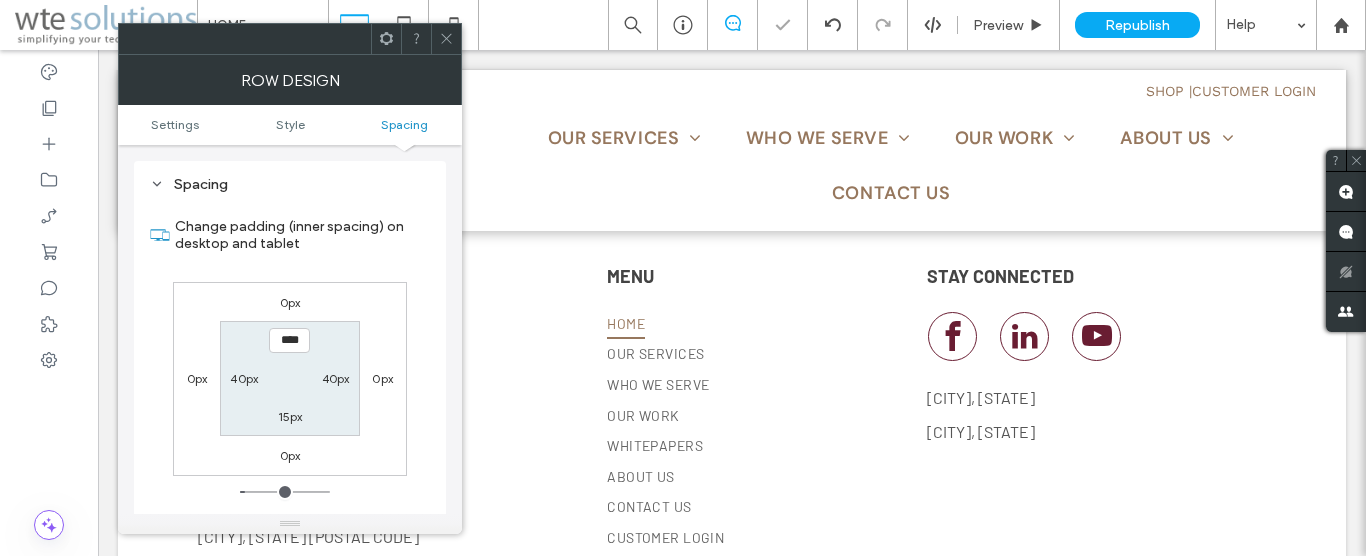 click on "15px" at bounding box center [290, 416] 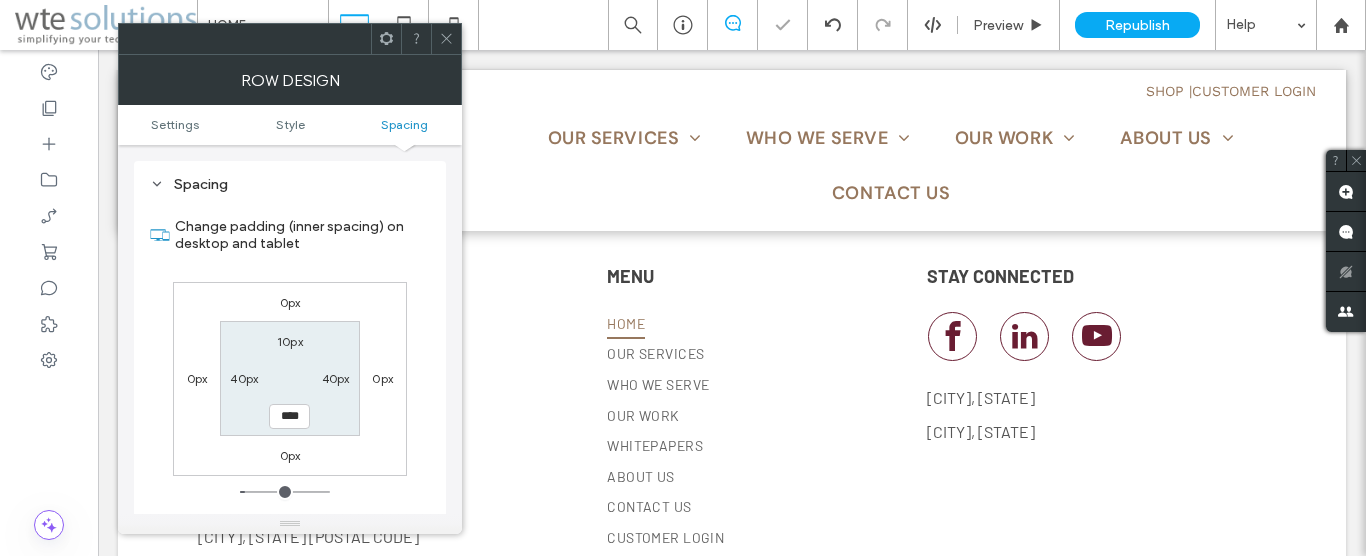 click on "****" at bounding box center (289, 416) 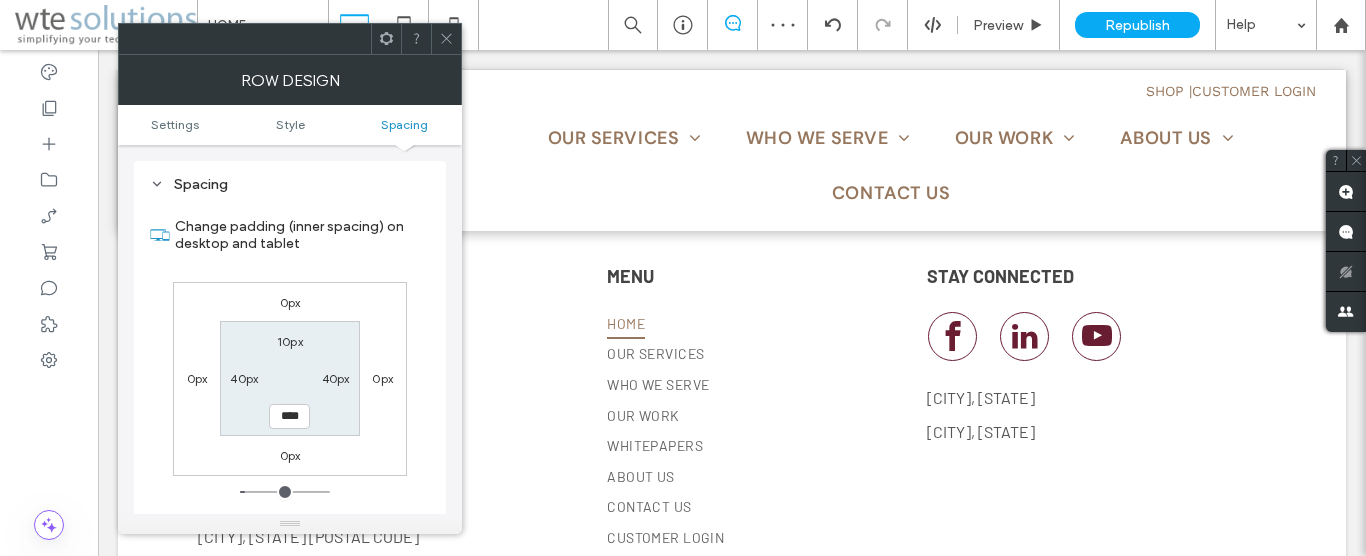 type on "****" 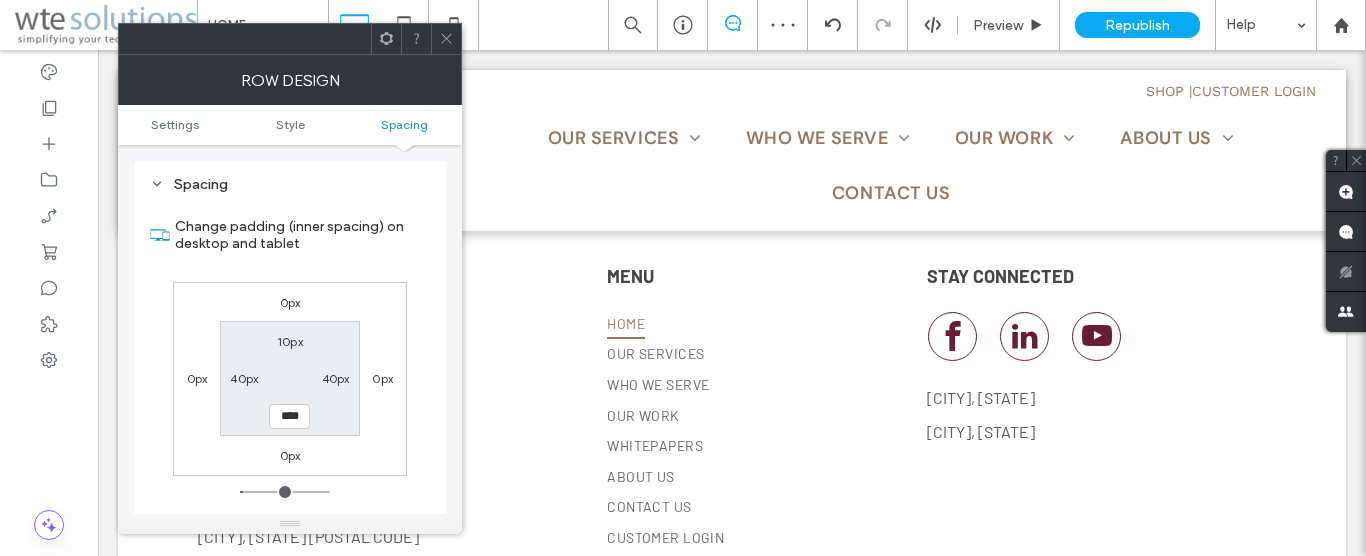 drag, startPoint x: 455, startPoint y: 45, endPoint x: 404, endPoint y: 31, distance: 52.886673 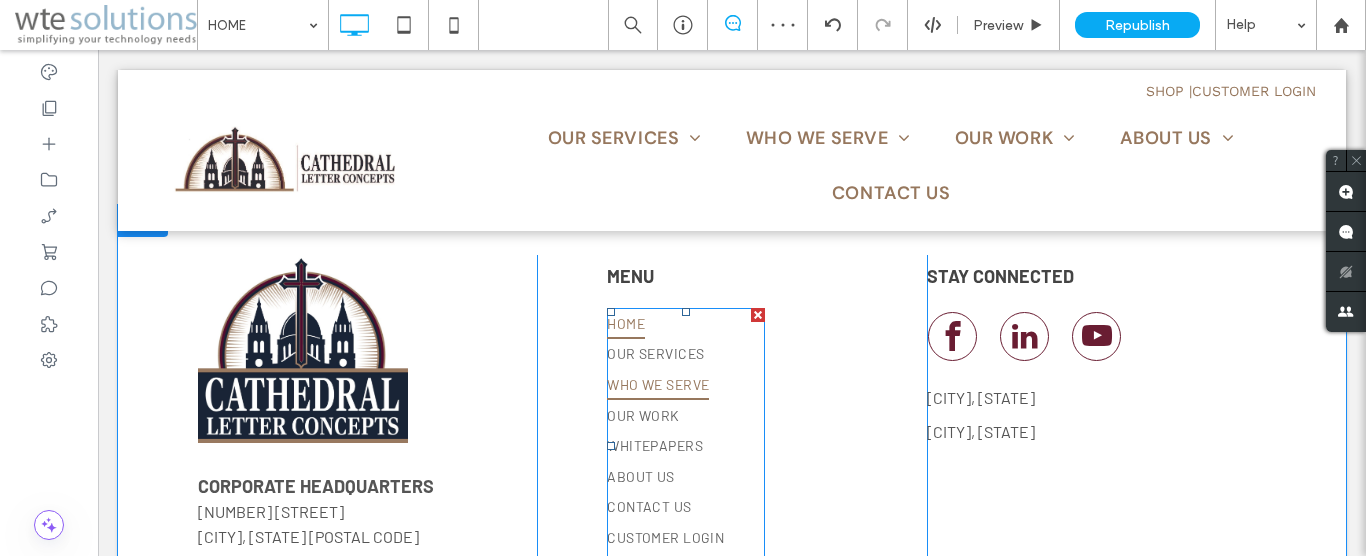 scroll, scrollTop: 3418, scrollLeft: 0, axis: vertical 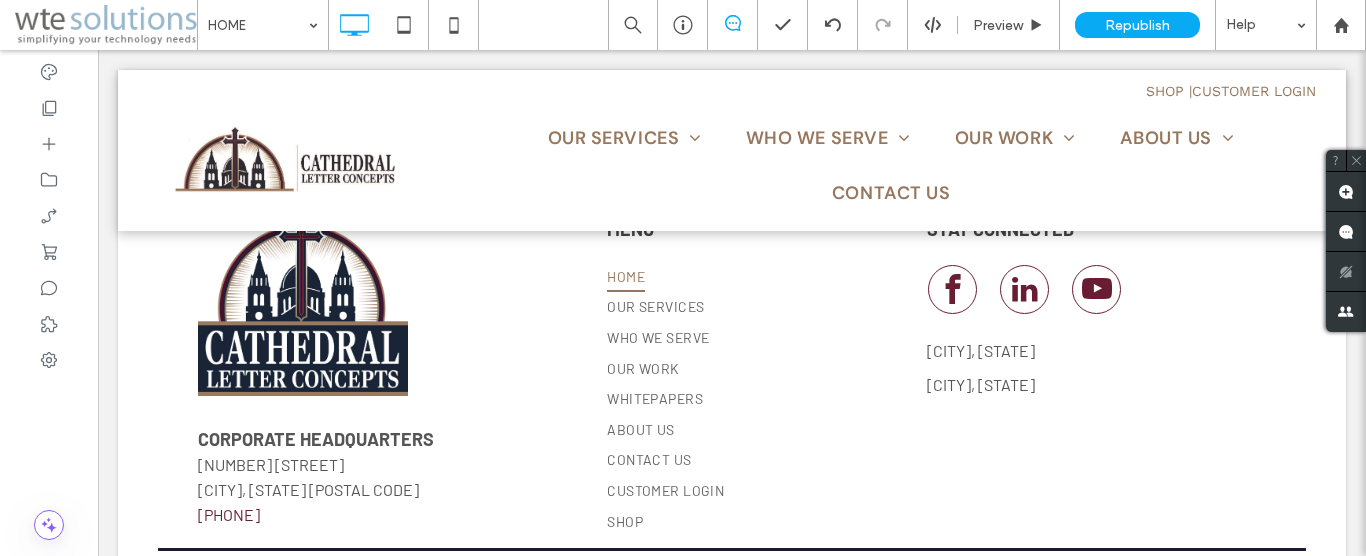 click at bounding box center [143, 579] 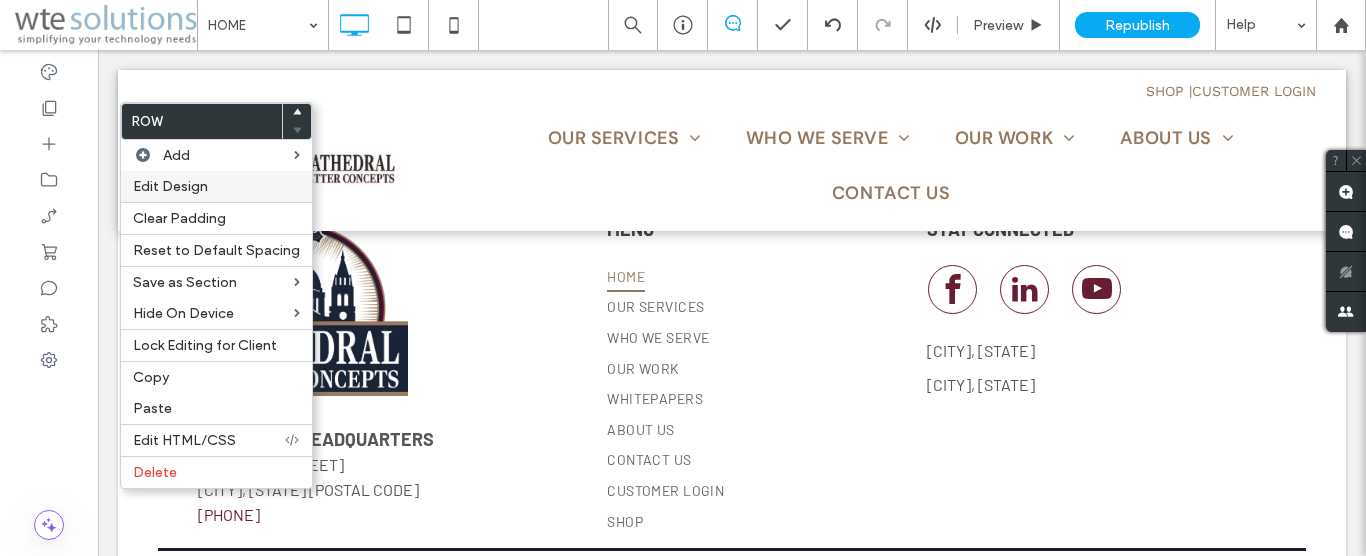 click on "Edit Design" at bounding box center [170, 186] 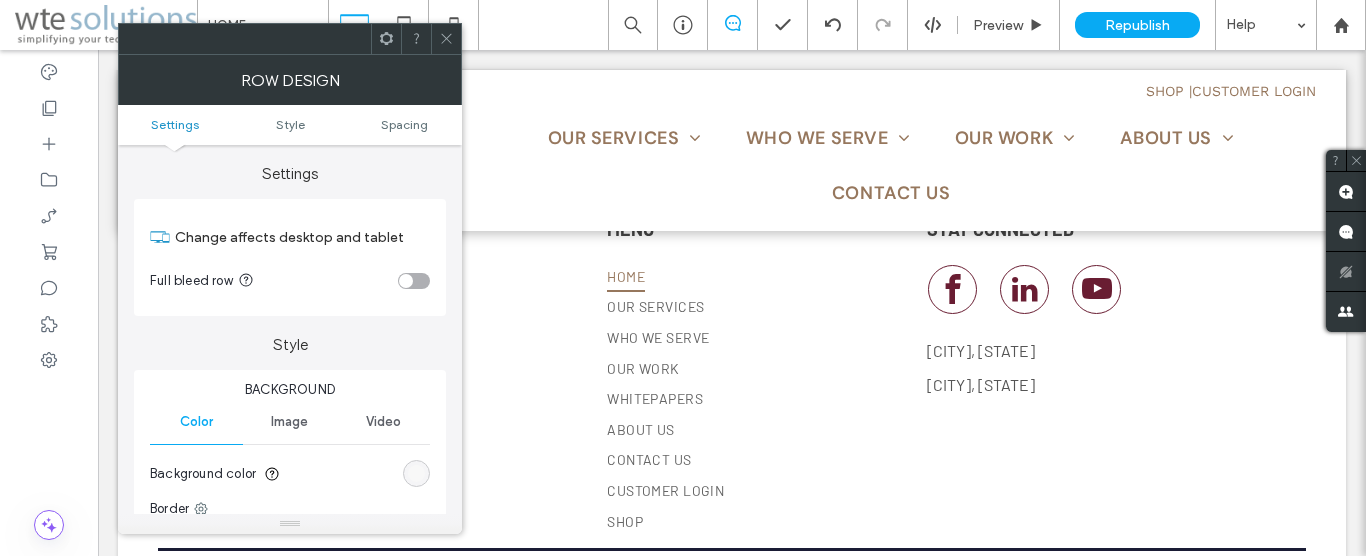 scroll, scrollTop: 3371, scrollLeft: 0, axis: vertical 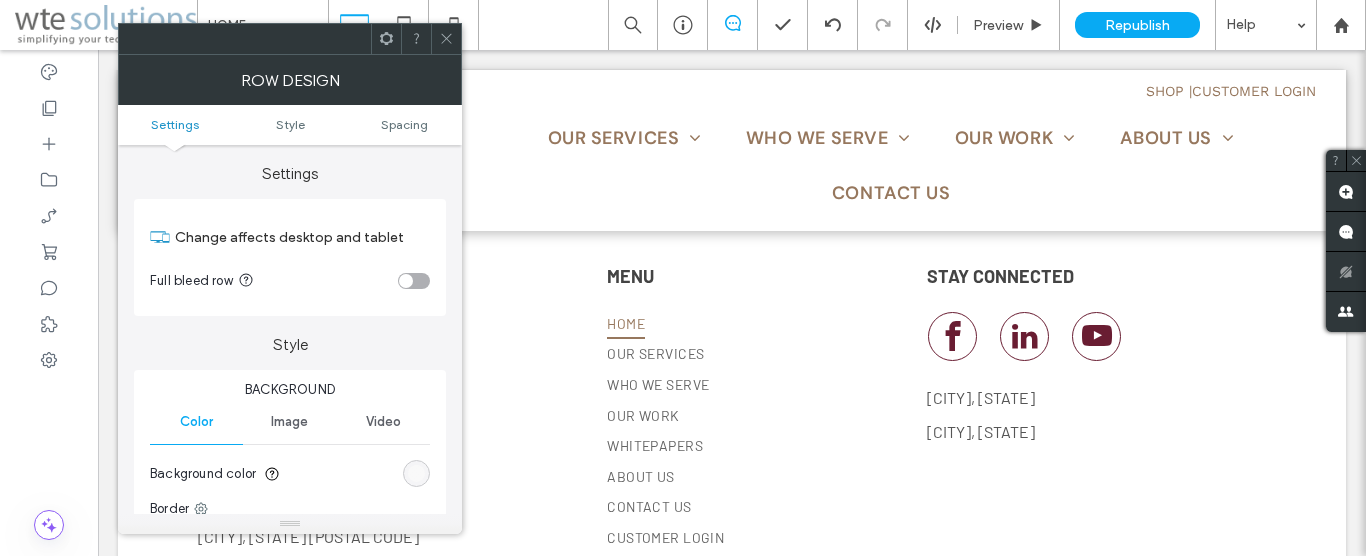 click at bounding box center (416, 473) 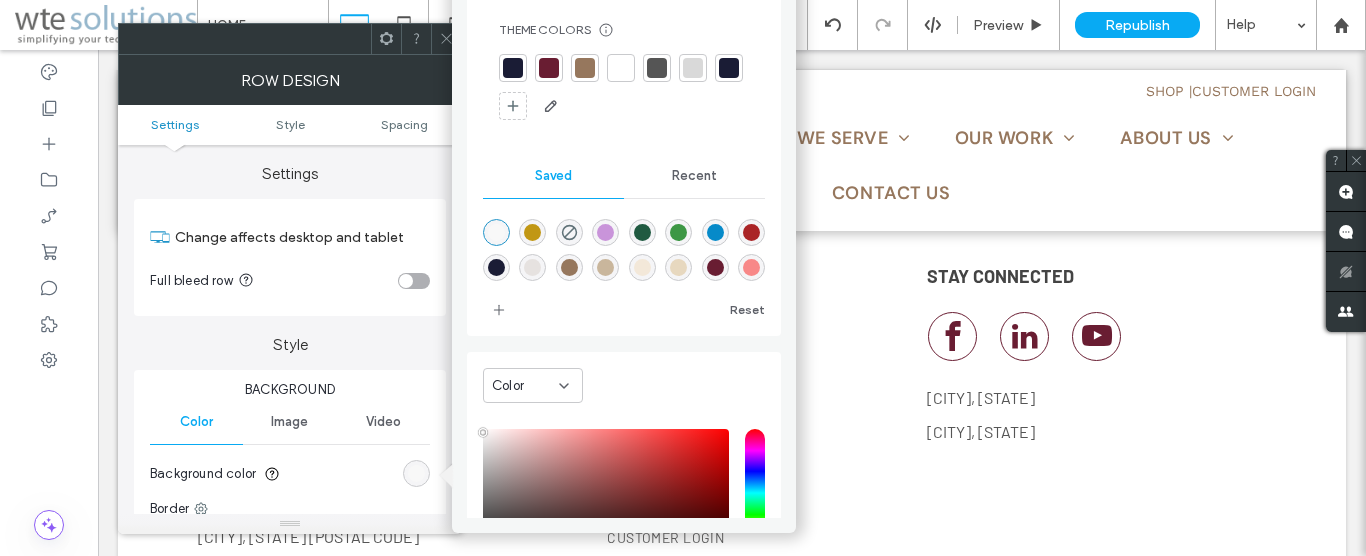 scroll, scrollTop: 32, scrollLeft: 0, axis: vertical 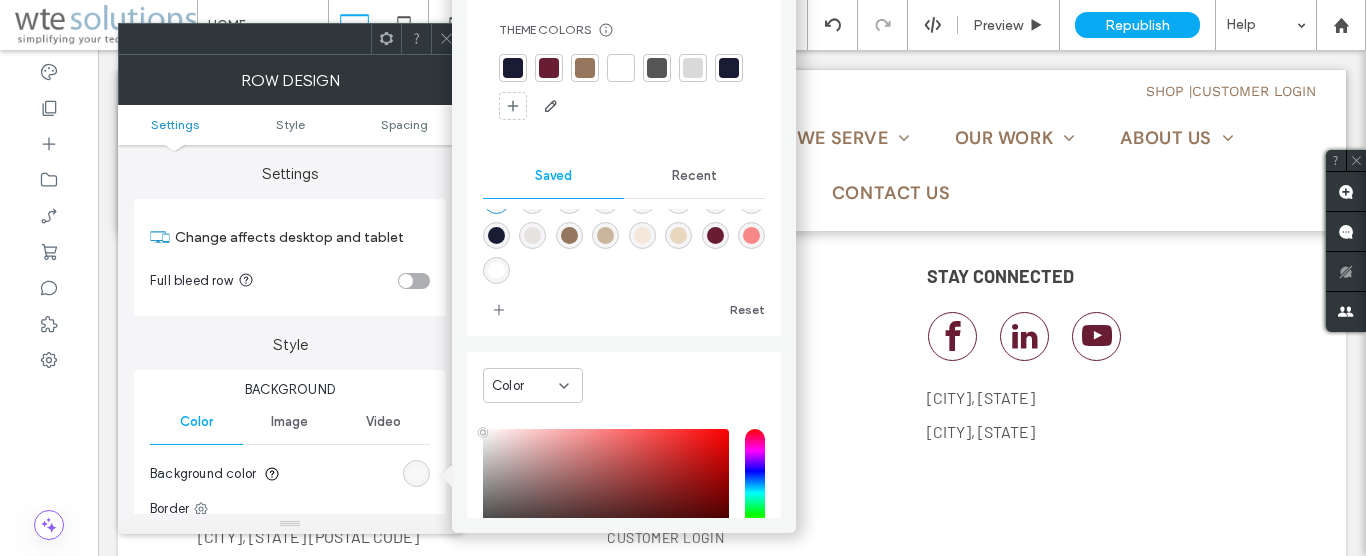 click at bounding box center (496, 270) 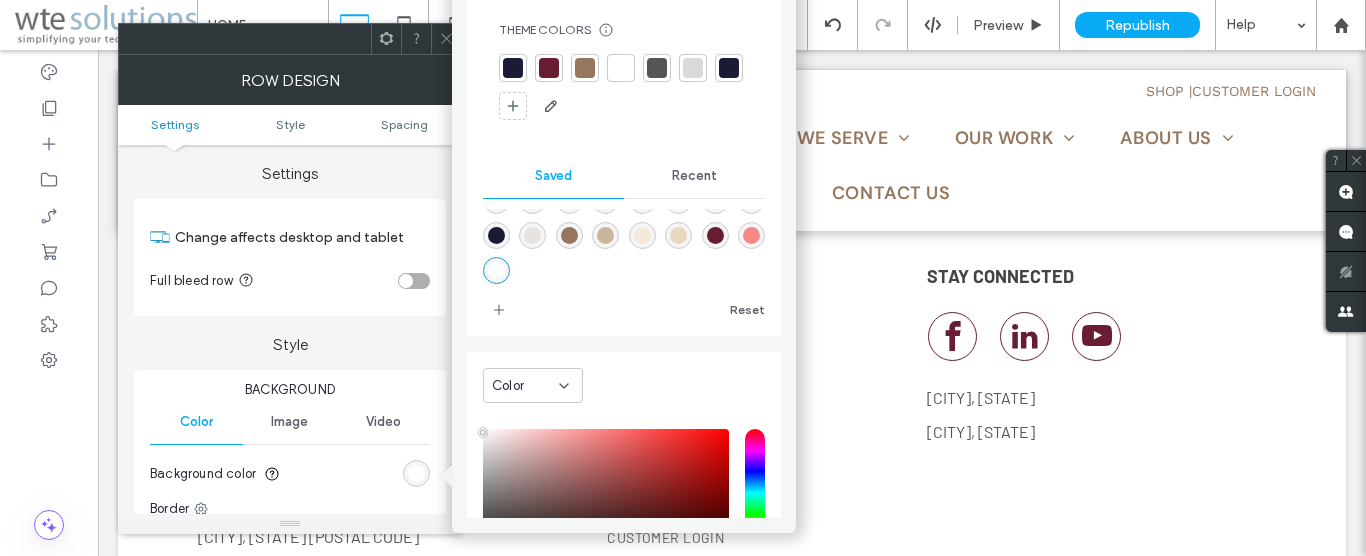 type on "*******" 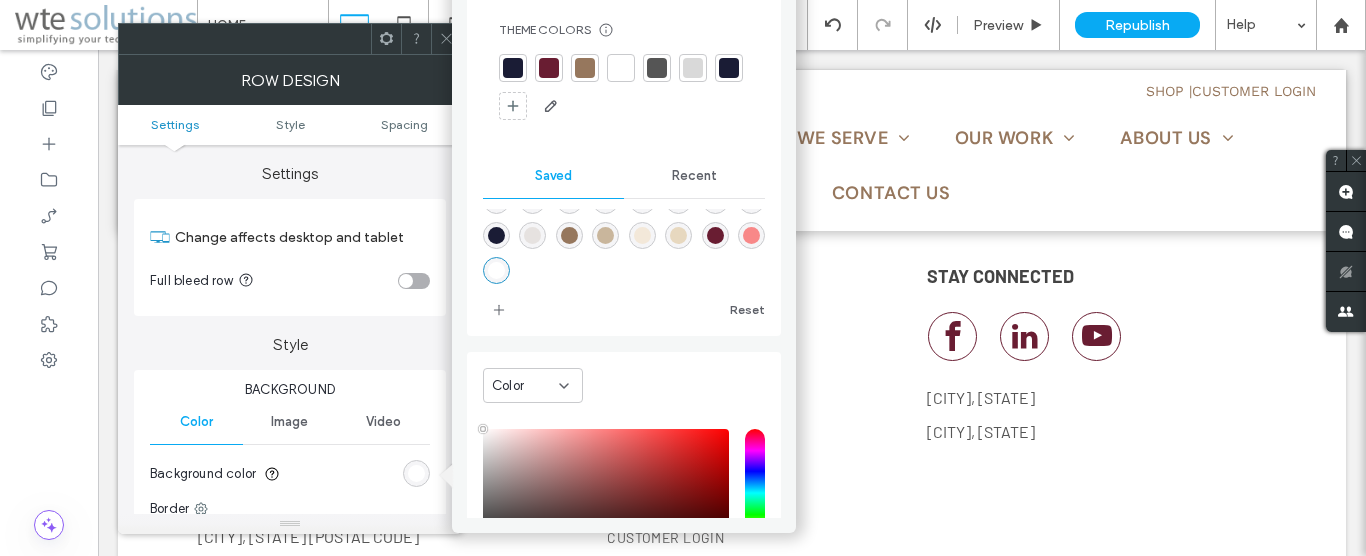 click 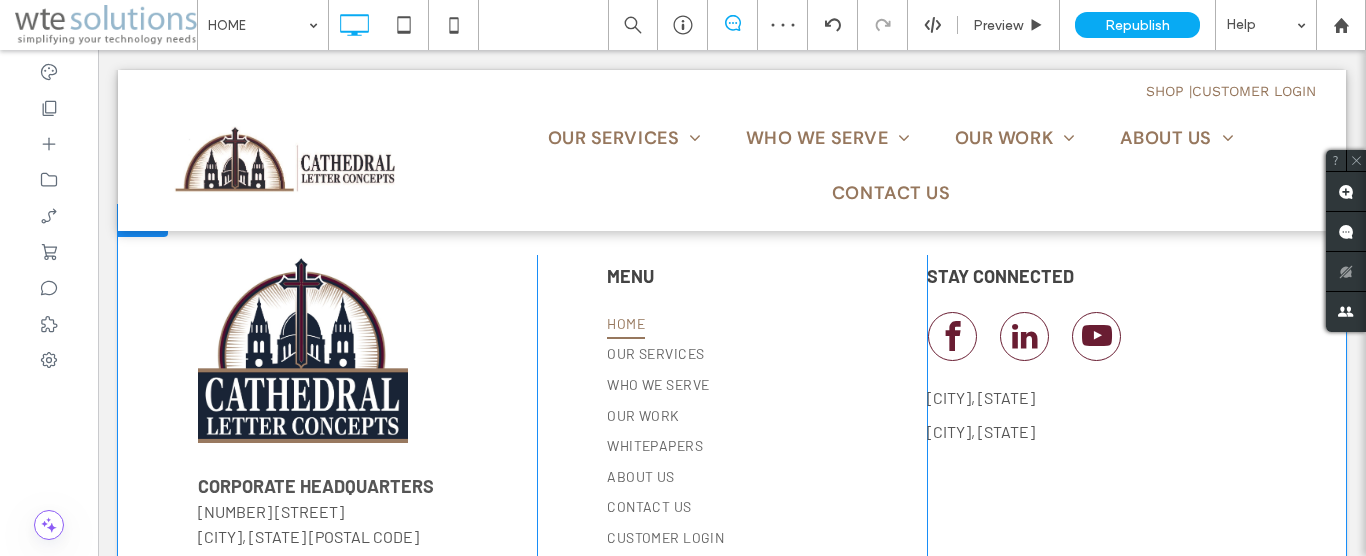 scroll, scrollTop: 3418, scrollLeft: 0, axis: vertical 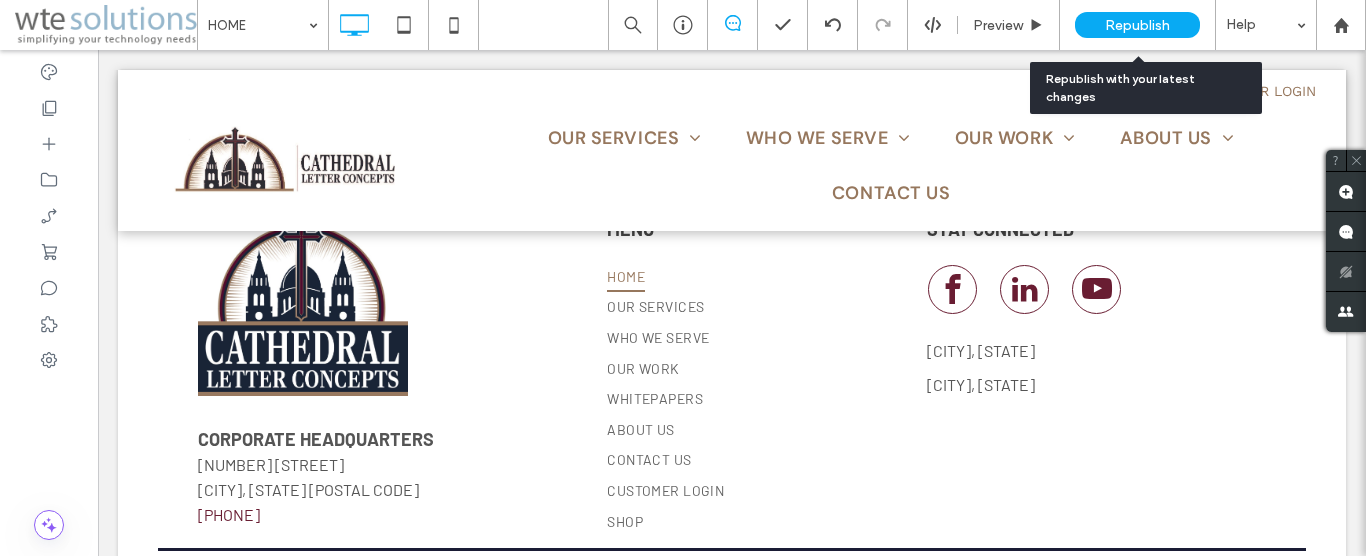 click on "Republish" at bounding box center [1137, 25] 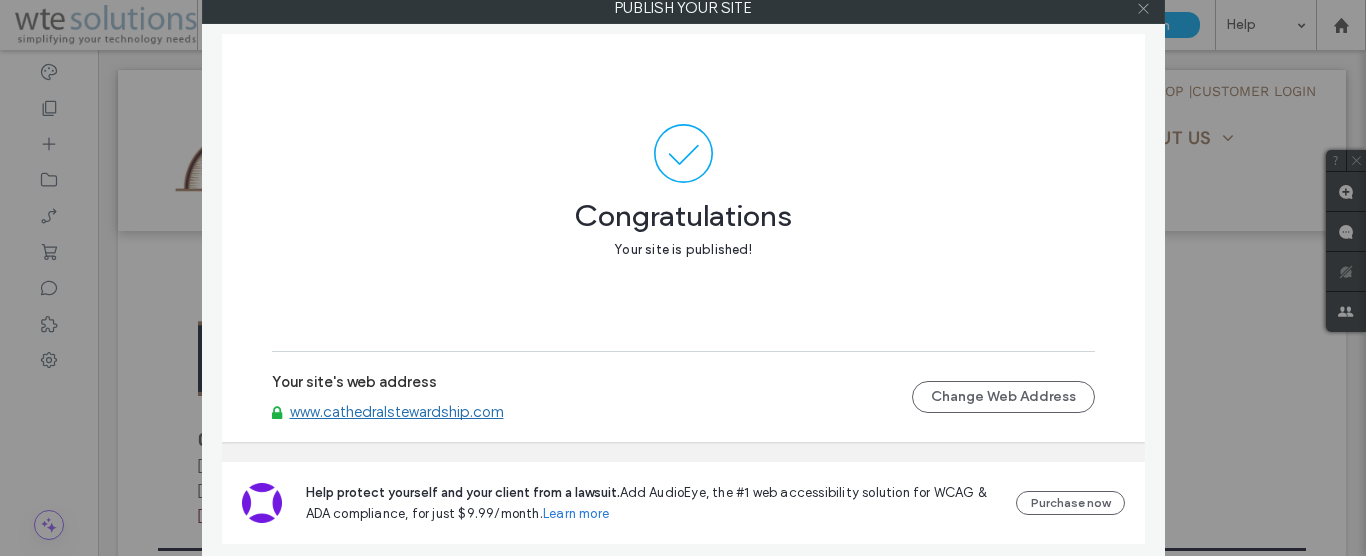 click 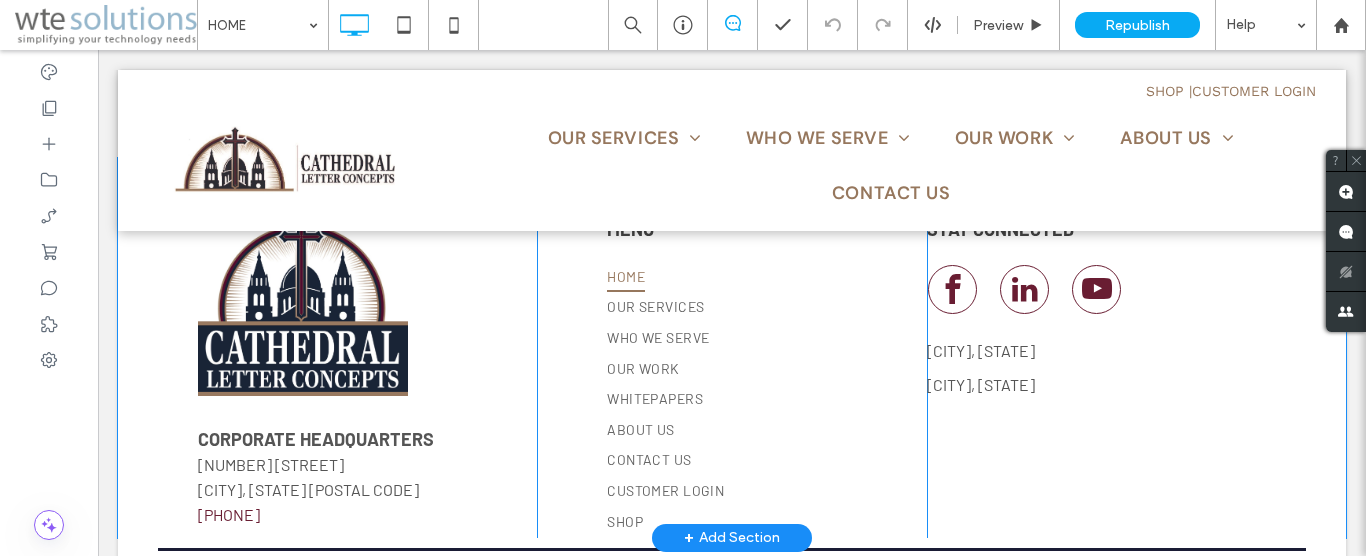 scroll, scrollTop: 2908, scrollLeft: 0, axis: vertical 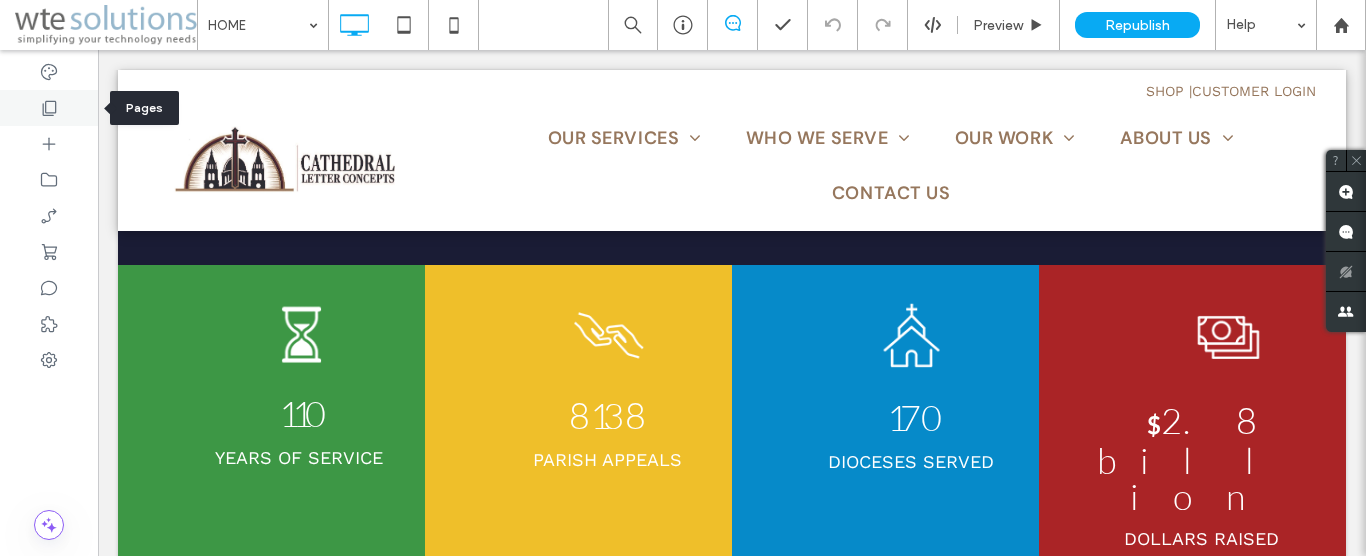 click 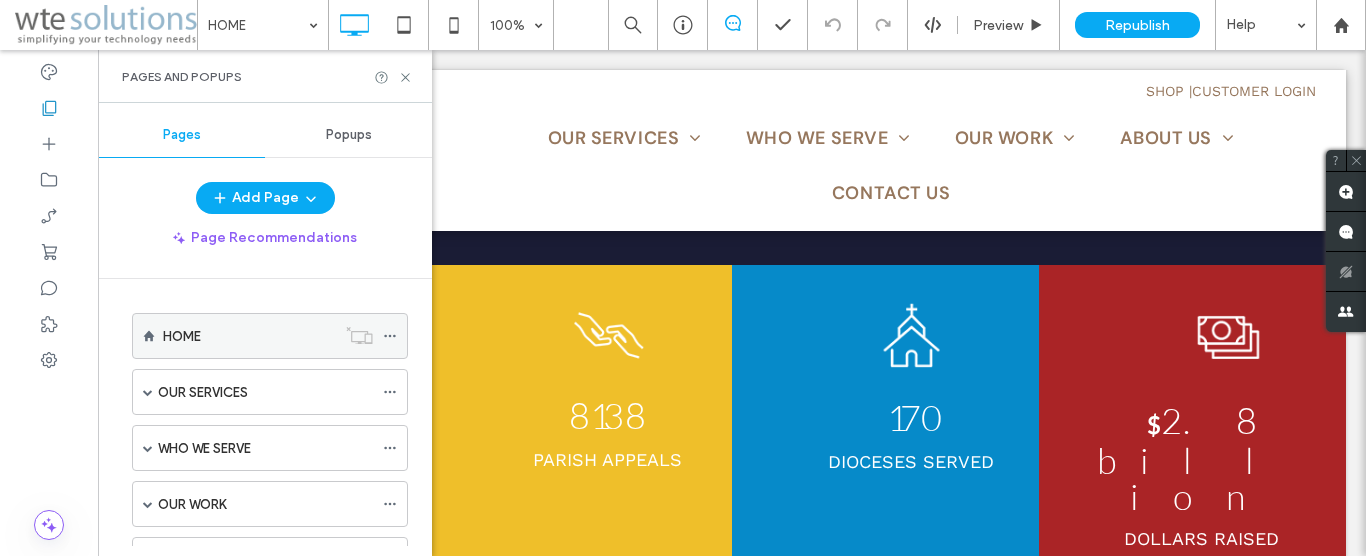 click on "HOME" at bounding box center [182, 336] 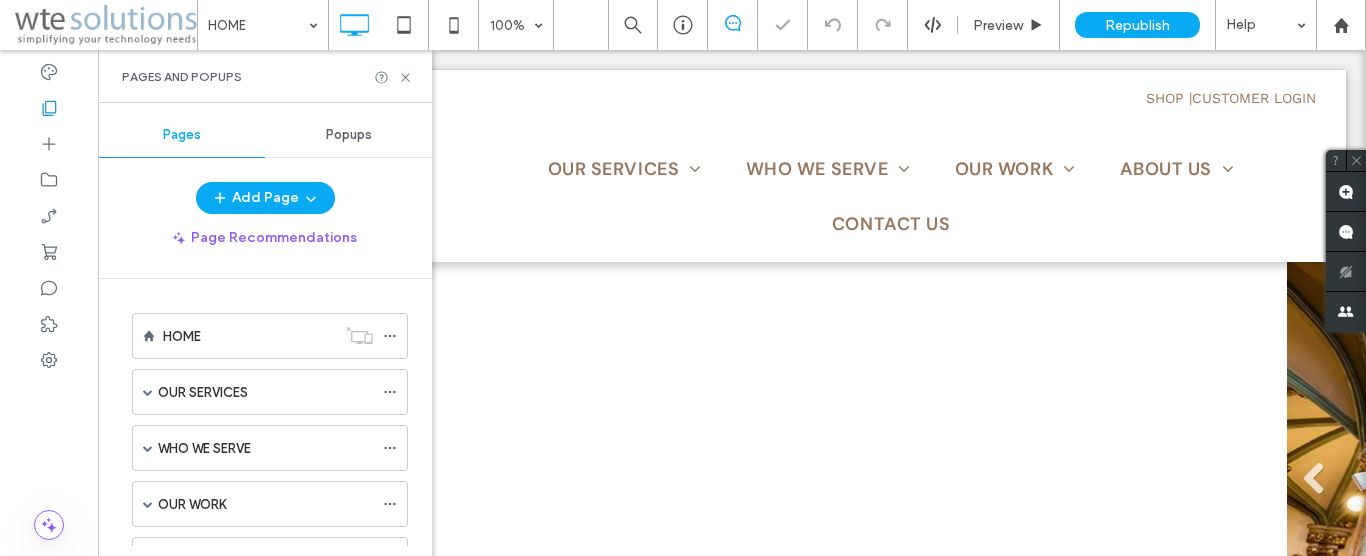 scroll, scrollTop: 0, scrollLeft: 0, axis: both 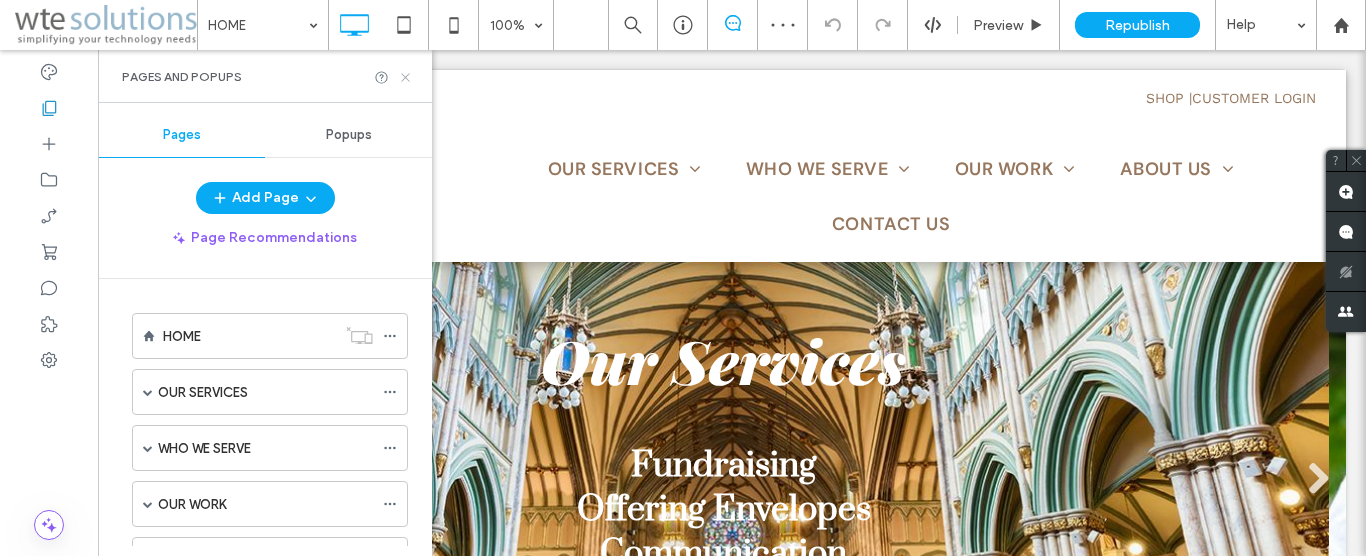 click 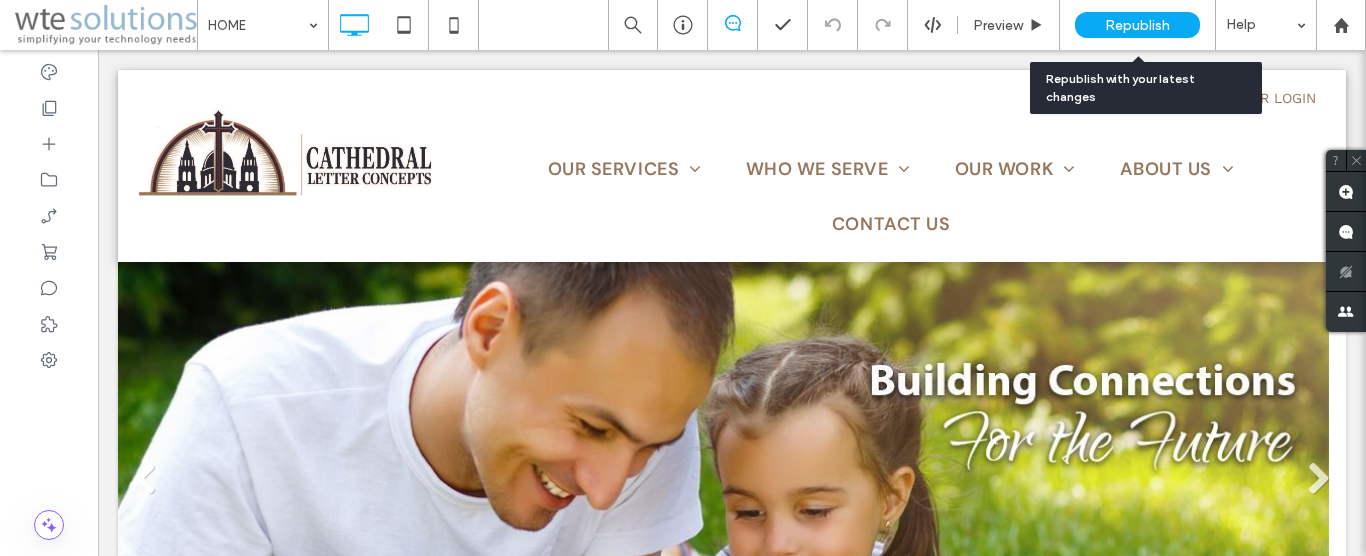click on "Republish" at bounding box center (1137, 25) 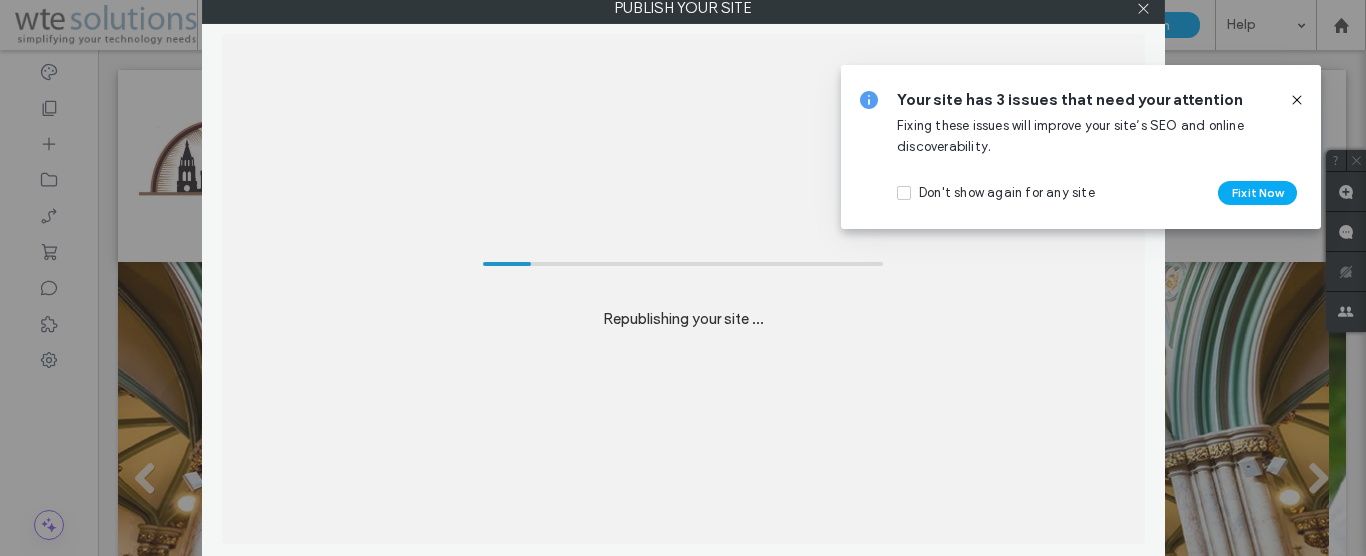 scroll, scrollTop: 0, scrollLeft: 0, axis: both 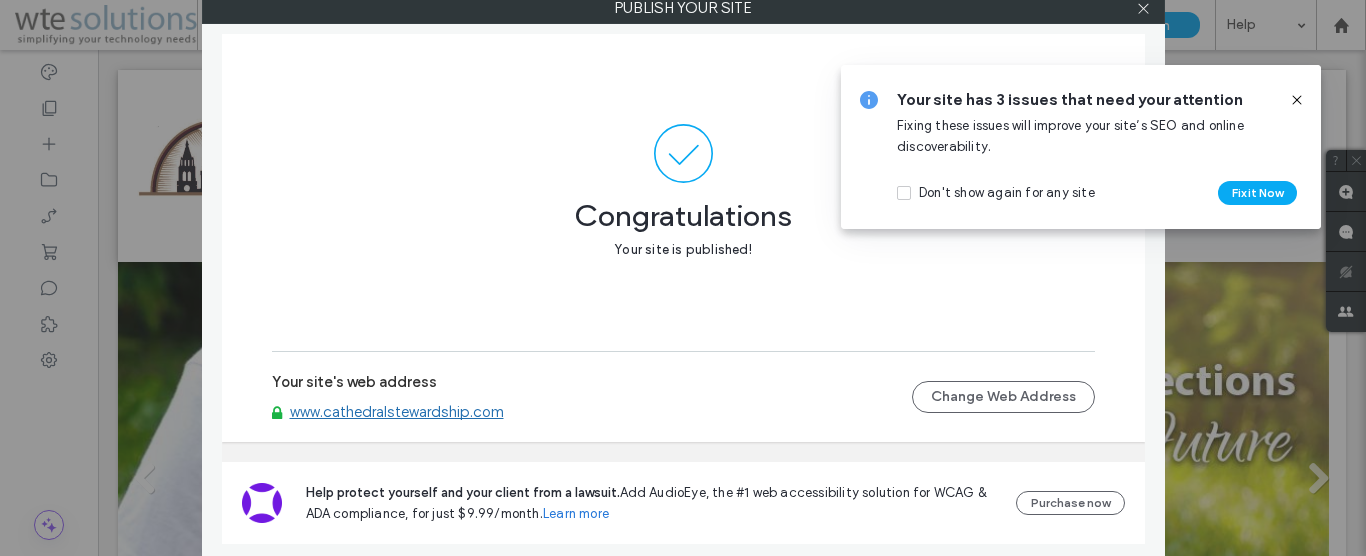 click 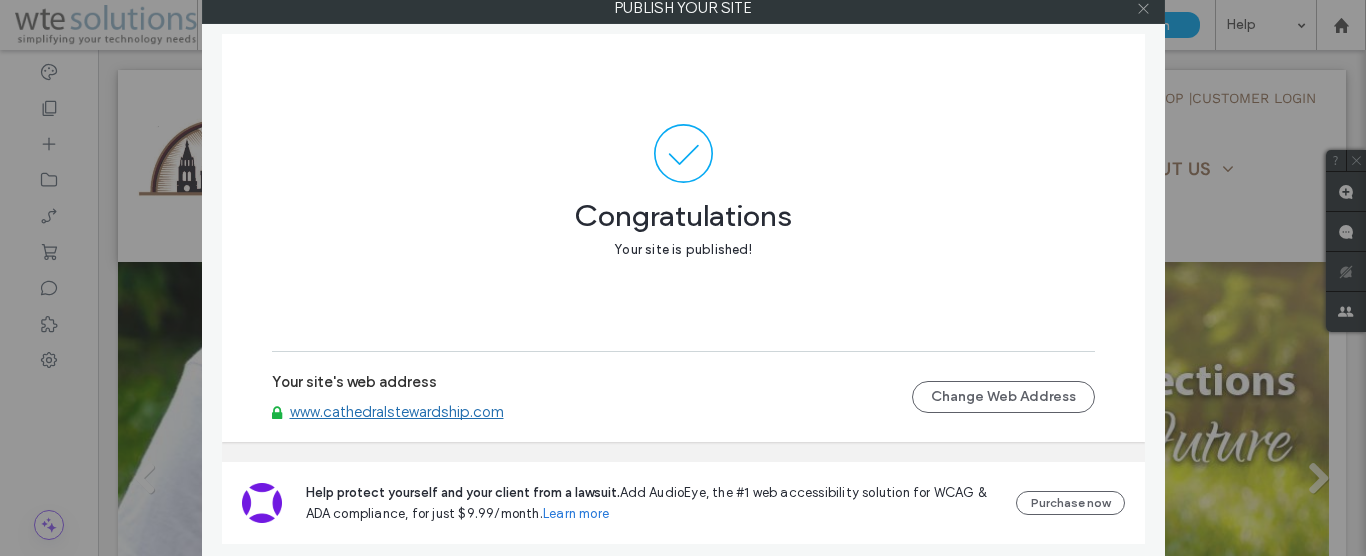 click 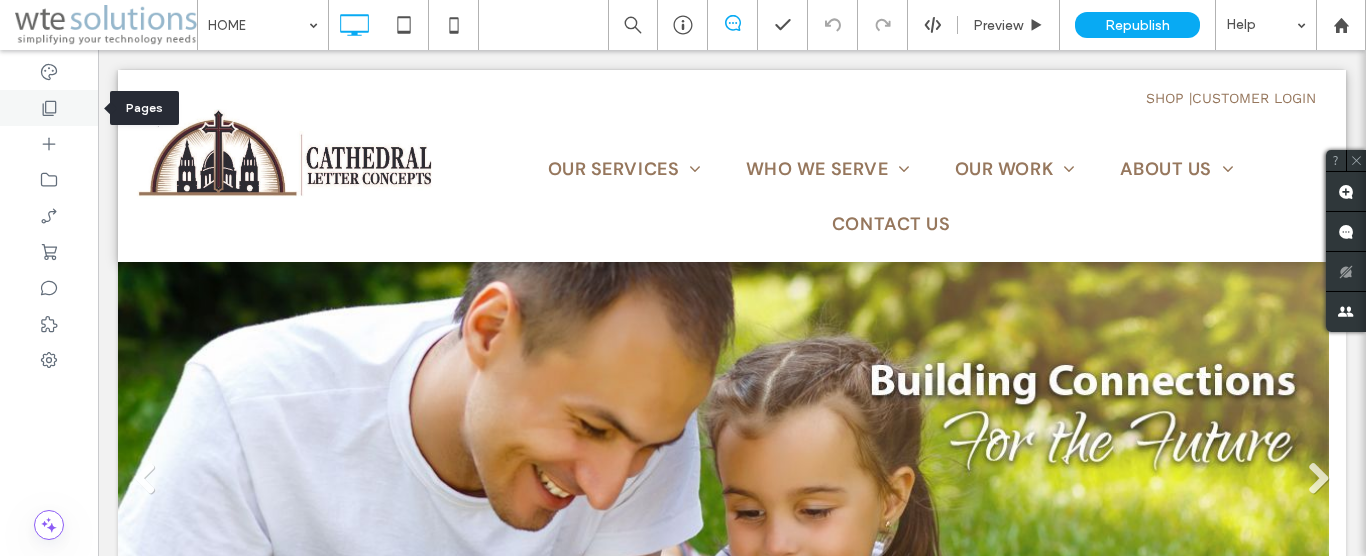 click at bounding box center (49, 108) 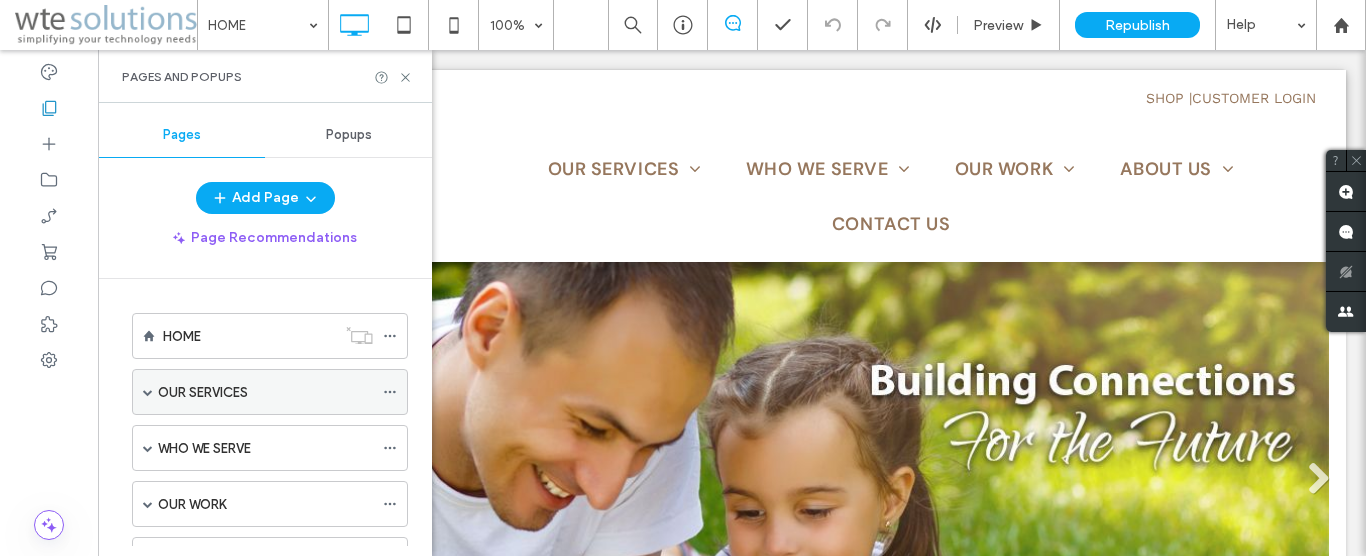 click on "OUR SERVICES" at bounding box center (265, 392) 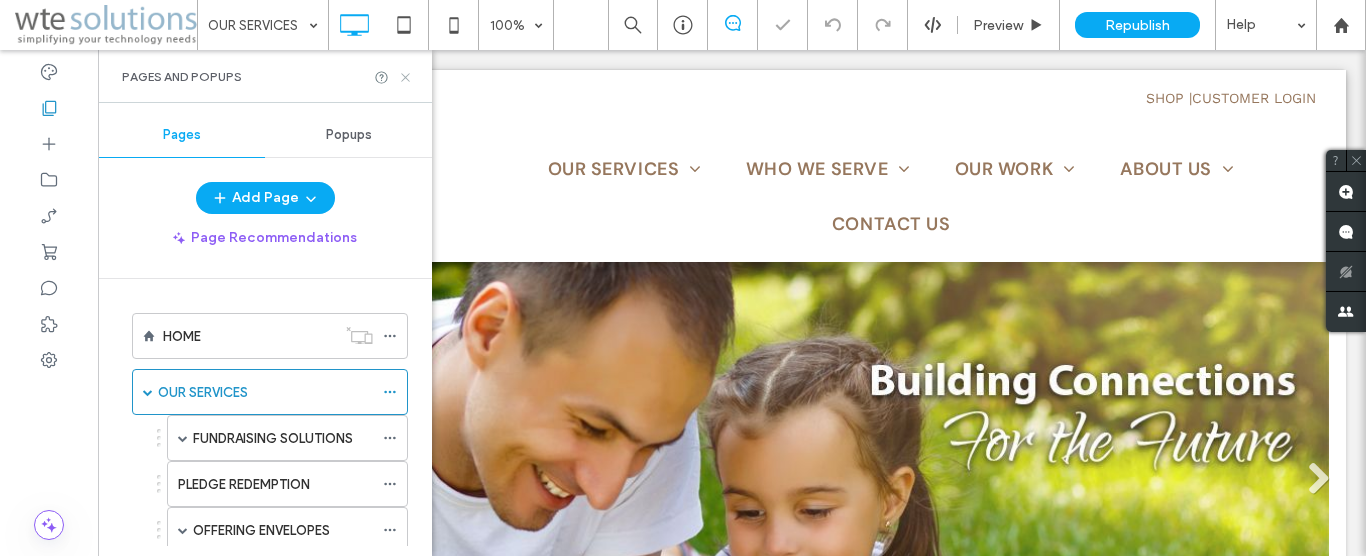 click 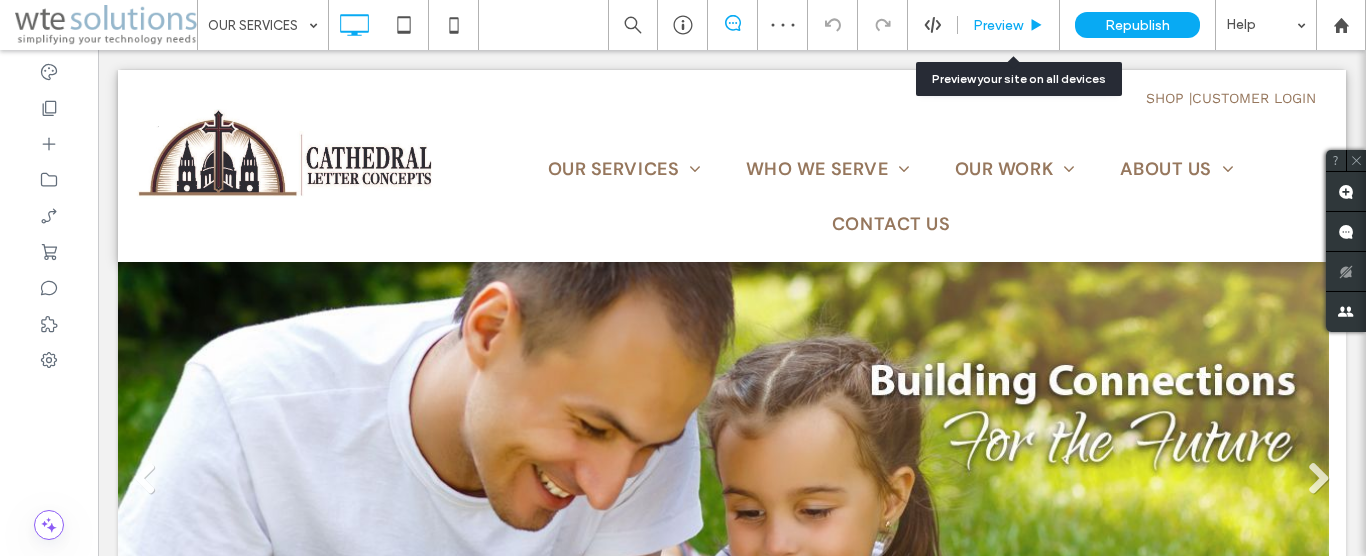 click on "Preview" at bounding box center [998, 25] 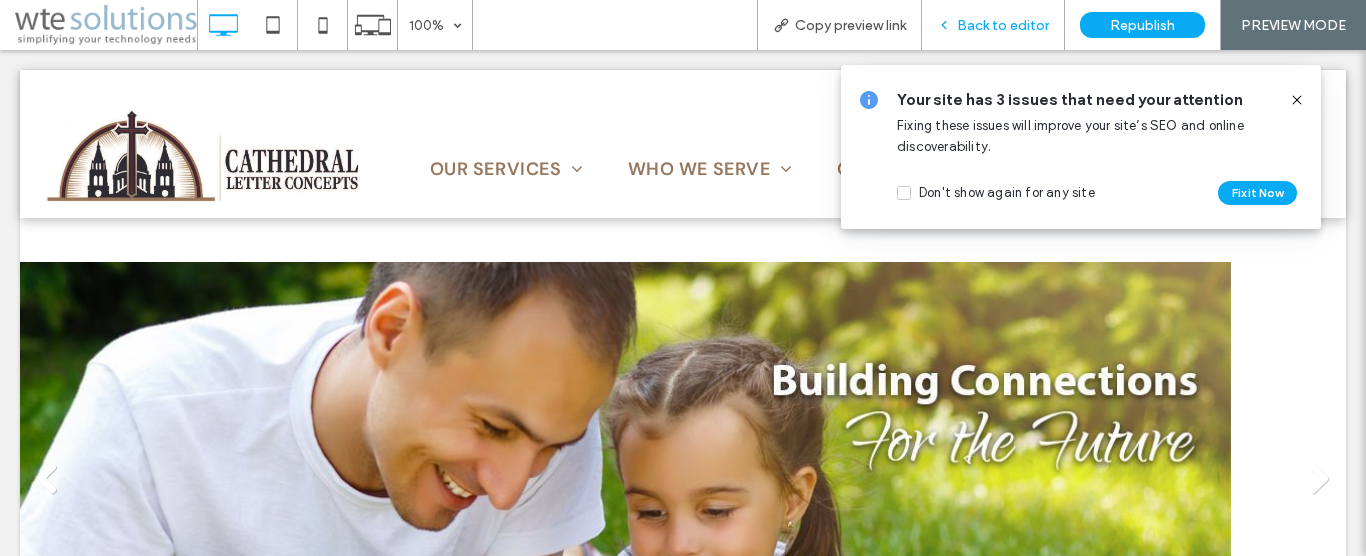 click on "Back to editor" at bounding box center (1003, 25) 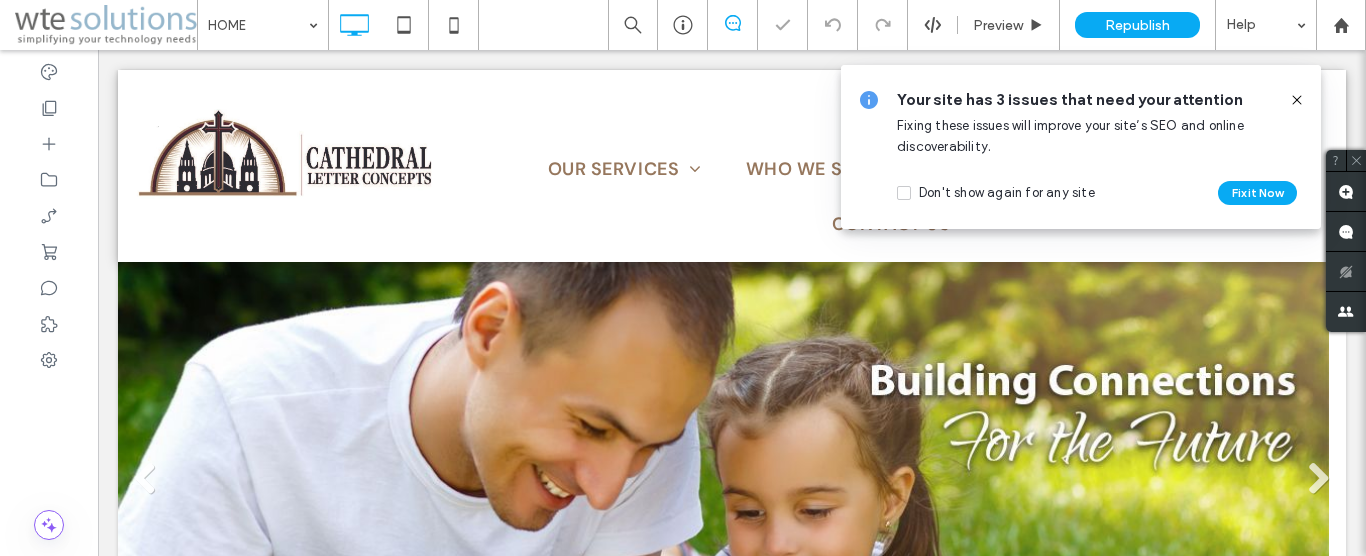 click 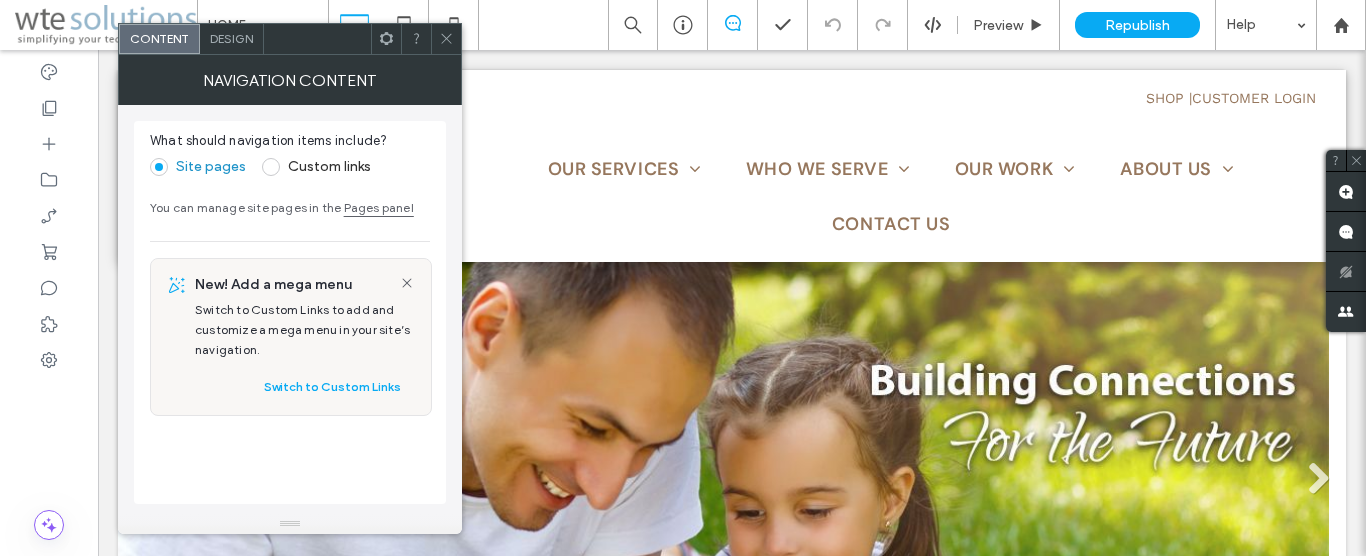 click on "Design" at bounding box center (231, 38) 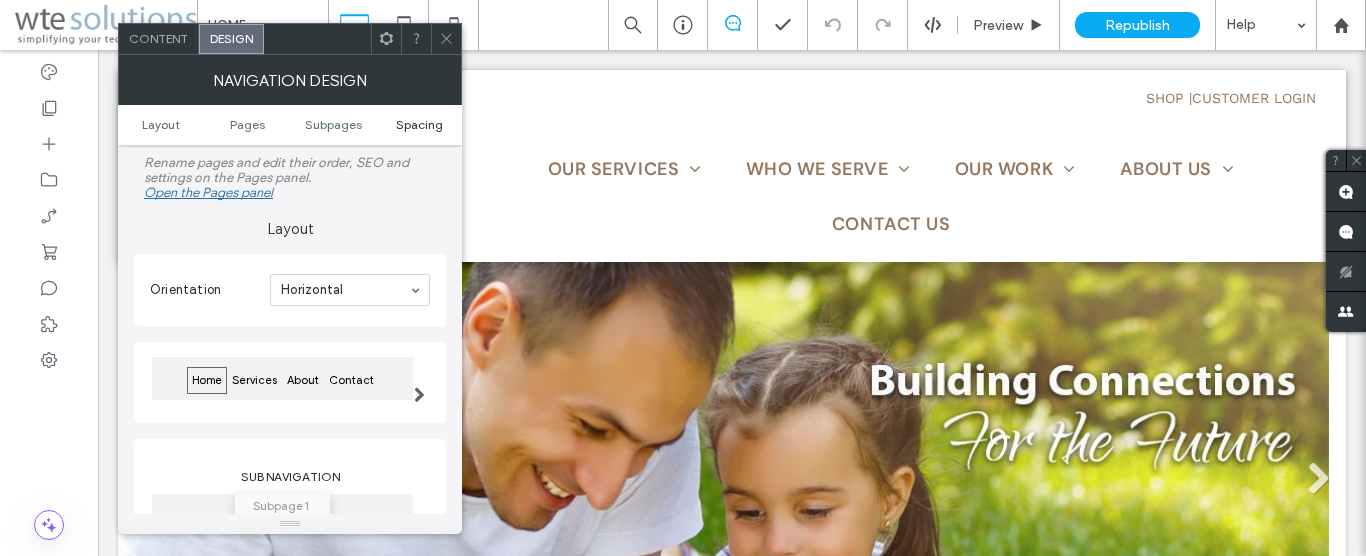 click on "Spacing" at bounding box center (419, 124) 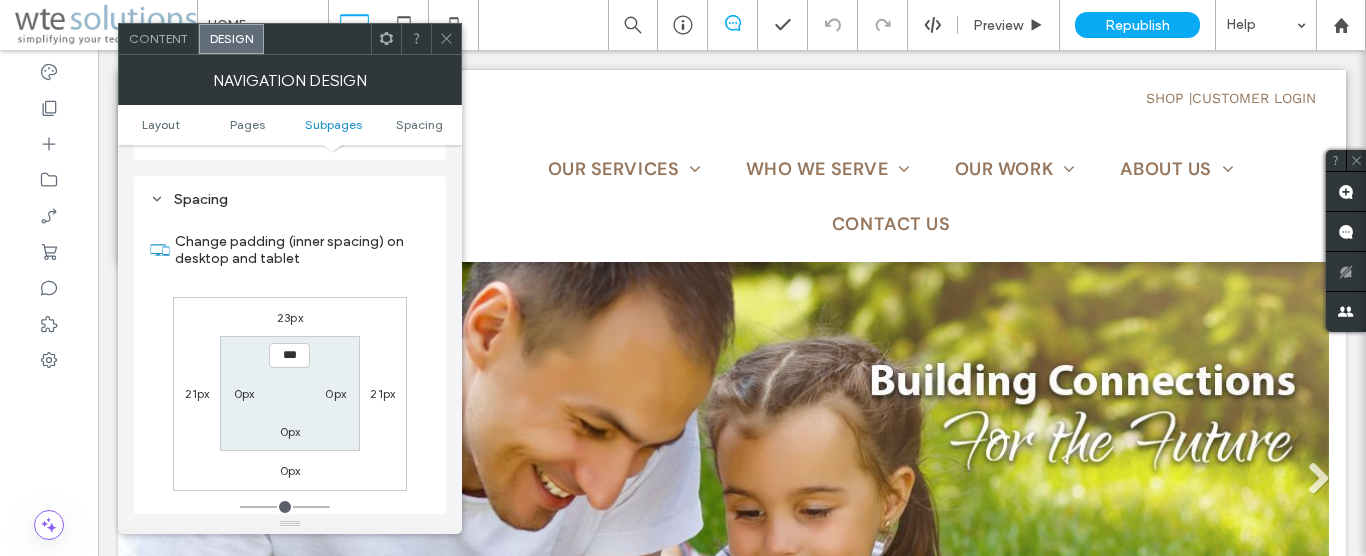 scroll, scrollTop: 737, scrollLeft: 0, axis: vertical 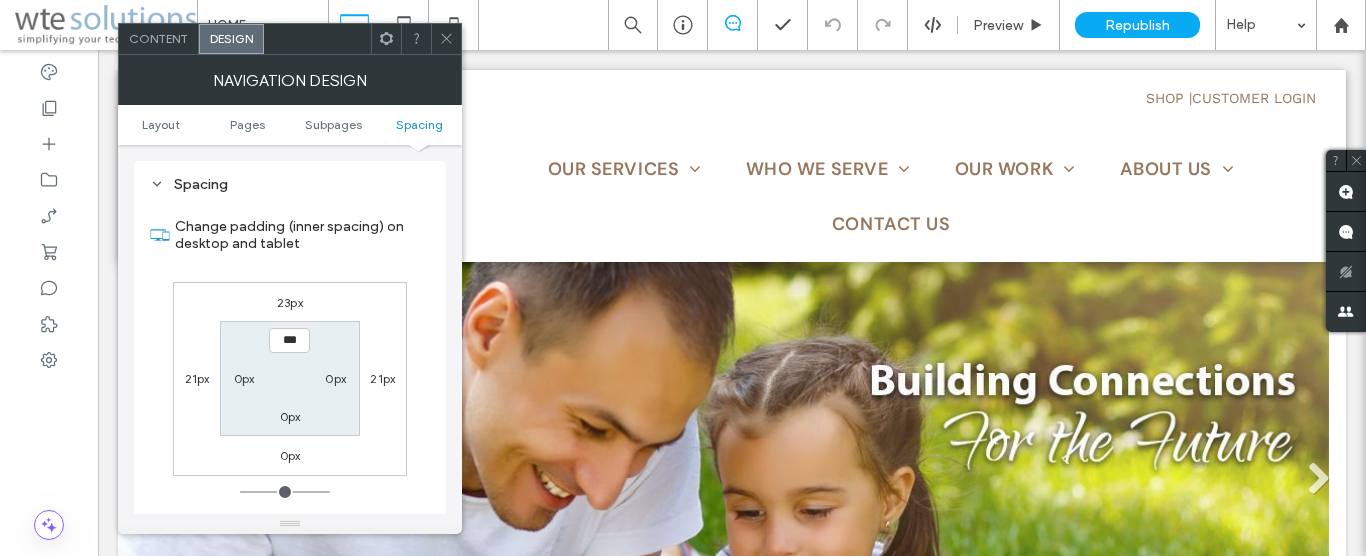 click on "21px" at bounding box center (197, 378) 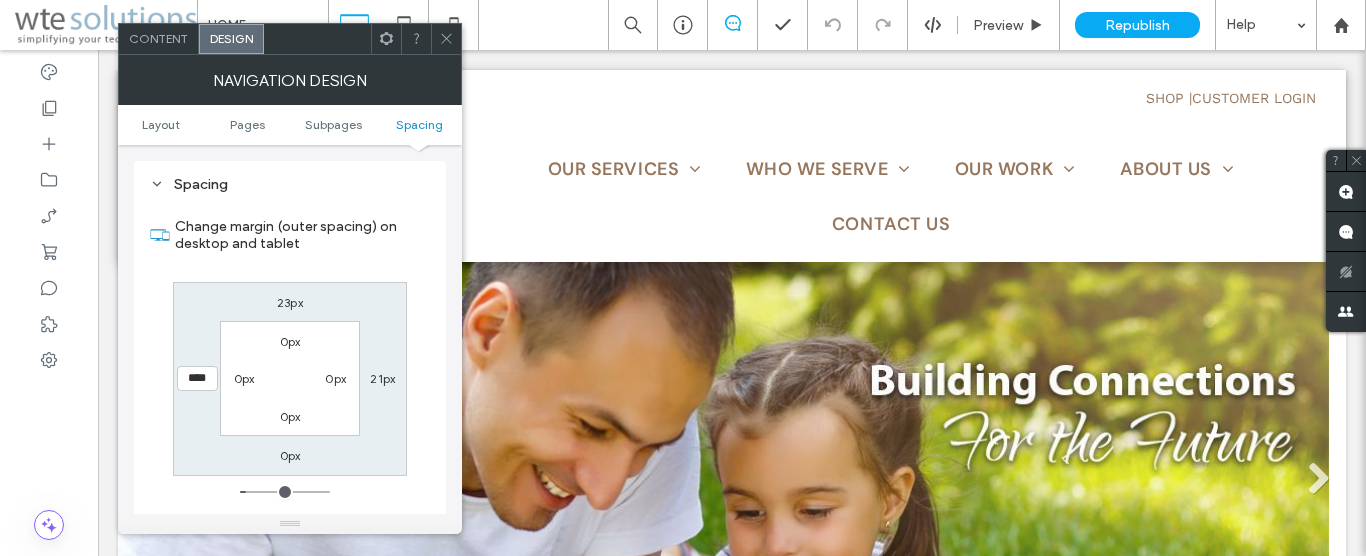 click on "****" at bounding box center (197, 378) 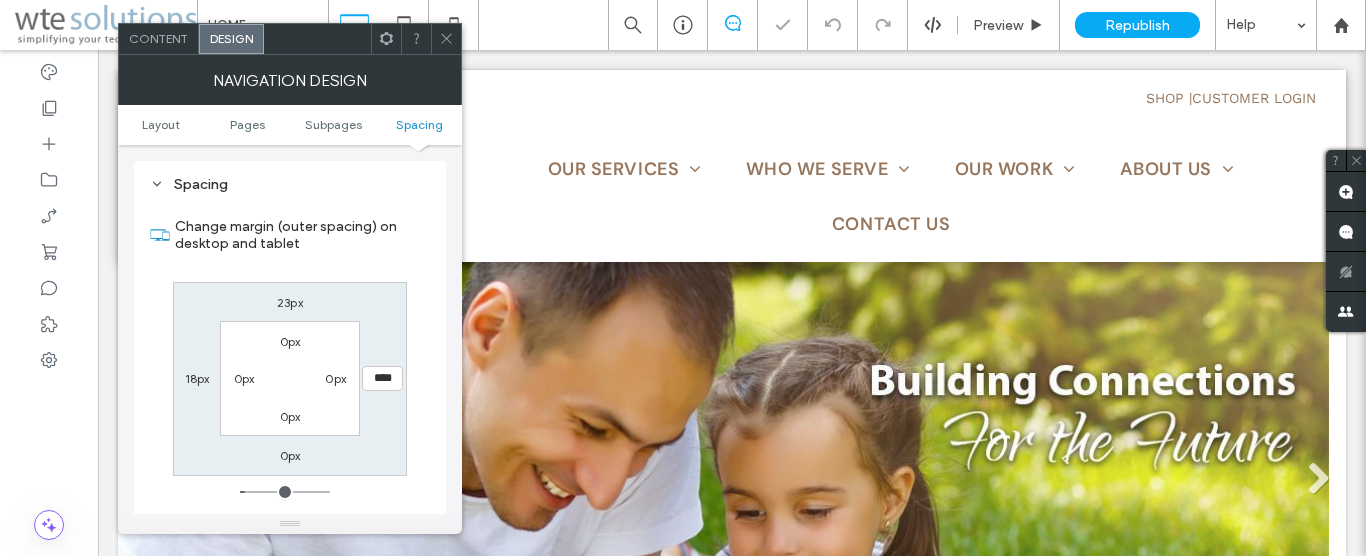 type on "**" 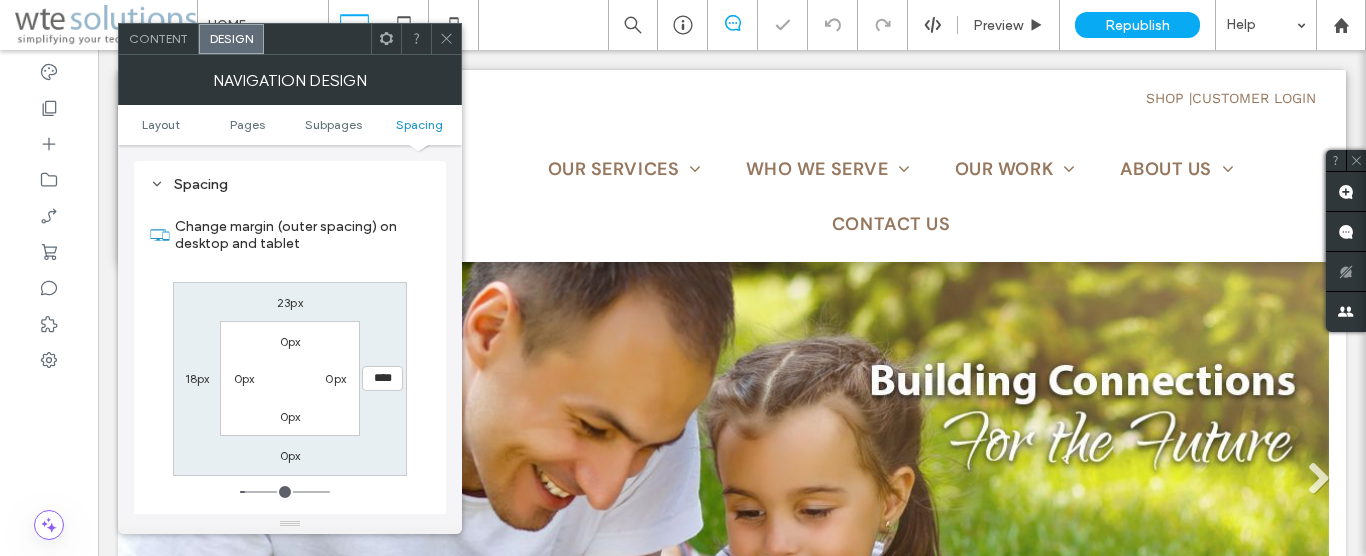 click on "****" at bounding box center (382, 378) 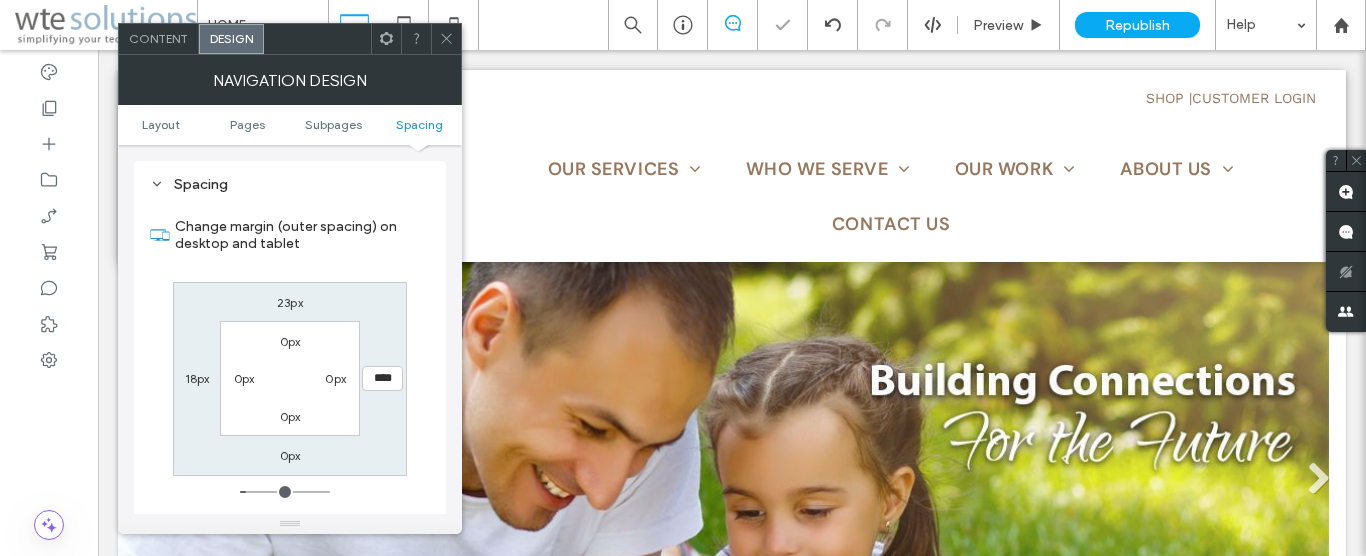 click on "****" at bounding box center (382, 378) 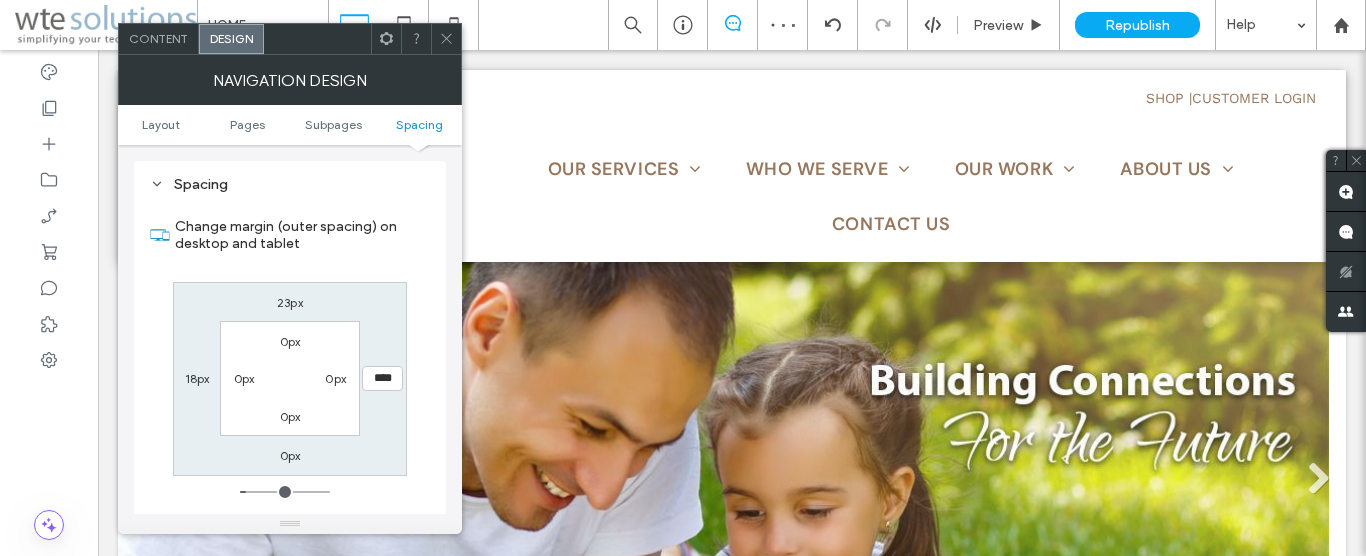 type on "****" 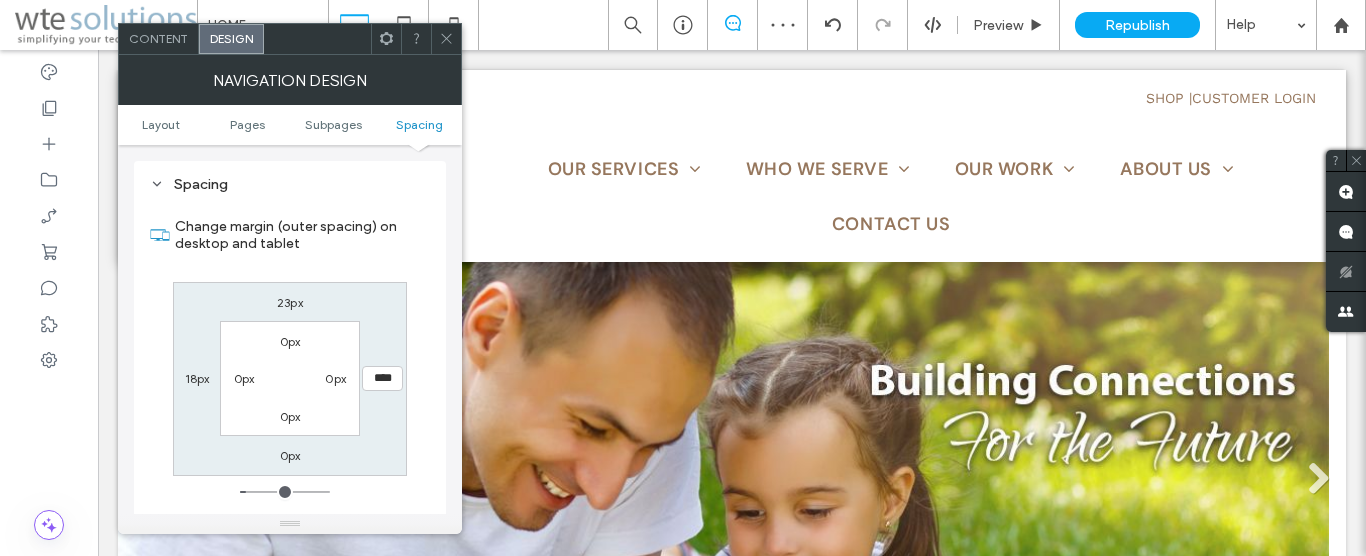 type on "**" 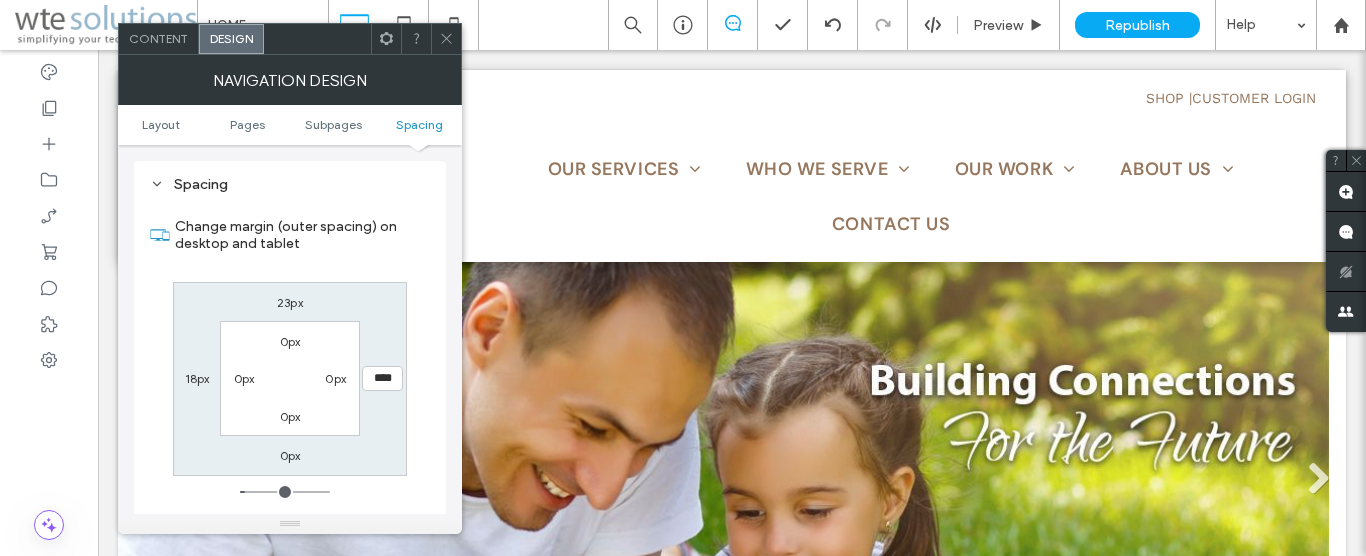 click on "18px" at bounding box center [197, 378] 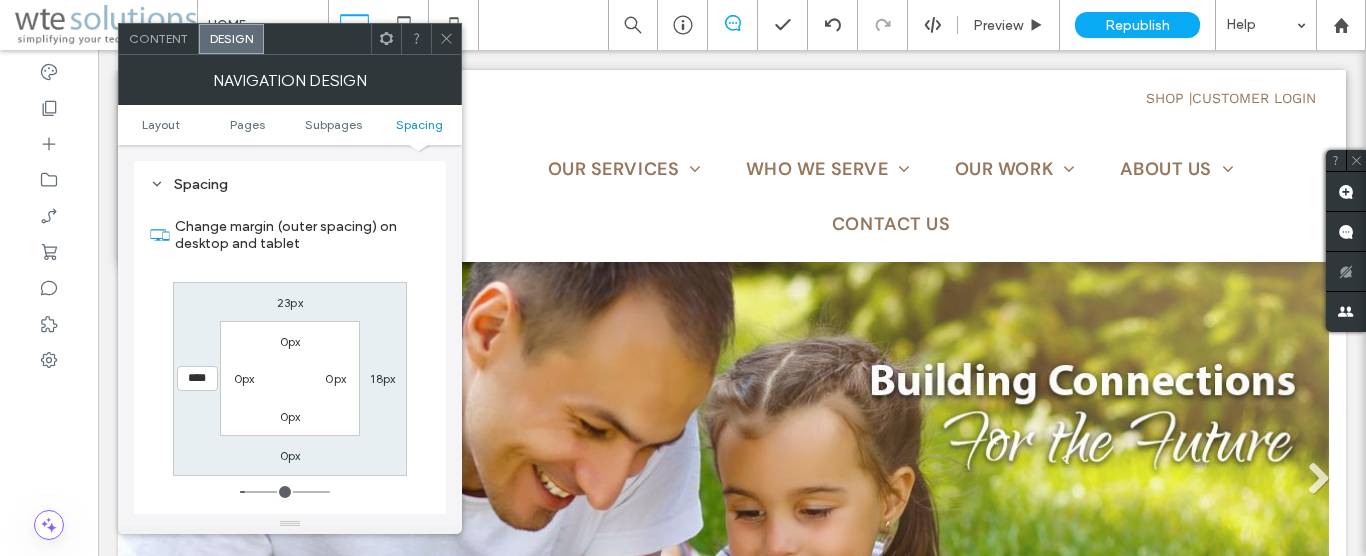 click on "****" at bounding box center (197, 378) 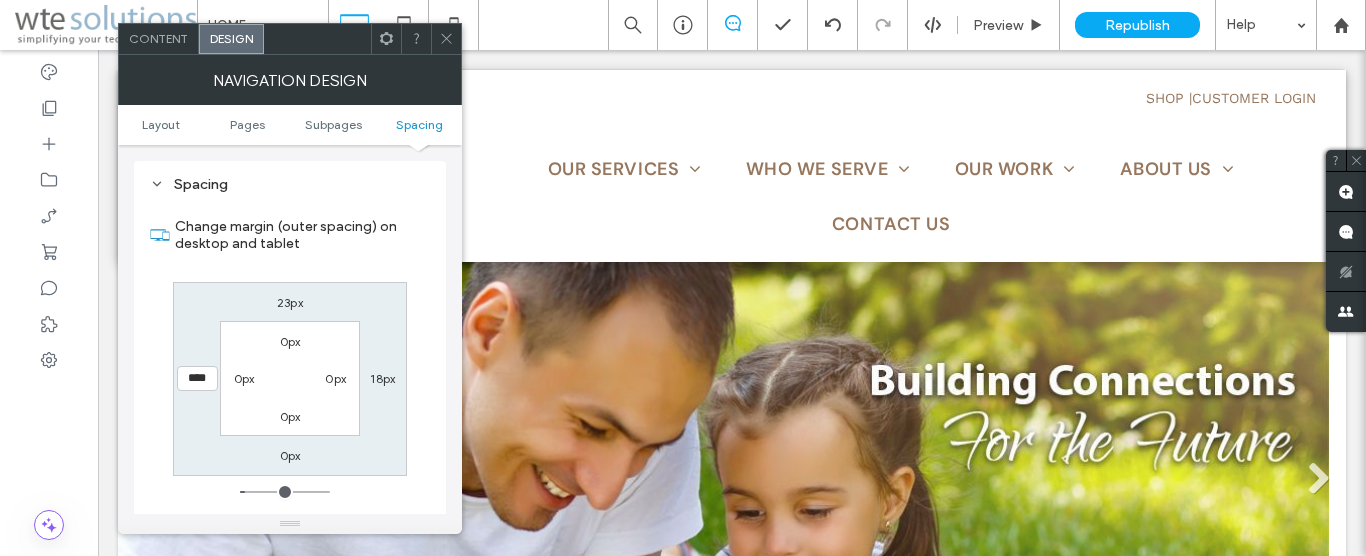 type on "****" 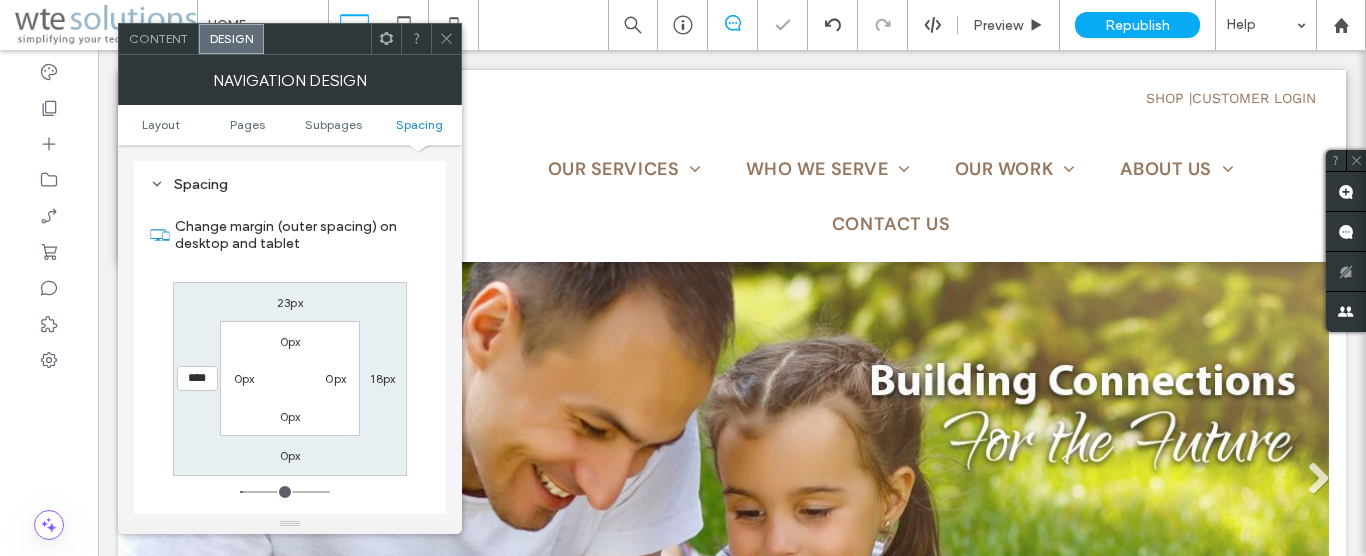 click on "18px" at bounding box center (382, 378) 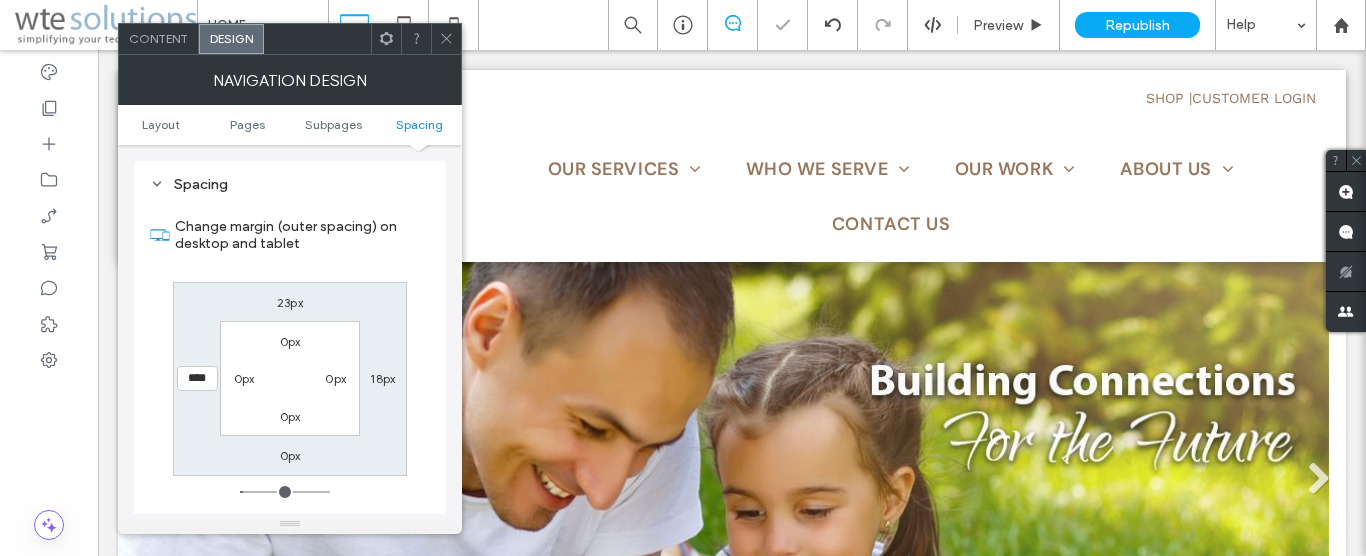 type on "**" 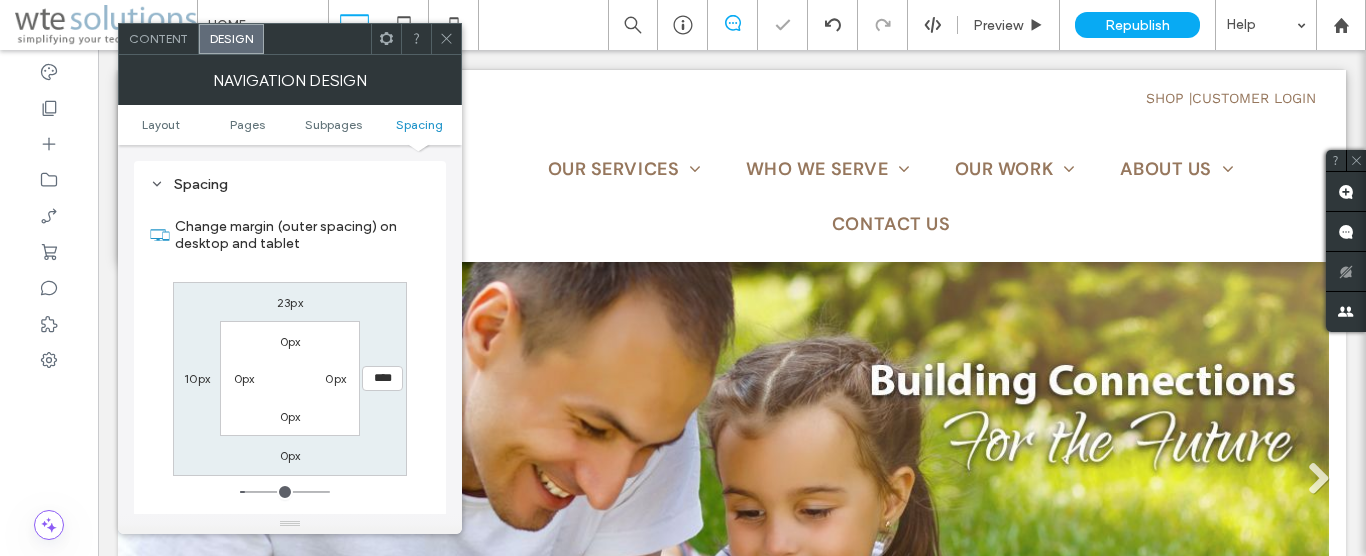 click on "****" at bounding box center [382, 378] 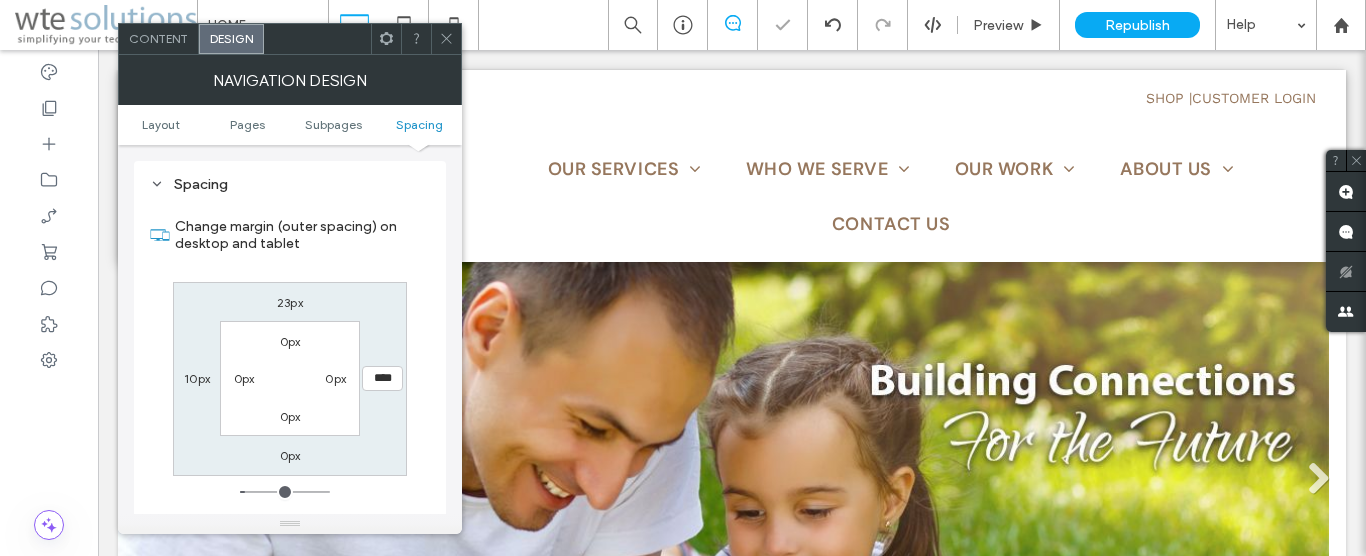 click on "****" at bounding box center (382, 378) 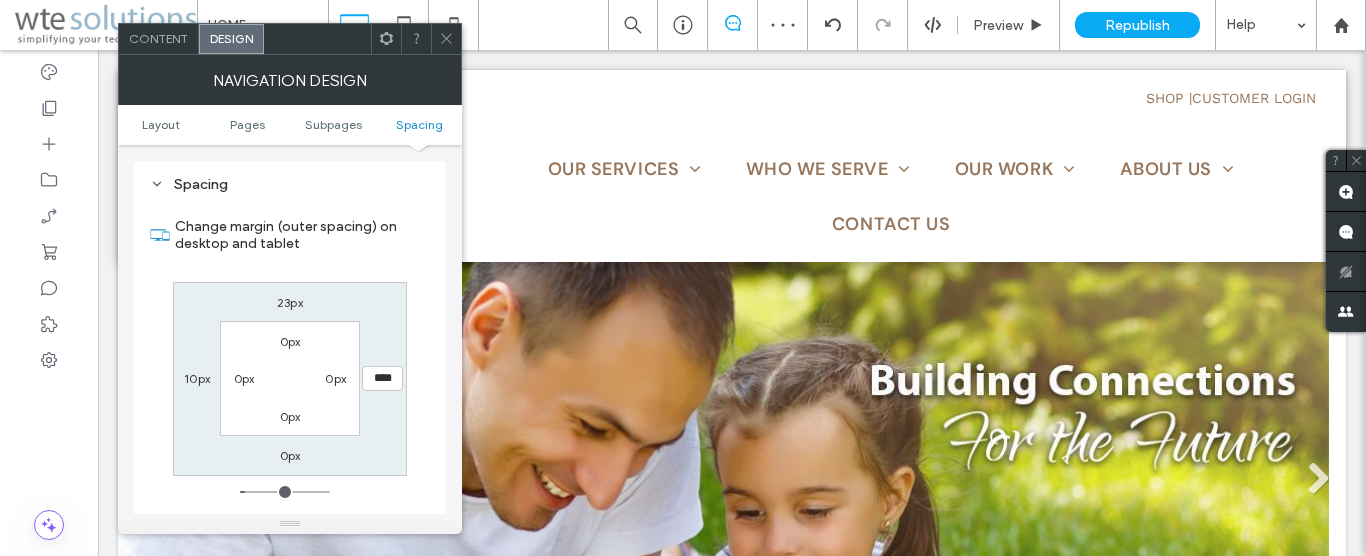 type on "****" 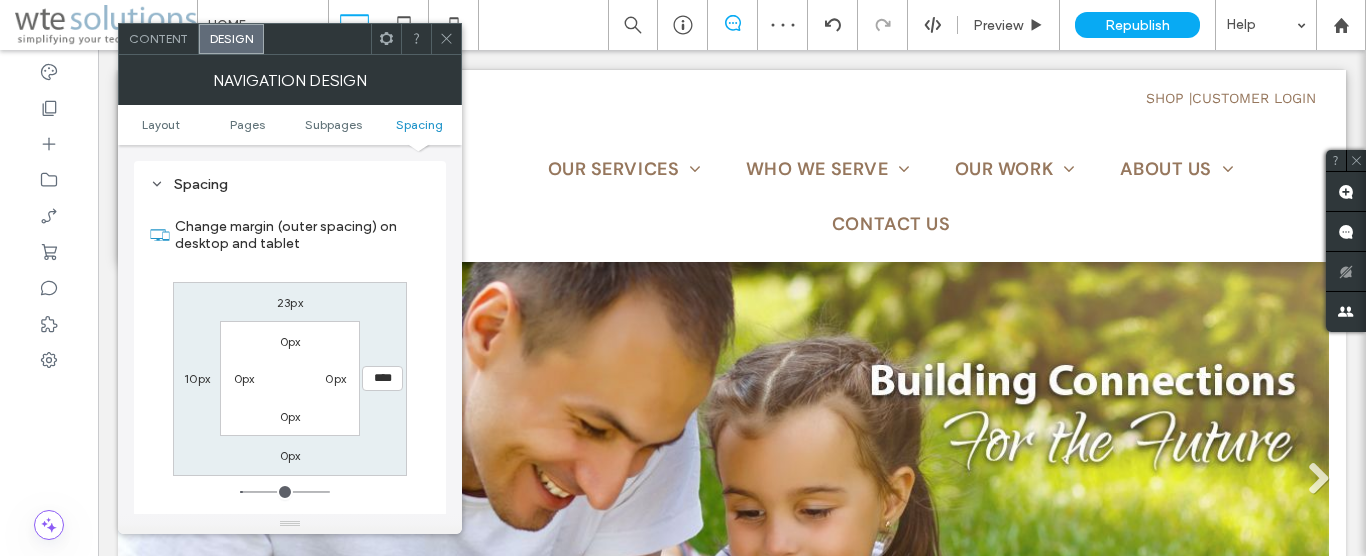 click on "23px **** 0px 10px 0px 0px 0px 0px" at bounding box center (290, 379) 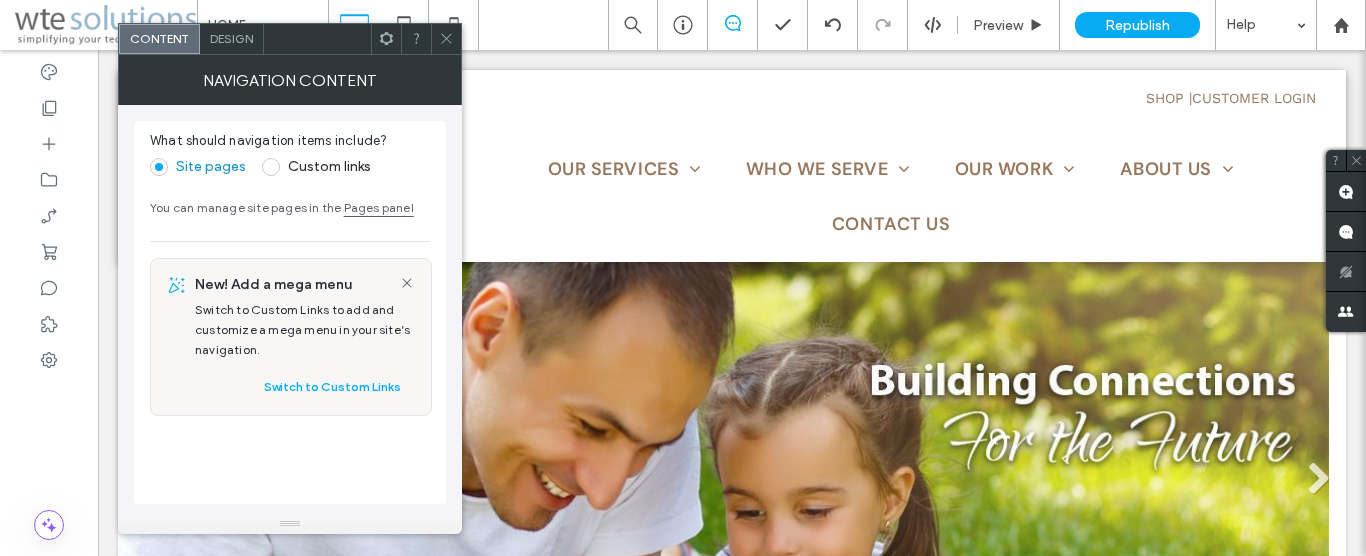 click on "Design" at bounding box center (231, 38) 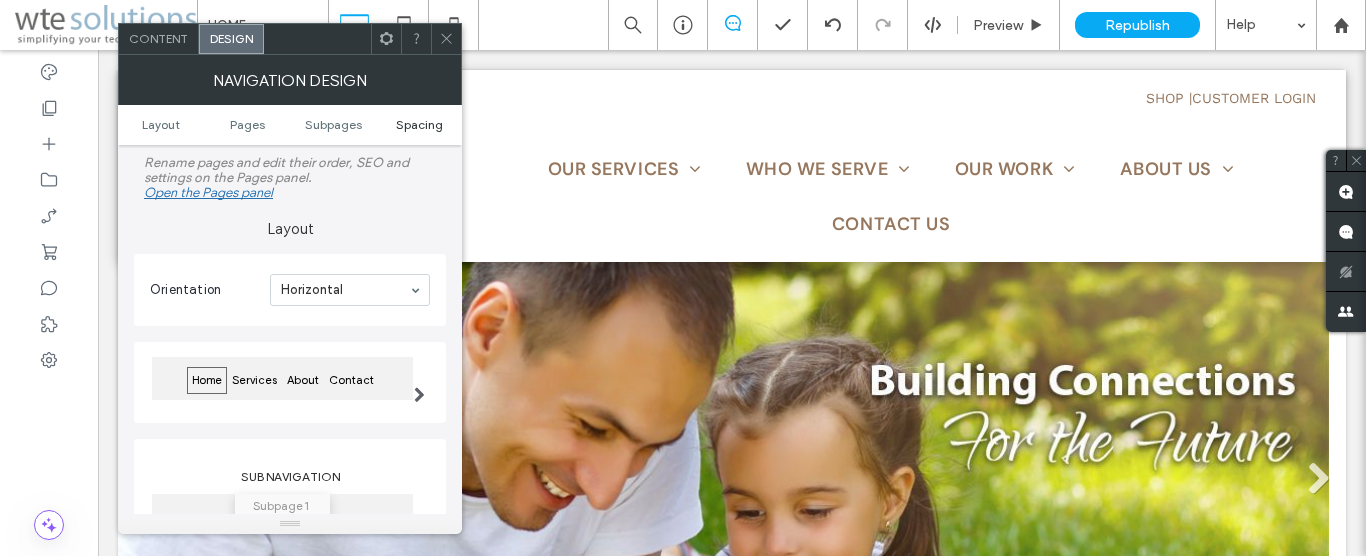 click on "Spacing" at bounding box center (419, 124) 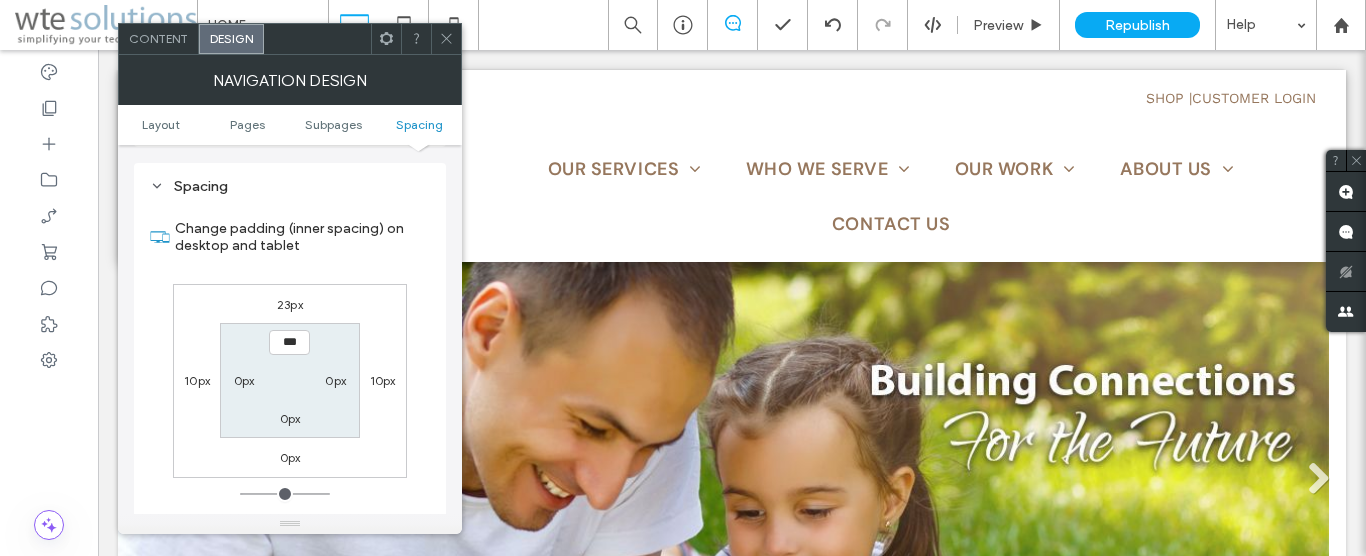 scroll, scrollTop: 737, scrollLeft: 0, axis: vertical 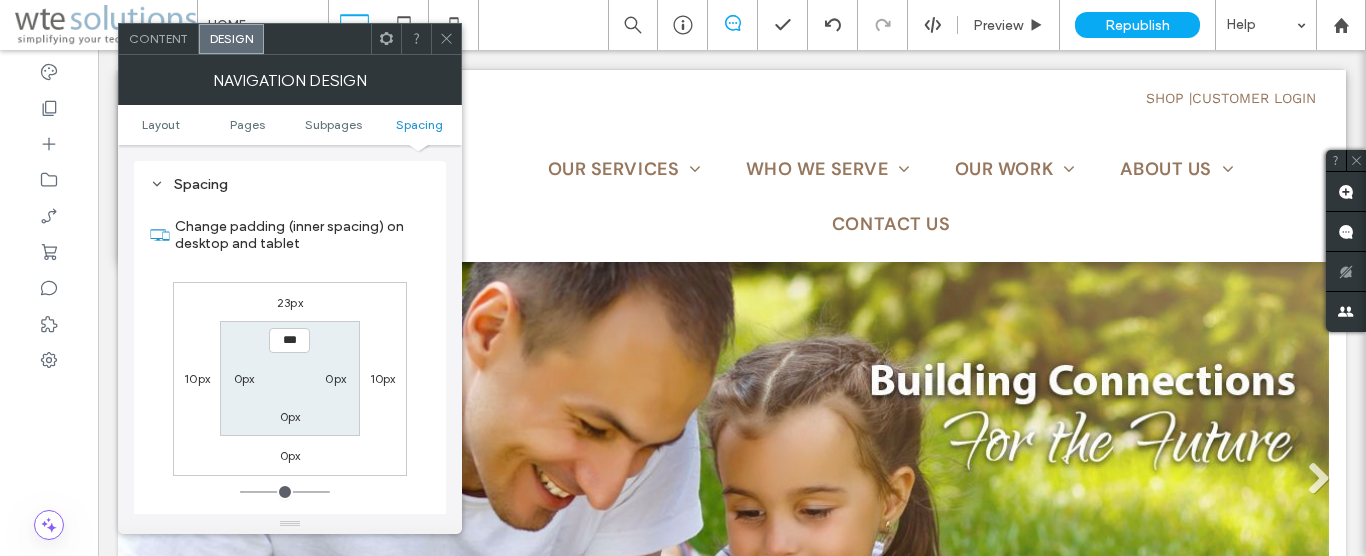 click on "10px" at bounding box center (197, 378) 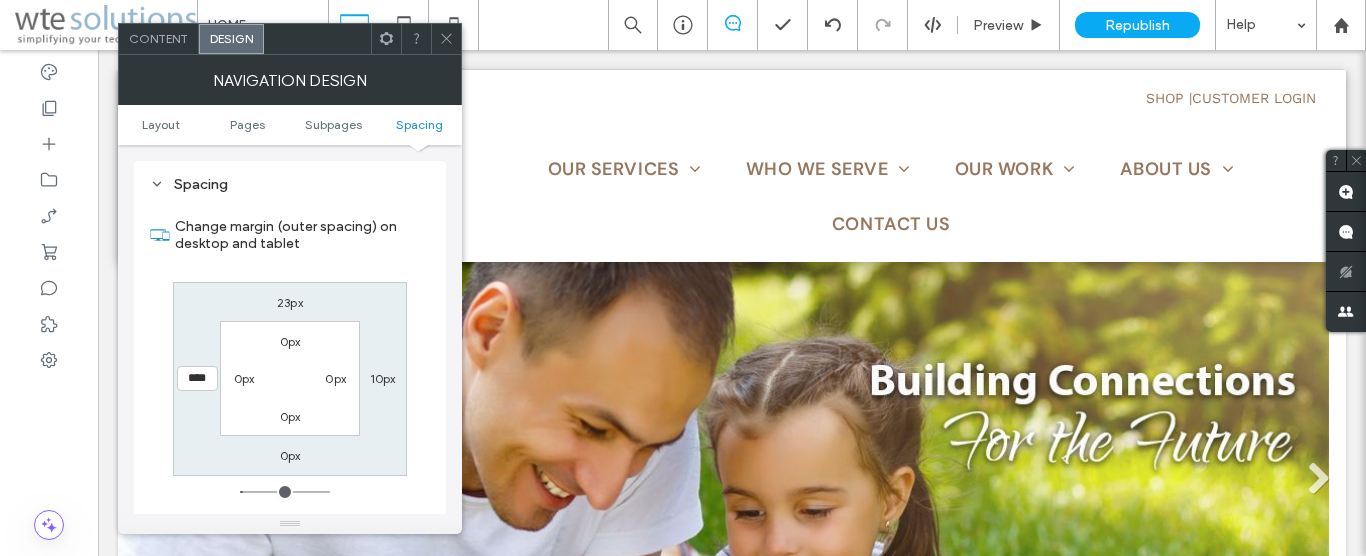 click on "****" at bounding box center [197, 378] 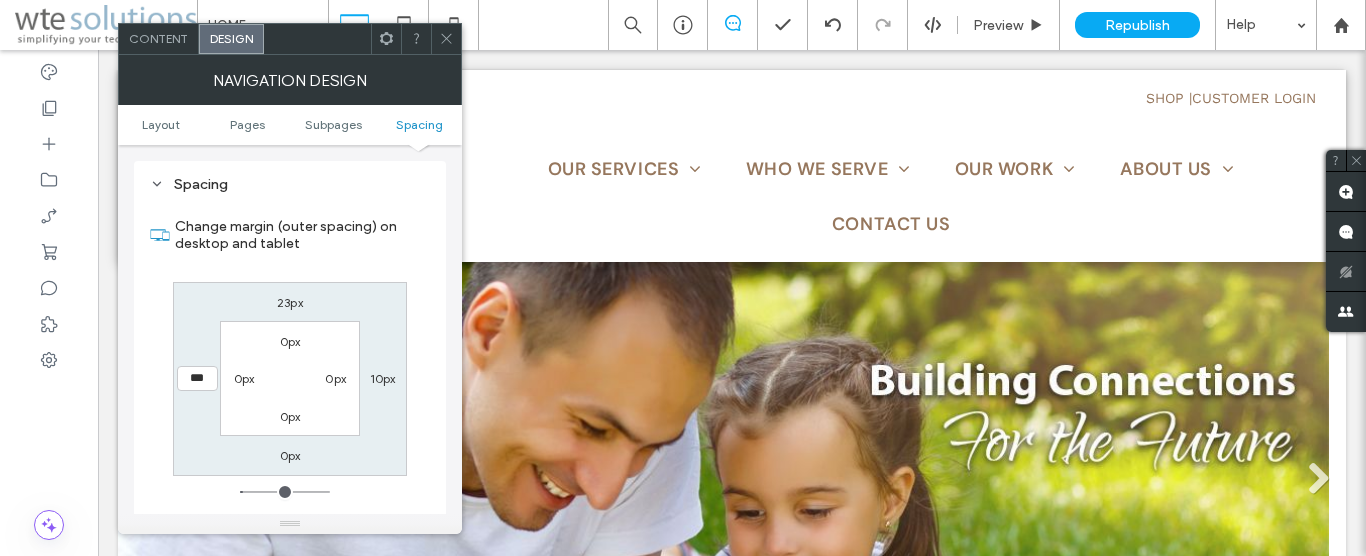 type on "***" 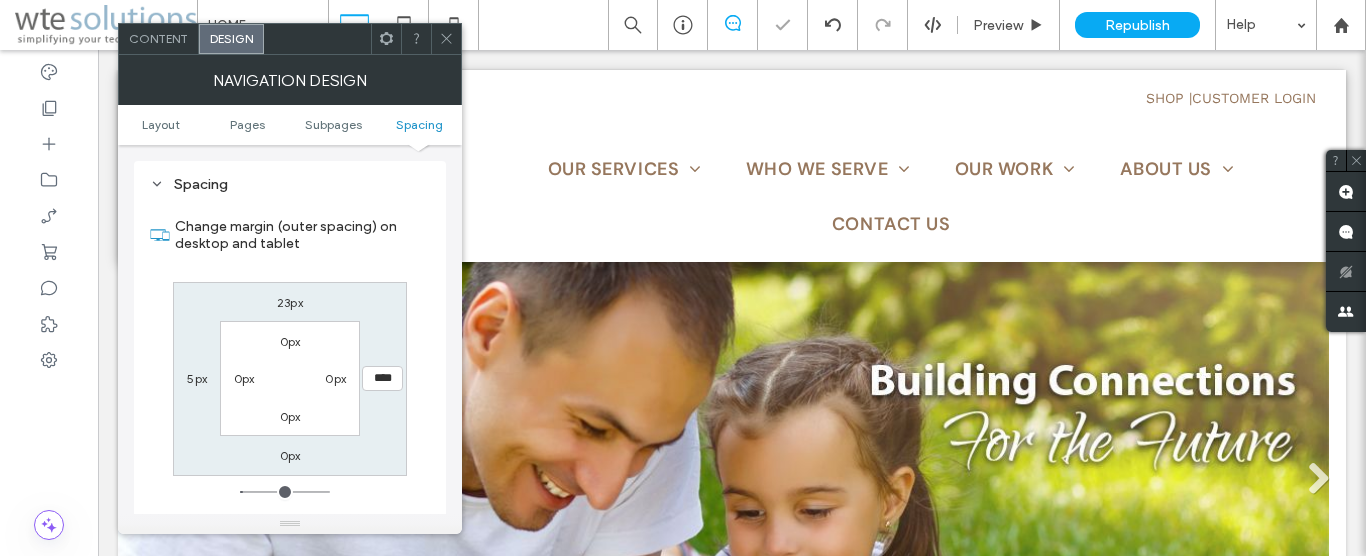 click on "****" at bounding box center [382, 378] 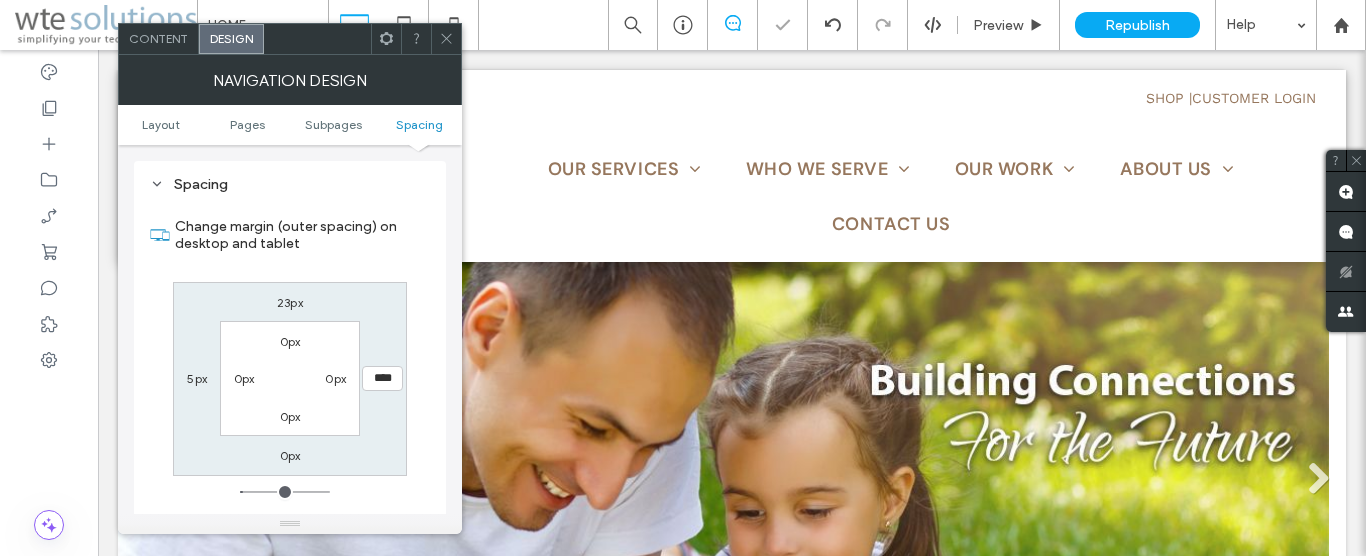 click on "****" at bounding box center (382, 378) 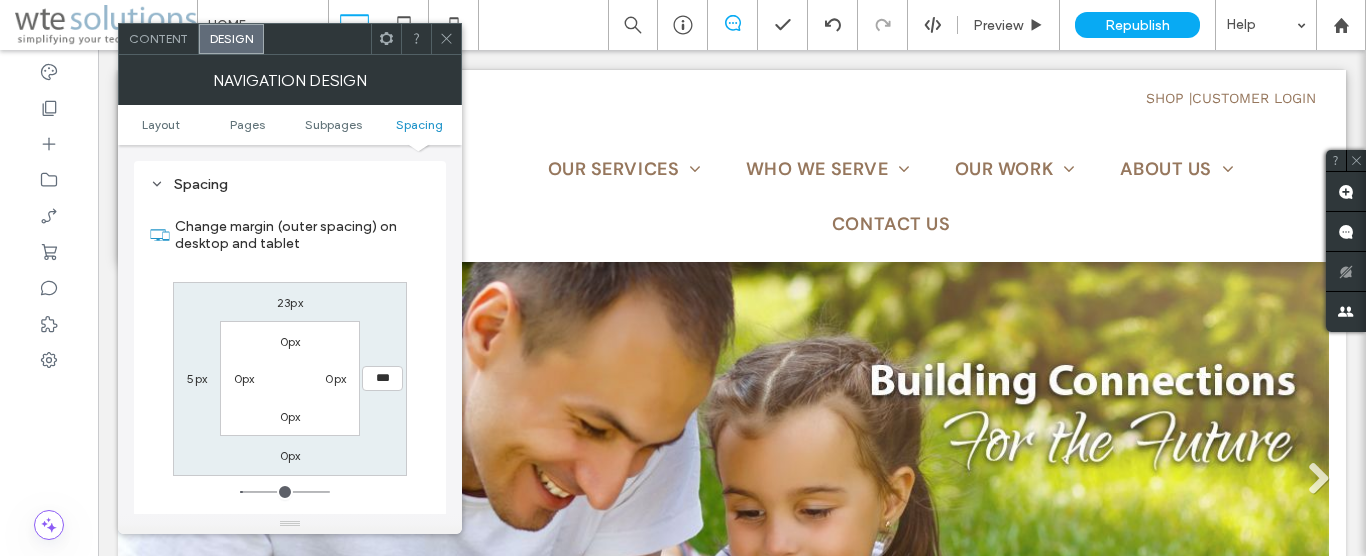 type on "***" 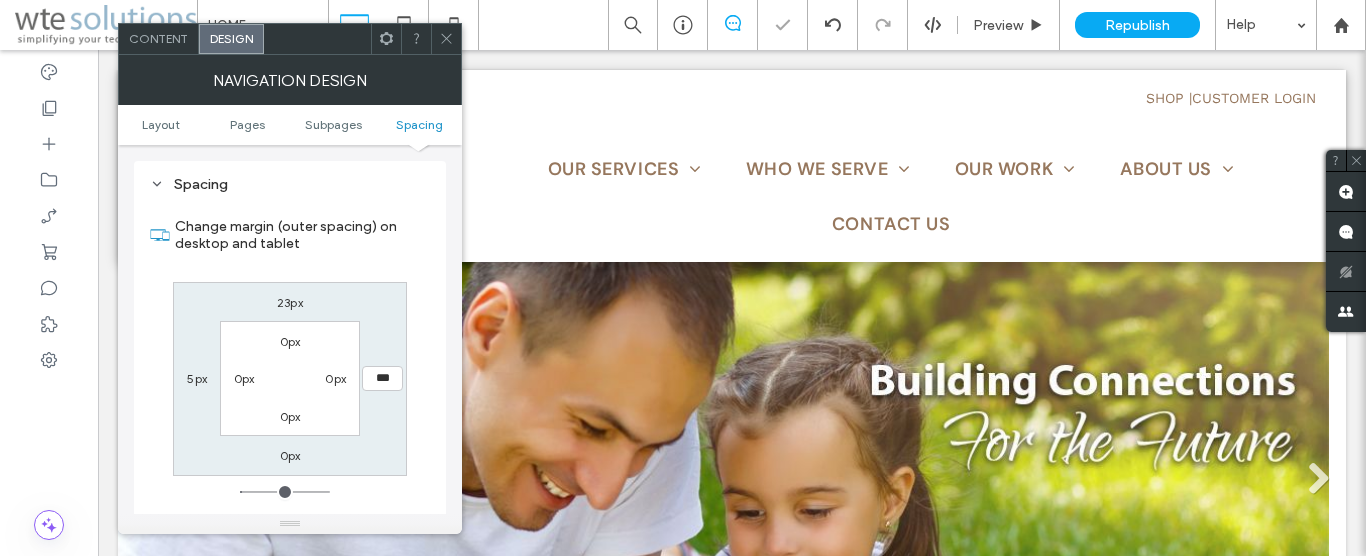click 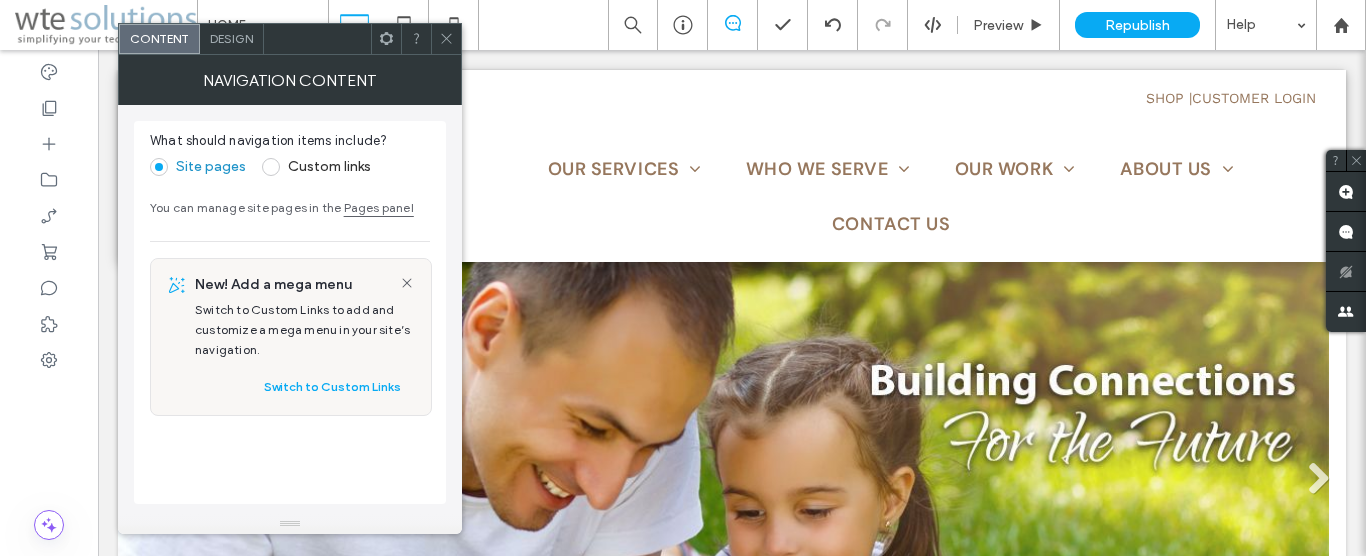 click 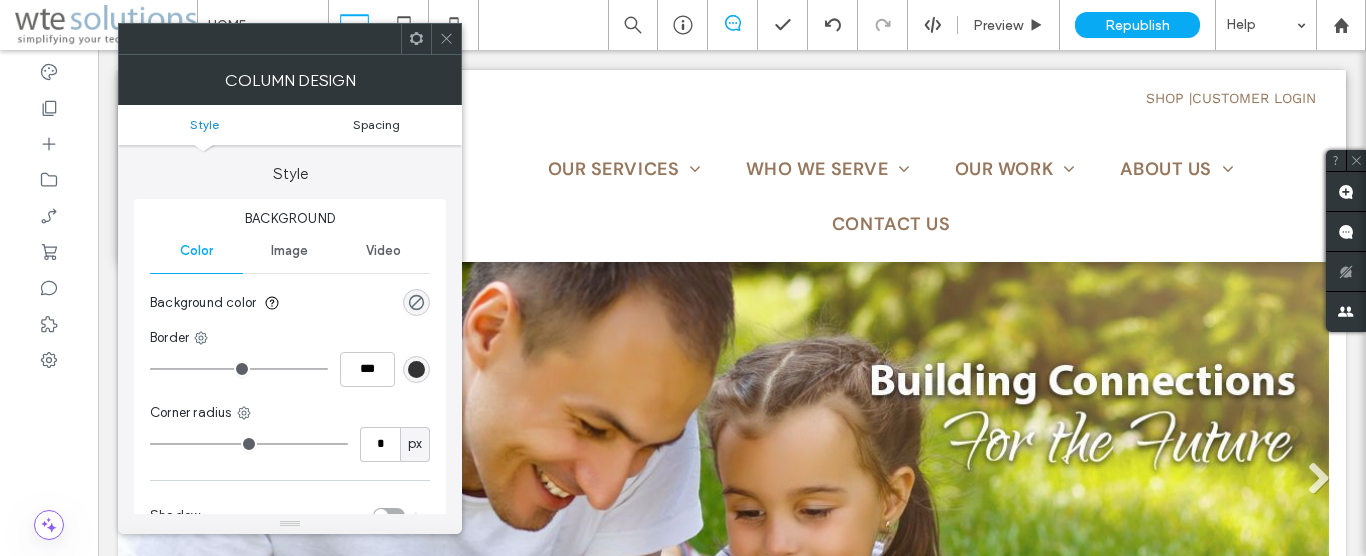 click on "Spacing" at bounding box center [376, 124] 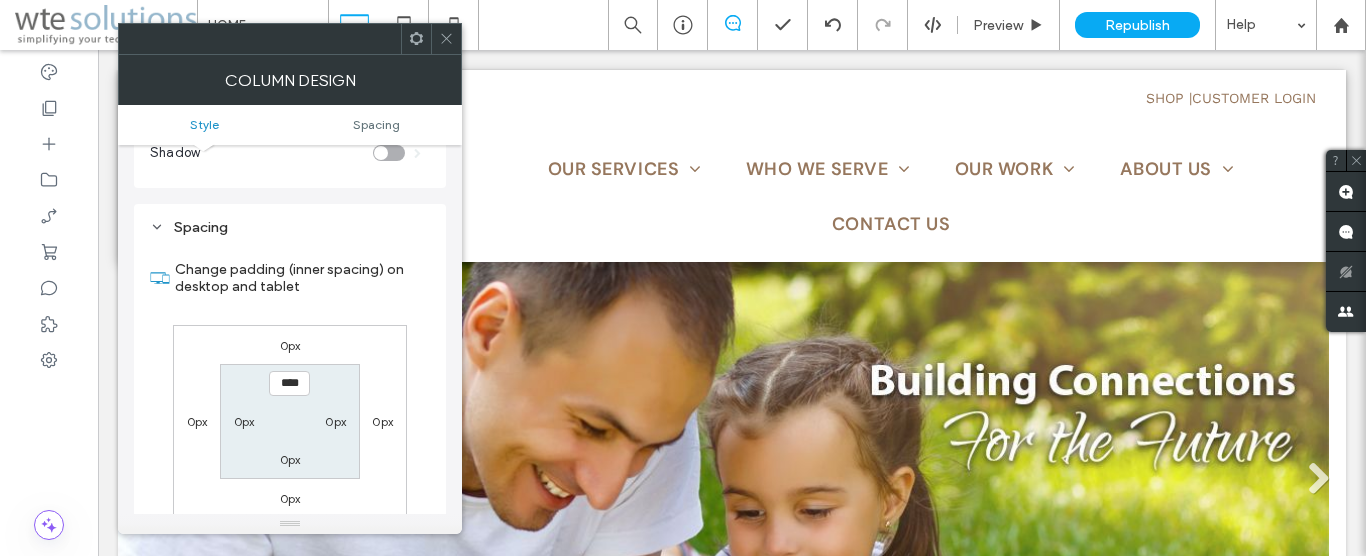 scroll, scrollTop: 406, scrollLeft: 0, axis: vertical 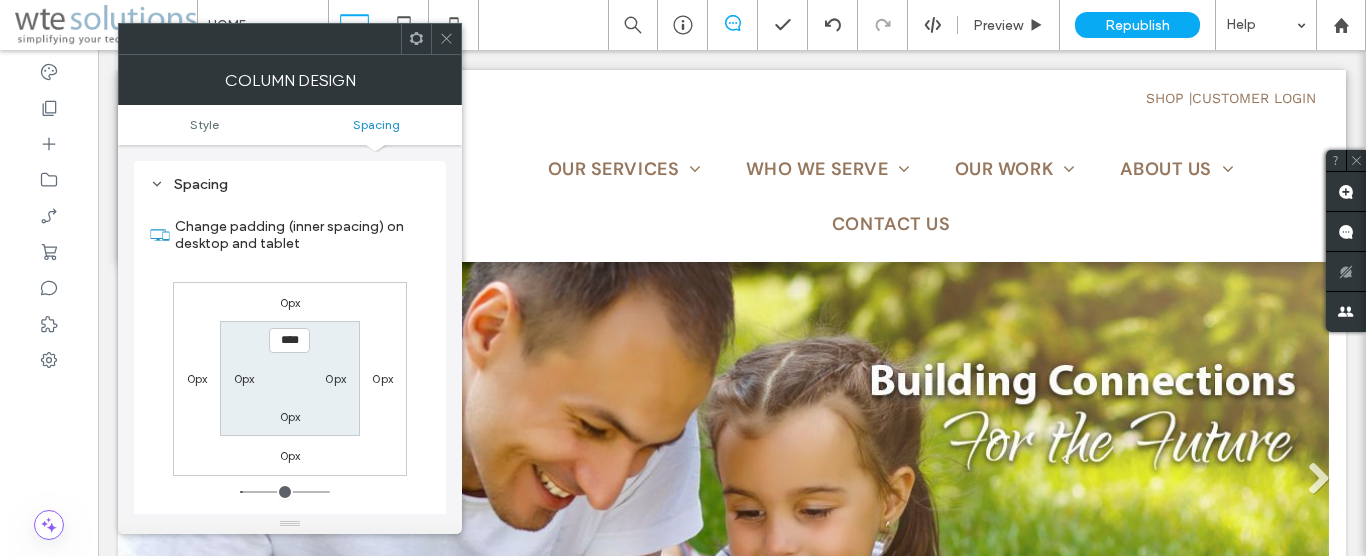 click 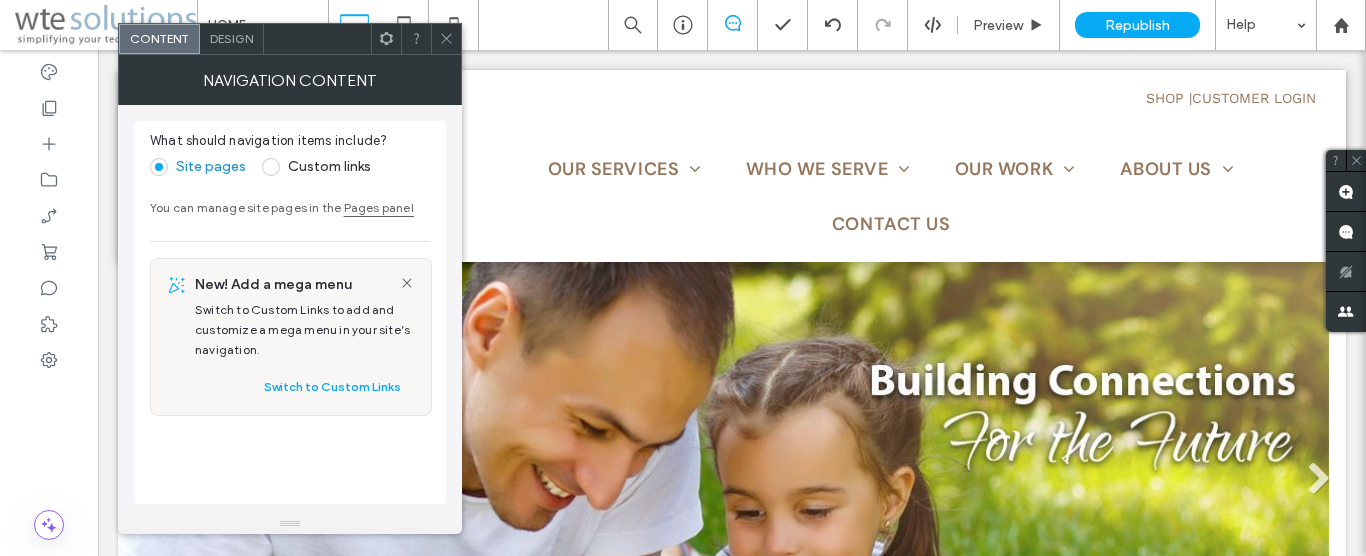 click on "Design" at bounding box center [231, 38] 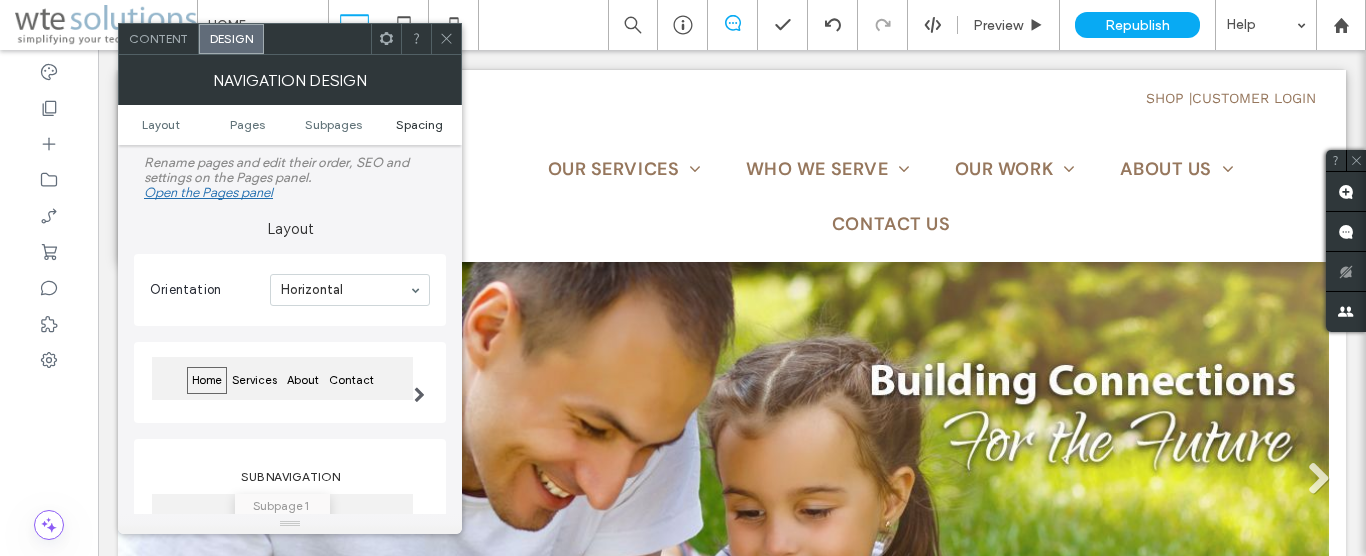 click on "Spacing" at bounding box center [419, 124] 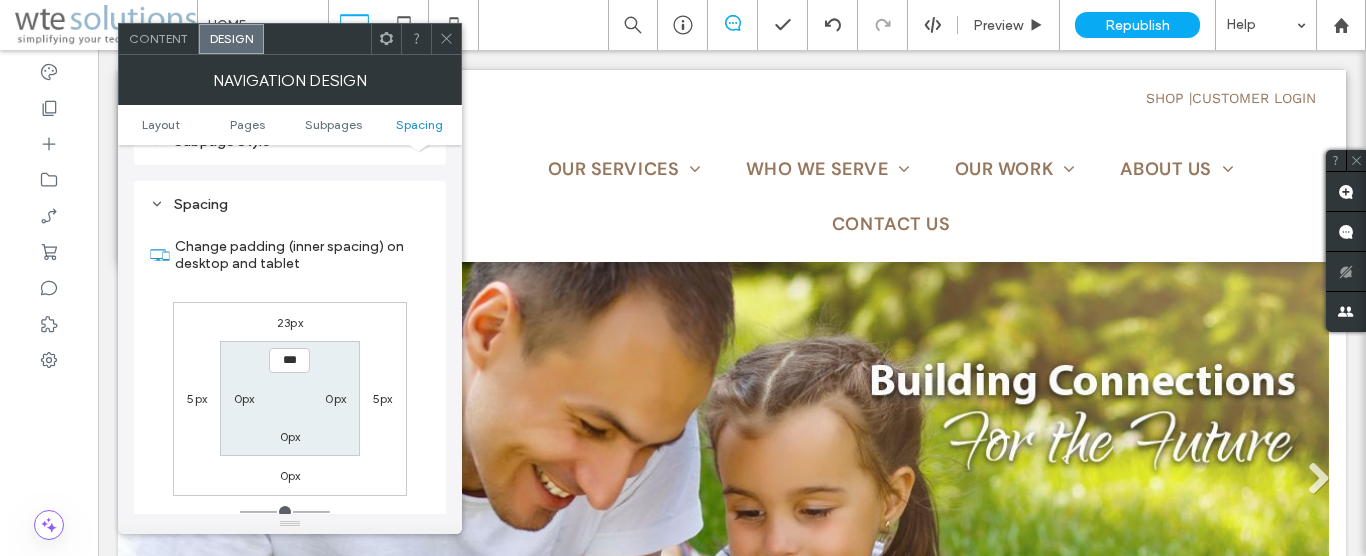 scroll, scrollTop: 737, scrollLeft: 0, axis: vertical 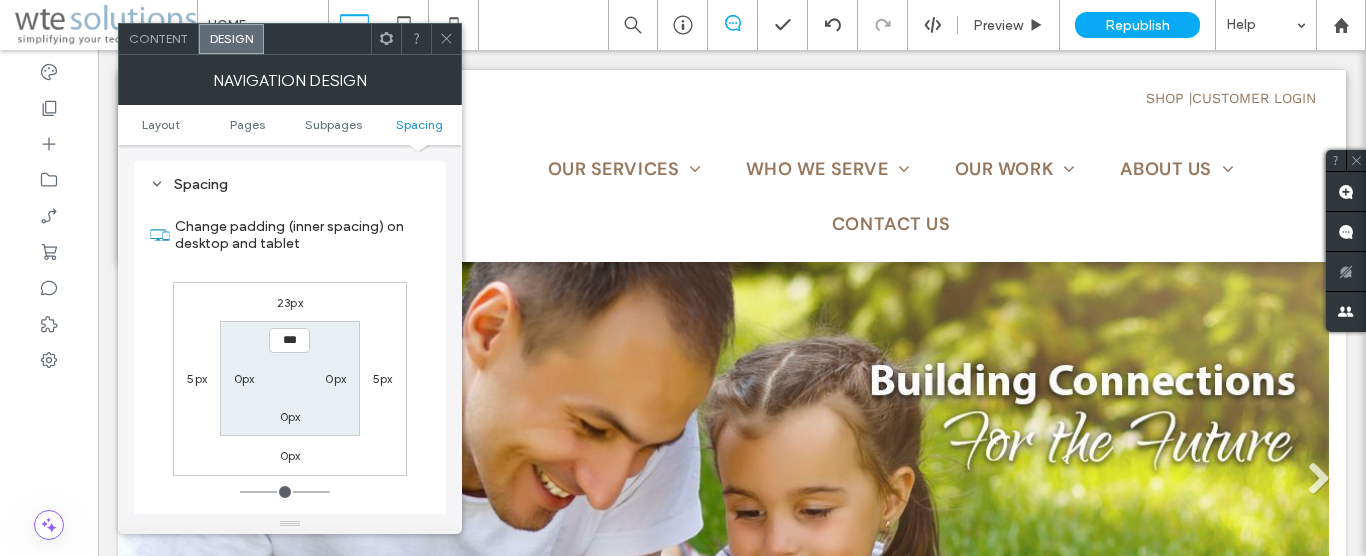 click on "5px" at bounding box center (197, 378) 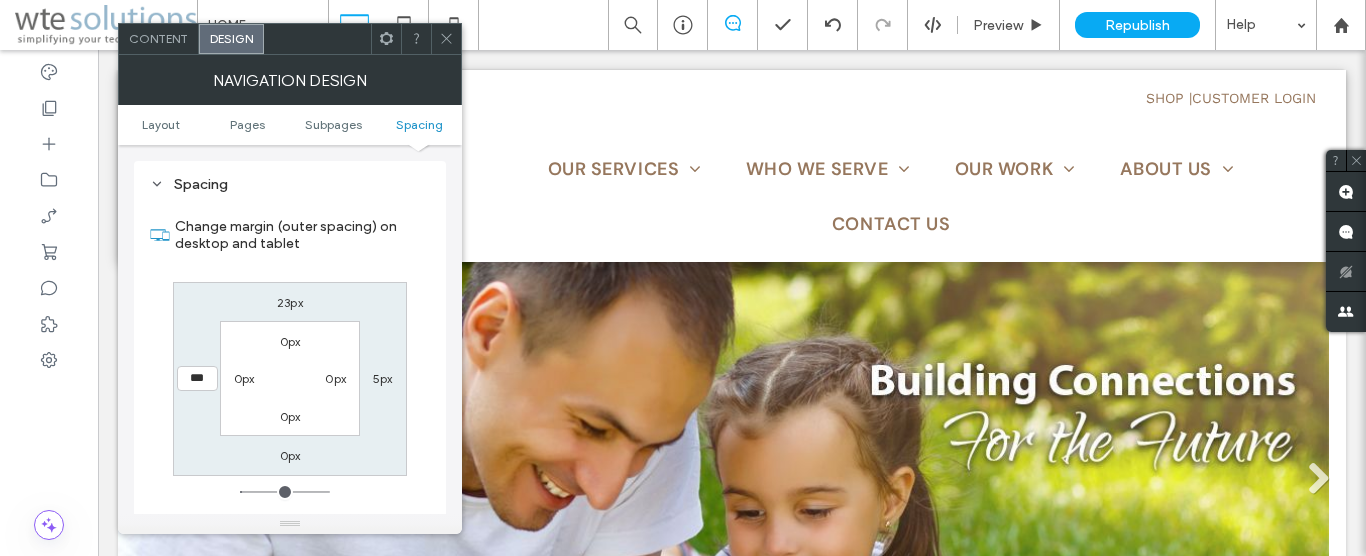 click on "***" at bounding box center [197, 378] 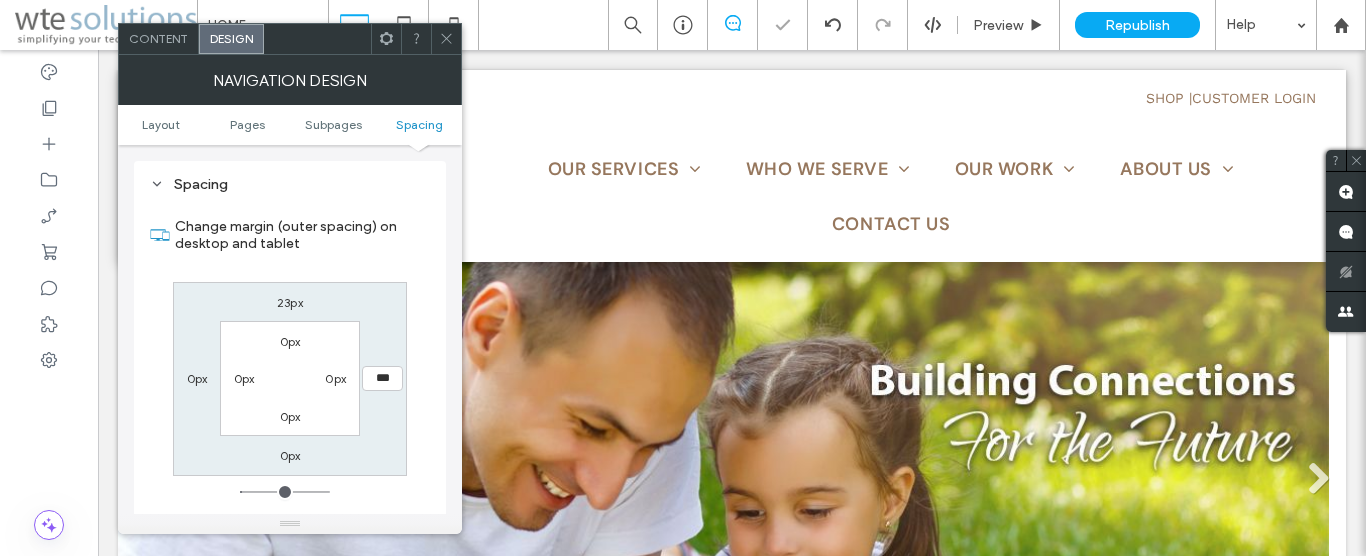 click on "***" at bounding box center [382, 378] 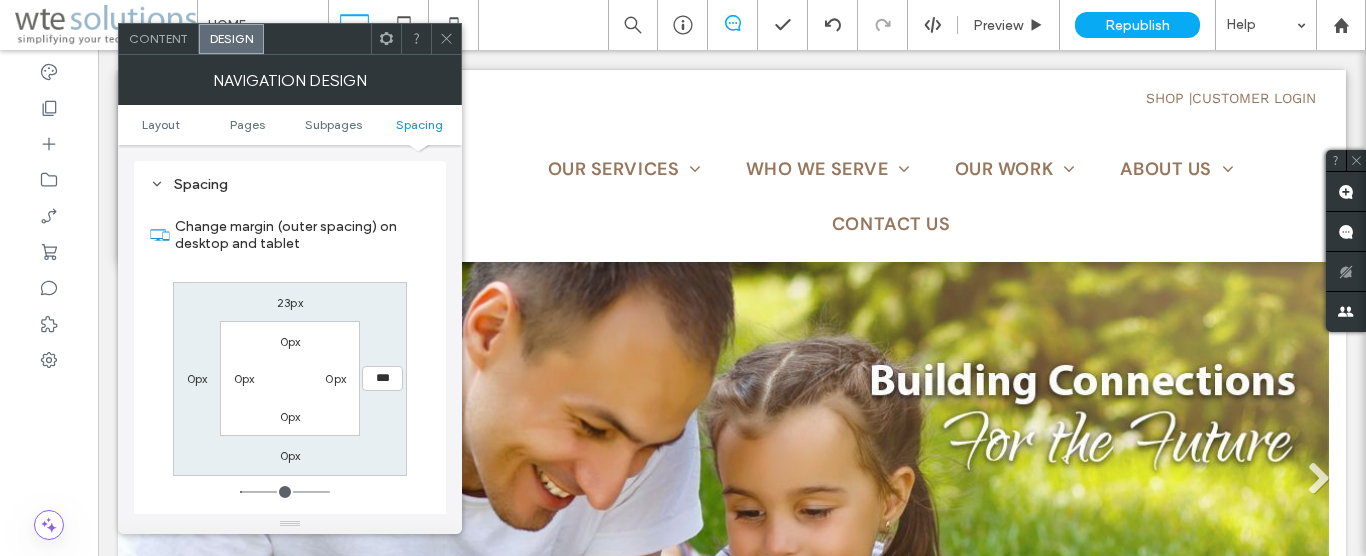 type on "***" 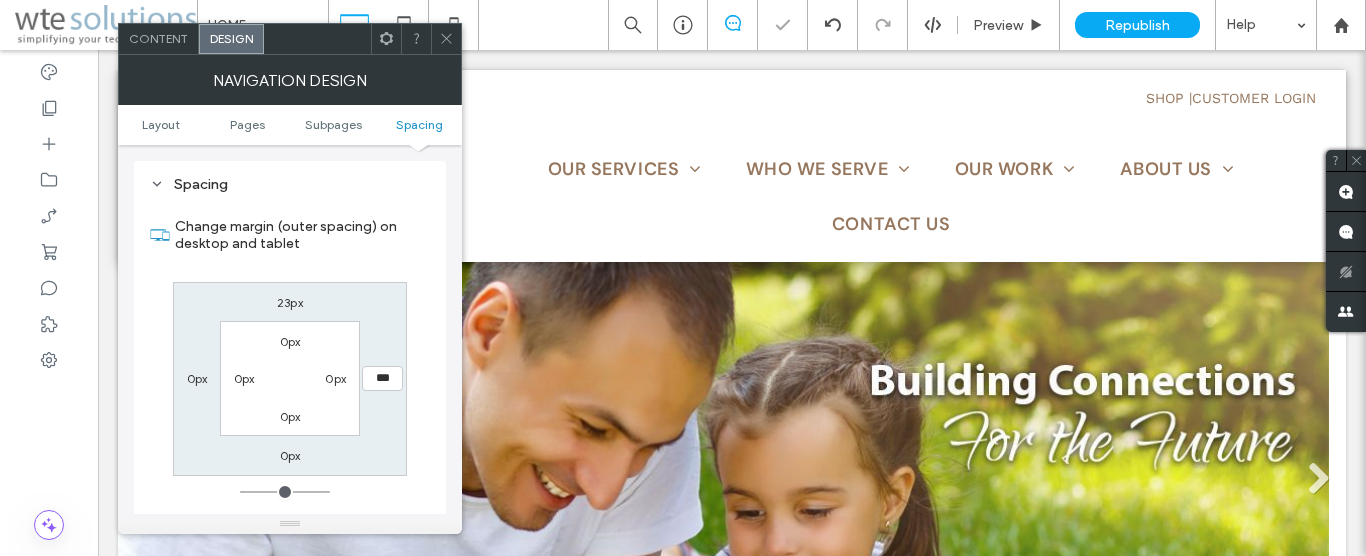 click 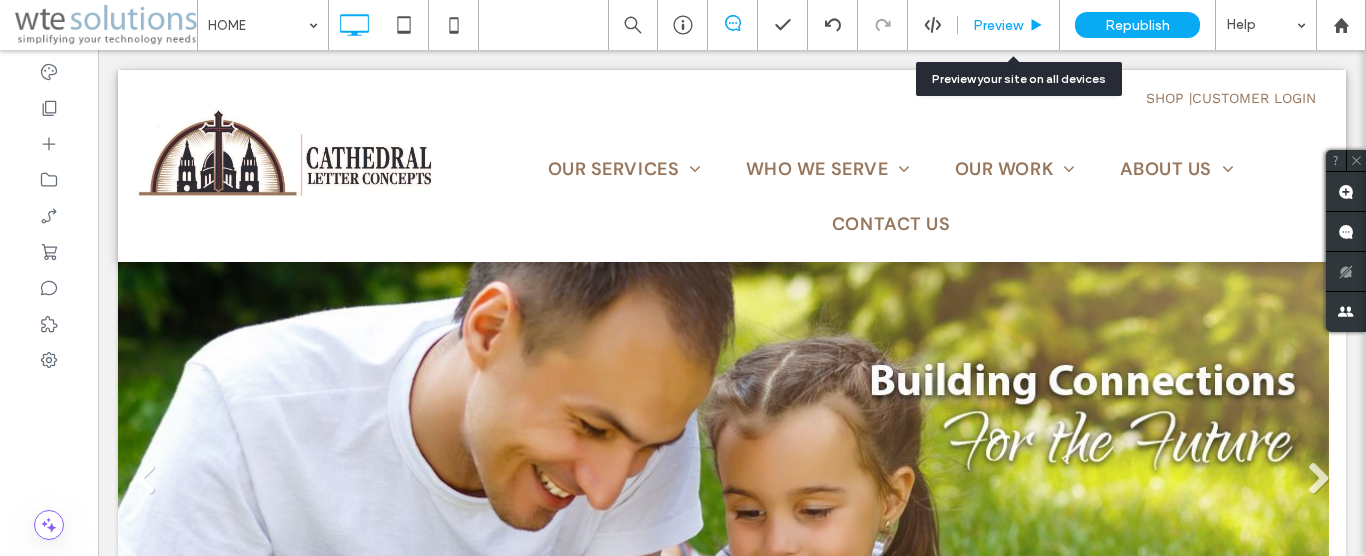 click on "Preview" at bounding box center [1009, 25] 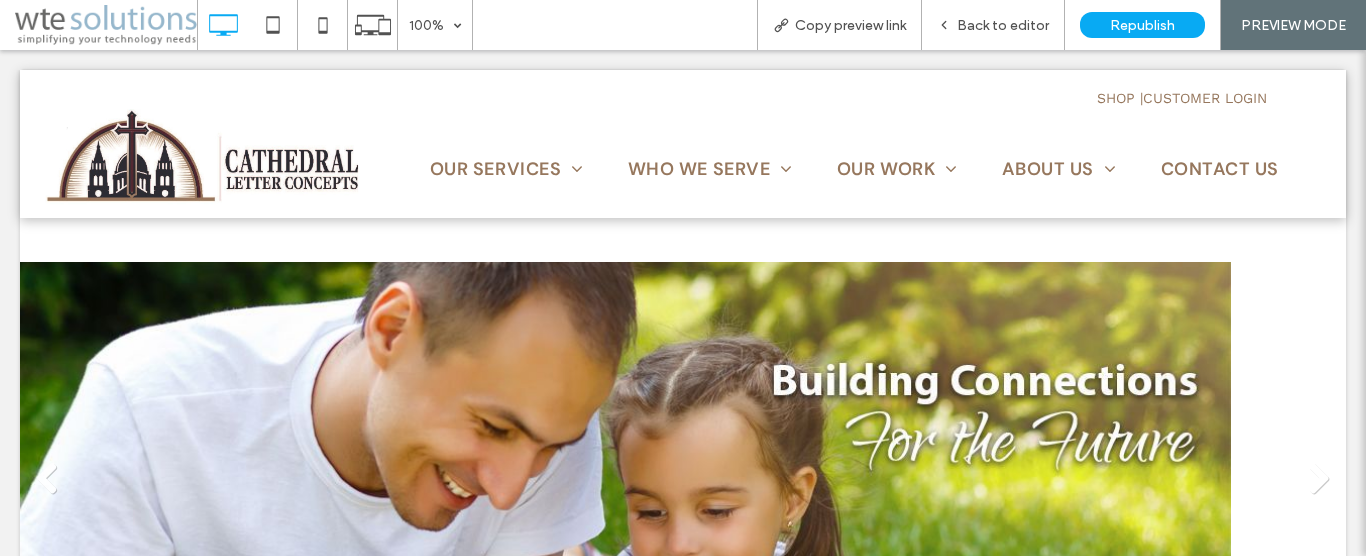 click on "Back to editor" at bounding box center (1003, 25) 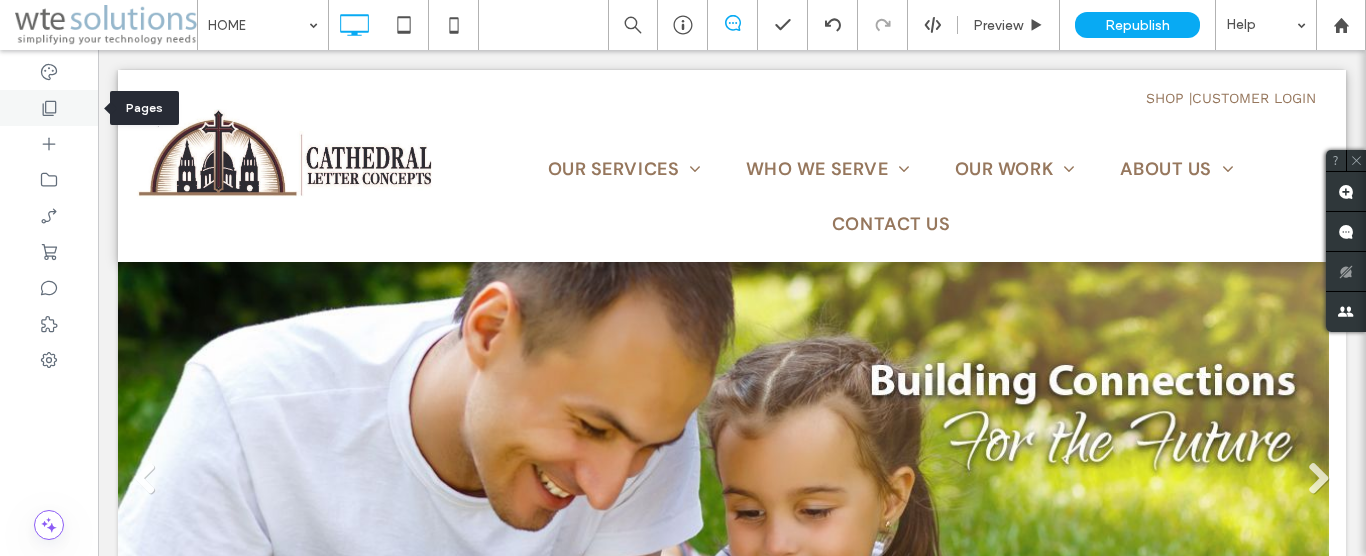 click 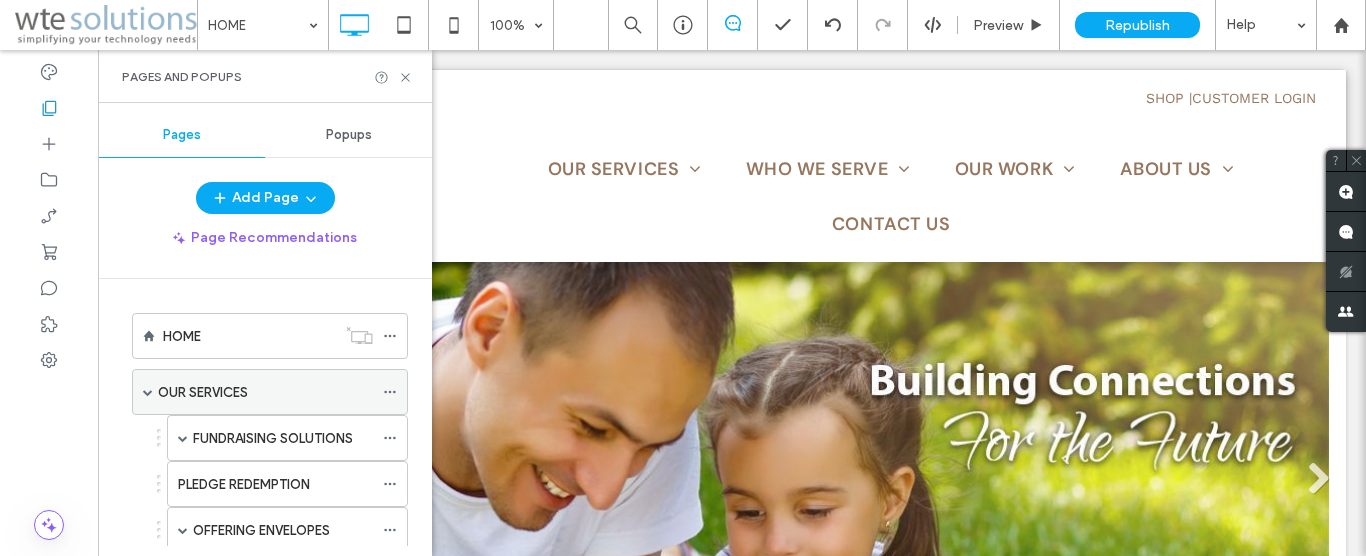 click on "OUR SERVICES" at bounding box center (203, 392) 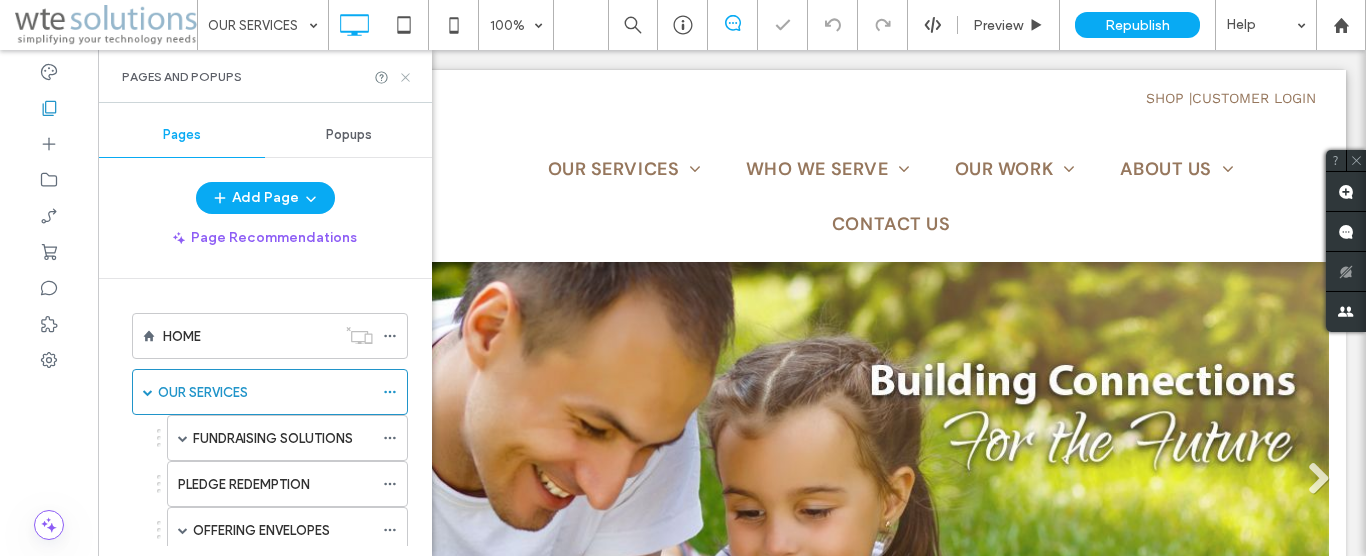 click 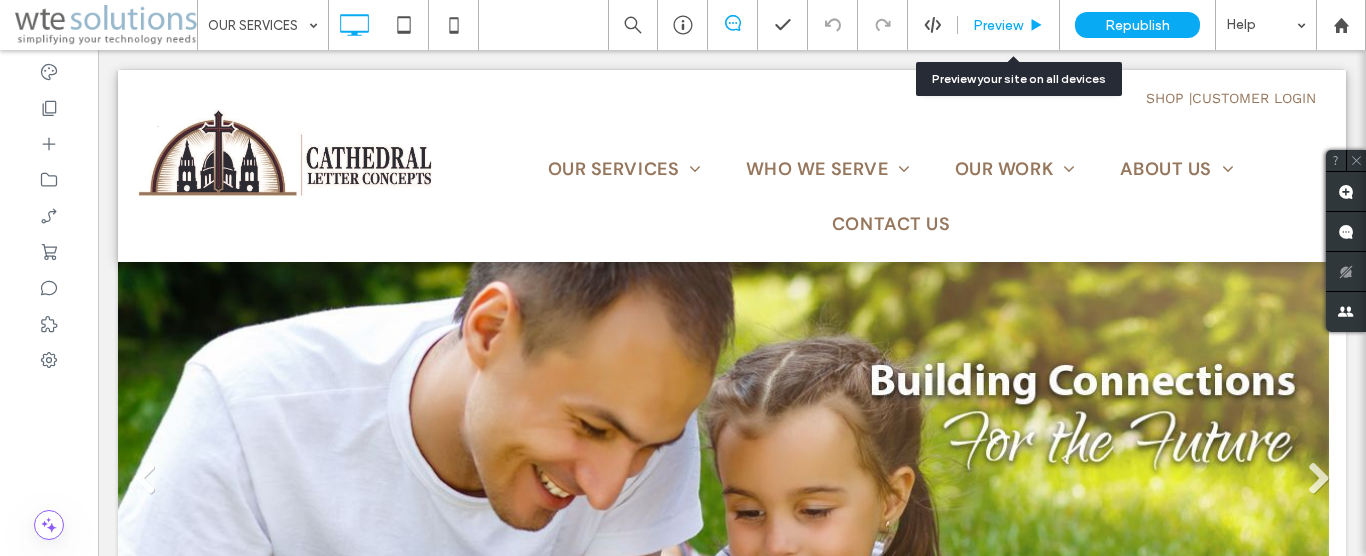 click on "Preview" at bounding box center (998, 25) 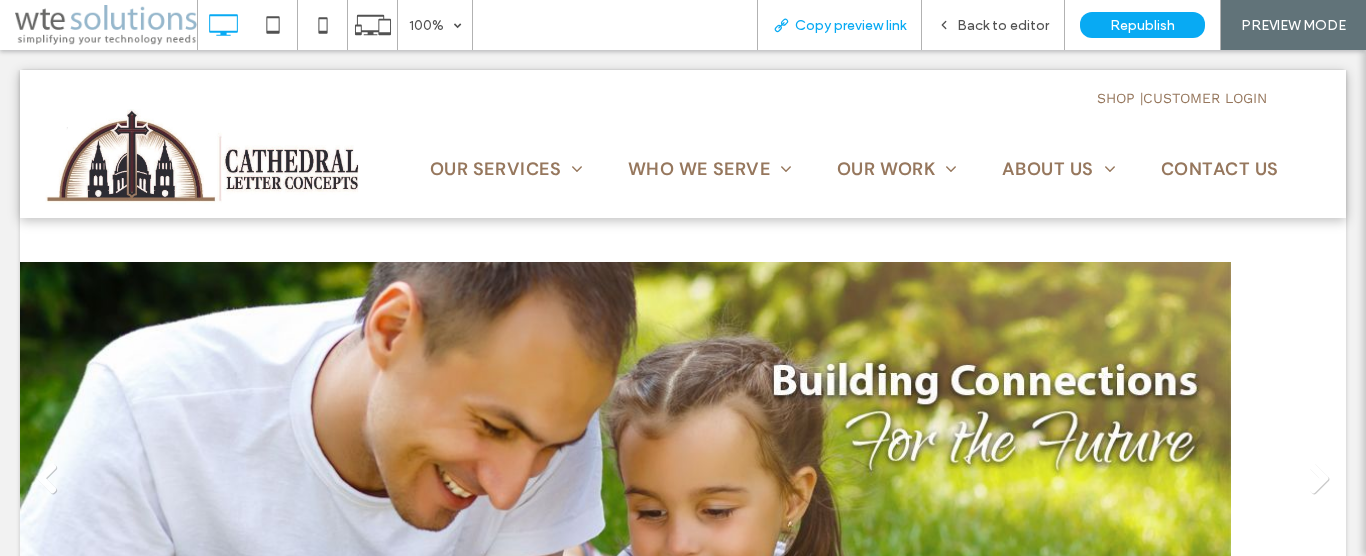 click on "Copy preview link" at bounding box center [850, 25] 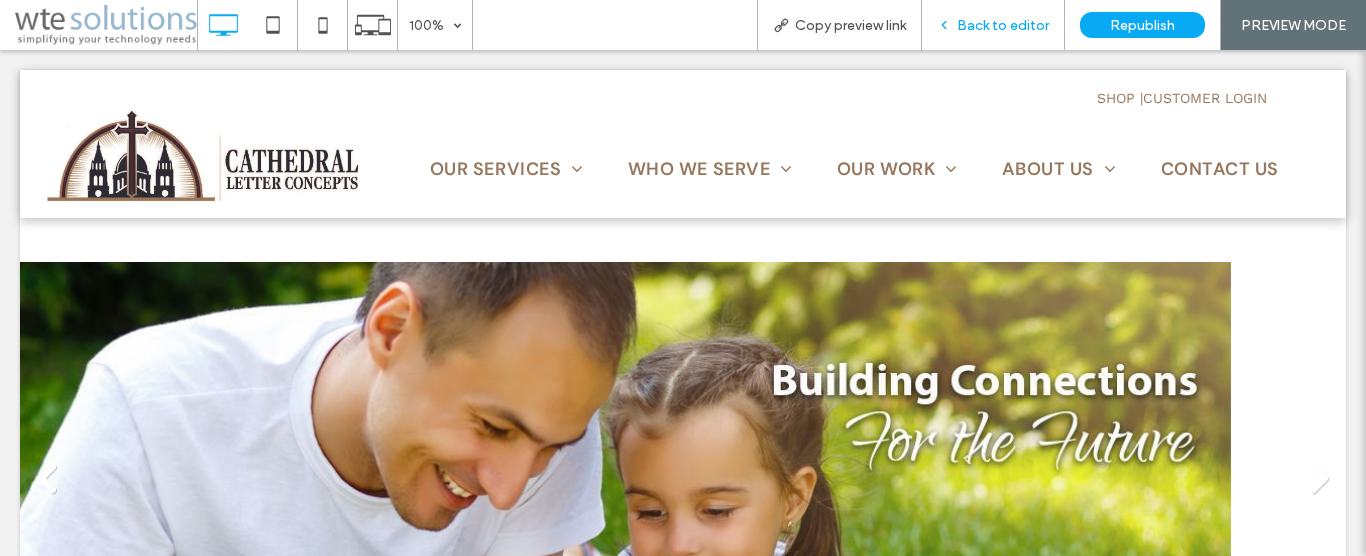 click on "Back to editor" at bounding box center (1003, 25) 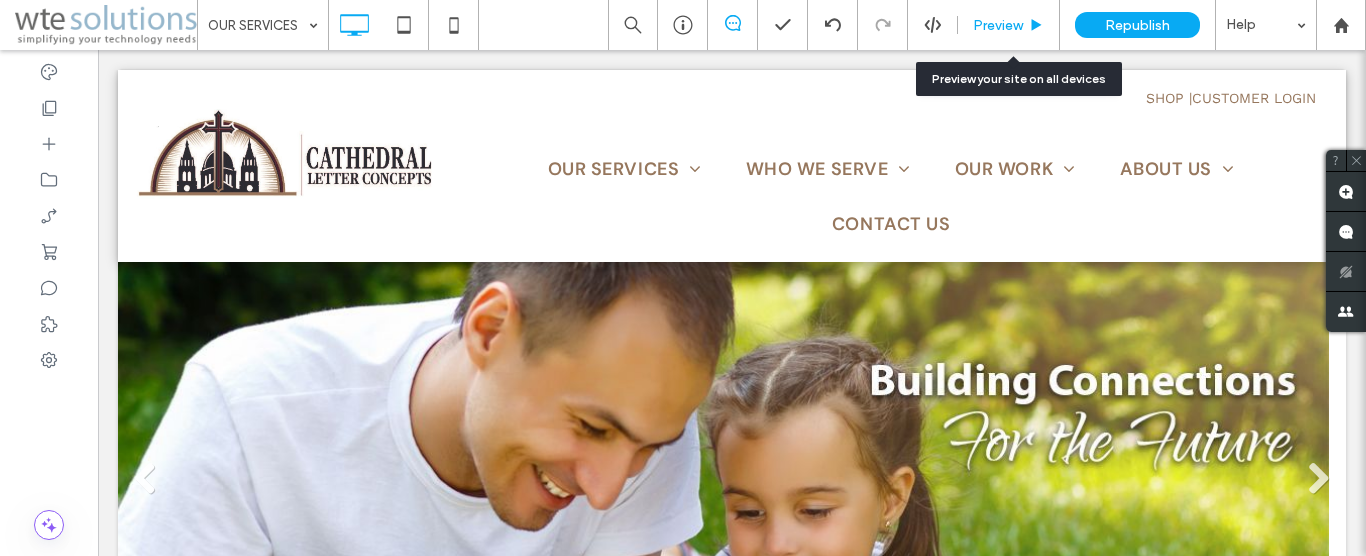 click on "Preview" at bounding box center [998, 25] 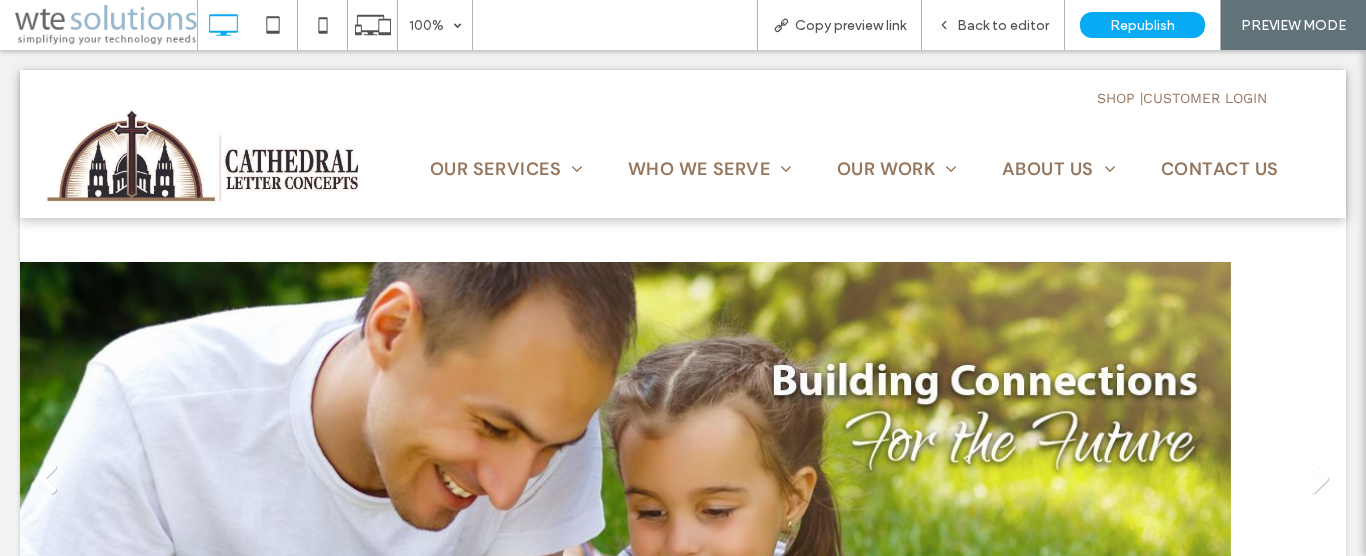 click on "Back to editor" at bounding box center [1003, 25] 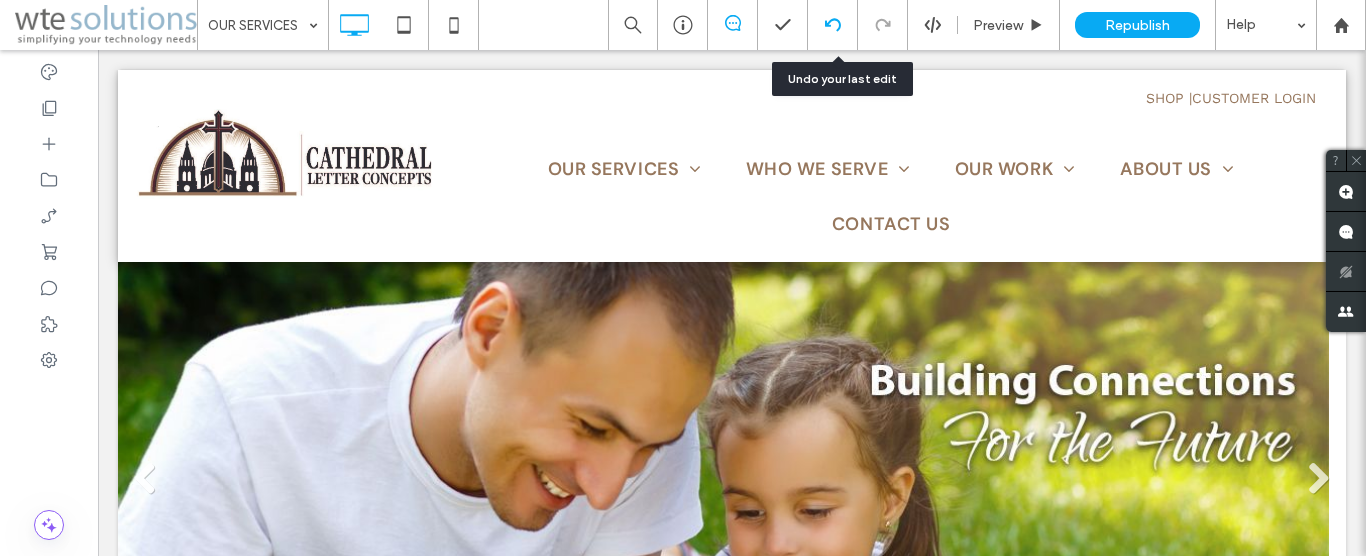 click 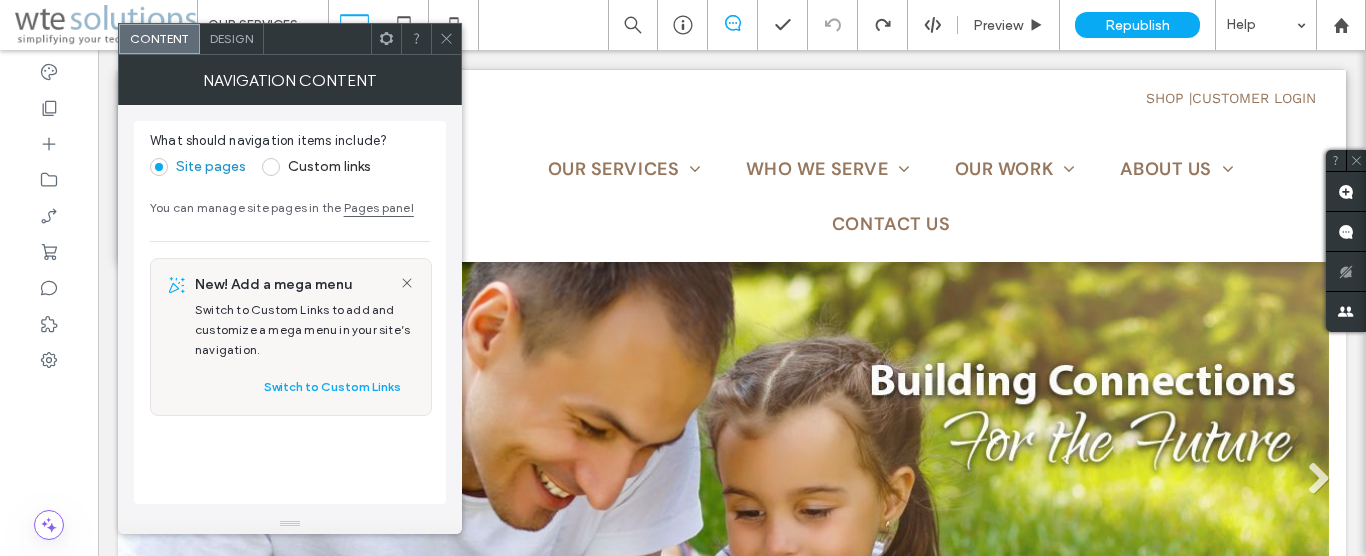 click on "Design" at bounding box center (231, 38) 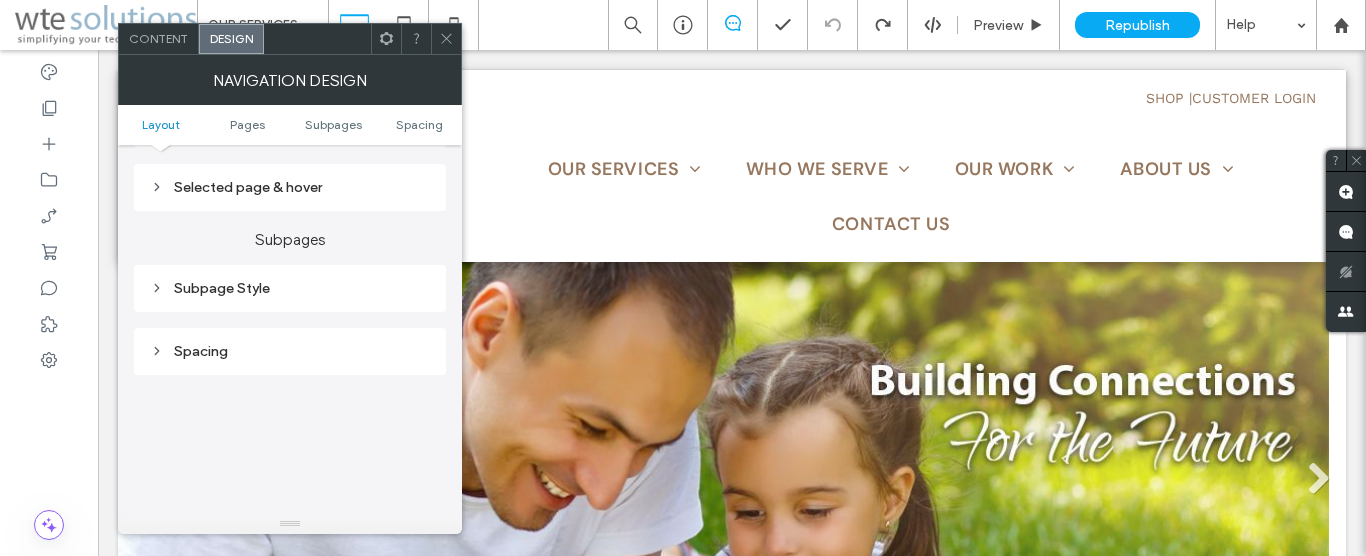 scroll, scrollTop: 456, scrollLeft: 0, axis: vertical 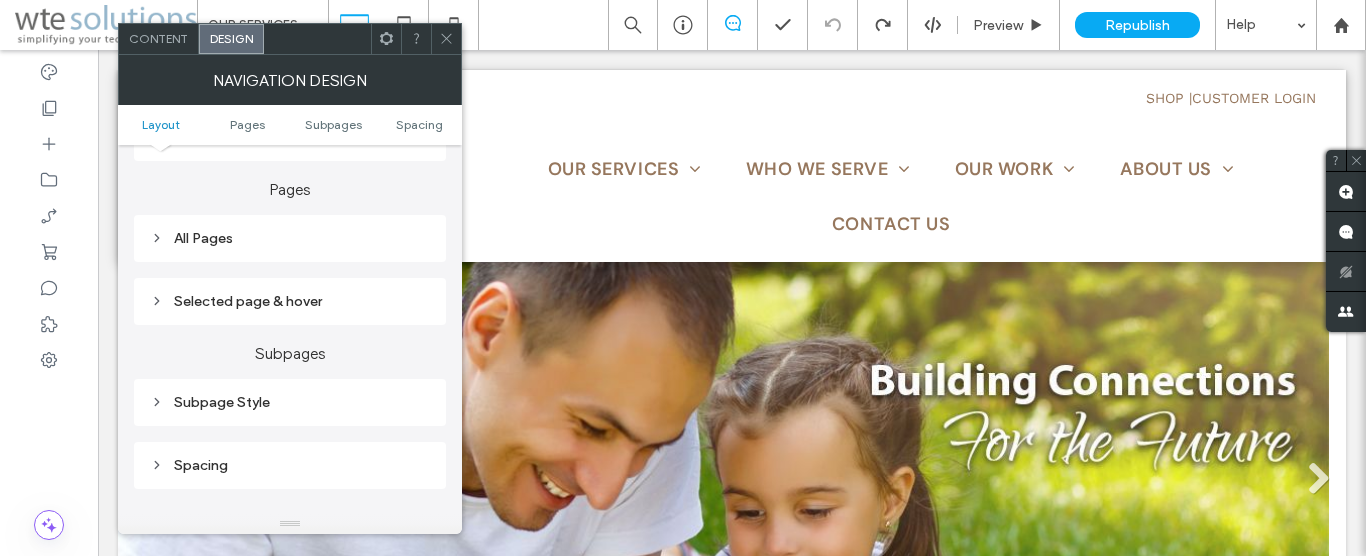 click 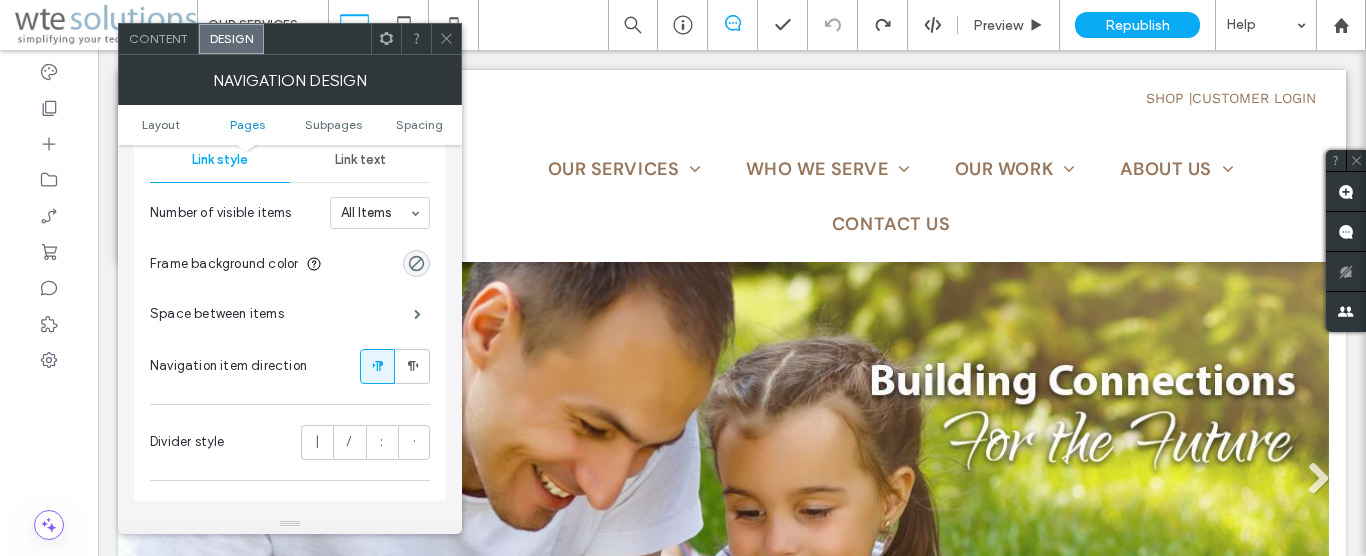 scroll, scrollTop: 456, scrollLeft: 0, axis: vertical 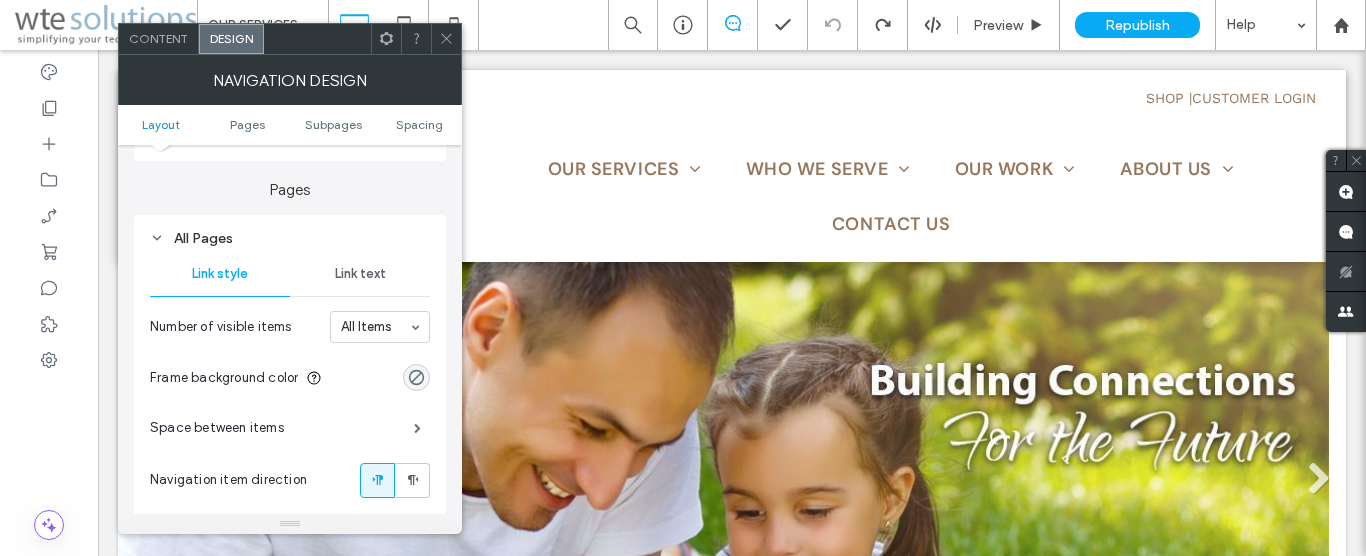 click on "Link text" at bounding box center [360, 274] 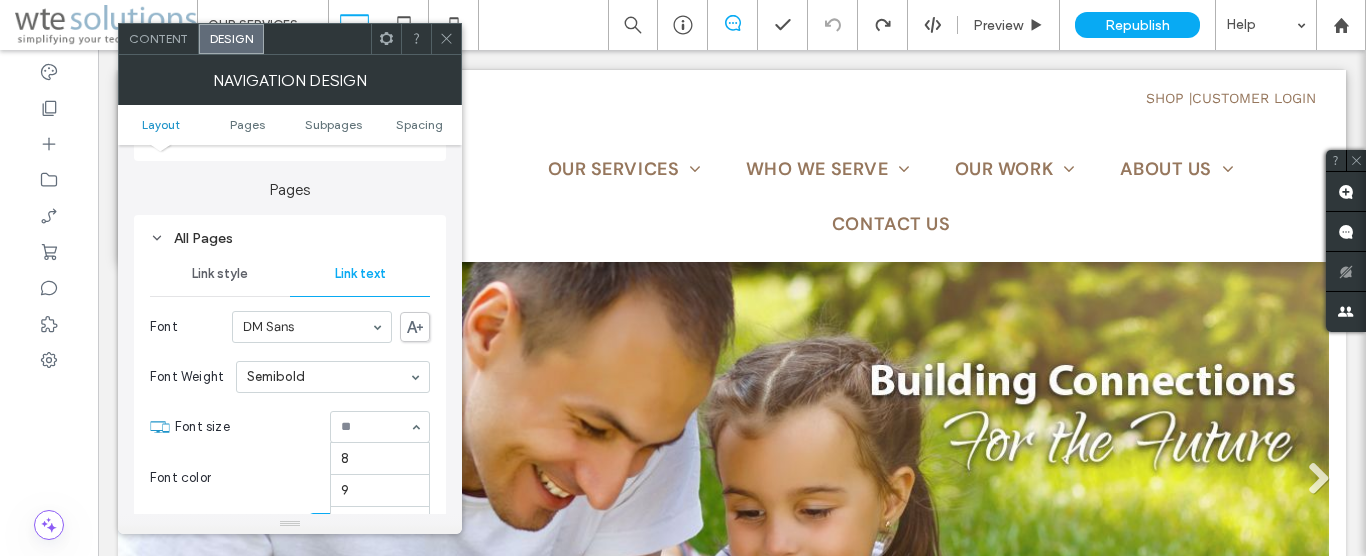 scroll, scrollTop: 224, scrollLeft: 0, axis: vertical 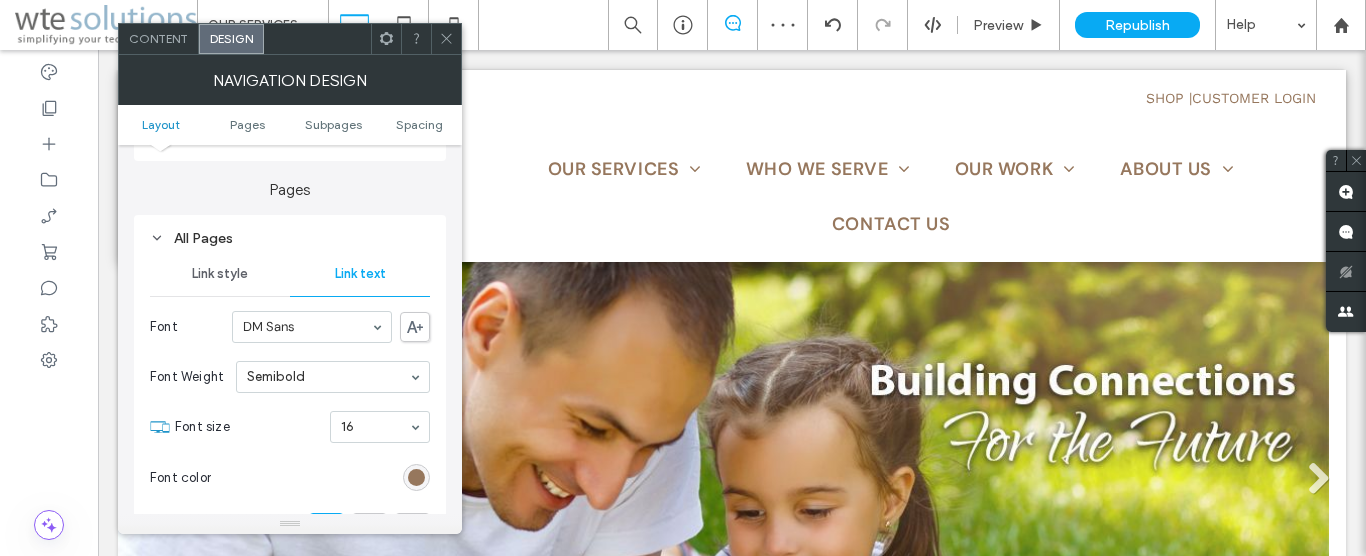 click at bounding box center [446, 39] 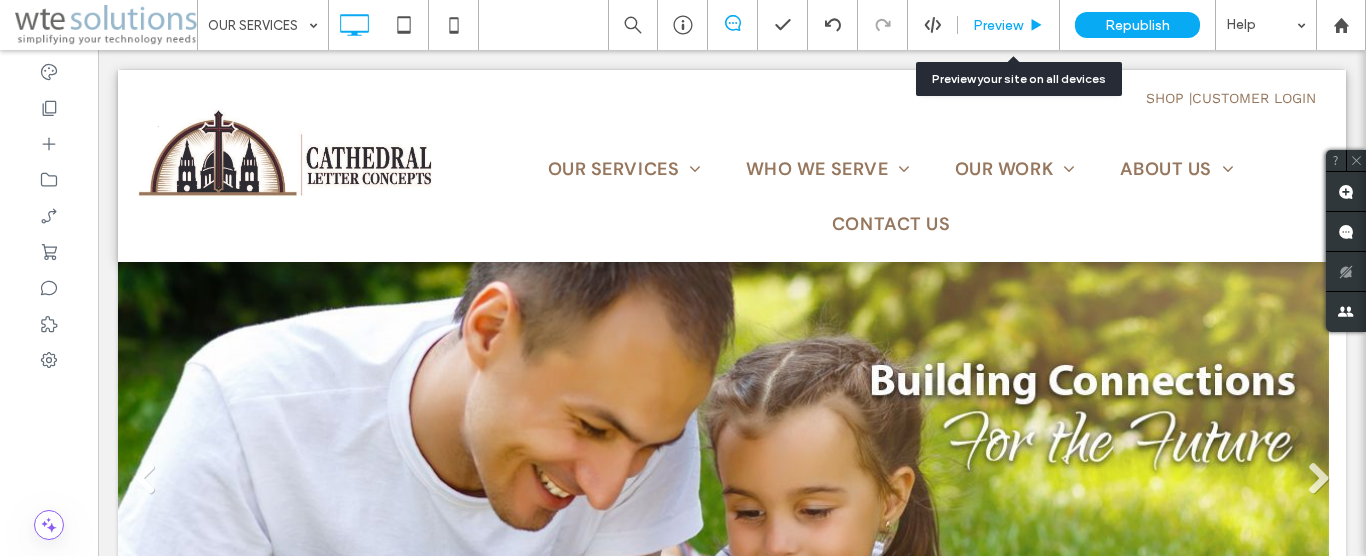 click on "Preview" at bounding box center (998, 25) 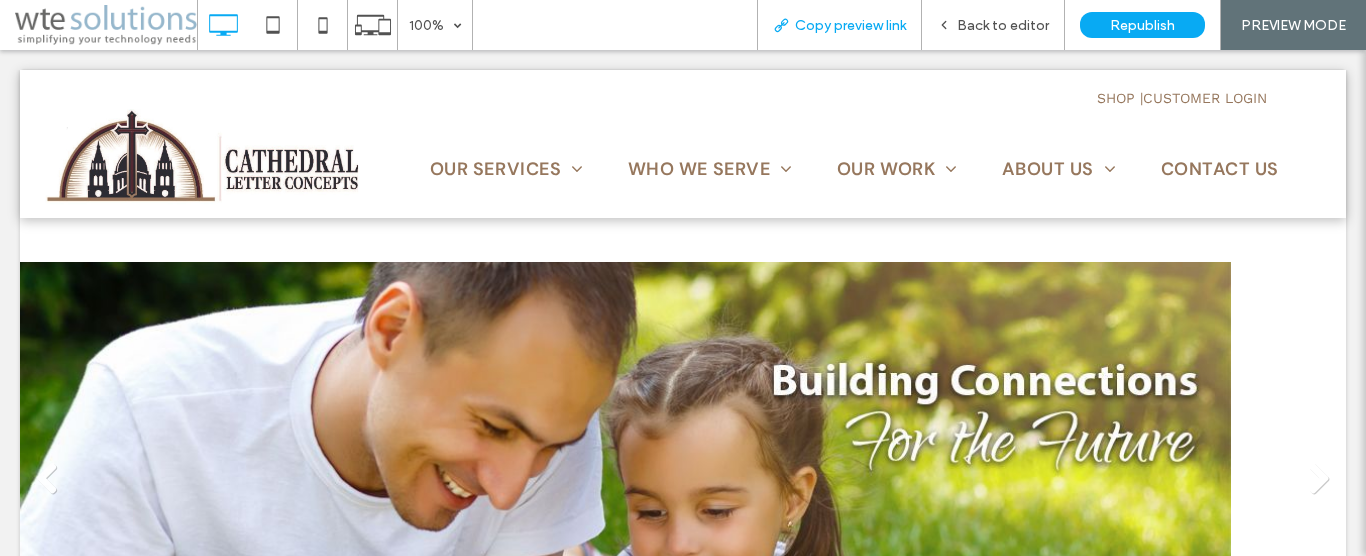 click on "Copy preview link" at bounding box center (850, 25) 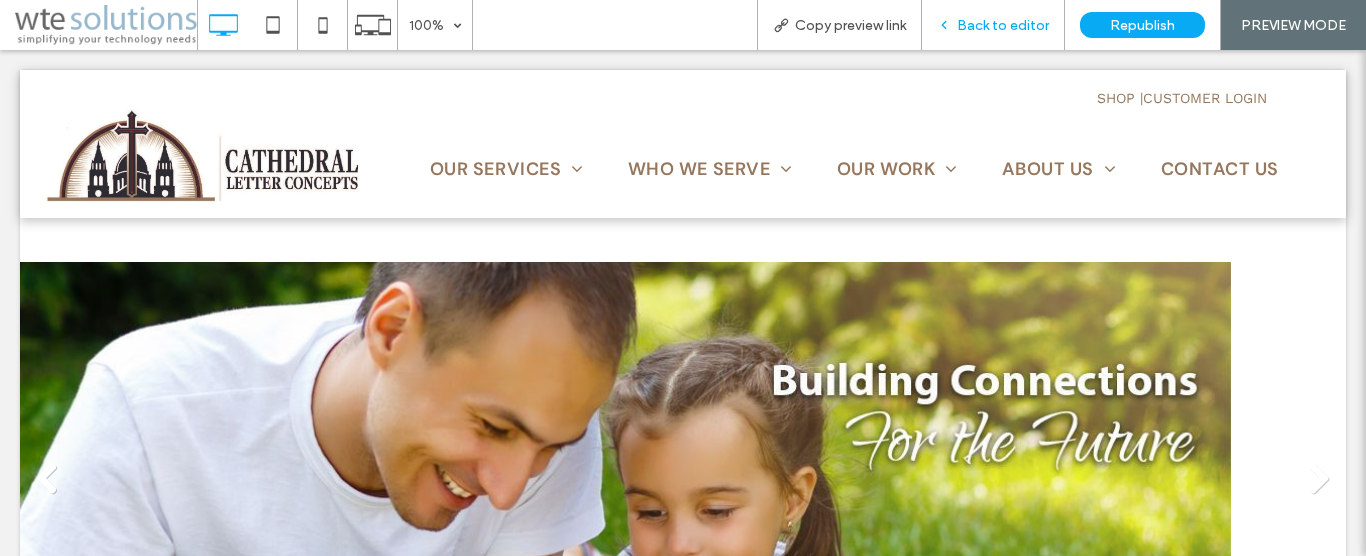 click on "Back to editor" at bounding box center [1003, 25] 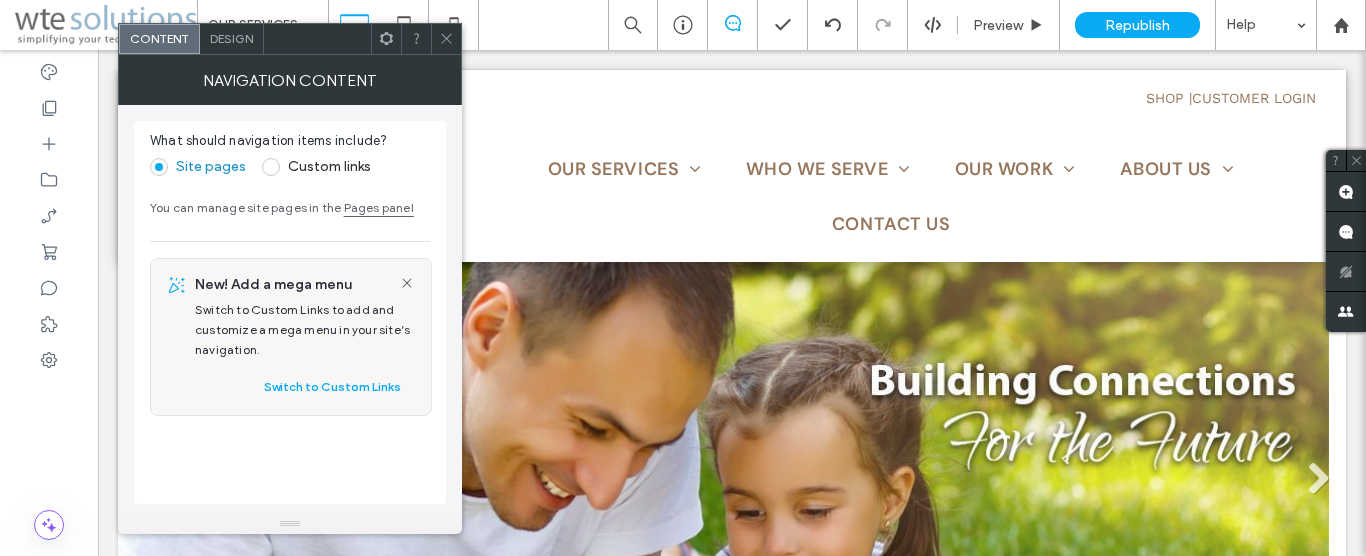 click on "Design" at bounding box center (231, 38) 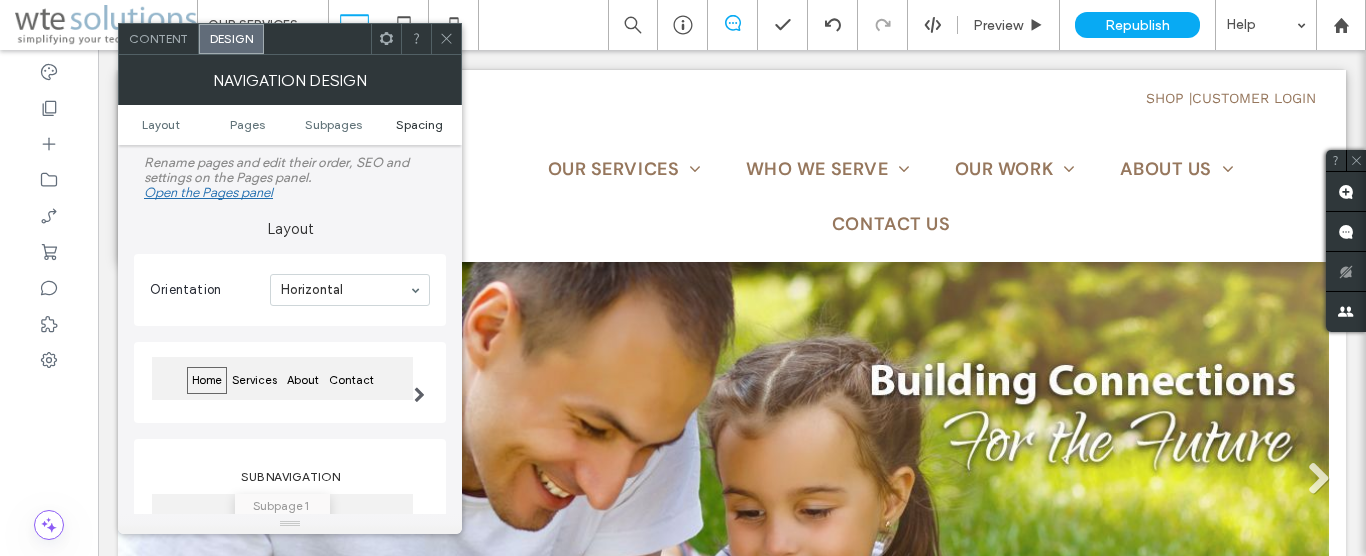 click on "Spacing" at bounding box center (419, 124) 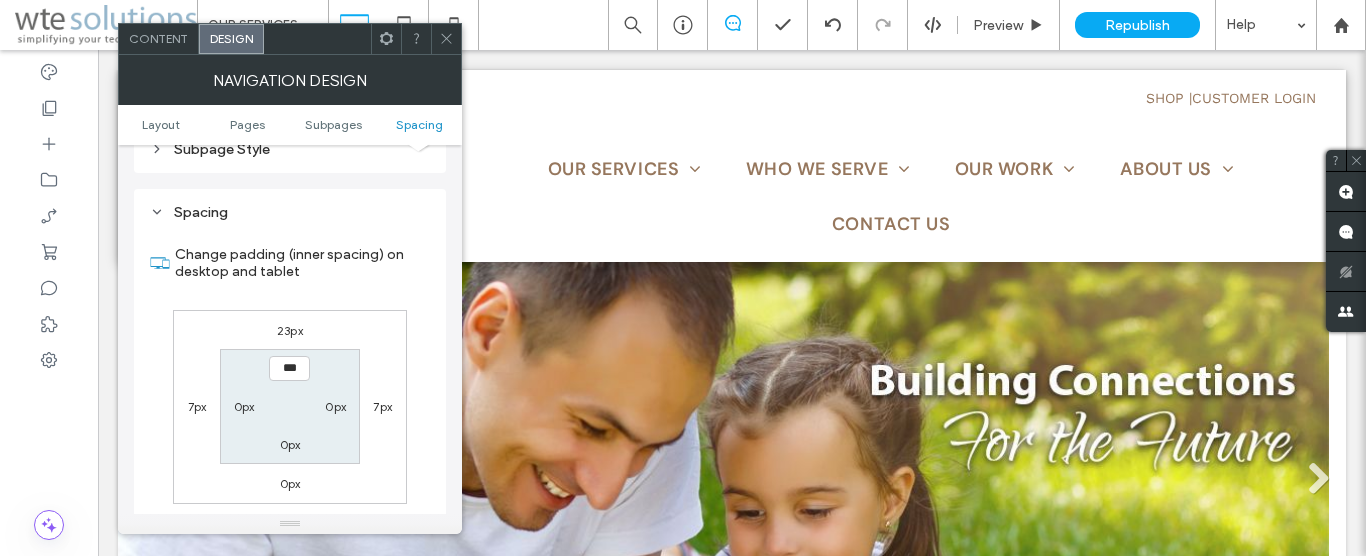 scroll, scrollTop: 737, scrollLeft: 0, axis: vertical 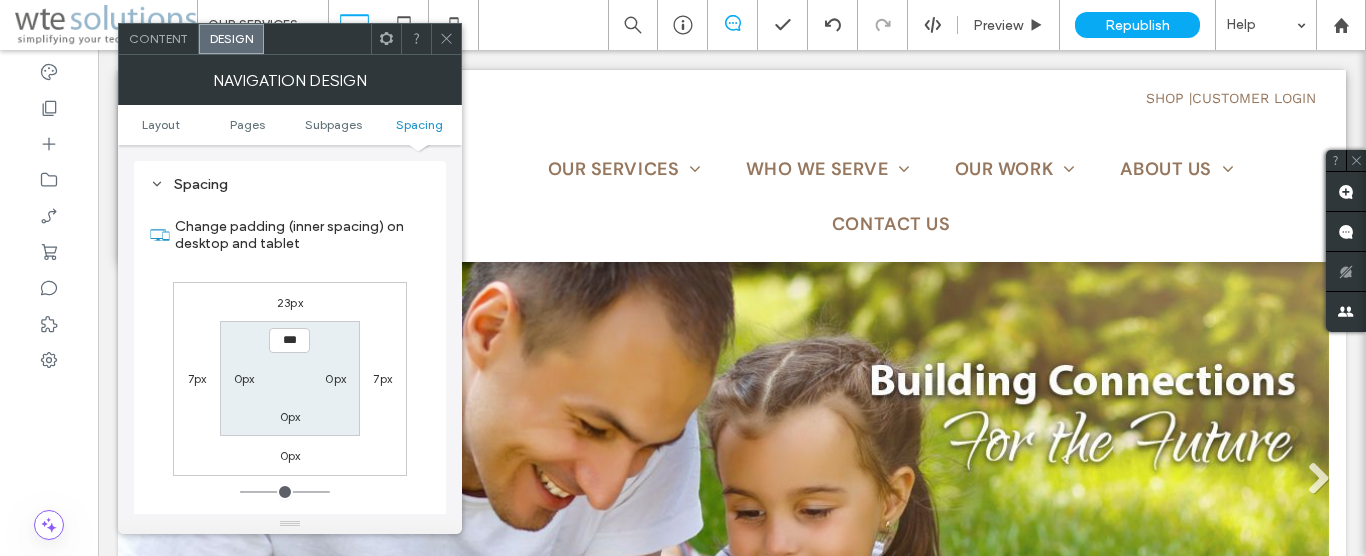 click 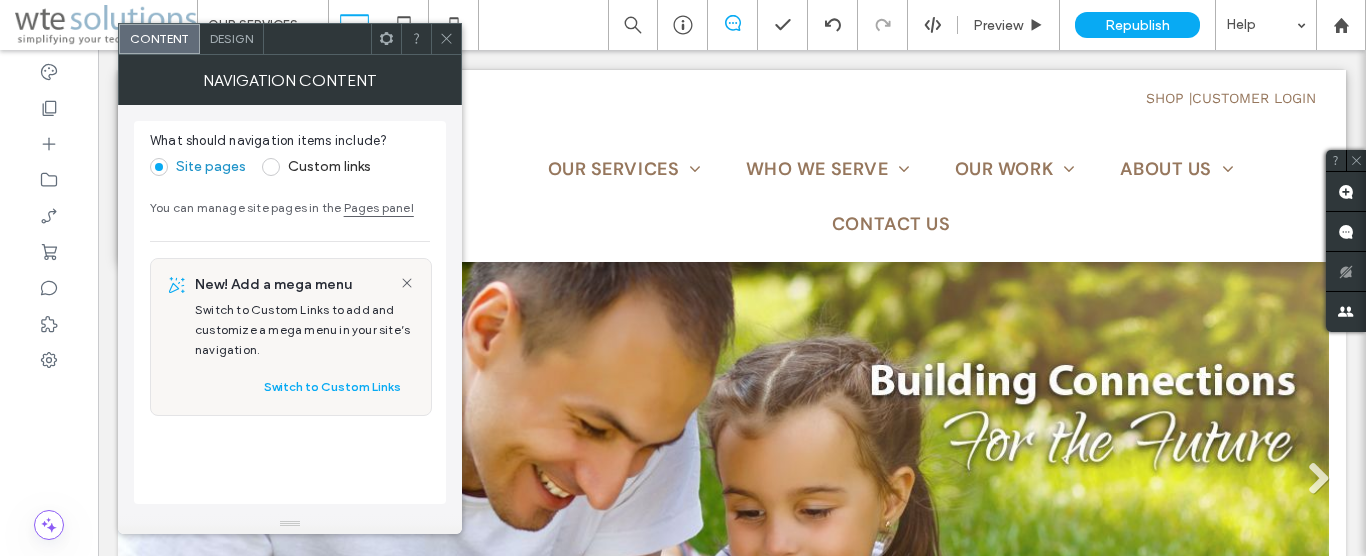 click on "Design" at bounding box center (231, 38) 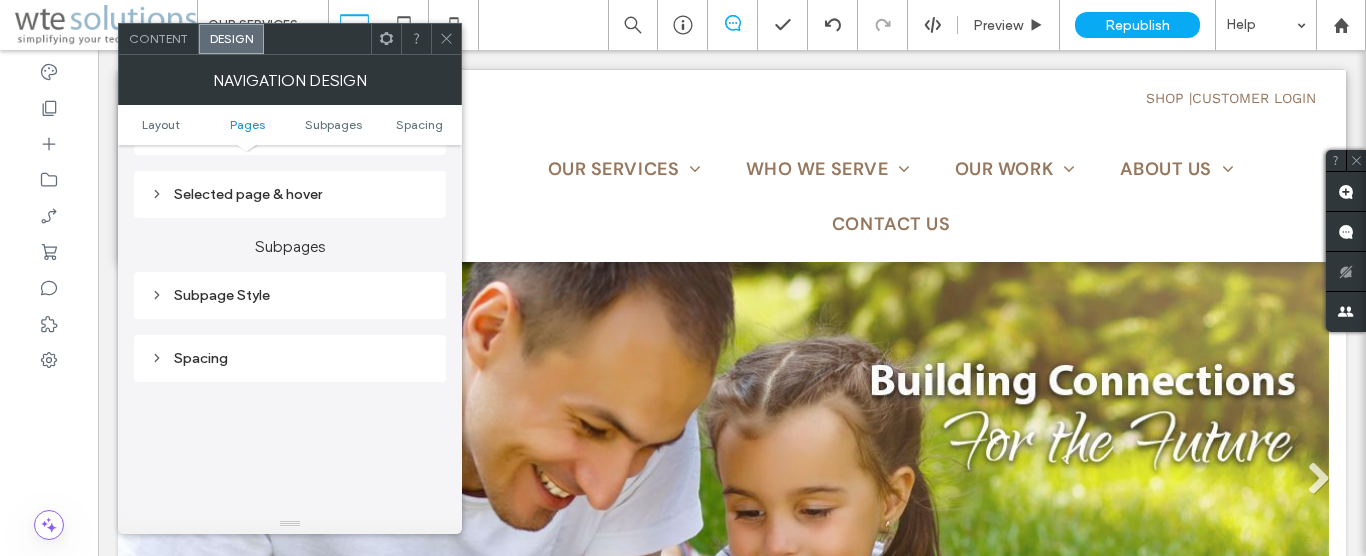 scroll, scrollTop: 570, scrollLeft: 0, axis: vertical 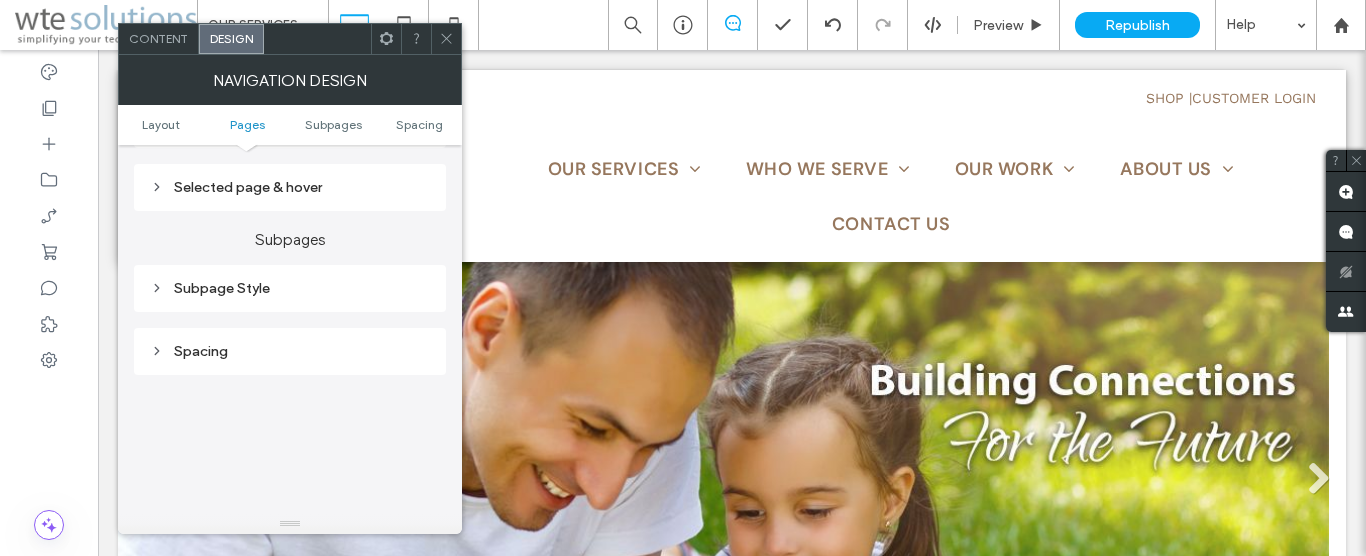 click 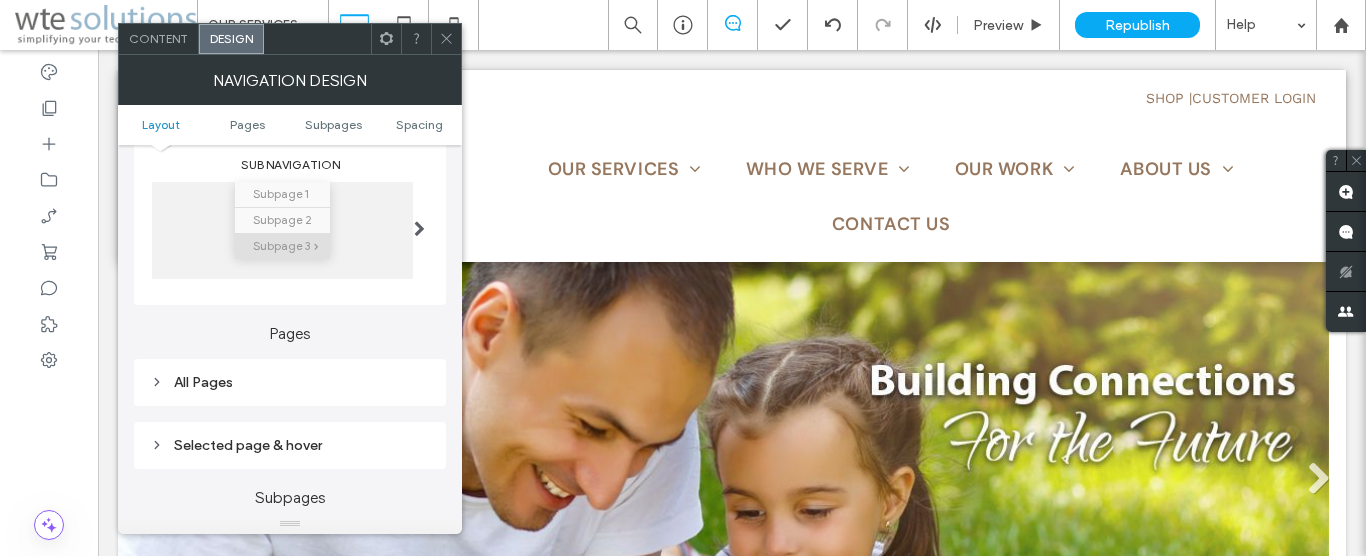 scroll, scrollTop: 342, scrollLeft: 0, axis: vertical 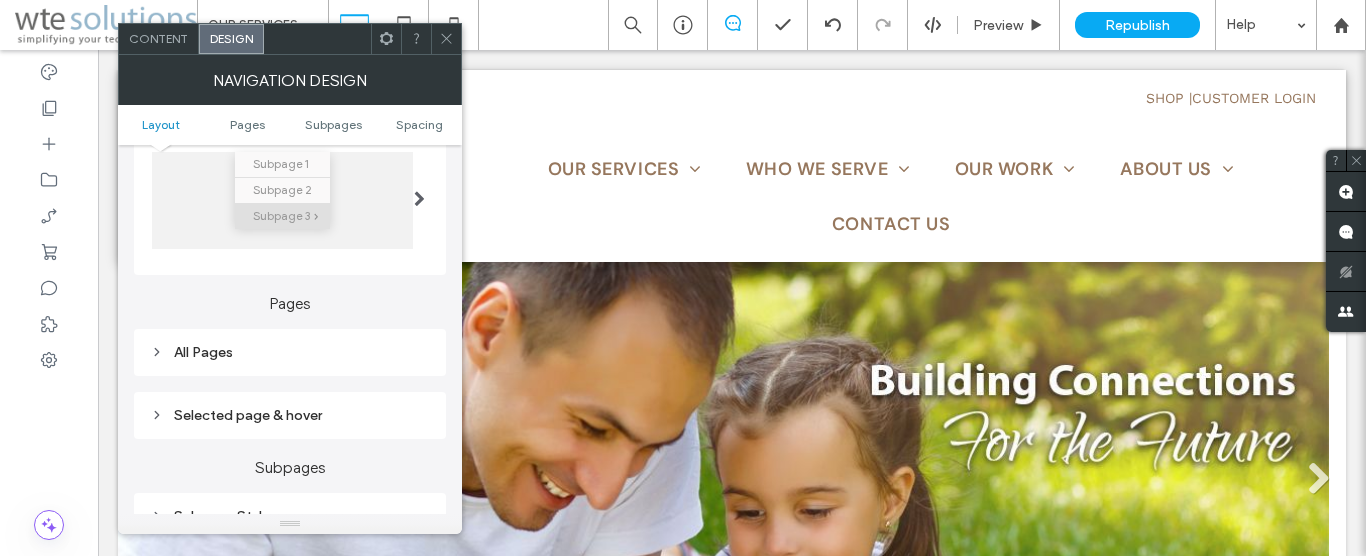 click 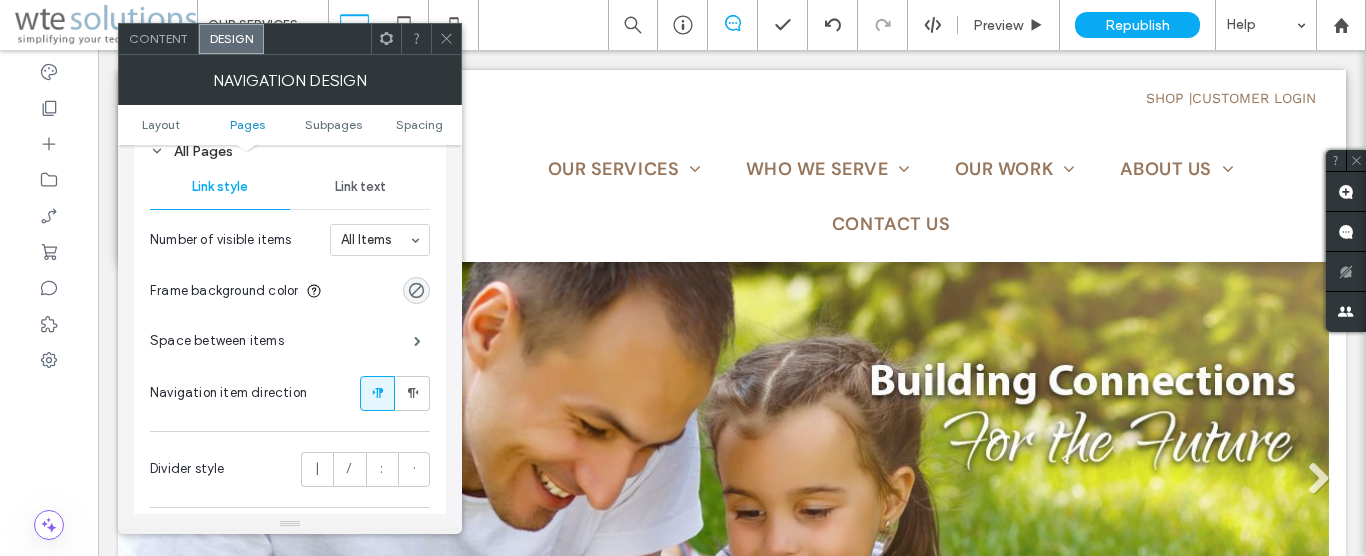scroll, scrollTop: 570, scrollLeft: 0, axis: vertical 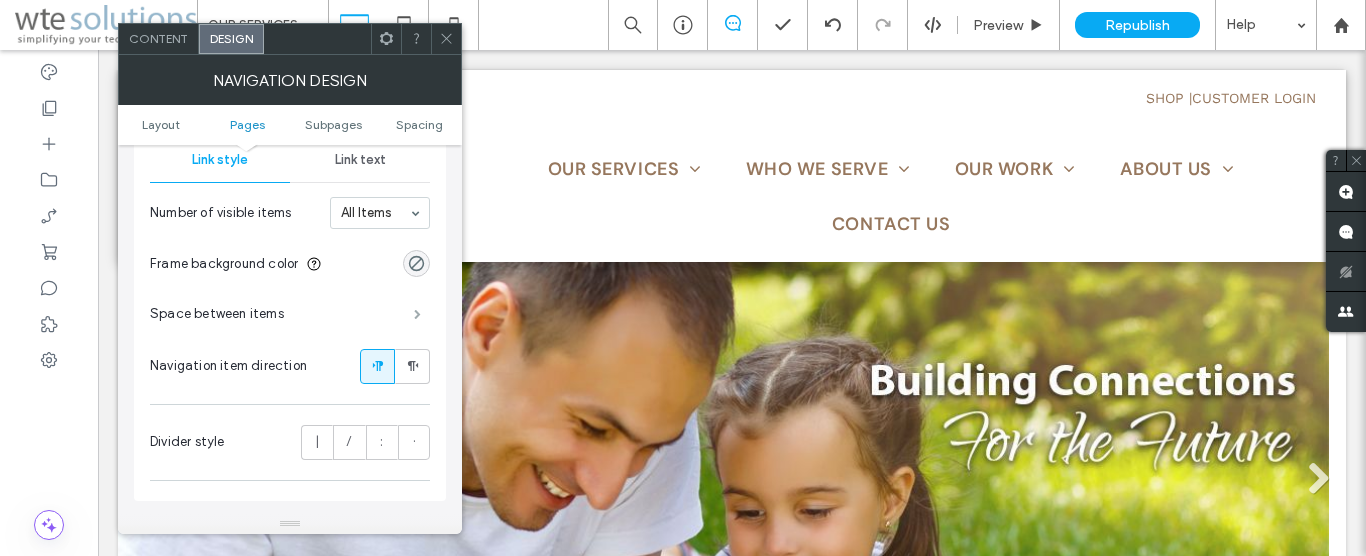 click at bounding box center [417, 314] 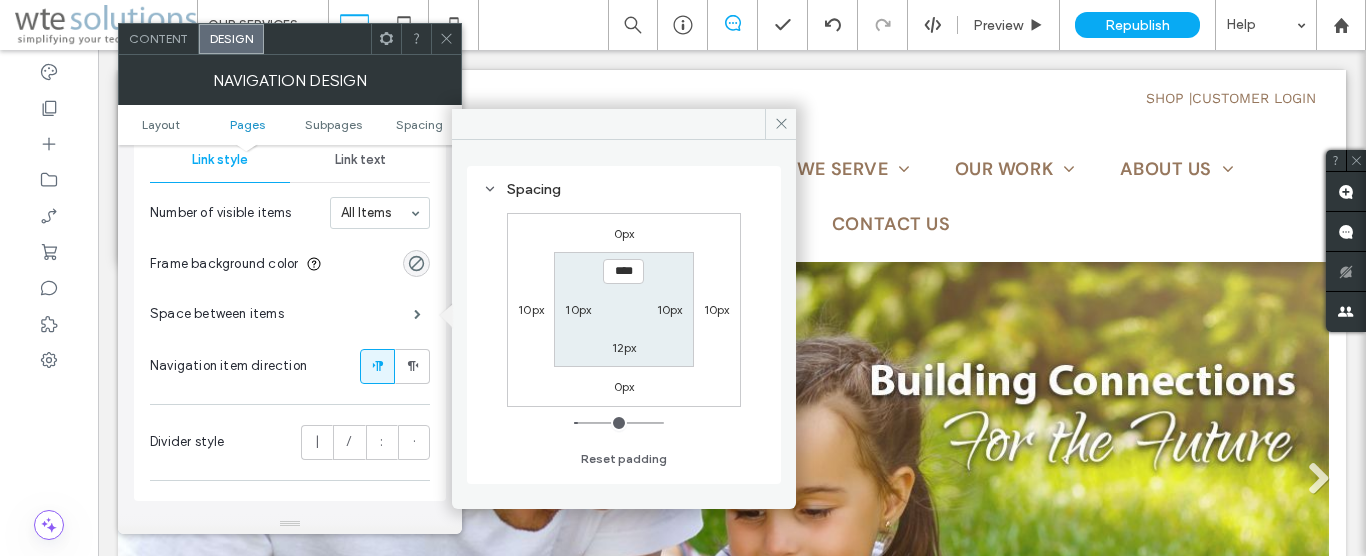 click on "10px" at bounding box center [531, 309] 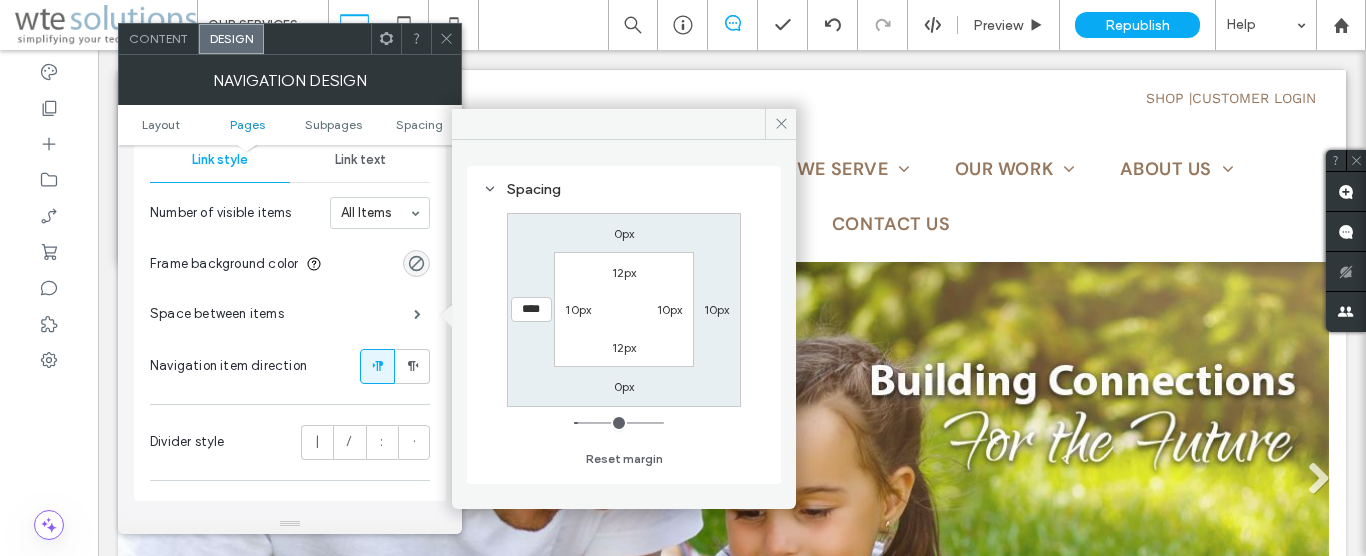 type on "**" 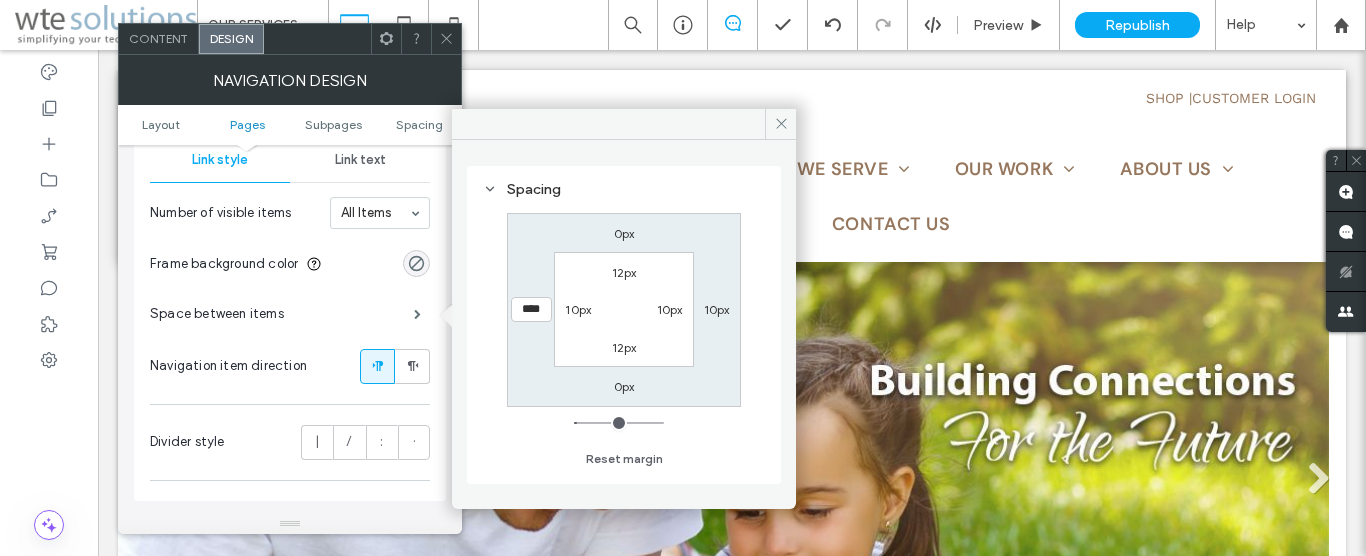 click on "****" at bounding box center (531, 309) 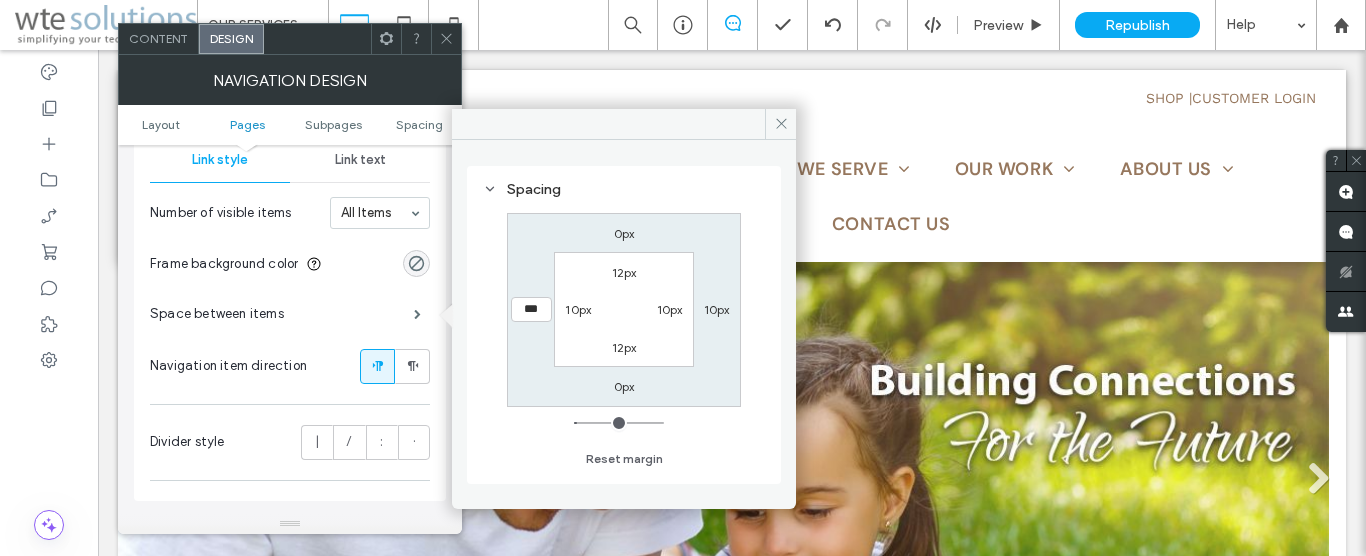 type on "***" 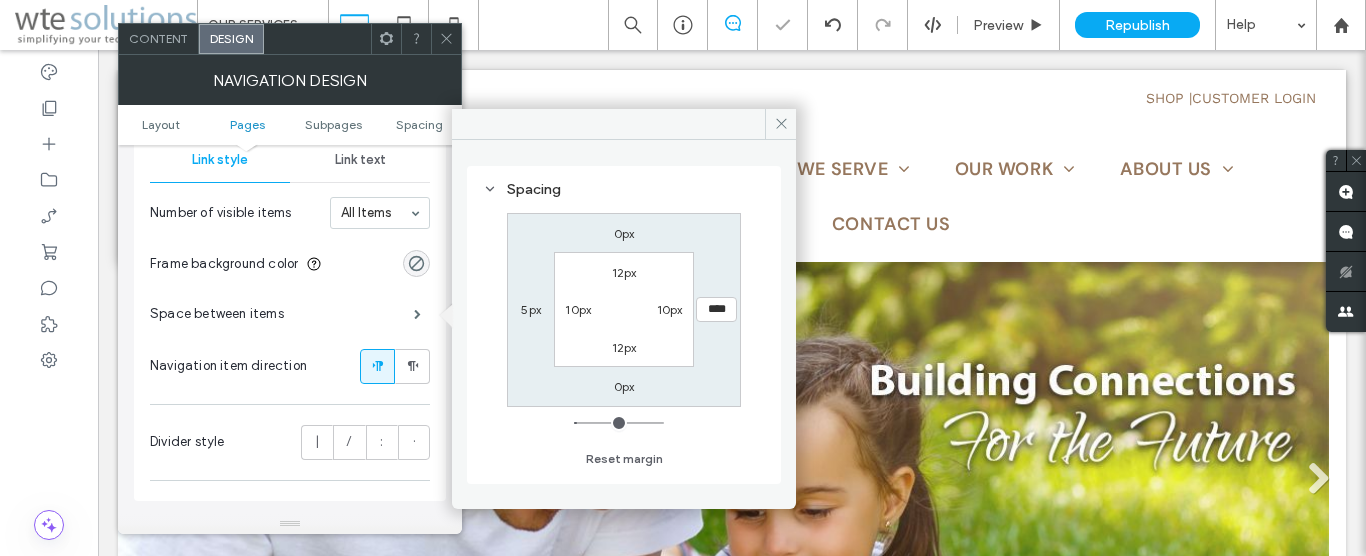 click on "****" at bounding box center (716, 309) 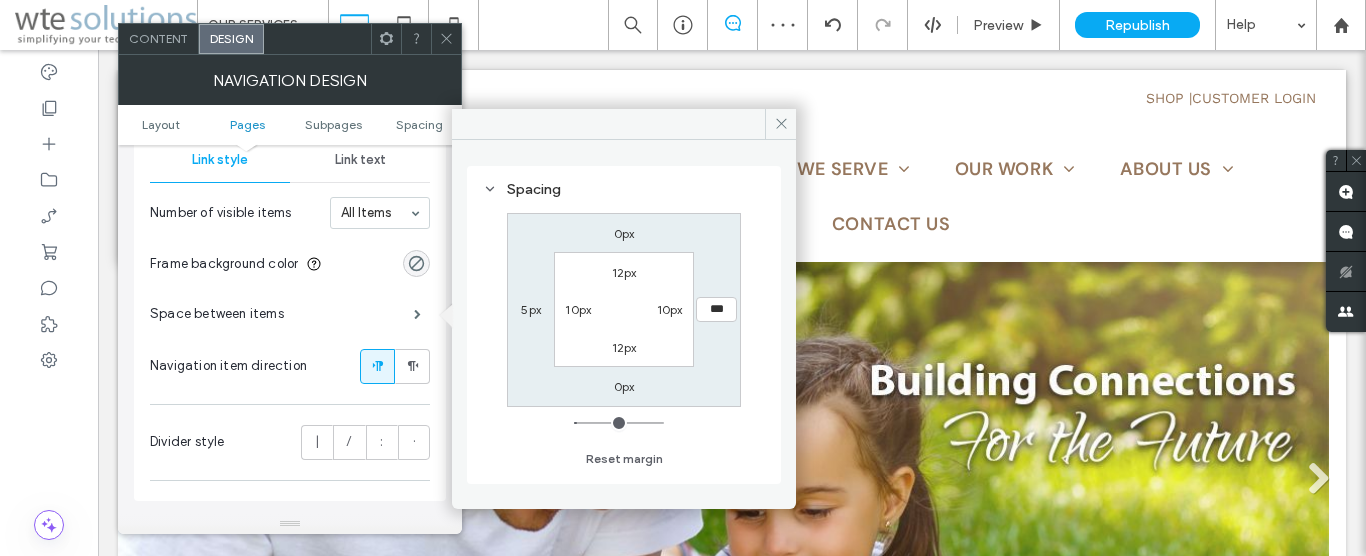 type on "***" 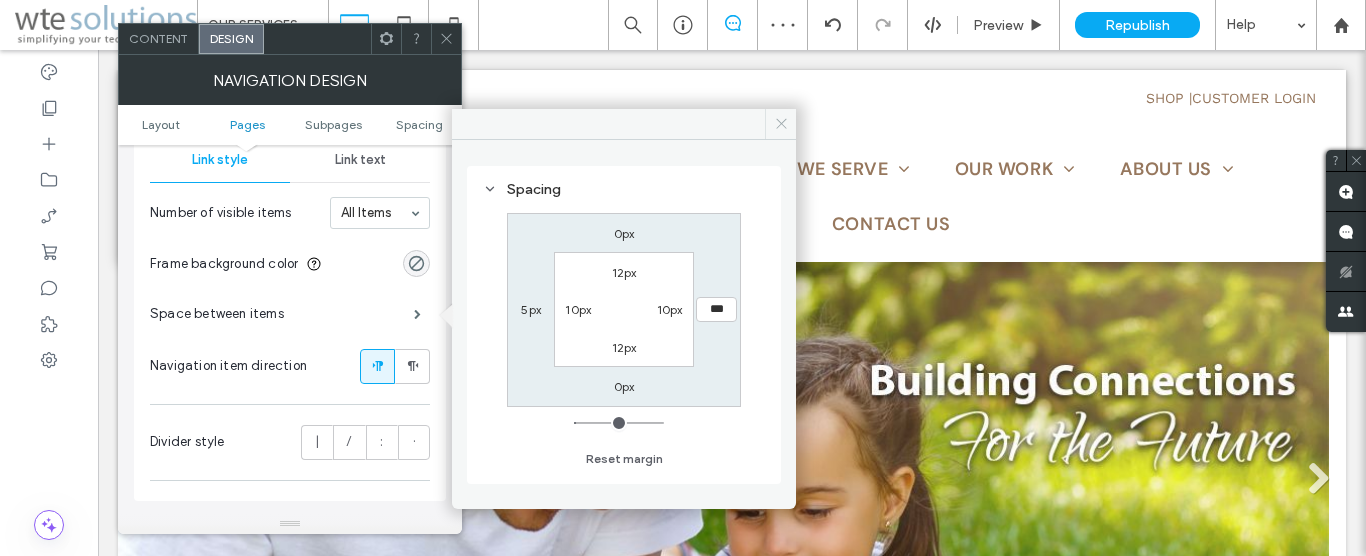 click 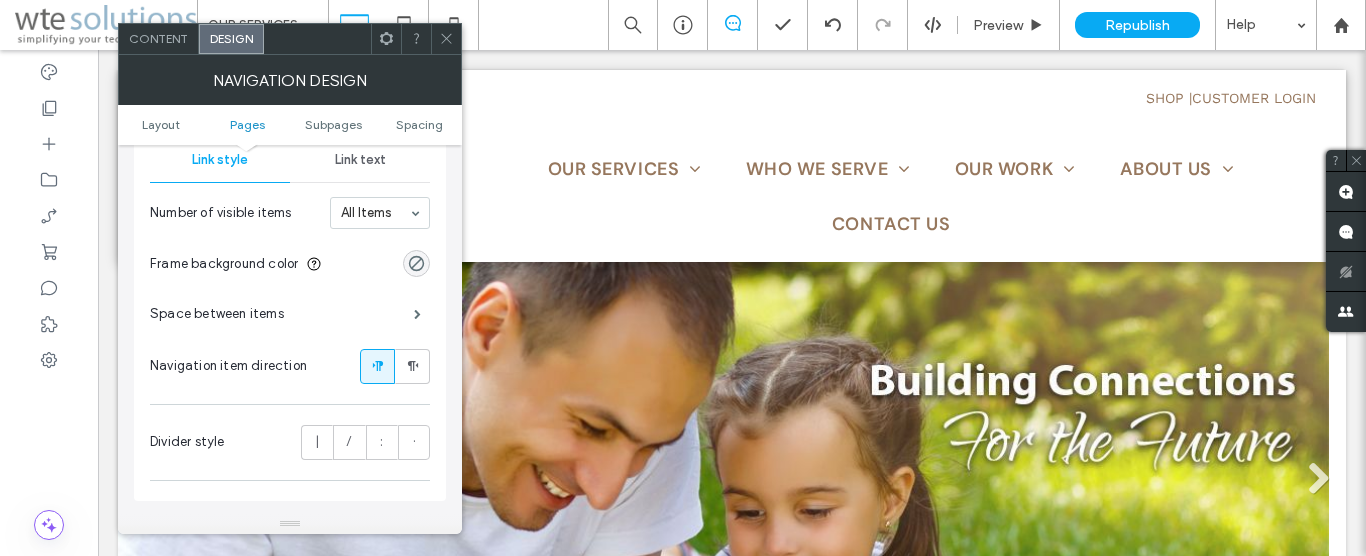 click 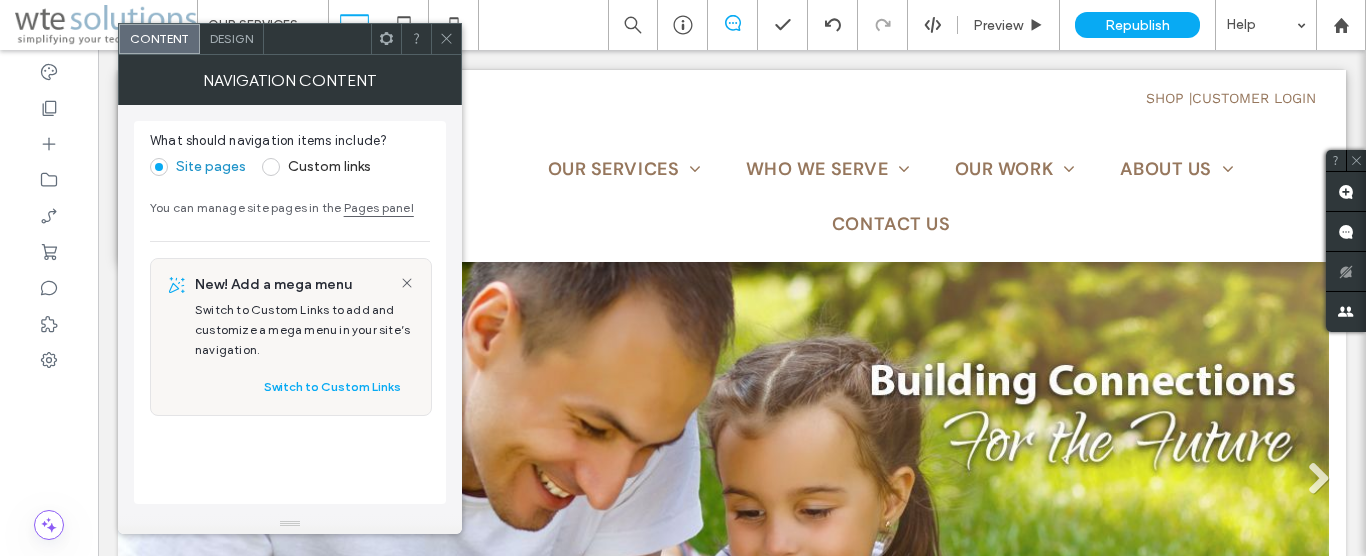 click on "Design" at bounding box center (231, 38) 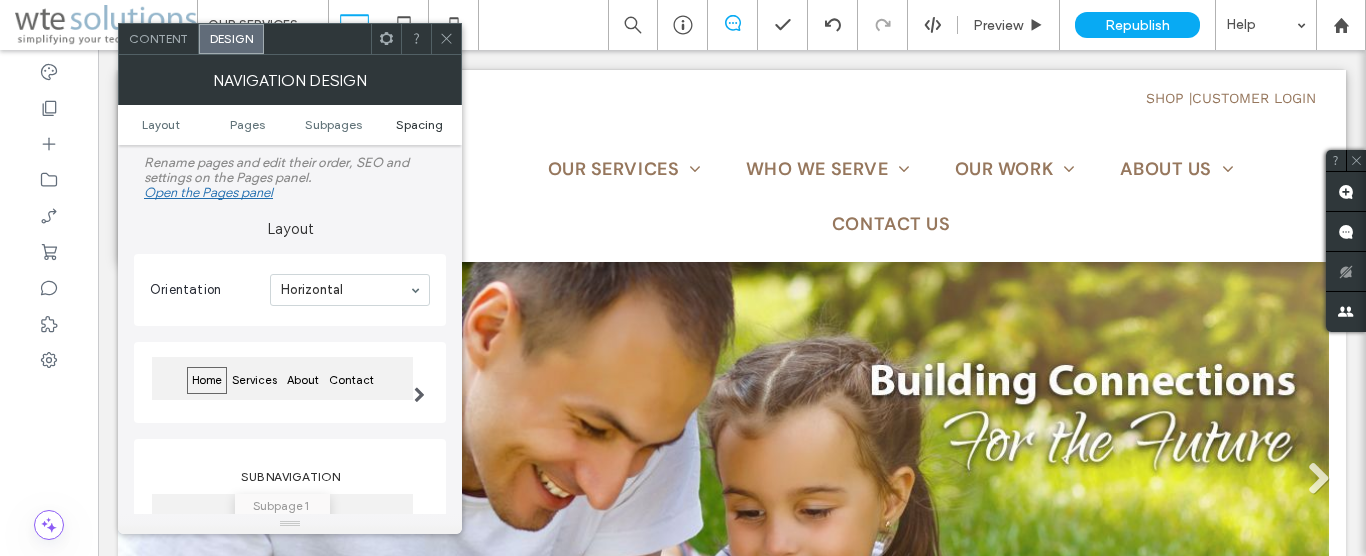 click on "Spacing" at bounding box center (419, 124) 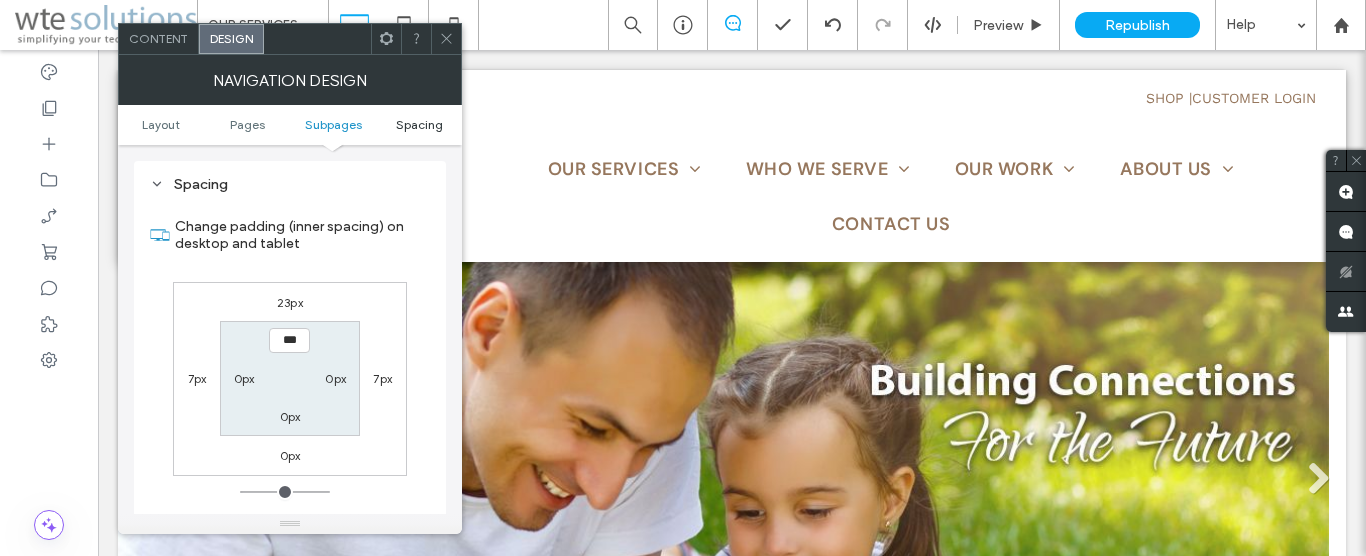 scroll, scrollTop: 737, scrollLeft: 0, axis: vertical 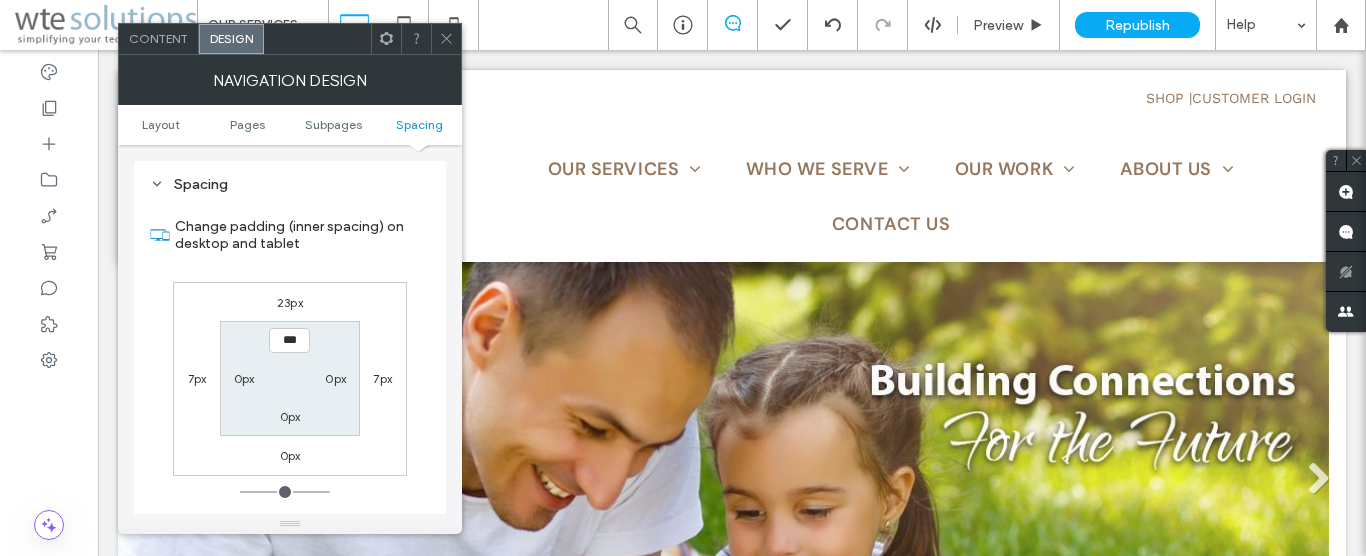 click at bounding box center [446, 39] 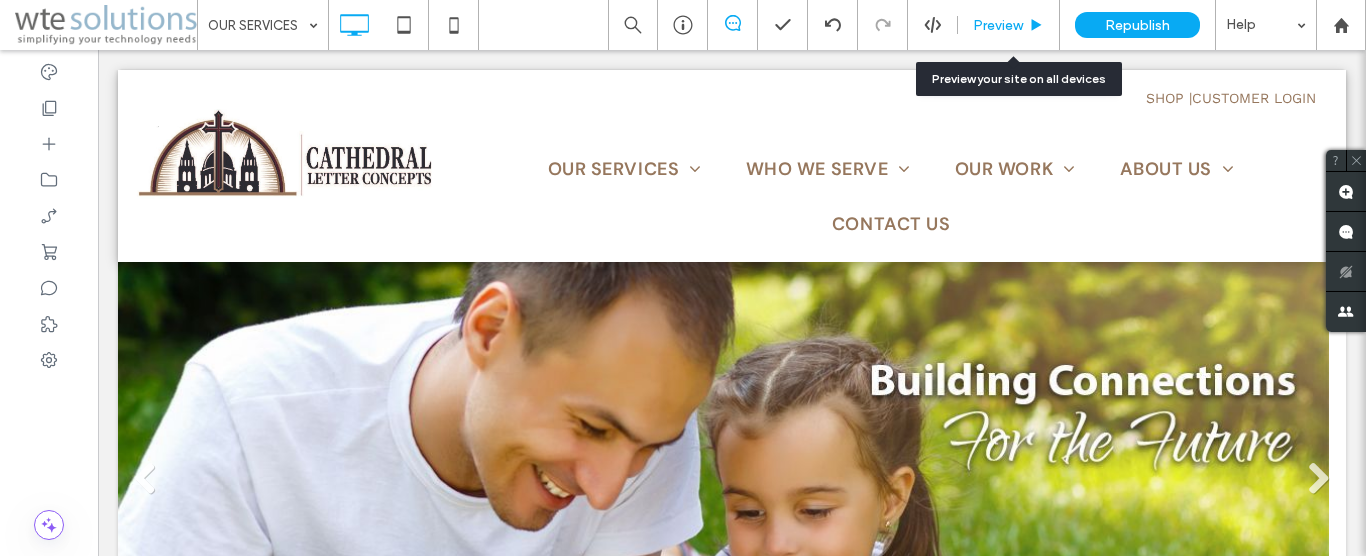 click on "Preview" at bounding box center (998, 25) 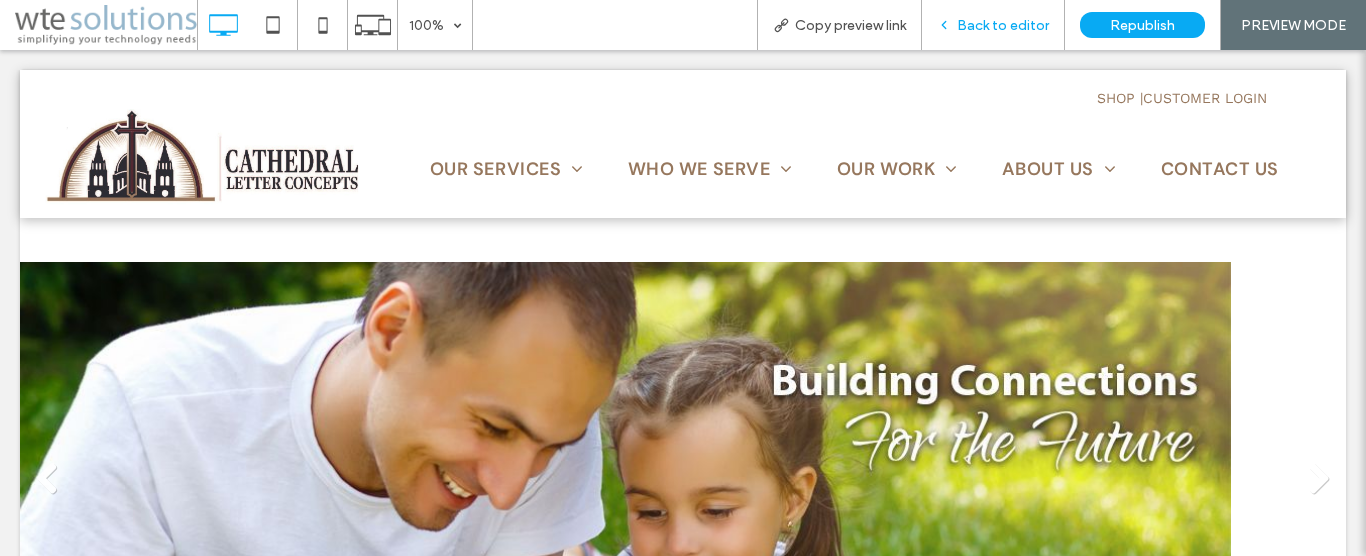 click on "Back to editor" at bounding box center (1003, 25) 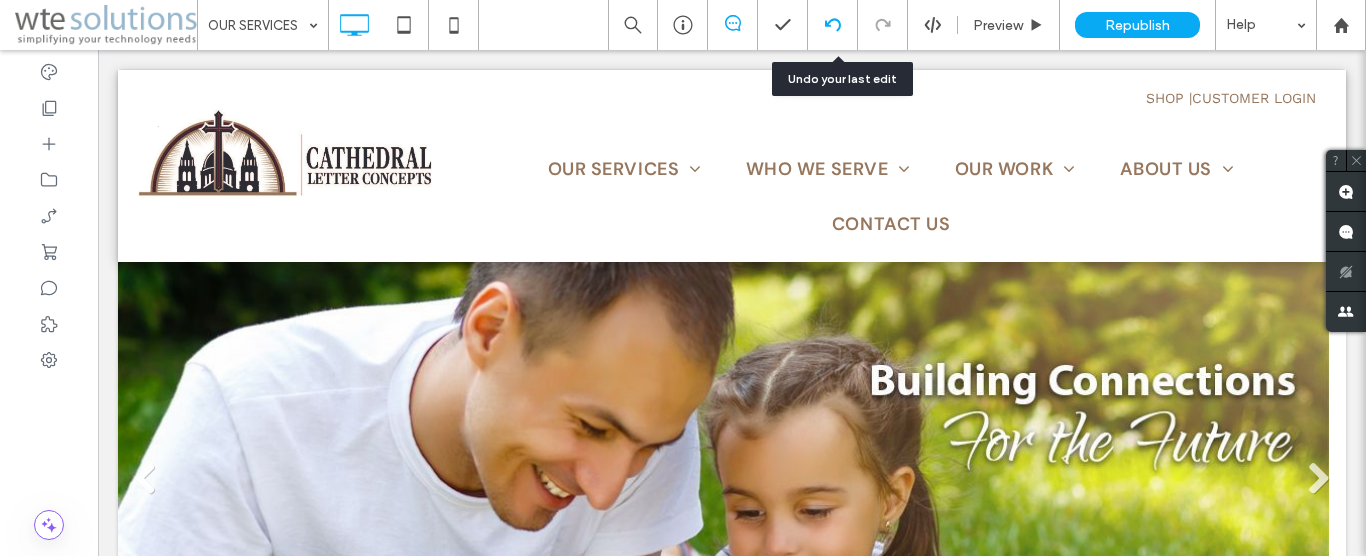 click 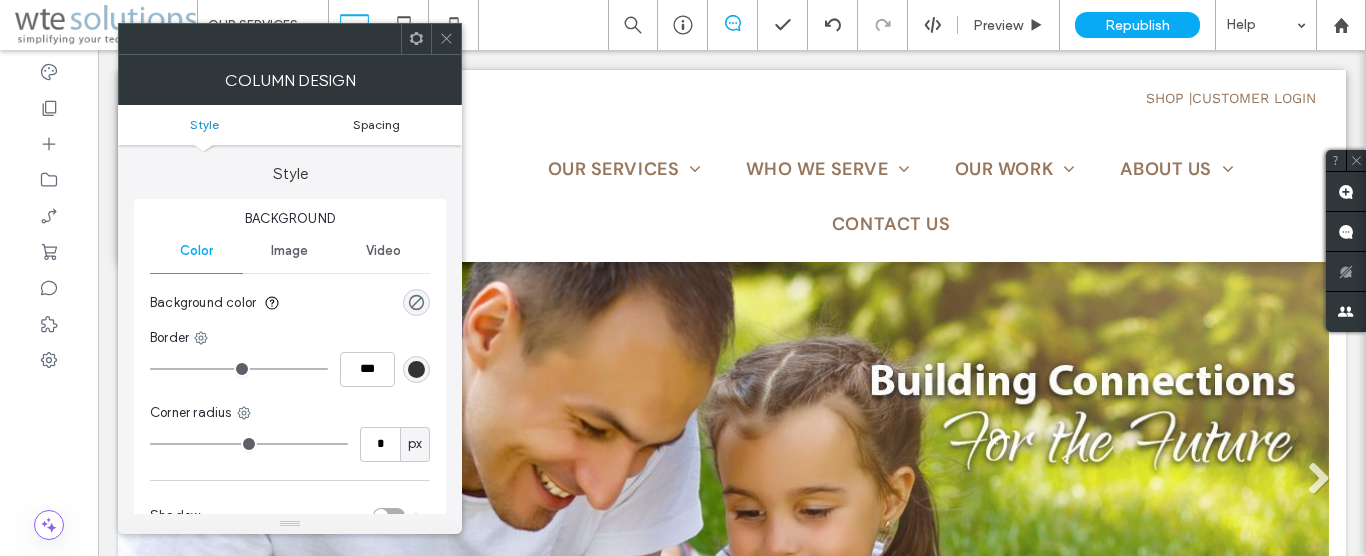 click on "Spacing" at bounding box center [376, 124] 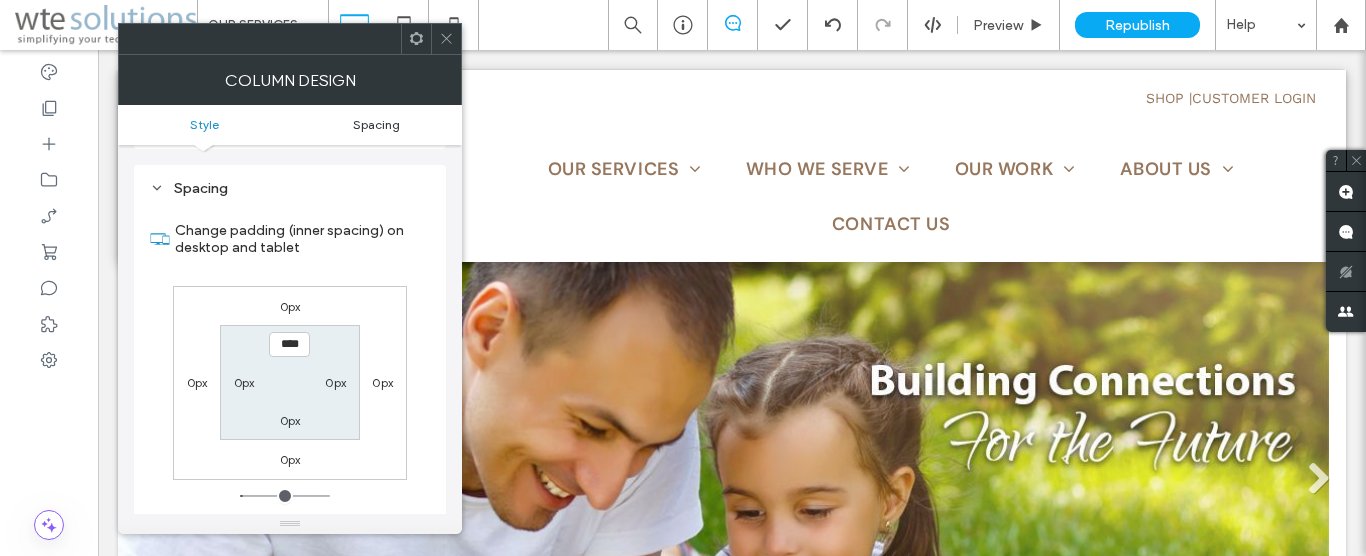 scroll, scrollTop: 406, scrollLeft: 0, axis: vertical 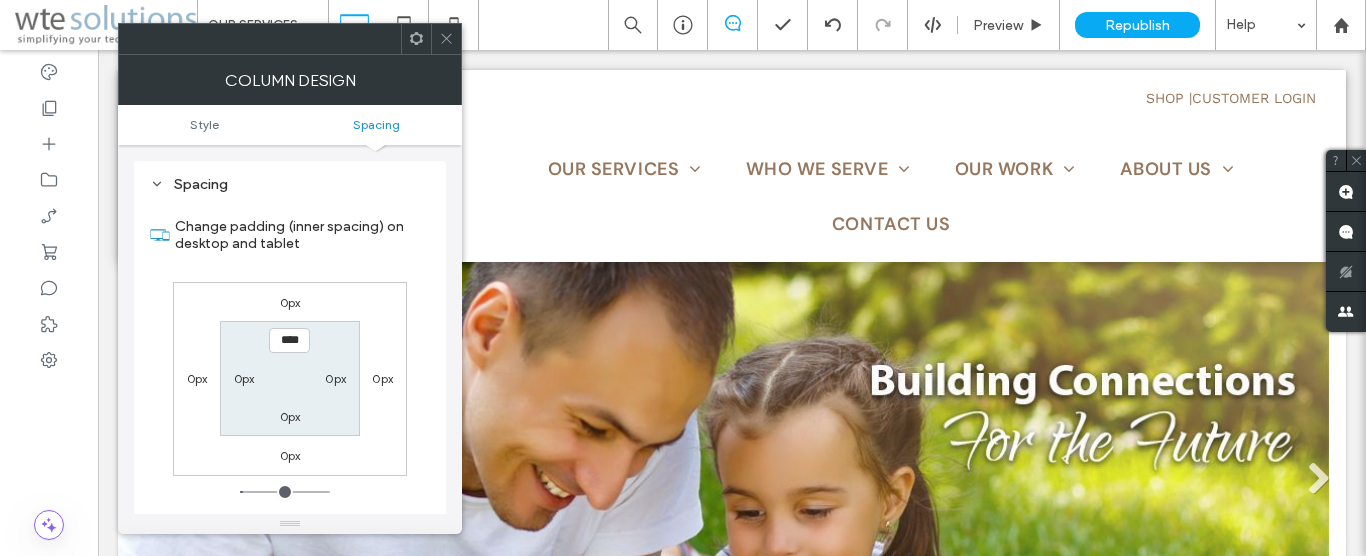click 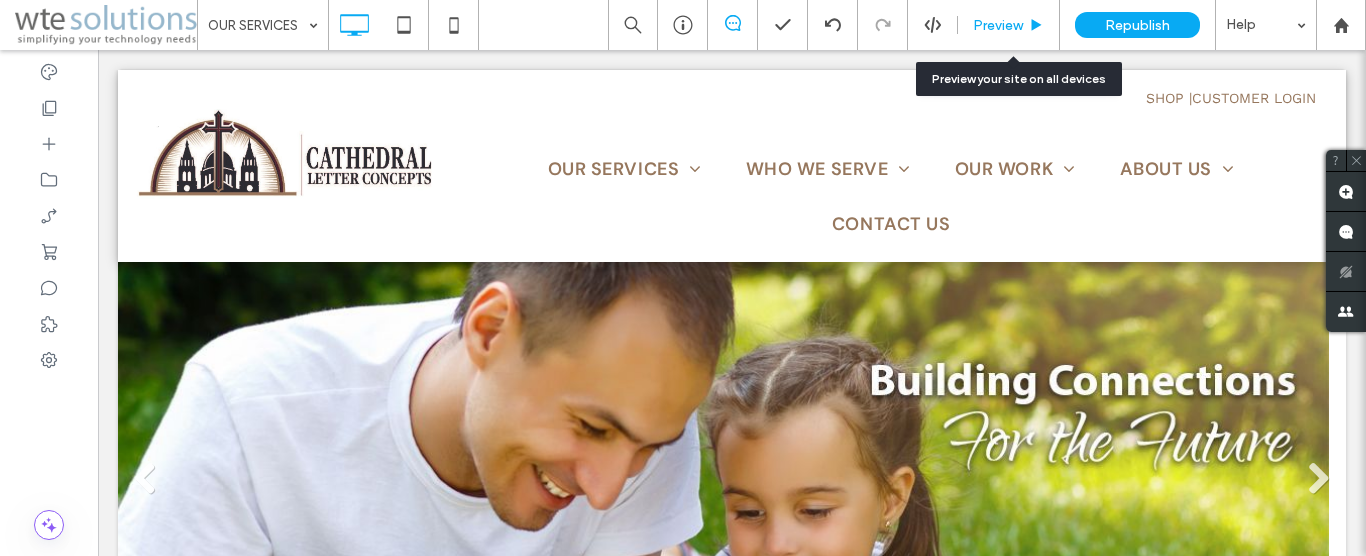 click on "Preview" at bounding box center [998, 25] 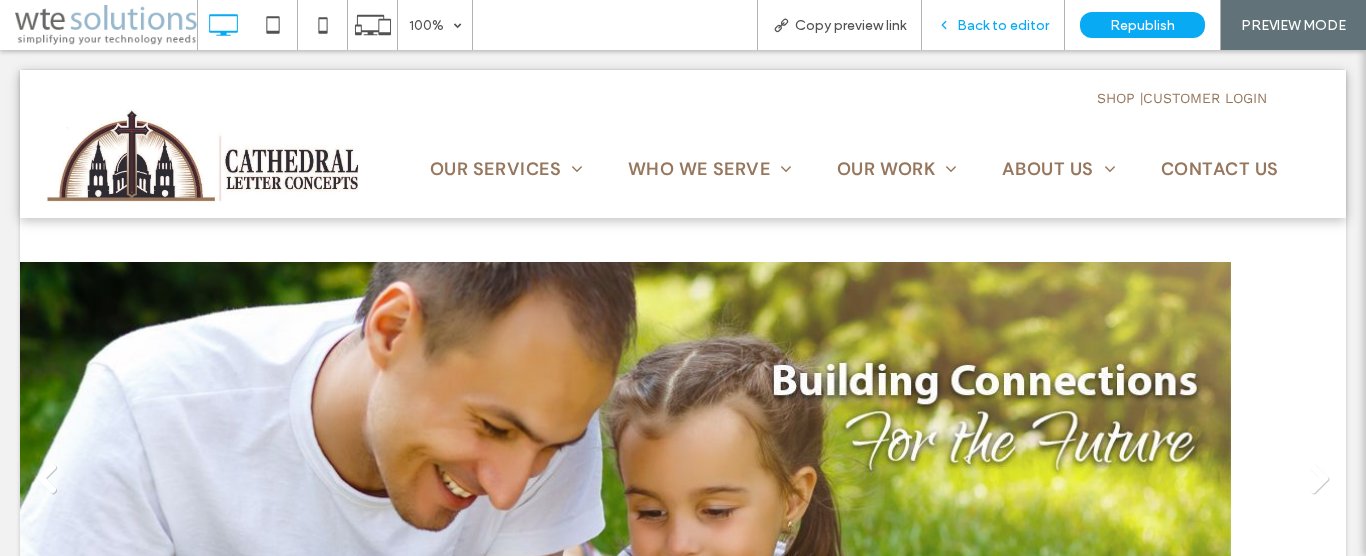 click on "Back to editor" at bounding box center [1003, 25] 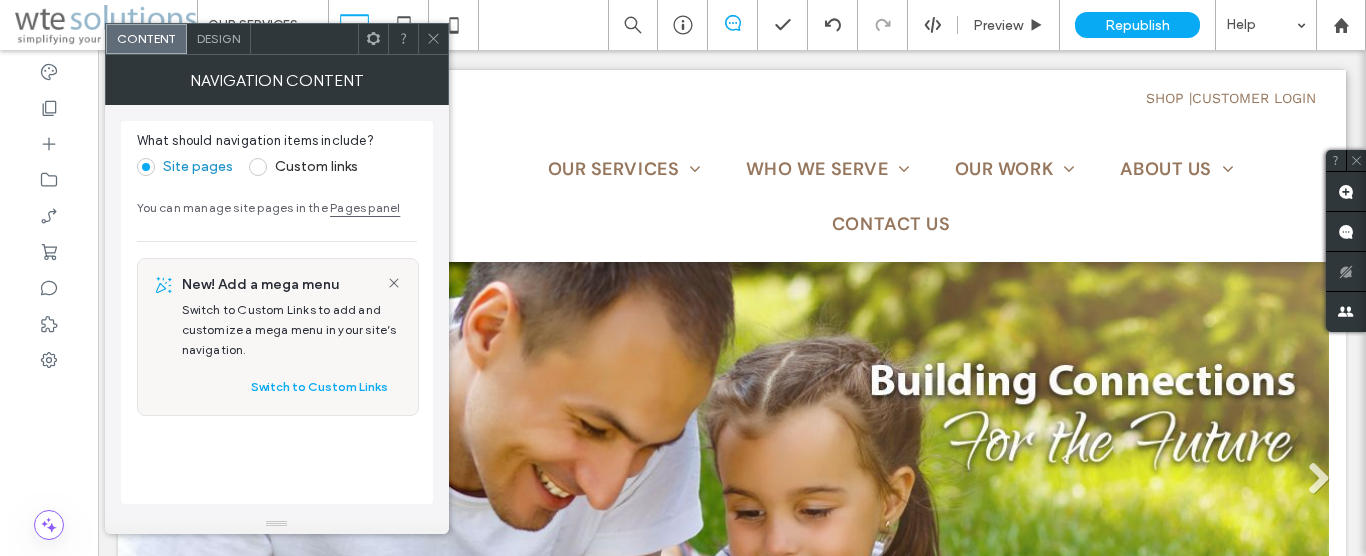click on "Design" at bounding box center (218, 38) 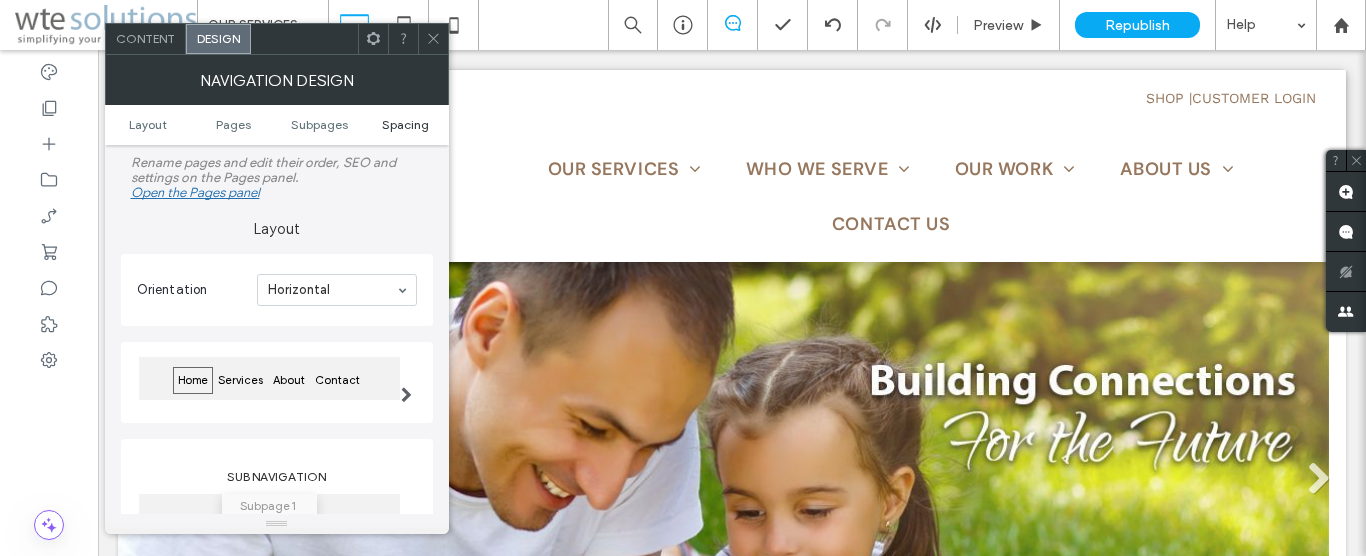 click on "Spacing" at bounding box center [405, 124] 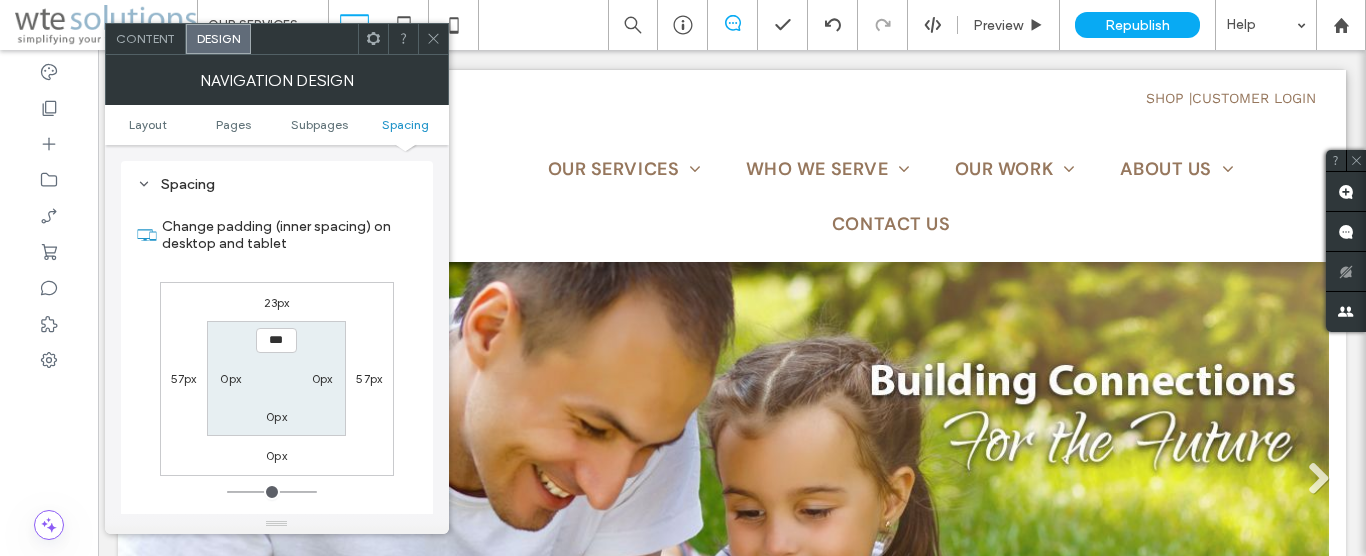 scroll, scrollTop: 737, scrollLeft: 0, axis: vertical 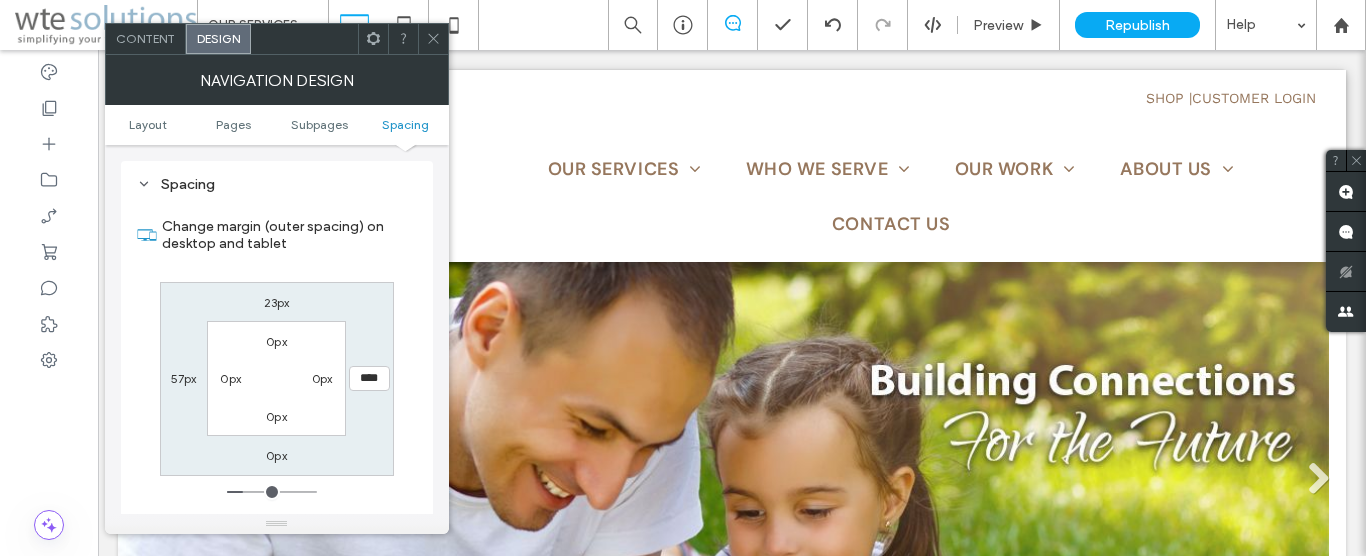 click on "****" at bounding box center (369, 378) 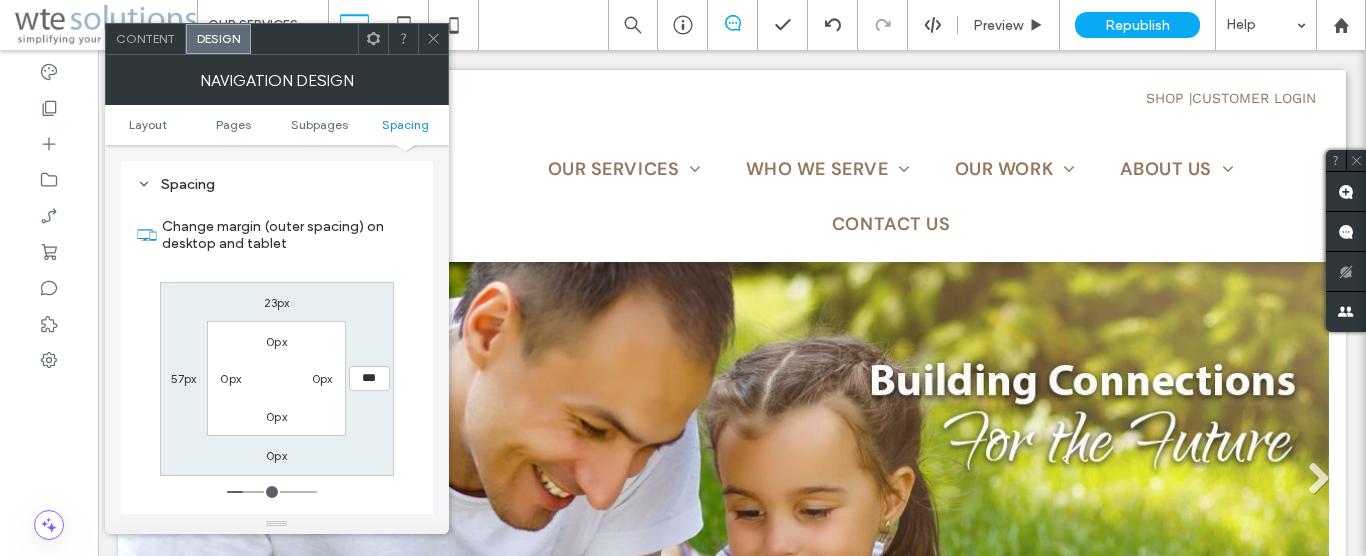 type on "***" 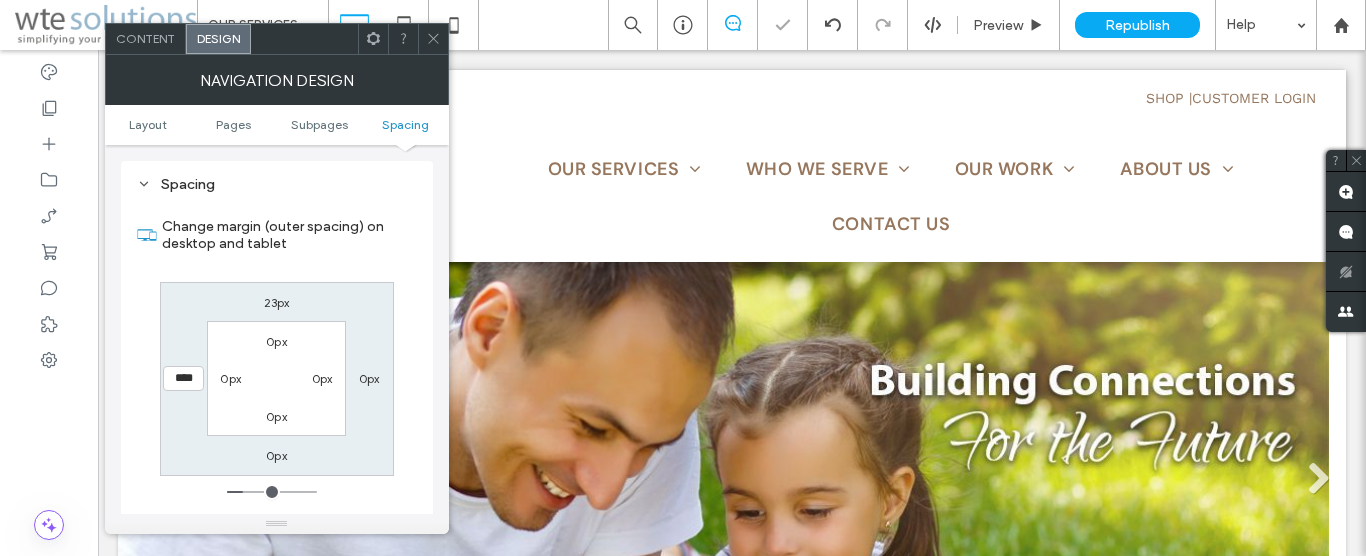 click on "****" at bounding box center [183, 378] 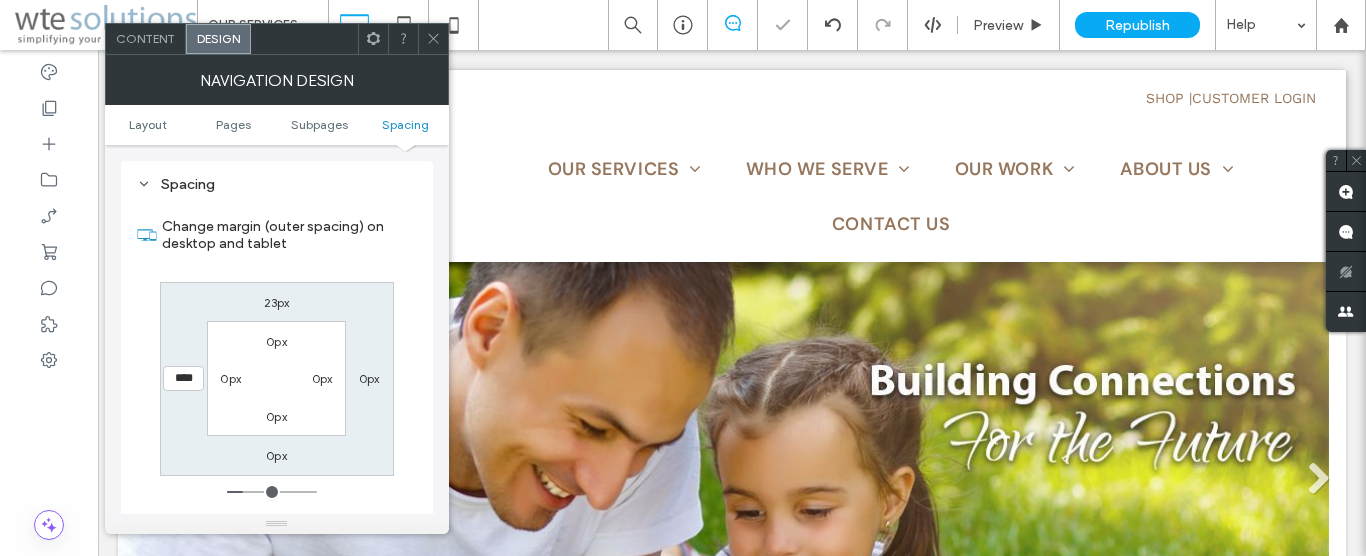 click on "****" at bounding box center [183, 378] 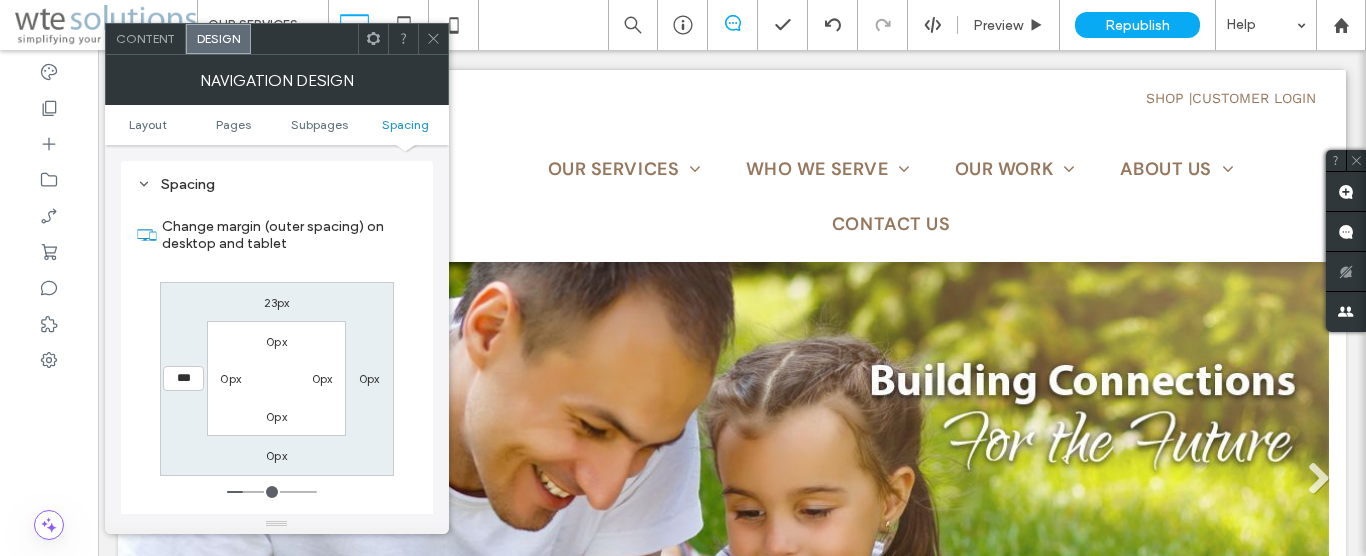 type on "***" 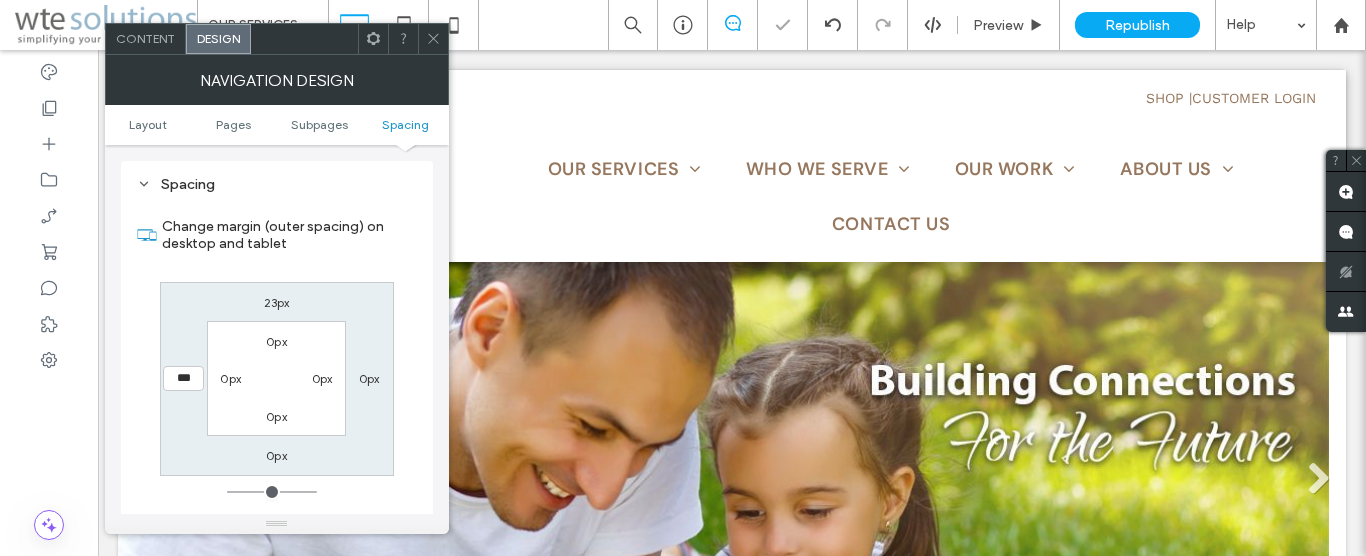 click on "23px 0px 0px *** 0px 0px 0px 0px" at bounding box center [277, 379] 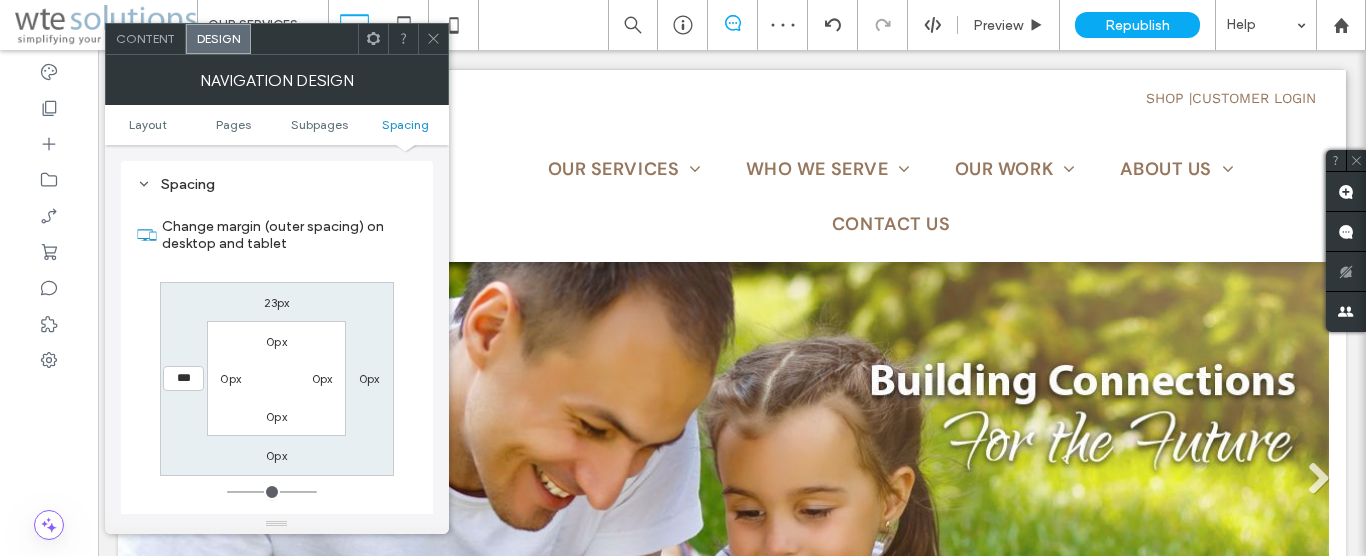 click 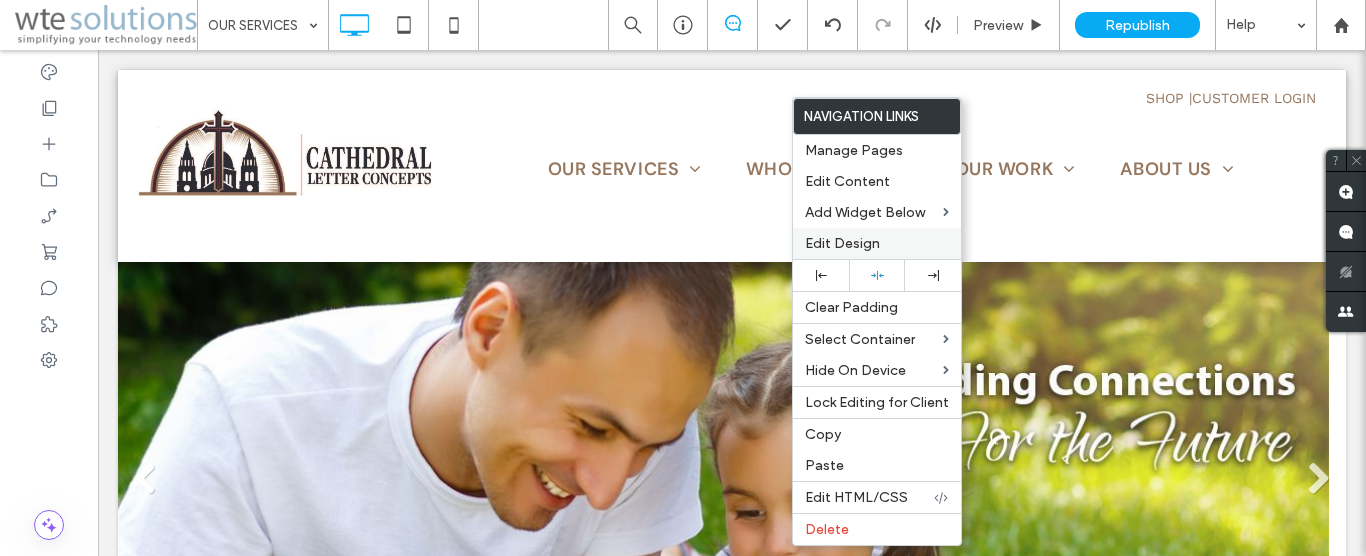 click on "Edit Design" at bounding box center (842, 243) 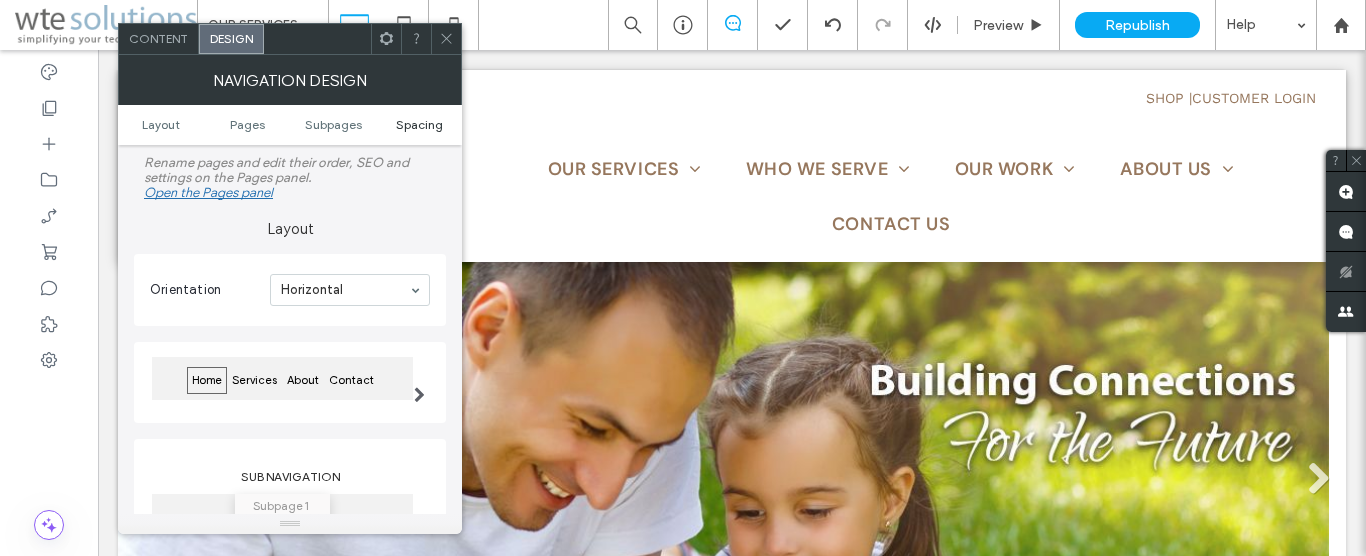 click on "Spacing" at bounding box center (419, 124) 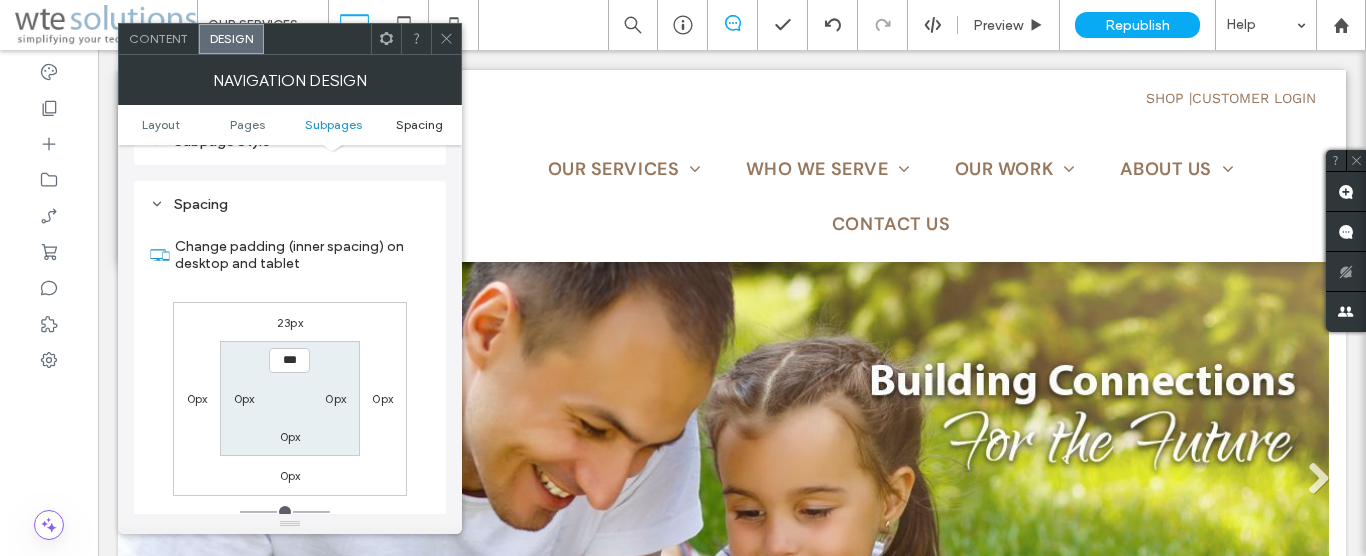 scroll, scrollTop: 737, scrollLeft: 0, axis: vertical 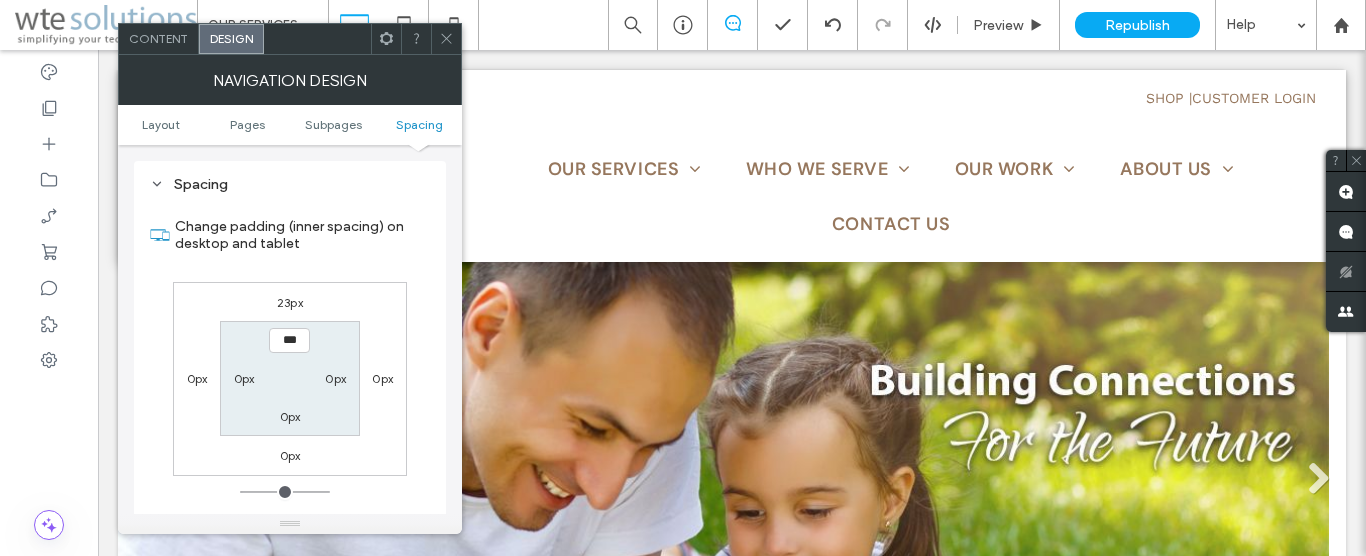 click 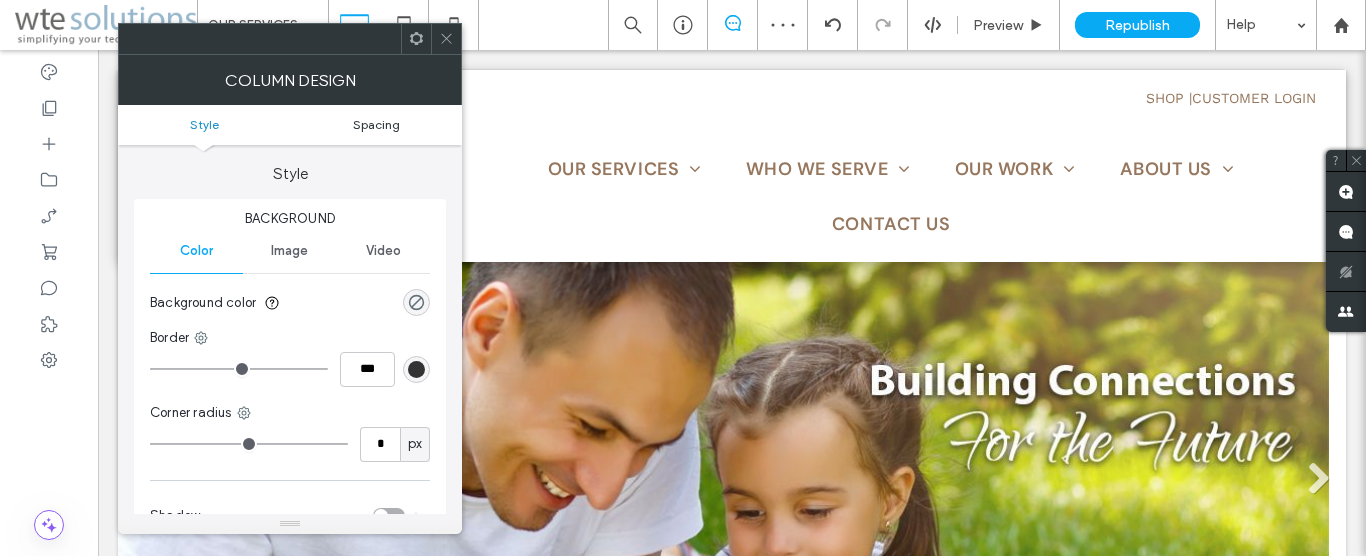 click on "Spacing" at bounding box center [376, 124] 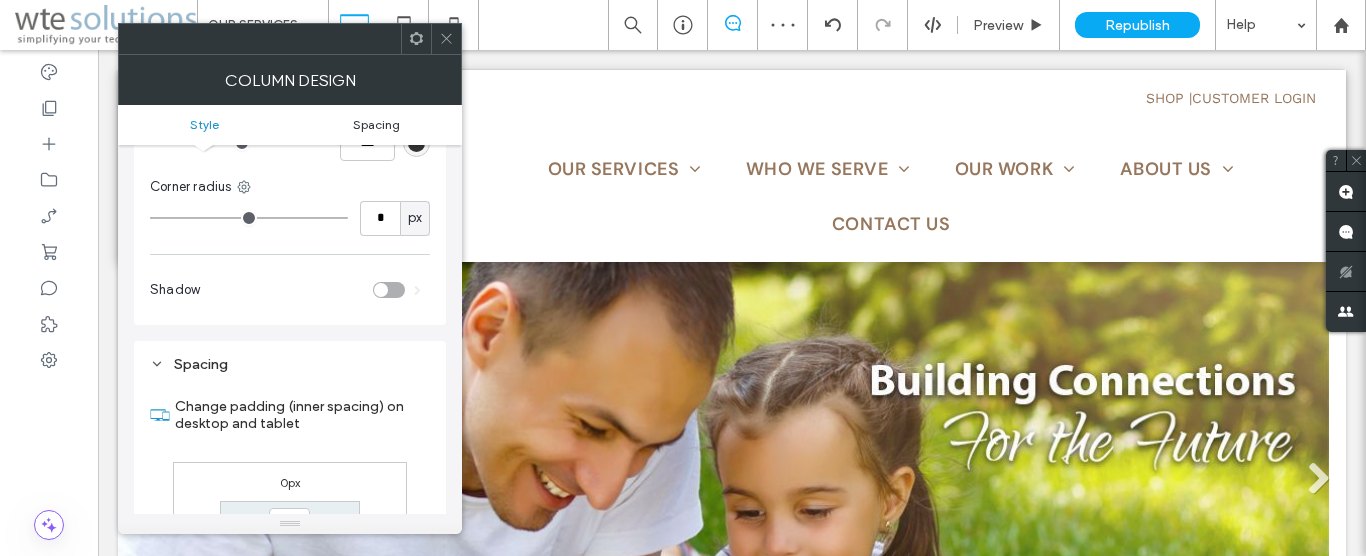 scroll, scrollTop: 406, scrollLeft: 0, axis: vertical 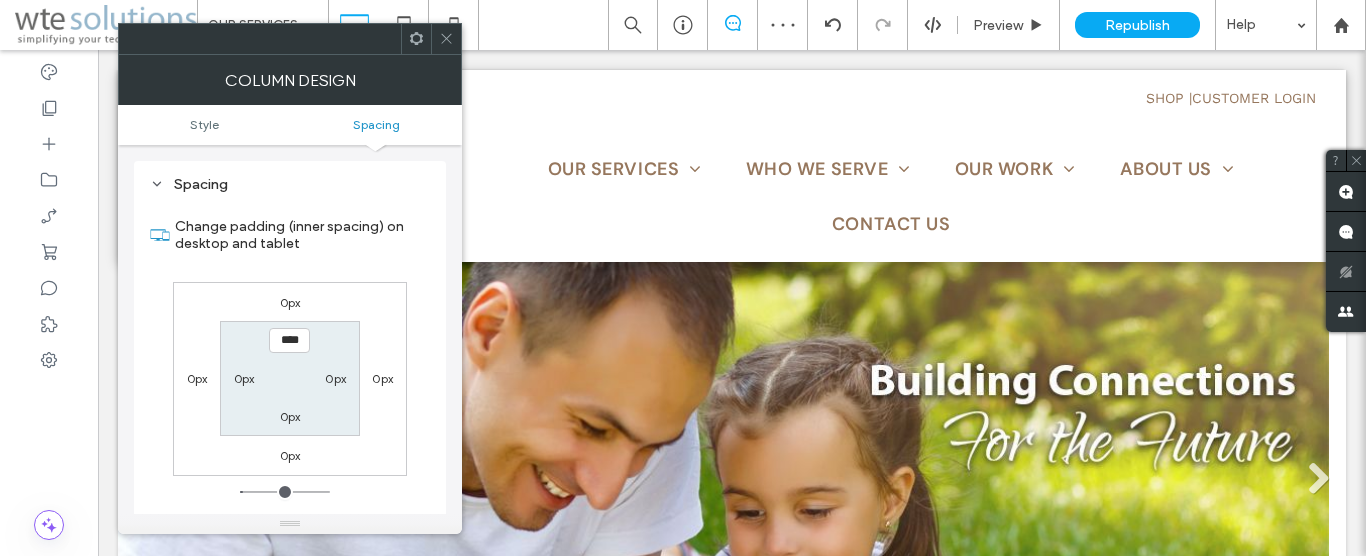 click 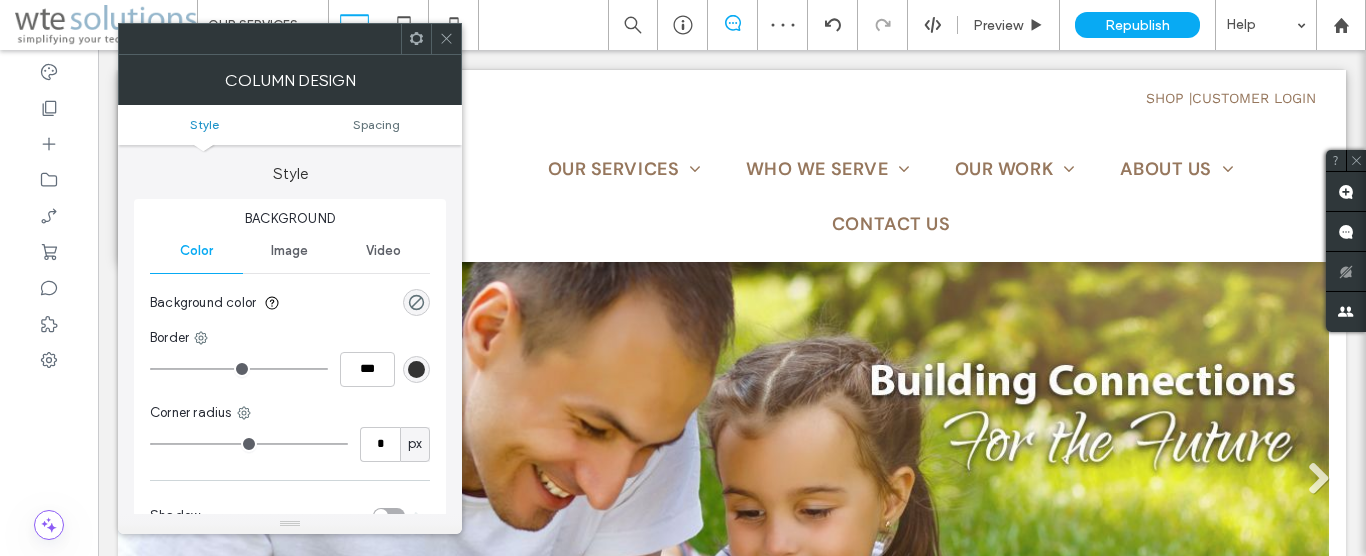 click 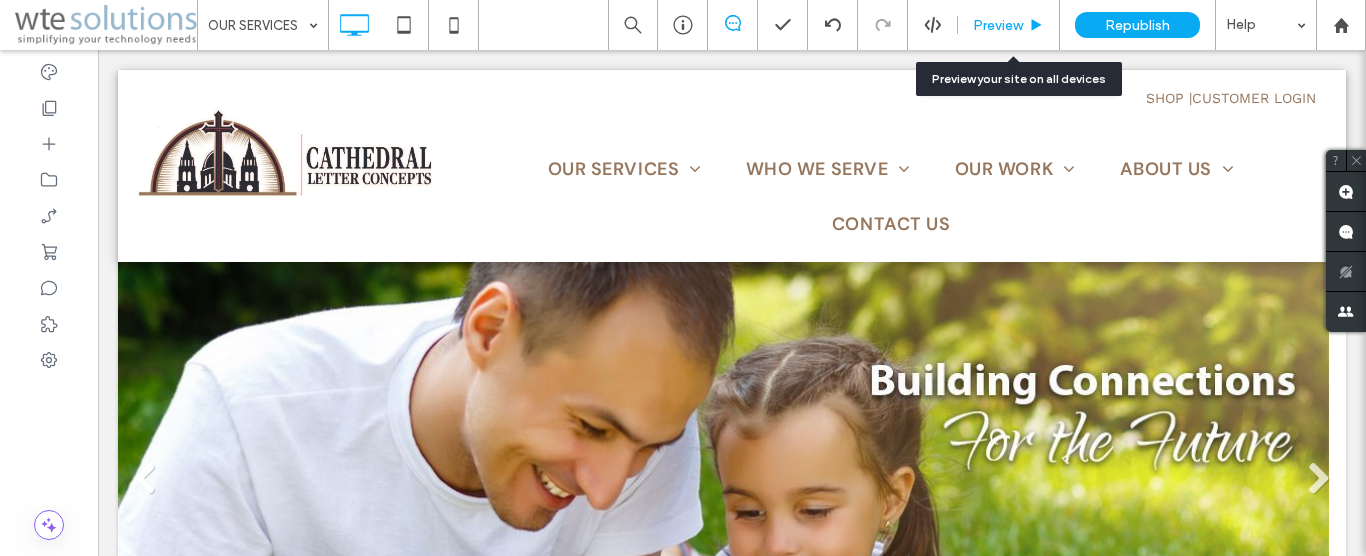 click on "Preview" at bounding box center [998, 25] 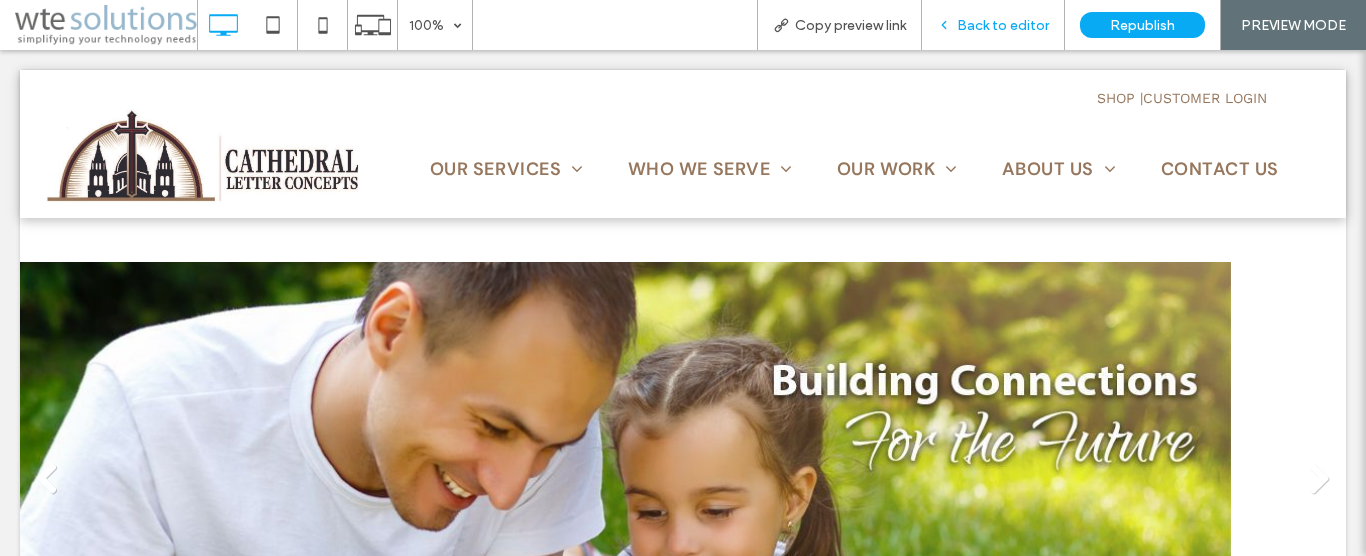 click on "Back to editor" at bounding box center [1003, 25] 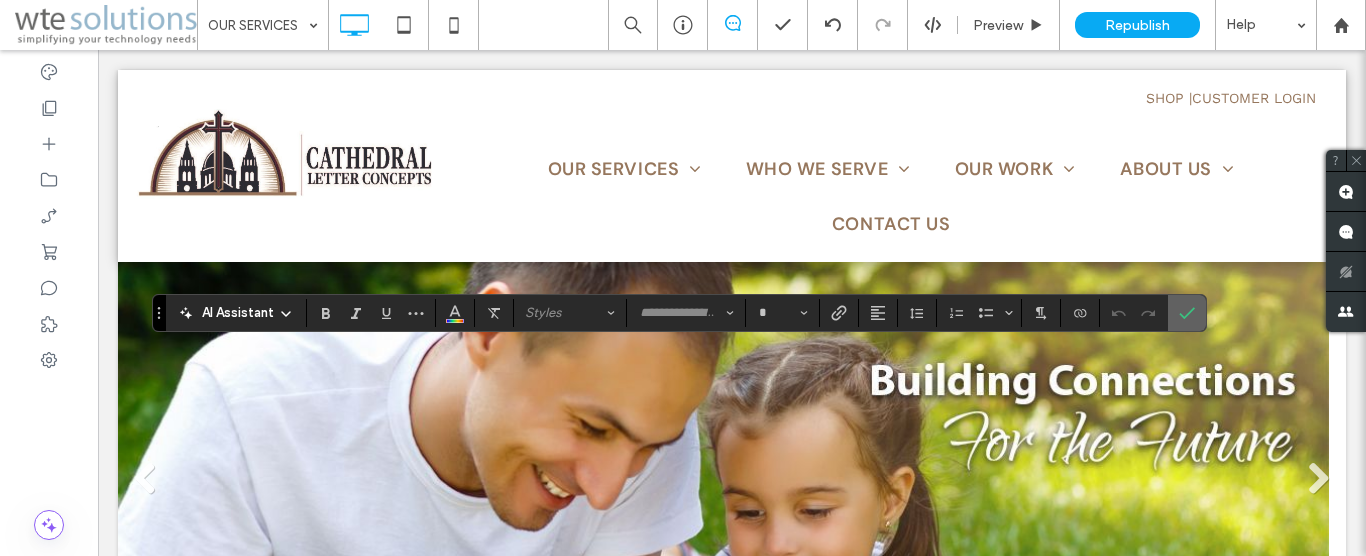 click 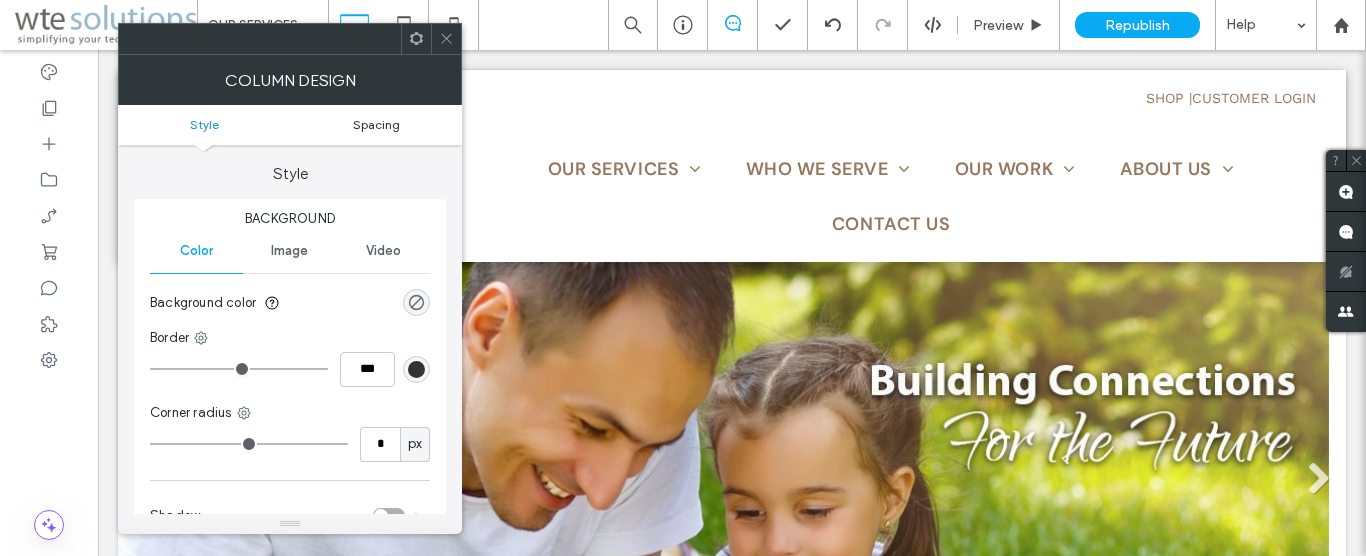 click on "Spacing" at bounding box center [376, 124] 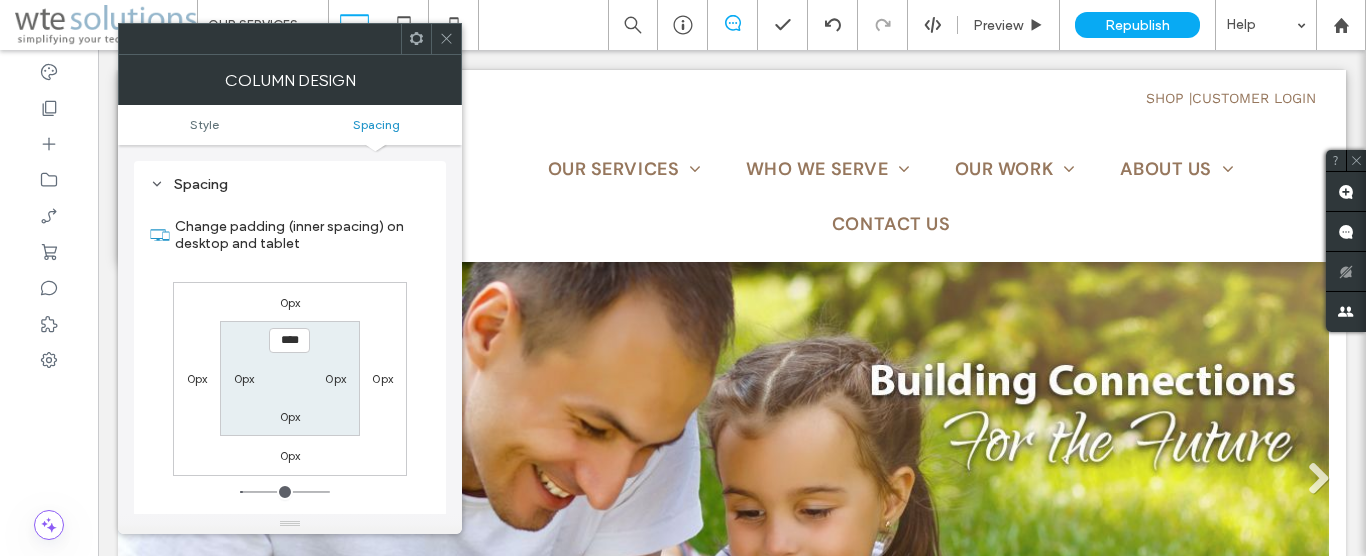 scroll, scrollTop: 406, scrollLeft: 0, axis: vertical 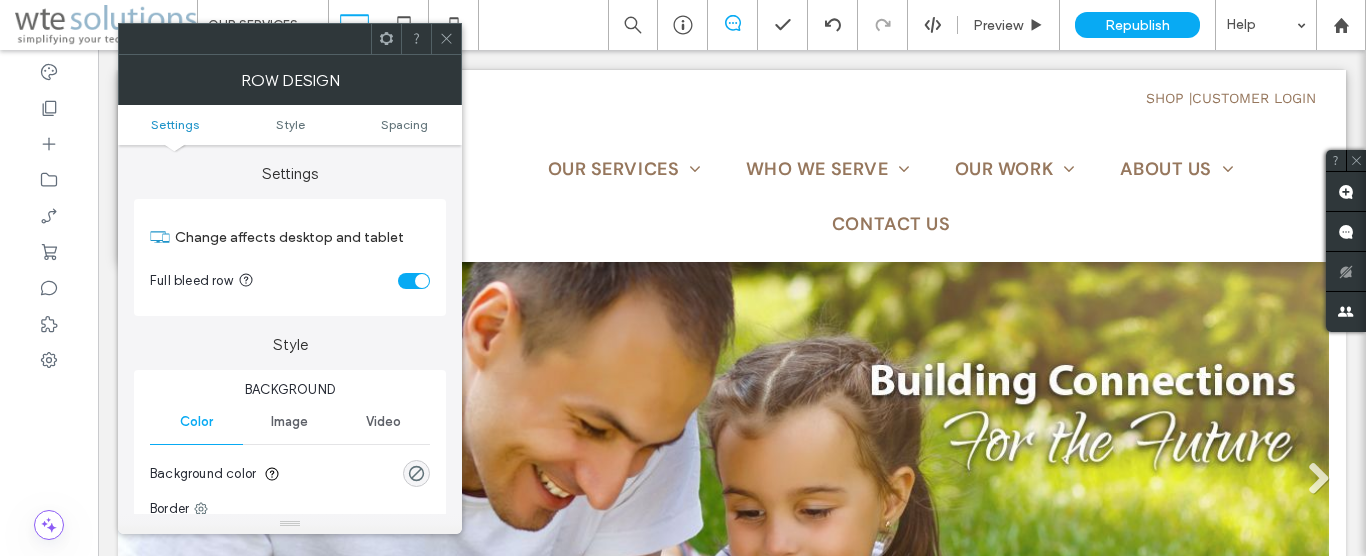 click 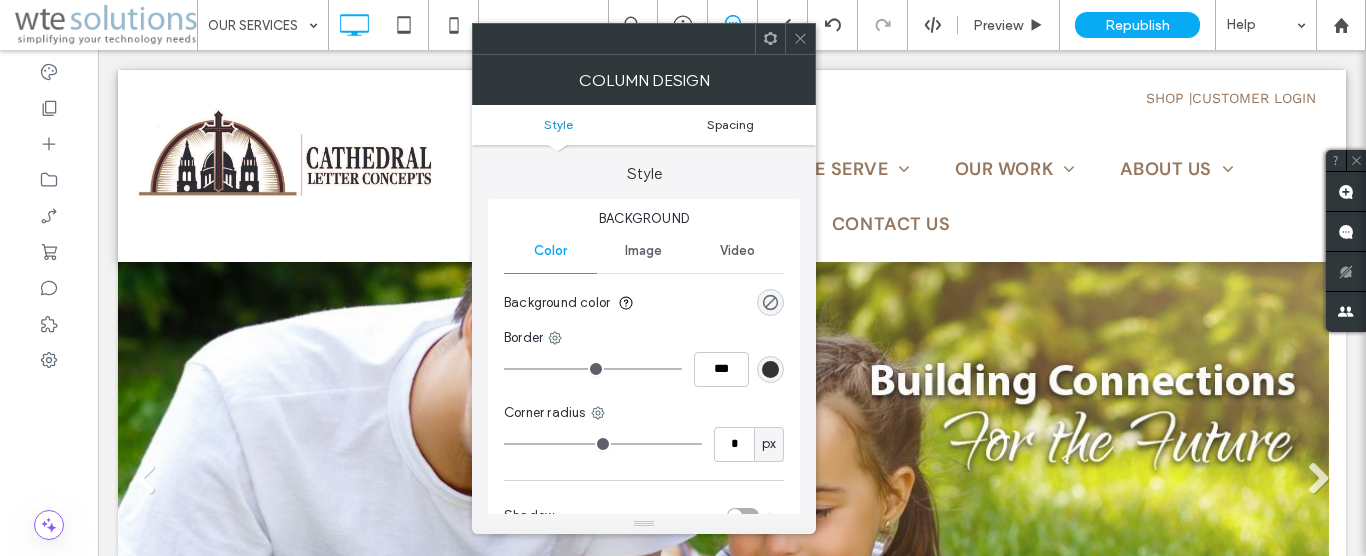click on "Spacing" at bounding box center (730, 124) 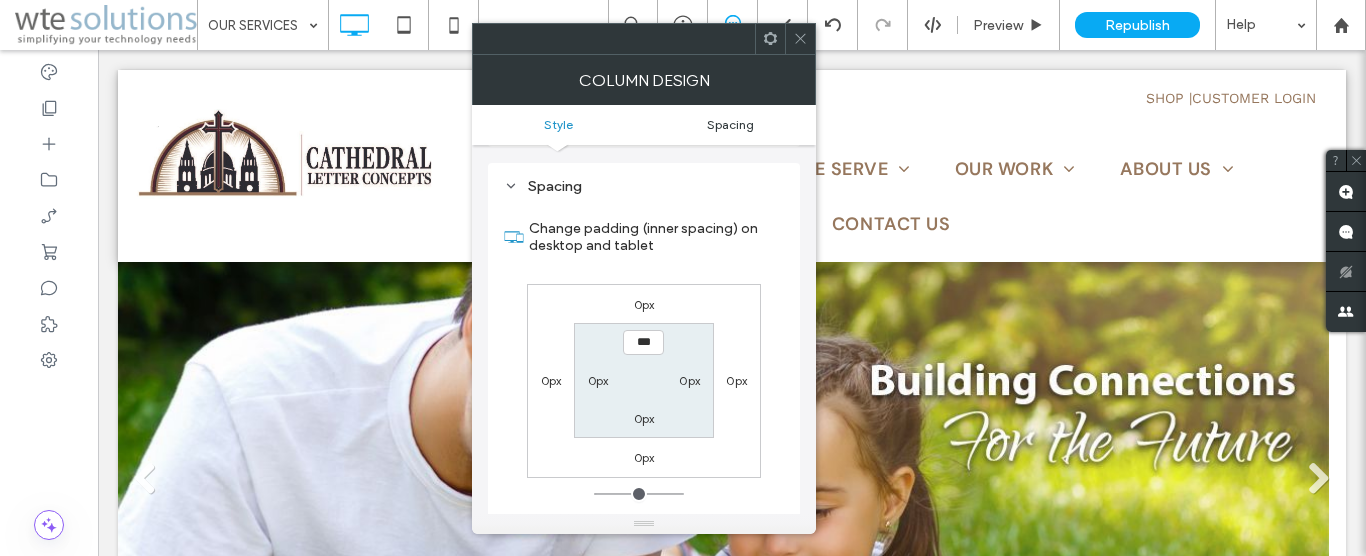scroll, scrollTop: 406, scrollLeft: 0, axis: vertical 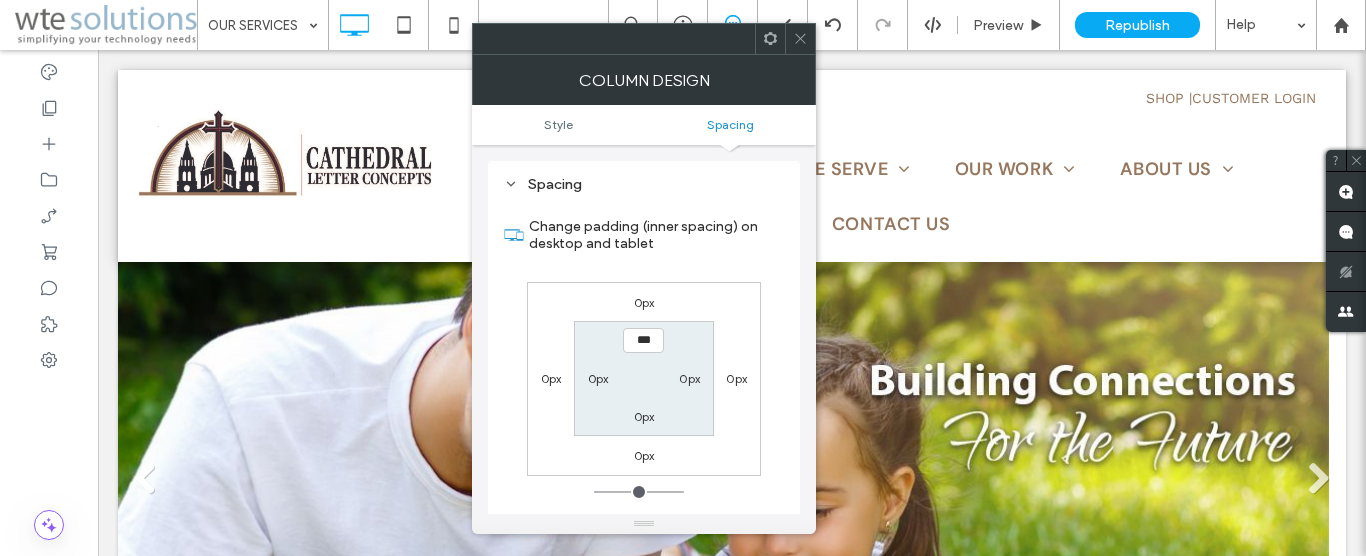 click 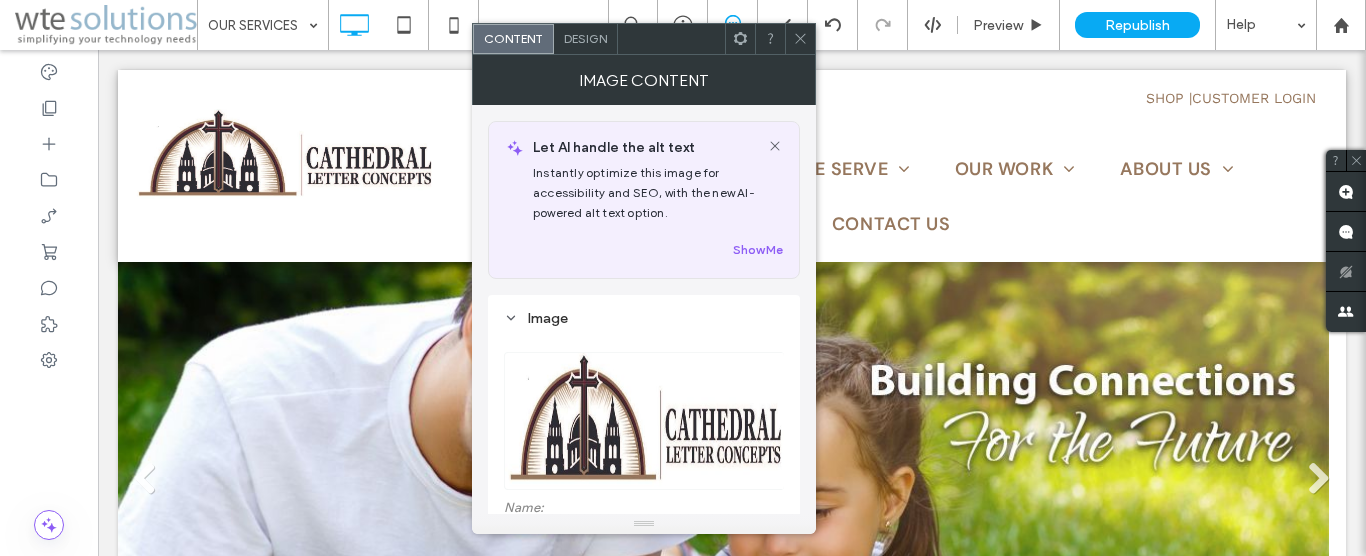 click on "Design" at bounding box center [585, 38] 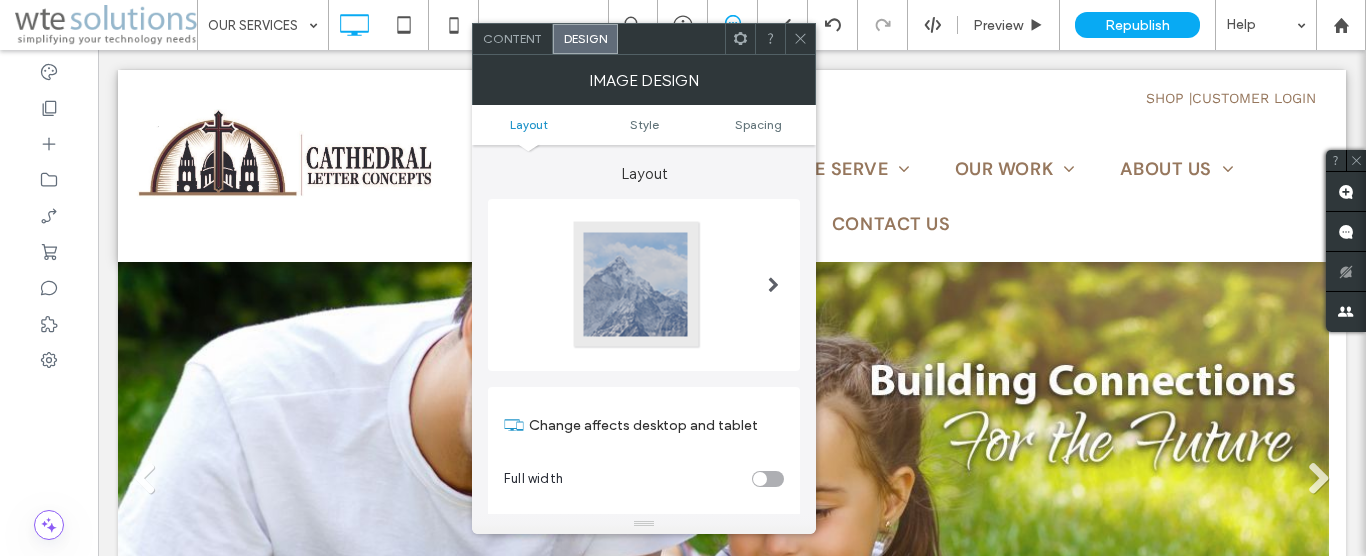 click on "Layout Style Spacing" at bounding box center [644, 125] 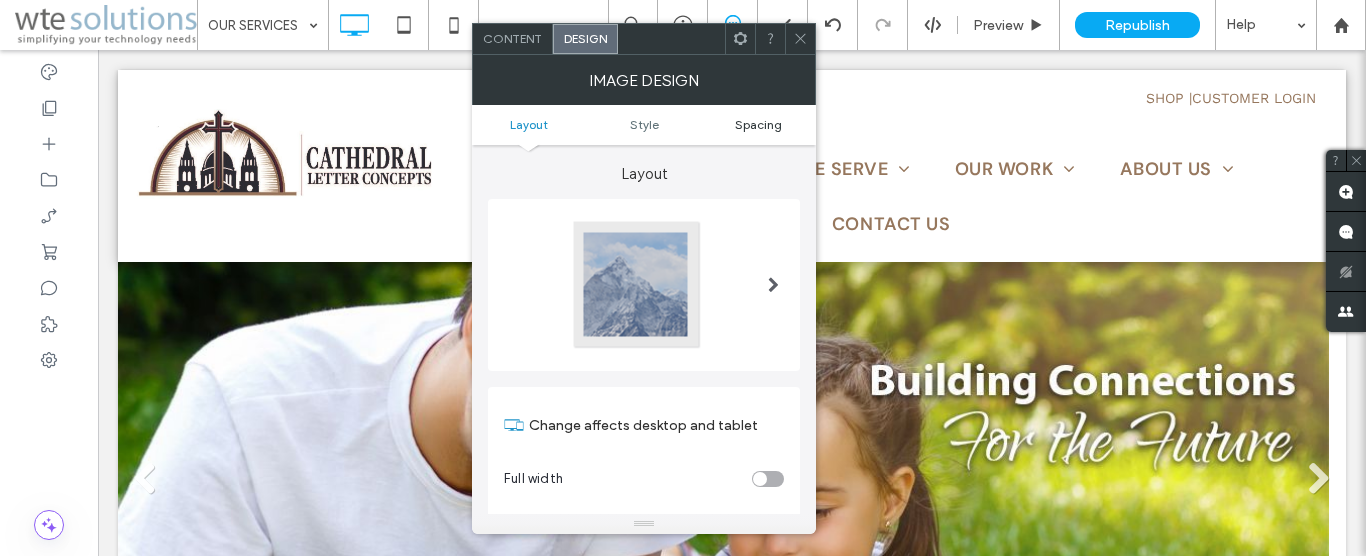 click on "Spacing" at bounding box center (758, 124) 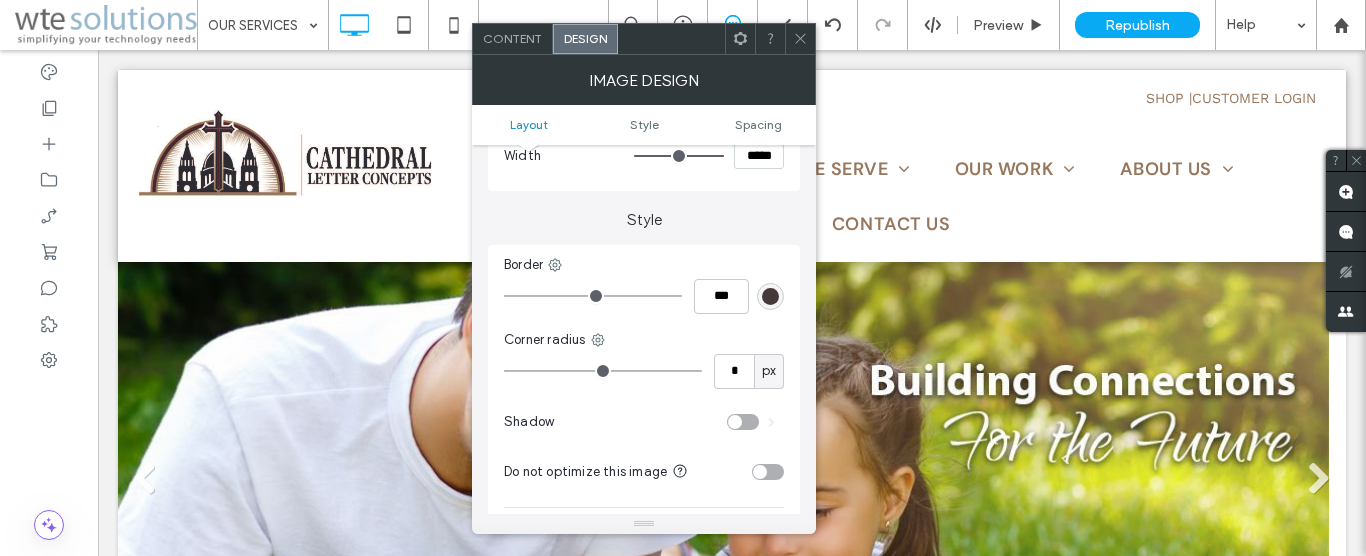scroll, scrollTop: 145, scrollLeft: 0, axis: vertical 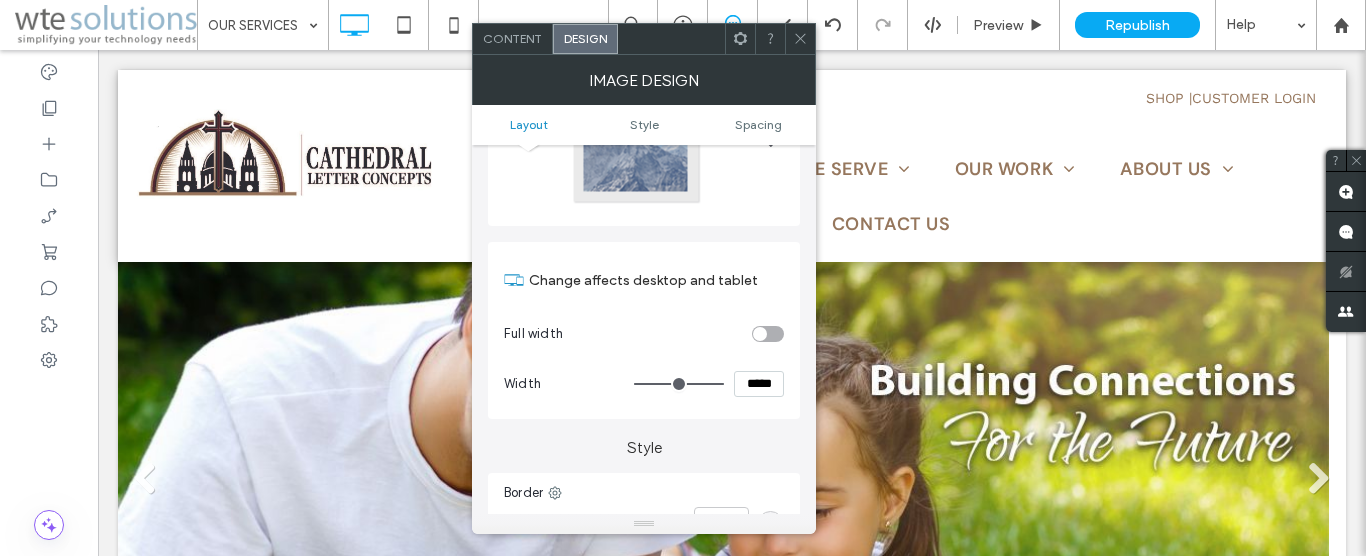 click 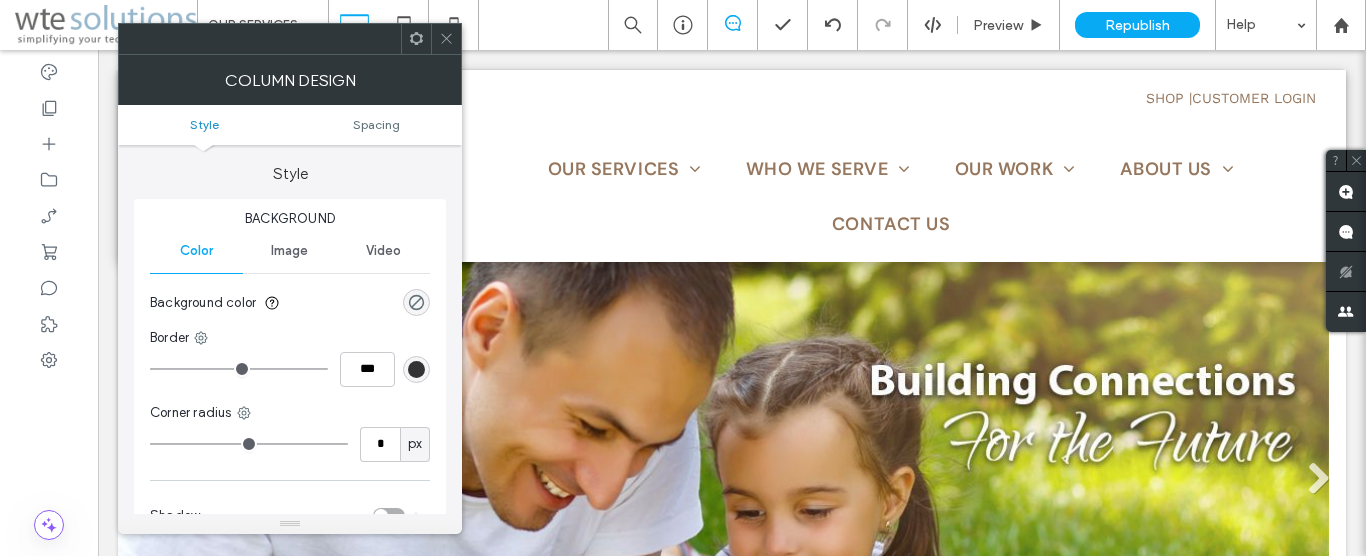 click at bounding box center (446, 39) 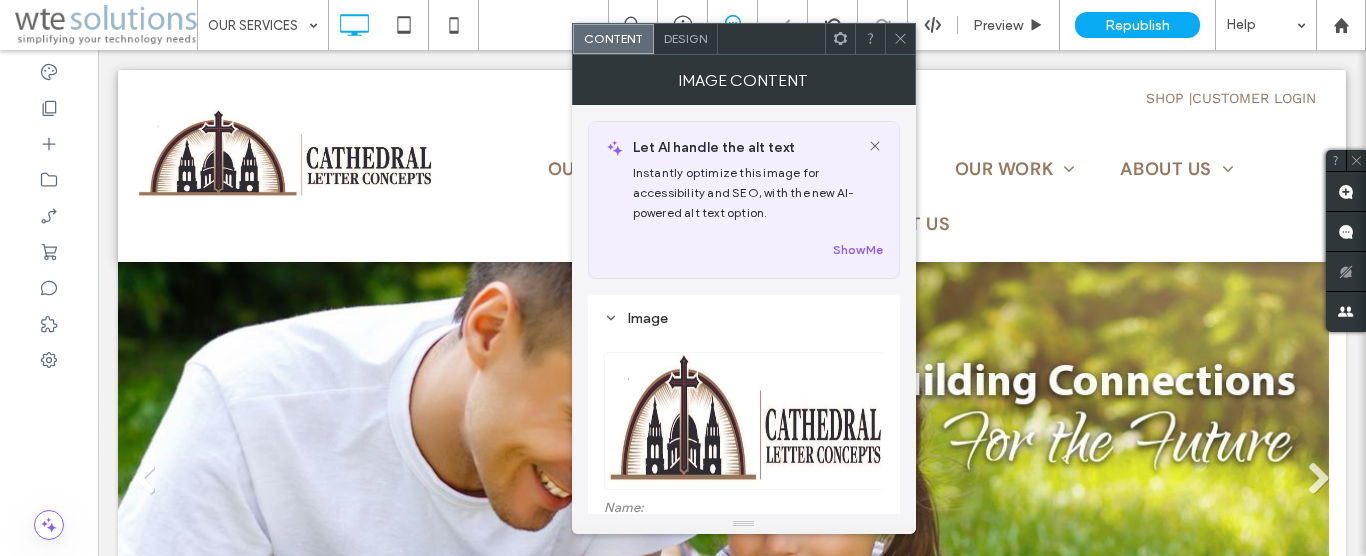 click 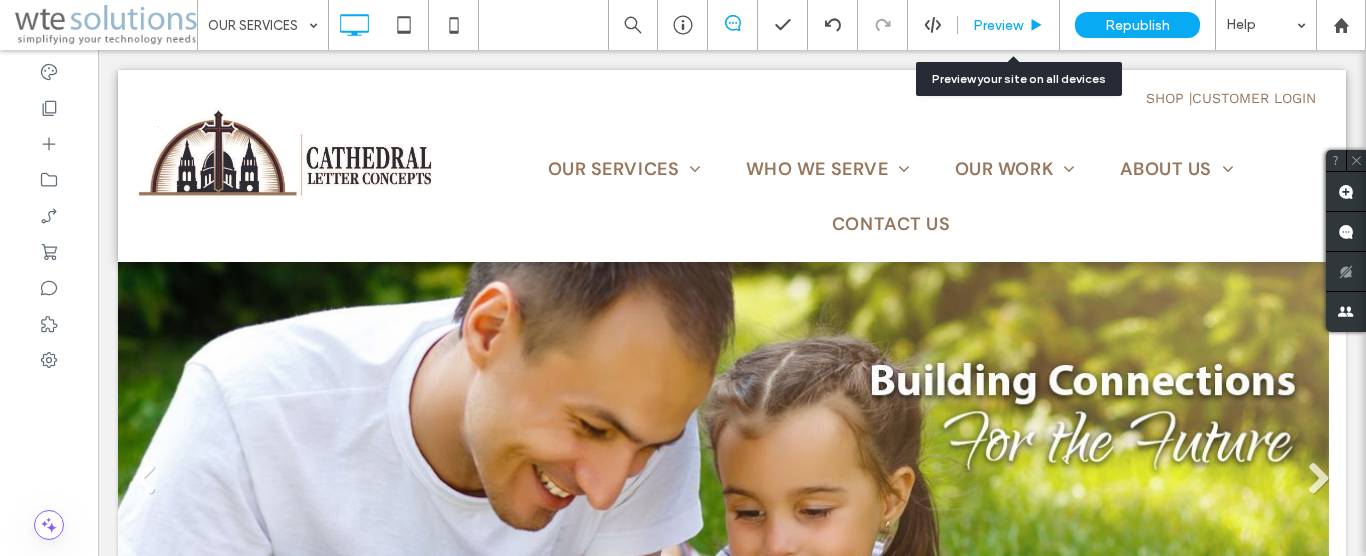 click on "Preview" at bounding box center (998, 25) 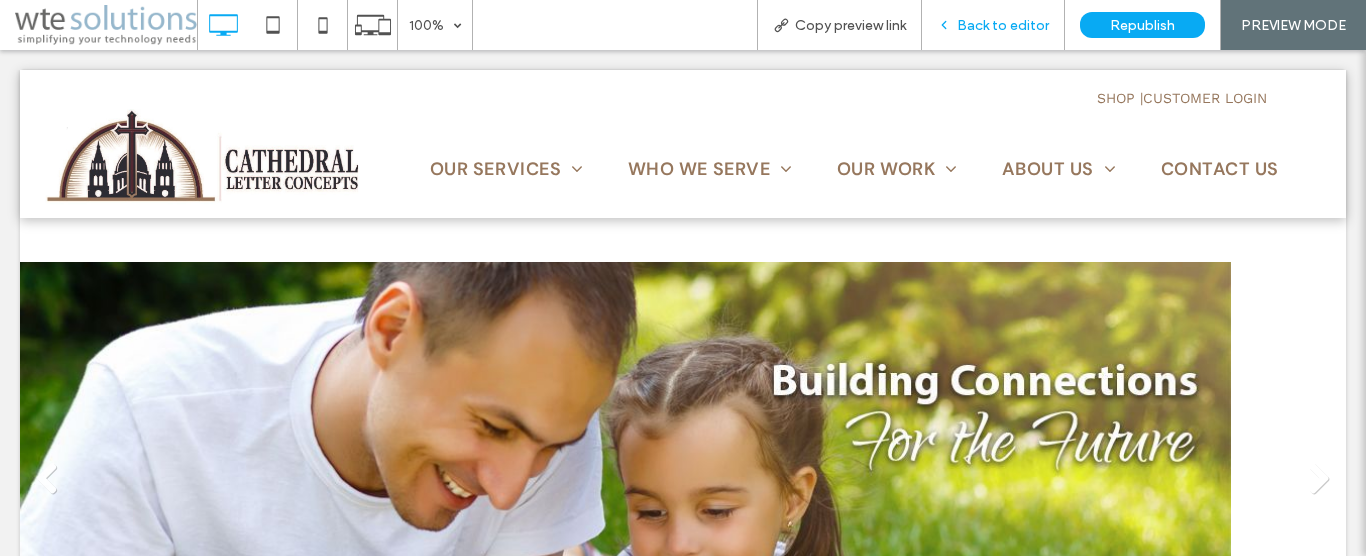 click on "Back to editor" at bounding box center [1003, 25] 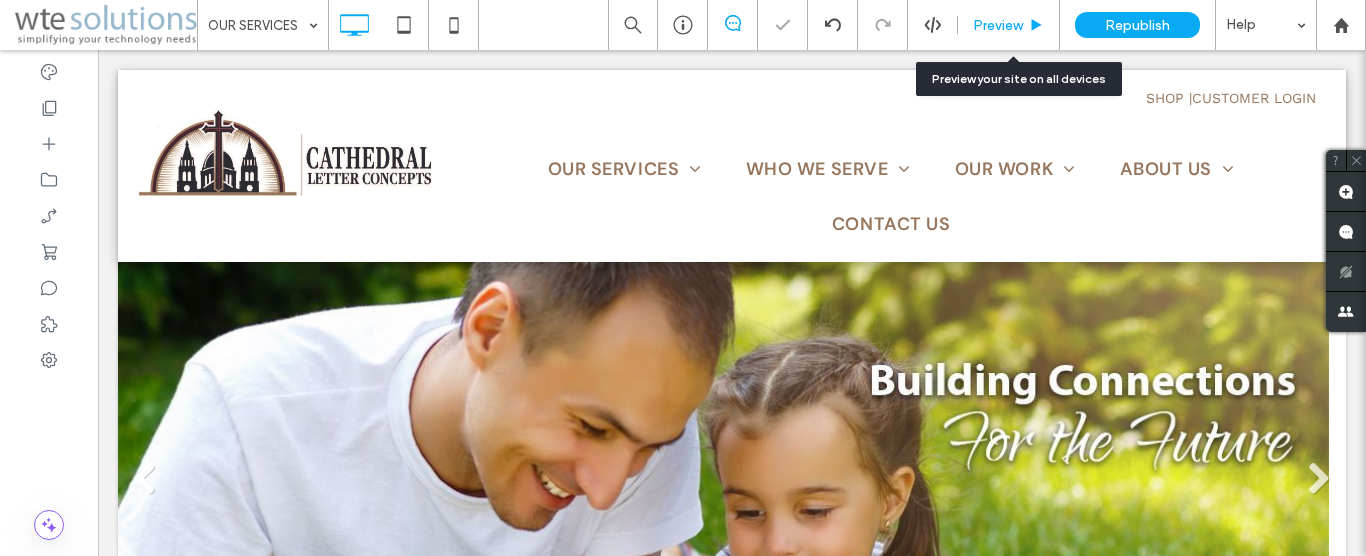 click on "Preview" at bounding box center [998, 25] 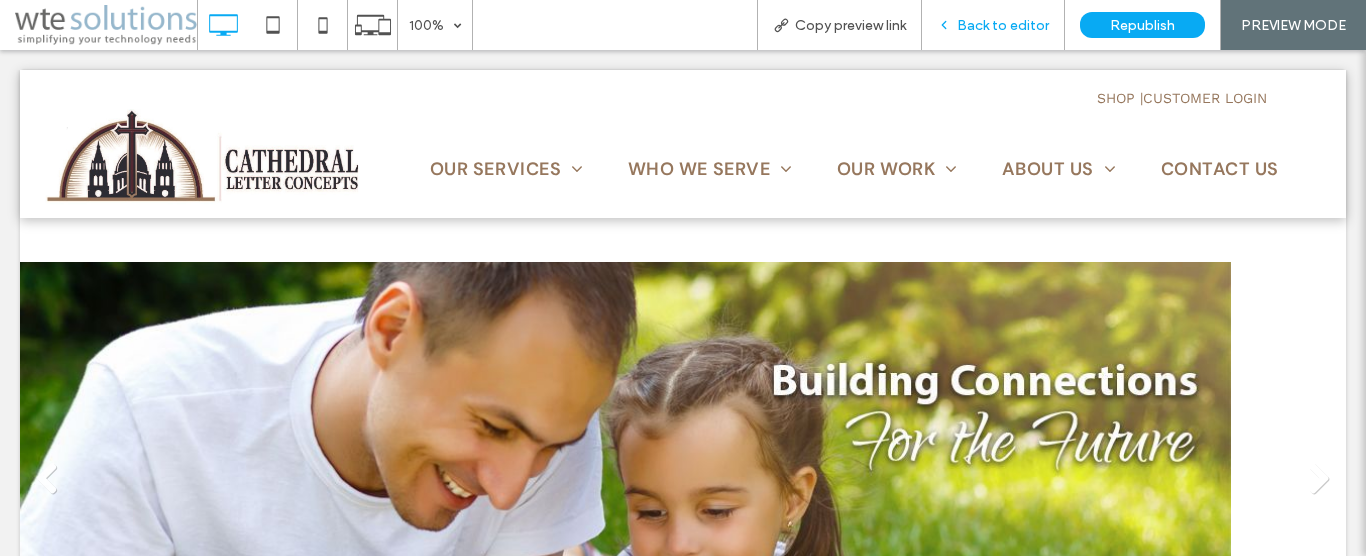 click on "Back to editor" at bounding box center [993, 25] 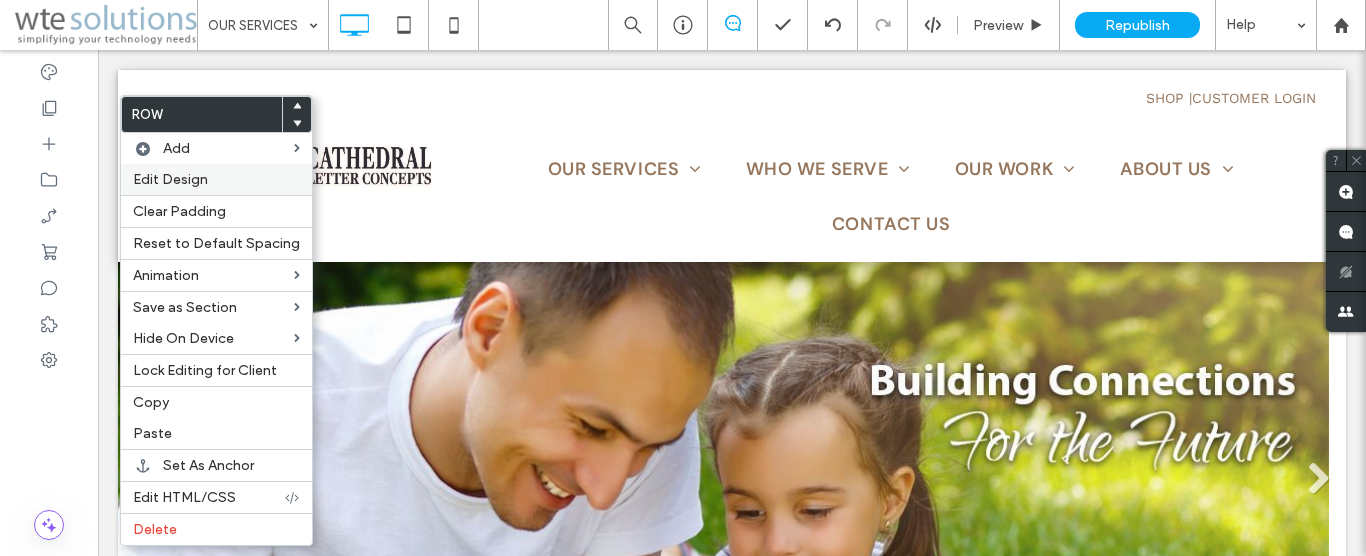 click on "Edit Design" at bounding box center (170, 179) 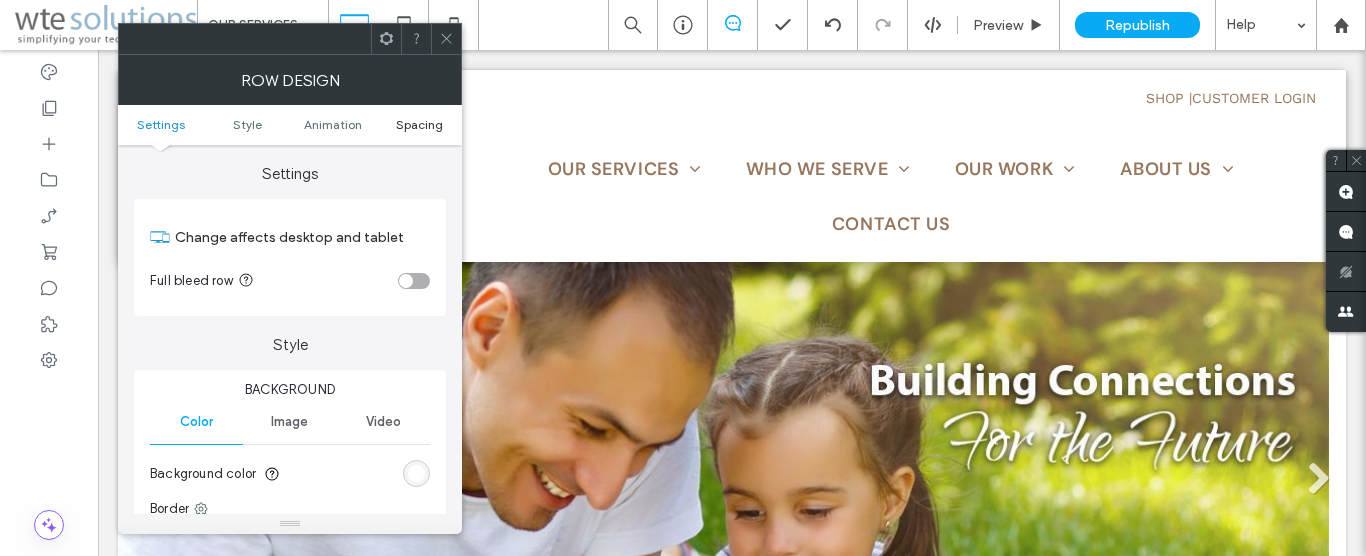 click on "Spacing" at bounding box center [419, 124] 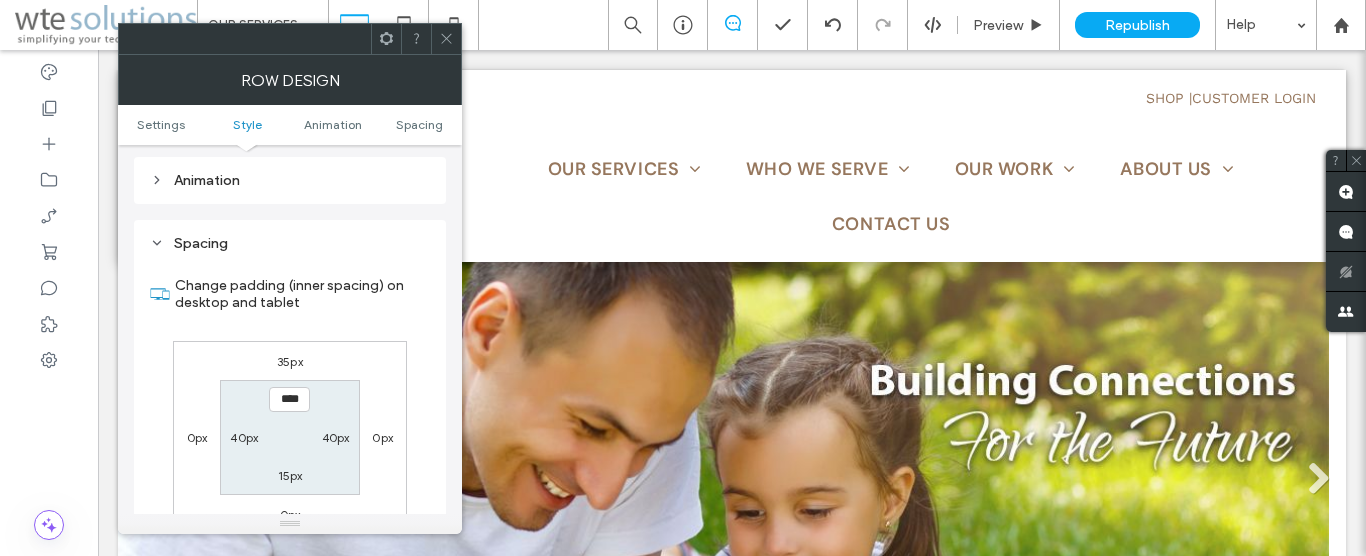 scroll, scrollTop: 565, scrollLeft: 0, axis: vertical 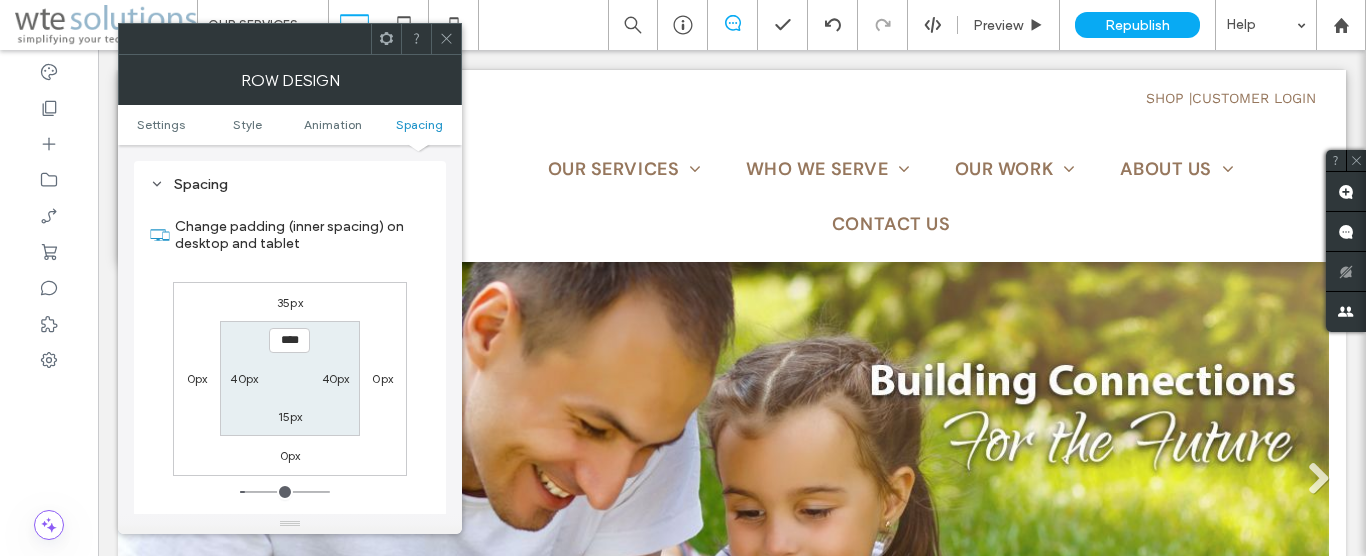 click 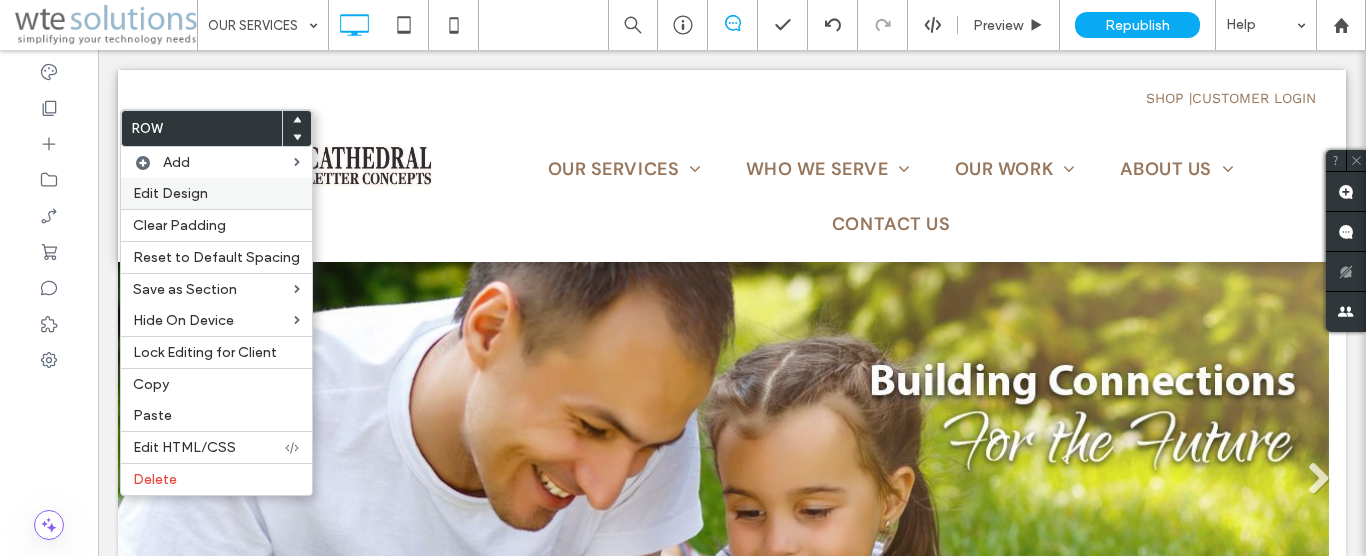 click on "Edit Design" at bounding box center (170, 193) 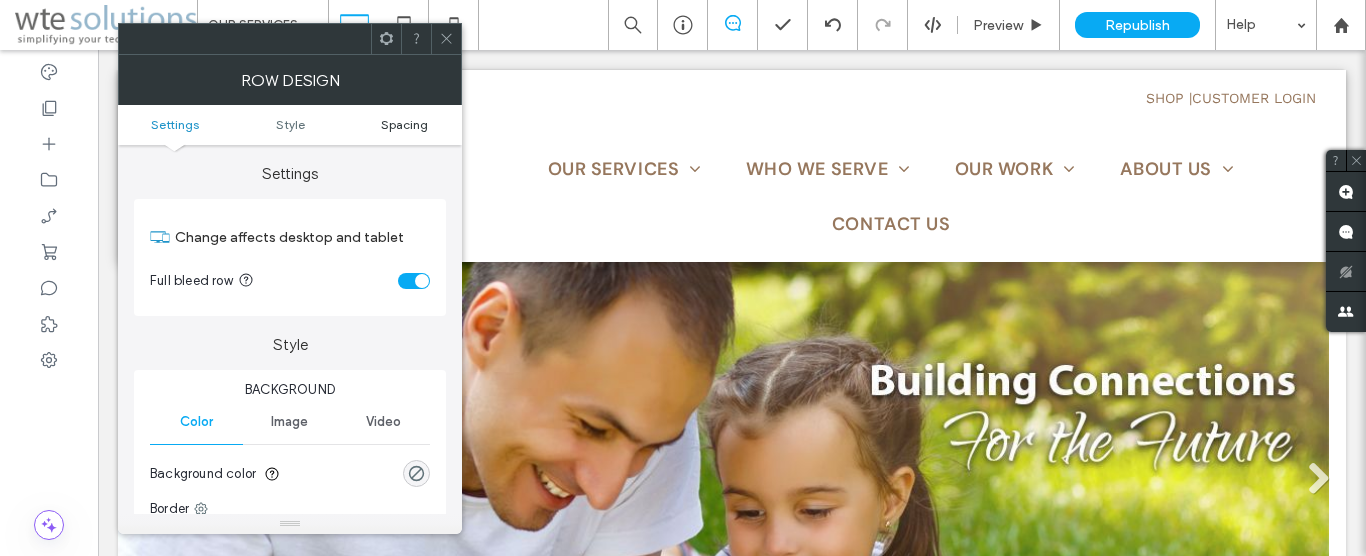 click on "Spacing" at bounding box center [404, 124] 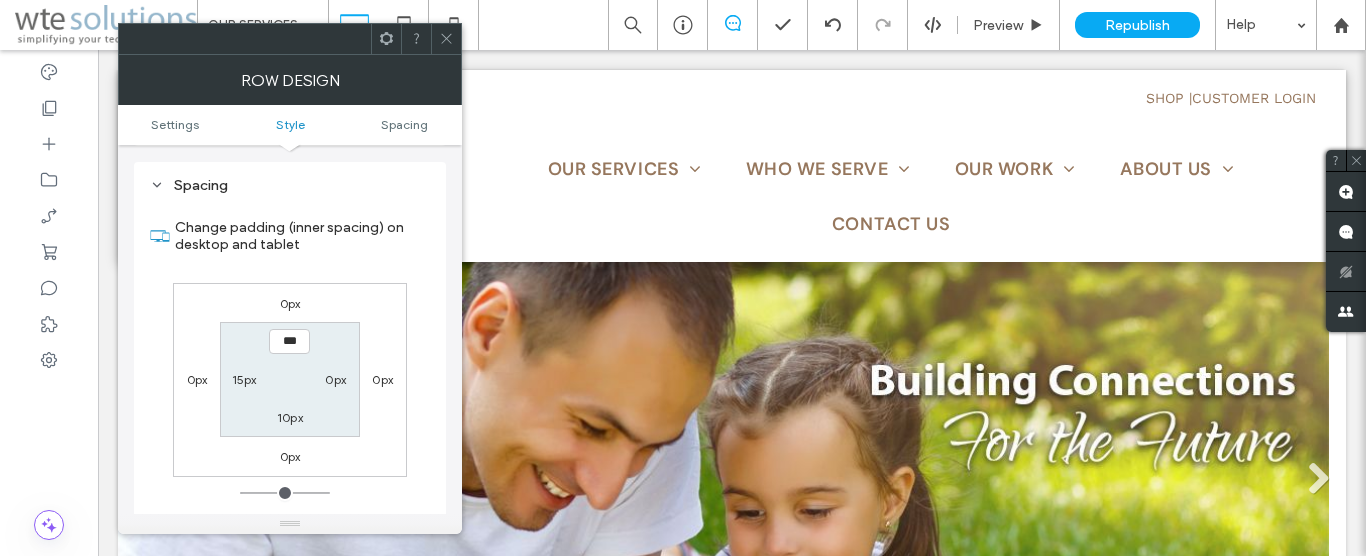scroll, scrollTop: 502, scrollLeft: 0, axis: vertical 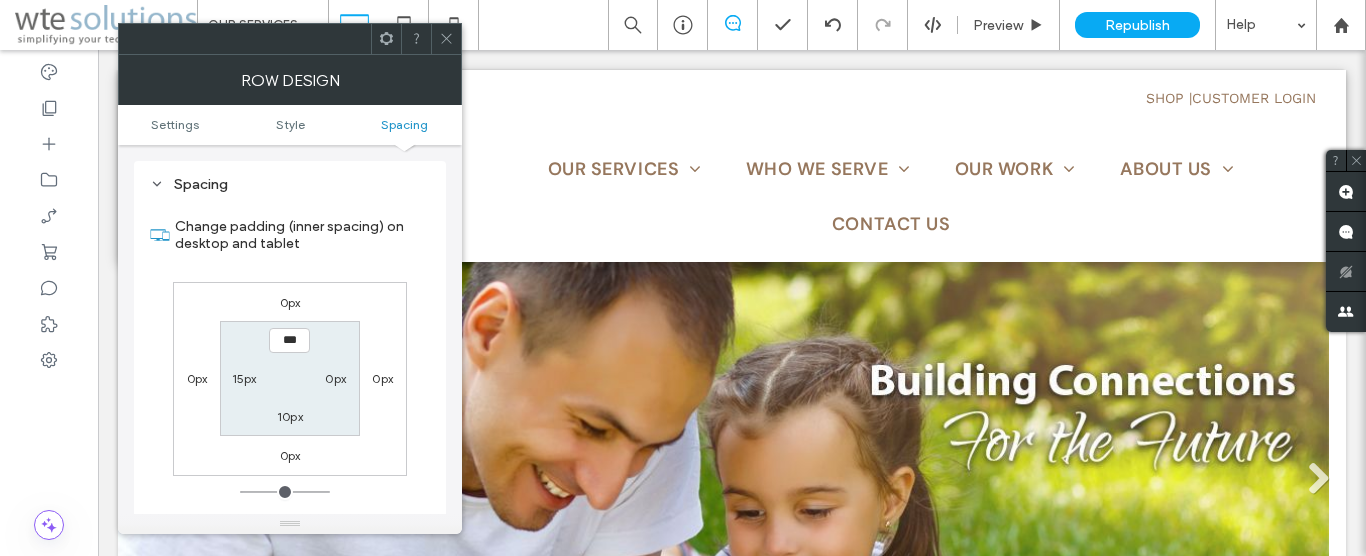click on "15px" at bounding box center [244, 378] 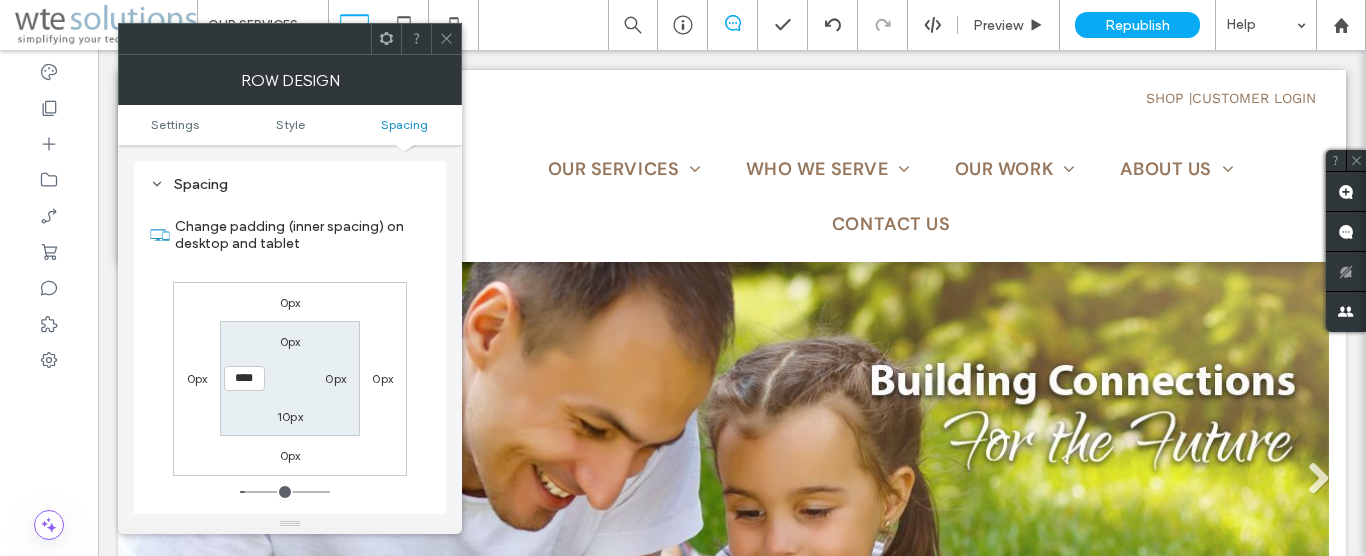 click on "****" at bounding box center [244, 378] 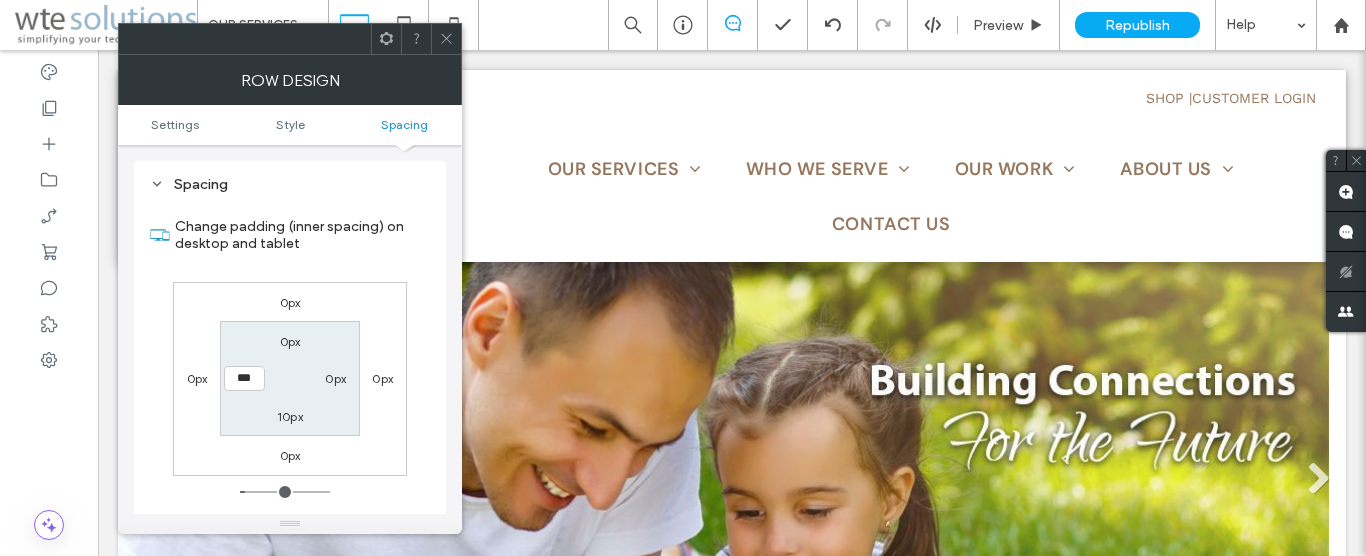 type on "***" 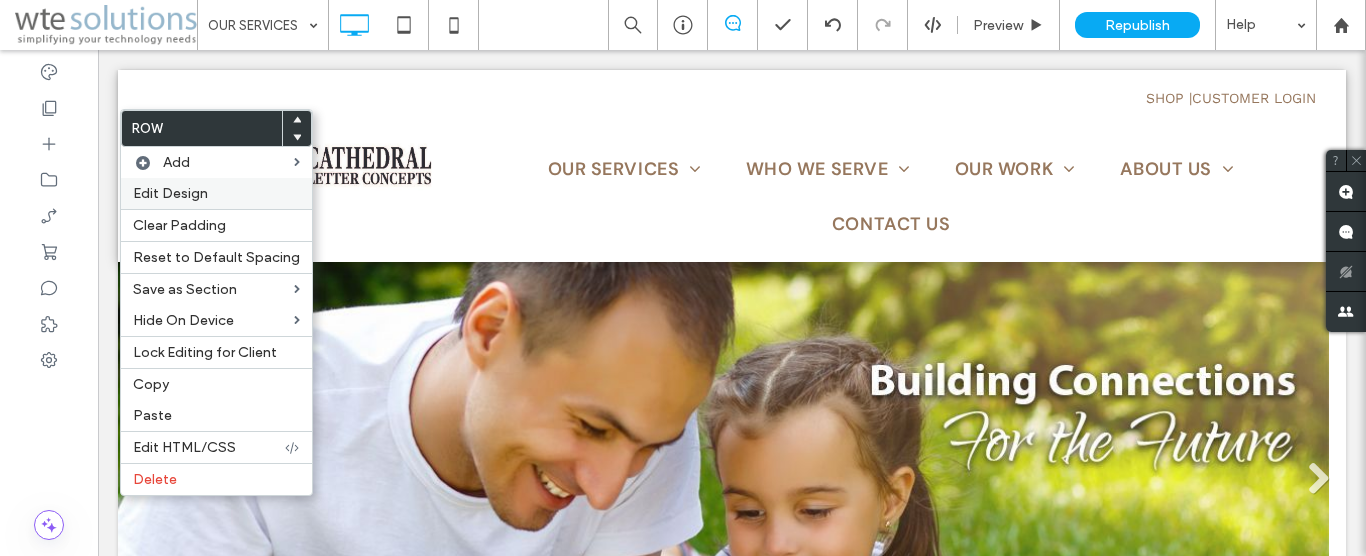 click on "Edit Design" at bounding box center (170, 193) 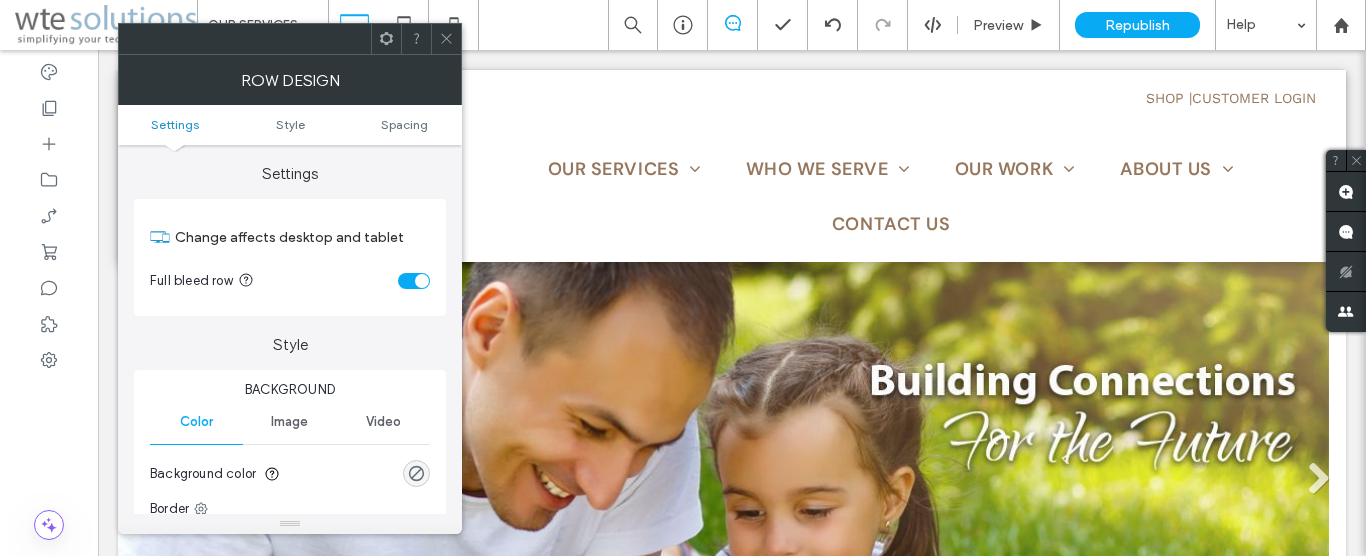 click on "Settings Style Spacing" at bounding box center [290, 125] 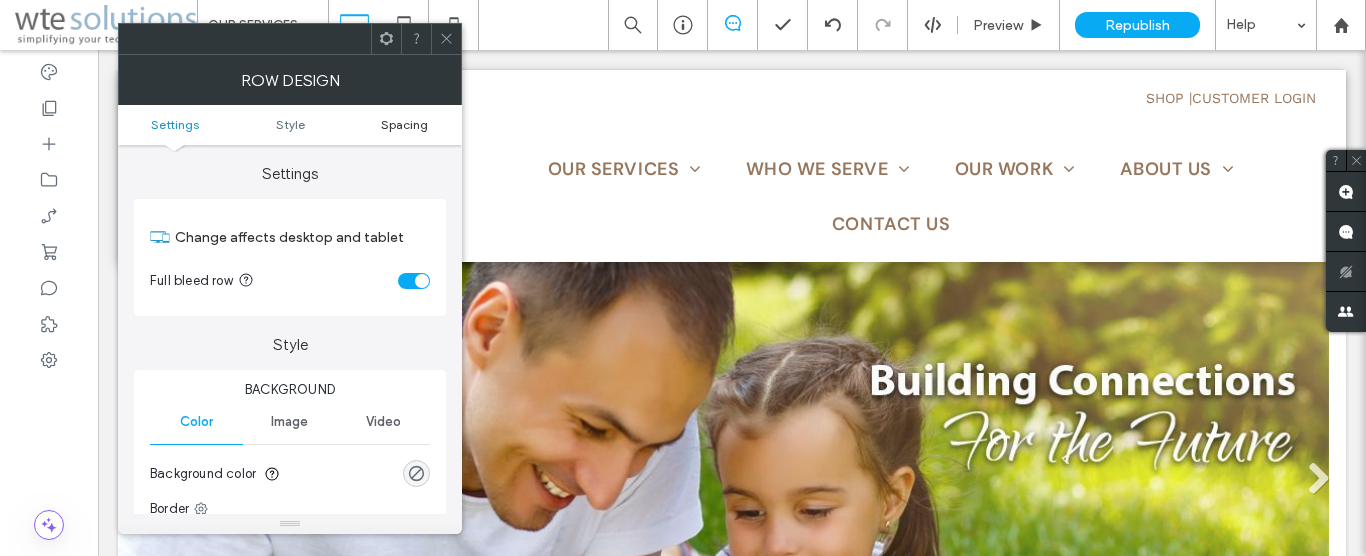 click on "Spacing" at bounding box center (404, 124) 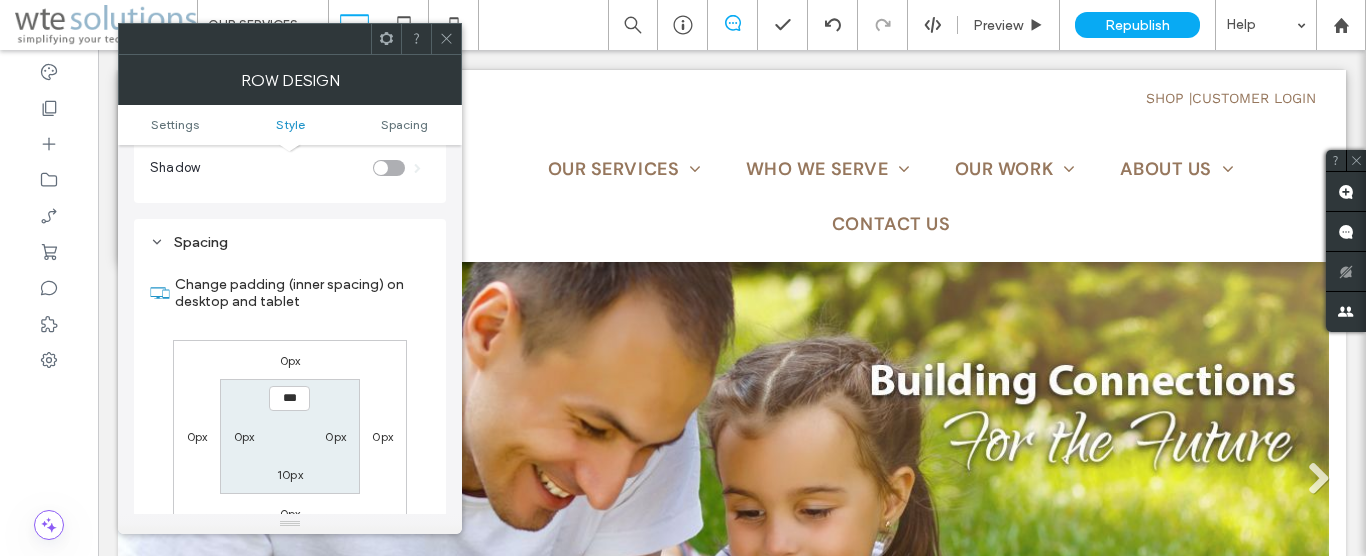 scroll, scrollTop: 502, scrollLeft: 0, axis: vertical 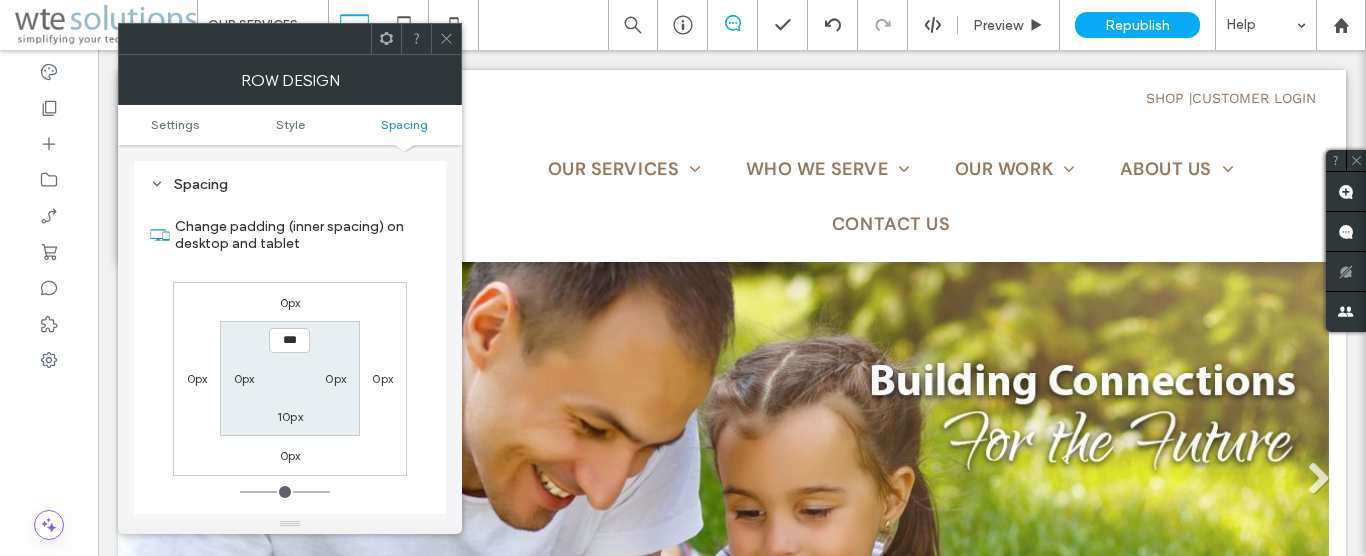 click on "0px" at bounding box center [197, 378] 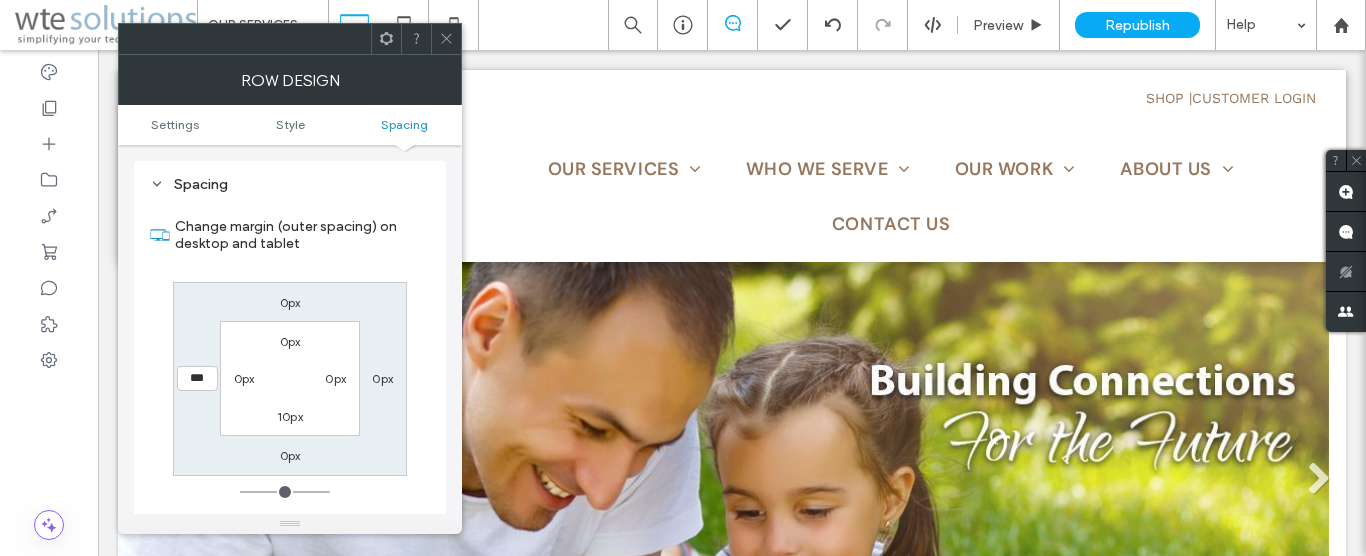 click on "***" at bounding box center (197, 378) 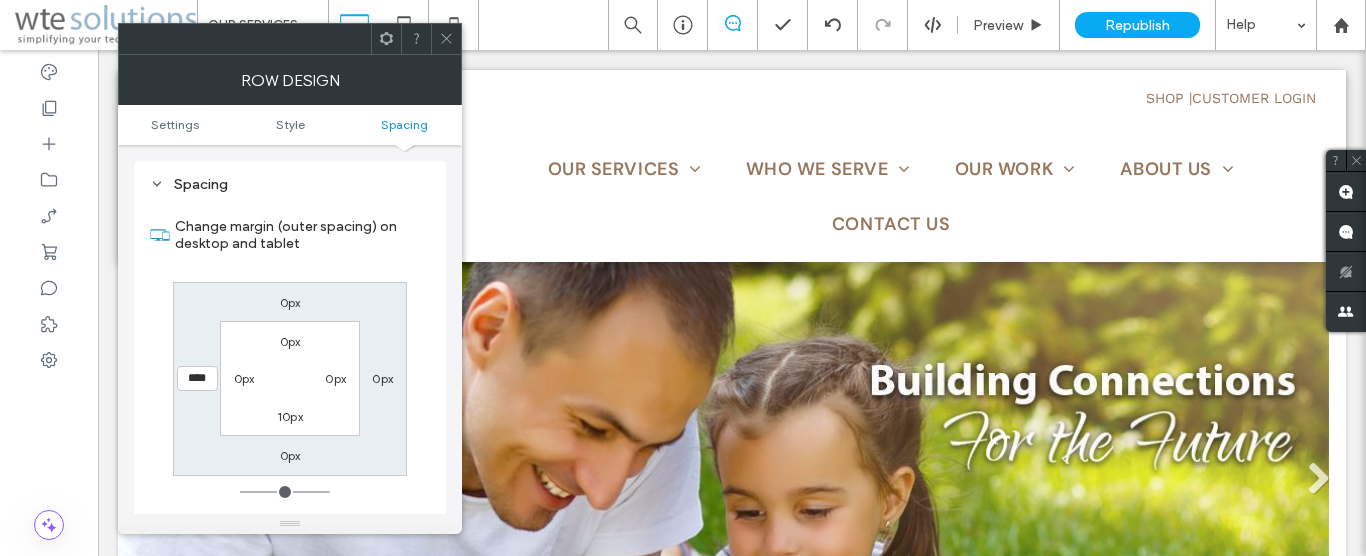 type on "****" 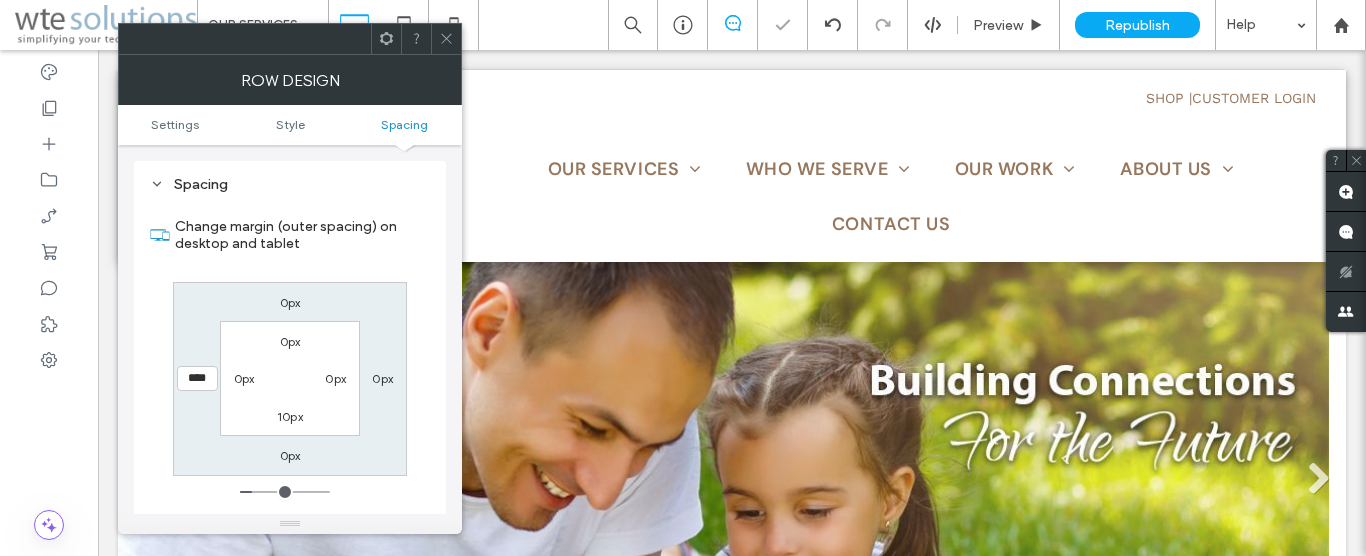 click 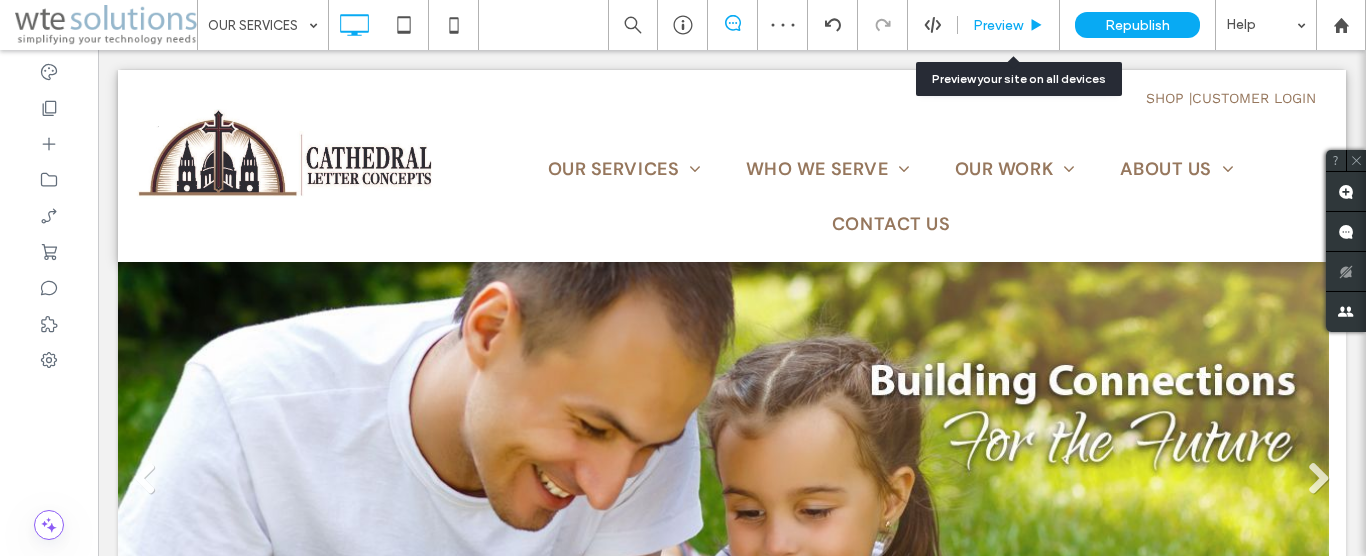 click on "Preview" at bounding box center [998, 25] 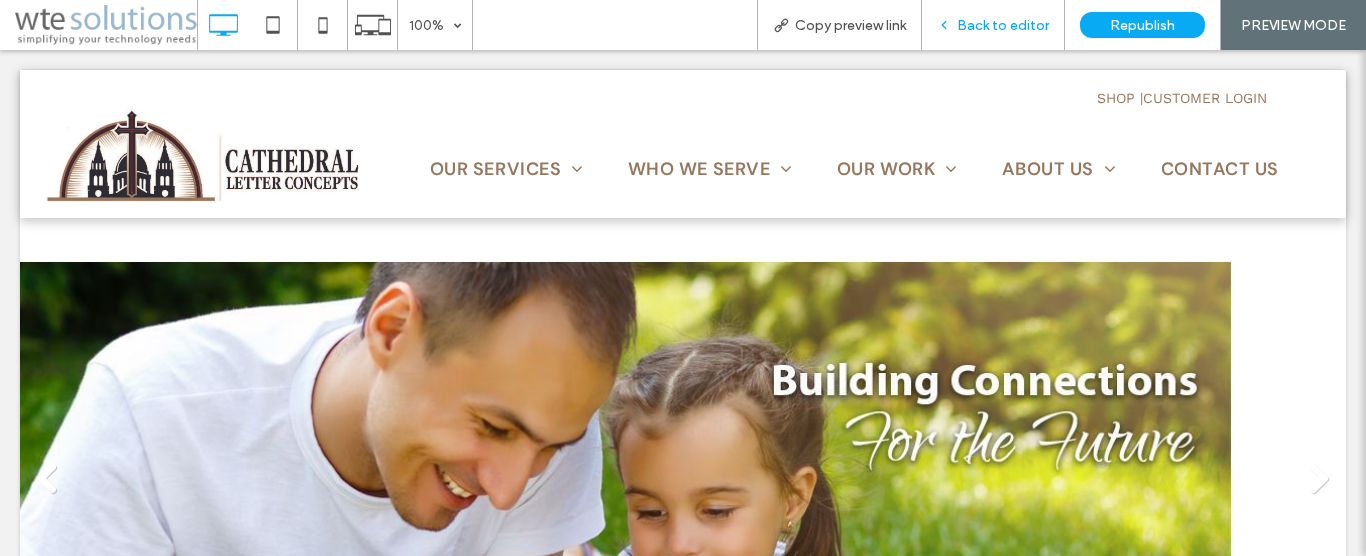 click on "Back to editor" at bounding box center (1003, 25) 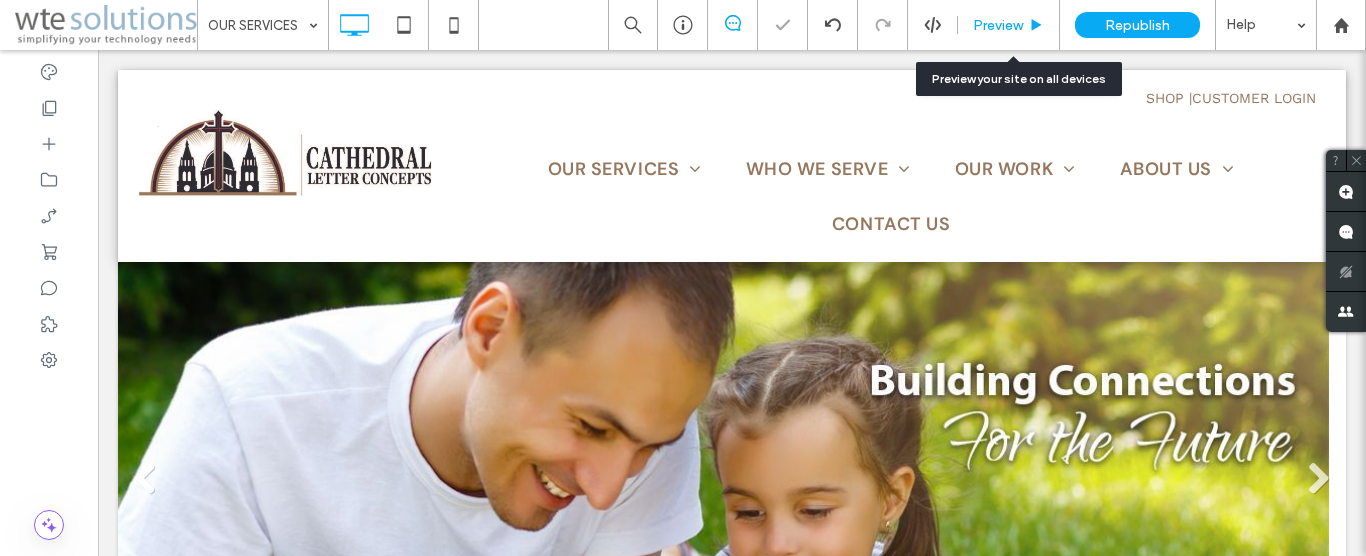 click on "Preview" at bounding box center (998, 25) 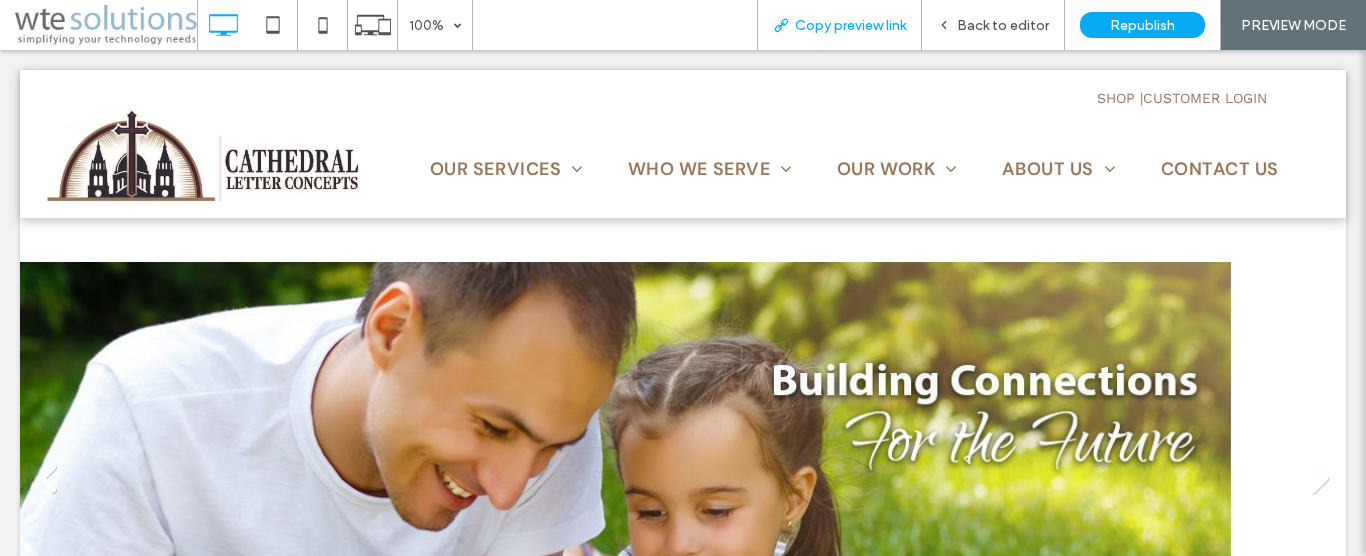 click on "Copy preview link" at bounding box center (850, 25) 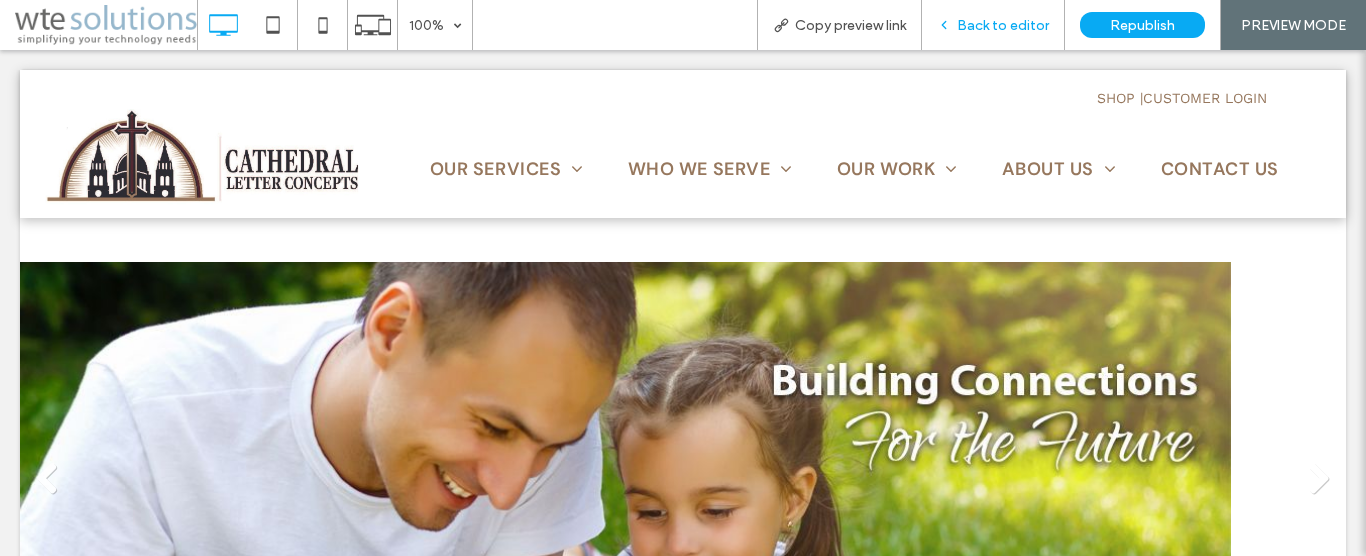 click on "Back to editor" at bounding box center [993, 25] 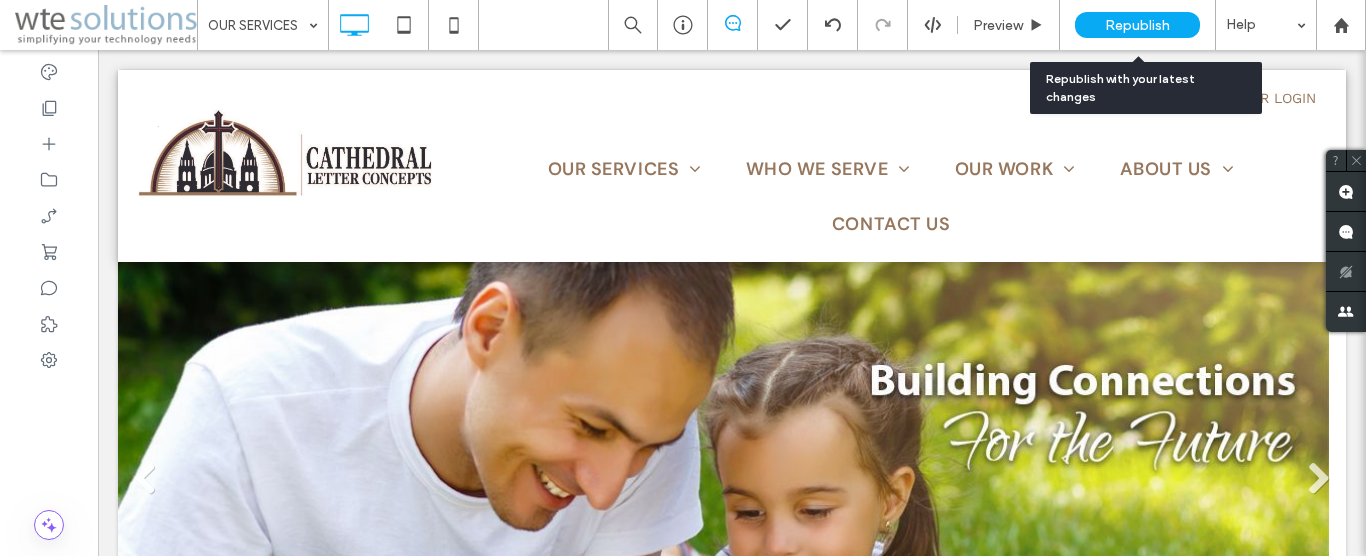 click on "Republish" at bounding box center [1137, 25] 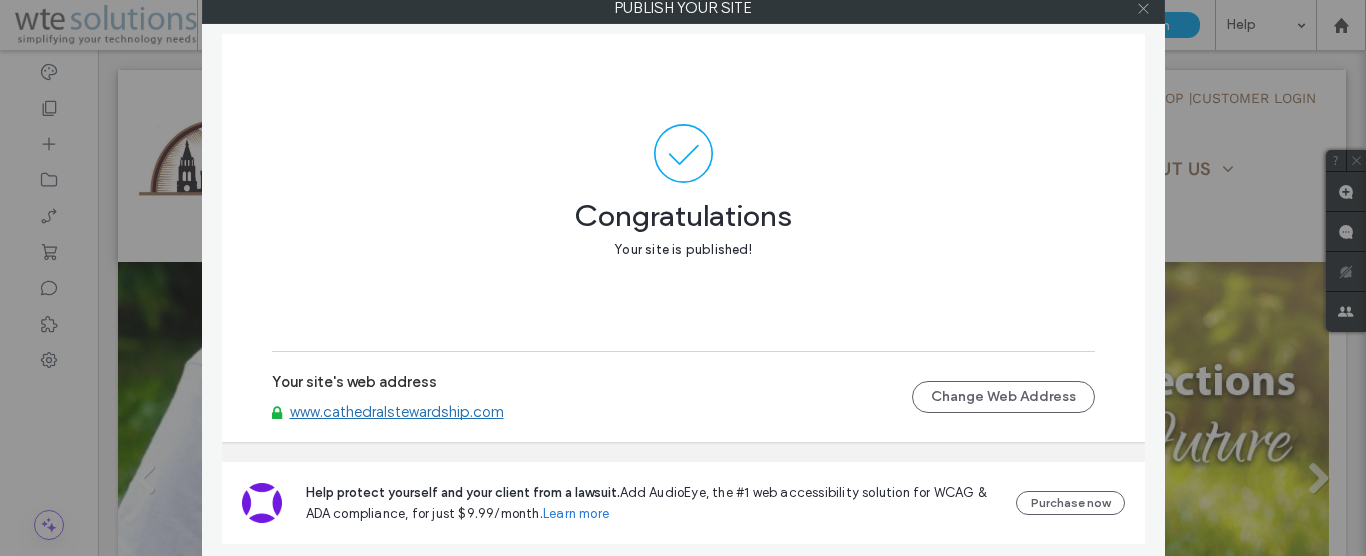 click 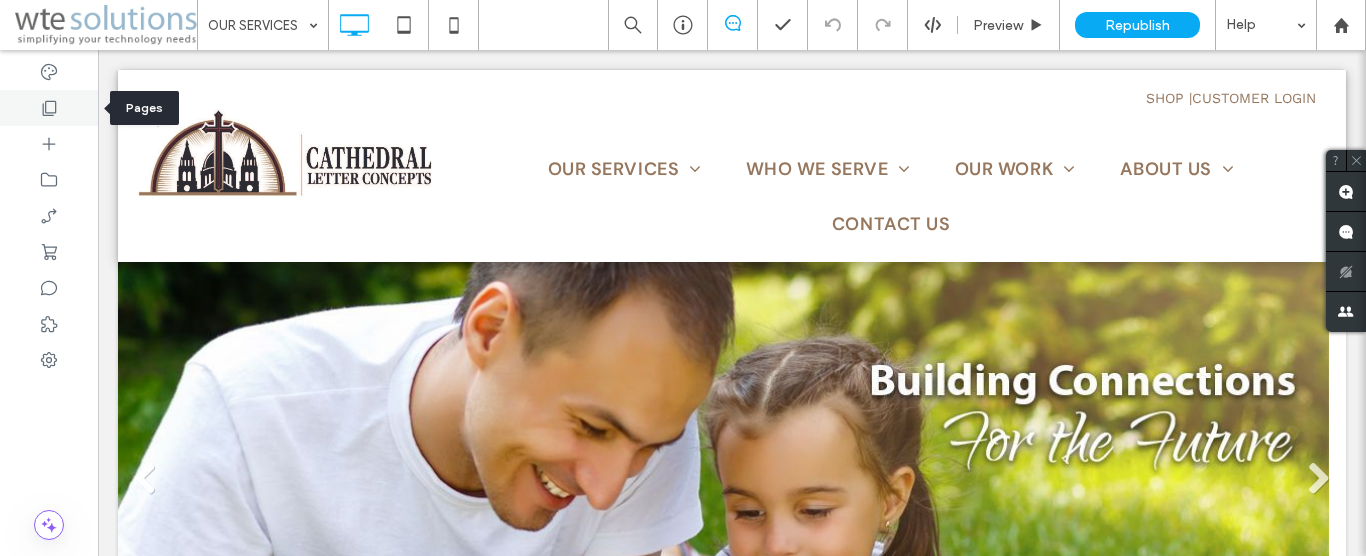 click 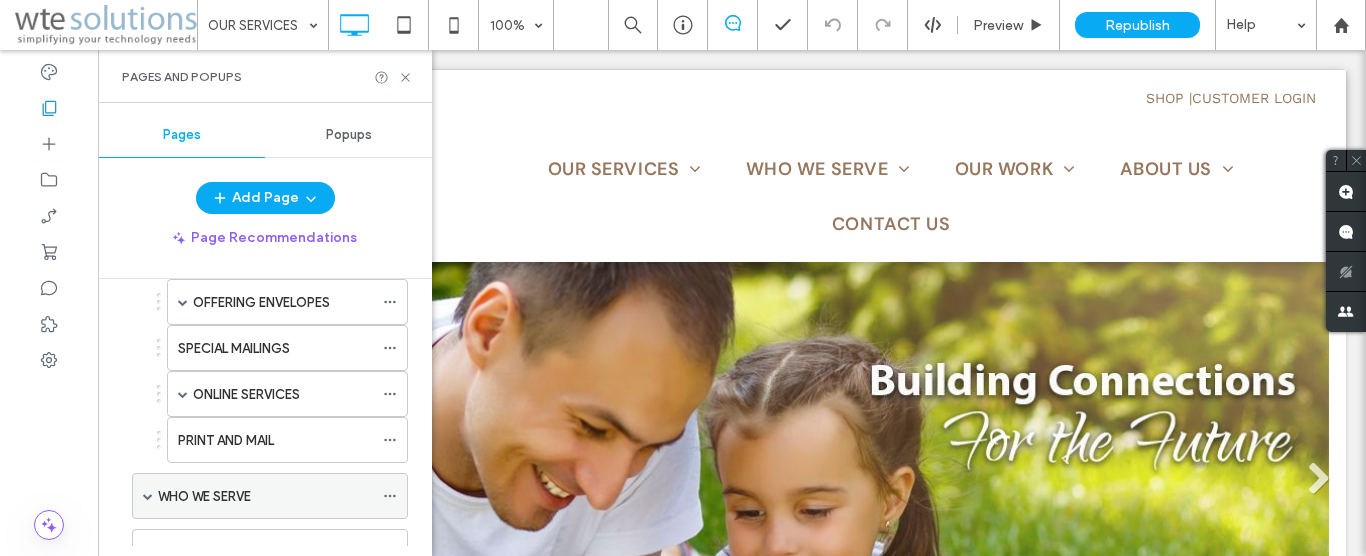 scroll, scrollTop: 456, scrollLeft: 0, axis: vertical 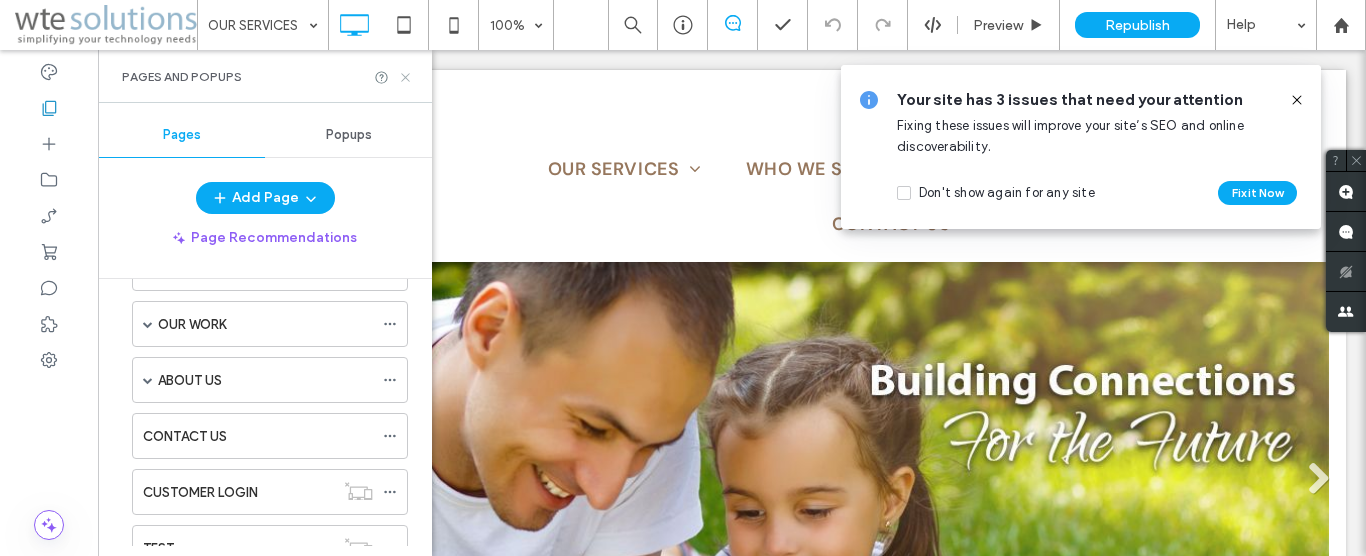 click 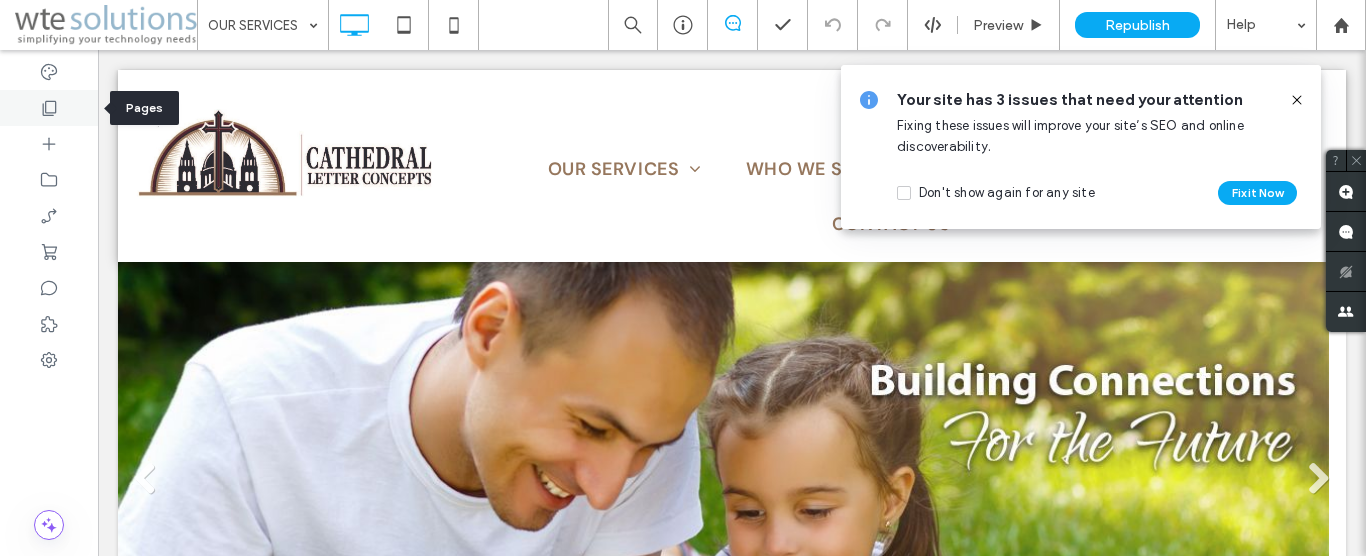 click 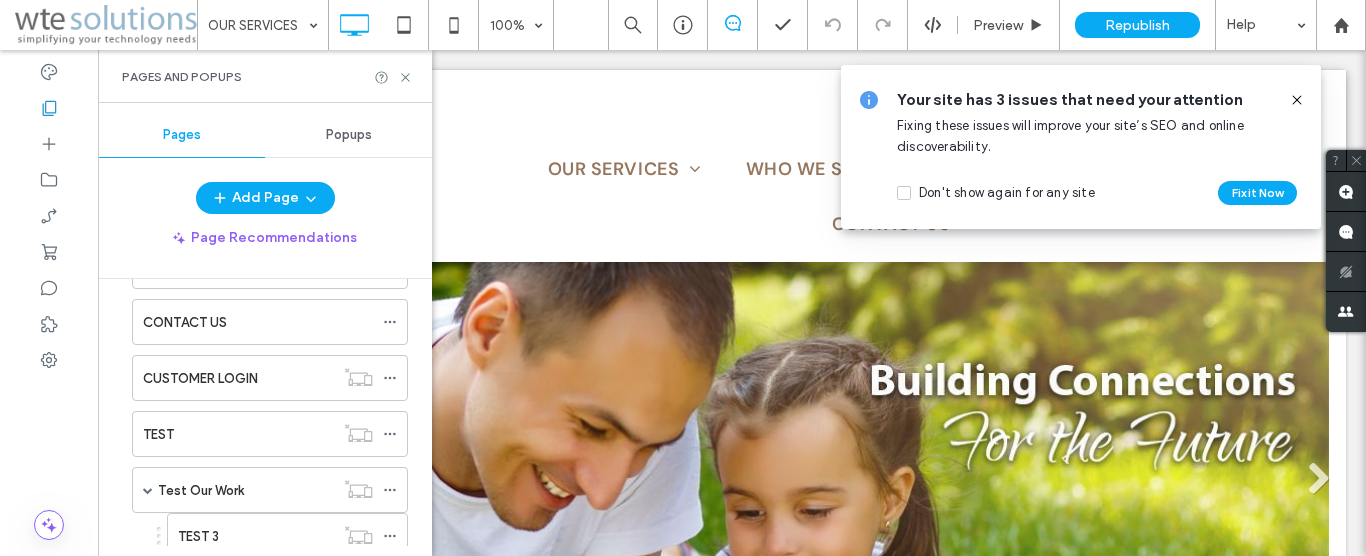 scroll, scrollTop: 684, scrollLeft: 0, axis: vertical 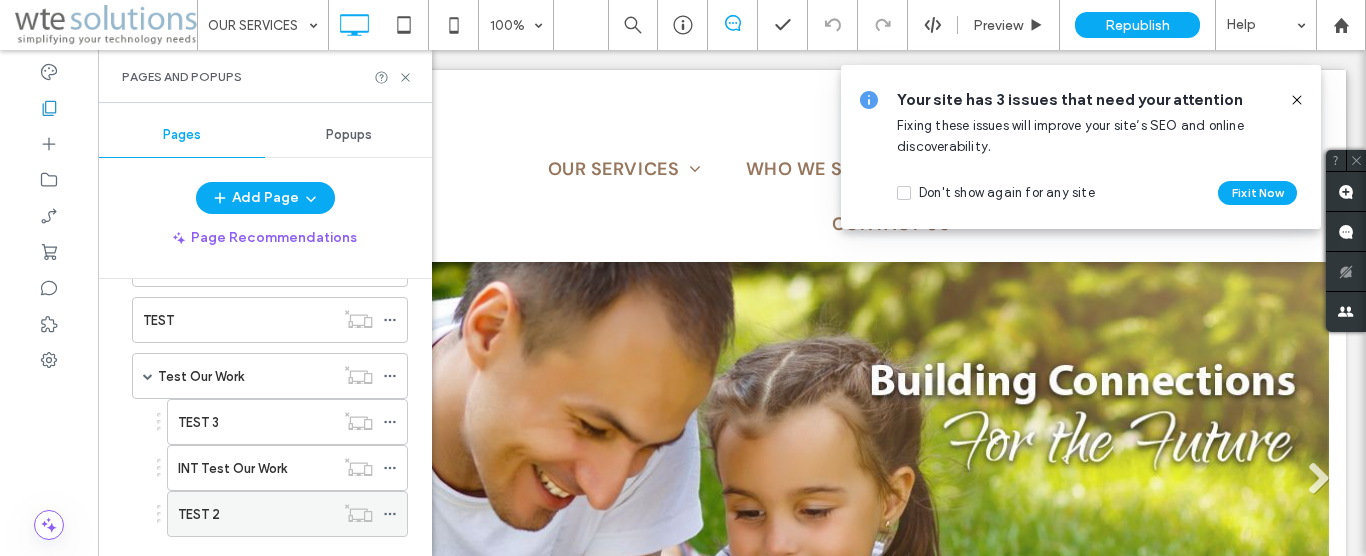 click on "TEST 2" at bounding box center [256, 514] 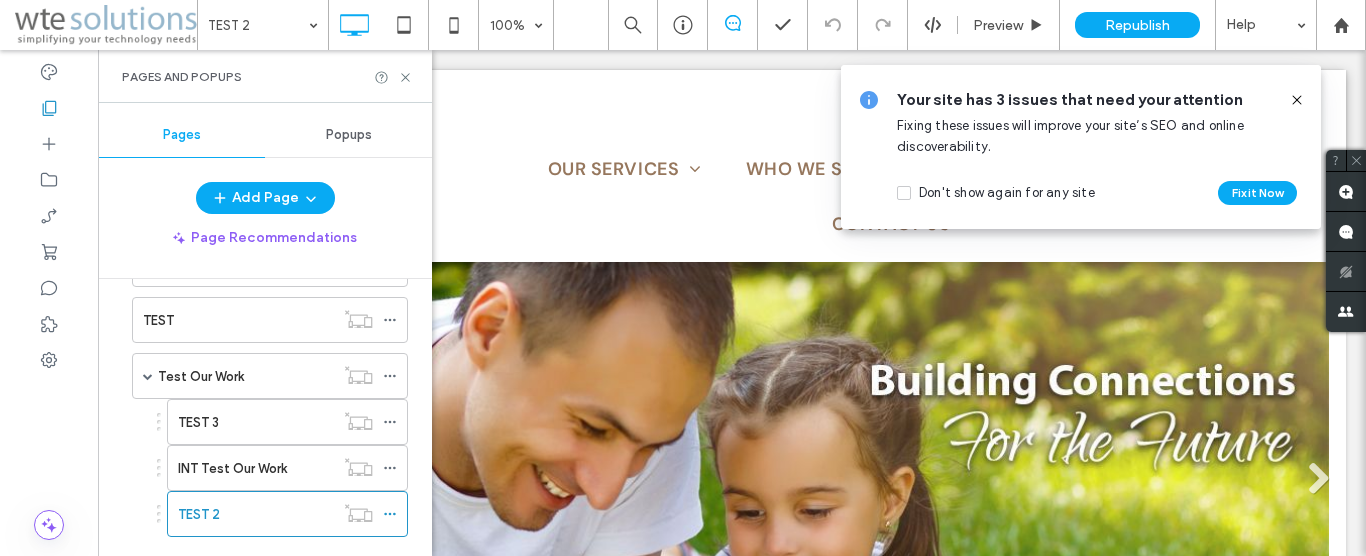 click on "TEST 2 100% Preview Republish Help
Site Comments Team & Clients Automate new comments Instantly notify your team when someone adds or updates a comment on a site. See Zap Examples
Pages and Popups Pages Popups Add Page Page Recommendations HOME OUR SERVICES FUNDRAISING SOLUTIONS INCREASED OFFERTORY CAPITAL CAMPAIGNS DIOCESAN ANNUAL APPEALS RELIGIOUS ORGANIZATIONS PLEDGE REDEMPTION OFFERING ENVELOPES ENVELOPE MAILING PROGRAM BILINGUAL PRODUCTS BOXED SETS BULK ENVELOPES CHILDREN AND YOUTH SETS SPECIAL COLLECTION ENVELOPES STEWARDSHIP MOTIVATORS THE LITURGICAL SERIES TIME, TALENT AND TREASURE SERIES BAR CODING CONTRIBUTION RECORDING SERVICE SPECIAL MAILINGS ONLINE SERVICES ONLINE GIVING ONLINE LIST MAINTENANCE CONTRIBUTION RECORDING SERVICE EMAIL ESSENTIALS® PRINT AND MAIL WHO WE SERVE DIOCESES WHITEPAPERS CATHOLIC PARISHES PROTESTANT CHURCHES RELIGIOUS ORGANIZATIONS OUR WORK CLIENT TESTIMONIALS ABOUT US NEWS LEADERSHIP COMPLIANCE & SECURITY" at bounding box center (683, 278) 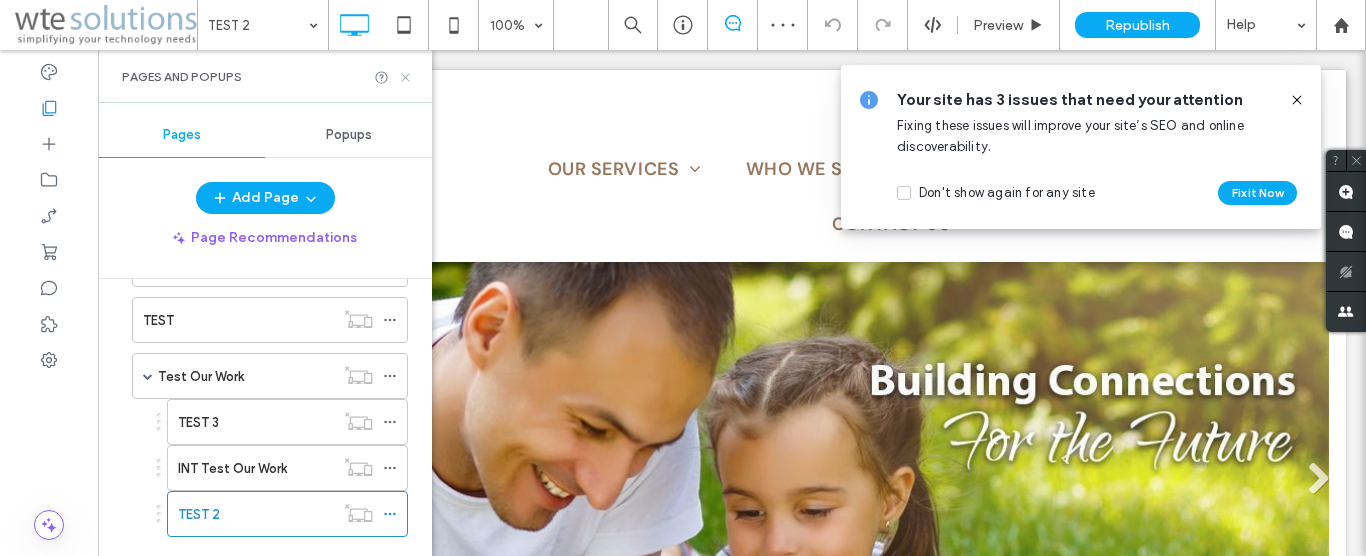 click 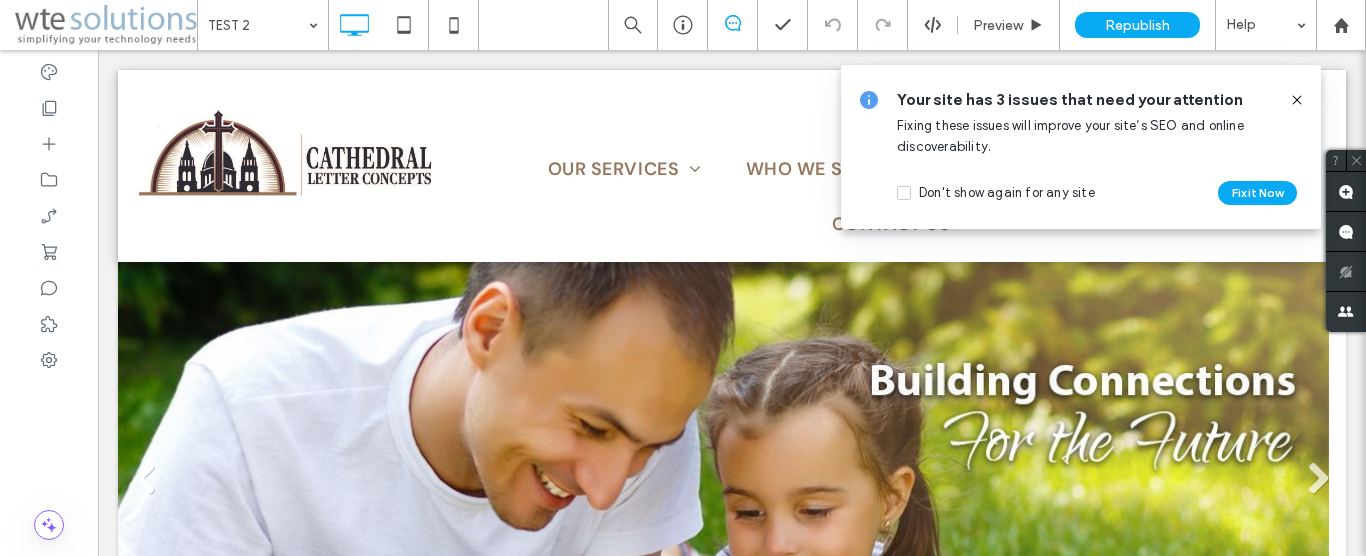 click 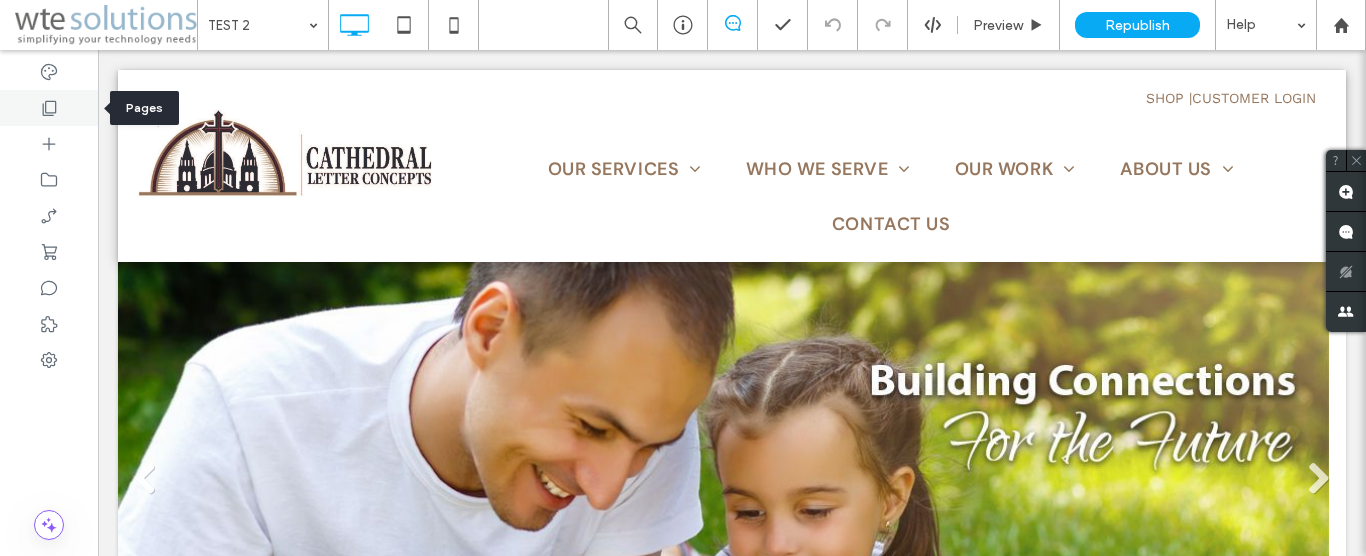 click 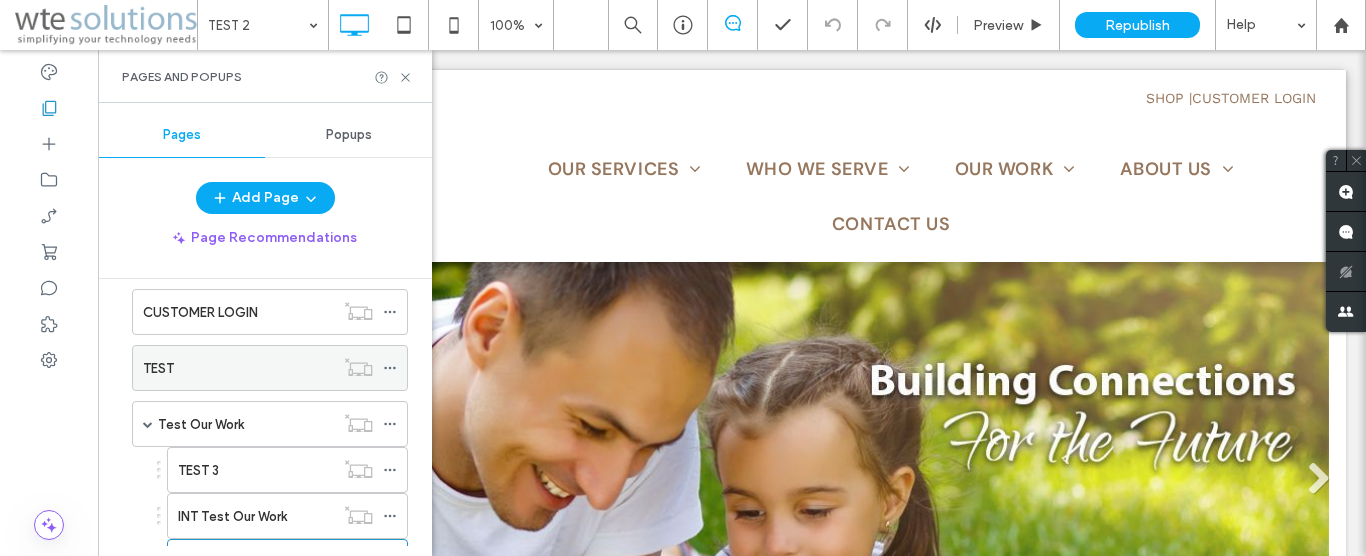 scroll, scrollTop: 684, scrollLeft: 0, axis: vertical 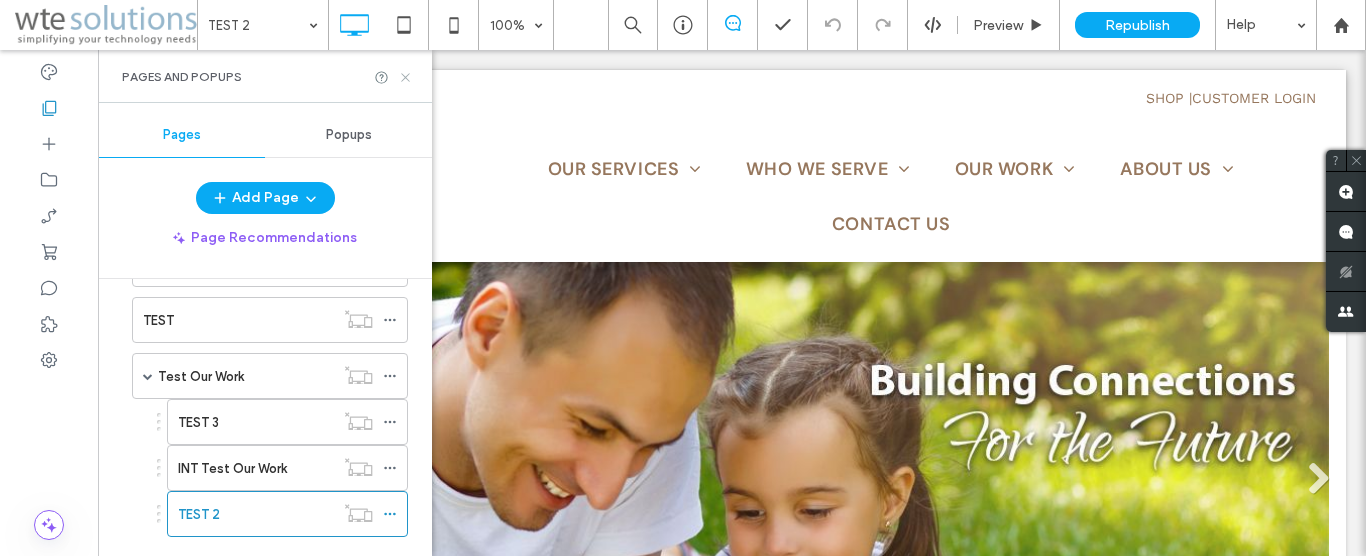 click 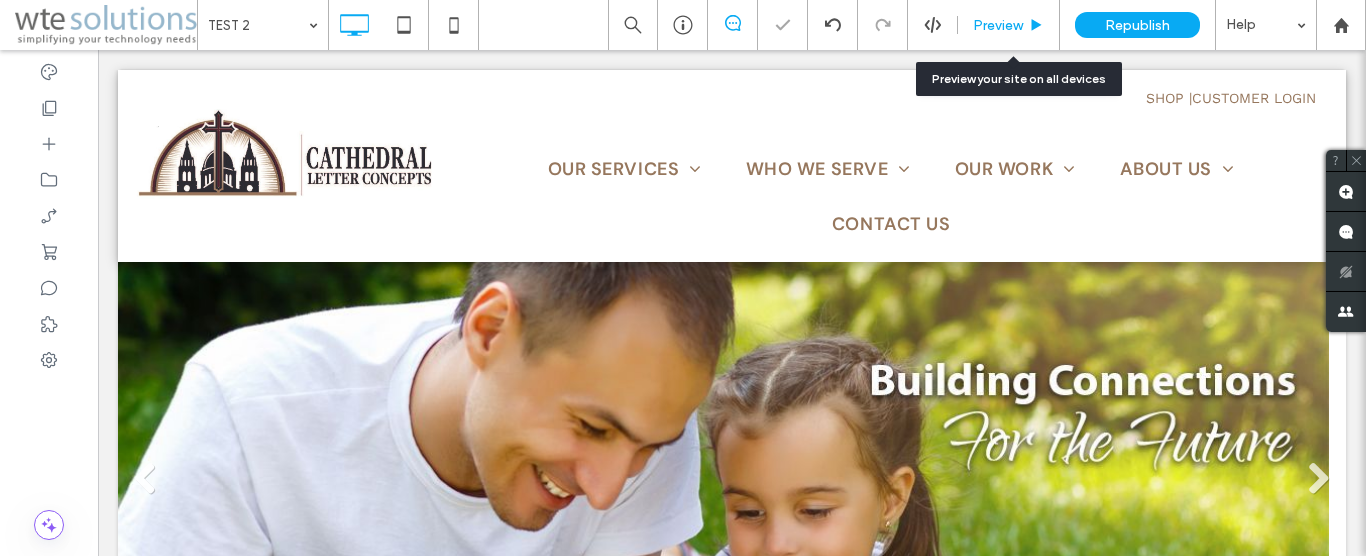 click on "Preview" at bounding box center [998, 25] 